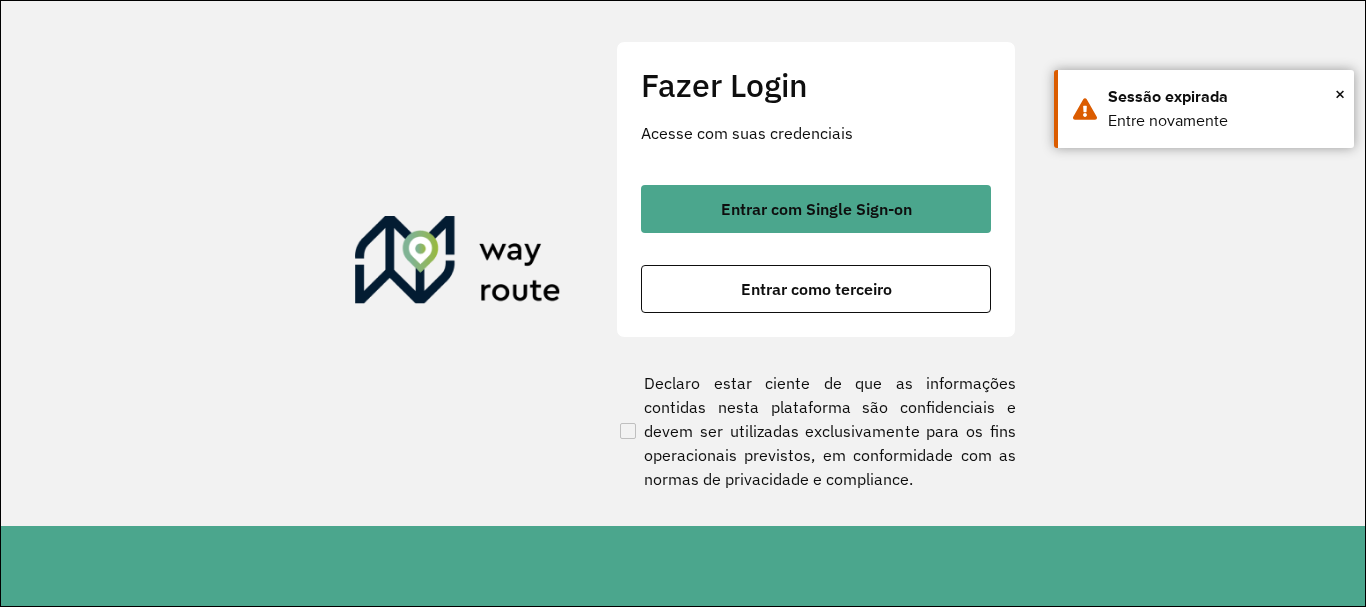 scroll, scrollTop: 0, scrollLeft: 0, axis: both 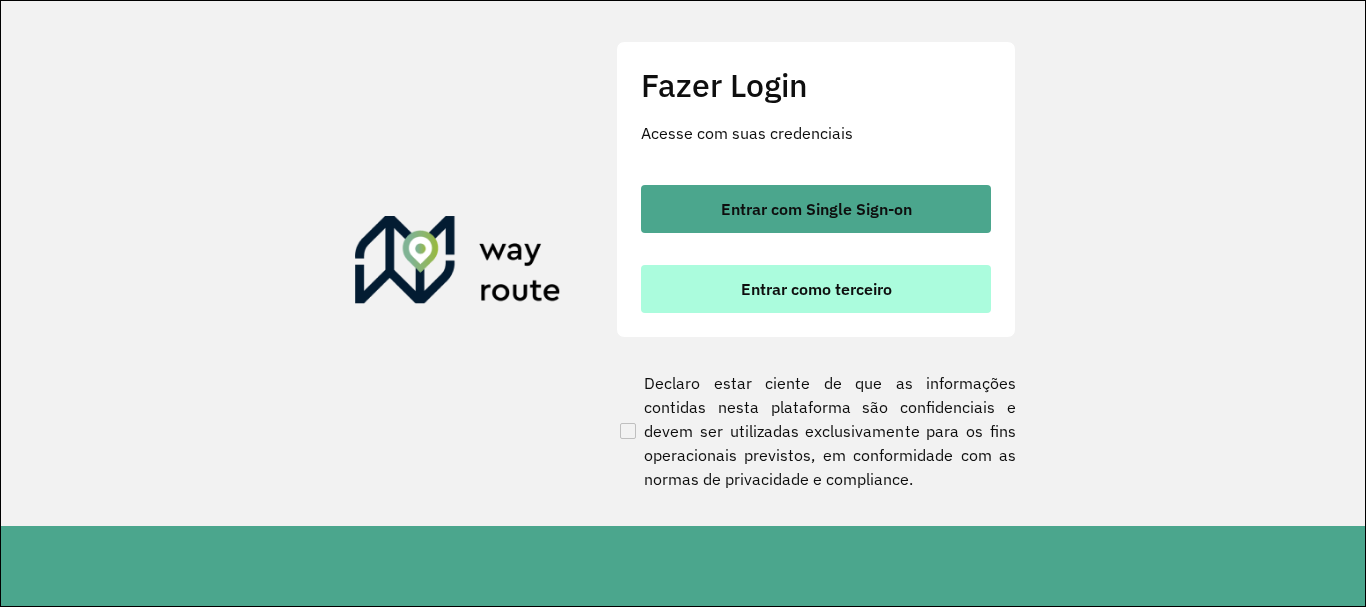 click on "Entrar como terceiro" at bounding box center (816, 289) 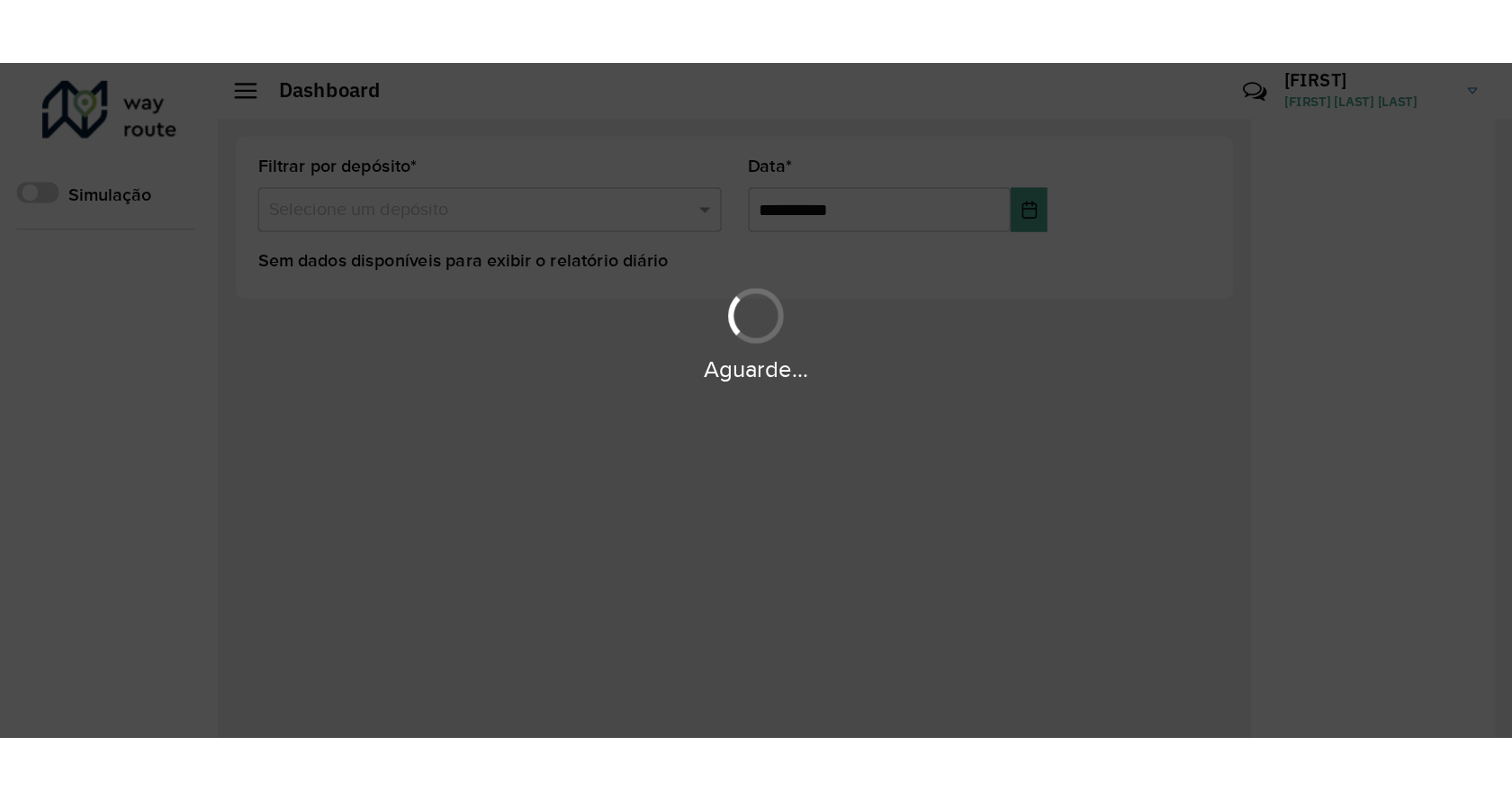 scroll, scrollTop: 0, scrollLeft: 0, axis: both 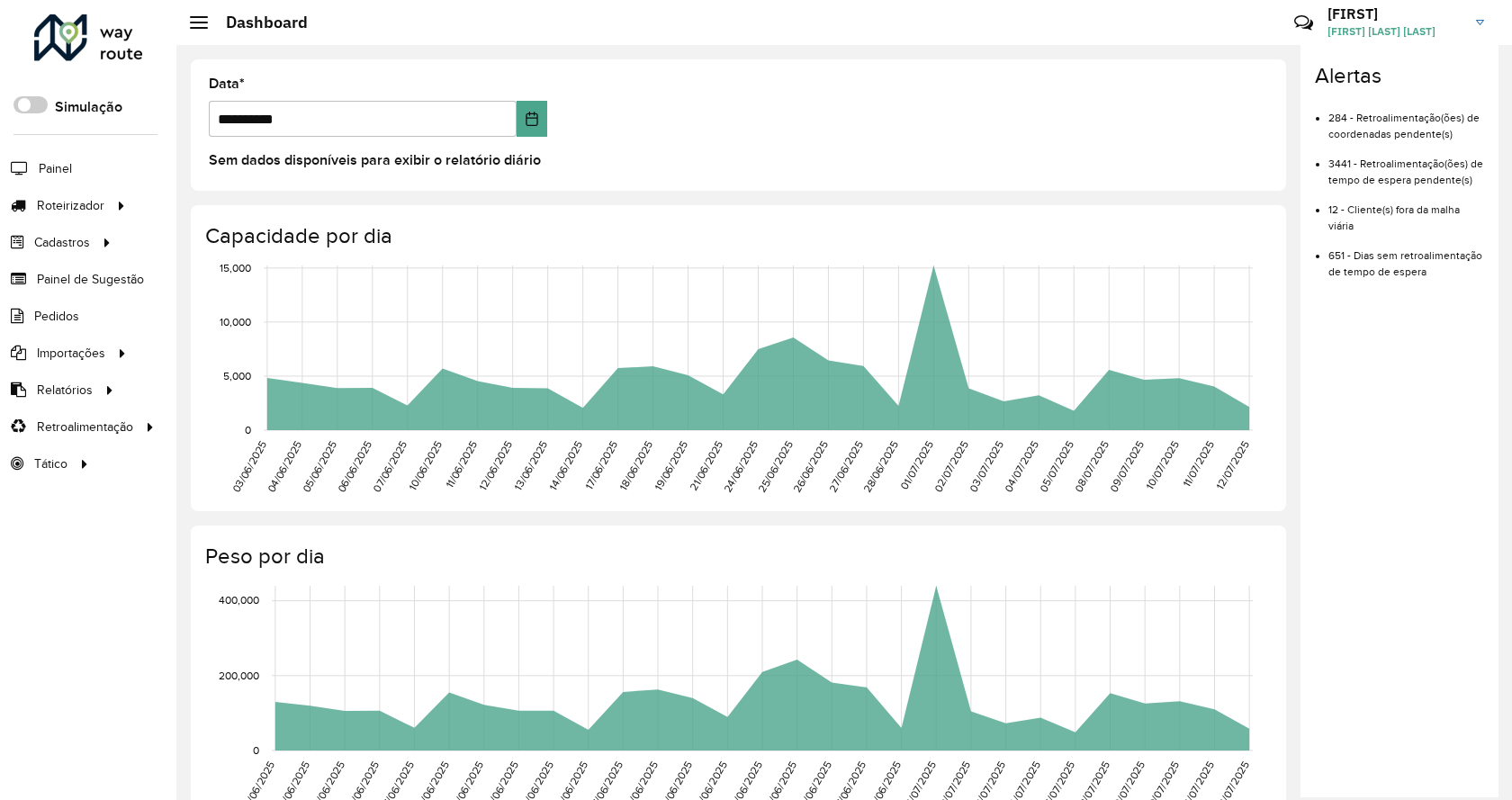 click on "10,000" 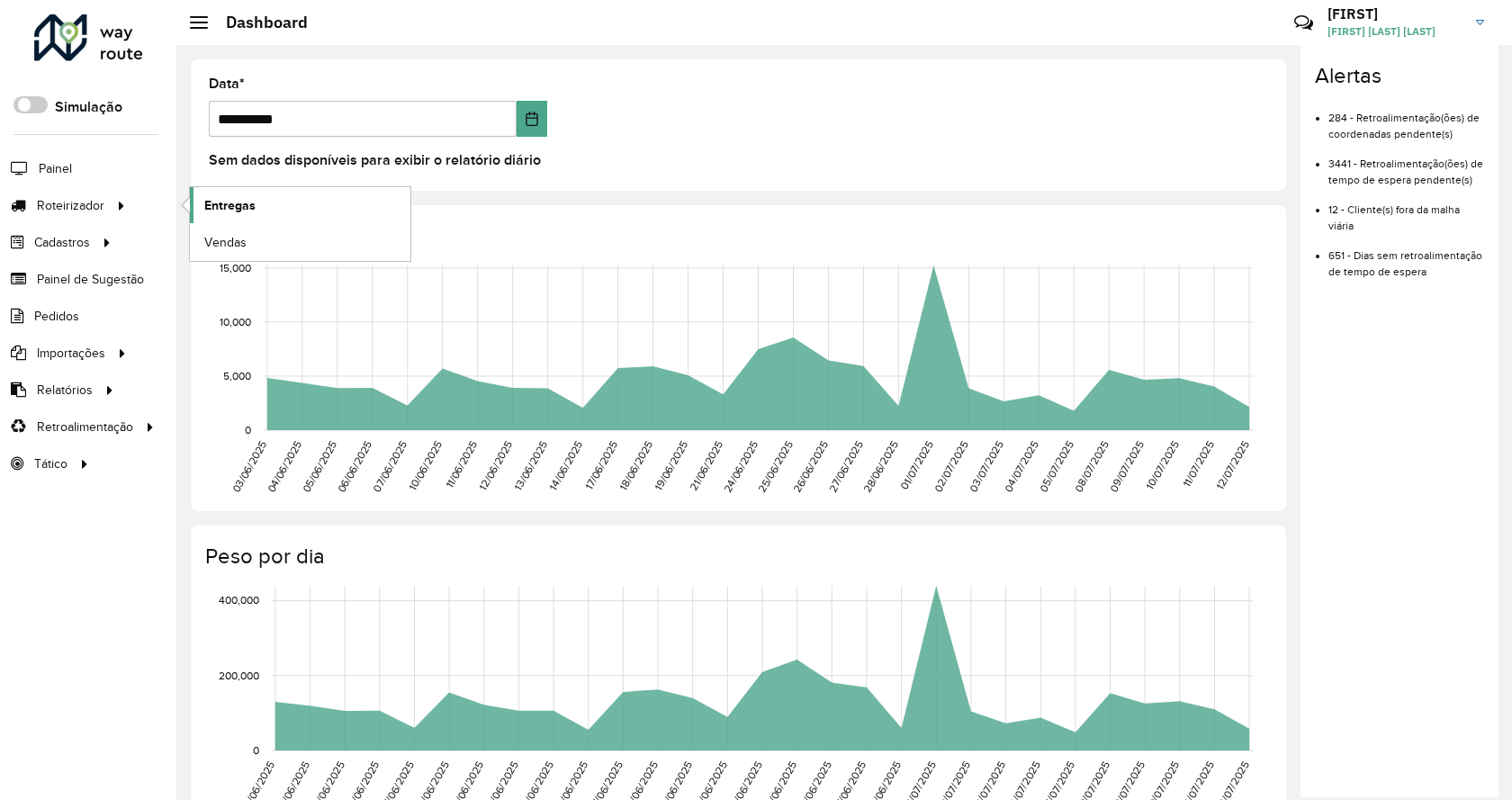 click on "Entregas" 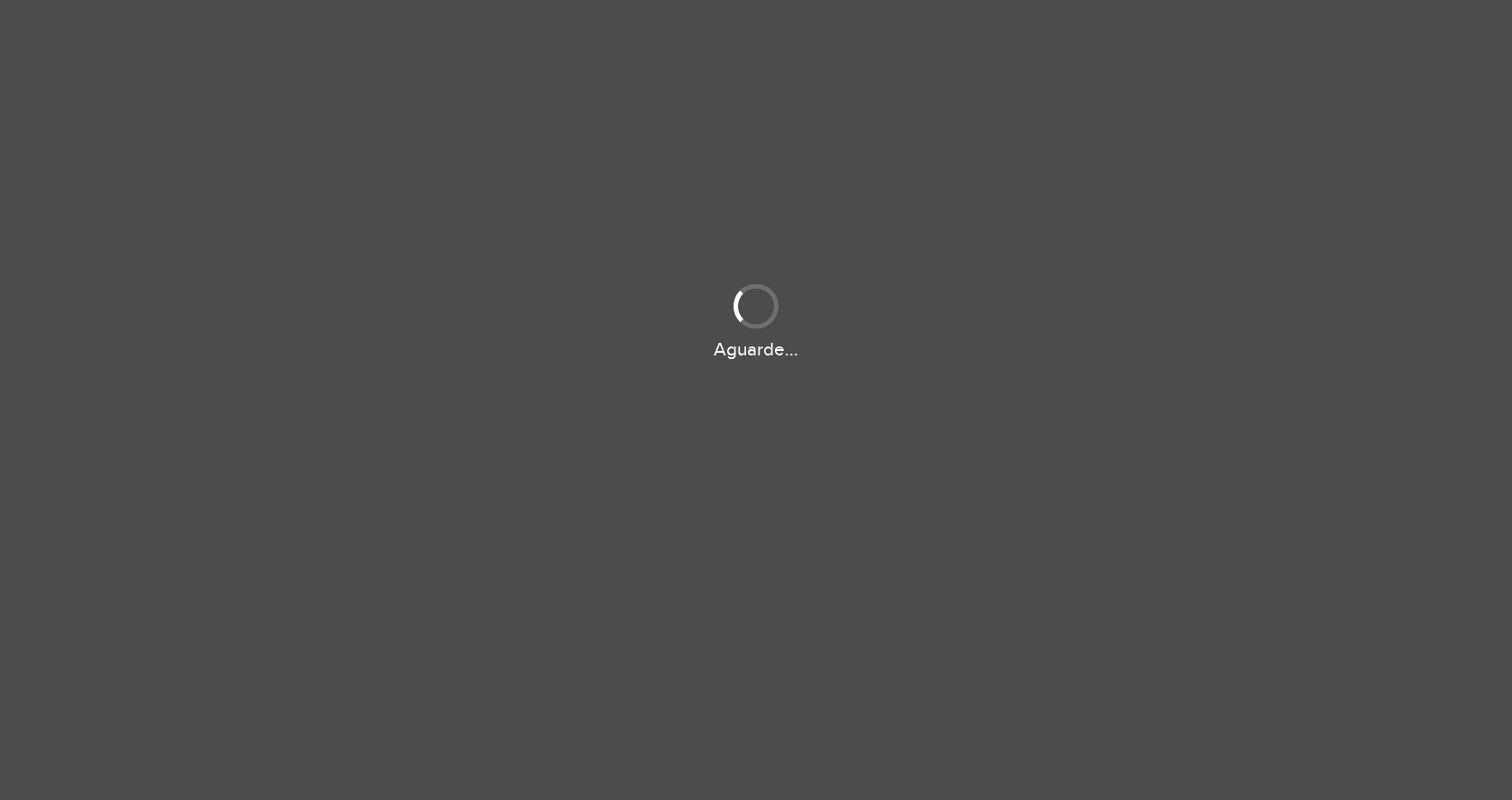 scroll, scrollTop: 0, scrollLeft: 0, axis: both 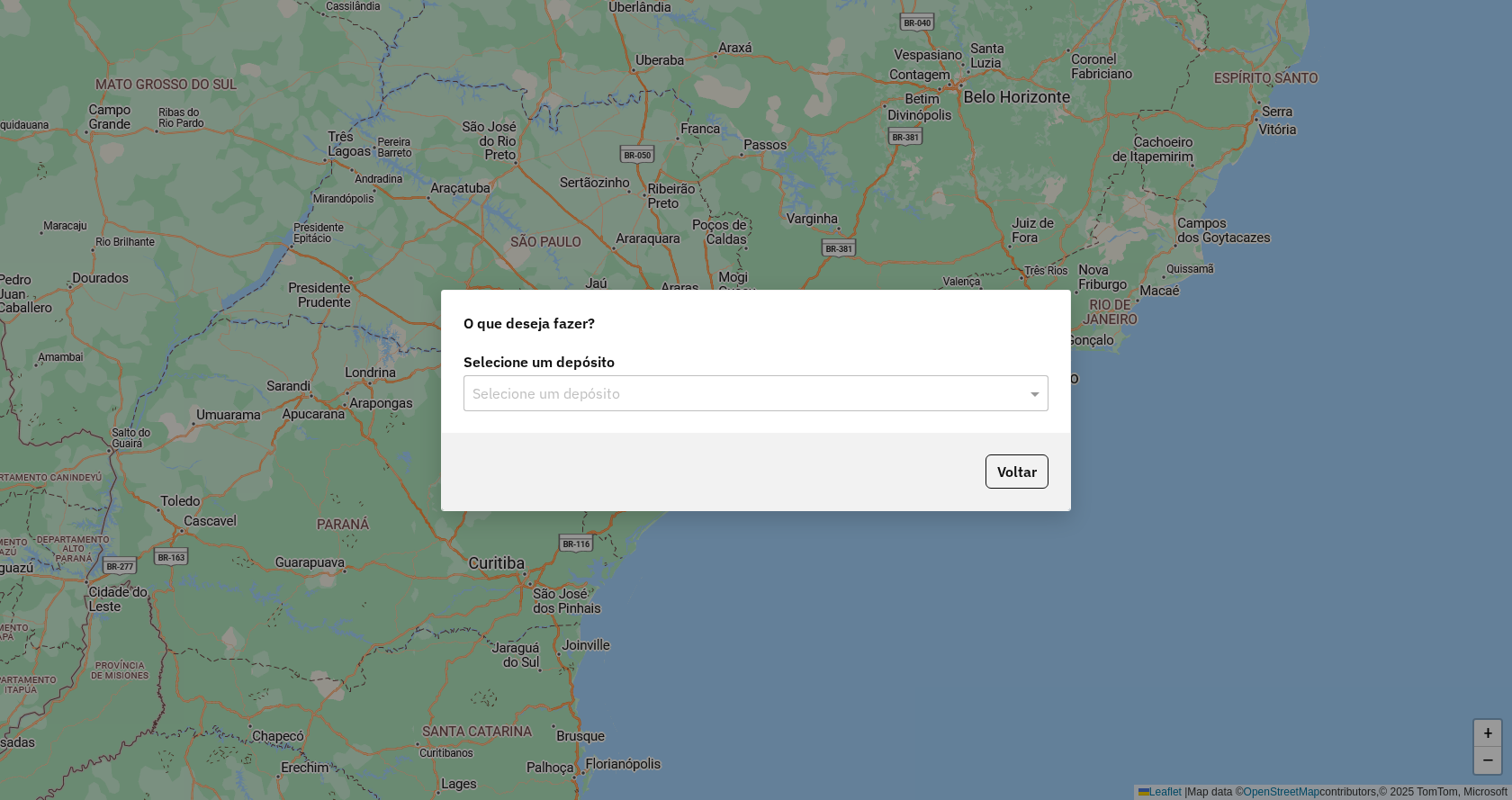click on "Selecione um depósito Selecione um depósito" 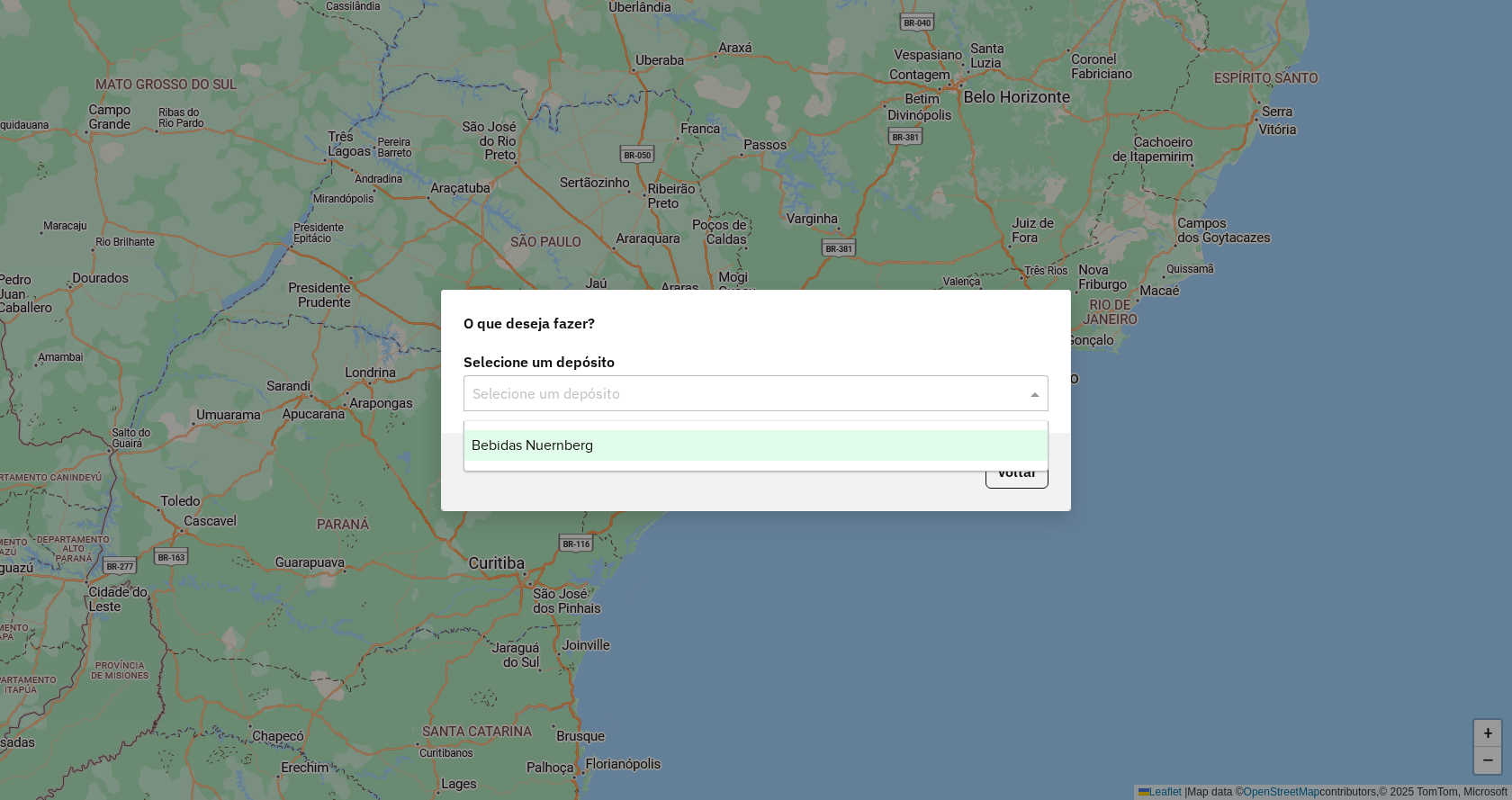 click on "Selecione um depósito" 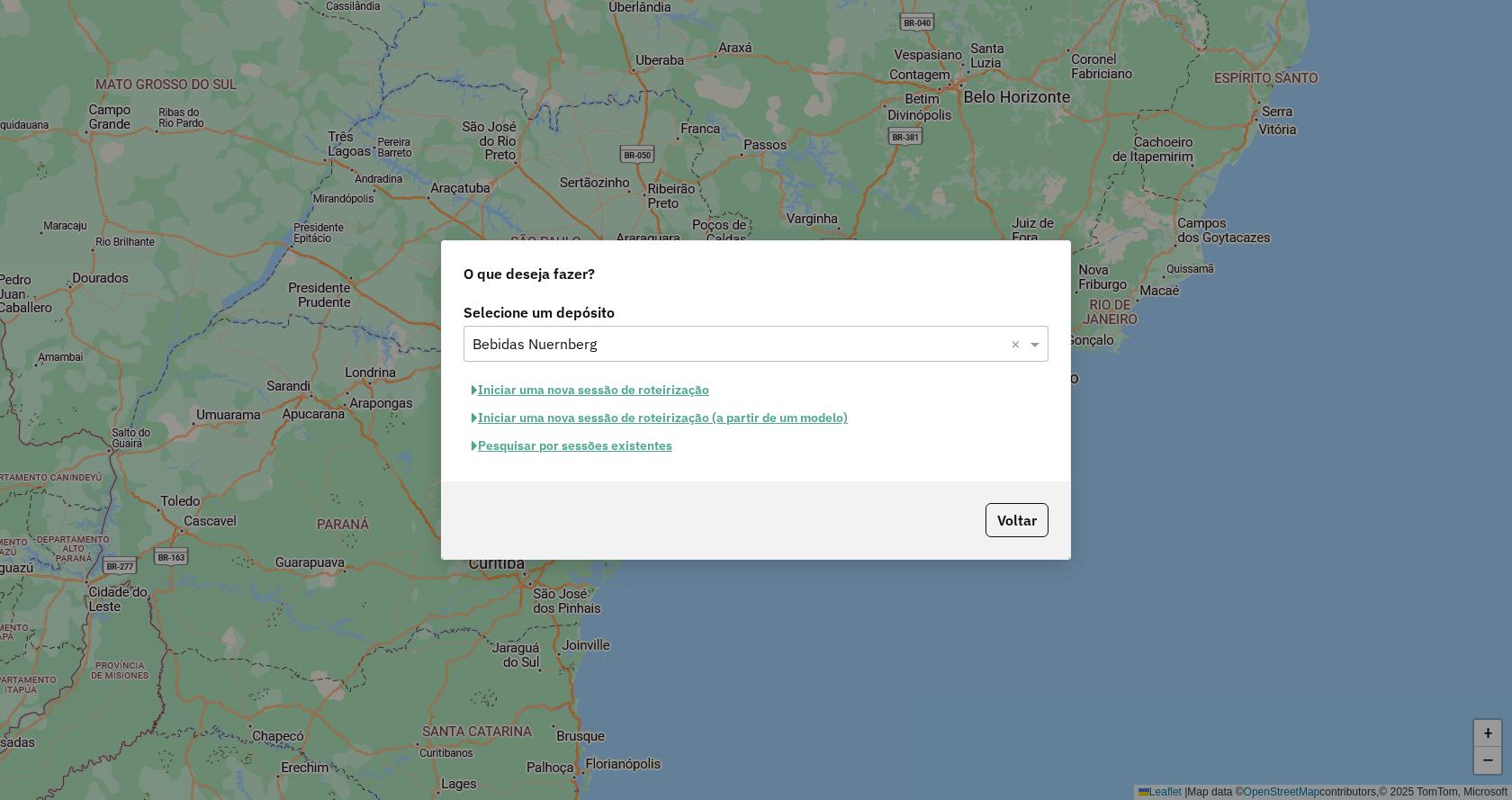 click on "Pesquisar por sessões existentes" 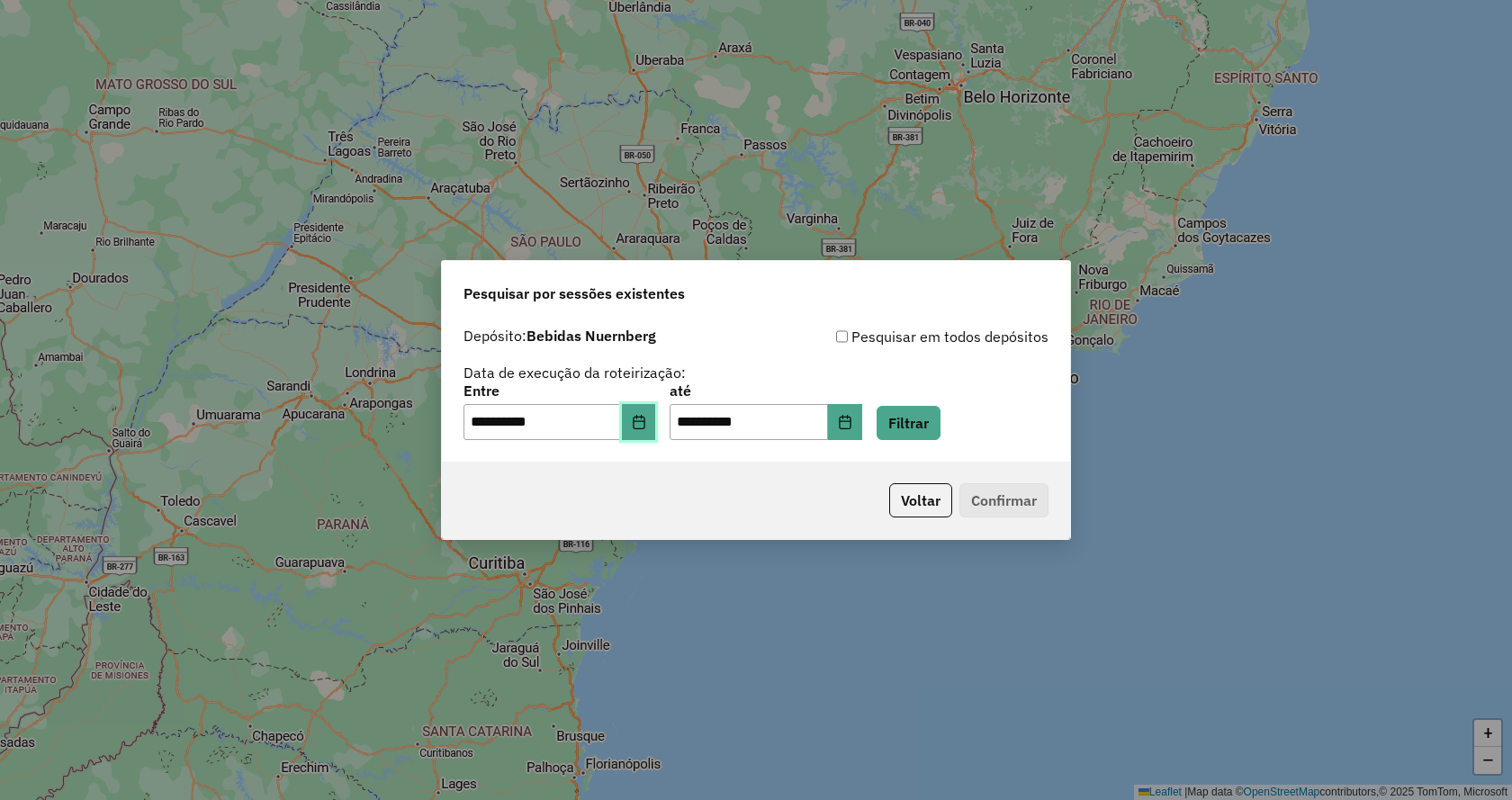 click 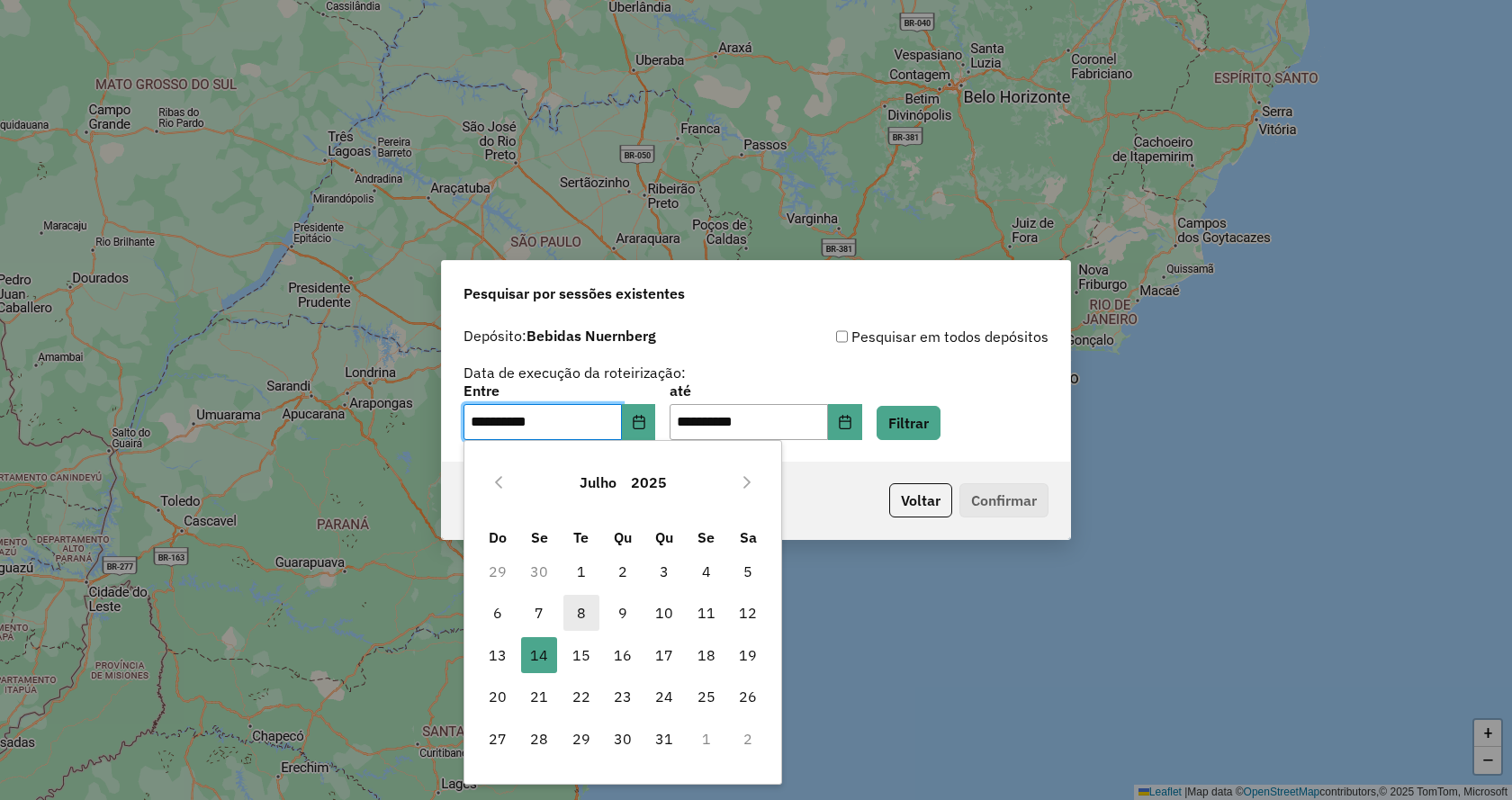 click on "8" at bounding box center (581, 613) 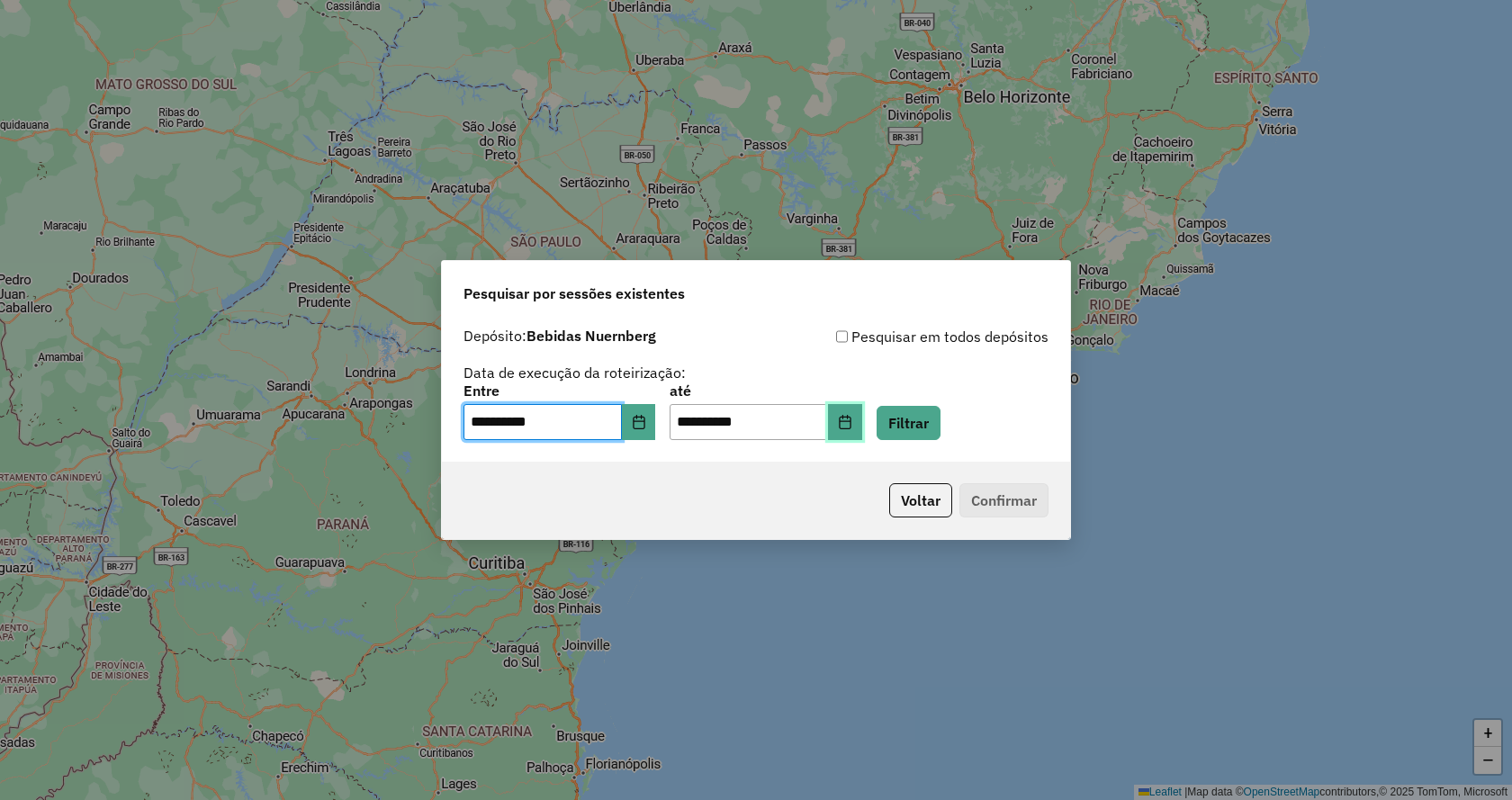 click at bounding box center [845, 422] 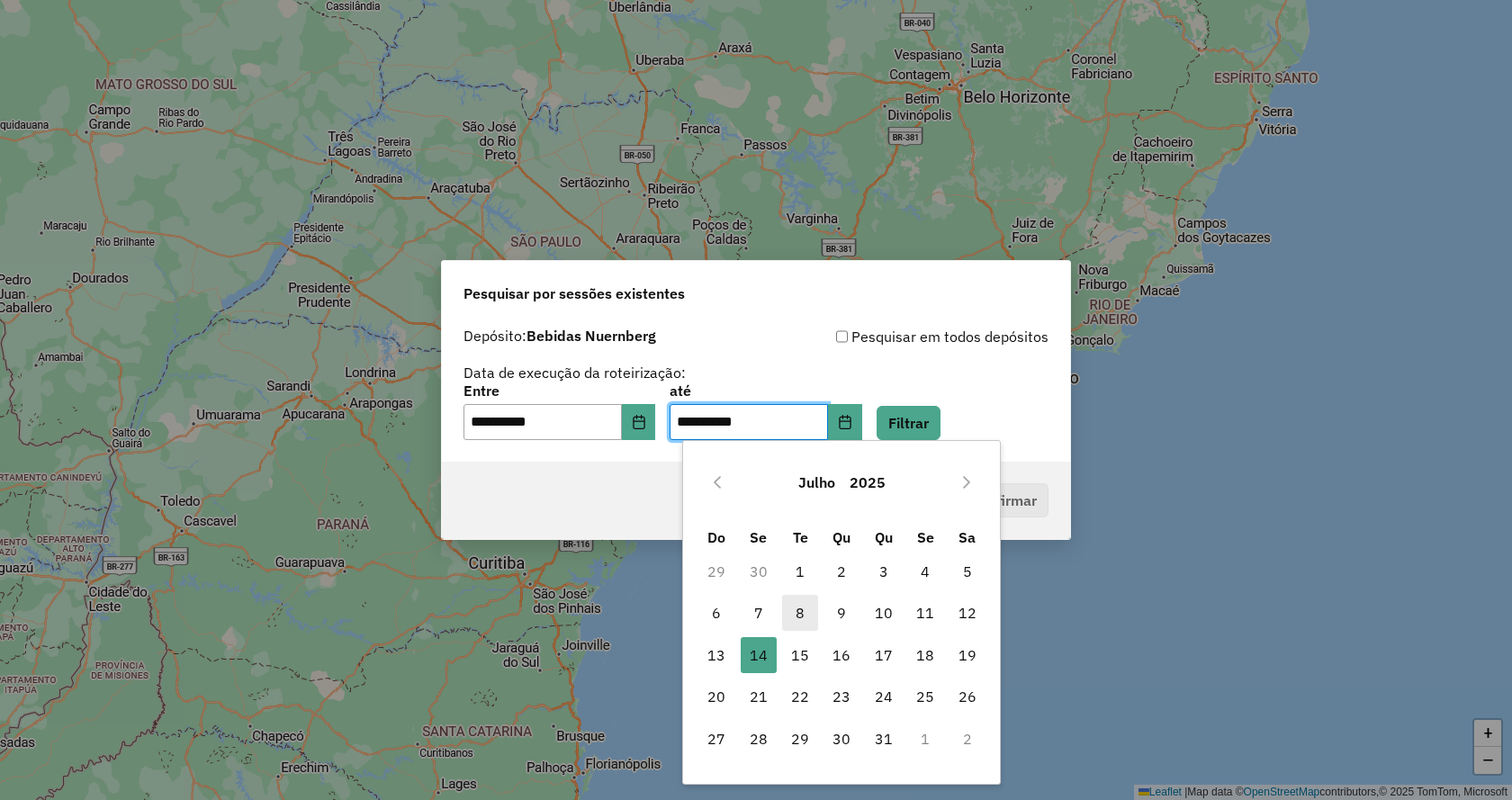 click on "8" at bounding box center (800, 613) 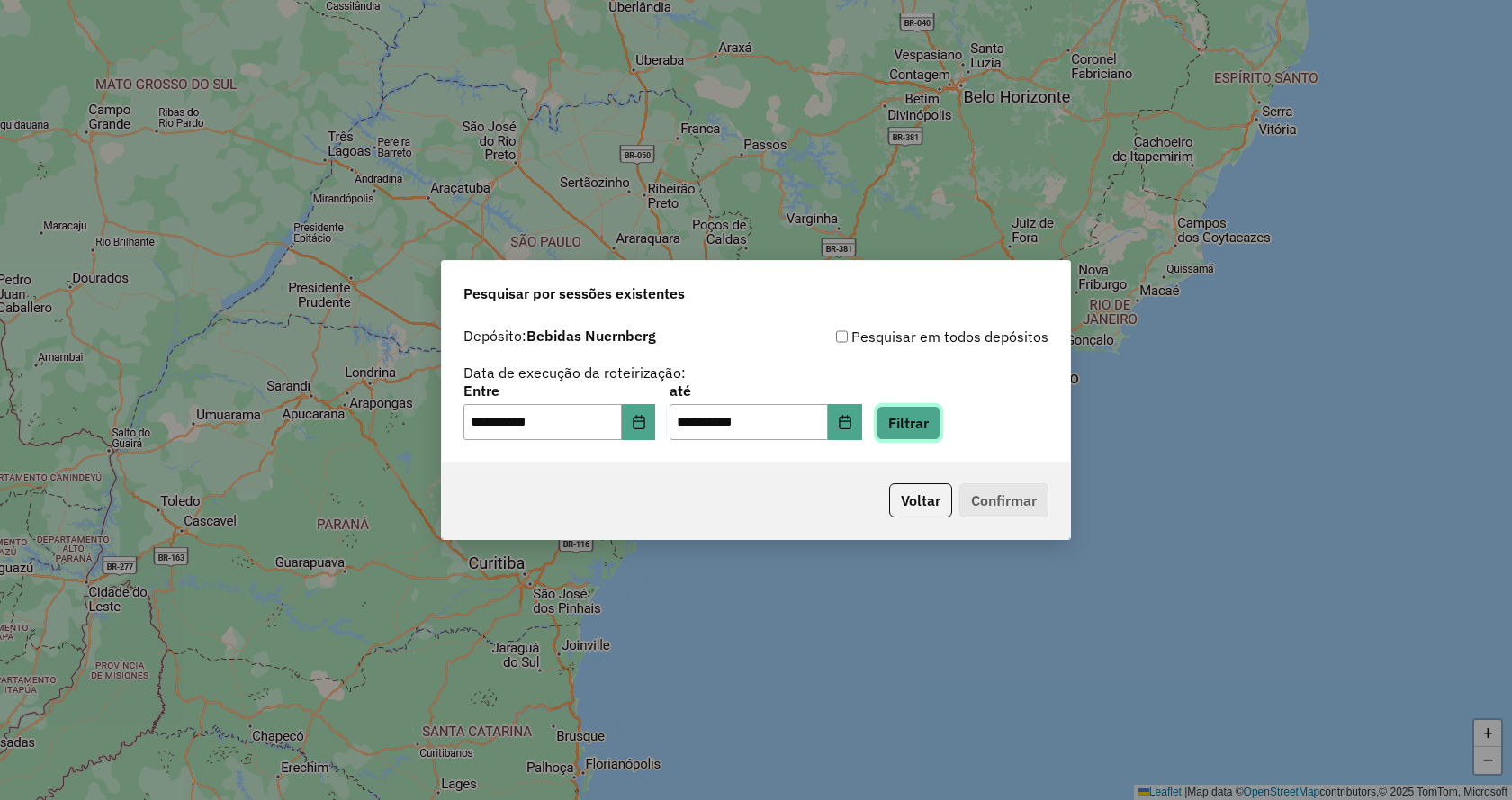 click on "Filtrar" 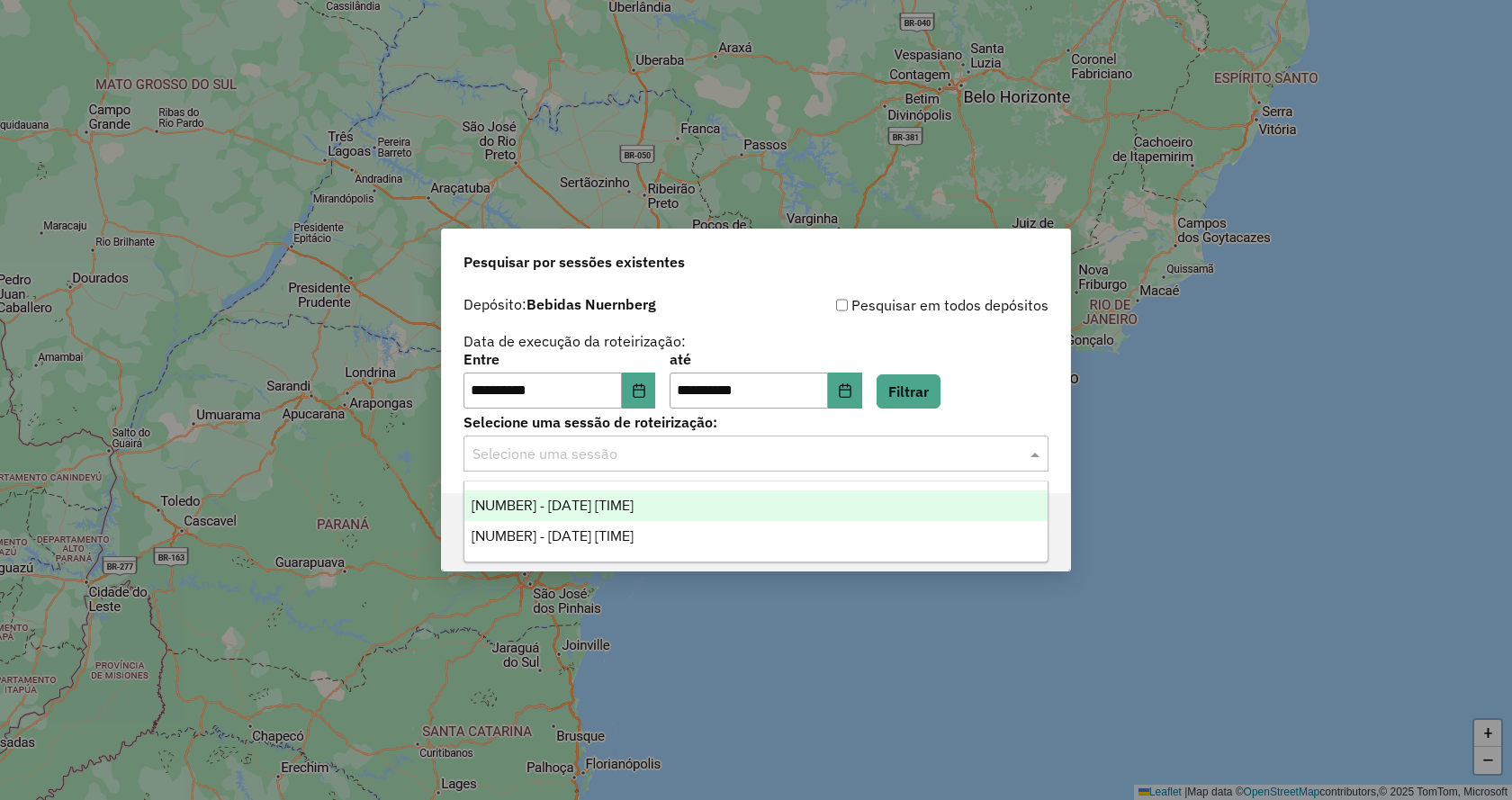 click 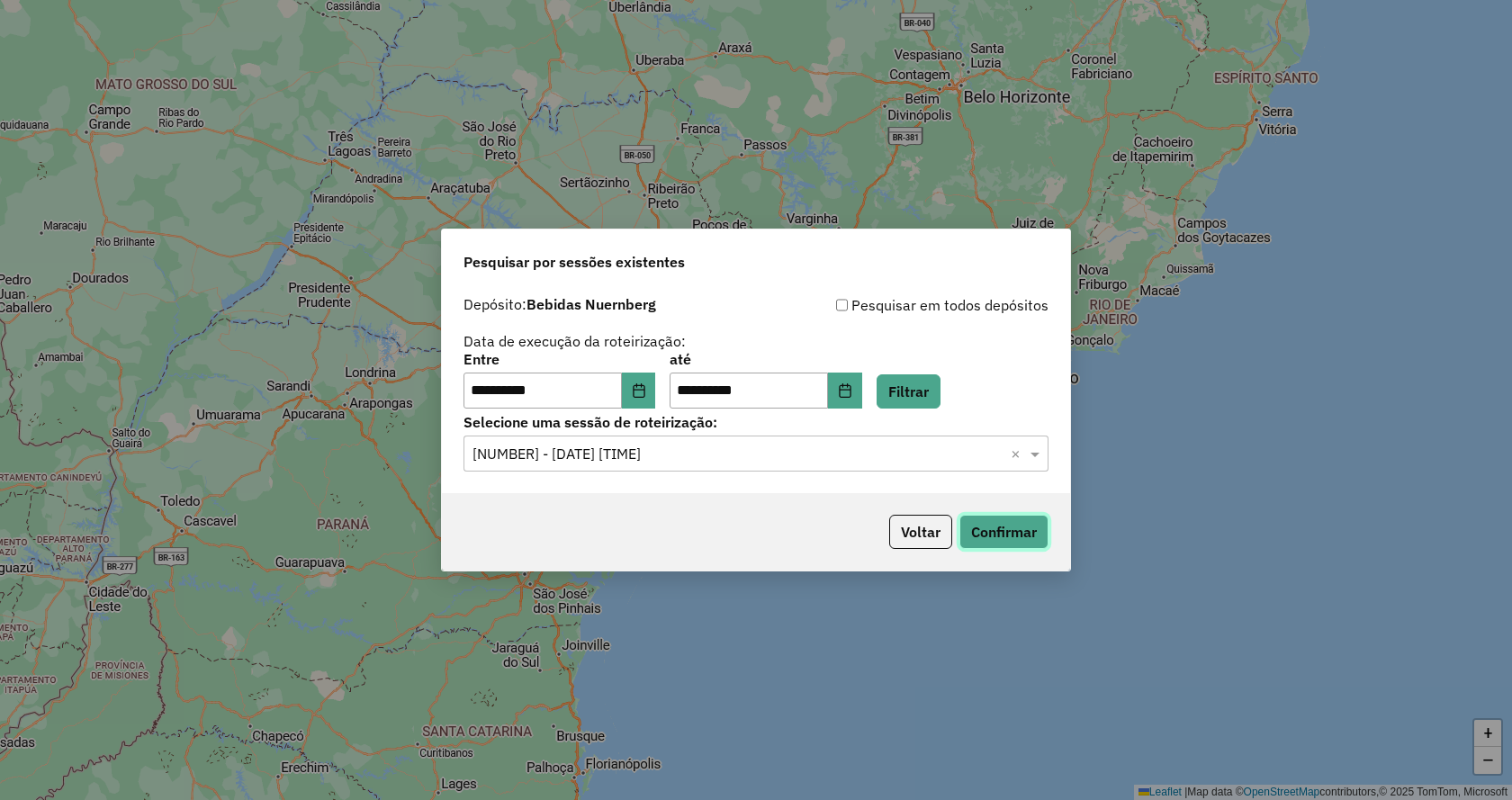 click on "Confirmar" 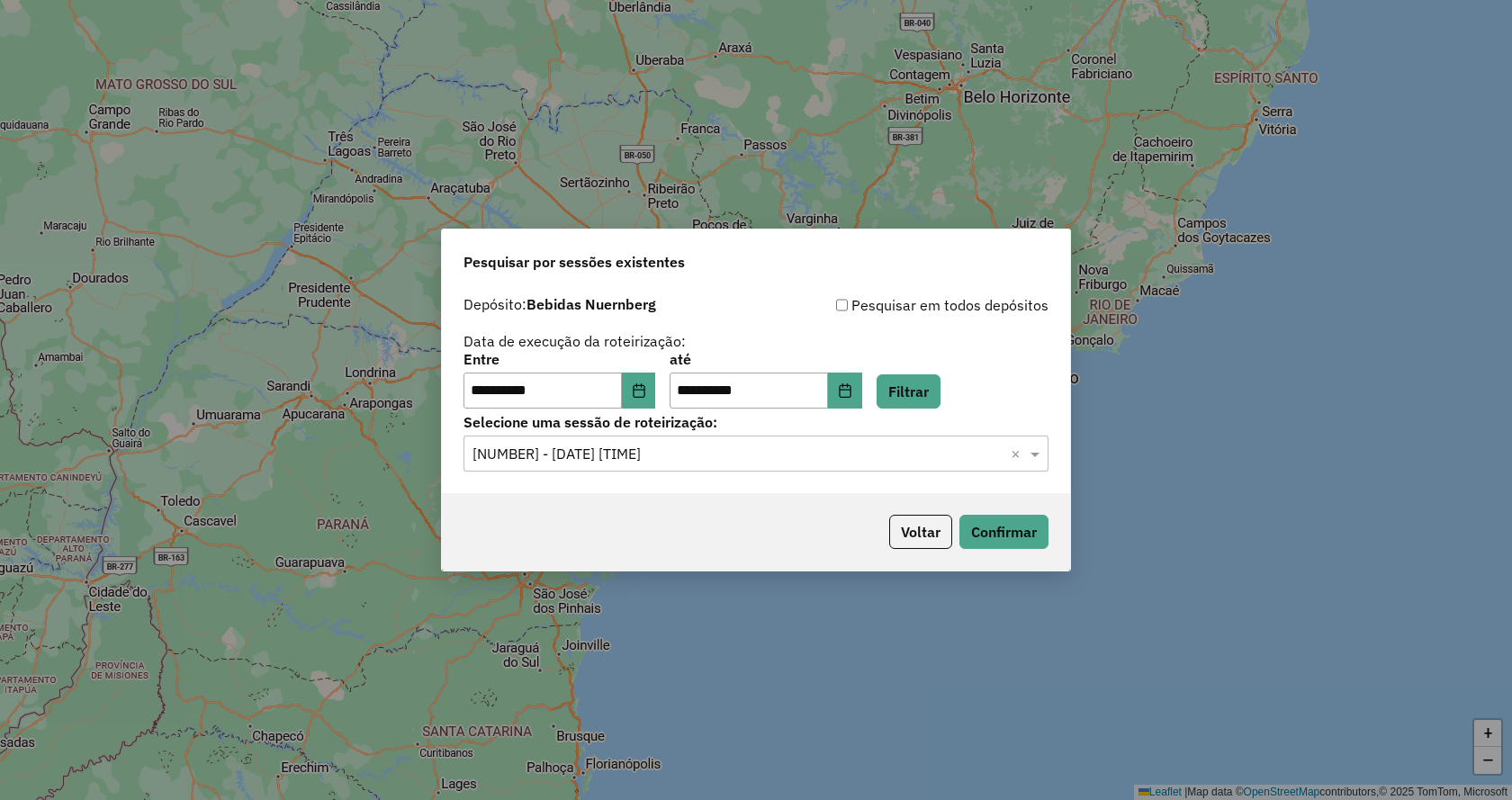 click 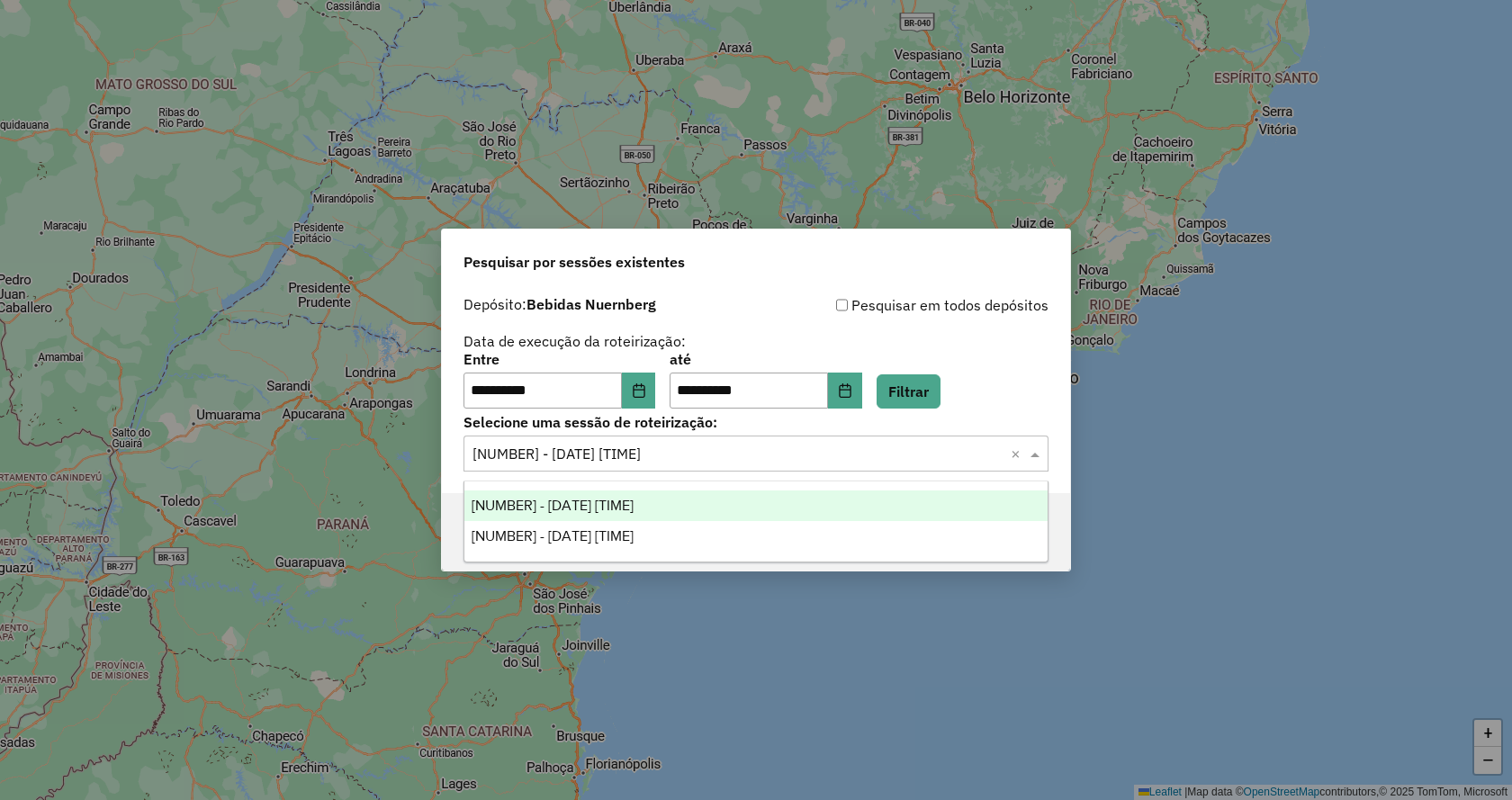 click on "961626 - 08/07/2025 17:30" at bounding box center [756, 506] 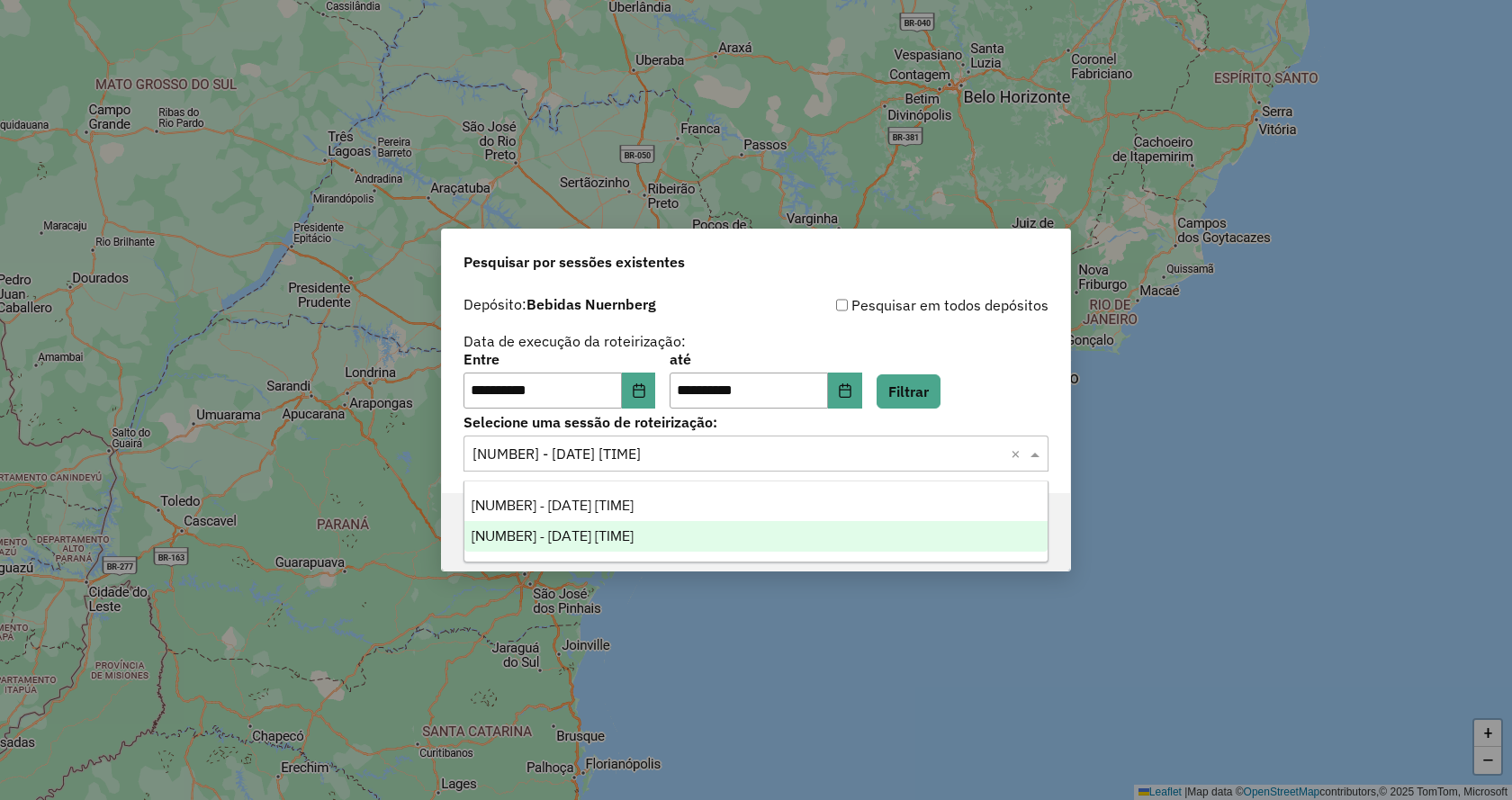 click on "961636 - 08/07/2025 17:34" at bounding box center (756, 536) 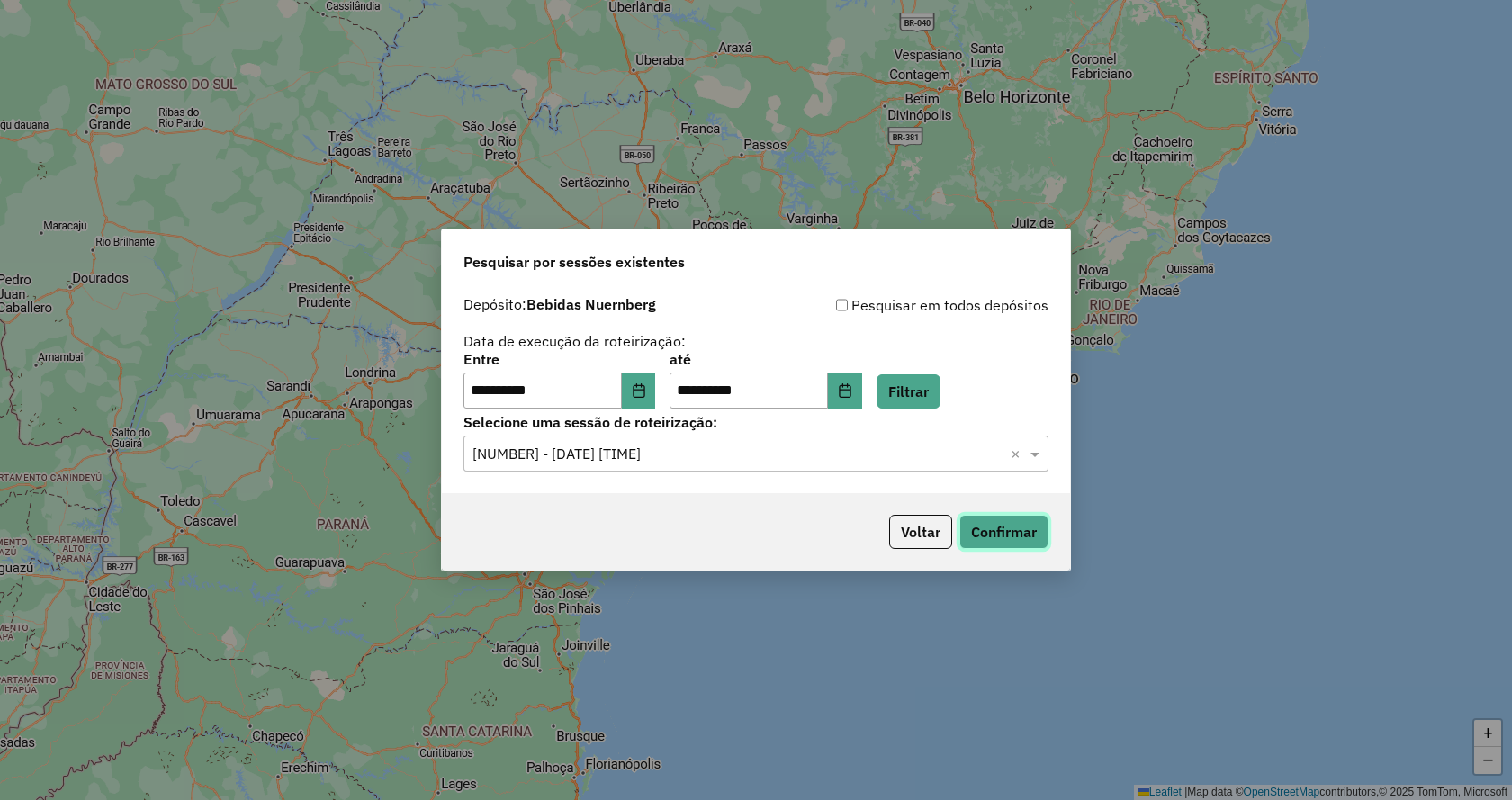 click on "Confirmar" 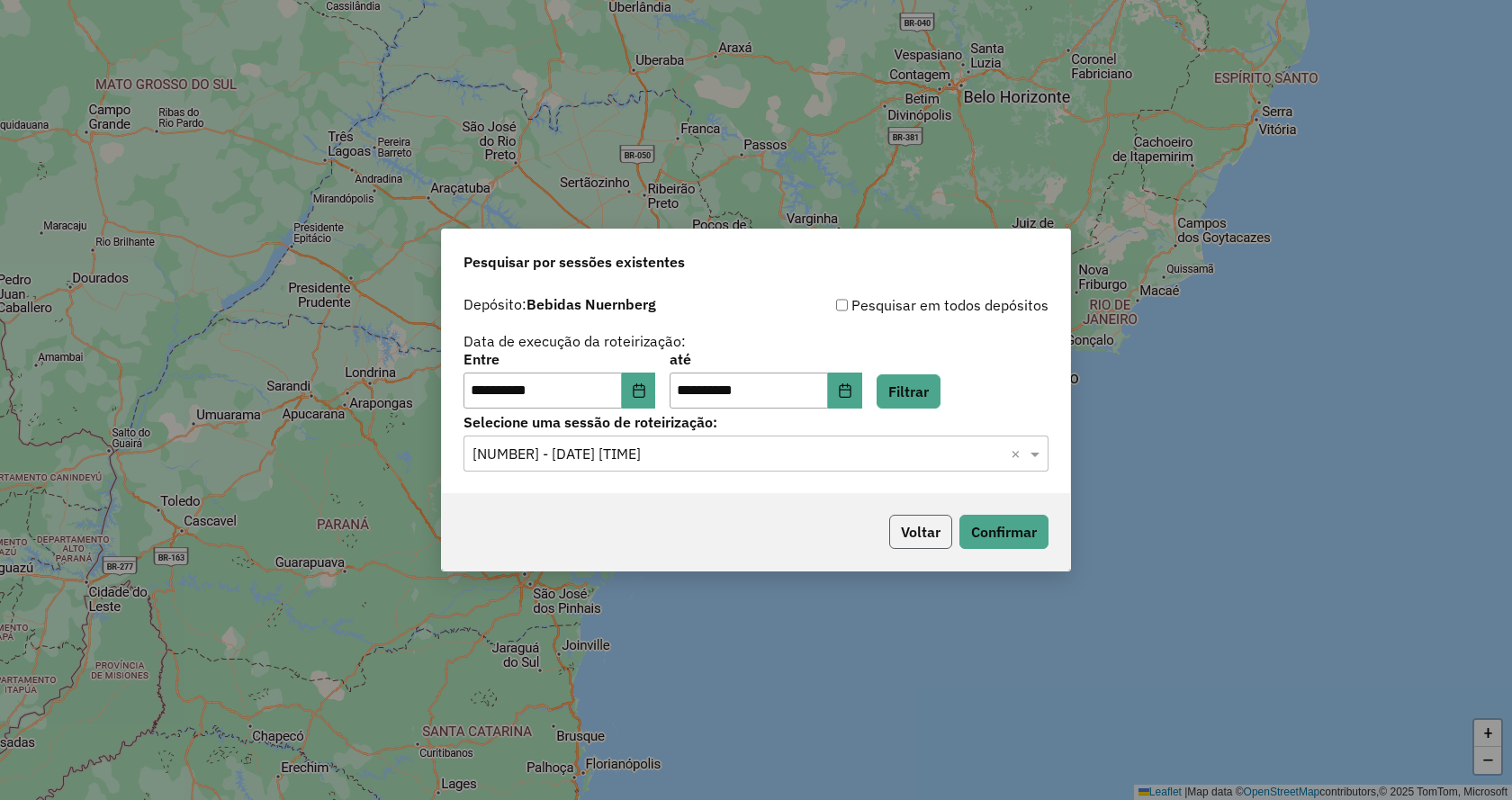 click on "Voltar" 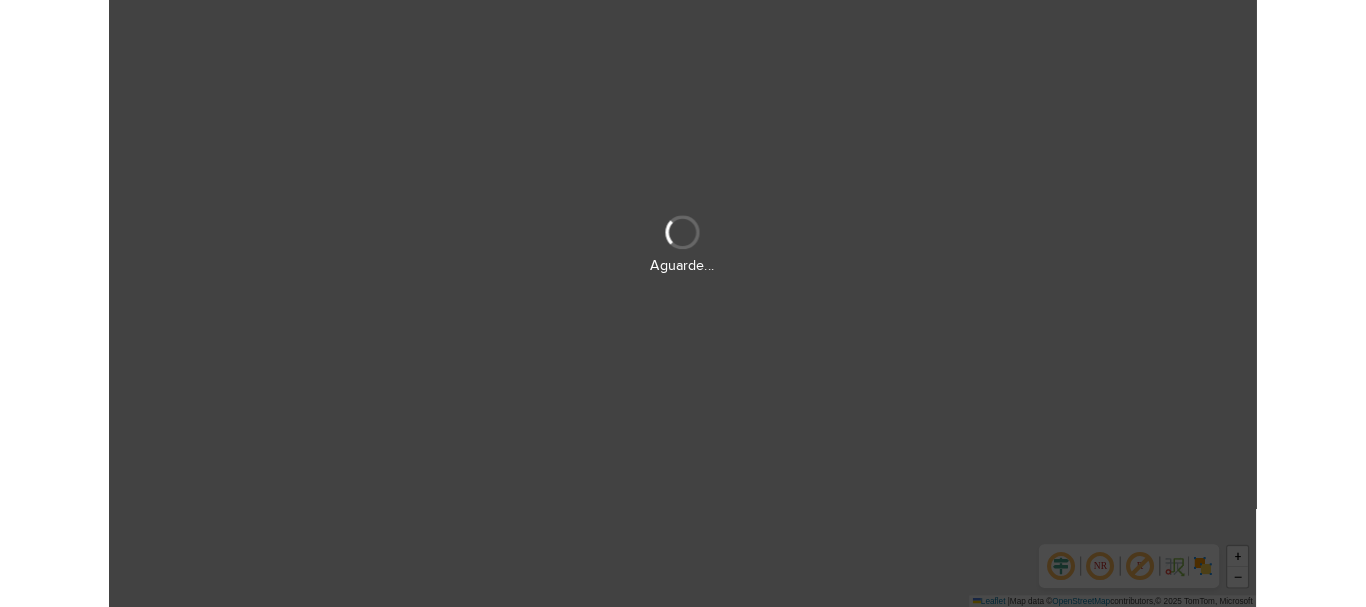 scroll, scrollTop: 0, scrollLeft: 0, axis: both 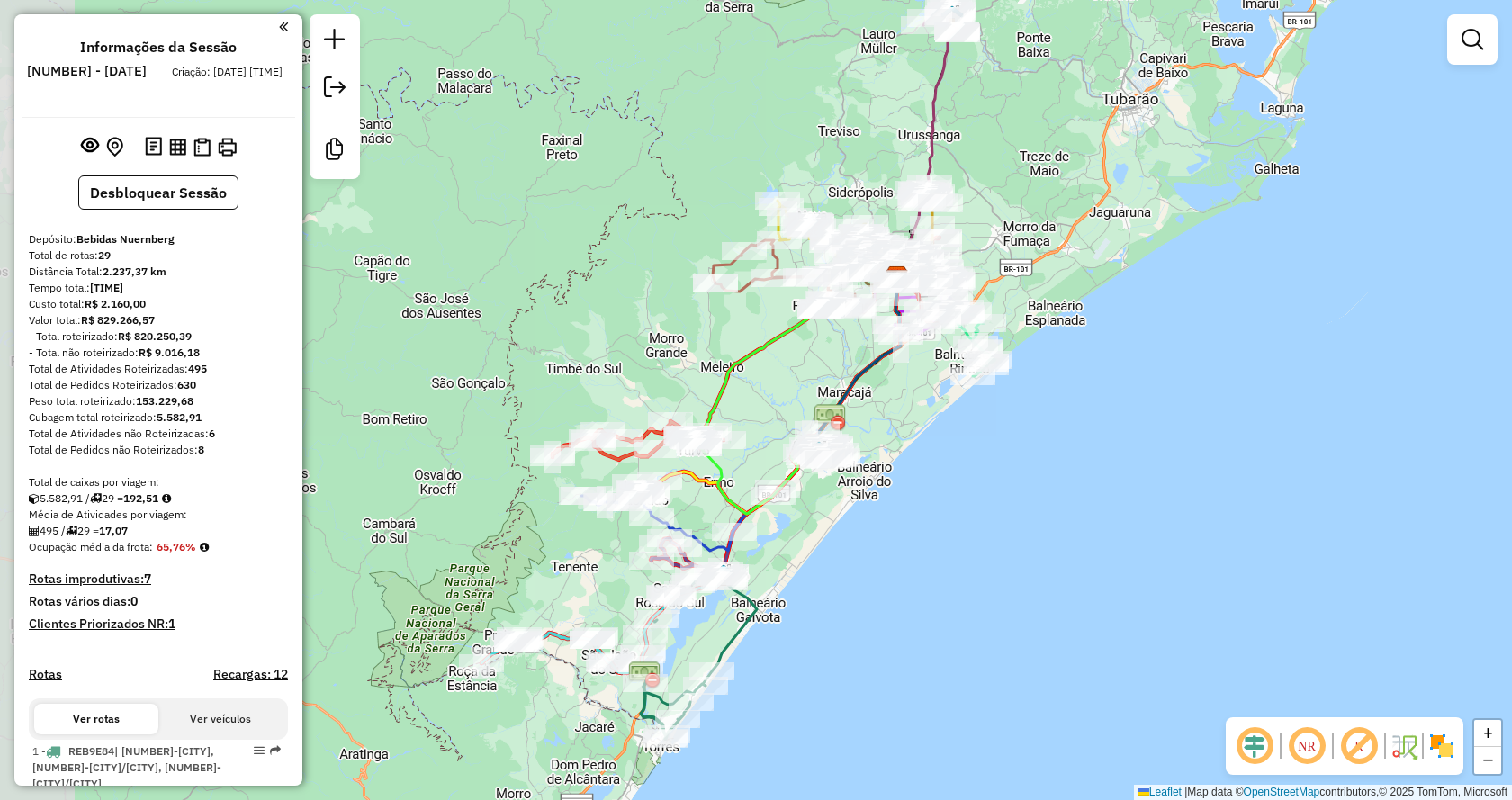 drag, startPoint x: 912, startPoint y: 341, endPoint x: 1053, endPoint y: 218, distance: 187.10959 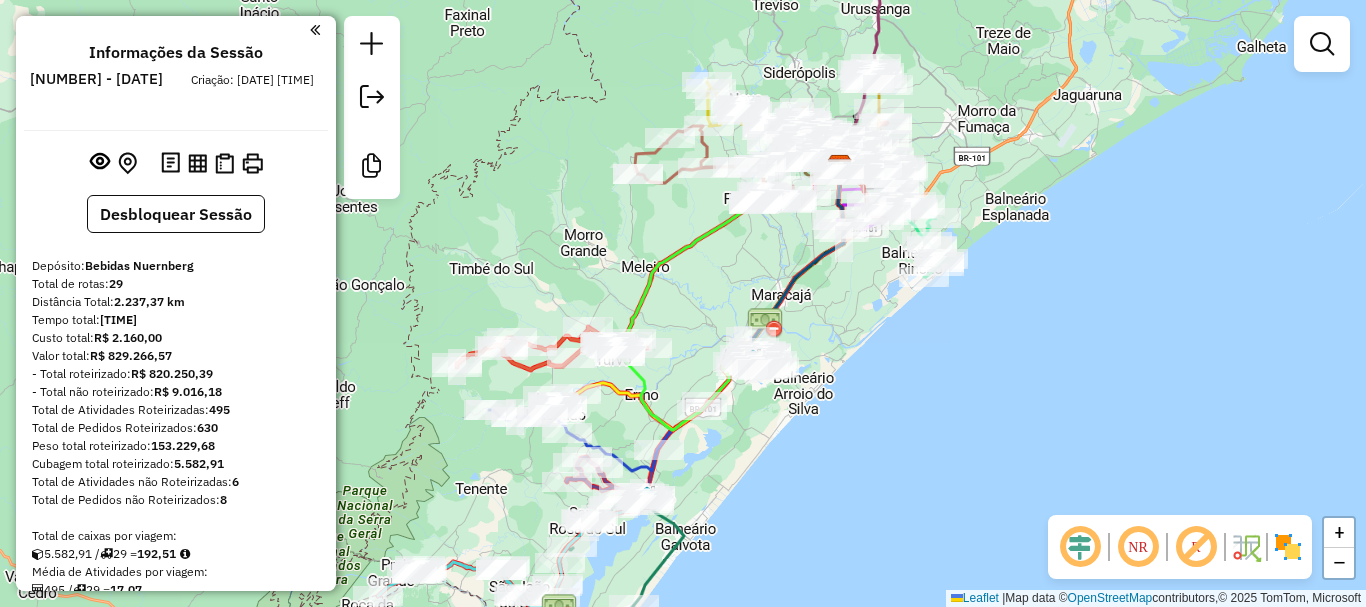 drag, startPoint x: 1072, startPoint y: 144, endPoint x: 1076, endPoint y: 132, distance: 12.649111 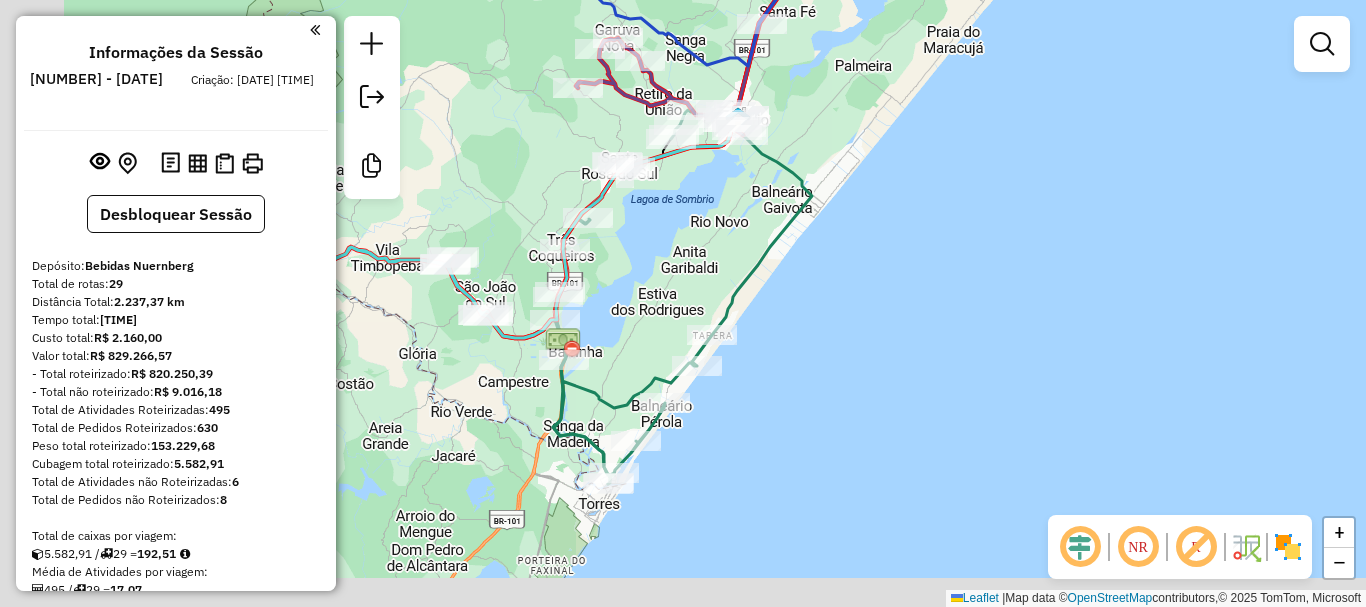 drag, startPoint x: 561, startPoint y: 280, endPoint x: 818, endPoint y: 191, distance: 271.97427 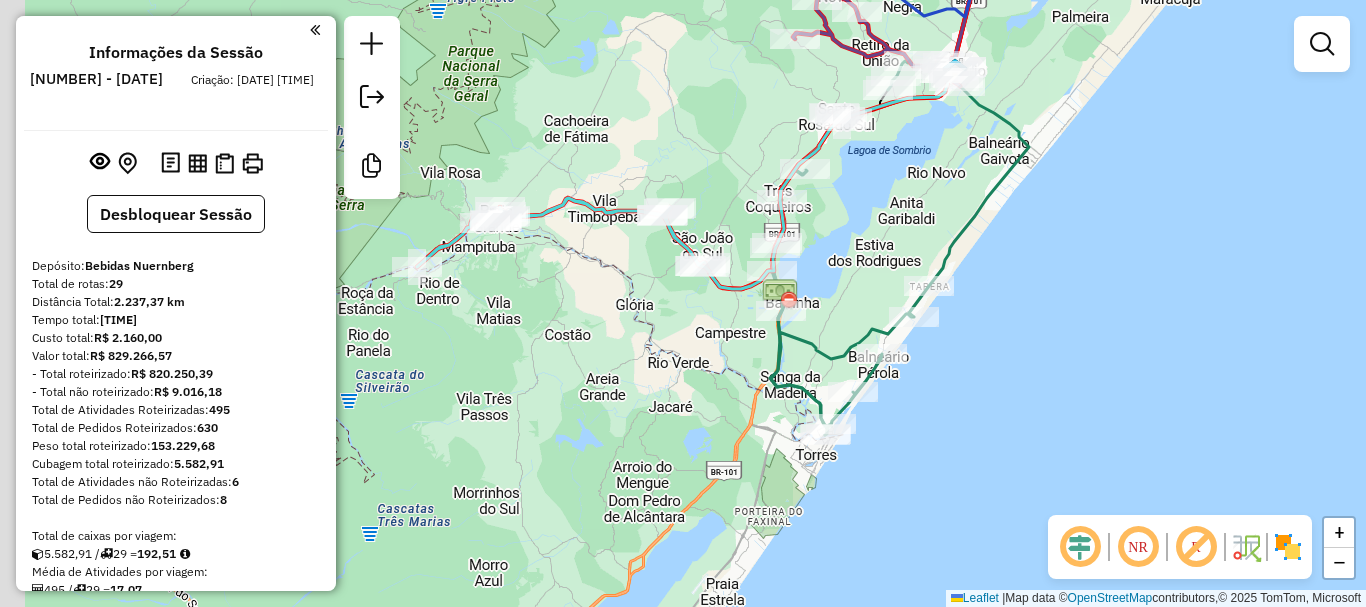 drag, startPoint x: 613, startPoint y: 381, endPoint x: 624, endPoint y: 384, distance: 11.401754 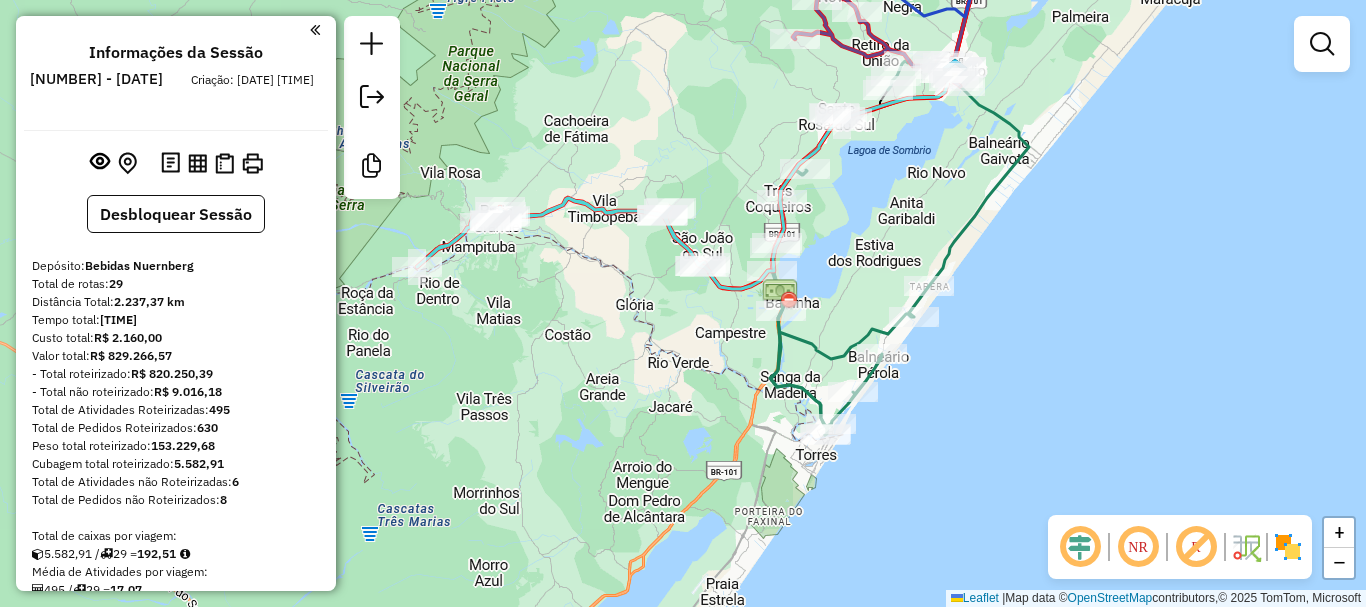 click at bounding box center (315, 30) 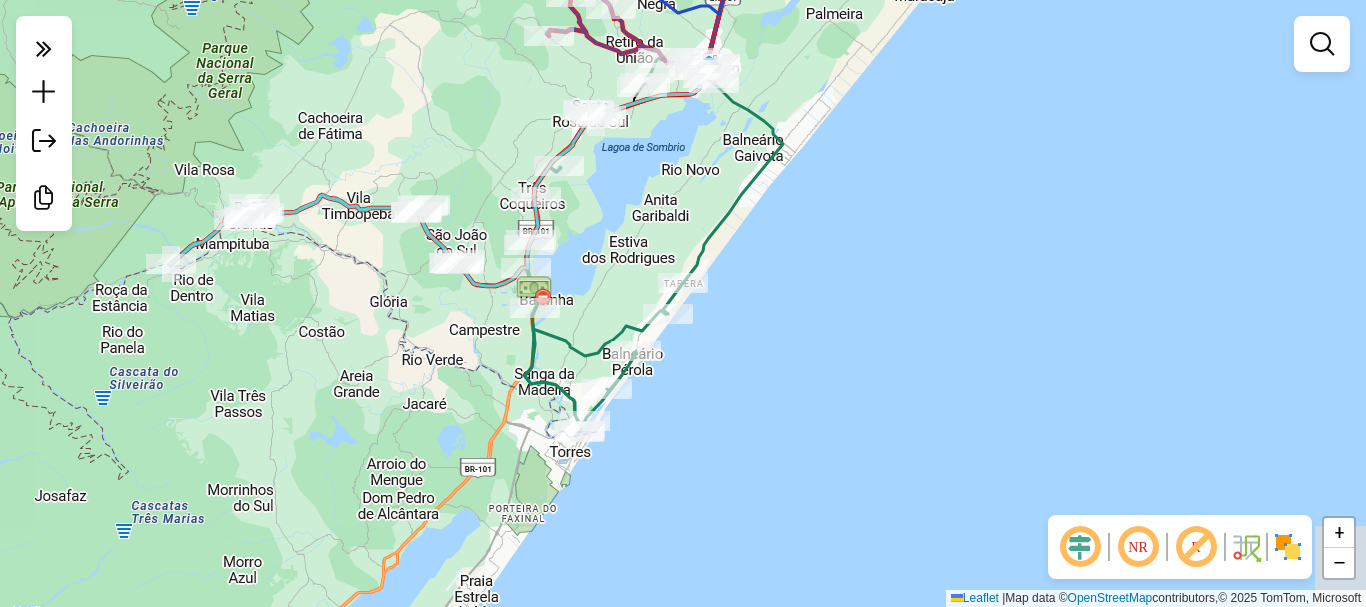drag, startPoint x: 470, startPoint y: 346, endPoint x: 214, endPoint y: 343, distance: 256.01758 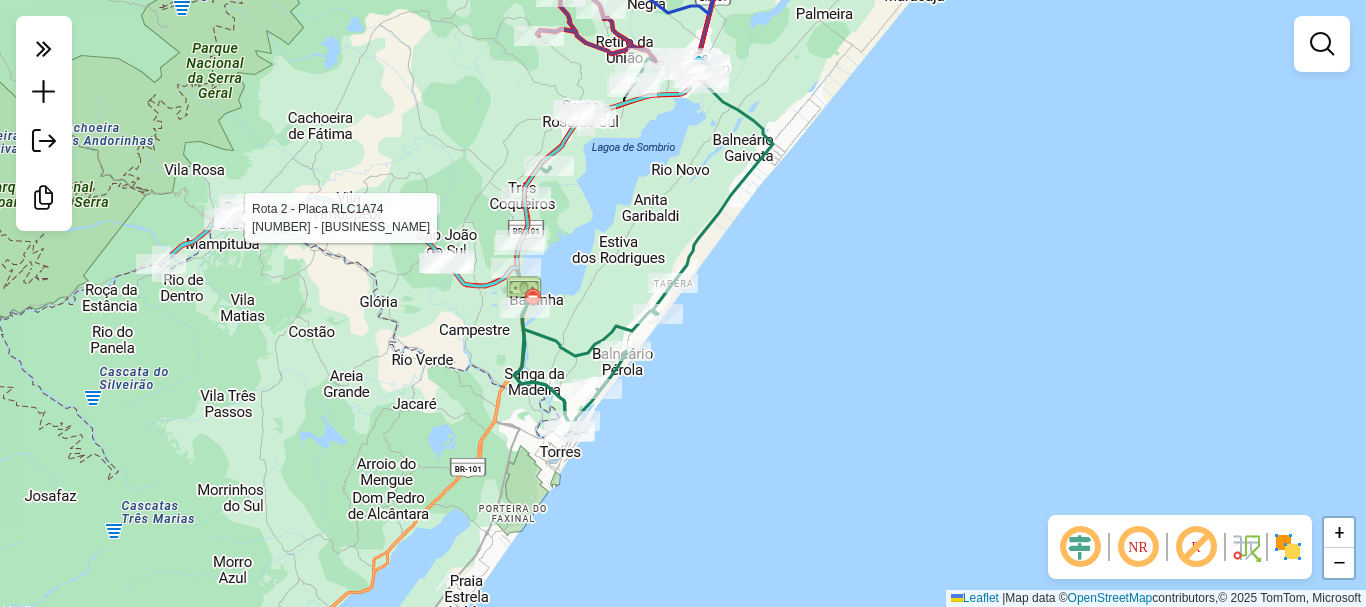 select on "**********" 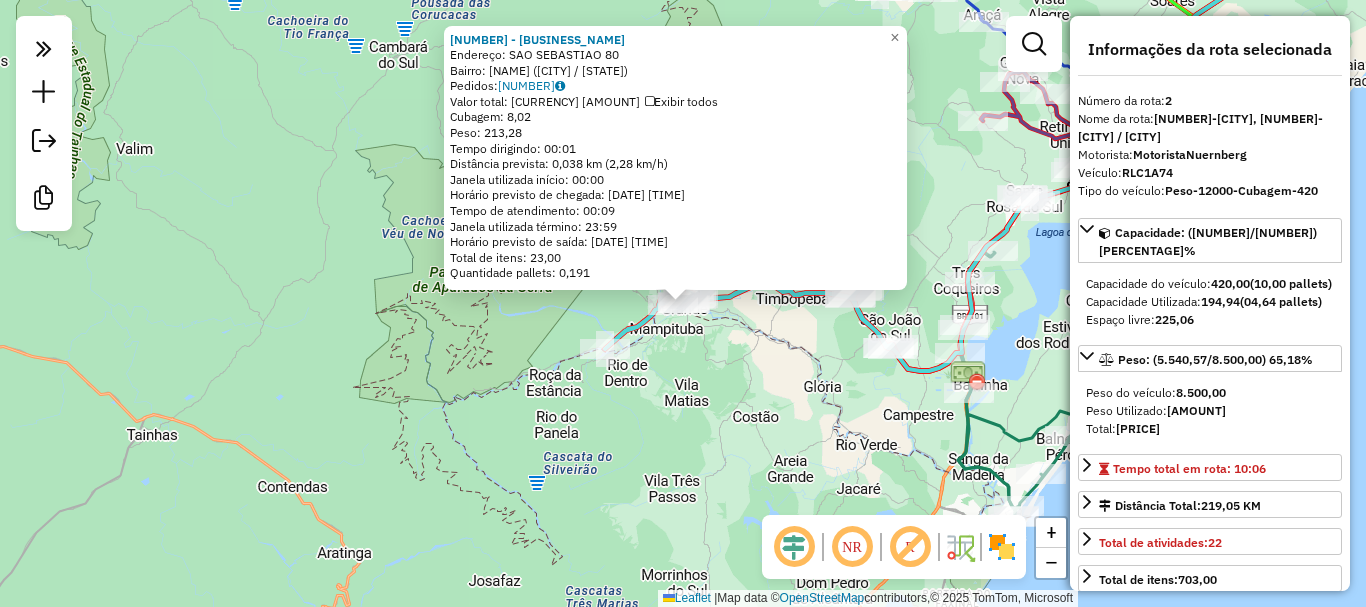 click on "17773 - SORVELANDIA PG  Endereço:  SAO SEBASTIAO 80   Bairro: CENTRO (PRAIA GRANDE / SC)   Pedidos:  07424546   Valor total: R$ 1.088,11   Exibir todos   Cubagem: 8,02  Peso: 213,28  Tempo dirigindo: 00:01   Distância prevista: 0,038 km (2,28 km/h)   Janela utilizada início: 00:00   Horário previsto de chegada: 08/07/2025 11:04   Tempo de atendimento: 00:09   Janela utilizada término: 23:59   Horário previsto de saída: 08/07/2025 11:13   Total de itens: 23,00   Quantidade pallets: 0,191  × Janela de atendimento Grade de atendimento Capacidade Transportadoras Veículos Cliente Pedidos  Rotas Selecione os dias de semana para filtrar as janelas de atendimento  Seg   Ter   Qua   Qui   Sex   Sáb   Dom  Informe o período da janela de atendimento: De: Até:  Filtrar exatamente a janela do cliente  Considerar janela de atendimento padrão  Selecione os dias de semana para filtrar as grades de atendimento  Seg   Ter   Qua   Qui   Sex   Sáb   Dom   Considerar clientes sem dia de atendimento cadastrado  De:" 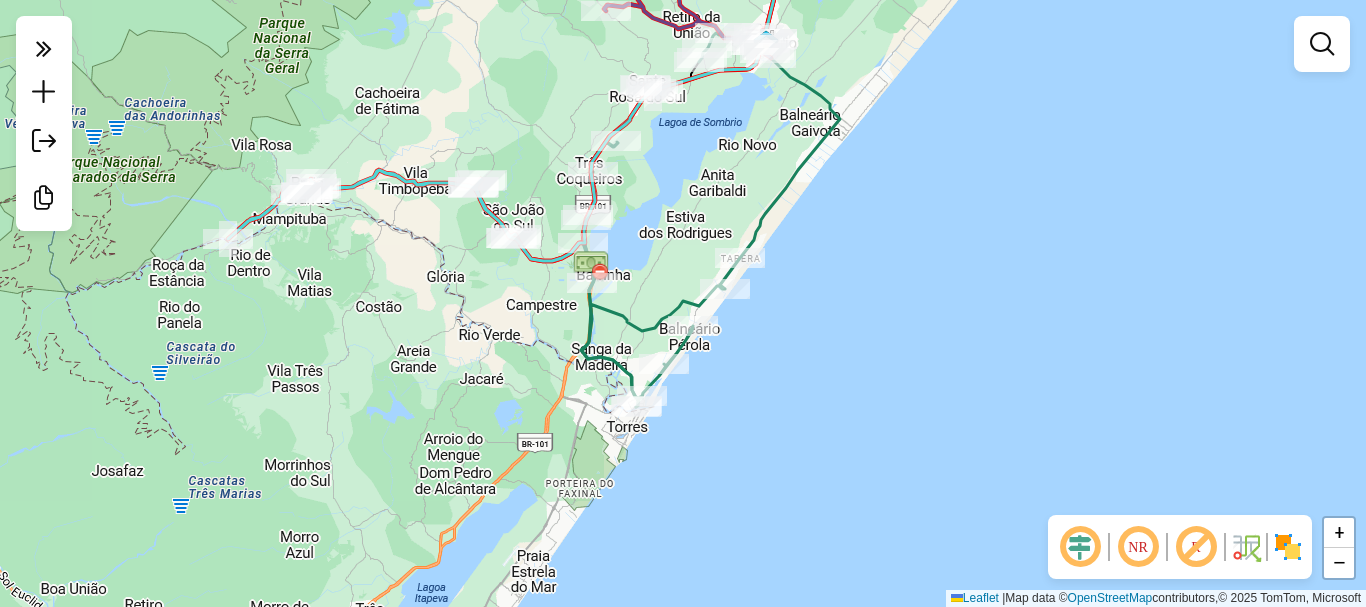 drag, startPoint x: 749, startPoint y: 421, endPoint x: 370, endPoint y: 313, distance: 394.08755 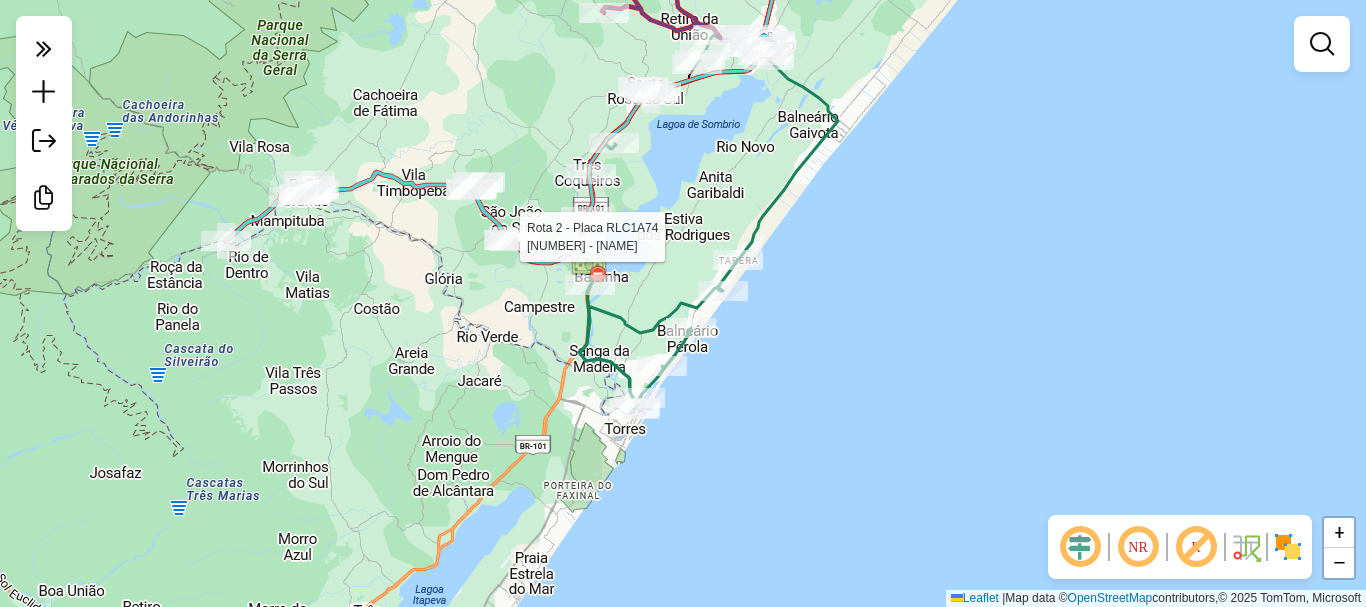 select on "**********" 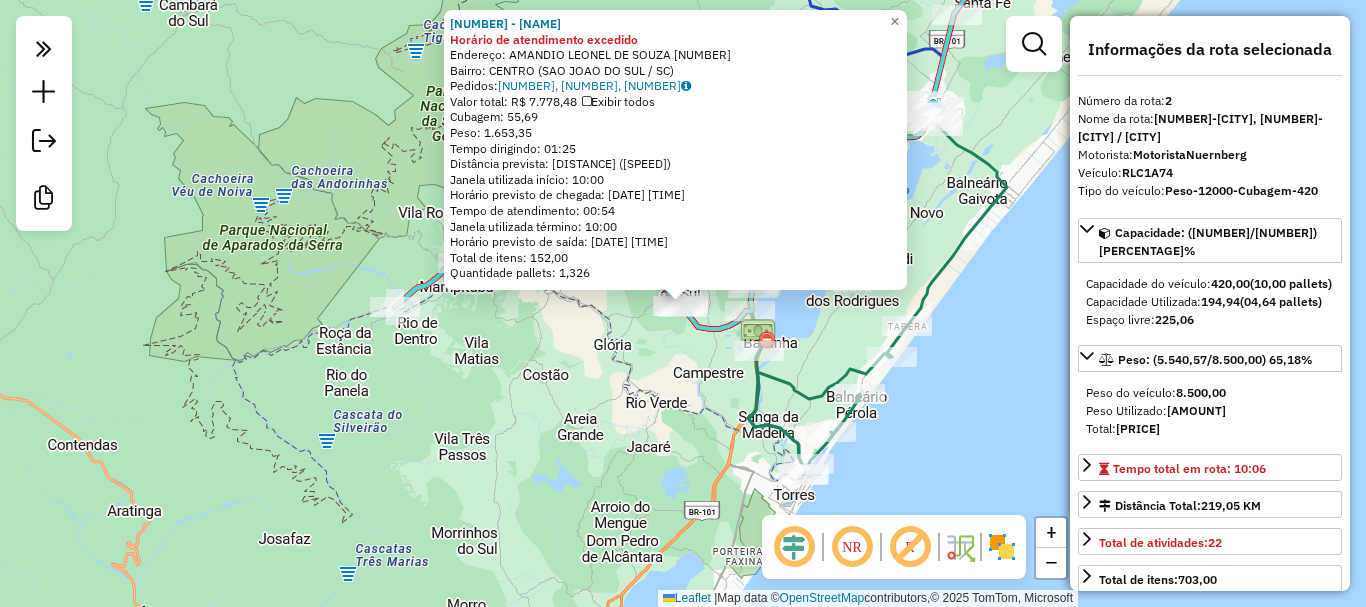 click on "10929 - SUPERCOOPER Horário de atendimento excedido  Endereço:  AMANDIO LEONEL DE SOUZA 320   Bairro: CENTRO (SAO JOAO DO SUL / SC)   Pedidos:  07424611, 07424588, 07424590   Valor total: R$ 7.778,48   Exibir todos   Cubagem: 55,69  Peso: 1.653,35  Tempo dirigindo: 01:25   Distância prevista: 83,05 km (58,62 km/h)   Janela utilizada início: 10:00   Horário previsto de chegada: 08/07/2025 08:55   Tempo de atendimento: 00:54   Janela utilizada término: 10:00   Horário previsto de saída: 08/07/2025 09:49   Total de itens: 152,00   Quantidade pallets: 1,326  × Janela de atendimento Grade de atendimento Capacidade Transportadoras Veículos Cliente Pedidos  Rotas Selecione os dias de semana para filtrar as janelas de atendimento  Seg   Ter   Qua   Qui   Sex   Sáb   Dom  Informe o período da janela de atendimento: De: Até:  Filtrar exatamente a janela do cliente  Considerar janela de atendimento padrão  Selecione os dias de semana para filtrar as grades de atendimento  Seg   Ter   Qua   Qui   Sex   Dom" 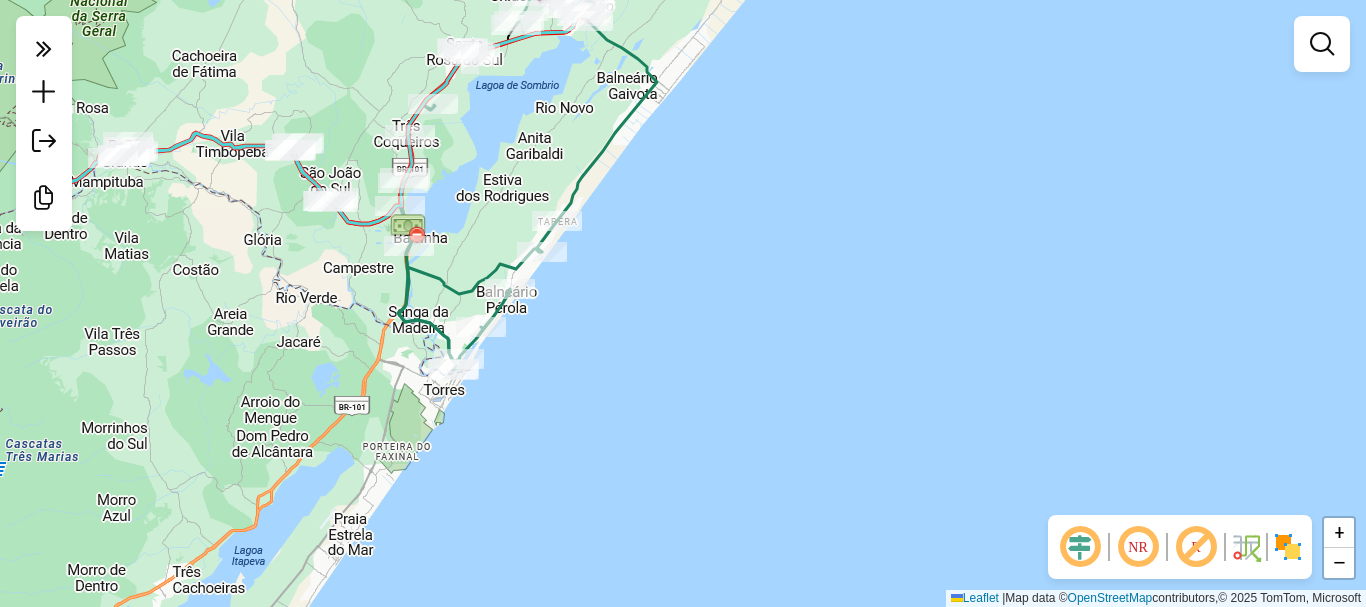 drag, startPoint x: 462, startPoint y: 392, endPoint x: 119, endPoint y: 288, distance: 358.42014 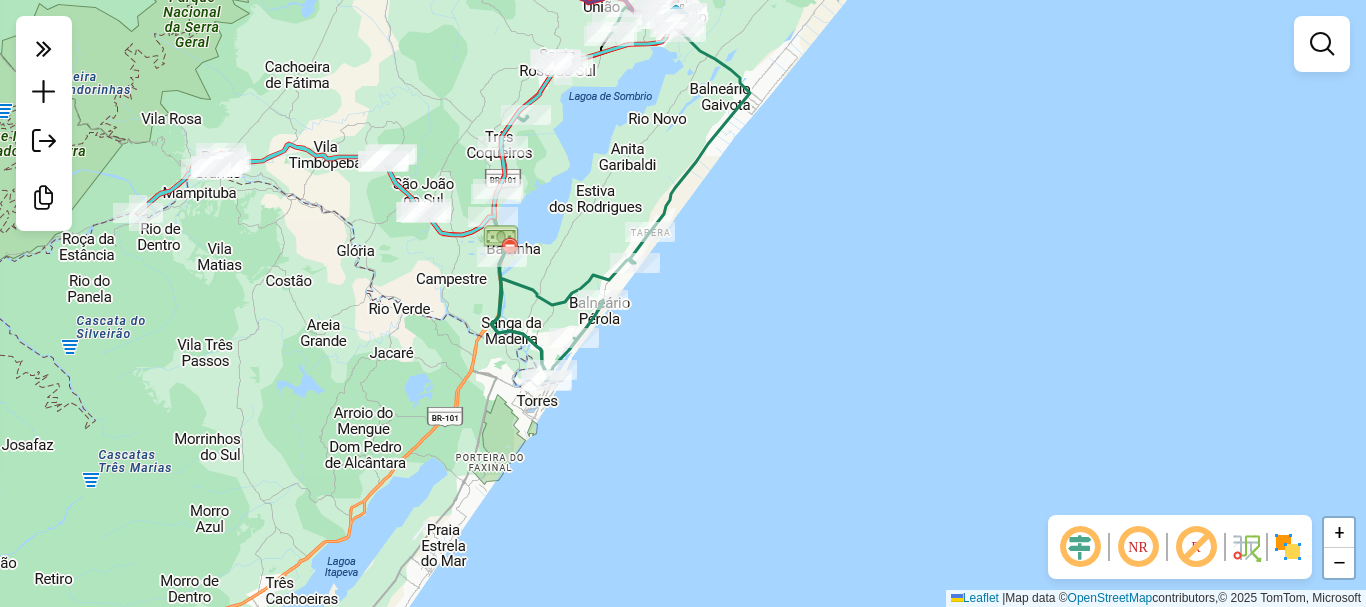 drag, startPoint x: 94, startPoint y: 330, endPoint x: 177, endPoint y: 342, distance: 83.86298 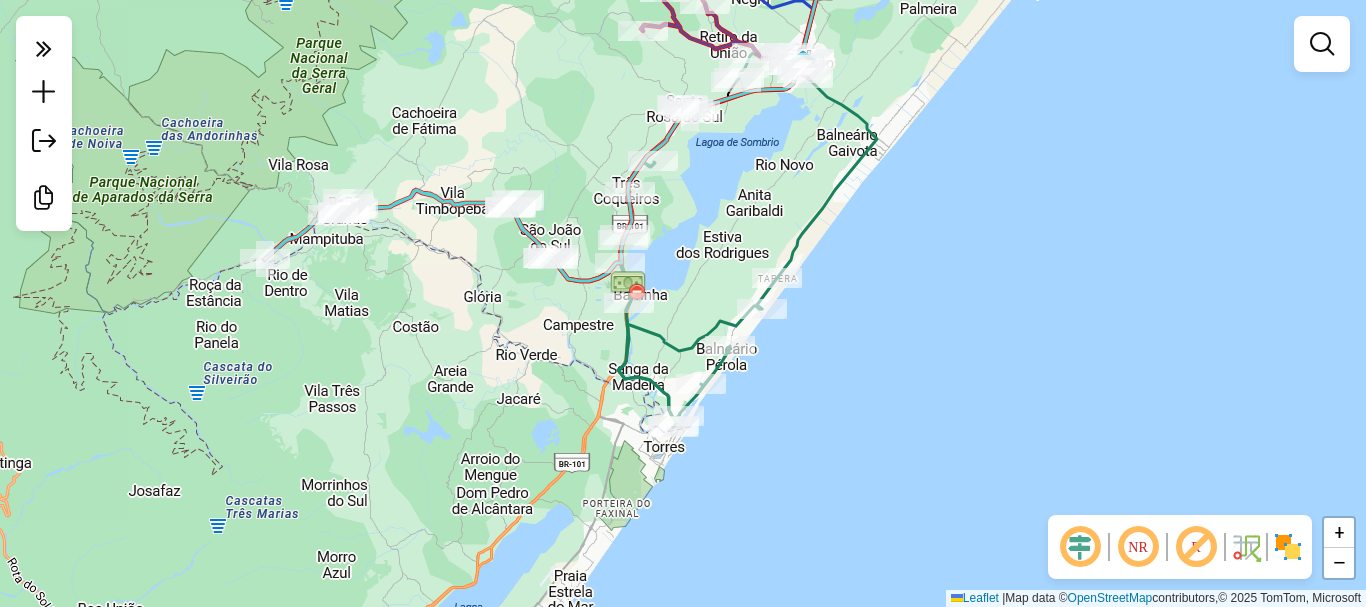 drag, startPoint x: 648, startPoint y: 160, endPoint x: 768, endPoint y: 204, distance: 127.81236 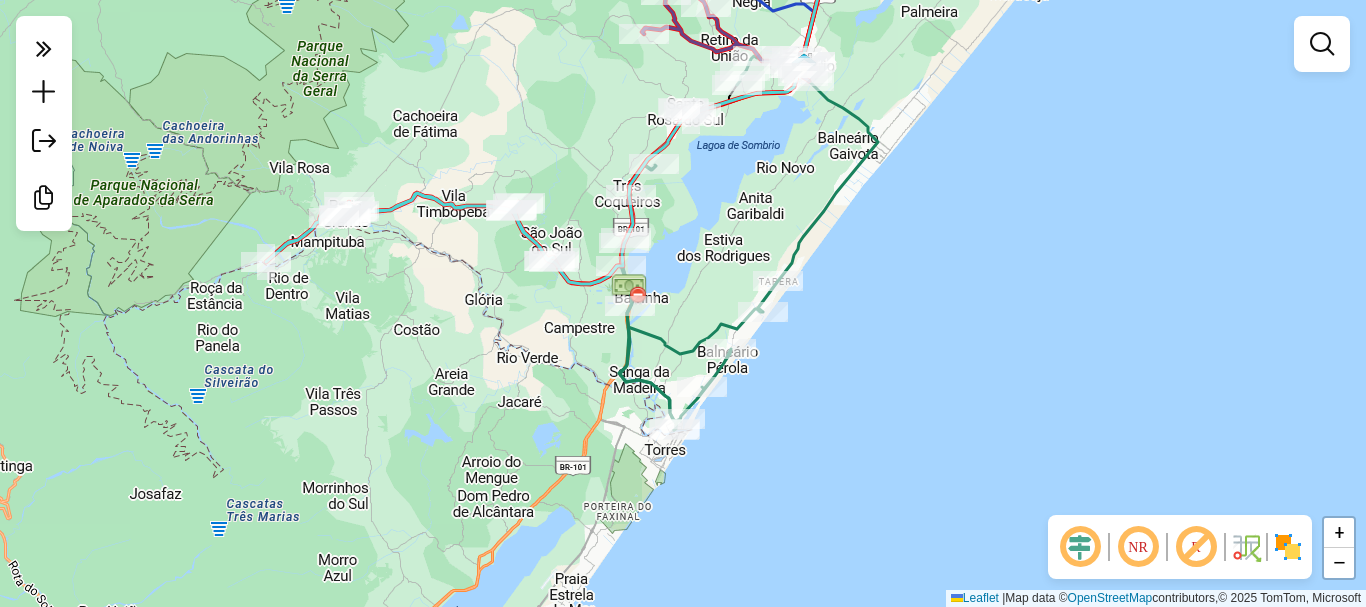 drag, startPoint x: 737, startPoint y: 162, endPoint x: 755, endPoint y: 231, distance: 71.30919 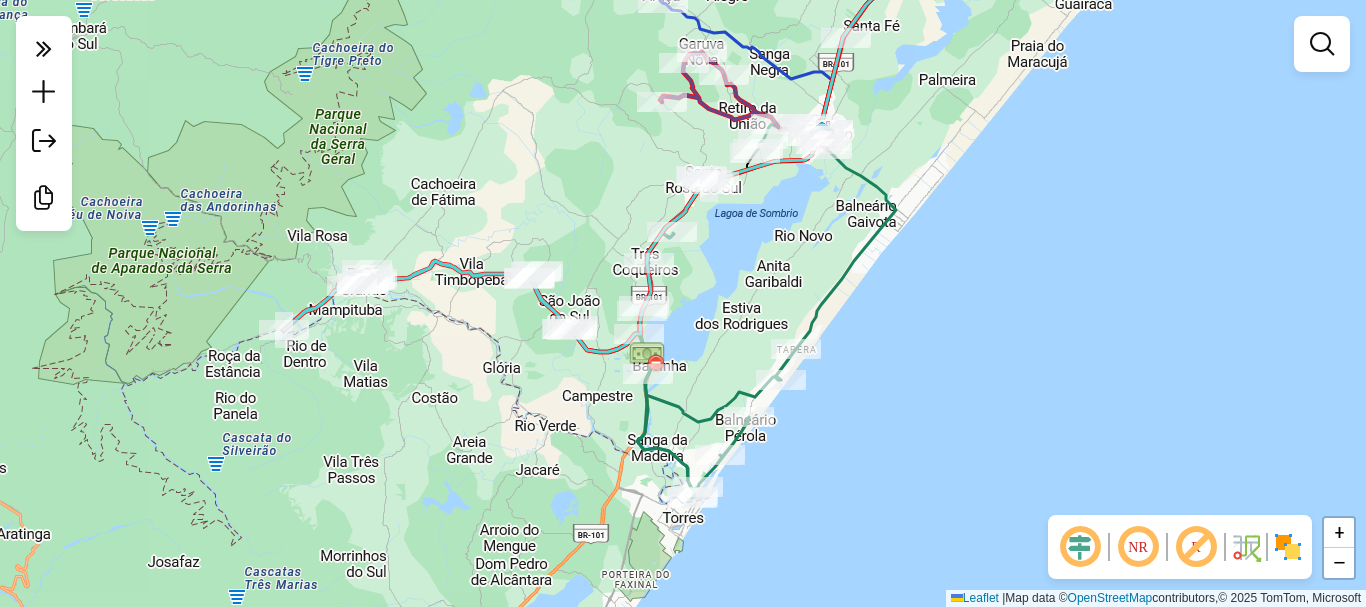 click on "Janela de atendimento Grade de atendimento Capacidade Transportadoras Veículos Cliente Pedidos  Rotas Selecione os dias de semana para filtrar as janelas de atendimento  Seg   Ter   Qua   Qui   Sex   Sáb   Dom  Informe o período da janela de atendimento: De: Até:  Filtrar exatamente a janela do cliente  Considerar janela de atendimento padrão  Selecione os dias de semana para filtrar as grades de atendimento  Seg   Ter   Qua   Qui   Sex   Sáb   Dom   Considerar clientes sem dia de atendimento cadastrado  Clientes fora do dia de atendimento selecionado Filtrar as atividades entre os valores definidos abaixo:  Peso mínimo:   Peso máximo:   Cubagem mínima:   Cubagem máxima:   De:   Até:  Filtrar as atividades entre o tempo de atendimento definido abaixo:  De:   Até:   Considerar capacidade total dos clientes não roteirizados Transportadora: Selecione um ou mais itens Tipo de veículo: Selecione um ou mais itens Veículo: Selecione um ou mais itens Motorista: Selecione um ou mais itens Nome: Rótulo:" 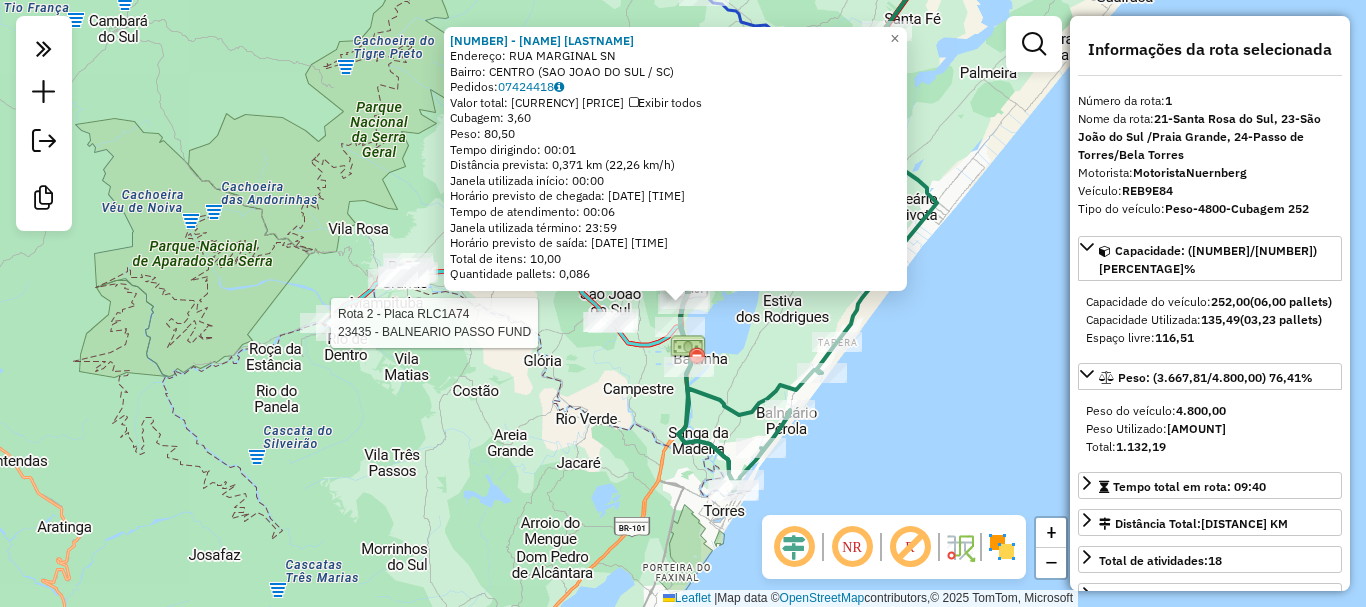 click on "Rota 2 - Placa RLC1A74  23435 - BALNEARIO PASSO FUND Rota 2 - Placa RLC1A74  23435 - BALNEARIO PASSO FUND 23025 - MANOEL PEREIRA  Endereço:  RUA MARGINAL SN   Bairro: CENTRO (SAO JOAO DO SUL / SC)   Pedidos:  07424418   Valor total: R$ 852,59   Exibir todos   Cubagem: 3,60  Peso: 80,50  Tempo dirigindo: 00:01   Distância prevista: 0,371 km (22,26 km/h)   Janela utilizada início: 00:00   Horário previsto de chegada: 08/07/2025 13:58   Tempo de atendimento: 00:06   Janela utilizada término: 23:59   Horário previsto de saída: 08/07/2025 14:04   Total de itens: 10,00   Quantidade pallets: 0,086  × Janela de atendimento Grade de atendimento Capacidade Transportadoras Veículos Cliente Pedidos  Rotas Selecione os dias de semana para filtrar as janelas de atendimento  Seg   Ter   Qua   Qui   Sex   Sáb   Dom  Informe o período da janela de atendimento: De: Até:  Filtrar exatamente a janela do cliente  Considerar janela de atendimento padrão   Seg   Ter   Qua   Qui   Sex   Sáb   Dom   Peso mínimo:   De:" 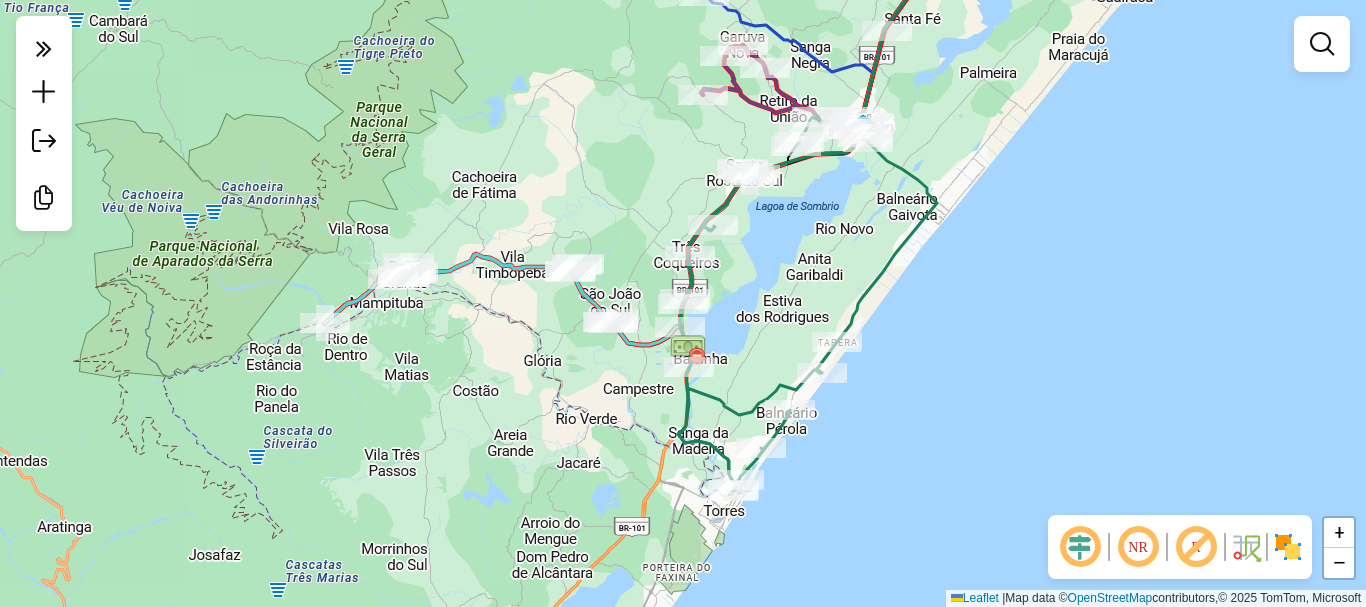 click on "Janela de atendimento Grade de atendimento Capacidade Transportadoras Veículos Cliente Pedidos  Rotas Selecione os dias de semana para filtrar as janelas de atendimento  Seg   Ter   Qua   Qui   Sex   Sáb   Dom  Informe o período da janela de atendimento: De: Até:  Filtrar exatamente a janela do cliente  Considerar janela de atendimento padrão  Selecione os dias de semana para filtrar as grades de atendimento  Seg   Ter   Qua   Qui   Sex   Sáb   Dom   Considerar clientes sem dia de atendimento cadastrado  Clientes fora do dia de atendimento selecionado Filtrar as atividades entre os valores definidos abaixo:  Peso mínimo:   Peso máximo:   Cubagem mínima:   Cubagem máxima:   De:   Até:  Filtrar as atividades entre o tempo de atendimento definido abaixo:  De:   Até:   Considerar capacidade total dos clientes não roteirizados Transportadora: Selecione um ou mais itens Tipo de veículo: Selecione um ou mais itens Veículo: Selecione um ou mais itens Motorista: Selecione um ou mais itens Nome: Rótulo:" 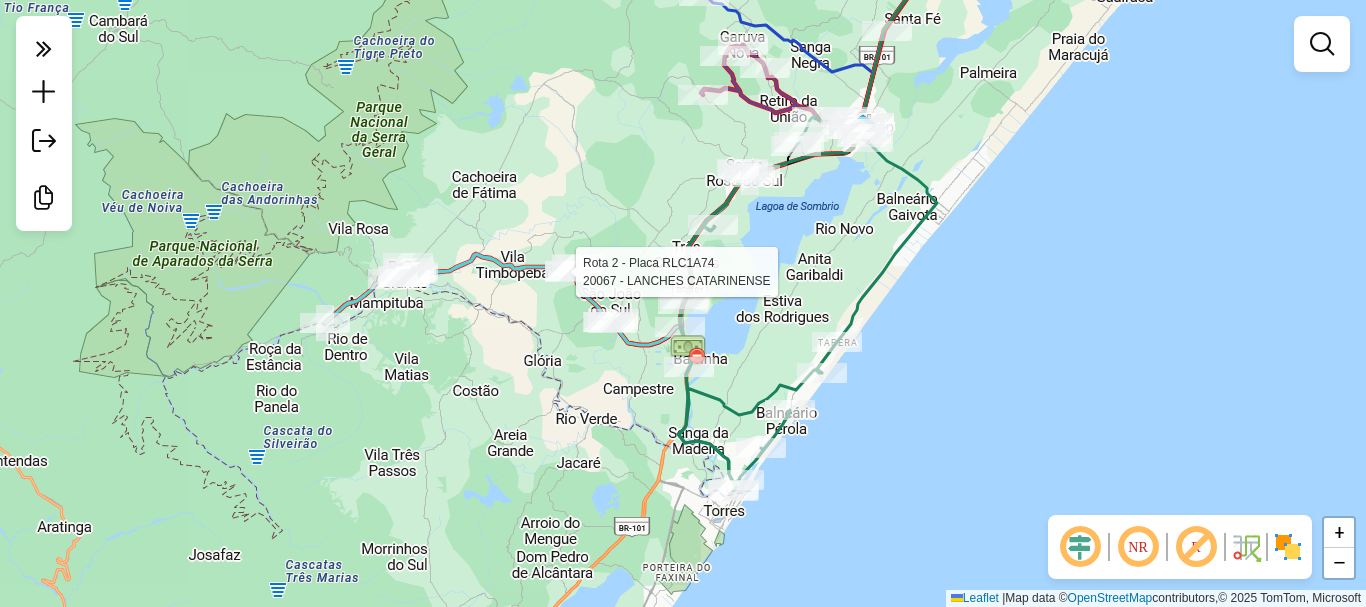 click 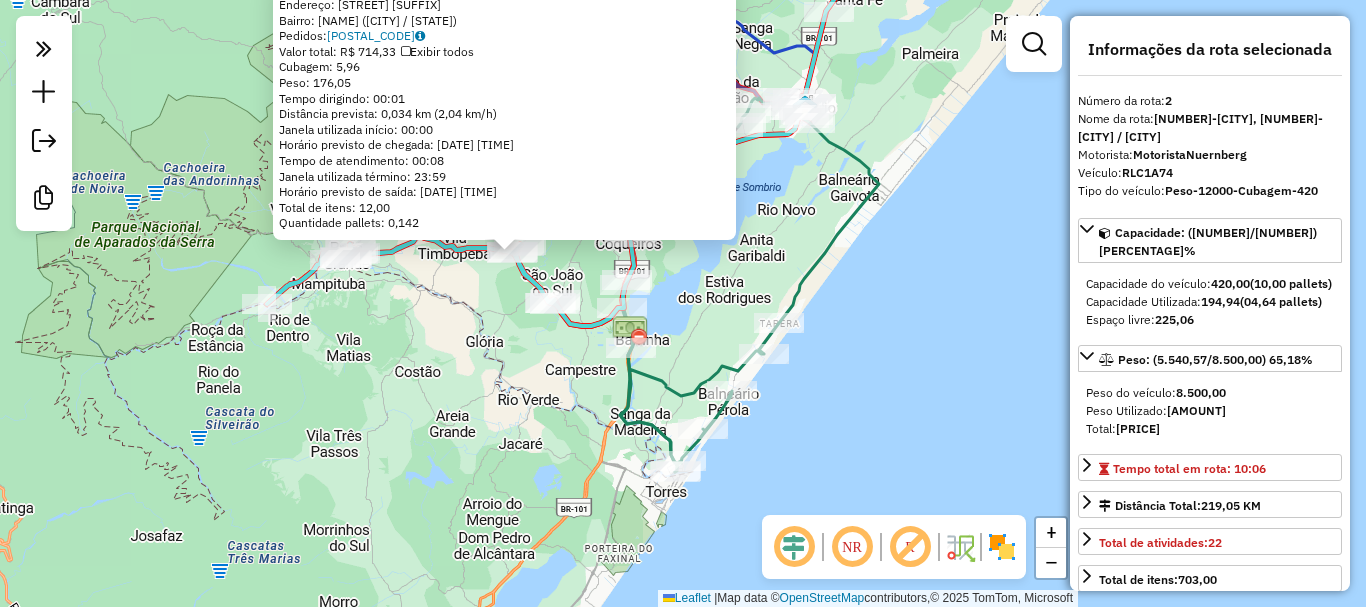 drag, startPoint x: 576, startPoint y: 461, endPoint x: 403, endPoint y: 411, distance: 180.08054 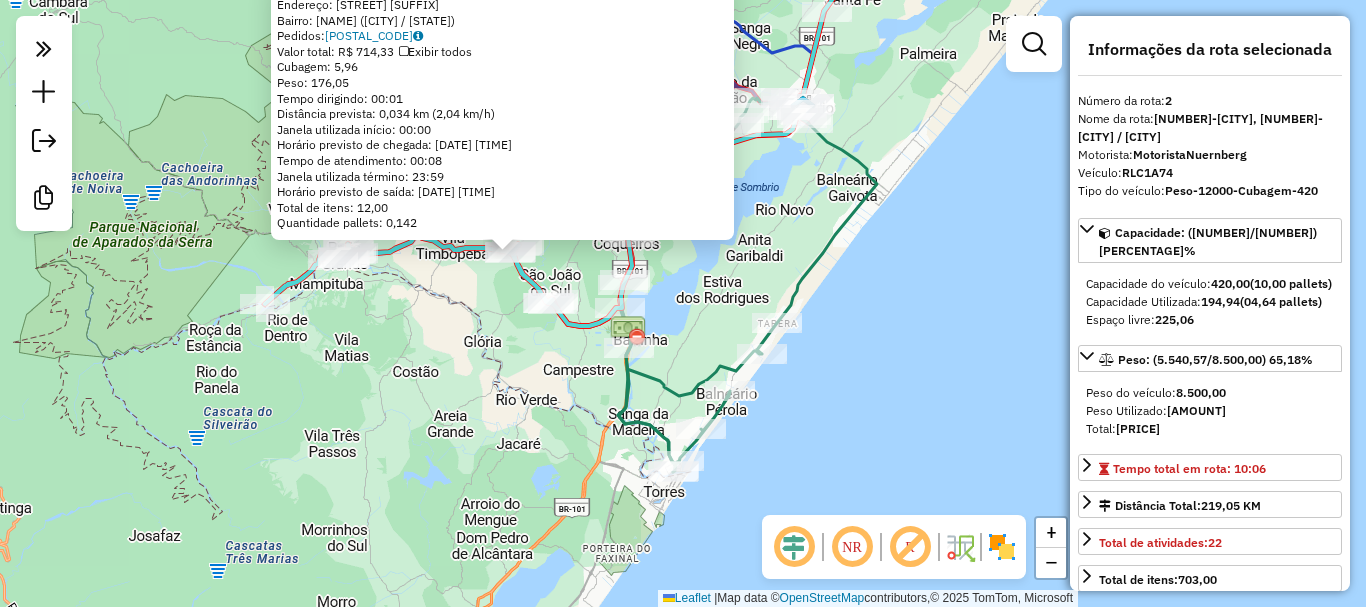 click on "20067 - LANCHES CATARINENSE  Endereço:  ANGELINO JOAO DE BORBA SN   Bairro: VILA SANTA CATARINA (SAO JOAO DO SUL / SC)   Pedidos:  07424132   Valor total: R$ 714,33   Exibir todos   Cubagem: 5,96  Peso: 176,05  Tempo dirigindo: 00:01   Distância prevista: 0,034 km (2,04 km/h)   Janela utilizada início: 00:00   Horário previsto de chegada: 08/07/2025 10:19   Tempo de atendimento: 00:08   Janela utilizada término: 23:59   Horário previsto de saída: 08/07/2025 10:27   Total de itens: 12,00   Quantidade pallets: 0,142  × Janela de atendimento Grade de atendimento Capacidade Transportadoras Veículos Cliente Pedidos  Rotas Selecione os dias de semana para filtrar as janelas de atendimento  Seg   Ter   Qua   Qui   Sex   Sáb   Dom  Informe o período da janela de atendimento: De: Até:  Filtrar exatamente a janela do cliente  Considerar janela de atendimento padrão  Selecione os dias de semana para filtrar as grades de atendimento  Seg   Ter   Qua   Qui   Sex   Sáb   Dom   Peso mínimo:   Peso máximo:  +" 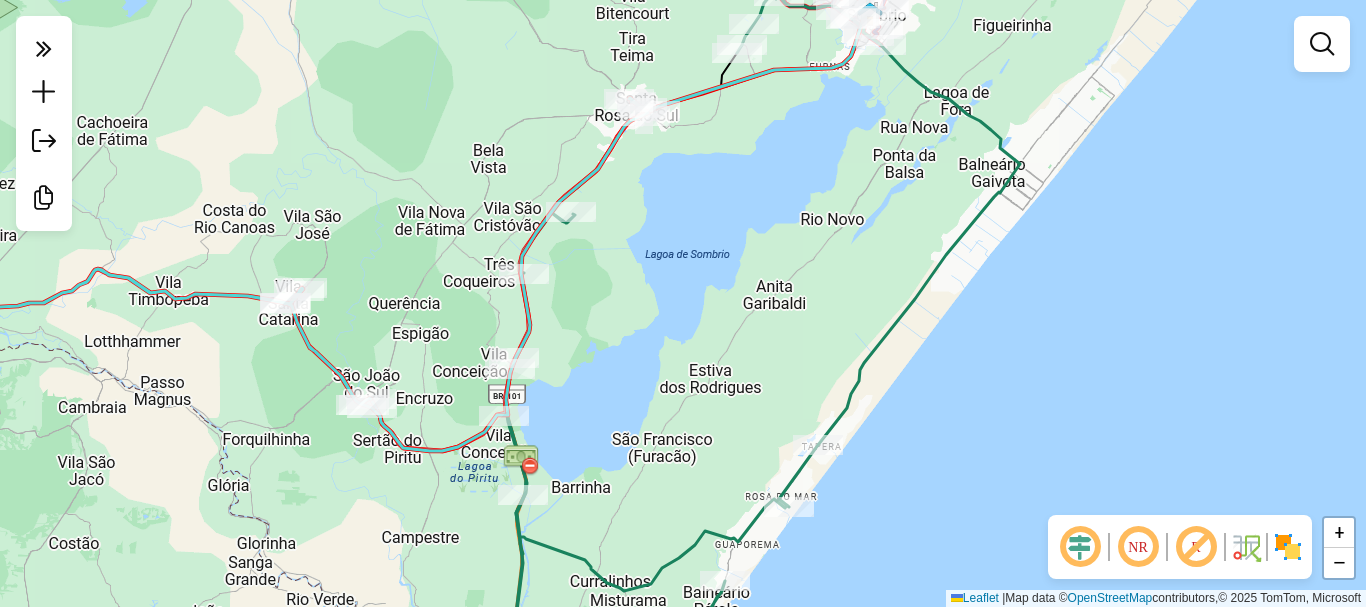drag, startPoint x: 515, startPoint y: 152, endPoint x: 542, endPoint y: 165, distance: 29.966648 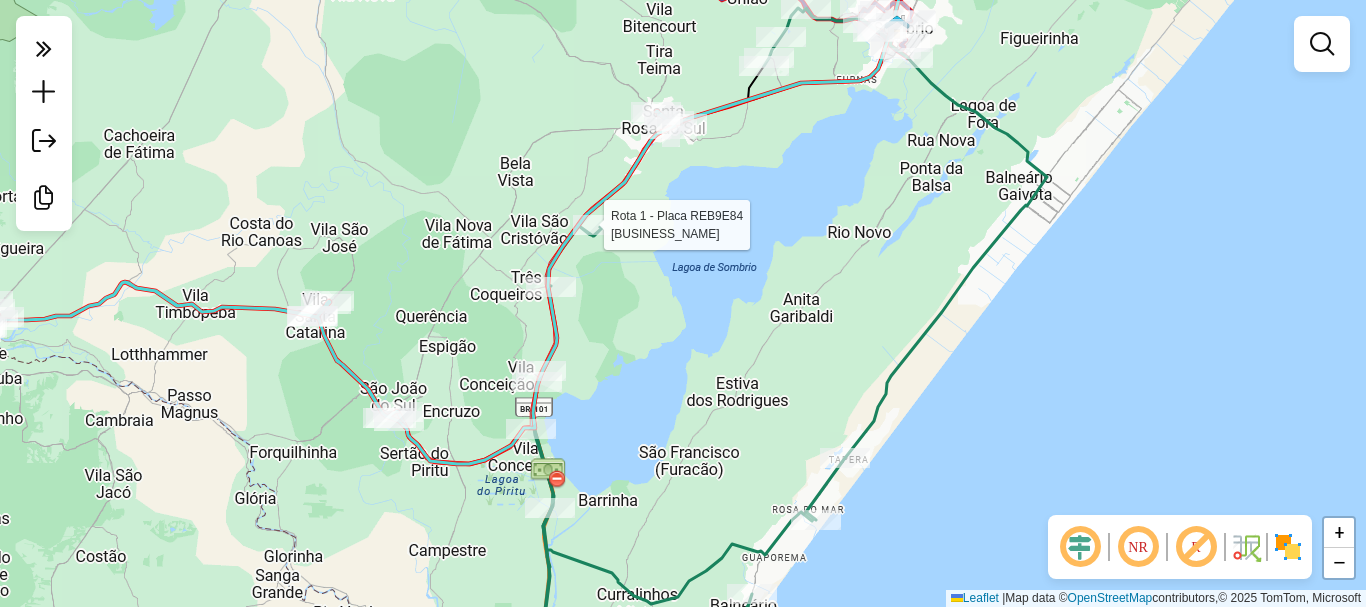 select on "**********" 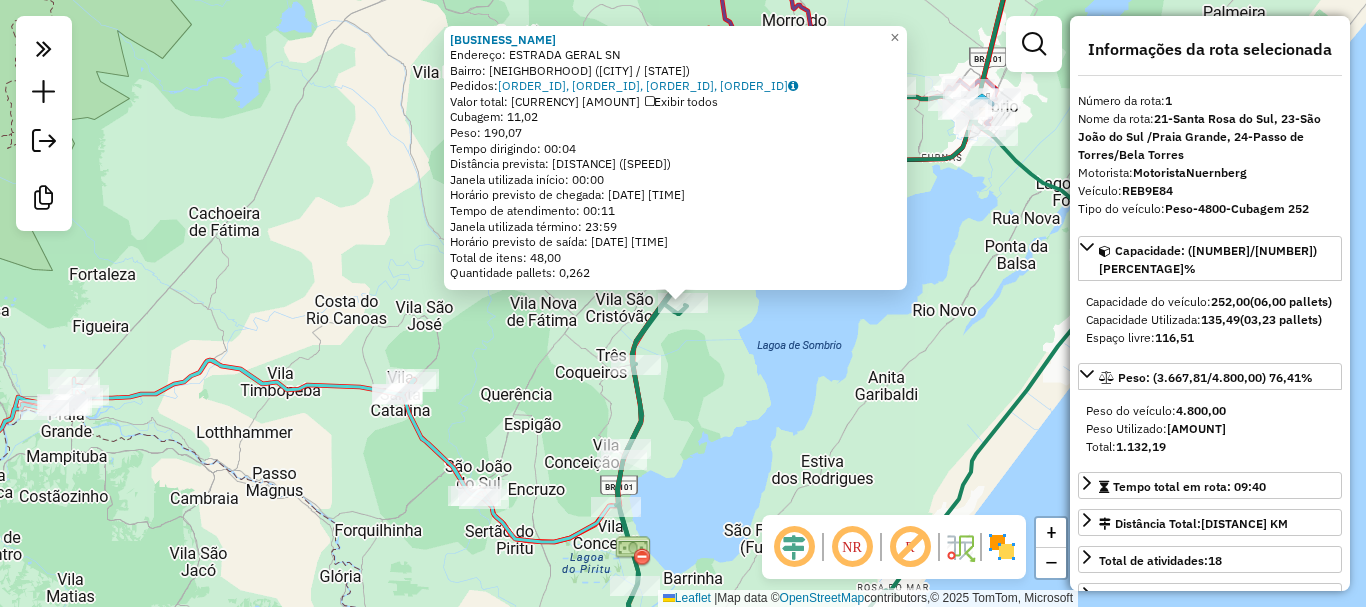 click on "22178 - RECANTO DAS TAQUARAS  Endereço:  ESTRADA GERAL SN   Bairro: CENTRO (SANTA ROSA DO SUL / SC)   Pedidos:  07424141, 07424143, 07424579, 07424142   Valor total: R$ 2.662,93   Exibir todos   Cubagem: 11,02  Peso: 190,07  Tempo dirigindo: 00:04   Distância prevista: 3,476 km (52,14 km/h)   Janela utilizada início: 00:00   Horário previsto de chegada: 08/07/2025 11:27   Tempo de atendimento: 00:11   Janela utilizada término: 23:59   Horário previsto de saída: 08/07/2025 11:38   Total de itens: 48,00   Quantidade pallets: 0,262  × Janela de atendimento Grade de atendimento Capacidade Transportadoras Veículos Cliente Pedidos  Rotas Selecione os dias de semana para filtrar as janelas de atendimento  Seg   Ter   Qua   Qui   Sex   Sáb   Dom  Informe o período da janela de atendimento: De: Até:  Filtrar exatamente a janela do cliente  Considerar janela de atendimento padrão  Selecione os dias de semana para filtrar as grades de atendimento  Seg   Ter   Qua   Qui   Sex   Sáb   Dom   Peso mínimo:  +" 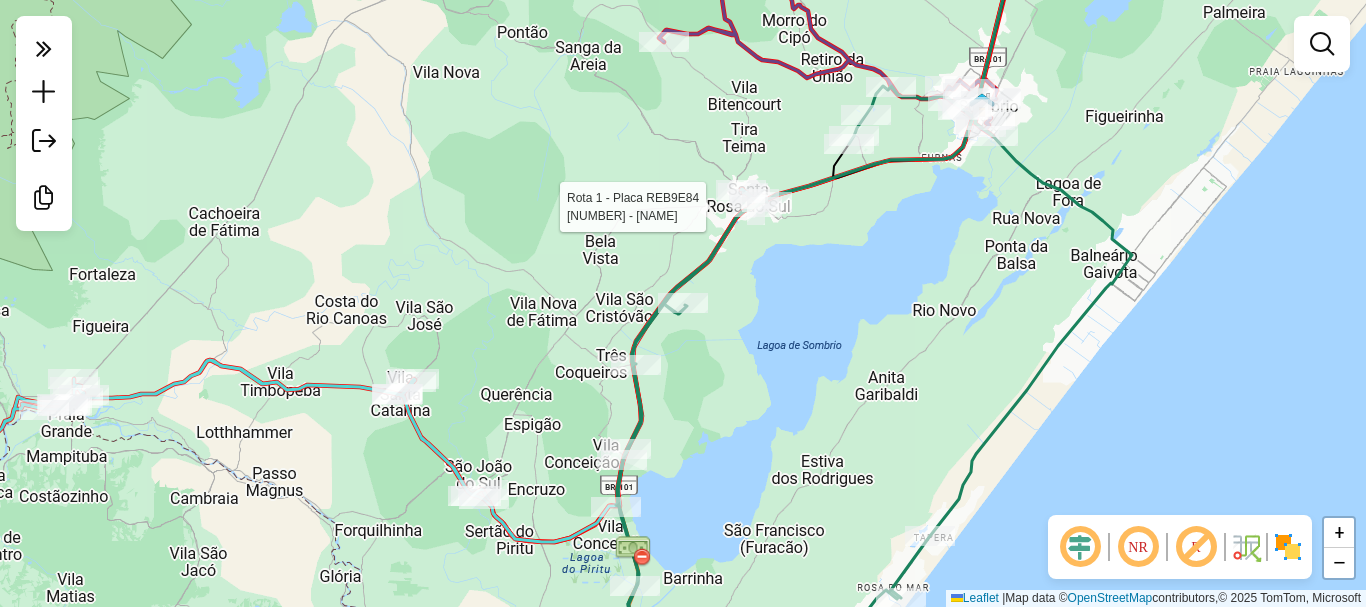 select on "**********" 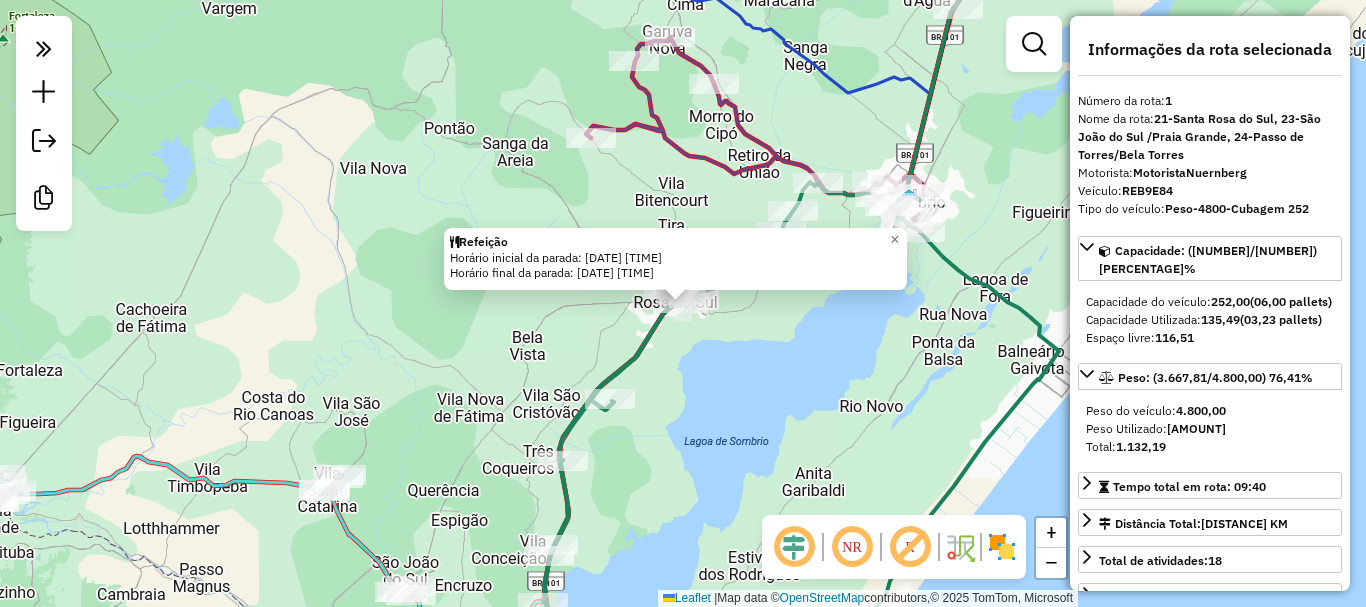 click on "Refeição  Horário inicial da parada: 08/07/2025 11:51   Horário final da parada: 08/07/2025 13:21  × Janela de atendimento Grade de atendimento Capacidade Transportadoras Veículos Cliente Pedidos  Rotas Selecione os dias de semana para filtrar as janelas de atendimento  Seg   Ter   Qua   Qui   Sex   Sáb   Dom  Informe o período da janela de atendimento: De: Até:  Filtrar exatamente a janela do cliente  Considerar janela de atendimento padrão  Selecione os dias de semana para filtrar as grades de atendimento  Seg   Ter   Qua   Qui   Sex   Sáb   Dom   Considerar clientes sem dia de atendimento cadastrado  Clientes fora do dia de atendimento selecionado Filtrar as atividades entre os valores definidos abaixo:  Peso mínimo:   Peso máximo:   Cubagem mínima:   Cubagem máxima:   De:   Até:  Filtrar as atividades entre o tempo de atendimento definido abaixo:  De:   Até:   Considerar capacidade total dos clientes não roteirizados Transportadora: Selecione um ou mais itens Tipo de veículo: Veículo:" 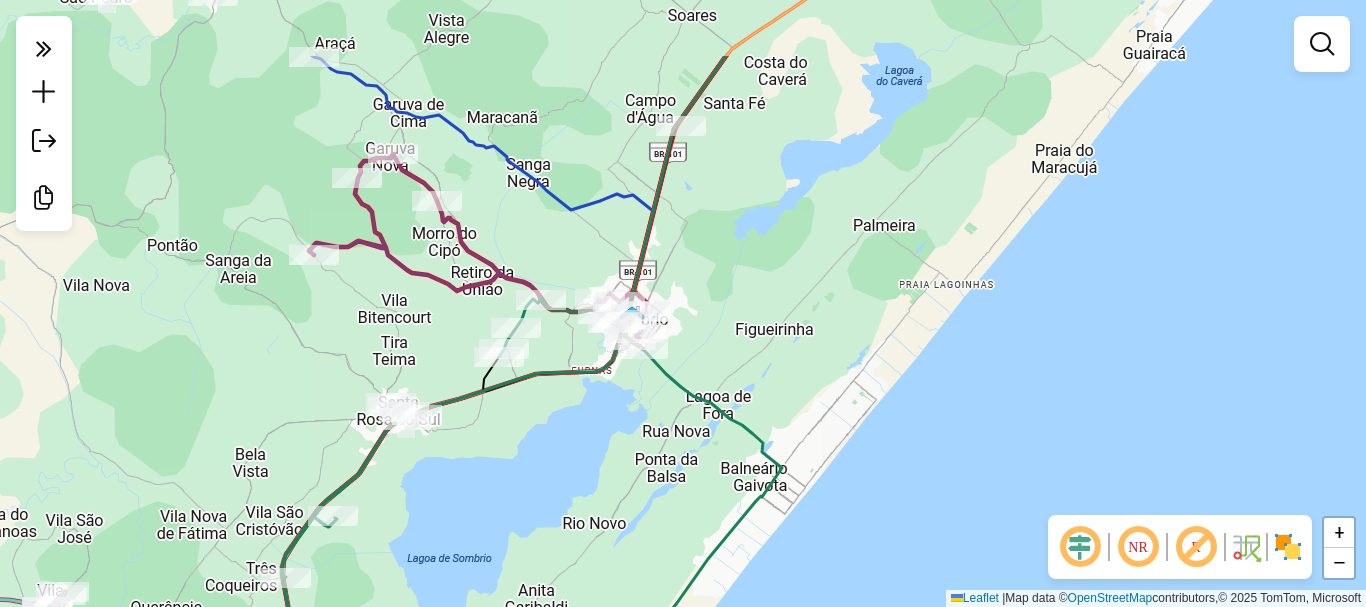 drag, startPoint x: 331, startPoint y: 148, endPoint x: 55, endPoint y: 260, distance: 297.85904 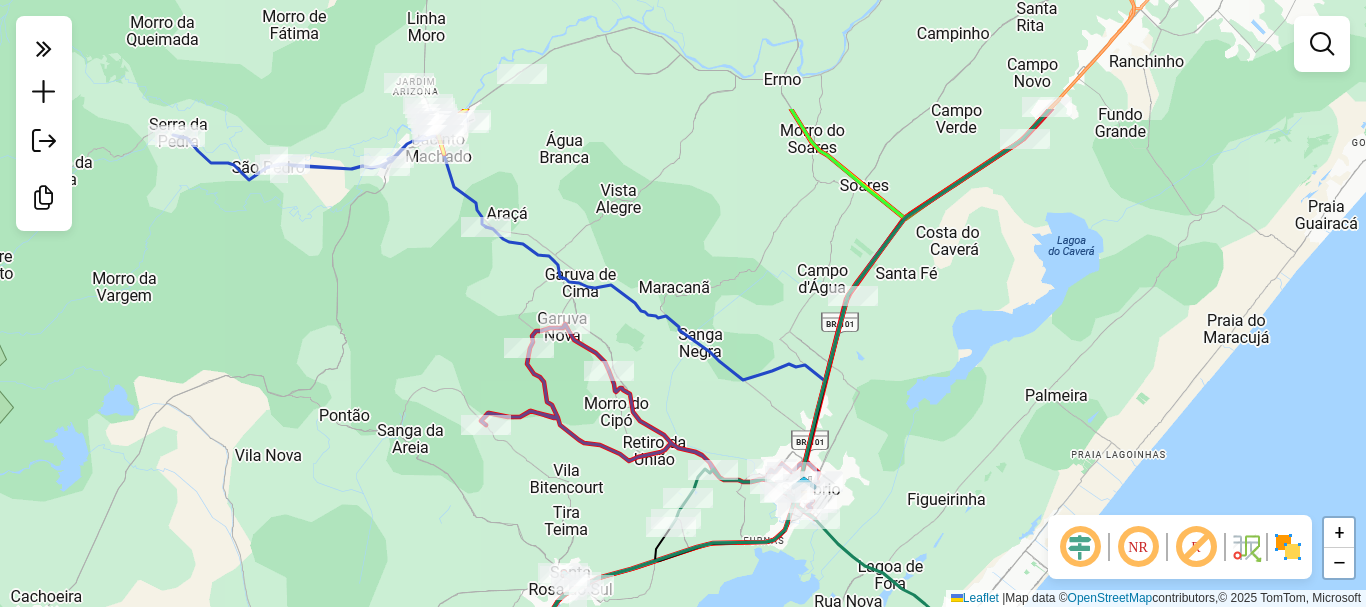 drag, startPoint x: 775, startPoint y: 199, endPoint x: 949, endPoint y: 369, distance: 243.26117 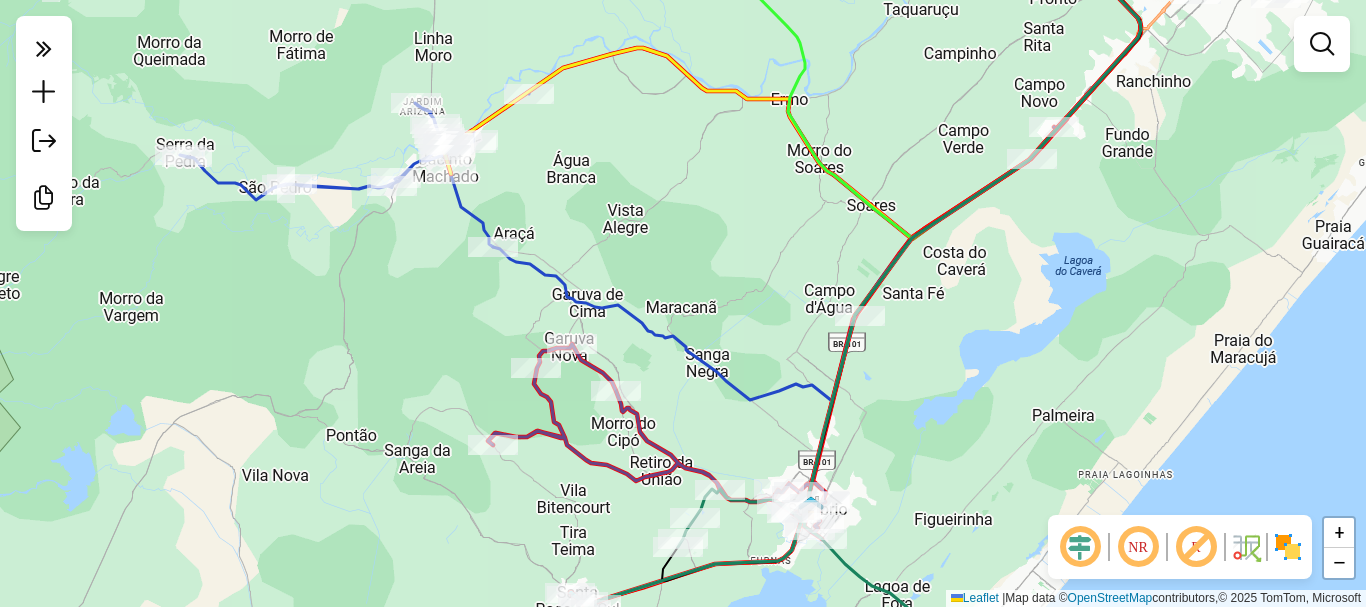 drag, startPoint x: 261, startPoint y: 73, endPoint x: 266, endPoint y: 93, distance: 20.615528 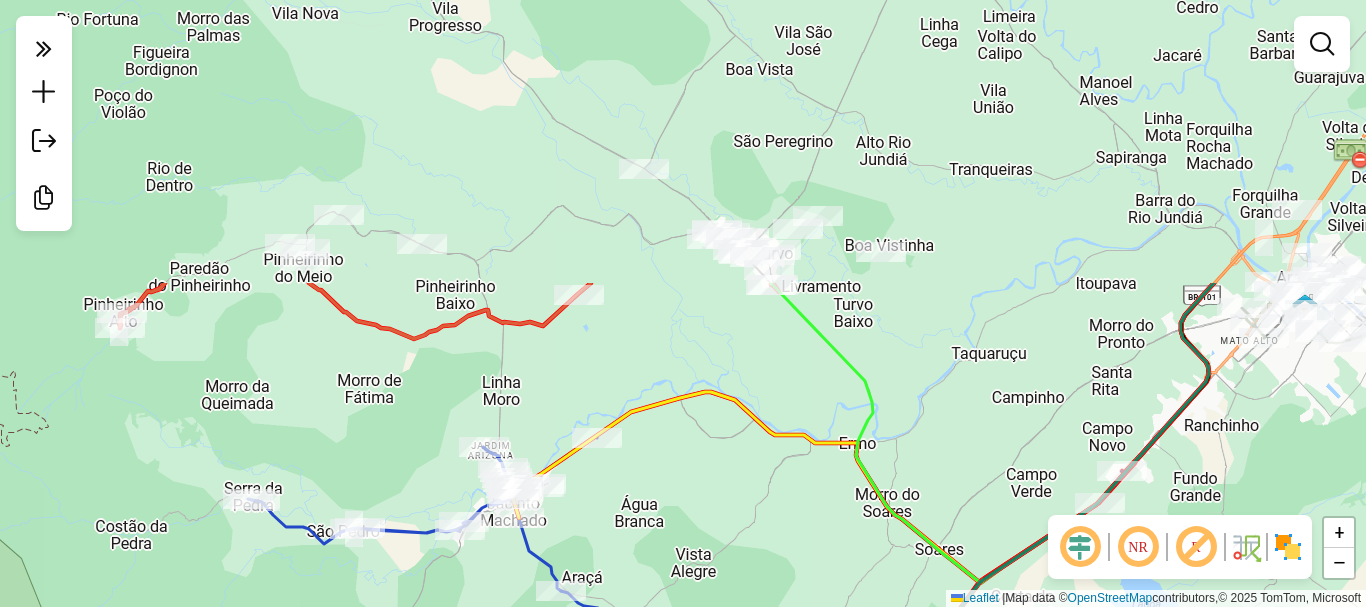 drag, startPoint x: 662, startPoint y: 75, endPoint x: 733, endPoint y: 419, distance: 351.2506 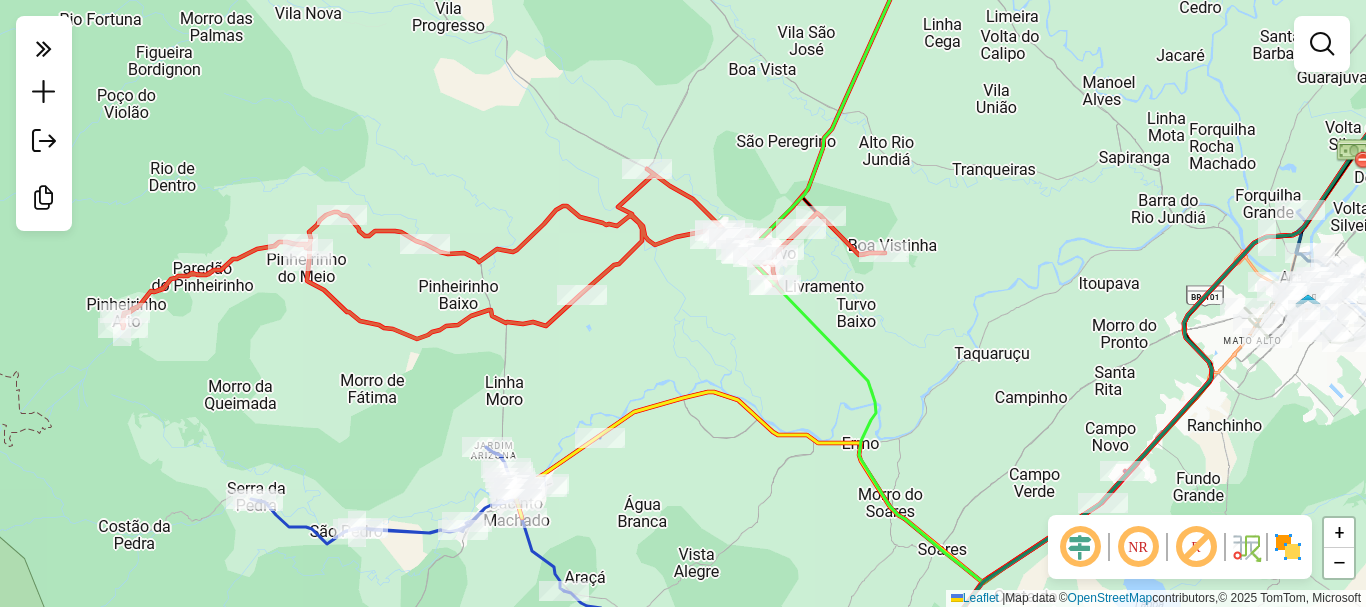 click on "Janela de atendimento Grade de atendimento Capacidade Transportadoras Veículos Cliente Pedidos  Rotas Selecione os dias de semana para filtrar as janelas de atendimento  Seg   Ter   Qua   Qui   Sex   Sáb   Dom  Informe o período da janela de atendimento: De: Até:  Filtrar exatamente a janela do cliente  Considerar janela de atendimento padrão  Selecione os dias de semana para filtrar as grades de atendimento  Seg   Ter   Qua   Qui   Sex   Sáb   Dom   Considerar clientes sem dia de atendimento cadastrado  Clientes fora do dia de atendimento selecionado Filtrar as atividades entre os valores definidos abaixo:  Peso mínimo:   Peso máximo:   Cubagem mínima:   Cubagem máxima:   De:   Até:  Filtrar as atividades entre o tempo de atendimento definido abaixo:  De:   Até:   Considerar capacidade total dos clientes não roteirizados Transportadora: Selecione um ou mais itens Tipo de veículo: Selecione um ou mais itens Veículo: Selecione um ou mais itens Motorista: Selecione um ou mais itens Nome: Rótulo:" 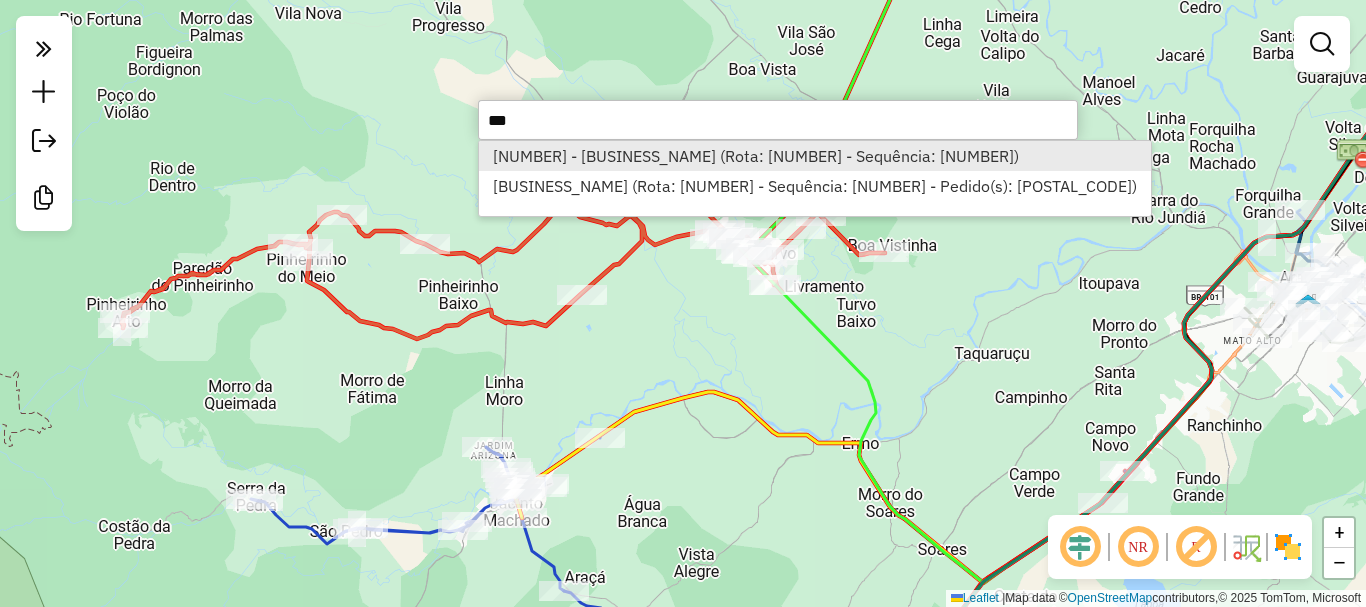 type on "***" 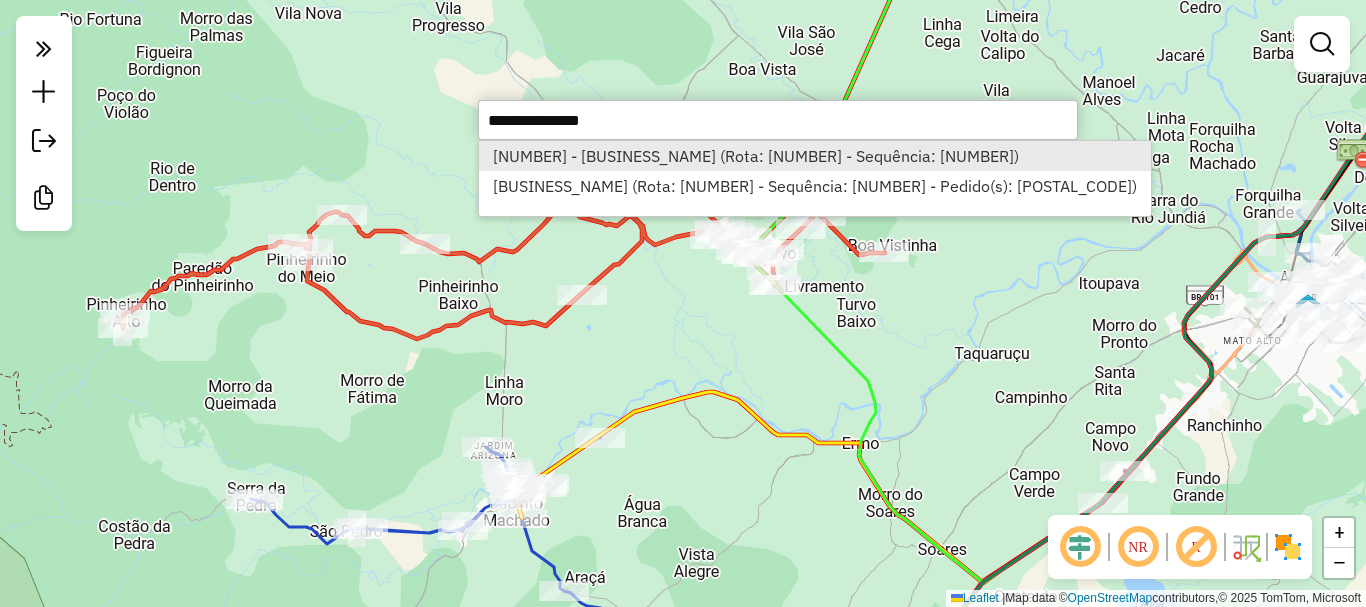 select on "**********" 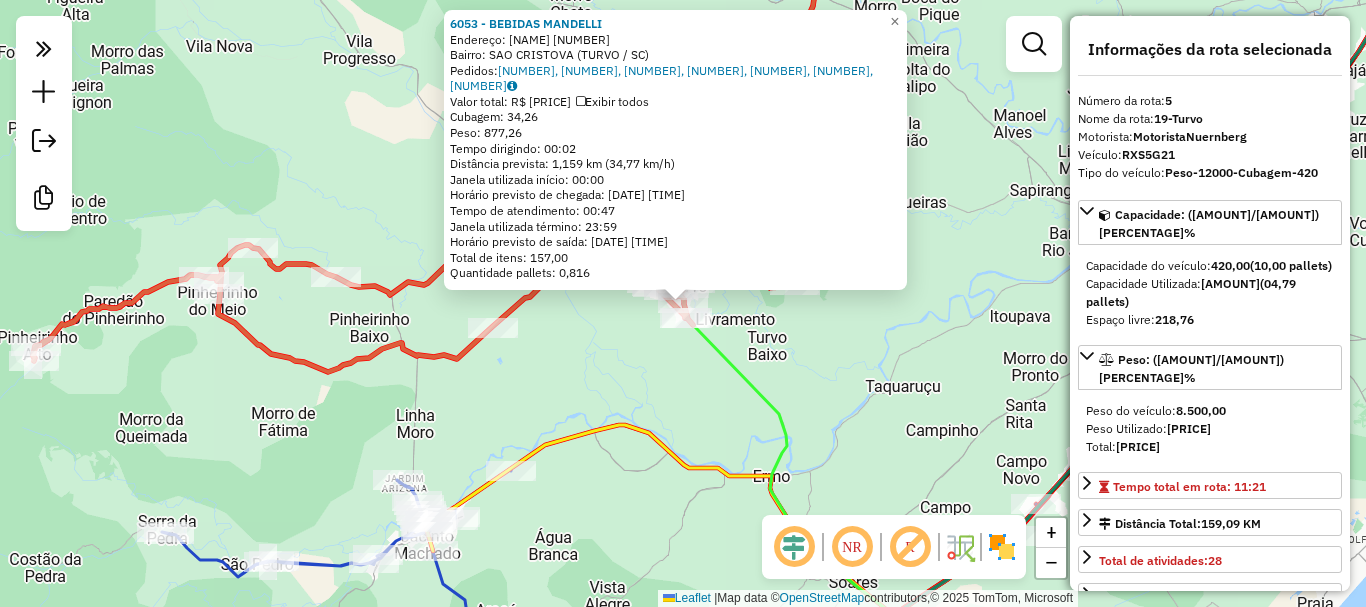click on "Rota 5 - Placa RXS5G21  20237 - MERCADO VG DARABAS Rota 5 - Placa RXS5G21  20239 - BAR MORGEROTH 6053 - BEBIDAS MANDELLI  Endereço:  EMILIO NEIS 120   Bairro: SAO CRISTOVA (TURVO / SC)   Pedidos:  07424160, 07424163, 07424401, 07424598, 07424164, 07424664, 07424665   Valor total: R$ 8.779,84   Exibir todos   Cubagem: 34,26  Peso: 877,26  Tempo dirigindo: 00:02   Distância prevista: 1,159 km (34,77 km/h)   Janela utilizada início: 00:00   Horário previsto de chegada: 08/07/2025 09:01   Tempo de atendimento: 00:47   Janela utilizada término: 23:59   Horário previsto de saída: 08/07/2025 09:48   Total de itens: 157,00   Quantidade pallets: 0,816  × Janela de atendimento Grade de atendimento Capacidade Transportadoras Veículos Cliente Pedidos  Rotas Selecione os dias de semana para filtrar as janelas de atendimento  Seg   Ter   Qua   Qui   Sex   Sáb   Dom  Informe o período da janela de atendimento: De: Até:  Filtrar exatamente a janela do cliente  Considerar janela de atendimento padrão   Seg   Ter" 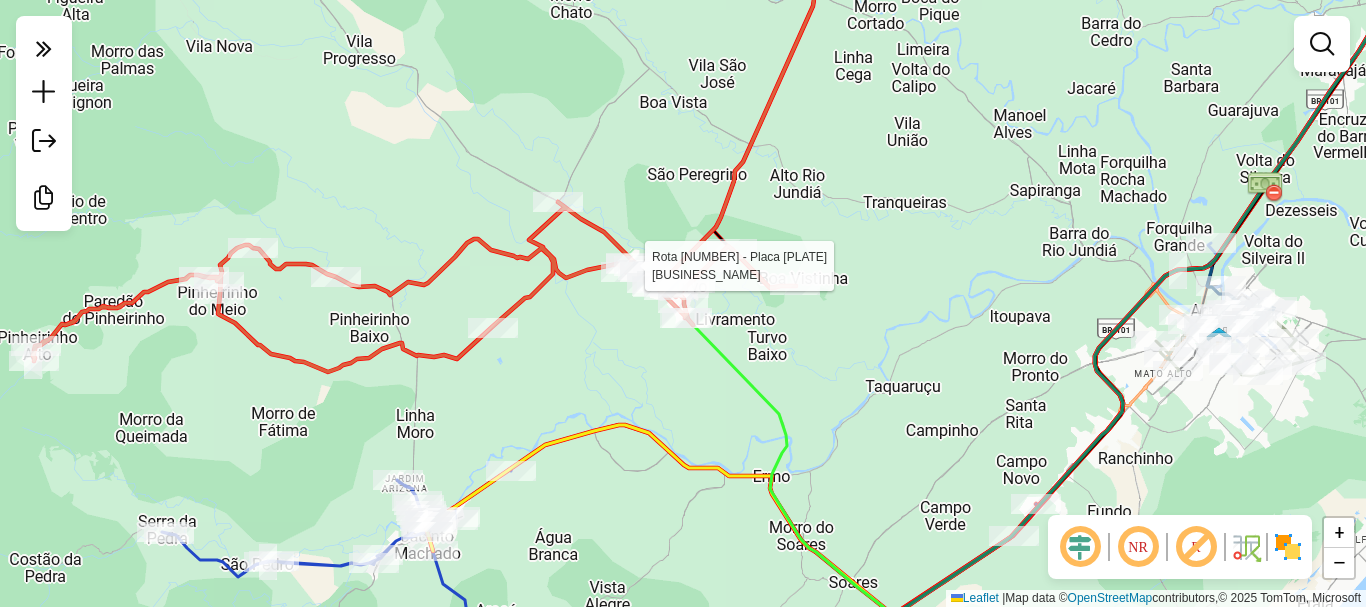 select on "**********" 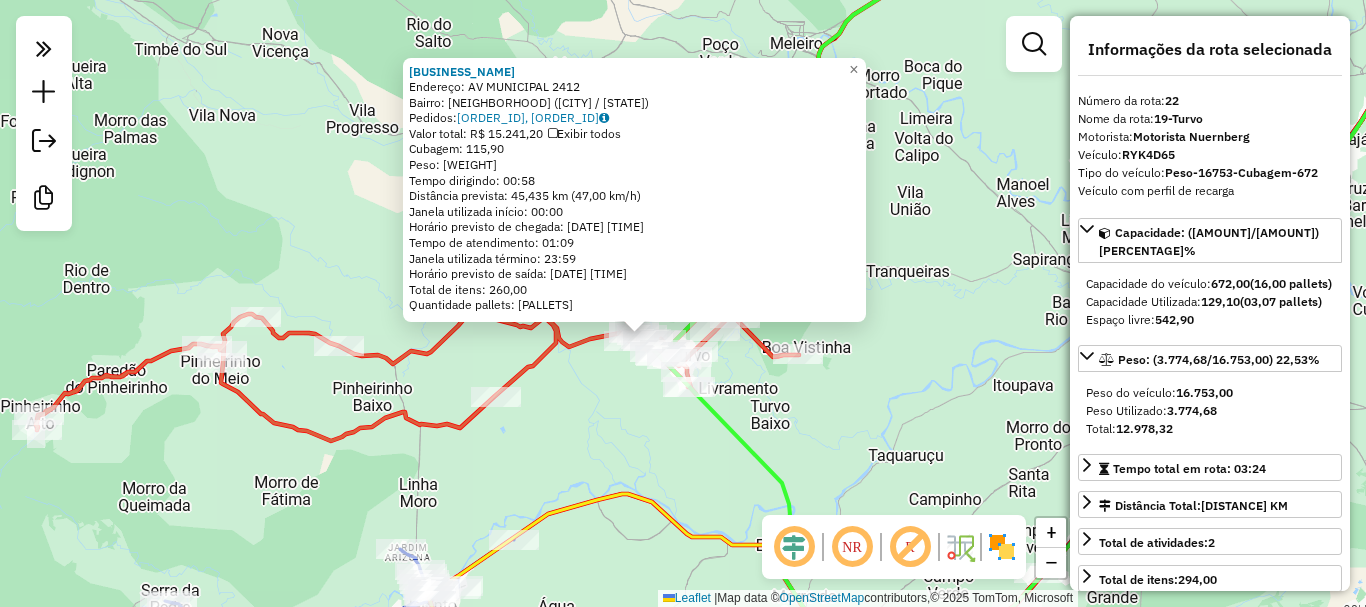 click on "19110 - NIKOS SUPERMERCADO  Endereço:  AV MUNICIPAL 2412   Bairro: CIDADE ALTA (TURVO / SC)   Pedidos:  07424491, 07424493   Valor total: R$ 15.241,20   Exibir todos   Cubagem: 115,90  Peso: 3.405,60  Tempo dirigindo: 00:58   Distância prevista: 45,435 km (47,00 km/h)   Janela utilizada início: 00:00   Horário previsto de chegada: 08/07/2025 08:28   Tempo de atendimento: 01:09   Janela utilizada término: 23:59   Horário previsto de saída: 08/07/2025 09:37   Total de itens: 260,00   Quantidade pallets: 2,76  × Janela de atendimento Grade de atendimento Capacidade Transportadoras Veículos Cliente Pedidos  Rotas Selecione os dias de semana para filtrar as janelas de atendimento  Seg   Ter   Qua   Qui   Sex   Sáb   Dom  Informe o período da janela de atendimento: De: Até:  Filtrar exatamente a janela do cliente  Considerar janela de atendimento padrão  Selecione os dias de semana para filtrar as grades de atendimento  Seg   Ter   Qua   Qui   Sex   Sáb   Dom   Peso mínimo:   Peso máximo:   De:  De:" 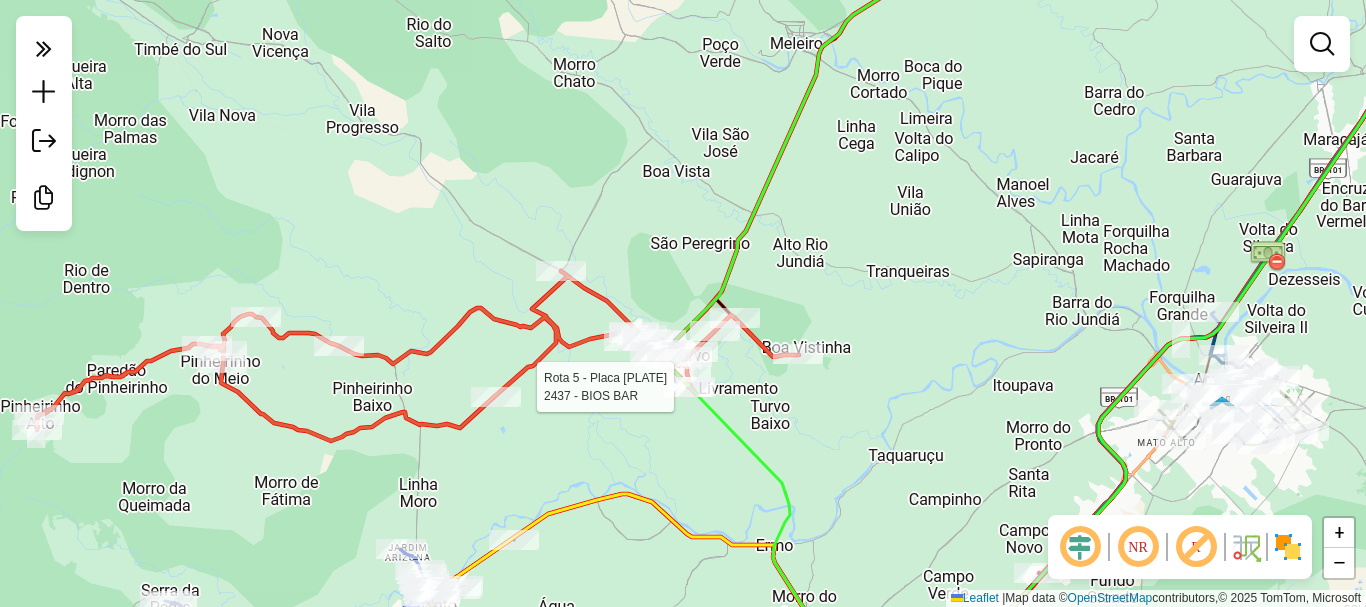 select on "**********" 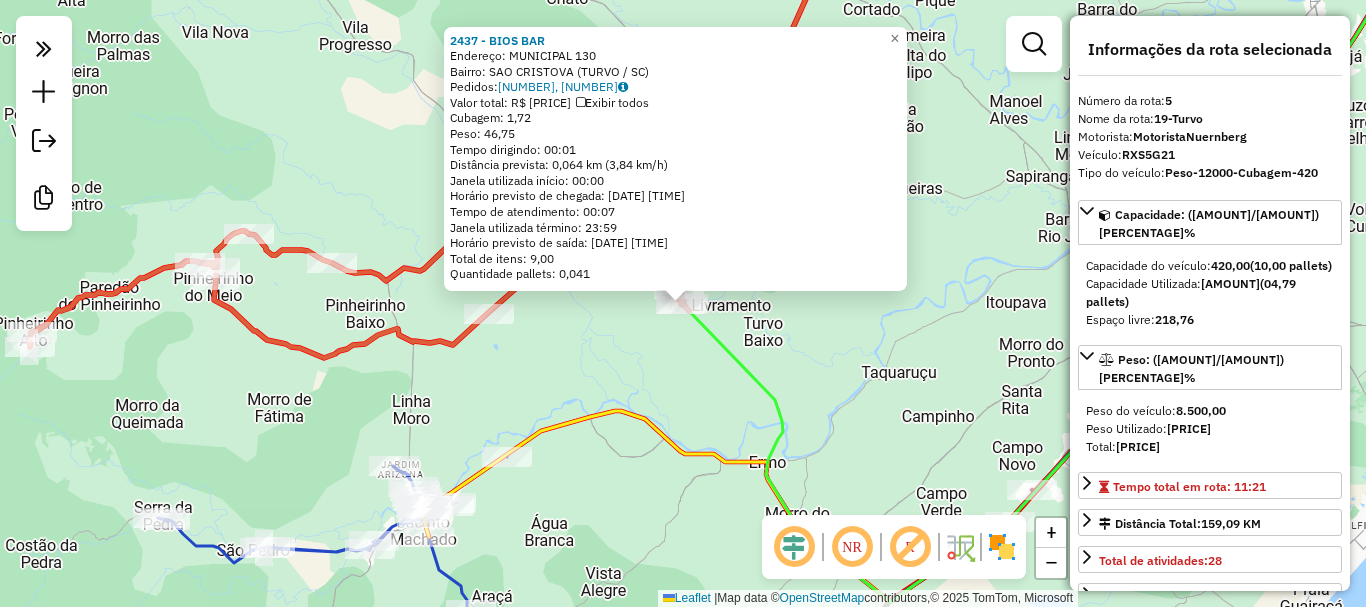 click on "Rota 5 - Placa RXS5G21  2437 - BIOS BAR 2437 - BIOS BAR  Endereço:  MUNICIPAL 130   Bairro: SAO CRISTOVA (TURVO / SC)   Pedidos:  07424596, 07424597   Valor total: R$ 229,44   Exibir todos   Cubagem: 1,72  Peso: 46,75  Tempo dirigindo: 00:01   Distância prevista: 0,064 km (3,84 km/h)   Janela utilizada início: 00:00   Horário previsto de chegada: 08/07/2025 08:52   Tempo de atendimento: 00:07   Janela utilizada término: 23:59   Horário previsto de saída: 08/07/2025 08:59   Total de itens: 9,00   Quantidade pallets: 0,041  × Janela de atendimento Grade de atendimento Capacidade Transportadoras Veículos Cliente Pedidos  Rotas Selecione os dias de semana para filtrar as janelas de atendimento  Seg   Ter   Qua   Qui   Sex   Sáb   Dom  Informe o período da janela de atendimento: De: Até:  Filtrar exatamente a janela do cliente  Considerar janela de atendimento padrão  Selecione os dias de semana para filtrar as grades de atendimento  Seg   Ter   Qua   Qui   Sex   Sáb   Dom   Peso mínimo:   De:  De:" 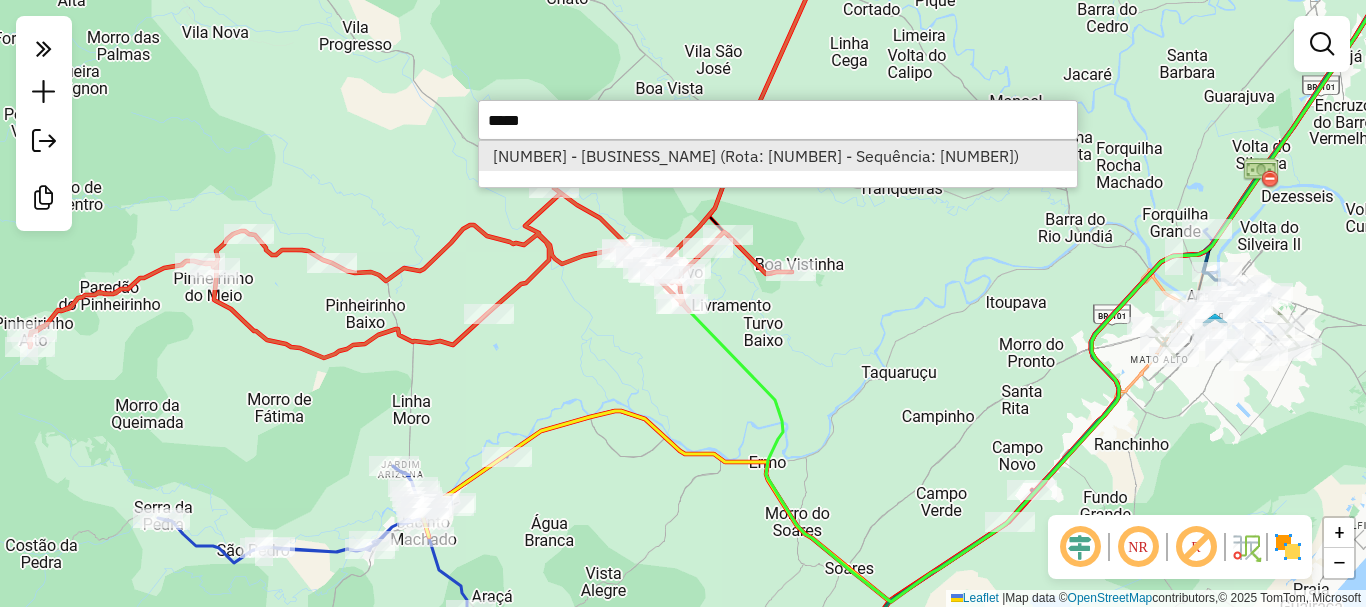 type on "*****" 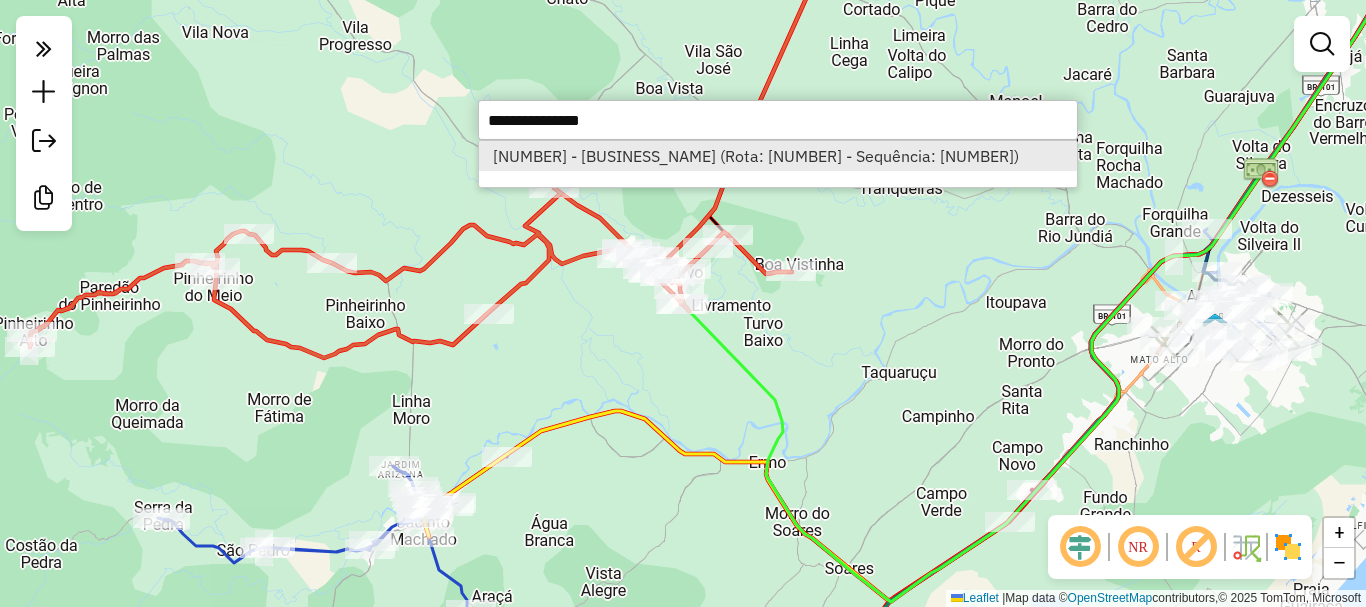 select on "**********" 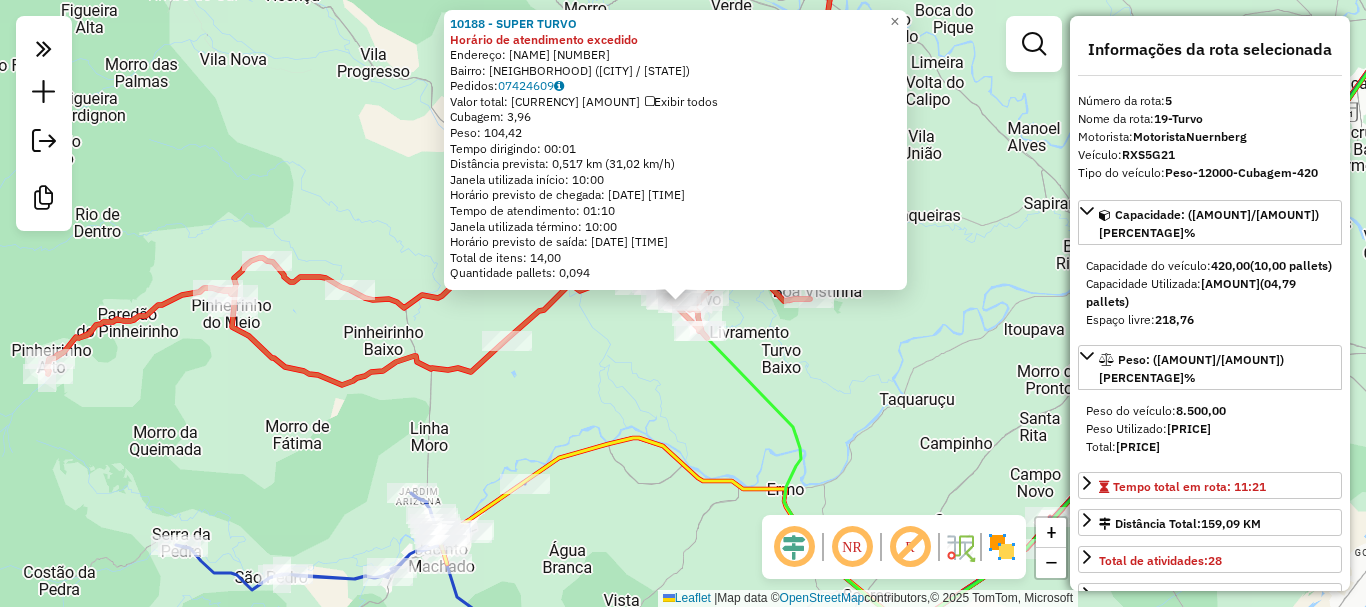 click on "10188 - SUPER TURVO Horário de atendimento excedido  Endereço:  FREI GREGORIO DAL MONT 1190   Bairro: CENTRO (TURVO / SC)   Pedidos:  07424609   Valor total: R$ 858,28   Exibir todos   Cubagem: 3,96  Peso: 104,42  Tempo dirigindo: 00:01   Distância prevista: 0,517 km (31,02 km/h)   Janela utilizada início: 10:00   Horário previsto de chegada: 08/07/2025 15:40   Tempo de atendimento: 01:10   Janela utilizada término: 10:00   Horário previsto de saída: 08/07/2025 16:50   Total de itens: 14,00   Quantidade pallets: 0,094  × Janela de atendimento Grade de atendimento Capacidade Transportadoras Veículos Cliente Pedidos  Rotas Selecione os dias de semana para filtrar as janelas de atendimento  Seg   Ter   Qua   Qui   Sex   Sáb   Dom  Informe o período da janela de atendimento: De: Até:  Filtrar exatamente a janela do cliente  Considerar janela de atendimento padrão  Selecione os dias de semana para filtrar as grades de atendimento  Seg   Ter   Qua   Qui   Sex   Sáb   Dom   Peso mínimo:   De:   De:" 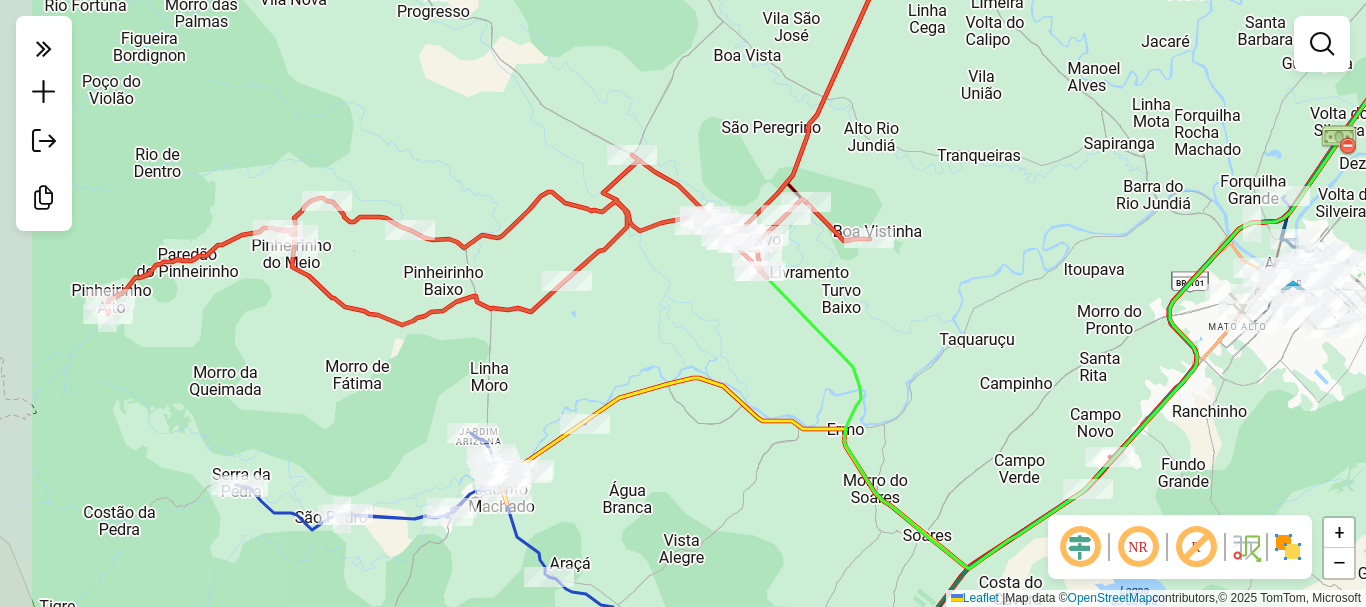 drag, startPoint x: 346, startPoint y: 407, endPoint x: 406, endPoint y: 347, distance: 84.85281 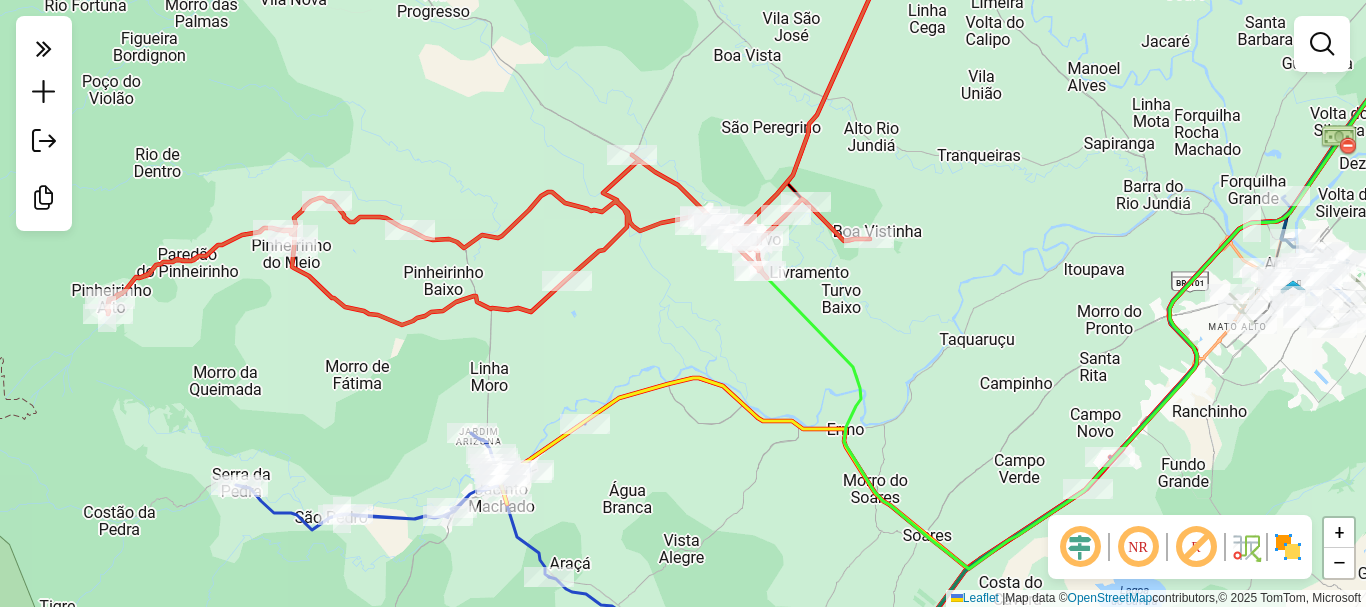 click on "Janela de atendimento Grade de atendimento Capacidade Transportadoras Veículos Cliente Pedidos  Rotas Selecione os dias de semana para filtrar as janelas de atendimento  Seg   Ter   Qua   Qui   Sex   Sáb   Dom  Informe o período da janela de atendimento: De: Até:  Filtrar exatamente a janela do cliente  Considerar janela de atendimento padrão  Selecione os dias de semana para filtrar as grades de atendimento  Seg   Ter   Qua   Qui   Sex   Sáb   Dom   Considerar clientes sem dia de atendimento cadastrado  Clientes fora do dia de atendimento selecionado Filtrar as atividades entre os valores definidos abaixo:  Peso mínimo:   Peso máximo:   Cubagem mínima:   Cubagem máxima:   De:   Até:  Filtrar as atividades entre o tempo de atendimento definido abaixo:  De:   Até:   Considerar capacidade total dos clientes não roteirizados Transportadora: Selecione um ou mais itens Tipo de veículo: Selecione um ou mais itens Veículo: Selecione um ou mais itens Motorista: Selecione um ou mais itens Nome: Rótulo:" 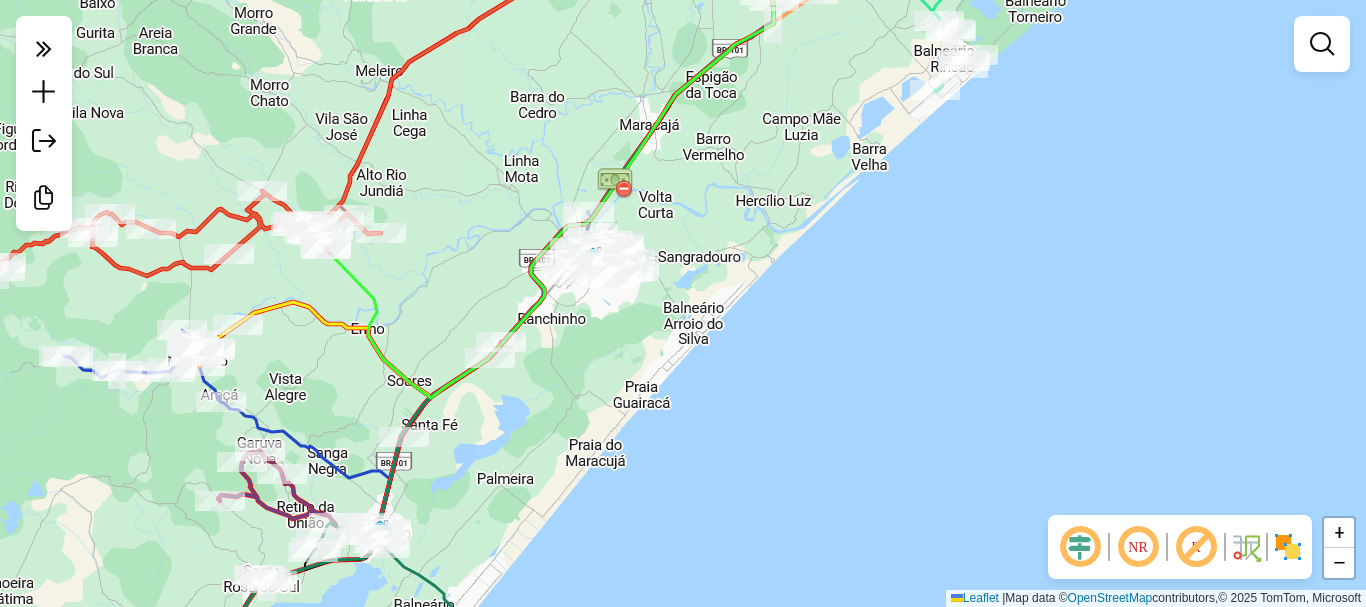 drag, startPoint x: 1003, startPoint y: 300, endPoint x: 447, endPoint y: 246, distance: 558.61615 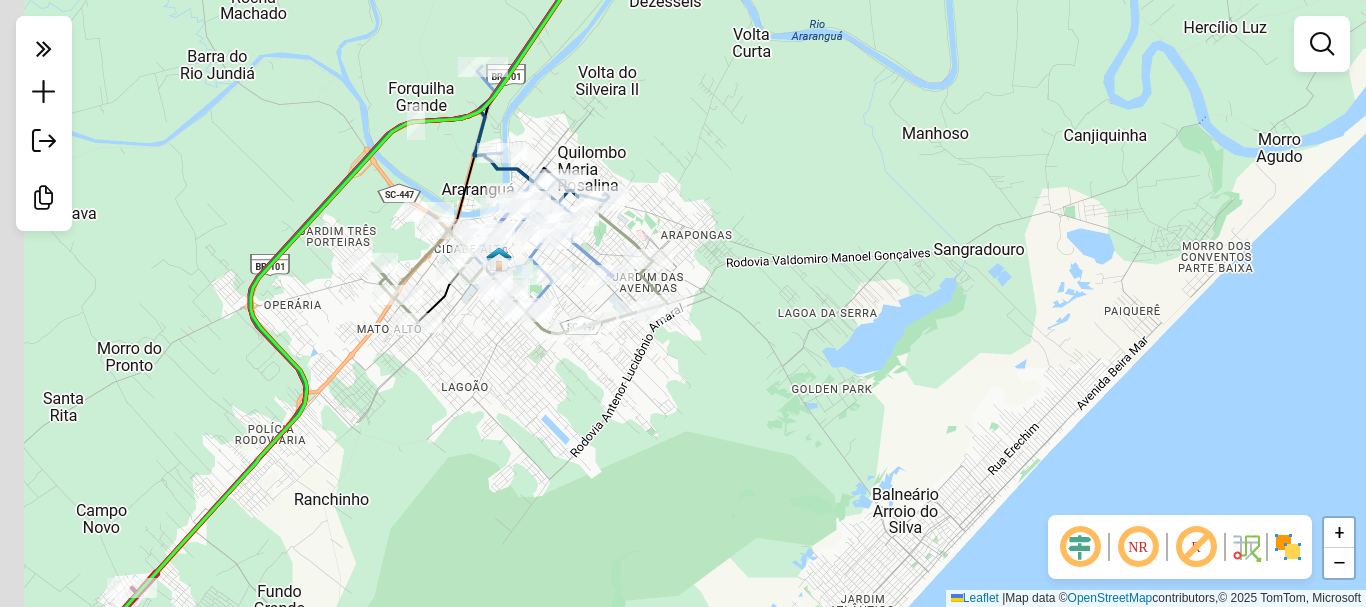 drag, startPoint x: 711, startPoint y: 389, endPoint x: 772, endPoint y: 371, distance: 63.600315 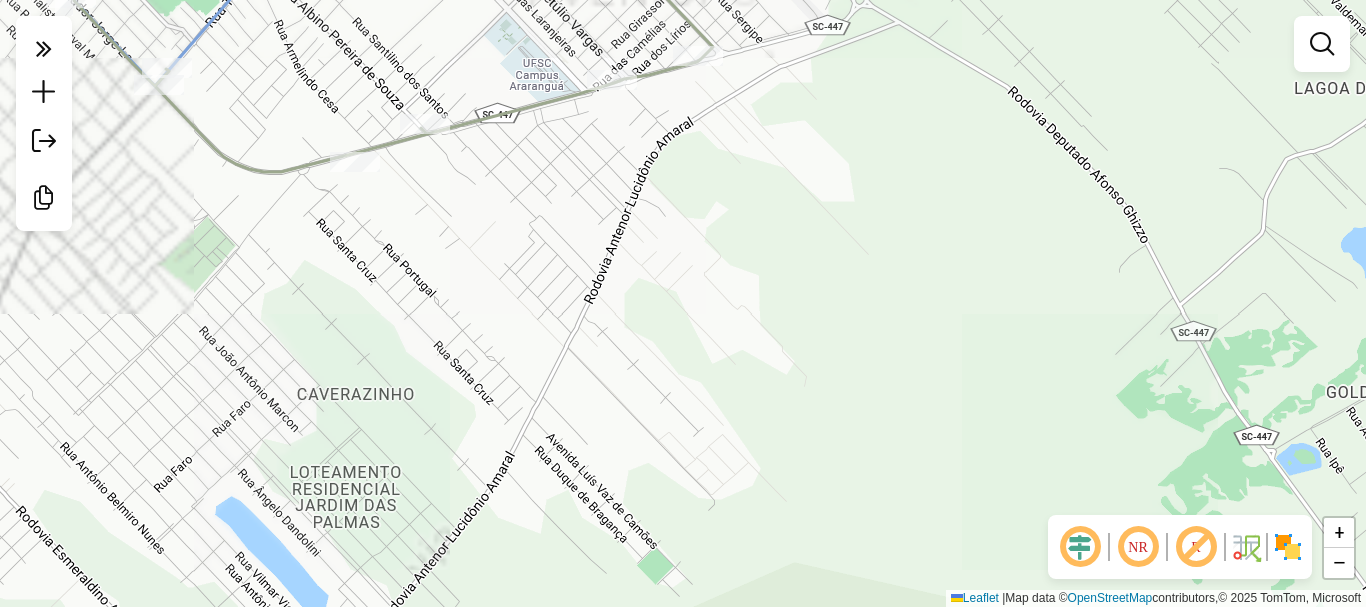drag, startPoint x: 583, startPoint y: 368, endPoint x: 752, endPoint y: 384, distance: 169.7557 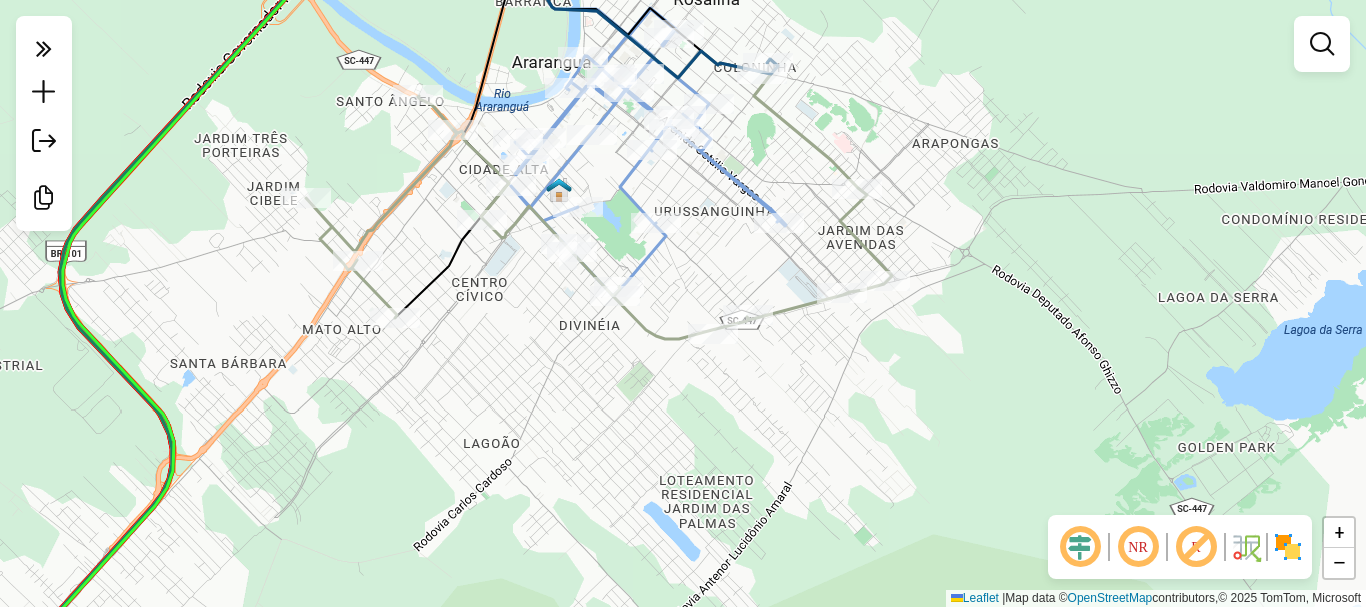 drag, startPoint x: 505, startPoint y: 376, endPoint x: 602, endPoint y: 459, distance: 127.66362 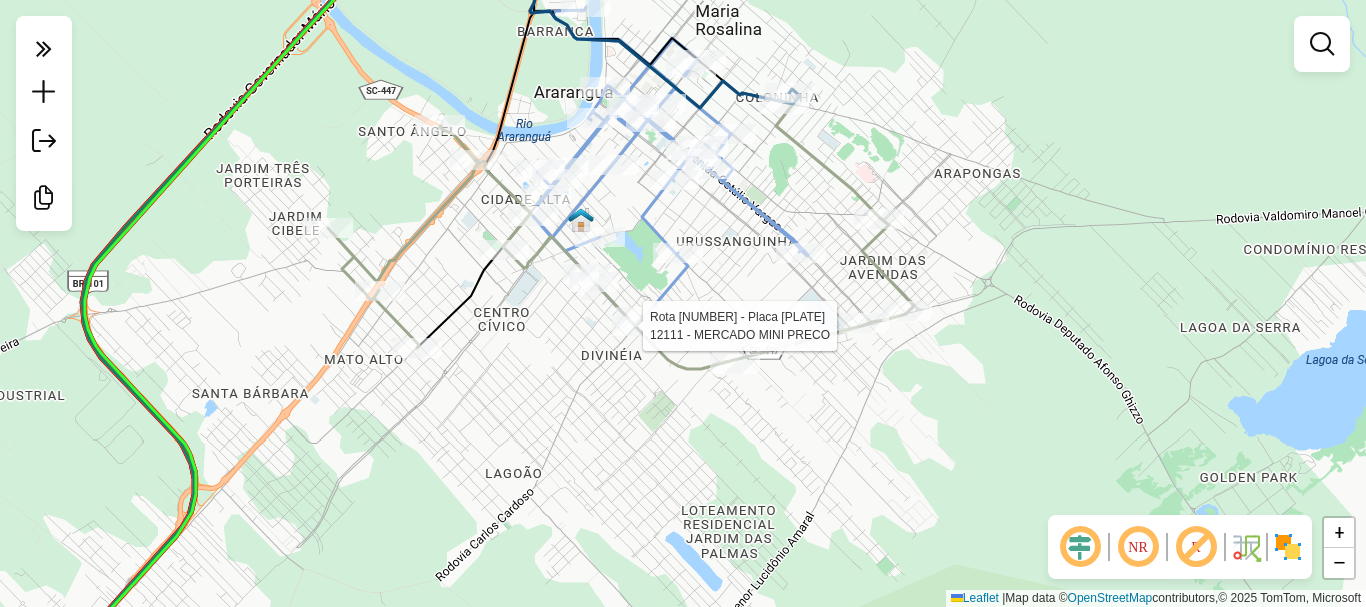 select on "**********" 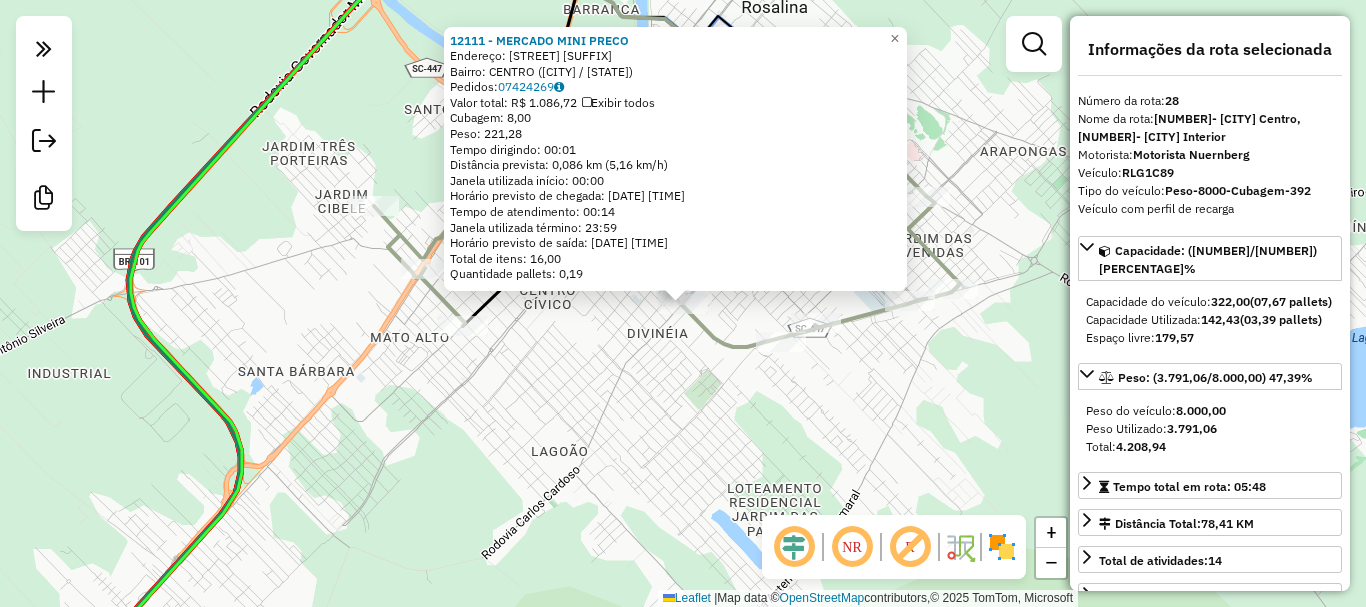 click on "12111 - MERCADO MINI PRECO  Endereço:  JORGE LACERDA SN   Bairro: CENTRO (ARARANGUA / SC)   Pedidos:  07424269   Valor total: R$ 1.086,72   Exibir todos   Cubagem: 8,00  Peso: 221,28  Tempo dirigindo: 00:01   Distância prevista: 0,086 km (5,16 km/h)   Janela utilizada início: 00:00   Horário previsto de chegada: 08/07/2025 09:27   Tempo de atendimento: 00:14   Janela utilizada término: 23:59   Horário previsto de saída: 08/07/2025 09:41   Total de itens: 16,00   Quantidade pallets: 0,19  × Janela de atendimento Grade de atendimento Capacidade Transportadoras Veículos Cliente Pedidos  Rotas Selecione os dias de semana para filtrar as janelas de atendimento  Seg   Ter   Qua   Qui   Sex   Sáb   Dom  Informe o período da janela de atendimento: De: Até:  Filtrar exatamente a janela do cliente  Considerar janela de atendimento padrão  Selecione os dias de semana para filtrar as grades de atendimento  Seg   Ter   Qua   Qui   Sex   Sáb   Dom   Considerar clientes sem dia de atendimento cadastrado  De:" 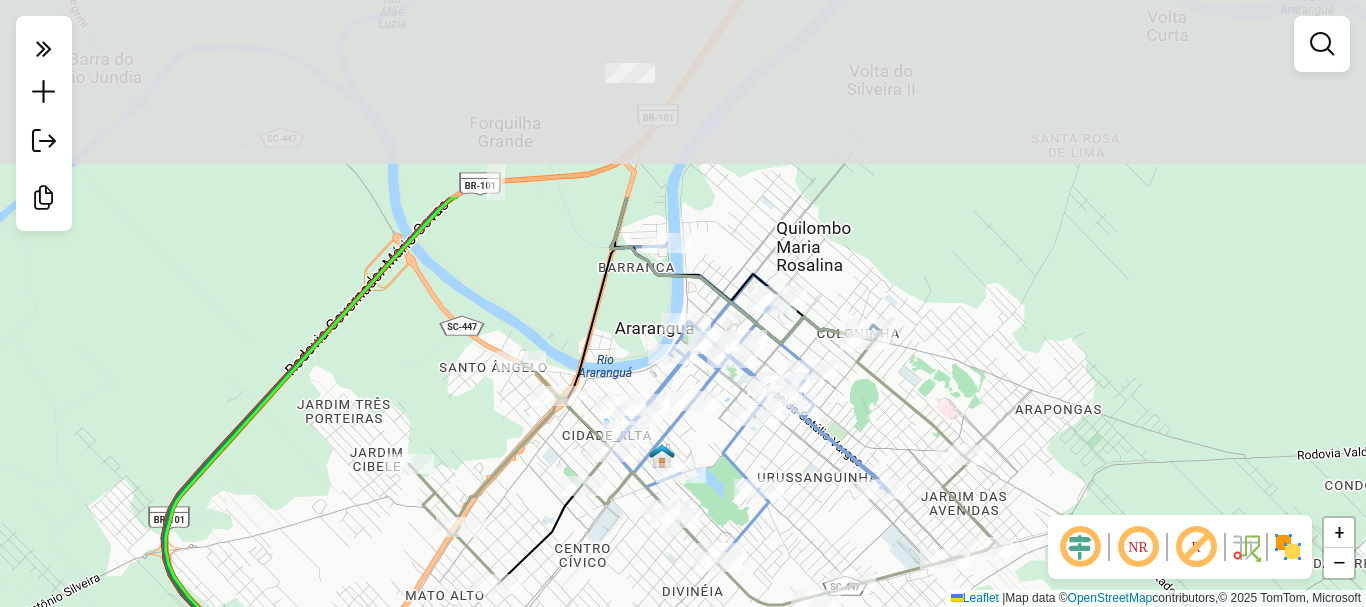 drag, startPoint x: 289, startPoint y: 94, endPoint x: 322, endPoint y: 372, distance: 279.95178 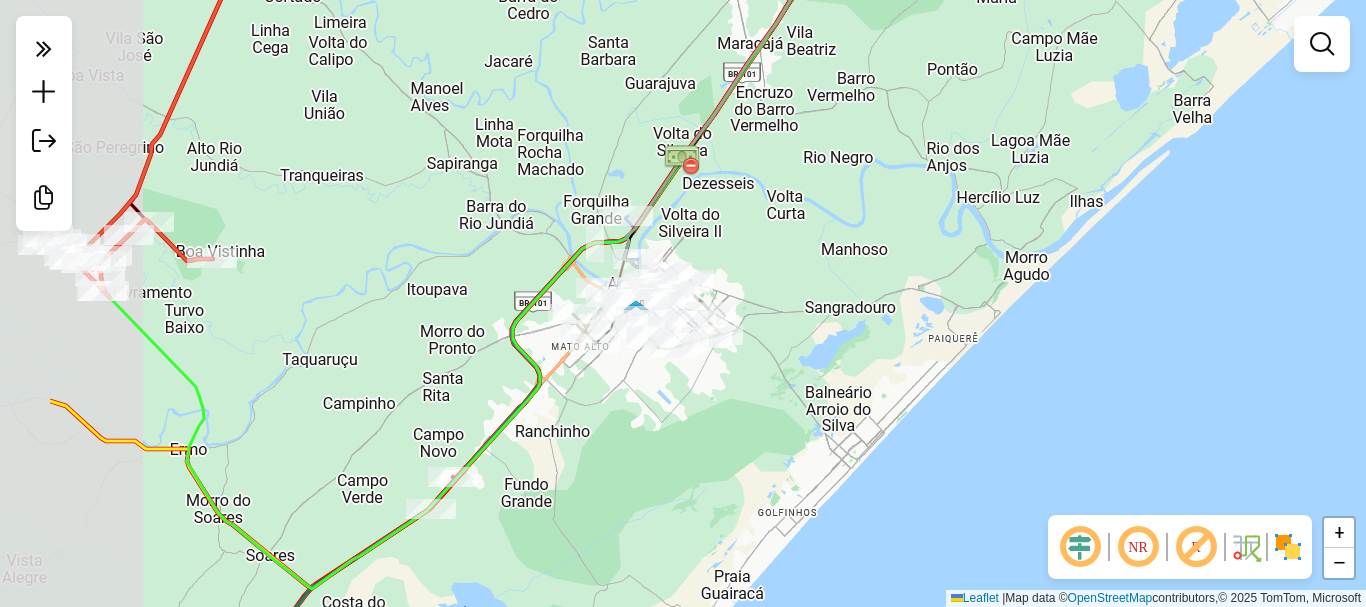 drag, startPoint x: 228, startPoint y: 280, endPoint x: 412, endPoint y: 241, distance: 188.08774 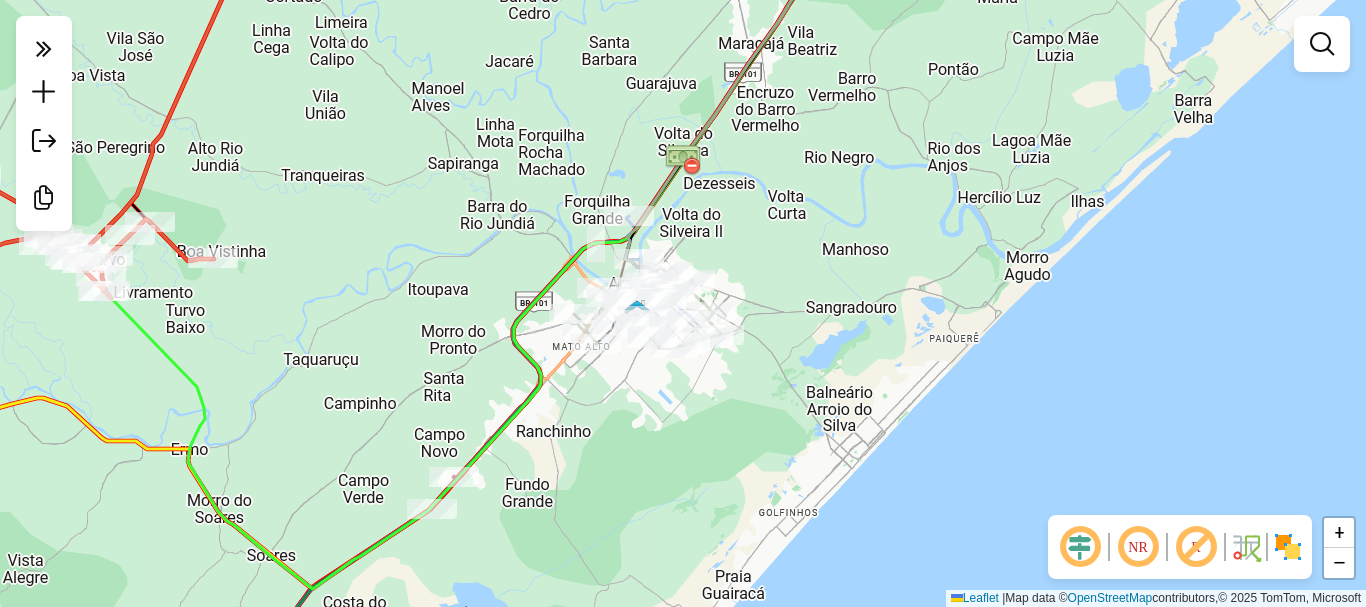 click on "Rota 6 - Placa SXK8C72  18396 - VINO CANTINA E PIZZE Rota 28 - Placa RLG1C89  17710 - DIONISIO PASTEIS Janela de atendimento Grade de atendimento Capacidade Transportadoras Veículos Cliente Pedidos  Rotas Selecione os dias de semana para filtrar as janelas de atendimento  Seg   Ter   Qua   Qui   Sex   Sáb   Dom  Informe o período da janela de atendimento: De: Até:  Filtrar exatamente a janela do cliente  Considerar janela de atendimento padrão  Selecione os dias de semana para filtrar as grades de atendimento  Seg   Ter   Qua   Qui   Sex   Sáb   Dom   Considerar clientes sem dia de atendimento cadastrado  Clientes fora do dia de atendimento selecionado Filtrar as atividades entre os valores definidos abaixo:  Peso mínimo:   Peso máximo:   Cubagem mínima:   Cubagem máxima:   De:   Até:  Filtrar as atividades entre o tempo de atendimento definido abaixo:  De:   Até:   Considerar capacidade total dos clientes não roteirizados Transportadora: Selecione um ou mais itens Tipo de veículo: Veículo: De:" 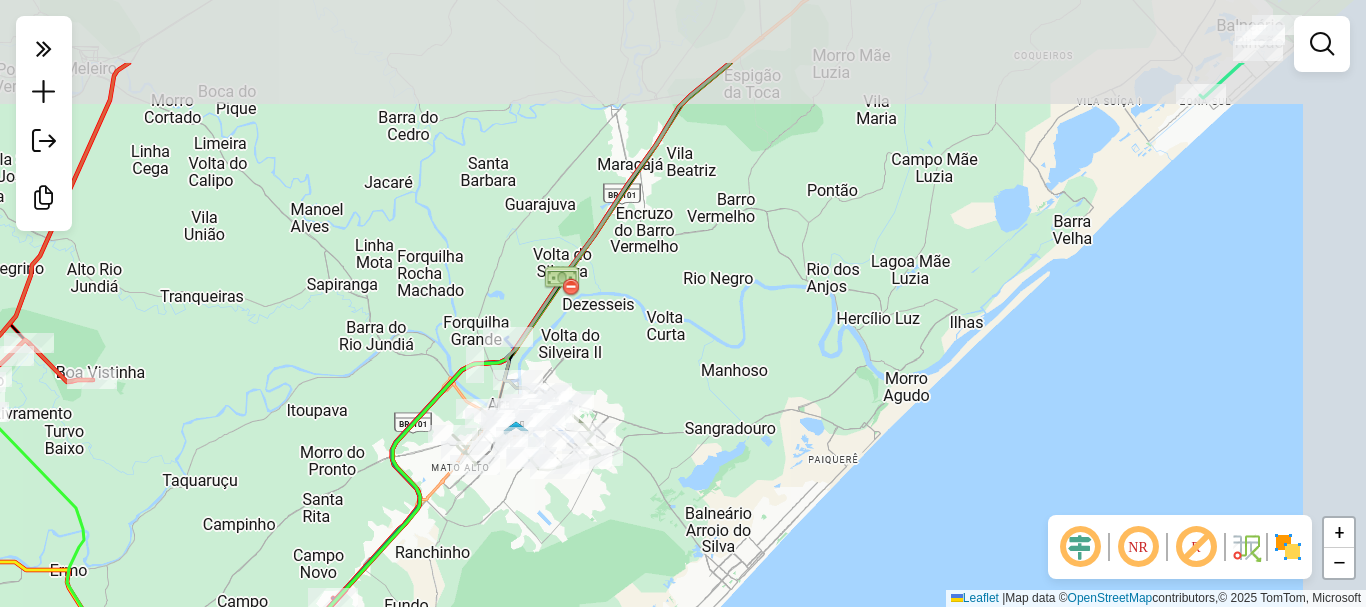 drag, startPoint x: 826, startPoint y: 156, endPoint x: 708, endPoint y: 280, distance: 171.17242 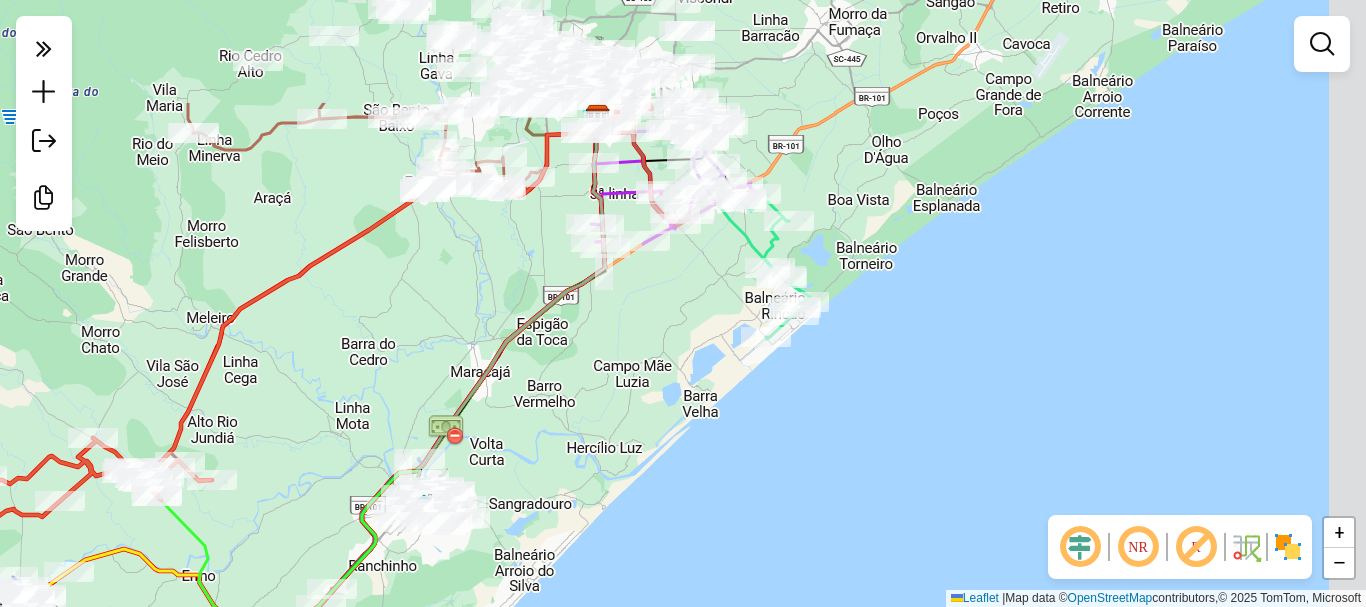 drag, startPoint x: 862, startPoint y: 200, endPoint x: 634, endPoint y: 373, distance: 286.20447 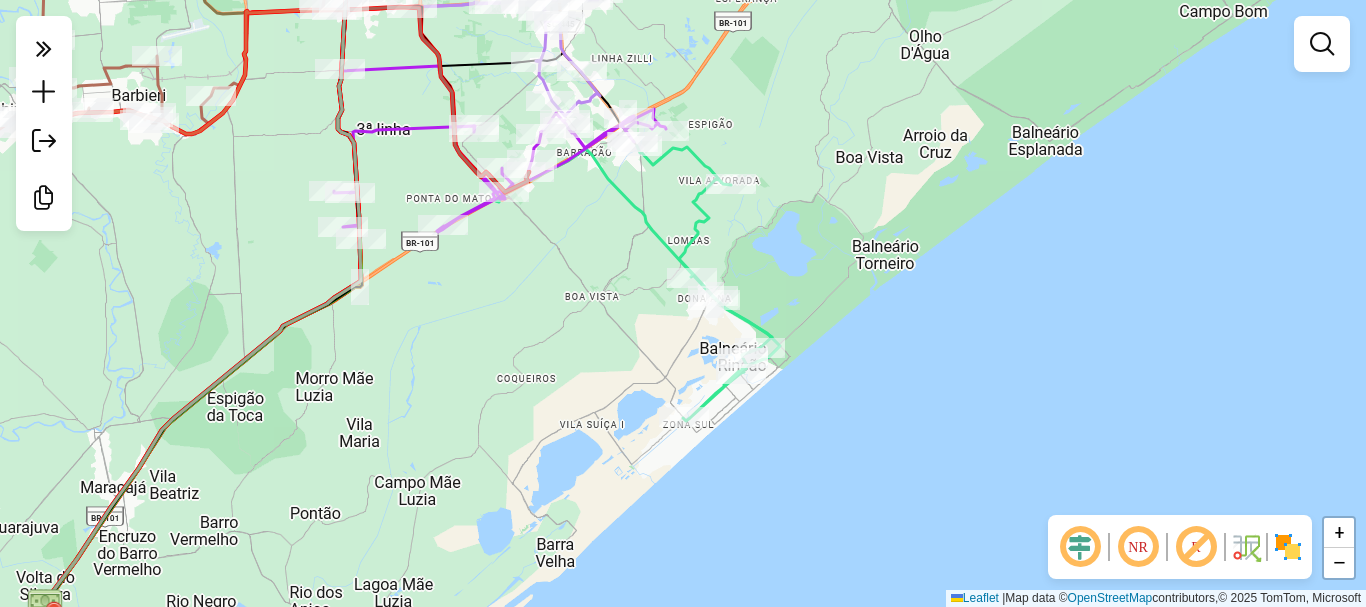 drag, startPoint x: 799, startPoint y: 278, endPoint x: 744, endPoint y: 271, distance: 55.443665 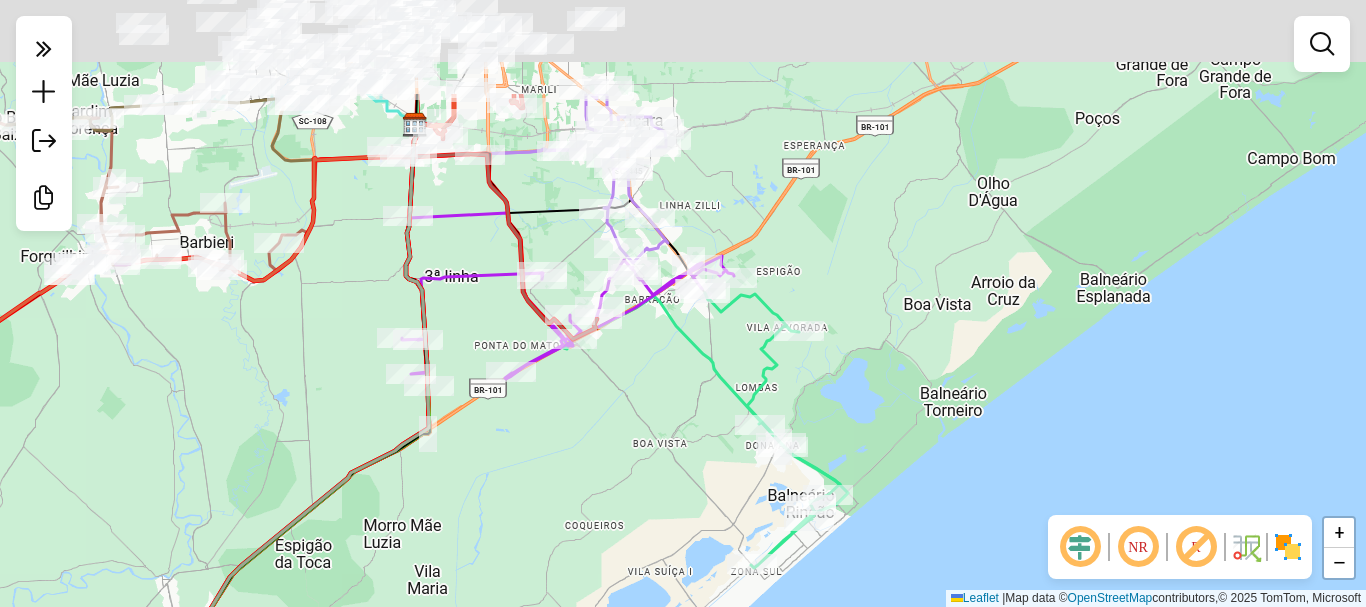 drag, startPoint x: 517, startPoint y: 245, endPoint x: 615, endPoint y: 400, distance: 183.38211 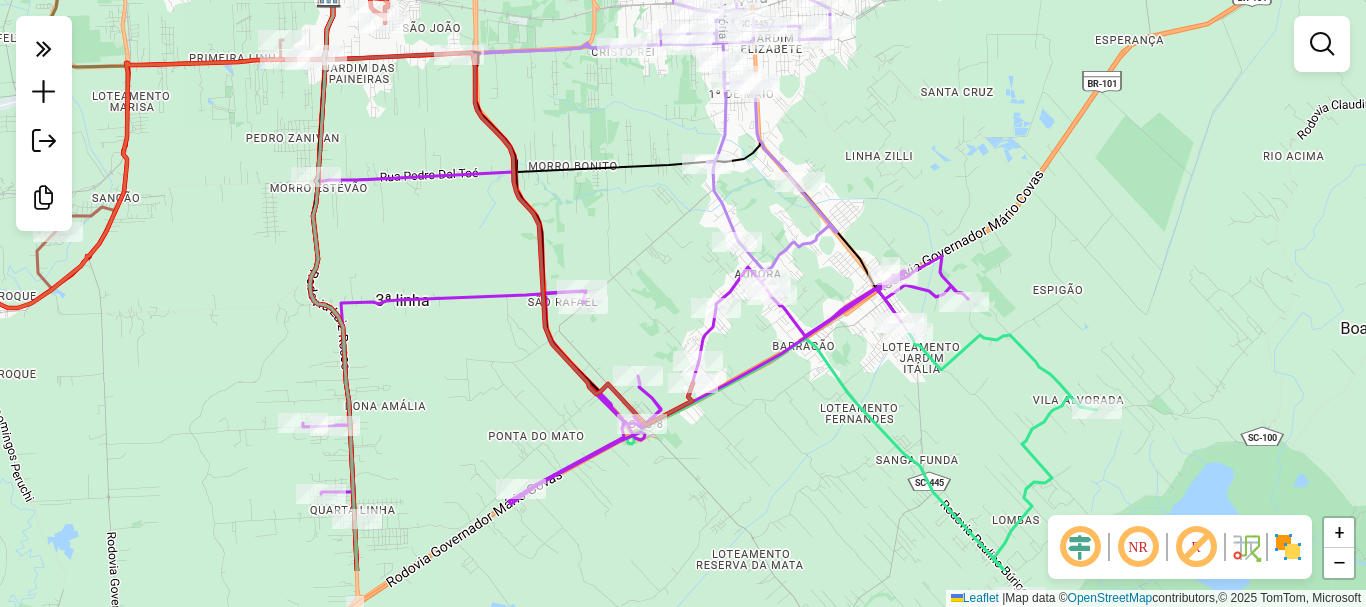 drag, startPoint x: 615, startPoint y: 381, endPoint x: 608, endPoint y: 285, distance: 96.25487 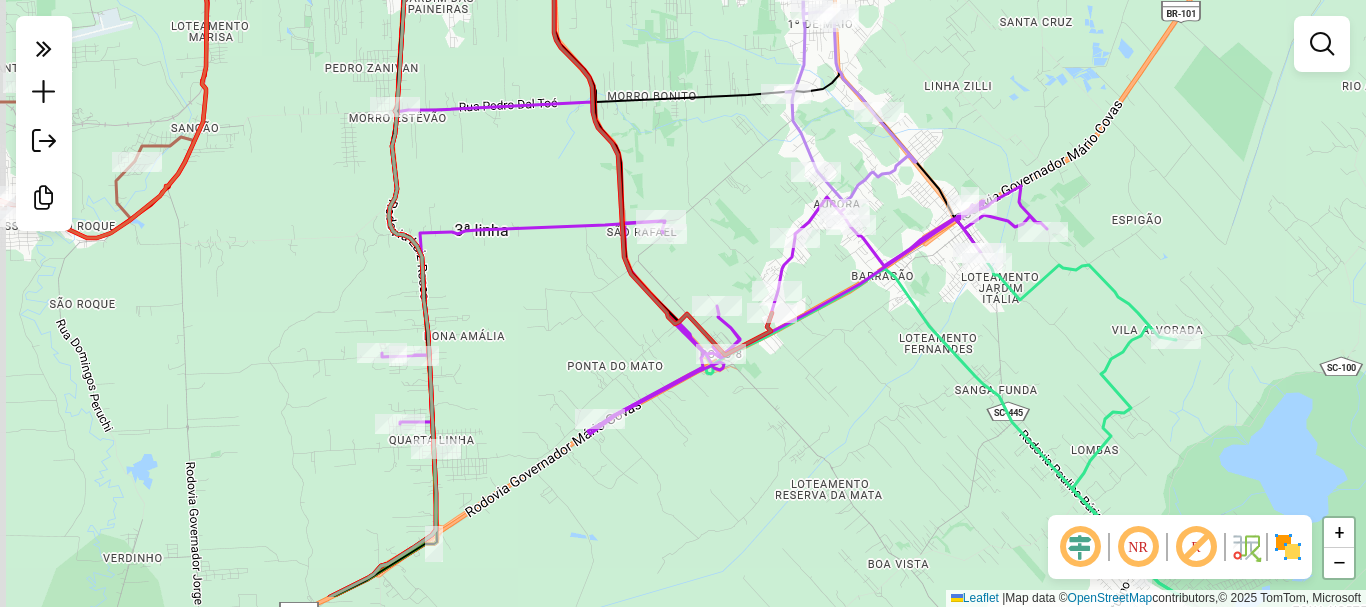 drag, startPoint x: 416, startPoint y: 401, endPoint x: 495, endPoint y: 331, distance: 105.550934 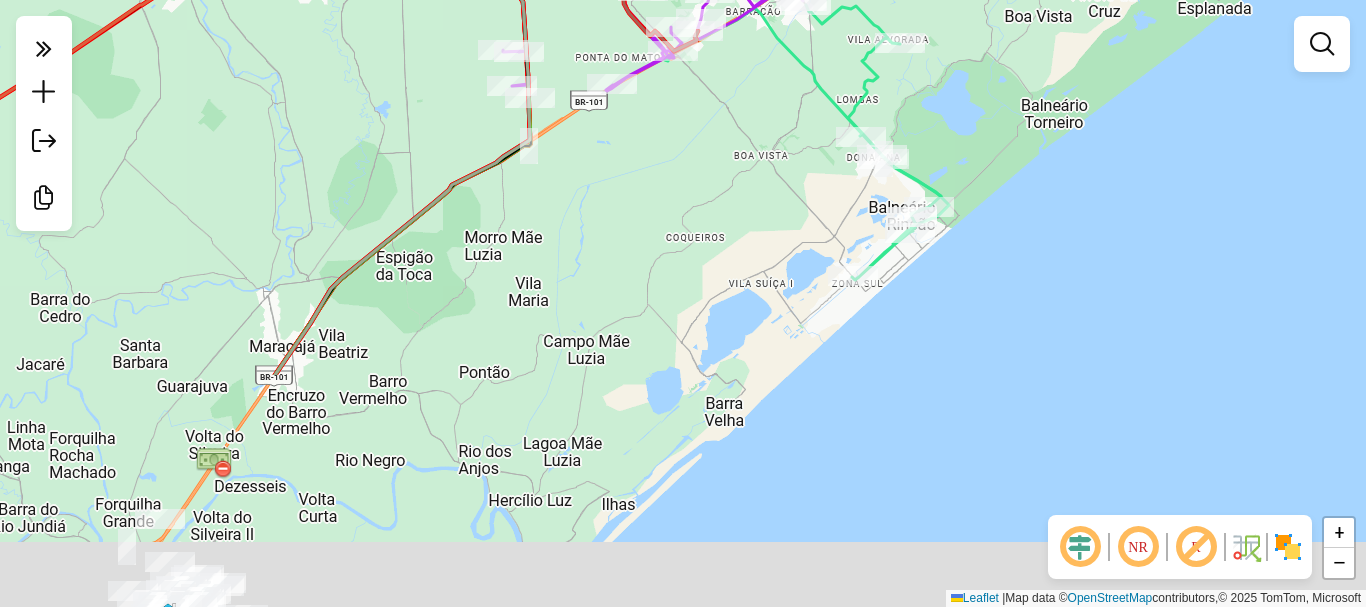 drag, startPoint x: 555, startPoint y: 500, endPoint x: 615, endPoint y: 208, distance: 298.10065 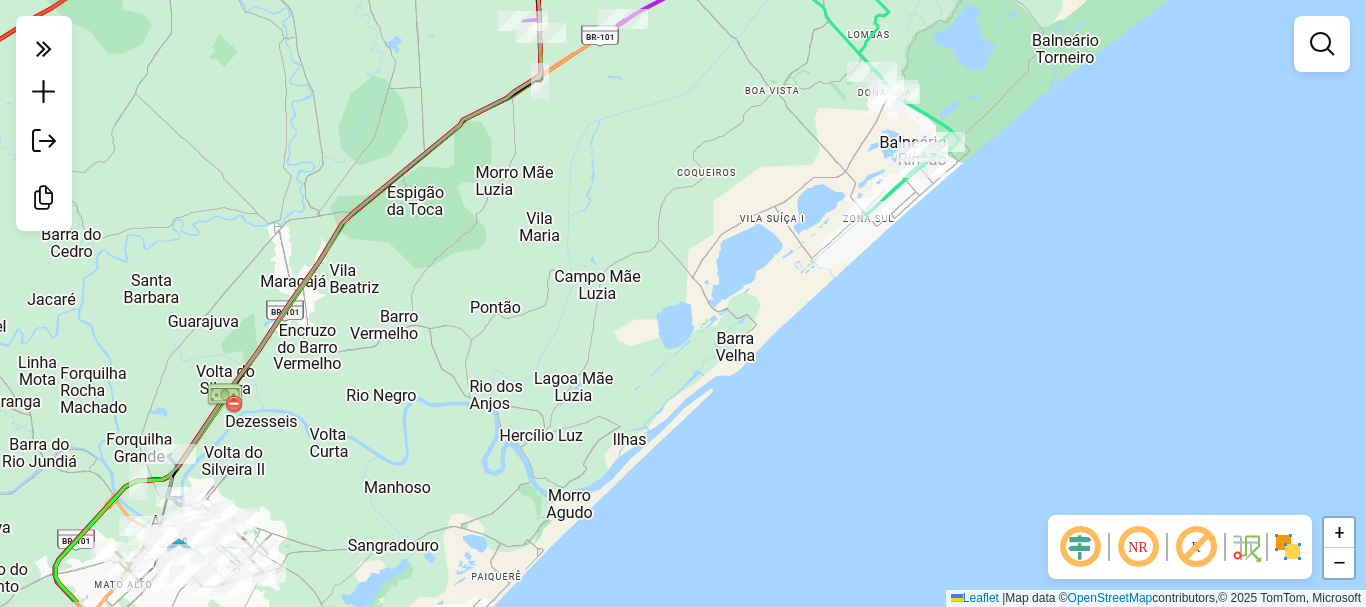 drag, startPoint x: 388, startPoint y: 471, endPoint x: 459, endPoint y: 210, distance: 270.48474 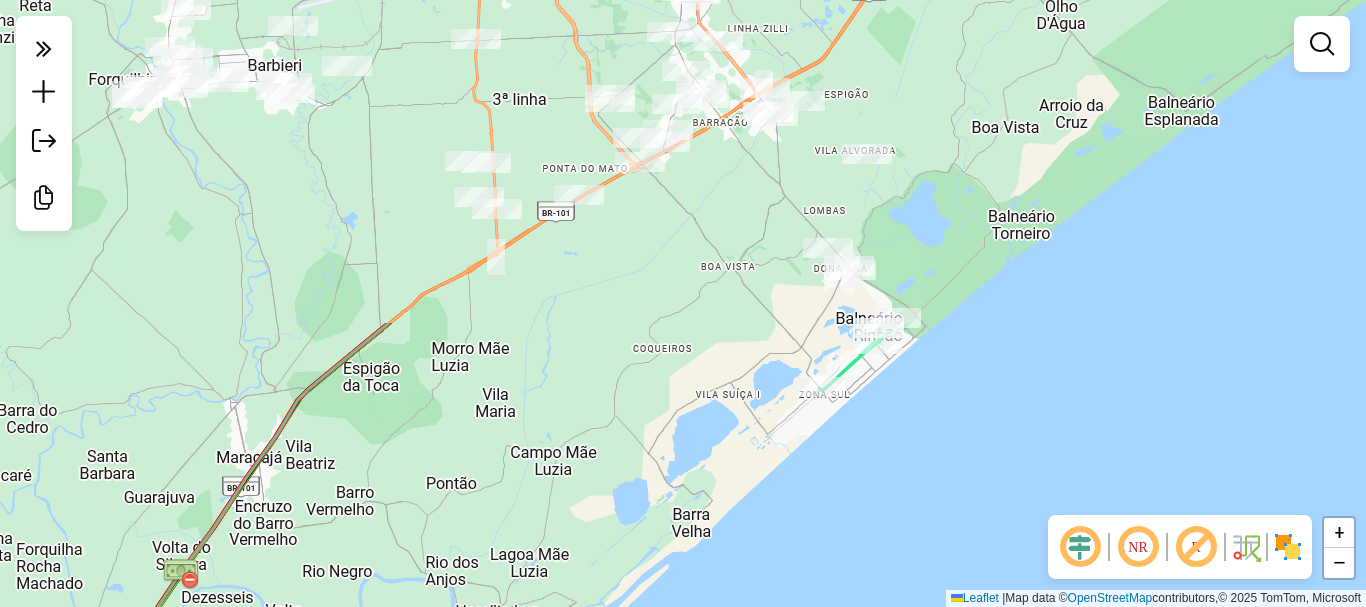 drag, startPoint x: 542, startPoint y: 197, endPoint x: 458, endPoint y: 494, distance: 308.6503 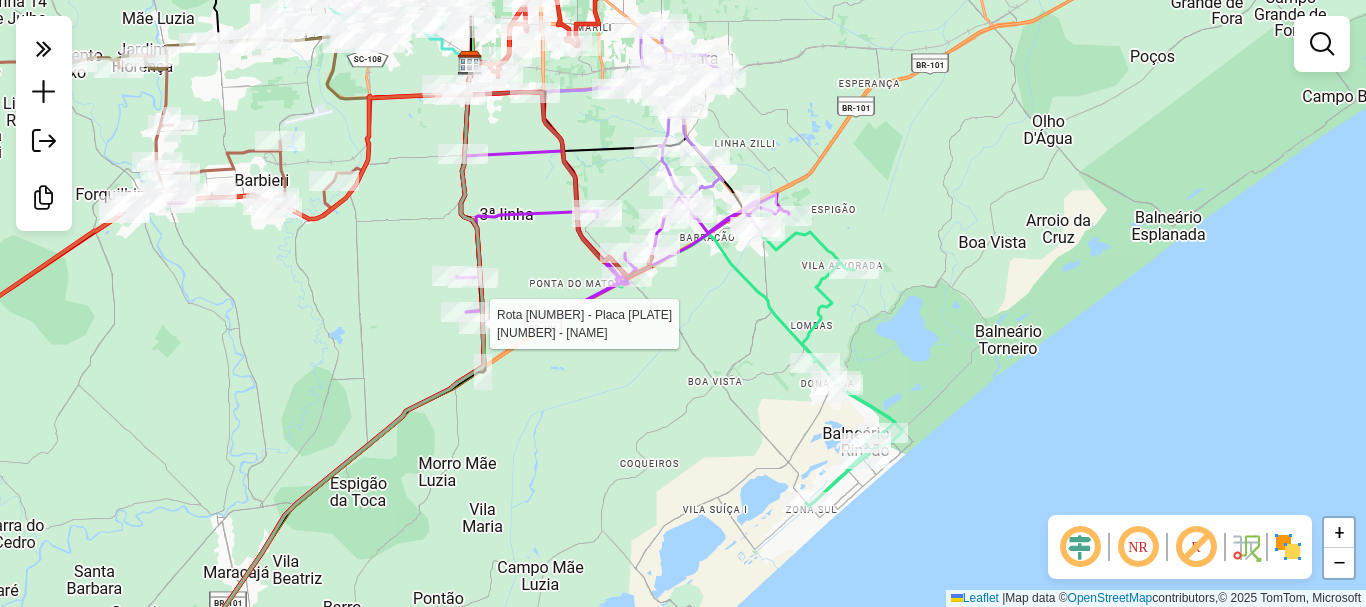 select on "**********" 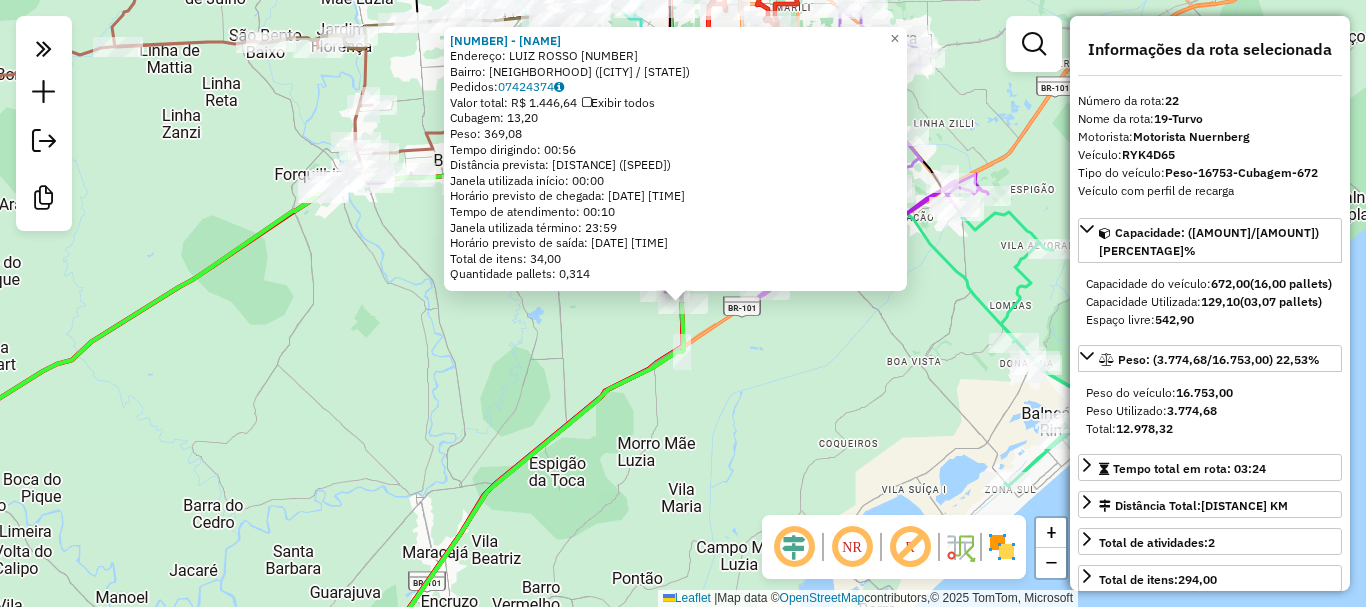 click on "Rota 22 - Placa RYK4D65  22081 - LISANDRA 4 22081 - LISANDRA 4  Endereço:  LUIZ ROSSO 10971   Bairro: QUARTA LINHA (CRICIUMA / SC)   Pedidos:  07424374   Valor total: R$ 1.446,64   Exibir todos   Cubagem: 13,20  Peso: 369,08  Tempo dirigindo: 00:56   Distância prevista: 53,251 km (57,05 km/h)   Janela utilizada início: 00:00   Horário previsto de chegada: 08/07/2025 10:33   Tempo de atendimento: 00:10   Janela utilizada término: 23:59   Horário previsto de saída: 08/07/2025 10:43   Total de itens: 34,00   Quantidade pallets: 0,314  × Janela de atendimento Grade de atendimento Capacidade Transportadoras Veículos Cliente Pedidos  Rotas Selecione os dias de semana para filtrar as janelas de atendimento  Seg   Ter   Qua   Qui   Sex   Sáb   Dom  Informe o período da janela de atendimento: De: Até:  Filtrar exatamente a janela do cliente  Considerar janela de atendimento padrão  Selecione os dias de semana para filtrar as grades de atendimento  Seg   Ter   Qua   Qui   Sex   Sáb   Dom   Peso mínimo:" 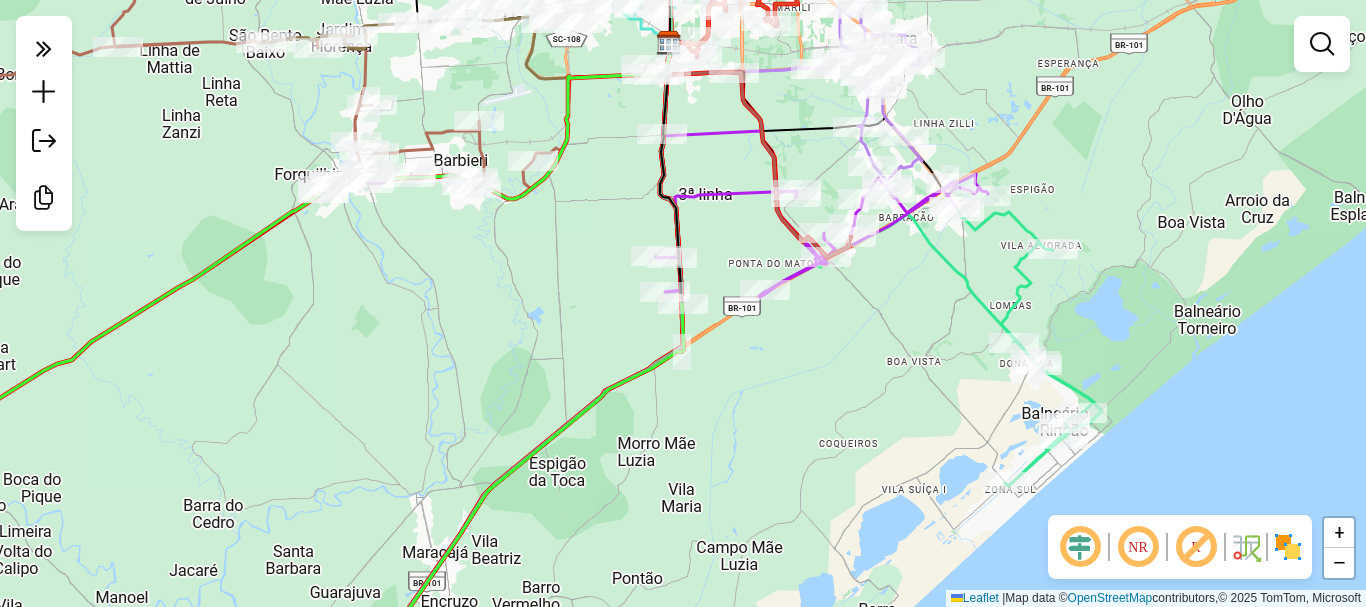 drag, startPoint x: 721, startPoint y: 526, endPoint x: 746, endPoint y: 382, distance: 146.15402 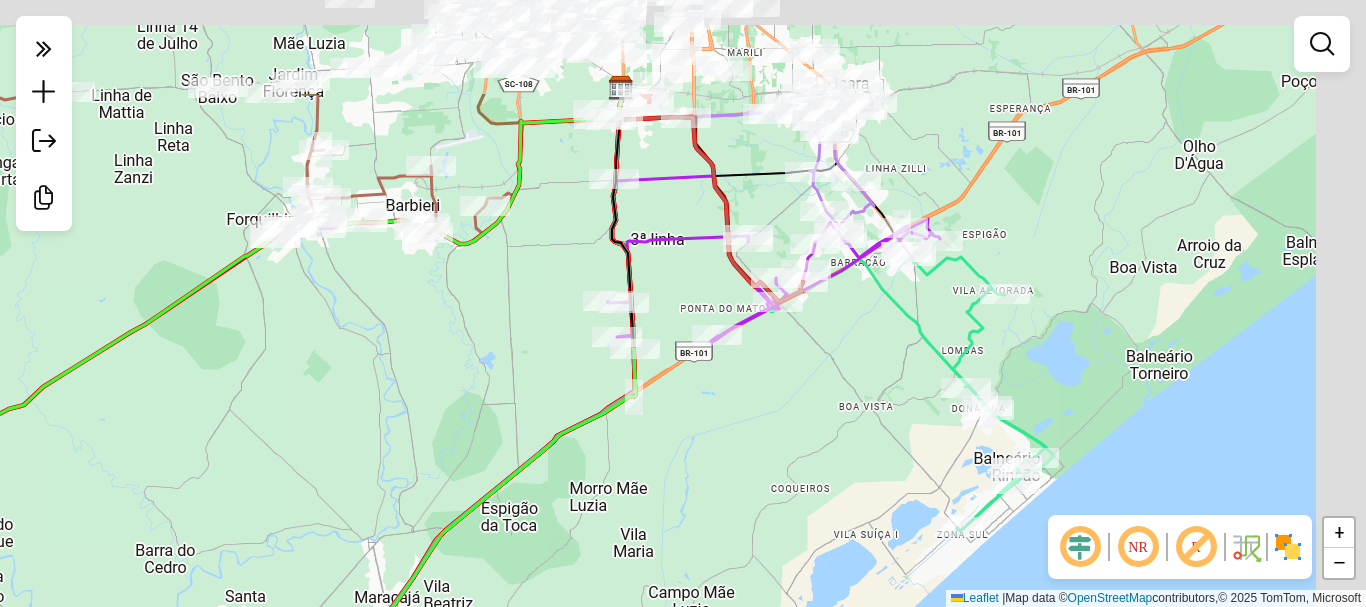 drag, startPoint x: 729, startPoint y: 113, endPoint x: 649, endPoint y: 303, distance: 206.15529 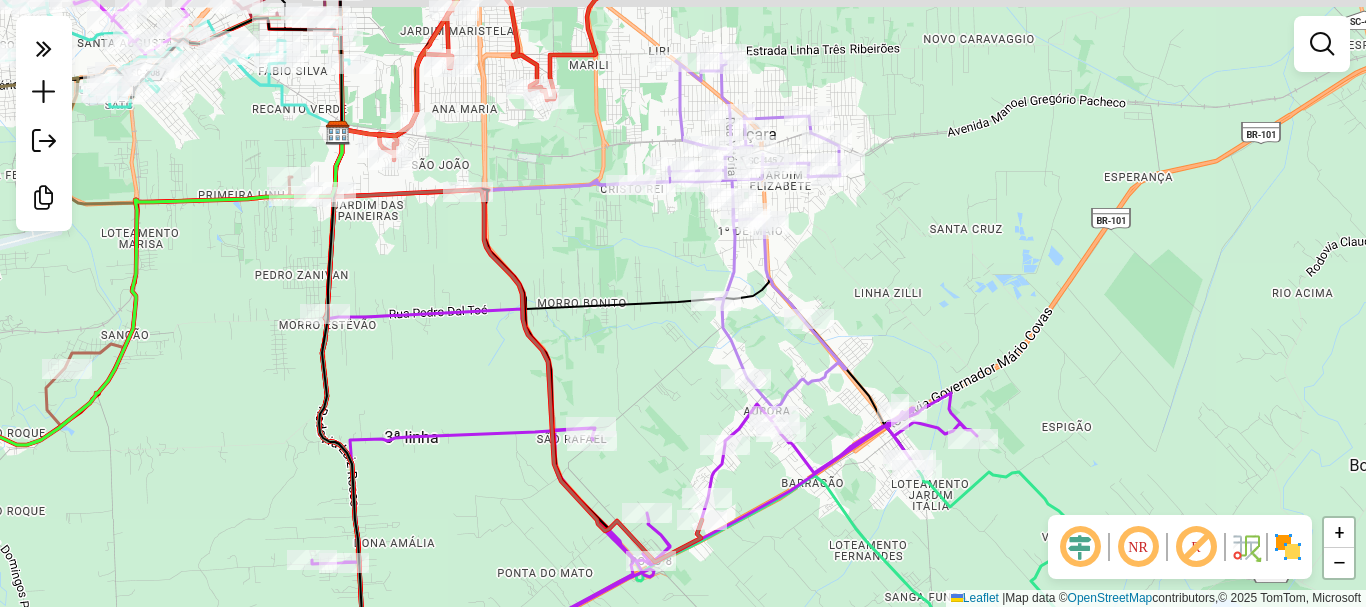drag, startPoint x: 935, startPoint y: 154, endPoint x: 942, endPoint y: 165, distance: 13.038404 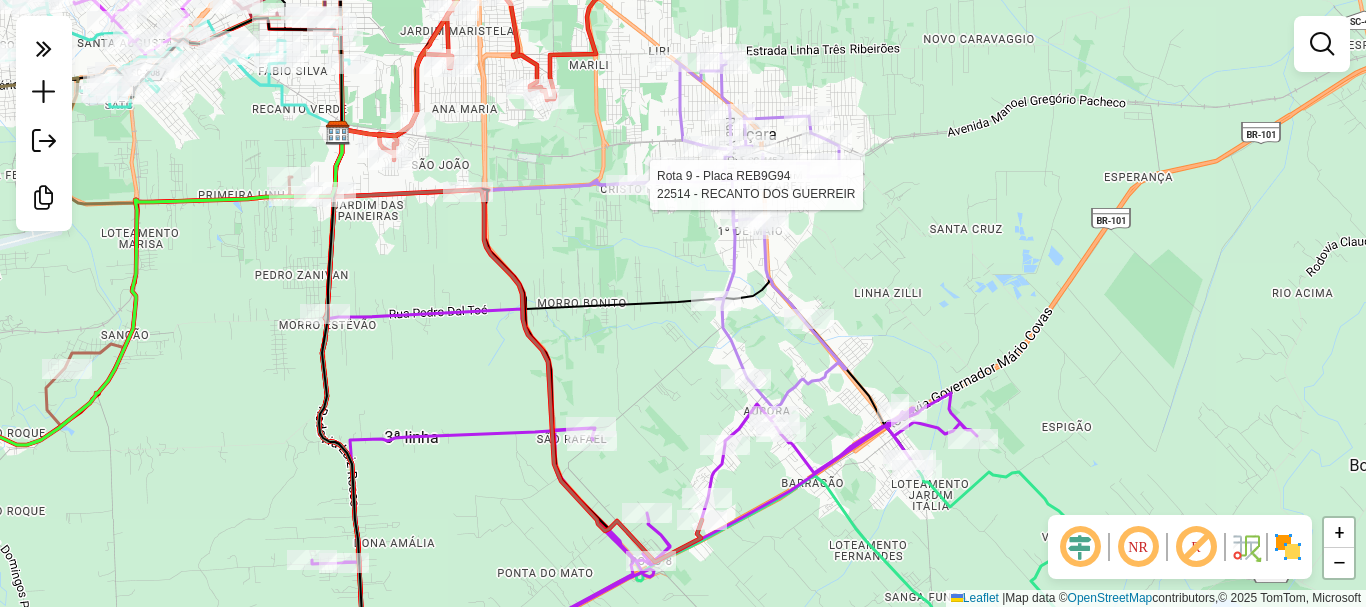select on "**********" 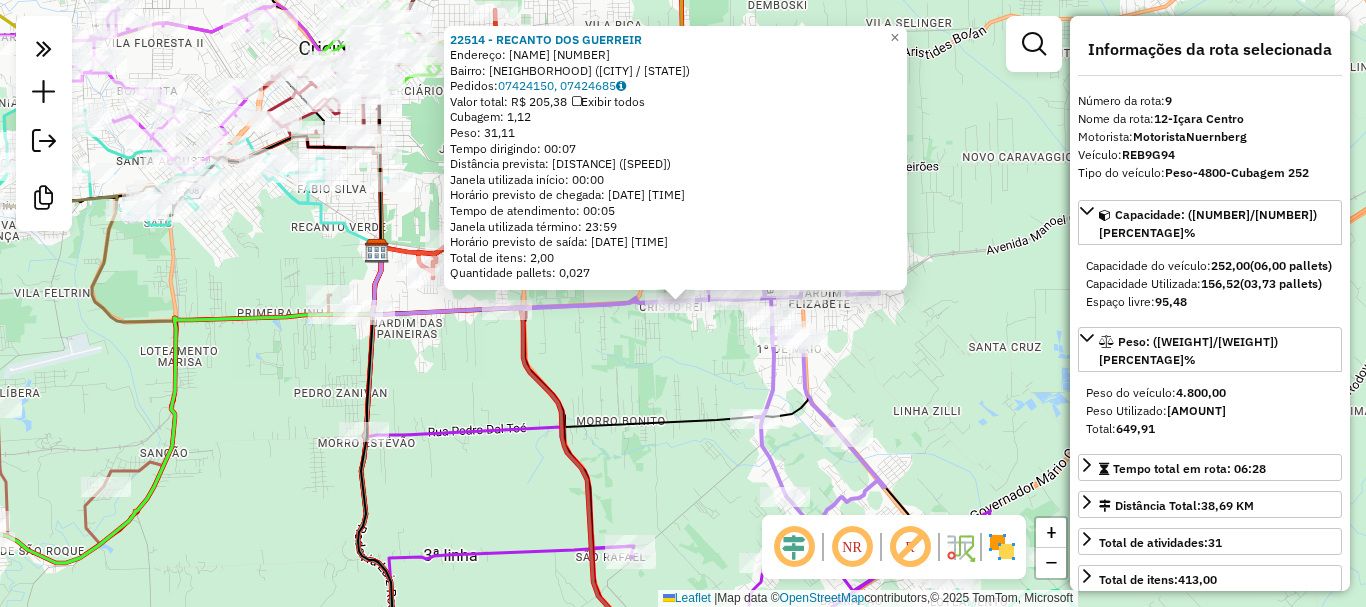 click on "22514 - RECANTO DOS GUERREIR  Endereço:  RUA SETE DE SETEMBRO 2019   Bairro: CRISTO REI (ICARA / SC)   Pedidos:  07424150, 07424685   Valor total: R$ 205,38   Exibir todos   Cubagem: 1,12  Peso: 31,11  Tempo dirigindo: 00:07   Distância prevista: 6,376 km (54,65 km/h)   Janela utilizada início: 00:00   Horário previsto de chegada: 08/07/2025 07:37   Tempo de atendimento: 00:05   Janela utilizada término: 23:59   Horário previsto de saída: 08/07/2025 07:42   Total de itens: 2,00   Quantidade pallets: 0,027  × Janela de atendimento Grade de atendimento Capacidade Transportadoras Veículos Cliente Pedidos  Rotas Selecione os dias de semana para filtrar as janelas de atendimento  Seg   Ter   Qua   Qui   Sex   Sáb   Dom  Informe o período da janela de atendimento: De: Até:  Filtrar exatamente a janela do cliente  Considerar janela de atendimento padrão  Selecione os dias de semana para filtrar as grades de atendimento  Seg   Ter   Qua   Qui   Sex   Sáb   Dom   Peso mínimo:   Peso máximo:   De:  De:" 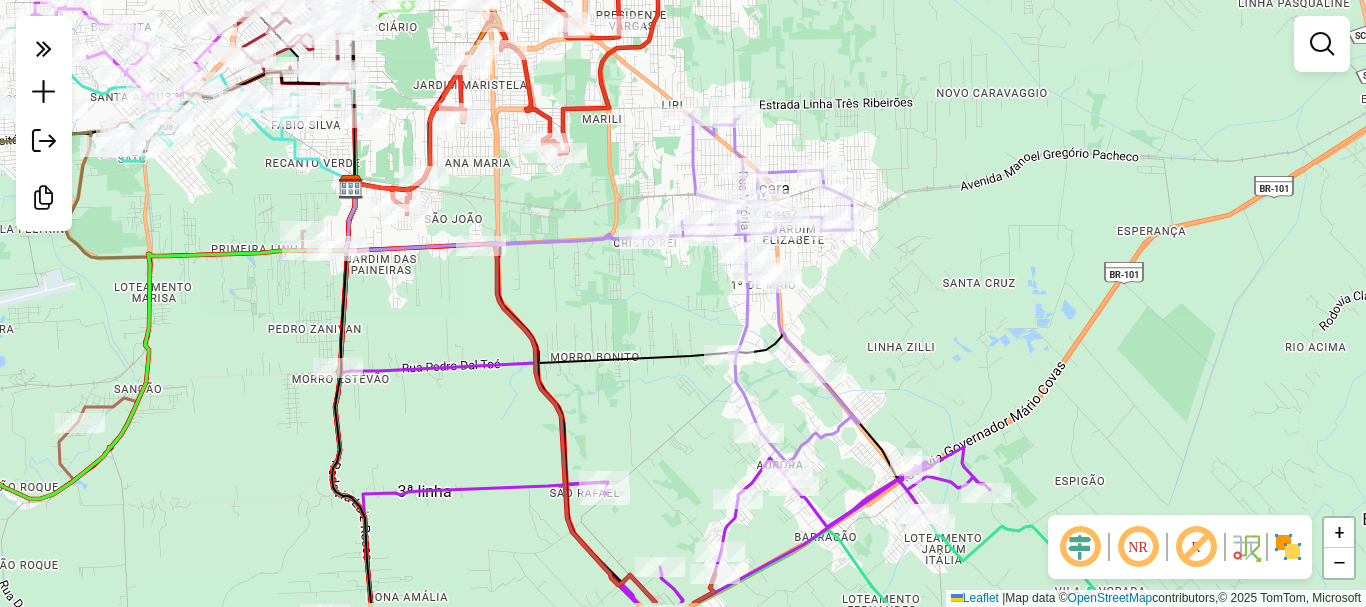 drag, startPoint x: 645, startPoint y: 393, endPoint x: 611, endPoint y: 293, distance: 105.62197 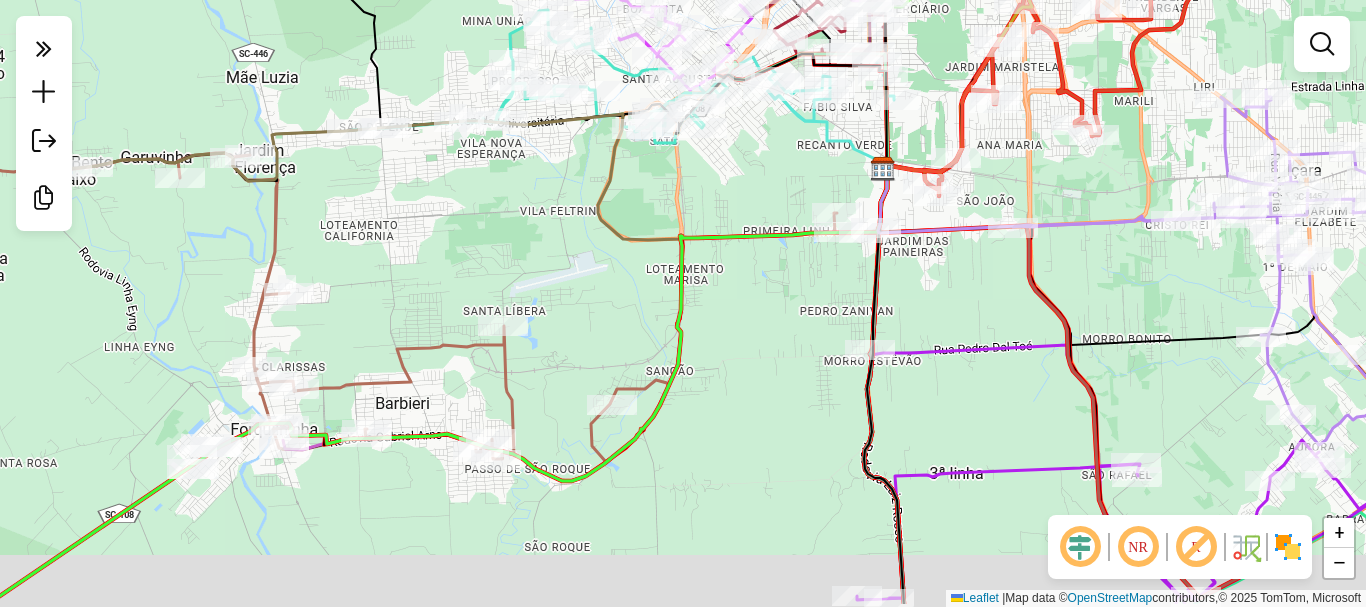 drag, startPoint x: 576, startPoint y: 313, endPoint x: 561, endPoint y: 238, distance: 76.48529 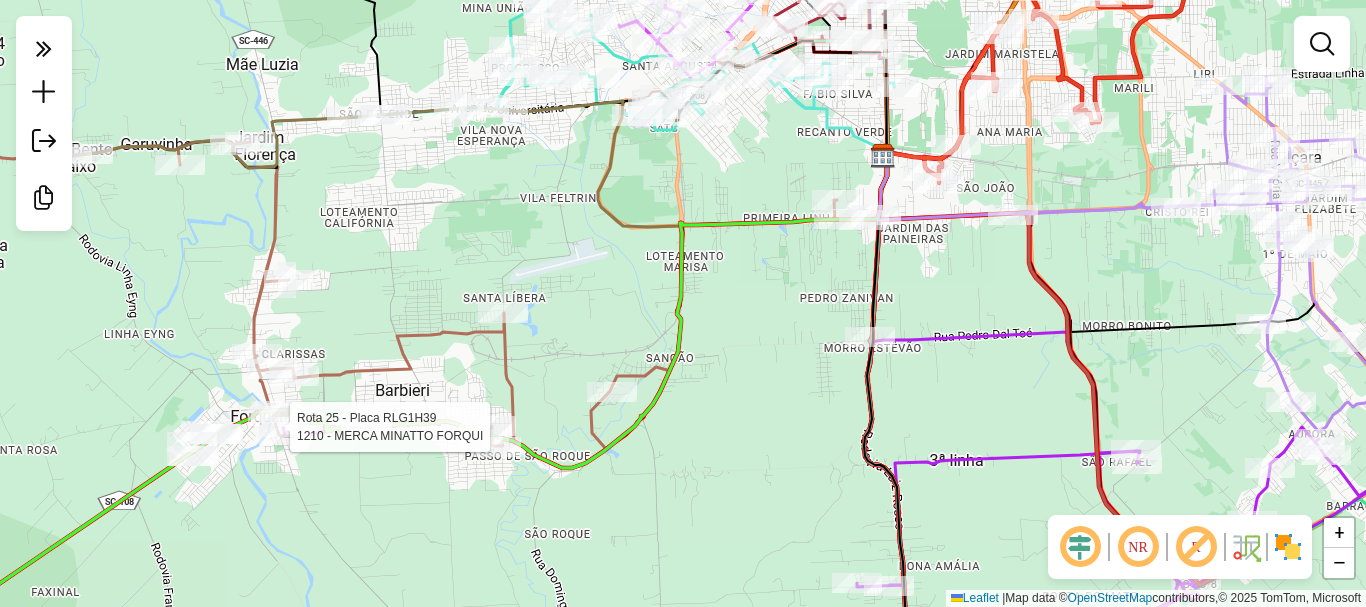 select on "**********" 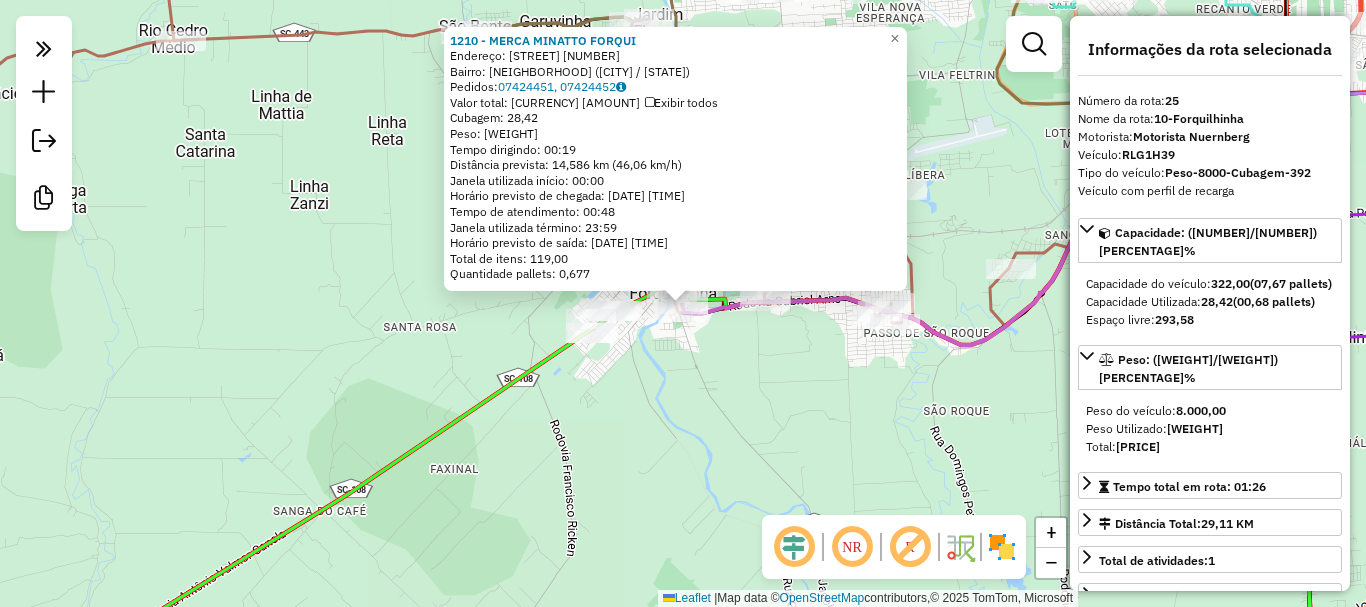 click on "1210 - MERCA MINATTO FORQUI  Endereço:  ALAMEDA FELIPE ARNS 160   Bairro: CENTRO (FORQUILHINHA / SC)   Pedidos:  07424451, 07424452   Valor total: R$ 6.396,35   Exibir todos   Cubagem: 28,42  Peso: 833,56  Tempo dirigindo: 00:19   Distância prevista: 14,586 km (46,06 km/h)   Janela utilizada início: 00:00   Horário previsto de chegada: 08/07/2025 07:49   Tempo de atendimento: 00:48   Janela utilizada término: 23:59   Horário previsto de saída: 08/07/2025 08:37   Total de itens: 119,00   Quantidade pallets: 0,677  × Janela de atendimento Grade de atendimento Capacidade Transportadoras Veículos Cliente Pedidos  Rotas Selecione os dias de semana para filtrar as janelas de atendimento  Seg   Ter   Qua   Qui   Sex   Sáb   Dom  Informe o período da janela de atendimento: De: Até:  Filtrar exatamente a janela do cliente  Considerar janela de atendimento padrão  Selecione os dias de semana para filtrar as grades de atendimento  Seg   Ter   Qua   Qui   Sex   Sáb   Dom   Peso mínimo:   Peso máximo:  De:" 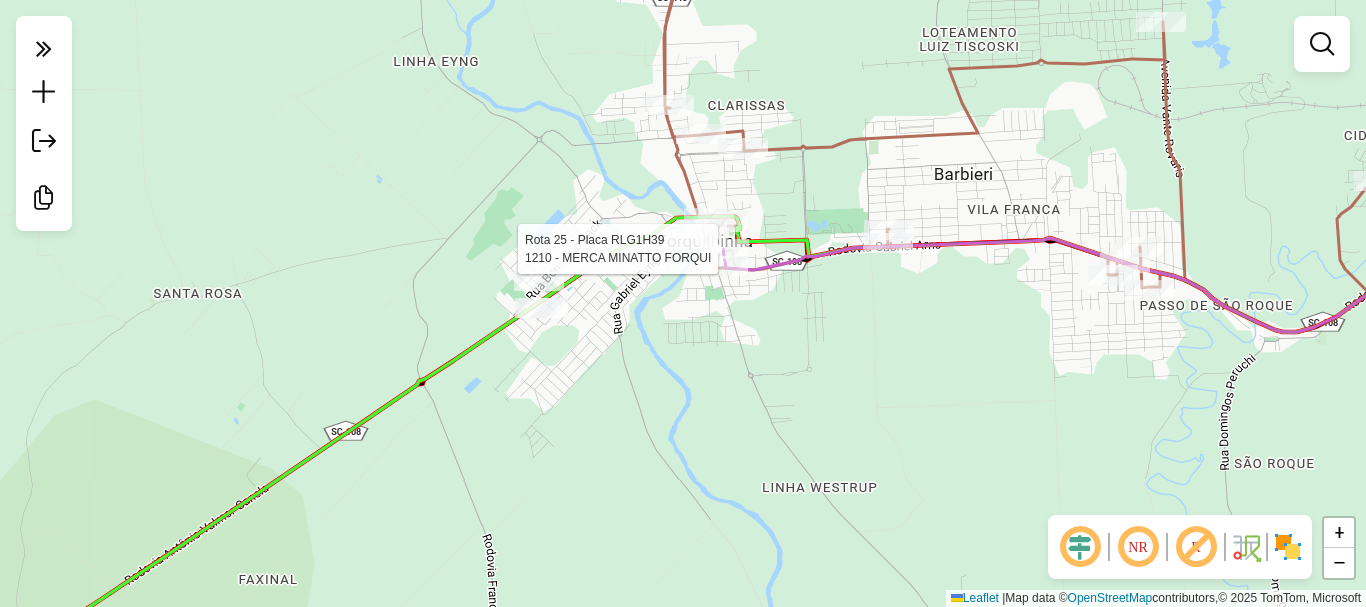 select on "**********" 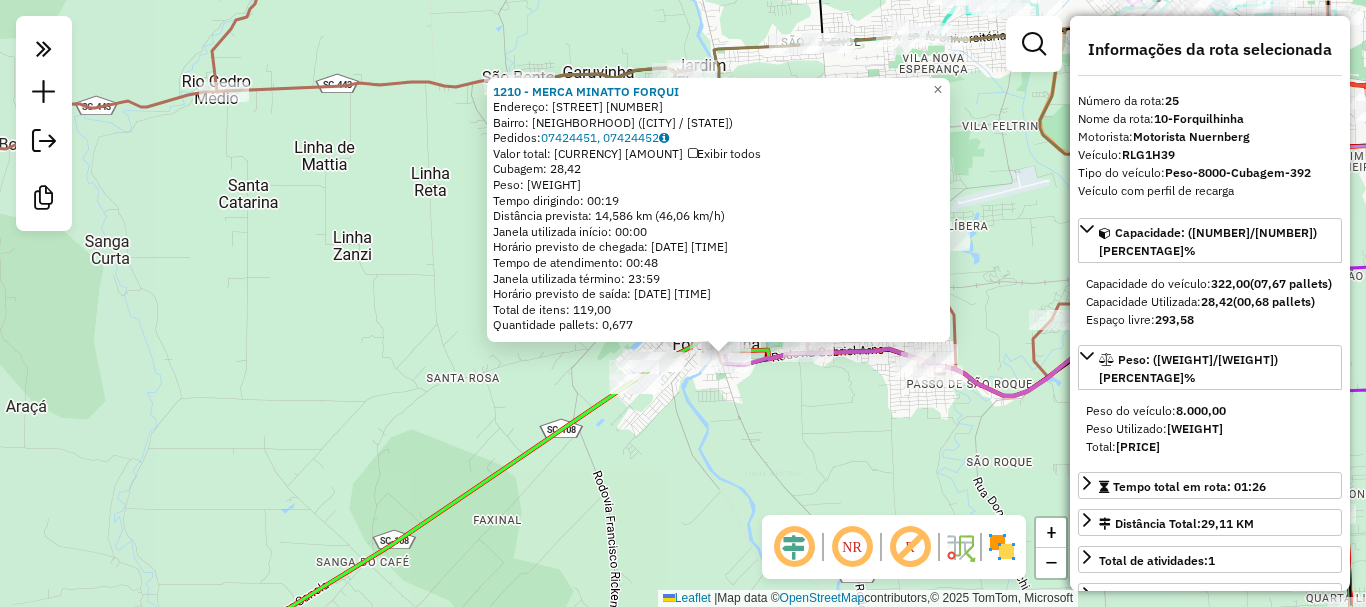 click on "1210 - MERCA MINATTO FORQUI  Endereço:  ALAMEDA FELIPE ARNS 160   Bairro: CENTRO (FORQUILHINHA / SC)   Pedidos:  07424451, 07424452   Valor total: R$ 6.396,35   Exibir todos   Cubagem: 28,42  Peso: 833,56  Tempo dirigindo: 00:19   Distância prevista: 14,586 km (46,06 km/h)   Janela utilizada início: 00:00   Horário previsto de chegada: 08/07/2025 07:49   Tempo de atendimento: 00:48   Janela utilizada término: 23:59   Horário previsto de saída: 08/07/2025 08:37   Total de itens: 119,00   Quantidade pallets: 0,677  × Janela de atendimento Grade de atendimento Capacidade Transportadoras Veículos Cliente Pedidos  Rotas Selecione os dias de semana para filtrar as janelas de atendimento  Seg   Ter   Qua   Qui   Sex   Sáb   Dom  Informe o período da janela de atendimento: De: Até:  Filtrar exatamente a janela do cliente  Considerar janela de atendimento padrão  Selecione os dias de semana para filtrar as grades de atendimento  Seg   Ter   Qua   Qui   Sex   Sáb   Dom   Peso mínimo:   Peso máximo:  De:" 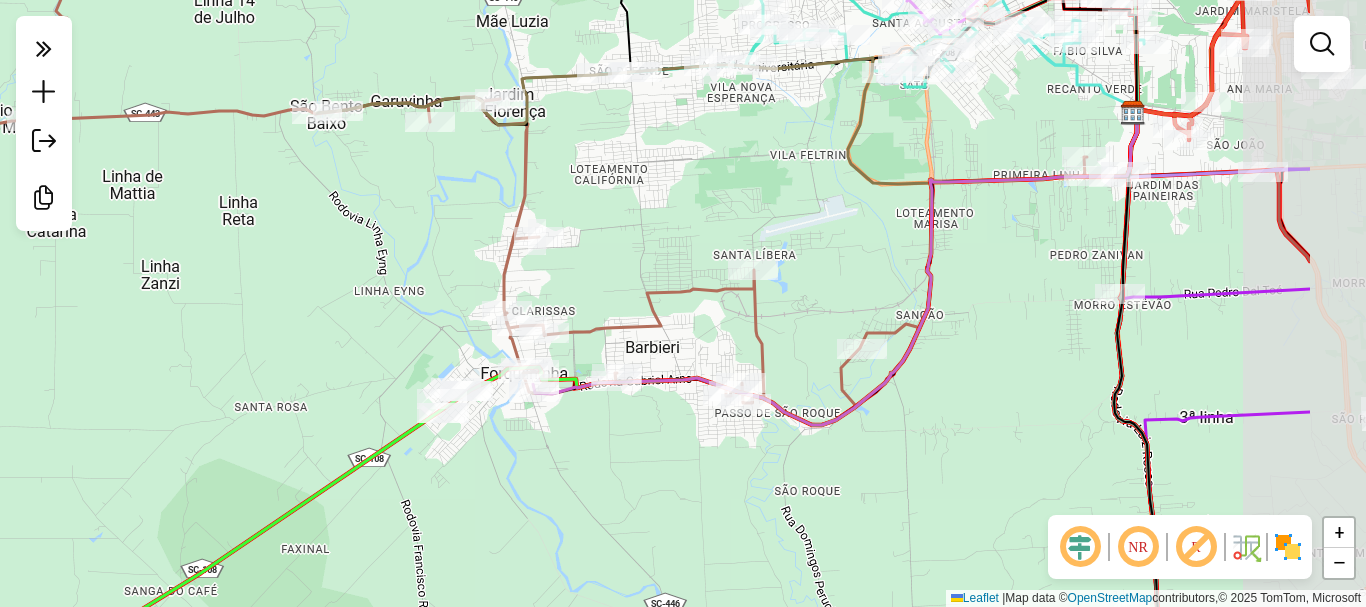 drag, startPoint x: 888, startPoint y: 487, endPoint x: 699, endPoint y: 516, distance: 191.21193 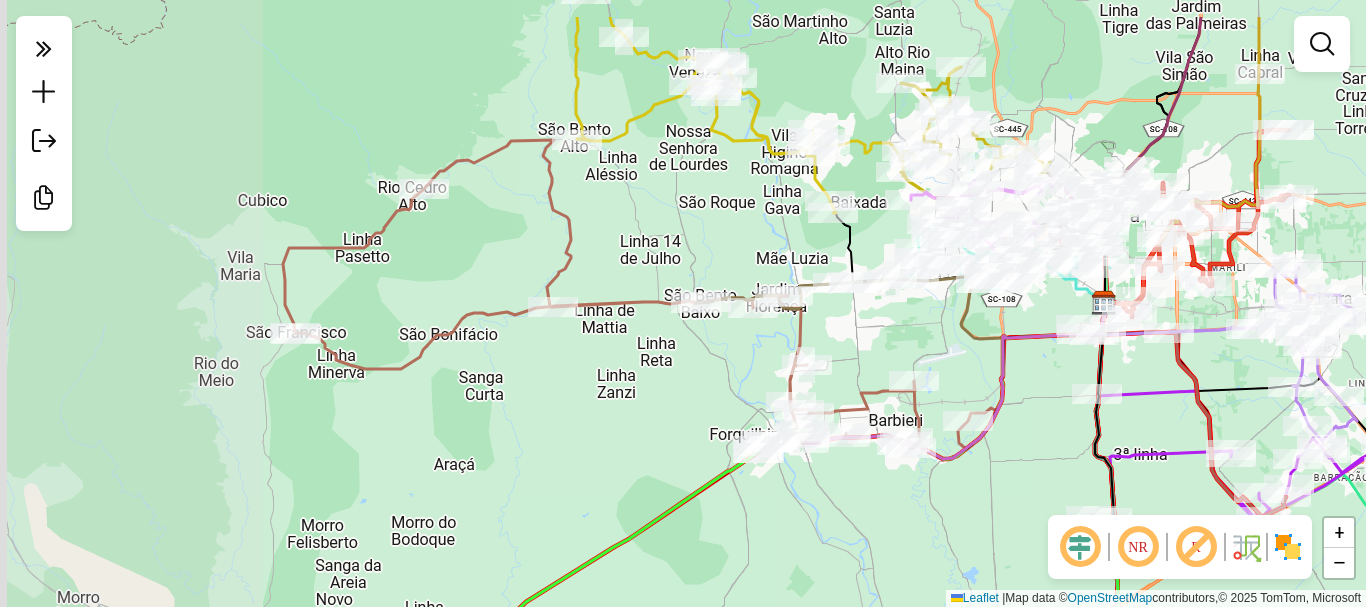 drag, startPoint x: 488, startPoint y: 381, endPoint x: 597, endPoint y: 415, distance: 114.17968 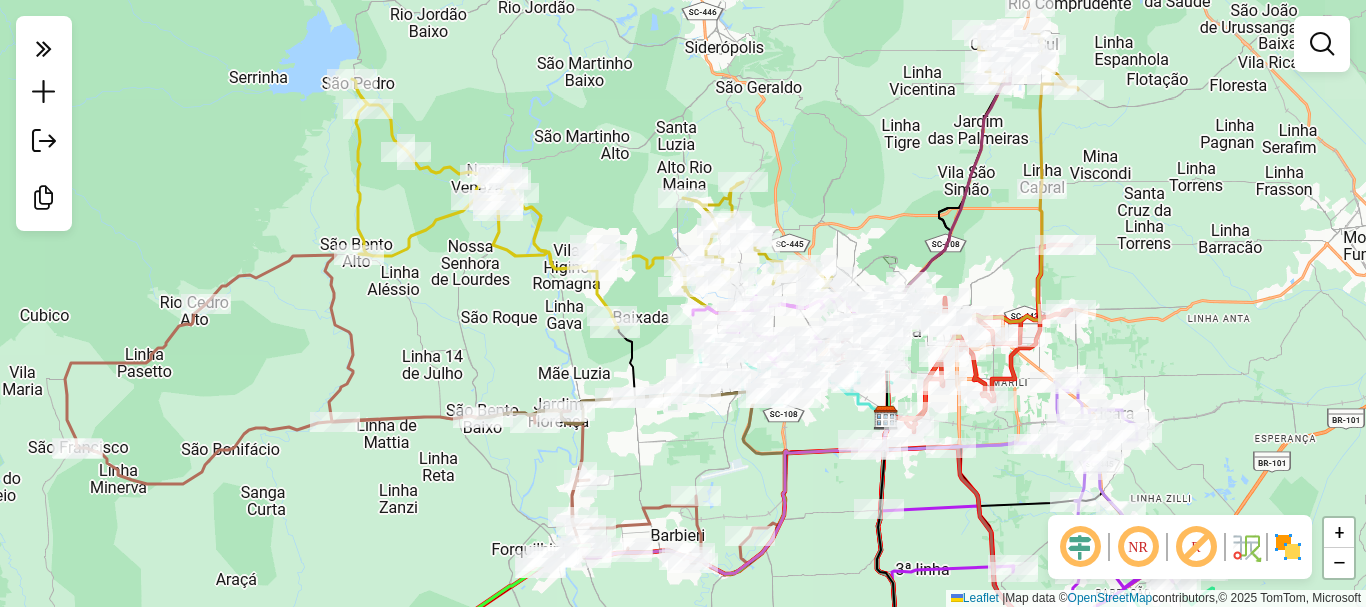 drag, startPoint x: 525, startPoint y: 252, endPoint x: 308, endPoint y: 340, distance: 234.16447 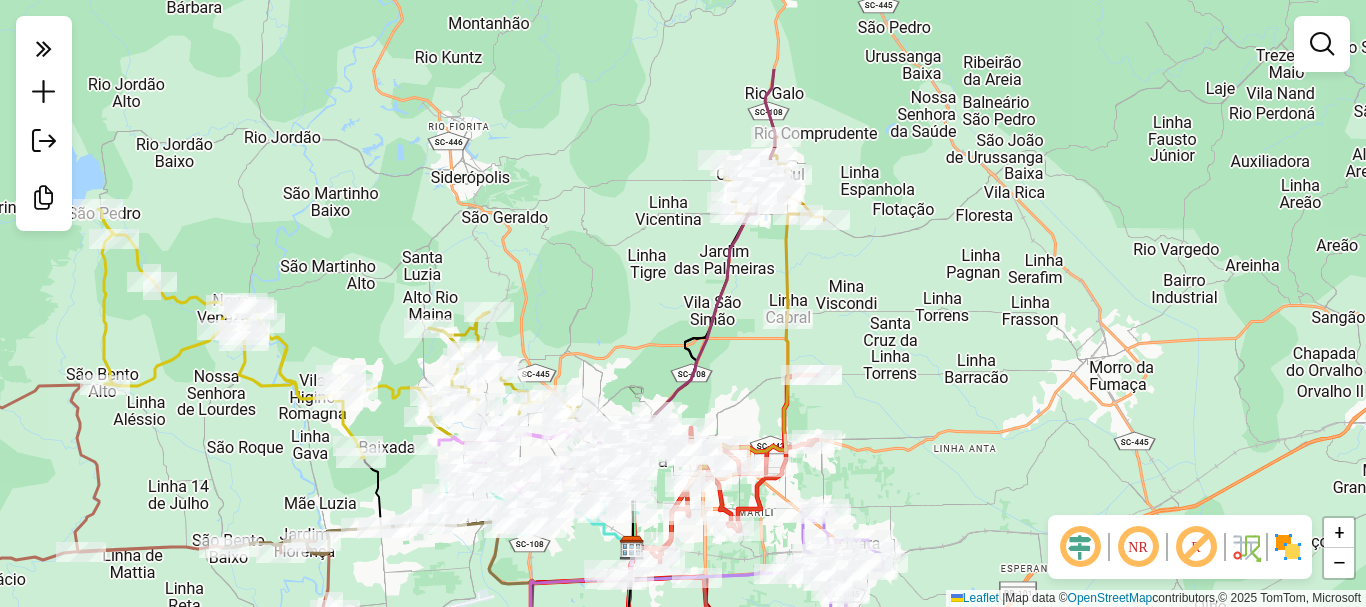 drag, startPoint x: 747, startPoint y: 144, endPoint x: 514, endPoint y: 274, distance: 266.81268 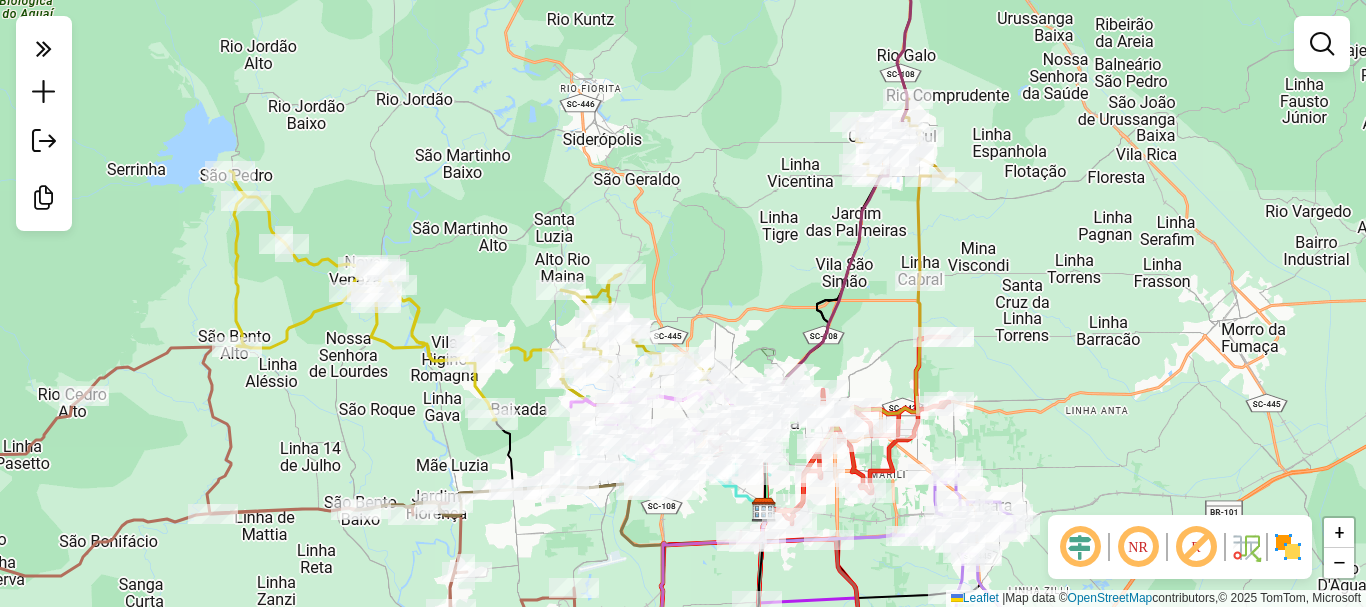 drag, startPoint x: 431, startPoint y: 217, endPoint x: 523, endPoint y: 180, distance: 99.16148 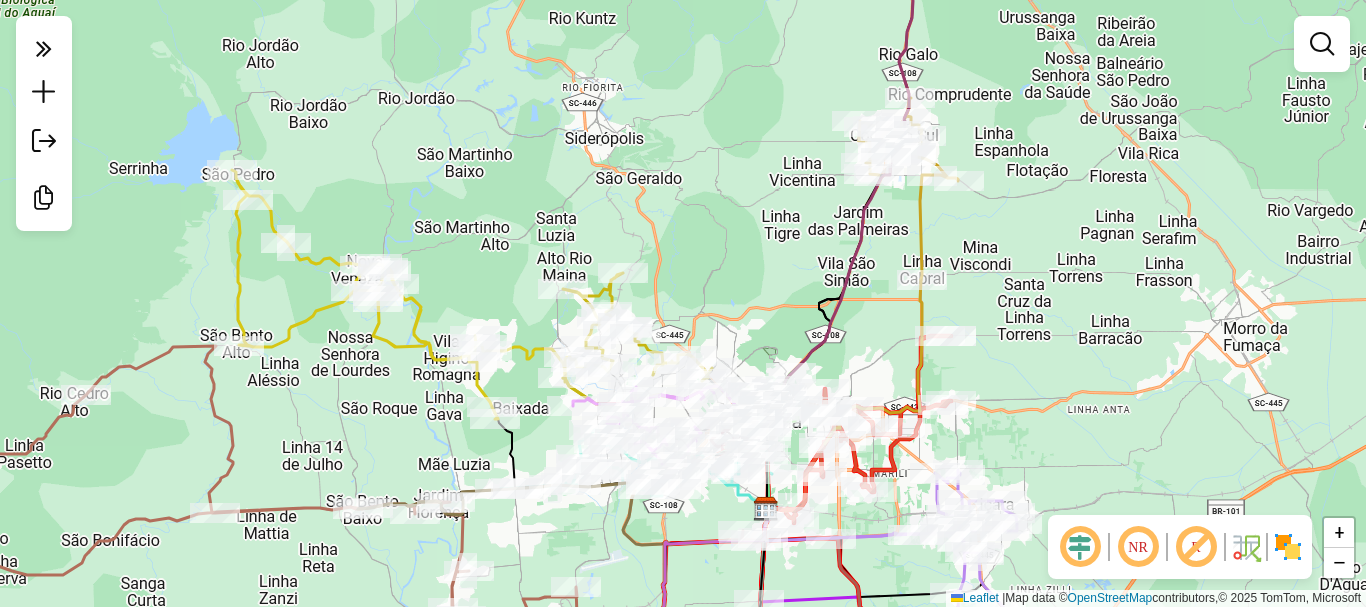 drag, startPoint x: 521, startPoint y: 251, endPoint x: 546, endPoint y: 219, distance: 40.60788 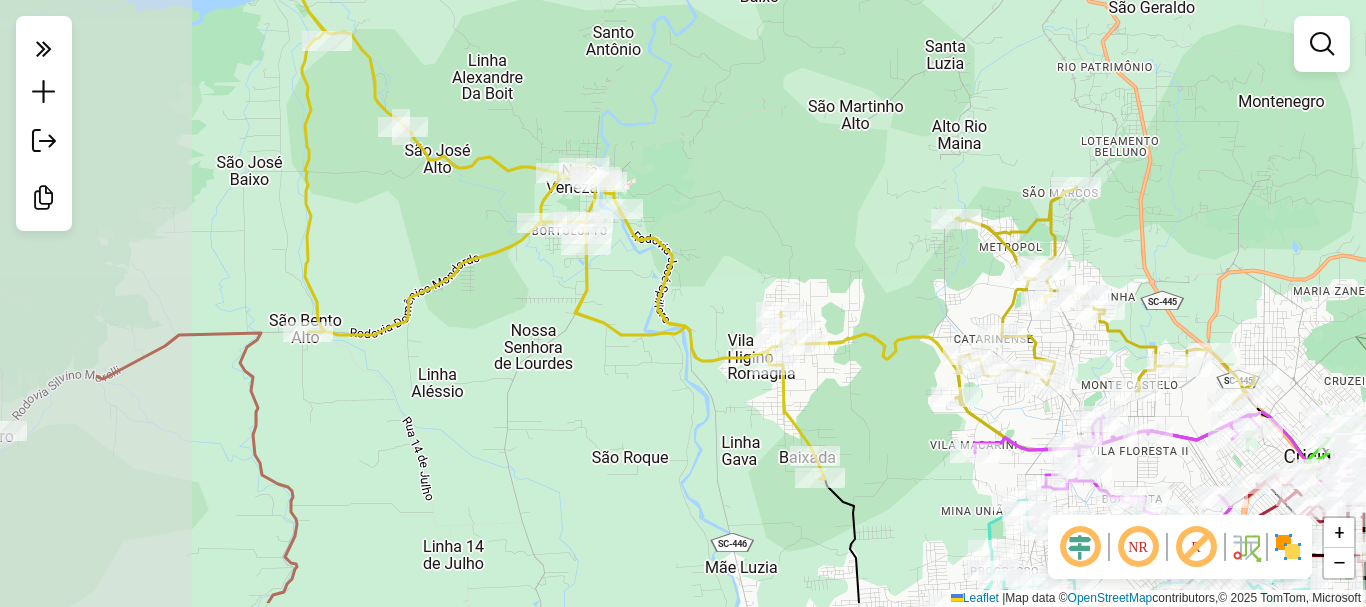 drag, startPoint x: 639, startPoint y: 263, endPoint x: 879, endPoint y: 196, distance: 249.17665 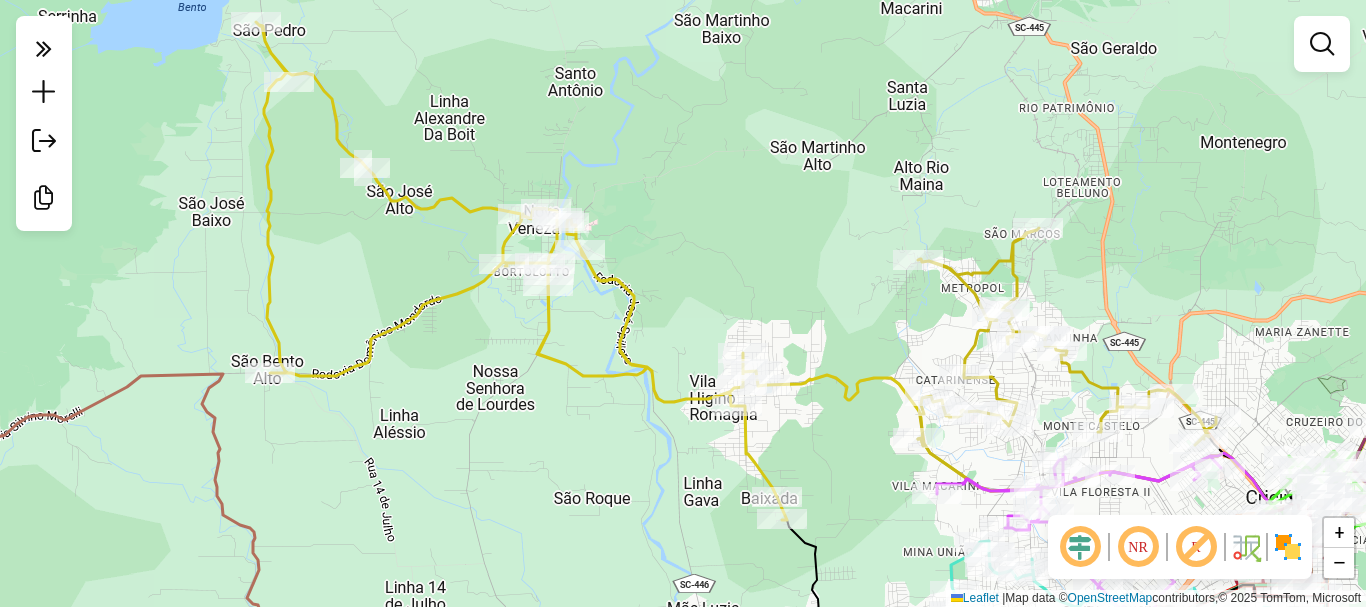 drag, startPoint x: 742, startPoint y: 207, endPoint x: 694, endPoint y: 253, distance: 66.48308 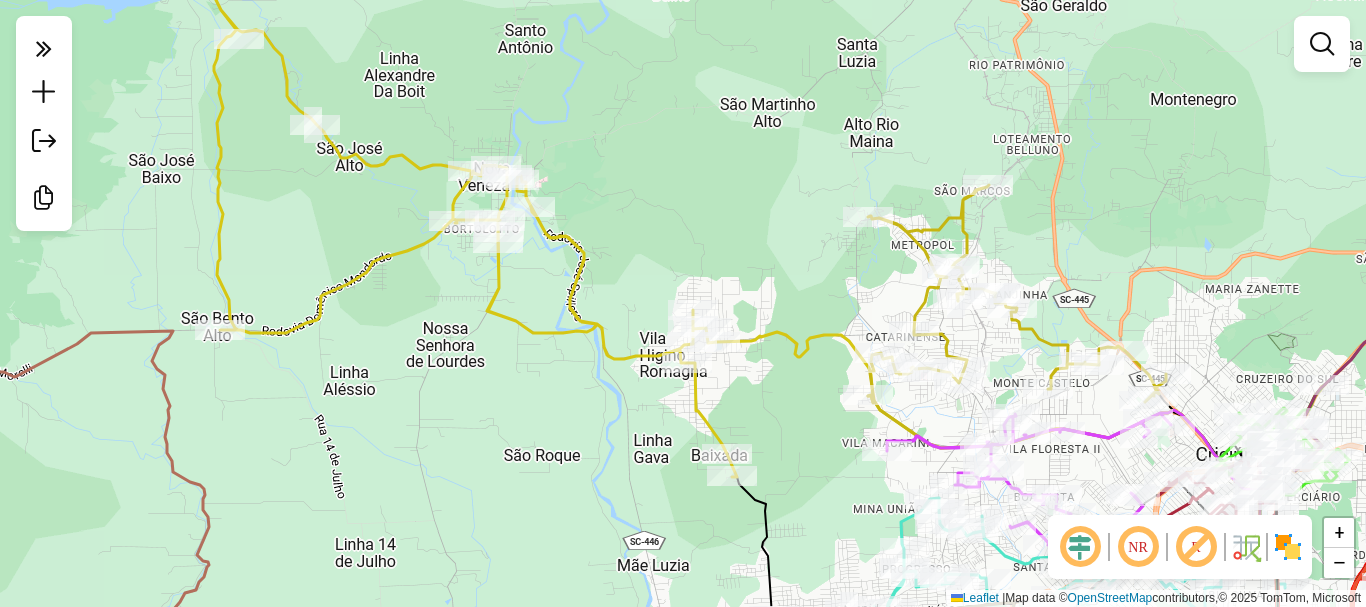 drag, startPoint x: 593, startPoint y: 508, endPoint x: 475, endPoint y: 371, distance: 180.81206 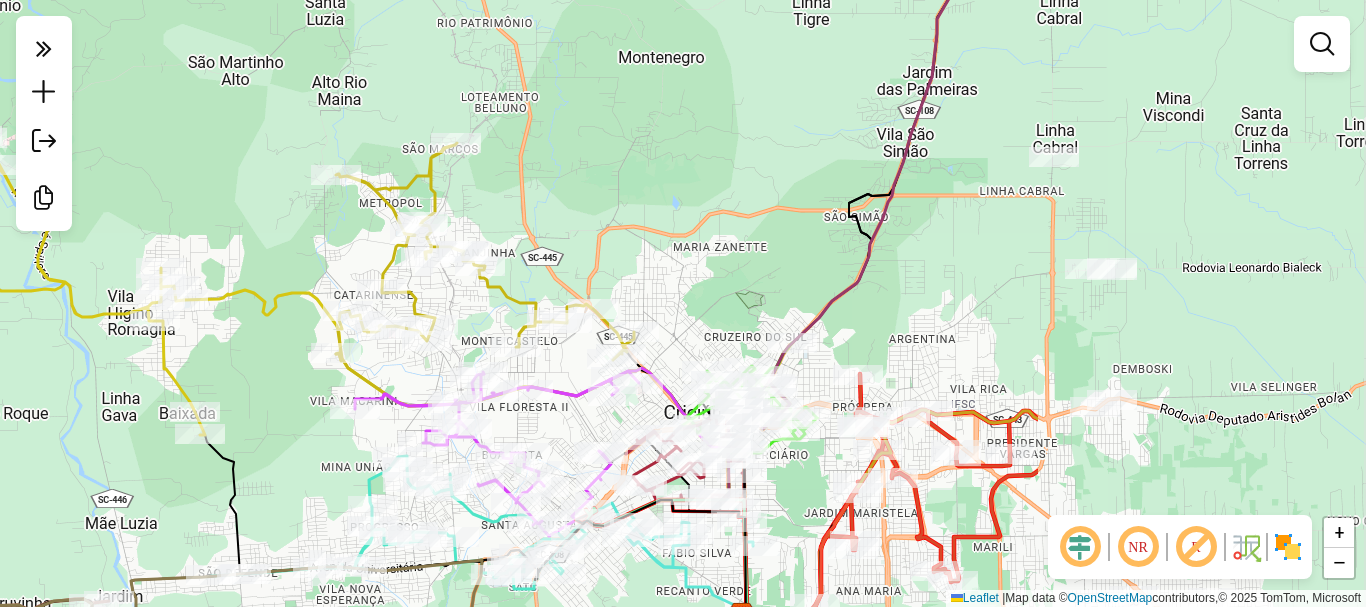drag, startPoint x: 686, startPoint y: 323, endPoint x: 222, endPoint y: 374, distance: 466.79437 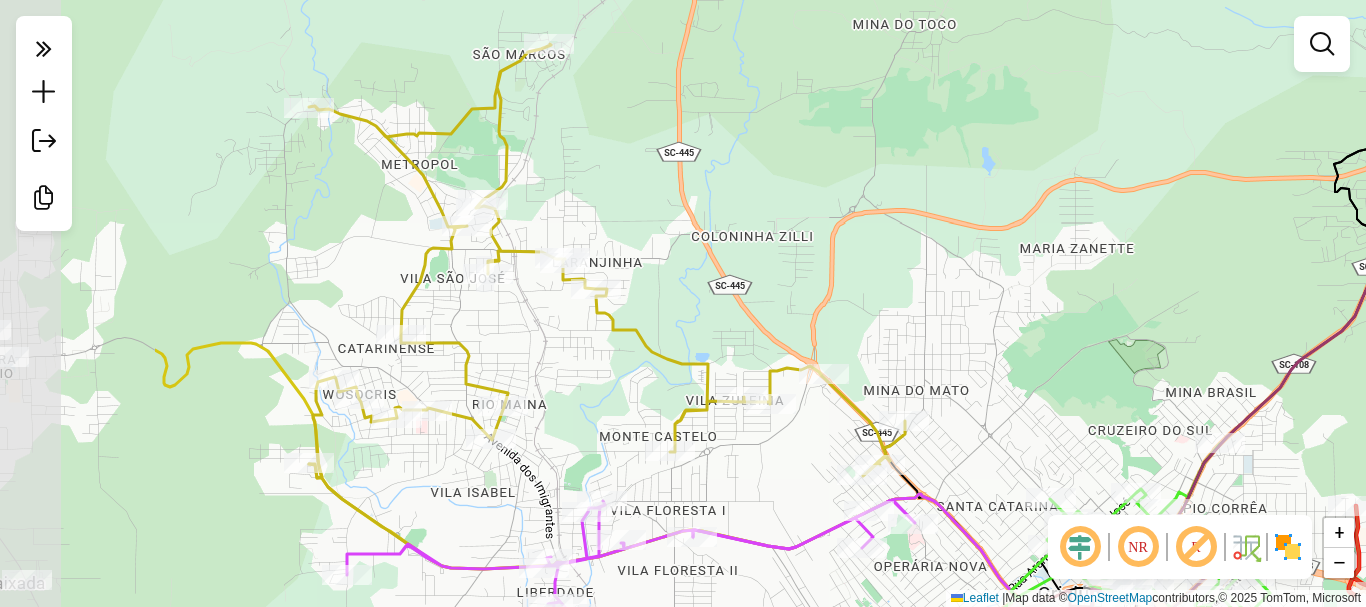 drag, startPoint x: 583, startPoint y: 241, endPoint x: 859, endPoint y: 242, distance: 276.0018 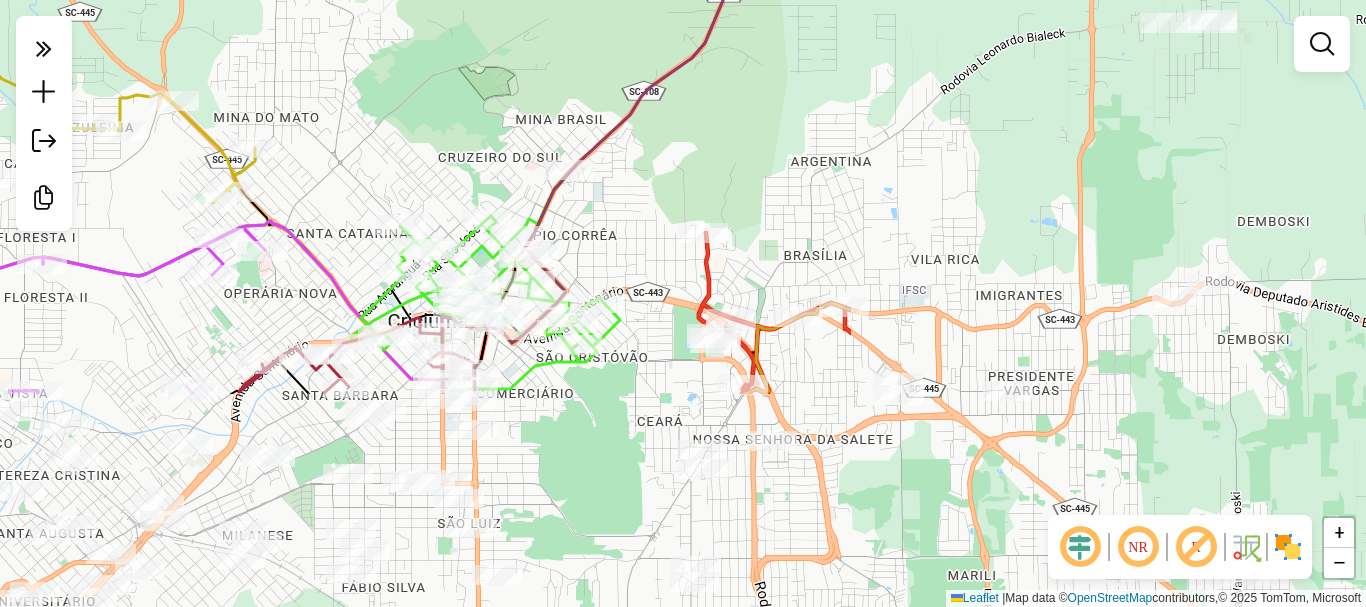 drag, startPoint x: 1010, startPoint y: 307, endPoint x: 358, endPoint y: 34, distance: 706.8472 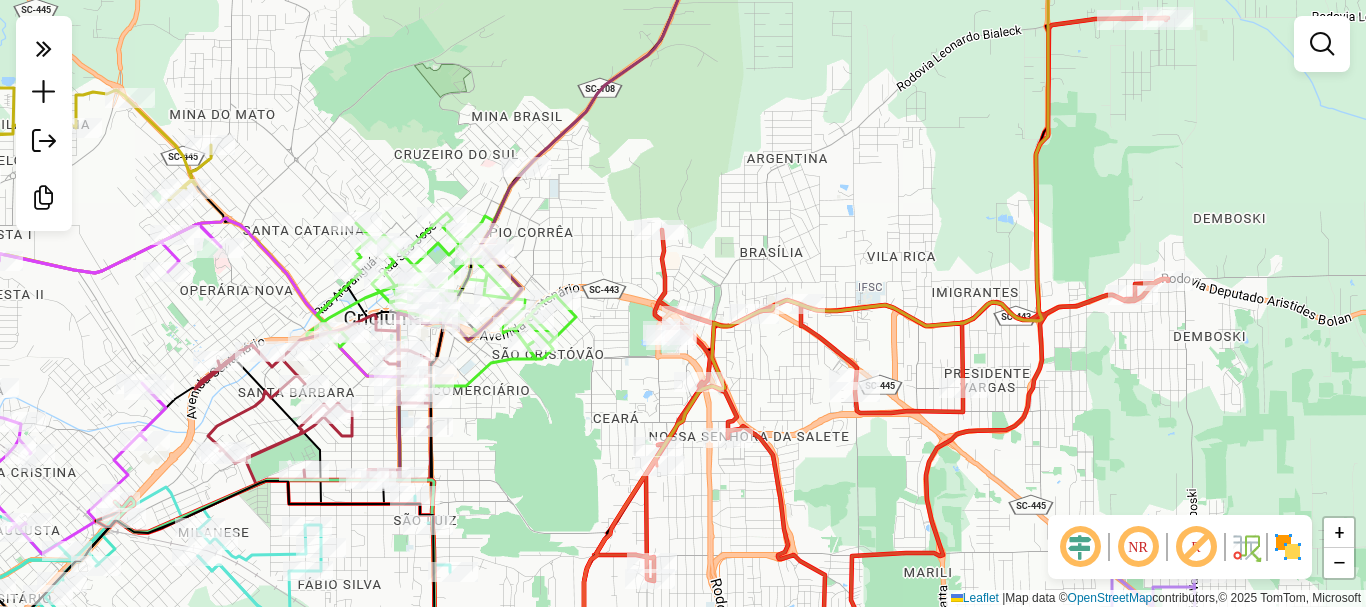 drag, startPoint x: 878, startPoint y: 254, endPoint x: 797, endPoint y: 249, distance: 81.154175 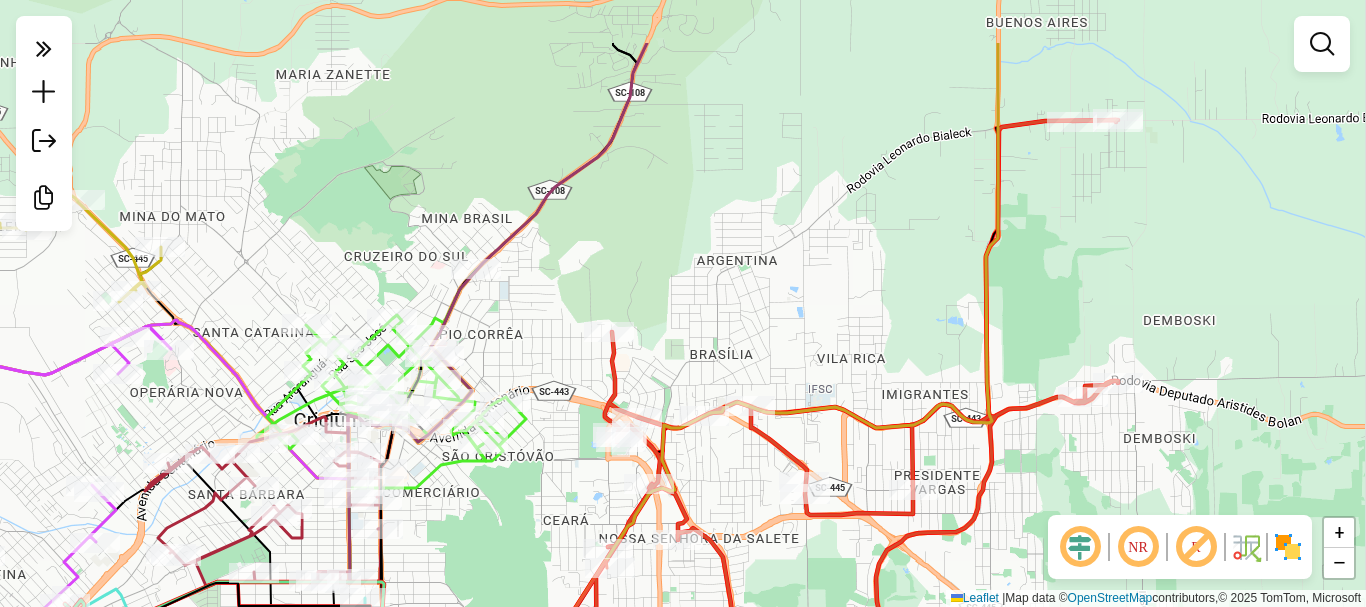 drag, startPoint x: 954, startPoint y: 199, endPoint x: 939, endPoint y: 287, distance: 89.26926 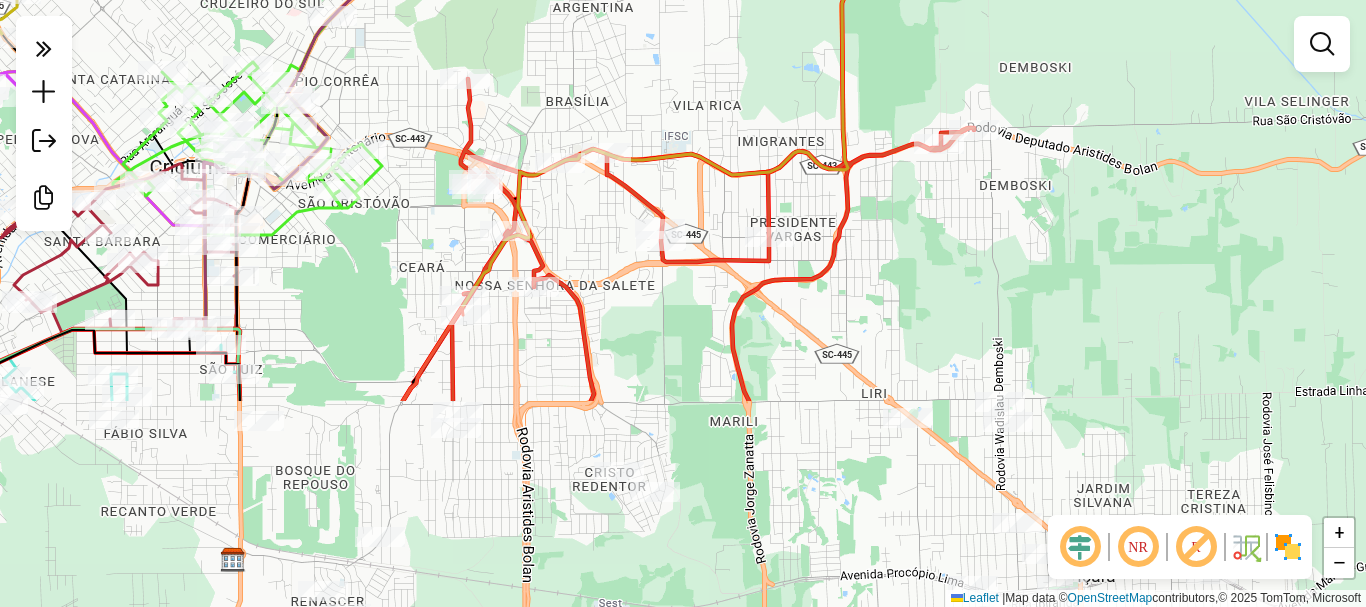 drag, startPoint x: 852, startPoint y: 300, endPoint x: 744, endPoint y: 53, distance: 269.5793 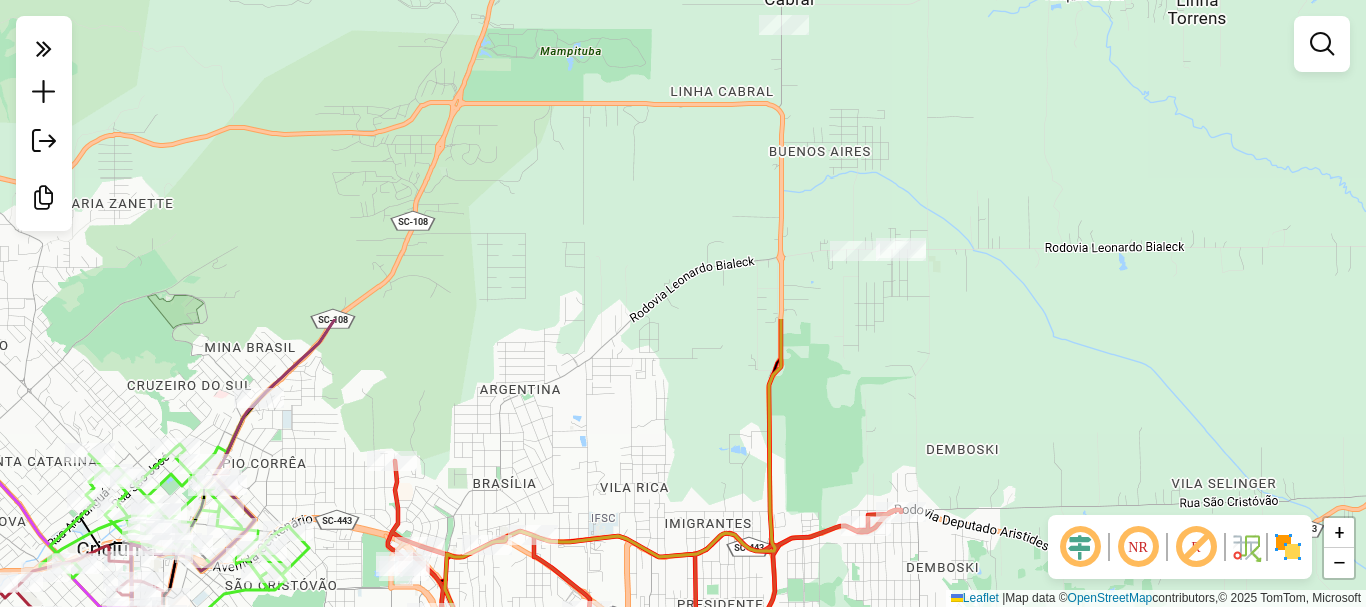 drag, startPoint x: 1113, startPoint y: 142, endPoint x: 1040, endPoint y: 522, distance: 386.9483 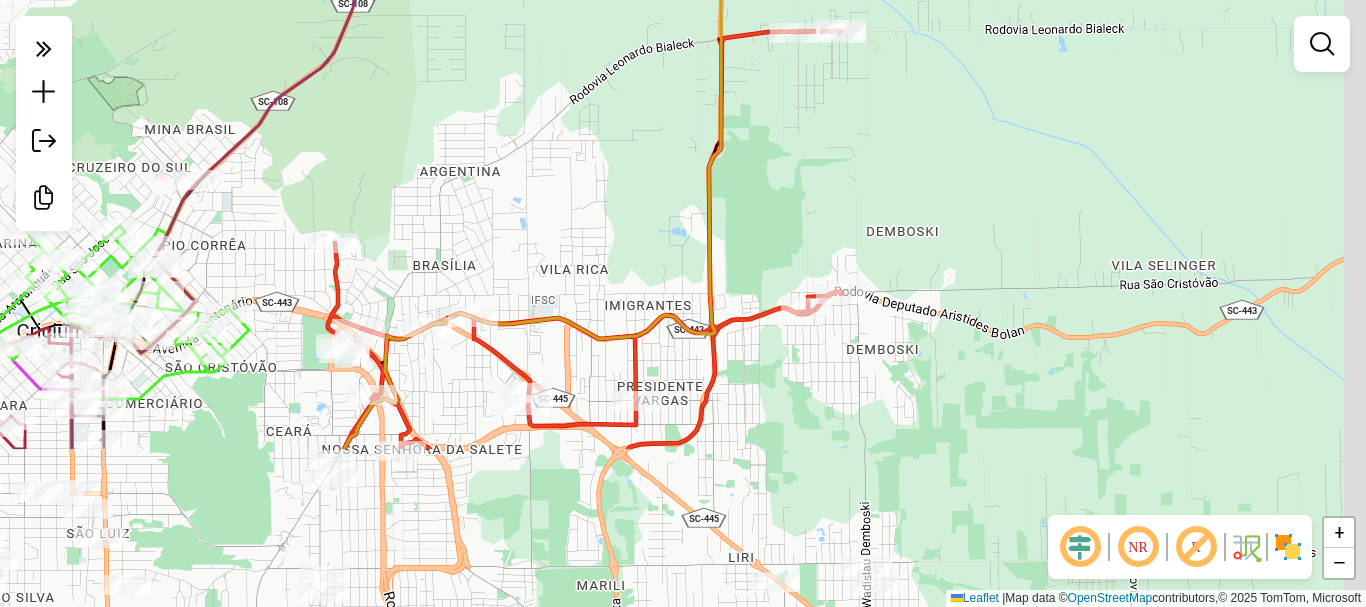 drag, startPoint x: 970, startPoint y: 439, endPoint x: 895, endPoint y: 156, distance: 292.76953 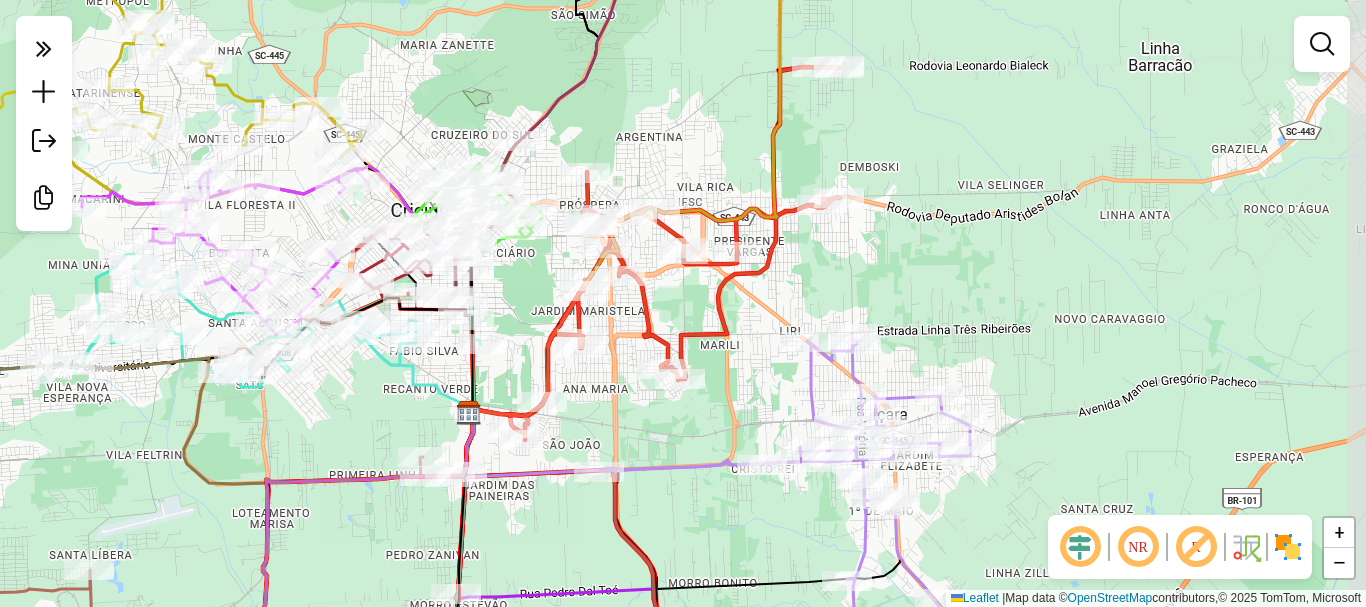 drag, startPoint x: 961, startPoint y: 261, endPoint x: 938, endPoint y: 266, distance: 23.537205 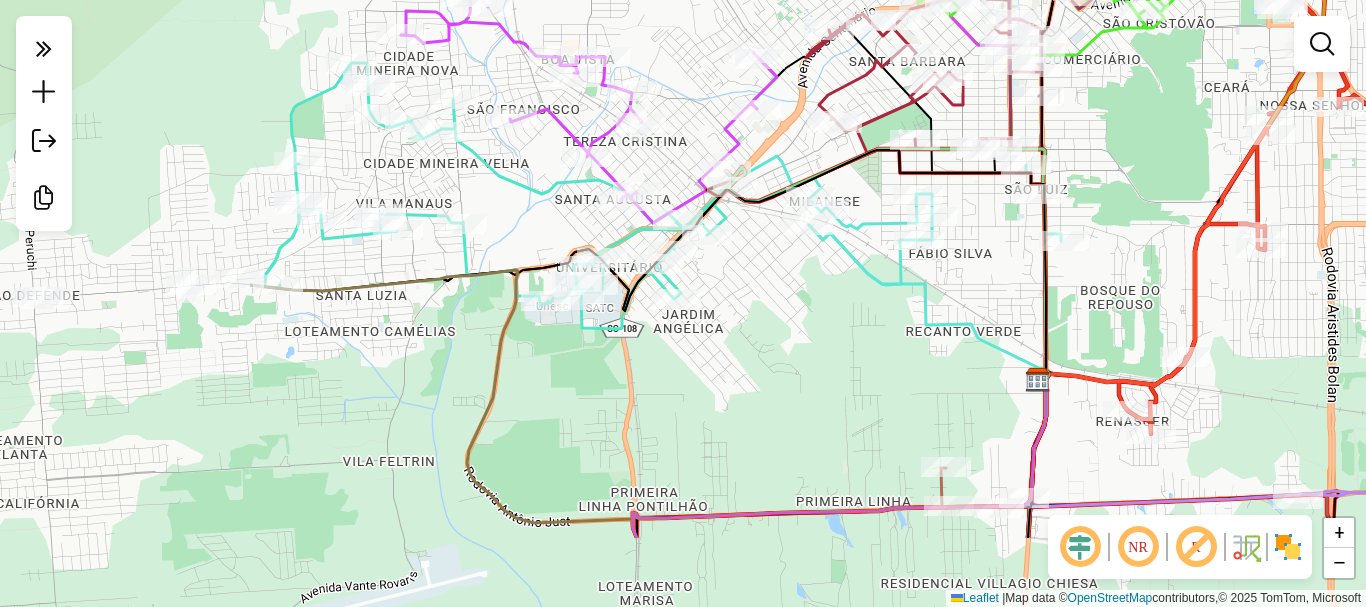 drag, startPoint x: 302, startPoint y: 280, endPoint x: 689, endPoint y: 152, distance: 407.61868 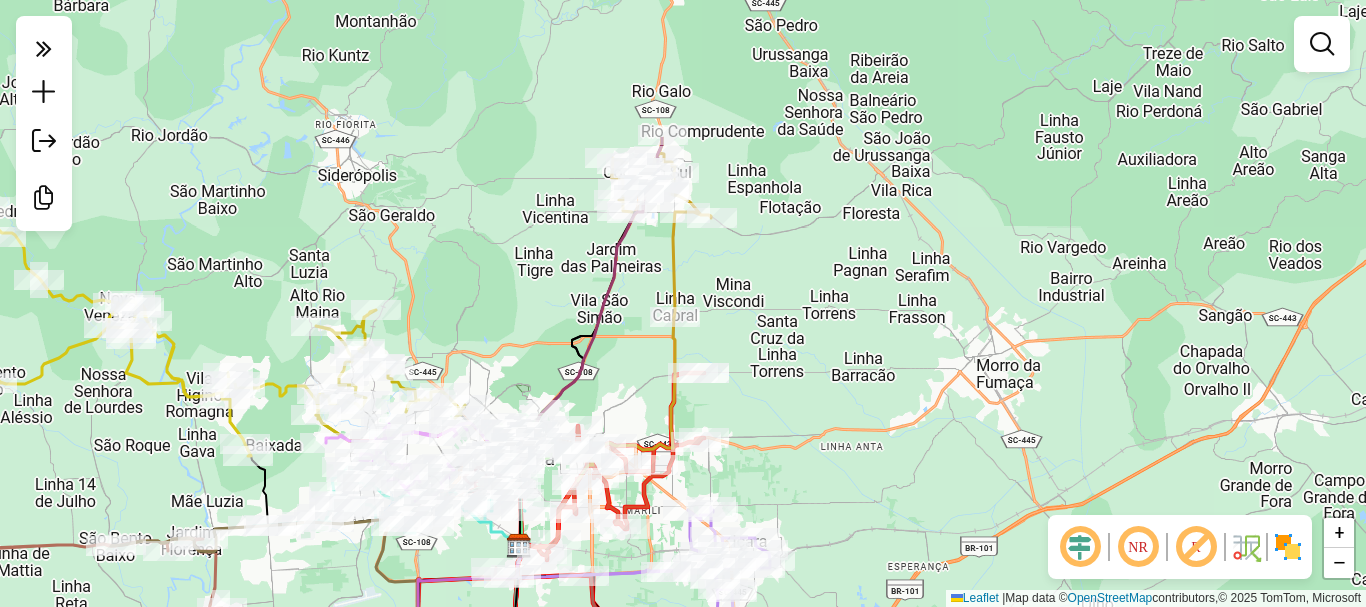 drag, startPoint x: 899, startPoint y: 94, endPoint x: 542, endPoint y: 292, distance: 408.23154 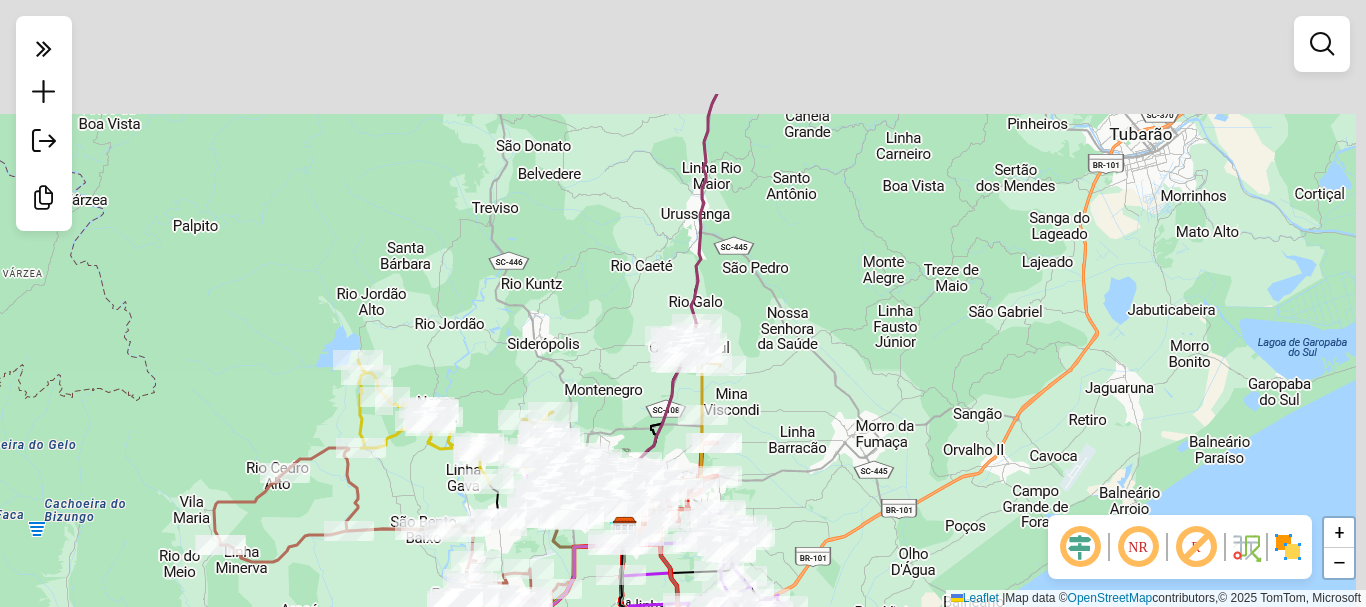drag, startPoint x: 849, startPoint y: 106, endPoint x: 824, endPoint y: 343, distance: 238.31491 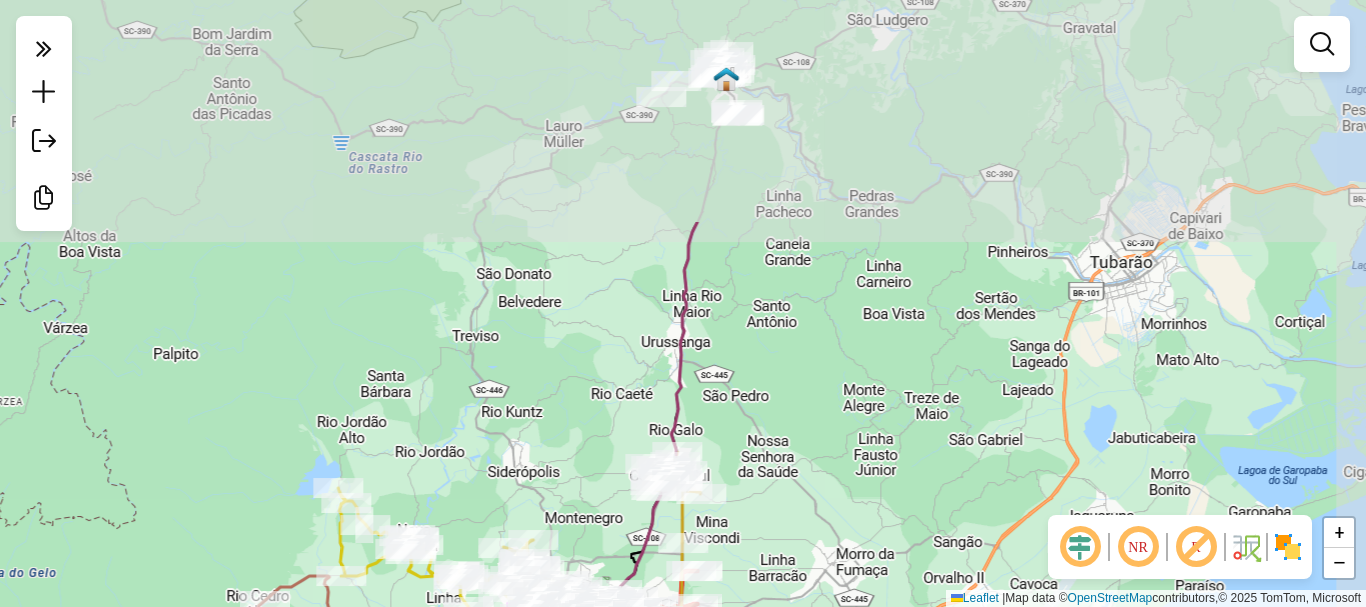 drag, startPoint x: 796, startPoint y: 237, endPoint x: 767, endPoint y: 376, distance: 141.99295 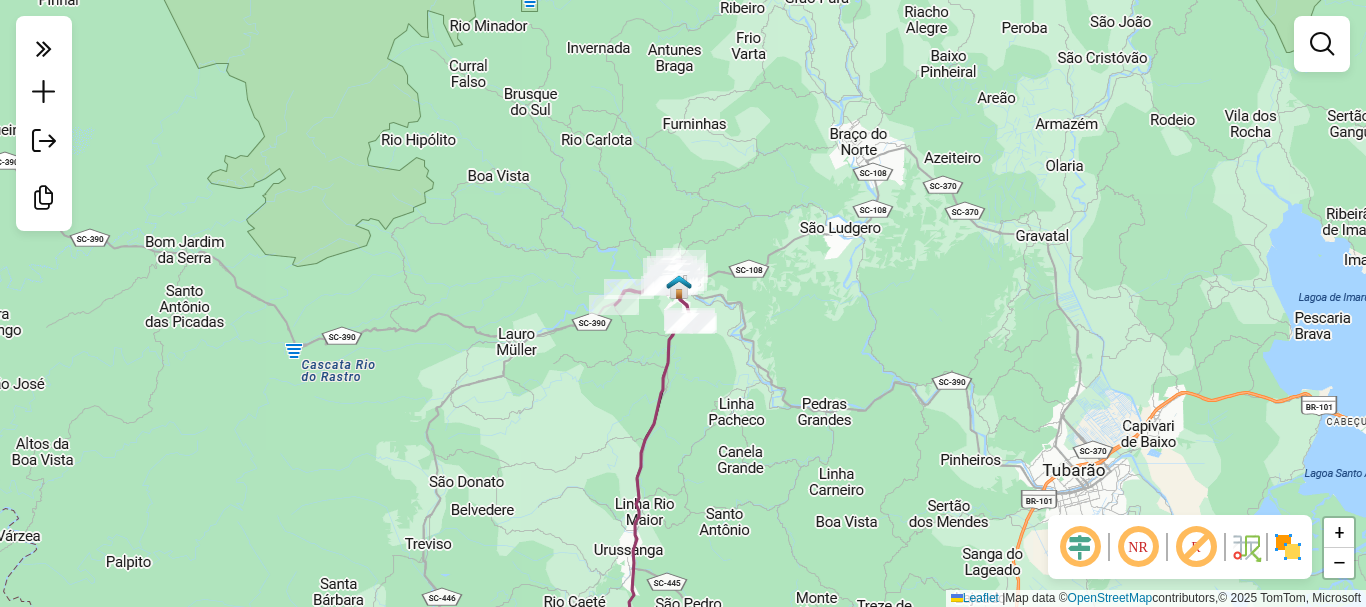 drag, startPoint x: 747, startPoint y: 289, endPoint x: 735, endPoint y: 335, distance: 47.539455 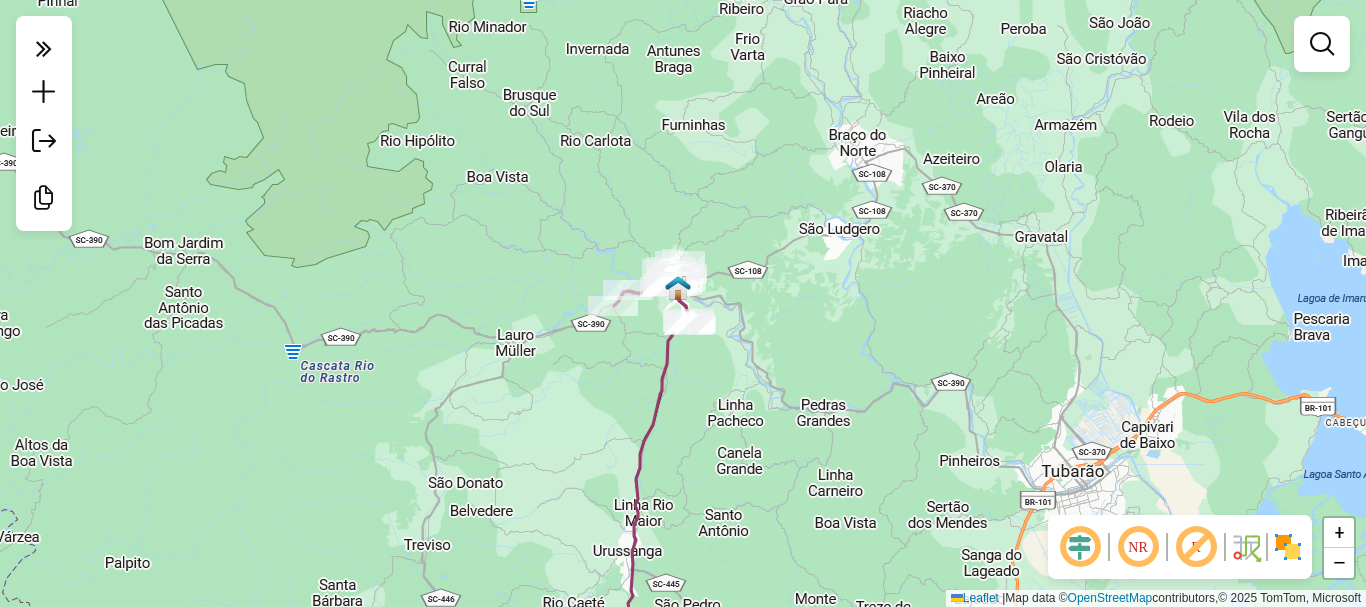drag, startPoint x: 744, startPoint y: 510, endPoint x: 793, endPoint y: 214, distance: 300.02832 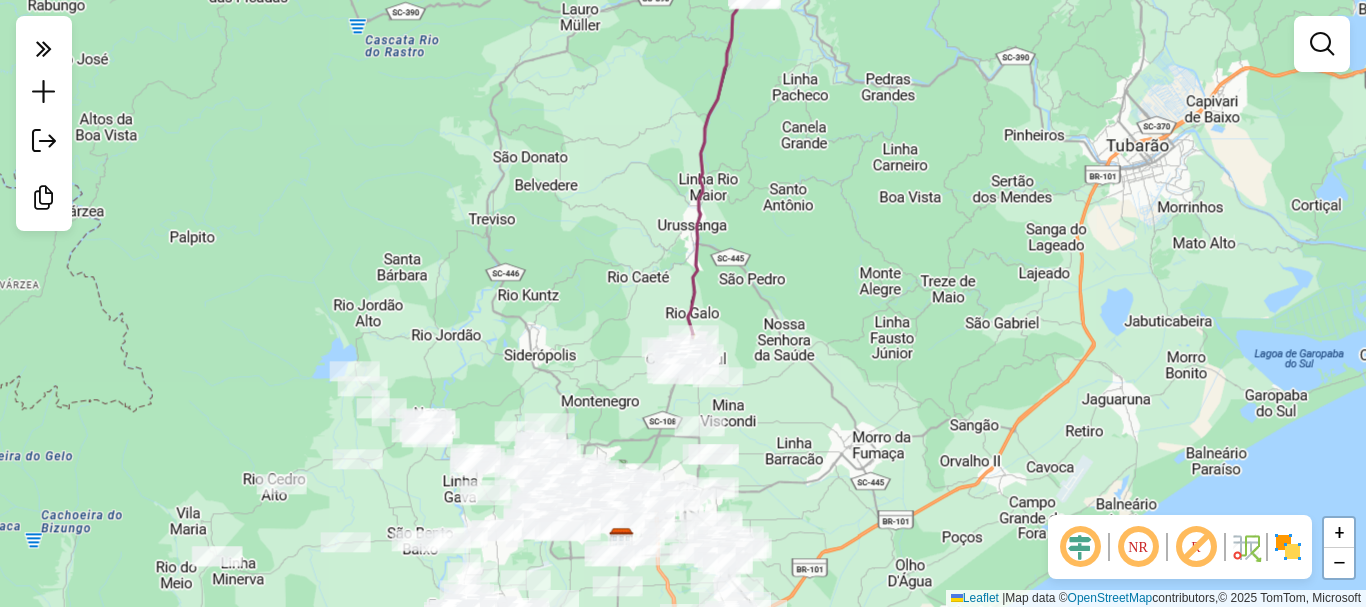 drag, startPoint x: 832, startPoint y: 361, endPoint x: 866, endPoint y: 171, distance: 193.01813 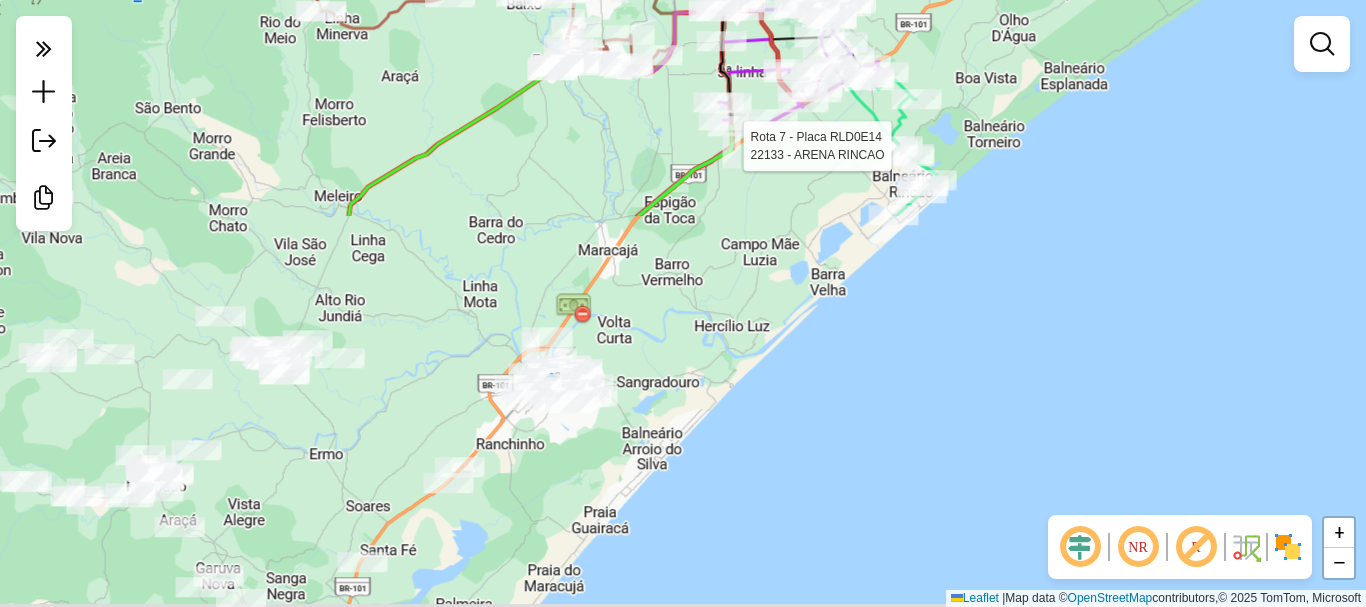 click on "Rota 7 - Placa RLD0E14  22109 - PORTUGA BAR Rota 7 - Placa RLD0E14  22133 - ARENA RINCAO Janela de atendimento Grade de atendimento Capacidade Transportadoras Veículos Cliente Pedidos  Rotas Selecione os dias de semana para filtrar as janelas de atendimento  Seg   Ter   Qua   Qui   Sex   Sáb   Dom  Informe o período da janela de atendimento: De: Até:  Filtrar exatamente a janela do cliente  Considerar janela de atendimento padrão  Selecione os dias de semana para filtrar as grades de atendimento  Seg   Ter   Qua   Qui   Sex   Sáb   Dom   Considerar clientes sem dia de atendimento cadastrado  Clientes fora do dia de atendimento selecionado Filtrar as atividades entre os valores definidos abaixo:  Peso mínimo:   Peso máximo:   Cubagem mínima:   Cubagem máxima:   De:   Até:  Filtrar as atividades entre o tempo de atendimento definido abaixo:  De:   Até:   Considerar capacidade total dos clientes não roteirizados Transportadora: Selecione um ou mais itens Tipo de veículo: Selecione um ou mais itens" 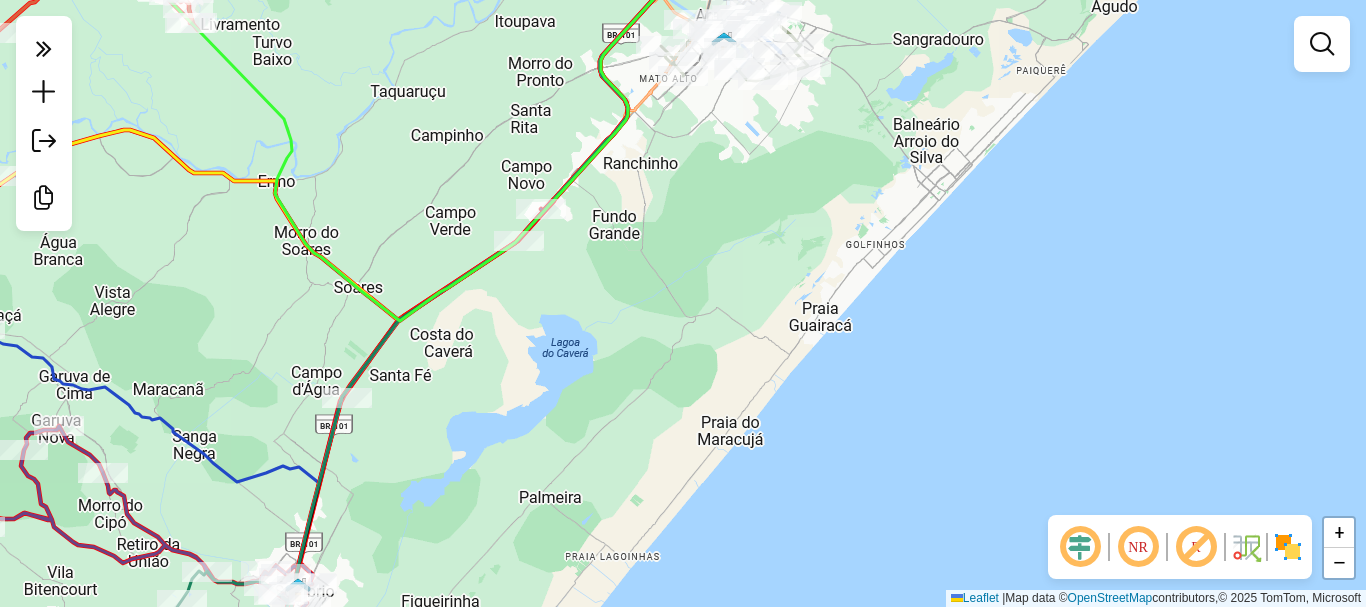 drag, startPoint x: 545, startPoint y: 62, endPoint x: 442, endPoint y: 420, distance: 372.5225 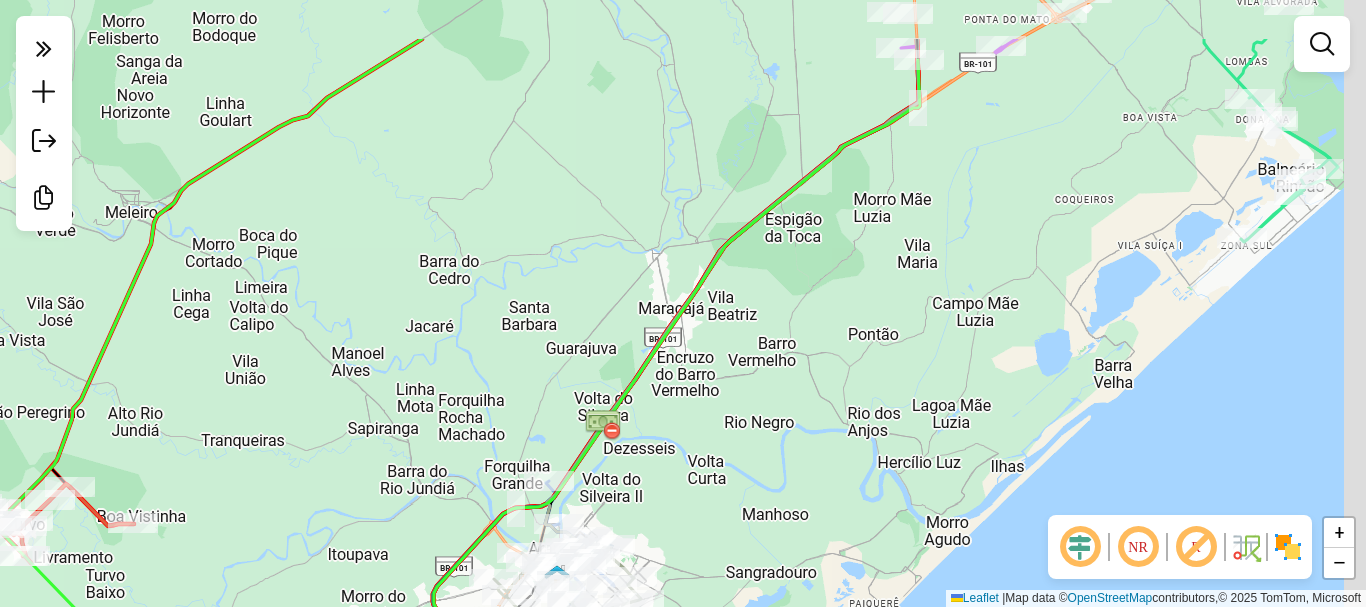 drag, startPoint x: 561, startPoint y: 188, endPoint x: 442, endPoint y: 492, distance: 326.46133 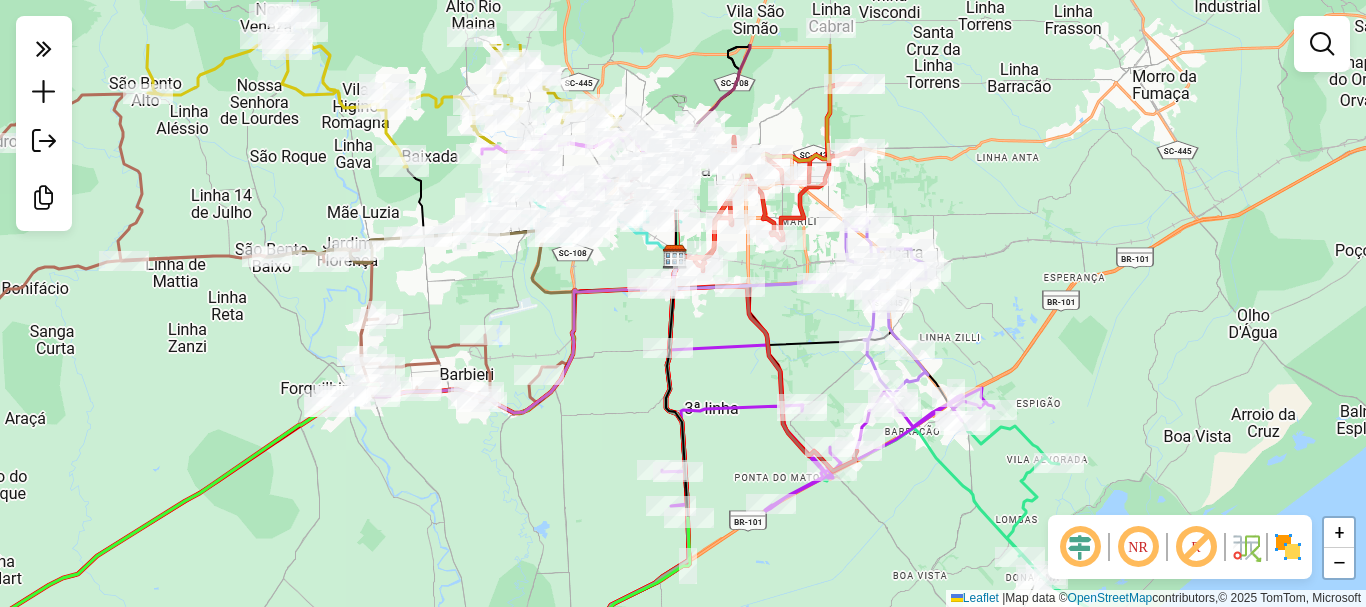 drag, startPoint x: 598, startPoint y: 176, endPoint x: 471, endPoint y: 301, distance: 178.19652 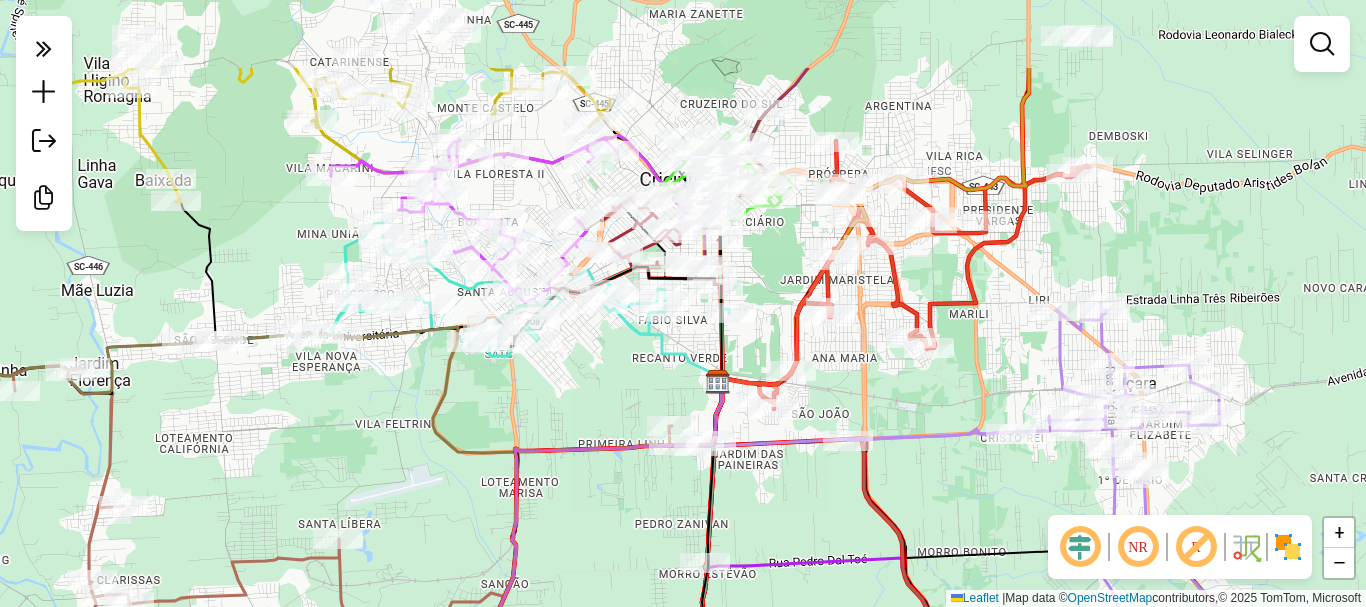 drag, startPoint x: 466, startPoint y: 273, endPoint x: 371, endPoint y: 402, distance: 160.20612 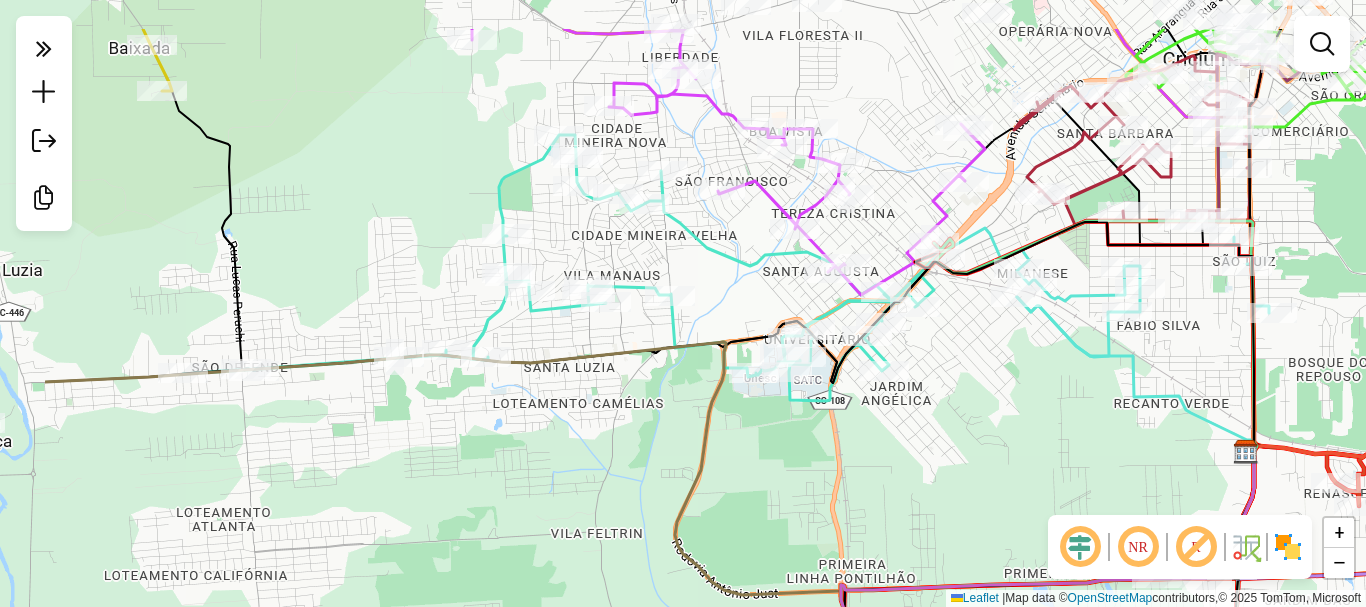 drag, startPoint x: 379, startPoint y: 403, endPoint x: 558, endPoint y: 495, distance: 201.25854 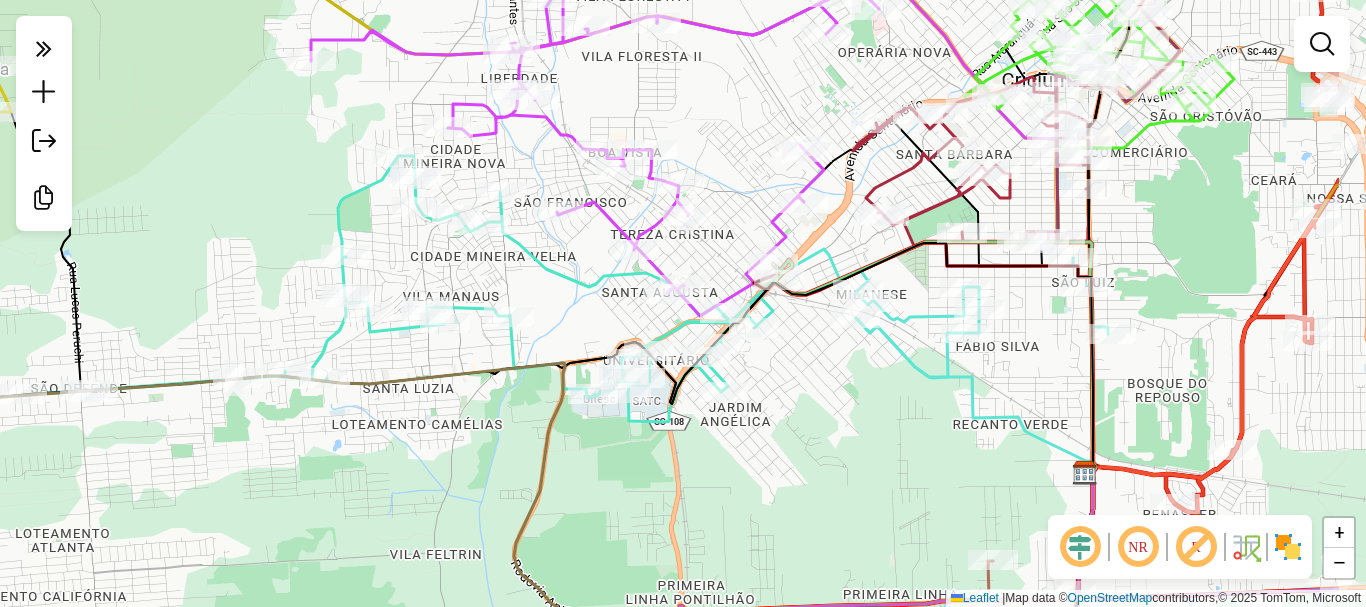 drag, startPoint x: 953, startPoint y: 447, endPoint x: 787, endPoint y: 466, distance: 167.08382 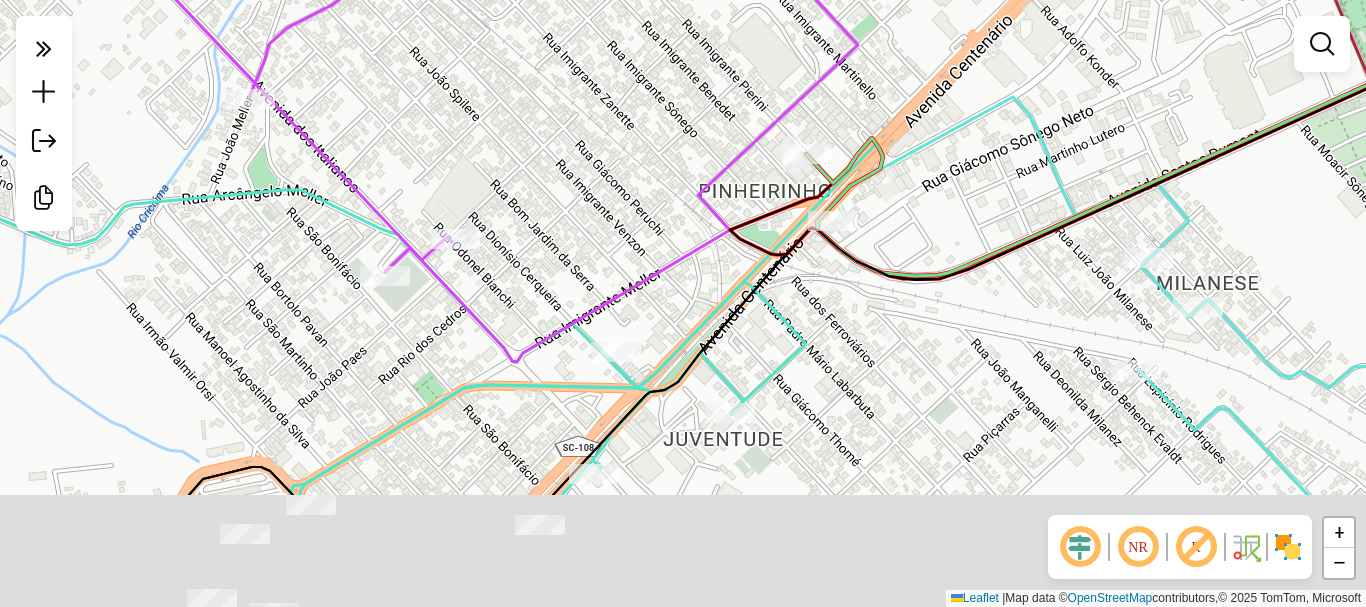 drag, startPoint x: 623, startPoint y: 281, endPoint x: 608, endPoint y: 201, distance: 81.394104 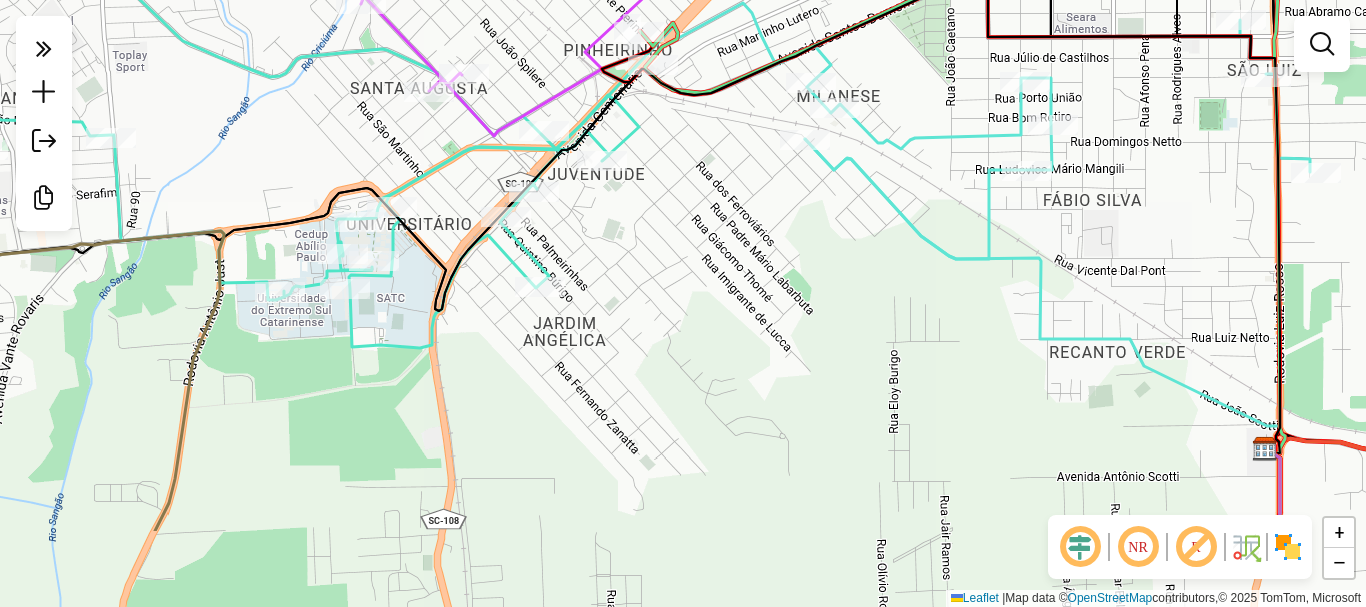 drag, startPoint x: 845, startPoint y: 414, endPoint x: 778, endPoint y: 276, distance: 153.4047 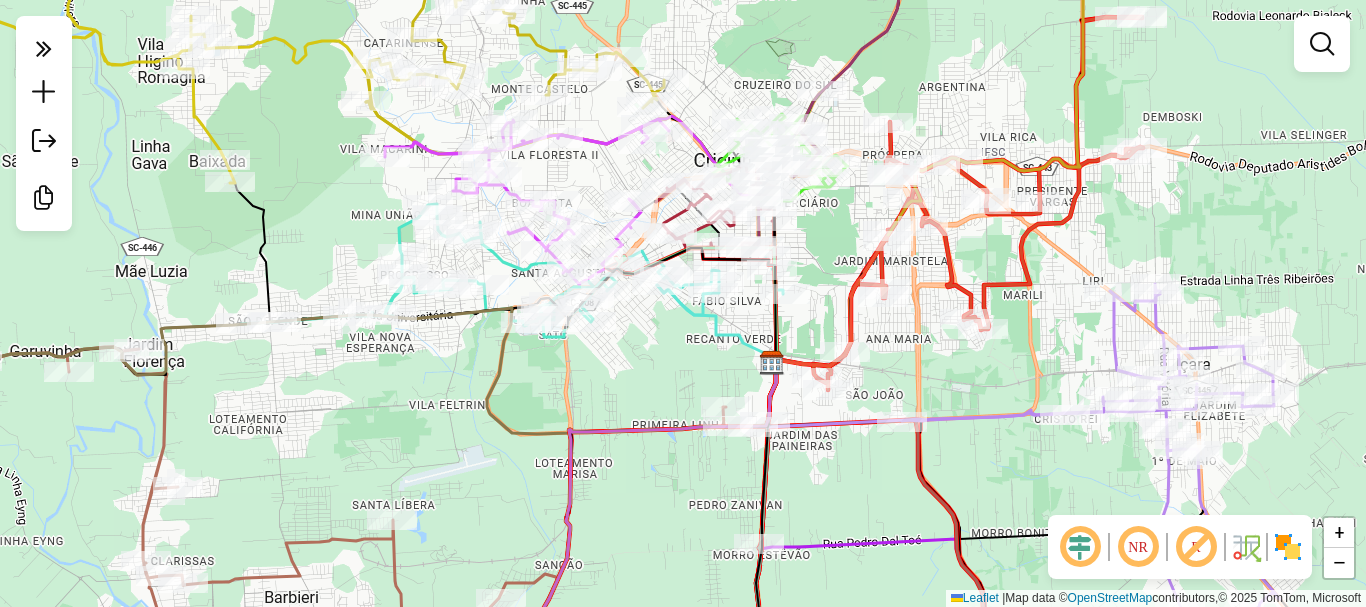 drag, startPoint x: 785, startPoint y: 330, endPoint x: 588, endPoint y: 359, distance: 199.12308 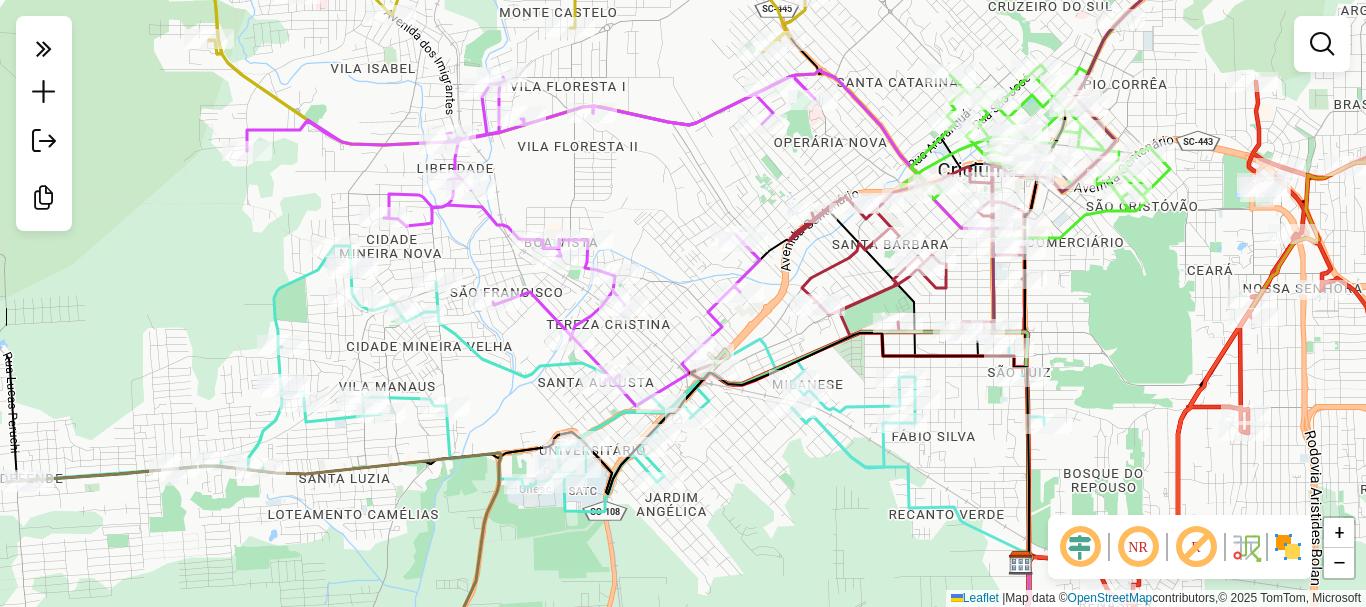 drag, startPoint x: 527, startPoint y: 165, endPoint x: 672, endPoint y: 219, distance: 154.72879 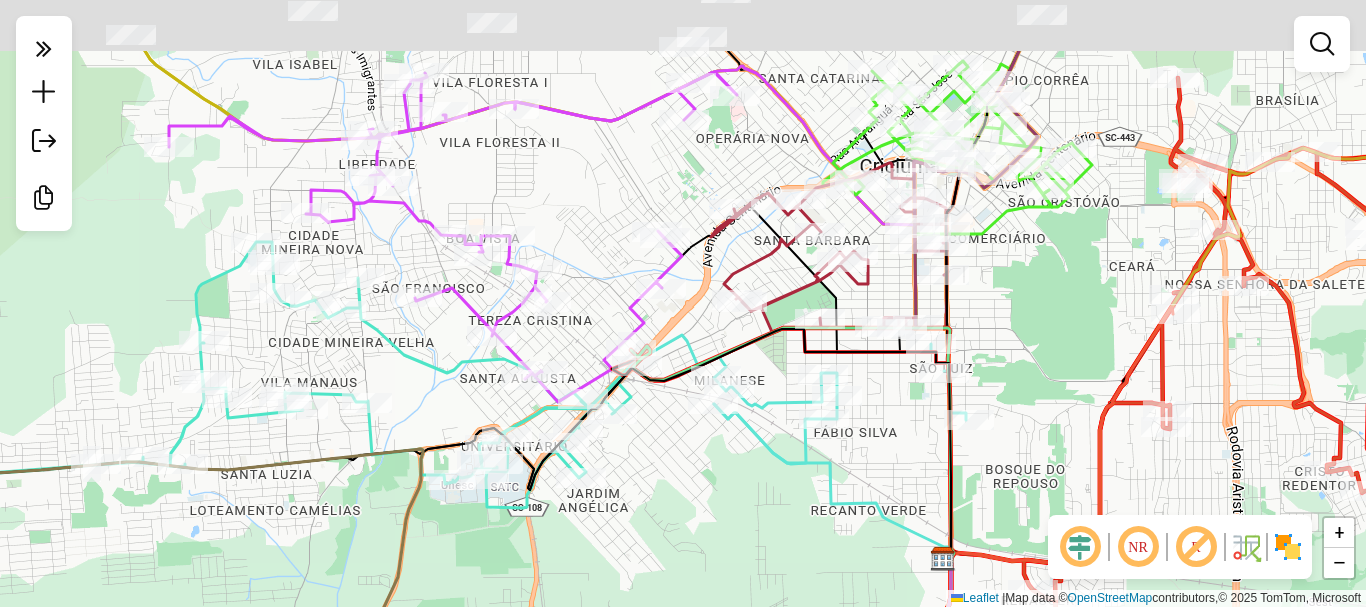 drag, startPoint x: 657, startPoint y: 71, endPoint x: 629, endPoint y: 186, distance: 118.35962 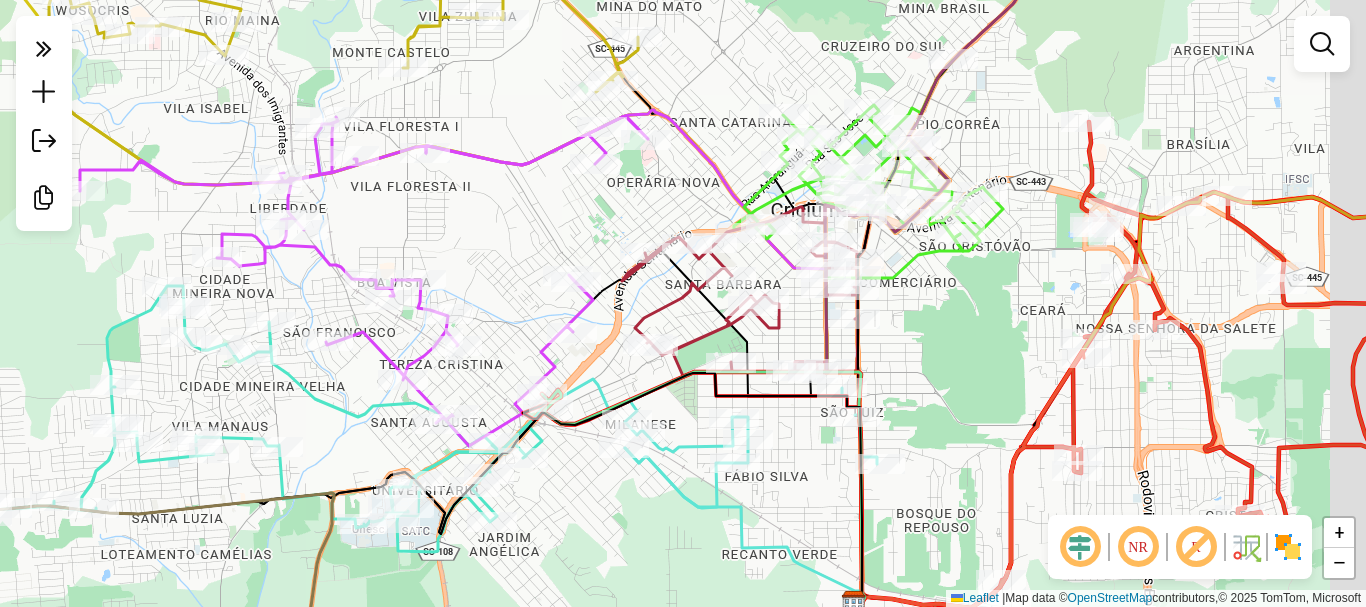 drag, startPoint x: 1003, startPoint y: 301, endPoint x: 937, endPoint y: 353, distance: 84.0238 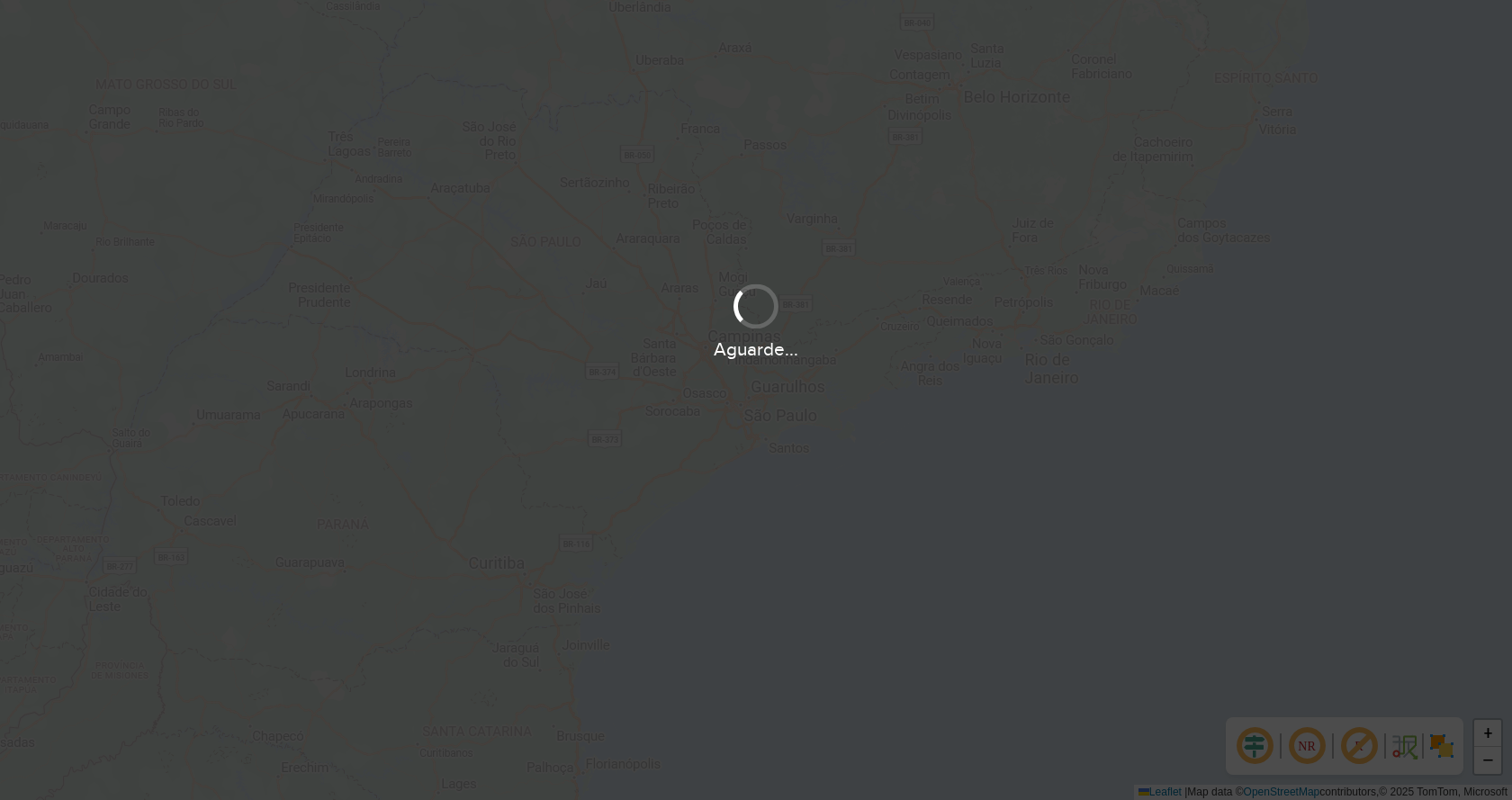 scroll, scrollTop: 0, scrollLeft: 0, axis: both 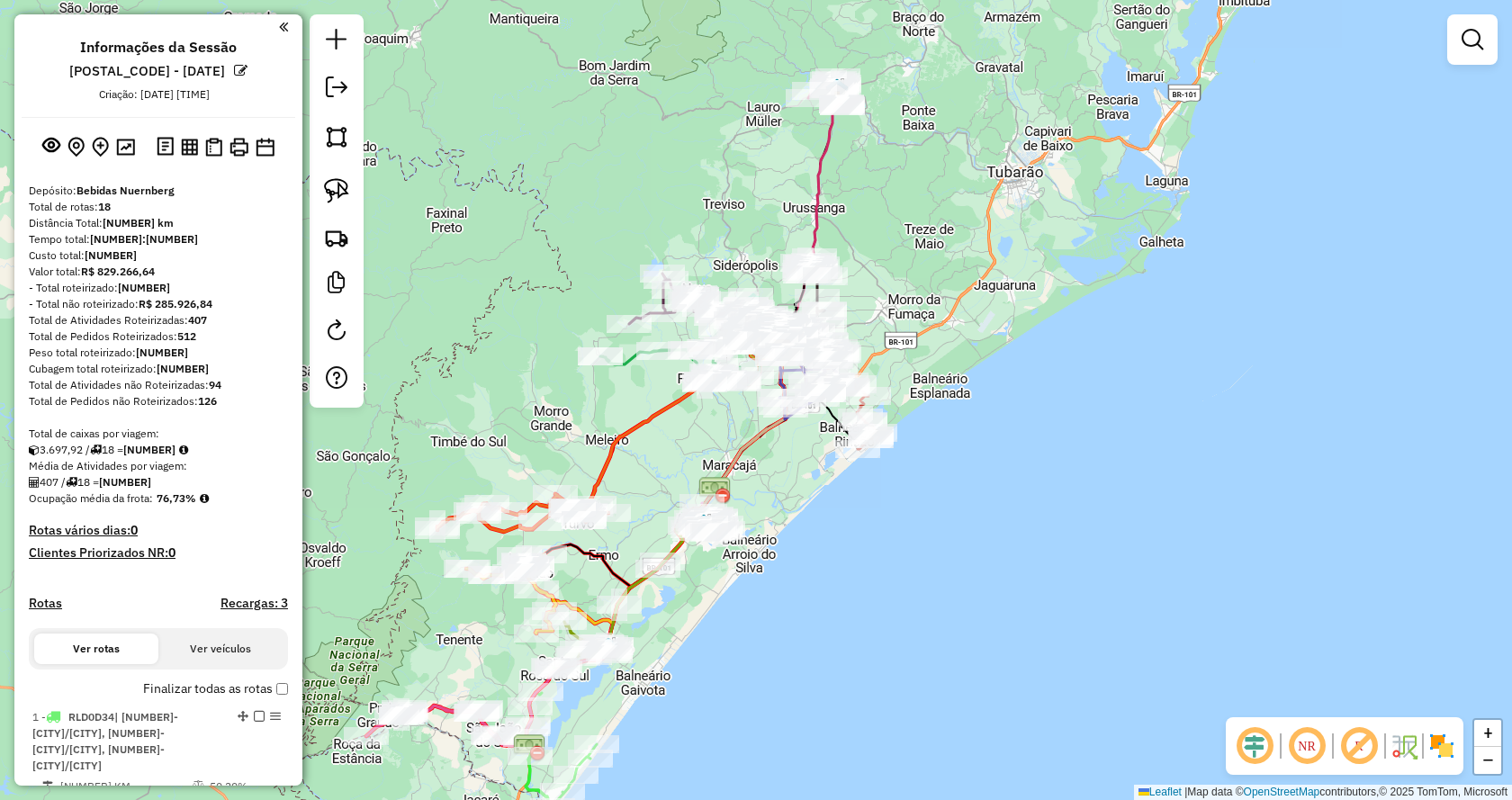 drag, startPoint x: 922, startPoint y: 298, endPoint x: 949, endPoint y: 246, distance: 58.59181 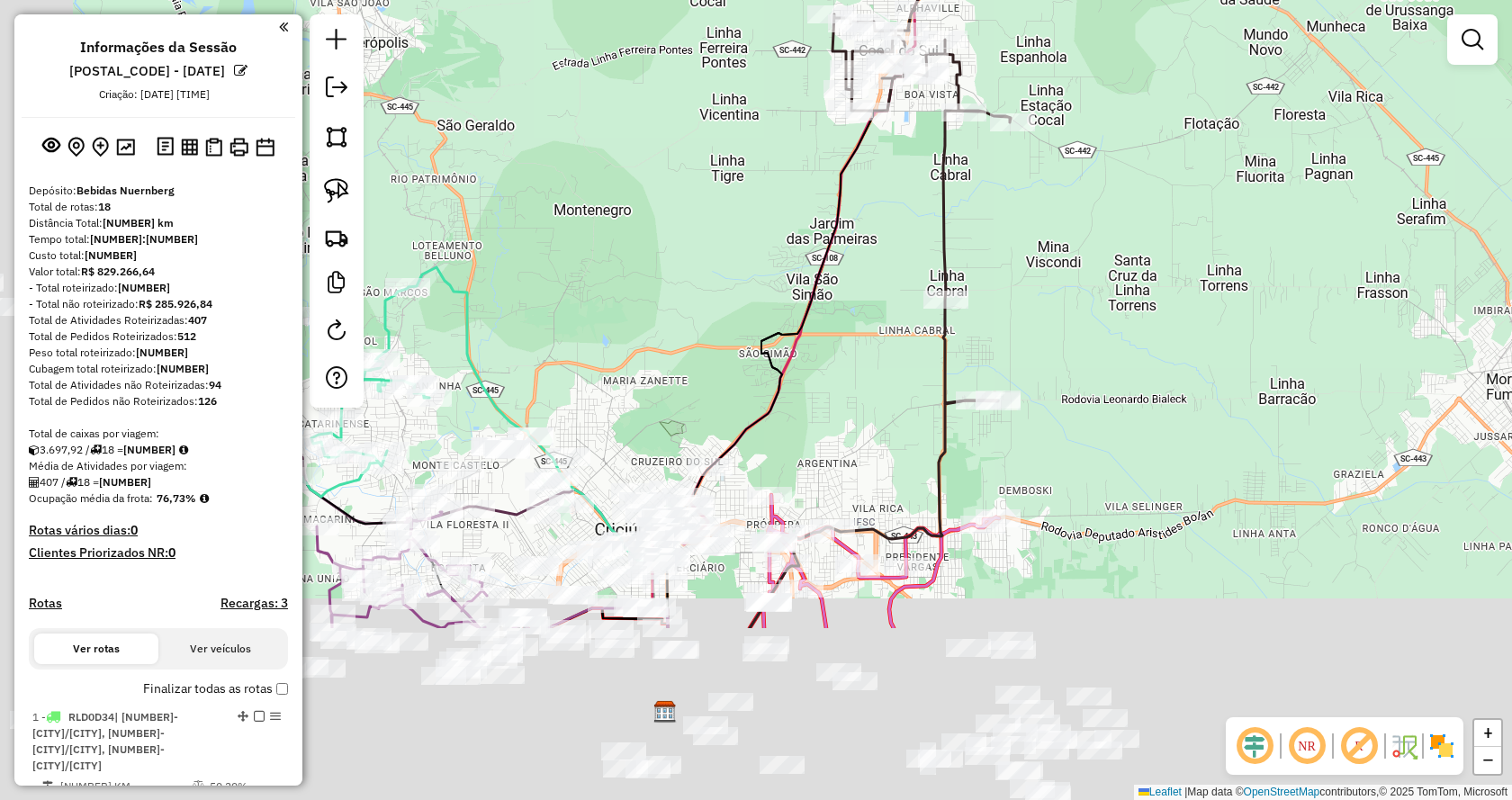 drag, startPoint x: 608, startPoint y: 436, endPoint x: 916, endPoint y: 153, distance: 418.2738 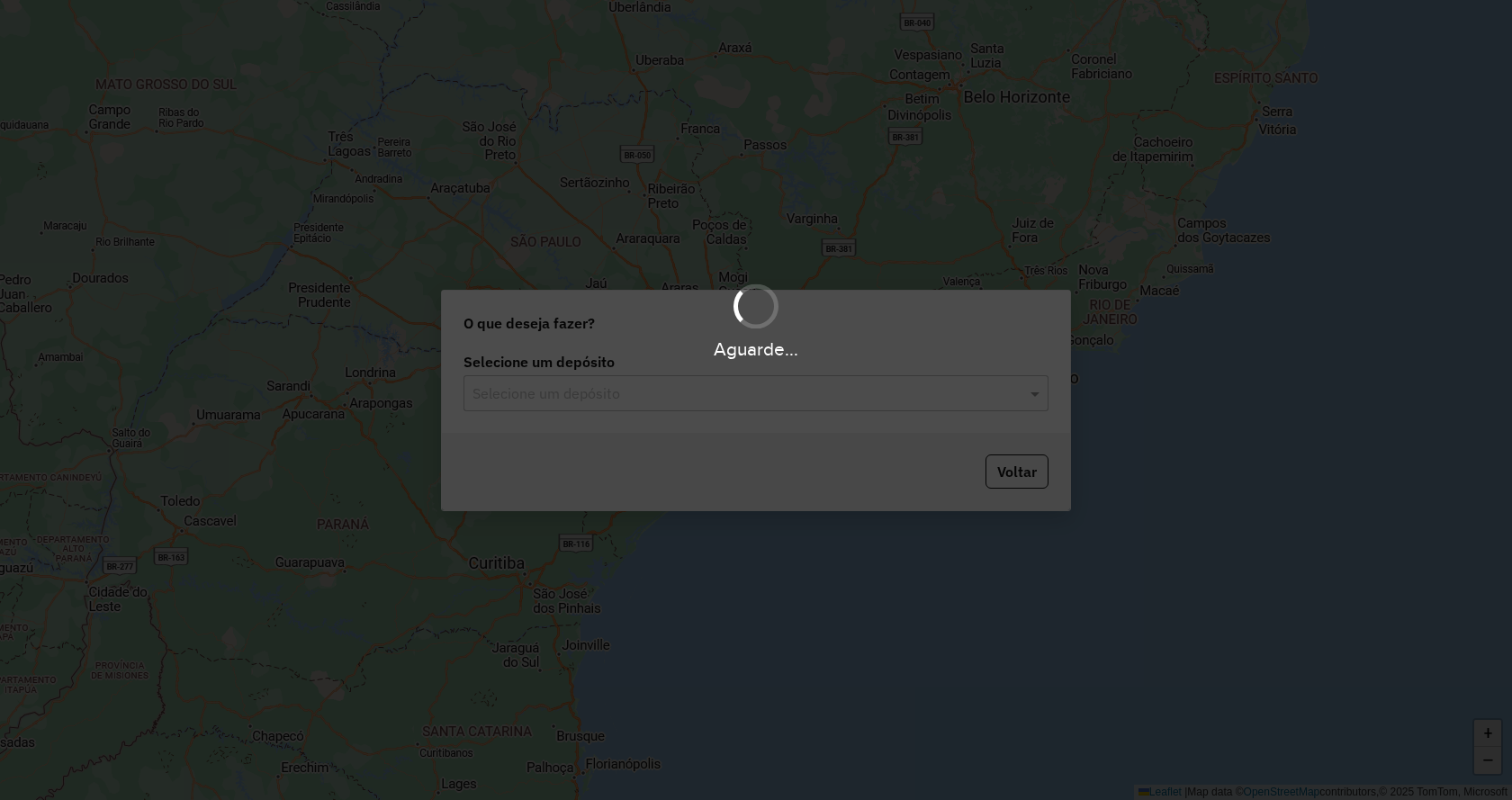 scroll, scrollTop: 0, scrollLeft: 0, axis: both 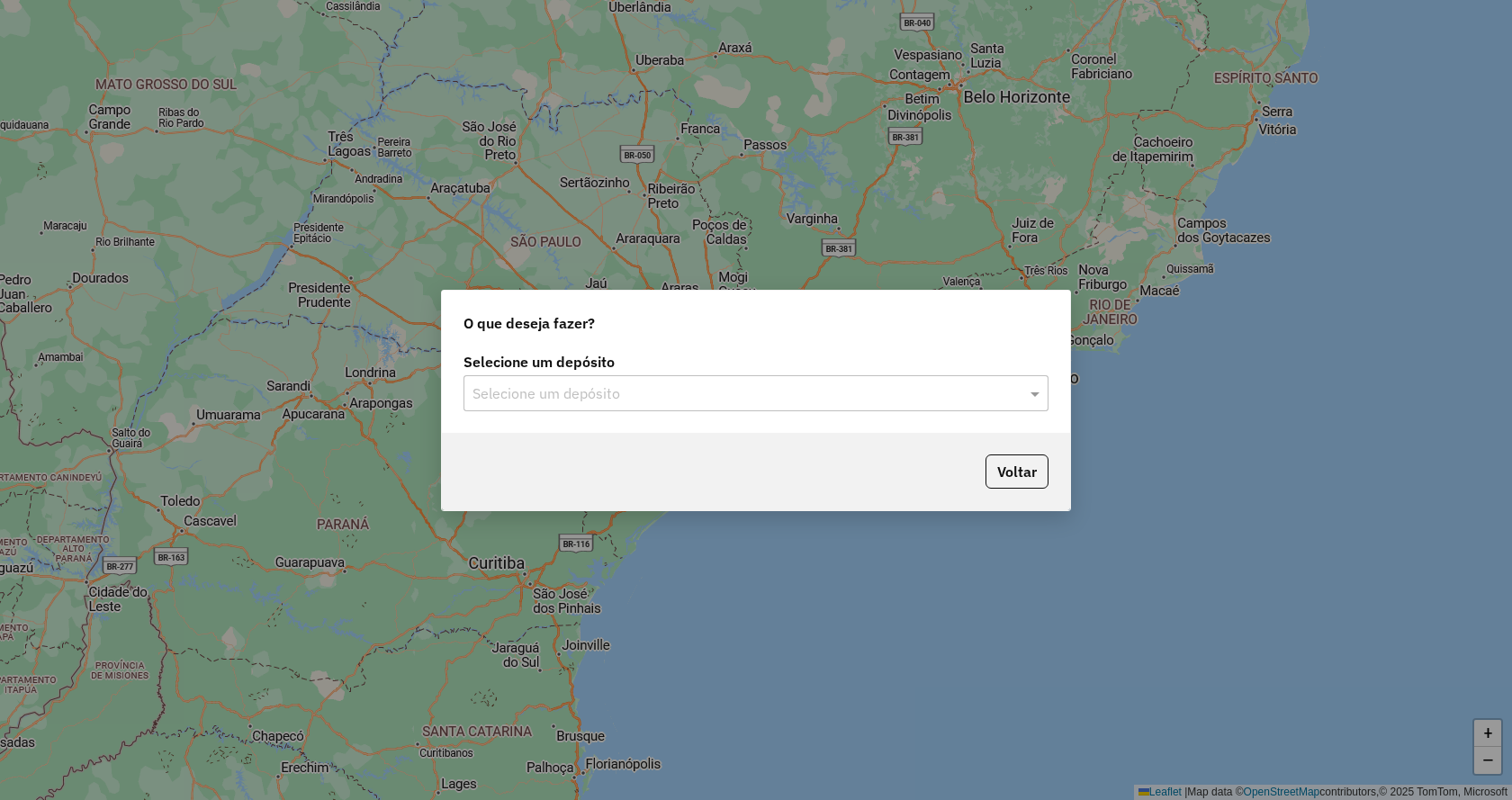 click 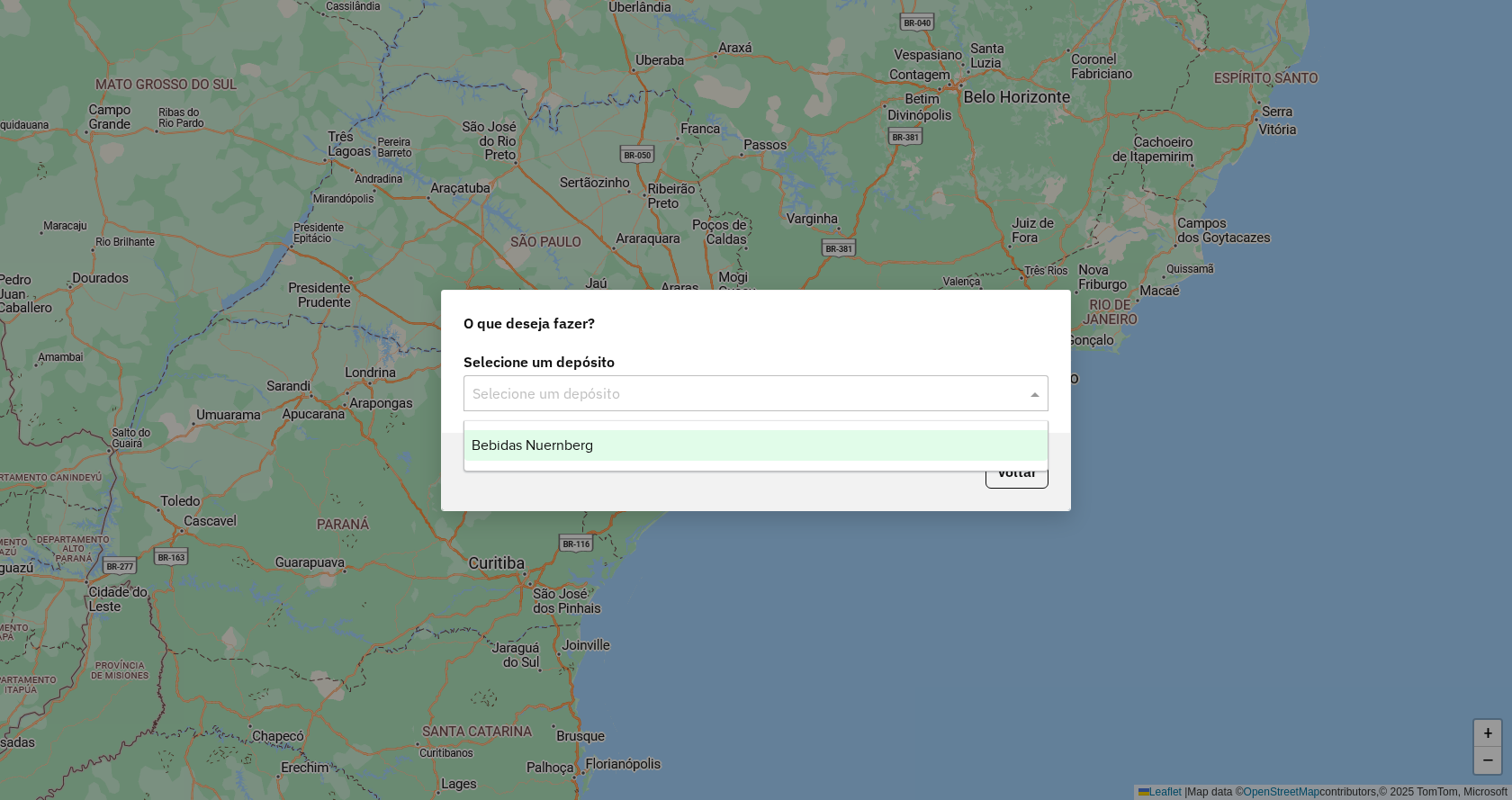 click on "Bebidas Nuernberg" at bounding box center [756, 445] 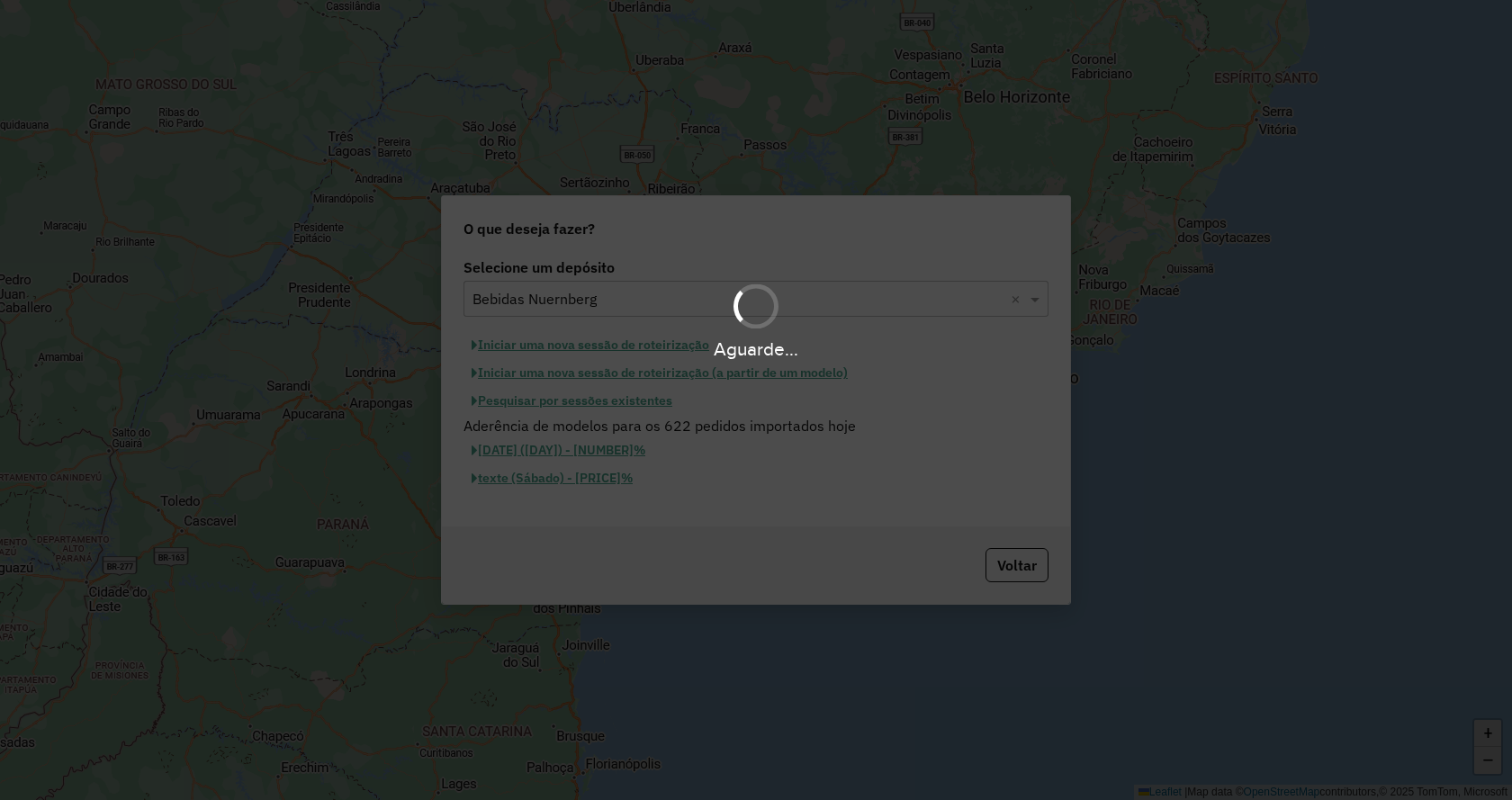 click on "Aguarde..." at bounding box center (756, 400) 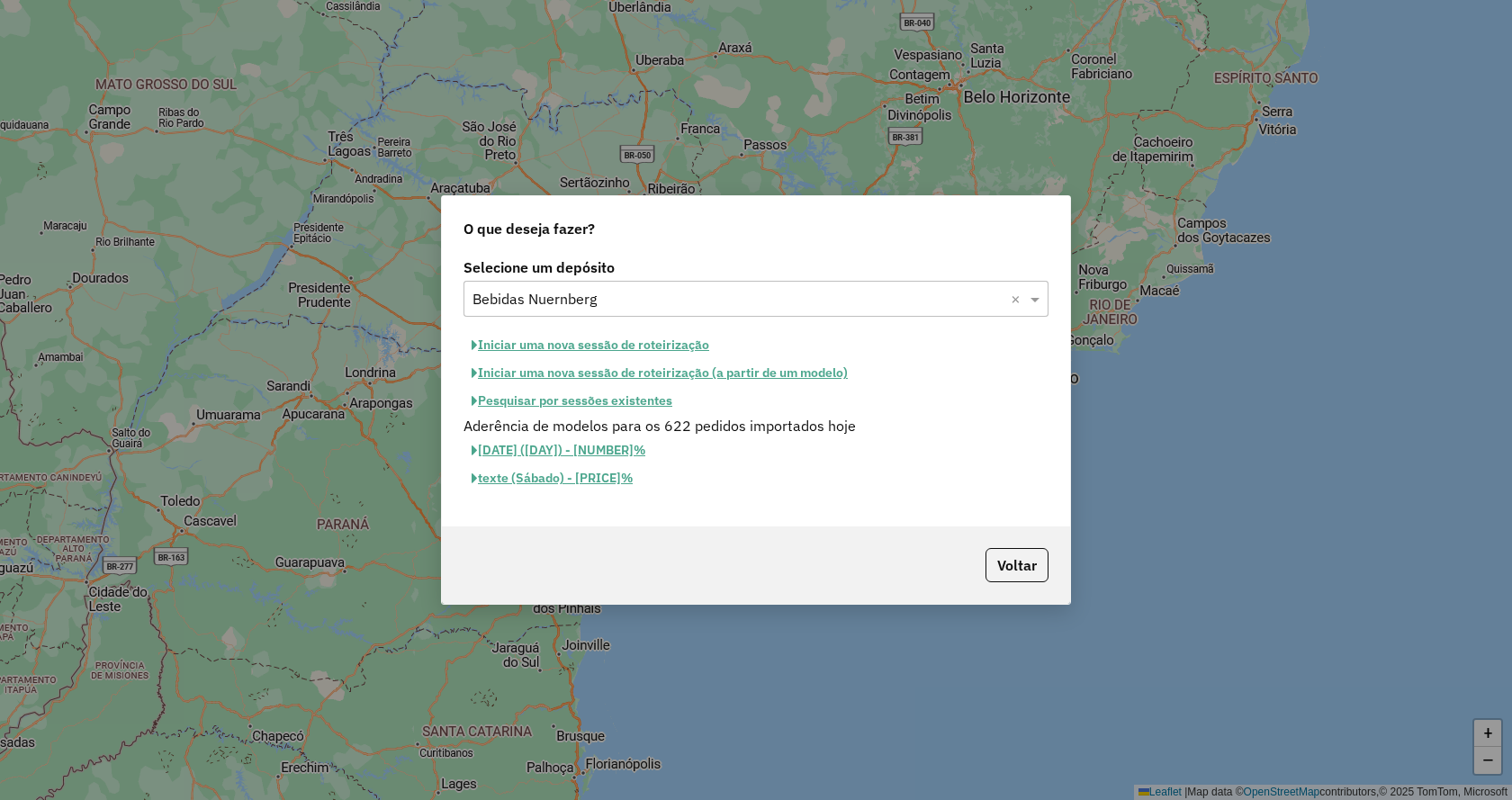 click on "Iniciar uma nova sessão de roteirização" 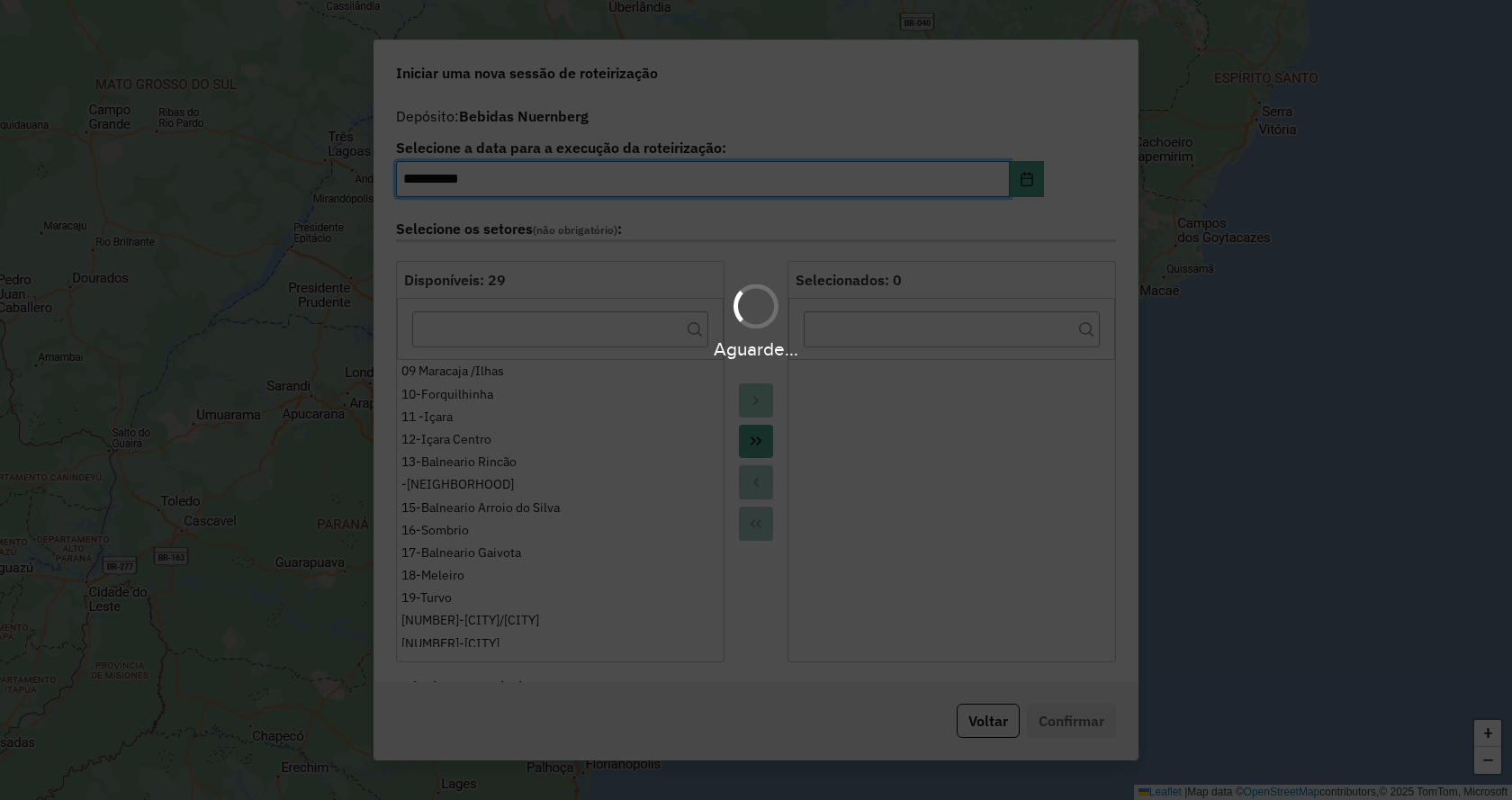 click on "Aguarde..." at bounding box center [756, 400] 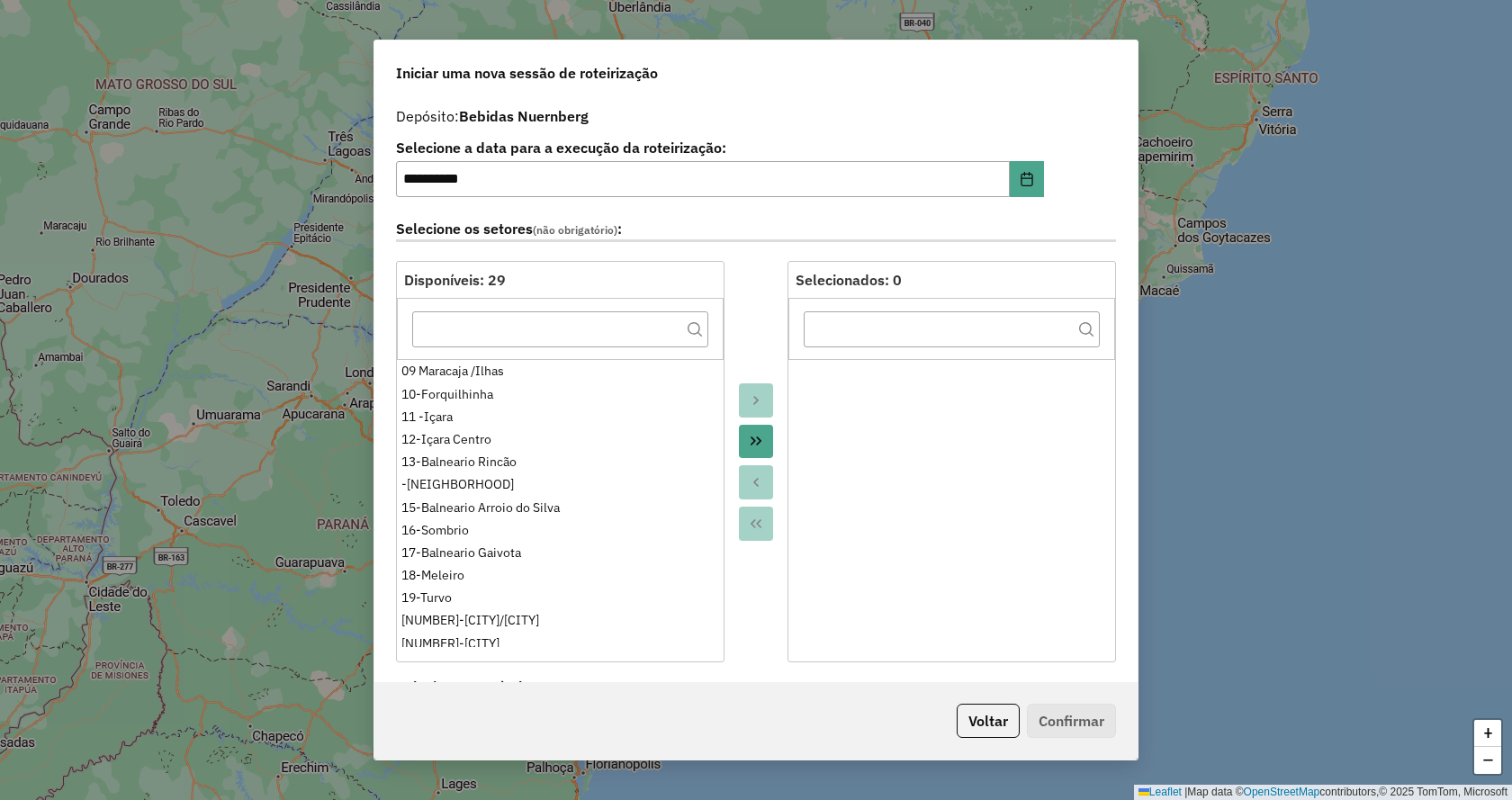 click 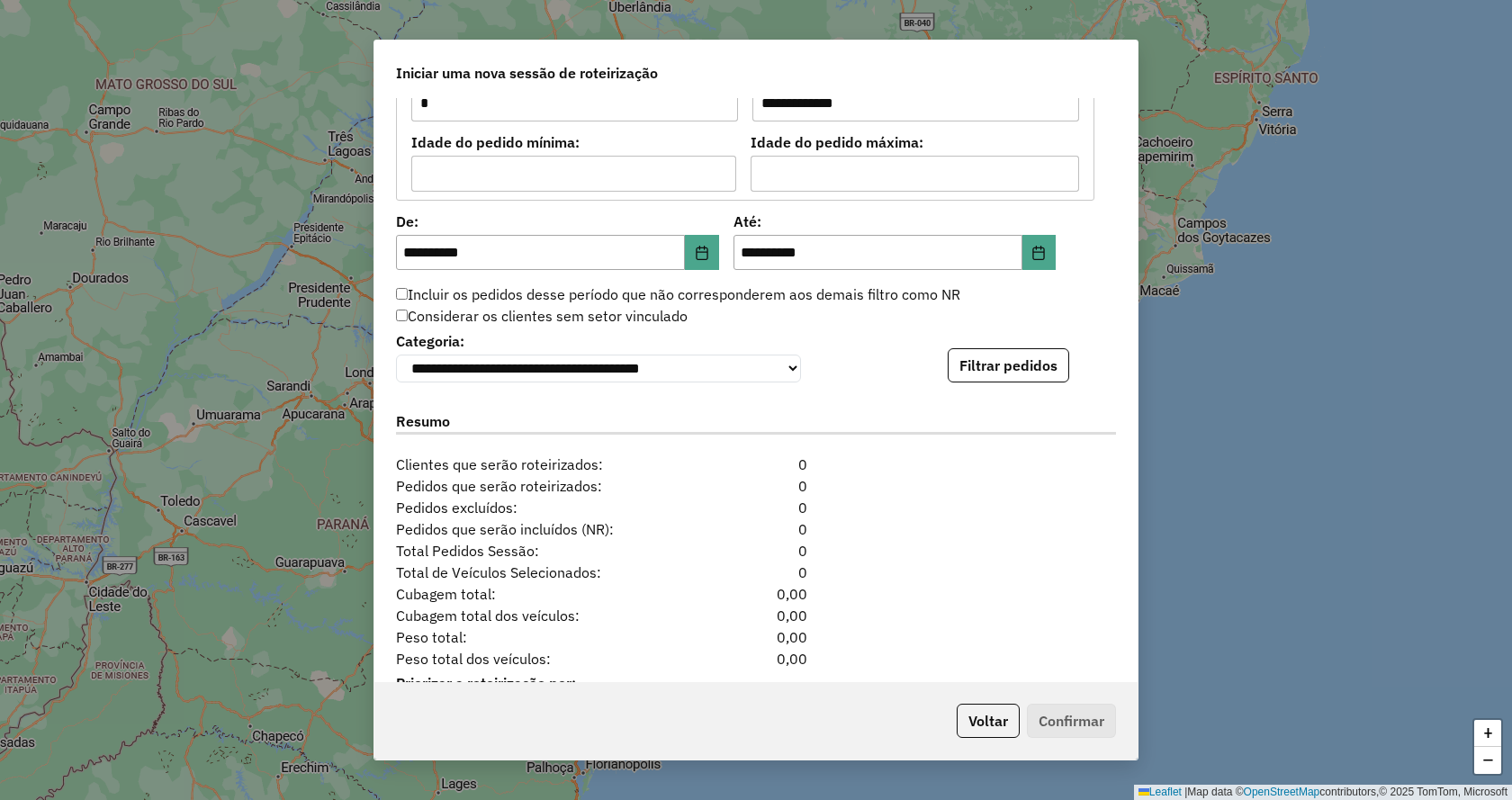scroll, scrollTop: 1698, scrollLeft: 0, axis: vertical 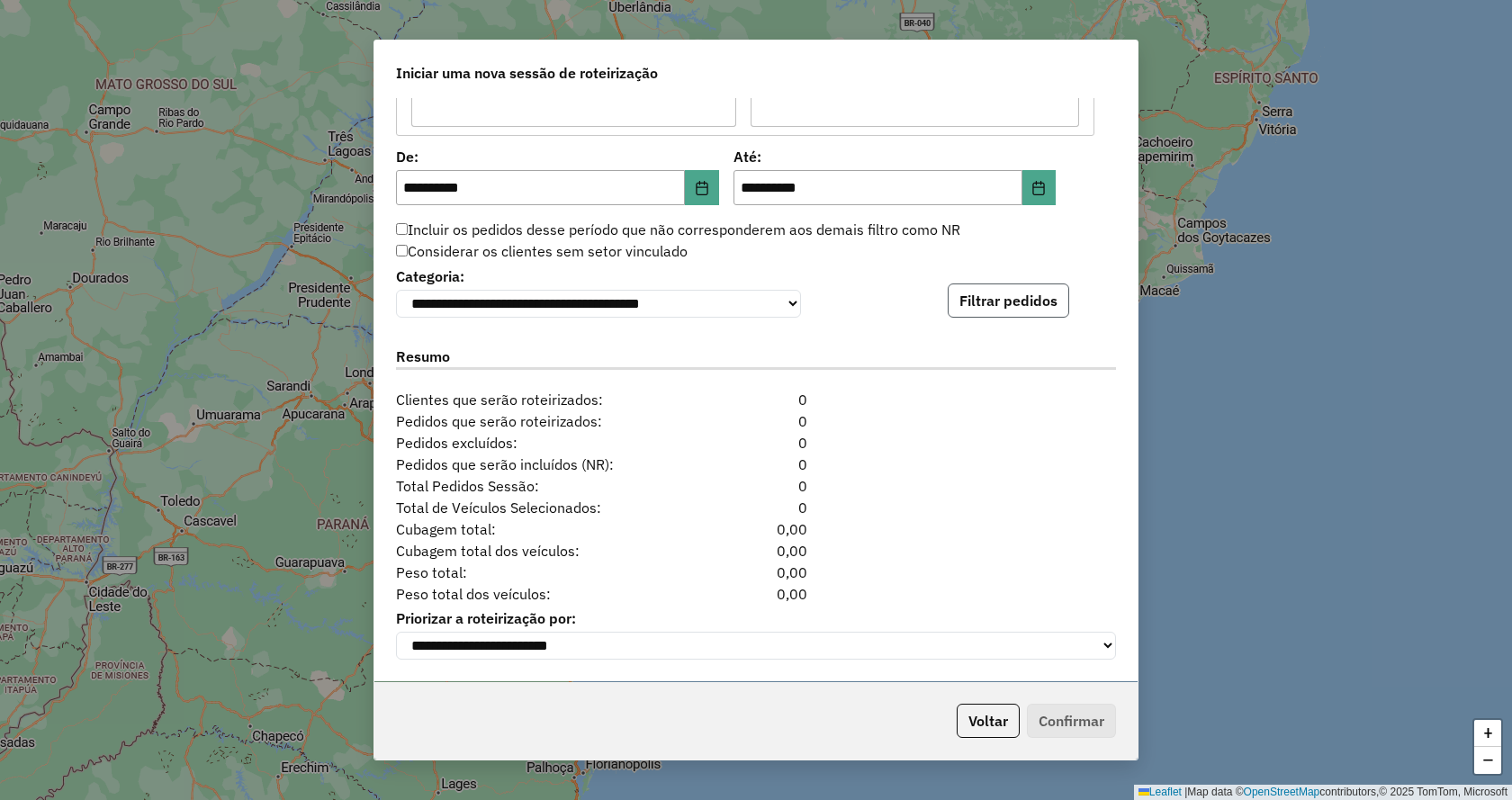 click on "Filtrar pedidos" 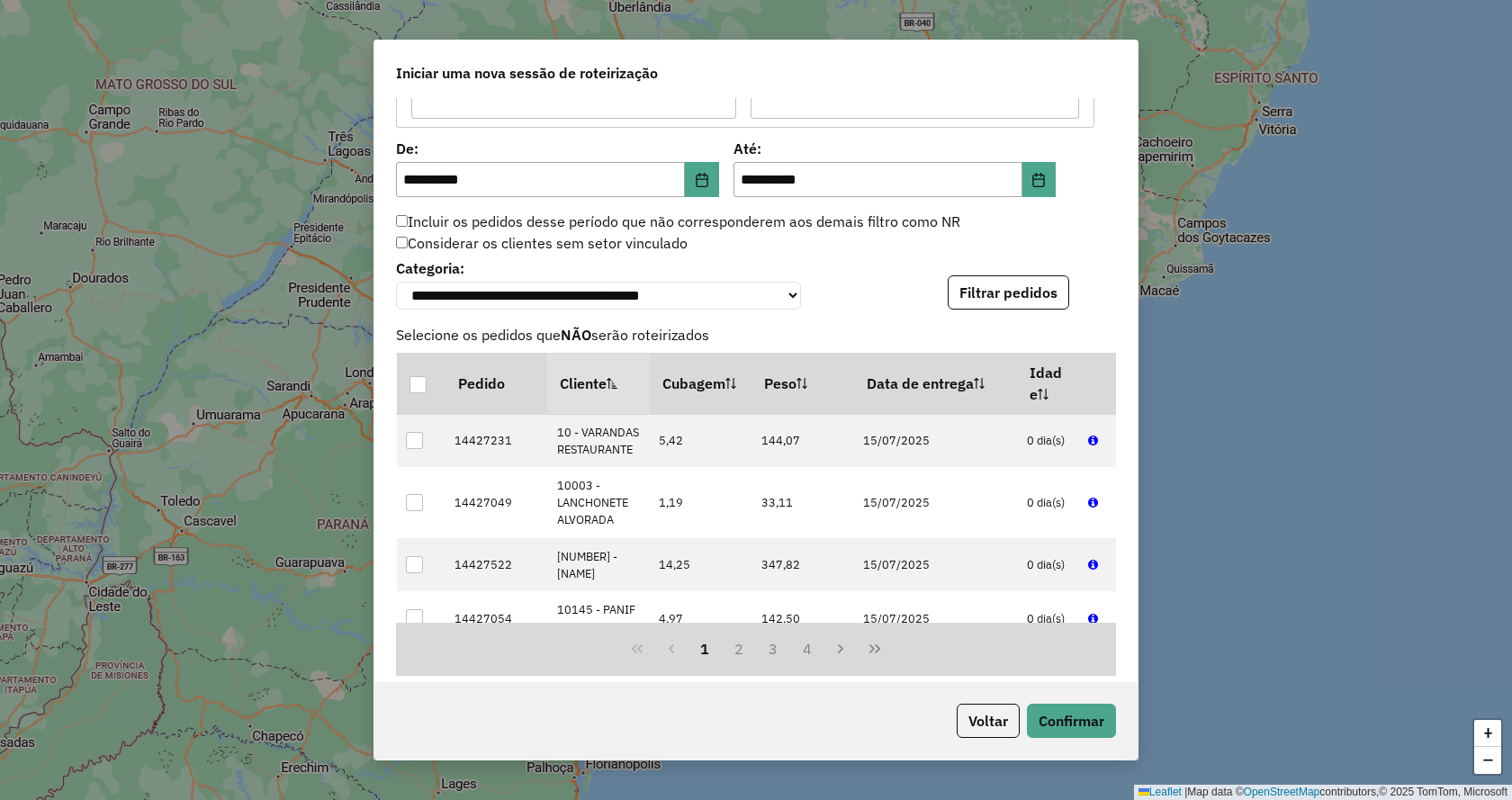 scroll, scrollTop: 2070, scrollLeft: 0, axis: vertical 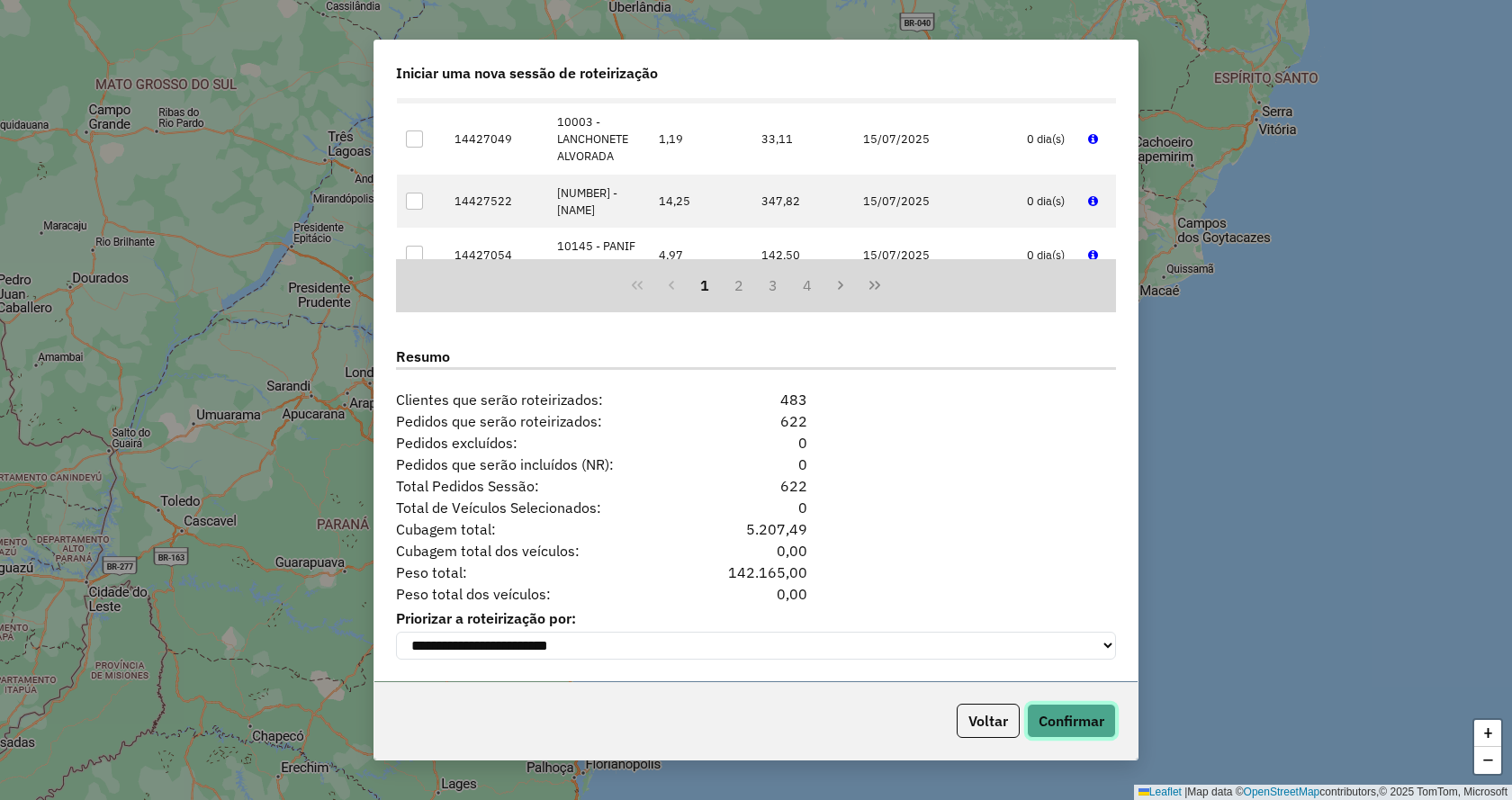 click on "Confirmar" 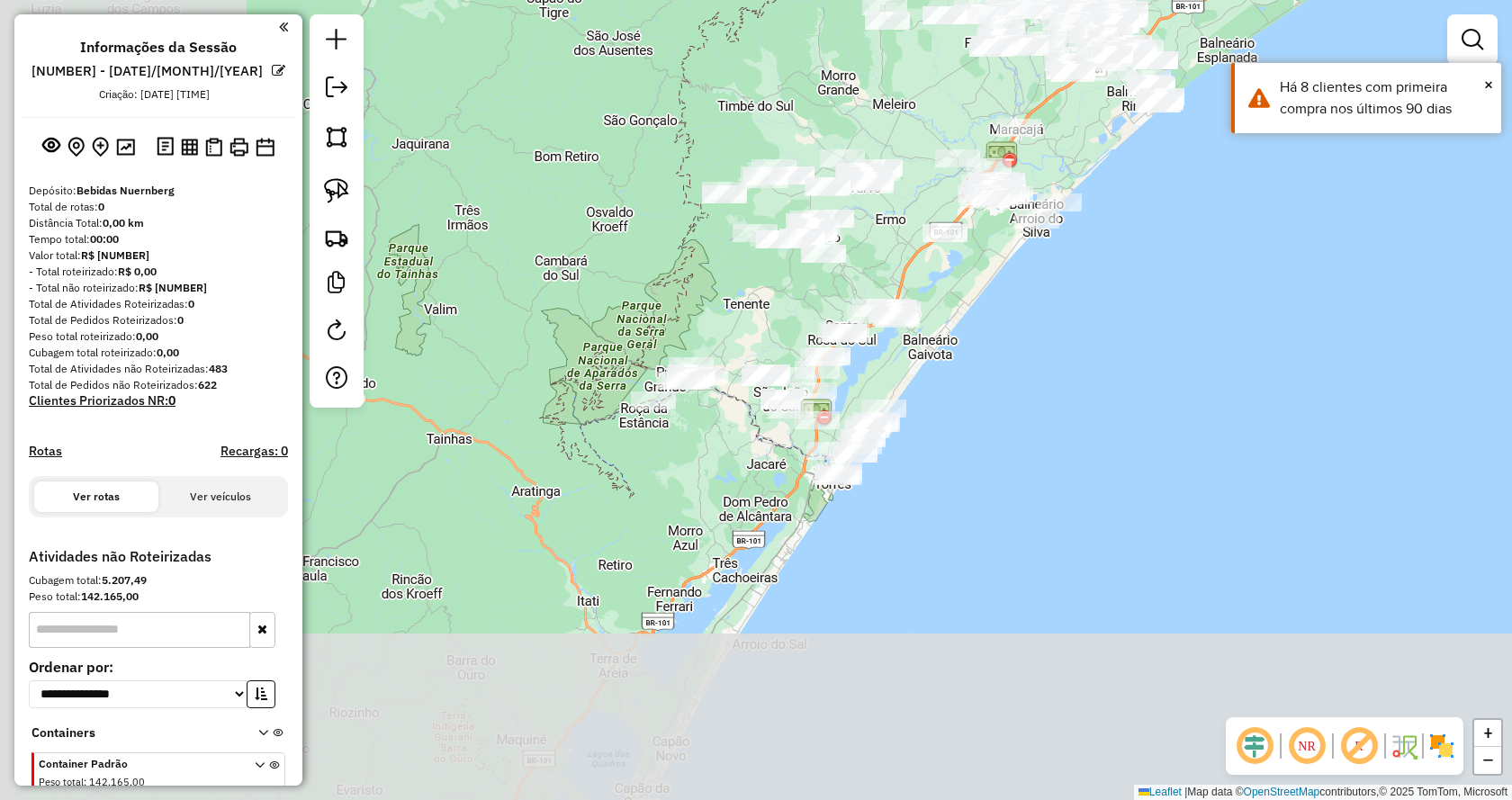 drag, startPoint x: 787, startPoint y: 589, endPoint x: 1123, endPoint y: 179, distance: 530.09056 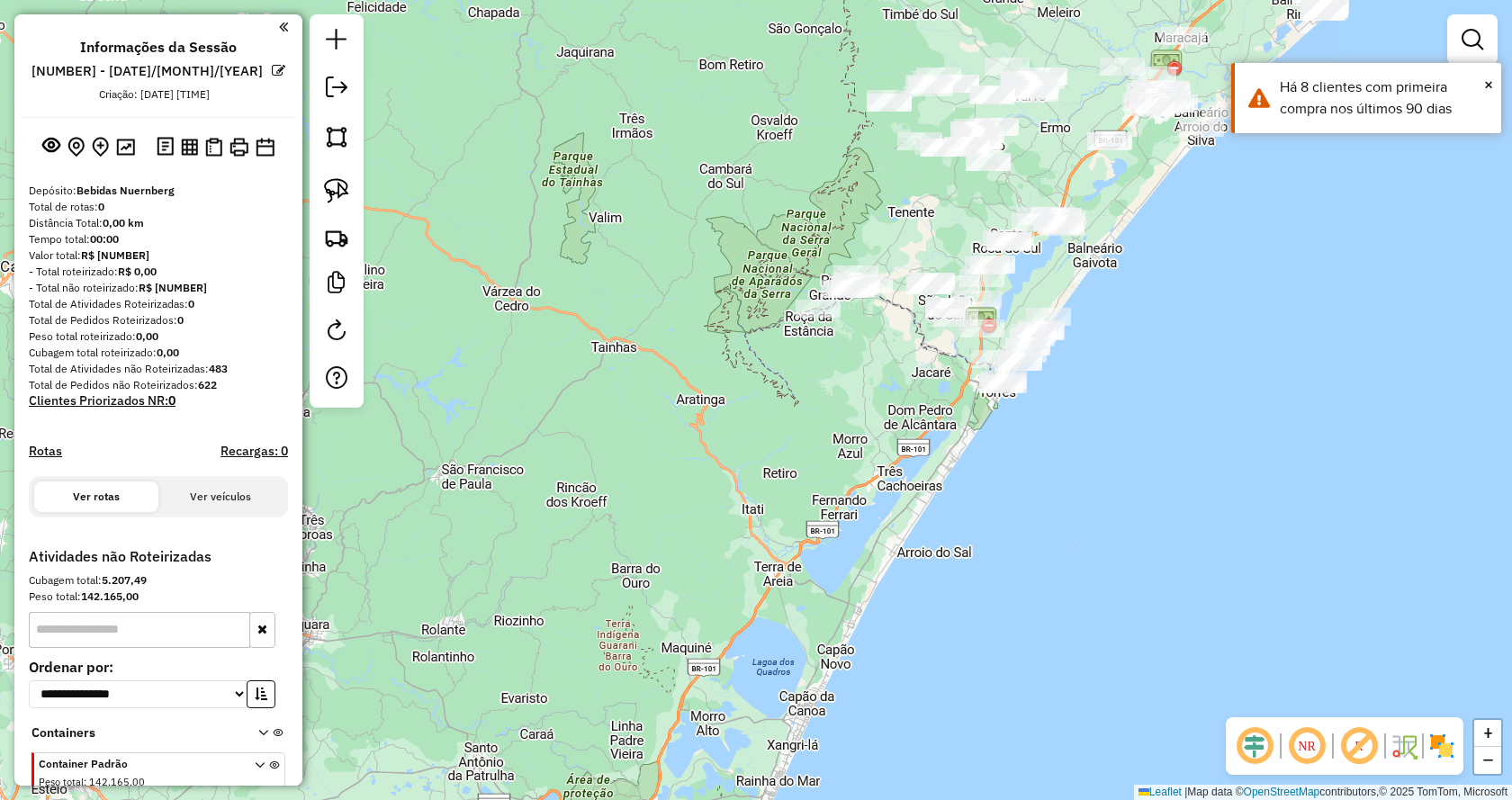 drag, startPoint x: 1001, startPoint y: 371, endPoint x: 1129, endPoint y: 328, distance: 135.0296 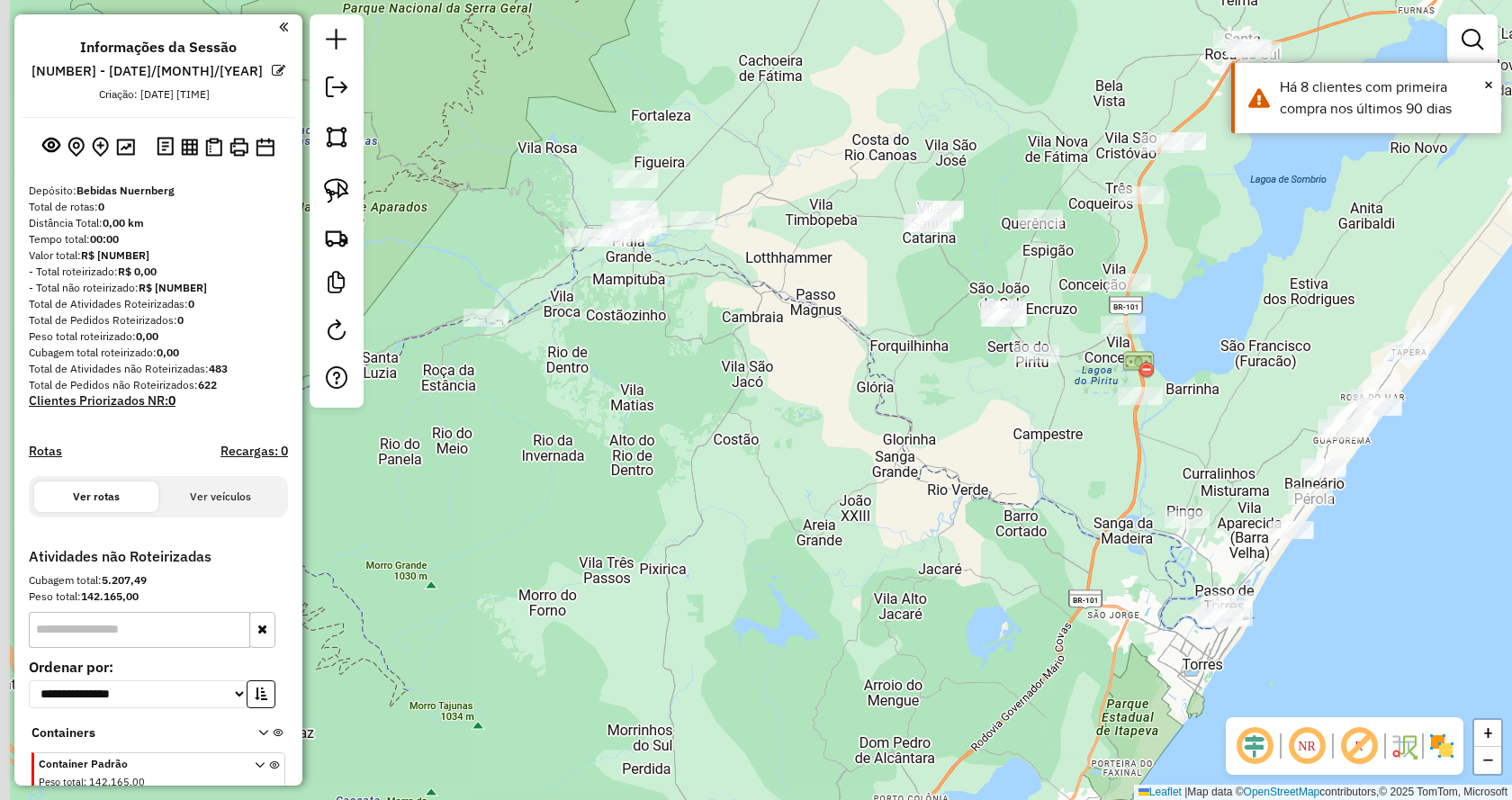 drag, startPoint x: 568, startPoint y: 355, endPoint x: 895, endPoint y: 457, distance: 342.53905 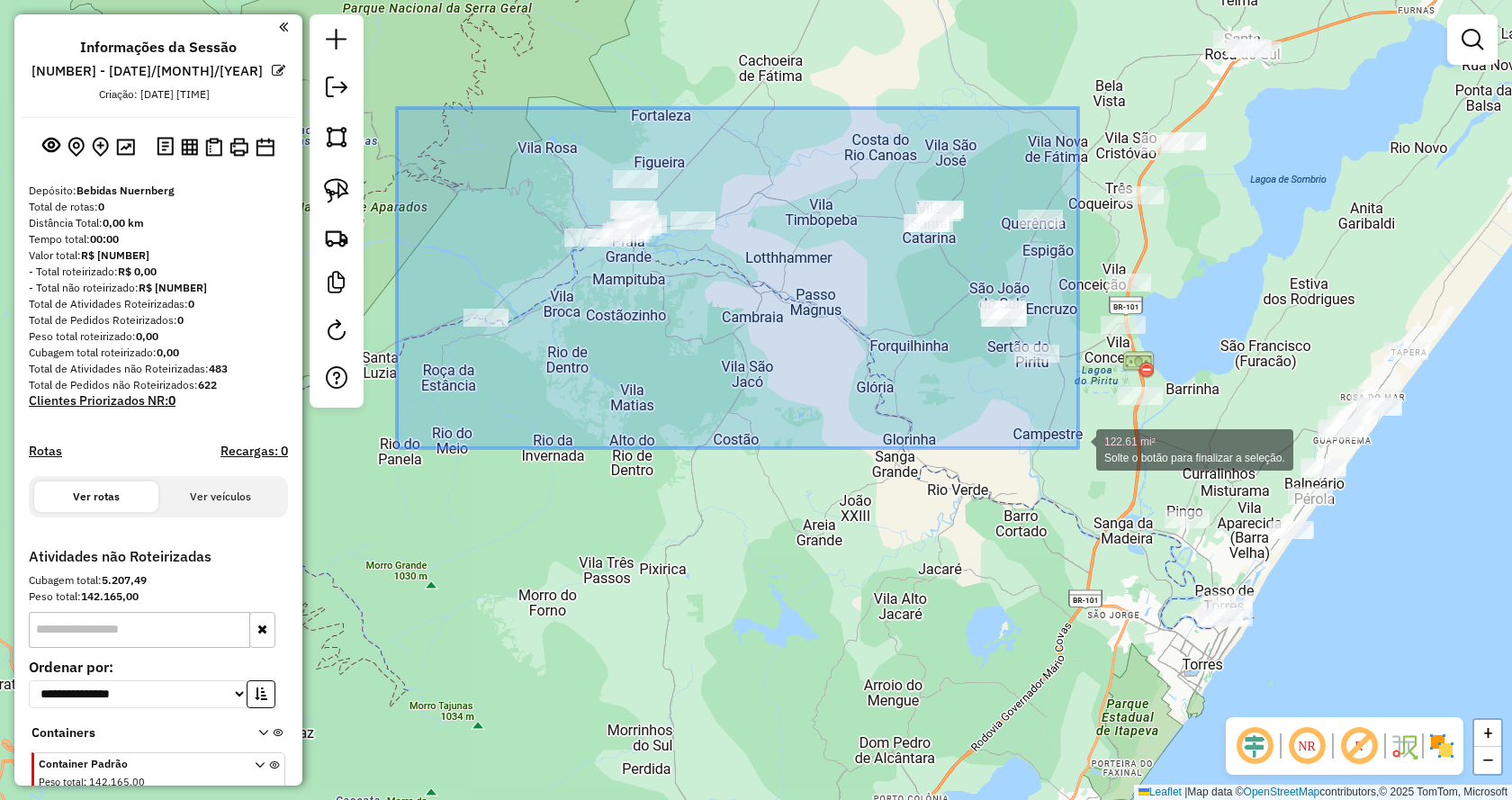 drag, startPoint x: 491, startPoint y: 237, endPoint x: 1078, endPoint y: 448, distance: 623.77079 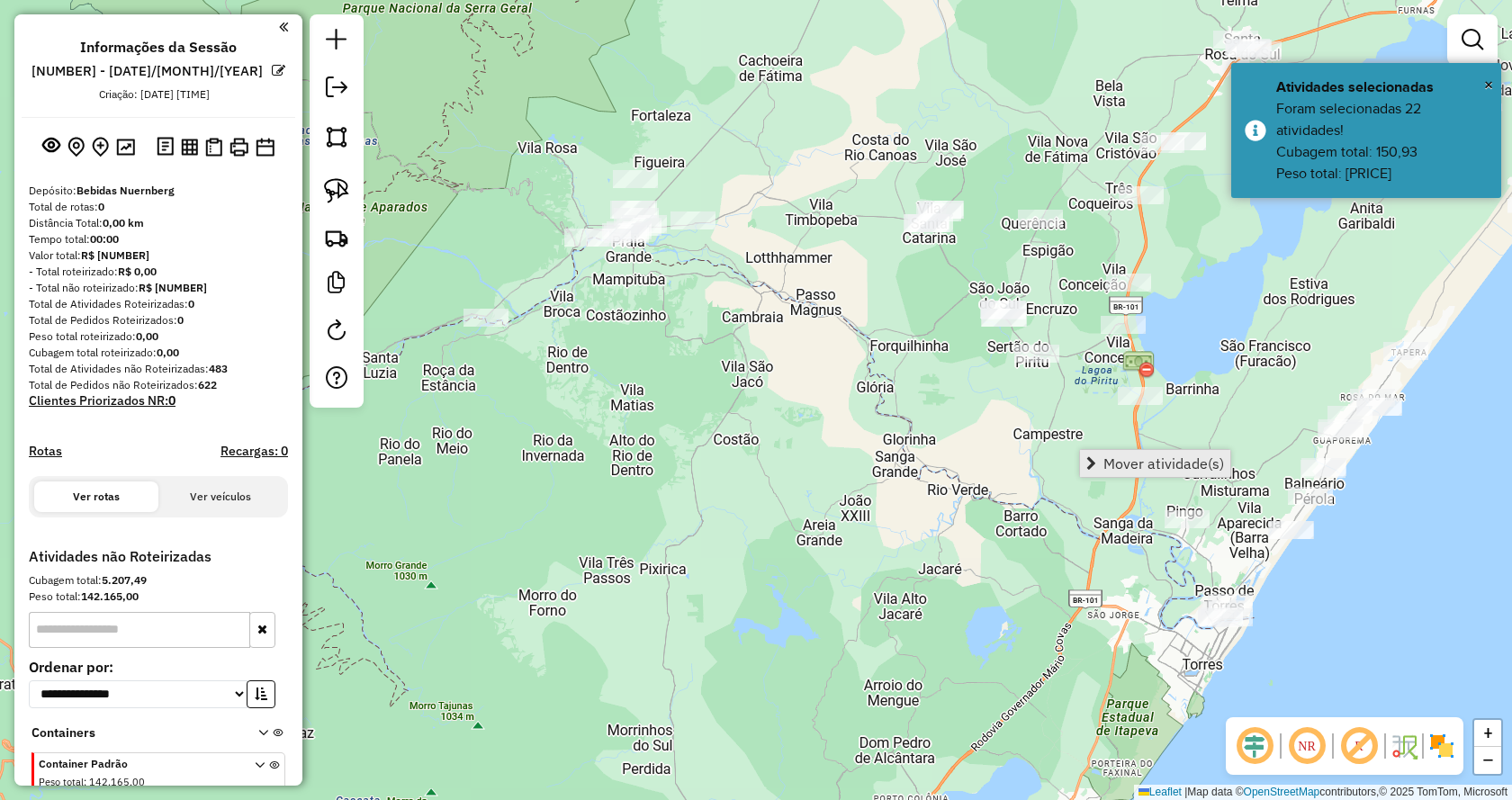 click on "Mover atividade(s)" at bounding box center (1155, 463) 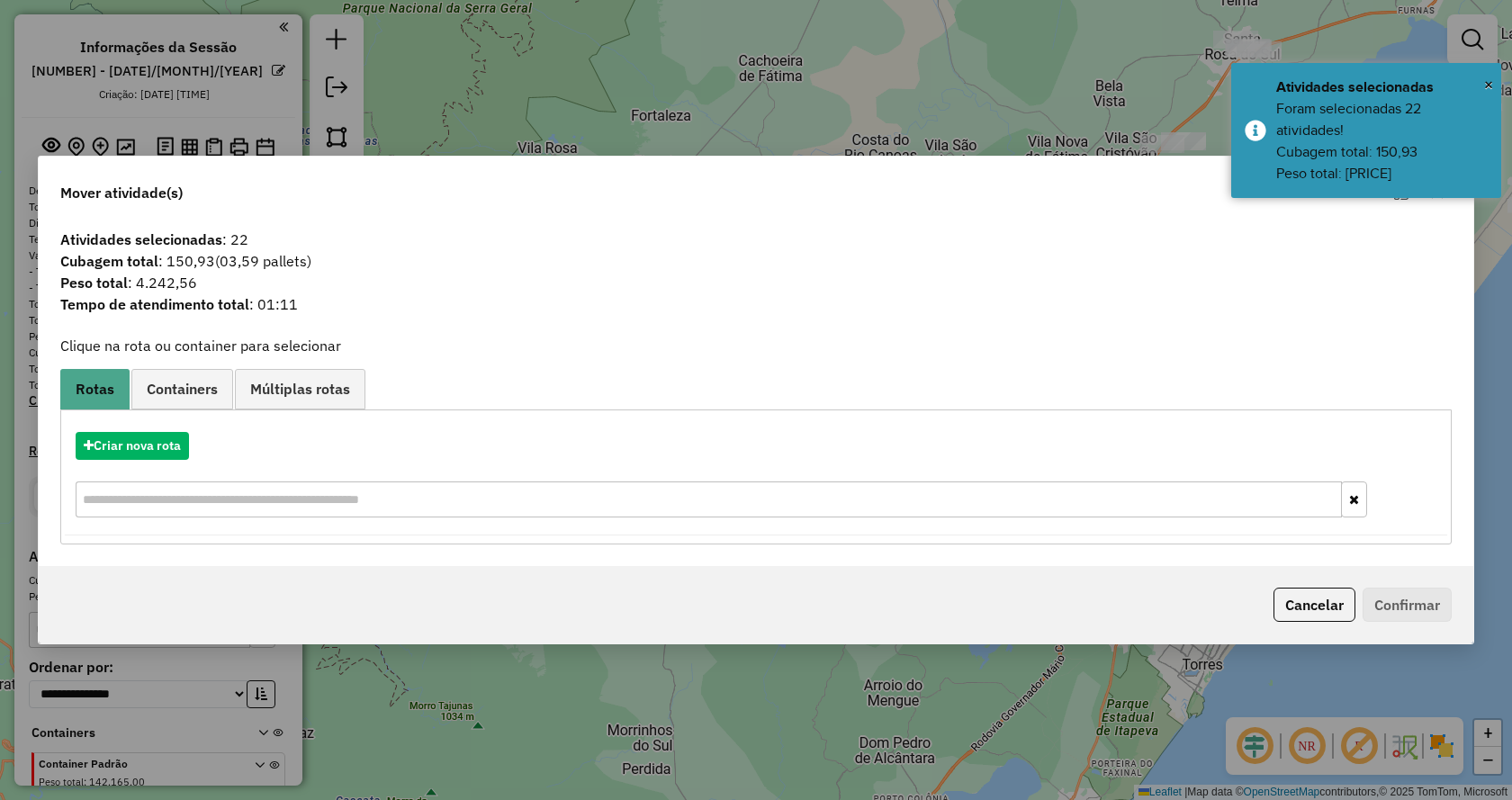 click on "Criar nova rota" at bounding box center [756, 477] 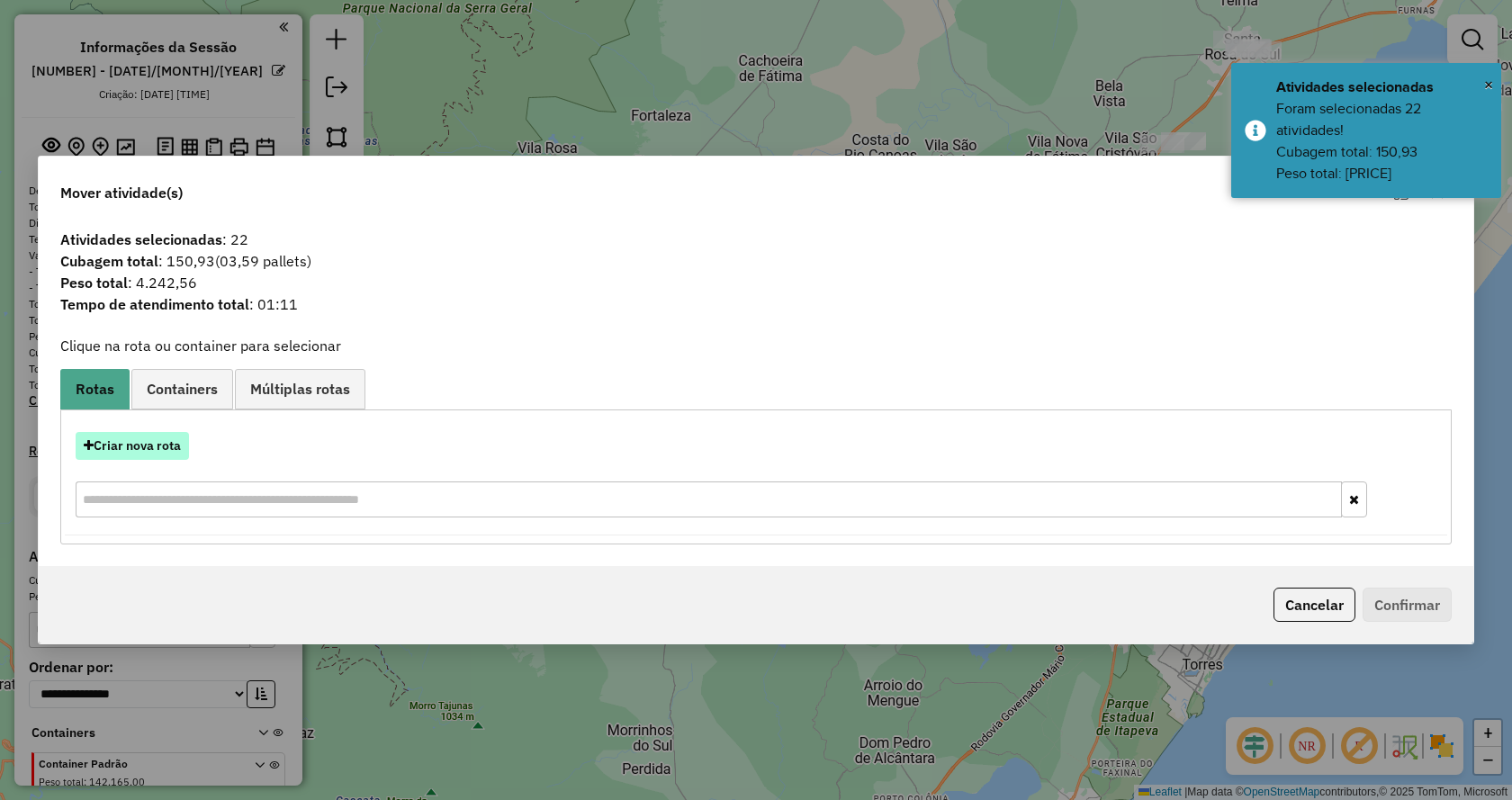 click on "Criar nova rota" at bounding box center [132, 445] 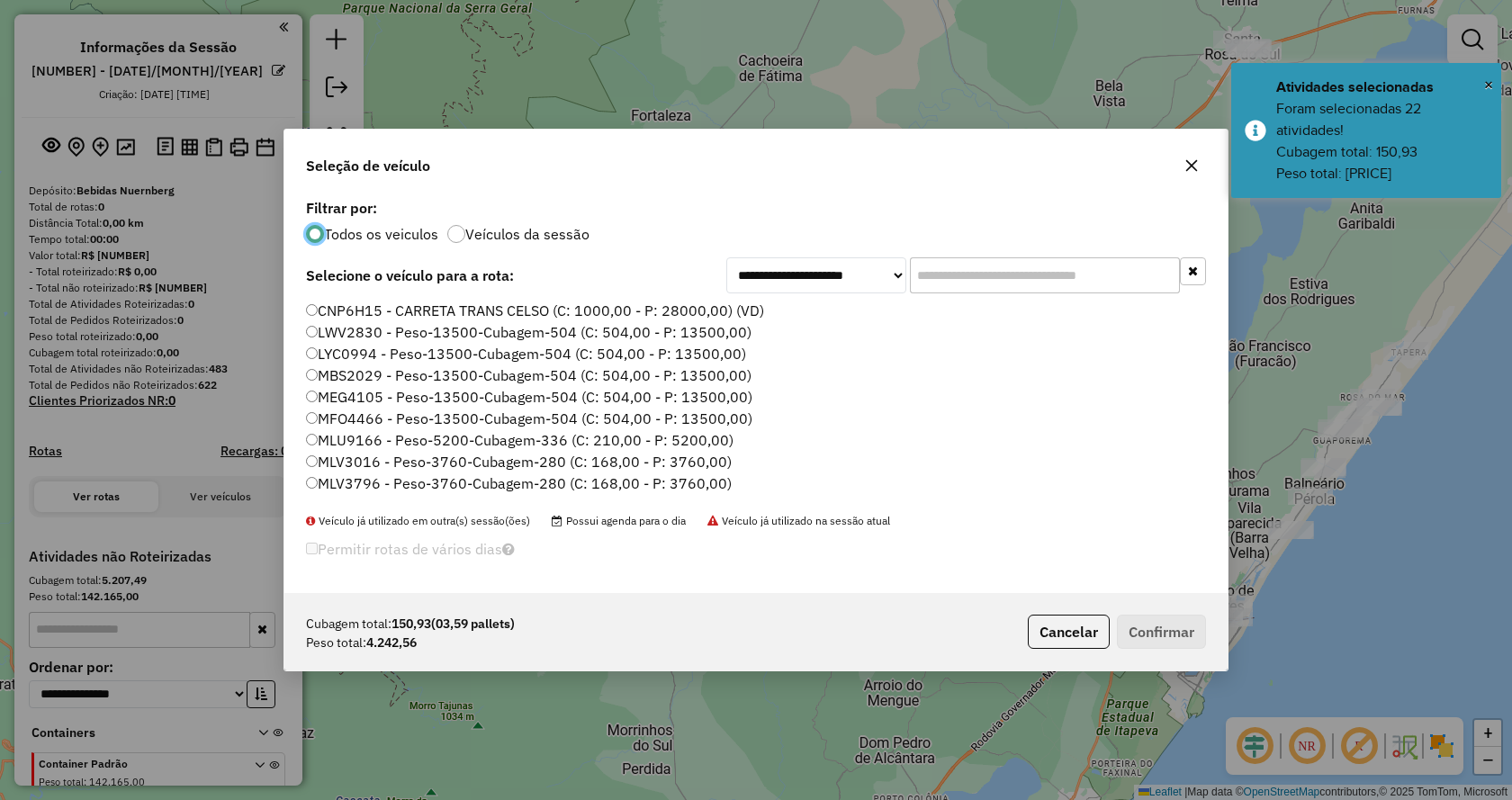 scroll, scrollTop: 10, scrollLeft: 5, axis: both 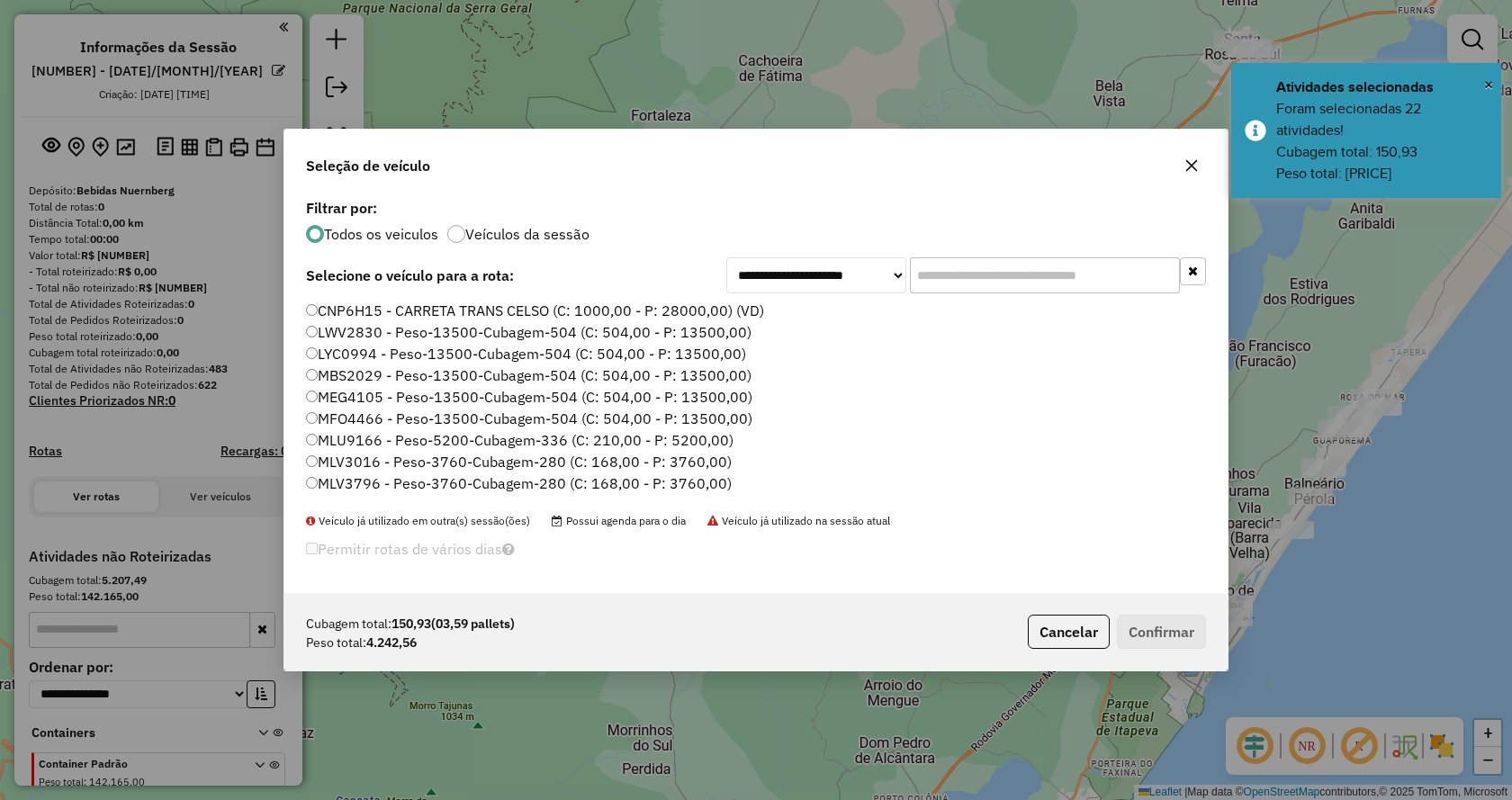 click 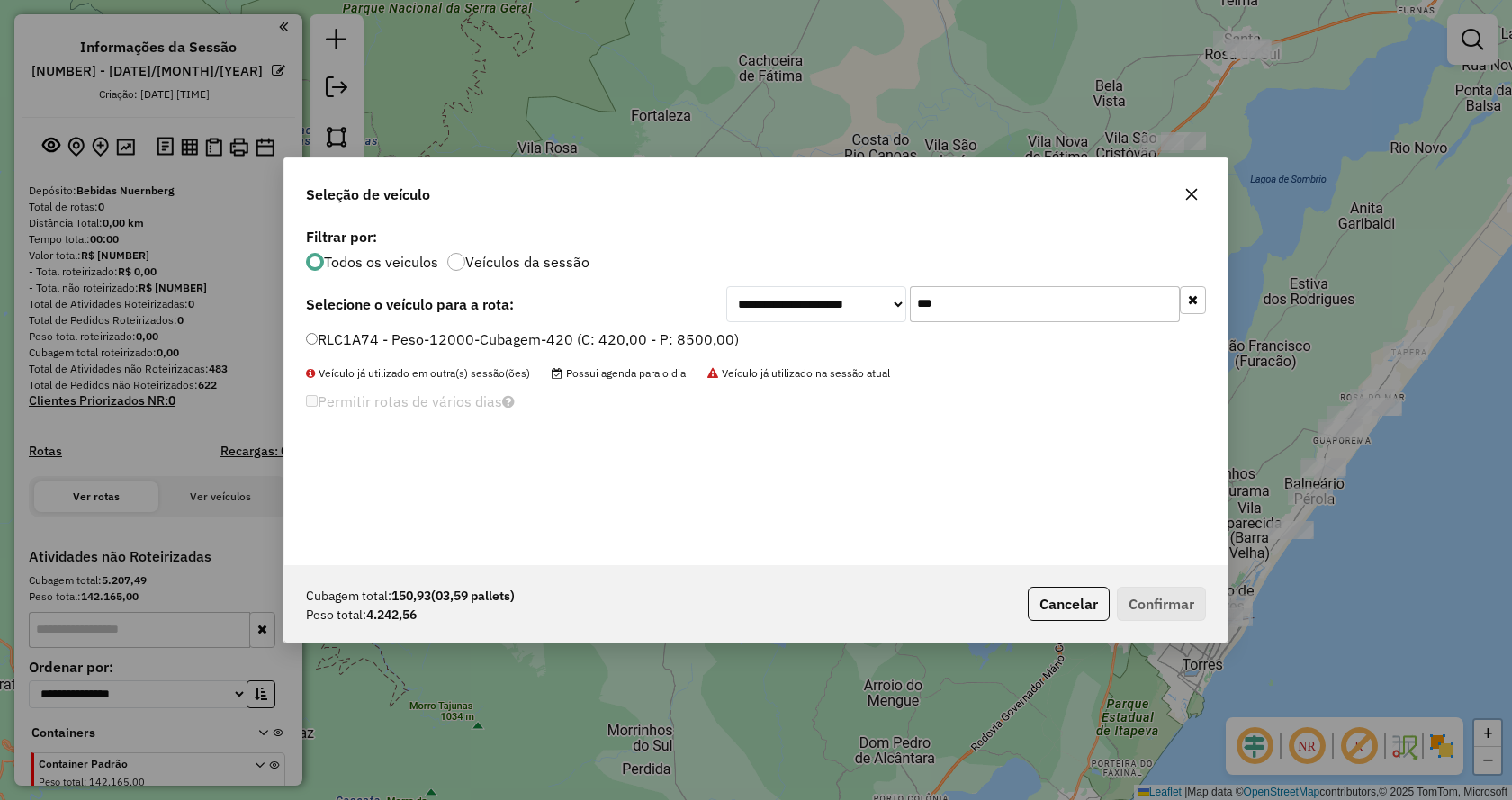 type on "***" 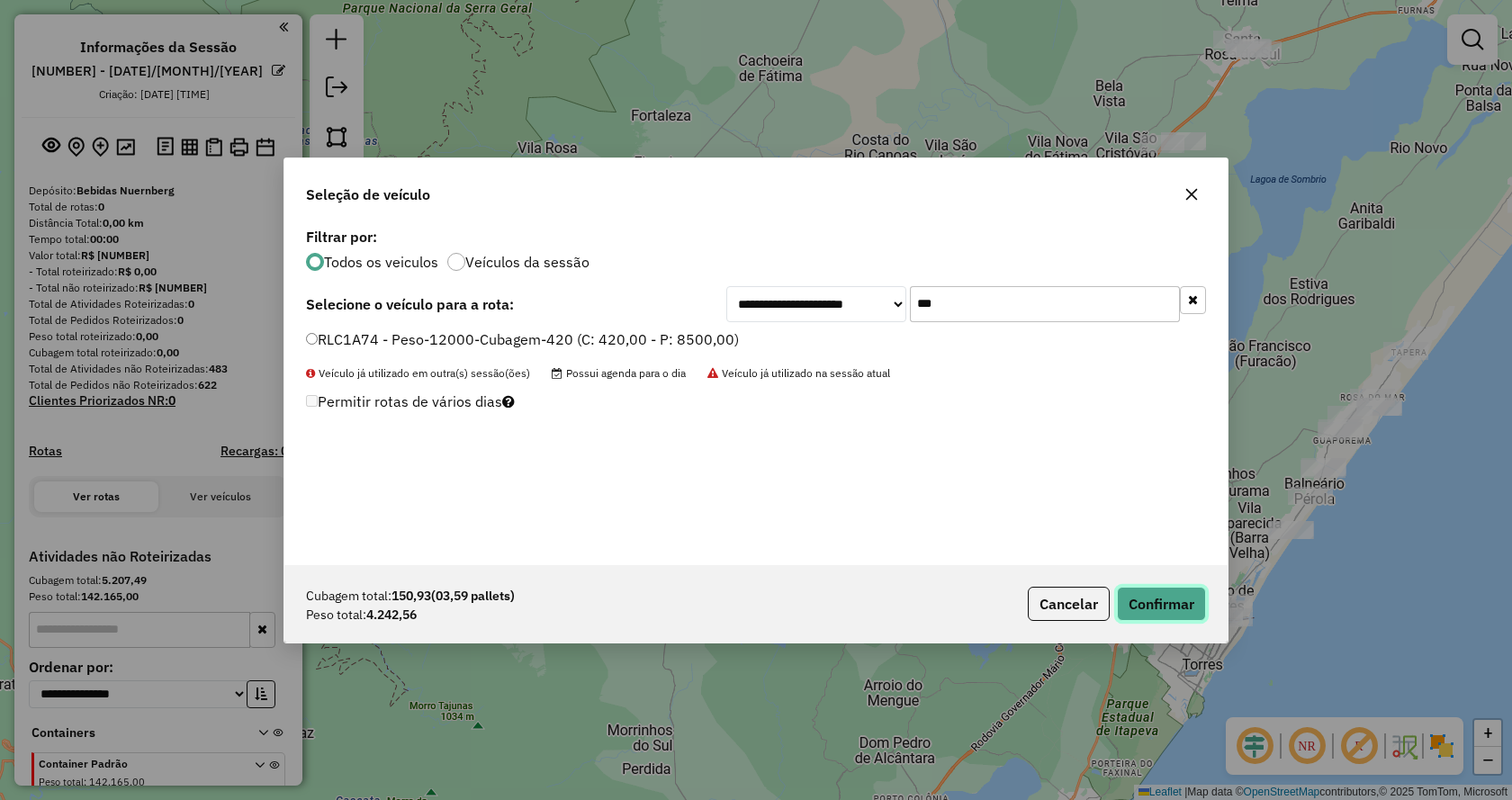 click on "Confirmar" 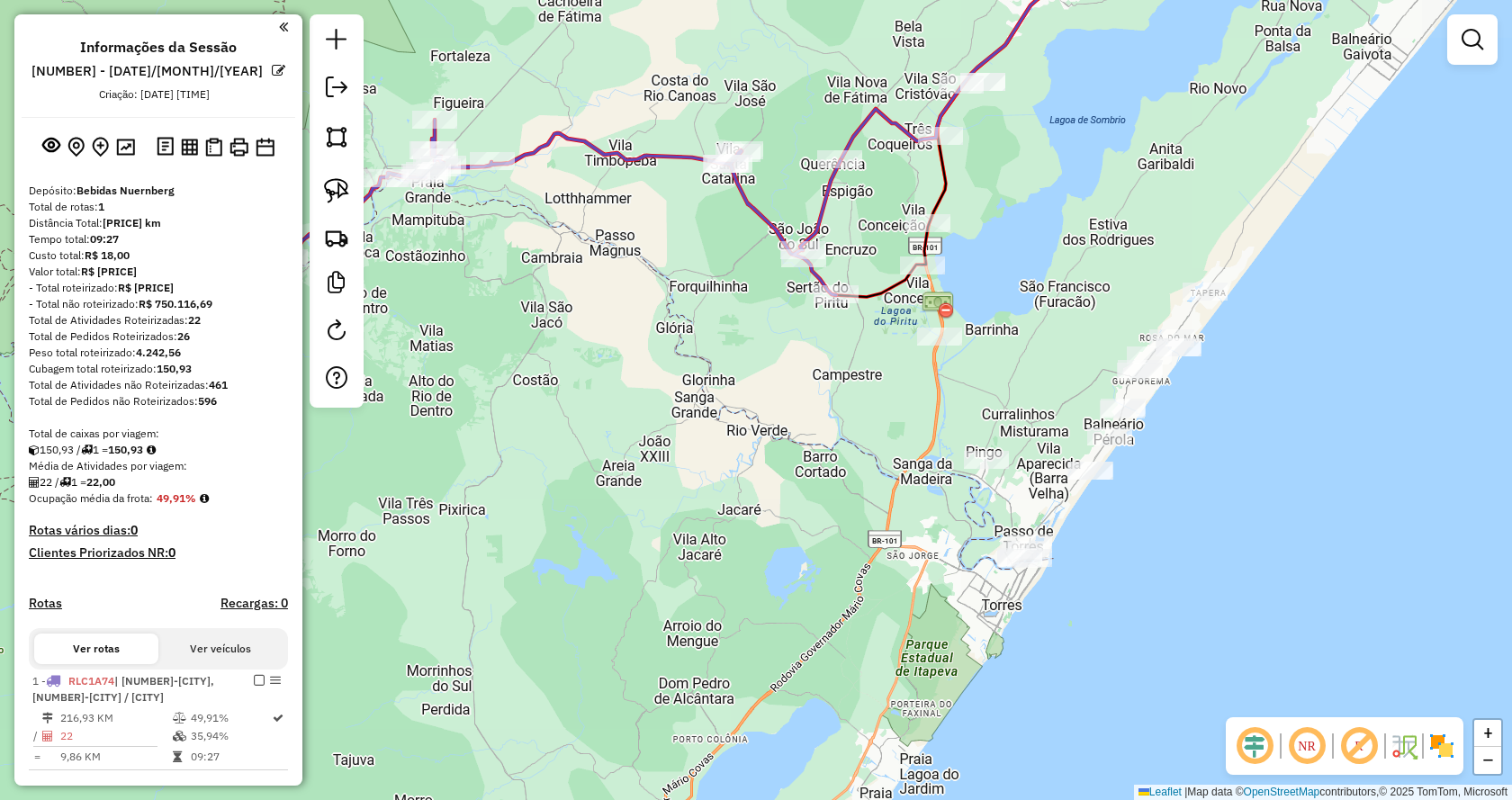 drag, startPoint x: 1016, startPoint y: 431, endPoint x: 814, endPoint y: 371, distance: 210.72257 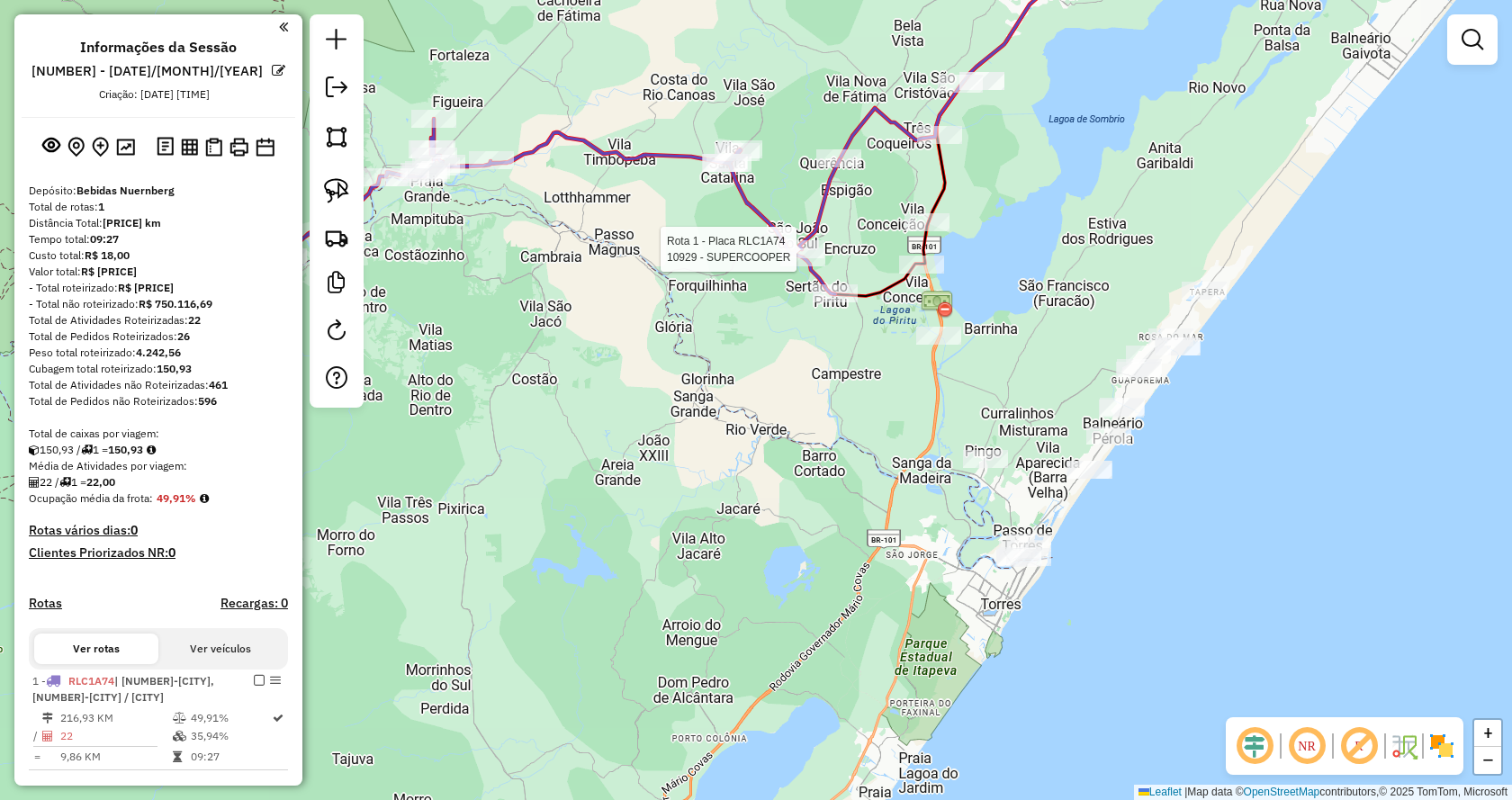 select on "**********" 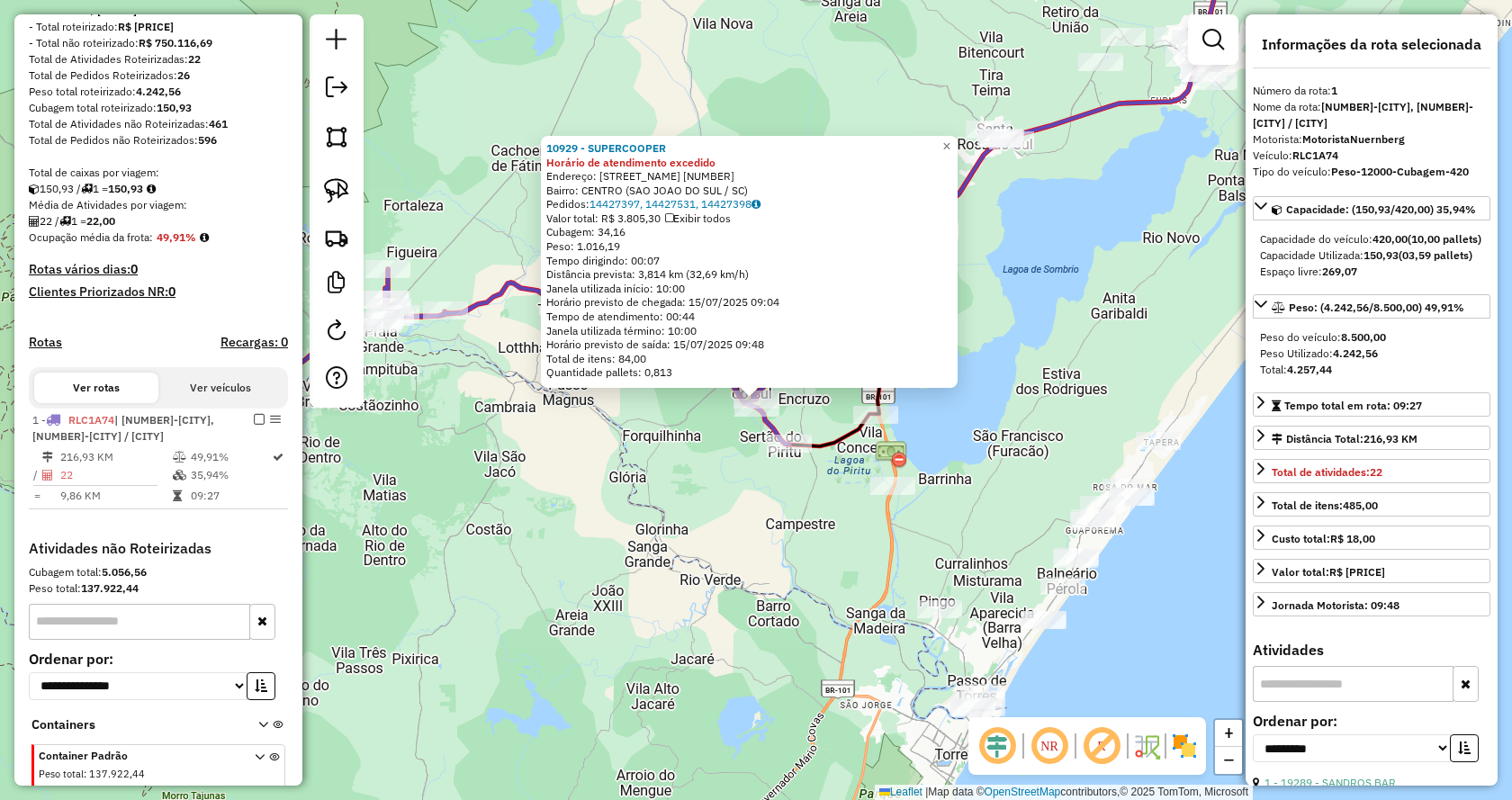 scroll, scrollTop: 355, scrollLeft: 0, axis: vertical 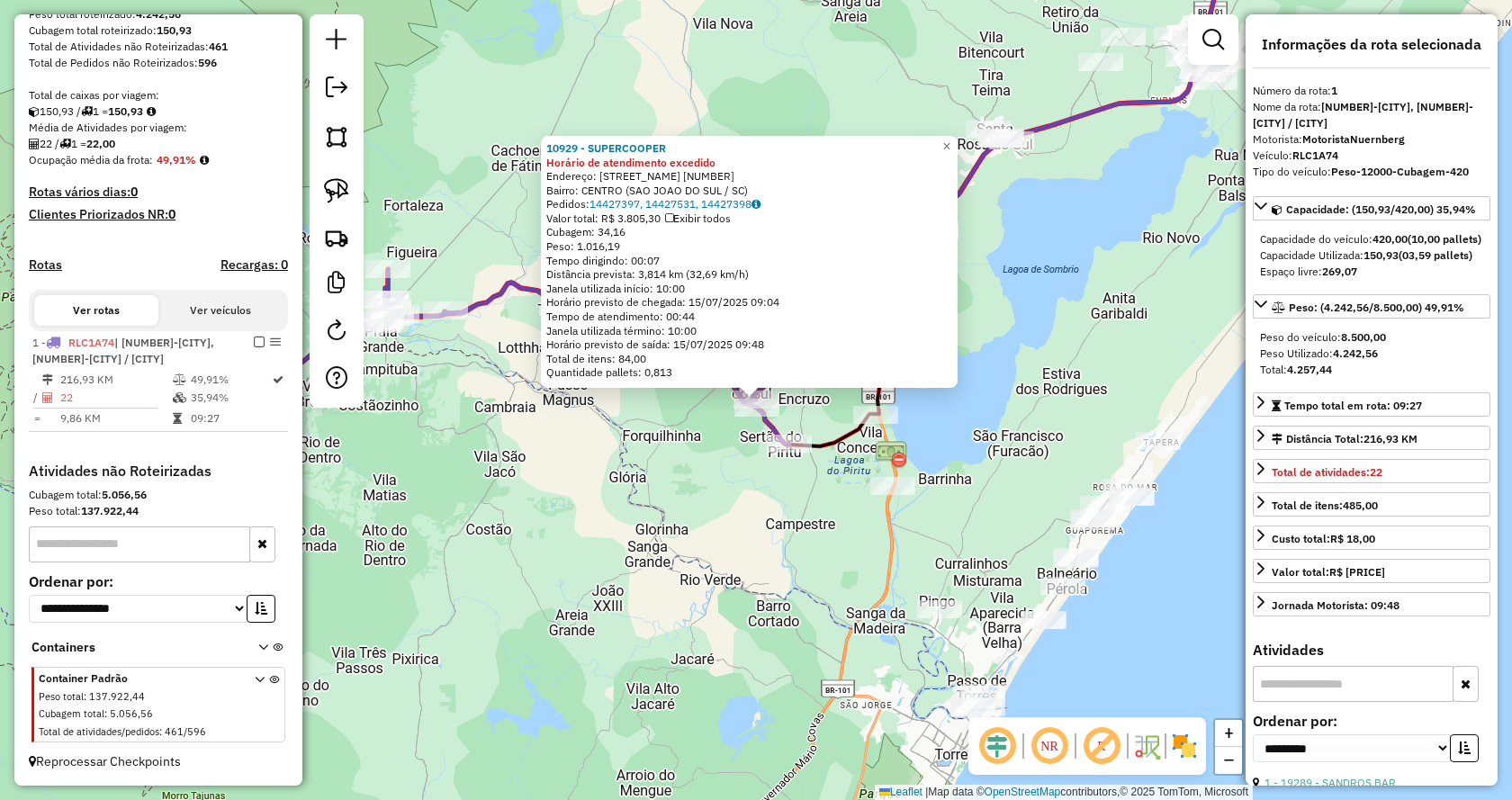 click on "10929 - SUPERCOOPER Horário de atendimento excedido  Endereço:  AMANDIO LEONEL DE SOUZA 320   Bairro: CENTRO (SAO JOAO DO SUL / SC)   Pedidos:  14427397, 14427531, 14427398   Valor total: R$ 3.805,30   Exibir todos   Cubagem: 34,16  Peso: 1.016,19  Tempo dirigindo: 00:07   Distância prevista: 3,814 km (32,69 km/h)   Janela utilizada início: 10:00   Horário previsto de chegada: 15/07/2025 09:04   Tempo de atendimento: 00:44   Janela utilizada término: 10:00   Horário previsto de saída: 15/07/2025 09:48   Total de itens: 84,00   Quantidade pallets: 0,813  × Janela de atendimento Grade de atendimento Capacidade Transportadoras Veículos Cliente Pedidos  Rotas Selecione os dias de semana para filtrar as janelas de atendimento  Seg   Ter   Qua   Qui   Sex   Sáb   Dom  Informe o período da janela de atendimento: De: Até:  Filtrar exatamente a janela do cliente  Considerar janela de atendimento padrão  Selecione os dias de semana para filtrar as grades de atendimento  Seg   Ter   Qua   Qui   Sex   Sáb" 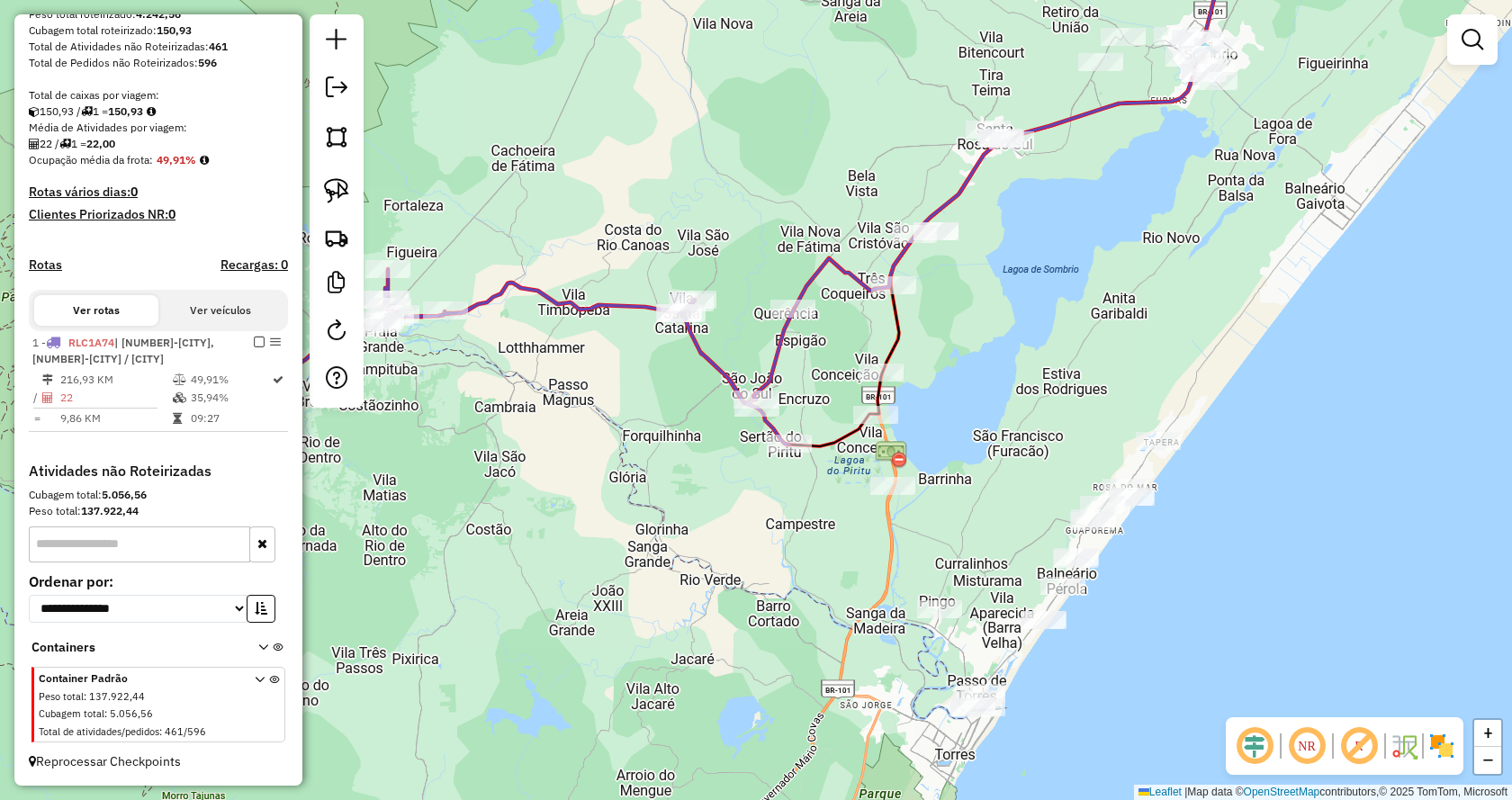 click on "Janela de atendimento Grade de atendimento Capacidade Transportadoras Veículos Cliente Pedidos  Rotas Selecione os dias de semana para filtrar as janelas de atendimento  Seg   Ter   Qua   Qui   Sex   Sáb   Dom  Informe o período da janela de atendimento: De: Até:  Filtrar exatamente a janela do cliente  Considerar janela de atendimento padrão  Selecione os dias de semana para filtrar as grades de atendimento  Seg   Ter   Qua   Qui   Sex   Sáb   Dom   Considerar clientes sem dia de atendimento cadastrado  Clientes fora do dia de atendimento selecionado Filtrar as atividades entre os valores definidos abaixo:  Peso mínimo:   Peso máximo:   Cubagem mínima:   Cubagem máxima:   De:   Até:  Filtrar as atividades entre o tempo de atendimento definido abaixo:  De:   Até:   Considerar capacidade total dos clientes não roteirizados Transportadora: Selecione um ou mais itens Tipo de veículo: Selecione um ou mais itens Veículo: Selecione um ou mais itens Motorista: Selecione um ou mais itens Nome: Rótulo:" 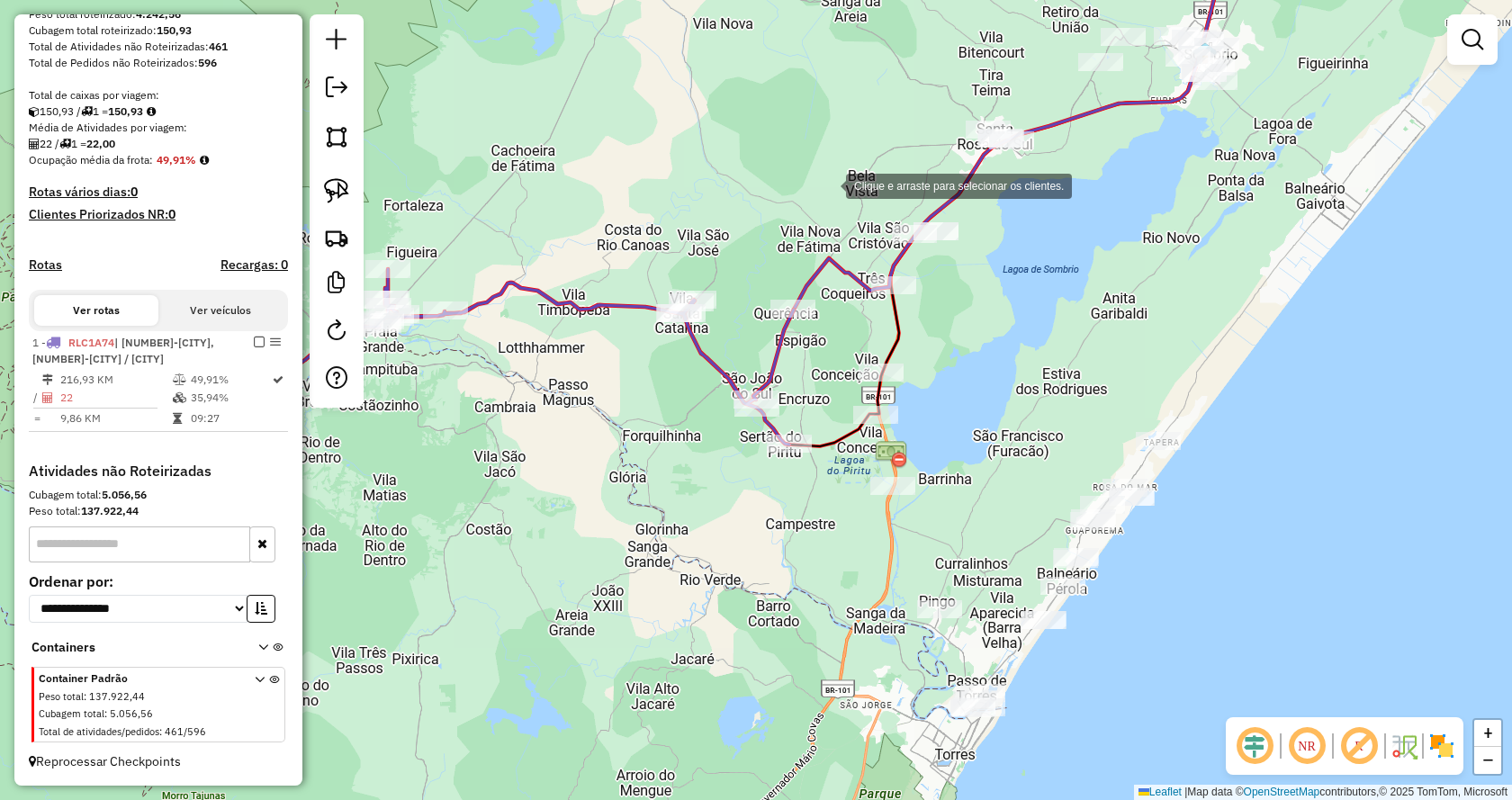 click on "Clique e arraste para selecionar os clientes. Janela de atendimento Grade de atendimento Capacidade Transportadoras Veículos Cliente Pedidos  Rotas Selecione os dias de semana para filtrar as janelas de atendimento  Seg   Ter   Qua   Qui   Sex   Sáb   Dom  Informe o período da janela de atendimento: De: Até:  Filtrar exatamente a janela do cliente  Considerar janela de atendimento padrão  Selecione os dias de semana para filtrar as grades de atendimento  Seg   Ter   Qua   Qui   Sex   Sáb   Dom   Considerar clientes sem dia de atendimento cadastrado  Clientes fora do dia de atendimento selecionado Filtrar as atividades entre os valores definidos abaixo:  Peso mínimo:   Peso máximo:   Cubagem mínima:   Cubagem máxima:   De:   Até:  Filtrar as atividades entre o tempo de atendimento definido abaixo:  De:   Até:   Considerar capacidade total dos clientes não roteirizados Transportadora: Selecione um ou mais itens Tipo de veículo: Selecione um ou mais itens Veículo: Selecione um ou mais itens Nome:" 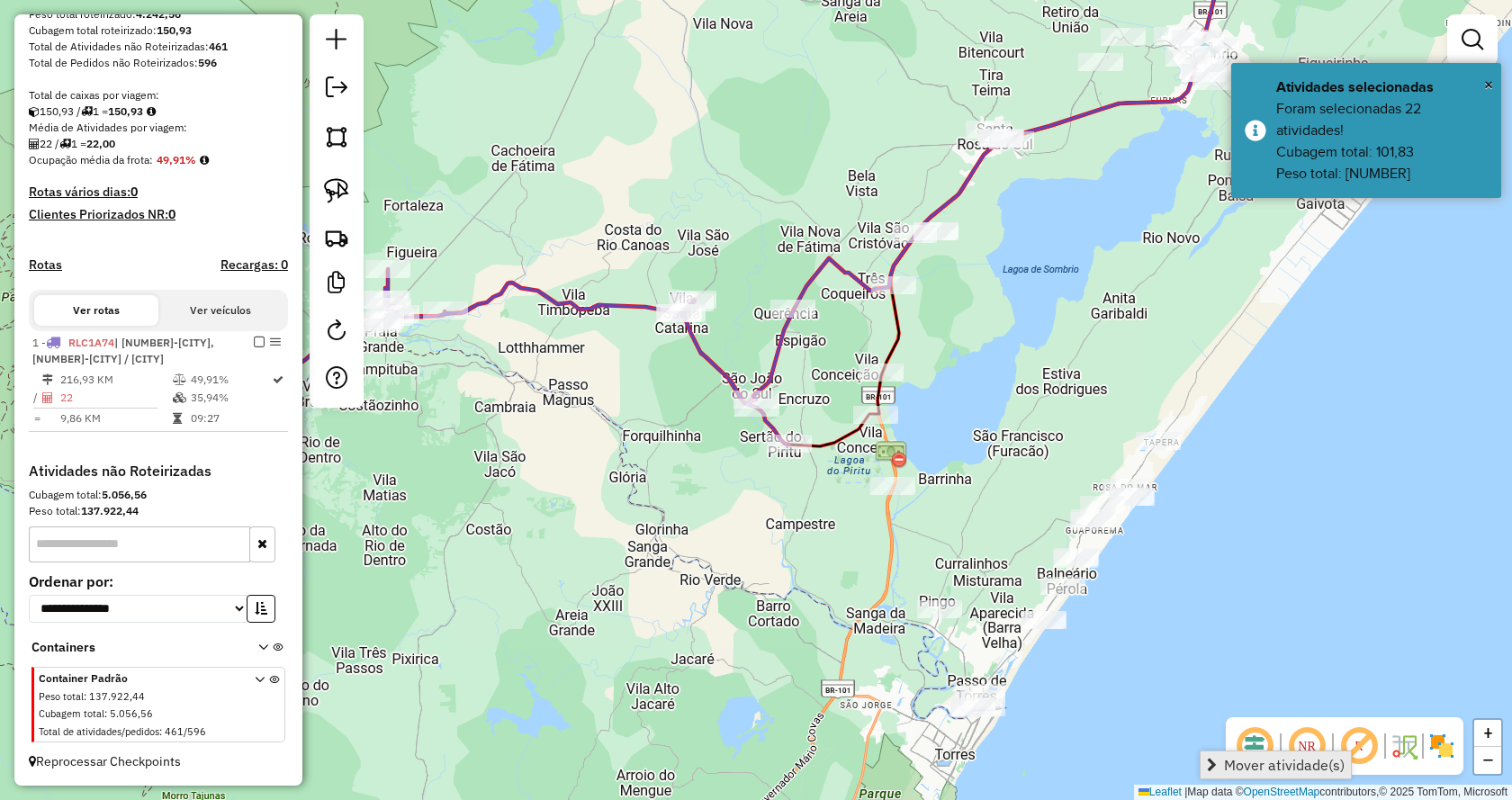 click on "Mover atividade(s)" at bounding box center (1275, 765) 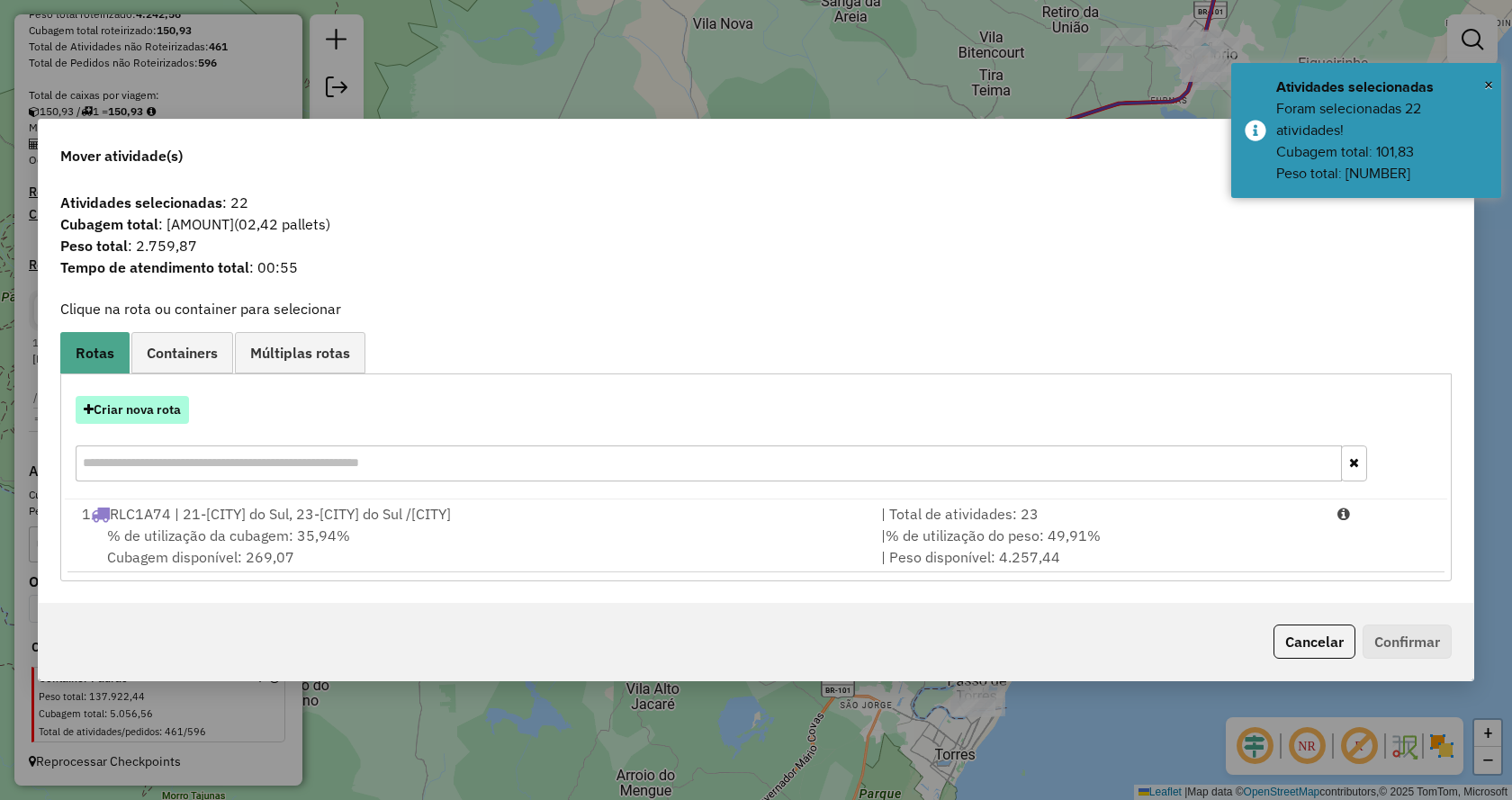 click on "Criar nova rota" at bounding box center (132, 409) 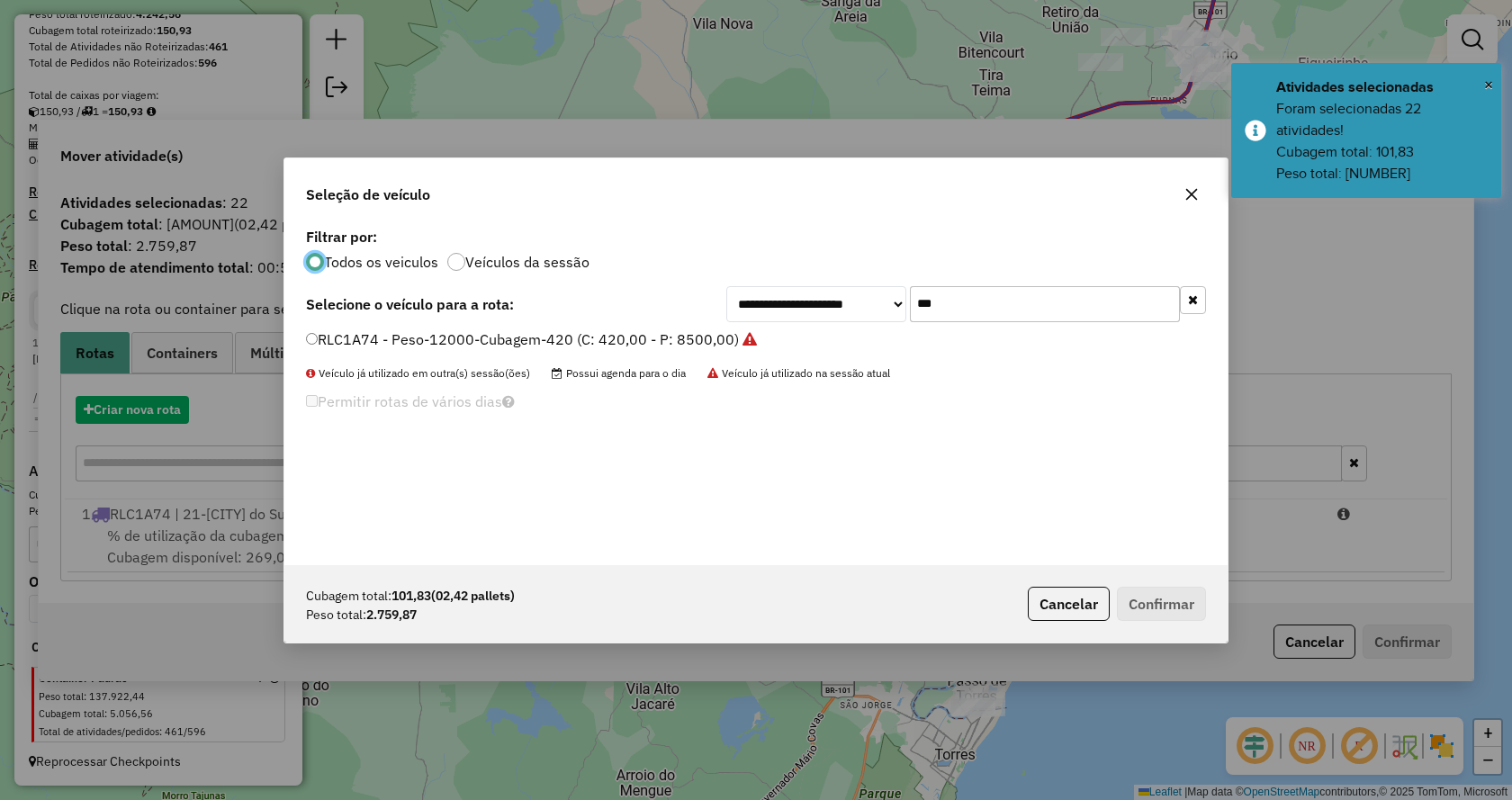 scroll, scrollTop: 10, scrollLeft: 5, axis: both 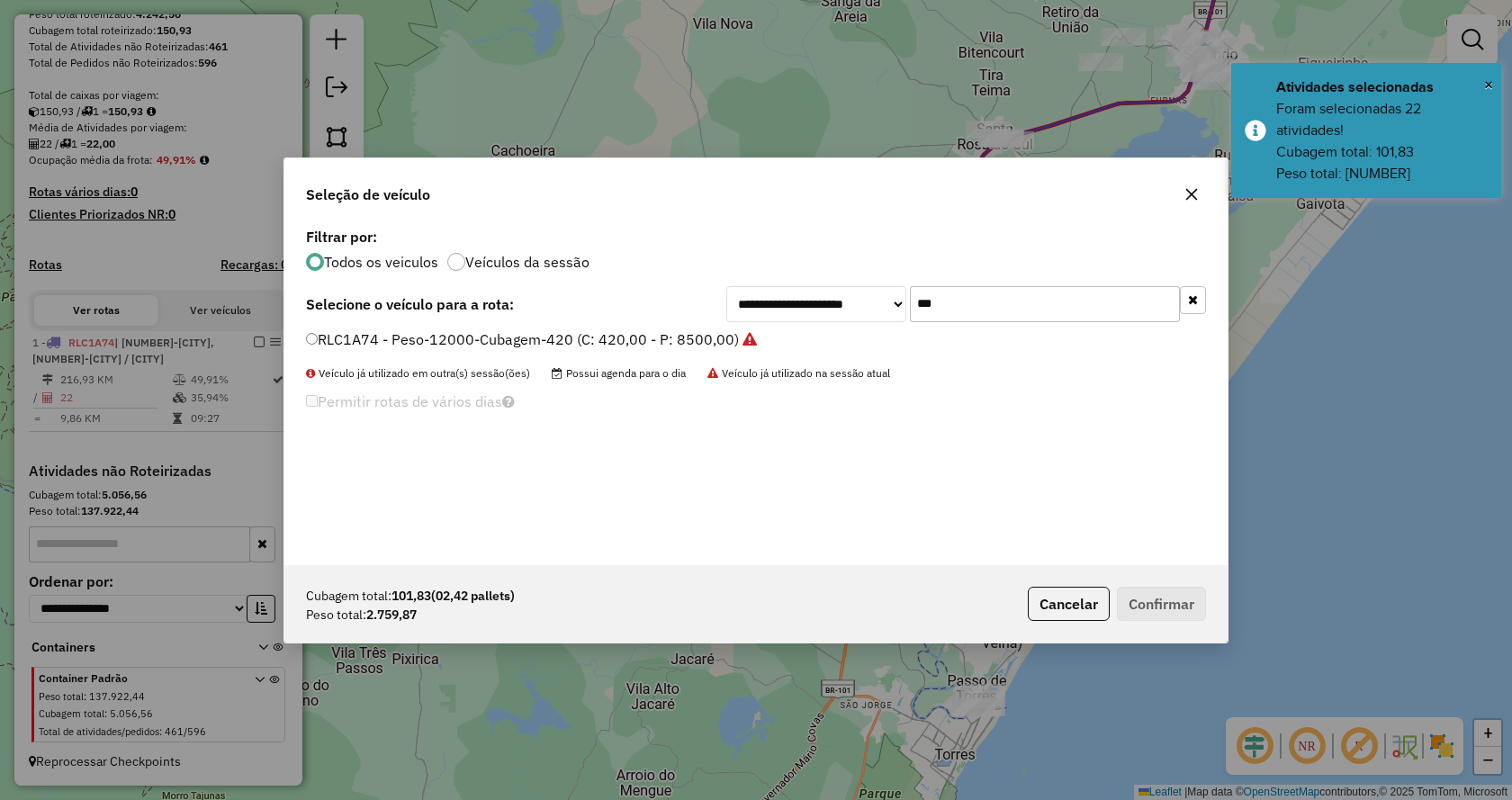 click on "***" 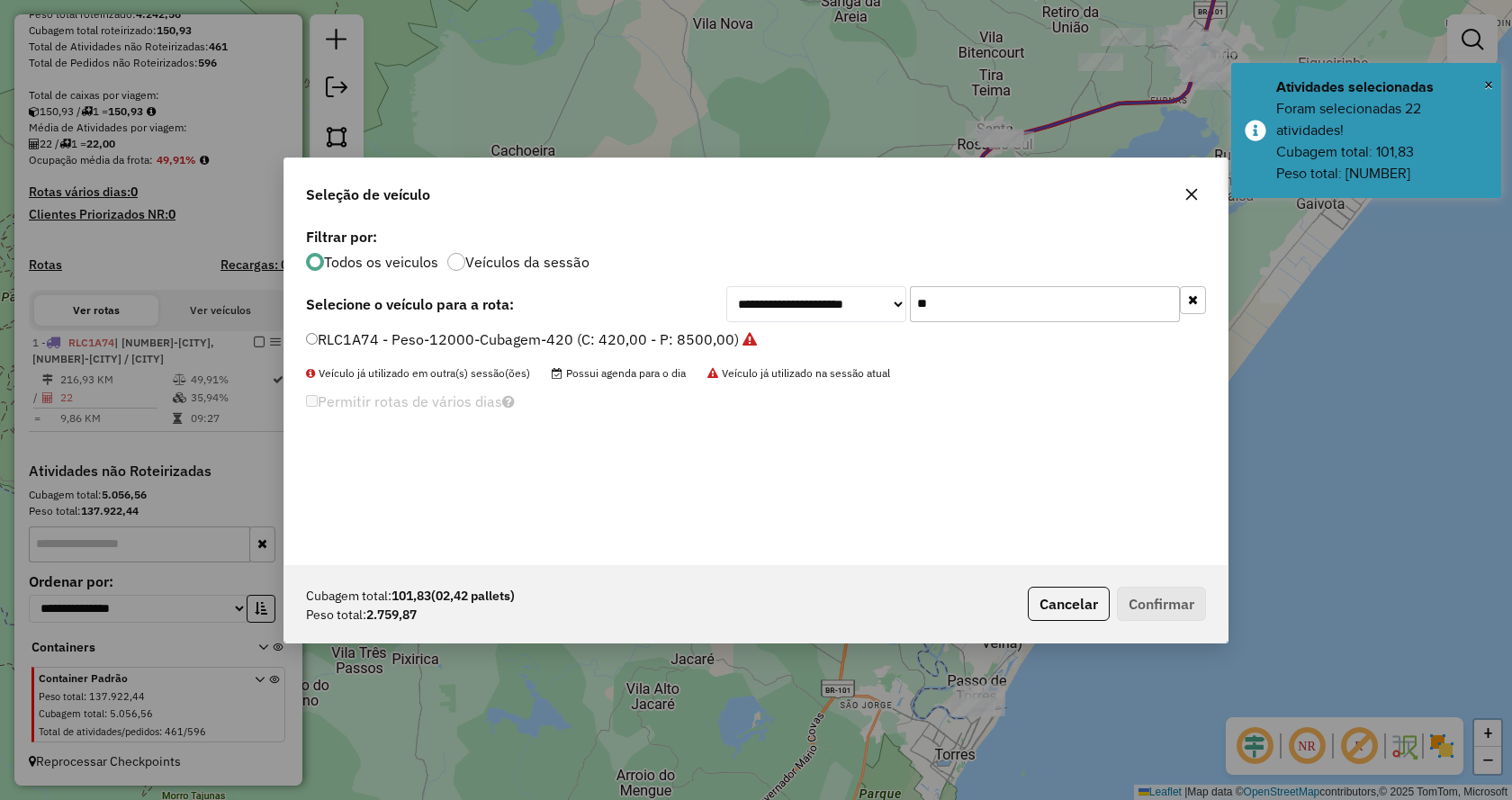 type on "*" 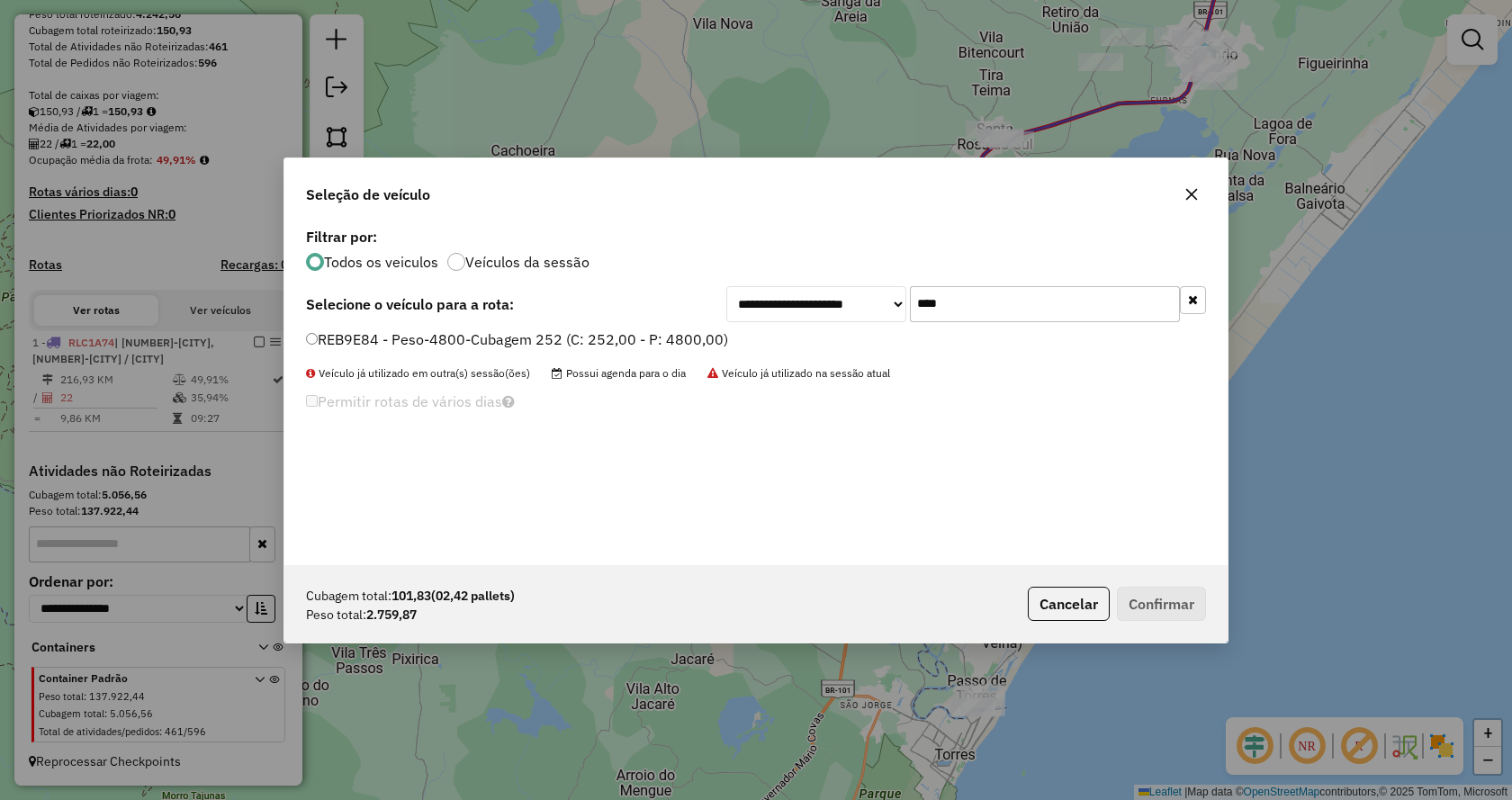 type on "****" 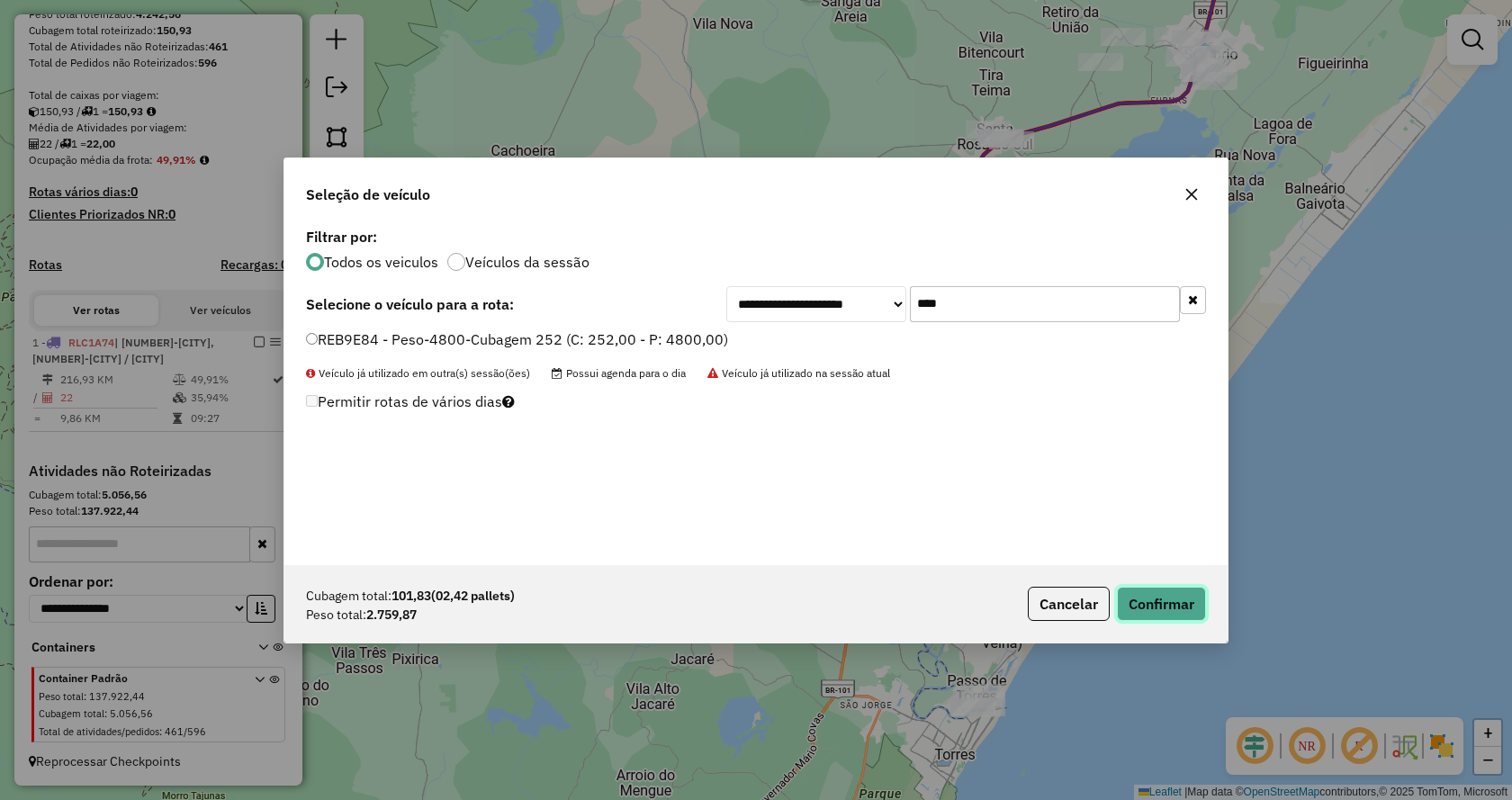 click on "Confirmar" 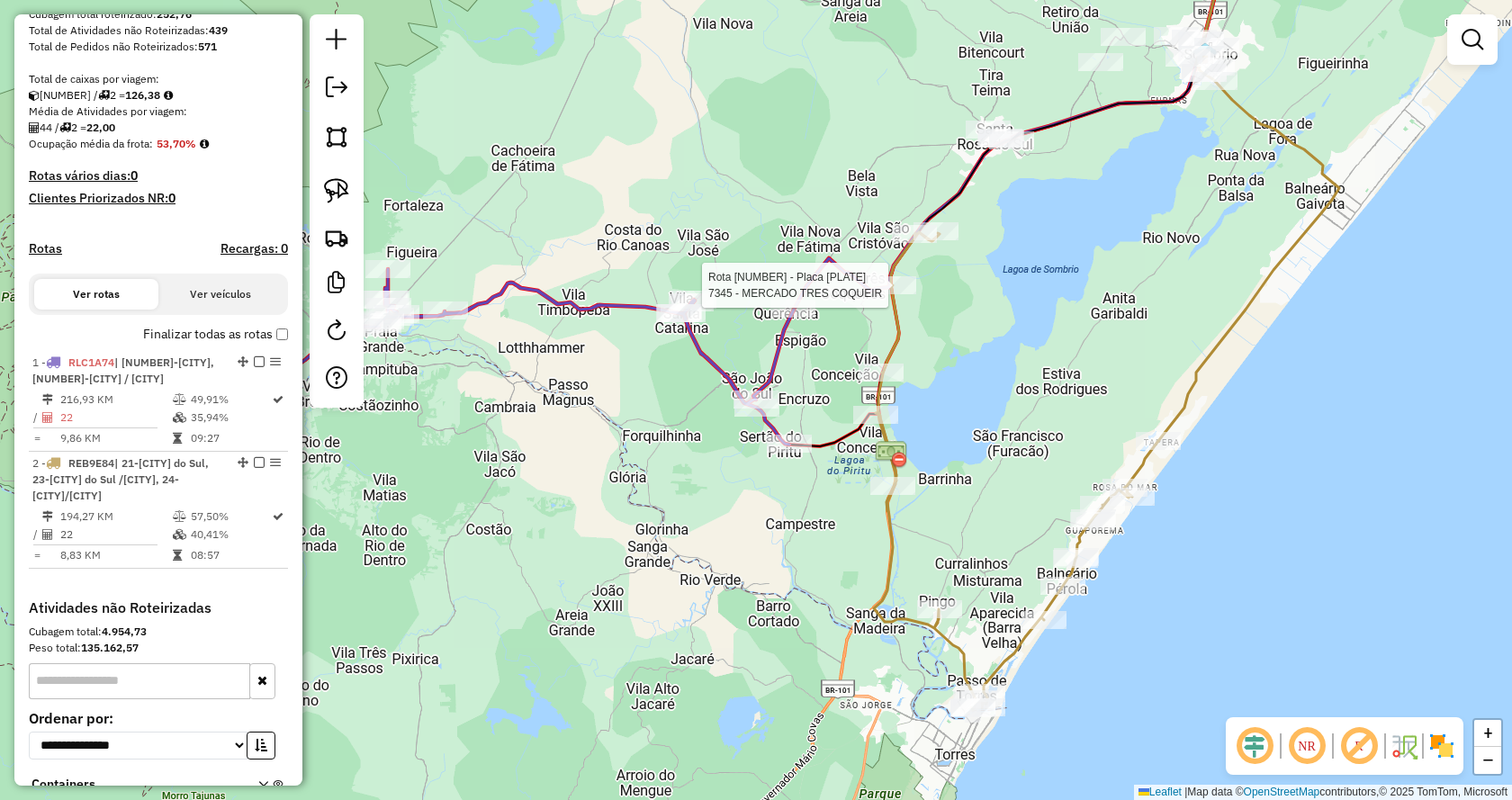 select on "**********" 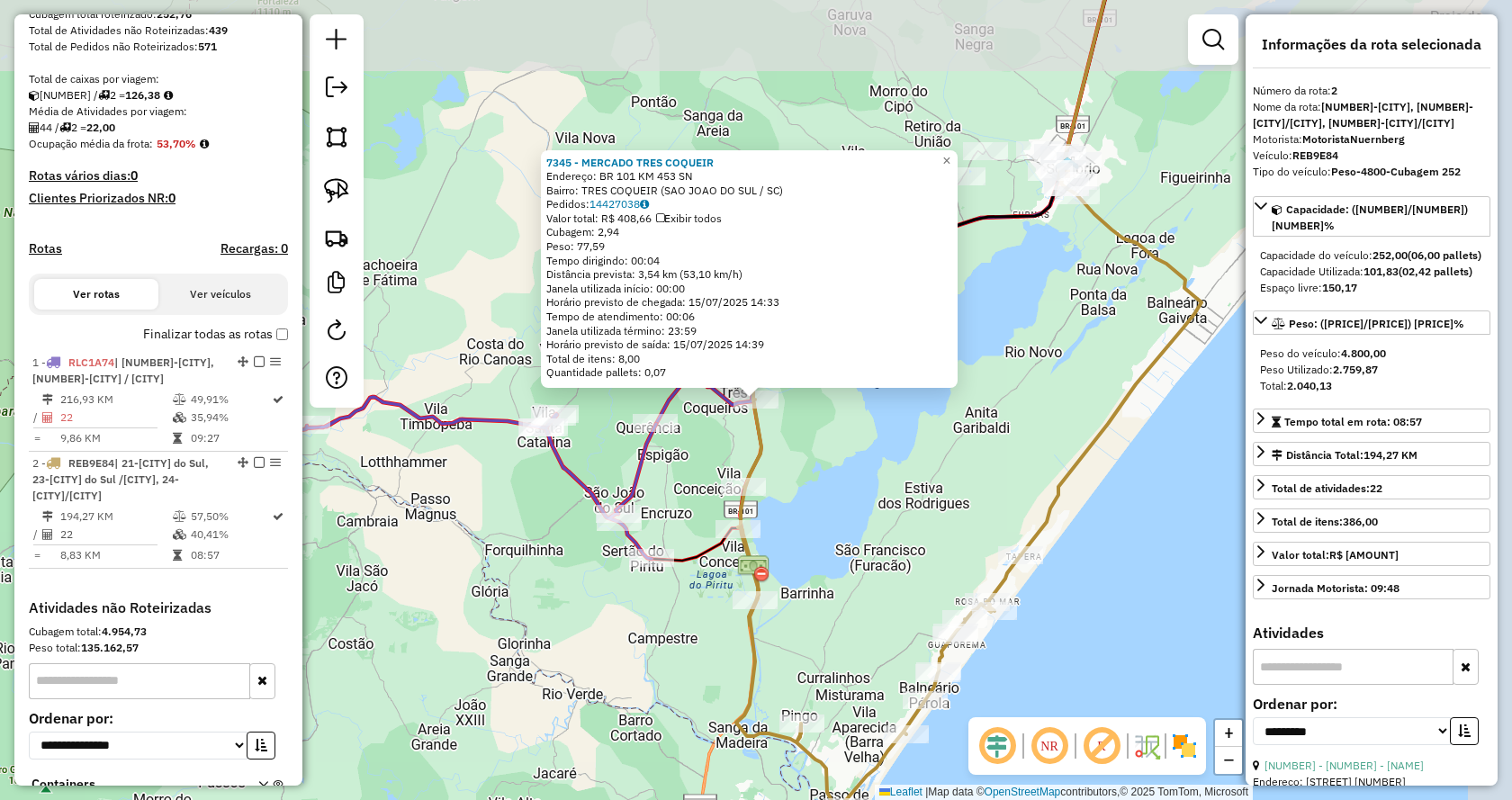 scroll, scrollTop: 524, scrollLeft: 0, axis: vertical 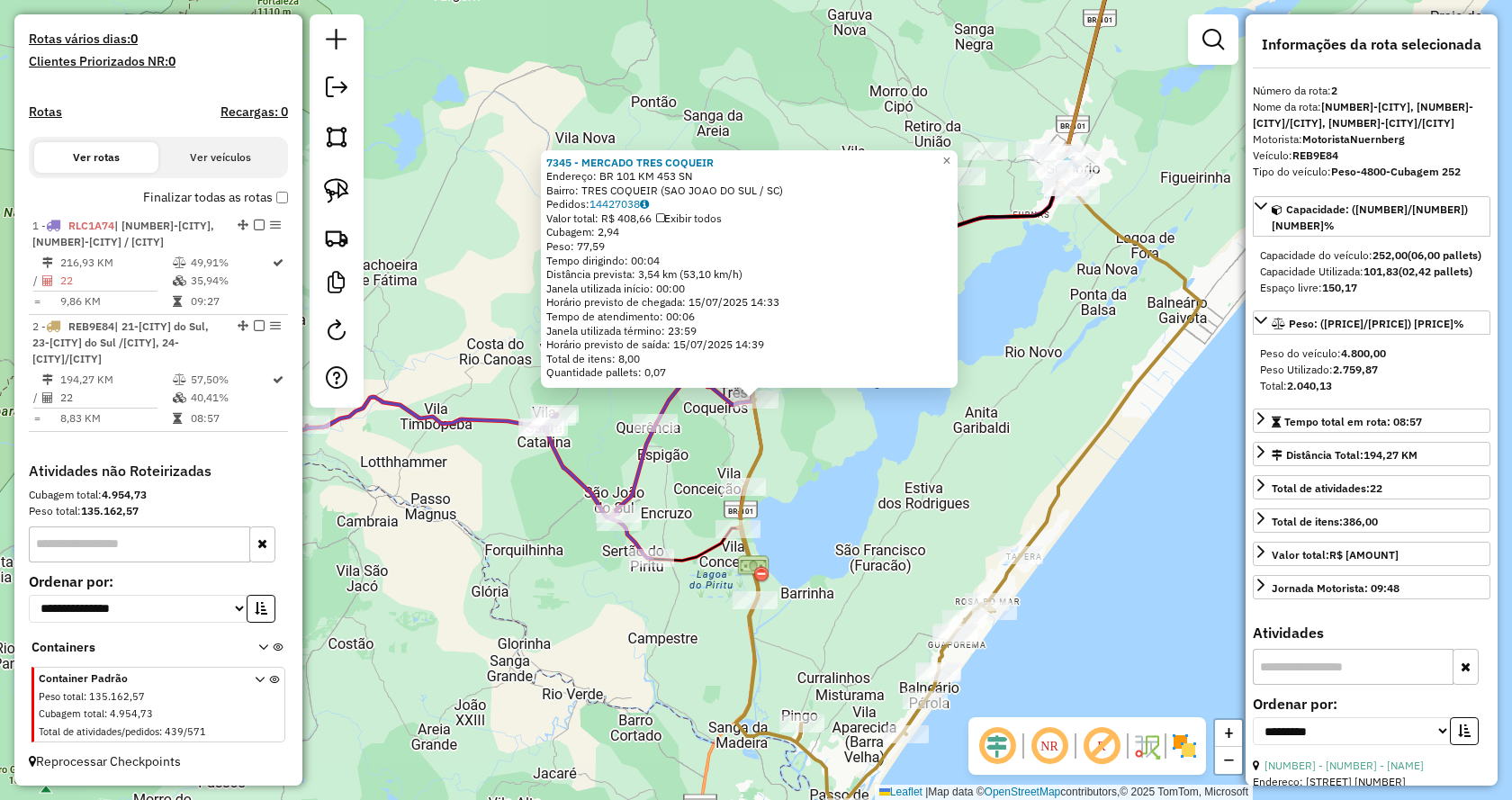 click on "7345 - MERCADO TRES COQUEIR  Endereço:  BR 101  KM 453 SN   Bairro: TRES COQUEIR (SAO JOAO DO SUL / SC)   Pedidos:  14427038   Valor total: R$ 408,66   Exibir todos   Cubagem: 2,94  Peso: 77,59  Tempo dirigindo: 00:04   Distância prevista: 3,54 km (53,10 km/h)   Janela utilizada início: 00:00   Horário previsto de chegada: 15/07/2025 14:33   Tempo de atendimento: 00:06   Janela utilizada término: 23:59   Horário previsto de saída: 15/07/2025 14:39   Total de itens: 8,00   Quantidade pallets: 0,07  × Janela de atendimento Grade de atendimento Capacidade Transportadoras Veículos Cliente Pedidos  Rotas Selecione os dias de semana para filtrar as janelas de atendimento  Seg   Ter   Qua   Qui   Sex   Sáb   Dom  Informe o período da janela de atendimento: De: Até:  Filtrar exatamente a janela do cliente  Considerar janela de atendimento padrão  Selecione os dias de semana para filtrar as grades de atendimento  Seg   Ter   Qua   Qui   Sex   Sáb   Dom   Clientes fora do dia de atendimento selecionado +" 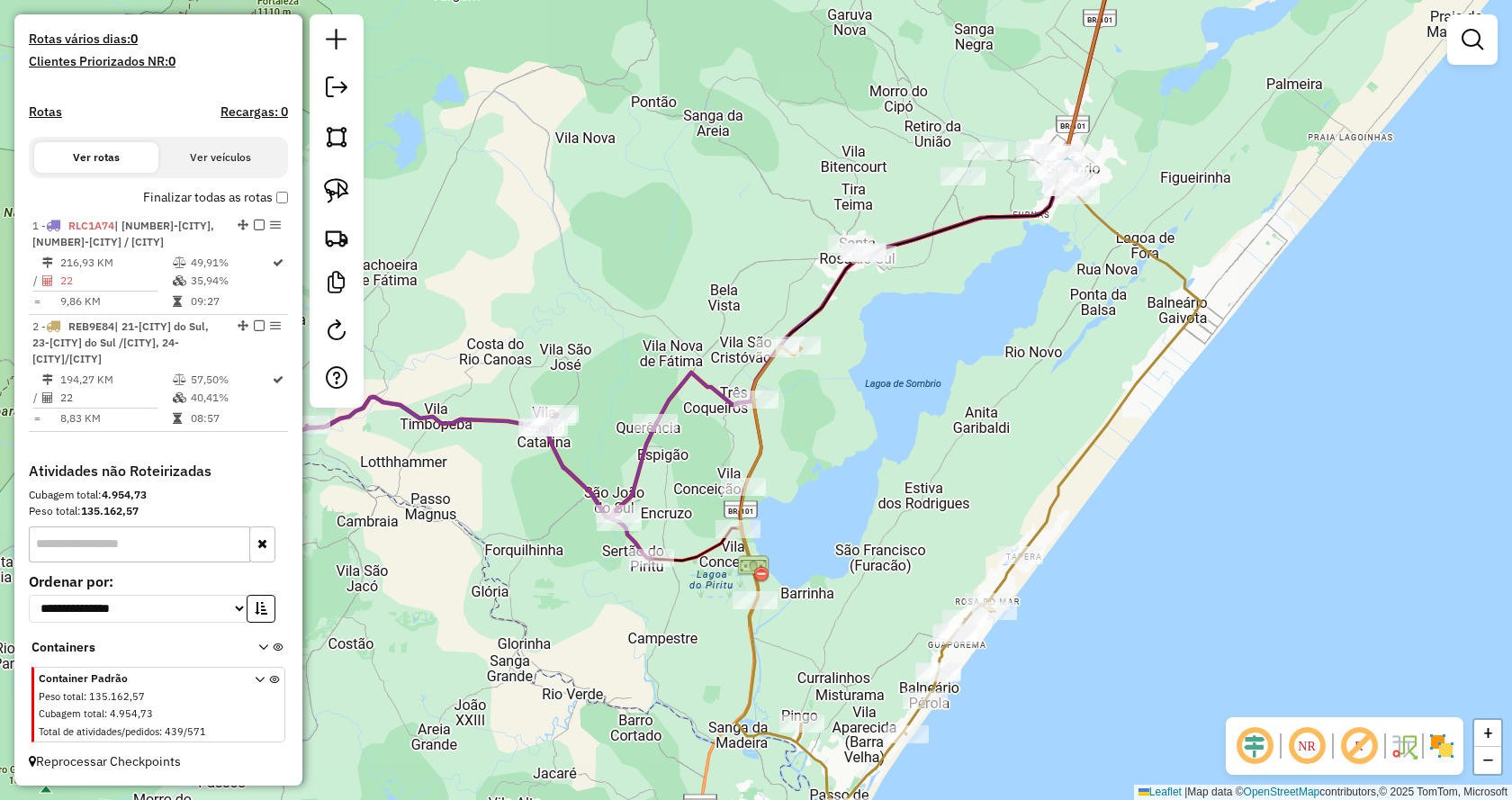 click 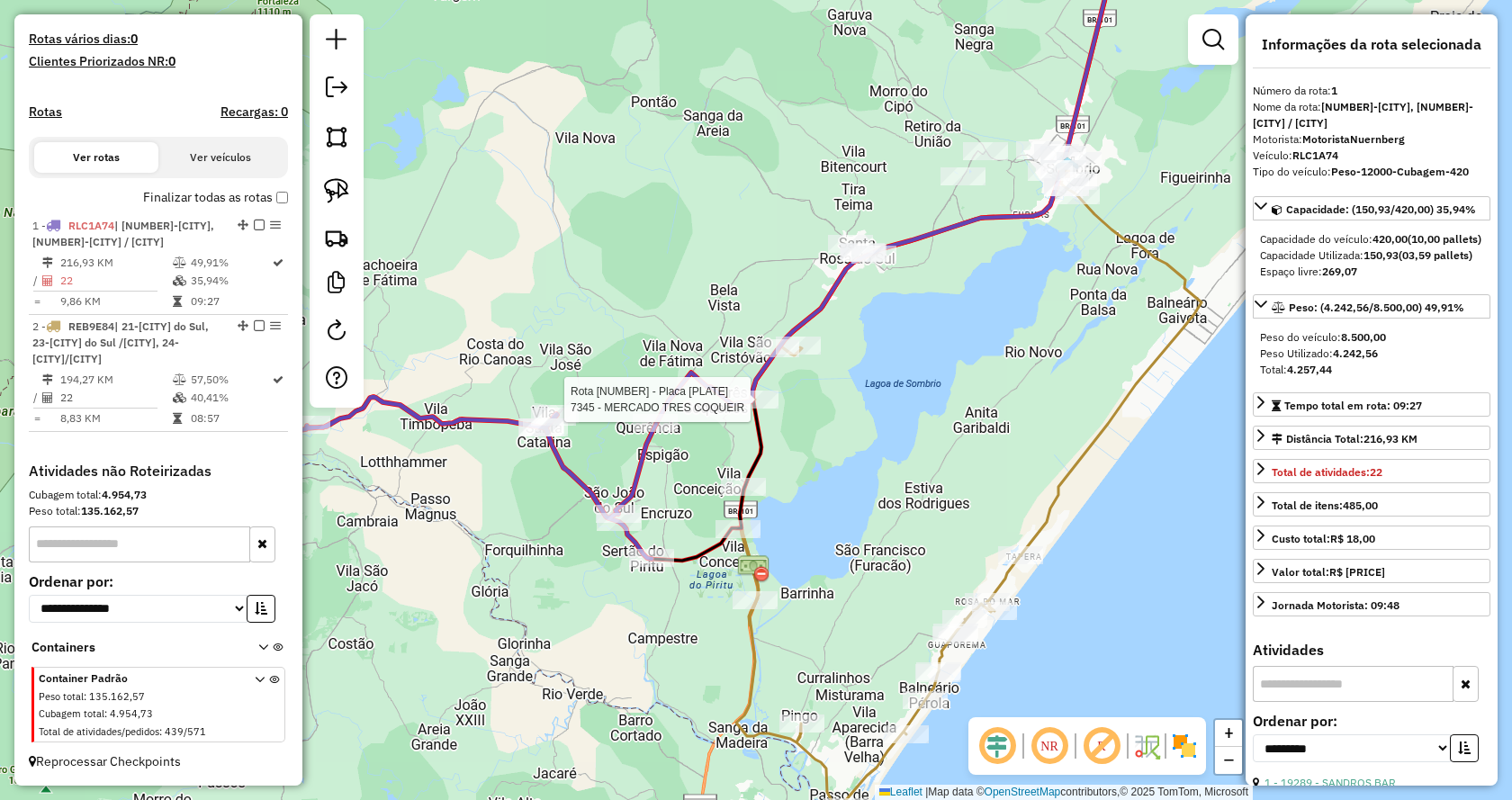 click 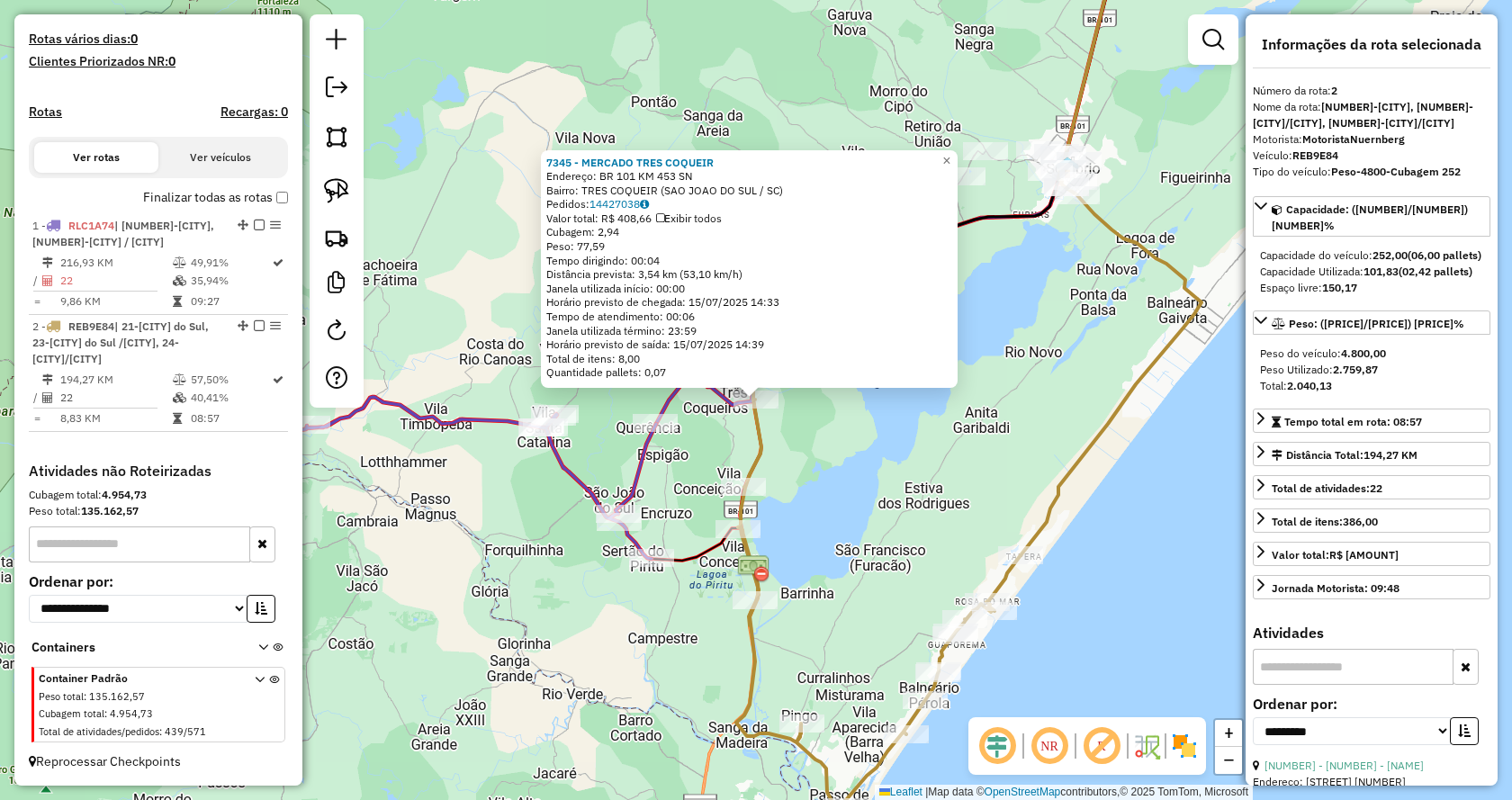 click on "Rota 2 - Placa REB9E84  7345 - MERCADO TRES COQUEIR 7345 - MERCADO TRES COQUEIR  Endereço:  BR 101  KM 453 SN   Bairro: TRES COQUEIR (SAO JOAO DO SUL / SC)   Pedidos:  14427038   Valor total: R$ 408,66   Exibir todos   Cubagem: 2,94  Peso: 77,59  Tempo dirigindo: 00:04   Distância prevista: 3,54 km (53,10 km/h)   Janela utilizada início: 00:00   Horário previsto de chegada: 15/07/2025 14:33   Tempo de atendimento: 00:06   Janela utilizada término: 23:59   Horário previsto de saída: 15/07/2025 14:39   Total de itens: 8,00   Quantidade pallets: 0,07  × Janela de atendimento Grade de atendimento Capacidade Transportadoras Veículos Cliente Pedidos  Rotas Selecione os dias de semana para filtrar as janelas de atendimento  Seg   Ter   Qua   Qui   Sex   Sáb   Dom  Informe o período da janela de atendimento: De: Até:  Filtrar exatamente a janela do cliente  Considerar janela de atendimento padrão  Selecione os dias de semana para filtrar as grades de atendimento  Seg   Ter   Qua   Qui   Sex   Sáb   Dom" 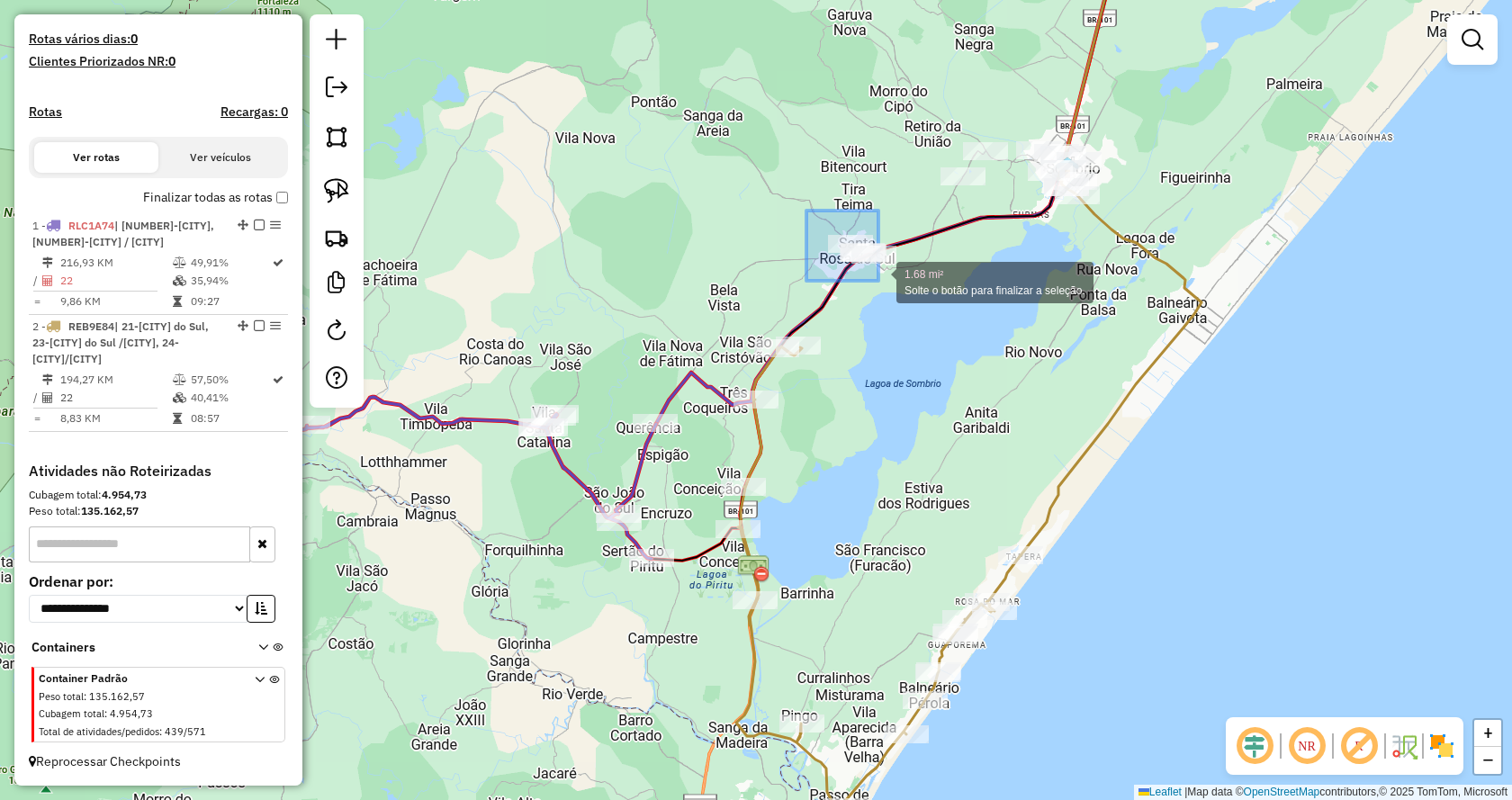 drag, startPoint x: 806, startPoint y: 211, endPoint x: 899, endPoint y: 292, distance: 123.32883 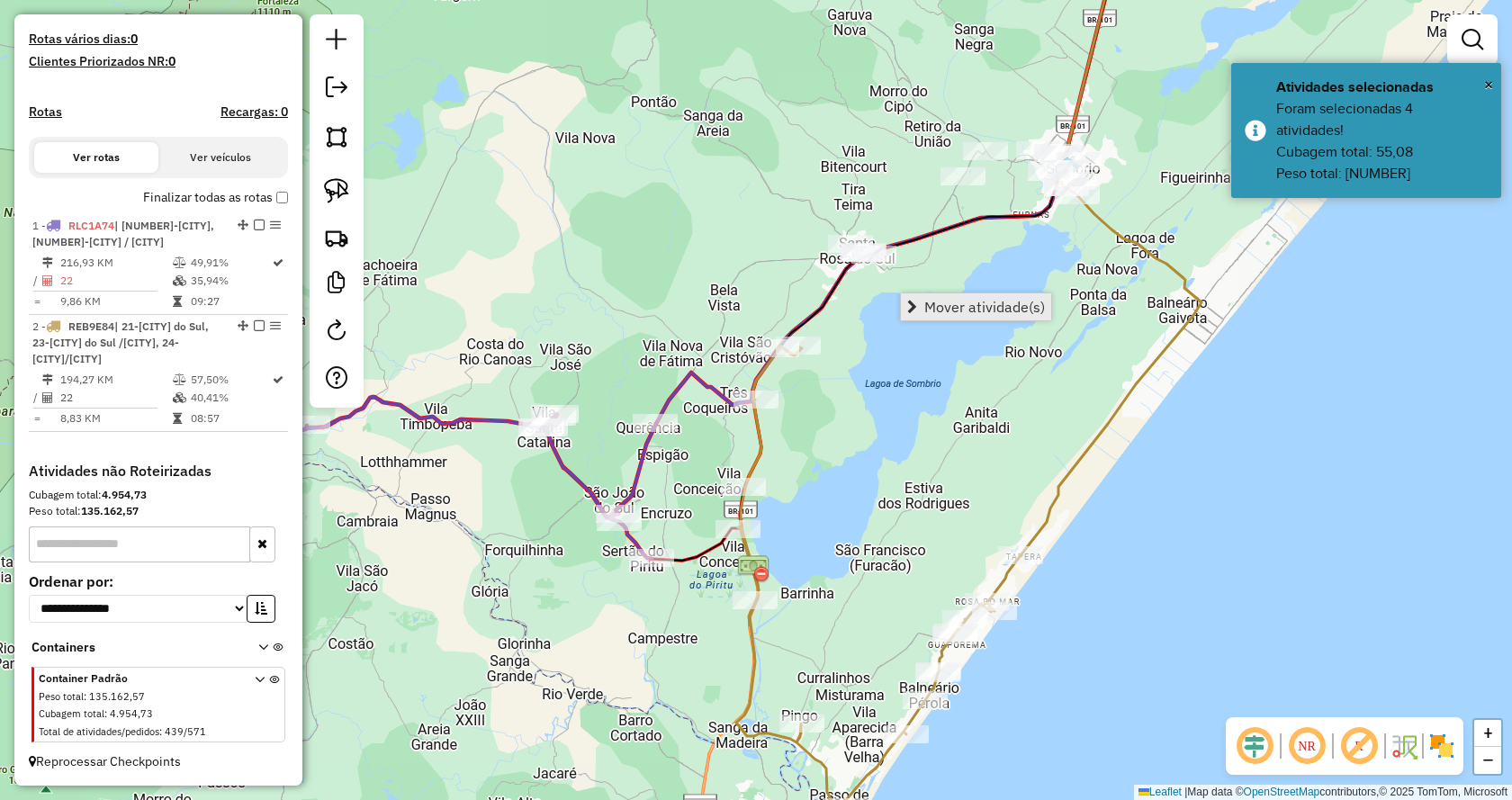 click on "Mover atividade(s)" at bounding box center [985, 307] 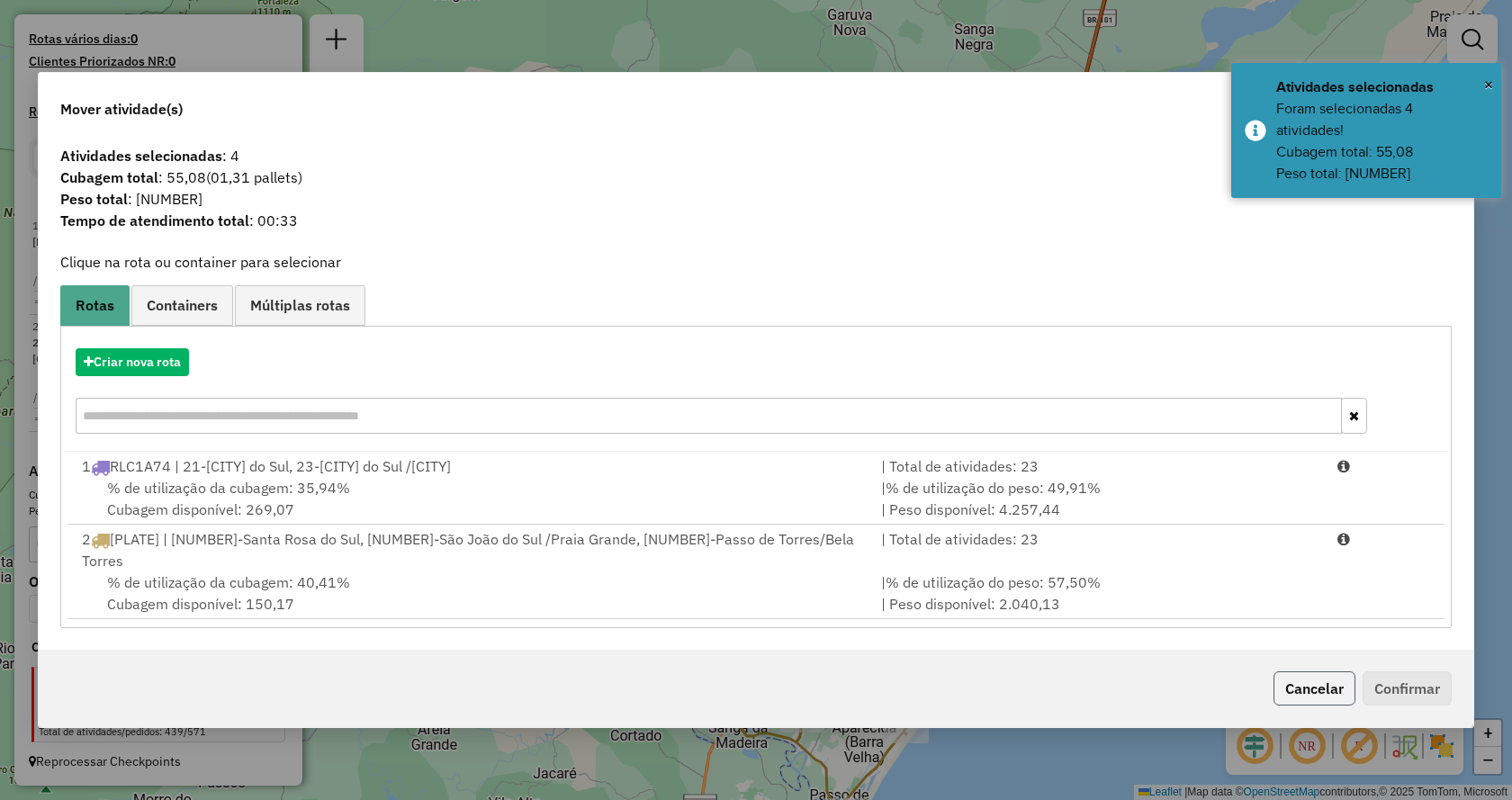 click on "Cancelar" 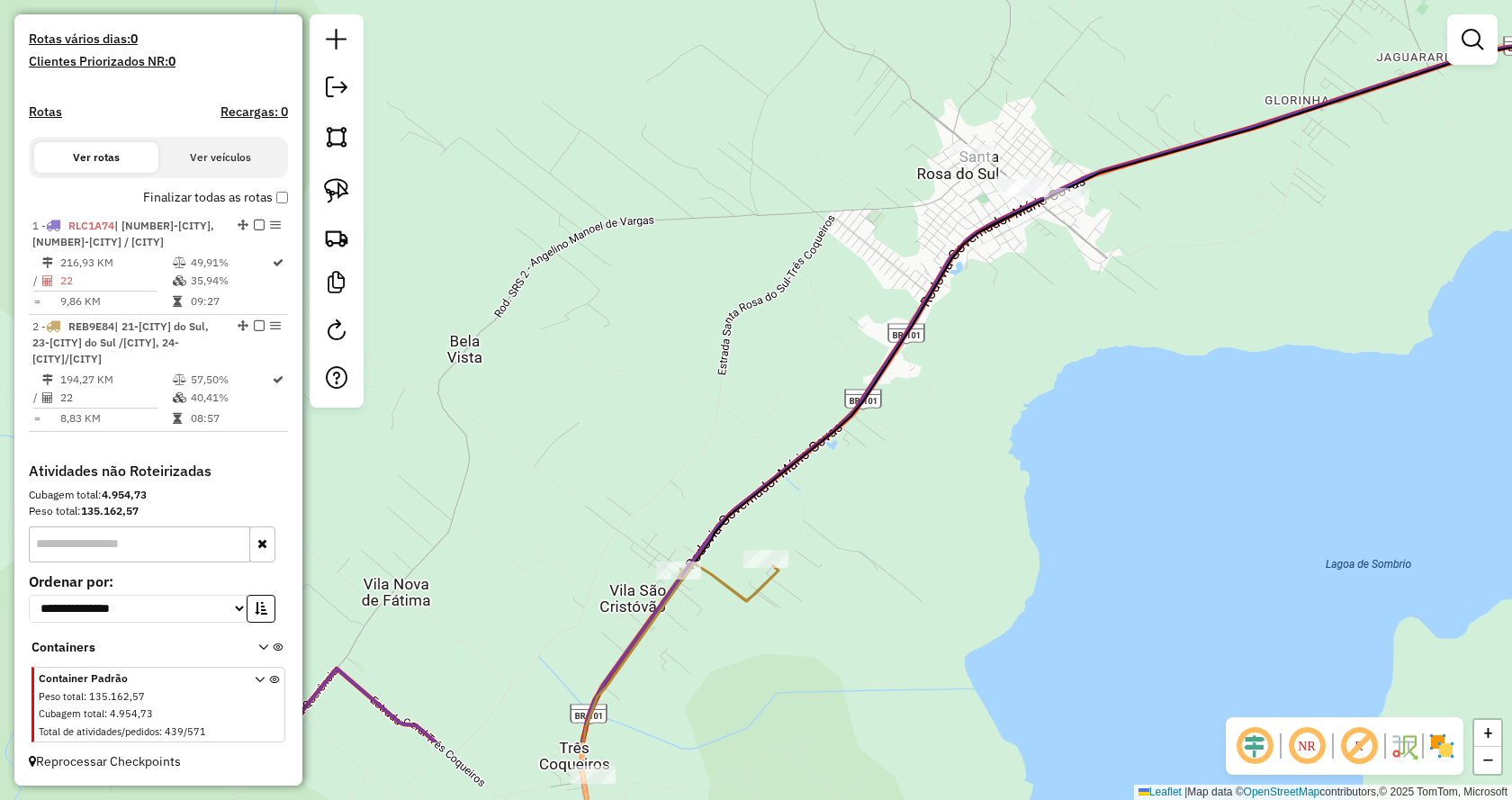 drag, startPoint x: 1002, startPoint y: 435, endPoint x: 1076, endPoint y: 297, distance: 156.5886 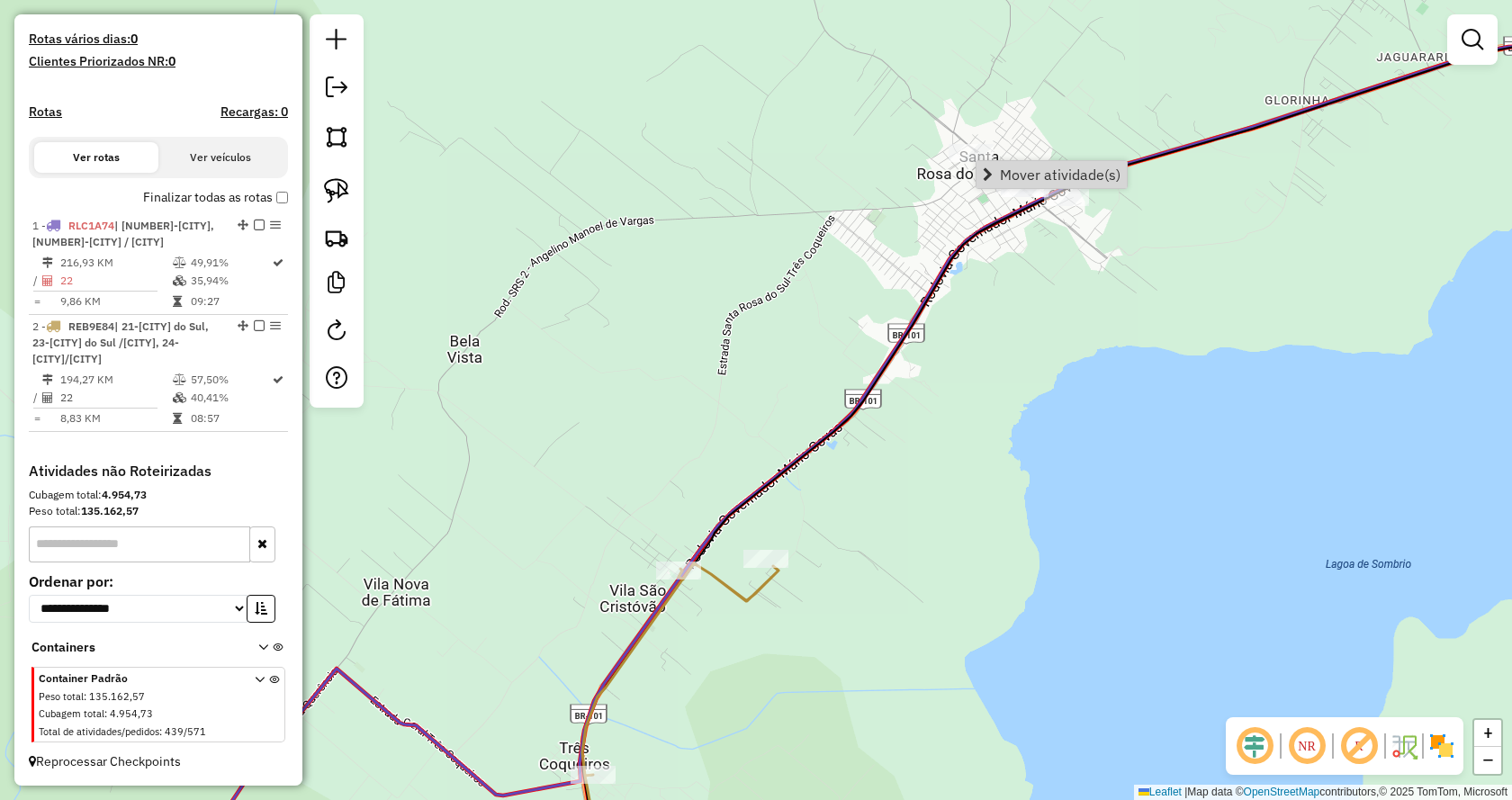 click on "Janela de atendimento Grade de atendimento Capacidade Transportadoras Veículos Cliente Pedidos  Rotas Selecione os dias de semana para filtrar as janelas de atendimento  Seg   Ter   Qua   Qui   Sex   Sáb   Dom  Informe o período da janela de atendimento: De: Até:  Filtrar exatamente a janela do cliente  Considerar janela de atendimento padrão  Selecione os dias de semana para filtrar as grades de atendimento  Seg   Ter   Qua   Qui   Sex   Sáb   Dom   Considerar clientes sem dia de atendimento cadastrado  Clientes fora do dia de atendimento selecionado Filtrar as atividades entre os valores definidos abaixo:  Peso mínimo:   Peso máximo:   Cubagem mínima:   Cubagem máxima:   De:   Até:  Filtrar as atividades entre o tempo de atendimento definido abaixo:  De:   Até:   Considerar capacidade total dos clientes não roteirizados Transportadora: Selecione um ou mais itens Tipo de veículo: Selecione um ou mais itens Veículo: Selecione um ou mais itens Motorista: Selecione um ou mais itens Nome: Rótulo:" 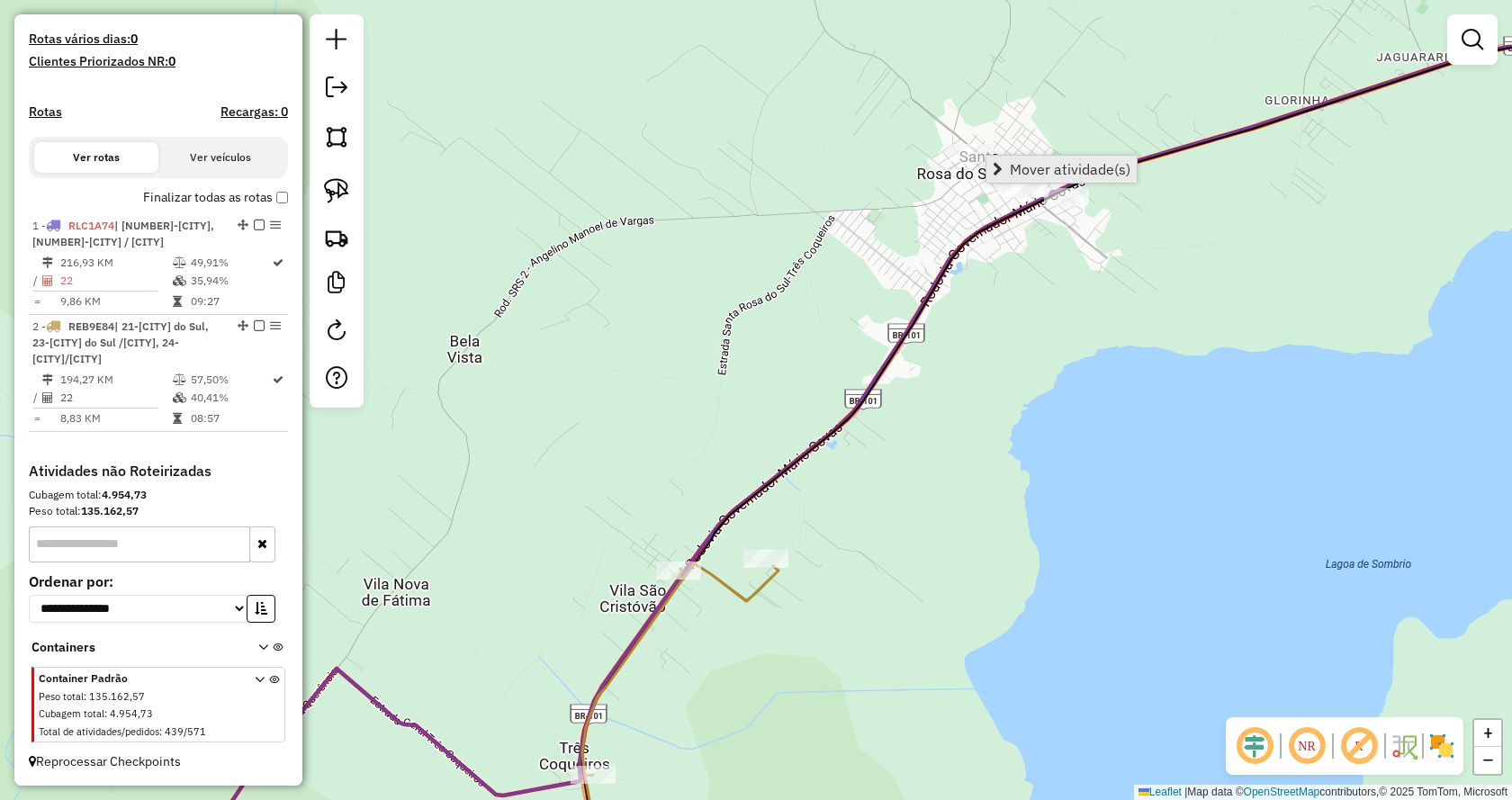 click on "Mover atividade(s)" at bounding box center [1061, 169] 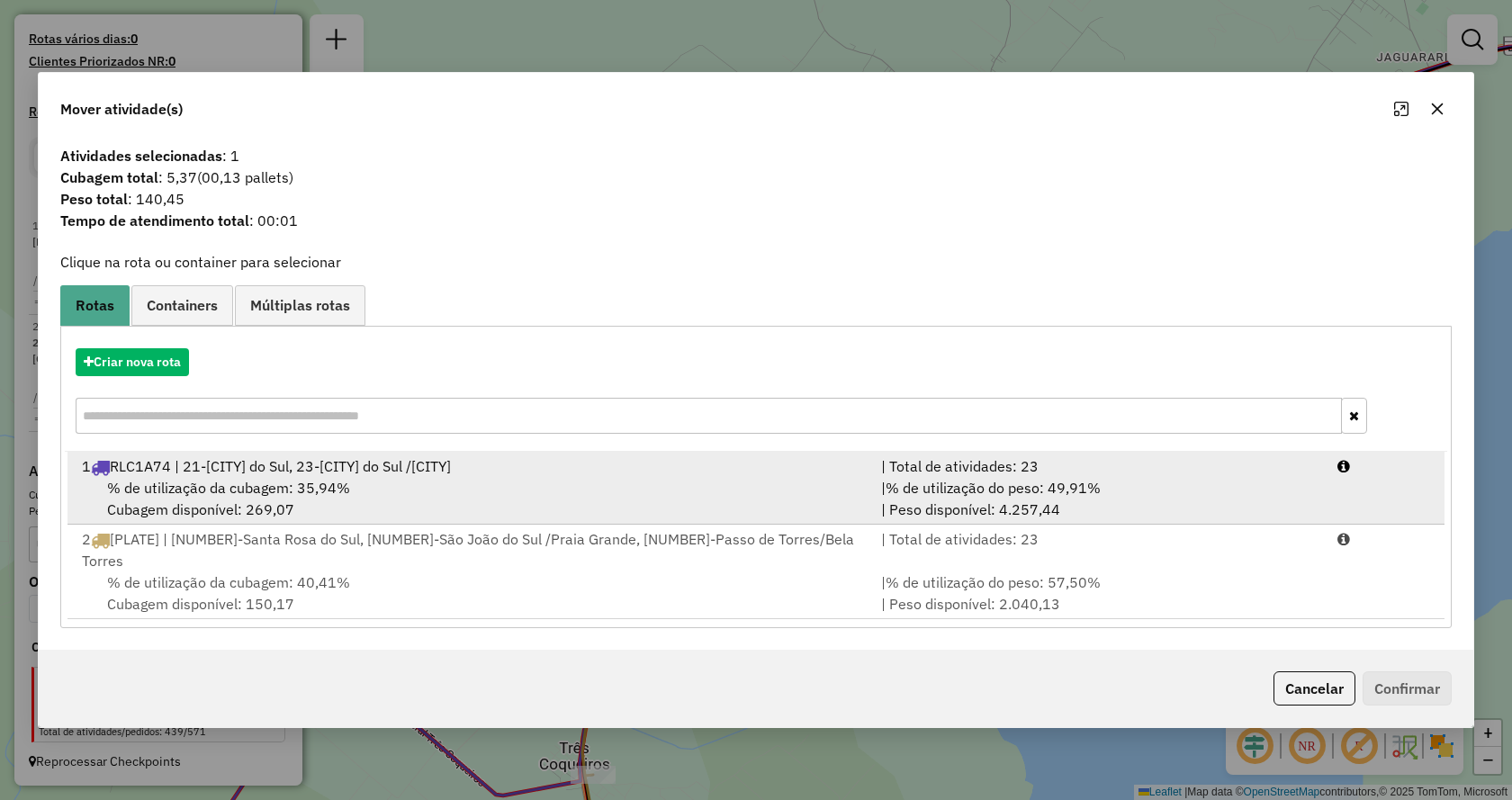 click on "% de utilização da cubagem: 35,94%  Cubagem disponível: 269,07" at bounding box center [471, 499] 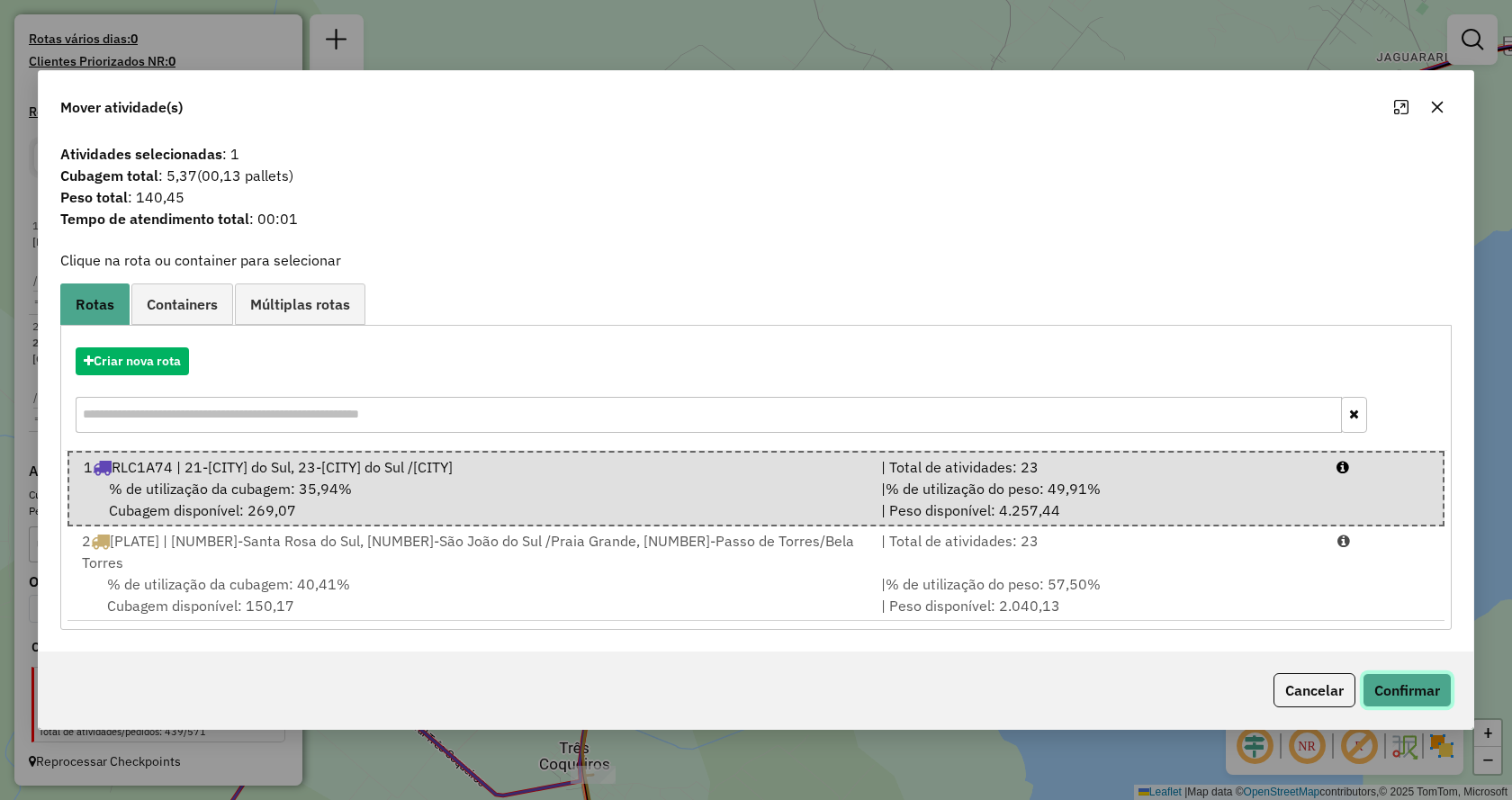 click on "Confirmar" 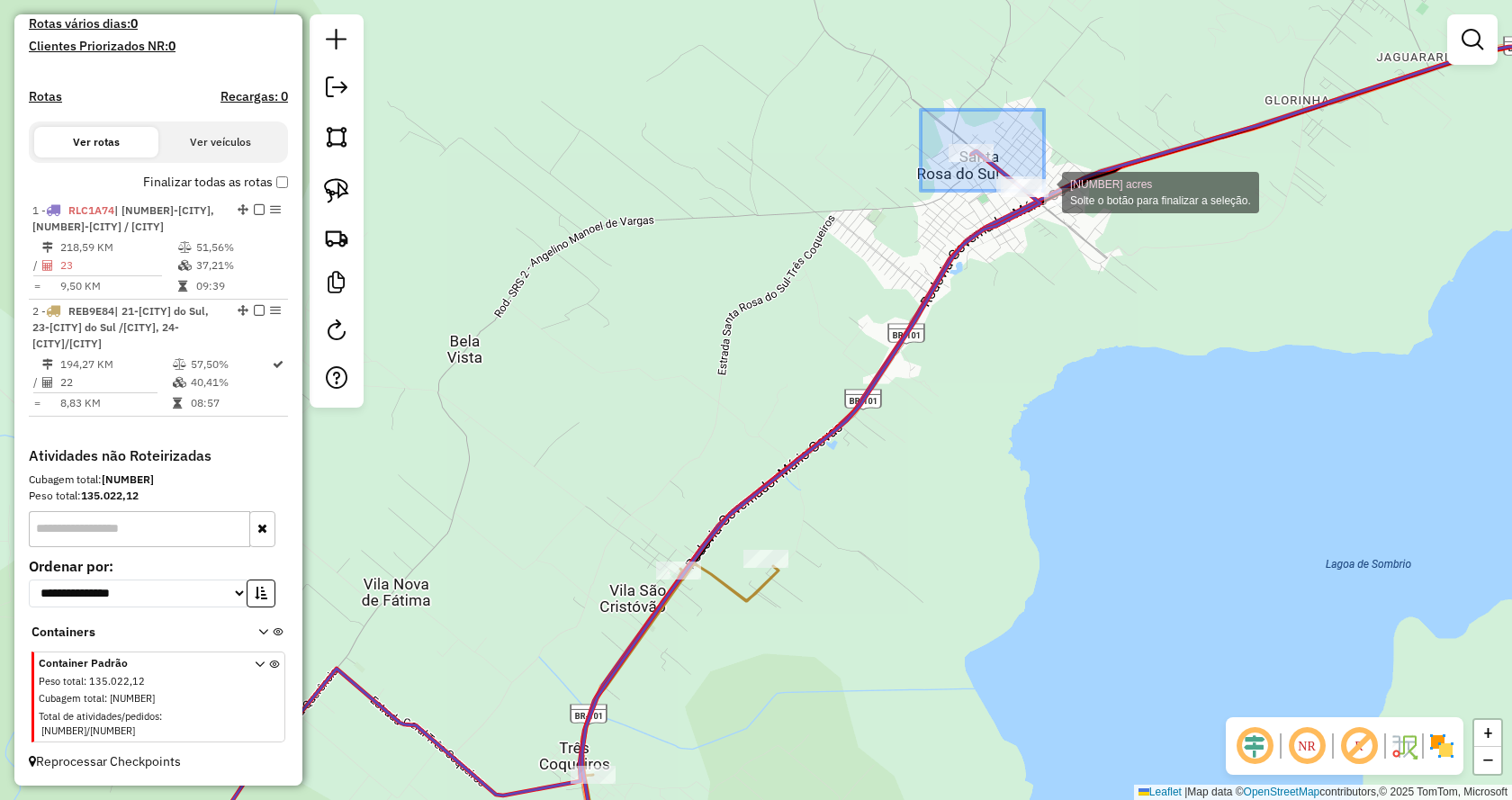 drag, startPoint x: 921, startPoint y: 110, endPoint x: 1116, endPoint y: 238, distance: 233.25737 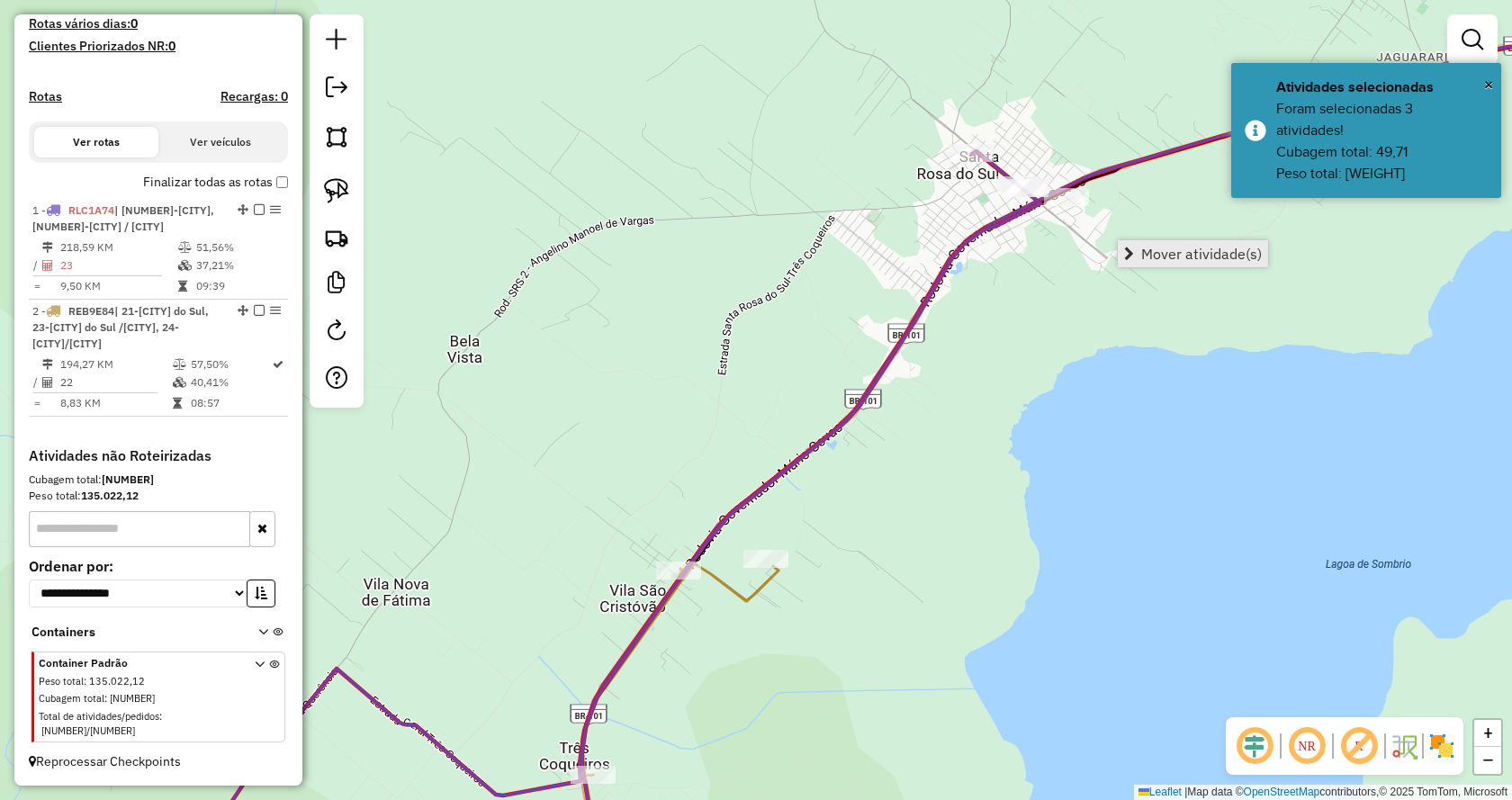 click on "Mover atividade(s)" at bounding box center (1202, 254) 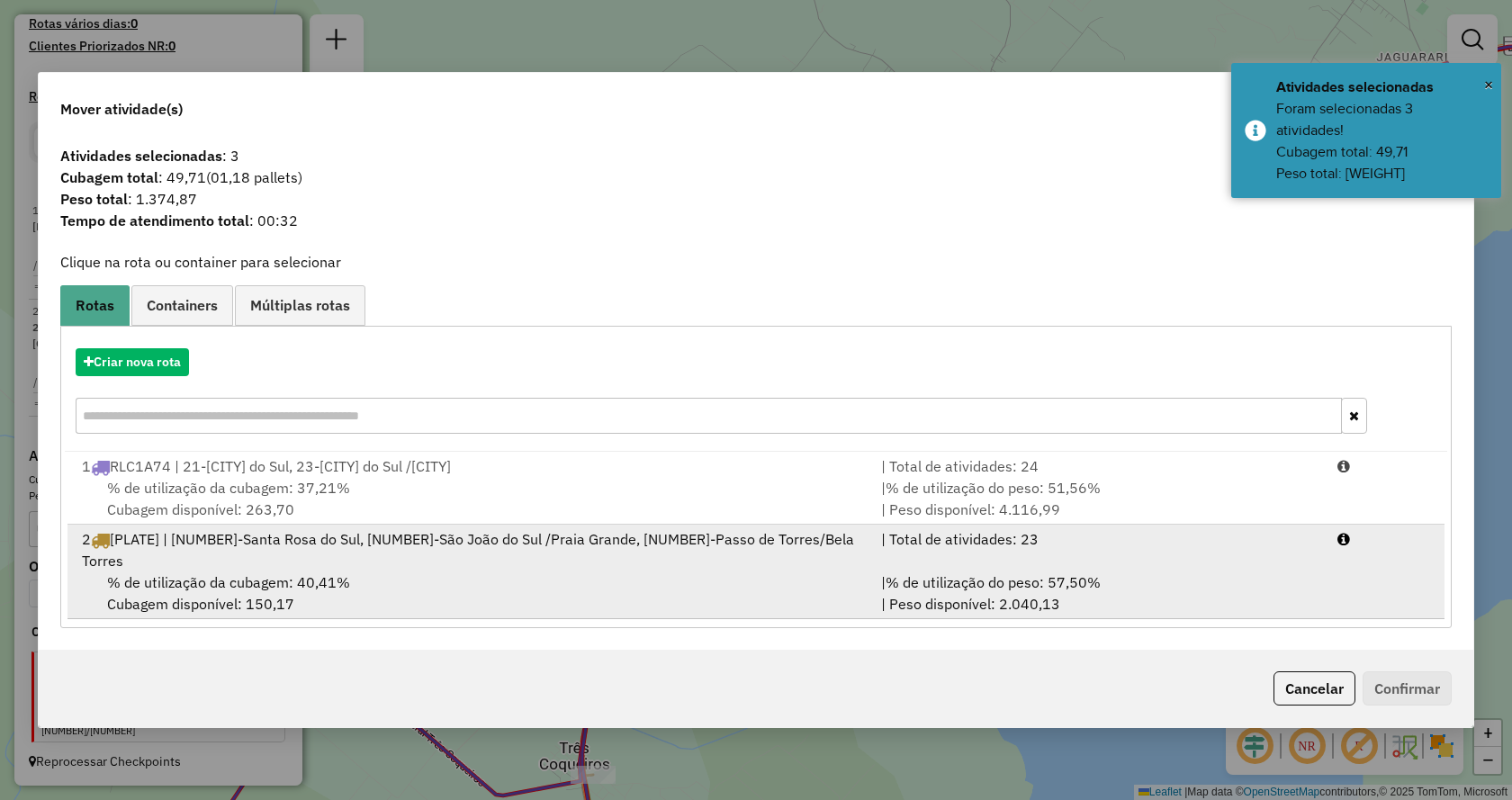 click on "2  REB9E84 | 21-Santa Rosa do Sul, 23-São João do Sul /Praia Grande, 24-Passo de Torres/Bela Torres" at bounding box center [471, 550] 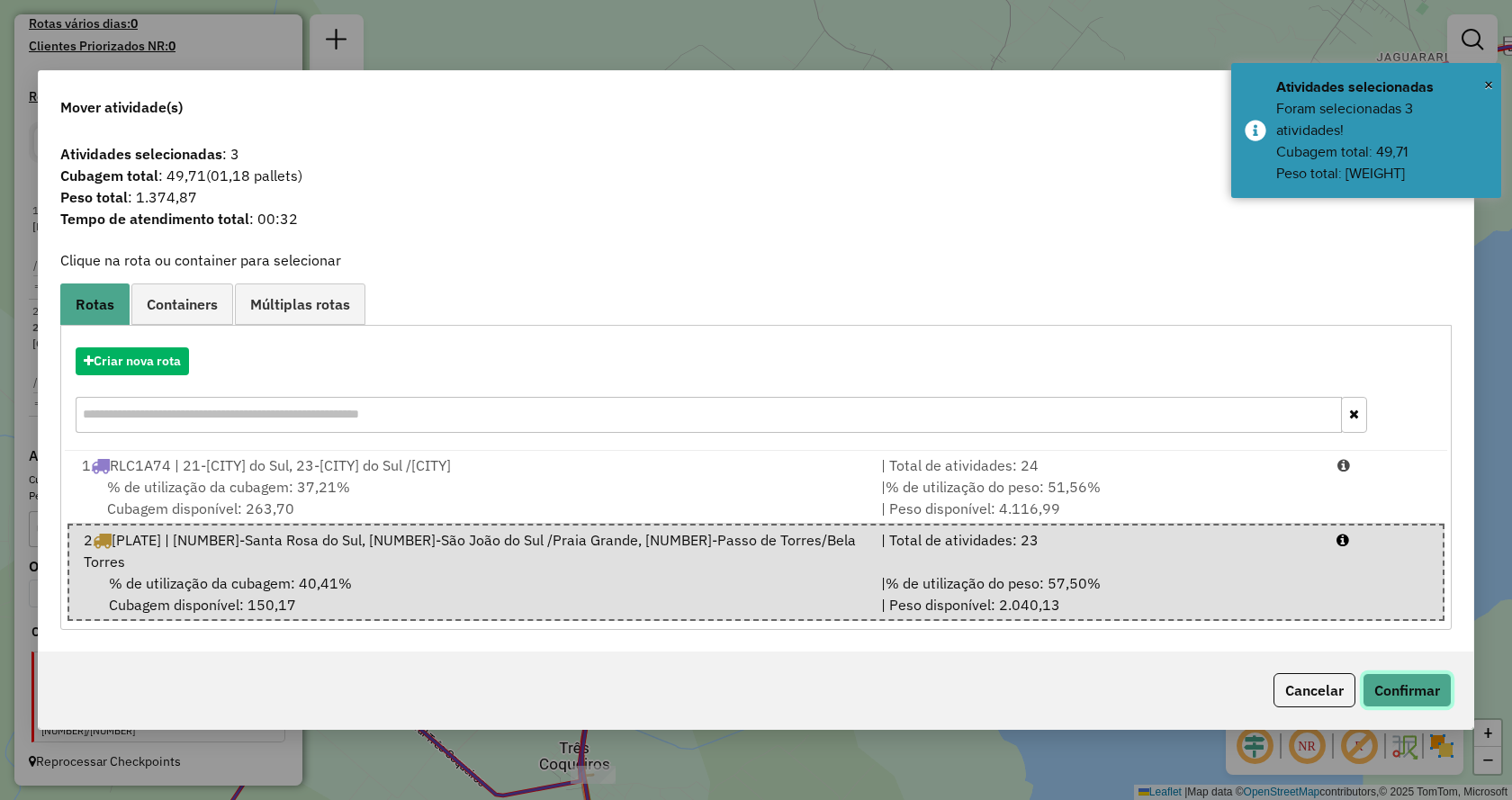 click on "Confirmar" 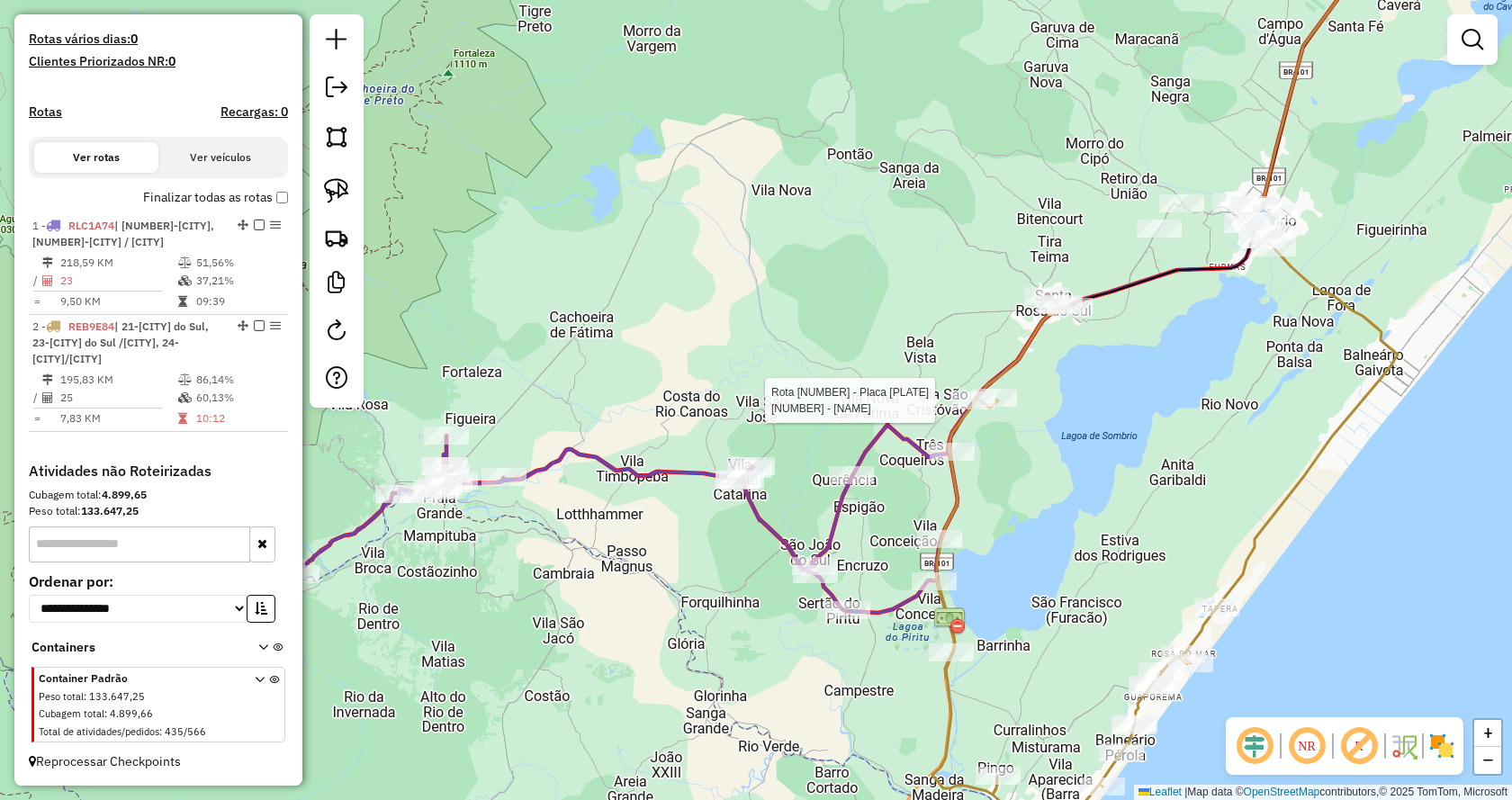 select on "**********" 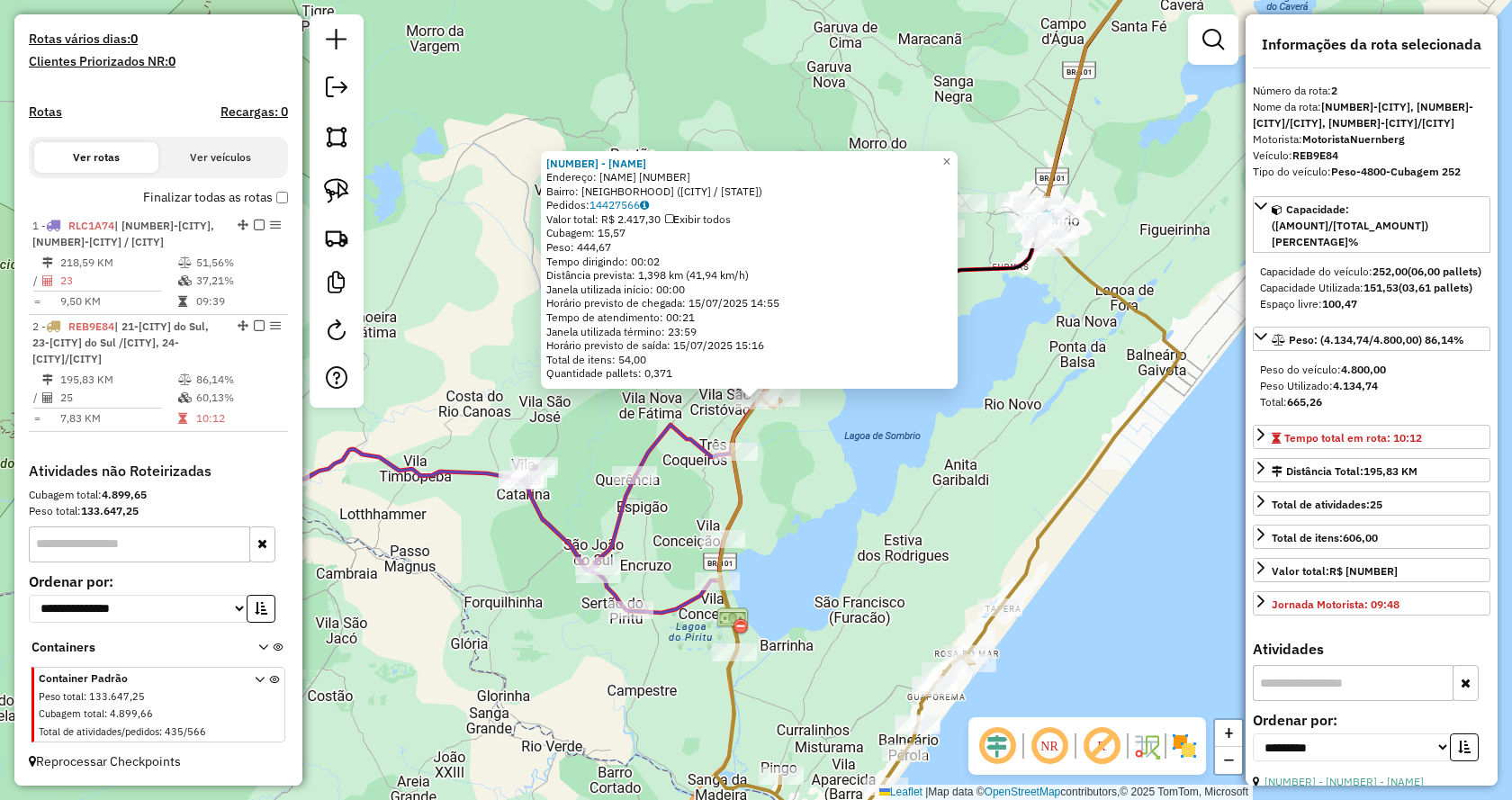 click on "Rota 1 - Placa RLC1A74  19289 - SANDROS BAR Rota 2 - Placa REB9E84  7345 - MERCADO TRES COQUEIR 10903 - MACHADO SUPERMERCADO  Endereço:  OTAVIO PEDRO TEIXEIRA 14   Bairro: V.SAO CRISTOVAO (SANTA ROSA DO SUL / SC)   Pedidos:  14427566   Valor total: R$ 2.417,30   Exibir todos   Cubagem: 15,57  Peso: 444,67  Tempo dirigindo: 00:02   Distância prevista: 1,398 km (41,94 km/h)   Janela utilizada início: 00:00   Horário previsto de chegada: 15/07/2025 14:55   Tempo de atendimento: 00:21   Janela utilizada término: 23:59   Horário previsto de saída: 15/07/2025 15:16   Total de itens: 54,00   Quantidade pallets: 0,371  × Janela de atendimento Grade de atendimento Capacidade Transportadoras Veículos Cliente Pedidos  Rotas Selecione os dias de semana para filtrar as janelas de atendimento  Seg   Ter   Qua   Qui   Sex   Sáb   Dom  Informe o período da janela de atendimento: De: Até:  Filtrar exatamente a janela do cliente  Considerar janela de atendimento padrão   Seg   Ter   Qua   Qui   Sex   Sáb   Dom  +" 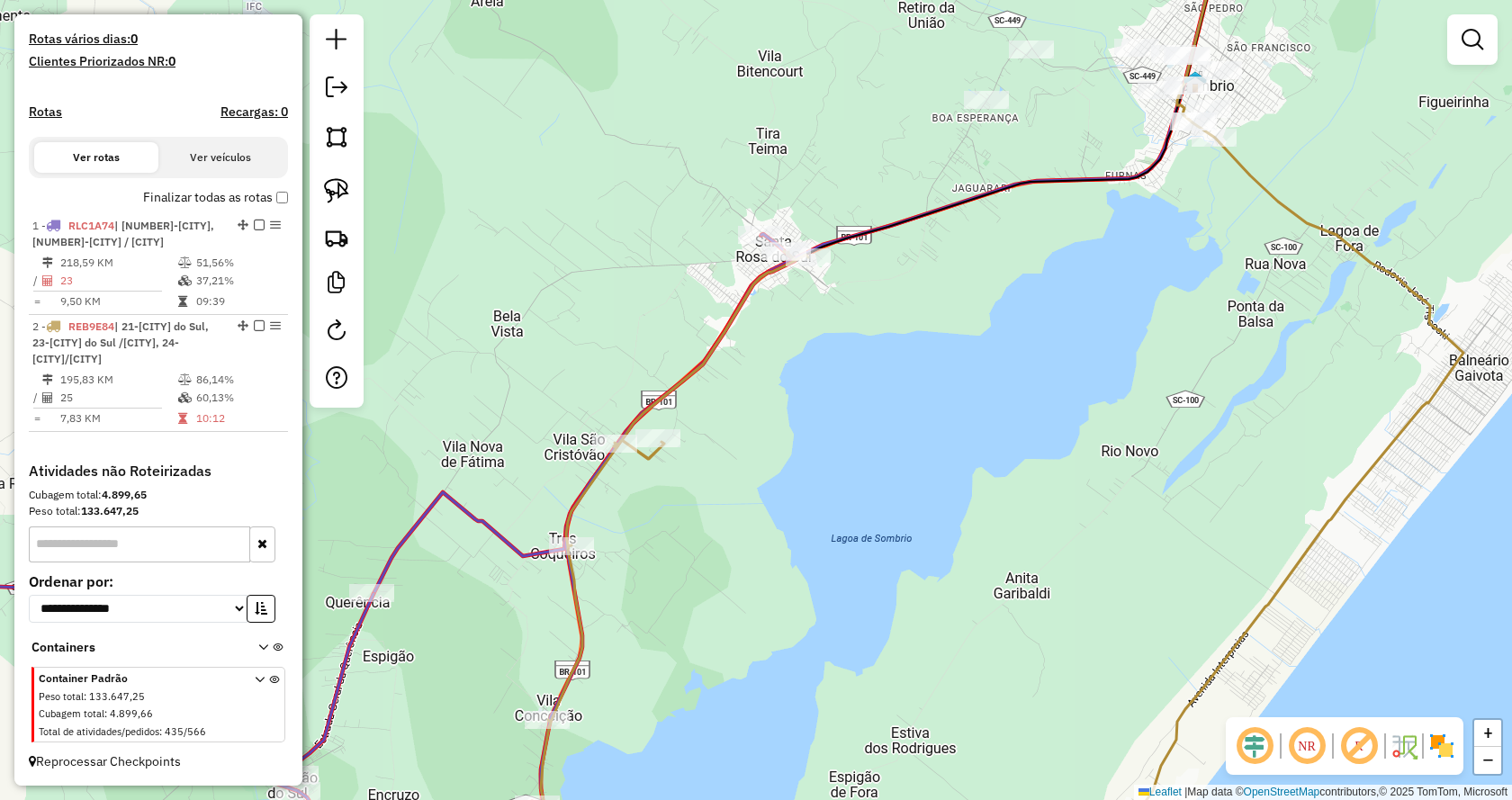drag, startPoint x: 845, startPoint y: 354, endPoint x: 1094, endPoint y: 514, distance: 295.97466 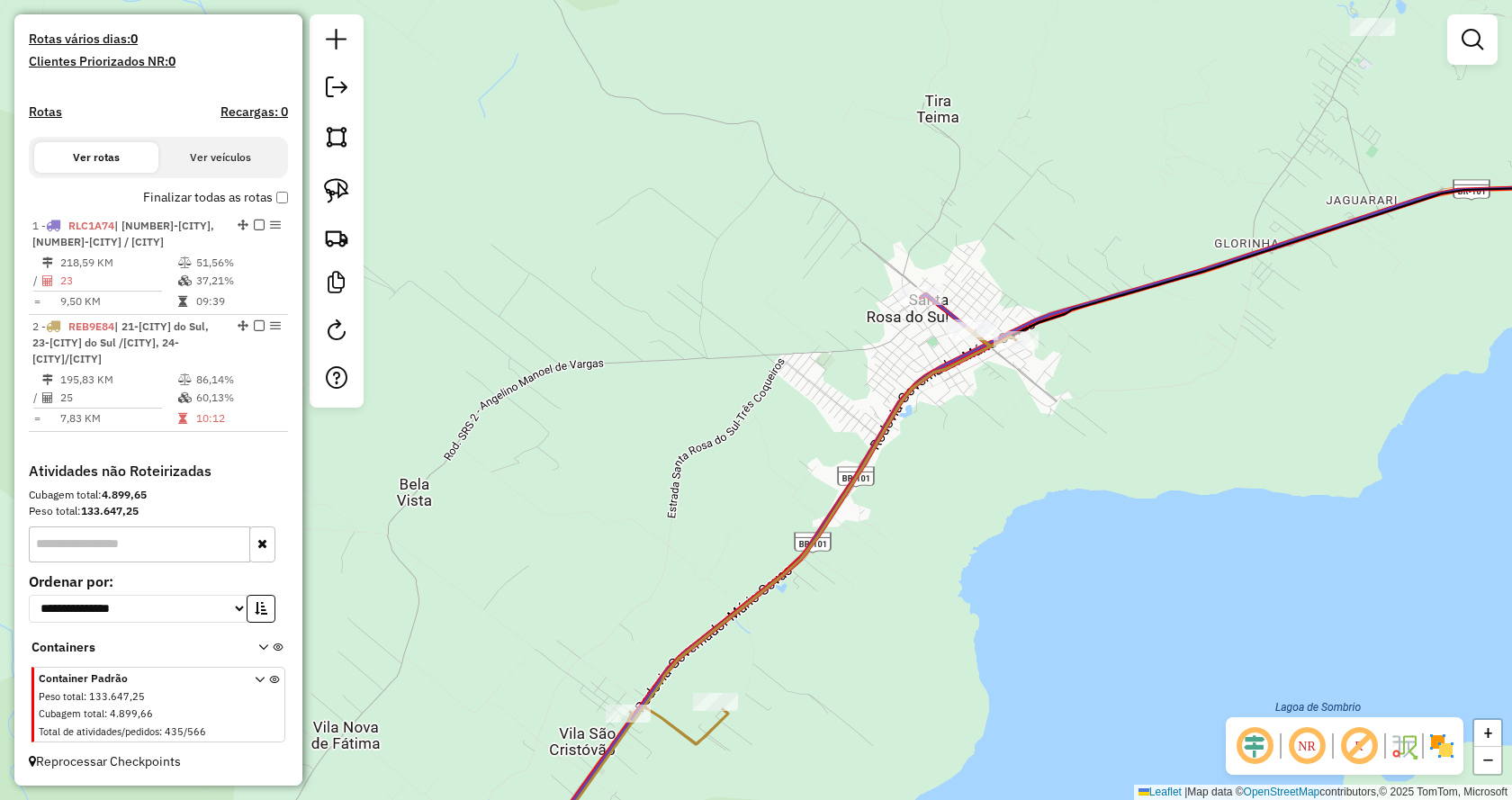 drag, startPoint x: 925, startPoint y: 455, endPoint x: 989, endPoint y: 473, distance: 66.48308 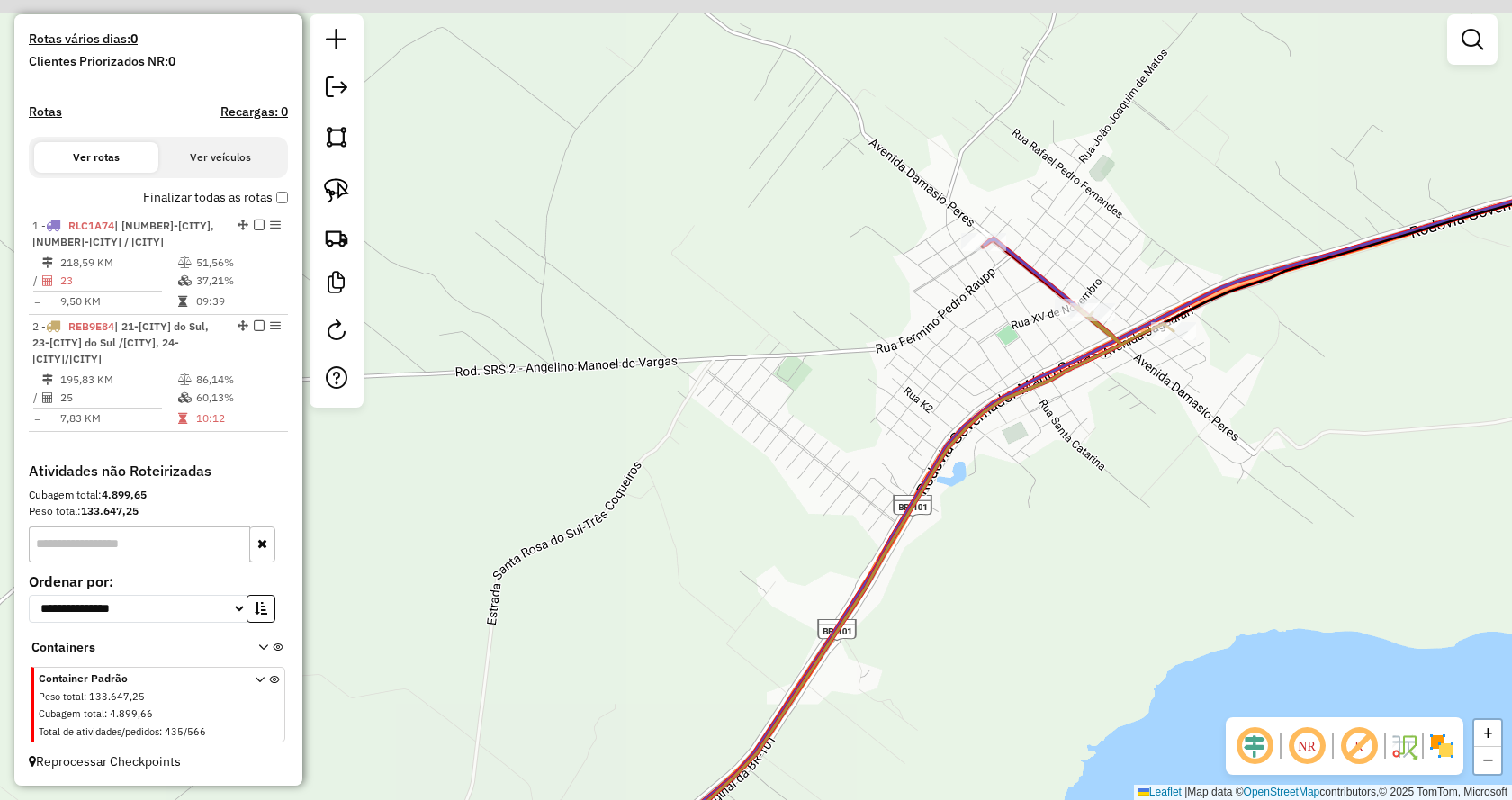 drag, startPoint x: 986, startPoint y: 361, endPoint x: 1030, endPoint y: 481, distance: 127.8124 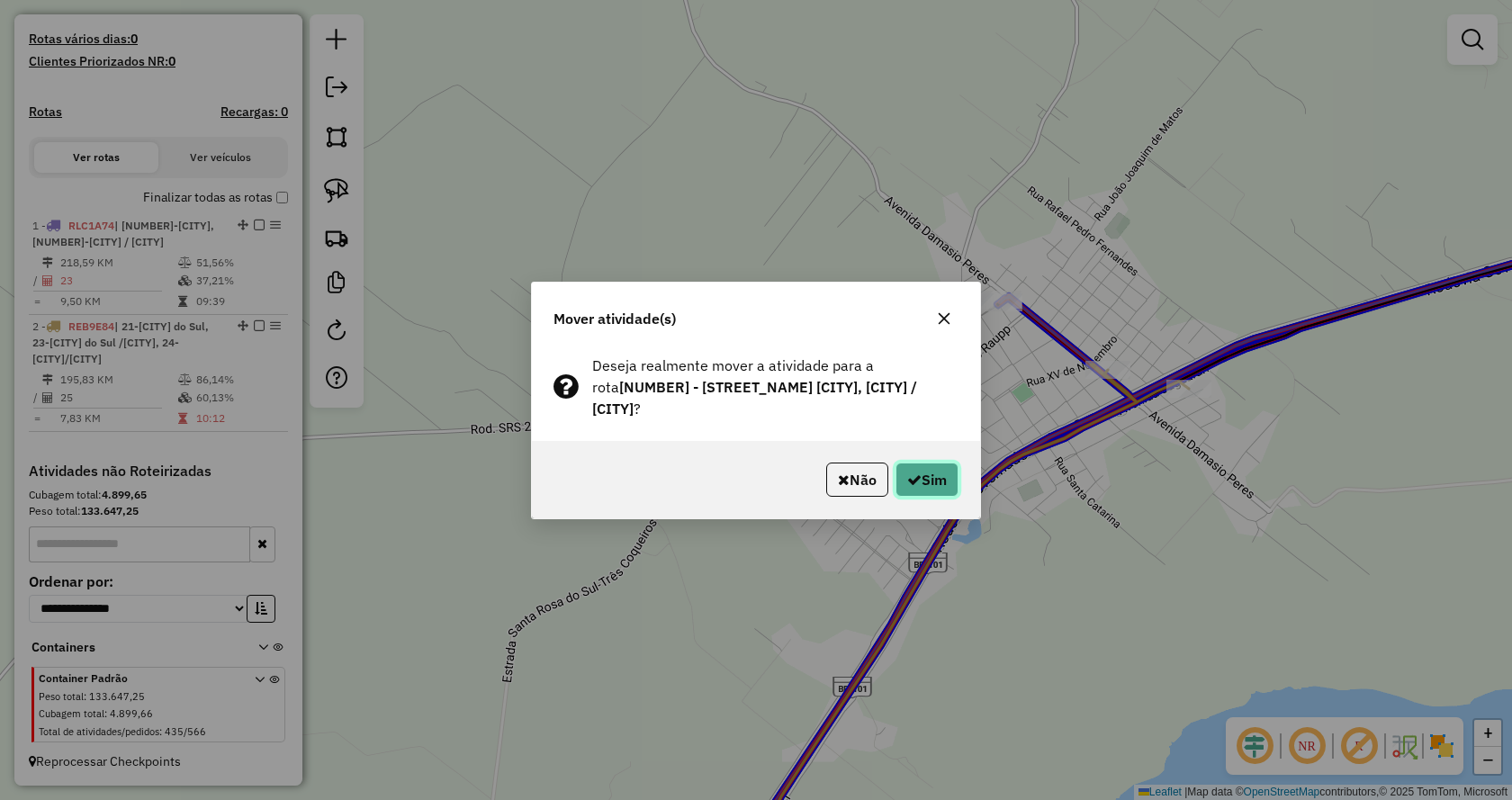 click on "Sim" 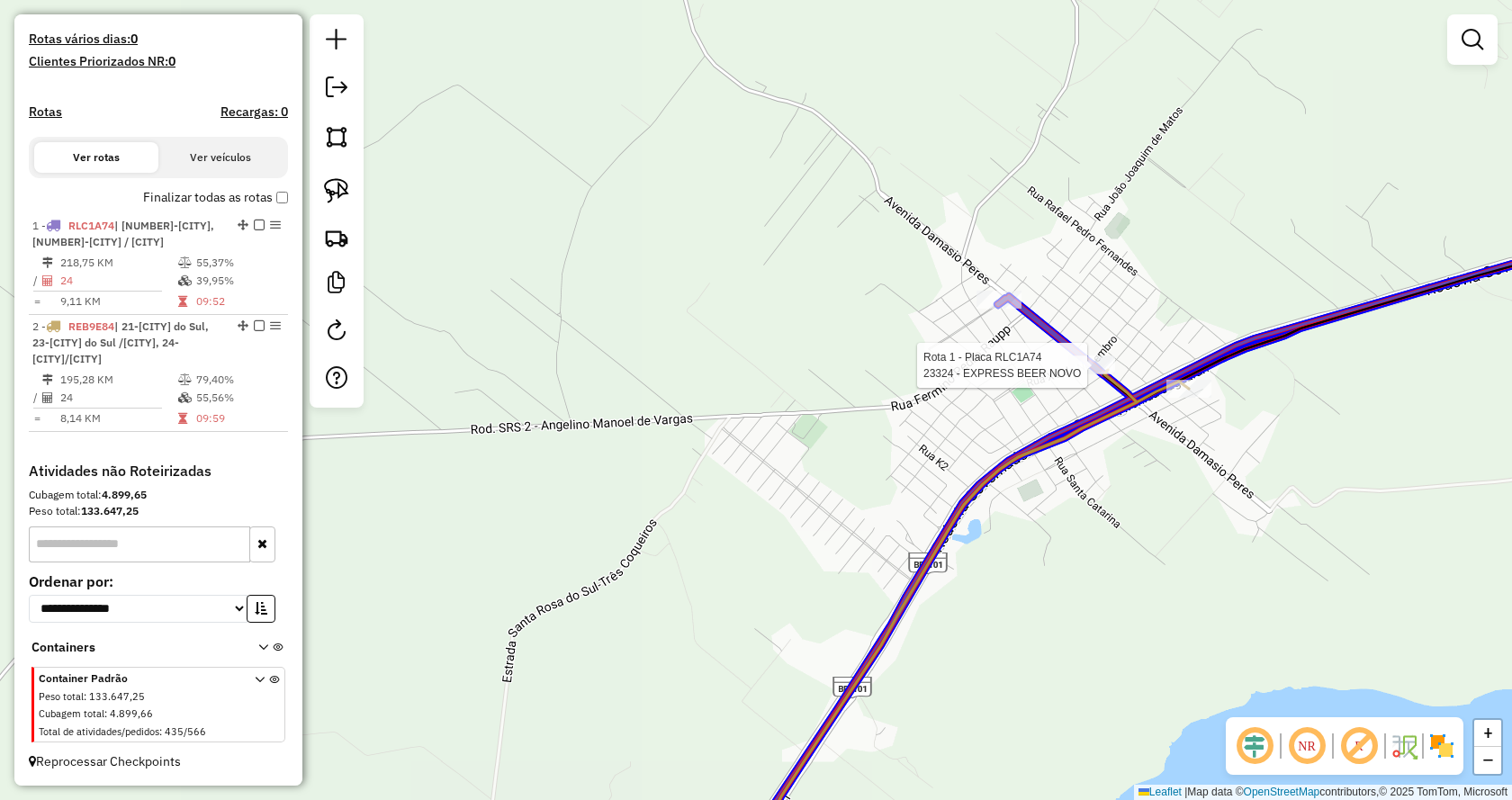 click 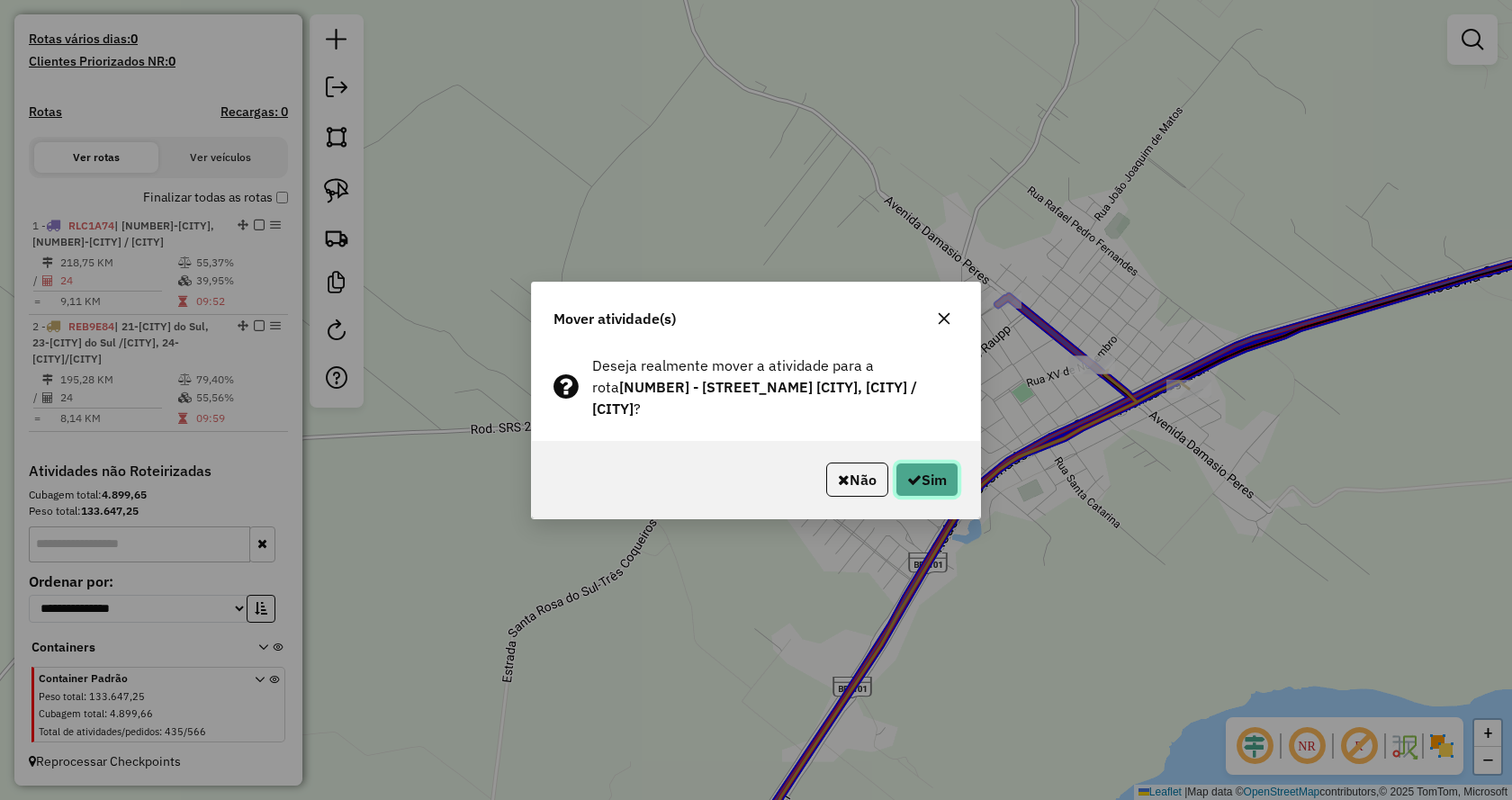 click on "Sim" 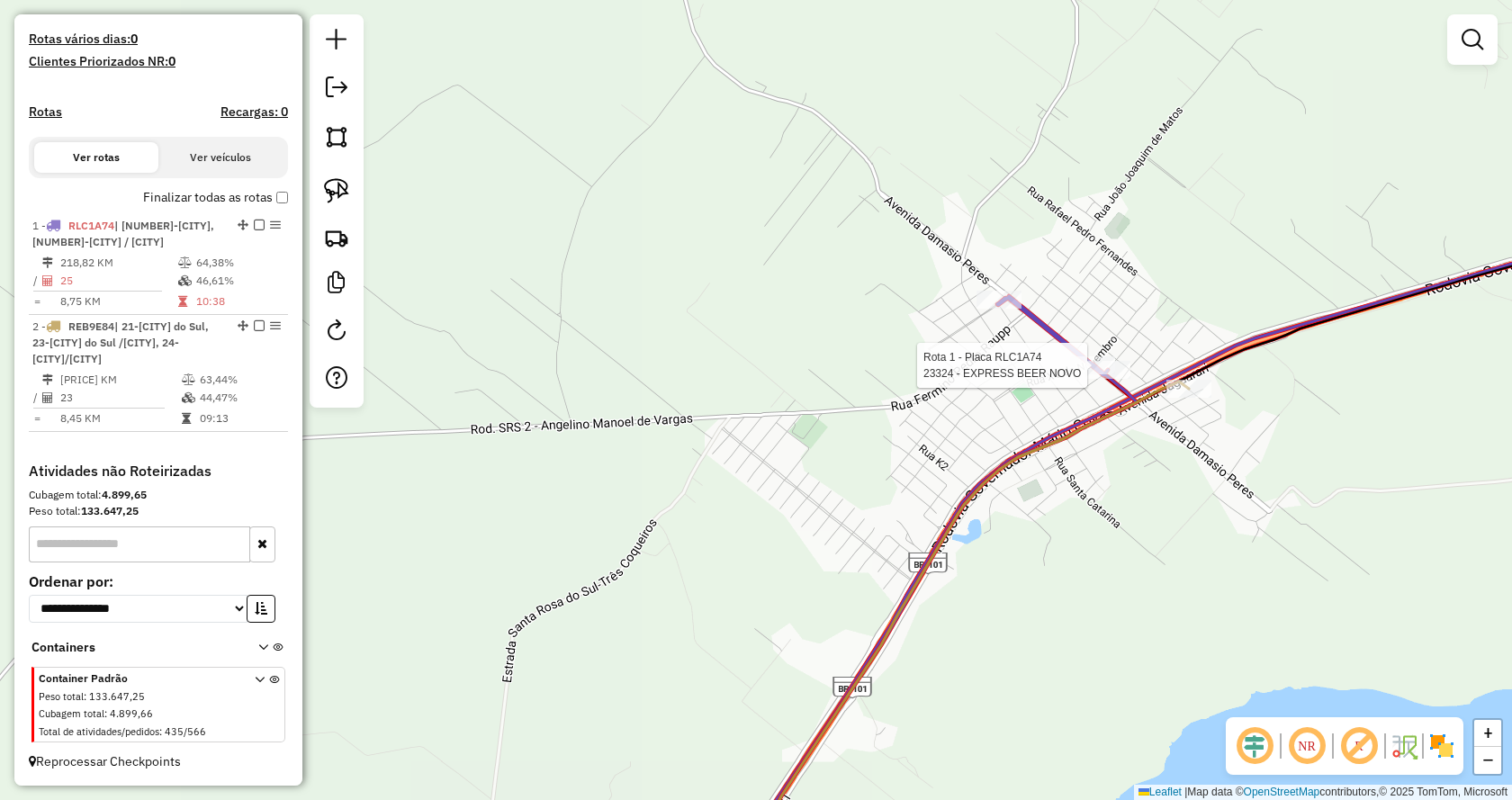 select on "**********" 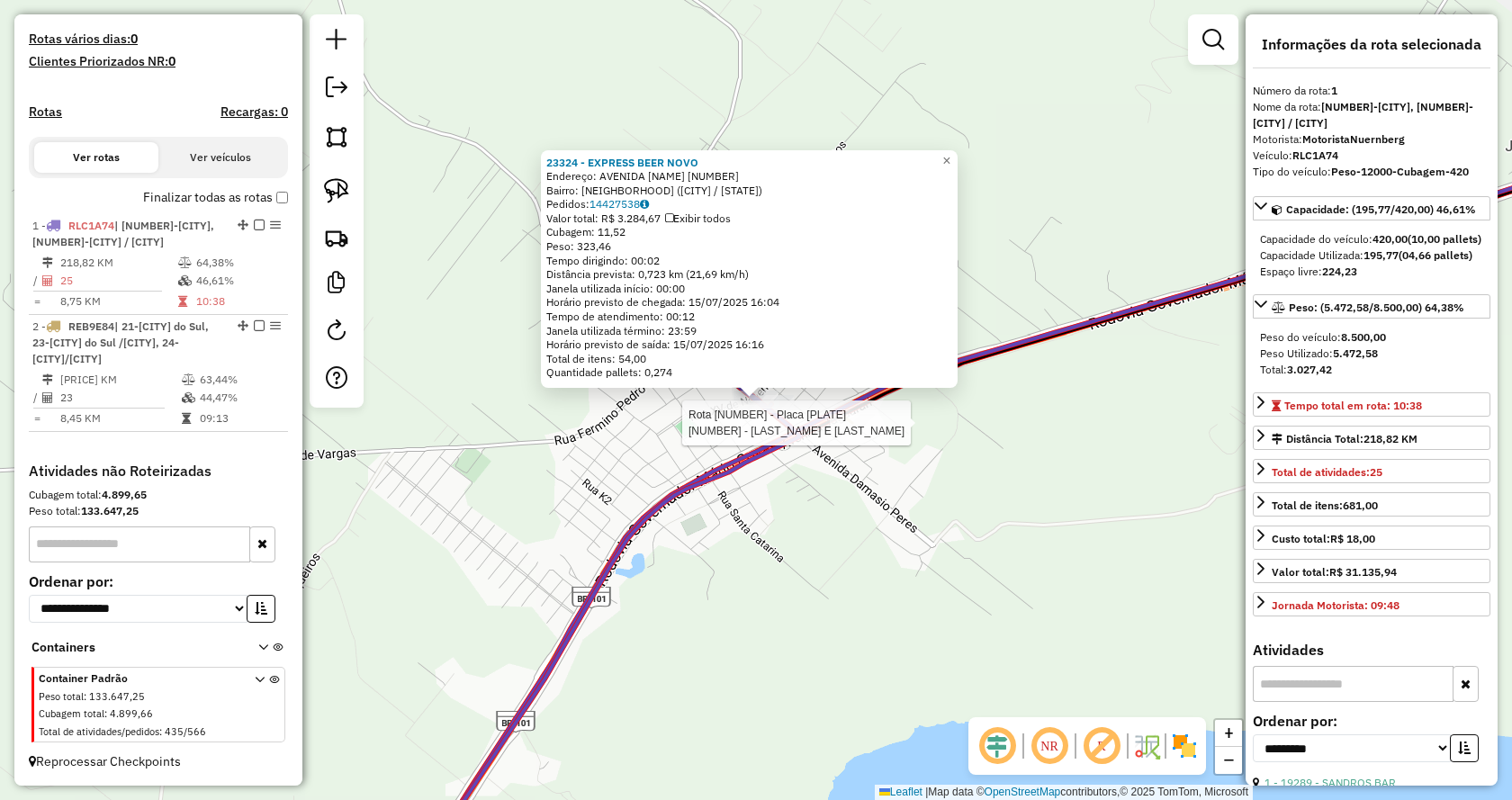click 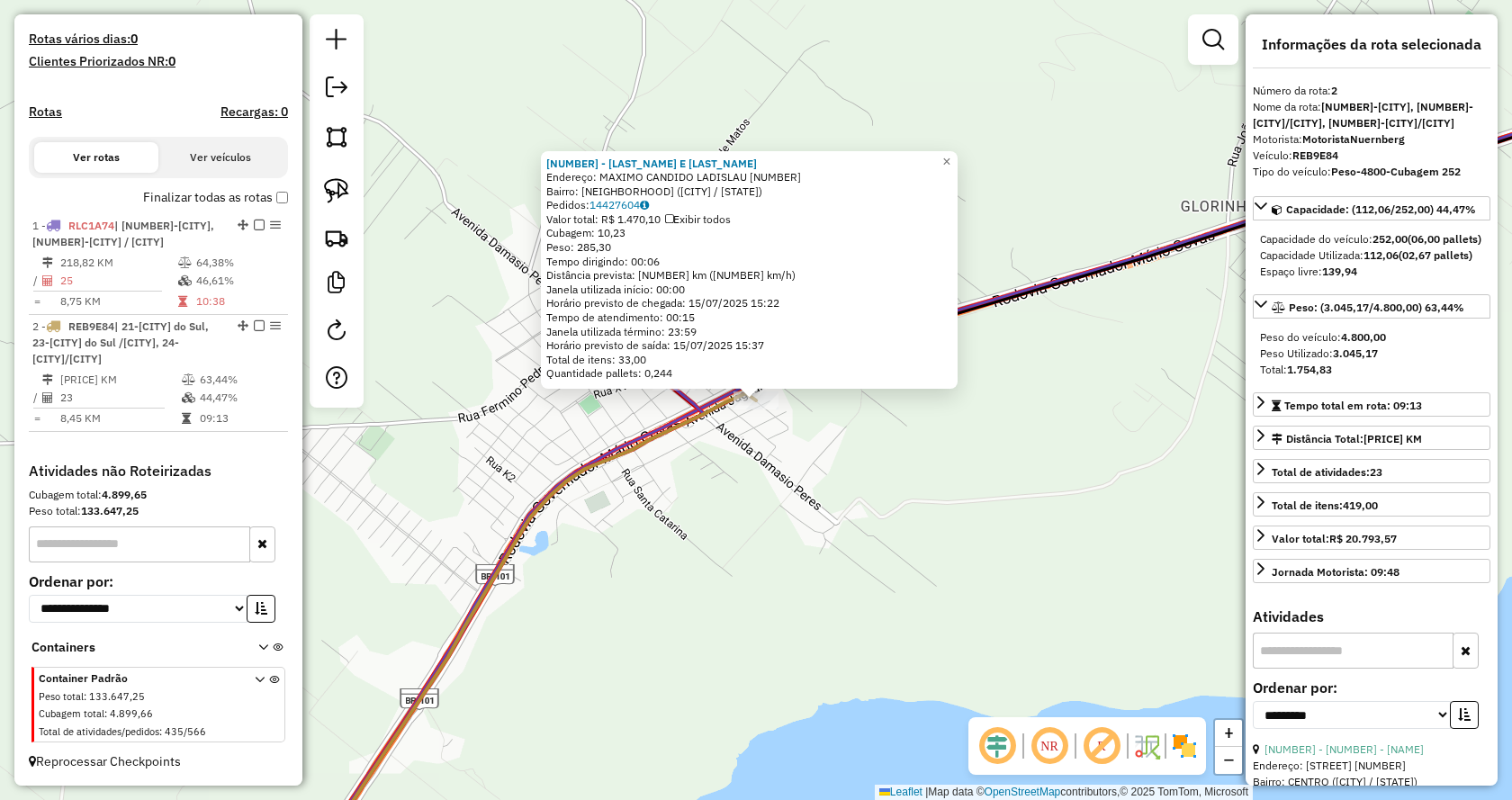 click on "7829 - BAR E MERC.DO JOAO  Endereço:  MAXIMO CANDIDO LADISLAU 50   Bairro: VILA ALBINA (SANTA ROSA DO SUL / SC)   Pedidos:  14427604   Valor total: R$ 1.470,10   Exibir todos   Cubagem: 10,23  Peso: 285,30  Tempo dirigindo: 00:06   Distância prevista: 5,328 km (53,28 km/h)   Janela utilizada início: 00:00   Horário previsto de chegada: 15/07/2025 15:22   Tempo de atendimento: 00:15   Janela utilizada término: 23:59   Horário previsto de saída: 15/07/2025 15:37   Total de itens: 33,00   Quantidade pallets: 0,244  × Janela de atendimento Grade de atendimento Capacidade Transportadoras Veículos Cliente Pedidos  Rotas Selecione os dias de semana para filtrar as janelas de atendimento  Seg   Ter   Qua   Qui   Sex   Sáb   Dom  Informe o período da janela de atendimento: De: Até:  Filtrar exatamente a janela do cliente  Considerar janela de atendimento padrão  Selecione os dias de semana para filtrar as grades de atendimento  Seg   Ter   Qua   Qui   Sex   Sáb   Dom   Peso mínimo:   Peso máximo:  De:" 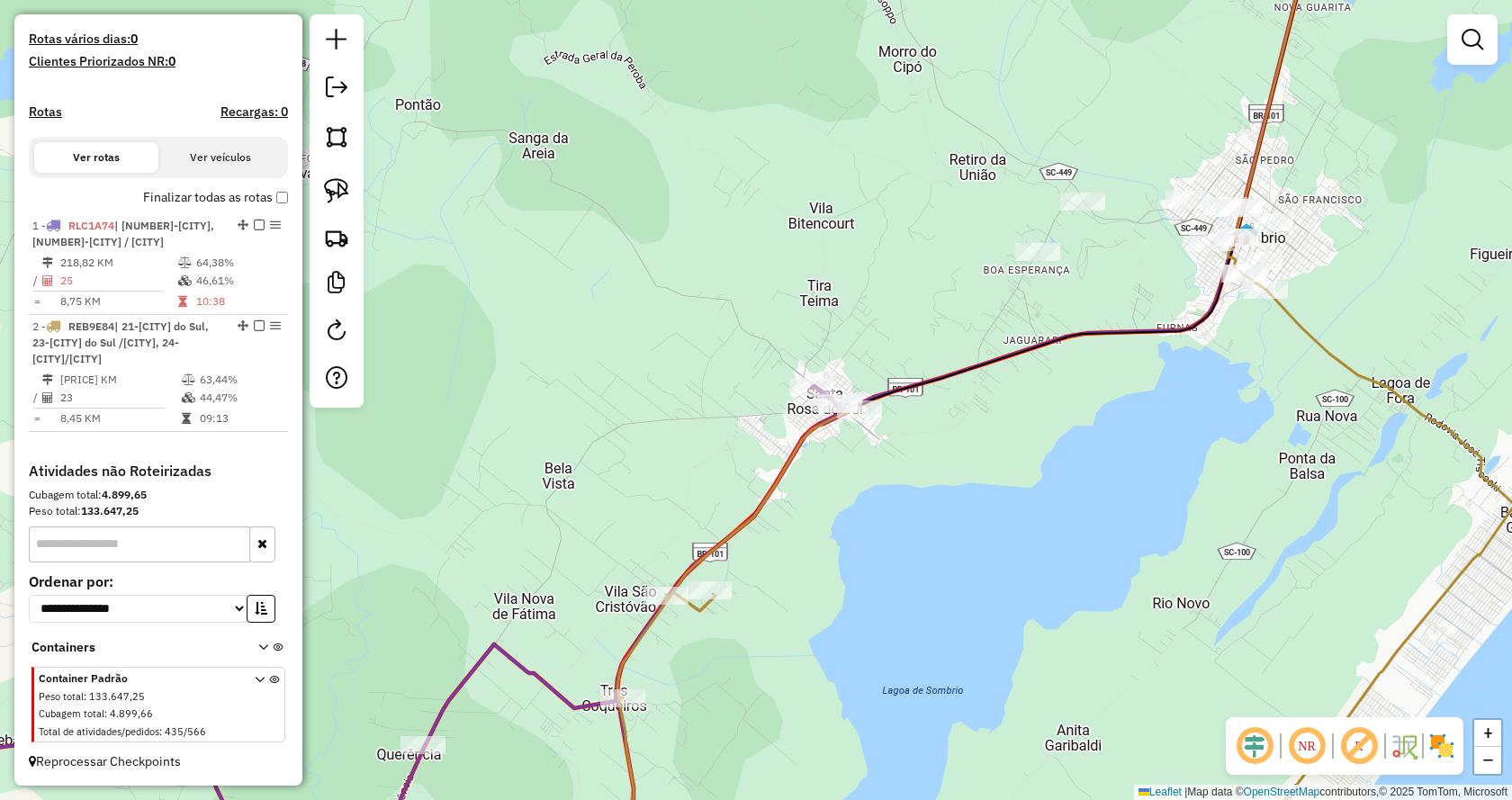 click on "Janela de atendimento Grade de atendimento Capacidade Transportadoras Veículos Cliente Pedidos  Rotas Selecione os dias de semana para filtrar as janelas de atendimento  Seg   Ter   Qua   Qui   Sex   Sáb   Dom  Informe o período da janela de atendimento: De: Até:  Filtrar exatamente a janela do cliente  Considerar janela de atendimento padrão  Selecione os dias de semana para filtrar as grades de atendimento  Seg   Ter   Qua   Qui   Sex   Sáb   Dom   Considerar clientes sem dia de atendimento cadastrado  Clientes fora do dia de atendimento selecionado Filtrar as atividades entre os valores definidos abaixo:  Peso mínimo:   Peso máximo:   Cubagem mínima:   Cubagem máxima:   De:   Até:  Filtrar as atividades entre o tempo de atendimento definido abaixo:  De:   Até:   Considerar capacidade total dos clientes não roteirizados Transportadora: Selecione um ou mais itens Tipo de veículo: Selecione um ou mais itens Veículo: Selecione um ou mais itens Motorista: Selecione um ou mais itens Nome: Rótulo:" 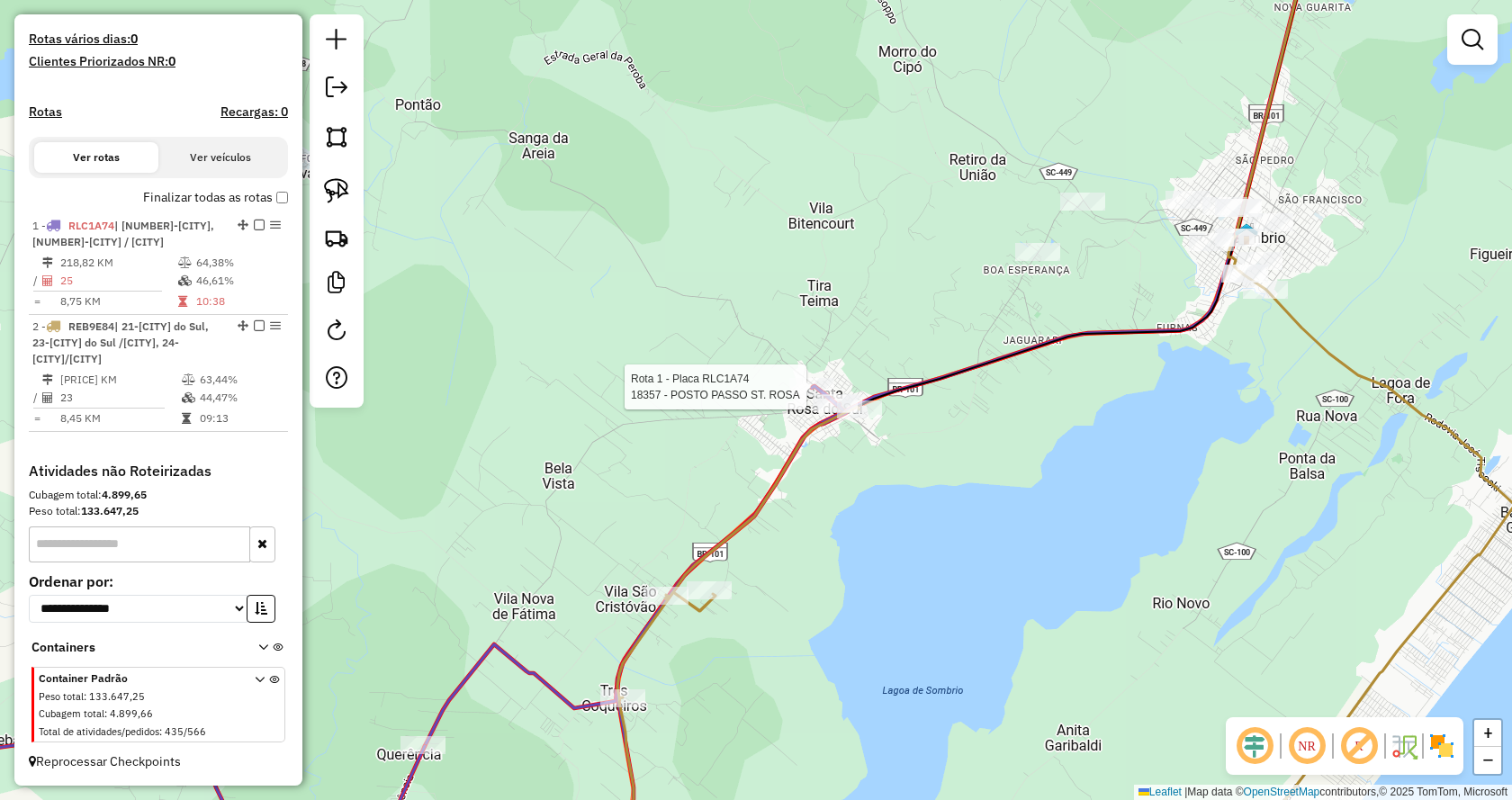 select on "**********" 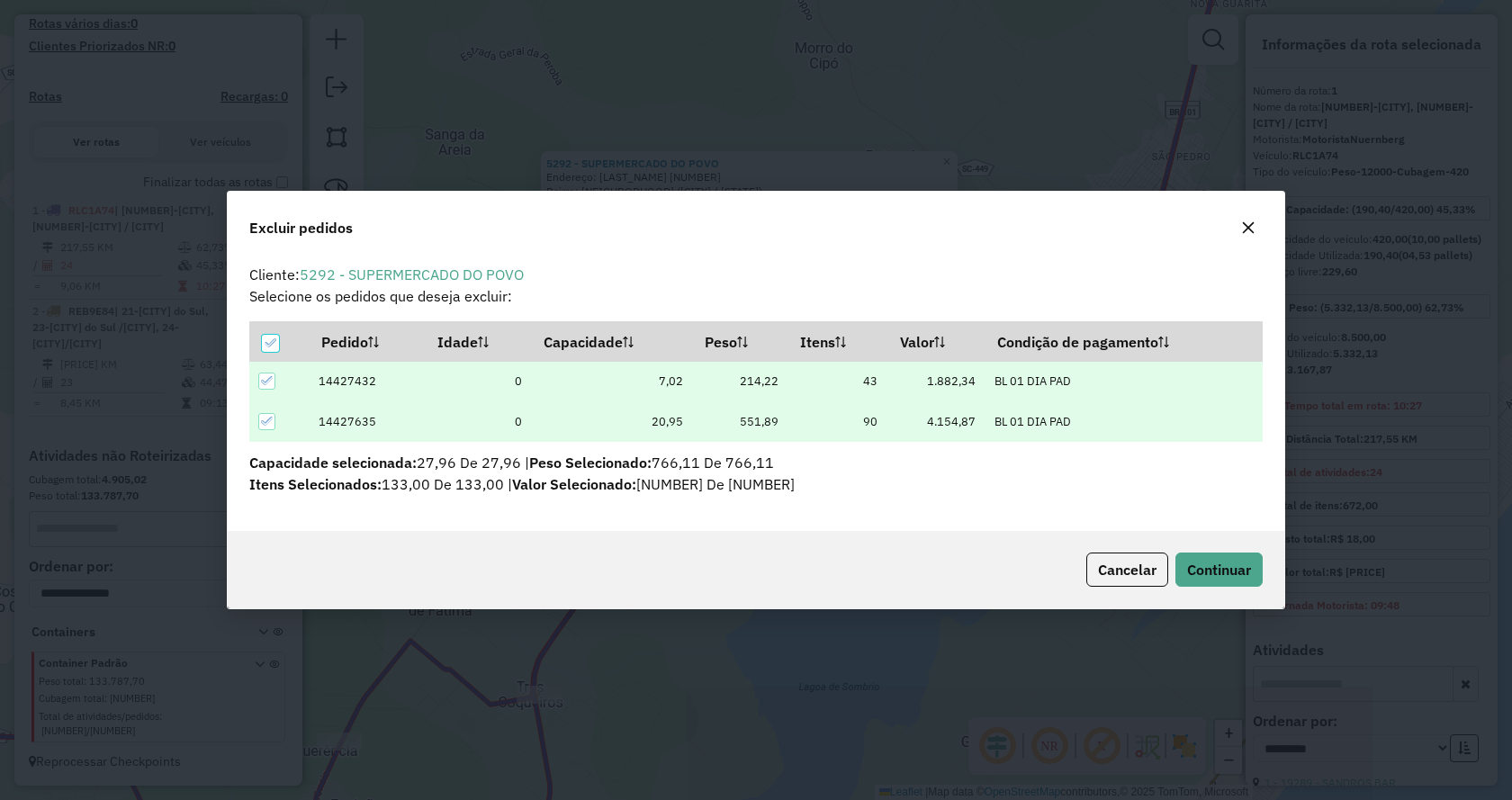 scroll, scrollTop: 63, scrollLeft: 0, axis: vertical 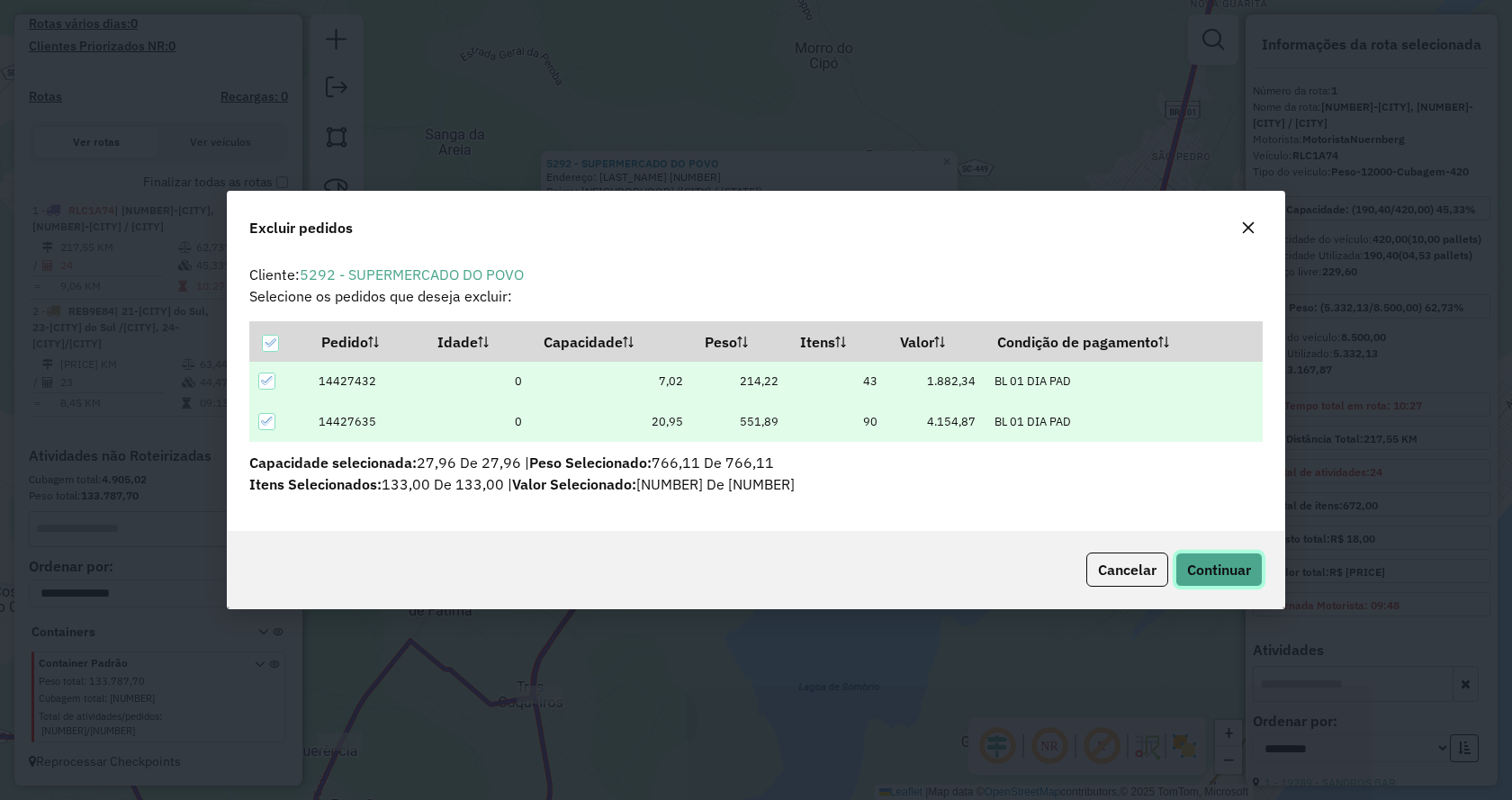 click on "Continuar" 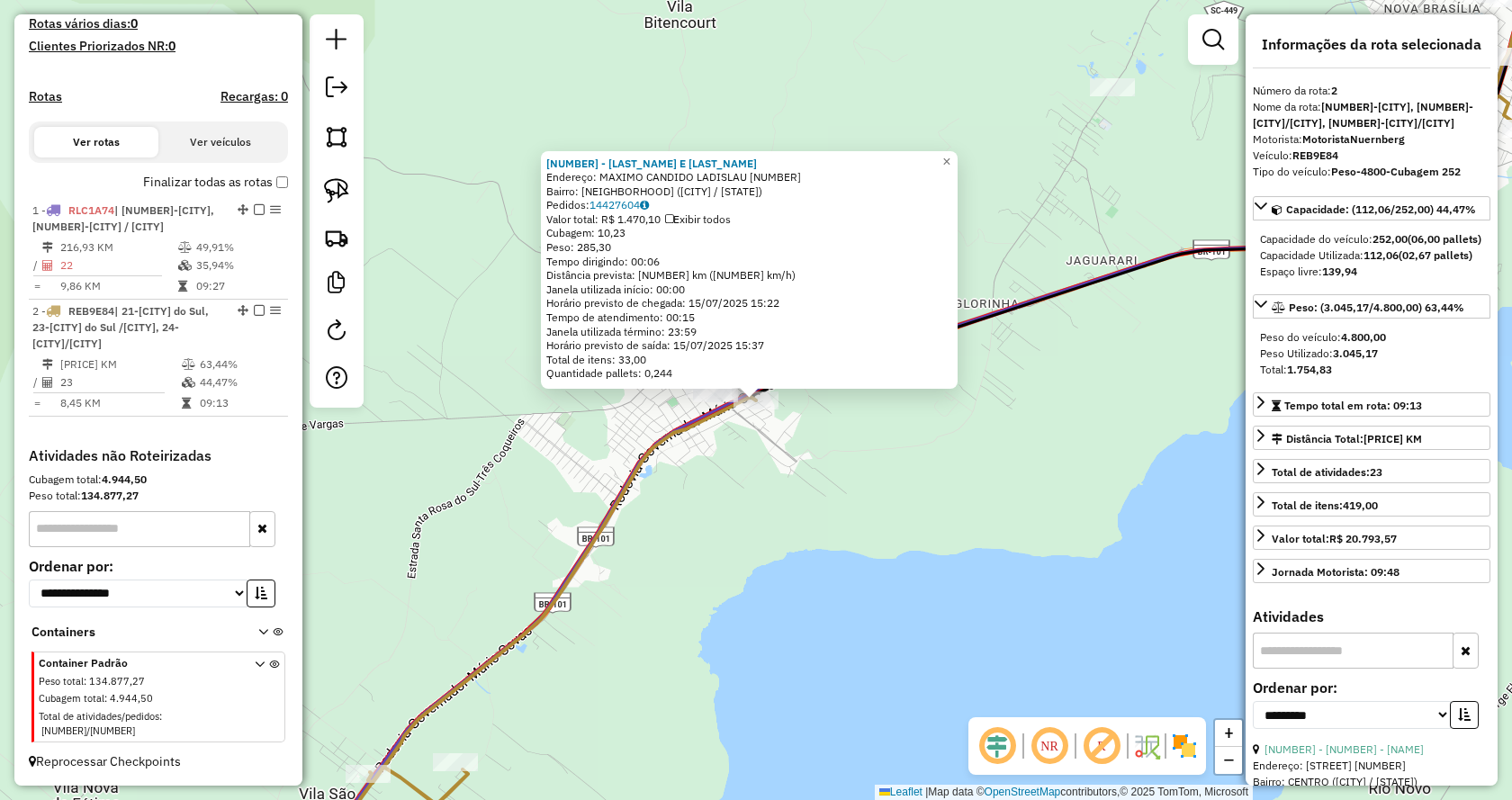 click on "7829 - BAR E MERC.DO JOAO  Endereço:  MAXIMO CANDIDO LADISLAU 50   Bairro: VILA ALBINA (SANTA ROSA DO SUL / SC)   Pedidos:  14427604   Valor total: R$ 1.470,10   Exibir todos   Cubagem: 10,23  Peso: 285,30  Tempo dirigindo: 00:06   Distância prevista: 5,328 km (53,28 km/h)   Janela utilizada início: 00:00   Horário previsto de chegada: 15/07/2025 15:22   Tempo de atendimento: 00:15   Janela utilizada término: 23:59   Horário previsto de saída: 15/07/2025 15:37   Total de itens: 33,00   Quantidade pallets: 0,244  × Janela de atendimento Grade de atendimento Capacidade Transportadoras Veículos Cliente Pedidos  Rotas Selecione os dias de semana para filtrar as janelas de atendimento  Seg   Ter   Qua   Qui   Sex   Sáb   Dom  Informe o período da janela de atendimento: De: Até:  Filtrar exatamente a janela do cliente  Considerar janela de atendimento padrão  Selecione os dias de semana para filtrar as grades de atendimento  Seg   Ter   Qua   Qui   Sex   Sáb   Dom   Peso mínimo:   Peso máximo:  De:" 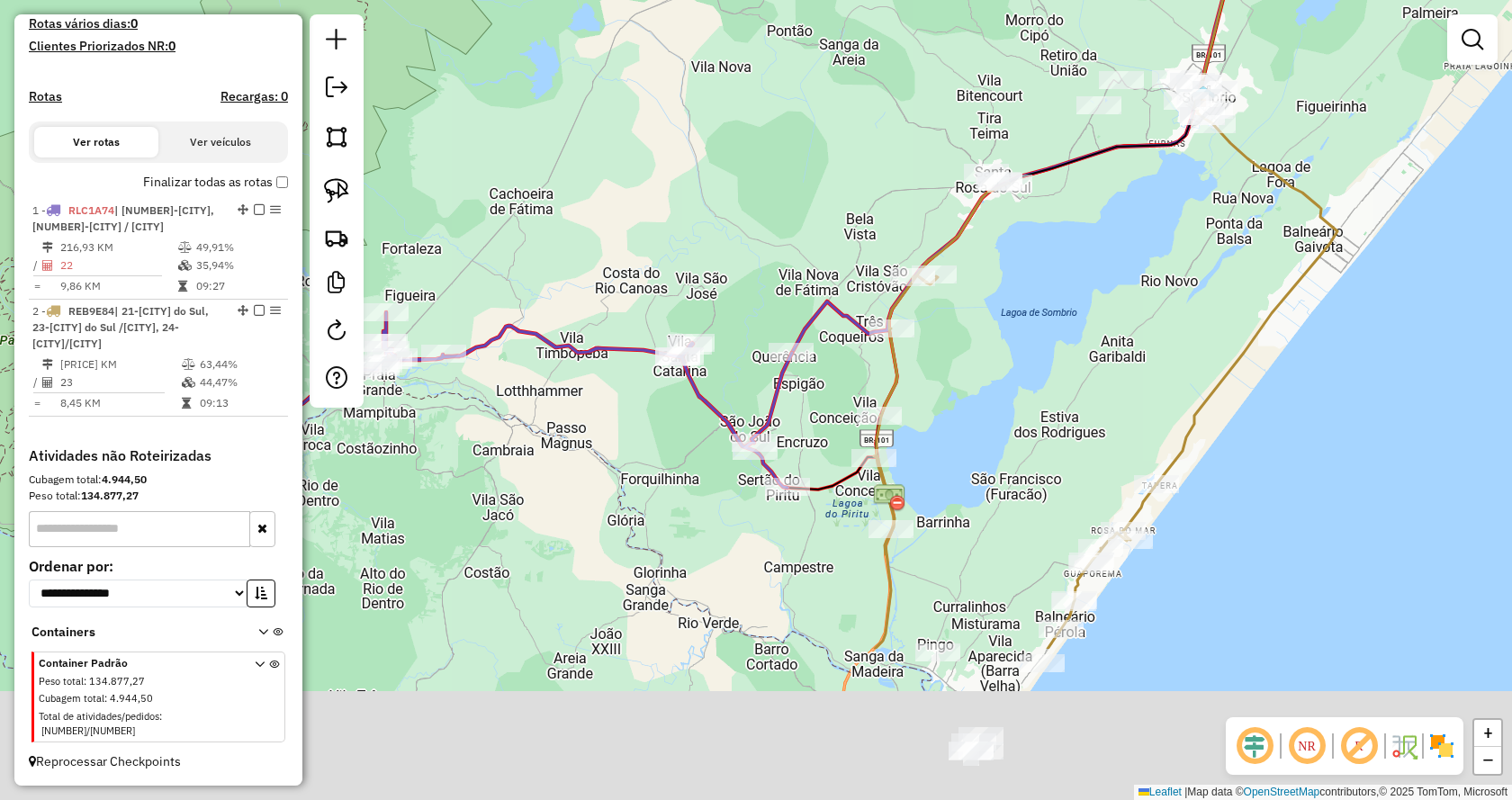 drag, startPoint x: 973, startPoint y: 525, endPoint x: 1031, endPoint y: 293, distance: 239.14013 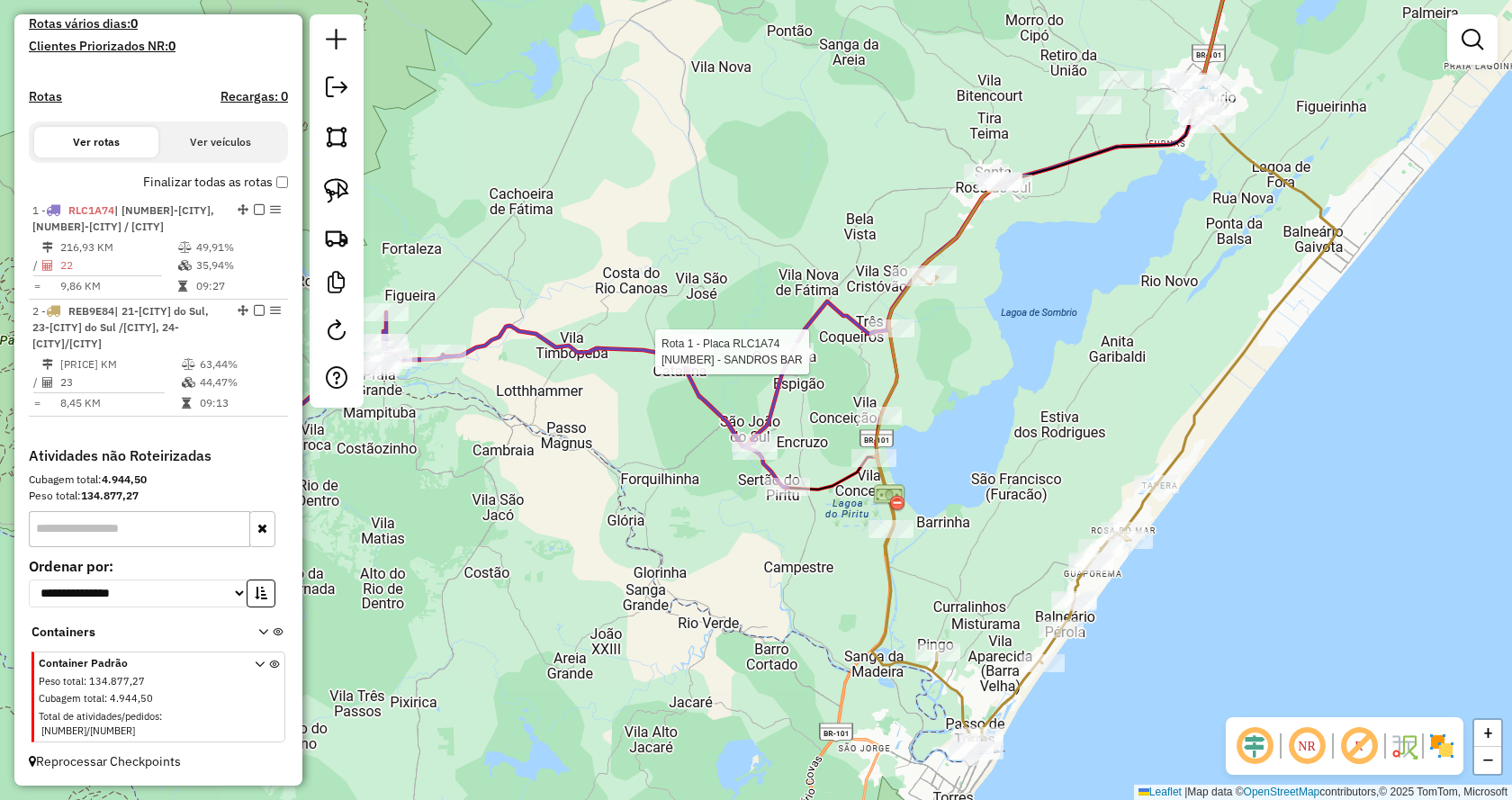 select on "**********" 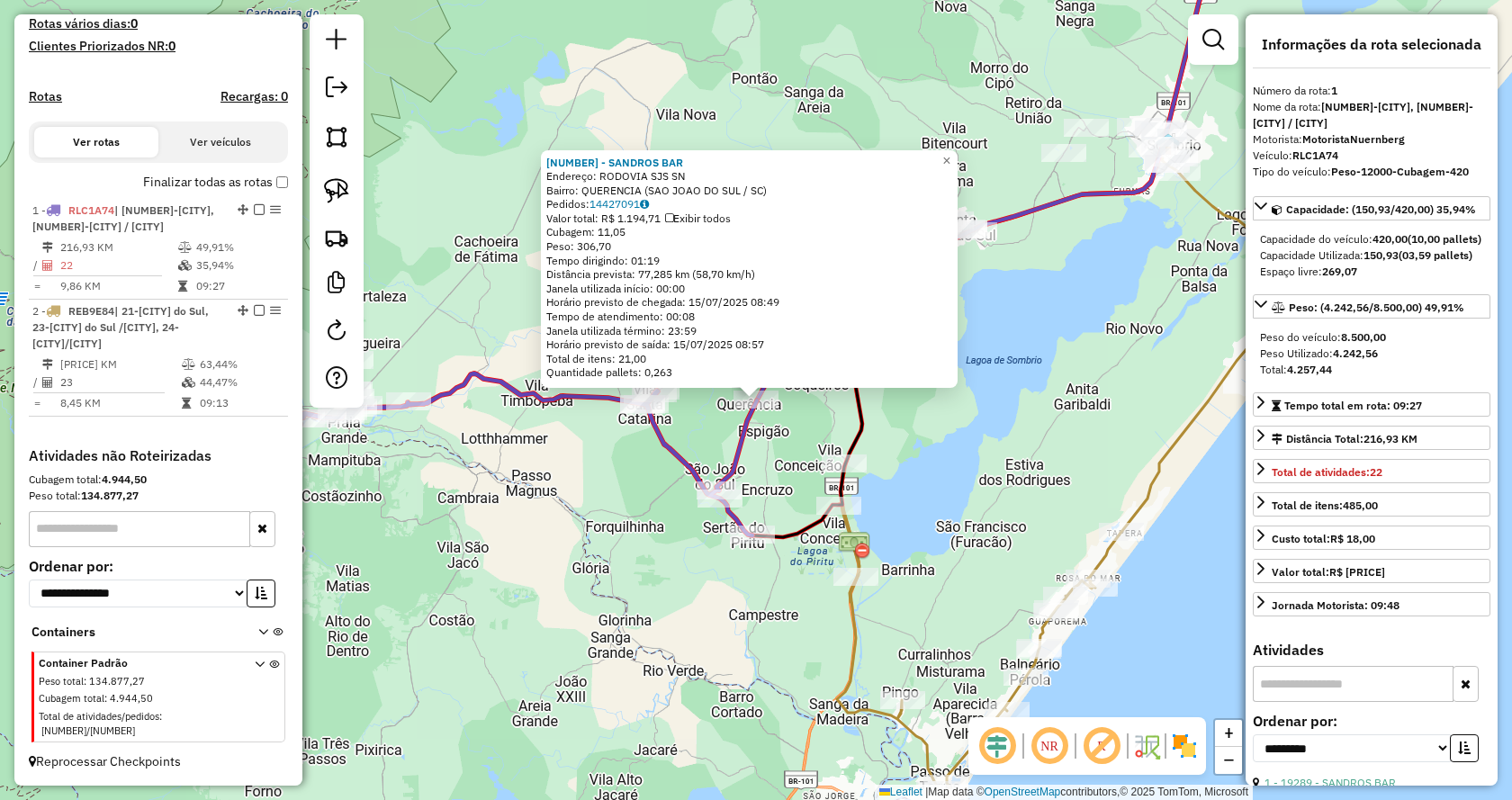 click on "19289 - SANDROS BAR  Endereço:  RODOVIA SJS SN   Bairro: QUERENCIA (SAO JOAO DO SUL / SC)   Pedidos:  14427091   Valor total: R$ 1.194,71   Exibir todos   Cubagem: 11,05  Peso: 306,70  Tempo dirigindo: 01:19   Distância prevista: 77,285 km (58,70 km/h)   Janela utilizada início: 00:00   Horário previsto de chegada: 15/07/2025 08:49   Tempo de atendimento: 00:08   Janela utilizada término: 23:59   Horário previsto de saída: 15/07/2025 08:57   Total de itens: 21,00   Quantidade pallets: 0,263  × Janela de atendimento Grade de atendimento Capacidade Transportadoras Veículos Cliente Pedidos  Rotas Selecione os dias de semana para filtrar as janelas de atendimento  Seg   Ter   Qua   Qui   Sex   Sáb   Dom  Informe o período da janela de atendimento: De: Até:  Filtrar exatamente a janela do cliente  Considerar janela de atendimento padrão  Selecione os dias de semana para filtrar as grades de atendimento  Seg   Ter   Qua   Qui   Sex   Sáb   Dom   Considerar clientes sem dia de atendimento cadastrado +" 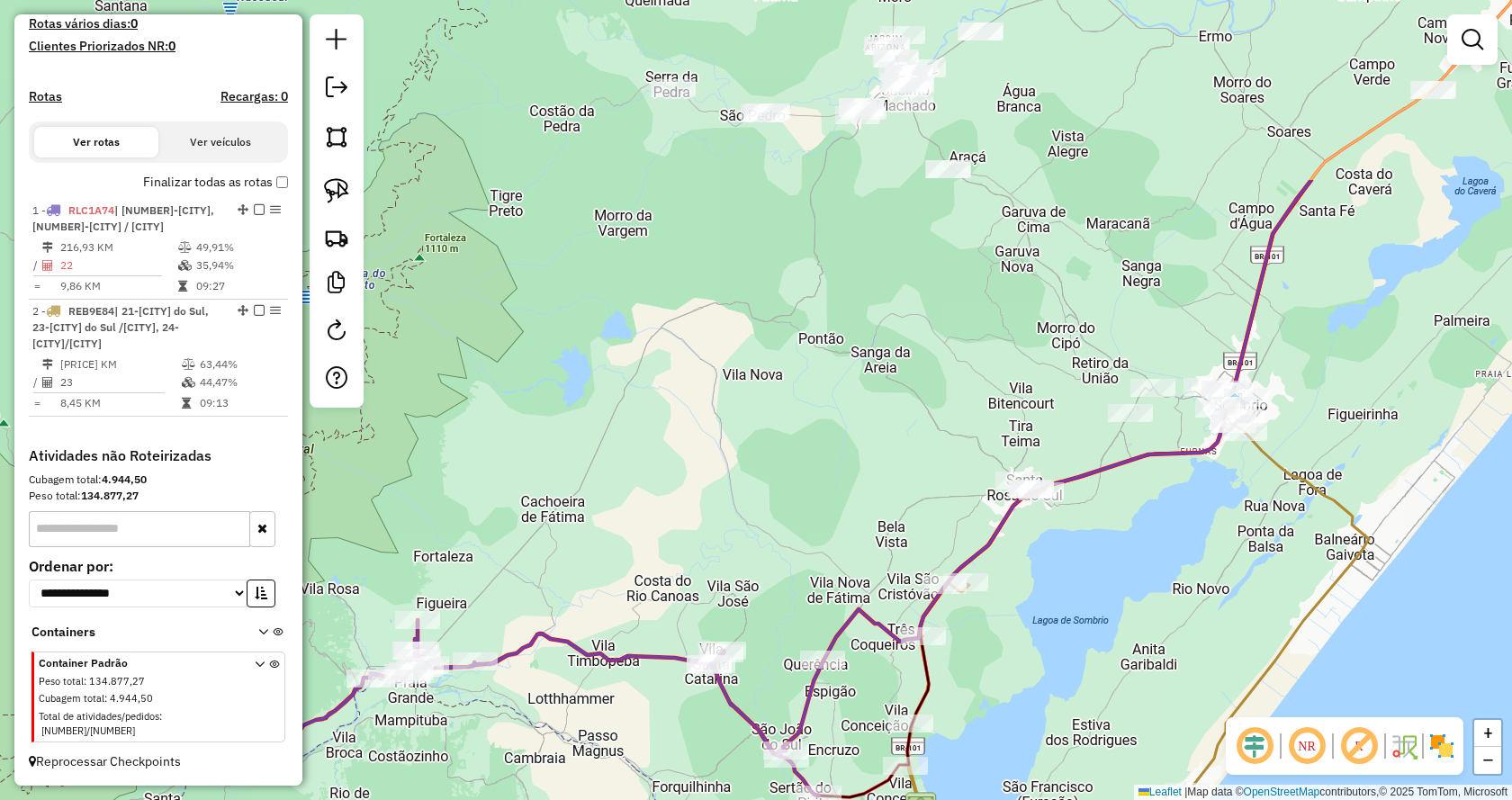 drag, startPoint x: 949, startPoint y: 202, endPoint x: 1015, endPoint y: 463, distance: 269.21553 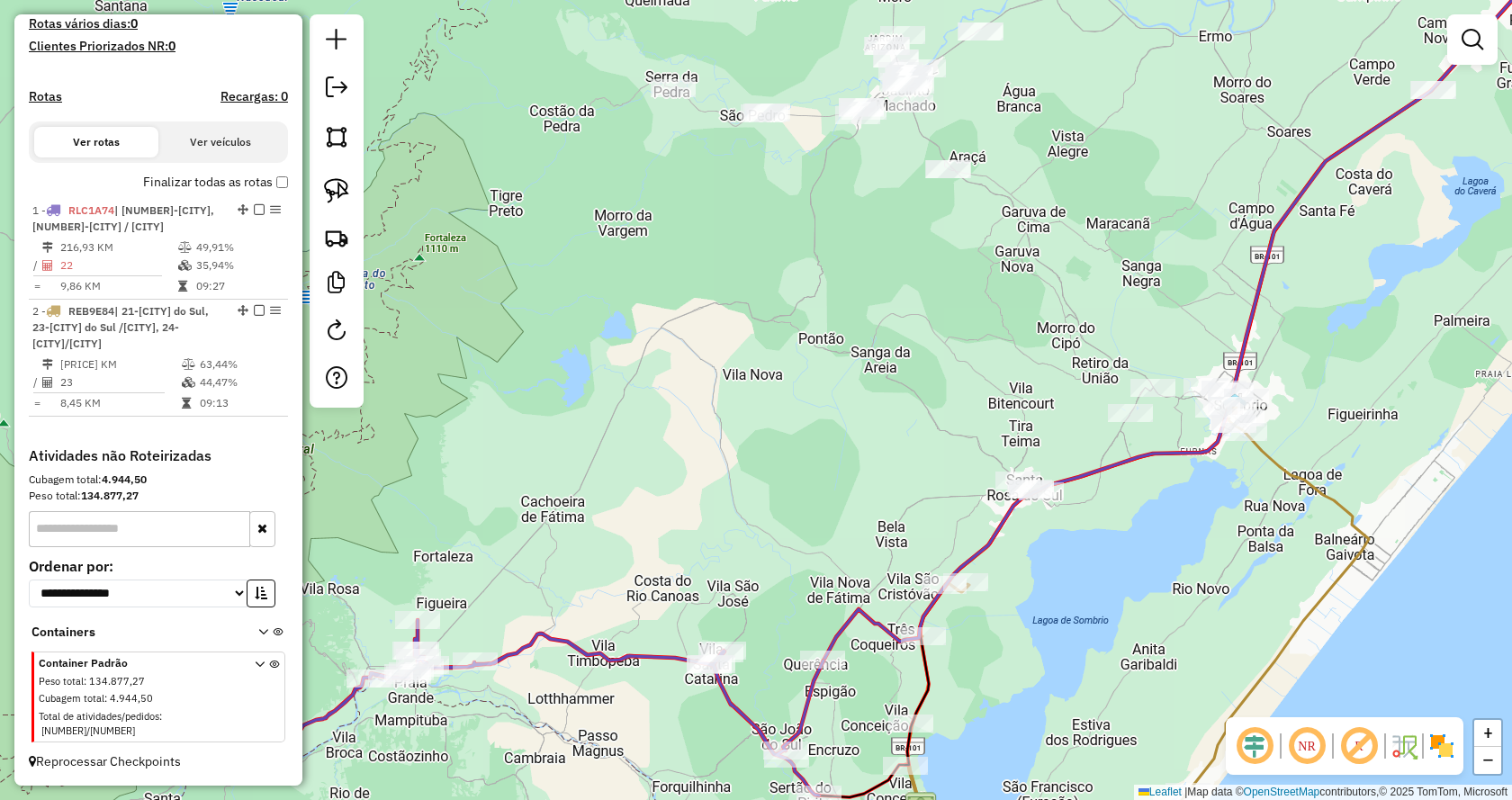 click on "Janela de atendimento Grade de atendimento Capacidade Transportadoras Veículos Cliente Pedidos  Rotas Selecione os dias de semana para filtrar as janelas de atendimento  Seg   Ter   Qua   Qui   Sex   Sáb   Dom  Informe o período da janela de atendimento: De: Até:  Filtrar exatamente a janela do cliente  Considerar janela de atendimento padrão  Selecione os dias de semana para filtrar as grades de atendimento  Seg   Ter   Qua   Qui   Sex   Sáb   Dom   Considerar clientes sem dia de atendimento cadastrado  Clientes fora do dia de atendimento selecionado Filtrar as atividades entre os valores definidos abaixo:  Peso mínimo:   Peso máximo:   Cubagem mínima:   Cubagem máxima:   De:   Até:  Filtrar as atividades entre o tempo de atendimento definido abaixo:  De:   Até:   Considerar capacidade total dos clientes não roteirizados Transportadora: Selecione um ou mais itens Tipo de veículo: Selecione um ou mais itens Veículo: Selecione um ou mais itens Motorista: Selecione um ou mais itens Nome: Rótulo:" 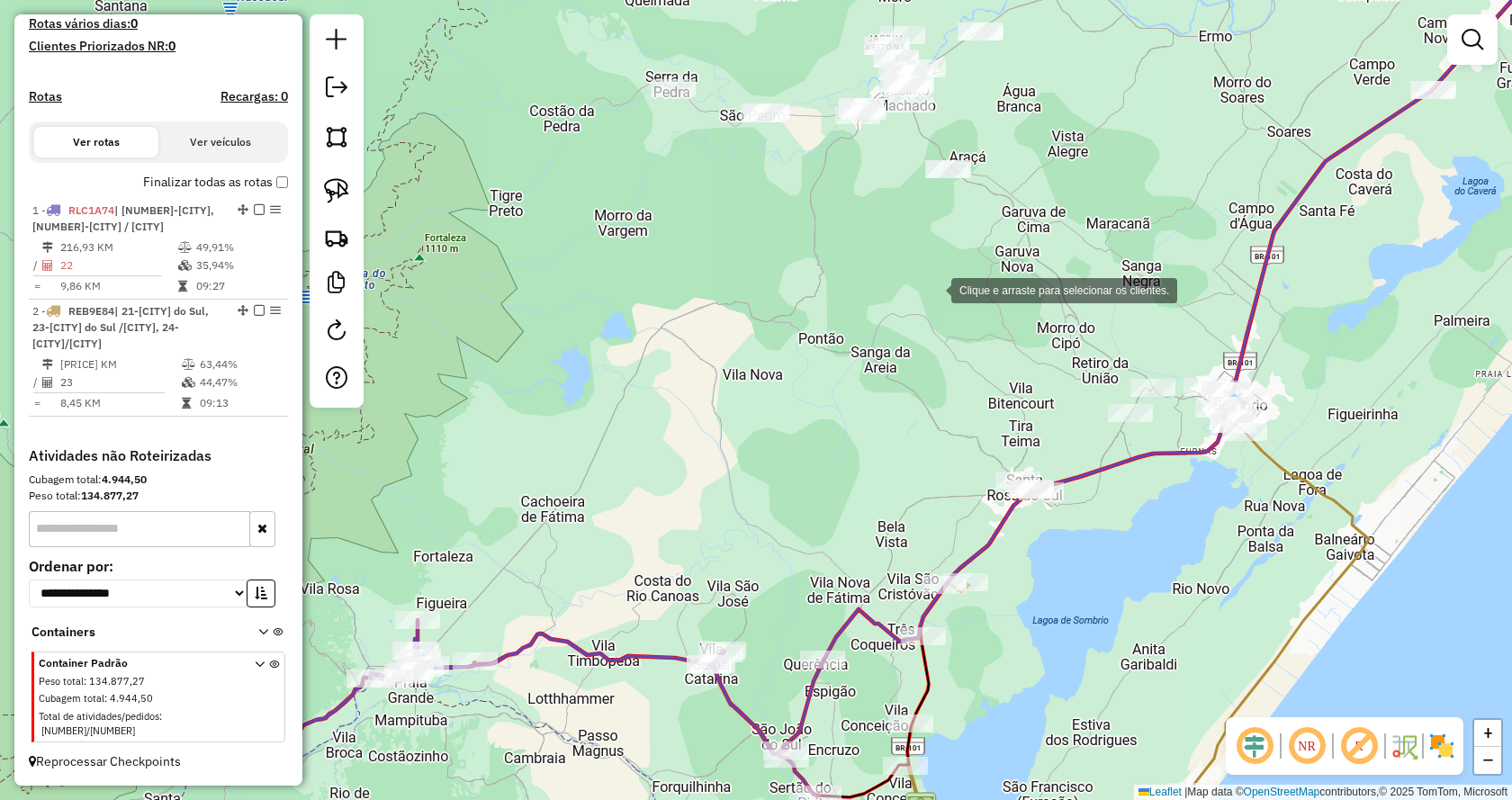 click on "Clique e arraste para selecionar os clientes. Janela de atendimento Grade de atendimento Capacidade Transportadoras Veículos Cliente Pedidos  Rotas Selecione os dias de semana para filtrar as janelas de atendimento  Seg   Ter   Qua   Qui   Sex   Sáb   Dom  Informe o período da janela de atendimento: De: Até:  Filtrar exatamente a janela do cliente  Considerar janela de atendimento padrão  Selecione os dias de semana para filtrar as grades de atendimento  Seg   Ter   Qua   Qui   Sex   Sáb   Dom   Considerar clientes sem dia de atendimento cadastrado  Clientes fora do dia de atendimento selecionado Filtrar as atividades entre os valores definidos abaixo:  Peso mínimo:   Peso máximo:   Cubagem mínima:   Cubagem máxima:   De:   Até:  Filtrar as atividades entre o tempo de atendimento definido abaixo:  De:   Até:   Considerar capacidade total dos clientes não roteirizados Transportadora: Selecione um ou mais itens Tipo de veículo: Selecione um ou mais itens Veículo: Selecione um ou mais itens Nome:" 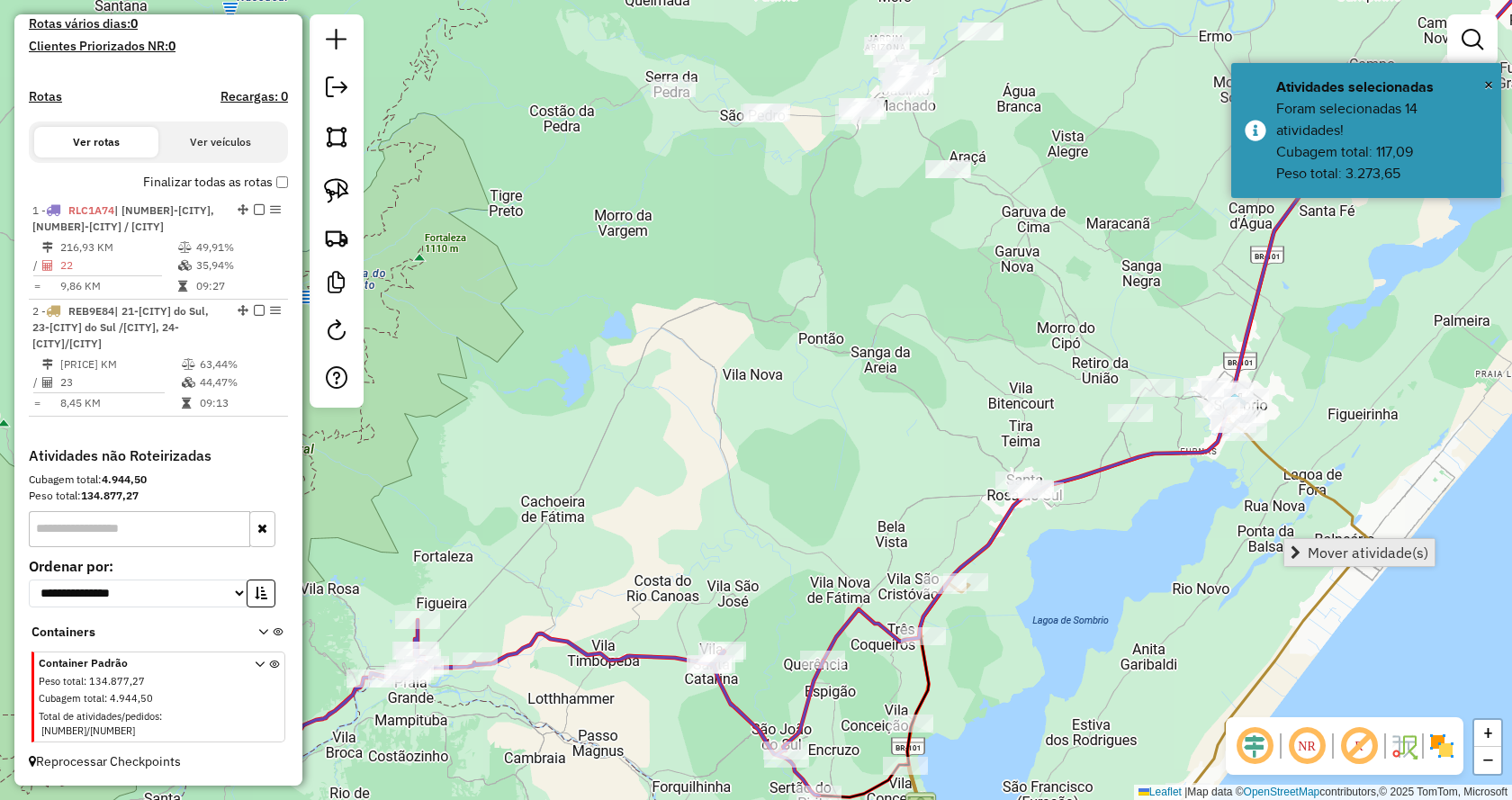 click at bounding box center [1295, 553] 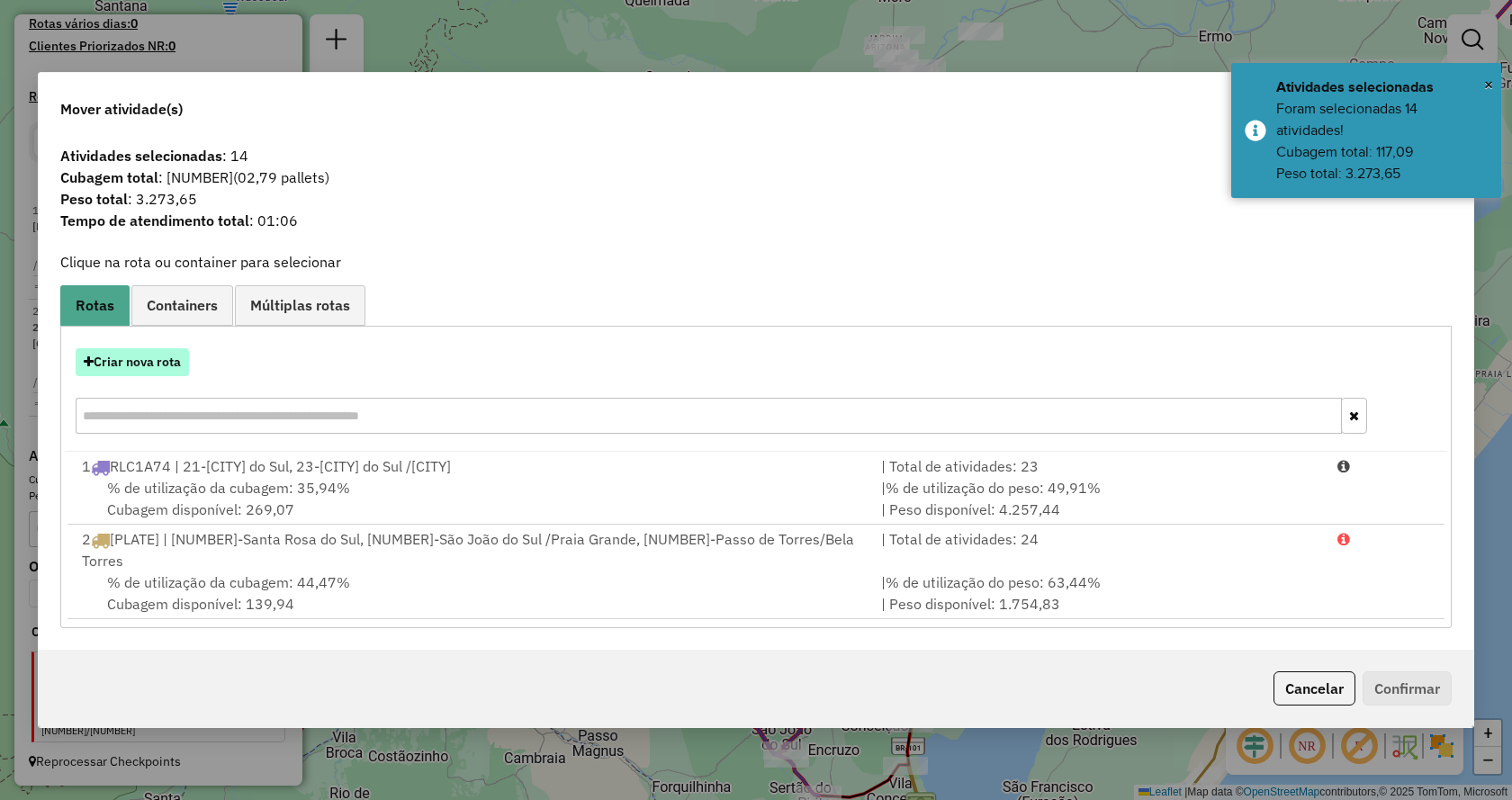 click on "Criar nova rota" at bounding box center (132, 362) 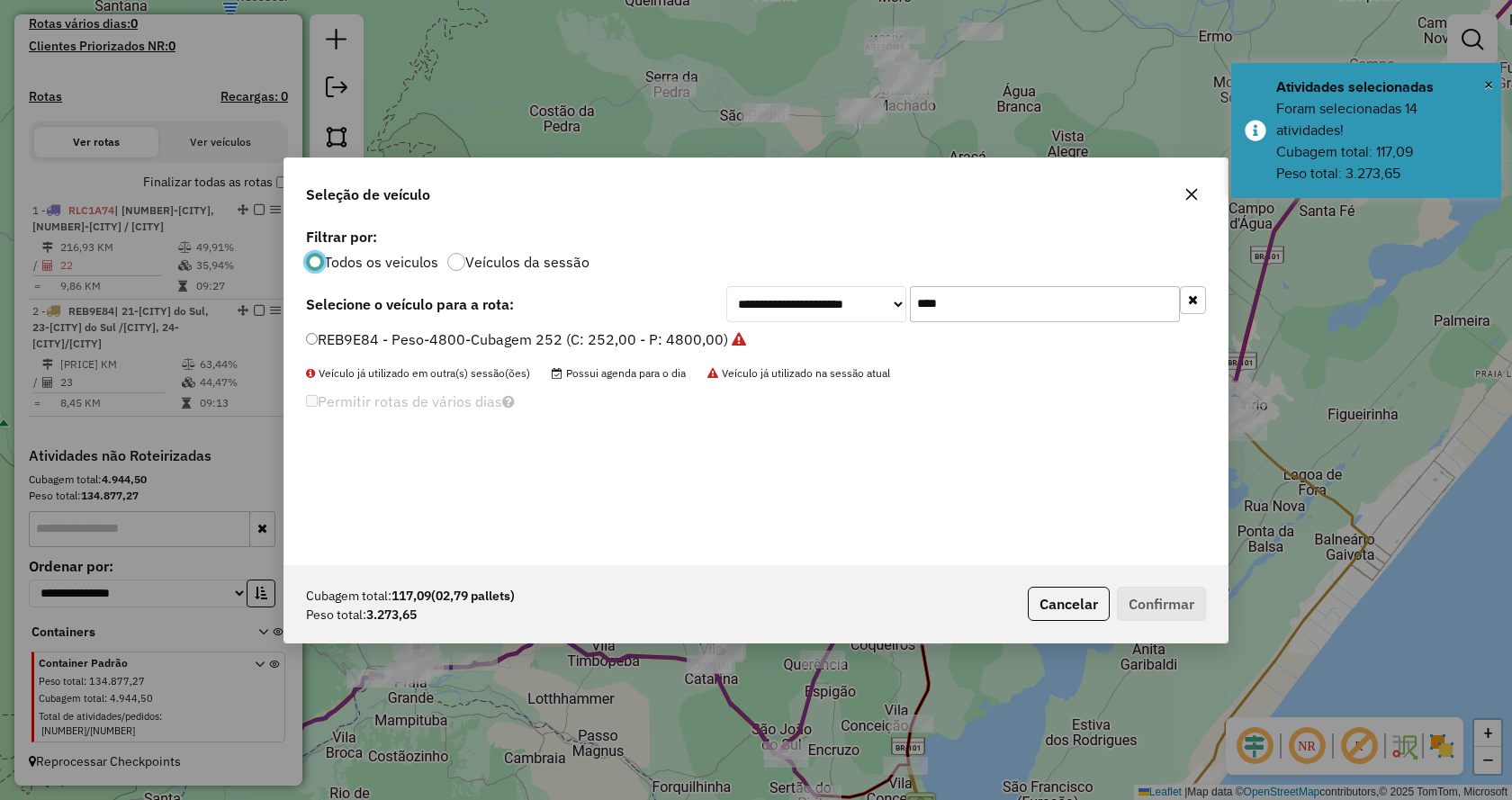 scroll, scrollTop: 10, scrollLeft: 5, axis: both 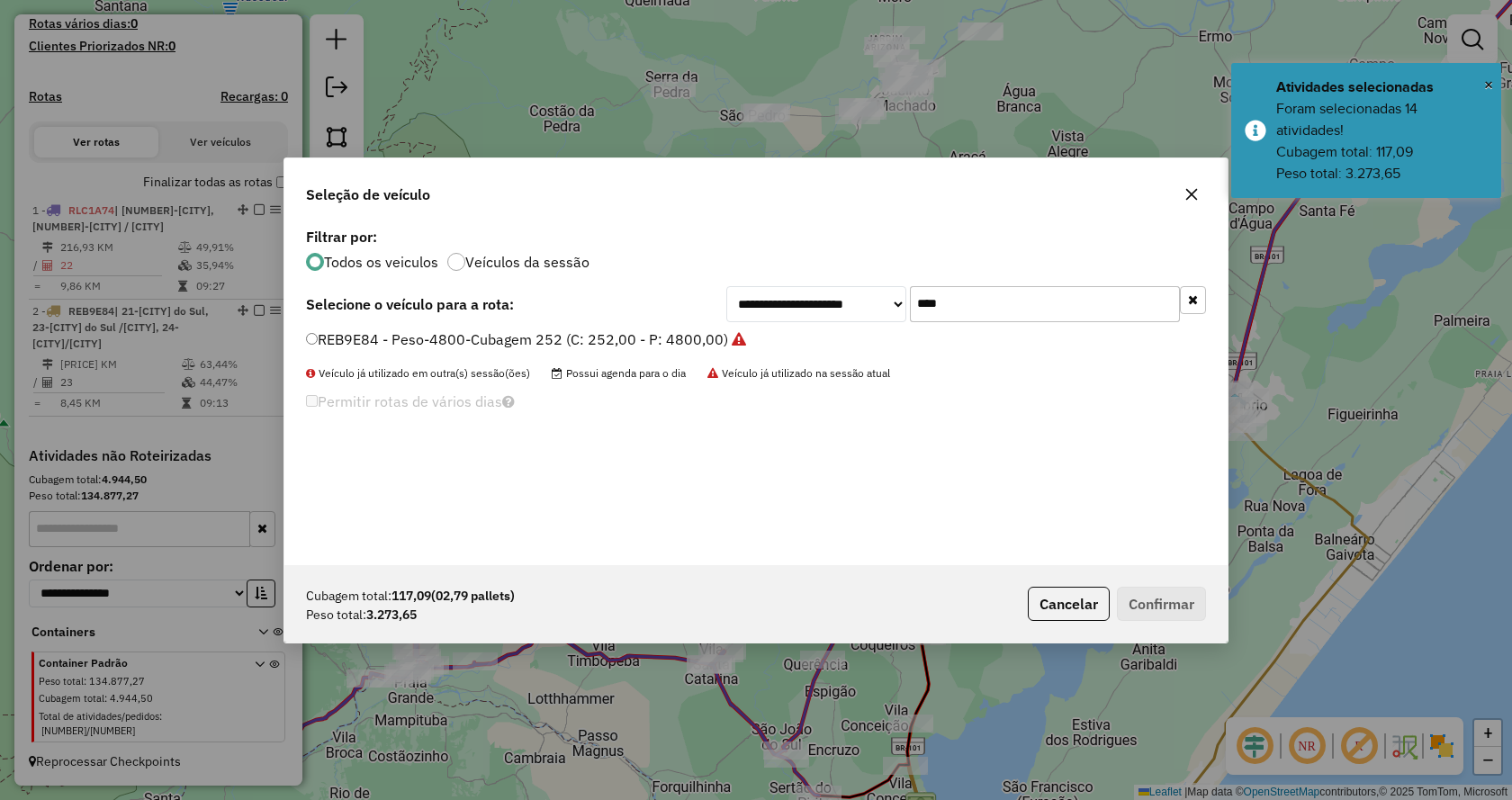 drag, startPoint x: 966, startPoint y: 294, endPoint x: 869, endPoint y: 305, distance: 97.62172 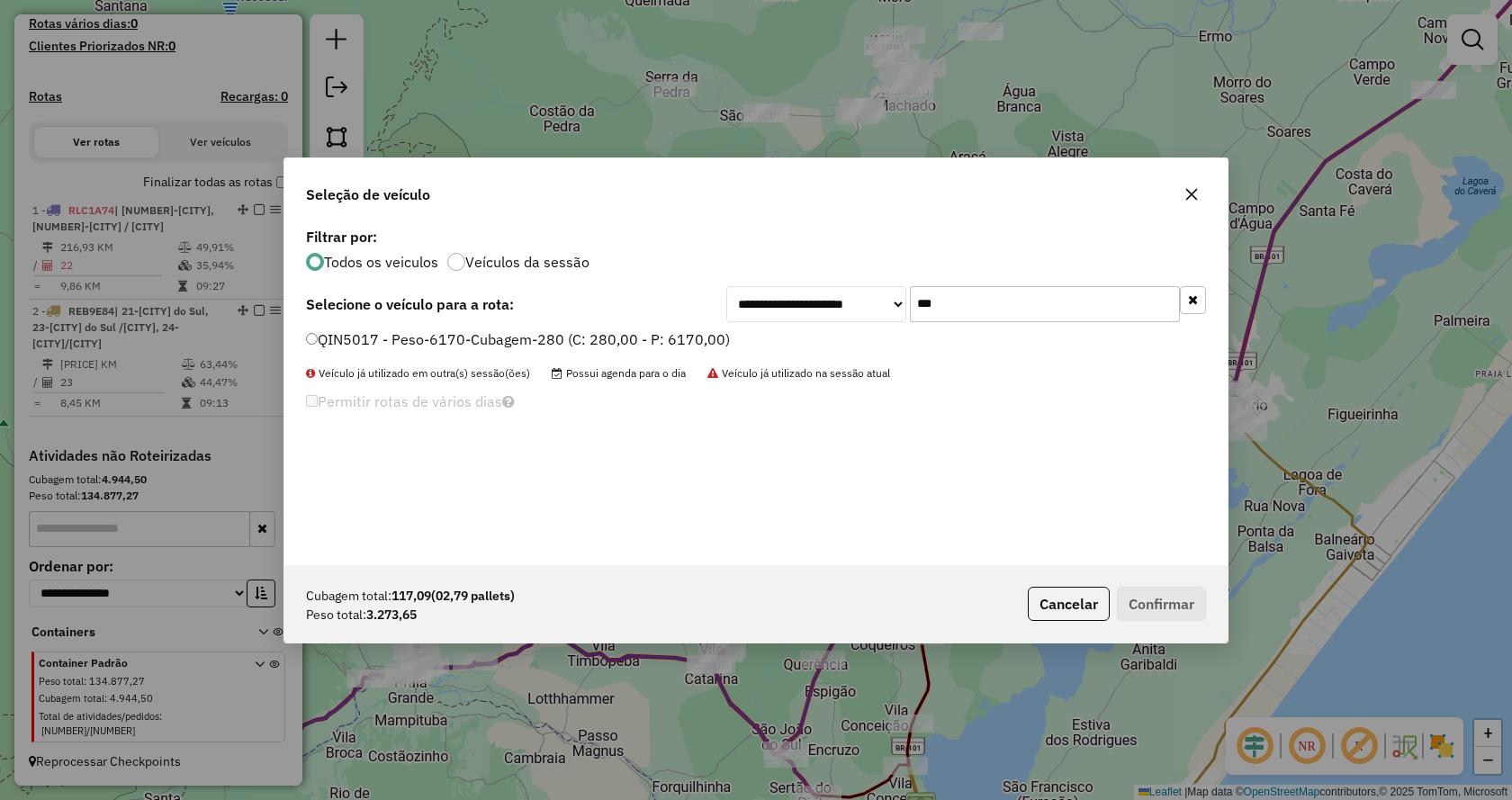 type on "***" 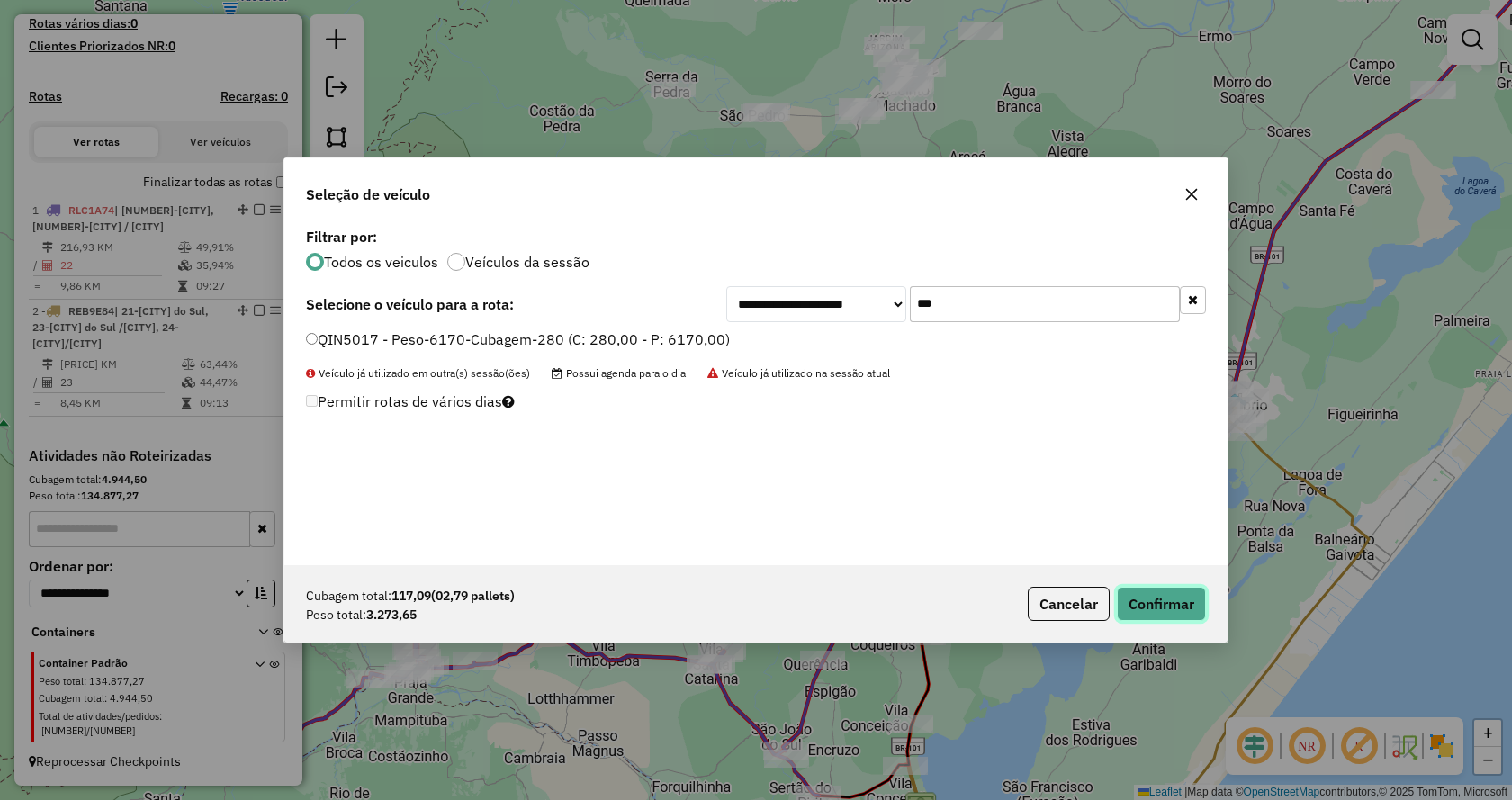 click on "Confirmar" 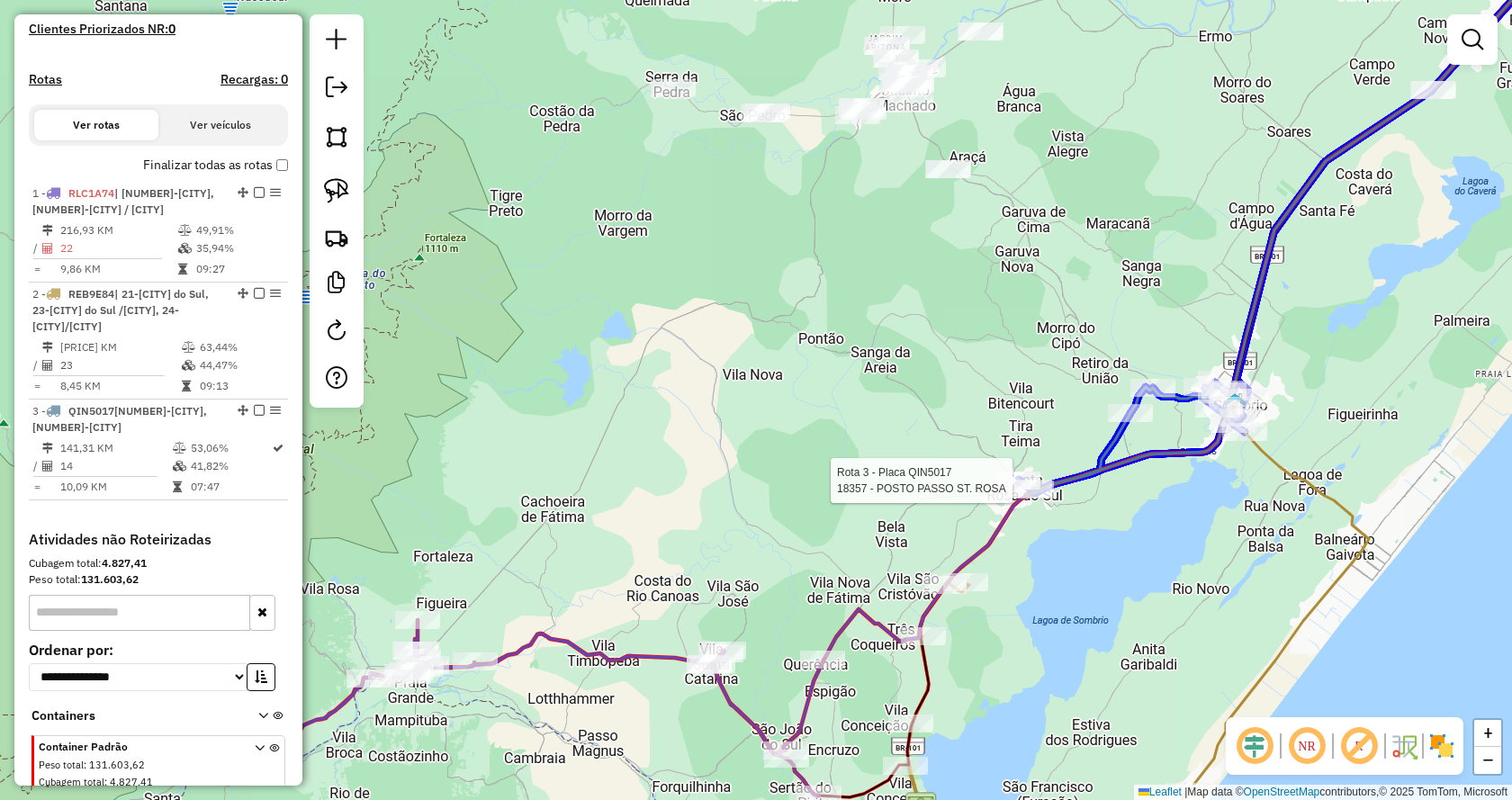 click 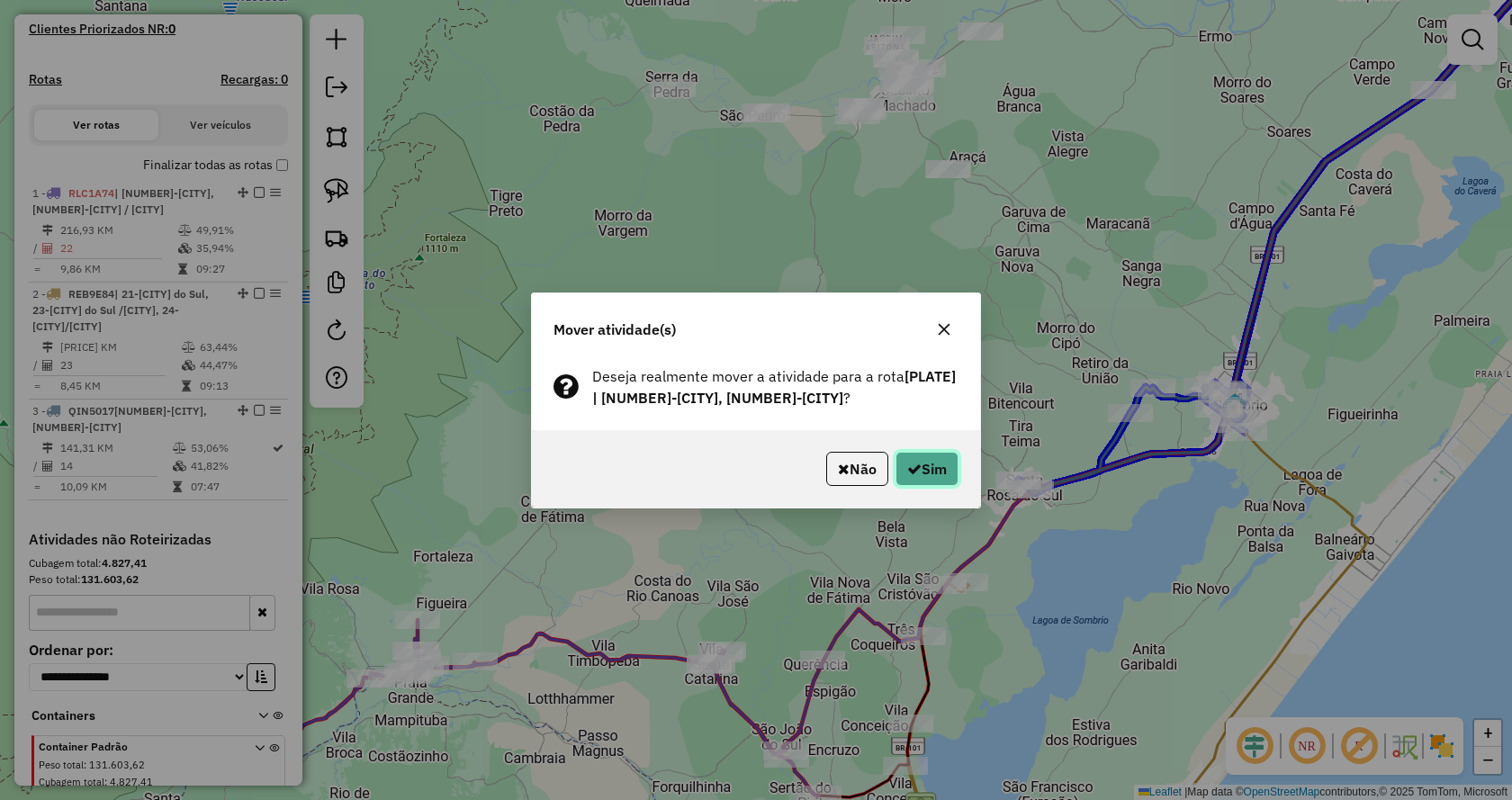 click on "Sim" 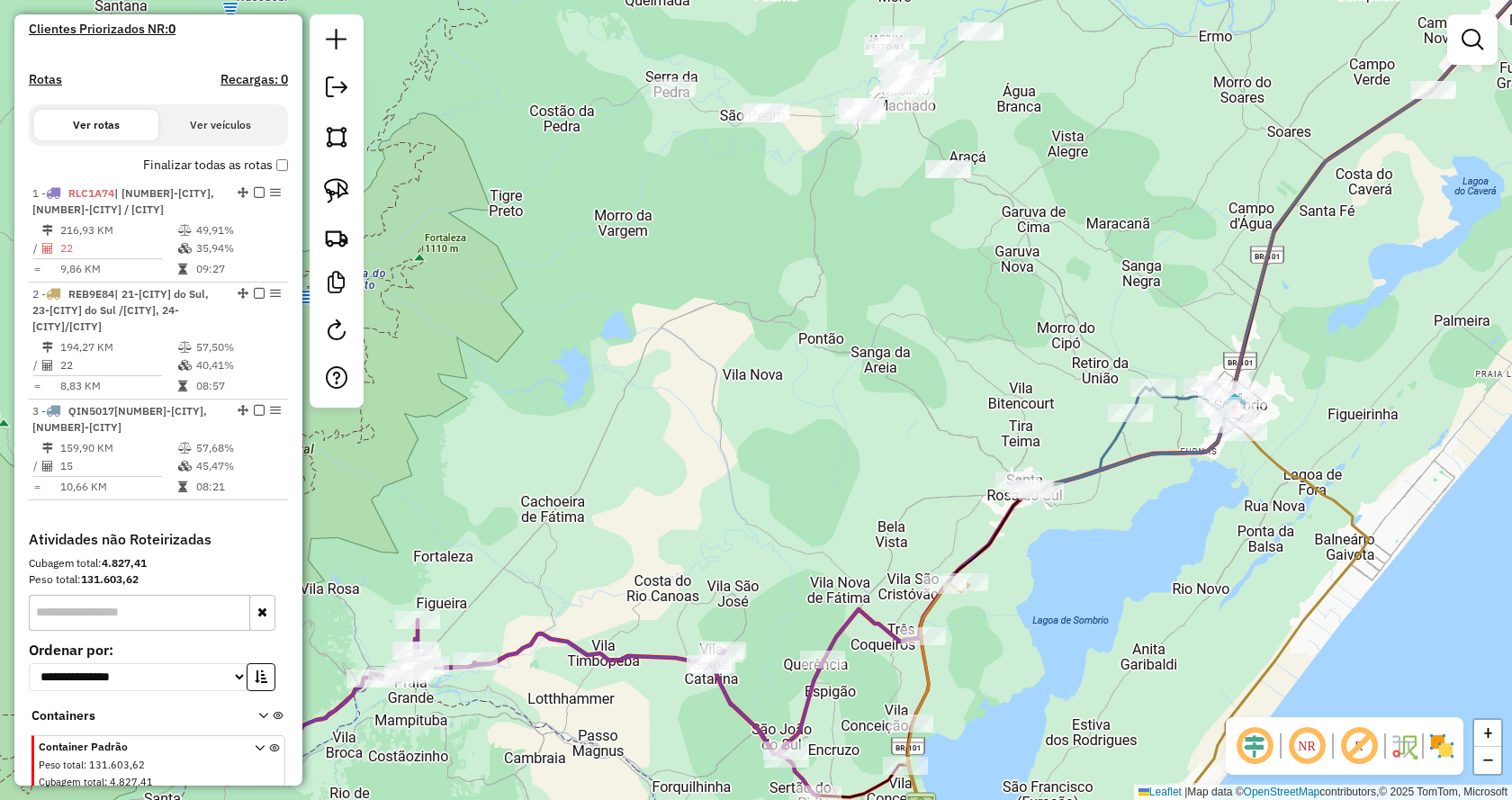 click on "Janela de atendimento Grade de atendimento Capacidade Transportadoras Veículos Cliente Pedidos  Rotas Selecione os dias de semana para filtrar as janelas de atendimento  Seg   Ter   Qua   Qui   Sex   Sáb   Dom  Informe o período da janela de atendimento: De: Até:  Filtrar exatamente a janela do cliente  Considerar janela de atendimento padrão  Selecione os dias de semana para filtrar as grades de atendimento  Seg   Ter   Qua   Qui   Sex   Sáb   Dom   Considerar clientes sem dia de atendimento cadastrado  Clientes fora do dia de atendimento selecionado Filtrar as atividades entre os valores definidos abaixo:  Peso mínimo:   Peso máximo:   Cubagem mínima:   Cubagem máxima:   De:   Até:  Filtrar as atividades entre o tempo de atendimento definido abaixo:  De:   Até:   Considerar capacidade total dos clientes não roteirizados Transportadora: Selecione um ou mais itens Tipo de veículo: Selecione um ou mais itens Veículo: Selecione um ou mais itens Motorista: Selecione um ou mais itens Nome: Rótulo:" 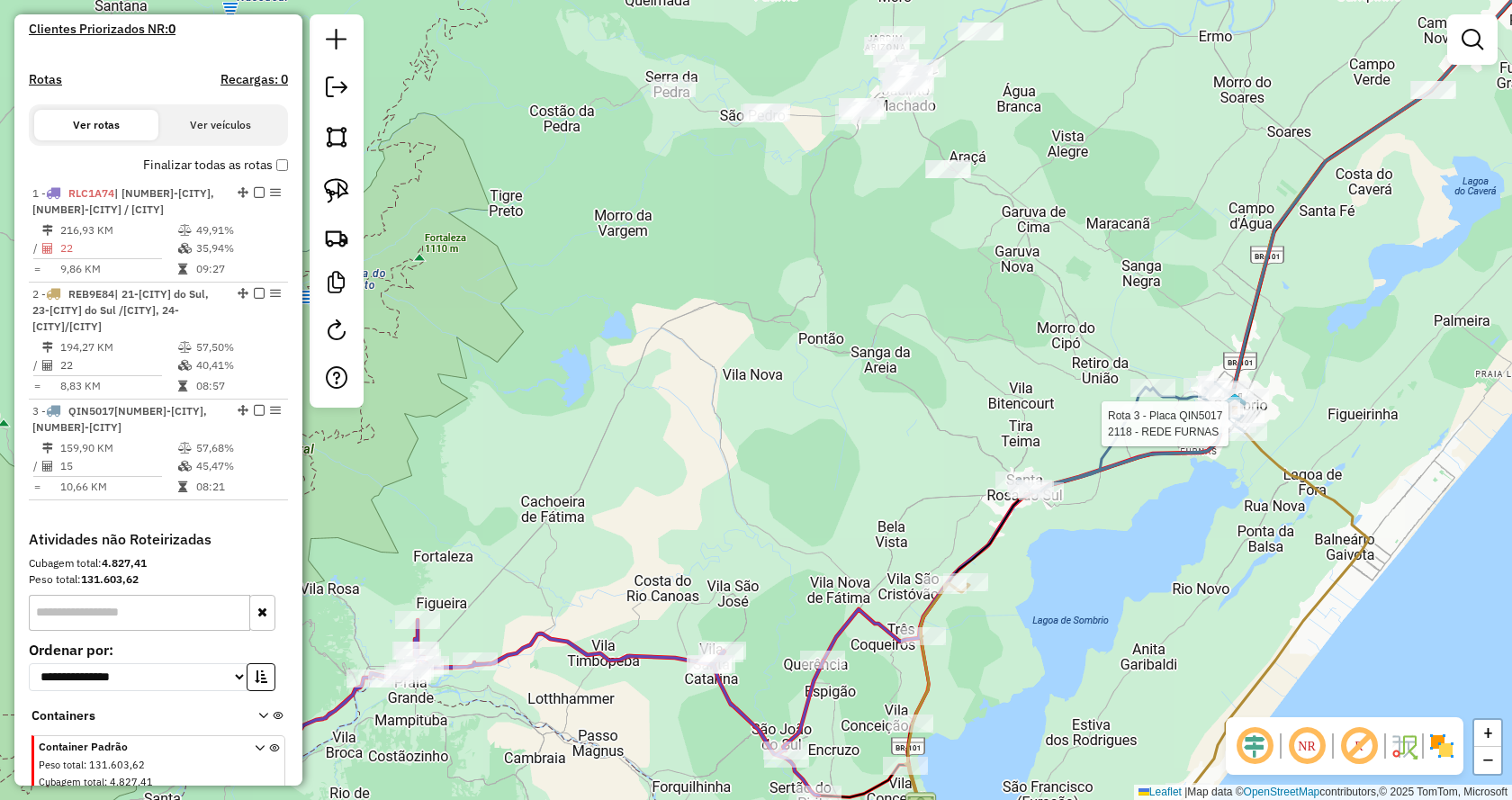 scroll, scrollTop: 625, scrollLeft: 0, axis: vertical 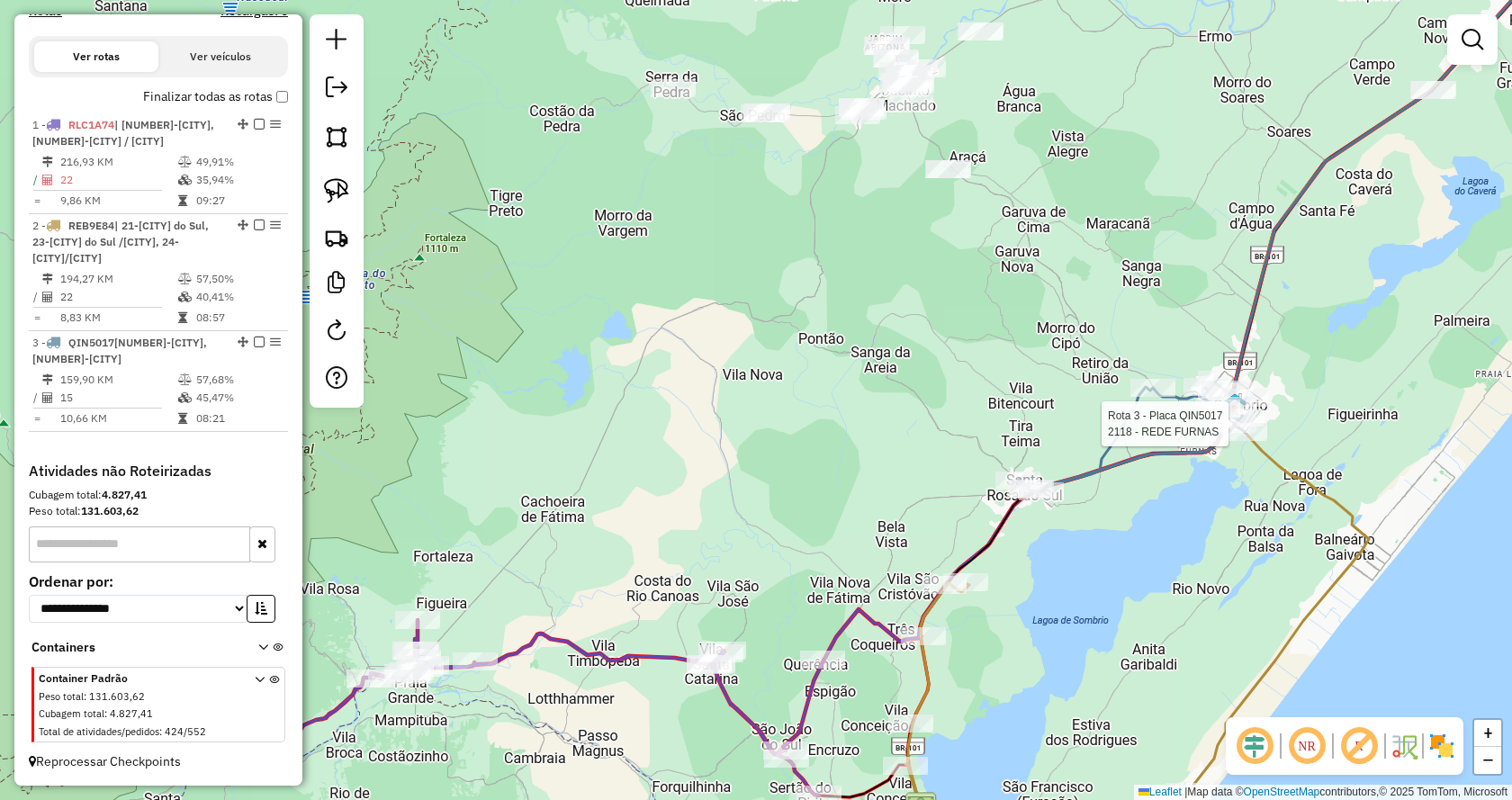select on "**********" 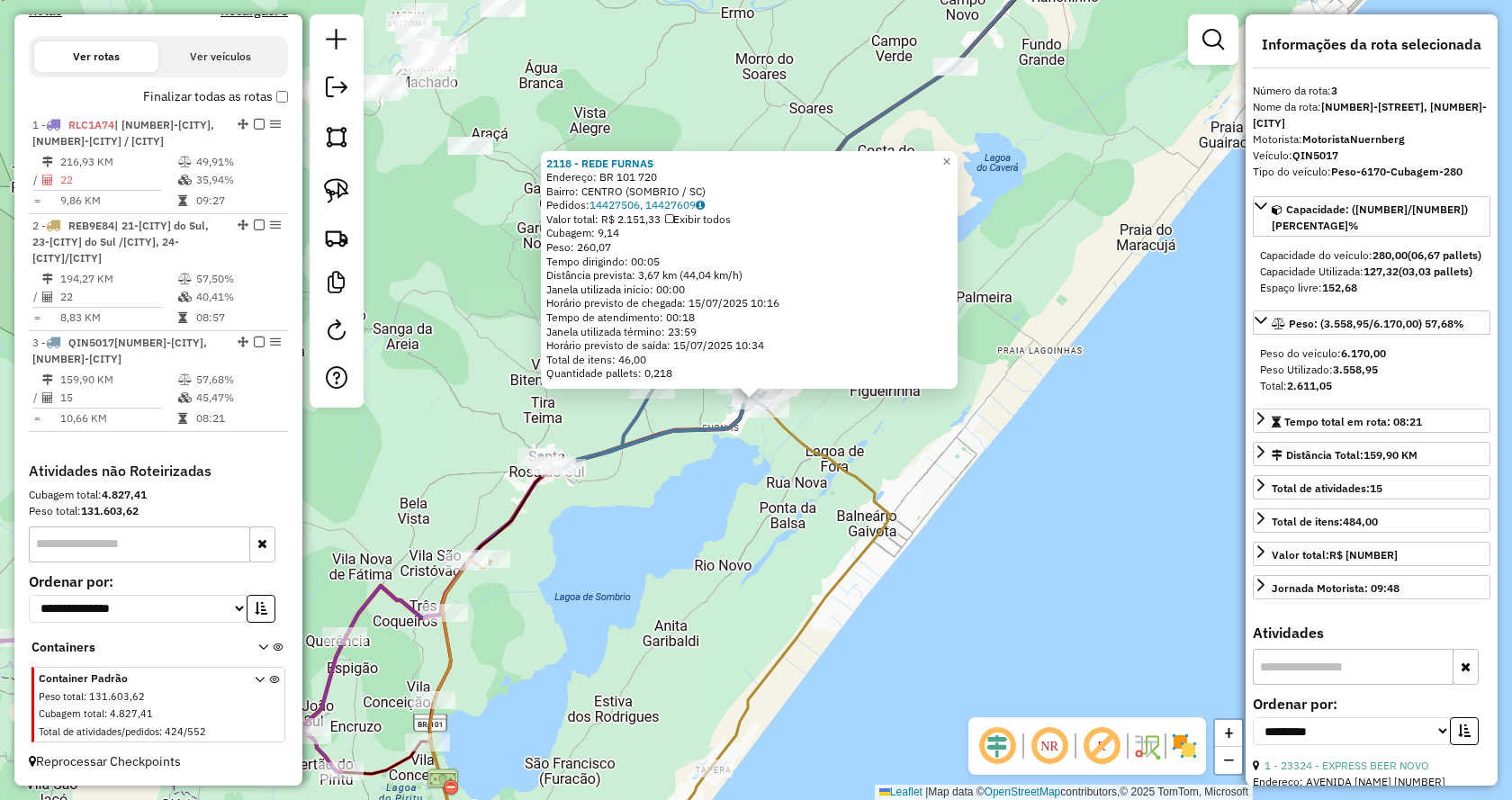 click on "2118 - REDE FURNAS  Endereço:  BR 101 720   Bairro: CENTRO (SOMBRIO / SC)   Pedidos:  14427506, 14427609   Valor total: R$ 2.151,33   Exibir todos   Cubagem: 9,14  Peso: 260,07  Tempo dirigindo: 00:05   Distância prevista: 3,67 km (44,04 km/h)   Janela utilizada início: 00:00   Horário previsto de chegada: 15/07/2025 10:16   Tempo de atendimento: 00:18   Janela utilizada término: 23:59   Horário previsto de saída: 15/07/2025 10:34   Total de itens: 46,00   Quantidade pallets: 0,218  × Janela de atendimento Grade de atendimento Capacidade Transportadoras Veículos Cliente Pedidos  Rotas Selecione os dias de semana para filtrar as janelas de atendimento  Seg   Ter   Qua   Qui   Sex   Sáb   Dom  Informe o período da janela de atendimento: De: Até:  Filtrar exatamente a janela do cliente  Considerar janela de atendimento padrão  Selecione os dias de semana para filtrar as grades de atendimento  Seg   Ter   Qua   Qui   Sex   Sáb   Dom   Considerar clientes sem dia de atendimento cadastrado  De:   De:" 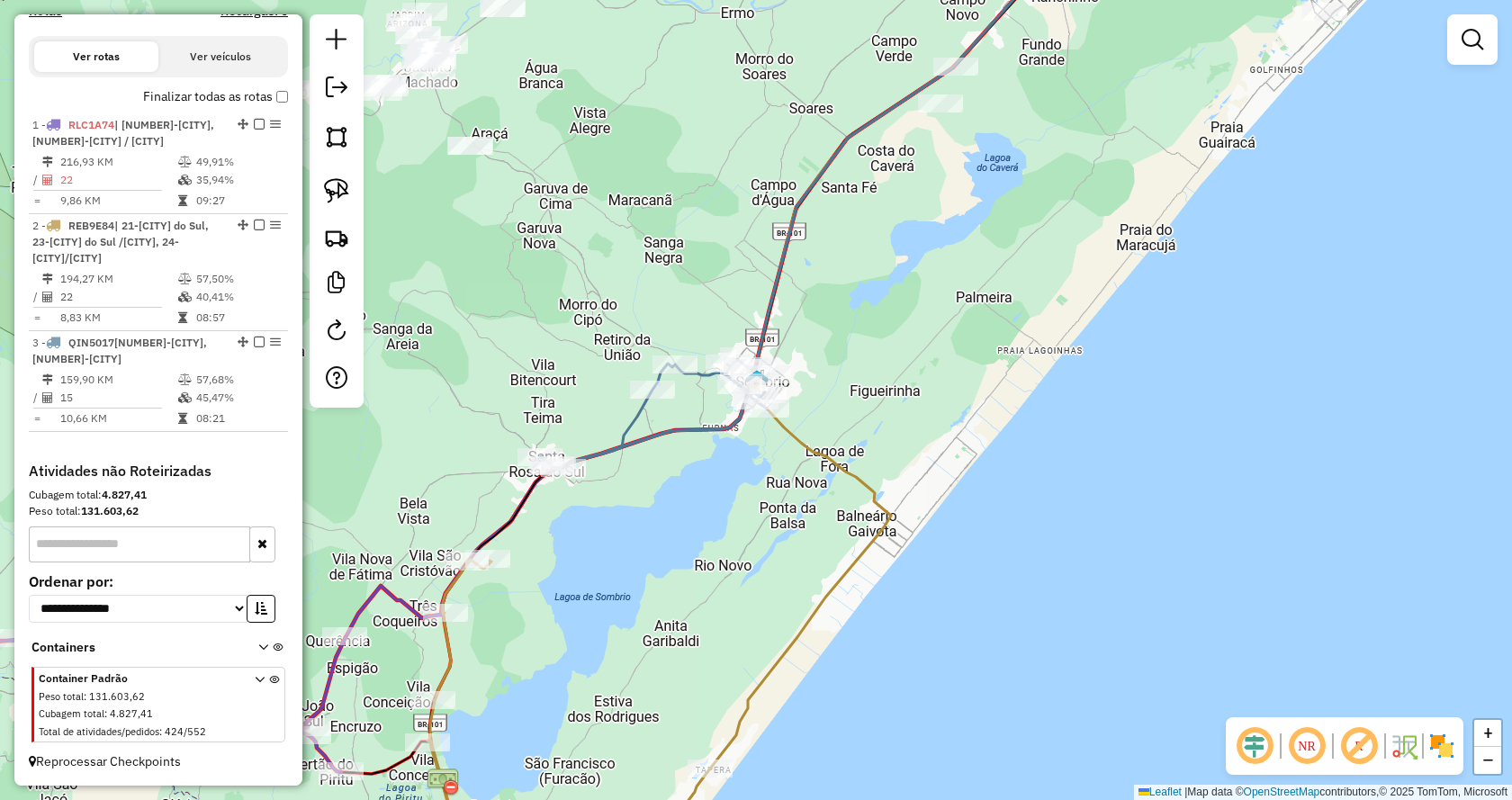 drag, startPoint x: 943, startPoint y: 79, endPoint x: 933, endPoint y: 118, distance: 40.26164 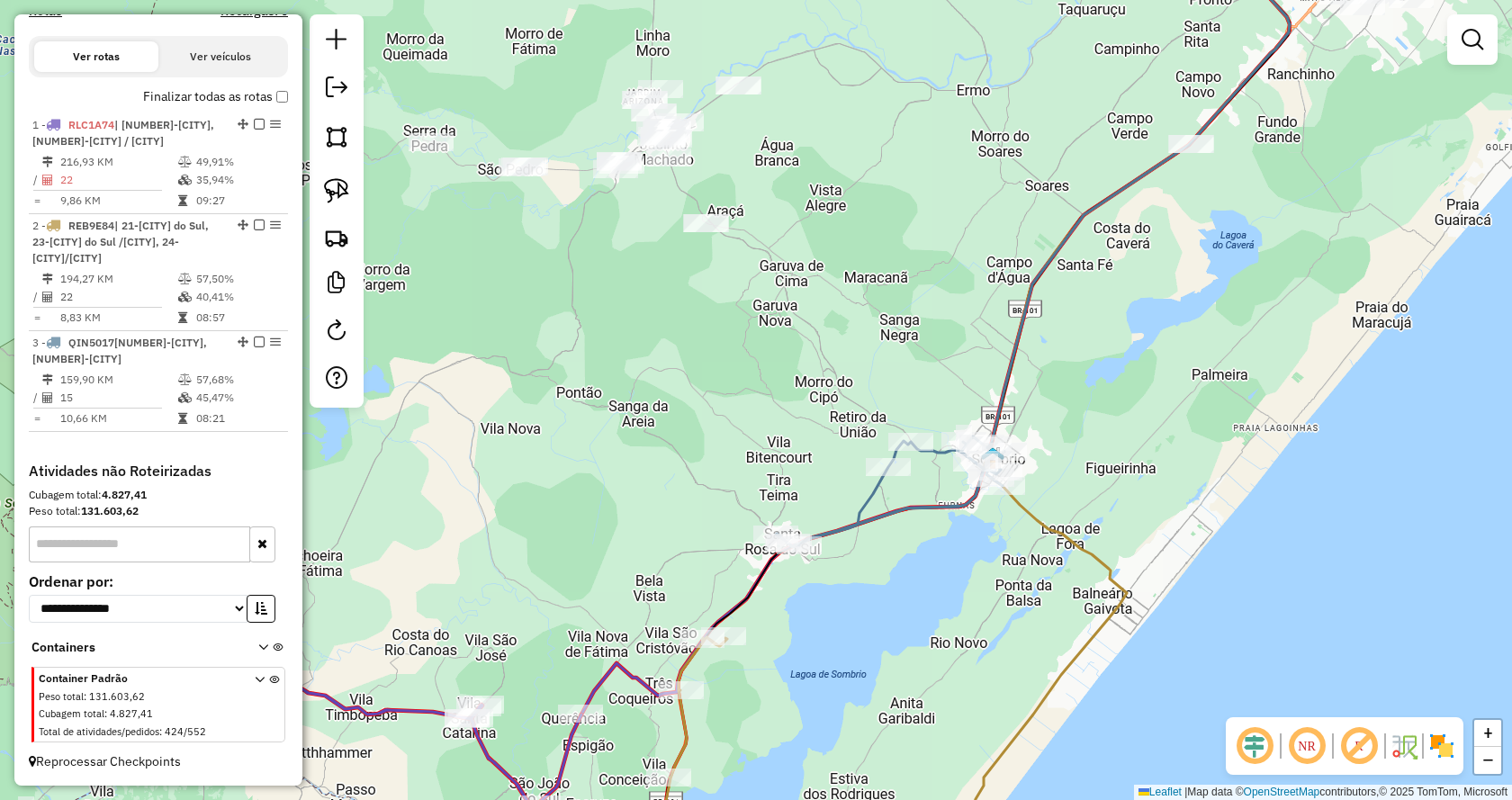 drag, startPoint x: 1069, startPoint y: 184, endPoint x: 1216, endPoint y: 238, distance: 156.6046 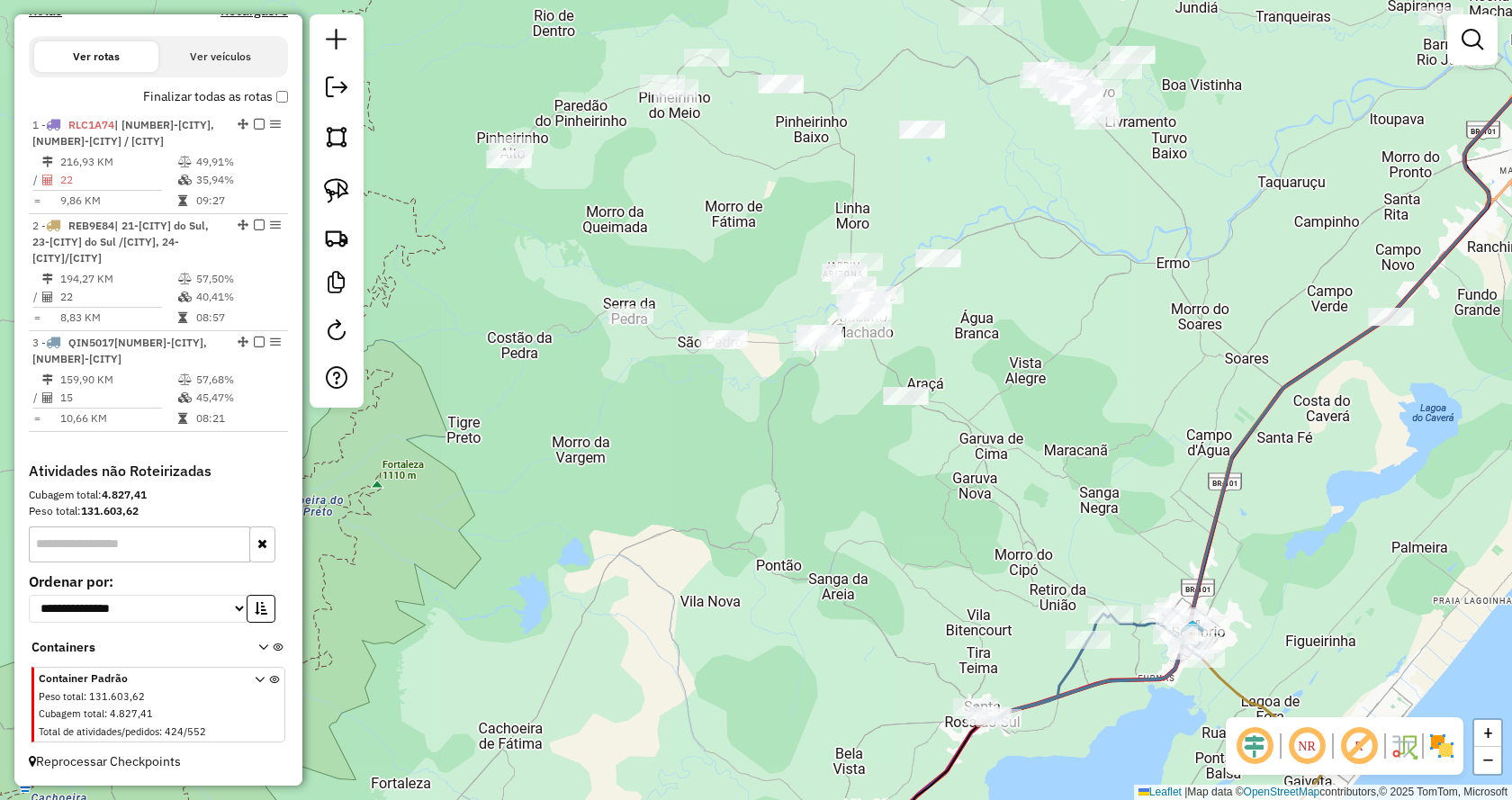 drag, startPoint x: 905, startPoint y: 171, endPoint x: 1105, endPoint y: 344, distance: 264.4409 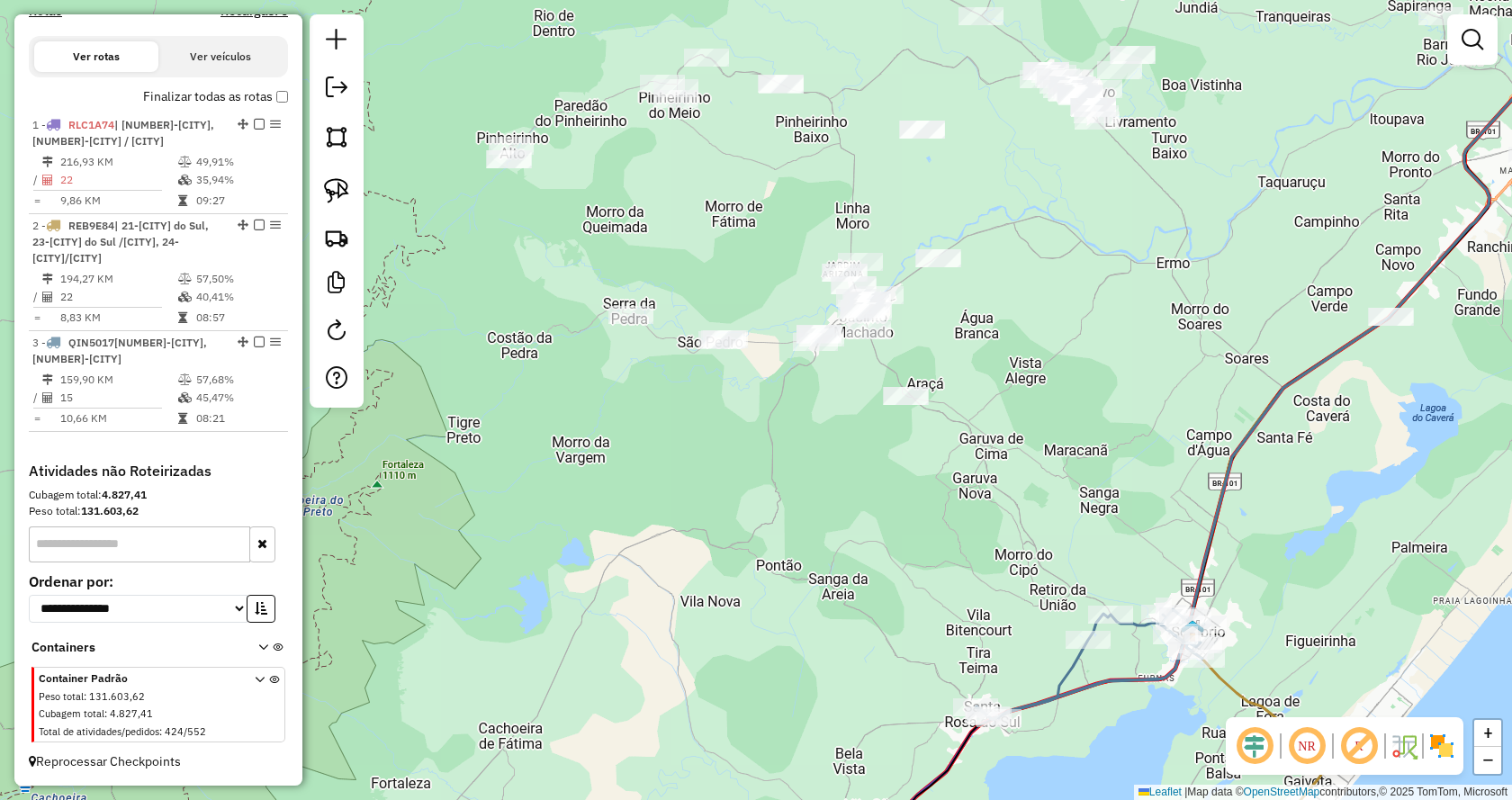 click on "Janela de atendimento Grade de atendimento Capacidade Transportadoras Veículos Cliente Pedidos  Rotas Selecione os dias de semana para filtrar as janelas de atendimento  Seg   Ter   Qua   Qui   Sex   Sáb   Dom  Informe o período da janela de atendimento: De: Até:  Filtrar exatamente a janela do cliente  Considerar janela de atendimento padrão  Selecione os dias de semana para filtrar as grades de atendimento  Seg   Ter   Qua   Qui   Sex   Sáb   Dom   Considerar clientes sem dia de atendimento cadastrado  Clientes fora do dia de atendimento selecionado Filtrar as atividades entre os valores definidos abaixo:  Peso mínimo:   Peso máximo:   Cubagem mínima:   Cubagem máxima:   De:   Até:  Filtrar as atividades entre o tempo de atendimento definido abaixo:  De:   Até:   Considerar capacidade total dos clientes não roteirizados Transportadora: Selecione um ou mais itens Tipo de veículo: Selecione um ou mais itens Veículo: Selecione um ou mais itens Motorista: Selecione um ou mais itens Nome: Rótulo:" 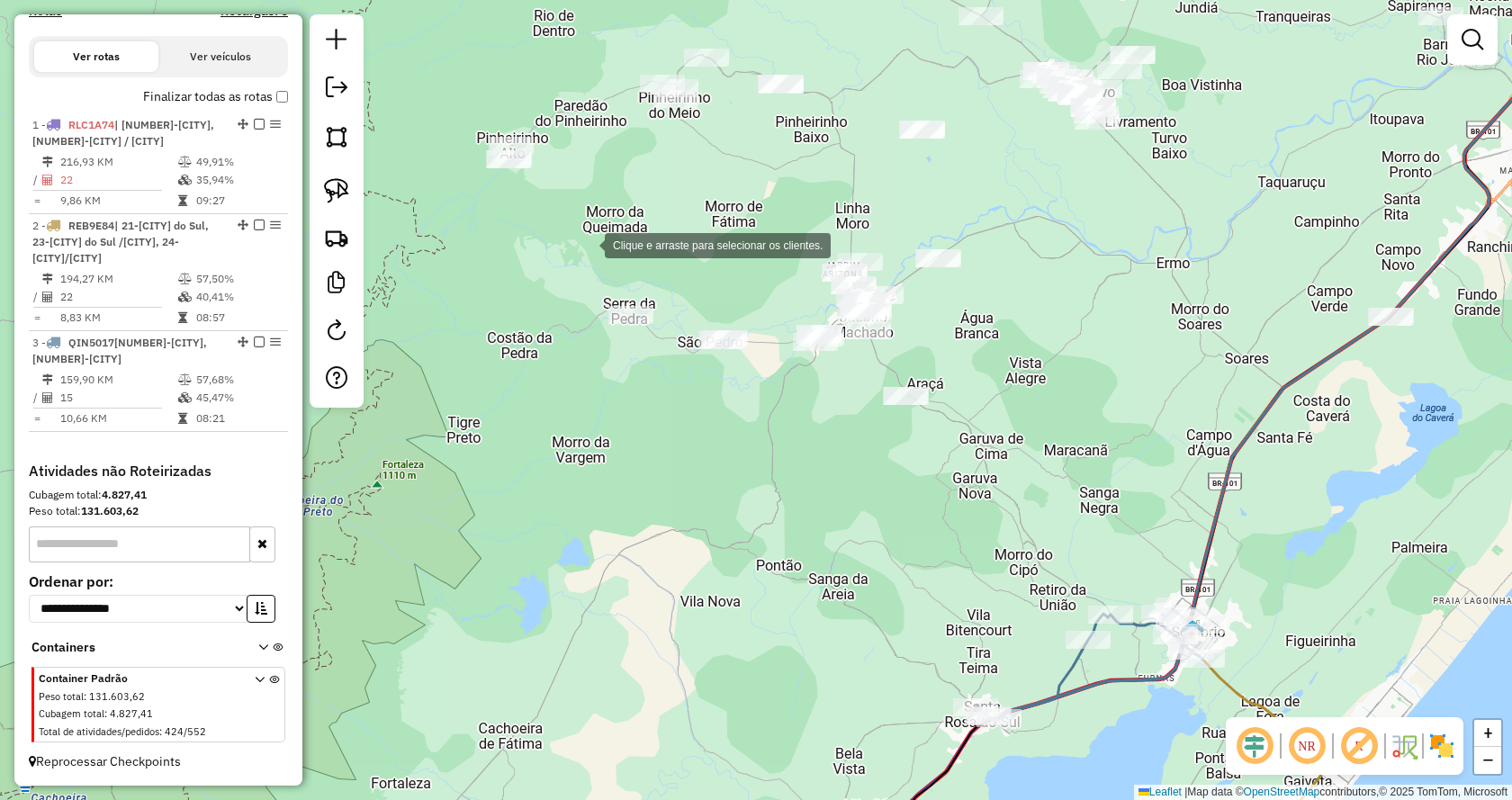 click on "Clique e arraste para selecionar os clientes. Janela de atendimento Grade de atendimento Capacidade Transportadoras Veículos Cliente Pedidos  Rotas Selecione os dias de semana para filtrar as janelas de atendimento  Seg   Ter   Qua   Qui   Sex   Sáb   Dom  Informe o período da janela de atendimento: De: Até:  Filtrar exatamente a janela do cliente  Considerar janela de atendimento padrão  Selecione os dias de semana para filtrar as grades de atendimento  Seg   Ter   Qua   Qui   Sex   Sáb   Dom   Considerar clientes sem dia de atendimento cadastrado  Clientes fora do dia de atendimento selecionado Filtrar as atividades entre os valores definidos abaixo:  Peso mínimo:   Peso máximo:   Cubagem mínima:   Cubagem máxima:   De:   Até:  Filtrar as atividades entre o tempo de atendimento definido abaixo:  De:   Até:   Considerar capacidade total dos clientes não roteirizados Transportadora: Selecione um ou mais itens Tipo de veículo: Selecione um ou mais itens Veículo: Selecione um ou mais itens Nome:" 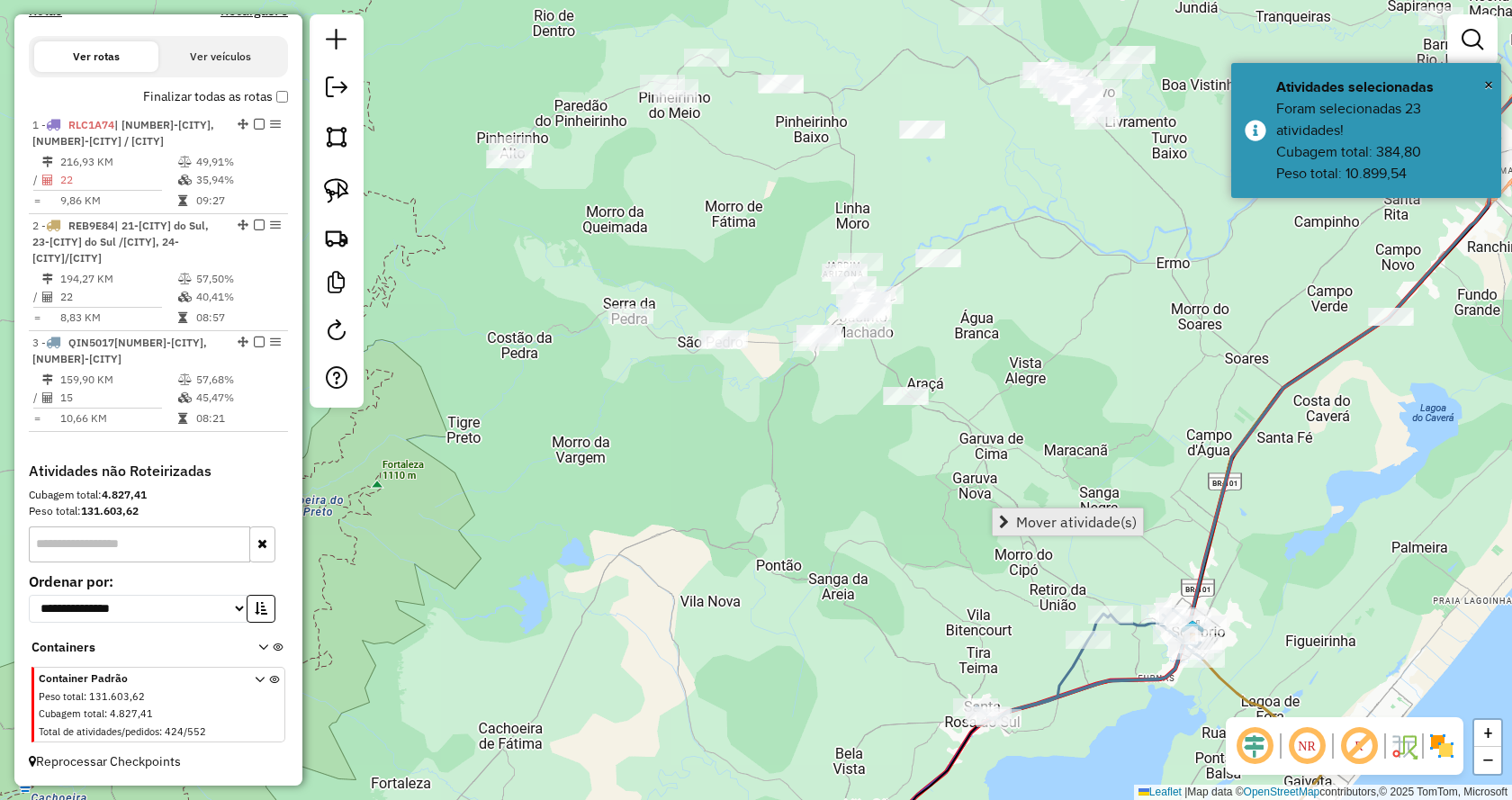 click on "Mover atividade(s)" at bounding box center [1076, 522] 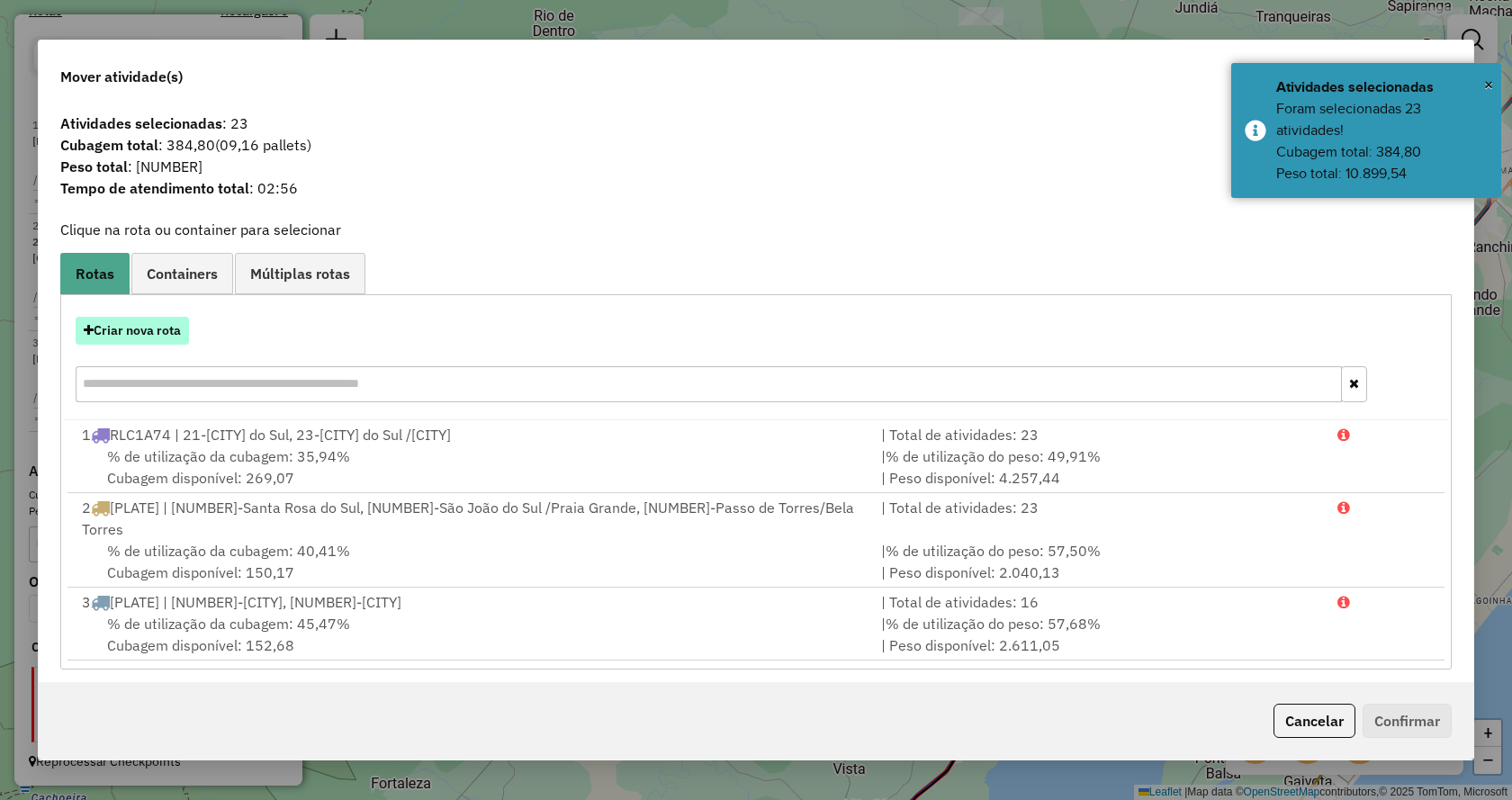 click on "Criar nova rota" at bounding box center [132, 330] 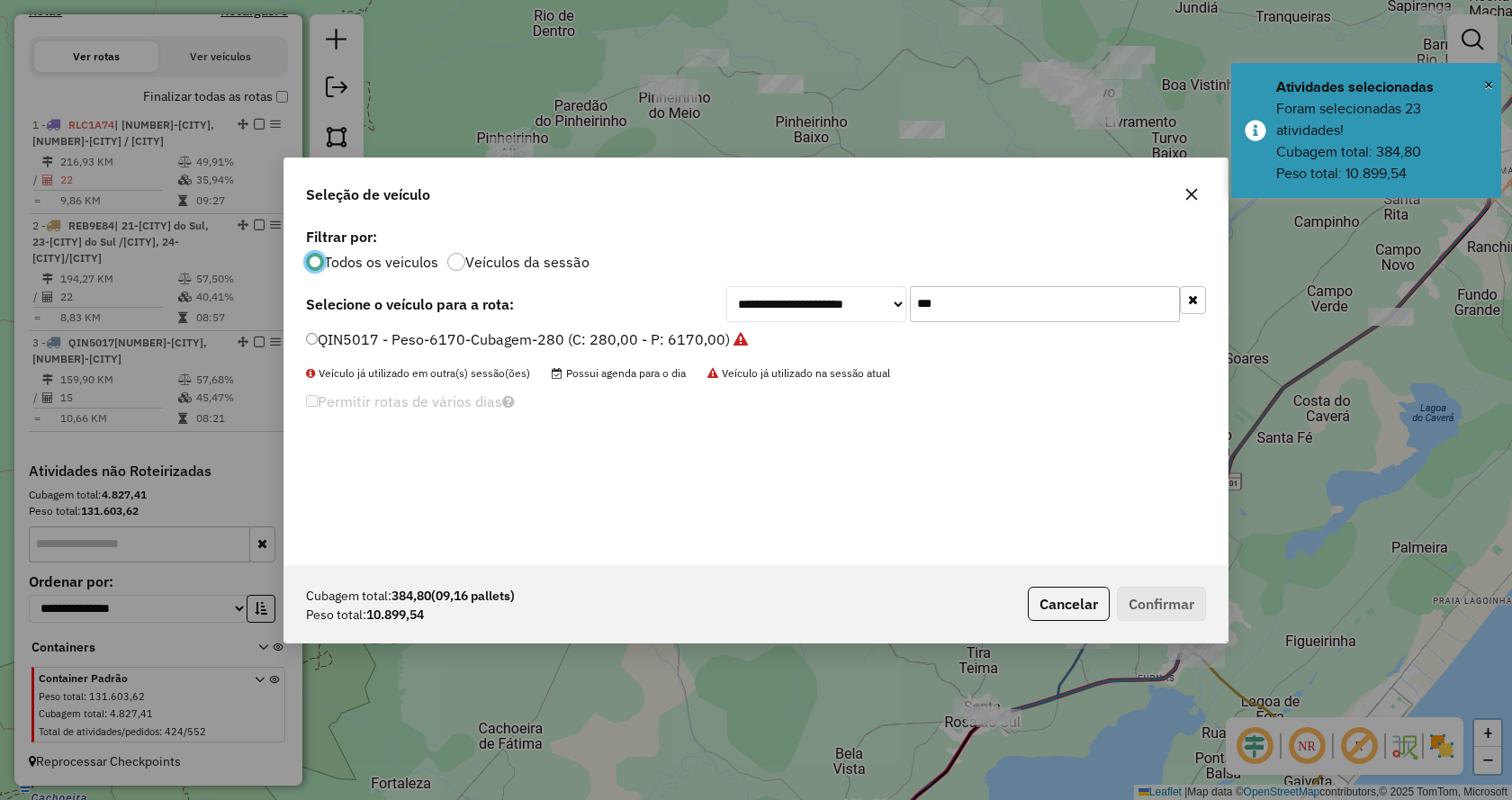 scroll, scrollTop: 10, scrollLeft: 5, axis: both 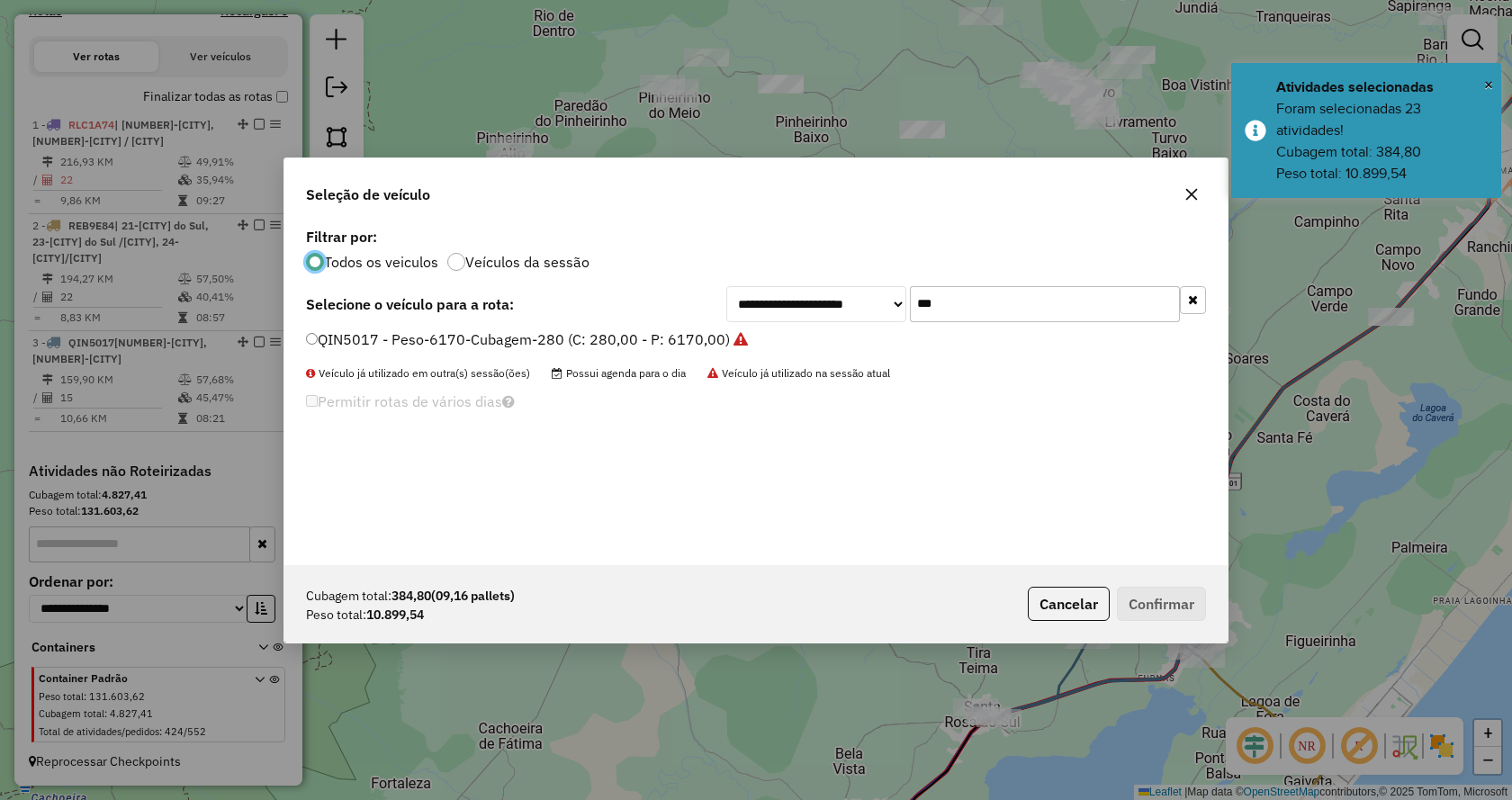 click on "***" 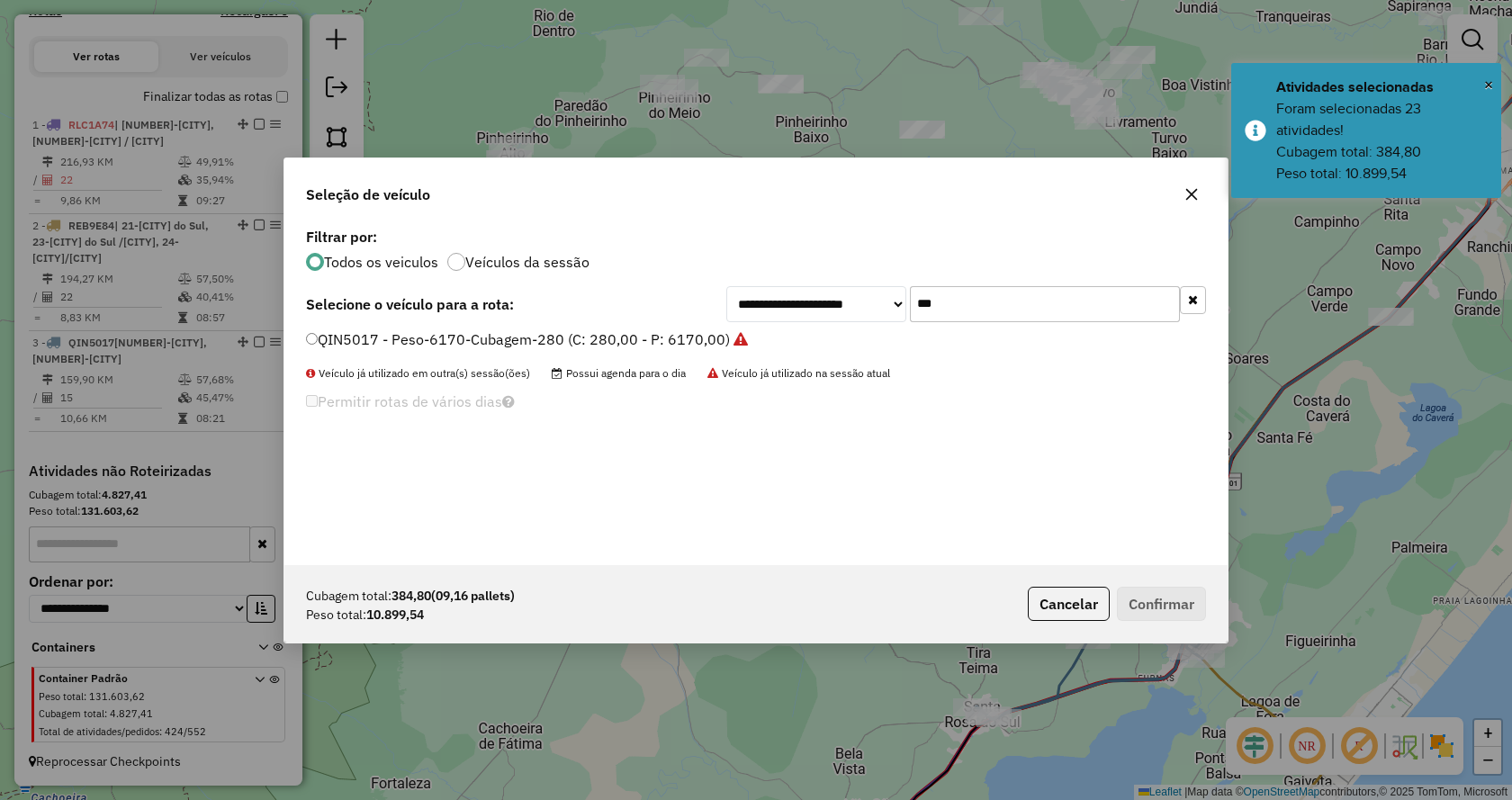click on "***" 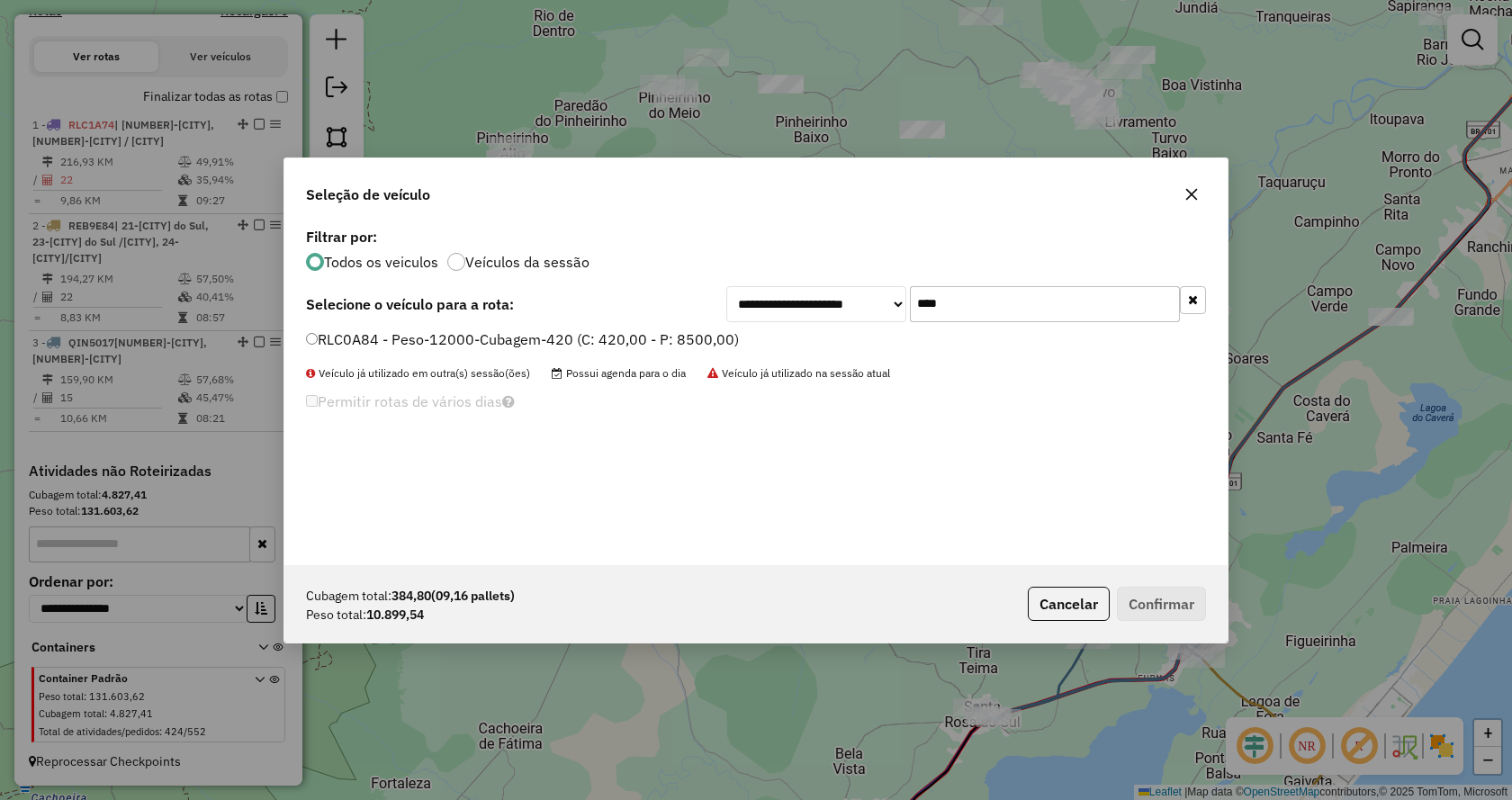 type on "****" 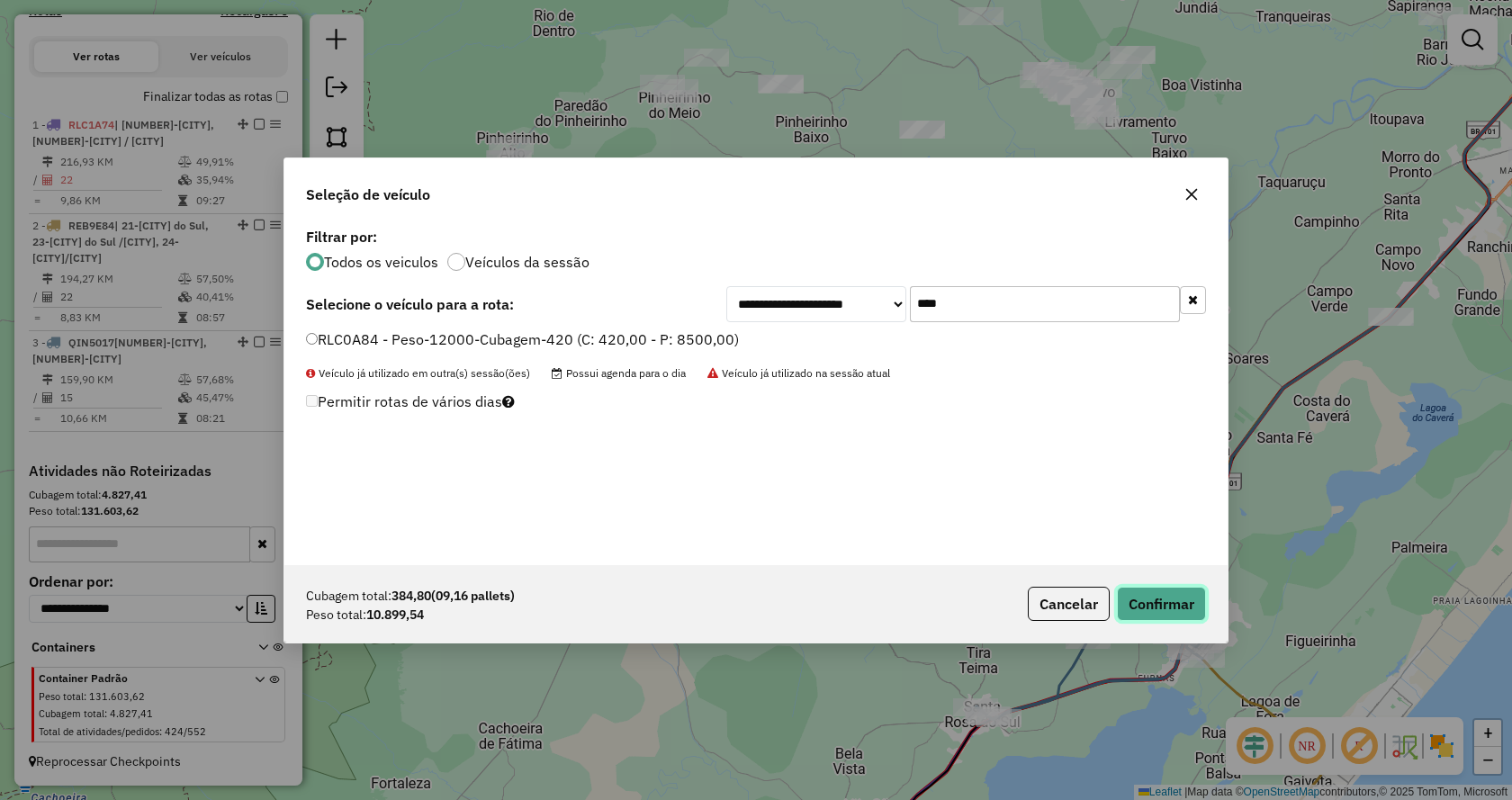 click on "Confirmar" 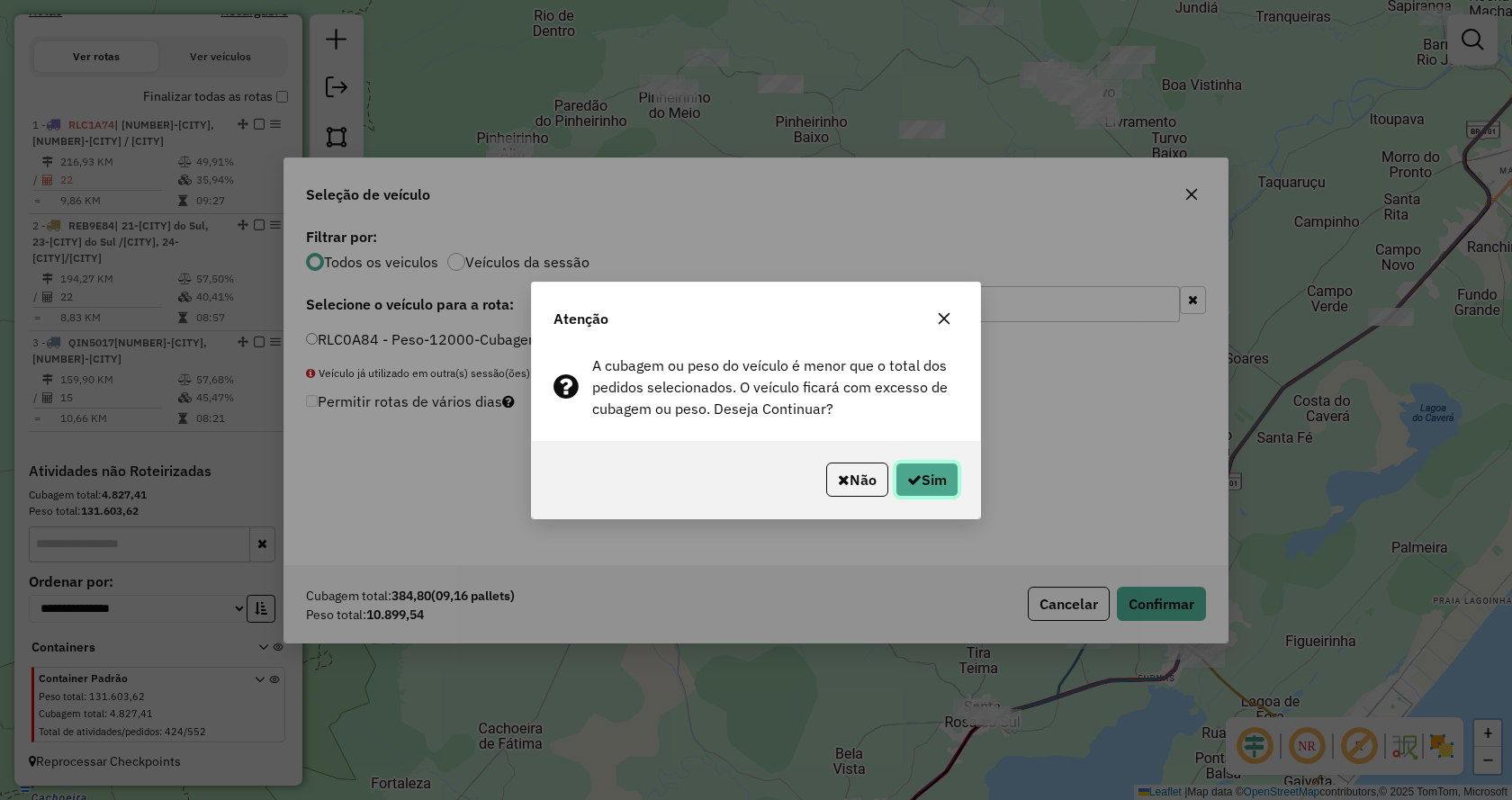 click on "Sim" 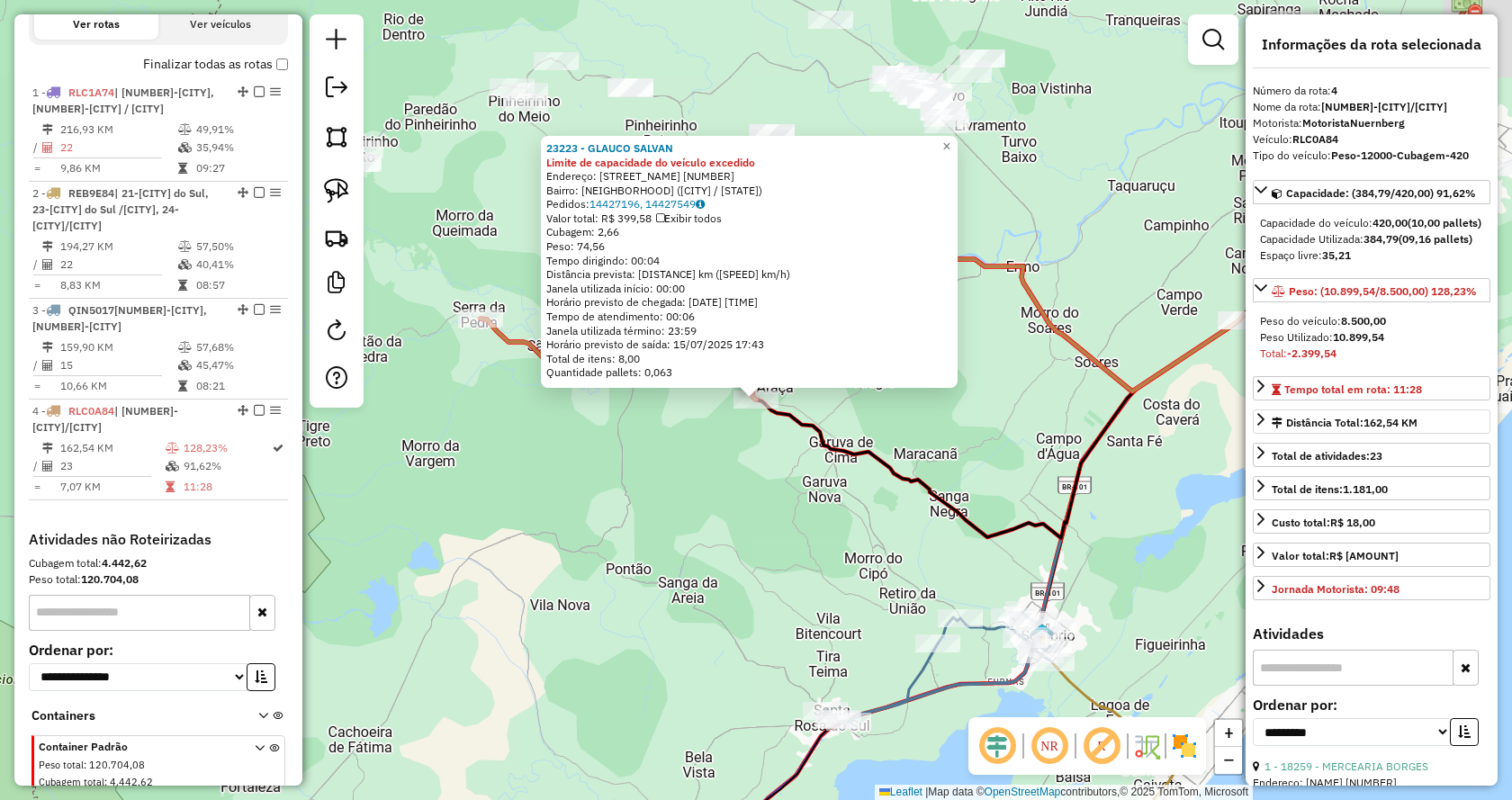 scroll, scrollTop: 725, scrollLeft: 0, axis: vertical 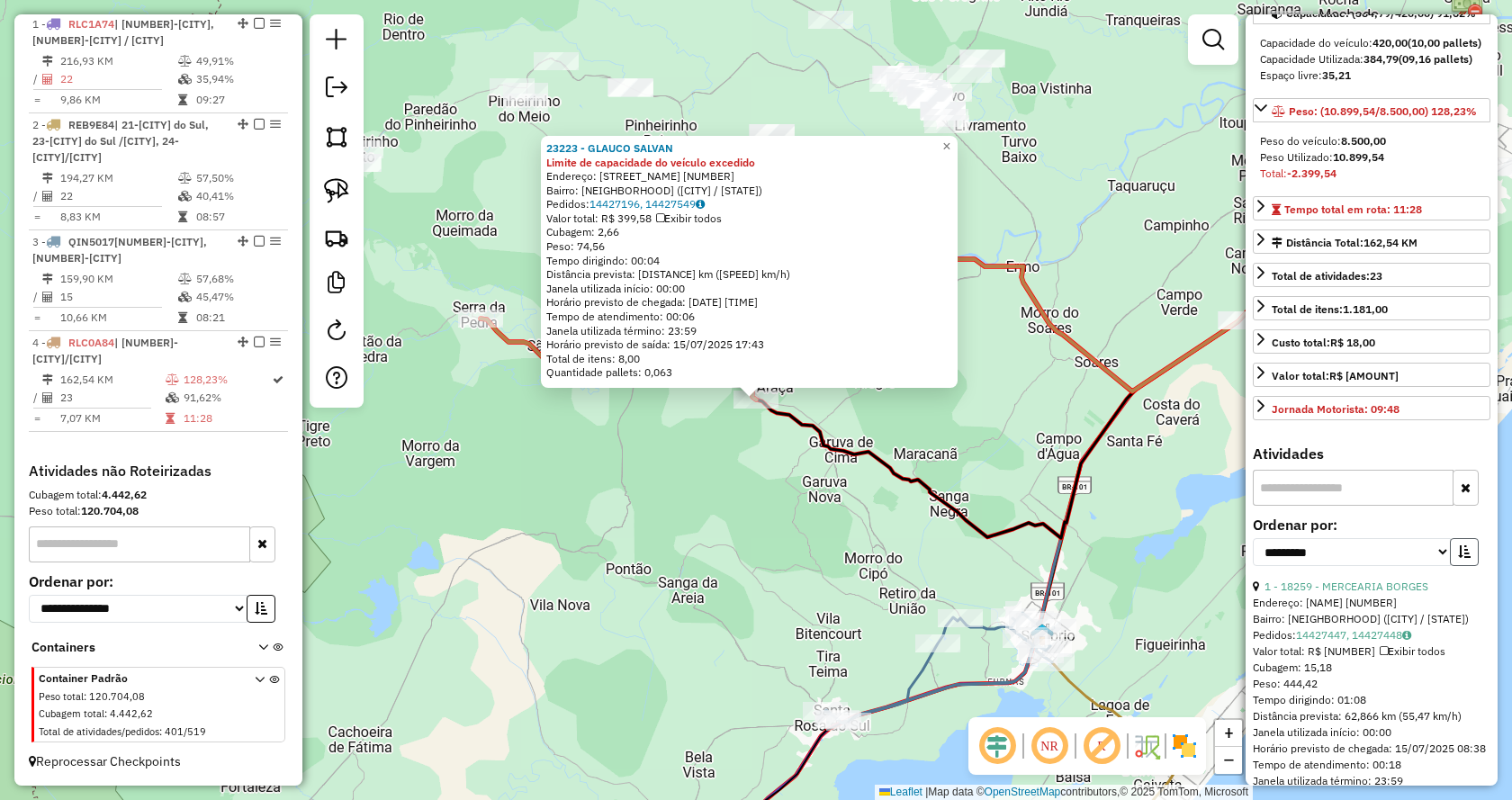 click at bounding box center [1464, 552] 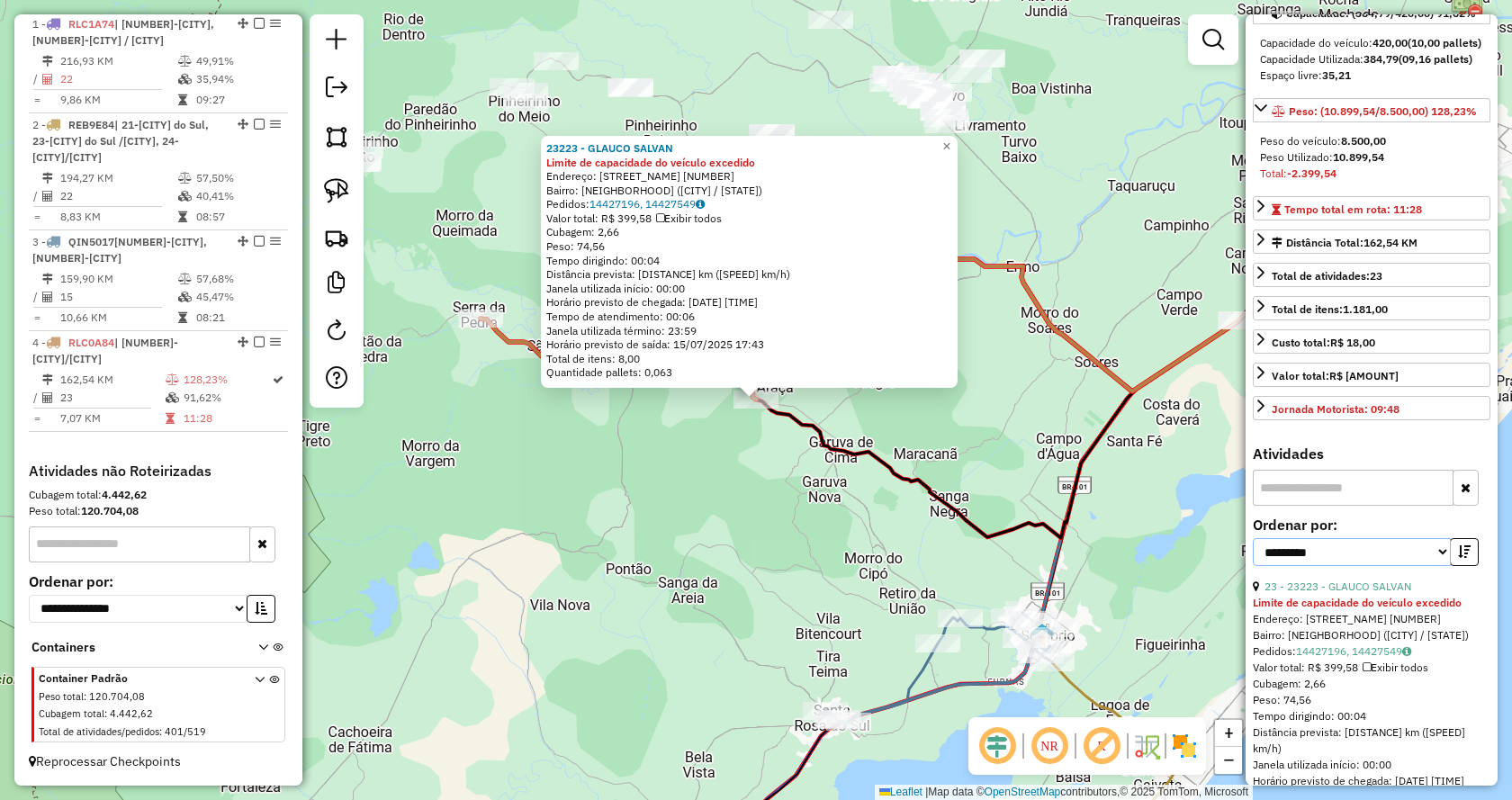 click on "**********" at bounding box center [1352, 552] 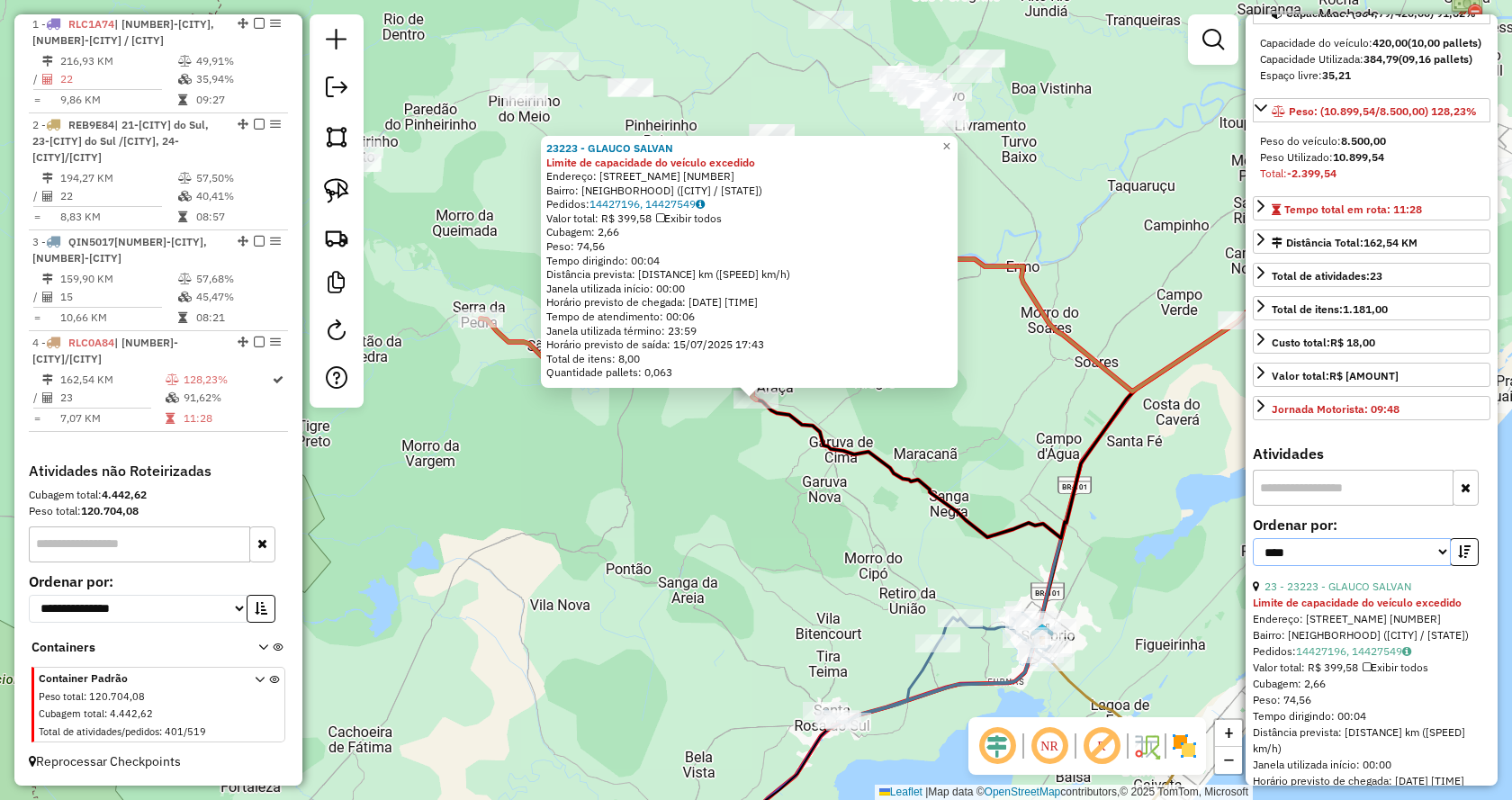 click on "**********" at bounding box center (1352, 552) 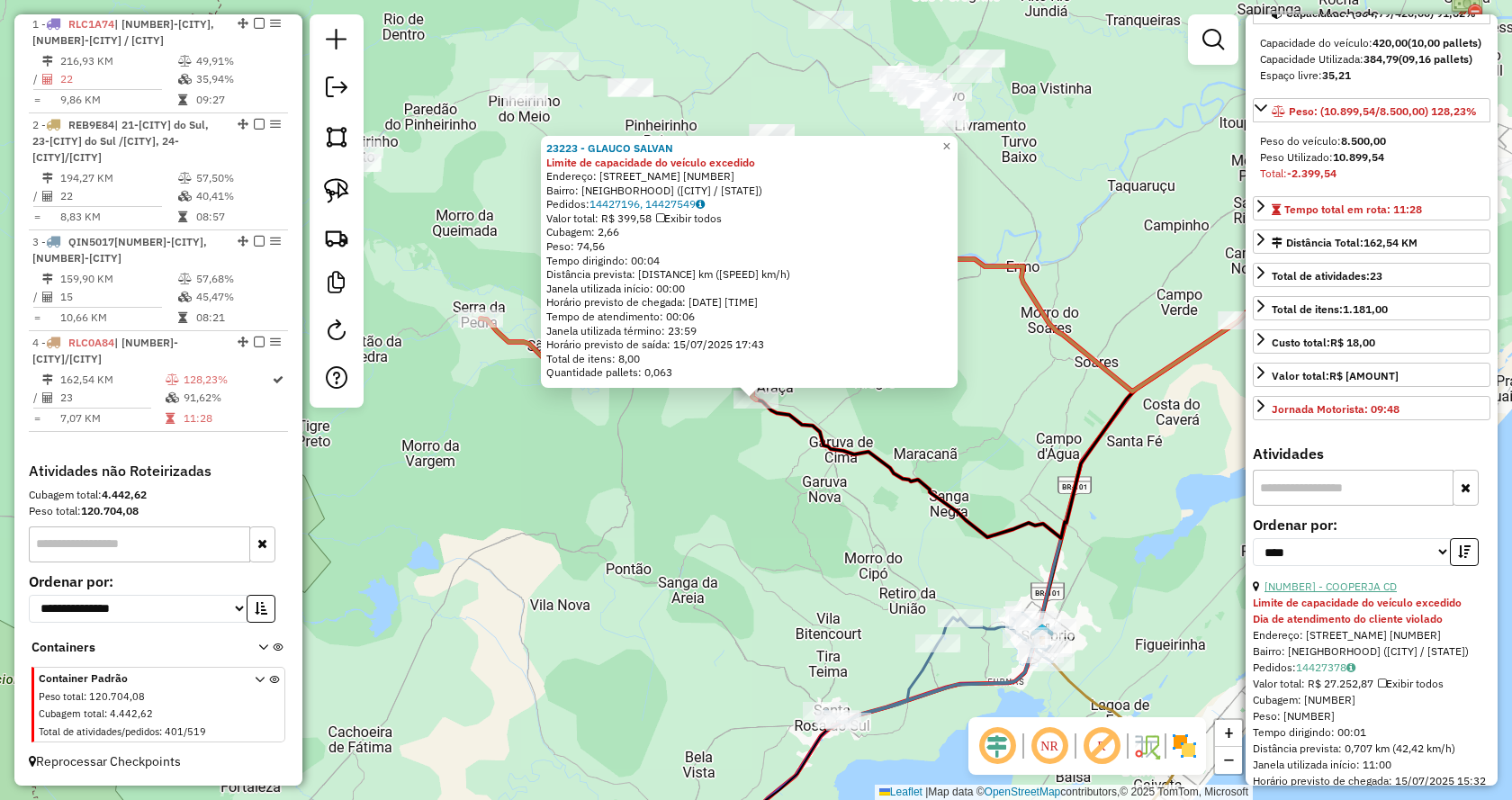 click on "22 - 16529 - COOPERJA CD" at bounding box center [1330, 586] 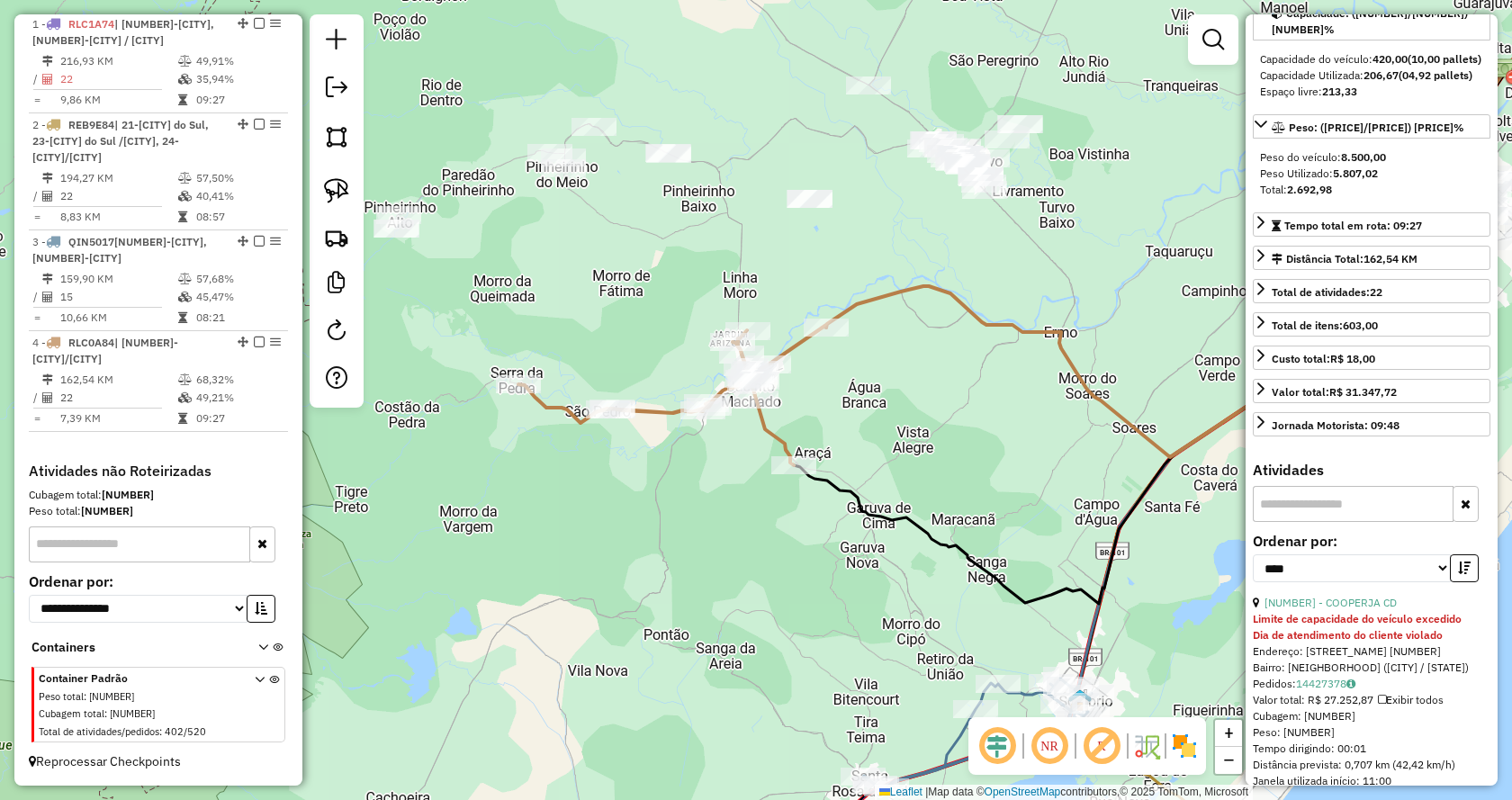 click on "22 - 16529 - COOPERJA CD" at bounding box center (1330, 602) 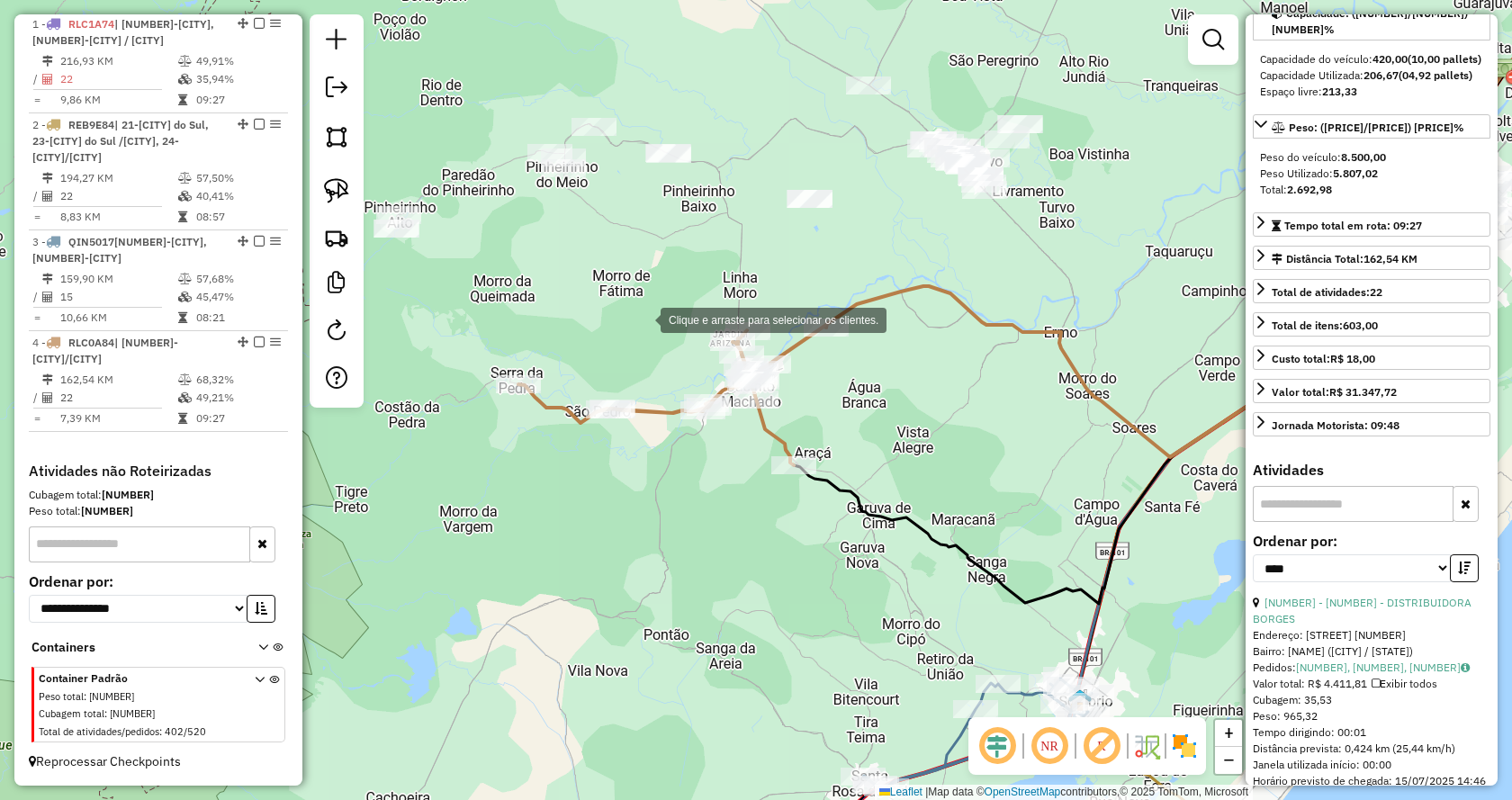 click on "Clique e arraste para selecionar os clientes. Janela de atendimento Grade de atendimento Capacidade Transportadoras Veículos Cliente Pedidos  Rotas Selecione os dias de semana para filtrar as janelas de atendimento  Seg   Ter   Qua   Qui   Sex   Sáb   Dom  Informe o período da janela de atendimento: De: Até:  Filtrar exatamente a janela do cliente  Considerar janela de atendimento padrão  Selecione os dias de semana para filtrar as grades de atendimento  Seg   Ter   Qua   Qui   Sex   Sáb   Dom   Considerar clientes sem dia de atendimento cadastrado  Clientes fora do dia de atendimento selecionado Filtrar as atividades entre os valores definidos abaixo:  Peso mínimo:   Peso máximo:   Cubagem mínima:   Cubagem máxima:   De:   Até:  Filtrar as atividades entre o tempo de atendimento definido abaixo:  De:   Até:   Considerar capacidade total dos clientes não roteirizados Transportadora: Selecione um ou mais itens Tipo de veículo: Selecione um ou mais itens Veículo: Selecione um ou mais itens Nome:" 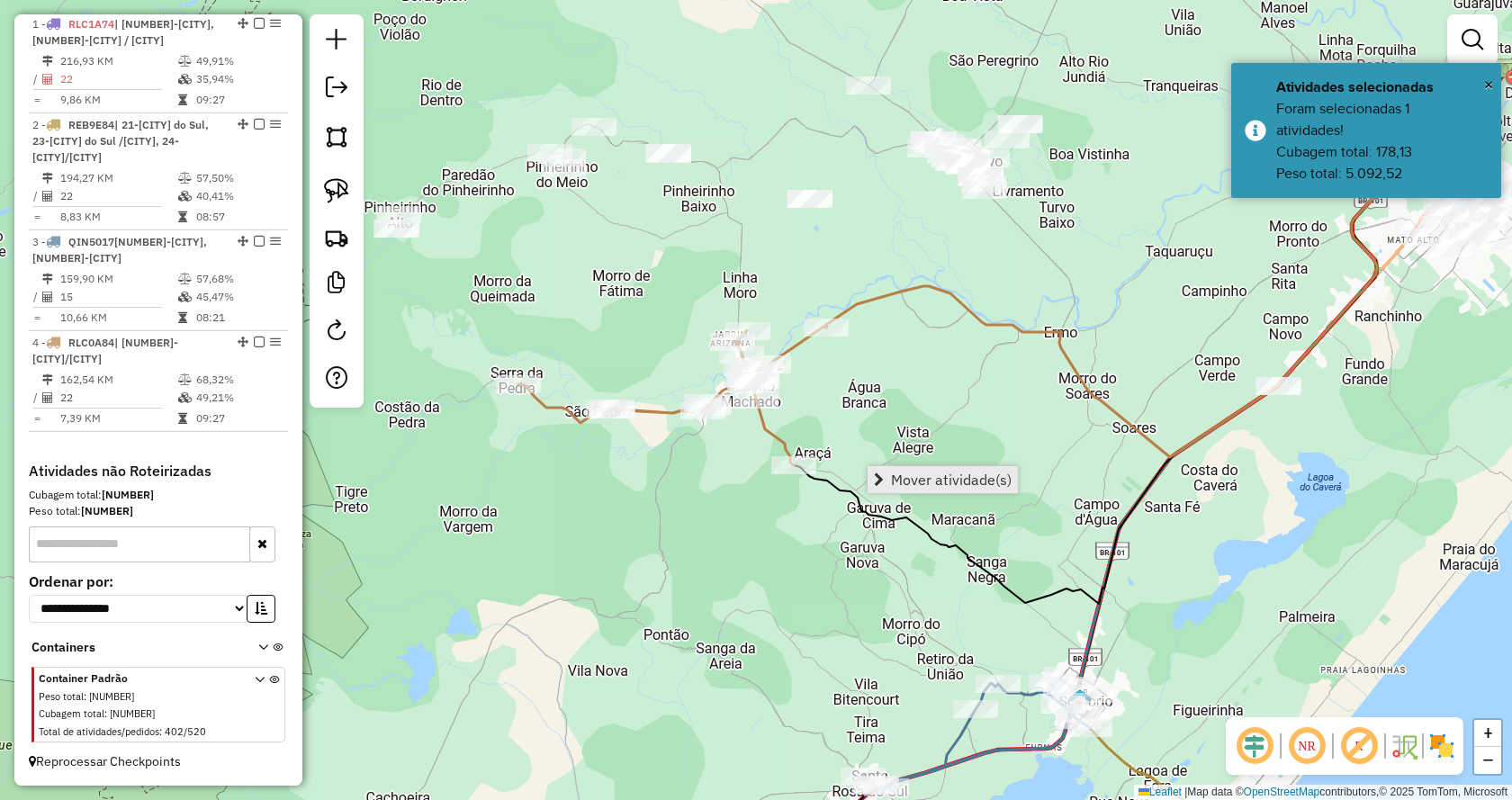 click on "Mover atividade(s)" at bounding box center (951, 480) 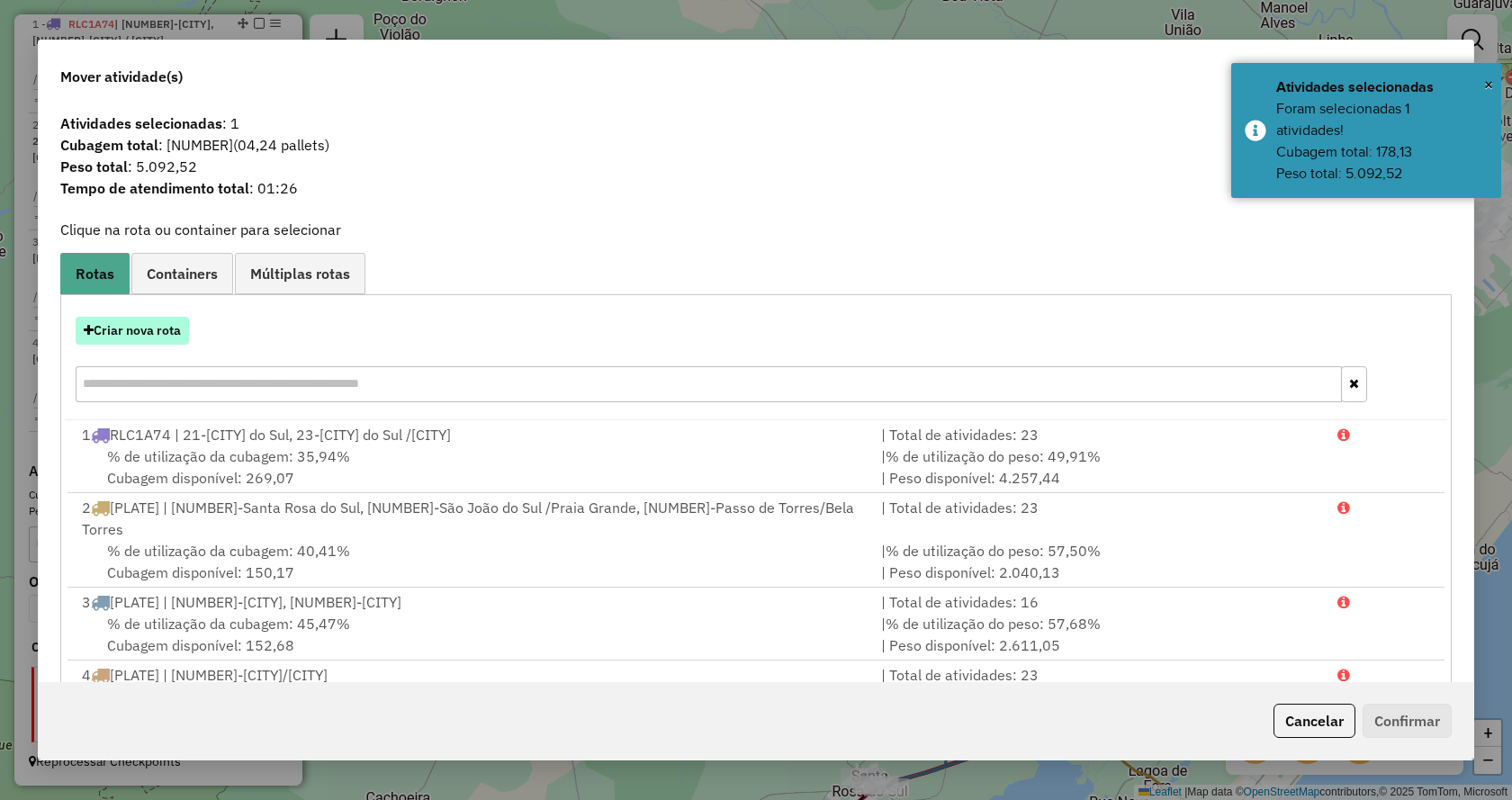 click on "Criar nova rota" at bounding box center [132, 330] 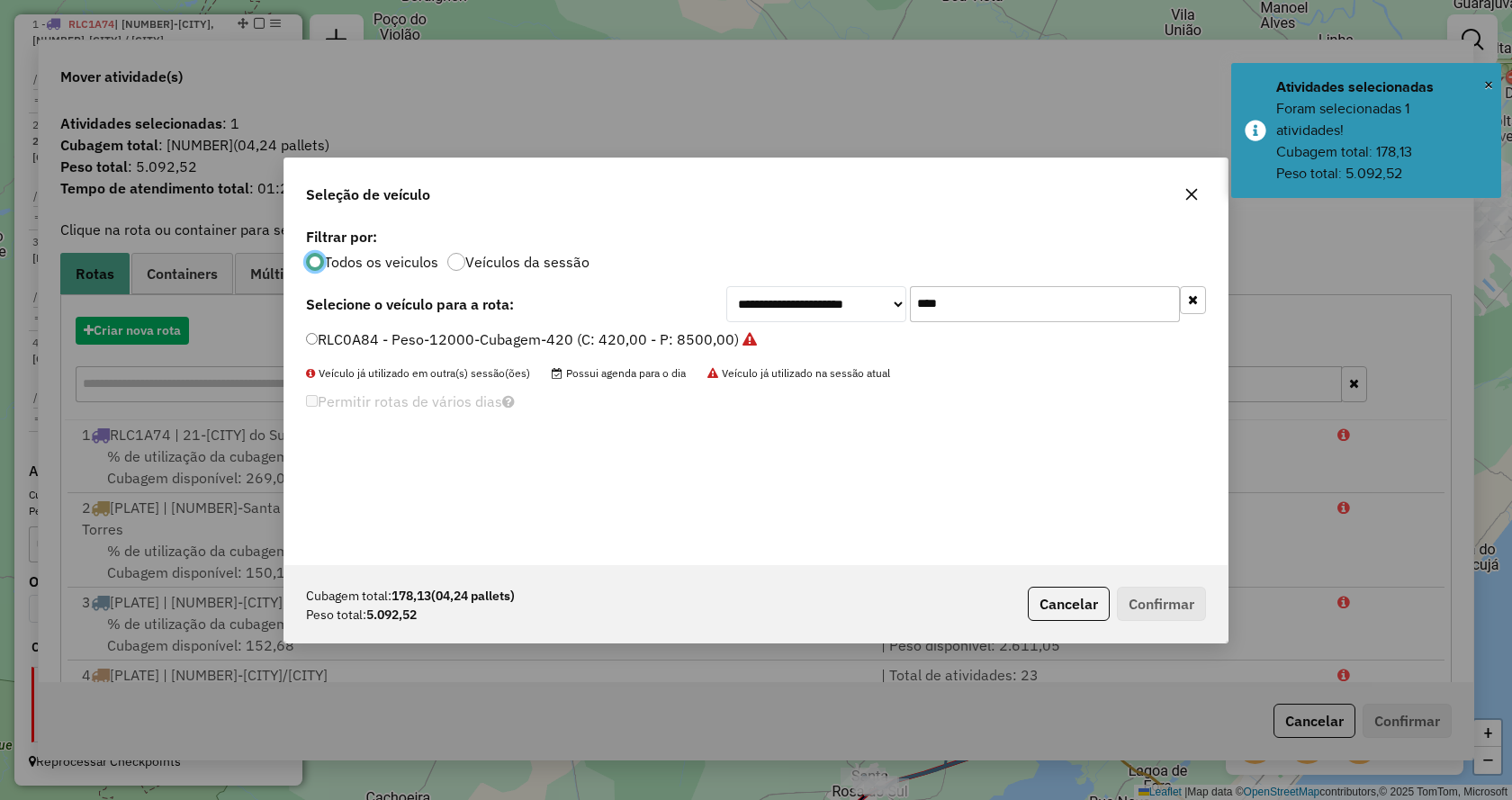 scroll, scrollTop: 10, scrollLeft: 5, axis: both 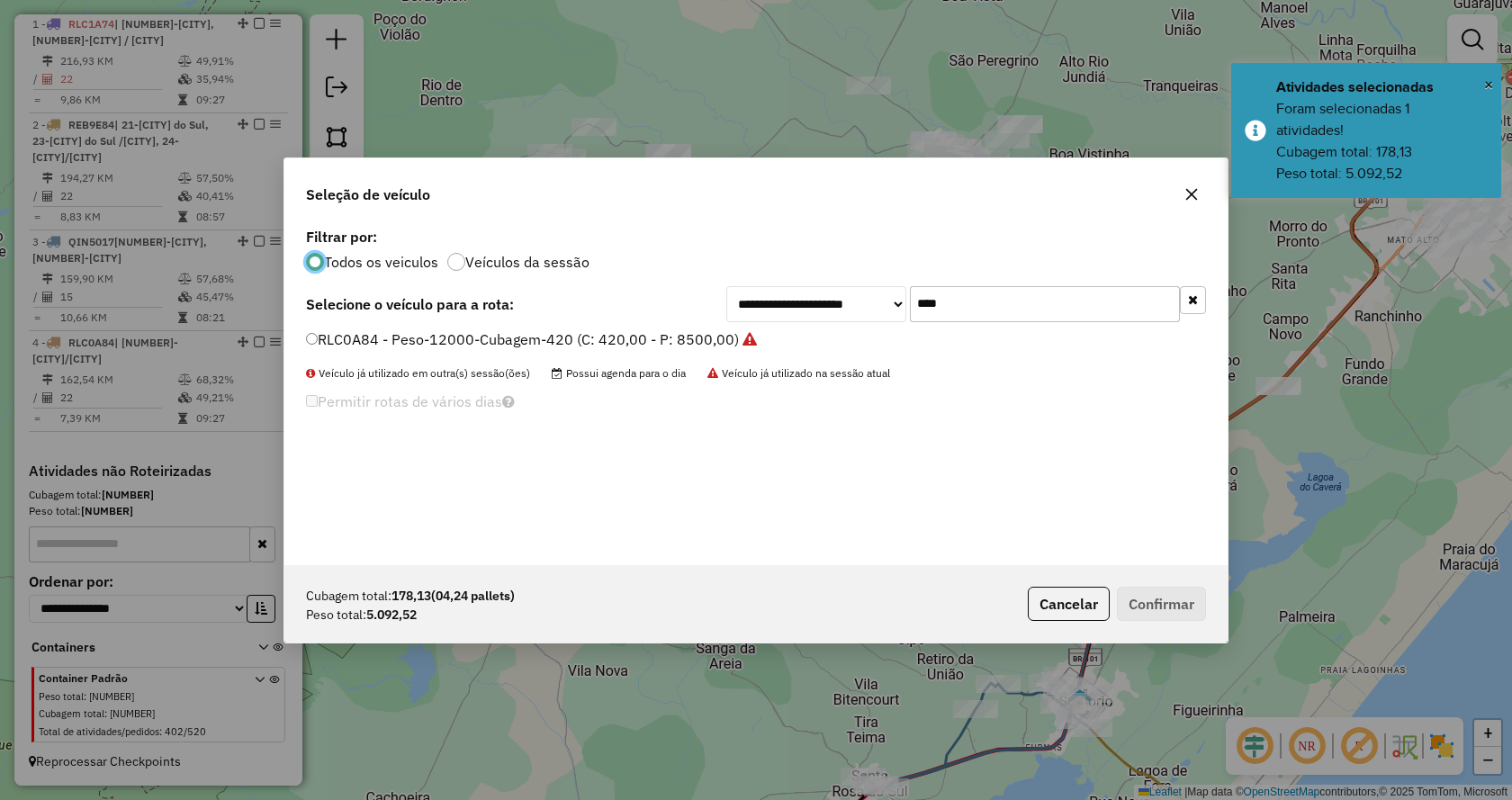click on "****" 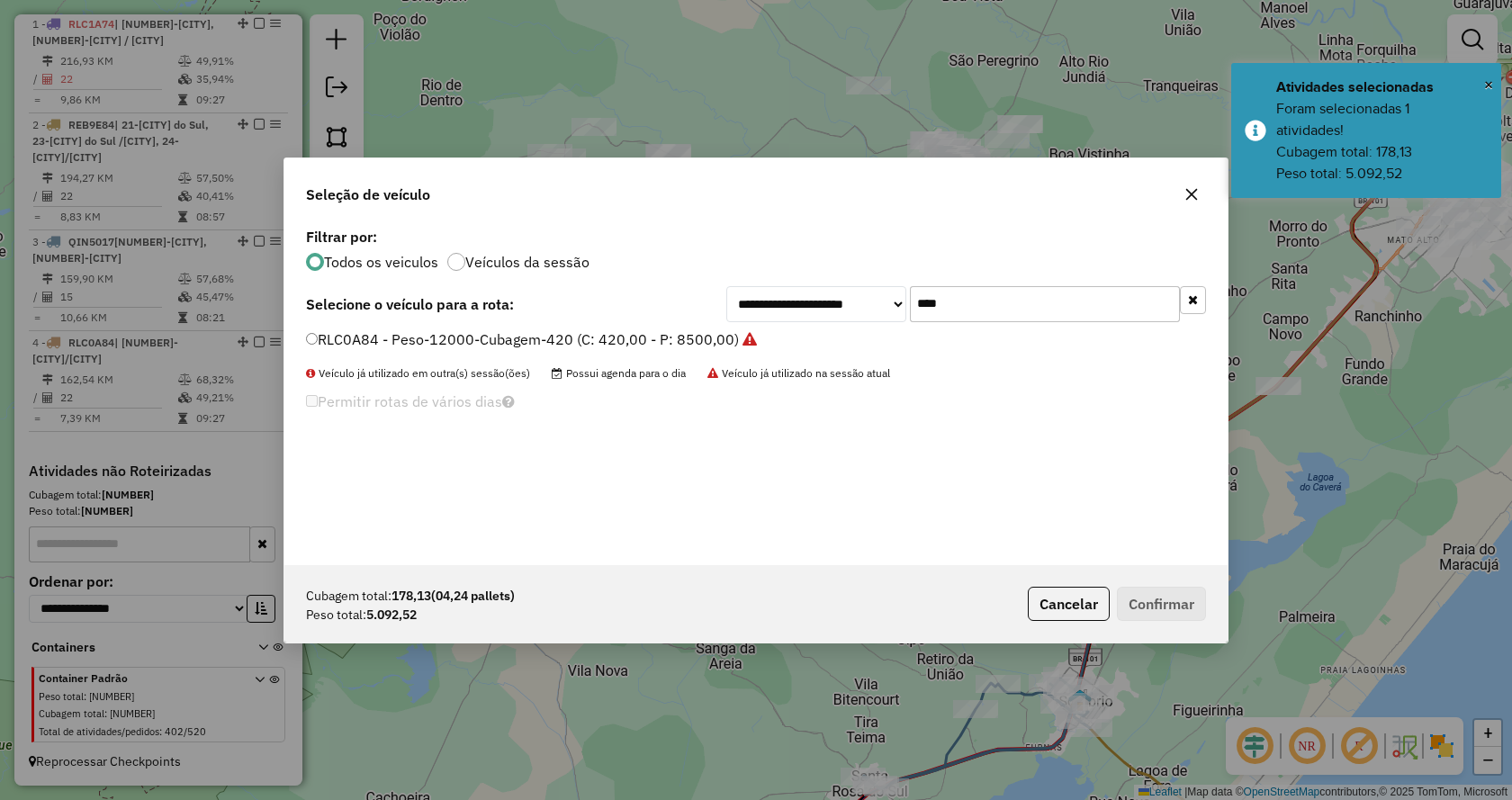 click on "****" 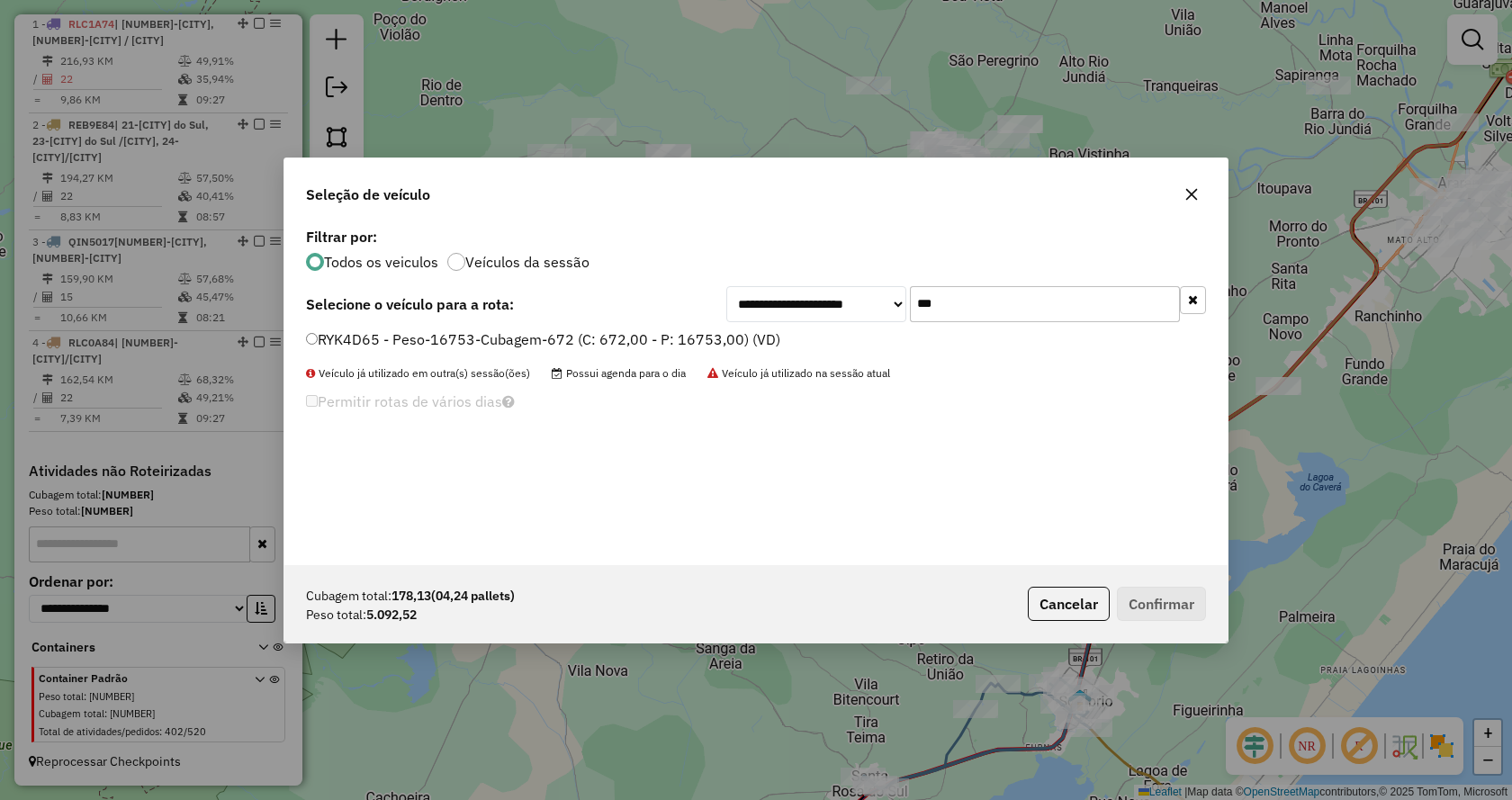 type on "***" 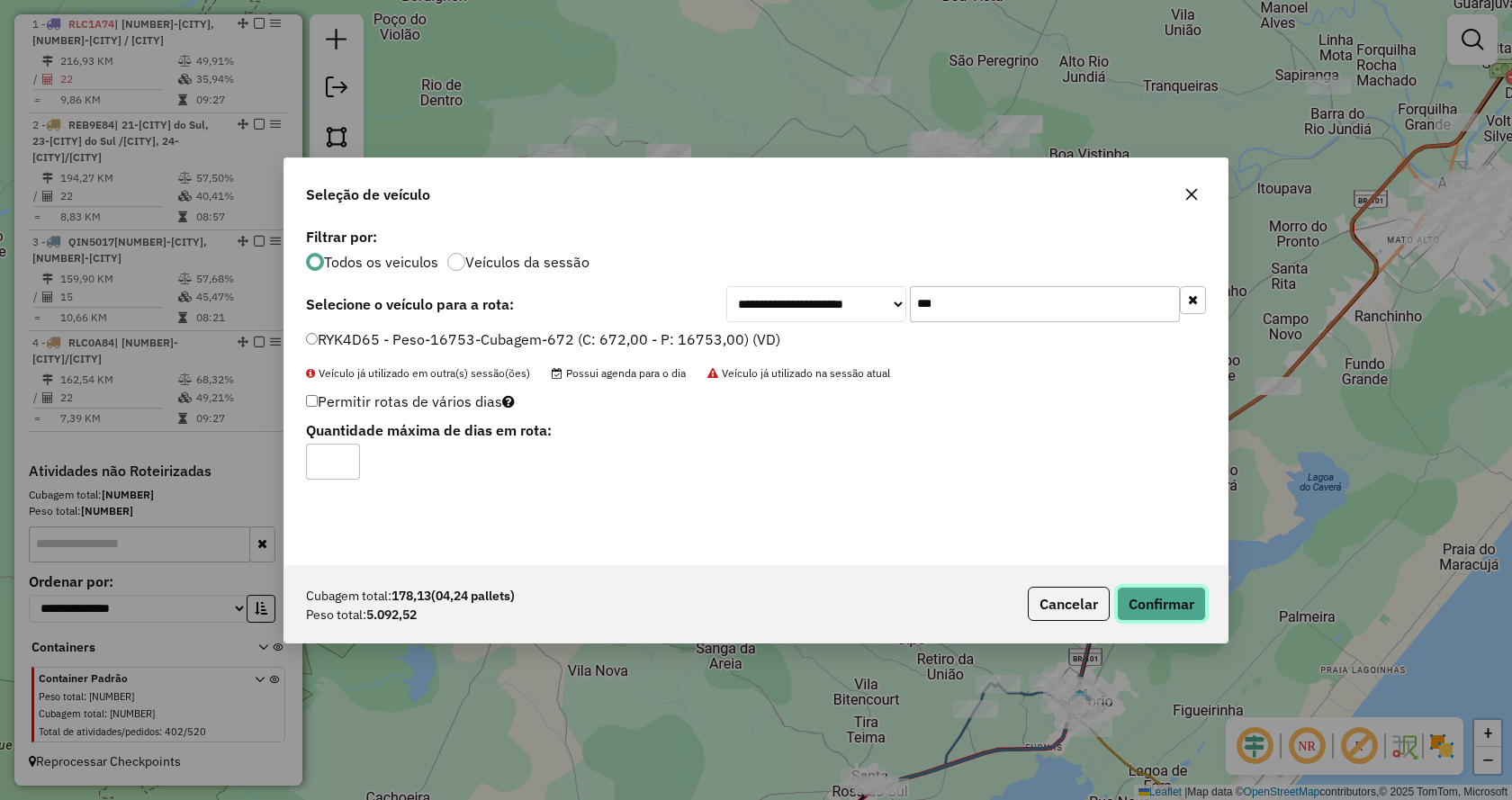 click on "Confirmar" 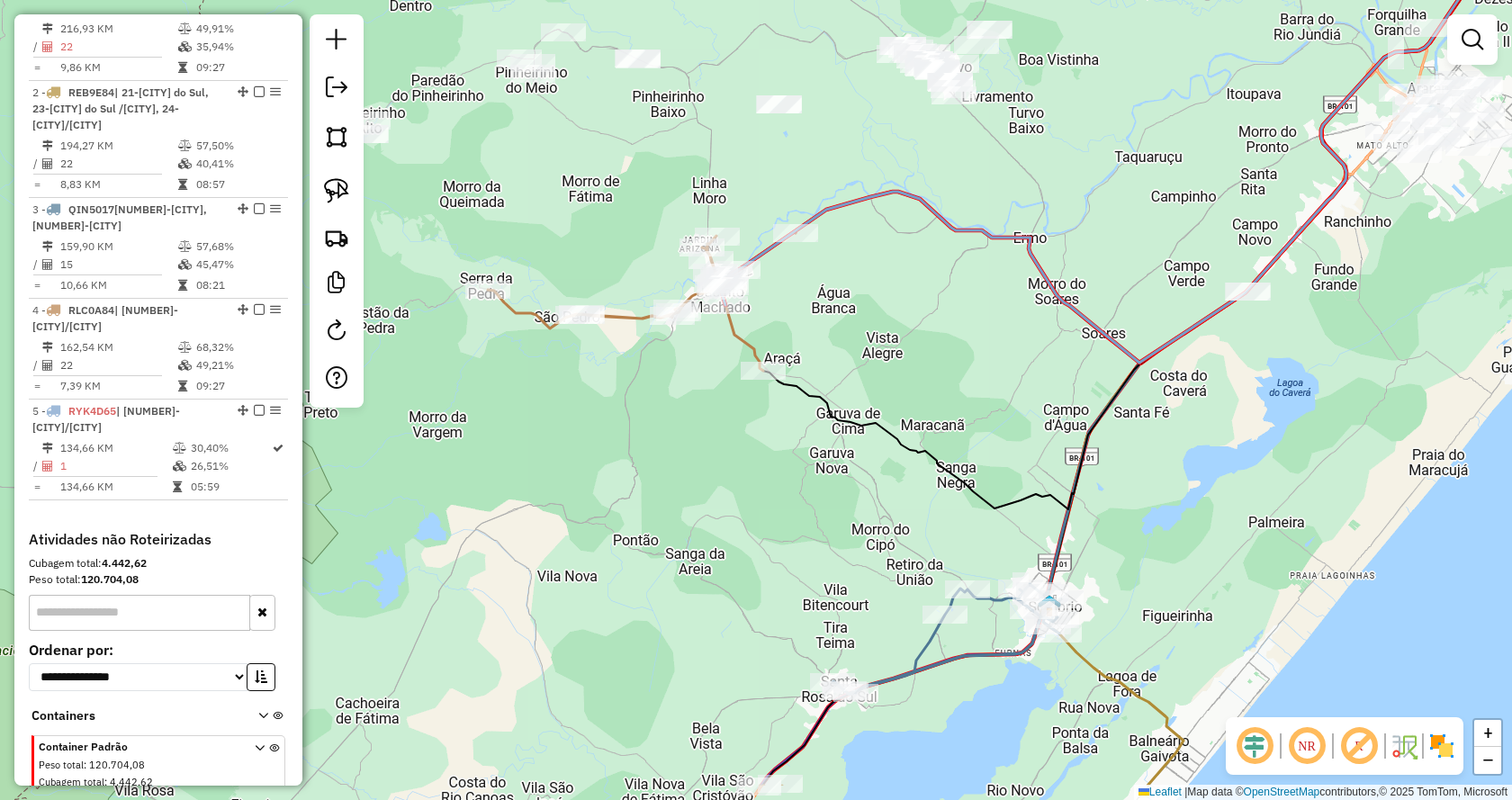 drag, startPoint x: 1282, startPoint y: 584, endPoint x: 1251, endPoint y: 483, distance: 105.650367 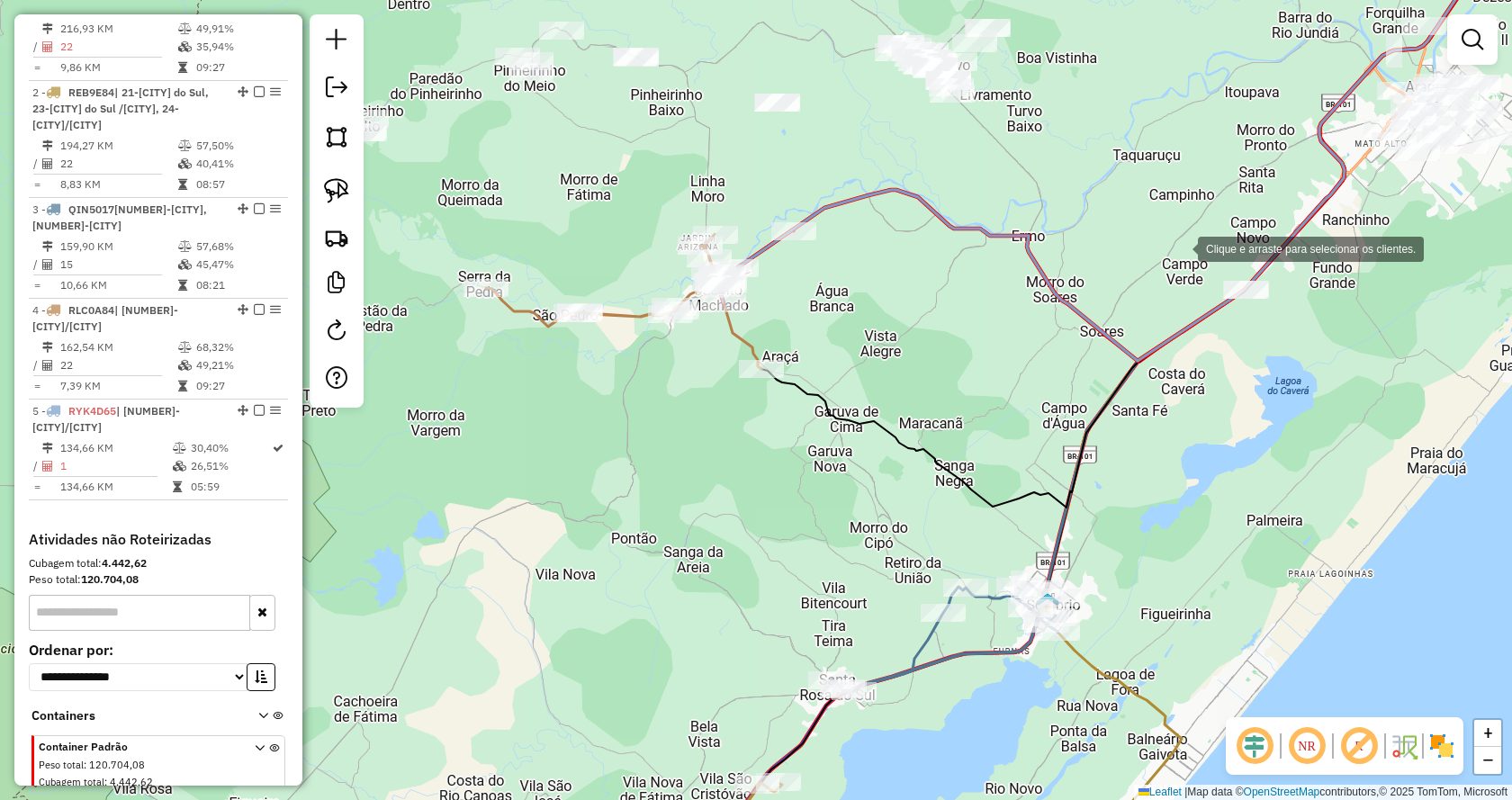 click on "Clique e arraste para selecionar os clientes. Janela de atendimento Grade de atendimento Capacidade Transportadoras Veículos Cliente Pedidos  Rotas Selecione os dias de semana para filtrar as janelas de atendimento  Seg   Ter   Qua   Qui   Sex   Sáb   Dom  Informe o período da janela de atendimento: De: Até:  Filtrar exatamente a janela do cliente  Considerar janela de atendimento padrão  Selecione os dias de semana para filtrar as grades de atendimento  Seg   Ter   Qua   Qui   Sex   Sáb   Dom   Considerar clientes sem dia de atendimento cadastrado  Clientes fora do dia de atendimento selecionado Filtrar as atividades entre os valores definidos abaixo:  Peso mínimo:   Peso máximo:   Cubagem mínima:   Cubagem máxima:   De:   Até:  Filtrar as atividades entre o tempo de atendimento definido abaixo:  De:   Até:   Considerar capacidade total dos clientes não roteirizados Transportadora: Selecione um ou mais itens Tipo de veículo: Selecione um ou mais itens Veículo: Selecione um ou mais itens Nome:" 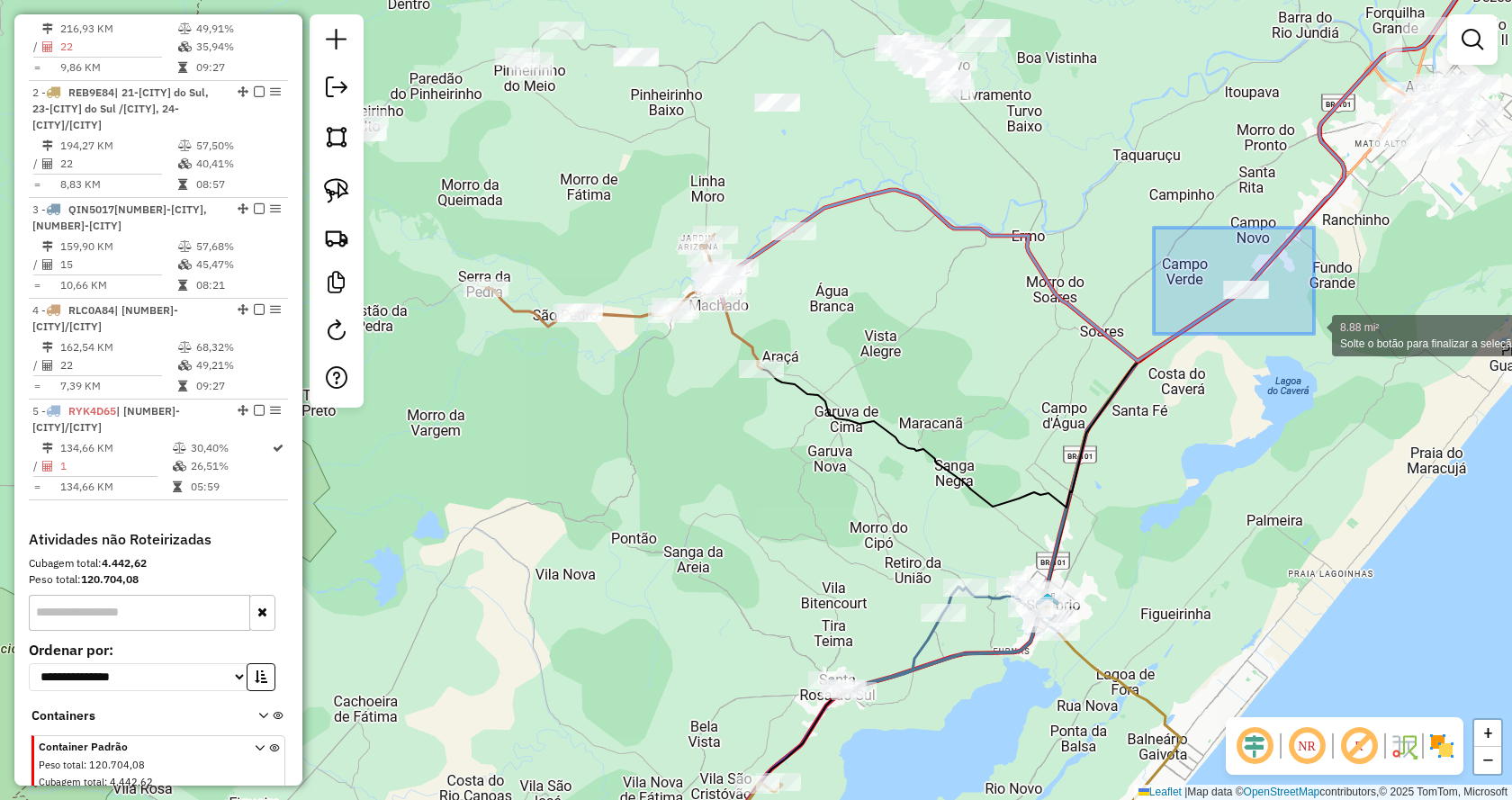 drag, startPoint x: 1154, startPoint y: 228, endPoint x: 1317, endPoint y: 338, distance: 196.64435 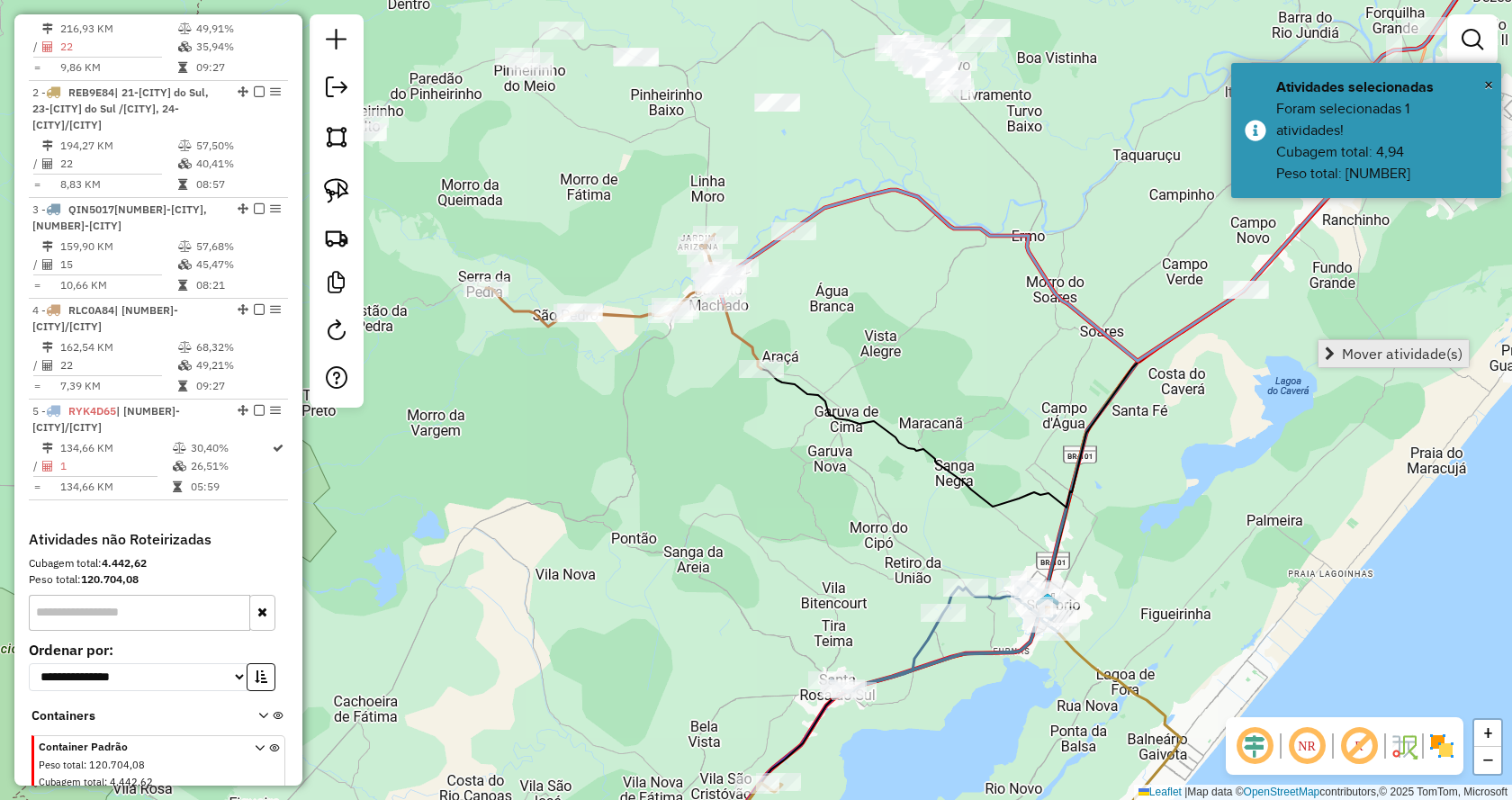 click on "Mover atividade(s)" at bounding box center (1402, 354) 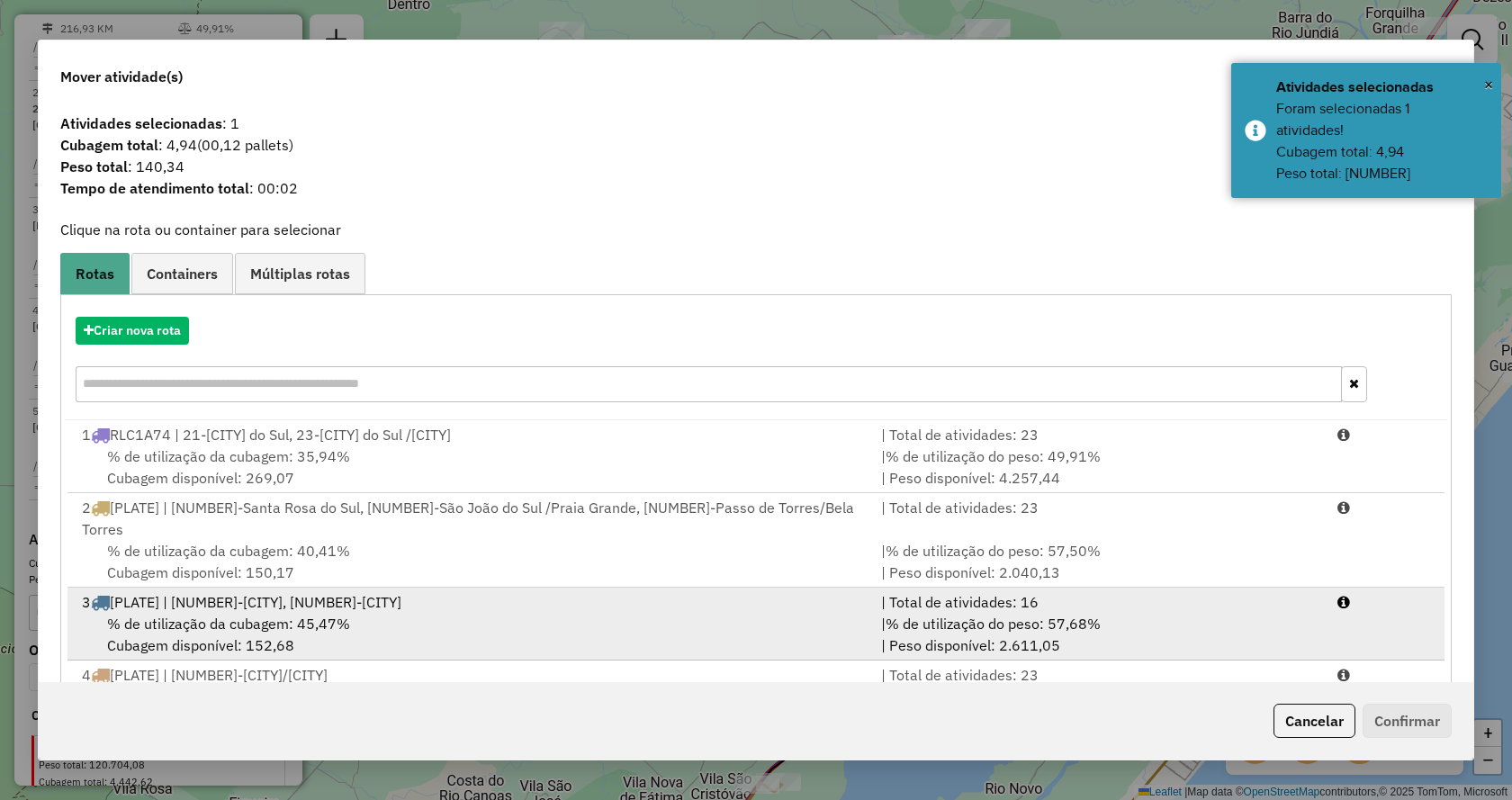 click on "3  QIN5017 | 16-Sombrio, 21-Santa Rosa do Sul" at bounding box center [471, 602] 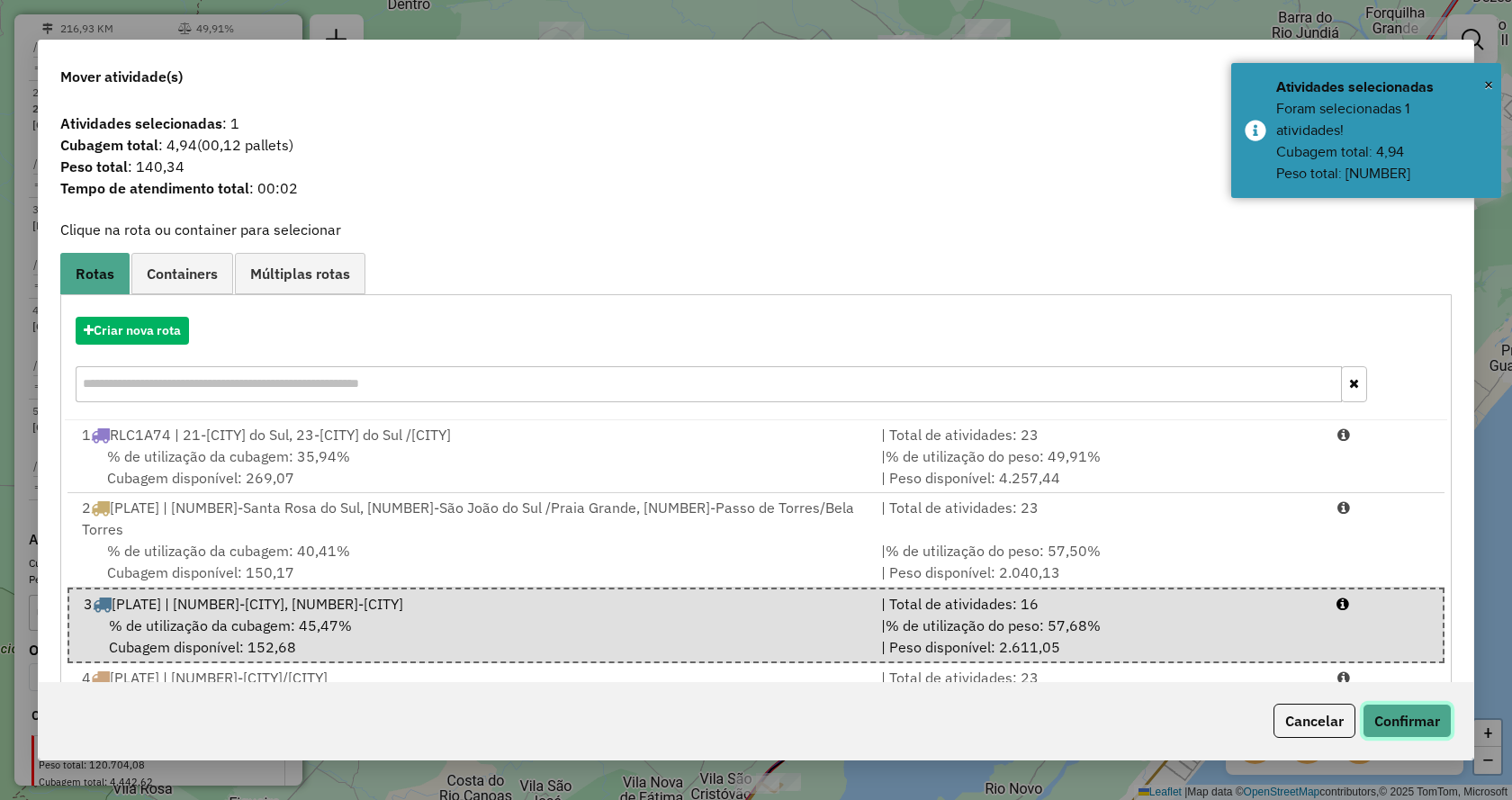 click on "Confirmar" 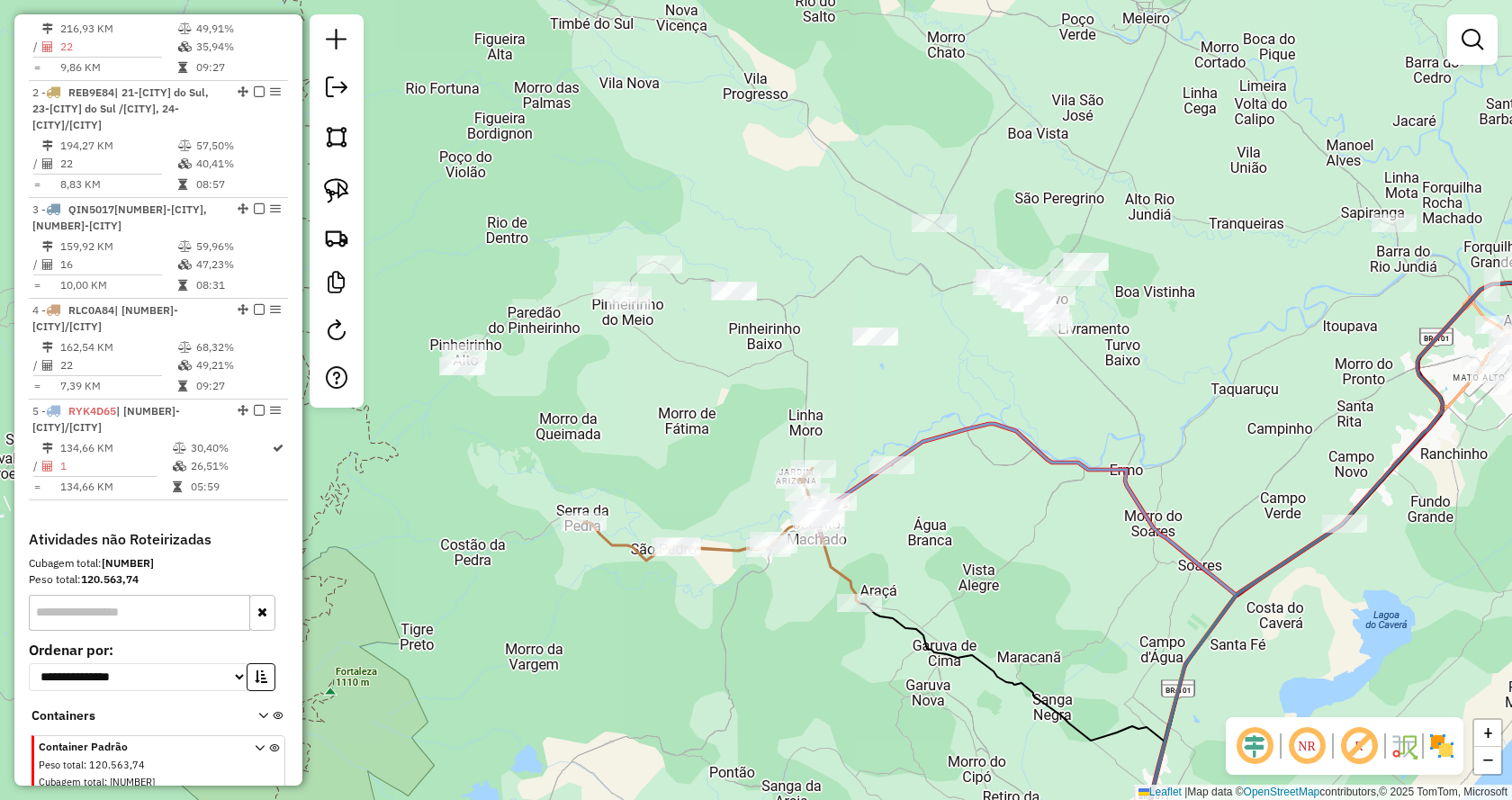 drag, startPoint x: 1416, startPoint y: 251, endPoint x: 1514, endPoint y: 485, distance: 253.69273 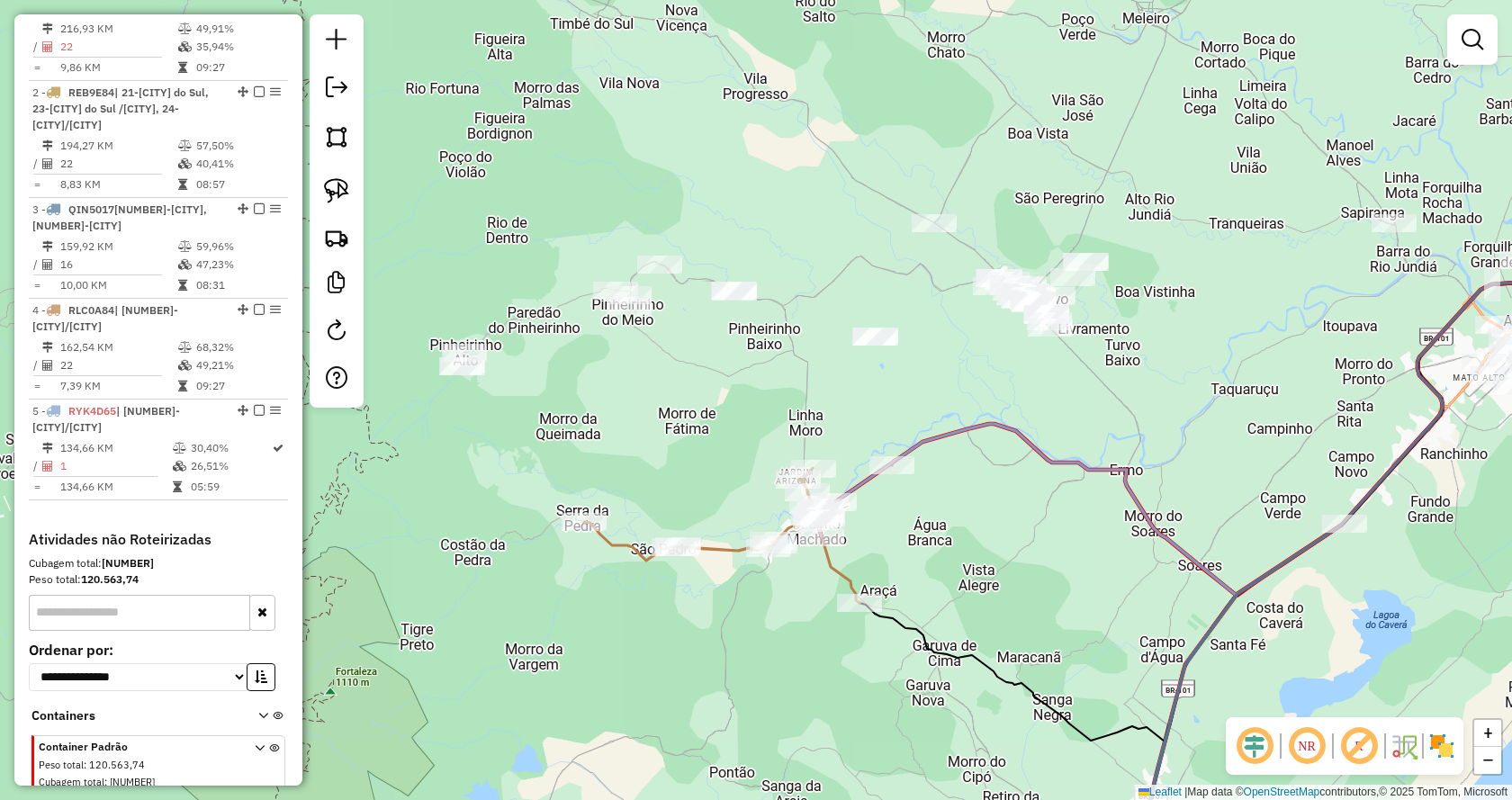 click on "Janela de atendimento Grade de atendimento Capacidade Transportadoras Veículos Cliente Pedidos  Rotas Selecione os dias de semana para filtrar as janelas de atendimento  Seg   Ter   Qua   Qui   Sex   Sáb   Dom  Informe o período da janela de atendimento: De: Até:  Filtrar exatamente a janela do cliente  Considerar janela de atendimento padrão  Selecione os dias de semana para filtrar as grades de atendimento  Seg   Ter   Qua   Qui   Sex   Sáb   Dom   Considerar clientes sem dia de atendimento cadastrado  Clientes fora do dia de atendimento selecionado Filtrar as atividades entre os valores definidos abaixo:  Peso mínimo:   Peso máximo:   Cubagem mínima:   Cubagem máxima:   De:   Até:  Filtrar as atividades entre o tempo de atendimento definido abaixo:  De:   Até:   Considerar capacidade total dos clientes não roteirizados Transportadora: Selecione um ou mais itens Tipo de veículo: Selecione um ou mais itens Veículo: Selecione um ou mais itens Motorista: Selecione um ou mais itens Nome: Rótulo:" 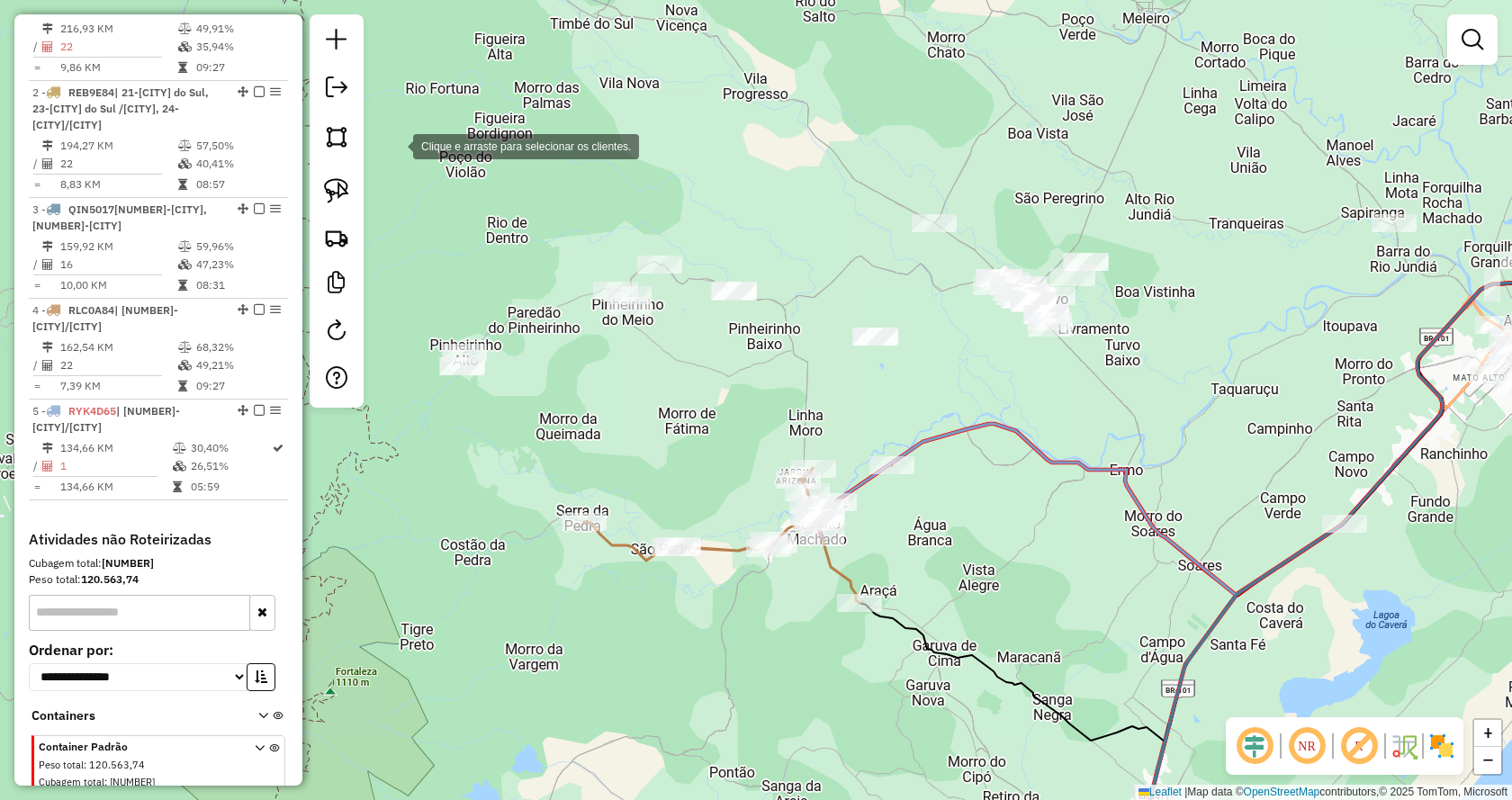 click on "Clique e arraste para selecionar os clientes. Janela de atendimento Grade de atendimento Capacidade Transportadoras Veículos Cliente Pedidos  Rotas Selecione os dias de semana para filtrar as janelas de atendimento  Seg   Ter   Qua   Qui   Sex   Sáb   Dom  Informe o período da janela de atendimento: De: Até:  Filtrar exatamente a janela do cliente  Considerar janela de atendimento padrão  Selecione os dias de semana para filtrar as grades de atendimento  Seg   Ter   Qua   Qui   Sex   Sáb   Dom   Considerar clientes sem dia de atendimento cadastrado  Clientes fora do dia de atendimento selecionado Filtrar as atividades entre os valores definidos abaixo:  Peso mínimo:   Peso máximo:   Cubagem mínima:   Cubagem máxima:   De:   Até:  Filtrar as atividades entre o tempo de atendimento definido abaixo:  De:   Até:   Considerar capacidade total dos clientes não roteirizados Transportadora: Selecione um ou mais itens Tipo de veículo: Selecione um ou mais itens Veículo: Selecione um ou mais itens Nome:" 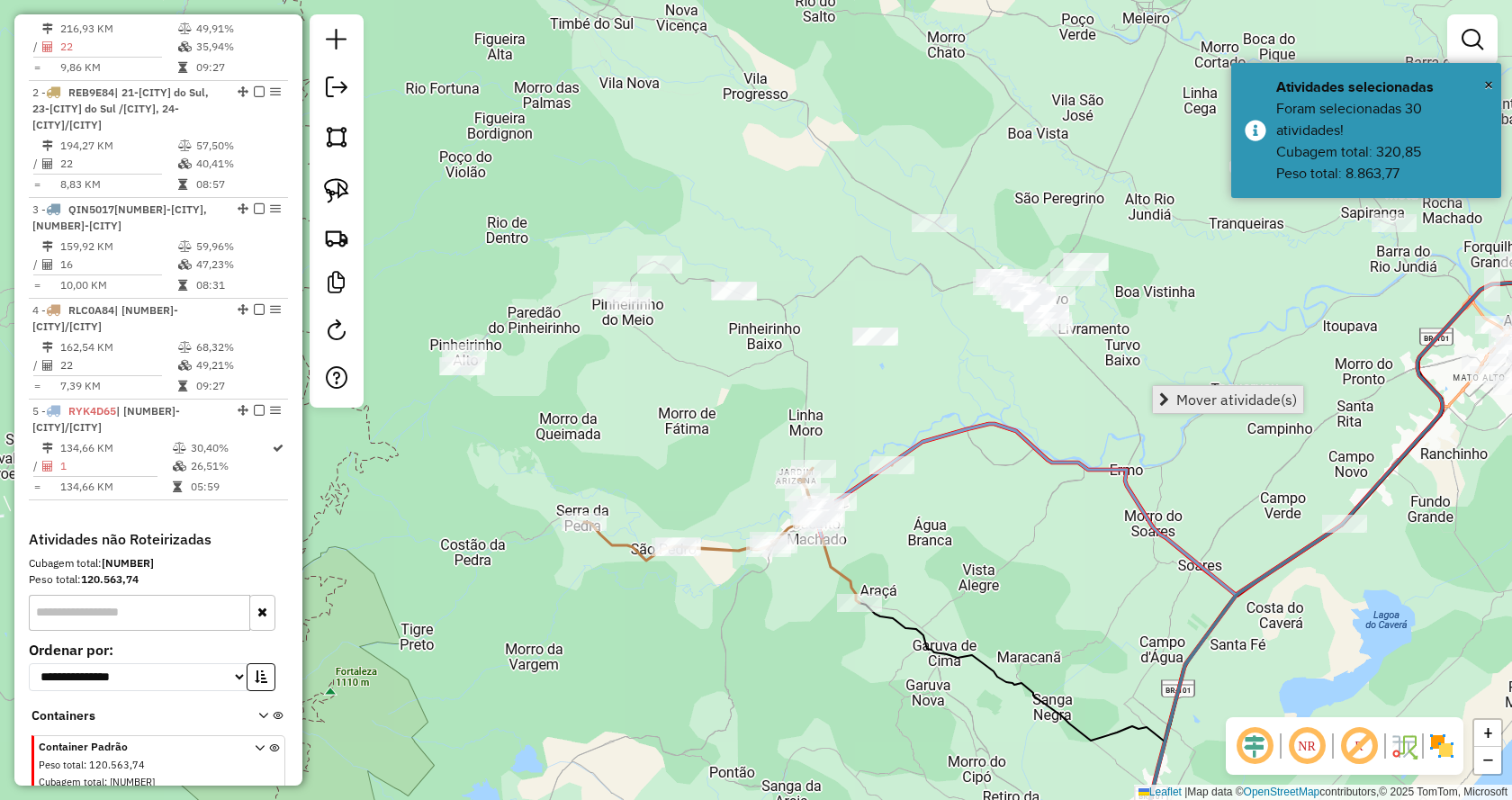 click on "Mover atividade(s)" at bounding box center [1228, 400] 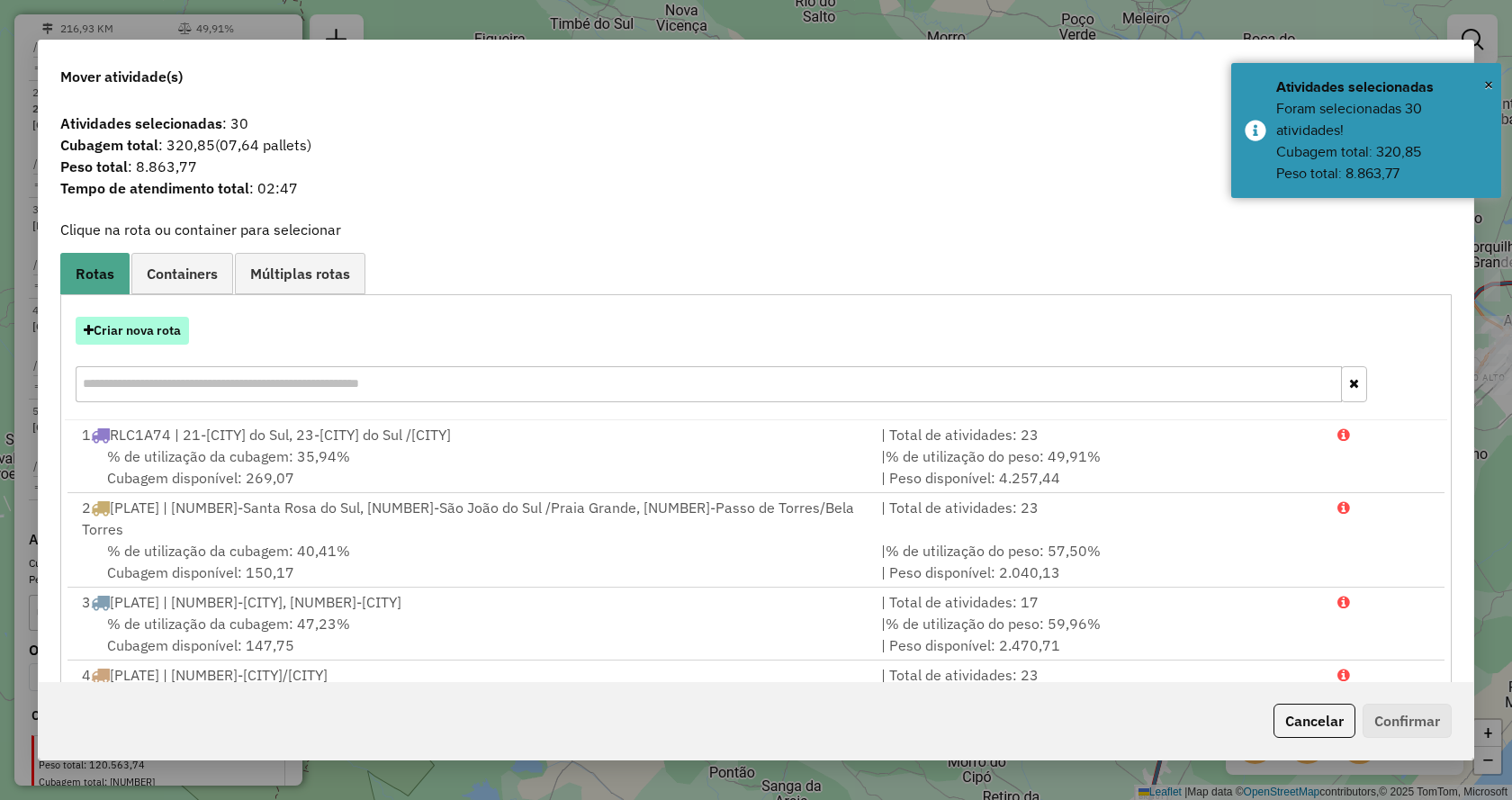 click on "Criar nova rota" at bounding box center (132, 330) 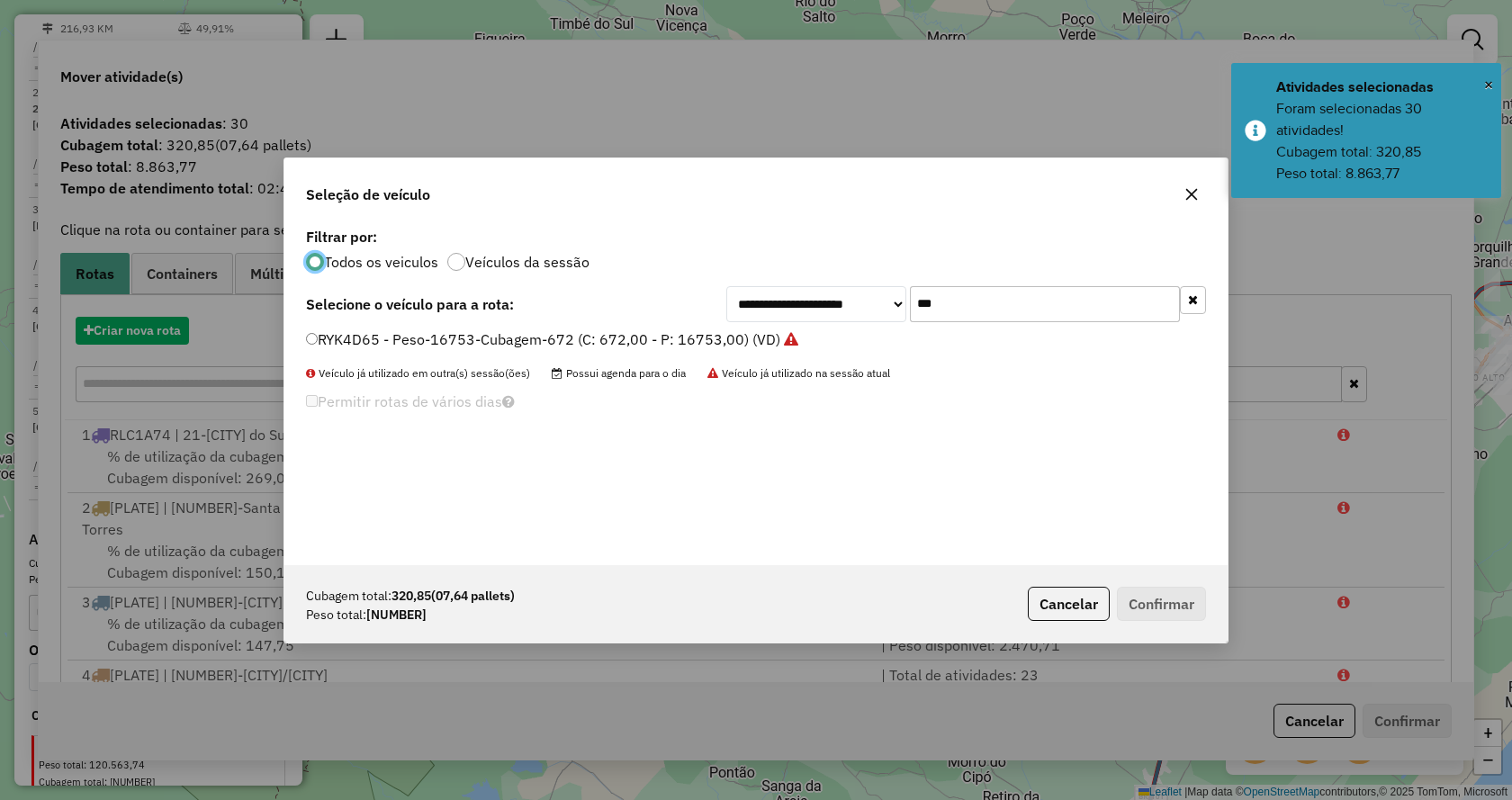 scroll, scrollTop: 10, scrollLeft: 5, axis: both 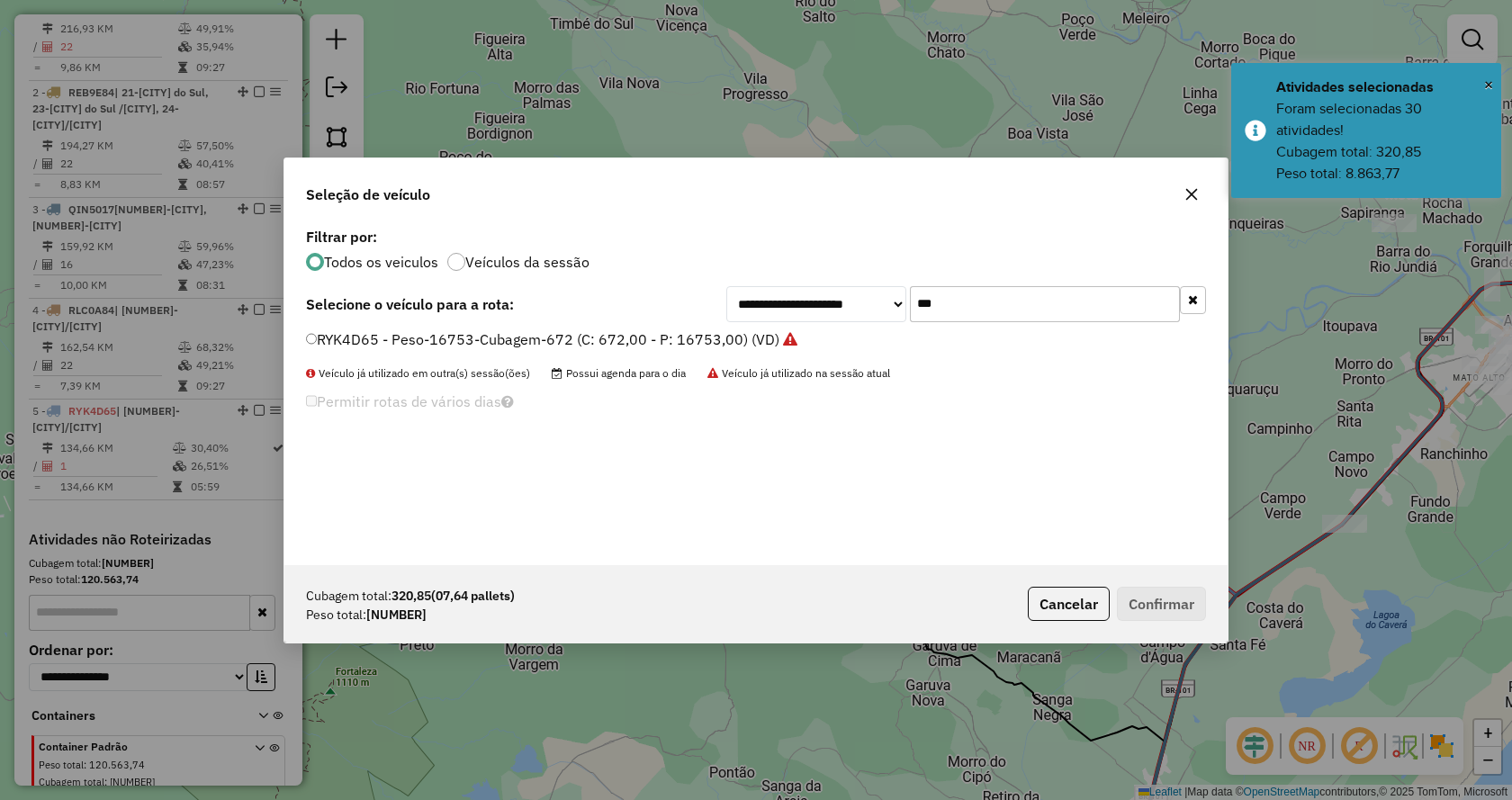 drag, startPoint x: 1002, startPoint y: 308, endPoint x: 840, endPoint y: 269, distance: 166.62833 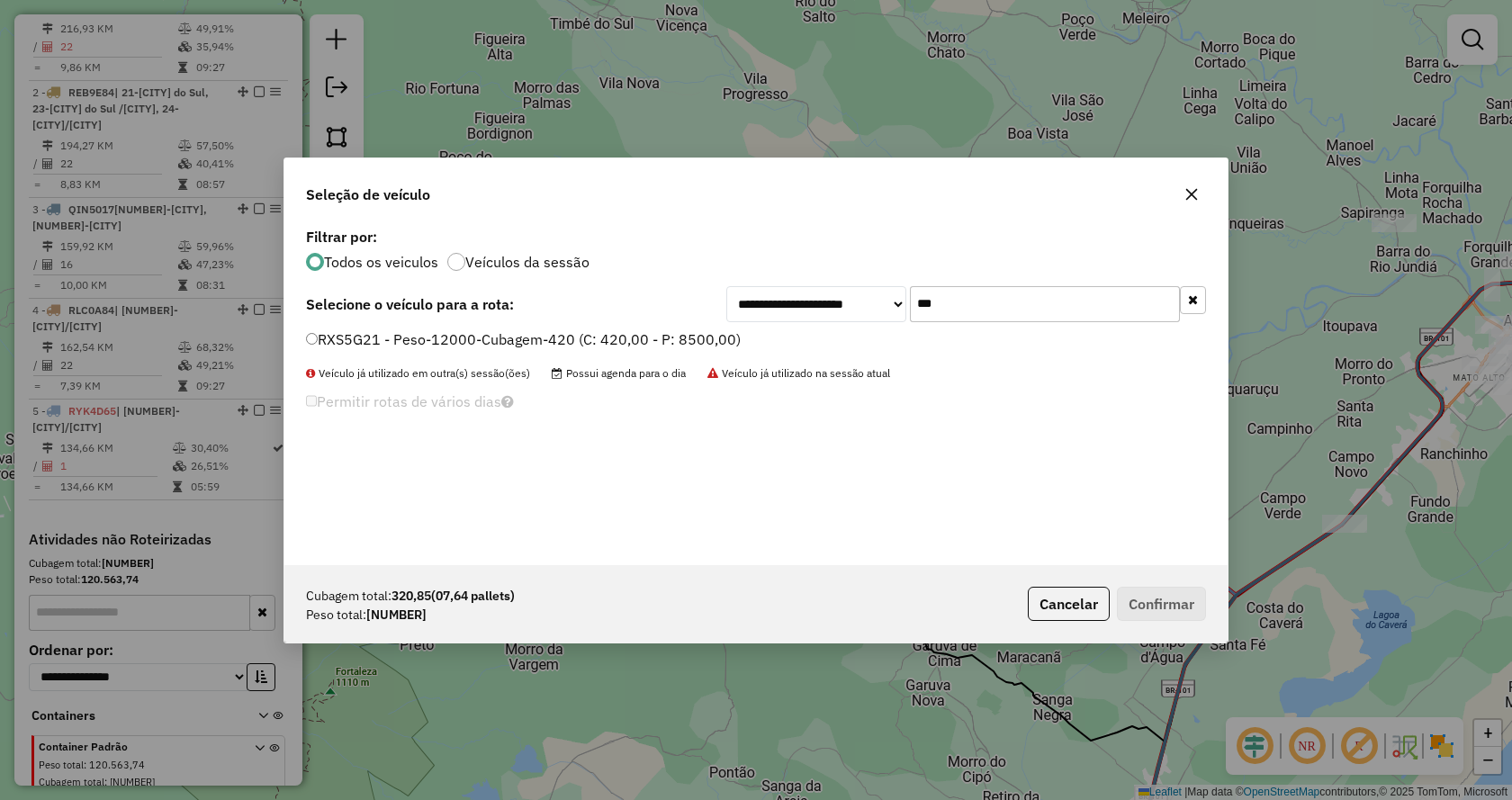 type on "***" 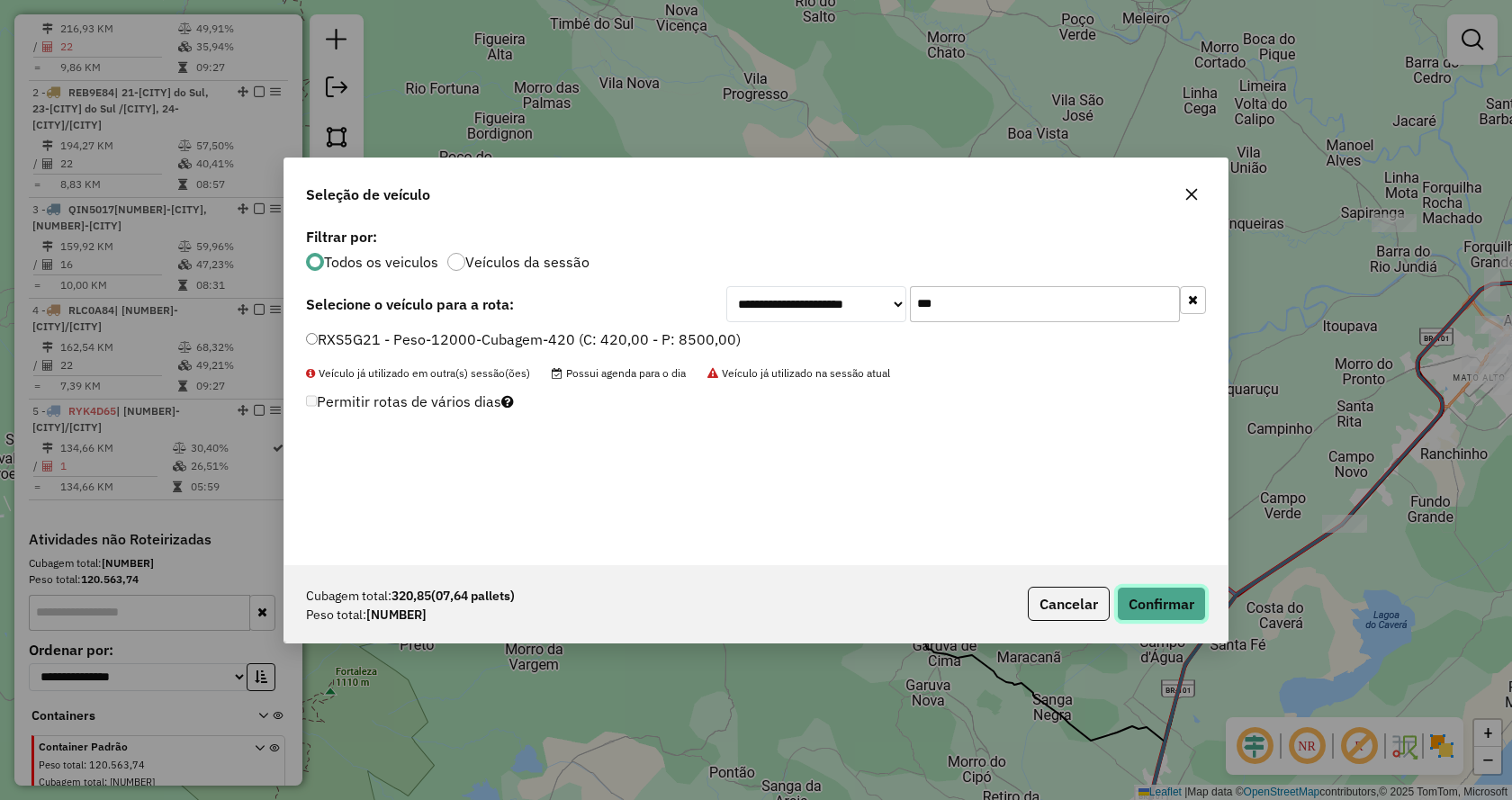 click on "Confirmar" 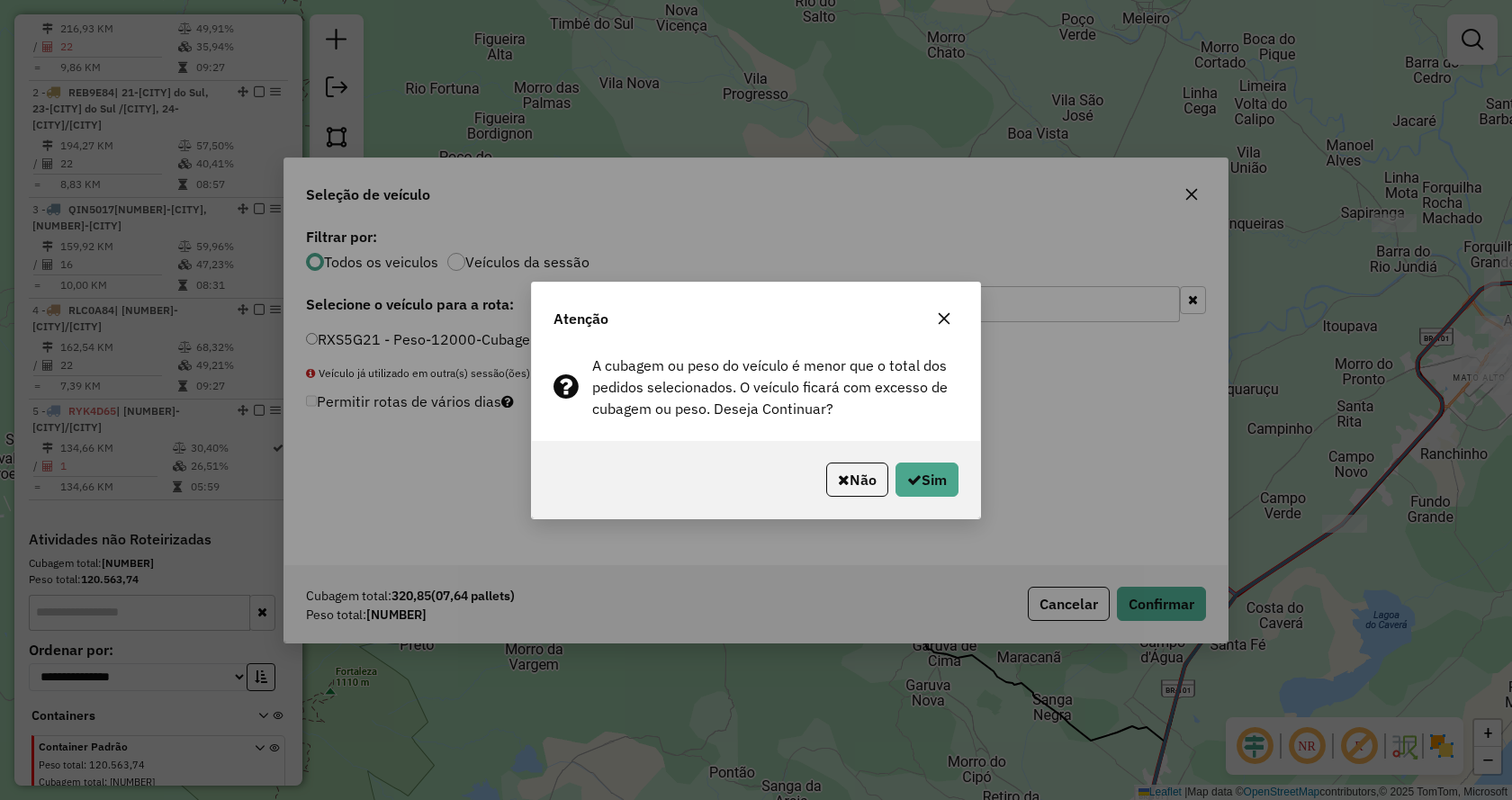 click on "Não   Sim" 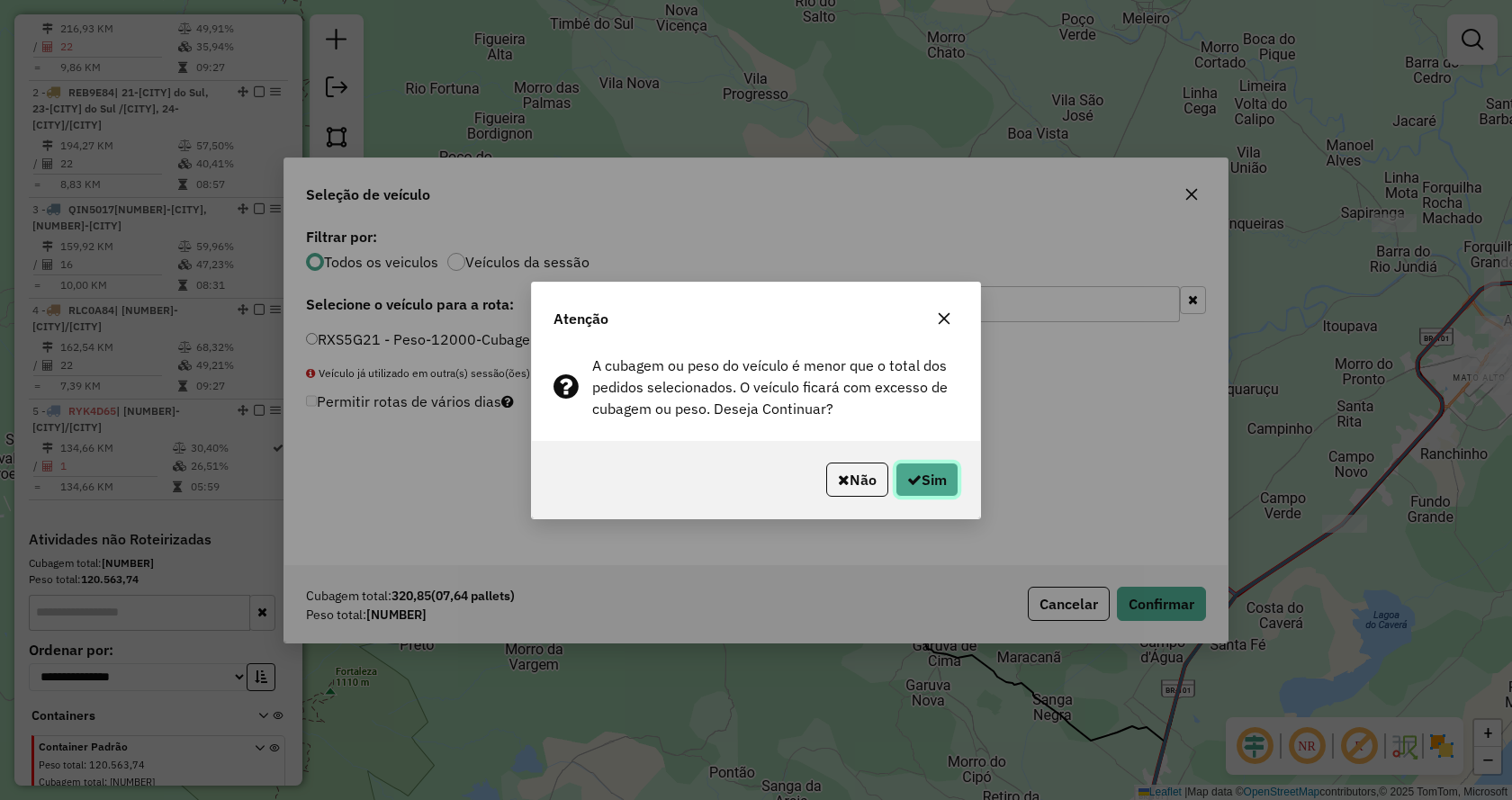 click 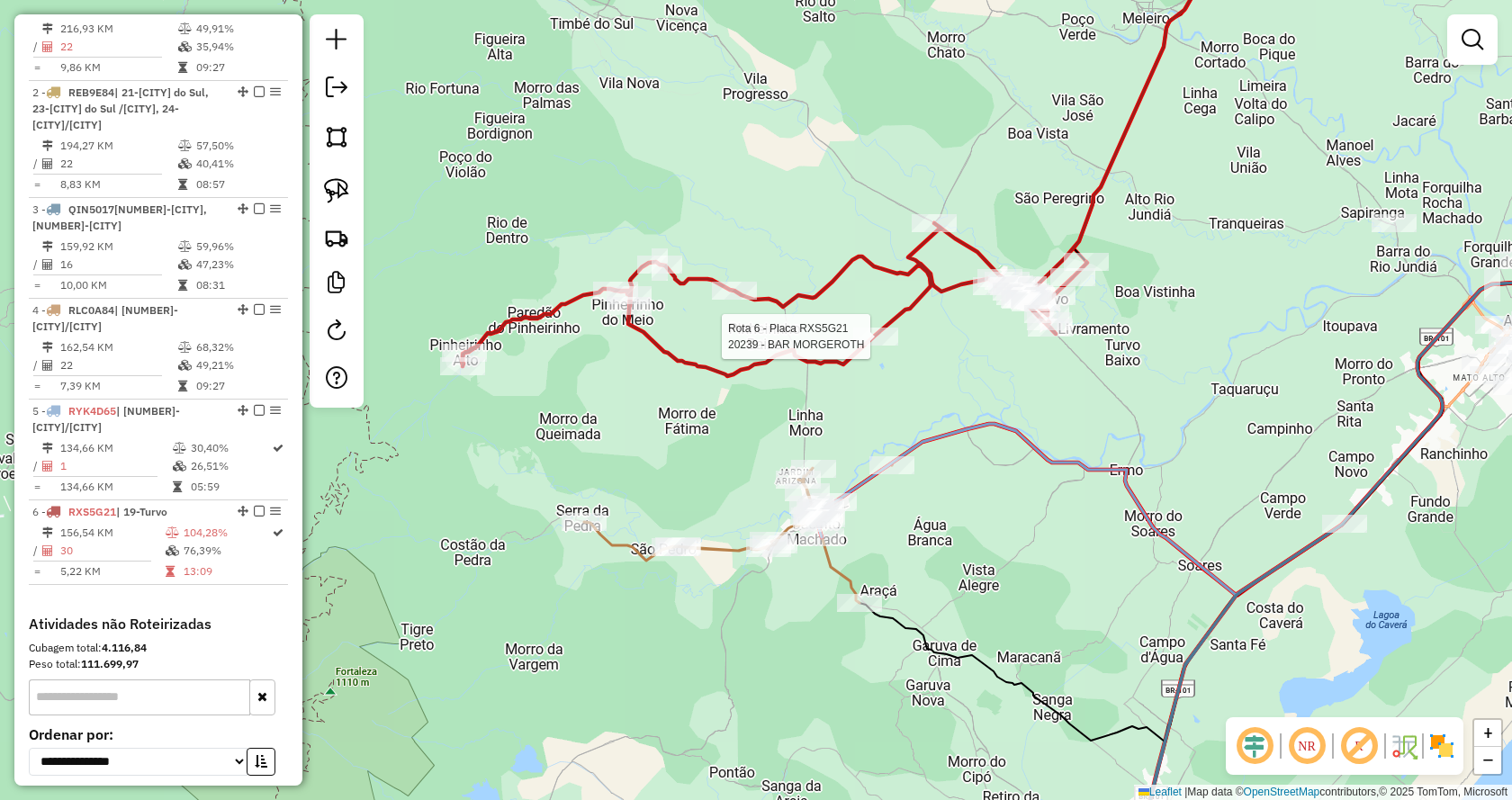 select on "*********" 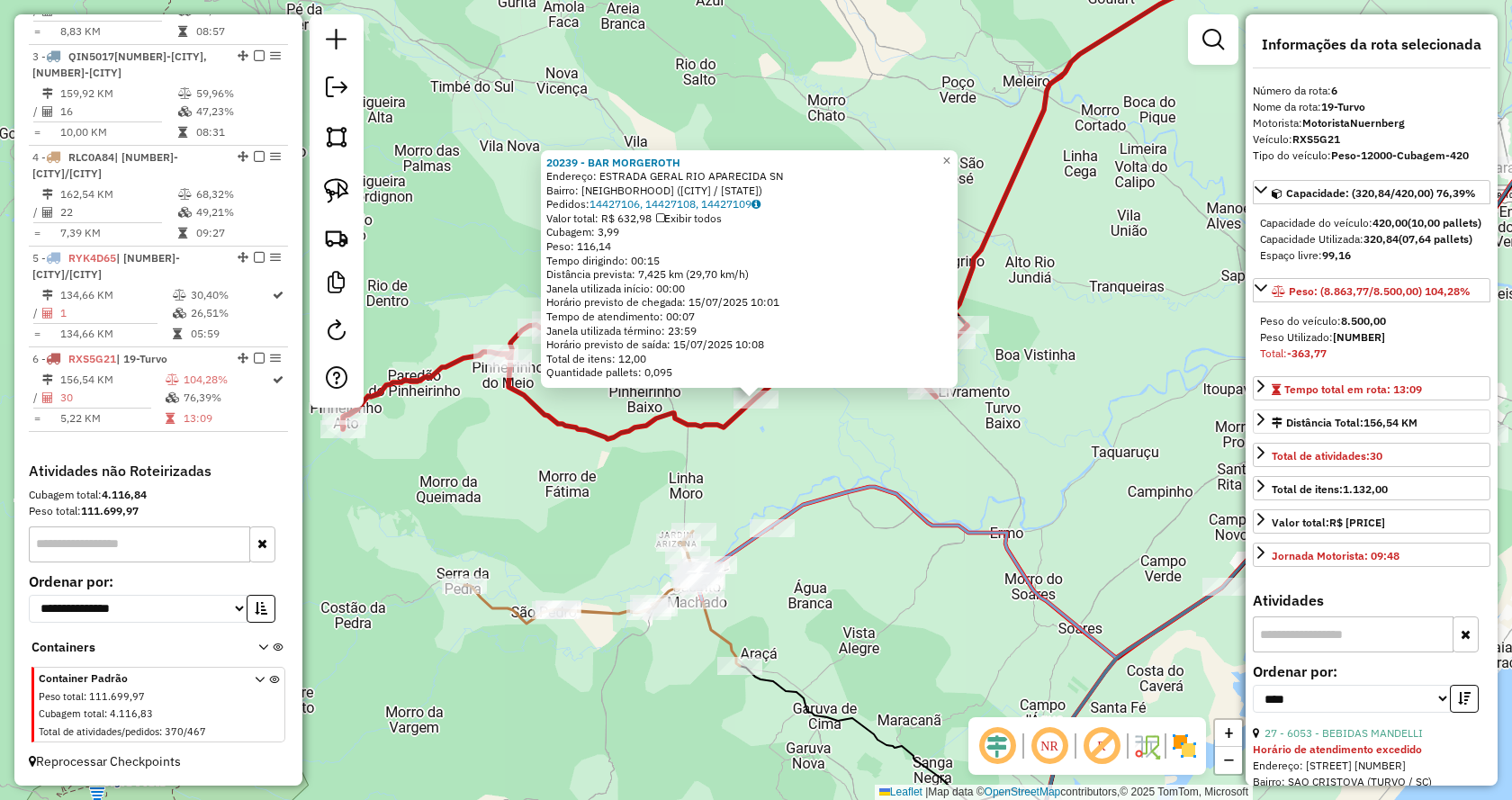 scroll, scrollTop: 911, scrollLeft: 0, axis: vertical 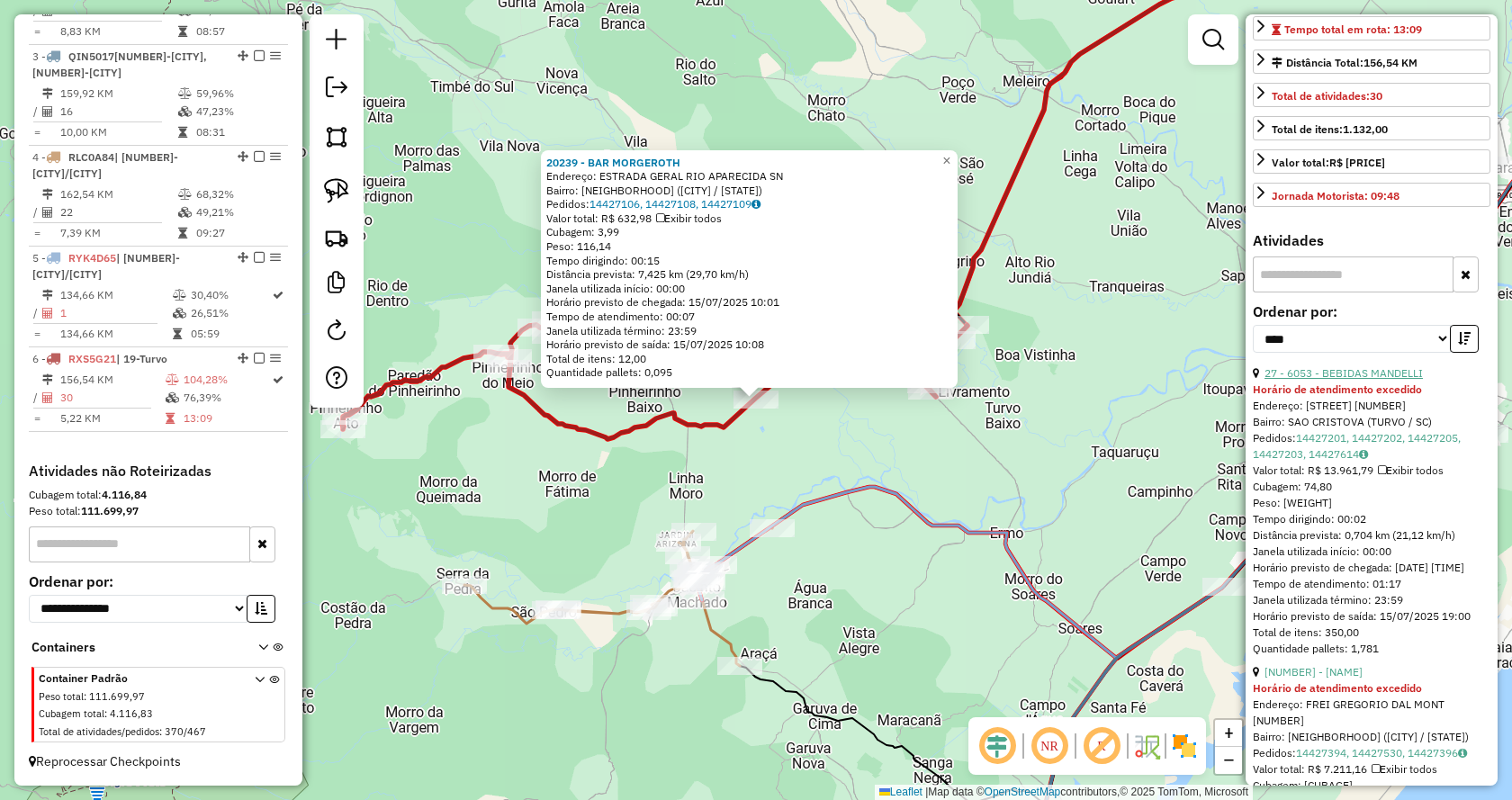 click on "27 - 6053 - BEBIDAS MANDELLI" at bounding box center (1344, 373) 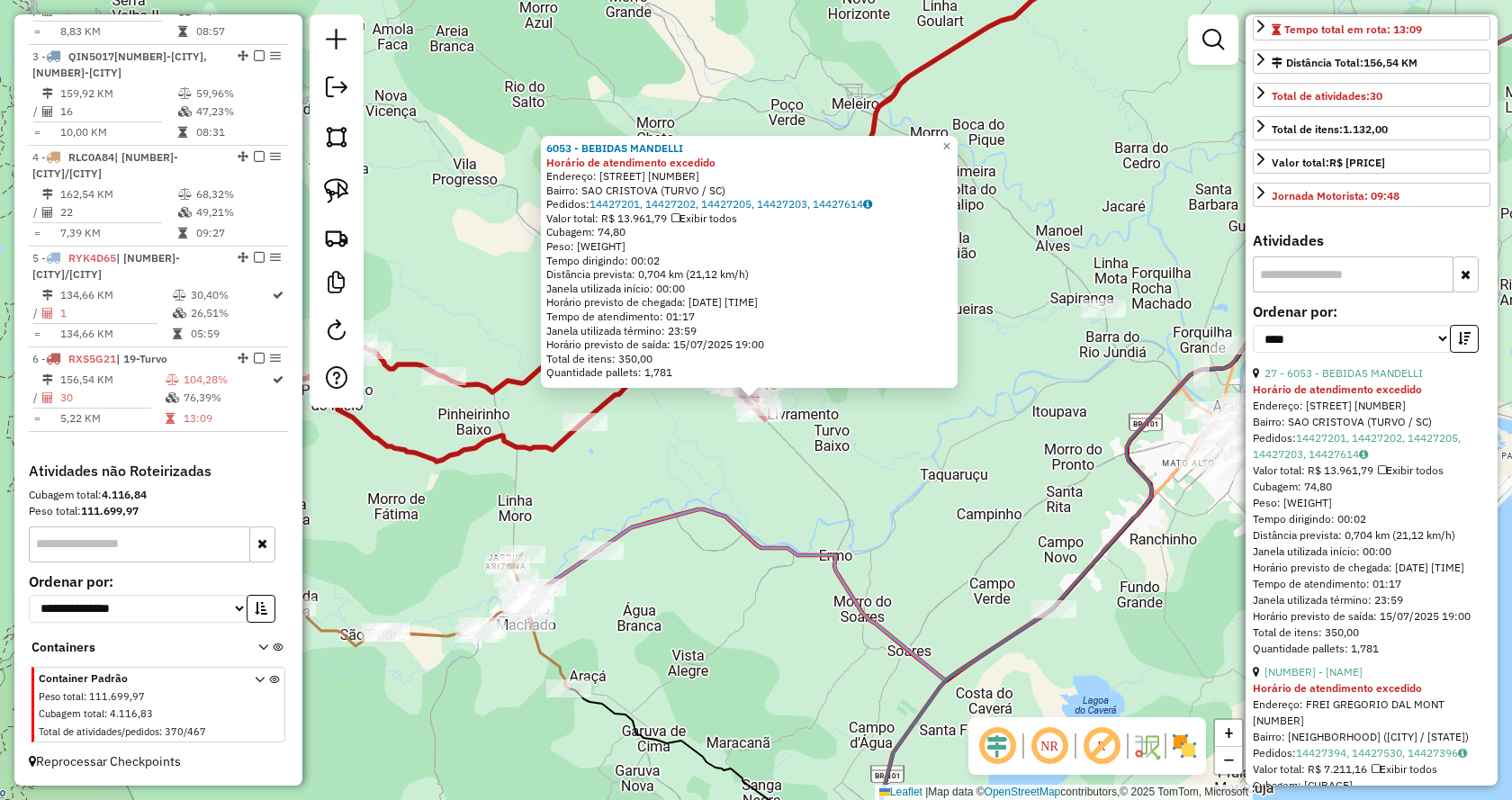 click on "6053 - BEBIDAS MANDELLI Horário de atendimento excedido  Endereço:  EMILIO NEIS 120   Bairro: SAO CRISTOVA (TURVO / SC)   Pedidos:  14427201, 14427202, 14427205, 14427203, 14427614   Valor total: R$ 13.961,79   Exibir todos   Cubagem: 74,80  Peso: 2.230,24  Tempo dirigindo: 00:02   Distância prevista: 0,704 km (21,12 km/h)   Janela utilizada início: 00:00   Horário previsto de chegada: 15/07/2025 17:43   Tempo de atendimento: 01:17   Janela utilizada término: 23:59   Horário previsto de saída: 15/07/2025 19:00   Total de itens: 350,00   Quantidade pallets: 1,781  × Janela de atendimento Grade de atendimento Capacidade Transportadoras Veículos Cliente Pedidos  Rotas Selecione os dias de semana para filtrar as janelas de atendimento  Seg   Ter   Qua   Qui   Sex   Sáb   Dom  Informe o período da janela de atendimento: De: Até:  Filtrar exatamente a janela do cliente  Considerar janela de atendimento padrão  Selecione os dias de semana para filtrar as grades de atendimento  Seg   Ter   Qua   Qui  +" 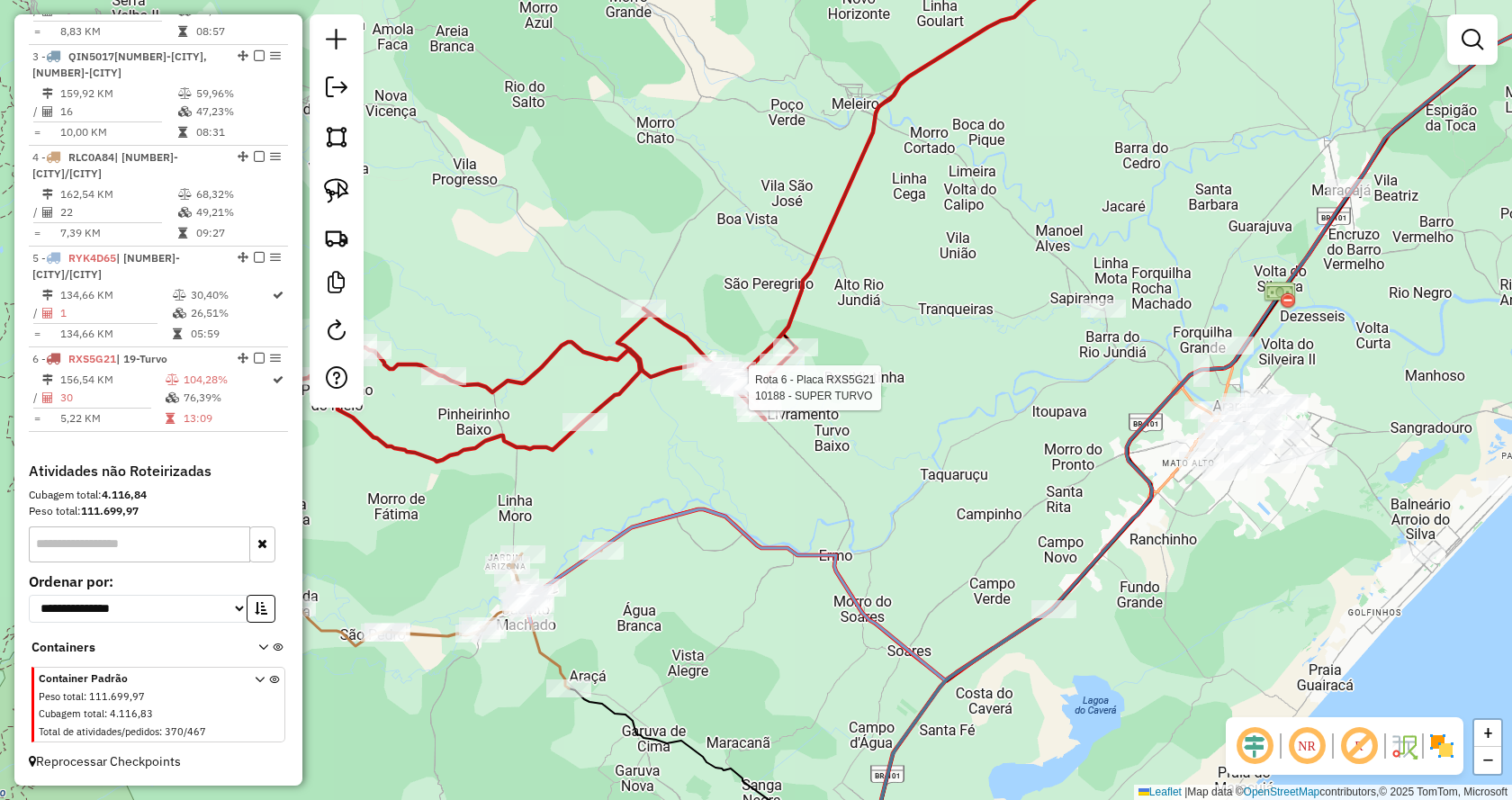 select on "*********" 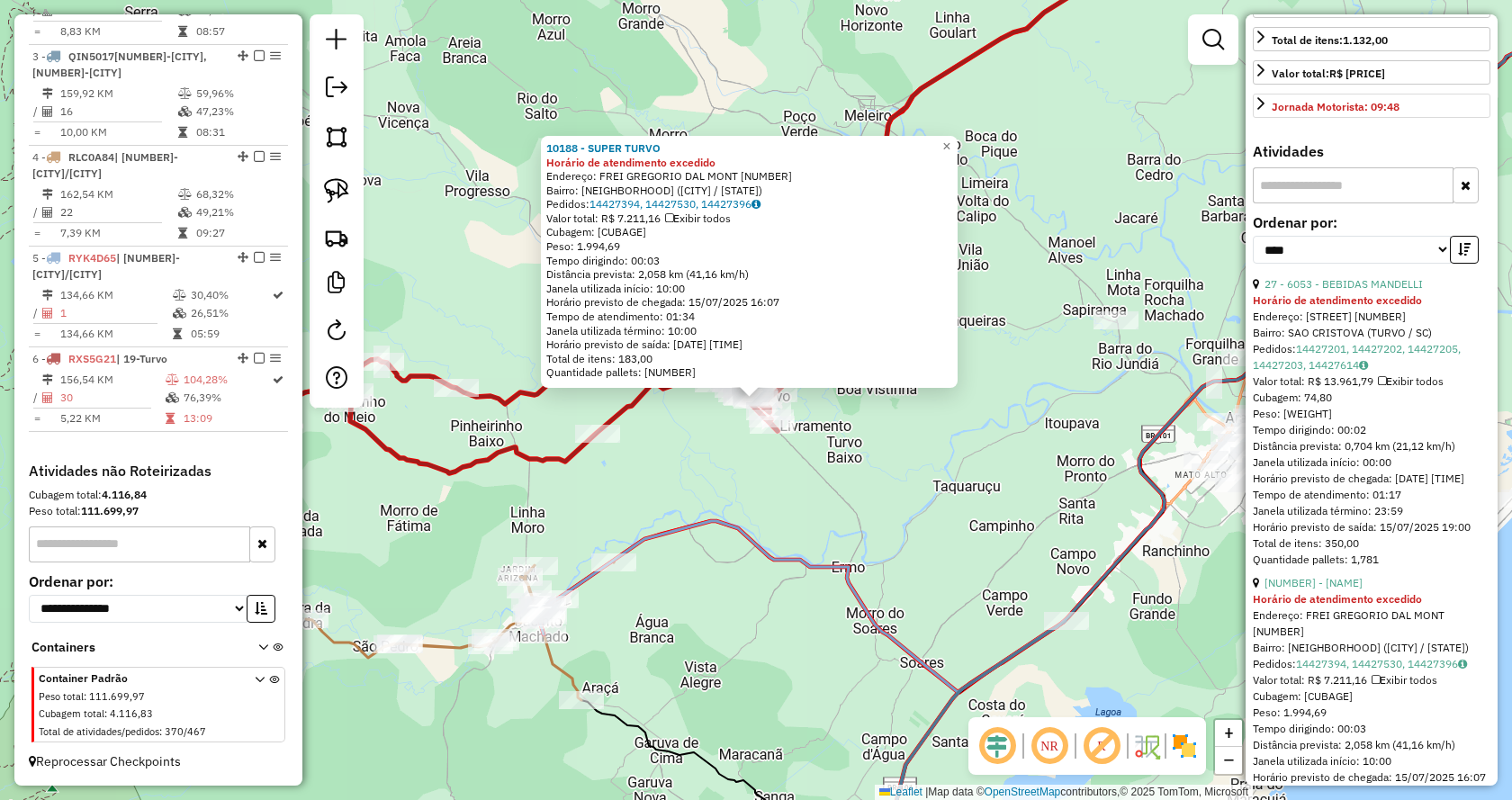 scroll, scrollTop: 450, scrollLeft: 0, axis: vertical 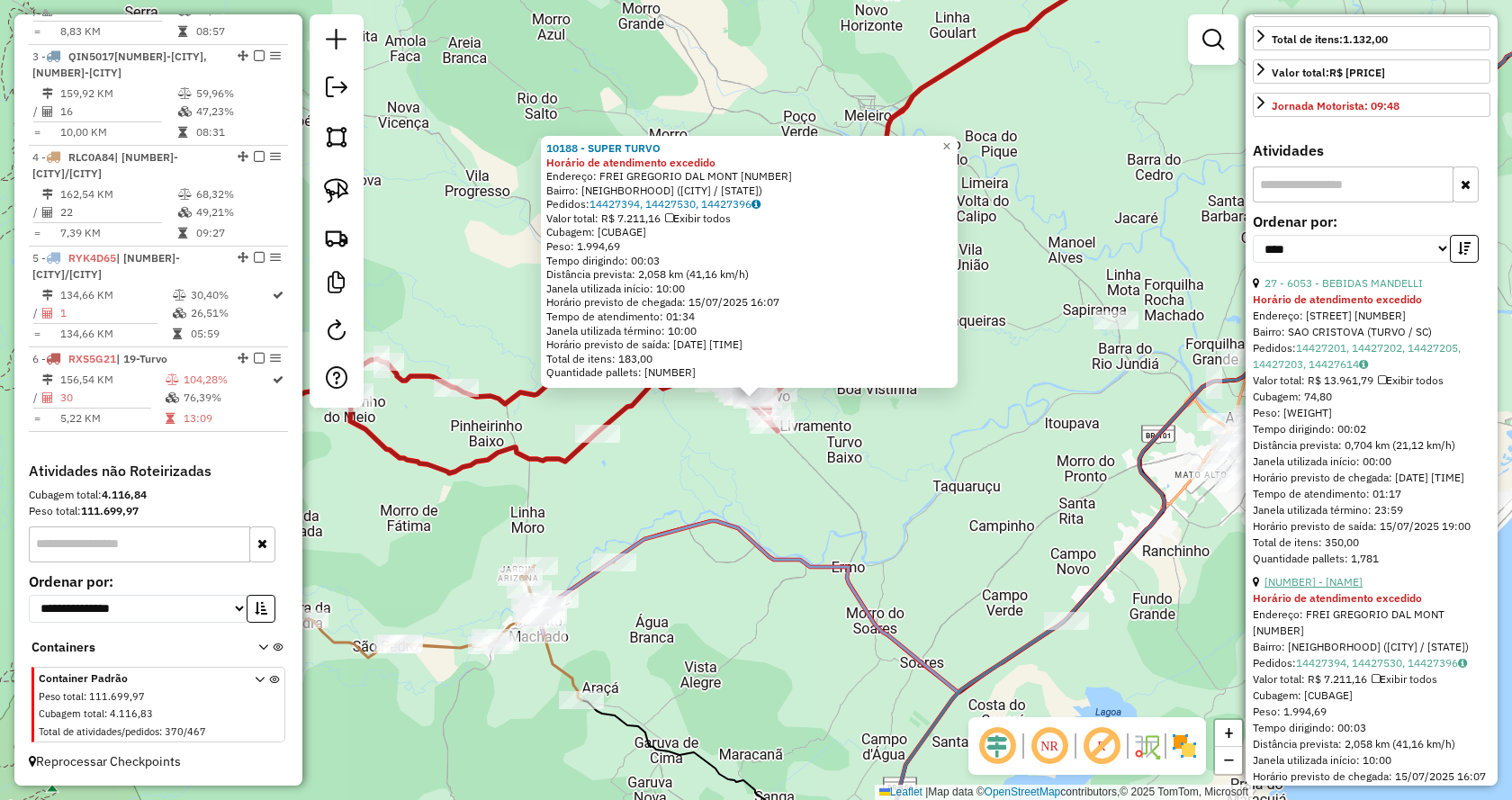 click on "26 - 10188 - SUPER TURVO" at bounding box center [1313, 581] 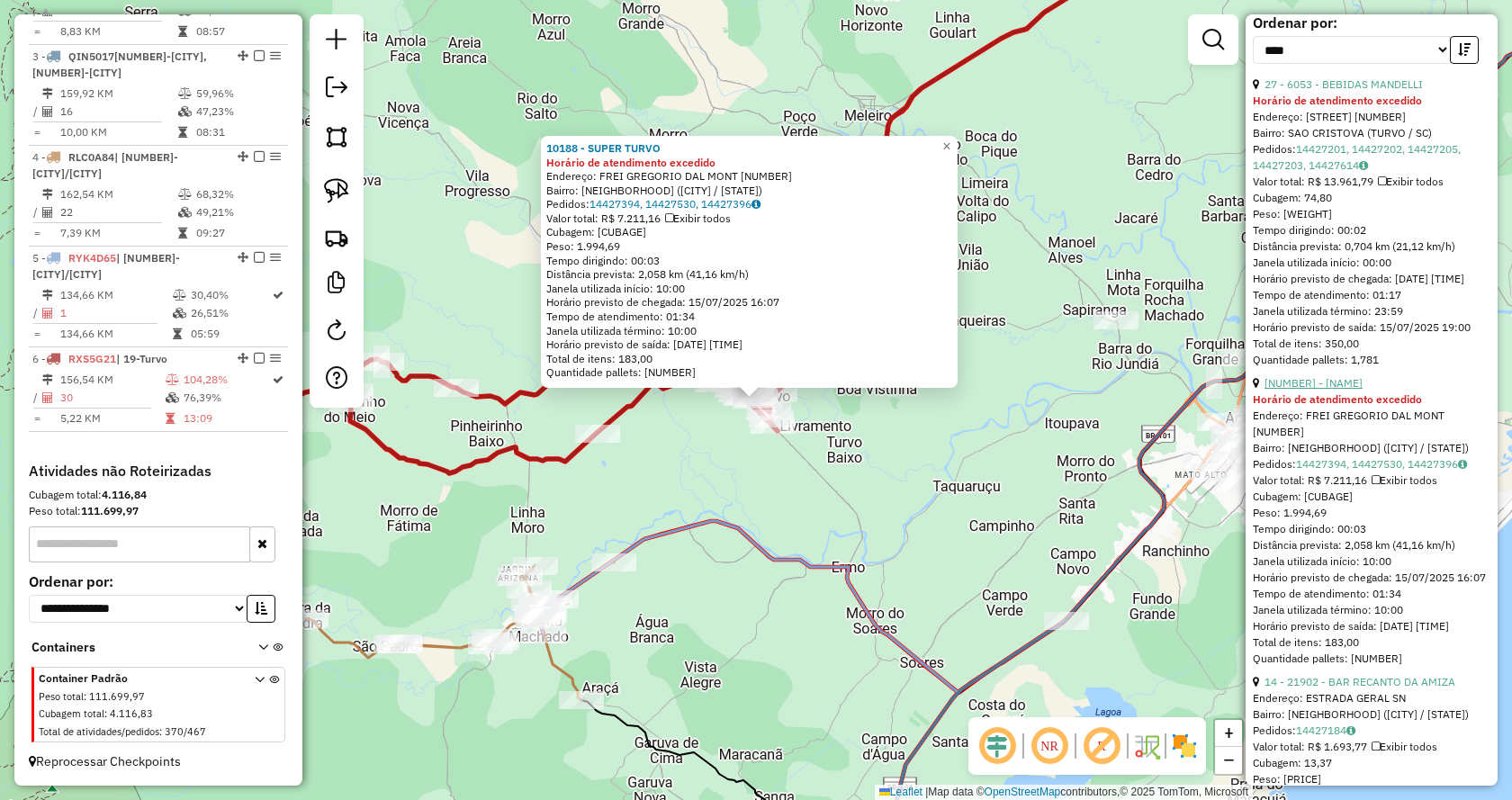 scroll, scrollTop: 720, scrollLeft: 0, axis: vertical 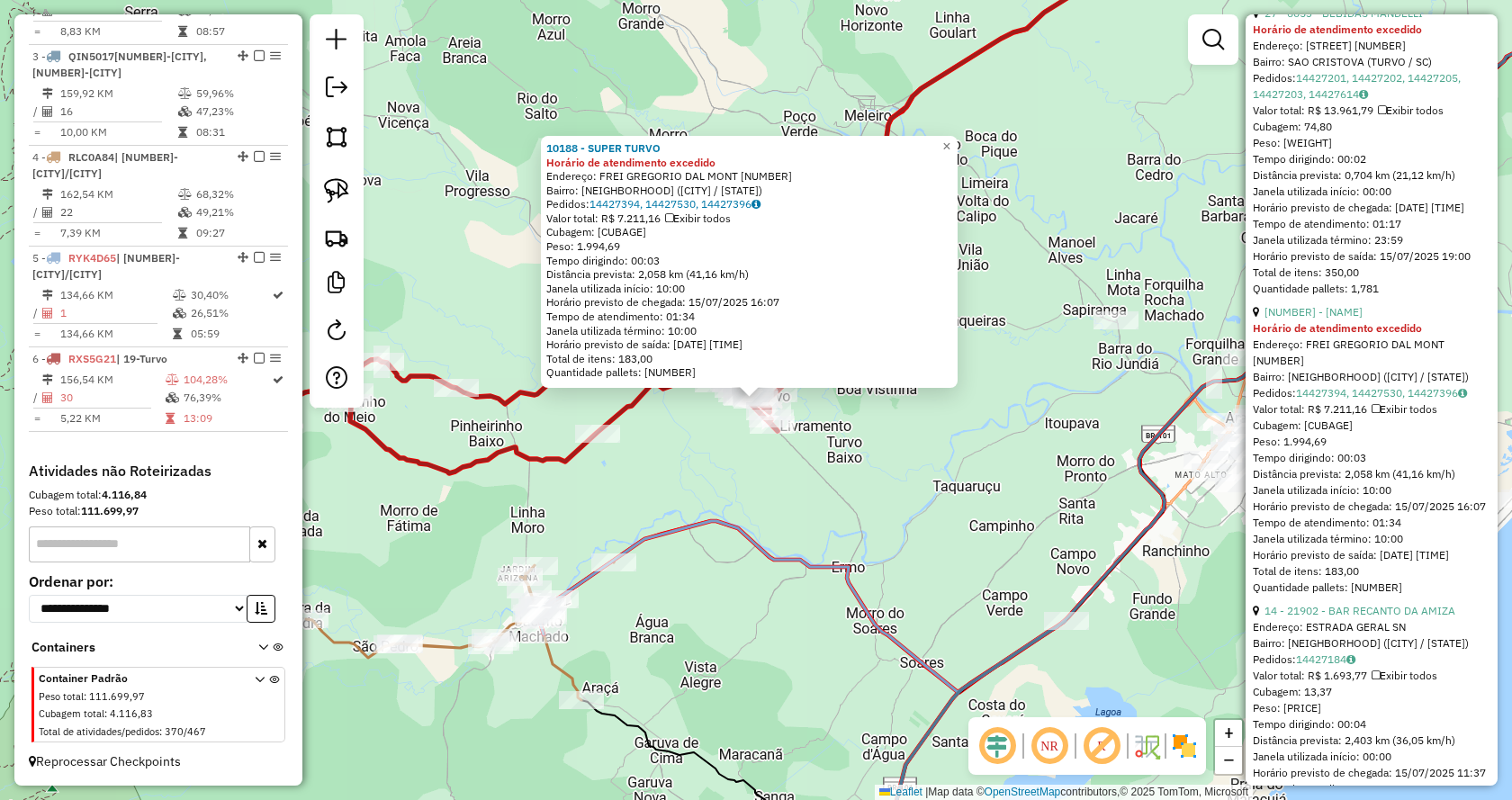 click on "Endereço:  ESTRADA GERAL SN" at bounding box center [1372, 627] 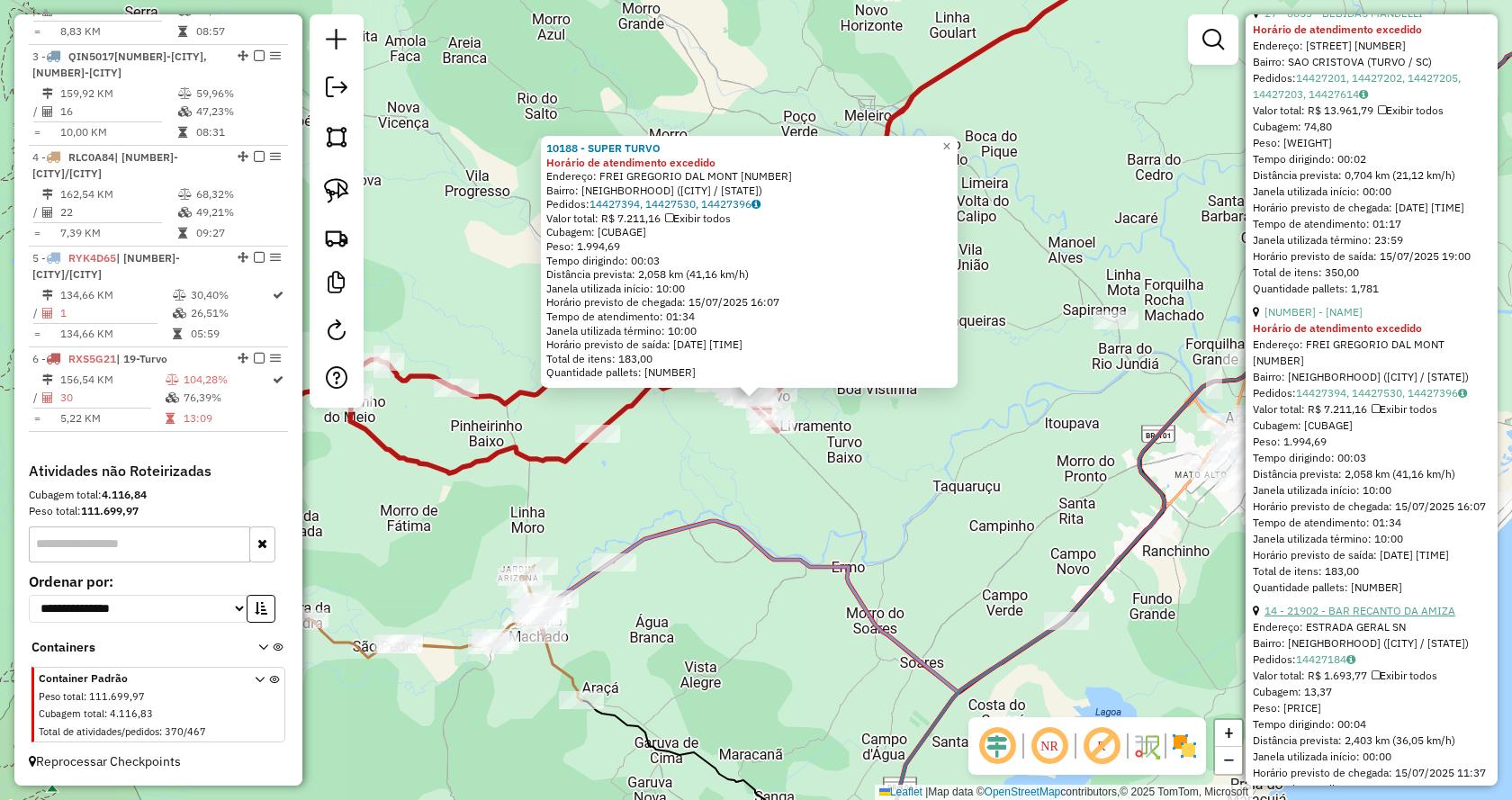 click on "14 - 21902 - BAR RECANTO DA AMIZA" at bounding box center (1360, 610) 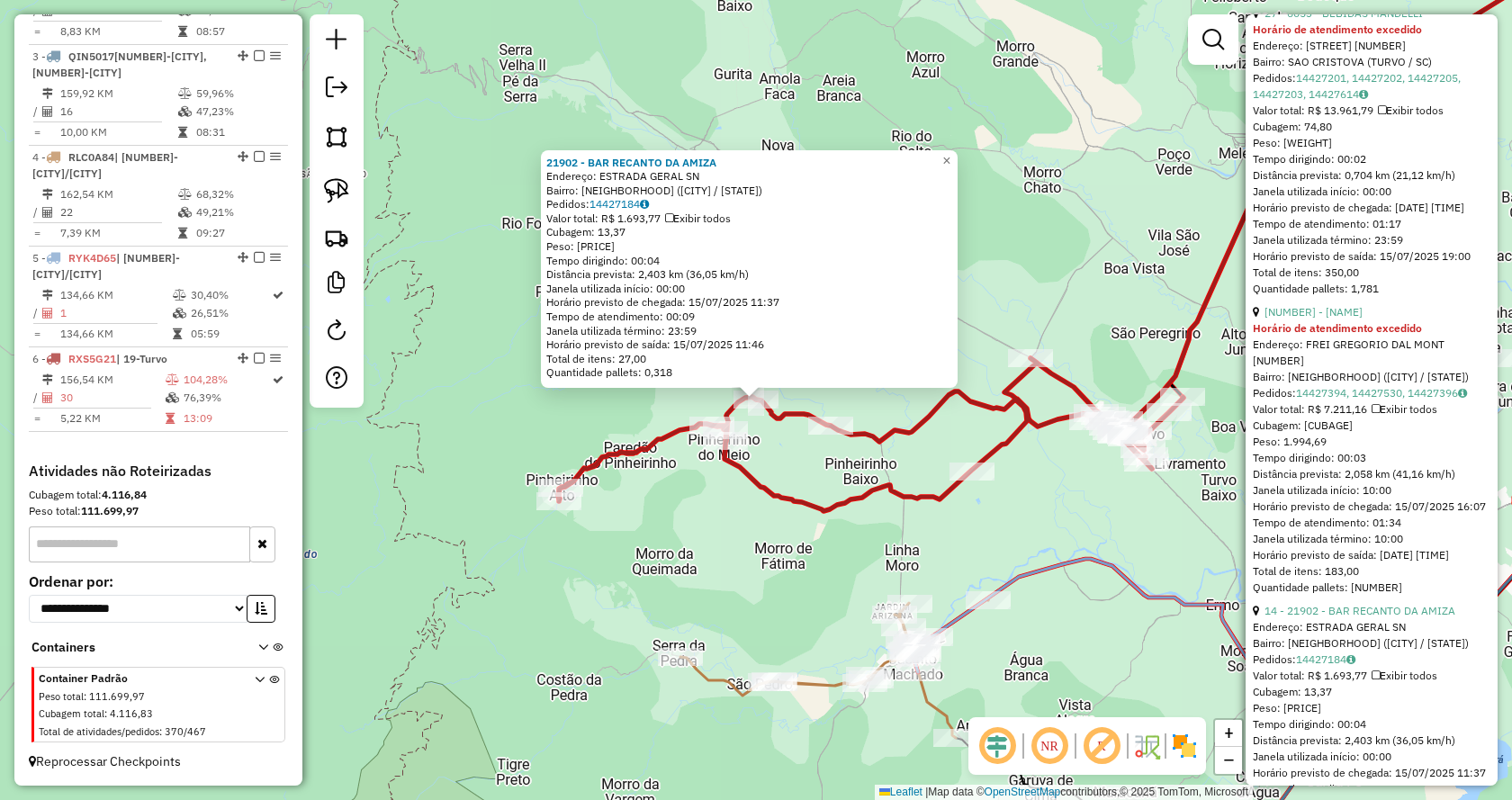 scroll, scrollTop: 1080, scrollLeft: 0, axis: vertical 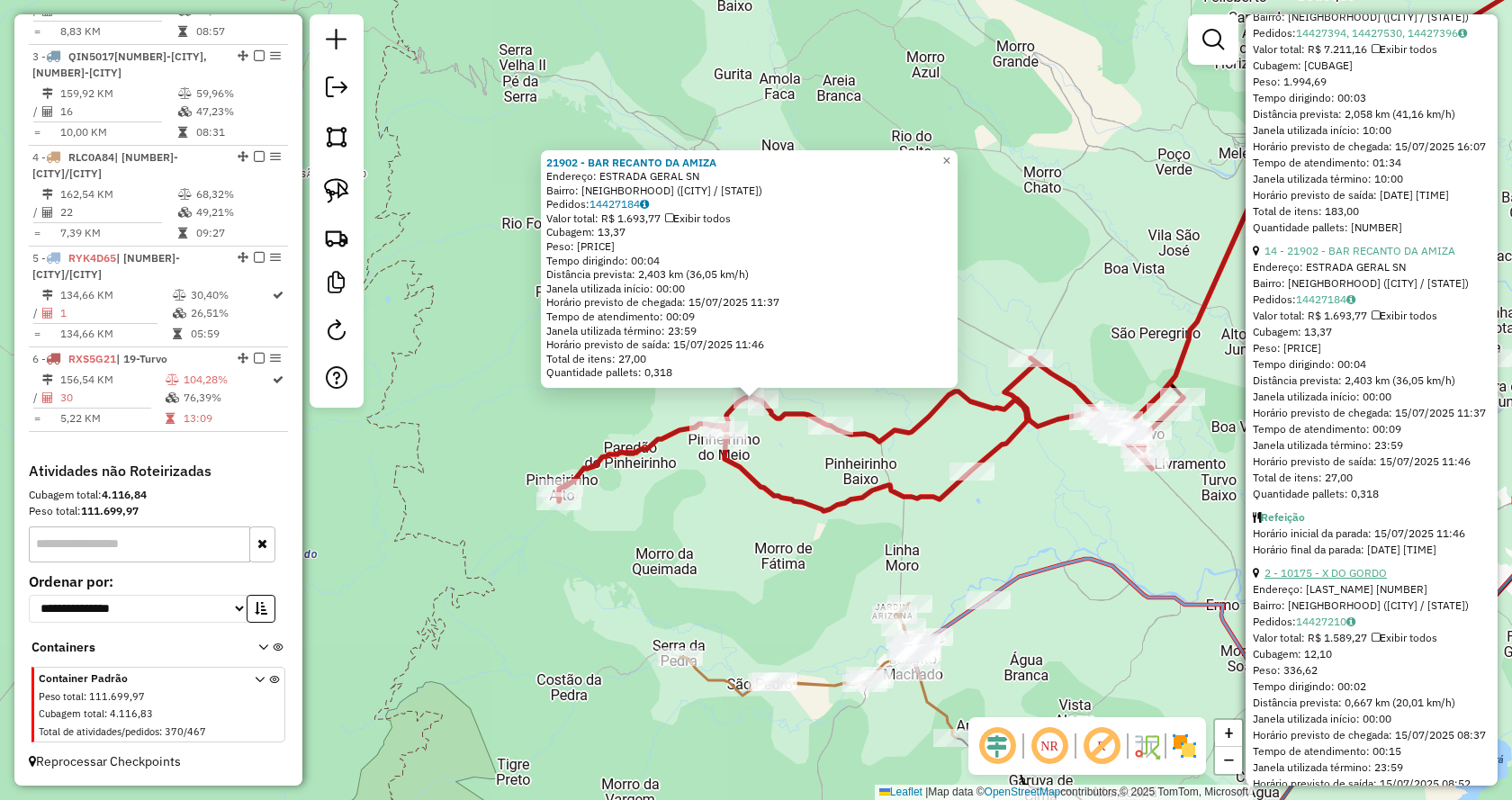 click on "2 - 10175 - X DO GORDO" at bounding box center [1326, 572] 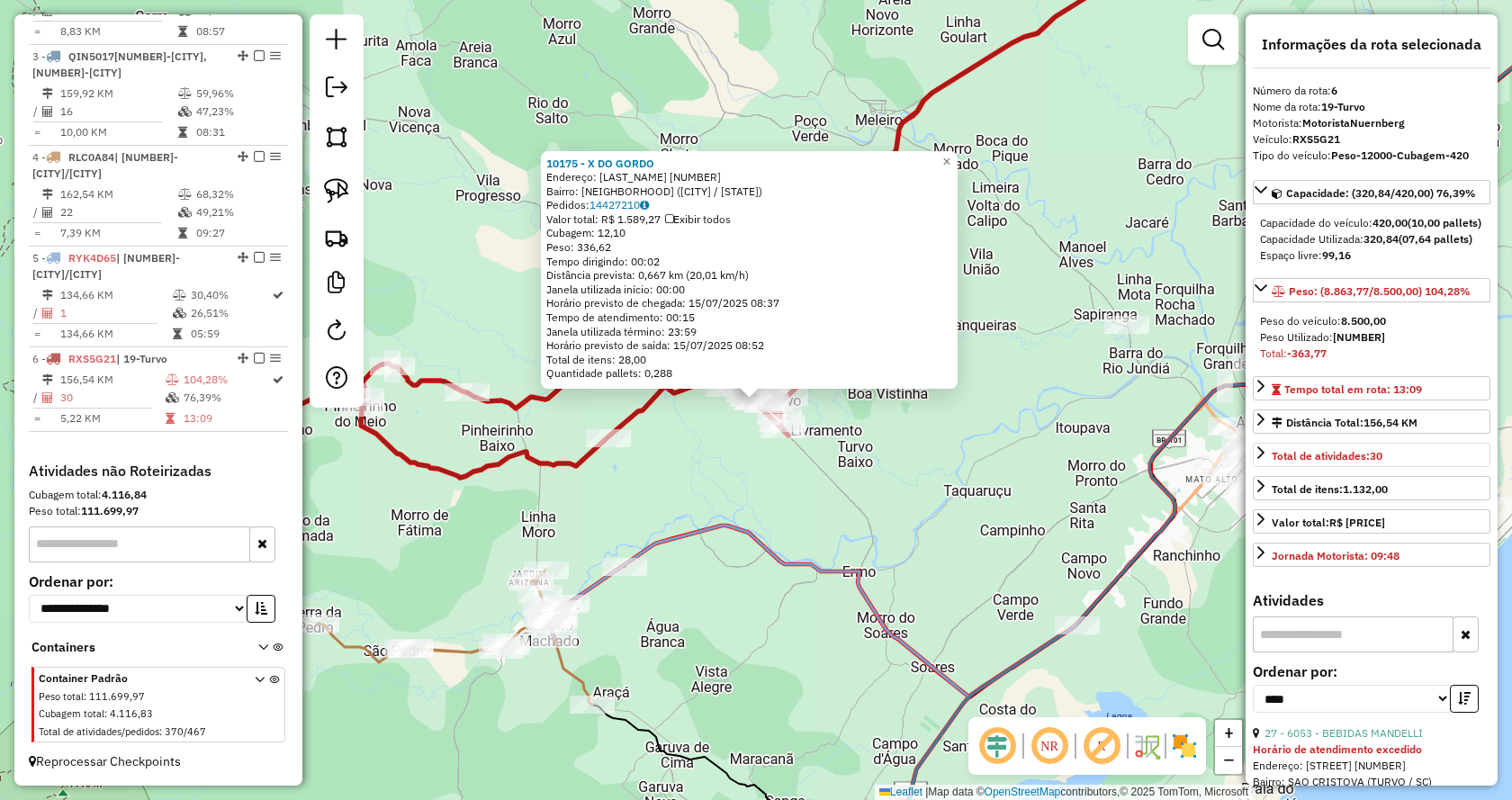 scroll, scrollTop: 180, scrollLeft: 0, axis: vertical 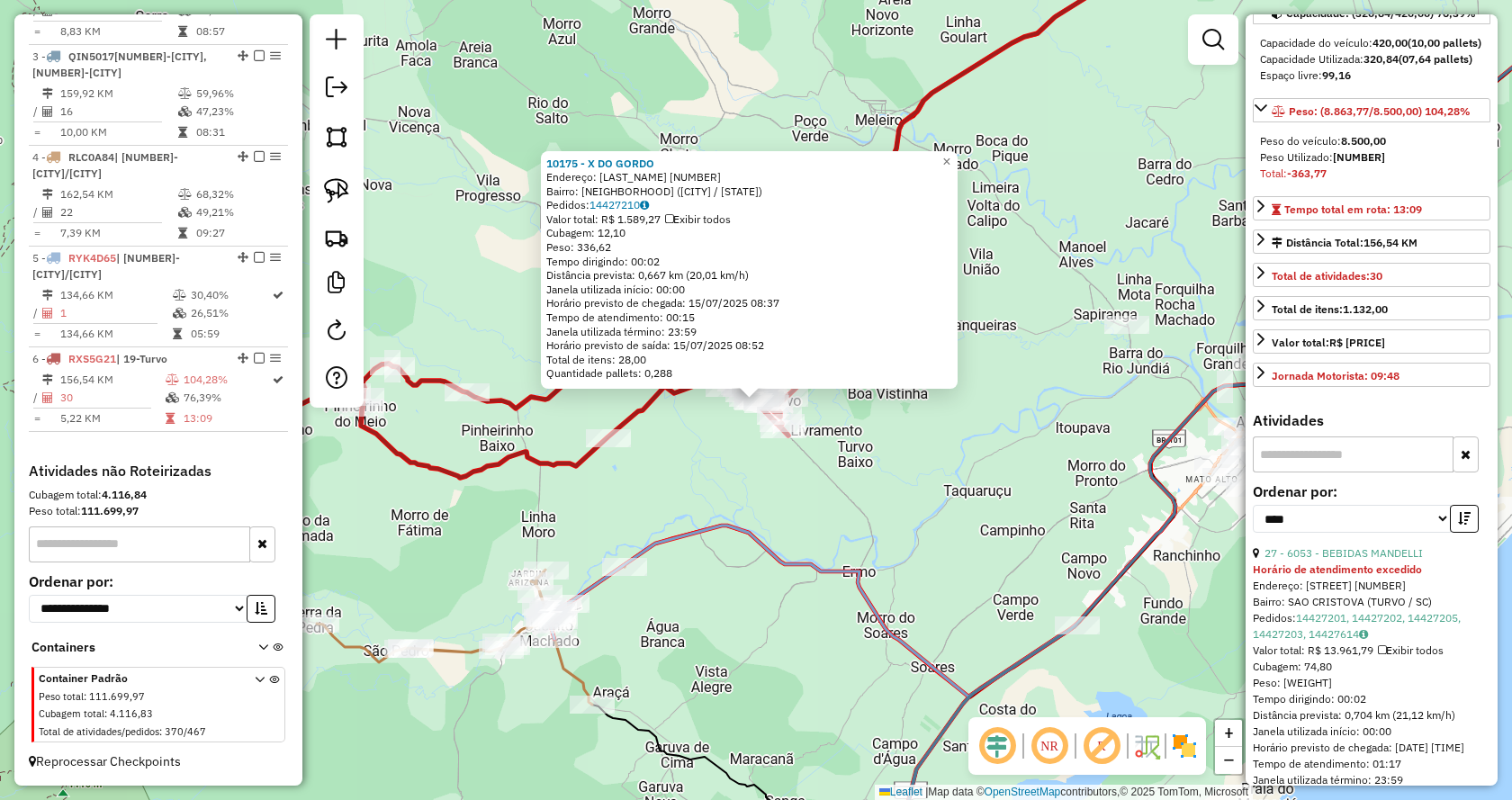 click on "**********" at bounding box center (1372, 515) 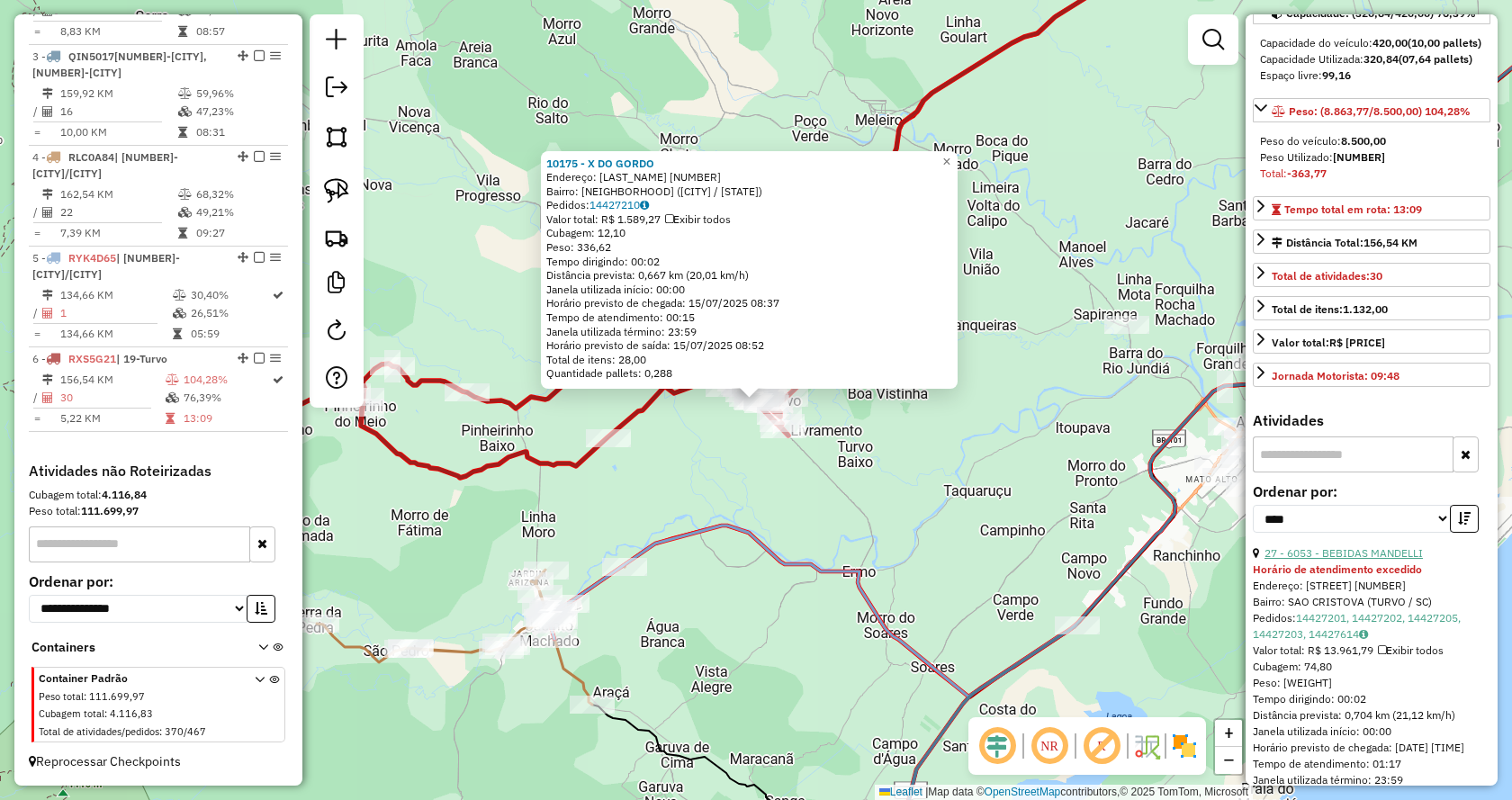 click on "27 - 6053 - BEBIDAS MANDELLI" at bounding box center [1344, 553] 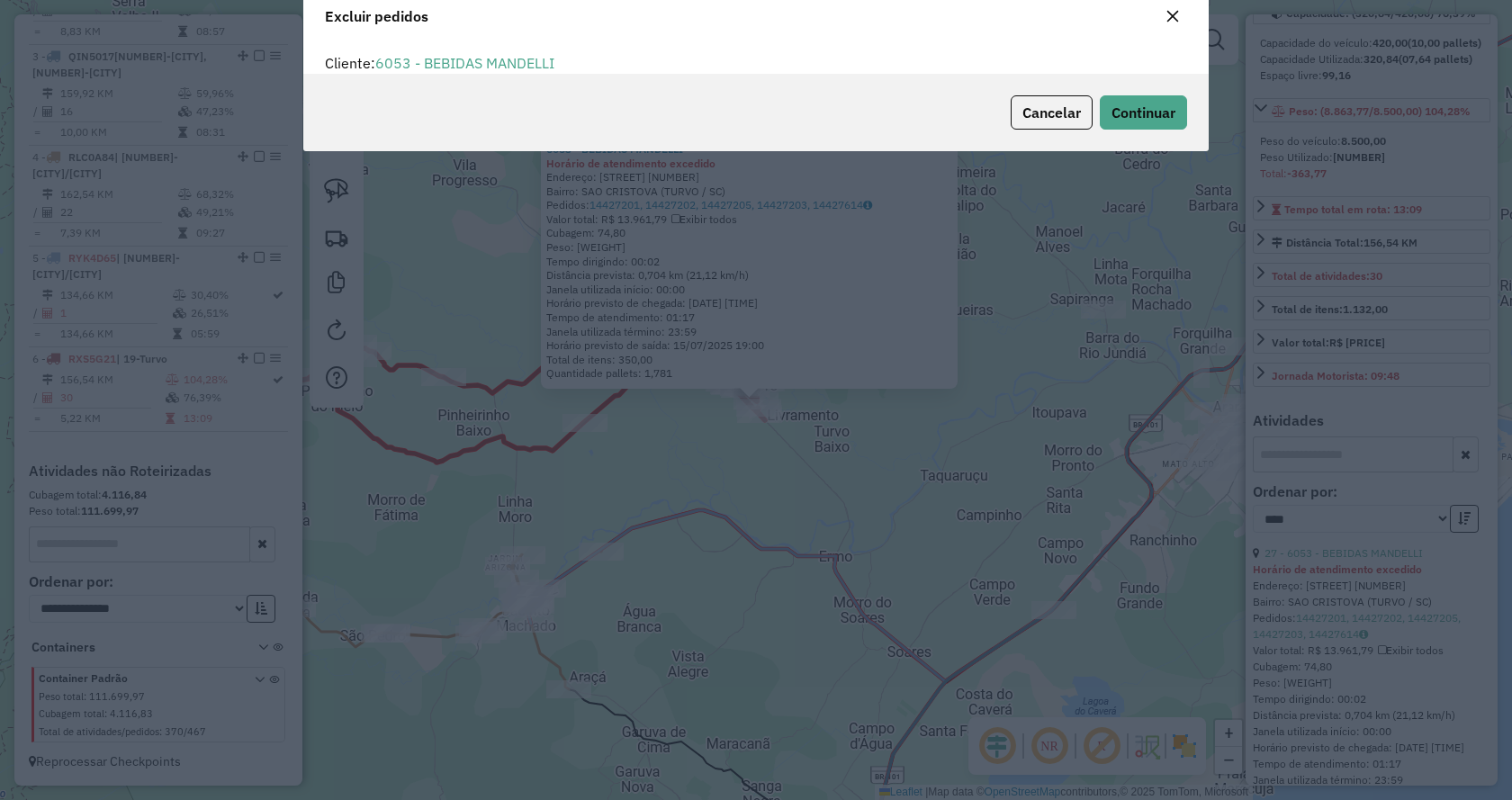 scroll, scrollTop: 10, scrollLeft: 5, axis: both 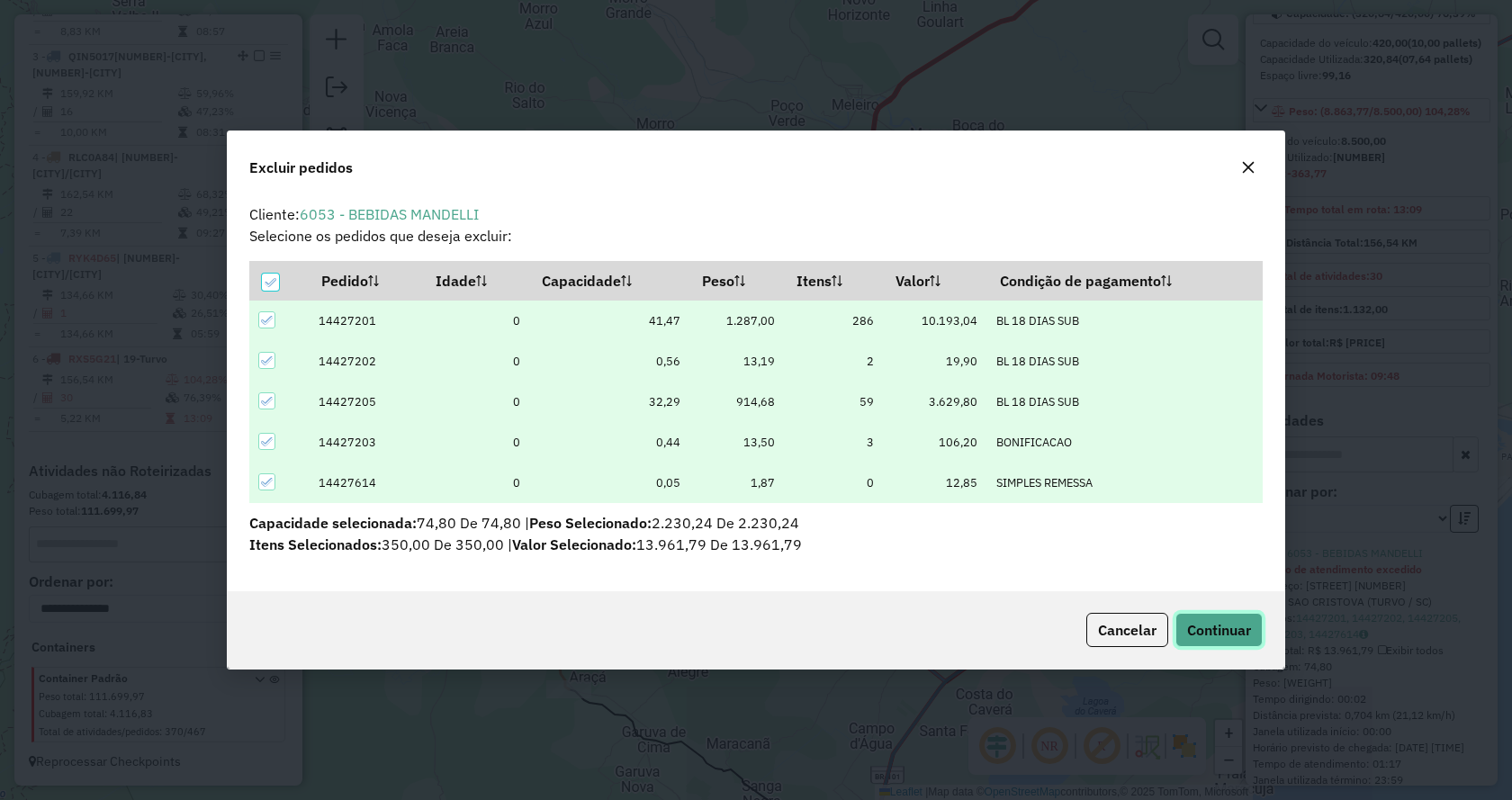 click on "Continuar" 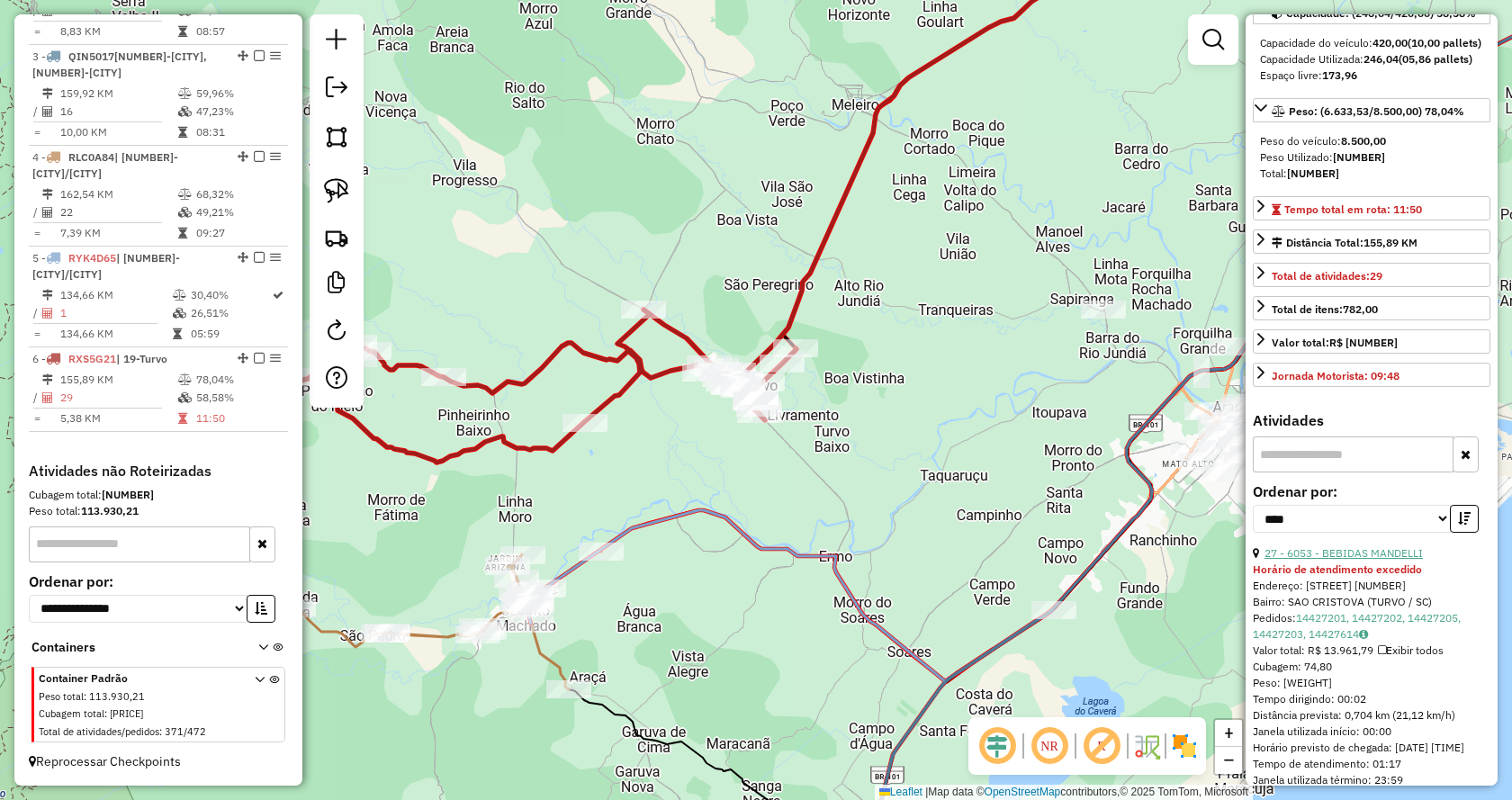 click on "27 - 6053 - BEBIDAS MANDELLI" at bounding box center [1344, 553] 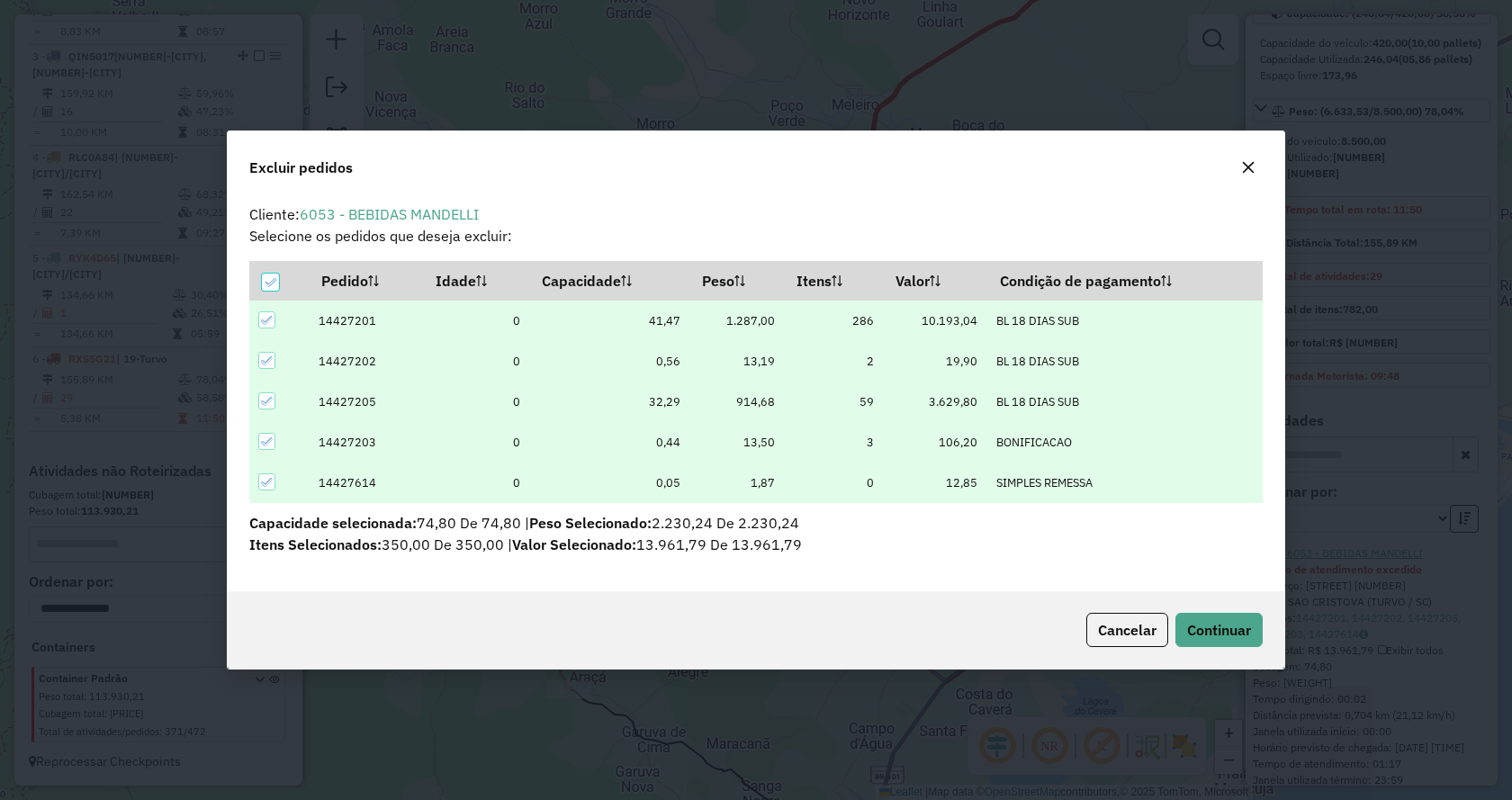 scroll, scrollTop: 0, scrollLeft: 0, axis: both 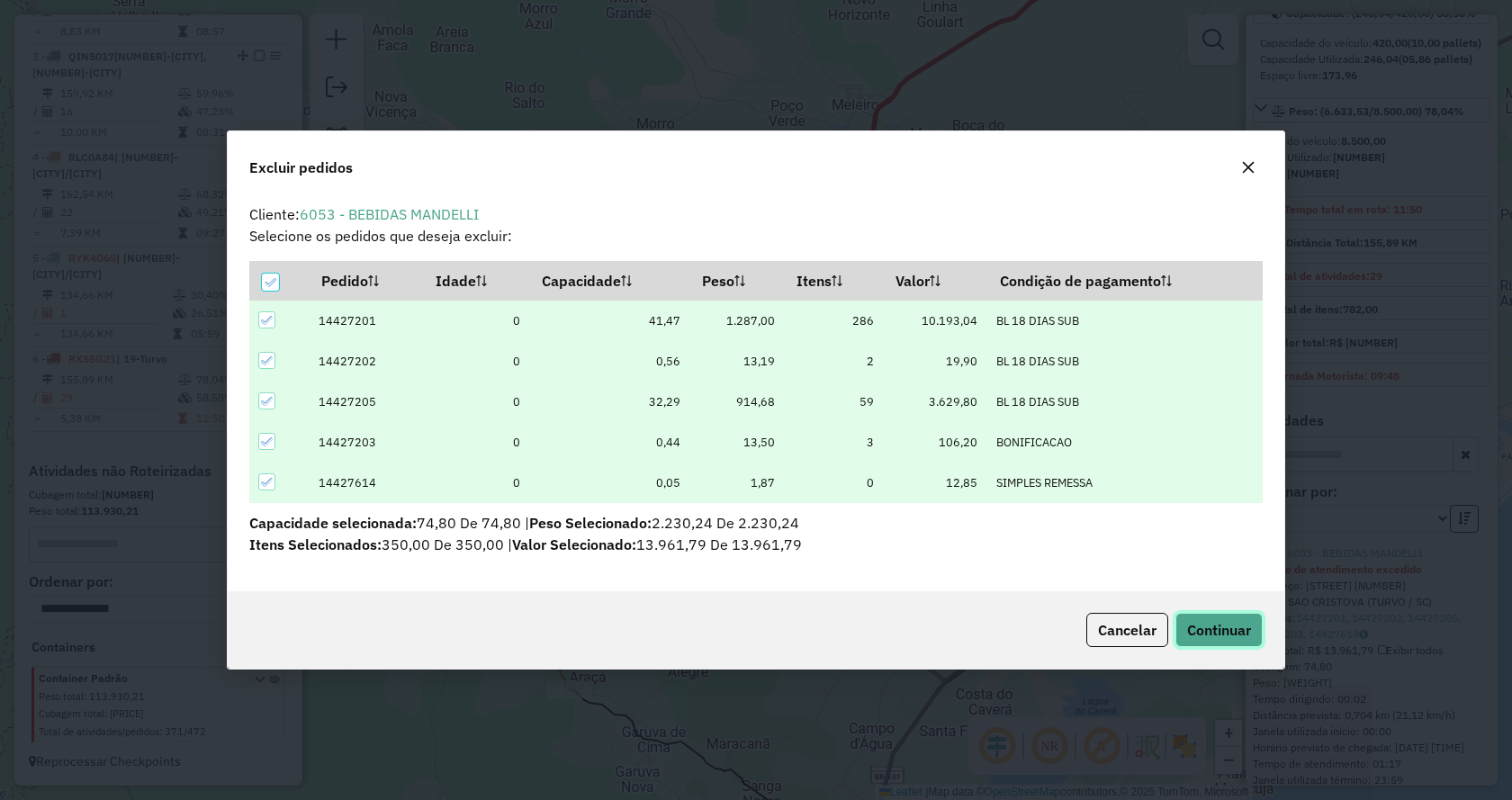click on "Continuar" 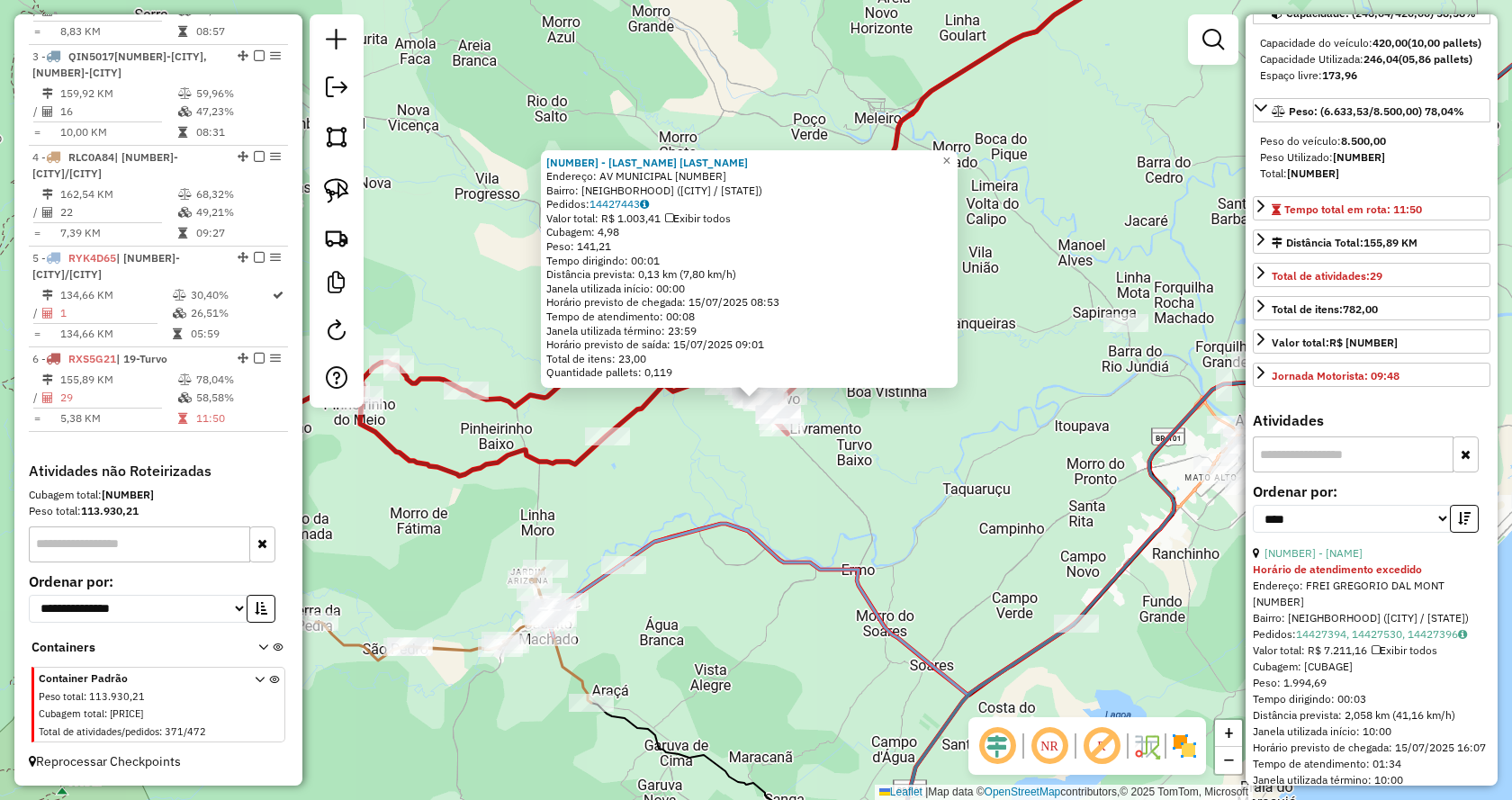 click on "12348 - AUTO POSTO DAMINELLI  Endereço: AV  MUNICIPAL                     1460   Bairro: CENTRO (TURVO / SC)   Pedidos:  14427443   Valor total: R$ 1.003,41   Exibir todos   Cubagem: 4,98  Peso: 141,21  Tempo dirigindo: 00:01   Distância prevista: 0,13 km (7,80 km/h)   Janela utilizada início: 00:00   Horário previsto de chegada: 15/07/2025 08:53   Tempo de atendimento: 00:08   Janela utilizada término: 23:59   Horário previsto de saída: 15/07/2025 09:01   Total de itens: 23,00   Quantidade pallets: 0,119  × Janela de atendimento Grade de atendimento Capacidade Transportadoras Veículos Cliente Pedidos  Rotas Selecione os dias de semana para filtrar as janelas de atendimento  Seg   Ter   Qua   Qui   Sex   Sáb   Dom  Informe o período da janela de atendimento: De: Até:  Filtrar exatamente a janela do cliente  Considerar janela de atendimento padrão  Selecione os dias de semana para filtrar as grades de atendimento  Seg   Ter   Qua   Qui   Sex   Sáb   Dom   Peso mínimo:   Peso máximo:   De:  De:" 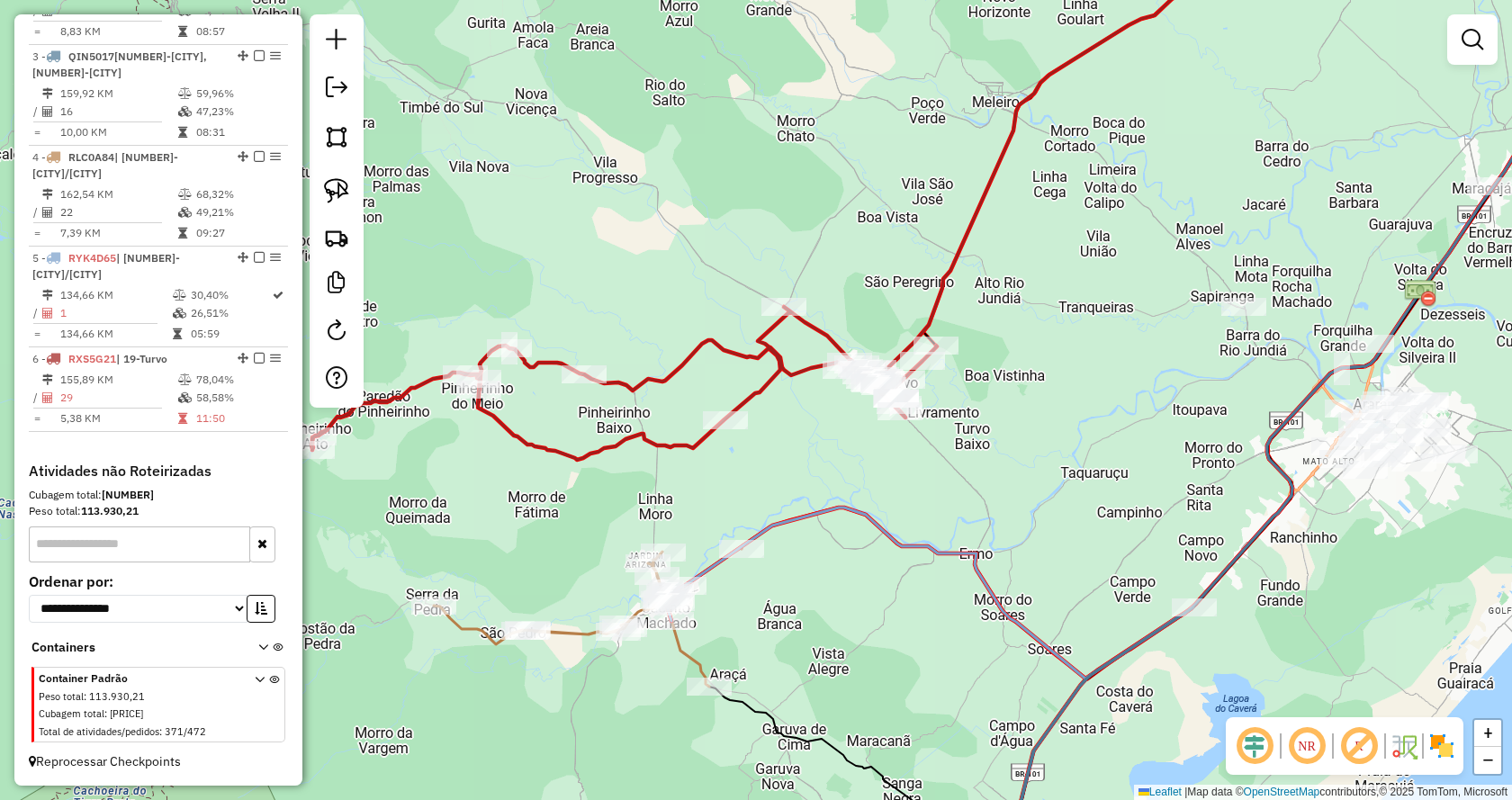 drag, startPoint x: 914, startPoint y: 475, endPoint x: 1035, endPoint y: 454, distance: 122.80879 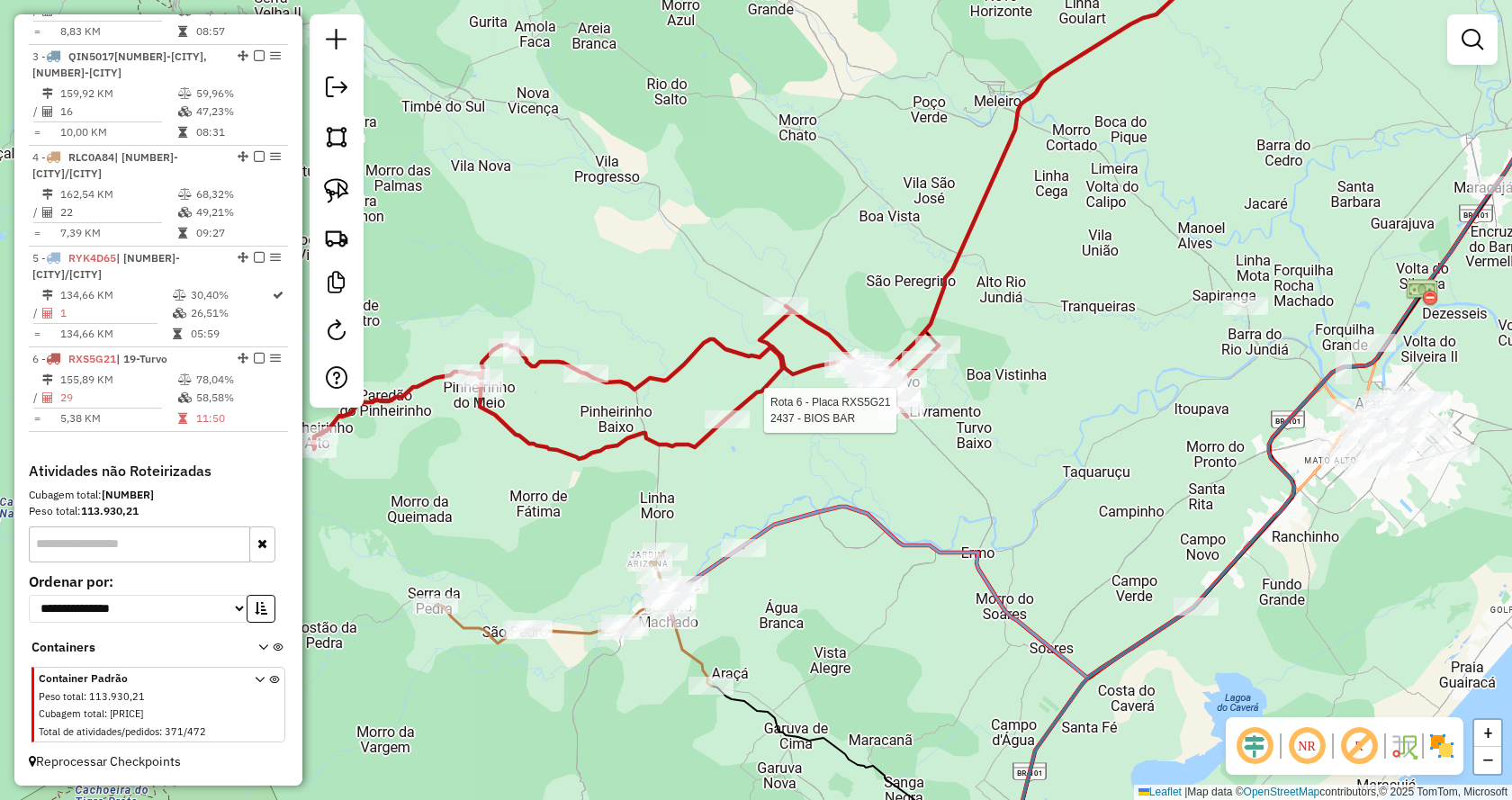 select on "*********" 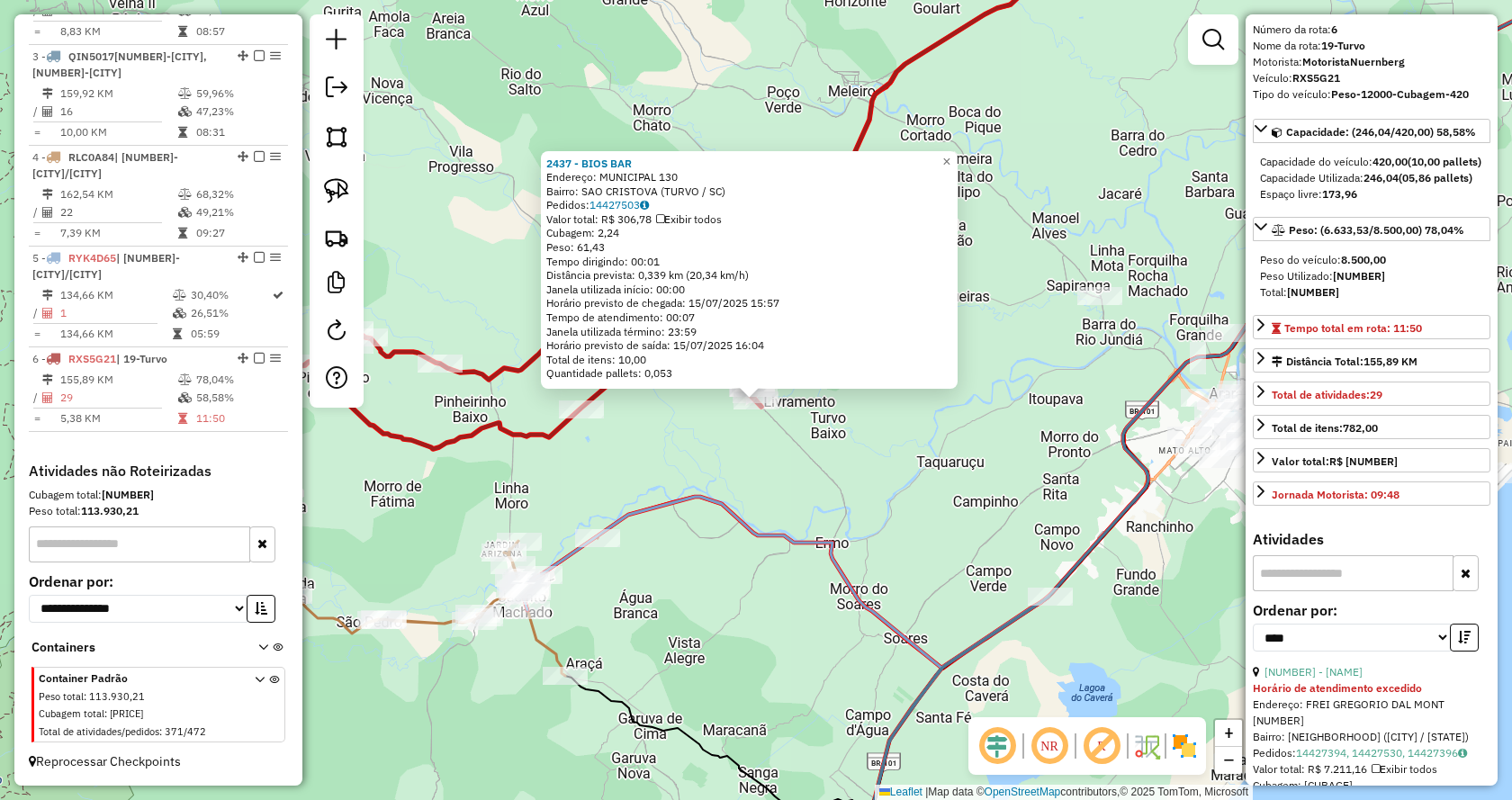 scroll, scrollTop: 90, scrollLeft: 0, axis: vertical 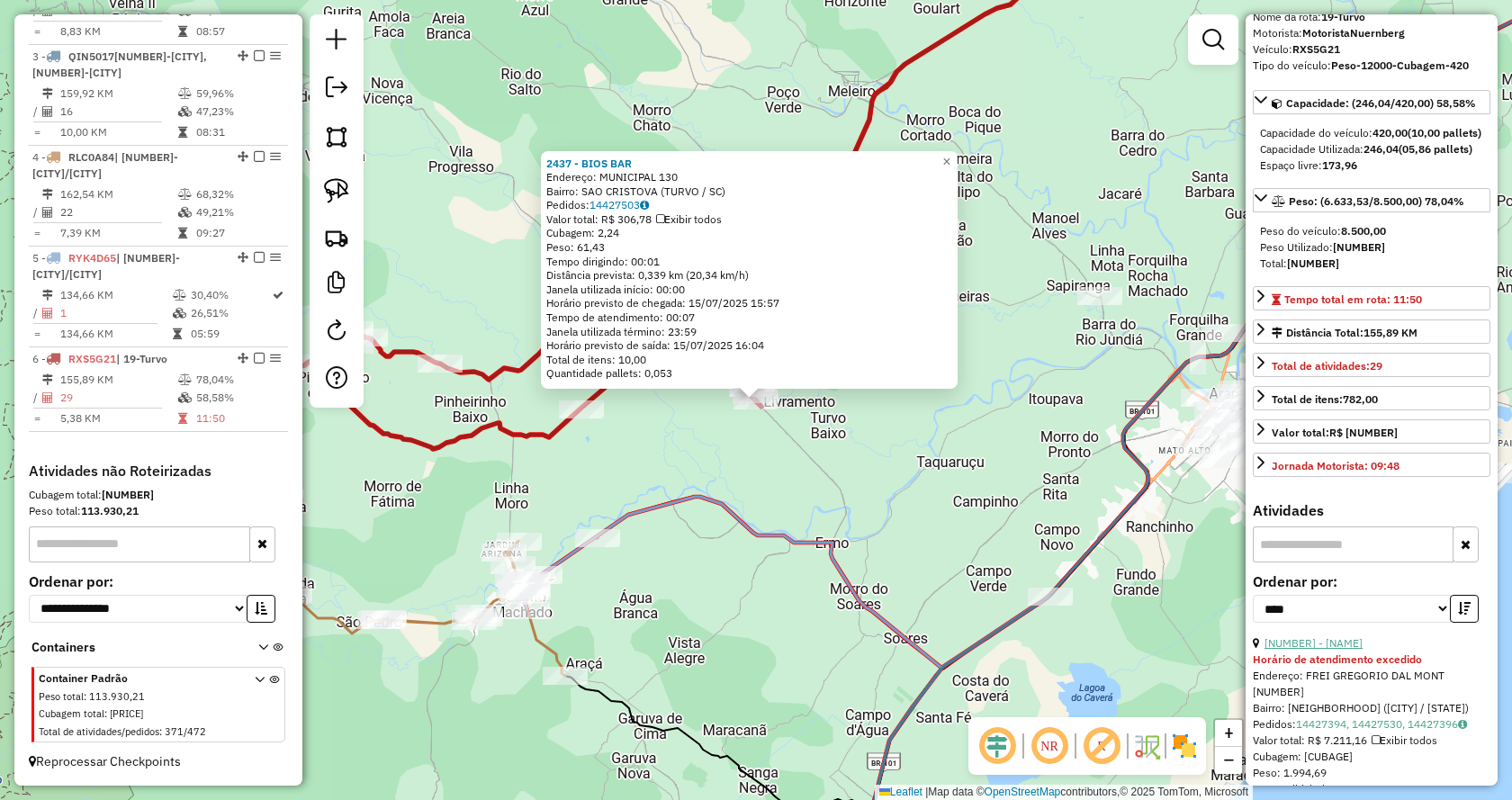 click on "26 - 10188 - SUPER TURVO" at bounding box center (1313, 643) 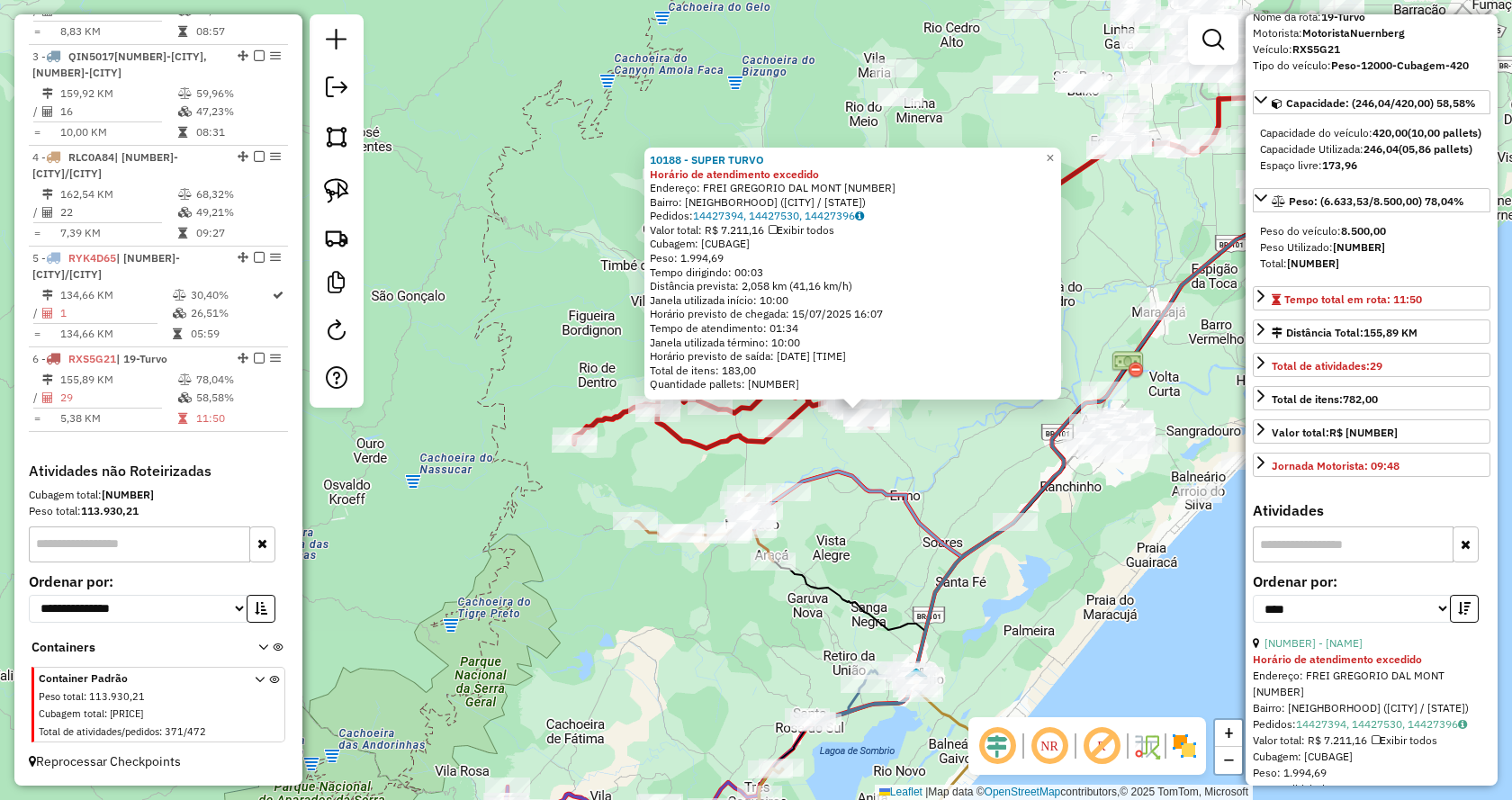 drag, startPoint x: 970, startPoint y: 435, endPoint x: 999, endPoint y: 428, distance: 29.83287 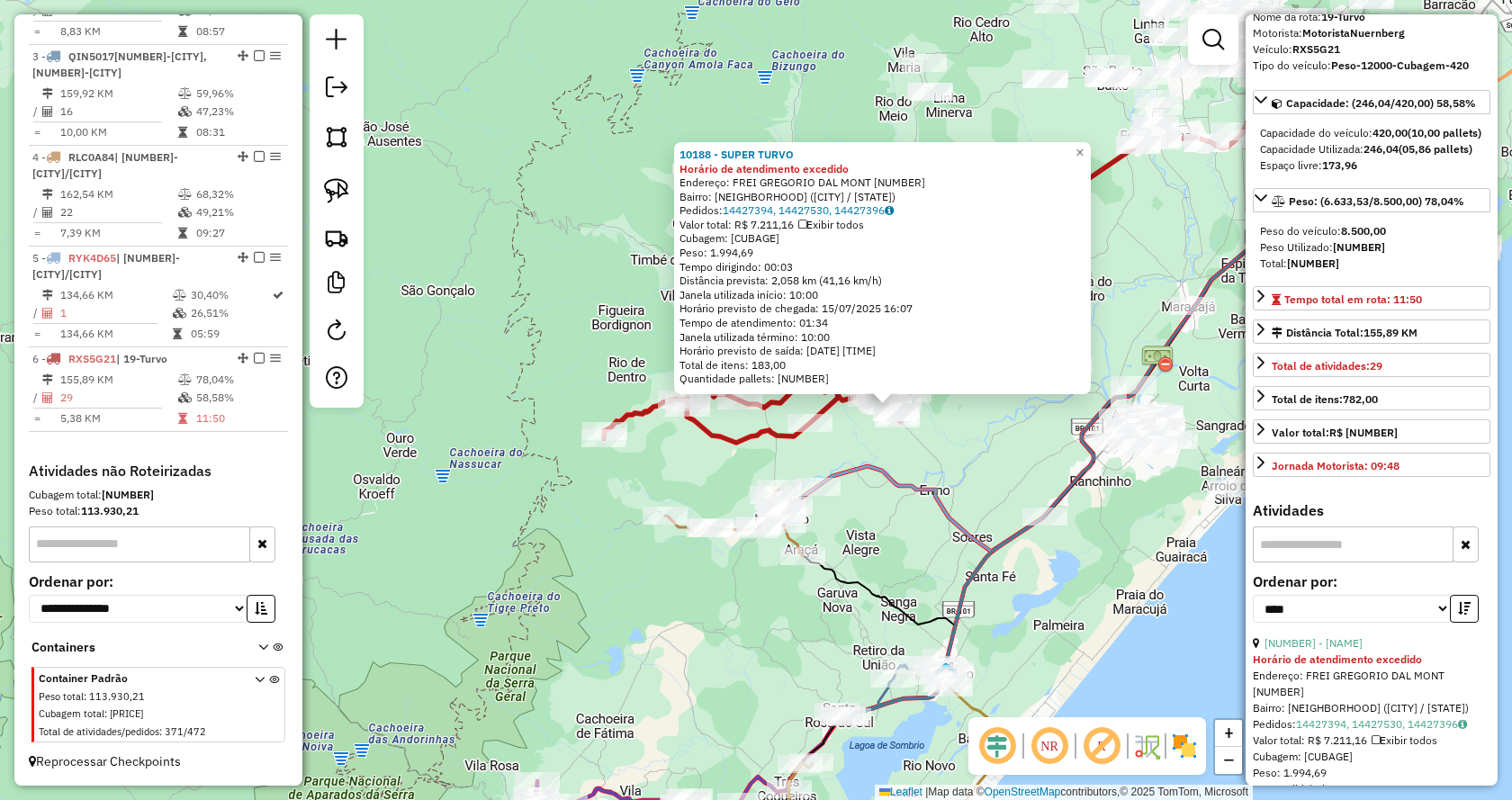 click on "10188 - SUPER TURVO Horário de atendimento excedido  Endereço:  FREI GREGORIO DAL MONT 1190   Bairro: CENTRO (TURVO / SC)   Pedidos:  14427394, 14427530, 14427396   Valor total: R$ 7.211,16   Exibir todos   Cubagem: 73,44  Peso: 1.994,69  Tempo dirigindo: 00:03   Distância prevista: 2,058 km (41,16 km/h)   Janela utilizada início: 10:00   Horário previsto de chegada: 15/07/2025 16:07   Tempo de atendimento: 01:34   Janela utilizada término: 10:00   Horário previsto de saída: 15/07/2025 17:41   Total de itens: 183,00   Quantidade pallets: 1,748  × Janela de atendimento Grade de atendimento Capacidade Transportadoras Veículos Cliente Pedidos  Rotas Selecione os dias de semana para filtrar as janelas de atendimento  Seg   Ter   Qua   Qui   Sex   Sáb   Dom  Informe o período da janela de atendimento: De: Até:  Filtrar exatamente a janela do cliente  Considerar janela de atendimento padrão  Selecione os dias de semana para filtrar as grades de atendimento  Seg   Ter   Qua   Qui   Sex   Sáb   Dom  +" 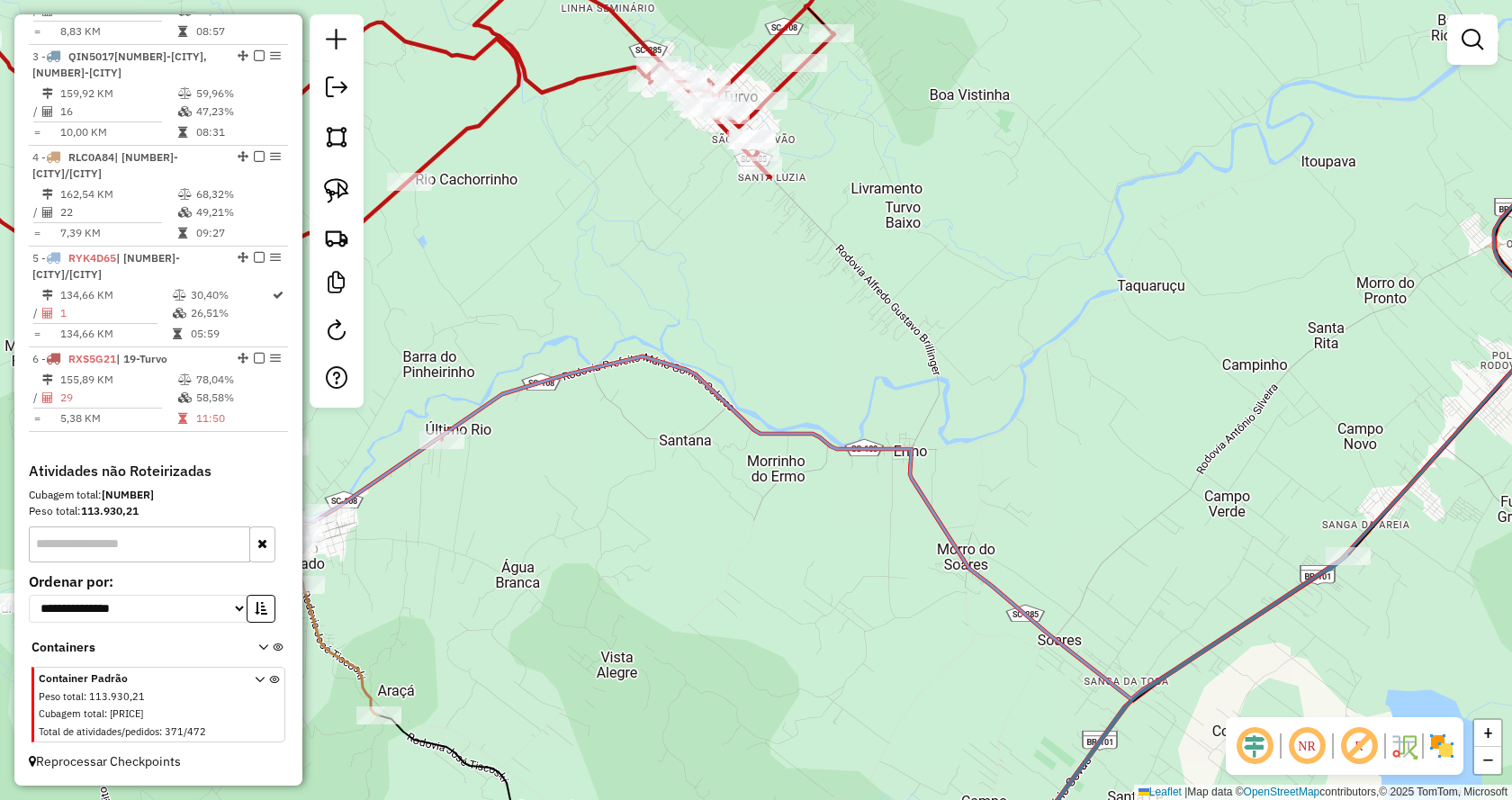 drag, startPoint x: 899, startPoint y: 388, endPoint x: 1014, endPoint y: 405, distance: 116.24973 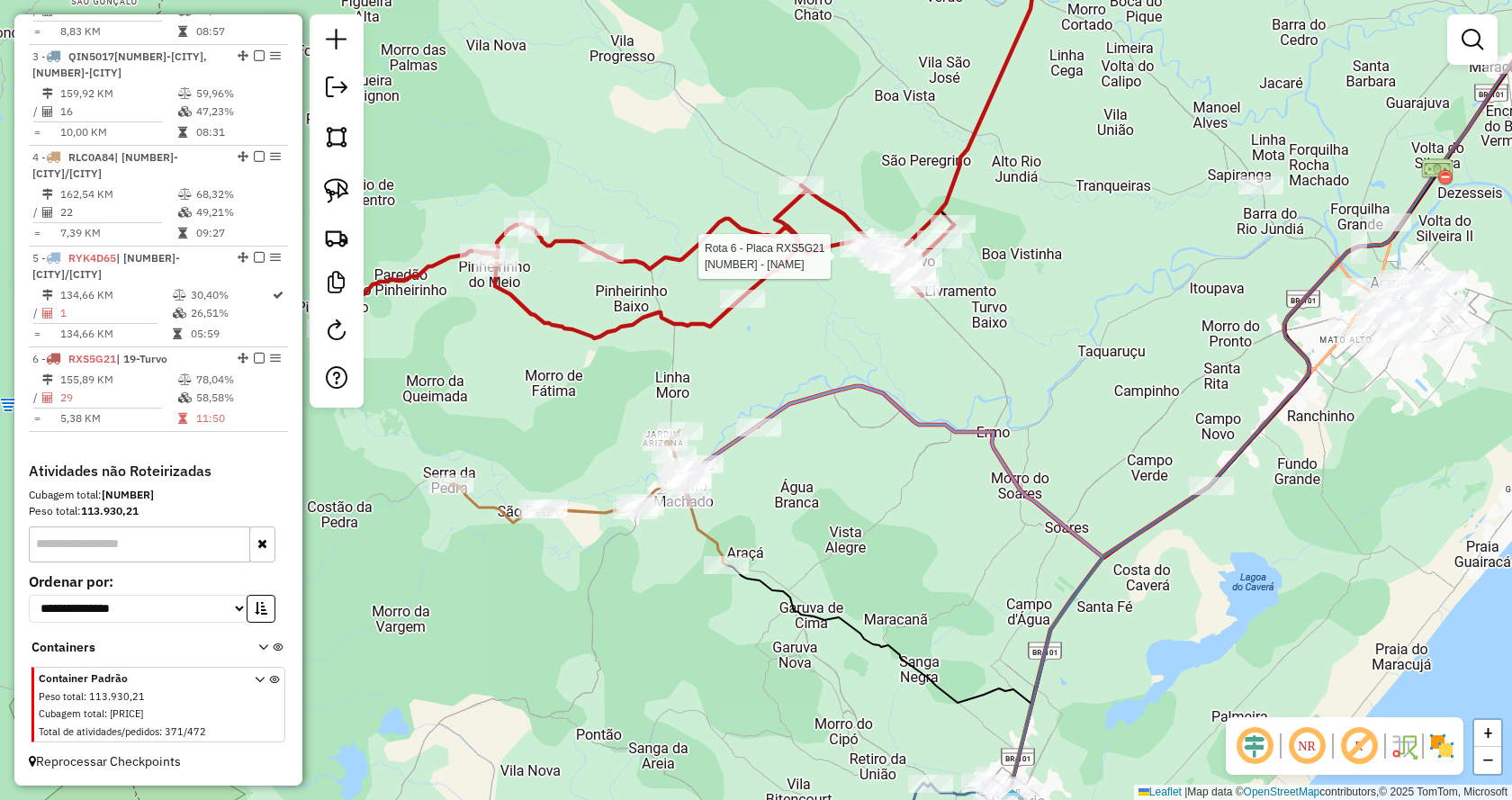 select on "*********" 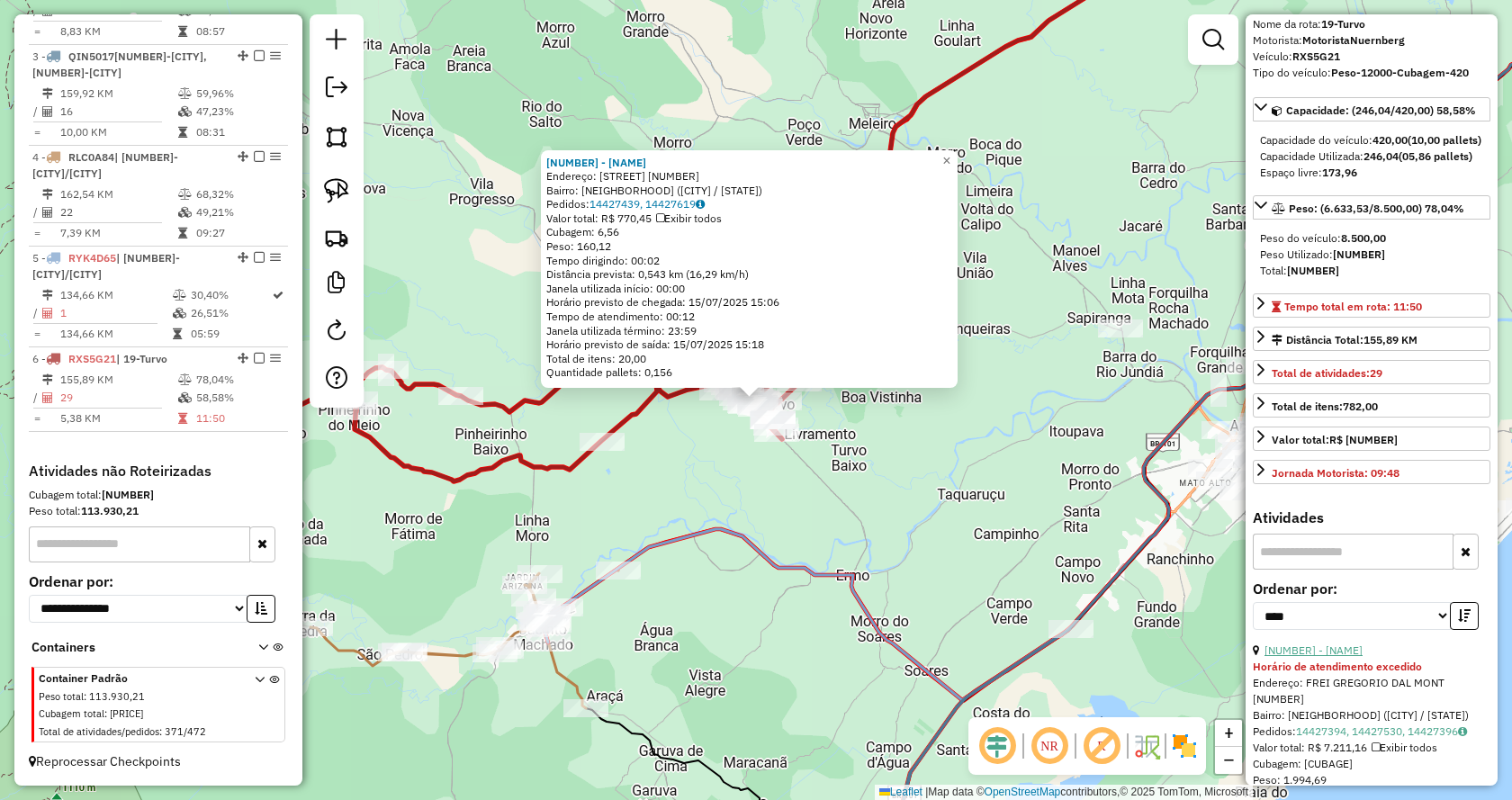 scroll, scrollTop: 180, scrollLeft: 0, axis: vertical 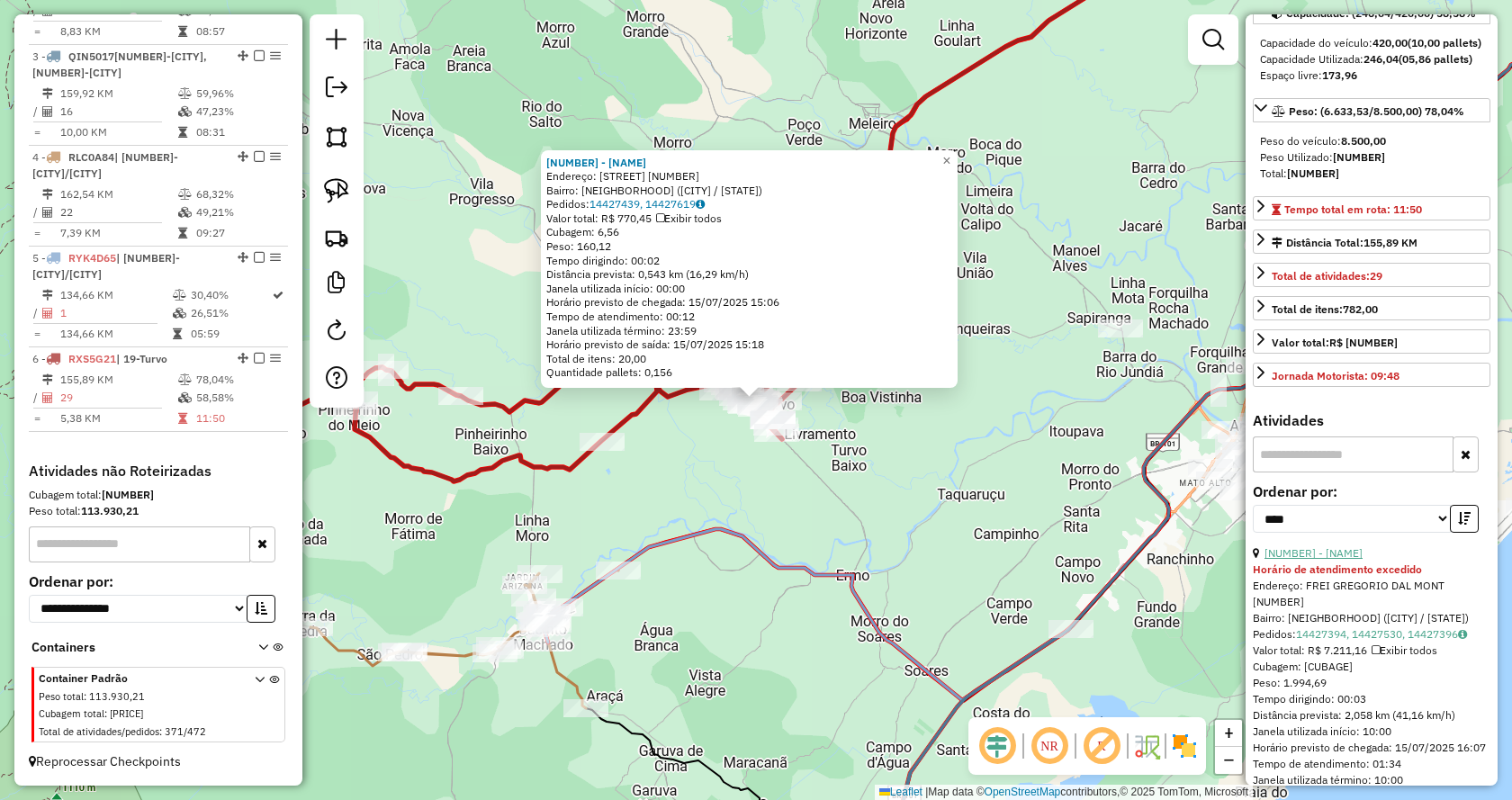 click on "26 - 10188 - SUPER TURVO" at bounding box center (1313, 553) 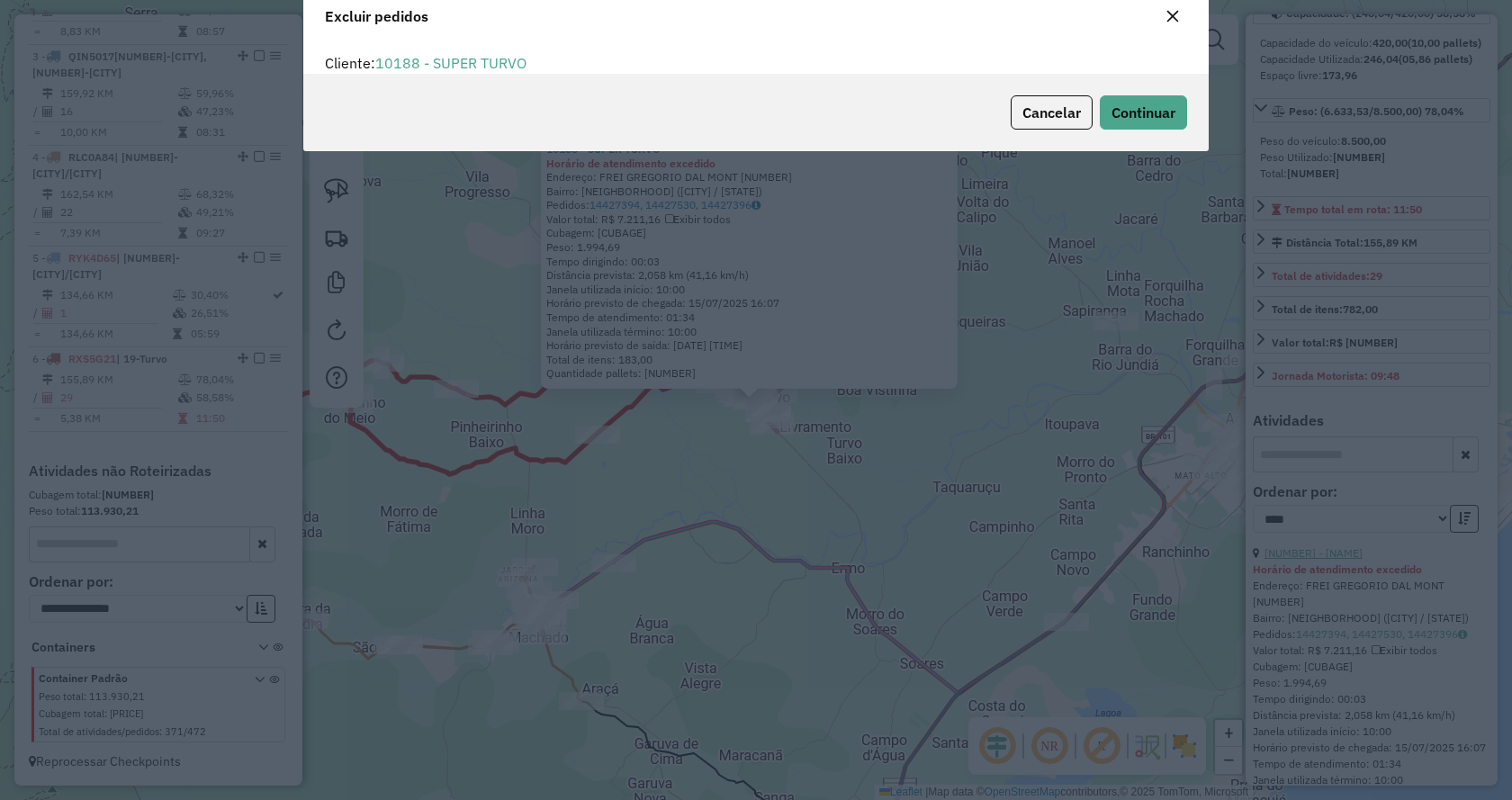 scroll, scrollTop: 63, scrollLeft: 0, axis: vertical 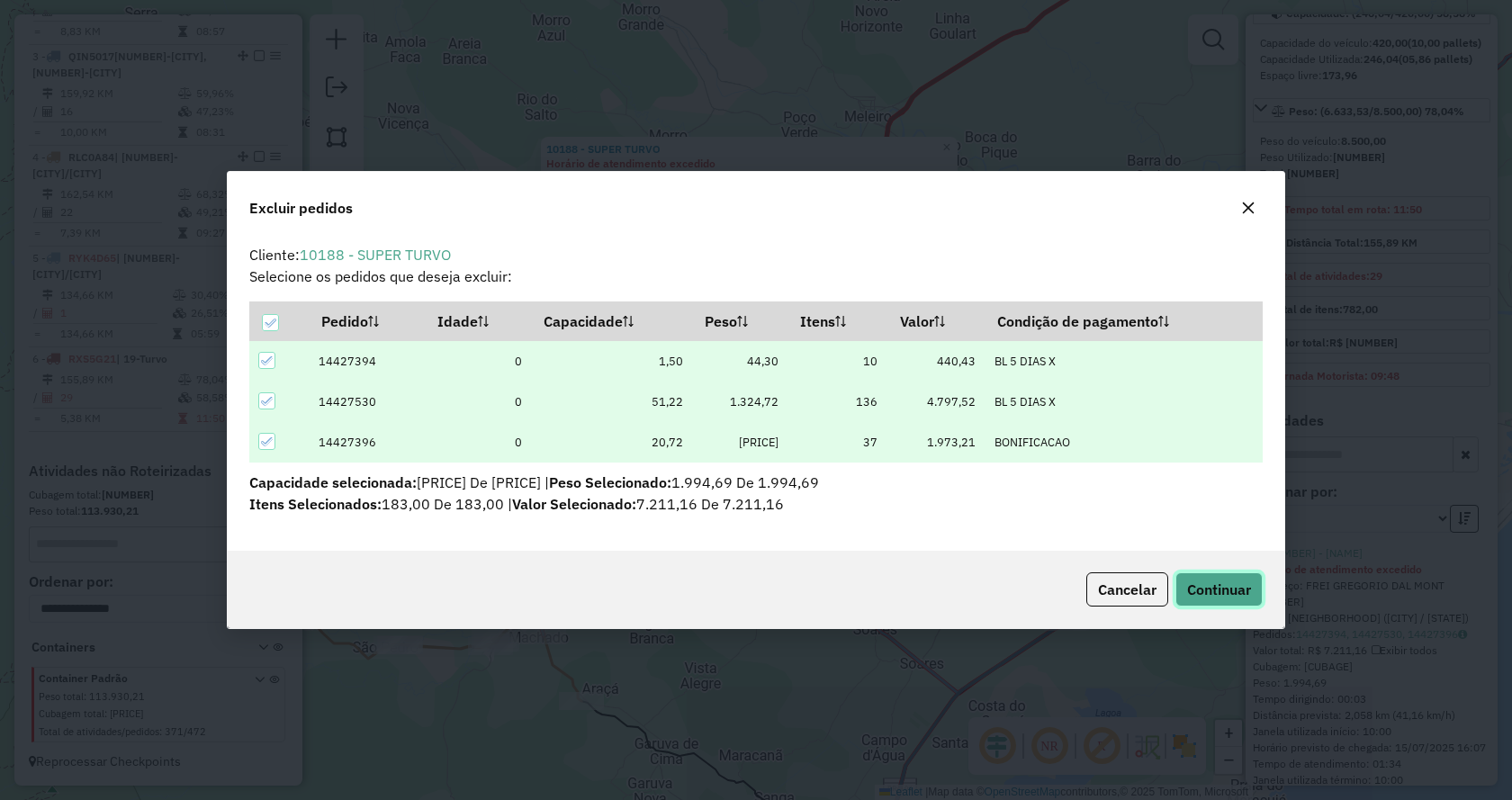 click on "Continuar" 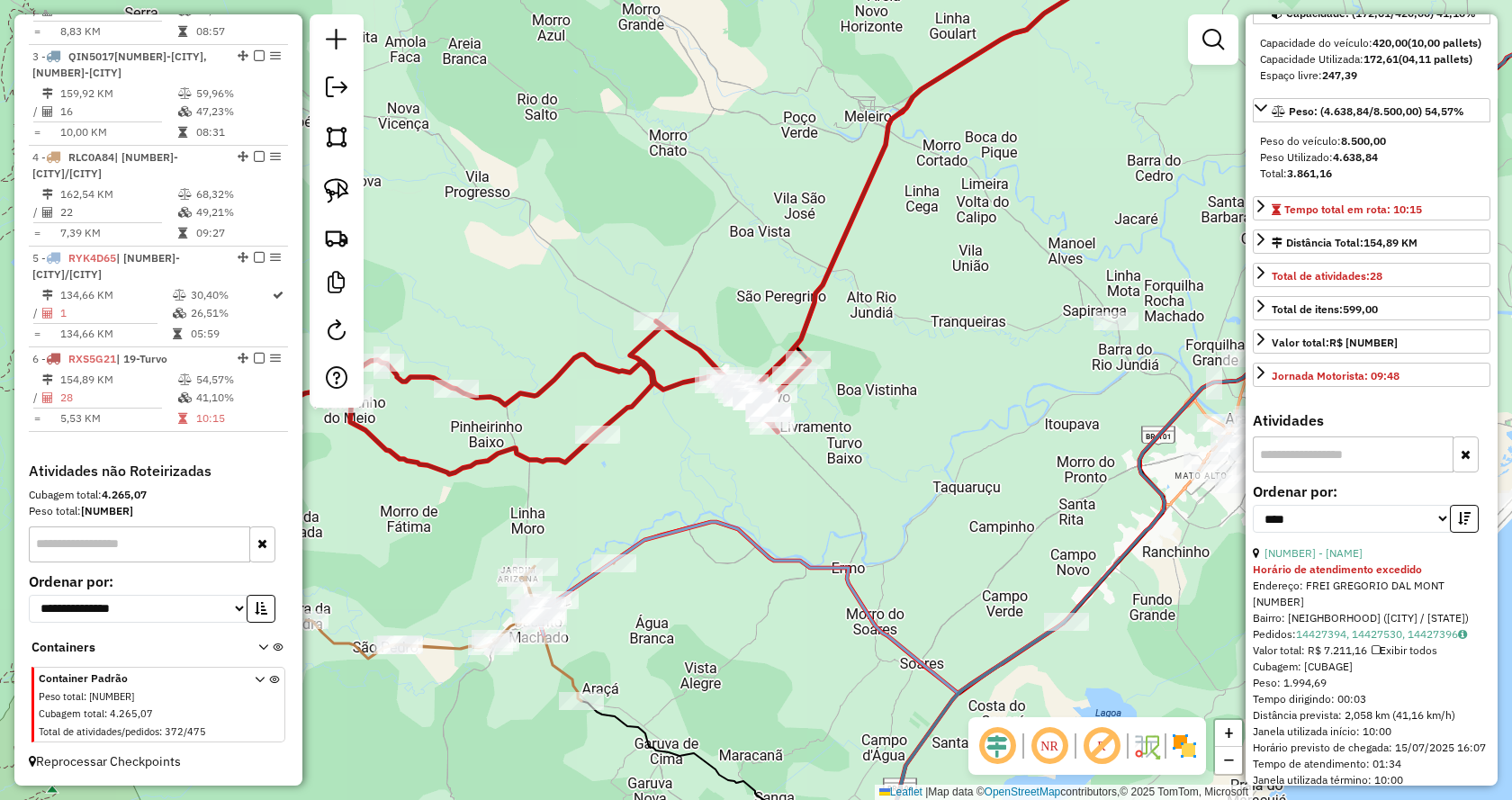 click on "26 - 10188 - SUPER TURVO" at bounding box center [1313, 553] 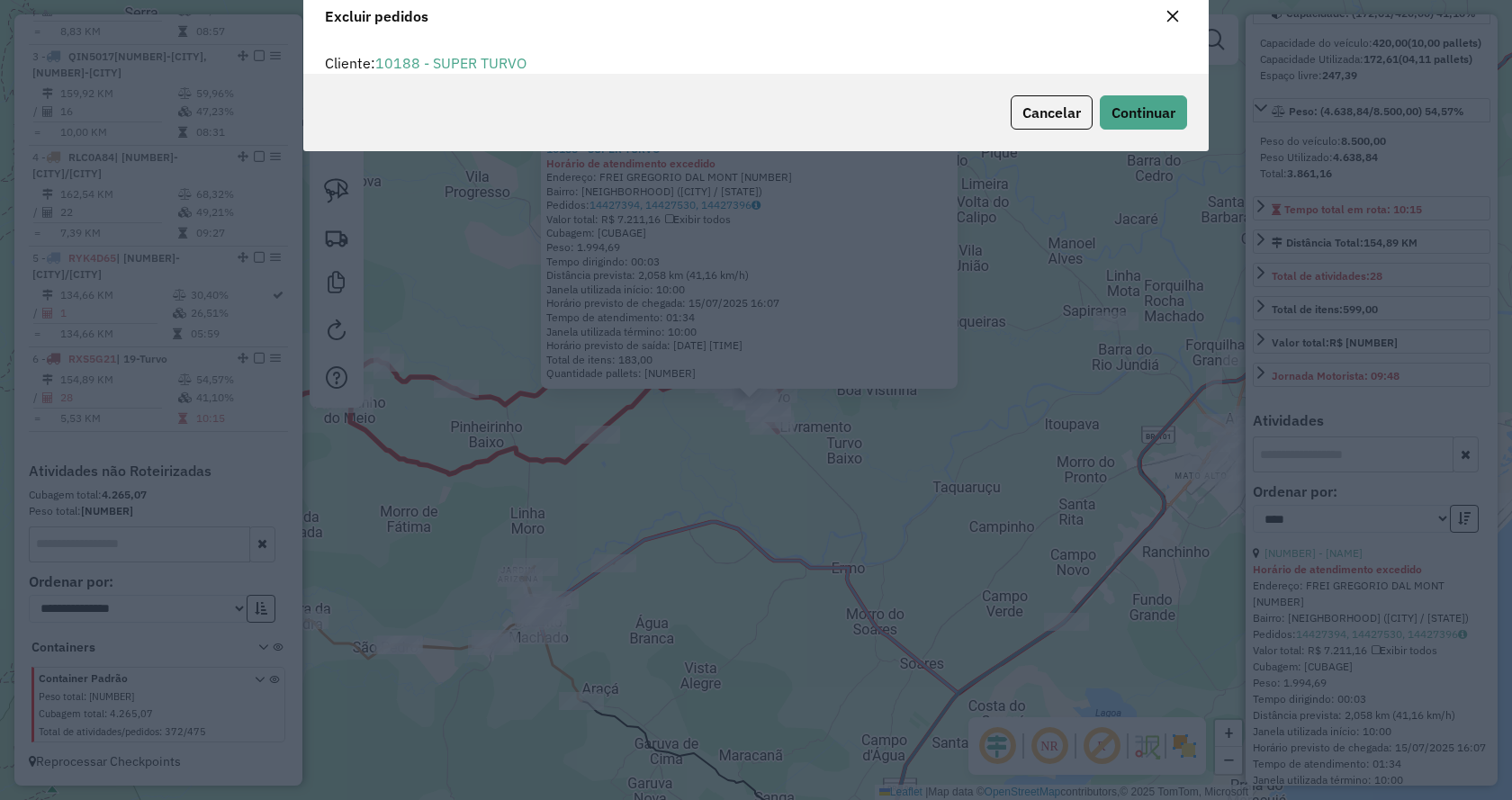 scroll, scrollTop: 10, scrollLeft: 5, axis: both 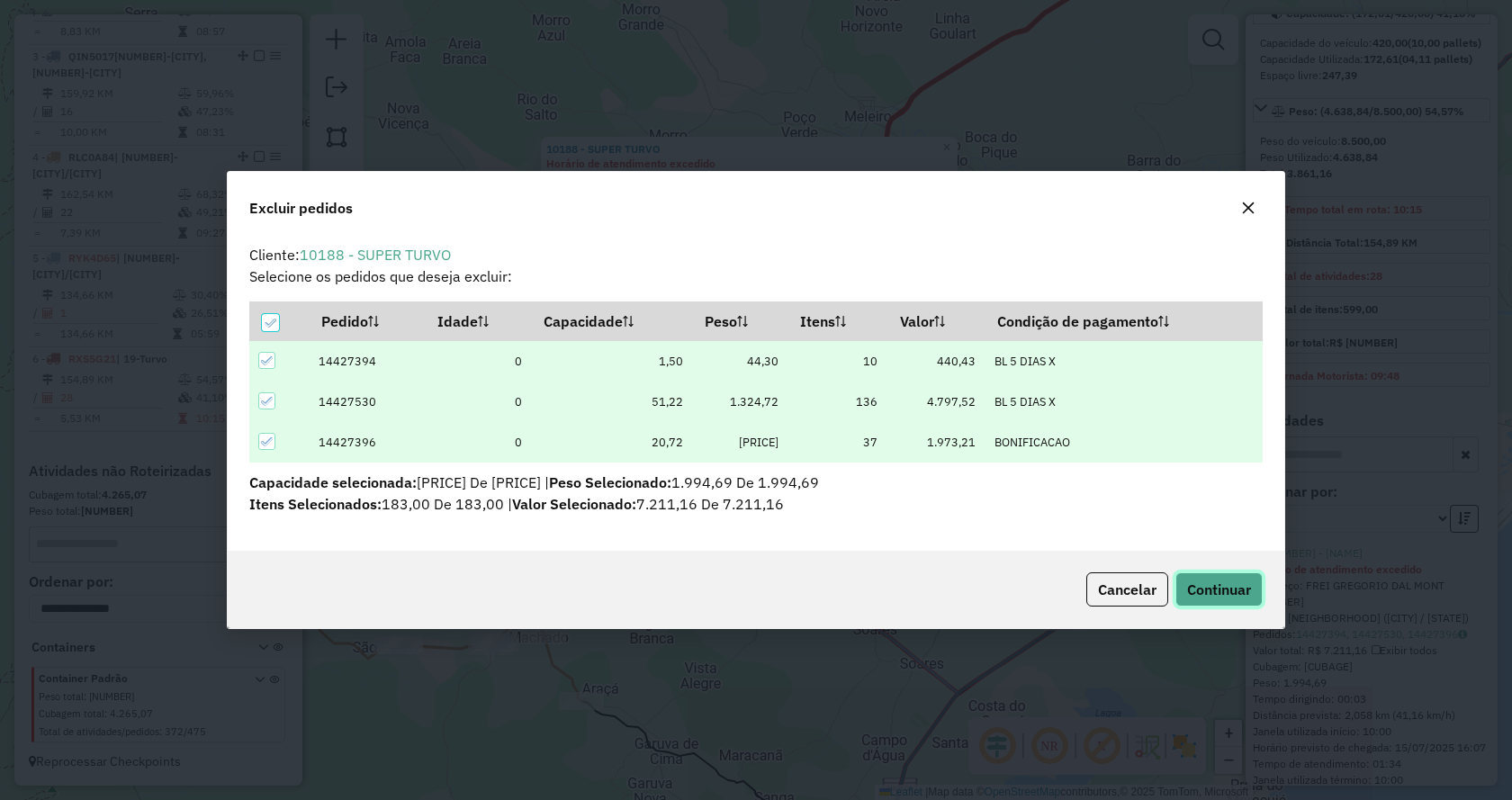click on "Continuar" 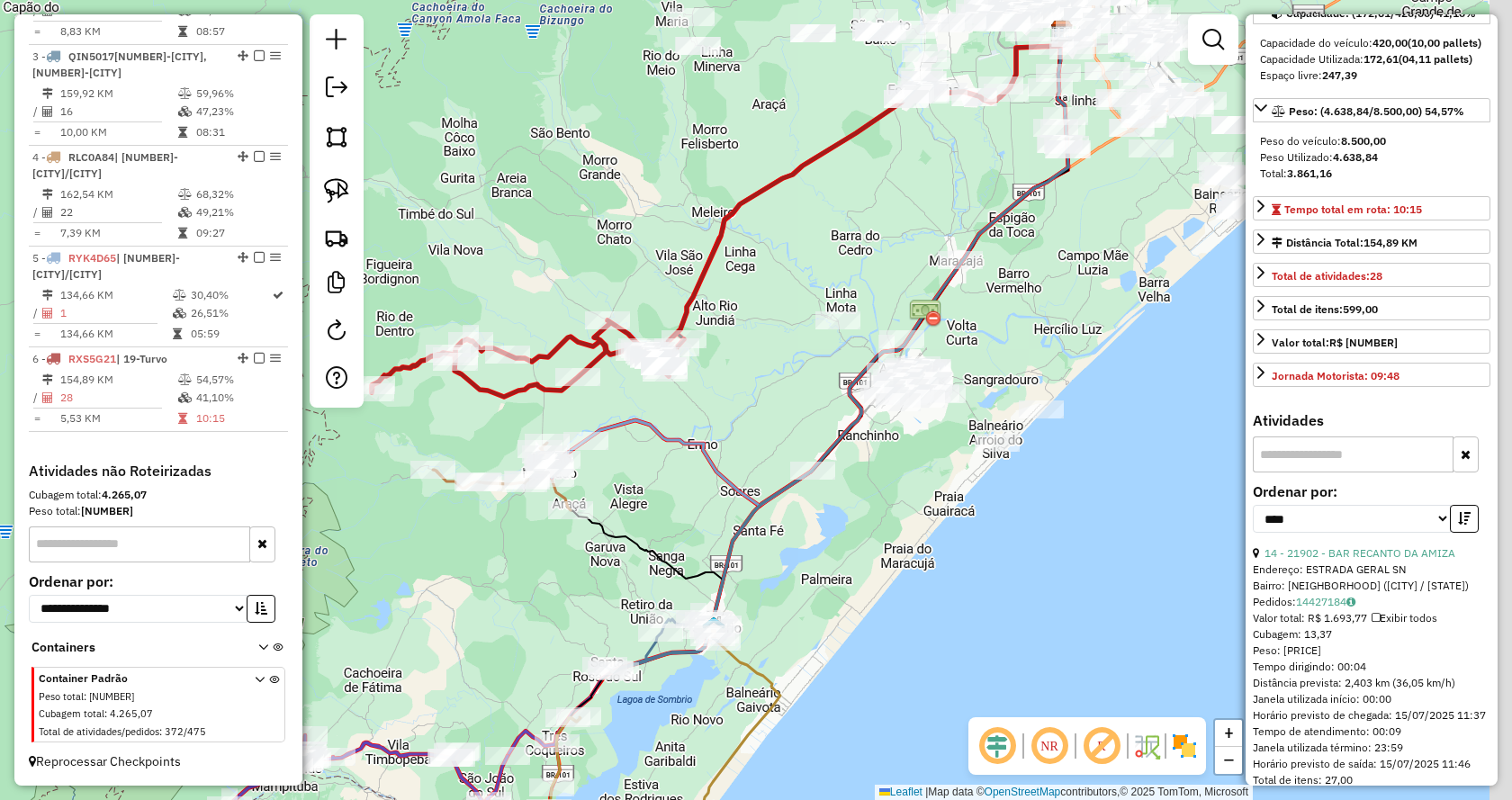 drag, startPoint x: 942, startPoint y: 407, endPoint x: 755, endPoint y: 369, distance: 190.82191 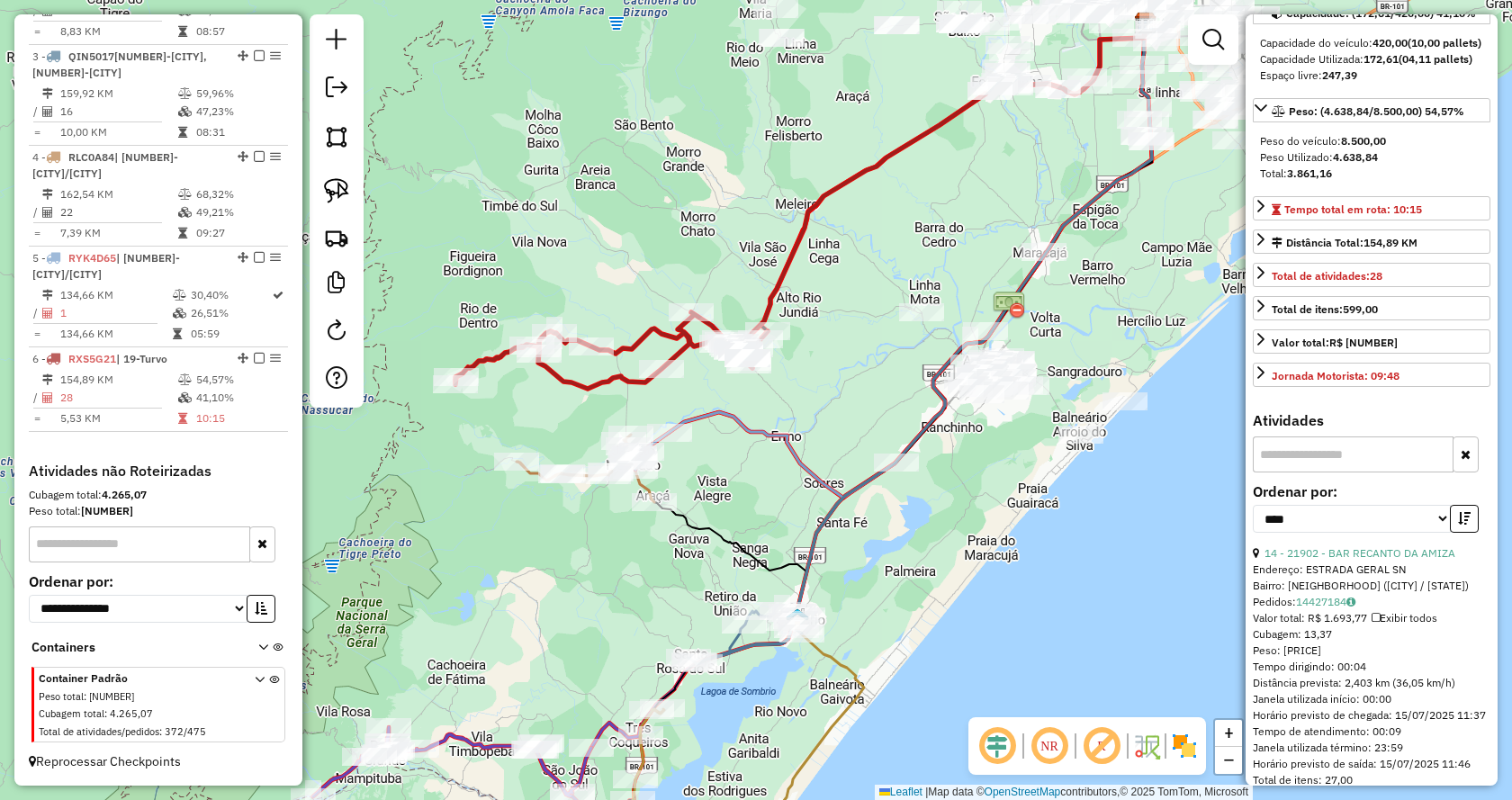 drag, startPoint x: 917, startPoint y: 468, endPoint x: 1022, endPoint y: 464, distance: 105.07616 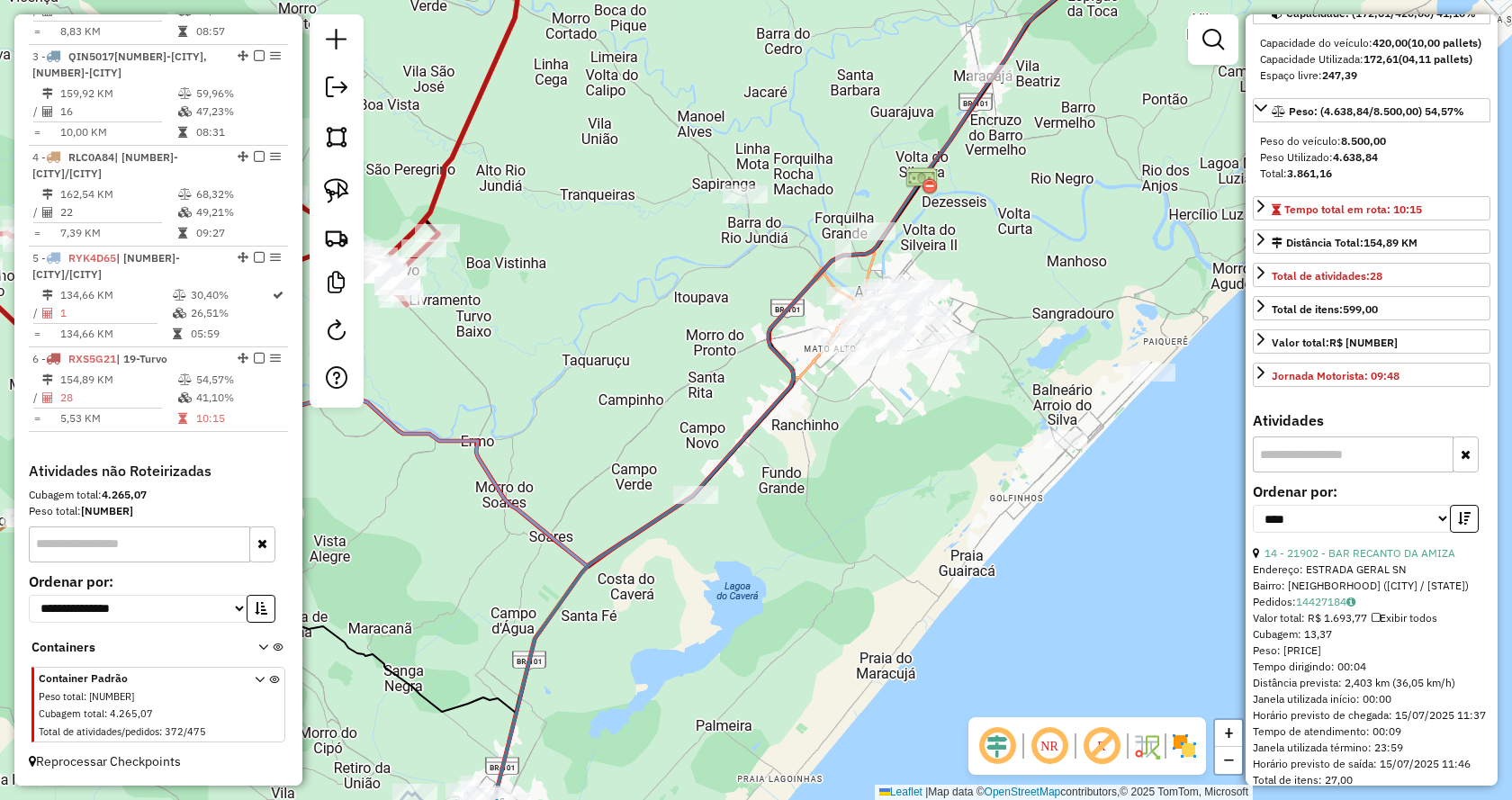 drag, startPoint x: 1048, startPoint y: 457, endPoint x: 923, endPoint y: 424, distance: 129.2826 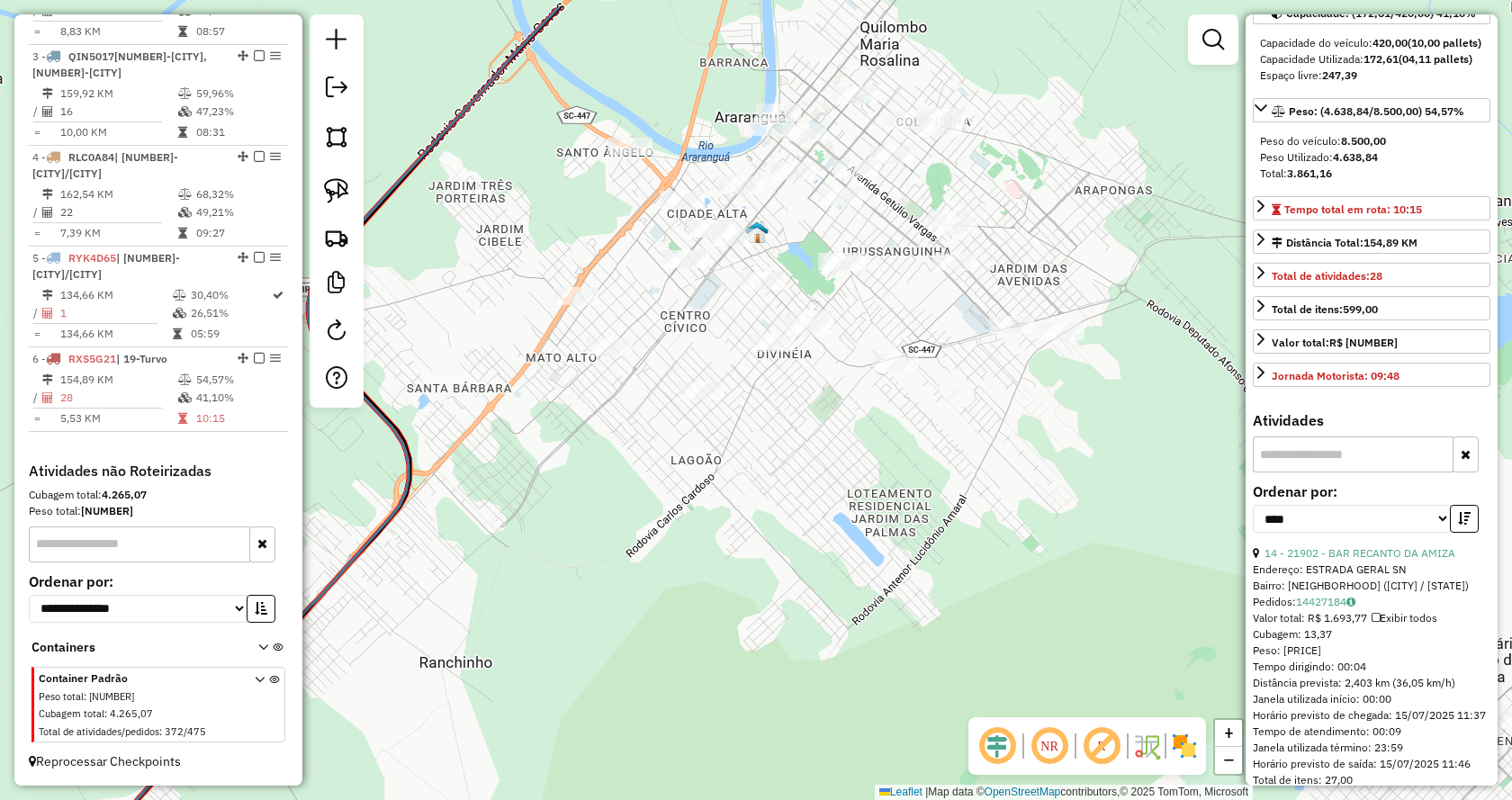 drag, startPoint x: 862, startPoint y: 318, endPoint x: 749, endPoint y: 405, distance: 142.61136 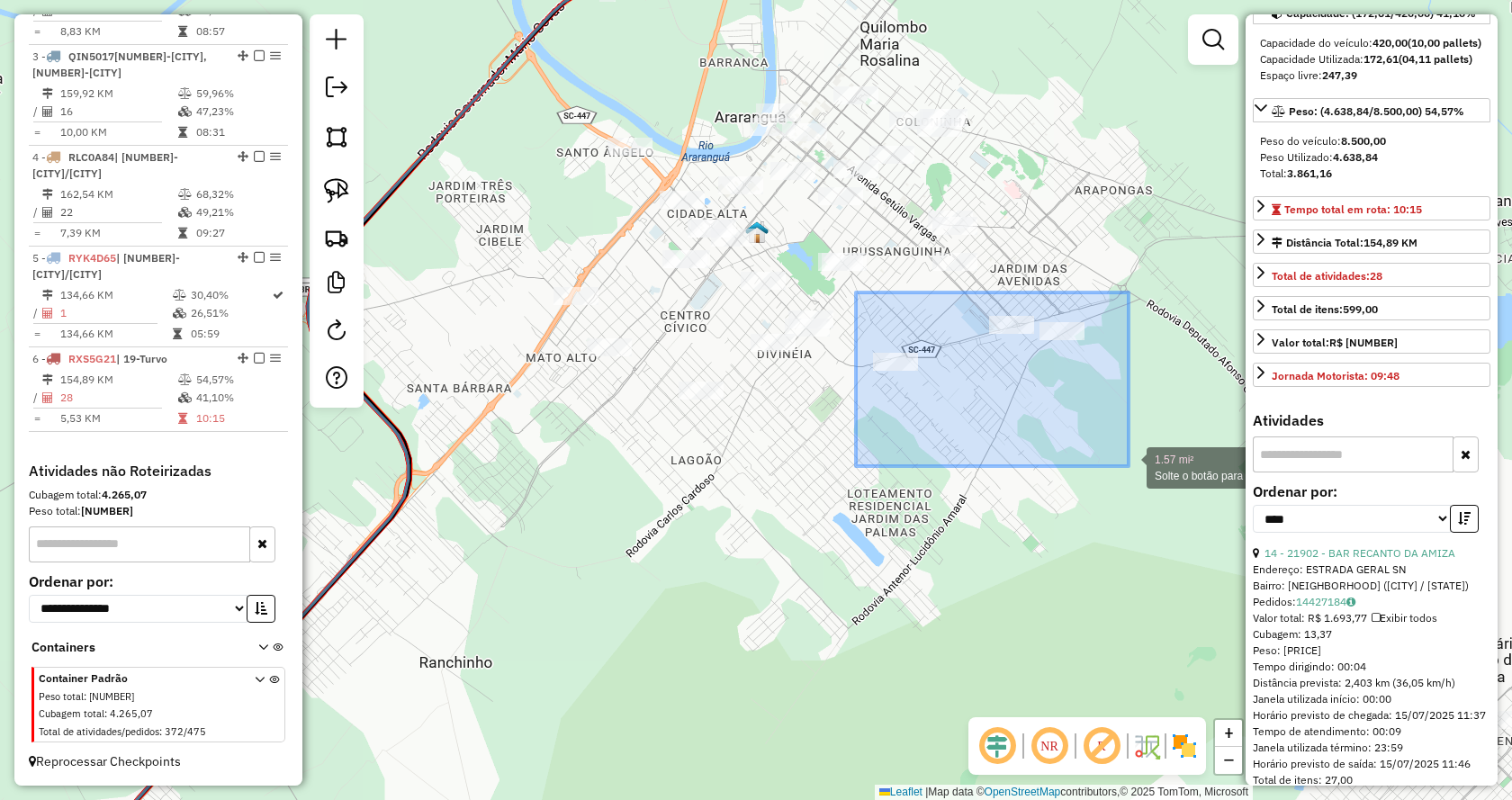 drag, startPoint x: 856, startPoint y: 292, endPoint x: 1129, endPoint y: 466, distance: 323.736 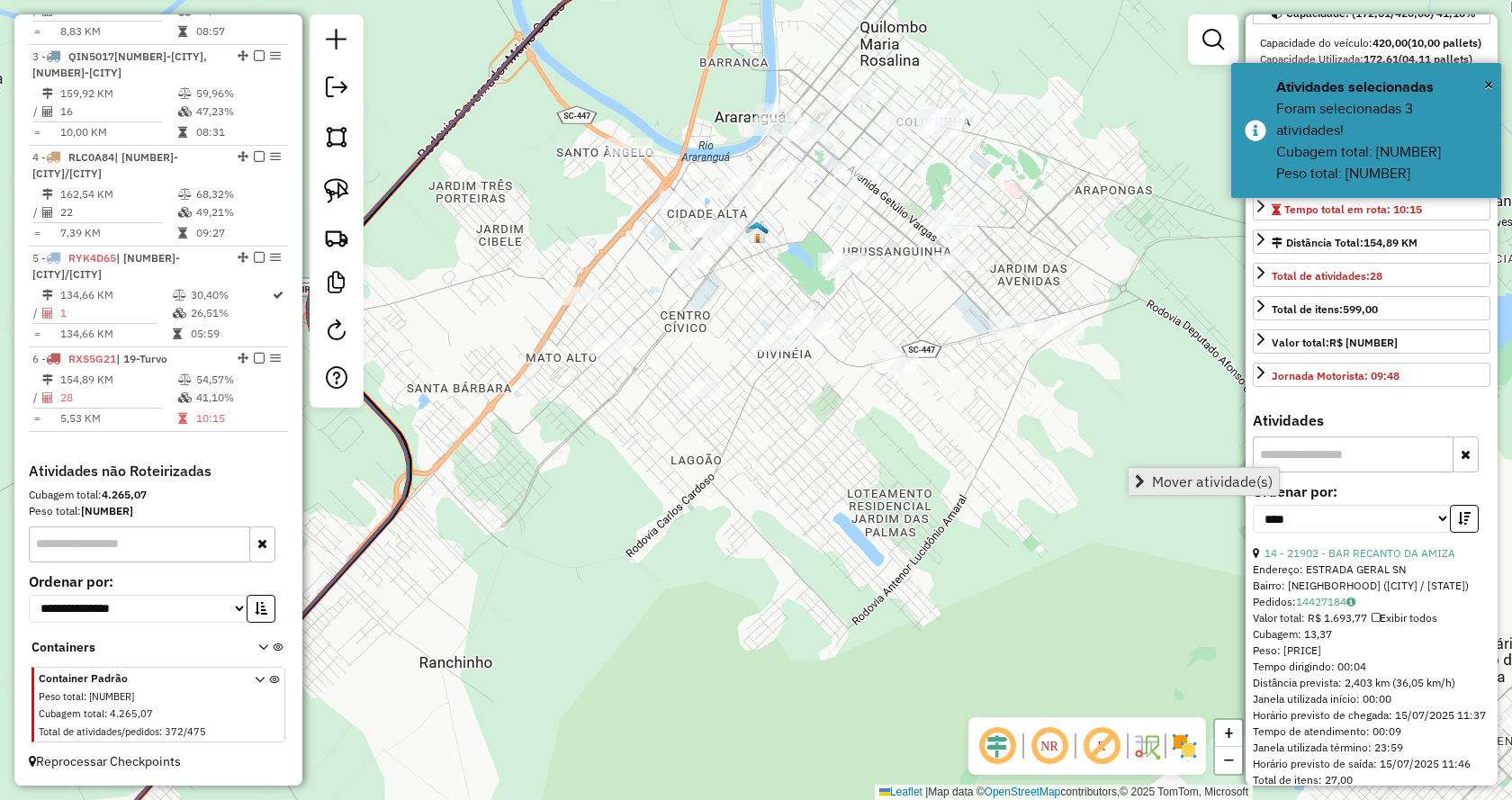 click at bounding box center (1139, 481) 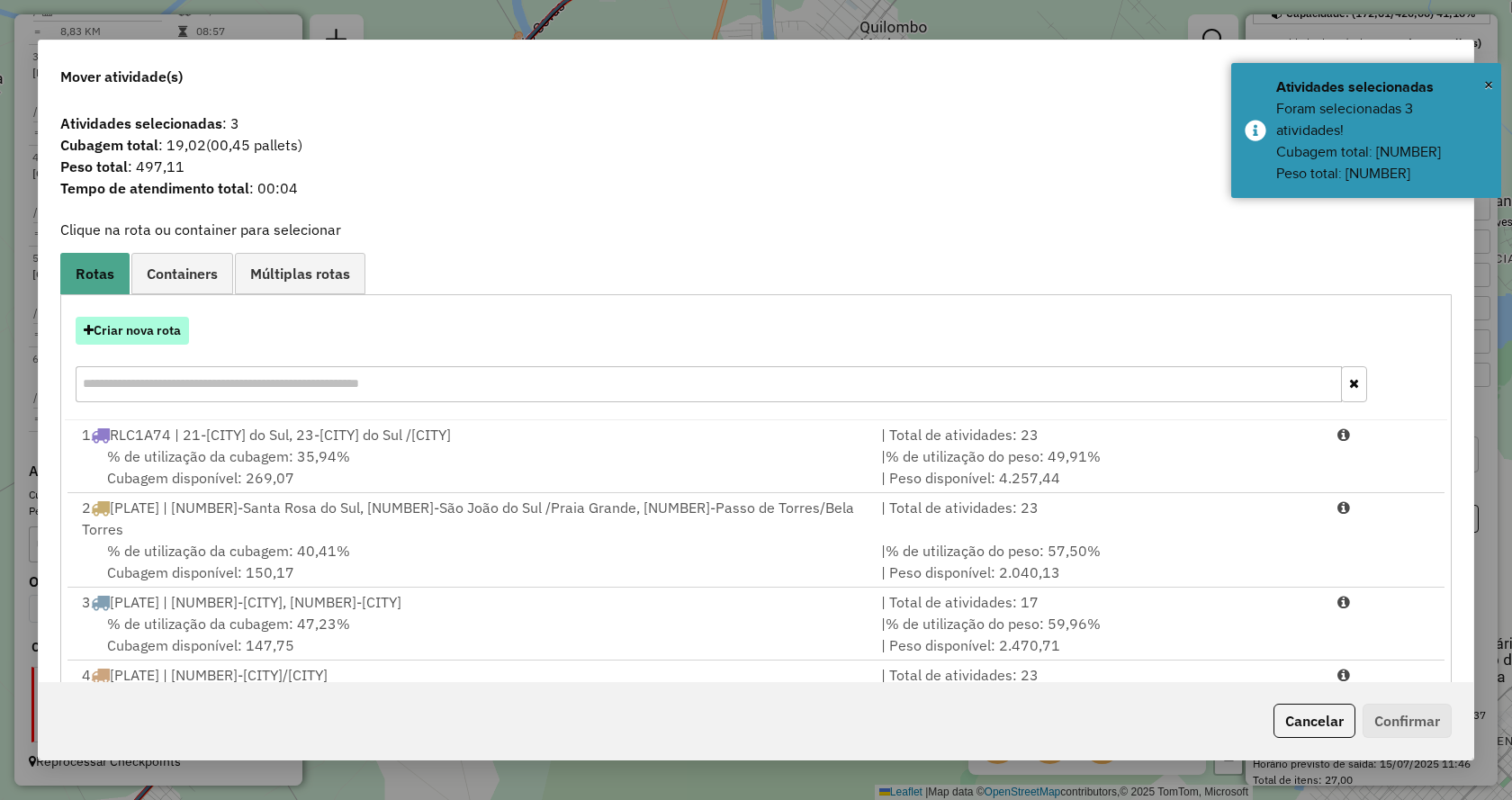 click on "Criar nova rota" at bounding box center (132, 330) 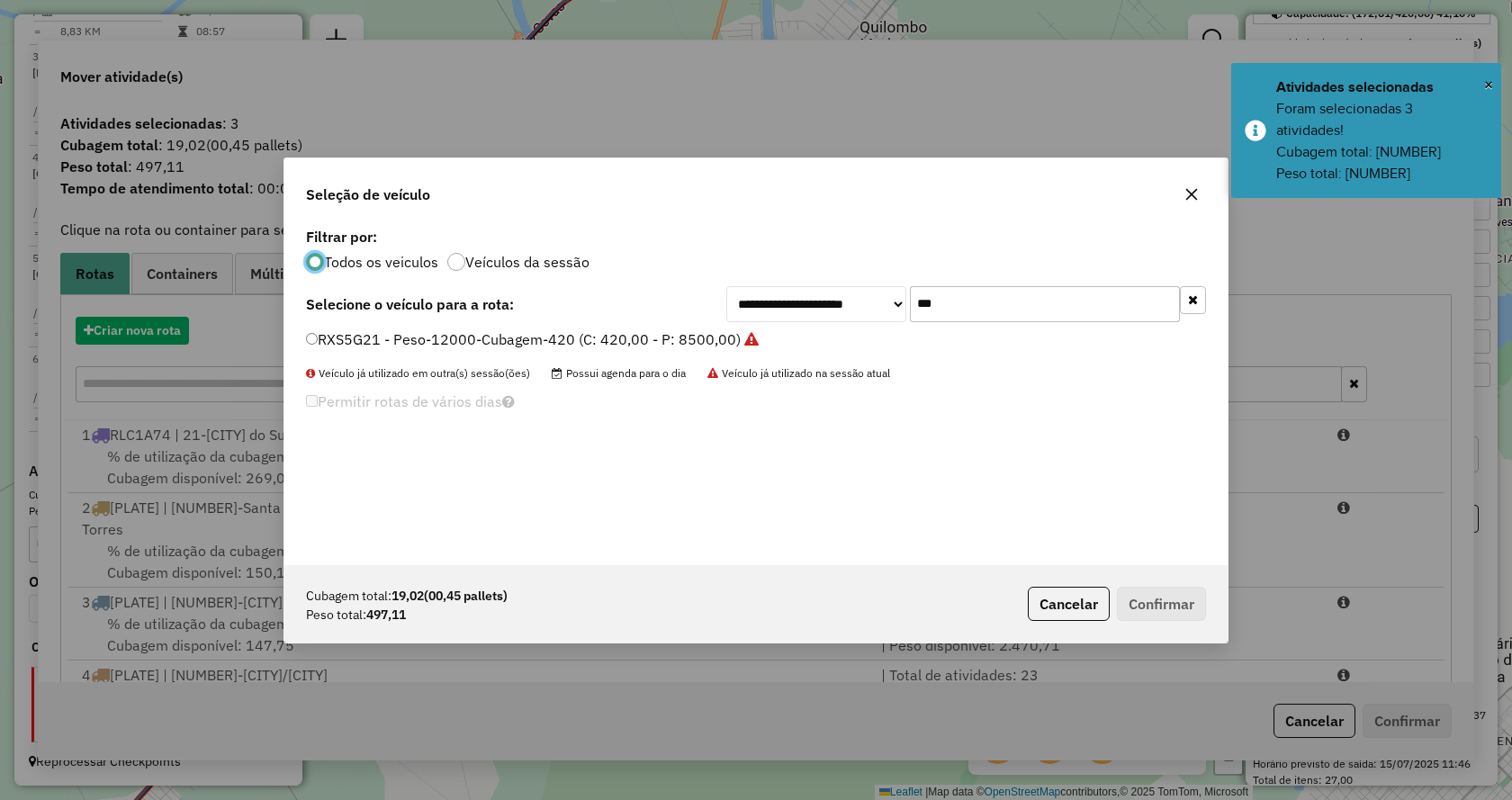scroll, scrollTop: 10, scrollLeft: 5, axis: both 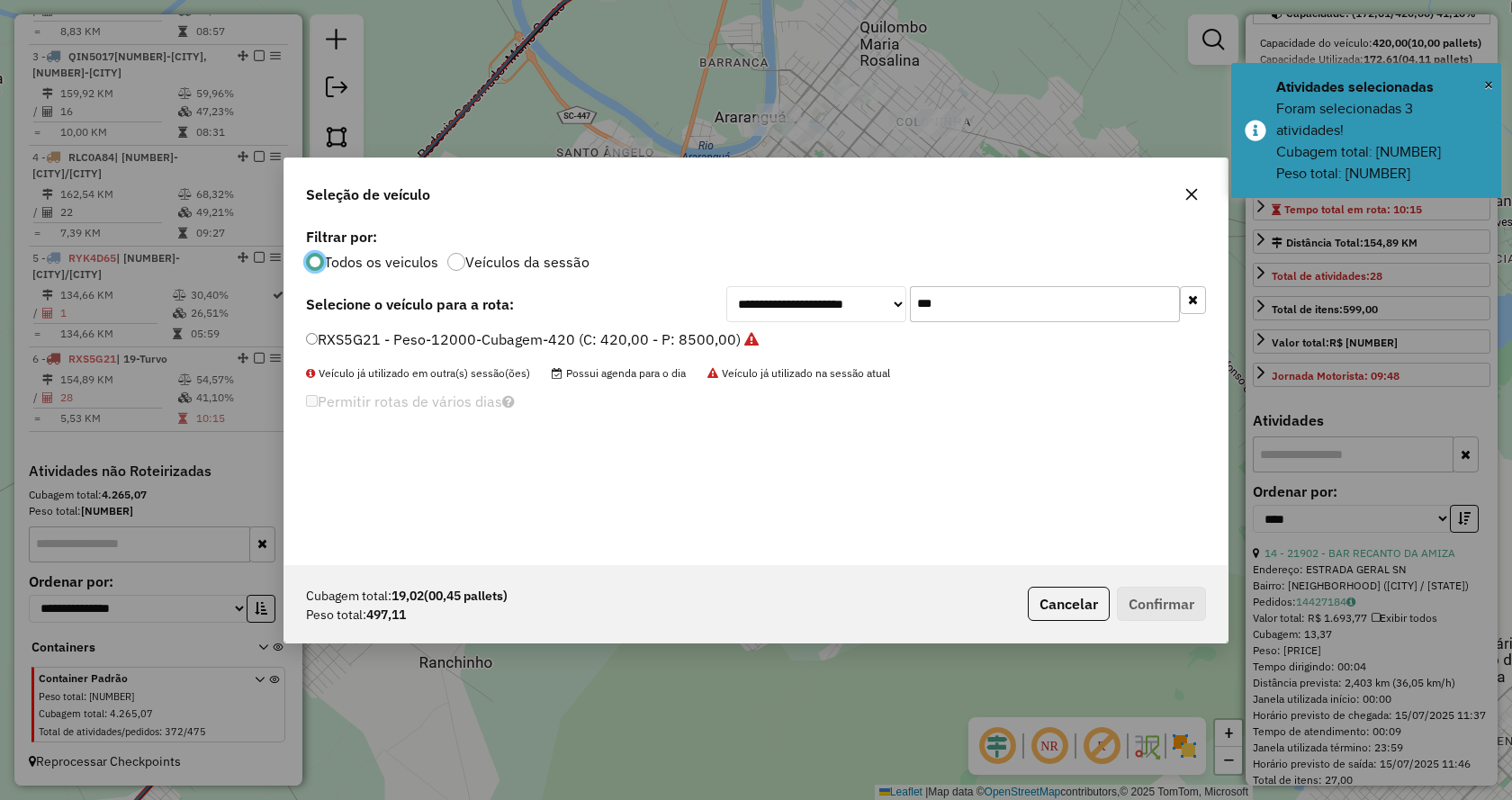 click on "***" 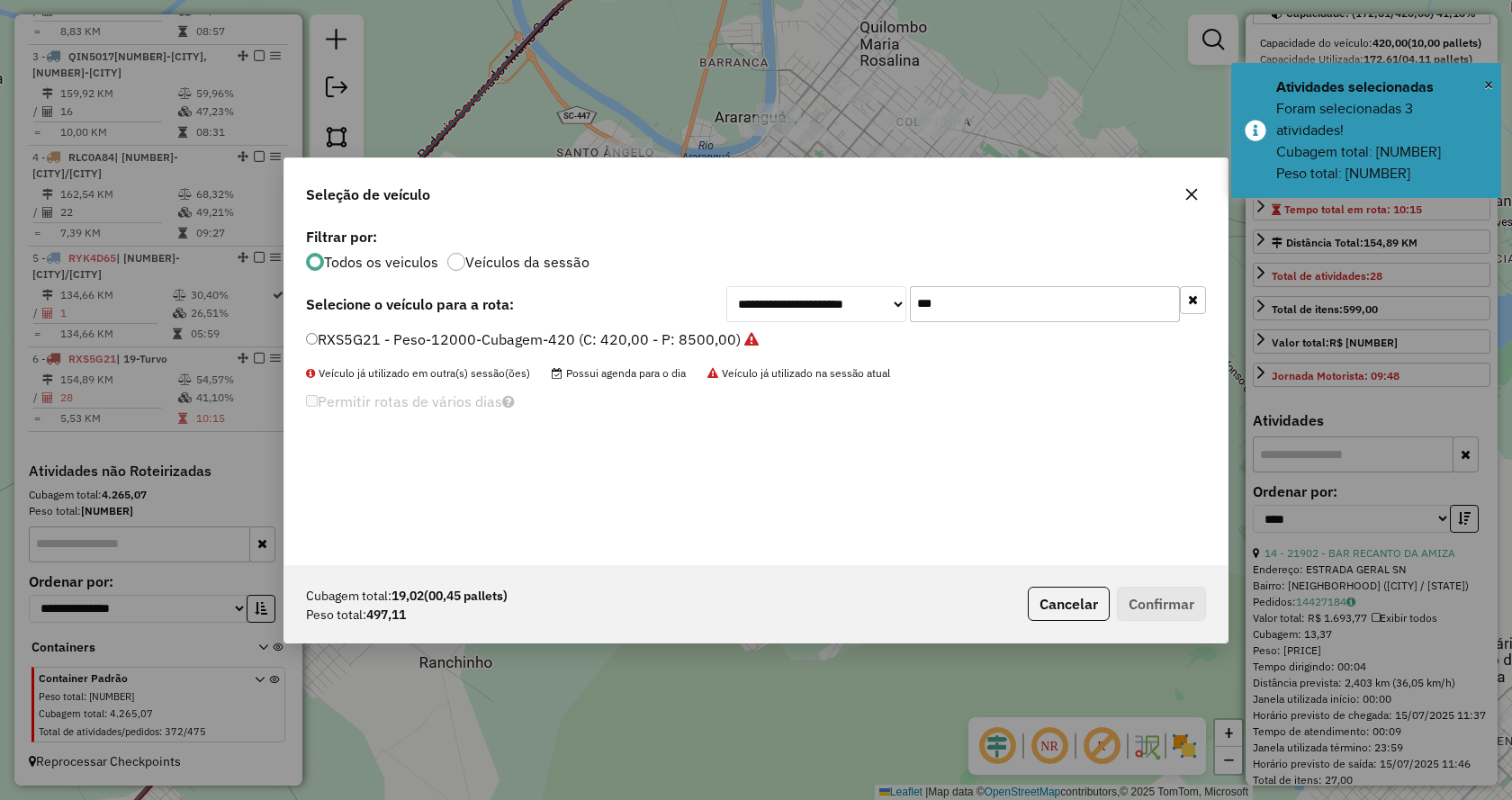 click on "***" 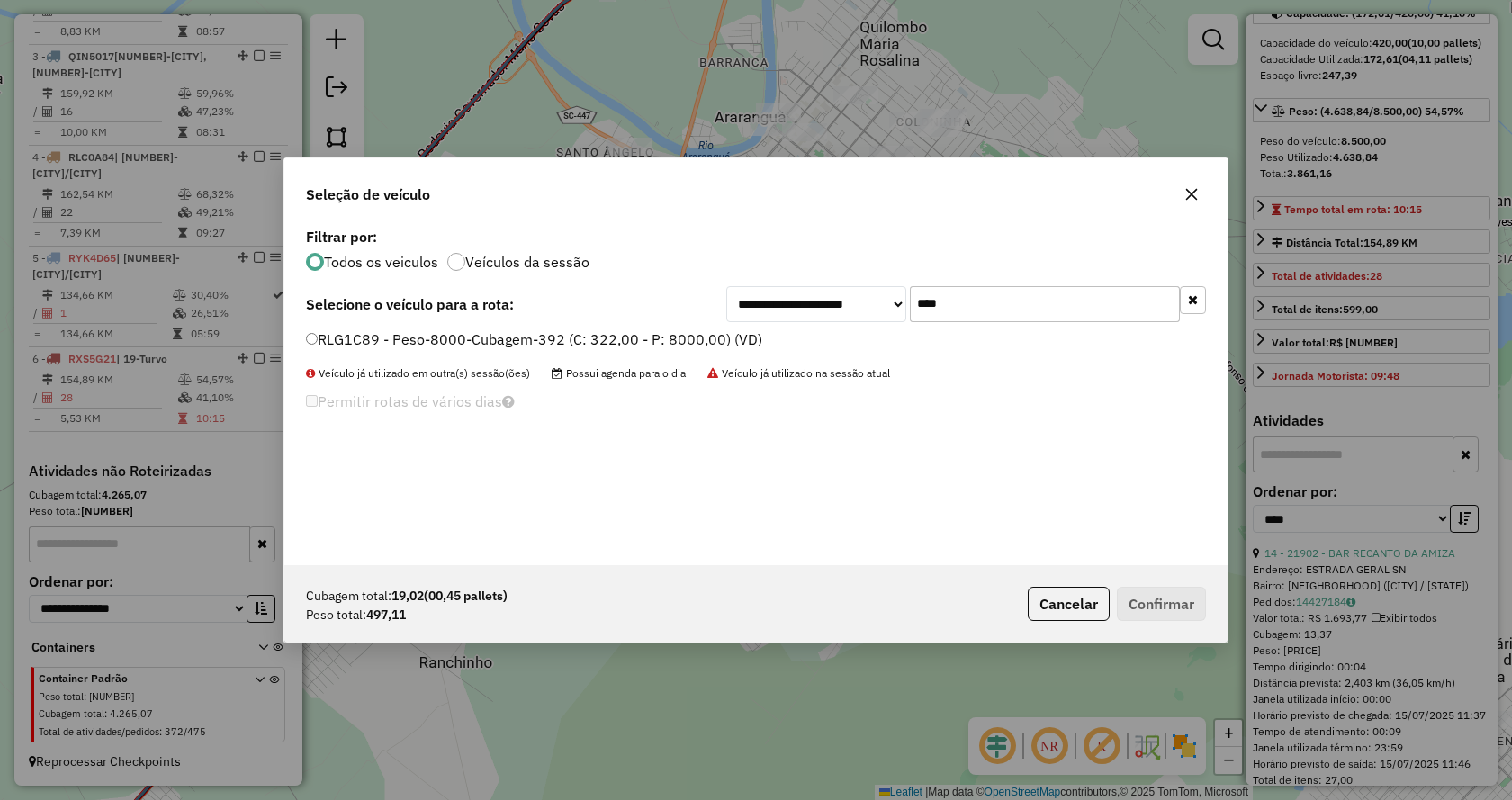 type on "****" 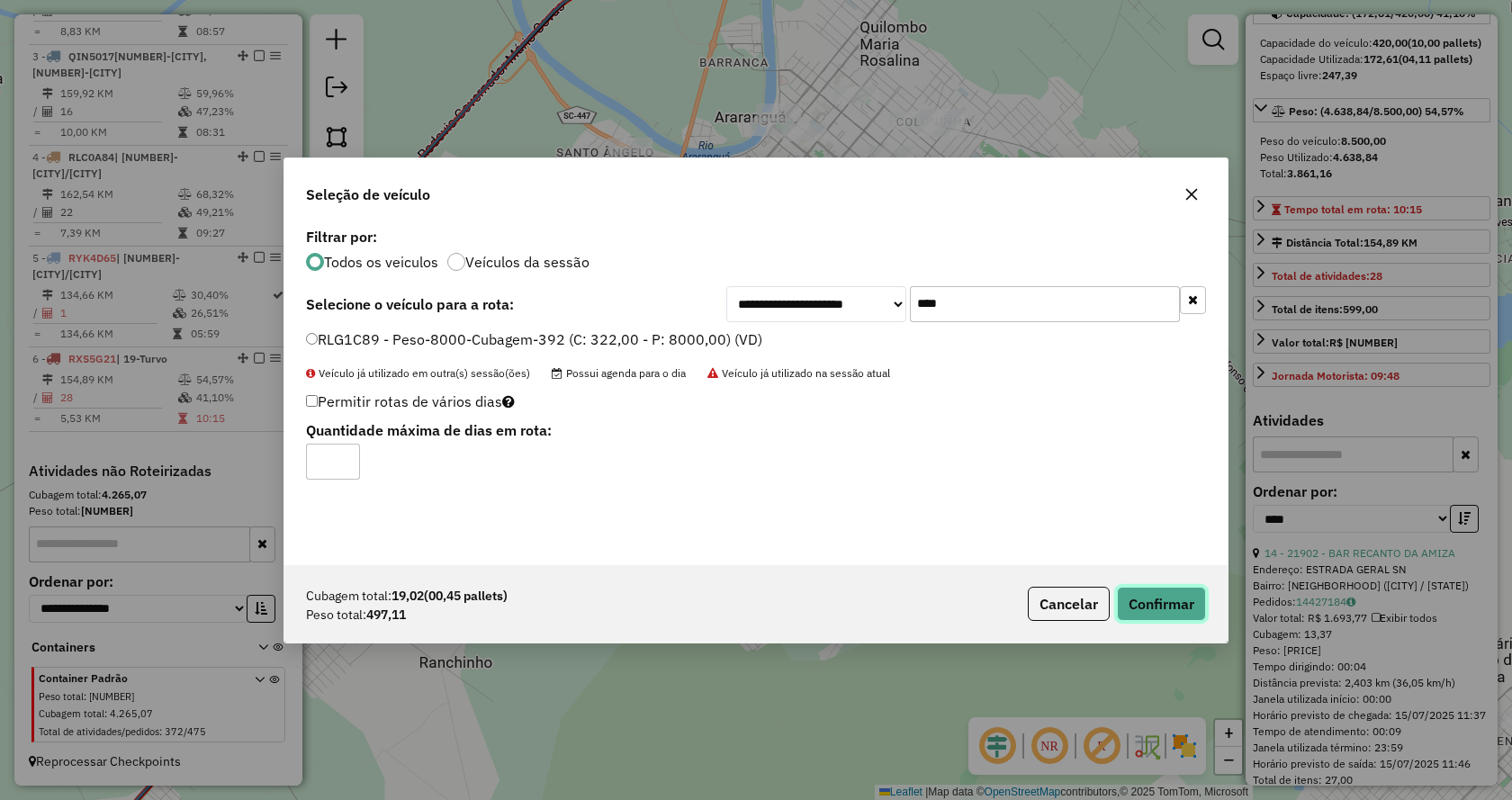 click on "Confirmar" 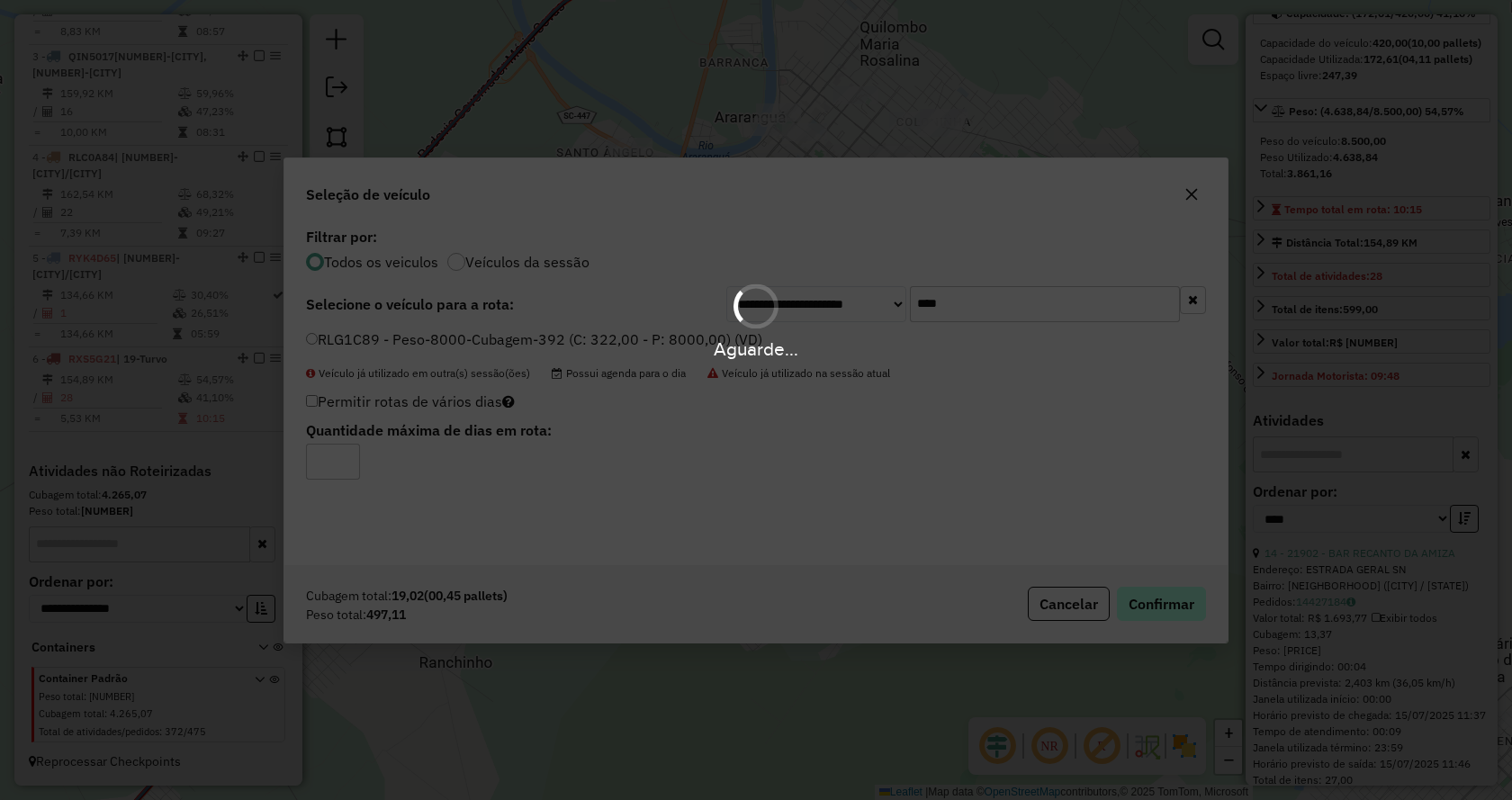 scroll, scrollTop: 1034, scrollLeft: 0, axis: vertical 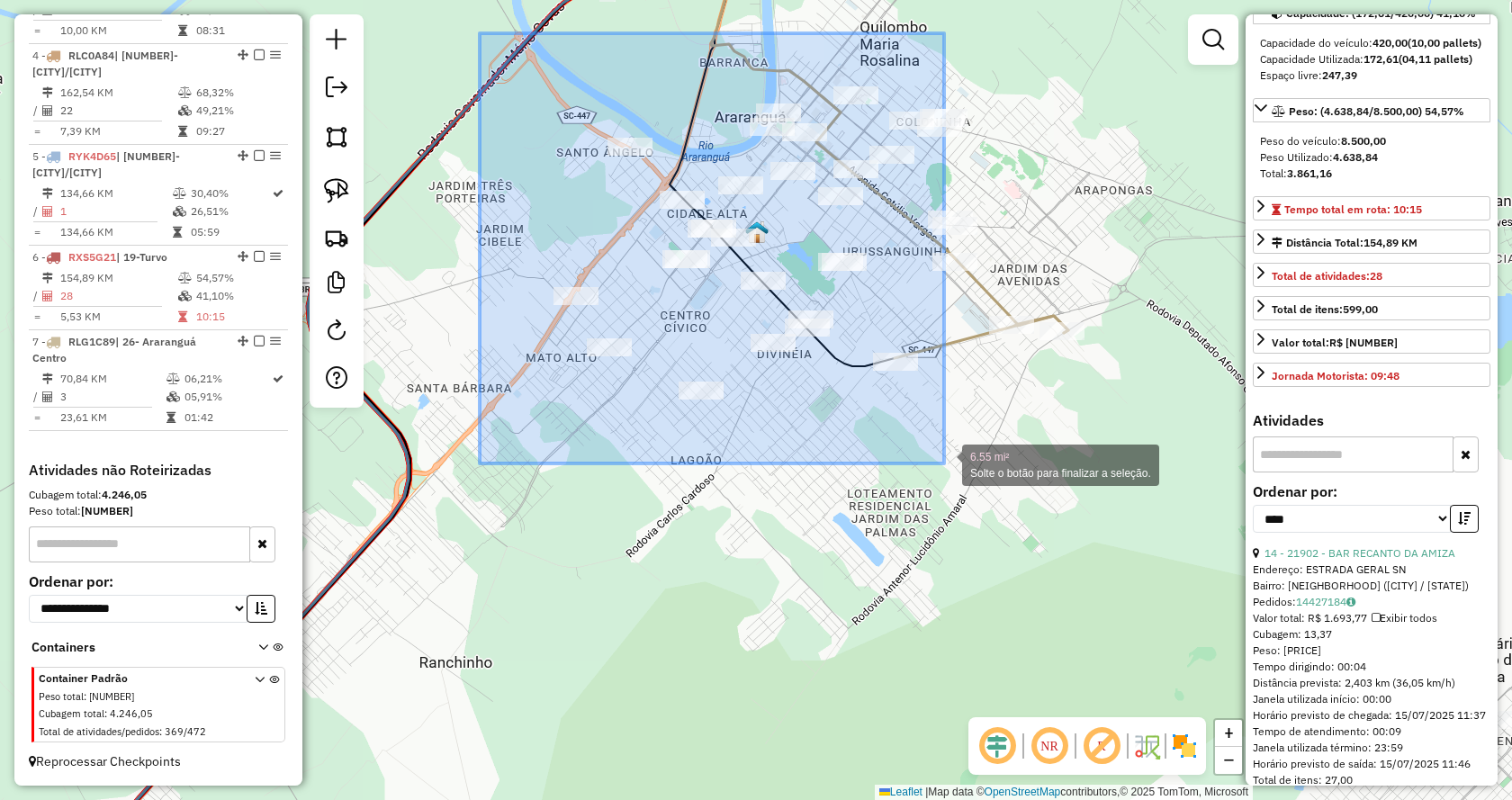 drag, startPoint x: 517, startPoint y: 69, endPoint x: 1033, endPoint y: 491, distance: 666.5883 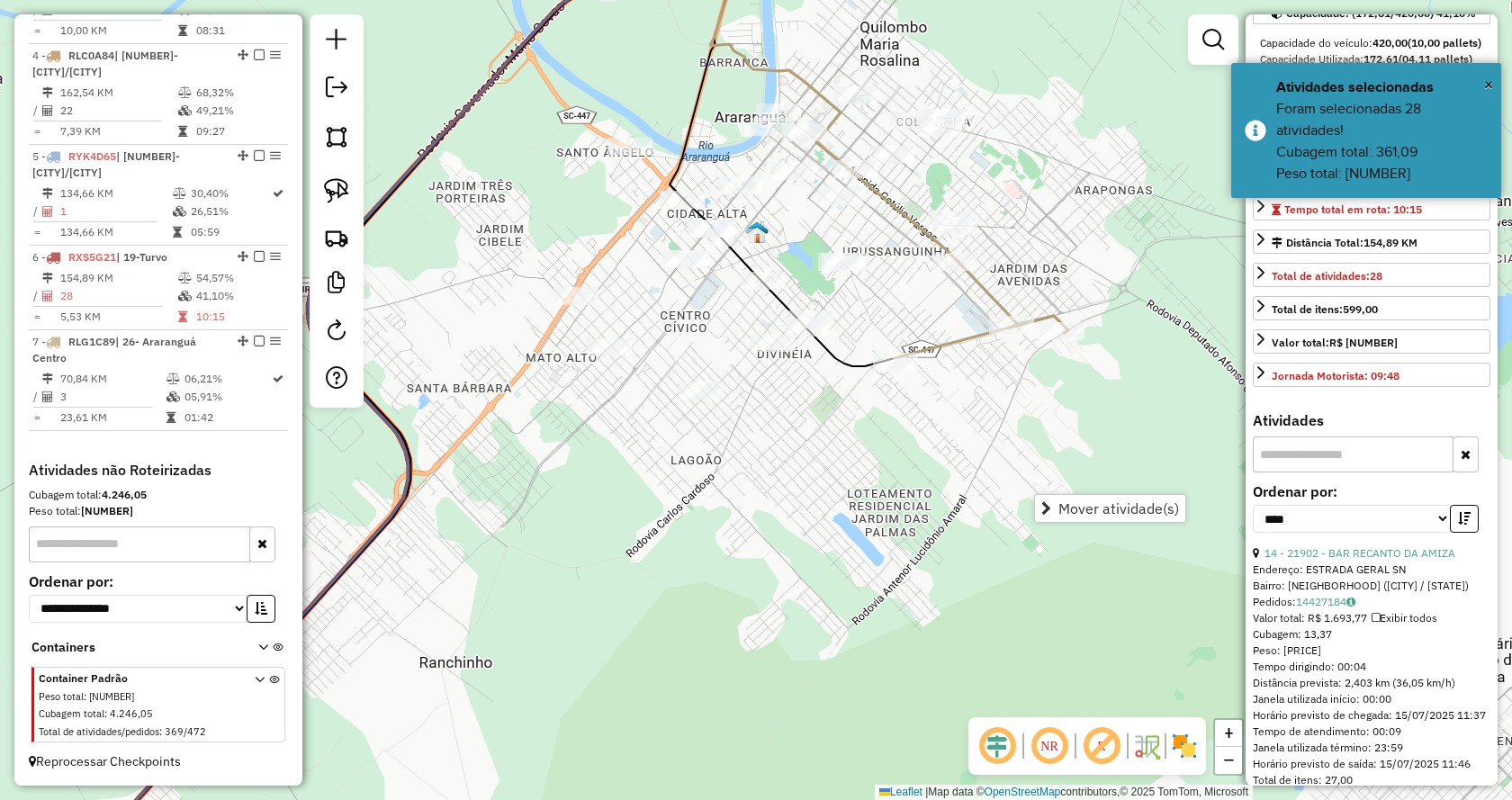 click on "Janela de atendimento Grade de atendimento Capacidade Transportadoras Veículos Cliente Pedidos  Rotas Selecione os dias de semana para filtrar as janelas de atendimento  Seg   Ter   Qua   Qui   Sex   Sáb   Dom  Informe o período da janela de atendimento: De: Até:  Filtrar exatamente a janela do cliente  Considerar janela de atendimento padrão  Selecione os dias de semana para filtrar as grades de atendimento  Seg   Ter   Qua   Qui   Sex   Sáb   Dom   Considerar clientes sem dia de atendimento cadastrado  Clientes fora do dia de atendimento selecionado Filtrar as atividades entre os valores definidos abaixo:  Peso mínimo:   Peso máximo:   Cubagem mínima:   Cubagem máxima:   De:   Até:  Filtrar as atividades entre o tempo de atendimento definido abaixo:  De:   Até:   Considerar capacidade total dos clientes não roteirizados Transportadora: Selecione um ou mais itens Tipo de veículo: Selecione um ou mais itens Veículo: Selecione um ou mais itens Motorista: Selecione um ou mais itens Nome: Rótulo:" 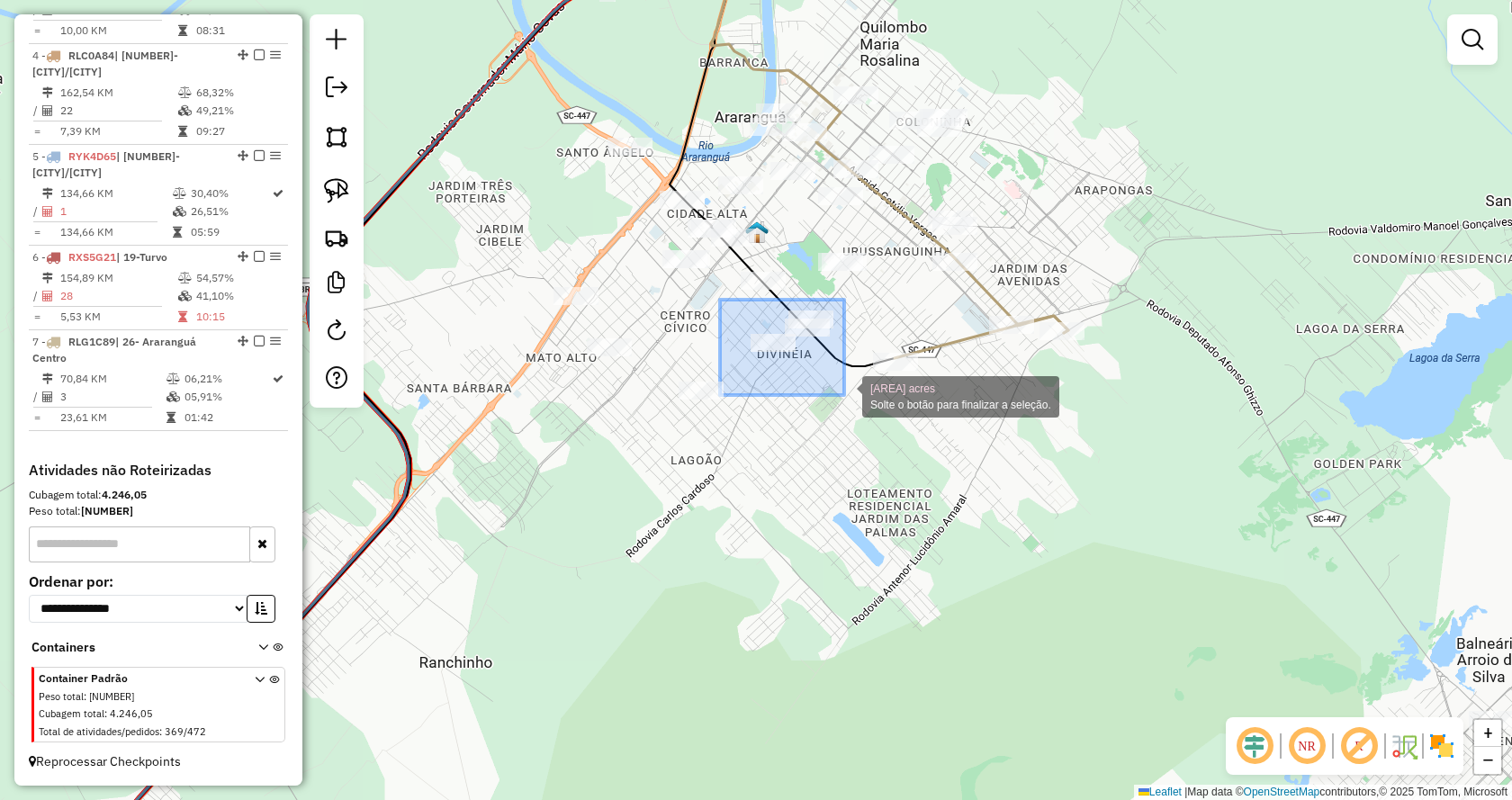drag, startPoint x: 733, startPoint y: 301, endPoint x: 845, endPoint y: 408, distance: 154.89674 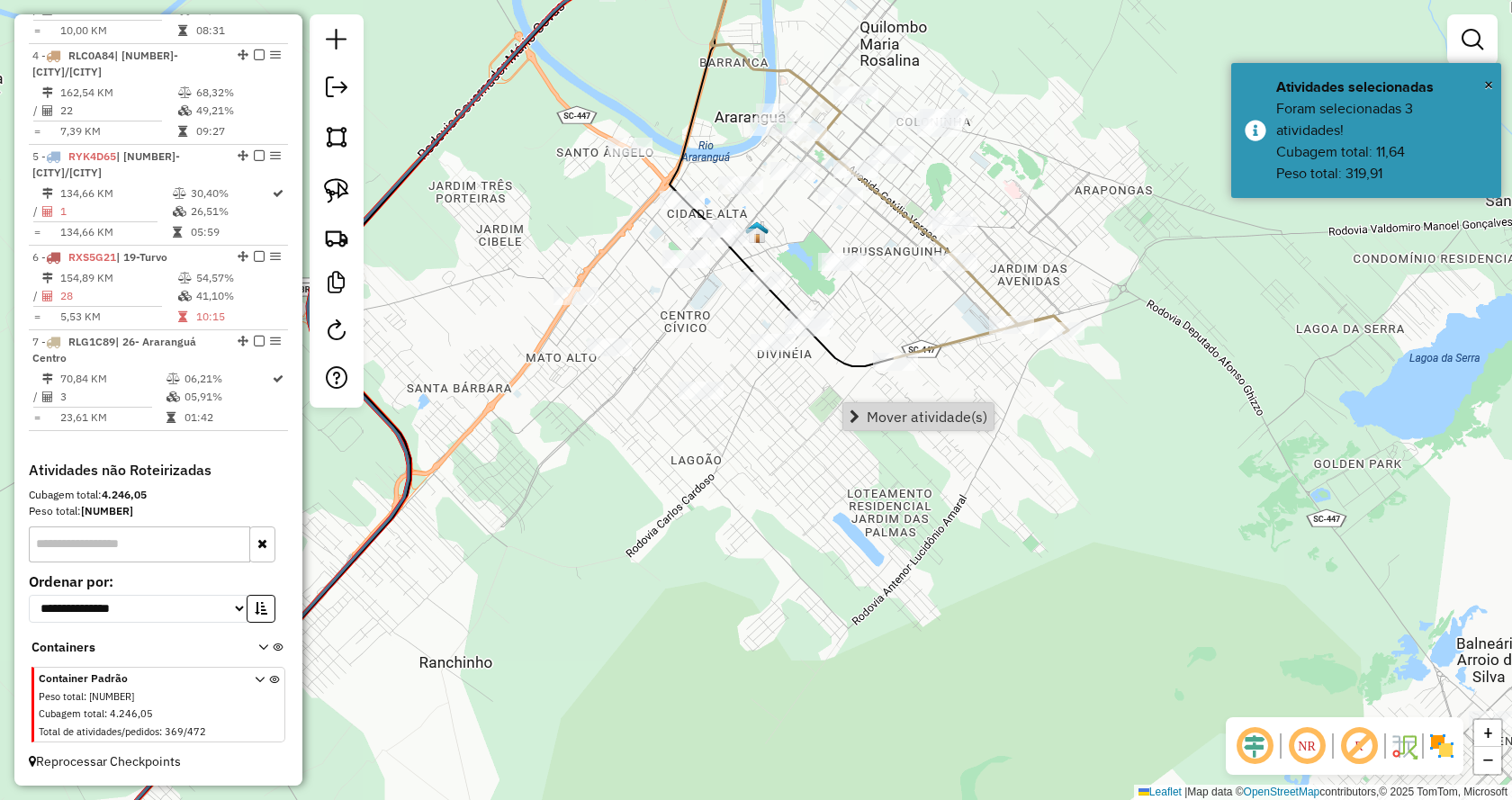 click at bounding box center (854, 417) 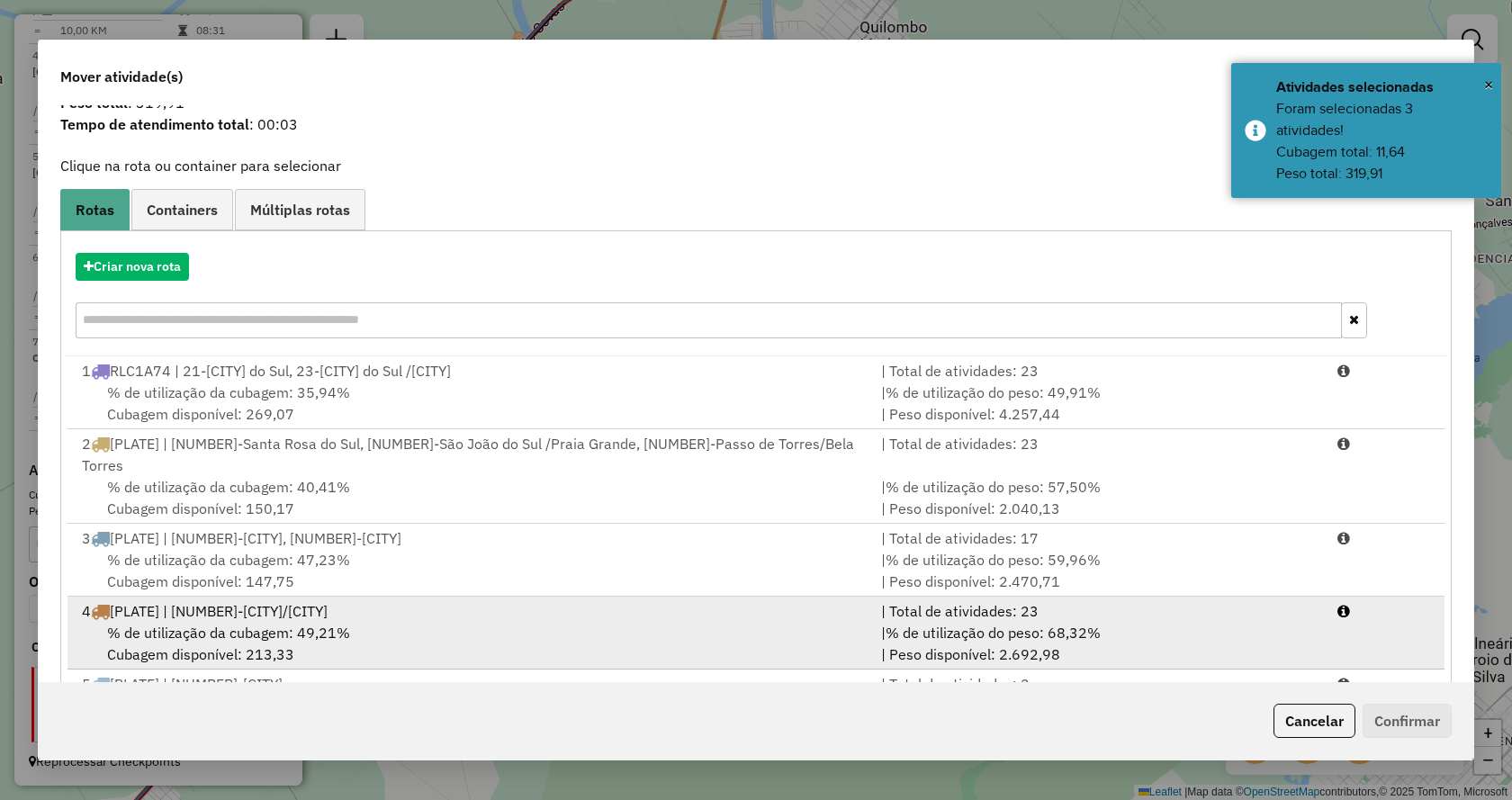 scroll, scrollTop: 129, scrollLeft: 0, axis: vertical 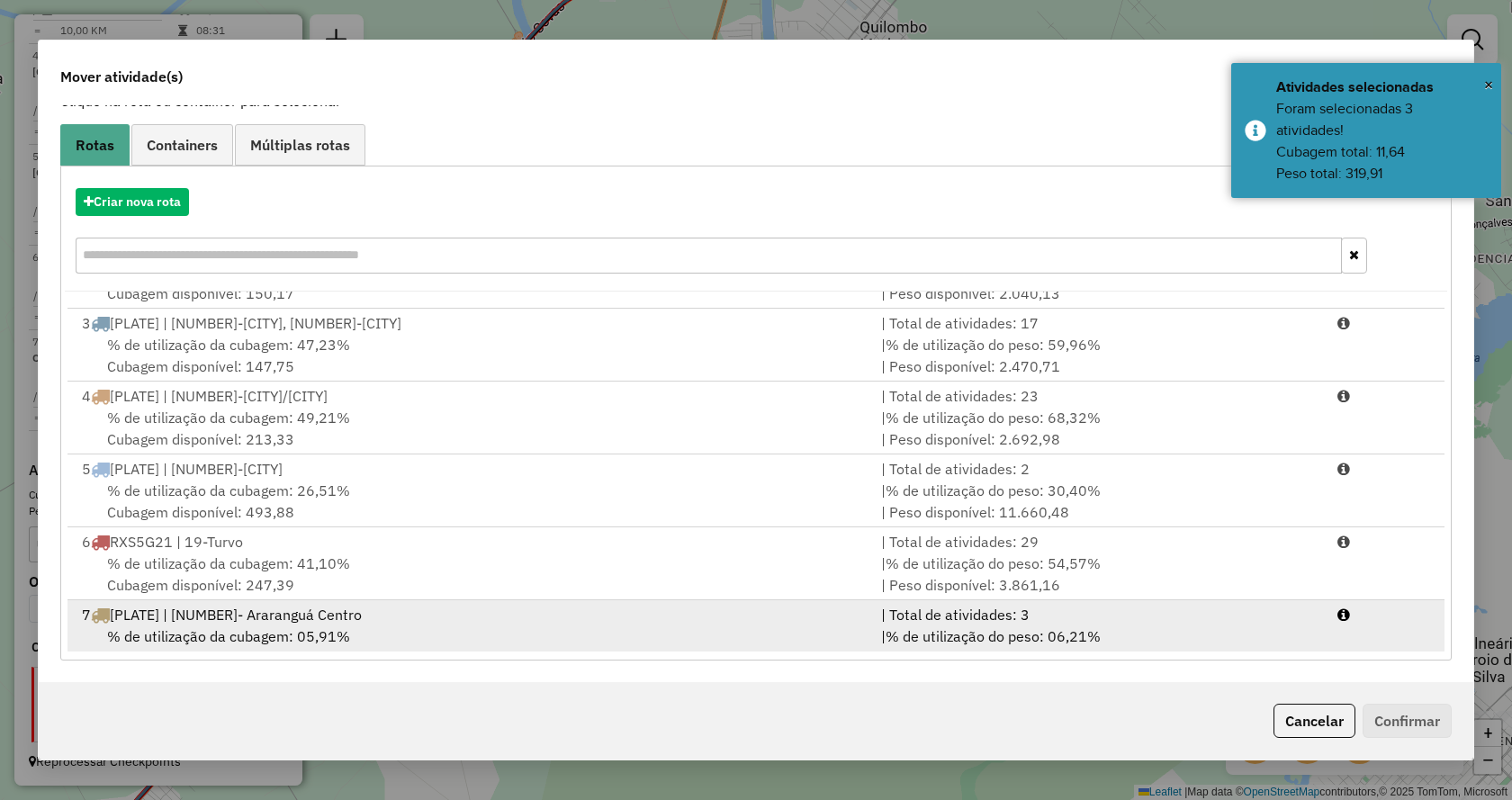 click on "|  % de utilização do peso: 06,21%  | Peso disponível: 7.502,89" at bounding box center (1098, 647) 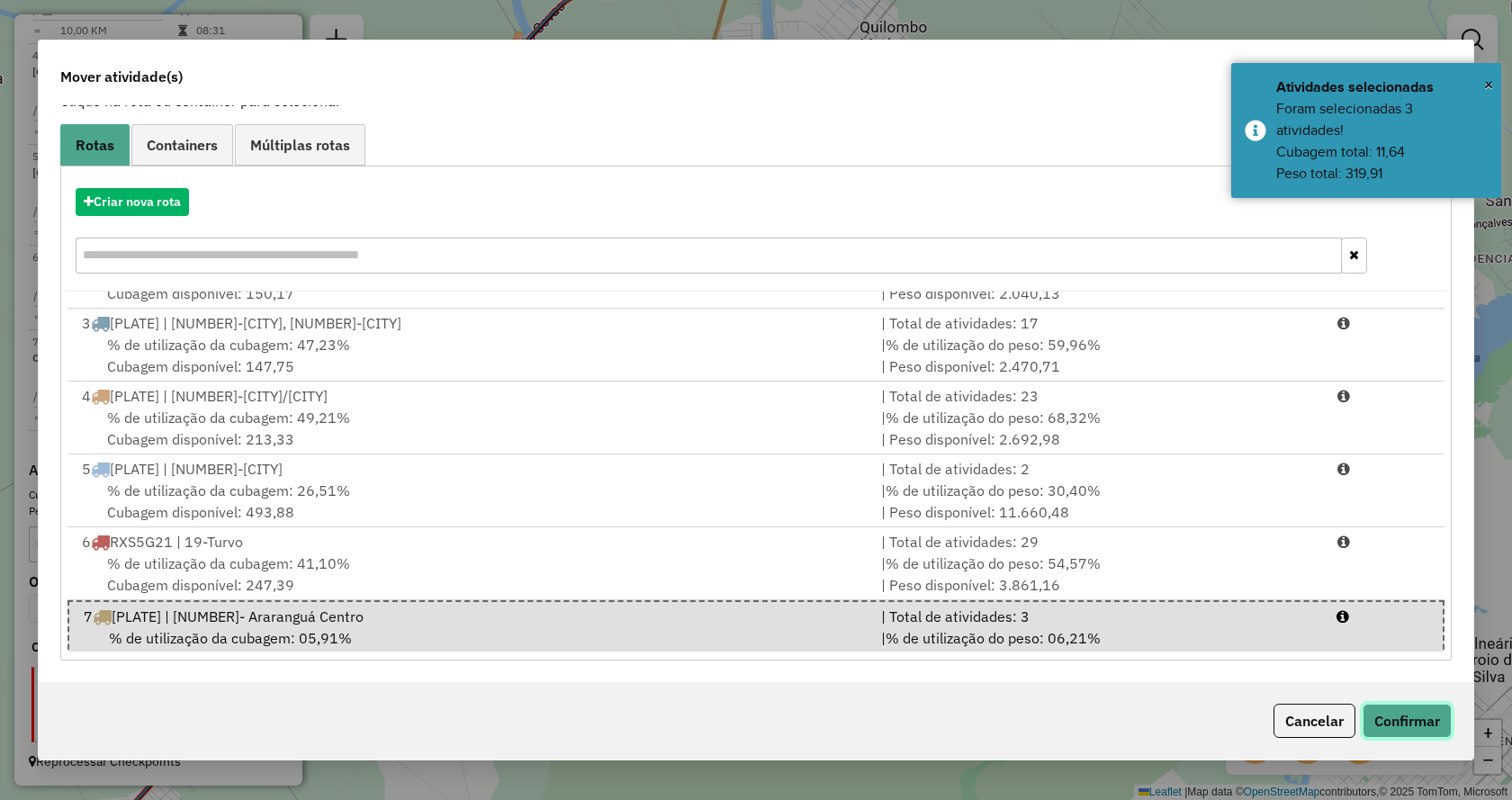 click on "Confirmar" 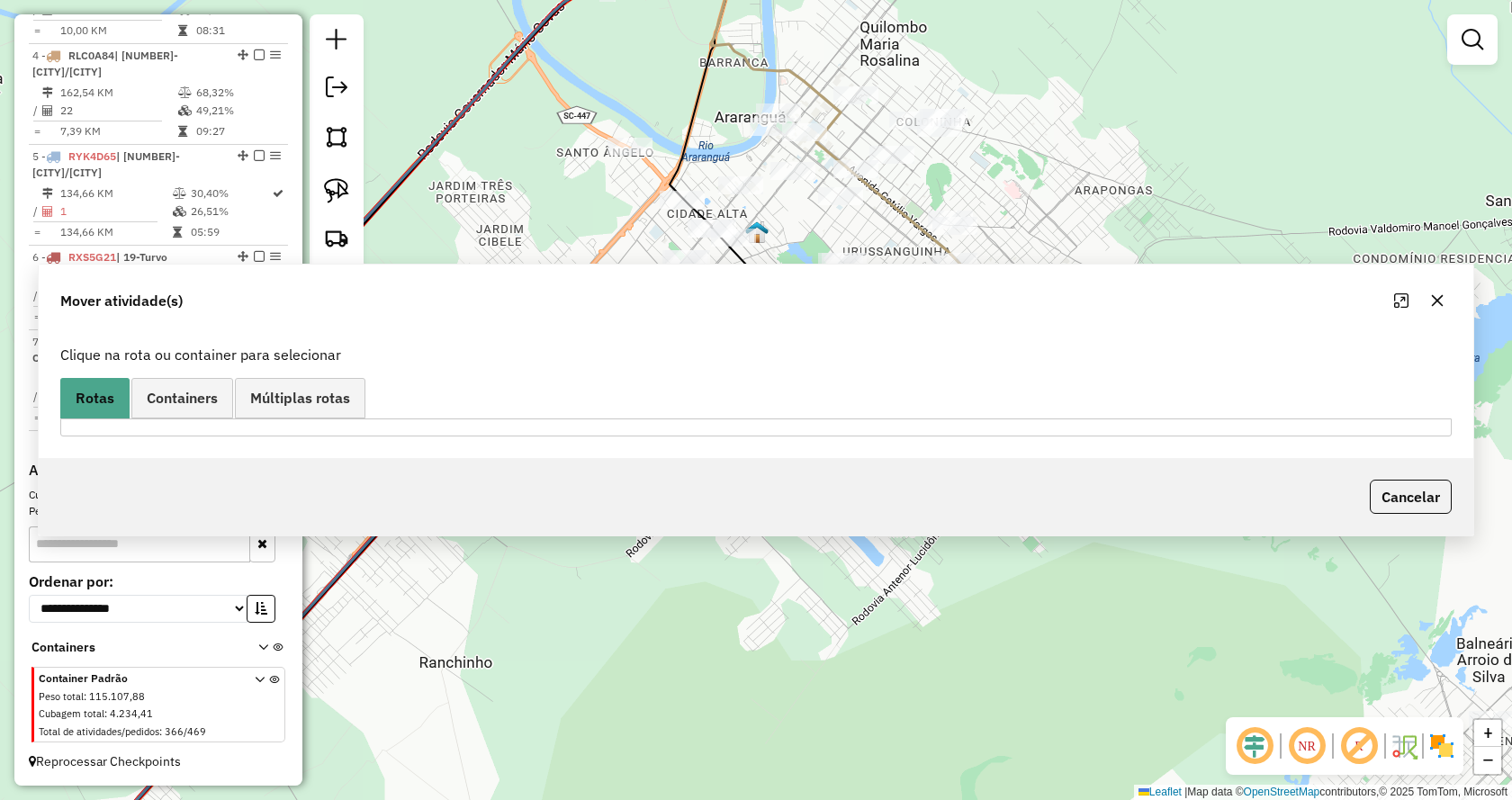 scroll, scrollTop: 0, scrollLeft: 0, axis: both 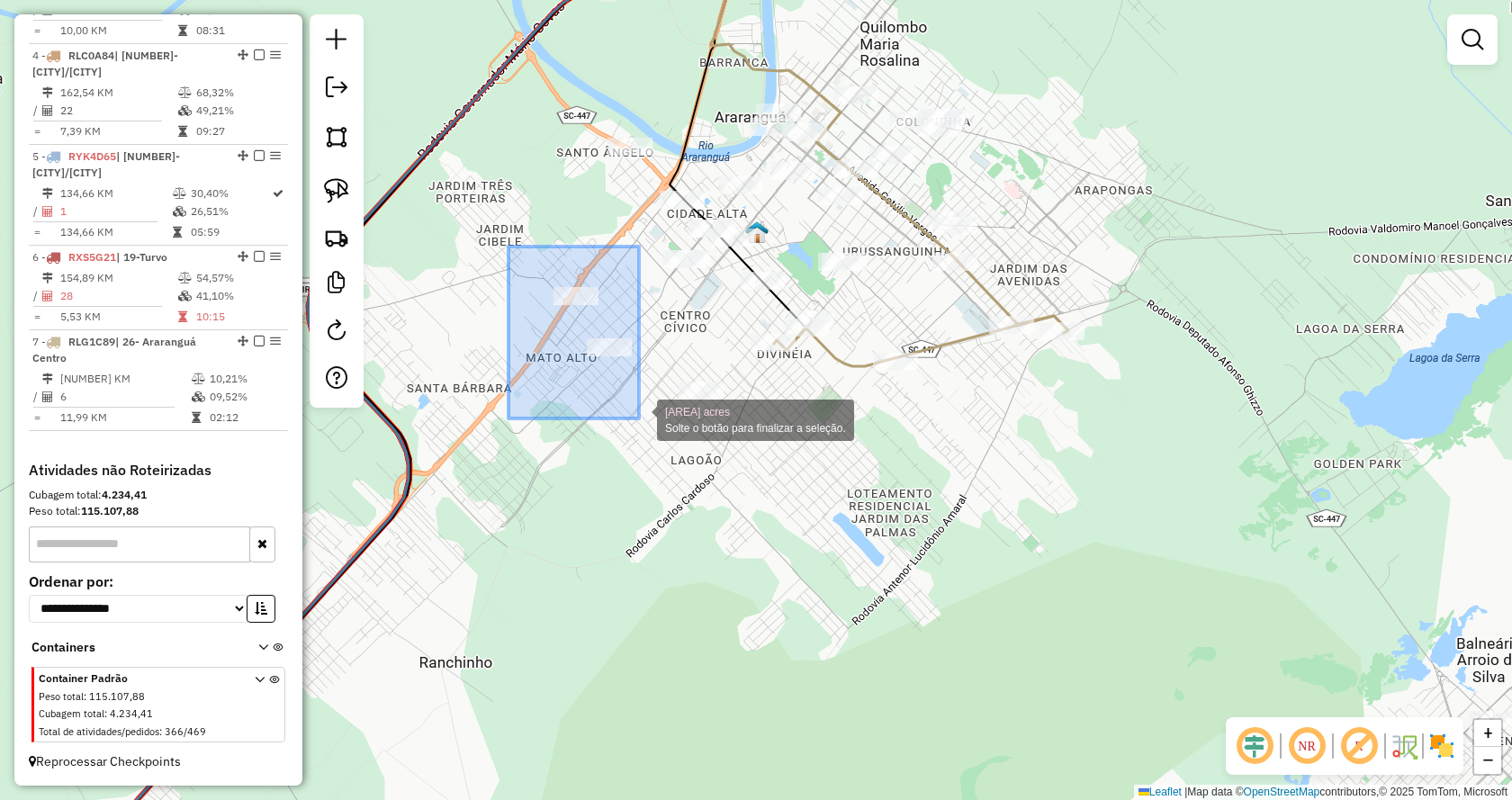 drag, startPoint x: 537, startPoint y: 285, endPoint x: 639, endPoint y: 418, distance: 167.60967 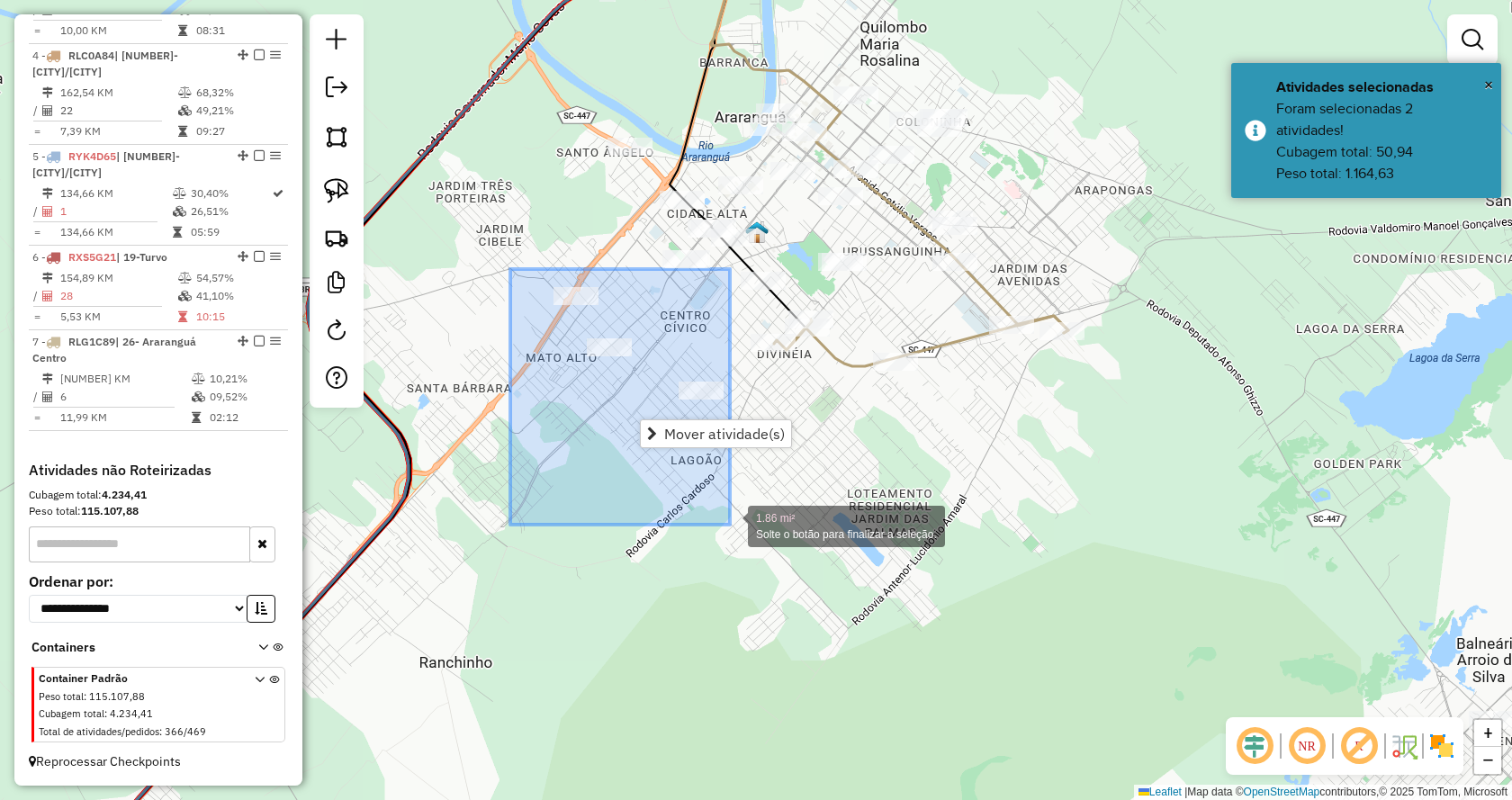 drag, startPoint x: 560, startPoint y: 321, endPoint x: 734, endPoint y: 526, distance: 268.88845 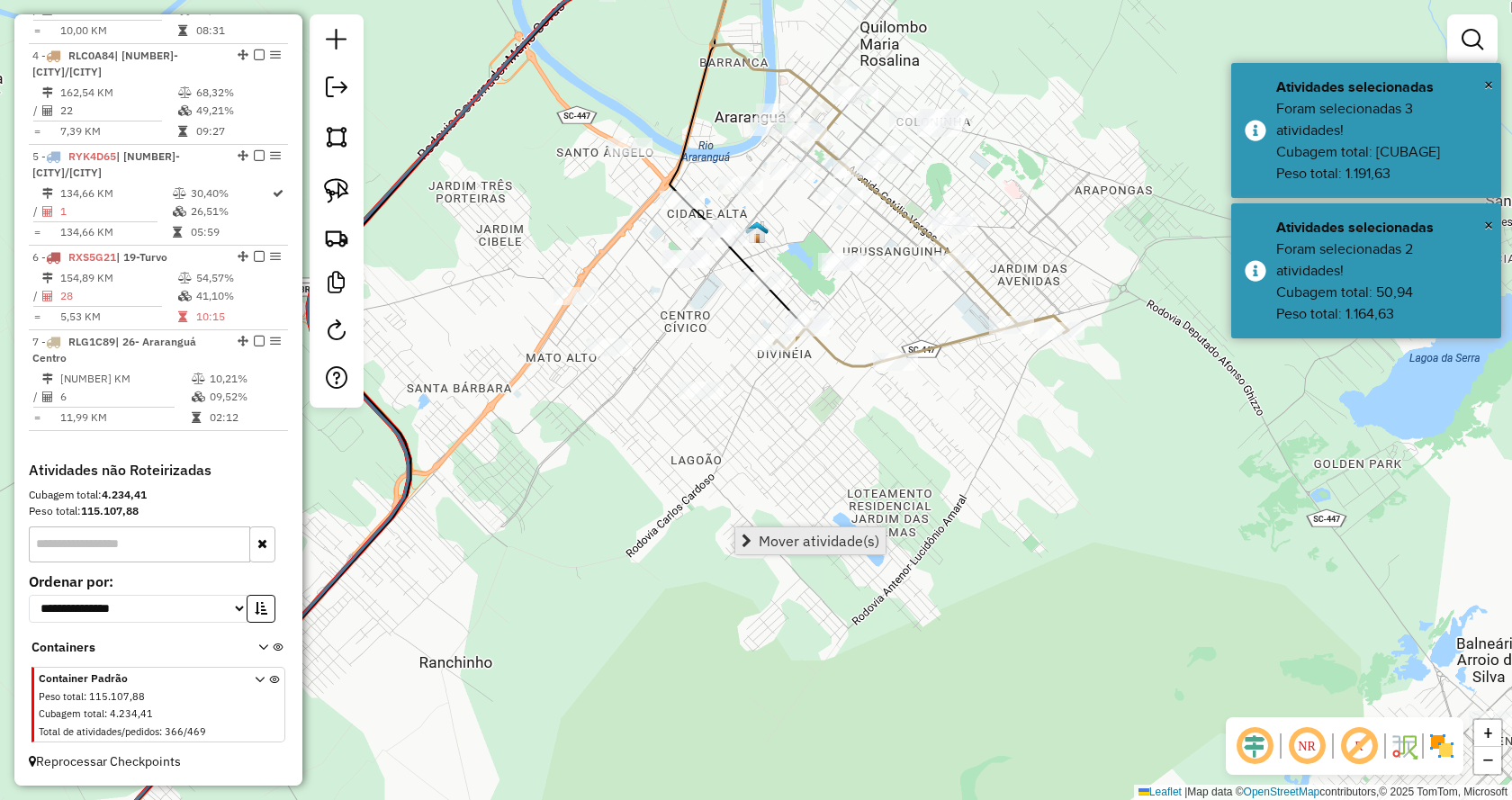 click on "Mover atividade(s)" at bounding box center (819, 541) 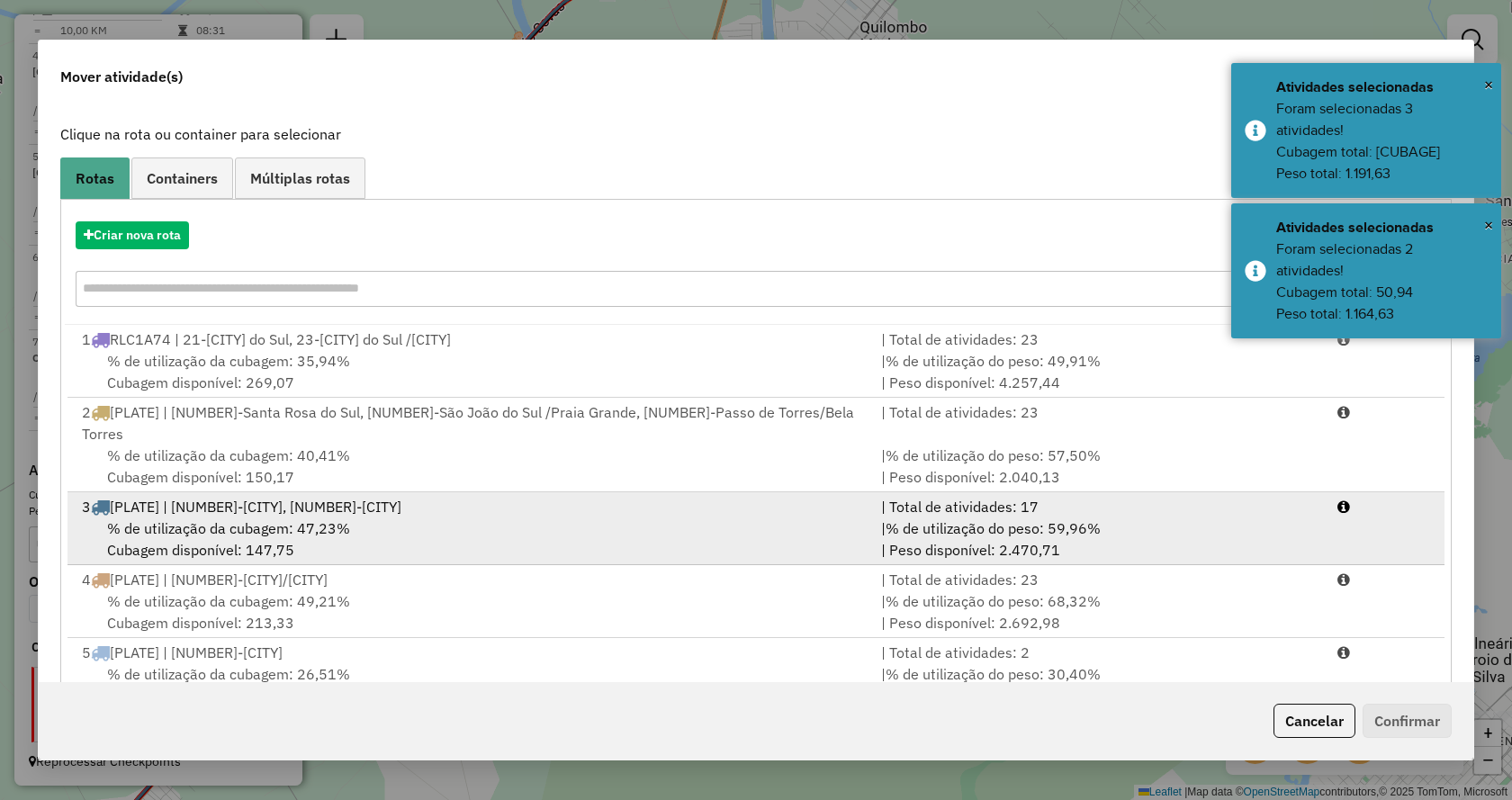 scroll, scrollTop: 129, scrollLeft: 0, axis: vertical 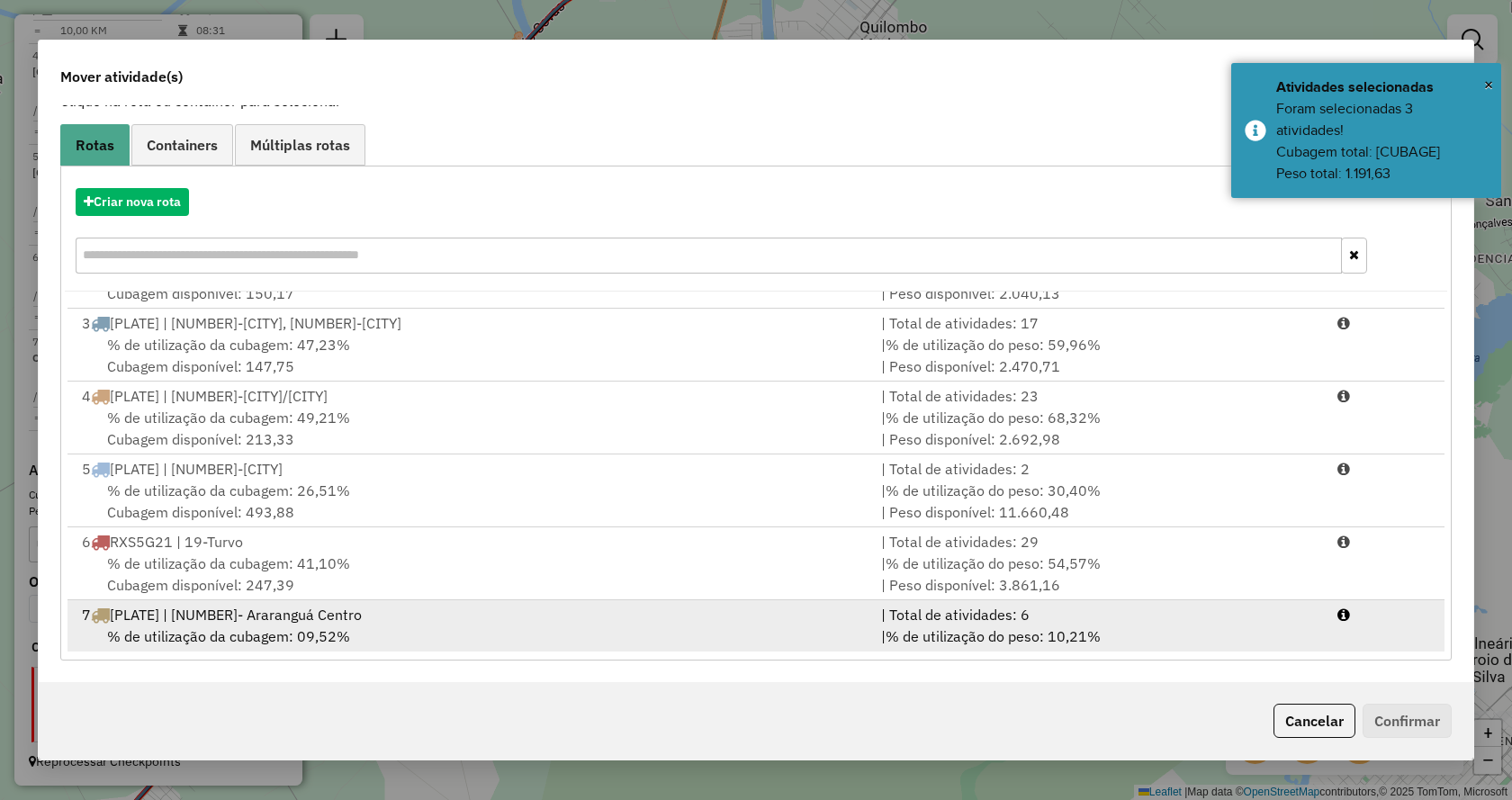 click on "7  RLG1C89 | 26- Araranguá Centro  | Total de atividades: 6  % de utilização da cubagem: 09,52%  Cubagem disponível: 291,34   |  % de utilização do peso: 10,21%  | Peso disponível: 7.182,98" at bounding box center [756, 636] 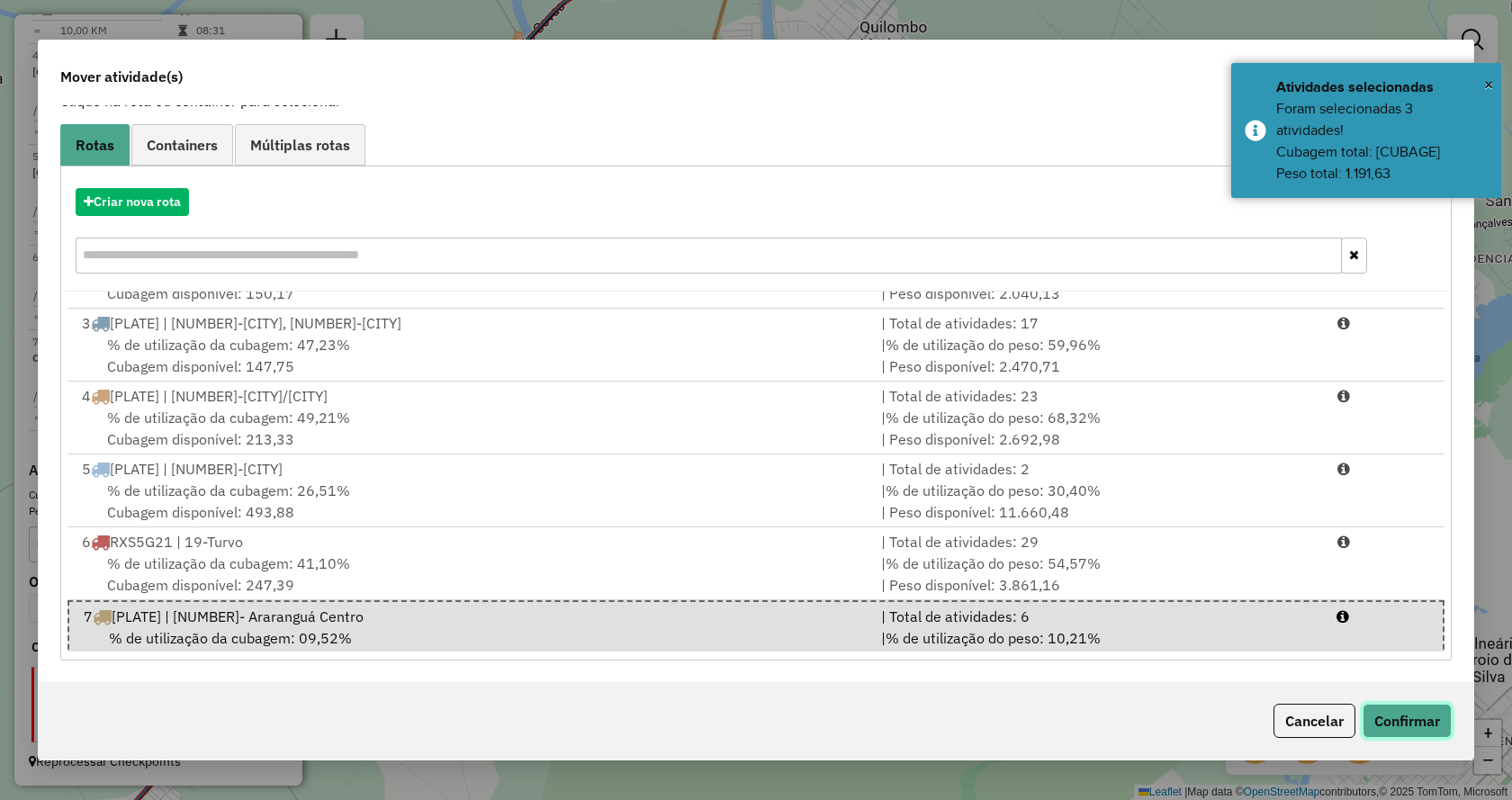 click on "Confirmar" 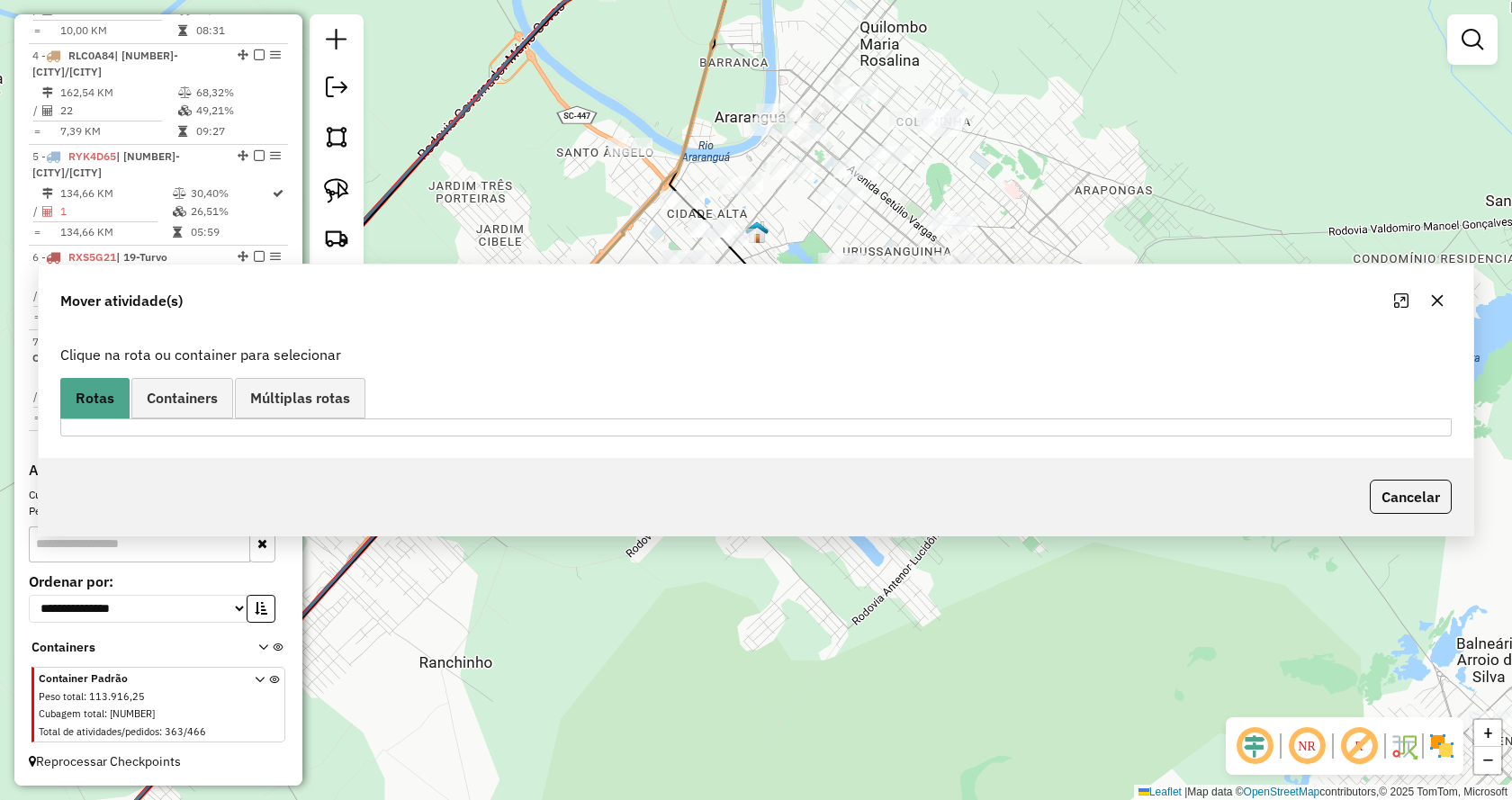scroll, scrollTop: 0, scrollLeft: 0, axis: both 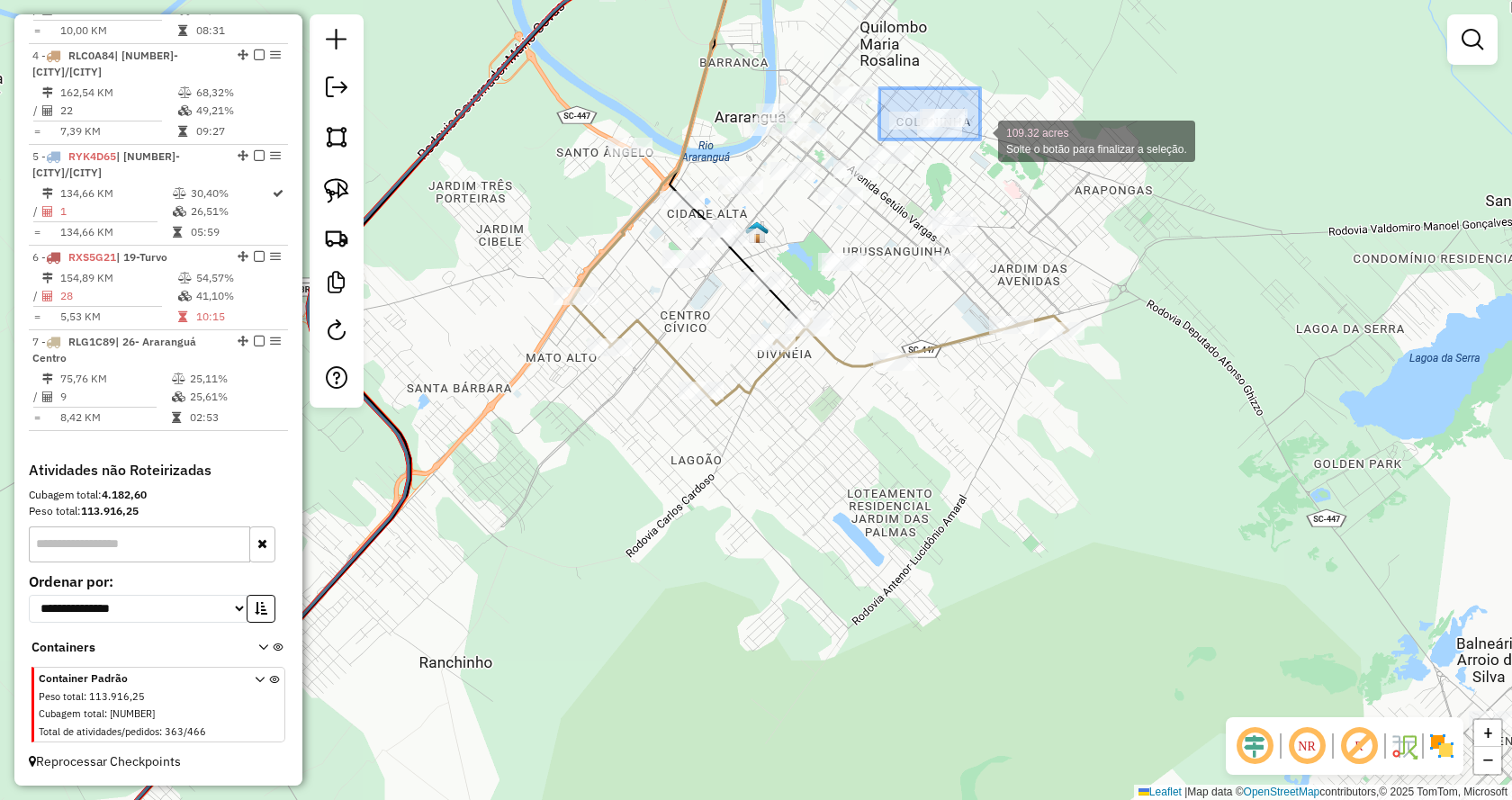 drag, startPoint x: 879, startPoint y: 88, endPoint x: 980, endPoint y: 139, distance: 113.145923 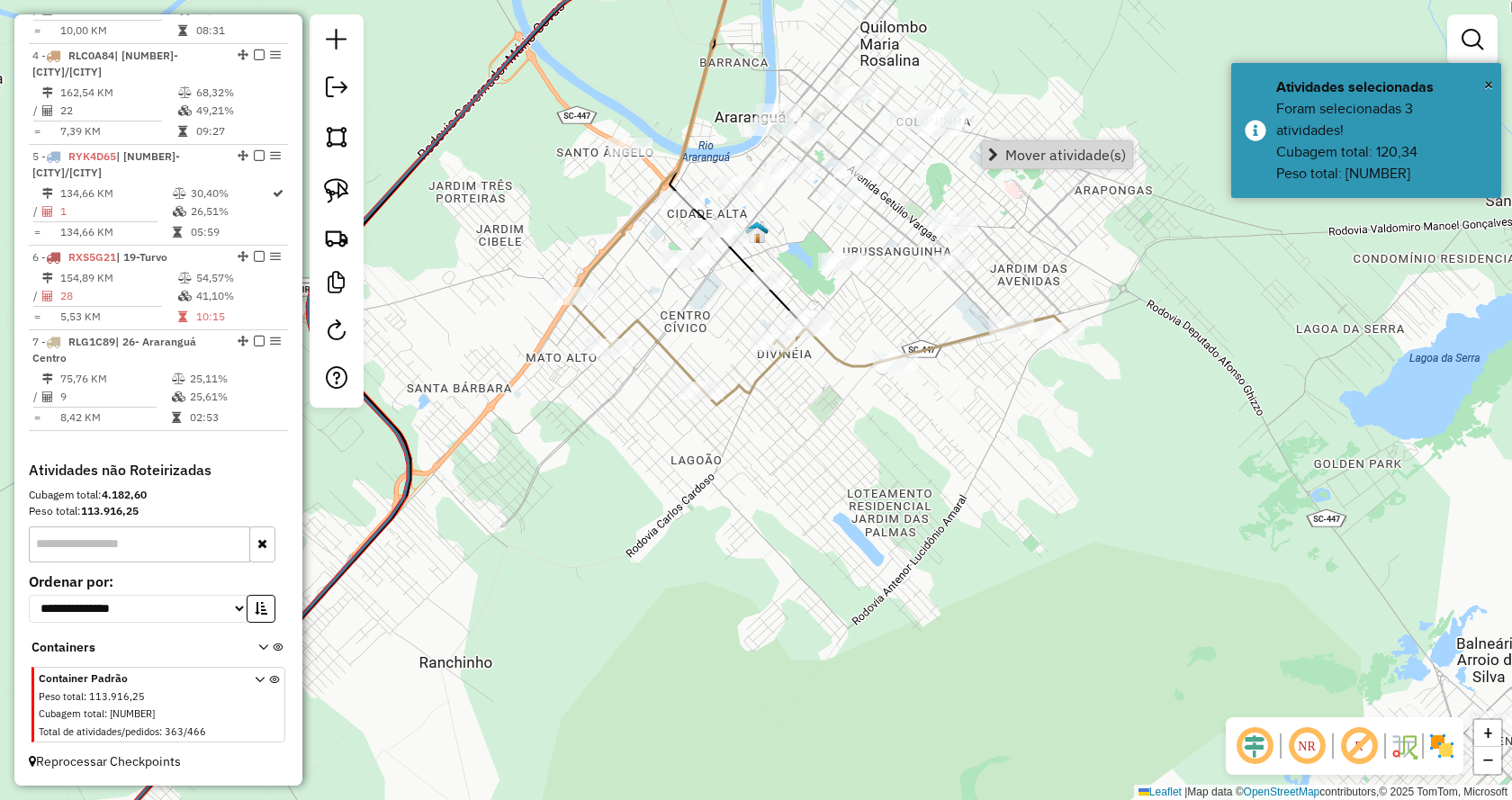 click on "Janela de atendimento Grade de atendimento Capacidade Transportadoras Veículos Cliente Pedidos  Rotas Selecione os dias de semana para filtrar as janelas de atendimento  Seg   Ter   Qua   Qui   Sex   Sáb   Dom  Informe o período da janela de atendimento: De: Até:  Filtrar exatamente a janela do cliente  Considerar janela de atendimento padrão  Selecione os dias de semana para filtrar as grades de atendimento  Seg   Ter   Qua   Qui   Sex   Sáb   Dom   Considerar clientes sem dia de atendimento cadastrado  Clientes fora do dia de atendimento selecionado Filtrar as atividades entre os valores definidos abaixo:  Peso mínimo:   Peso máximo:   Cubagem mínima:   Cubagem máxima:   De:   Até:  Filtrar as atividades entre o tempo de atendimento definido abaixo:  De:   Até:   Considerar capacidade total dos clientes não roteirizados Transportadora: Selecione um ou mais itens Tipo de veículo: Selecione um ou mais itens Veículo: Selecione um ou mais itens Motorista: Selecione um ou mais itens Nome: Rótulo:" 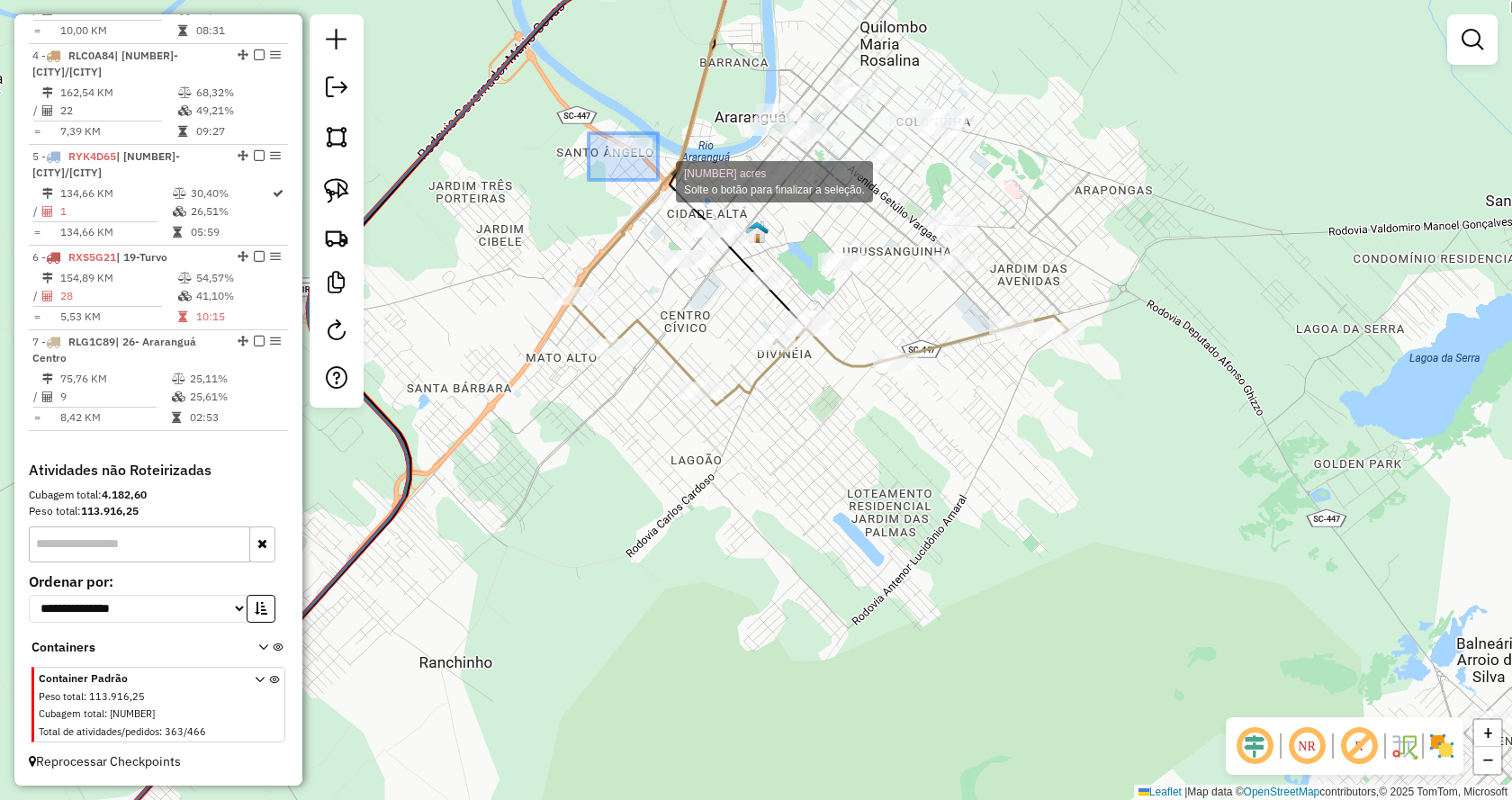 drag, startPoint x: 589, startPoint y: 133, endPoint x: 655, endPoint y: 178, distance: 79.88116 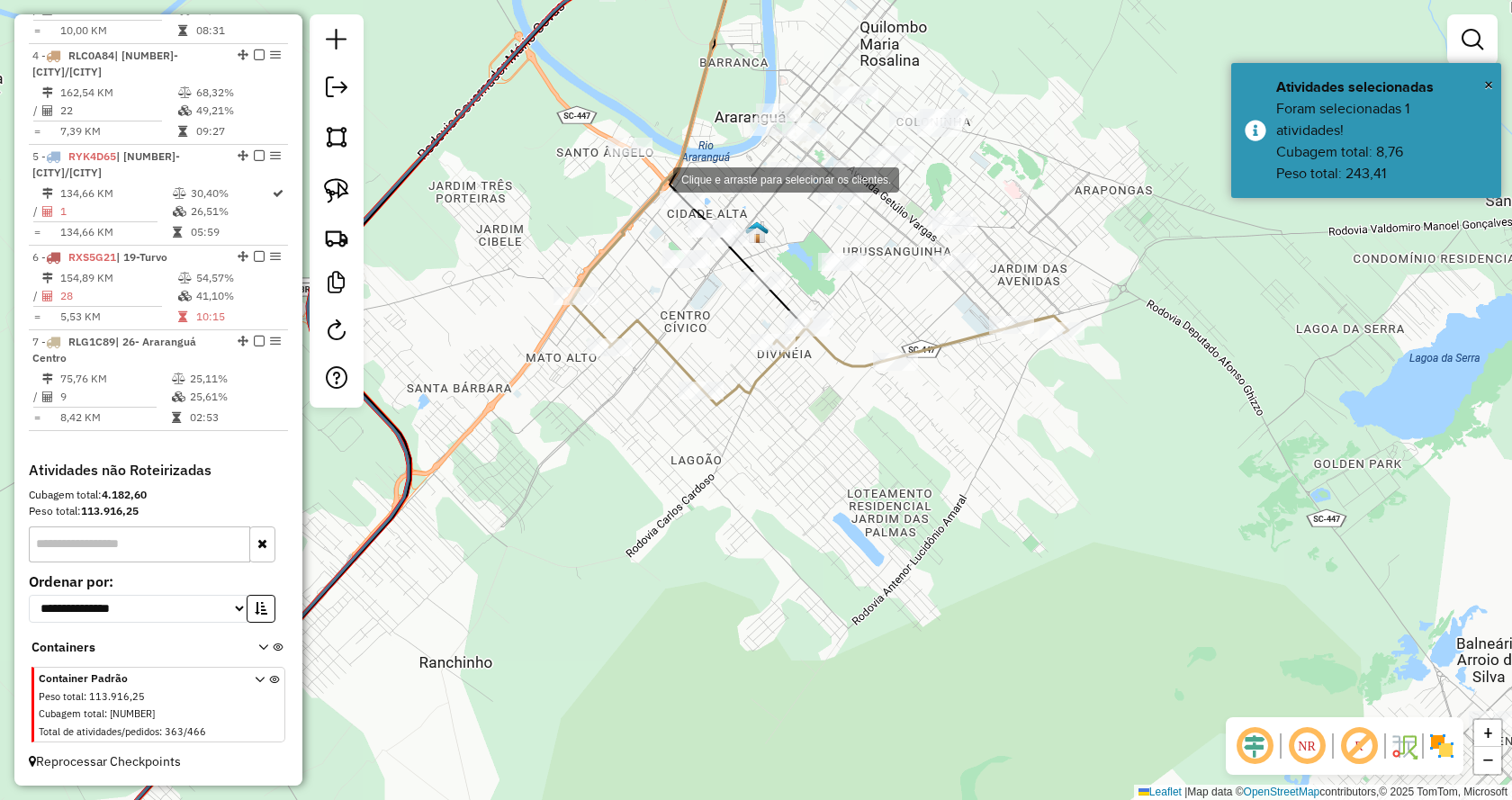 click 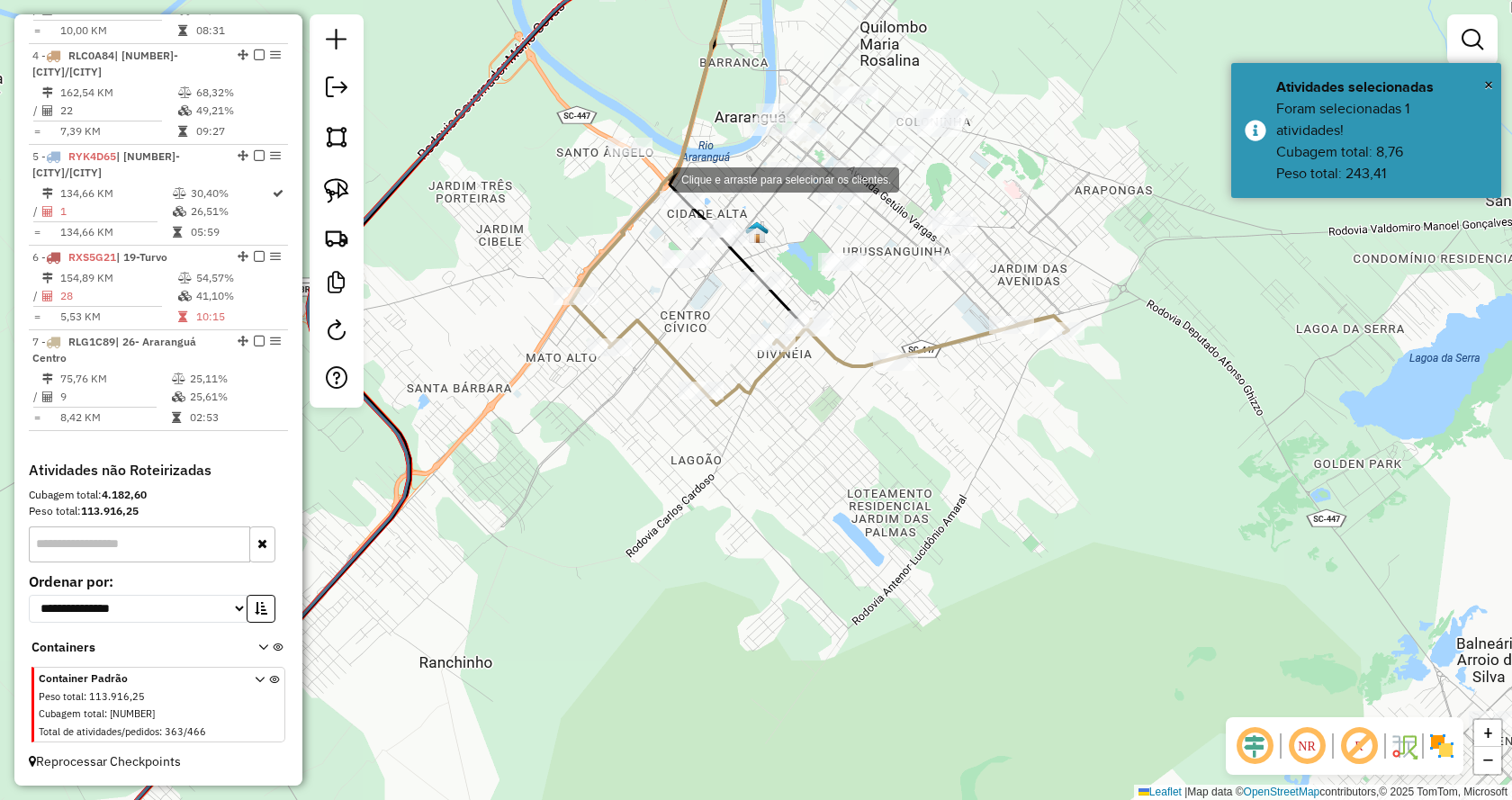 select on "*********" 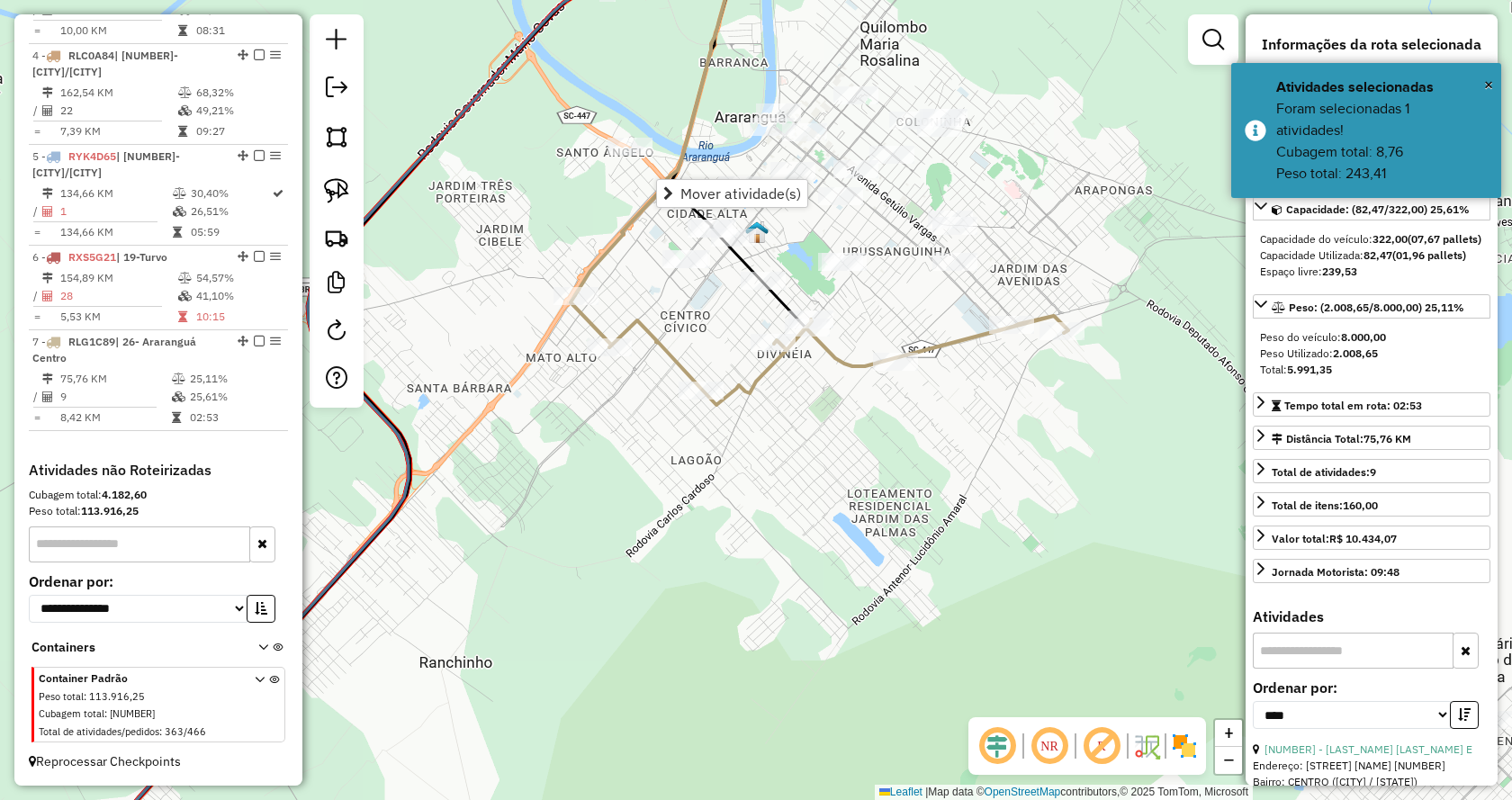 click on "Janela de atendimento Grade de atendimento Capacidade Transportadoras Veículos Cliente Pedidos  Rotas Selecione os dias de semana para filtrar as janelas de atendimento  Seg   Ter   Qua   Qui   Sex   Sáb   Dom  Informe o período da janela de atendimento: De: Até:  Filtrar exatamente a janela do cliente  Considerar janela de atendimento padrão  Selecione os dias de semana para filtrar as grades de atendimento  Seg   Ter   Qua   Qui   Sex   Sáb   Dom   Considerar clientes sem dia de atendimento cadastrado  Clientes fora do dia de atendimento selecionado Filtrar as atividades entre os valores definidos abaixo:  Peso mínimo:   Peso máximo:   Cubagem mínima:   Cubagem máxima:   De:   Até:  Filtrar as atividades entre o tempo de atendimento definido abaixo:  De:   Até:   Considerar capacidade total dos clientes não roteirizados Transportadora: Selecione um ou mais itens Tipo de veículo: Selecione um ou mais itens Veículo: Selecione um ou mais itens Motorista: Selecione um ou mais itens Nome: Rótulo:" 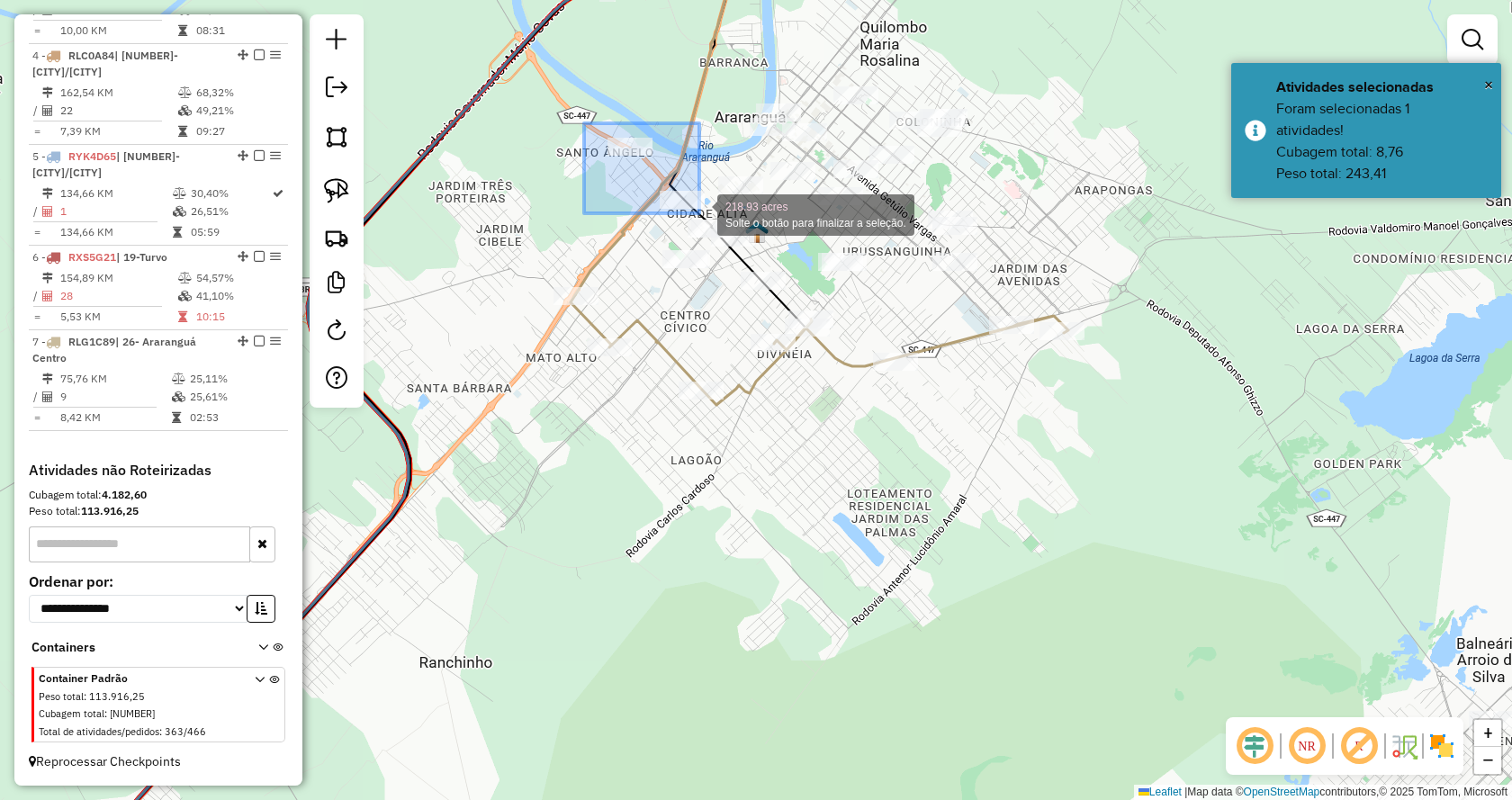 drag, startPoint x: 584, startPoint y: 123, endPoint x: 699, endPoint y: 213, distance: 146.03082 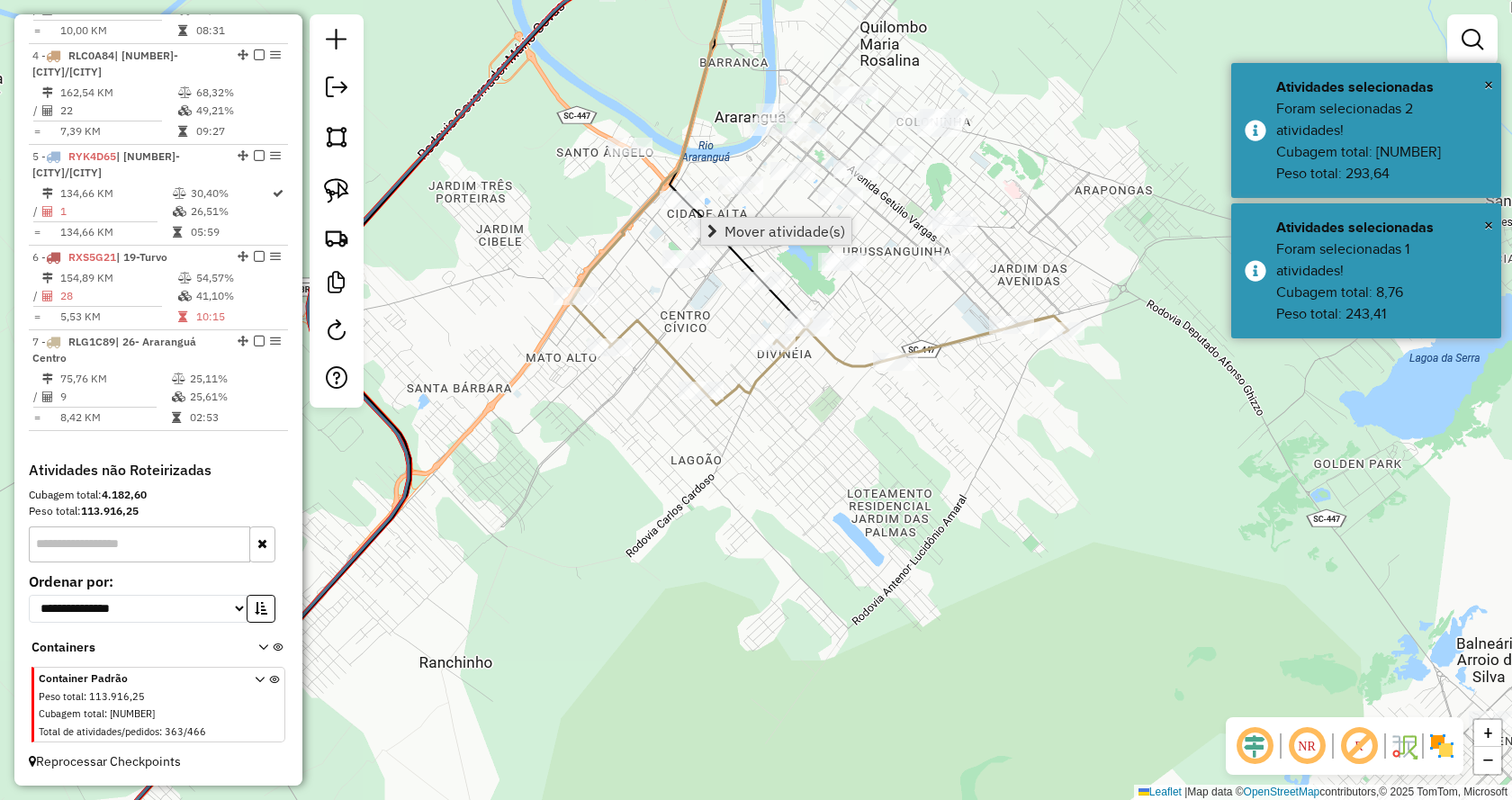 click on "Mover atividade(s)" at bounding box center [785, 231] 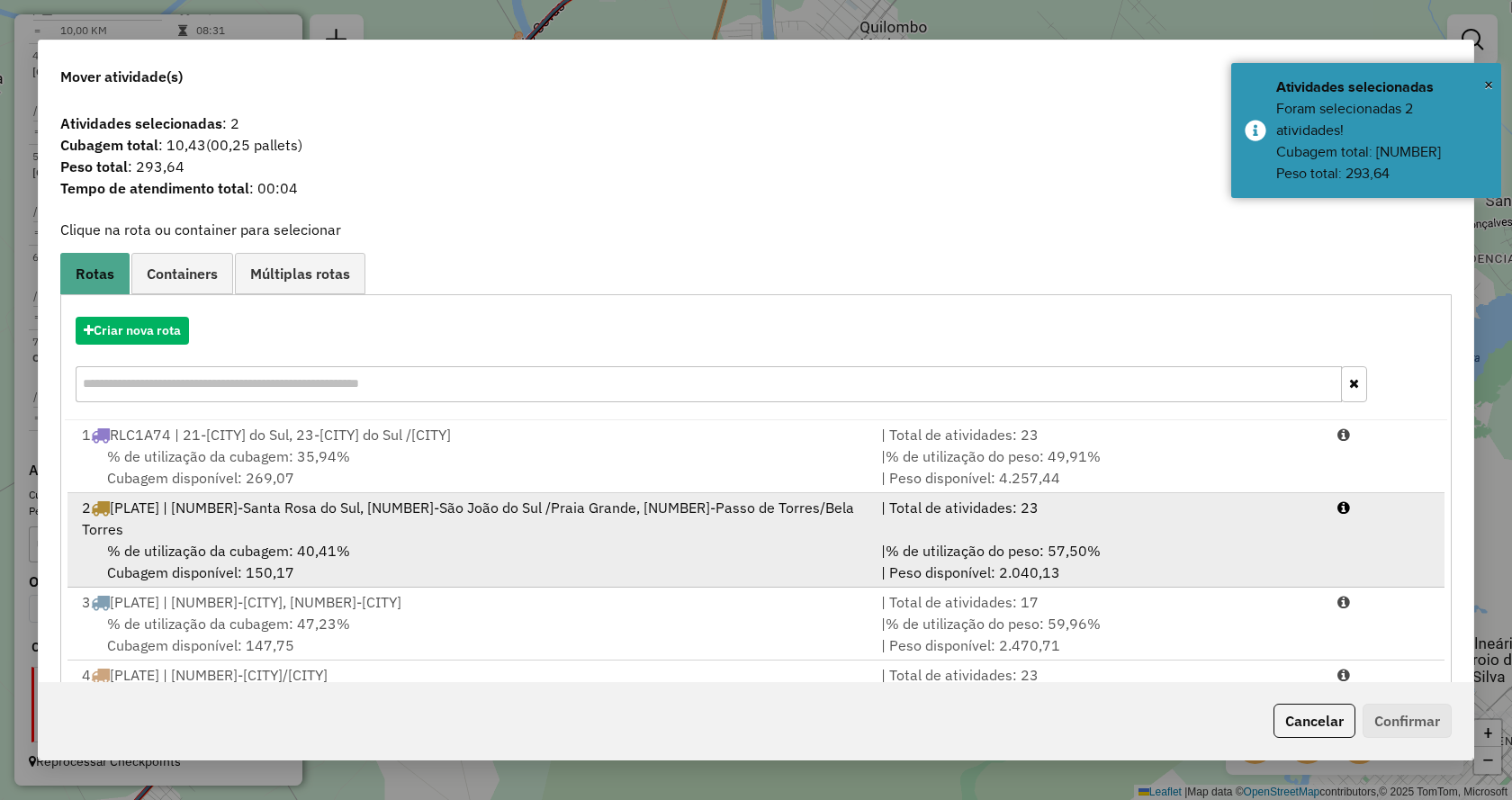 scroll, scrollTop: 129, scrollLeft: 0, axis: vertical 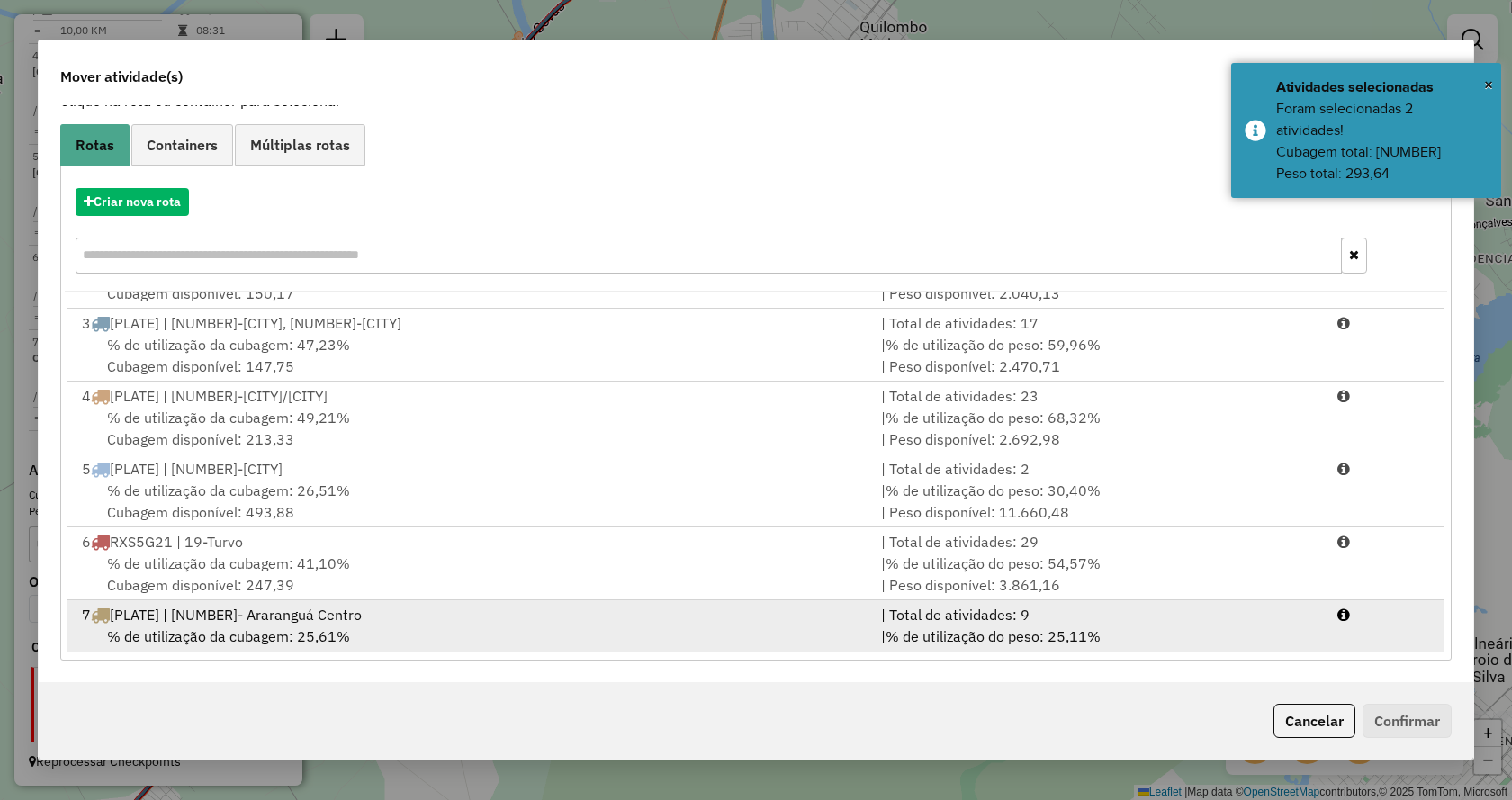 click on "|  % de utilização do peso: 25,11%  | Peso disponível: 5.991,35" at bounding box center [1098, 647] 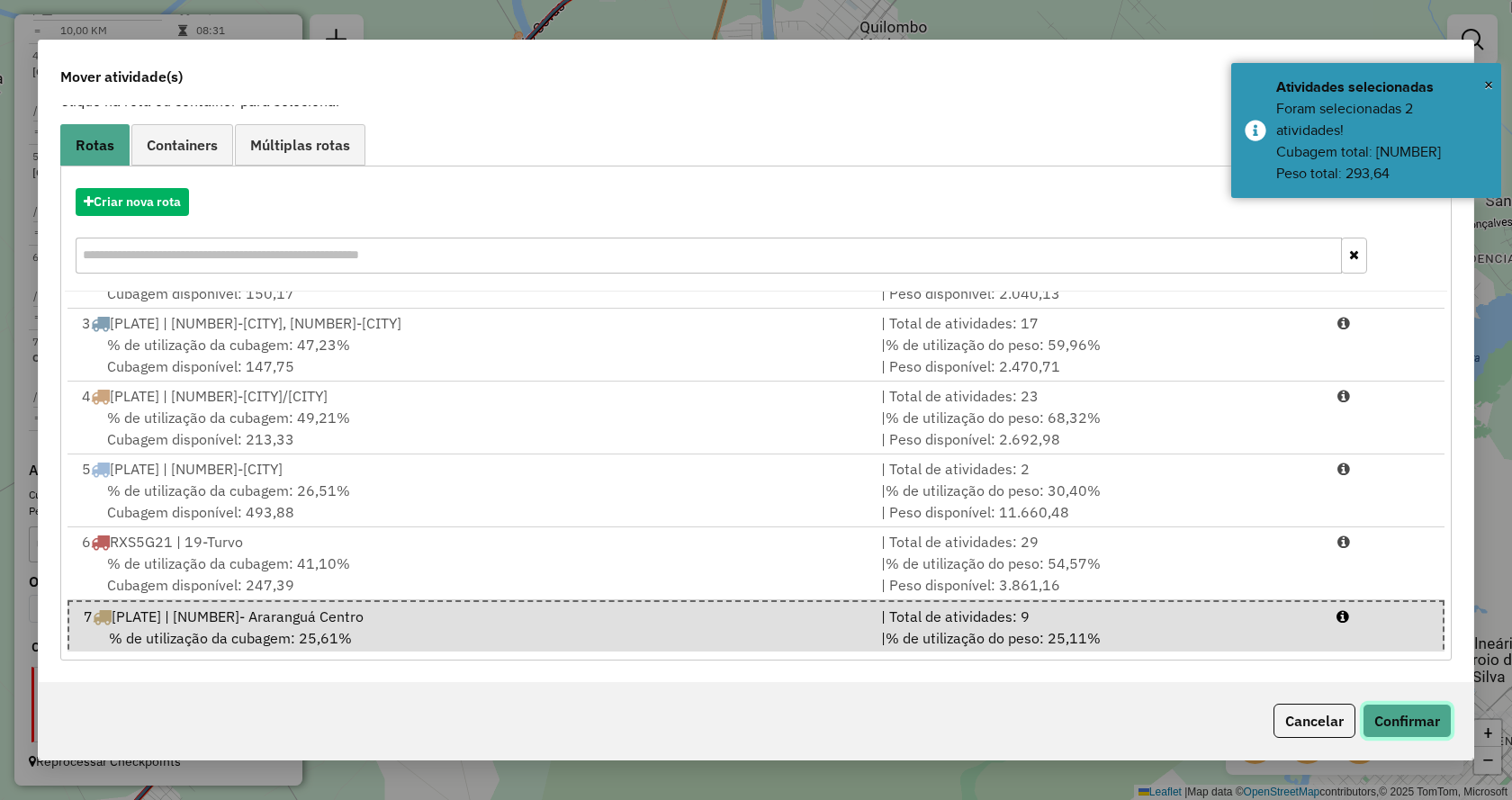 click on "Confirmar" 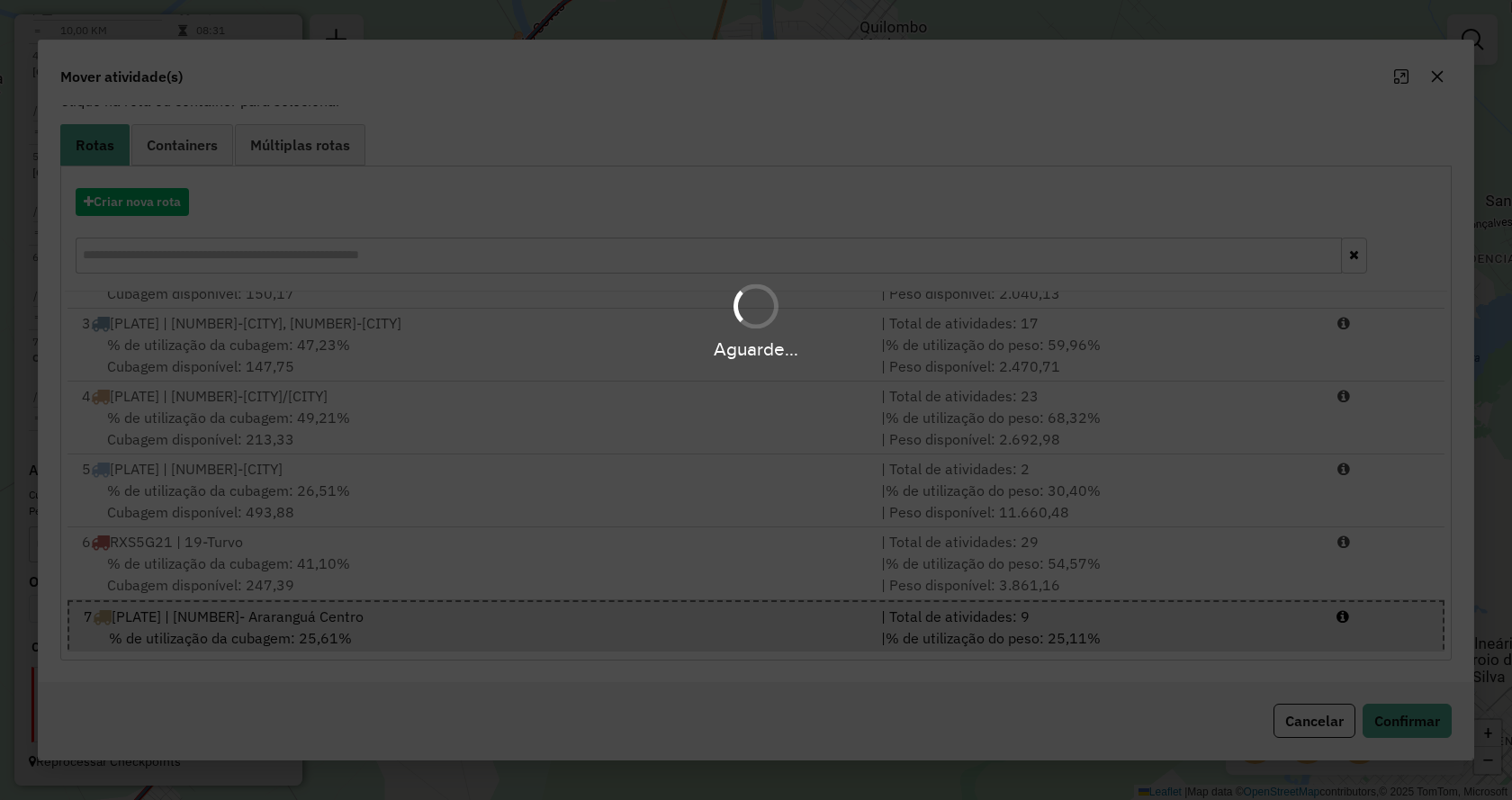 scroll, scrollTop: 0, scrollLeft: 0, axis: both 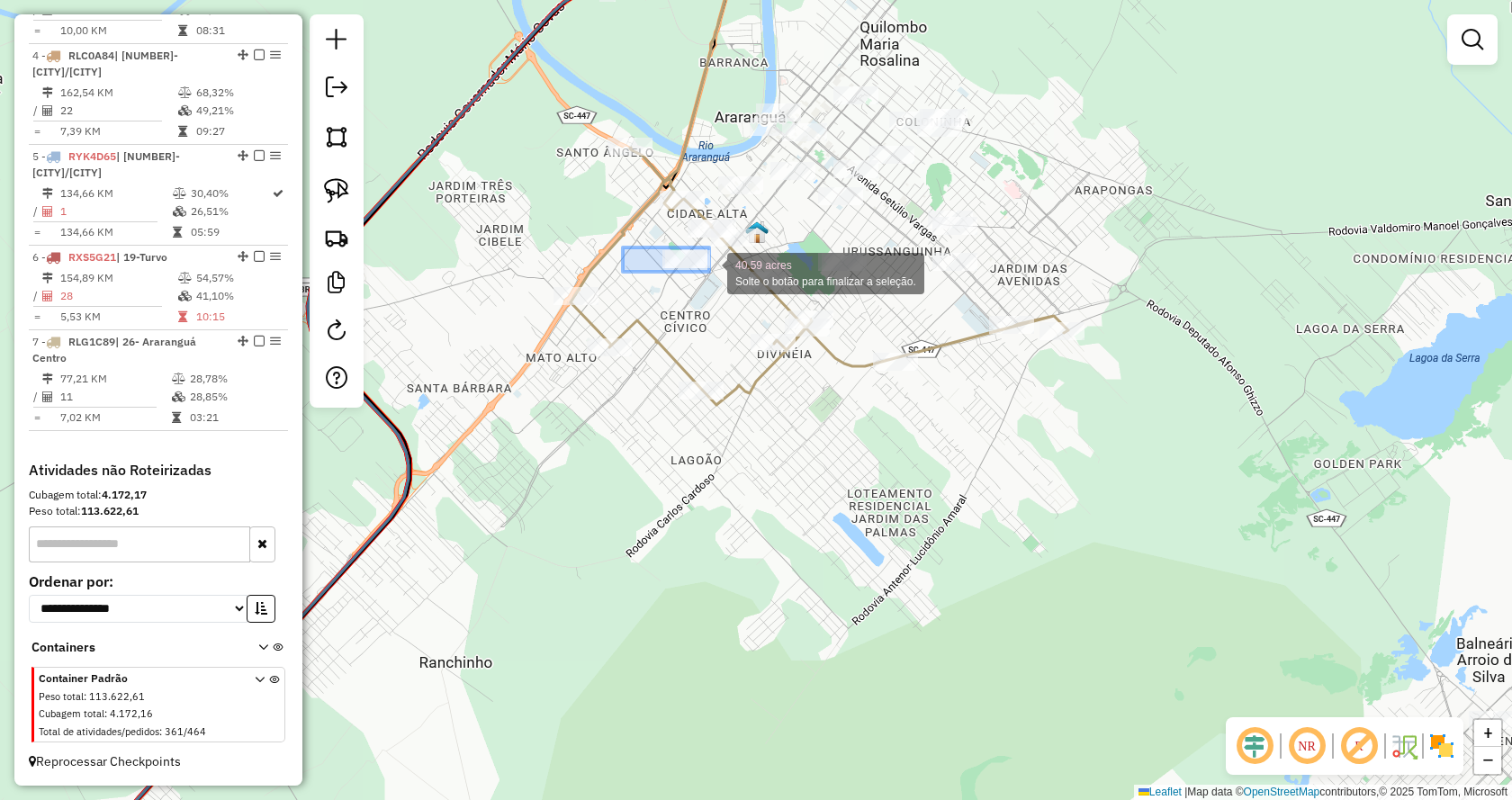 drag, startPoint x: 623, startPoint y: 247, endPoint x: 709, endPoint y: 272, distance: 89.560036 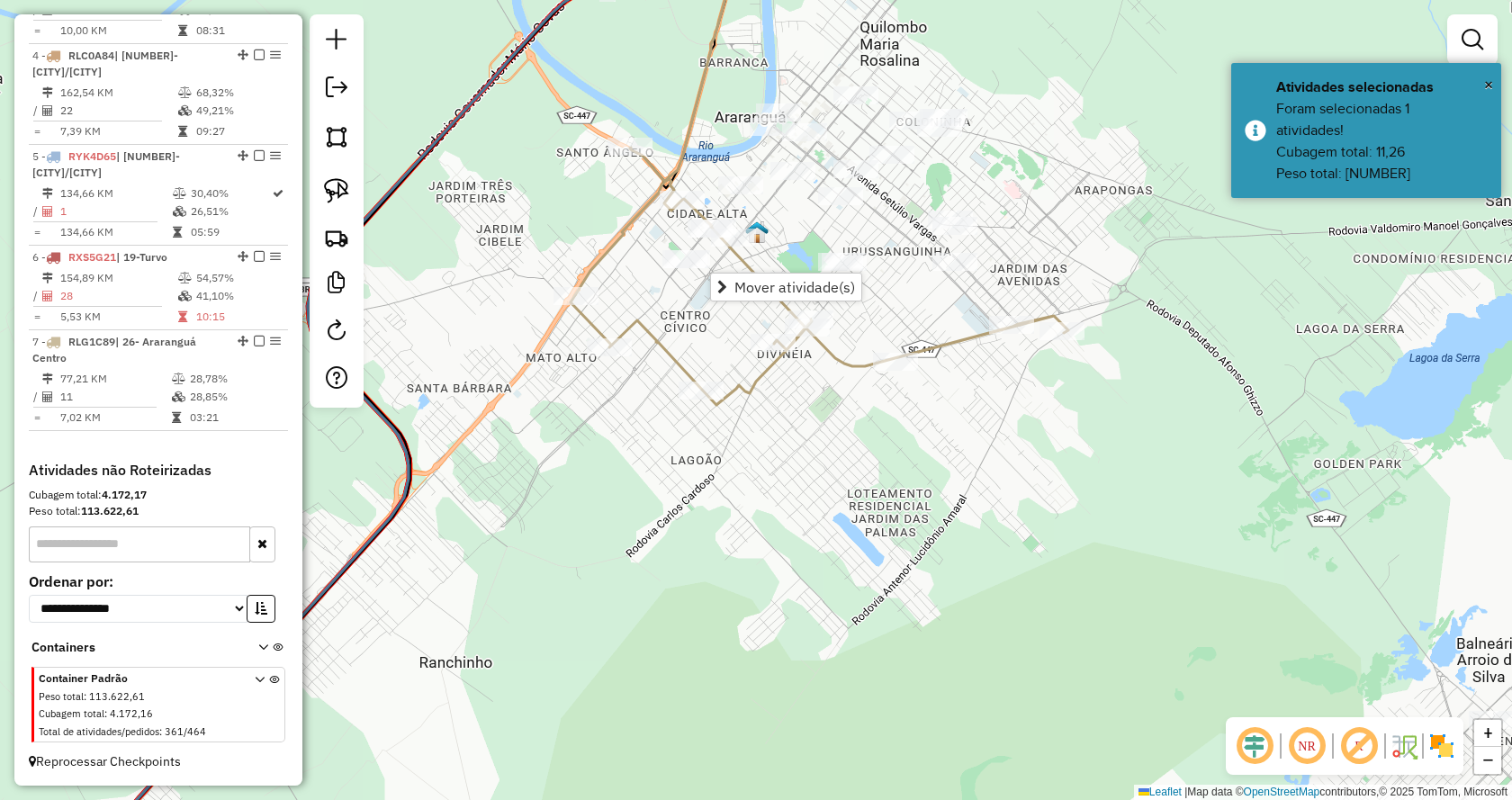 click on "Mover atividade(s)" at bounding box center (786, 287) 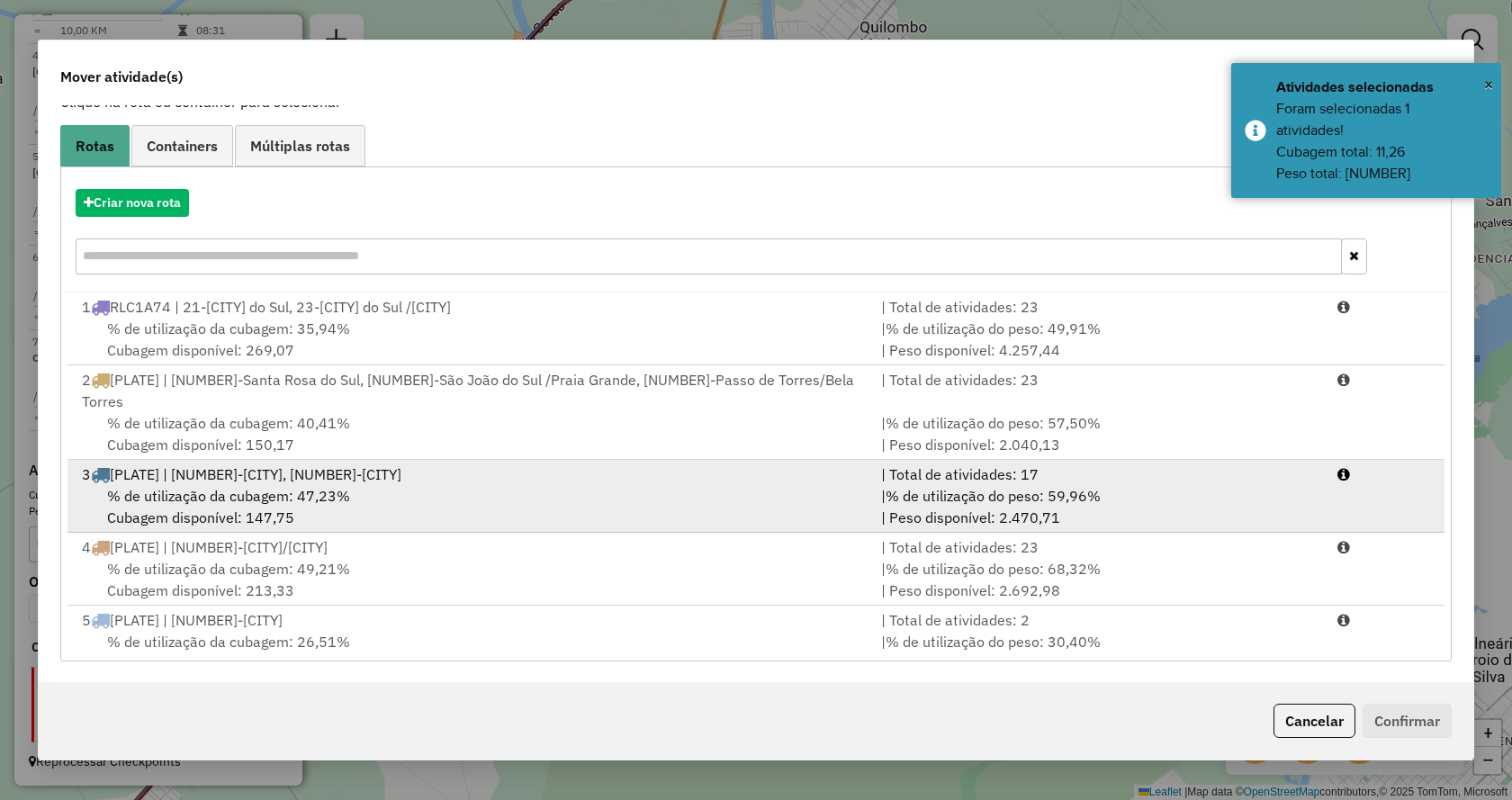 scroll, scrollTop: 129, scrollLeft: 0, axis: vertical 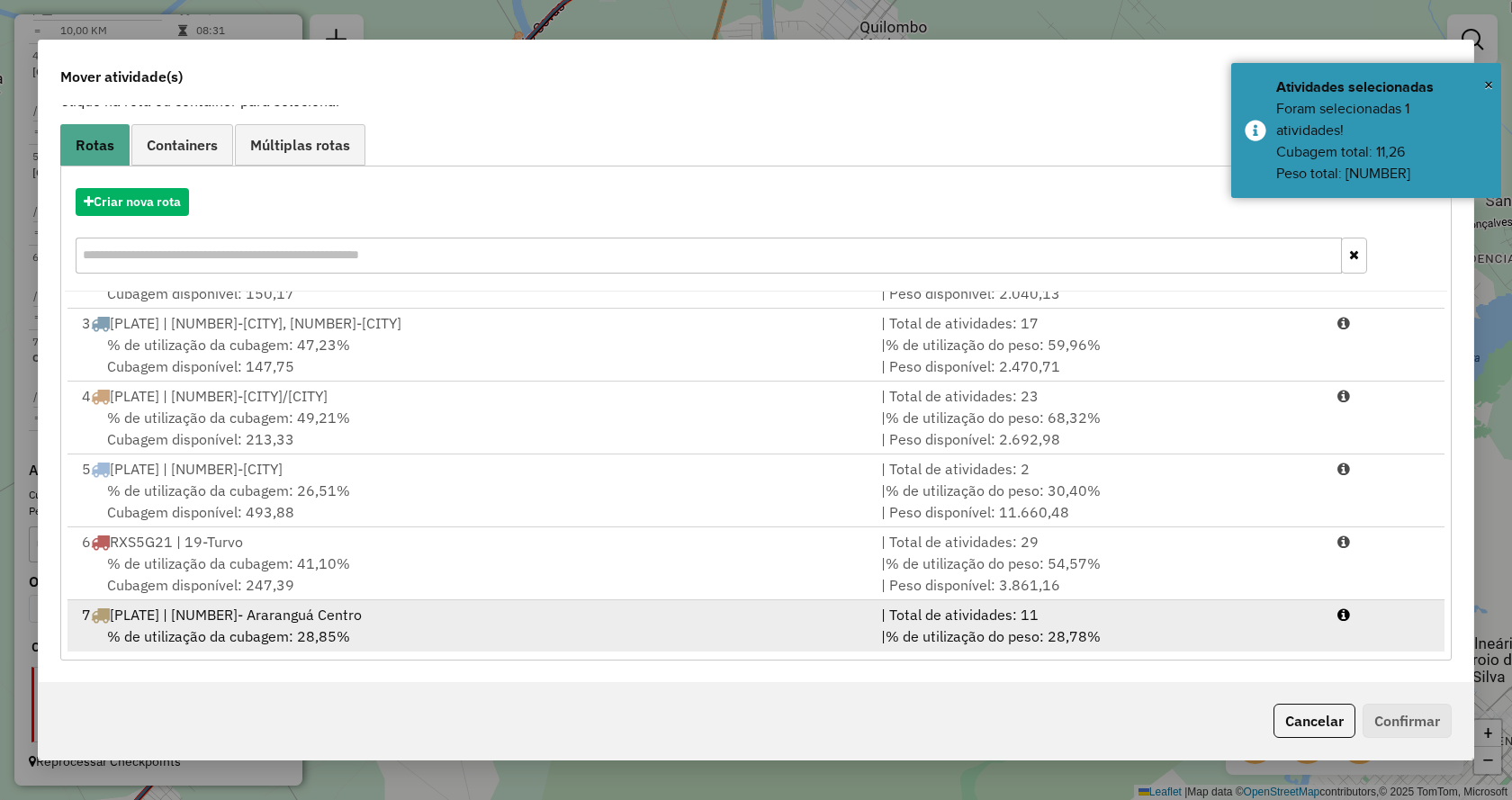 click on "|  % de utilização do peso: 28,78%  | Peso disponível: 5.697,71" at bounding box center (1098, 647) 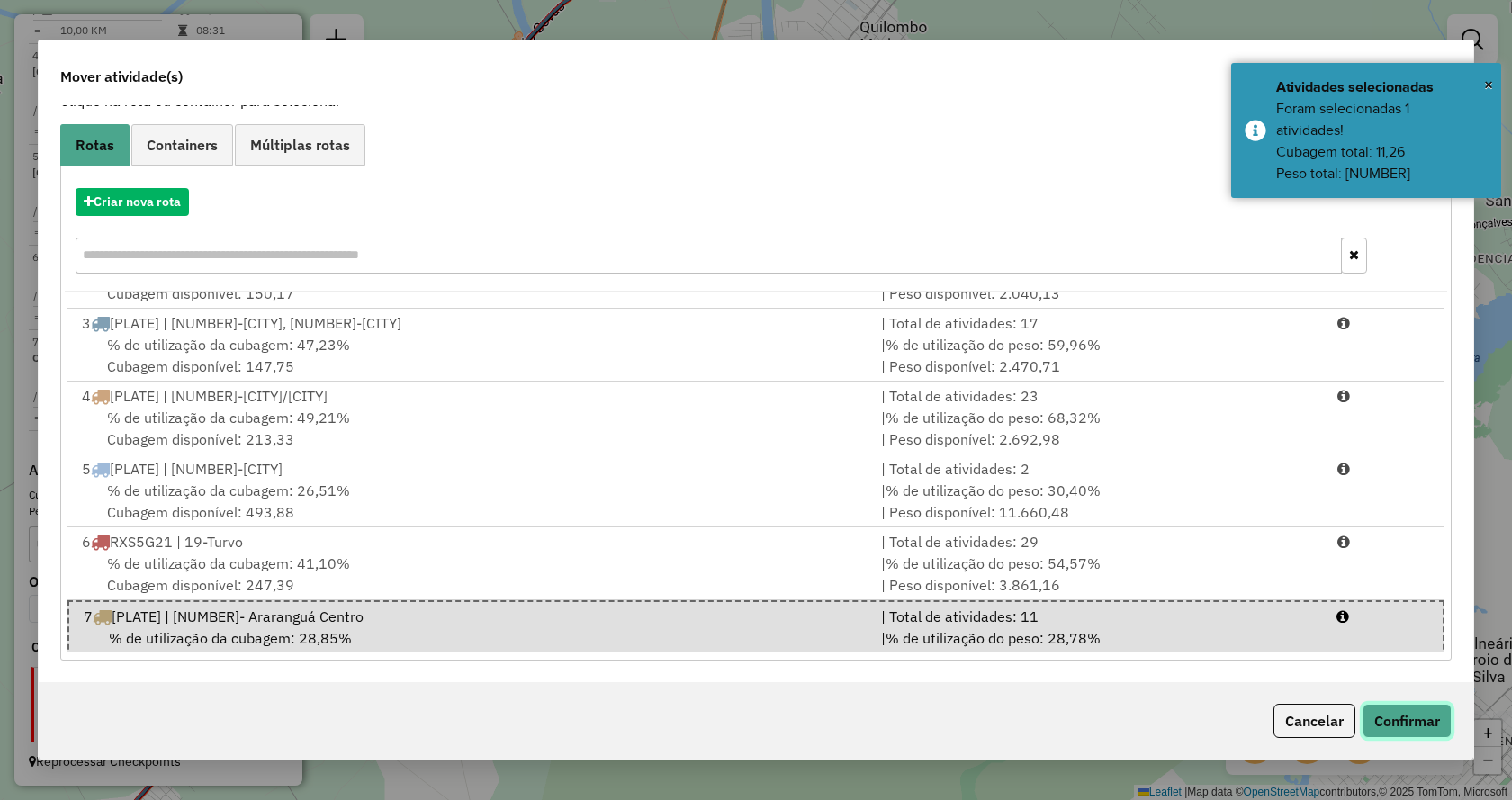 click on "Confirmar" 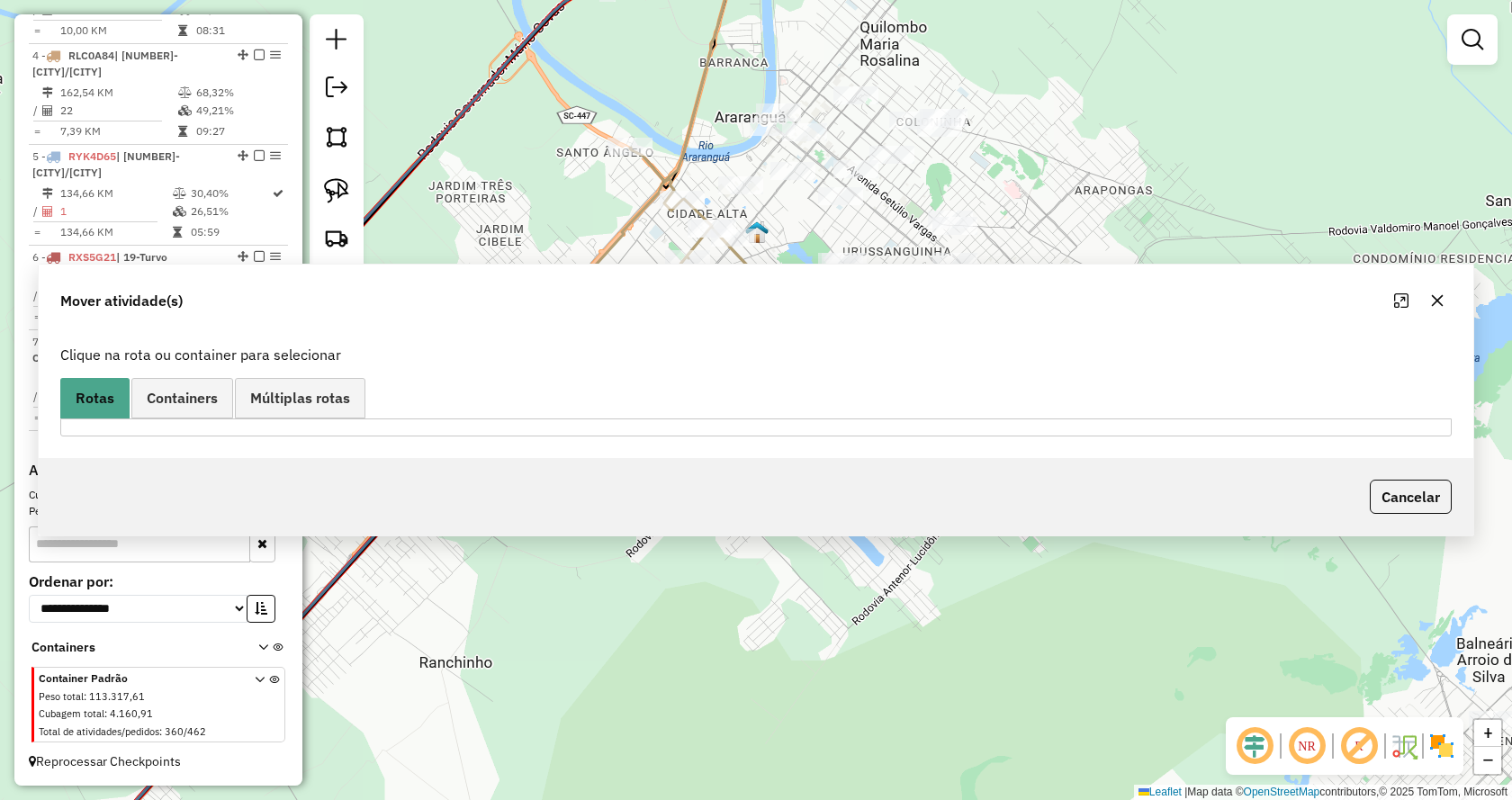 scroll, scrollTop: 0, scrollLeft: 0, axis: both 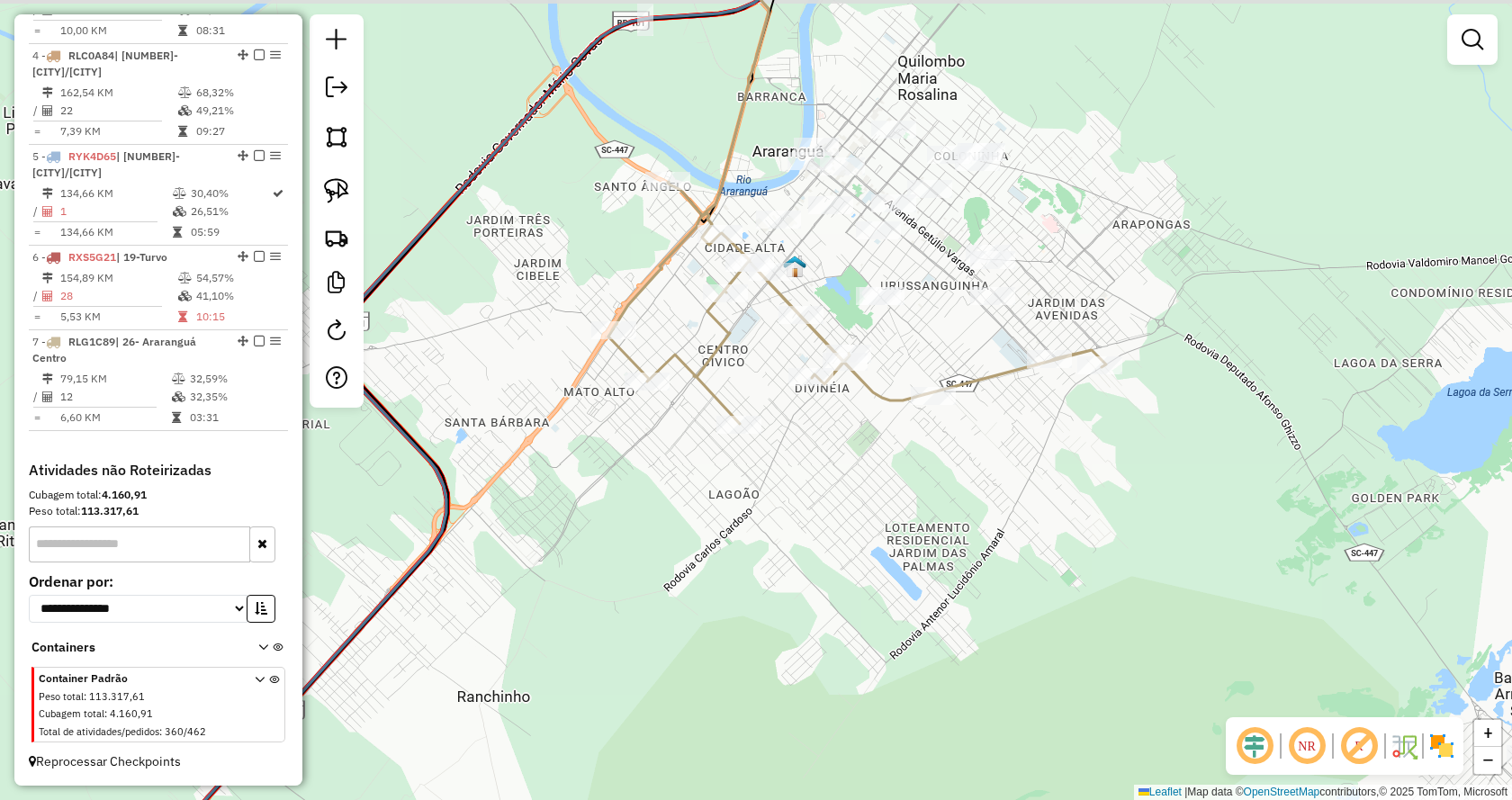 drag, startPoint x: 803, startPoint y: 407, endPoint x: 841, endPoint y: 441, distance: 50.9902 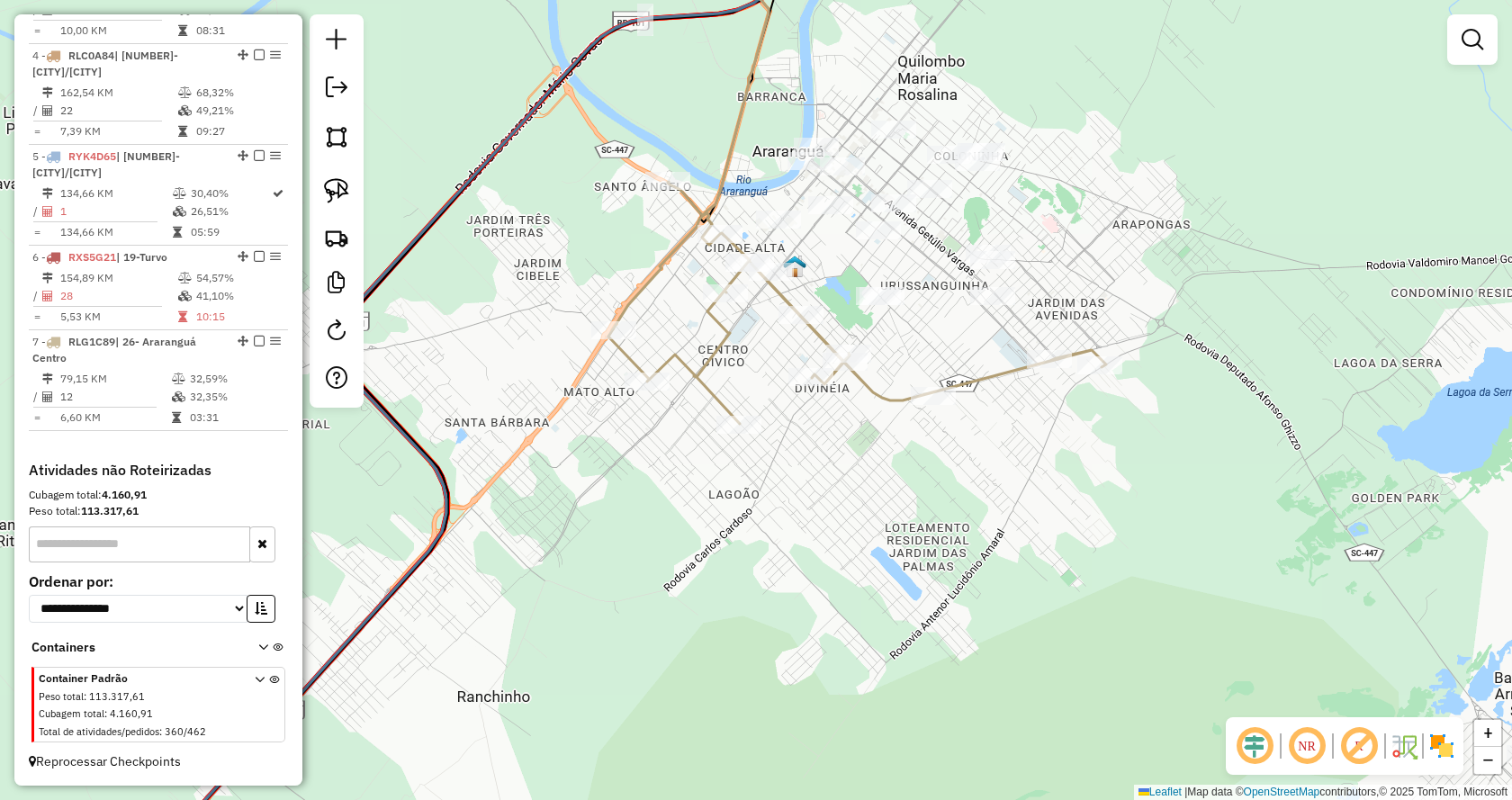 click on "Janela de atendimento Grade de atendimento Capacidade Transportadoras Veículos Cliente Pedidos  Rotas Selecione os dias de semana para filtrar as janelas de atendimento  Seg   Ter   Qua   Qui   Sex   Sáb   Dom  Informe o período da janela de atendimento: De: Até:  Filtrar exatamente a janela do cliente  Considerar janela de atendimento padrão  Selecione os dias de semana para filtrar as grades de atendimento  Seg   Ter   Qua   Qui   Sex   Sáb   Dom   Considerar clientes sem dia de atendimento cadastrado  Clientes fora do dia de atendimento selecionado Filtrar as atividades entre os valores definidos abaixo:  Peso mínimo:   Peso máximo:   Cubagem mínima:   Cubagem máxima:   De:   Até:  Filtrar as atividades entre o tempo de atendimento definido abaixo:  De:   Até:   Considerar capacidade total dos clientes não roteirizados Transportadora: Selecione um ou mais itens Tipo de veículo: Selecione um ou mais itens Veículo: Selecione um ou mais itens Motorista: Selecione um ou mais itens Nome: Rótulo:" 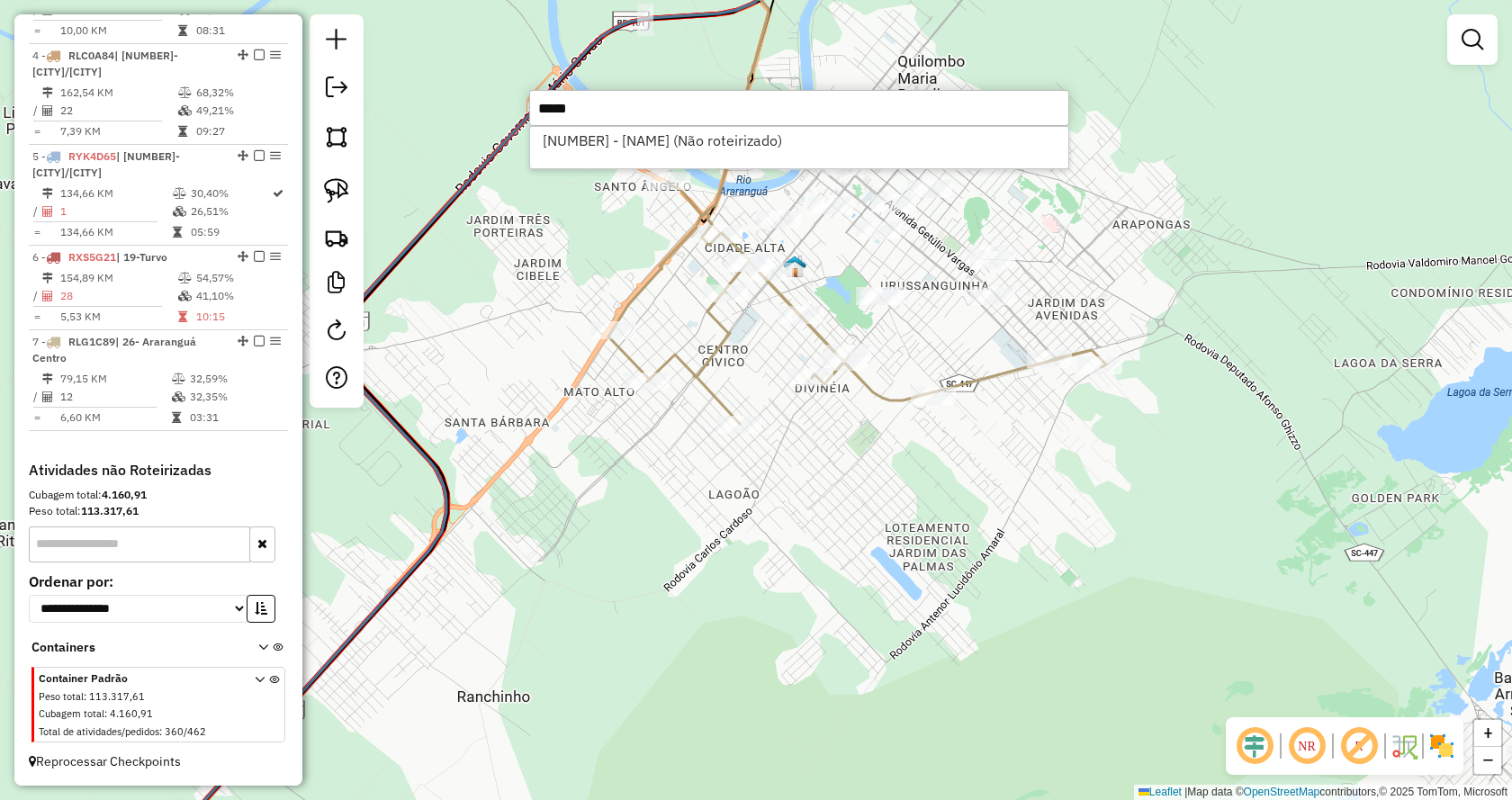 type on "*****" 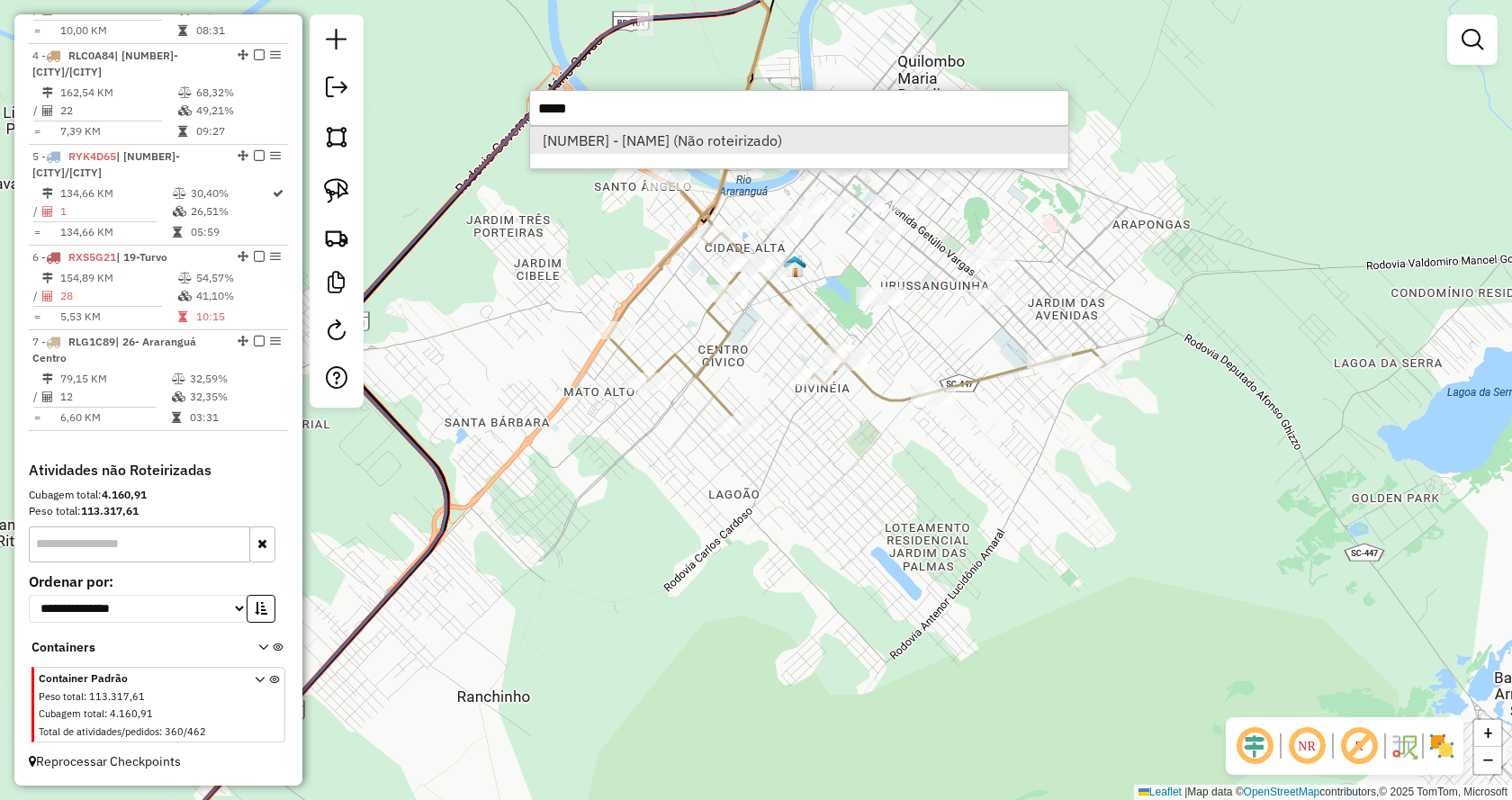 click on "17710 - DIONISIO PASTEIS (Não roteirizado)" at bounding box center [799, 140] 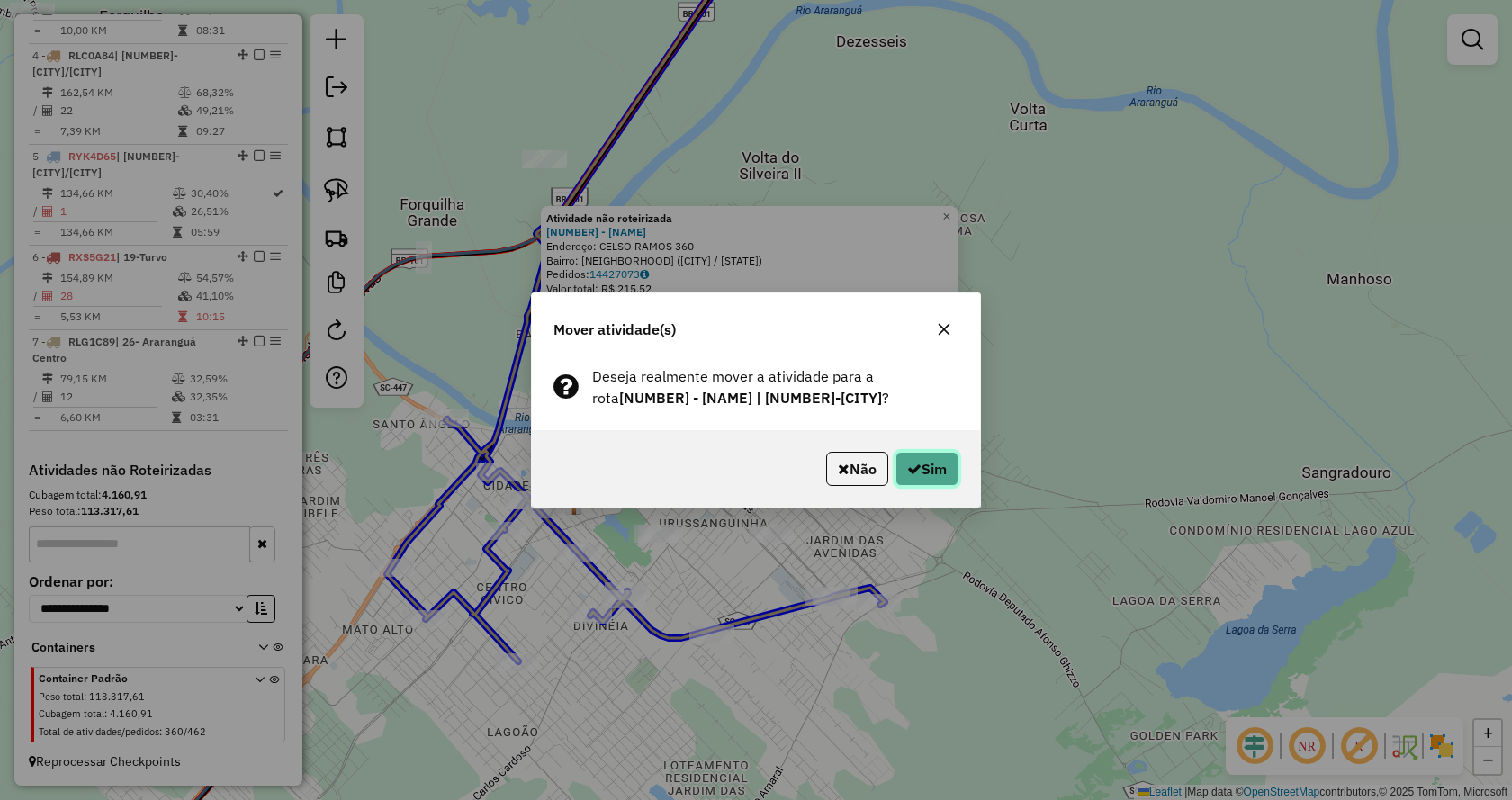 click on "Sim" 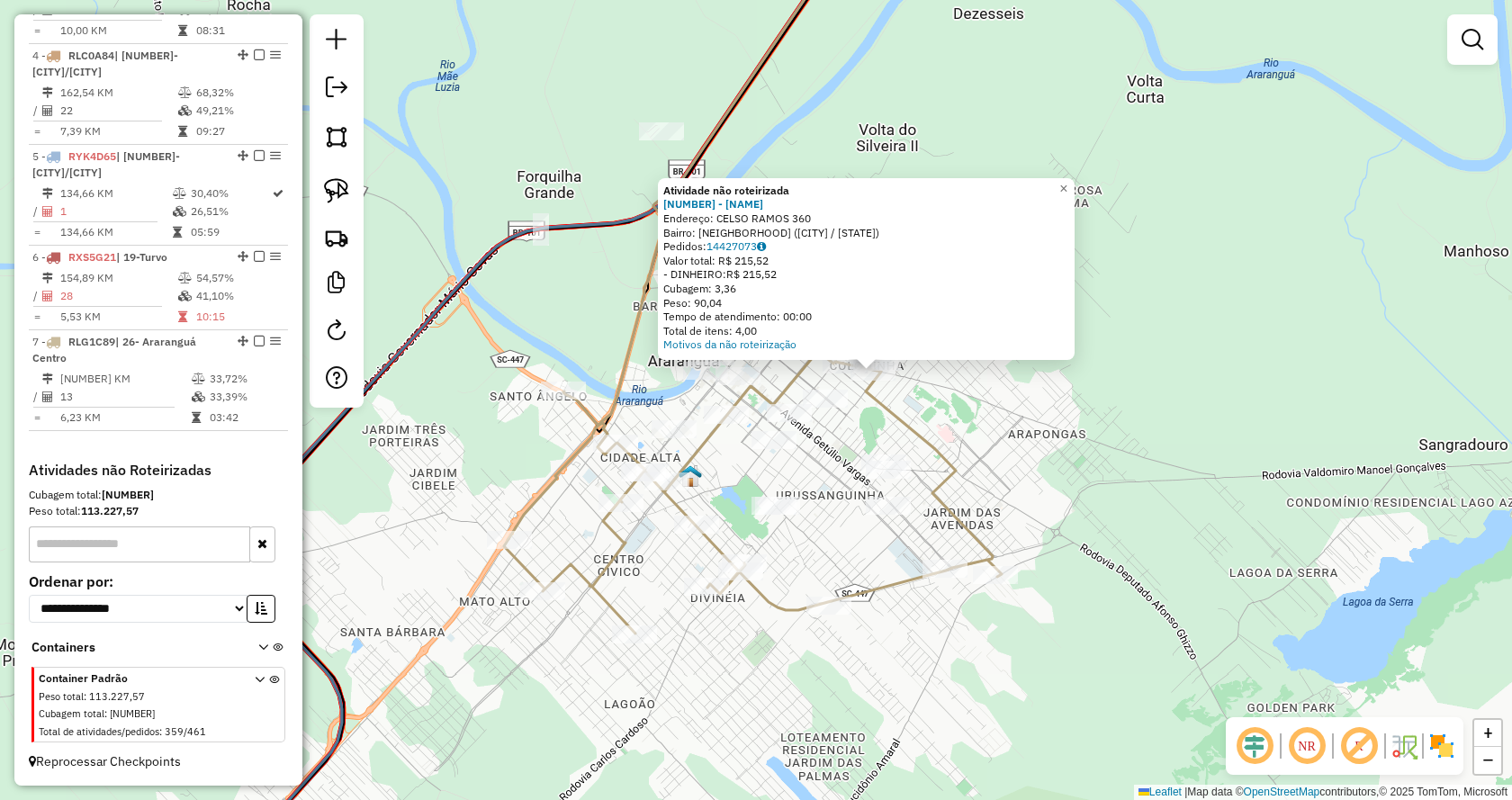 drag, startPoint x: 900, startPoint y: 465, endPoint x: 1019, endPoint y: 431, distance: 123.76187 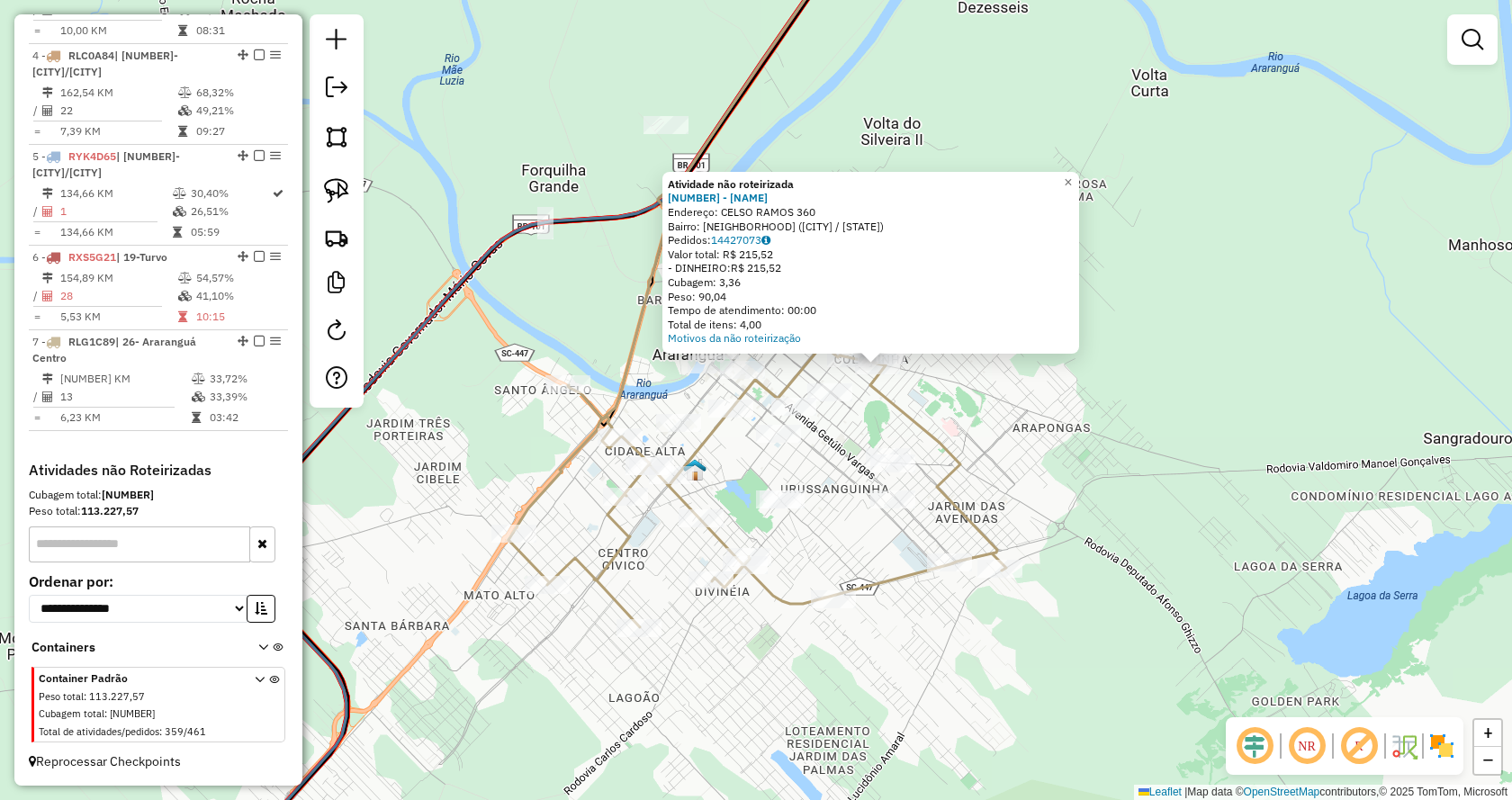 click on "Atividade não roteirizada 17710 - DIONISIO PASTEIS  Endereço:  CELSO RAMOS 360   Bairro: COLONINHA (ARARANGUA / SC)   Pedidos:  14427073   Valor total: R$ 215,52   - DINHEIRO:  R$ 215,52   Cubagem: 3,36   Peso: 90,04   Tempo de atendimento: 00:00   Total de itens: 4,00  Motivos da não roteirização × Janela de atendimento Grade de atendimento Capacidade Transportadoras Veículos Cliente Pedidos  Rotas Selecione os dias de semana para filtrar as janelas de atendimento  Seg   Ter   Qua   Qui   Sex   Sáb   Dom  Informe o período da janela de atendimento: De: Até:  Filtrar exatamente a janela do cliente  Considerar janela de atendimento padrão  Selecione os dias de semana para filtrar as grades de atendimento  Seg   Ter   Qua   Qui   Sex   Sáb   Dom   Considerar clientes sem dia de atendimento cadastrado  Clientes fora do dia de atendimento selecionado Filtrar as atividades entre os valores definidos abaixo:  Peso mínimo:   Peso máximo:   Cubagem mínima:   Cubagem máxima:   De:   Até:   De:  Nome:" 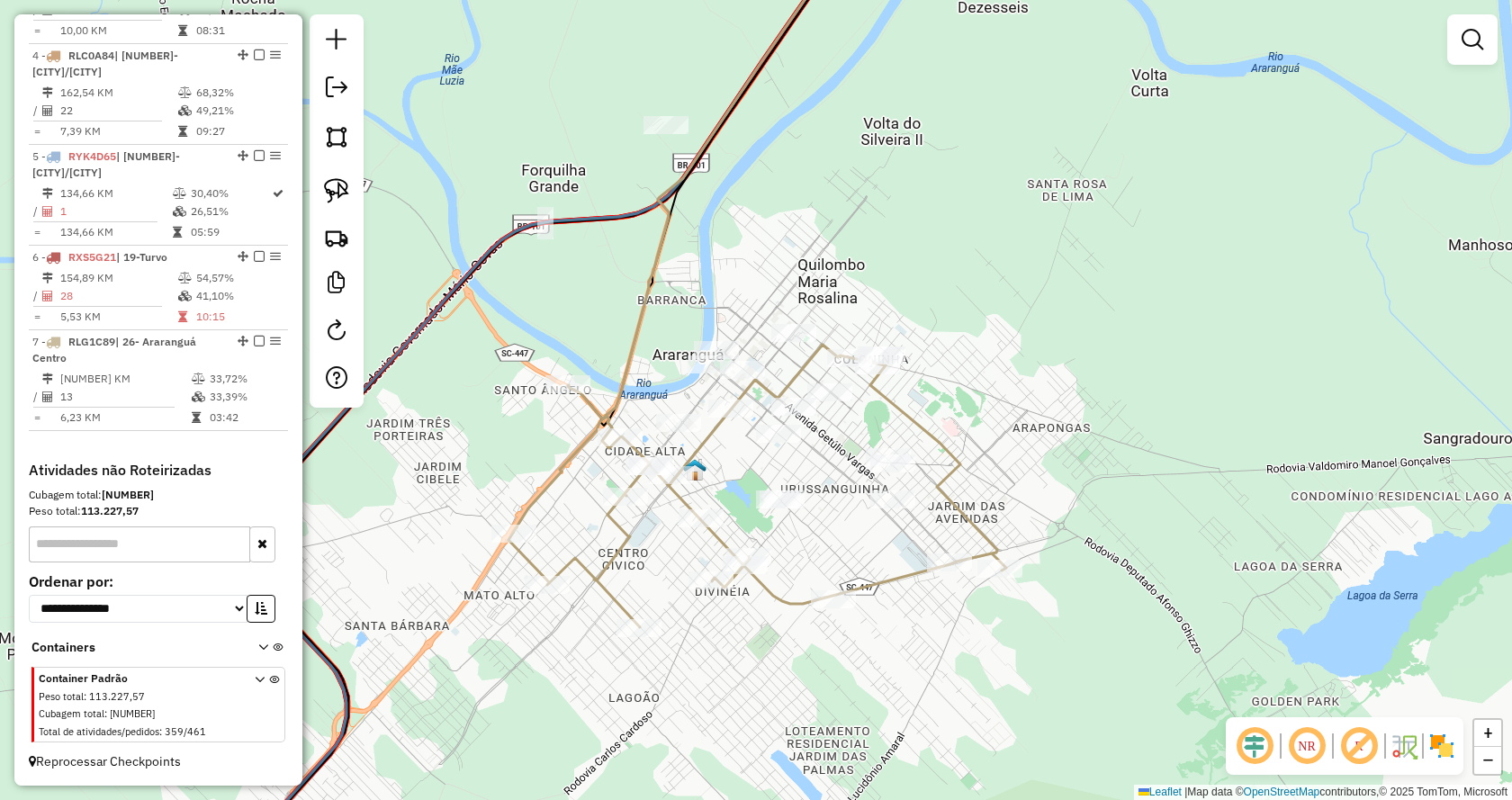 click on "Janela de atendimento Grade de atendimento Capacidade Transportadoras Veículos Cliente Pedidos  Rotas Selecione os dias de semana para filtrar as janelas de atendimento  Seg   Ter   Qua   Qui   Sex   Sáb   Dom  Informe o período da janela de atendimento: De: Até:  Filtrar exatamente a janela do cliente  Considerar janela de atendimento padrão  Selecione os dias de semana para filtrar as grades de atendimento  Seg   Ter   Qua   Qui   Sex   Sáb   Dom   Considerar clientes sem dia de atendimento cadastrado  Clientes fora do dia de atendimento selecionado Filtrar as atividades entre os valores definidos abaixo:  Peso mínimo:   Peso máximo:   Cubagem mínima:   Cubagem máxima:   De:   Até:  Filtrar as atividades entre o tempo de atendimento definido abaixo:  De:   Até:   Considerar capacidade total dos clientes não roteirizados Transportadora: Selecione um ou mais itens Tipo de veículo: Selecione um ou mais itens Veículo: Selecione um ou mais itens Motorista: Selecione um ou mais itens Nome: Rótulo:" 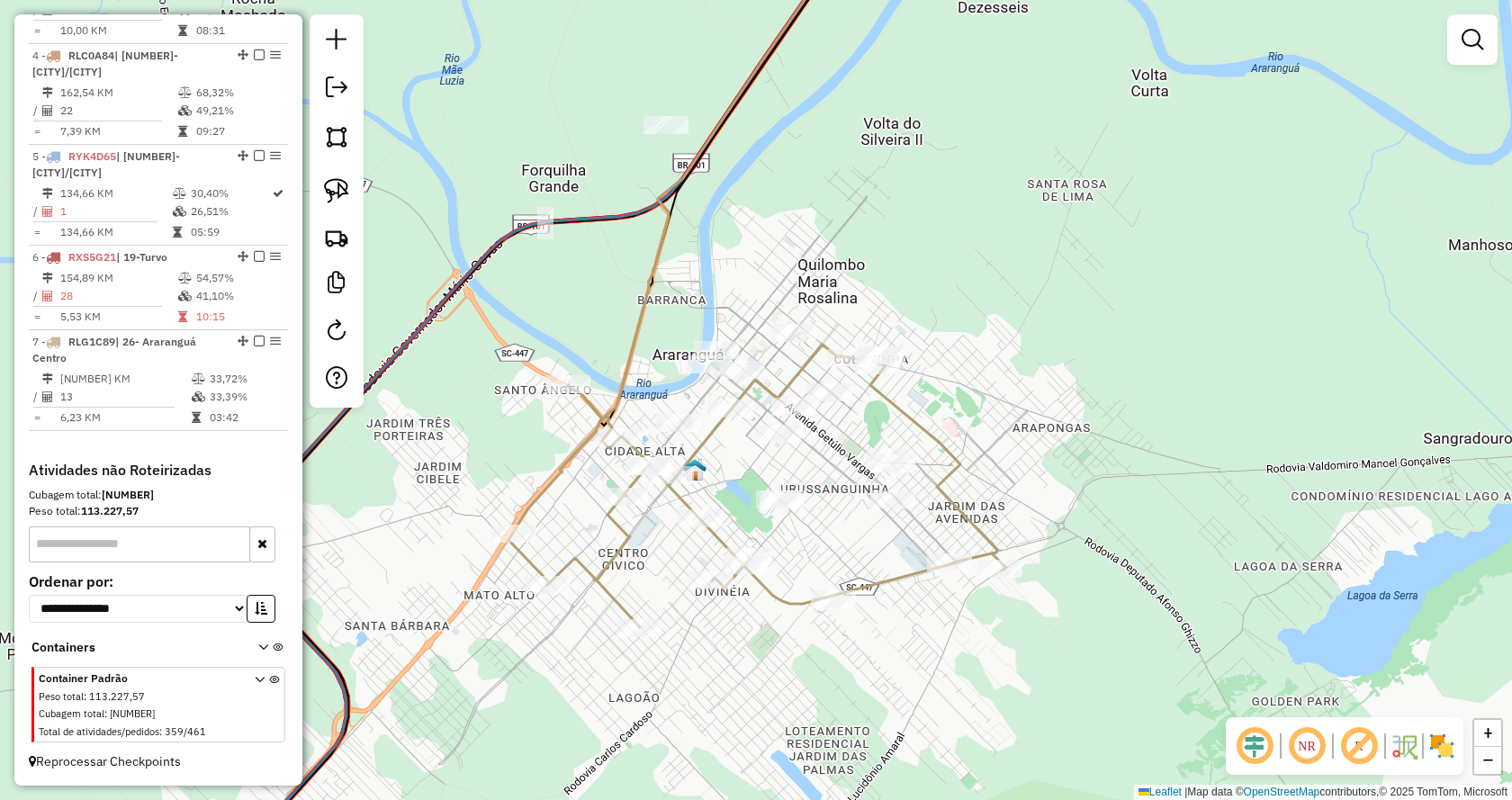 click on "Janela de atendimento Grade de atendimento Capacidade Transportadoras Veículos Cliente Pedidos  Rotas Selecione os dias de semana para filtrar as janelas de atendimento  Seg   Ter   Qua   Qui   Sex   Sáb   Dom  Informe o período da janela de atendimento: De: Até:  Filtrar exatamente a janela do cliente  Considerar janela de atendimento padrão  Selecione os dias de semana para filtrar as grades de atendimento  Seg   Ter   Qua   Qui   Sex   Sáb   Dom   Considerar clientes sem dia de atendimento cadastrado  Clientes fora do dia de atendimento selecionado Filtrar as atividades entre os valores definidos abaixo:  Peso mínimo:   Peso máximo:   Cubagem mínima:   Cubagem máxima:   De:   Até:  Filtrar as atividades entre o tempo de atendimento definido abaixo:  De:   Até:   Considerar capacidade total dos clientes não roteirizados Transportadora: Selecione um ou mais itens Tipo de veículo: Selecione um ou mais itens Veículo: Selecione um ou mais itens Motorista: Selecione um ou mais itens Nome: Rótulo:" 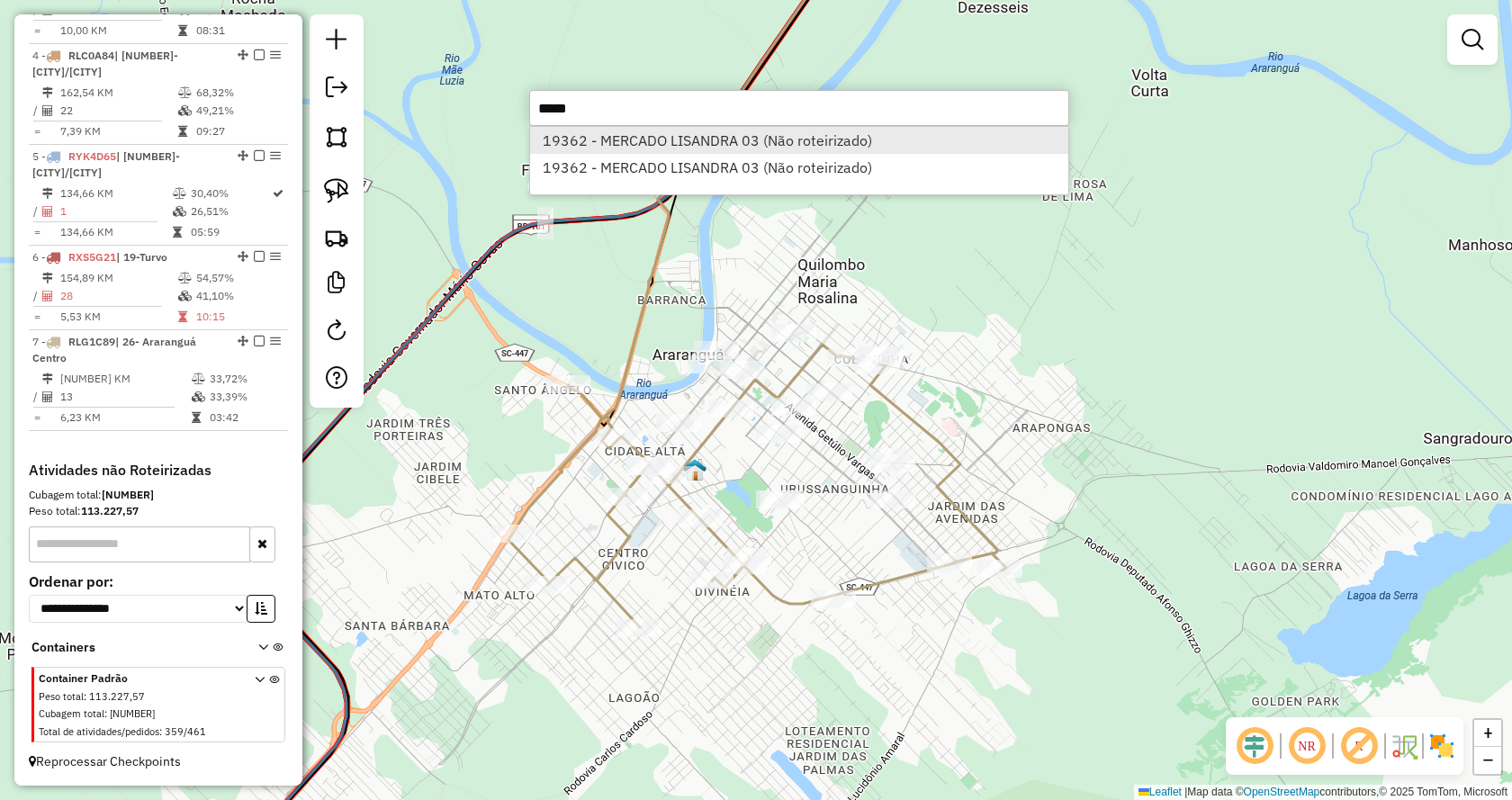 type on "*****" 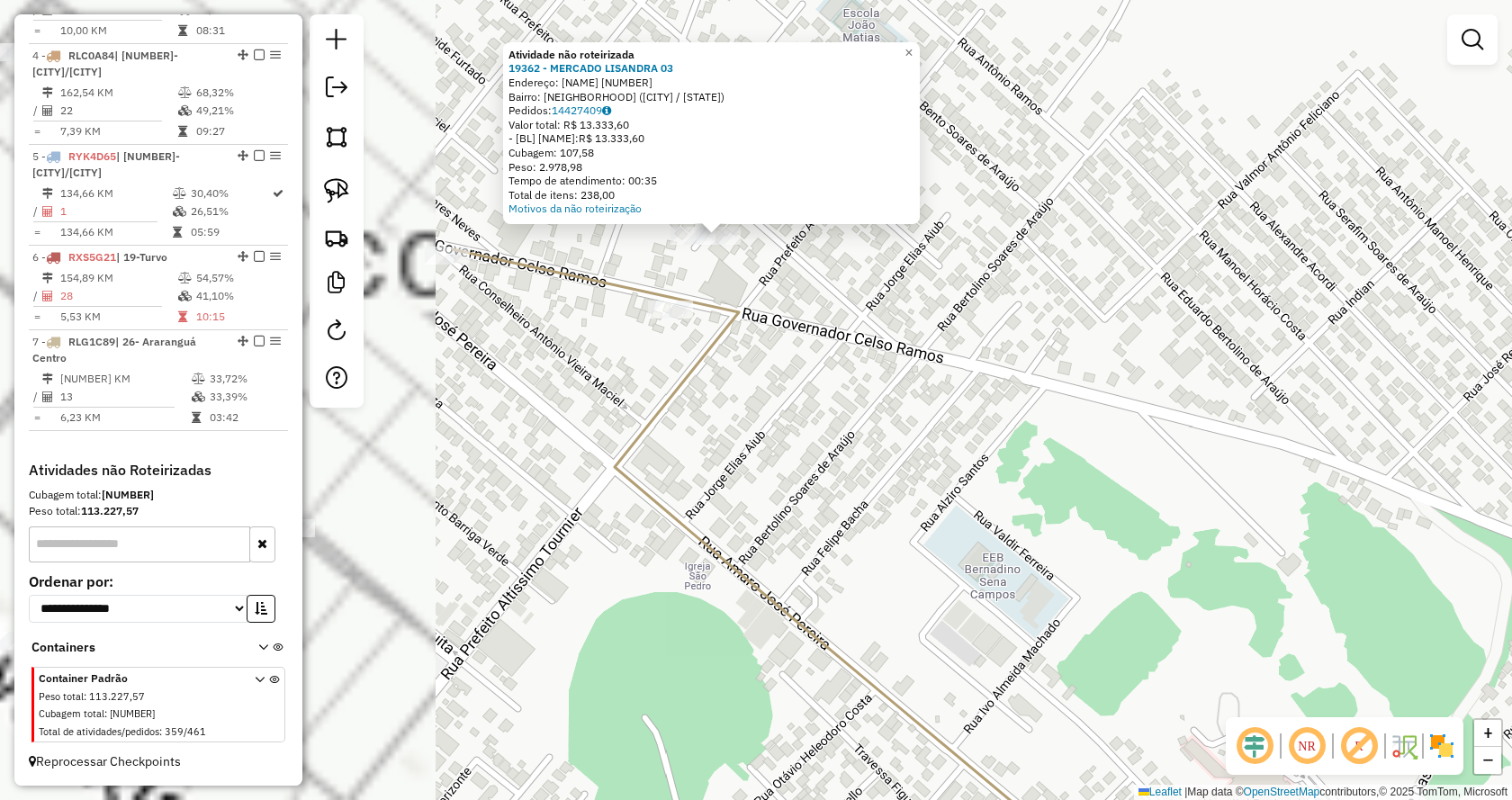 drag, startPoint x: 892, startPoint y: 427, endPoint x: 1229, endPoint y: 364, distance: 342.8382 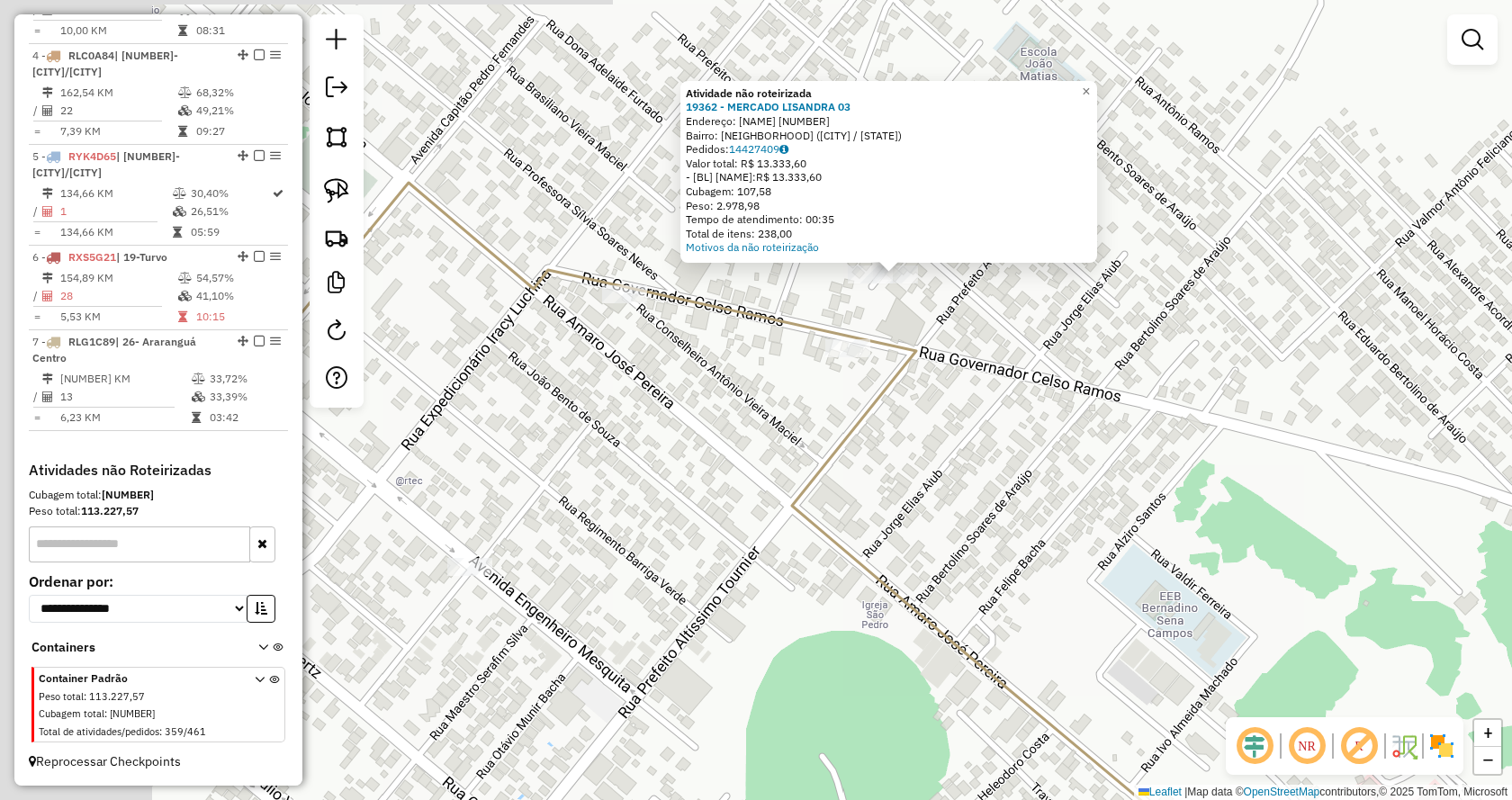 drag, startPoint x: 886, startPoint y: 350, endPoint x: 1122, endPoint y: 404, distance: 242.0992 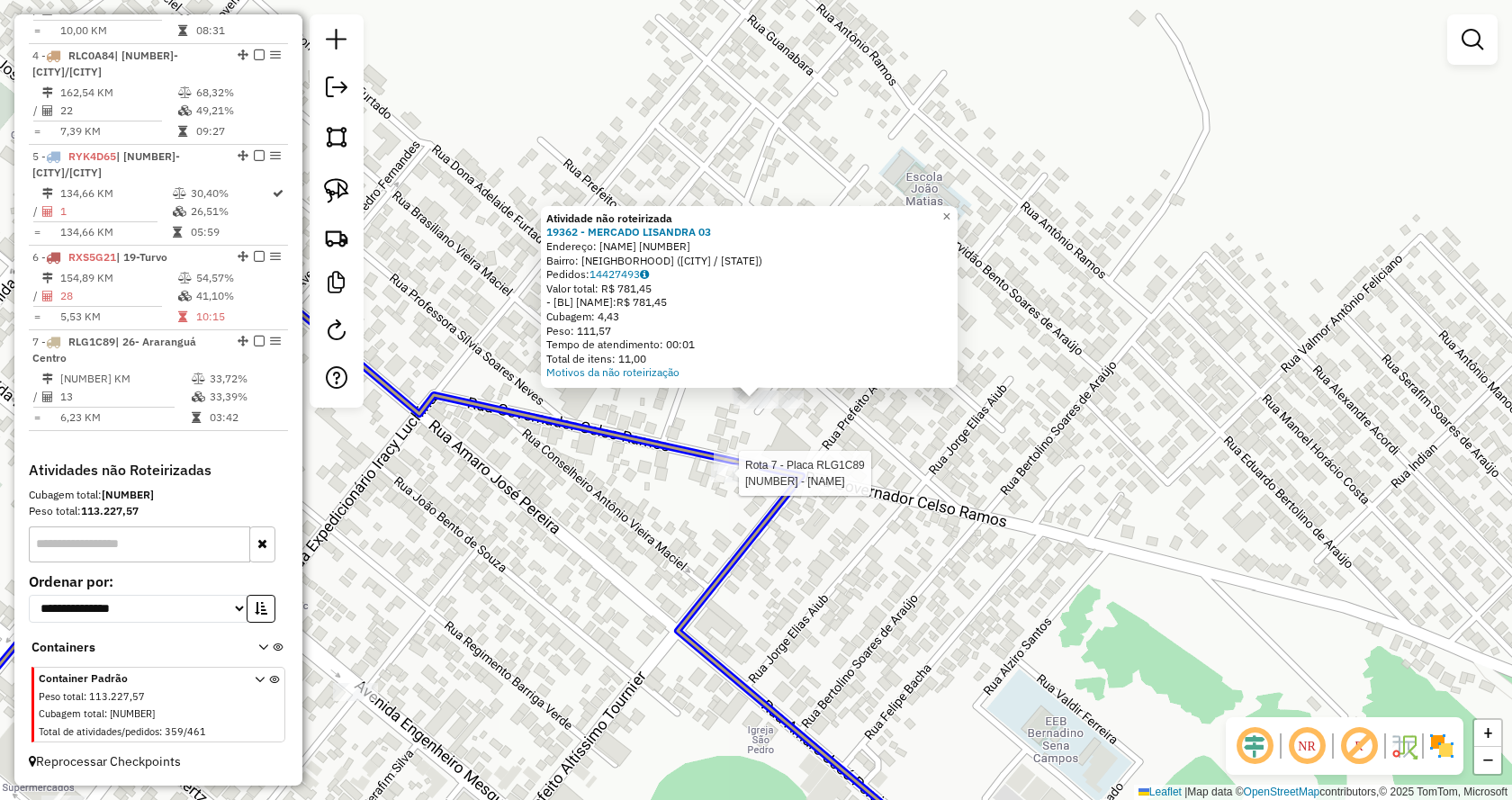 click 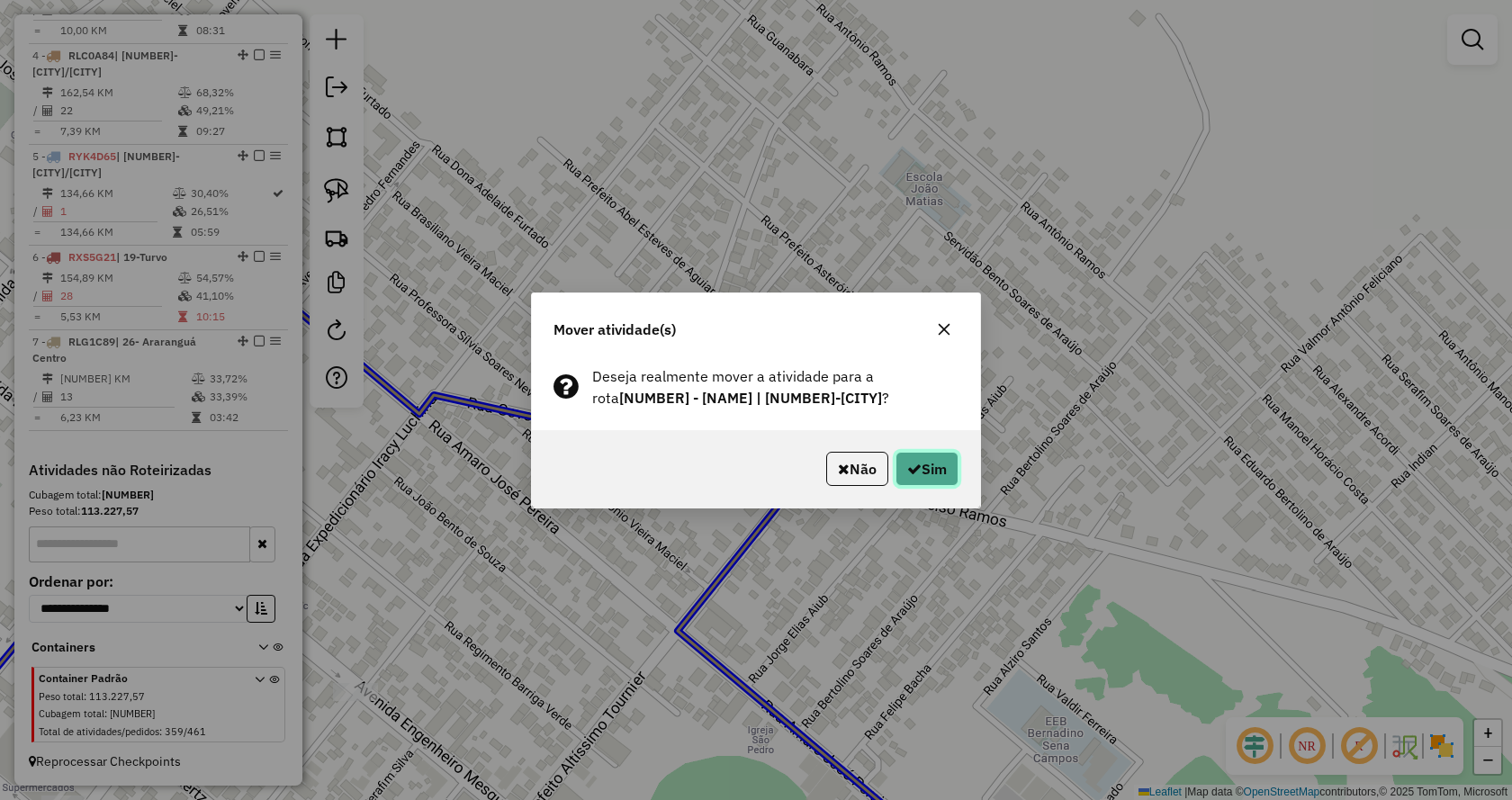 click on "Sim" 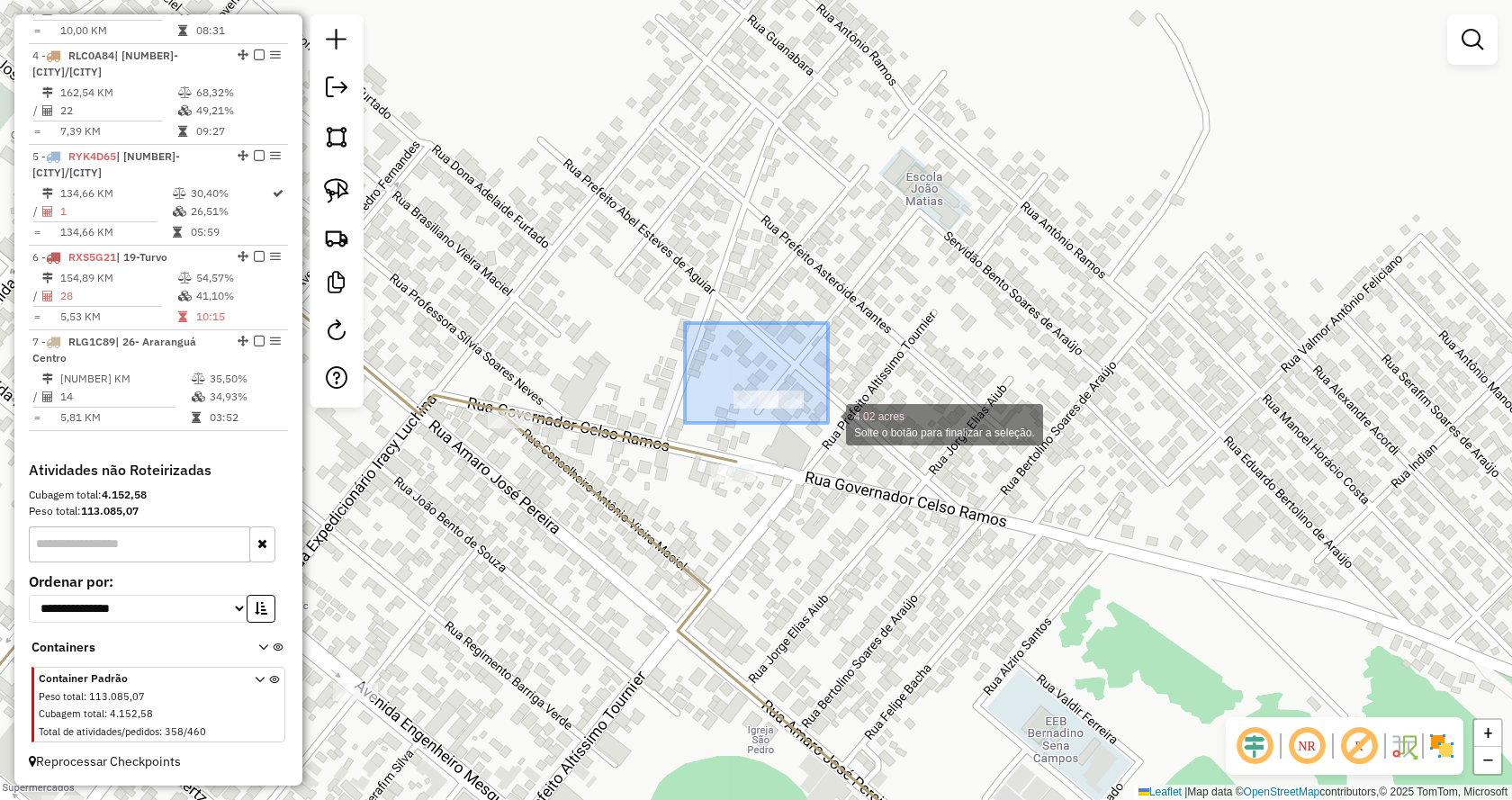drag, startPoint x: 685, startPoint y: 323, endPoint x: 844, endPoint y: 436, distance: 195.06409 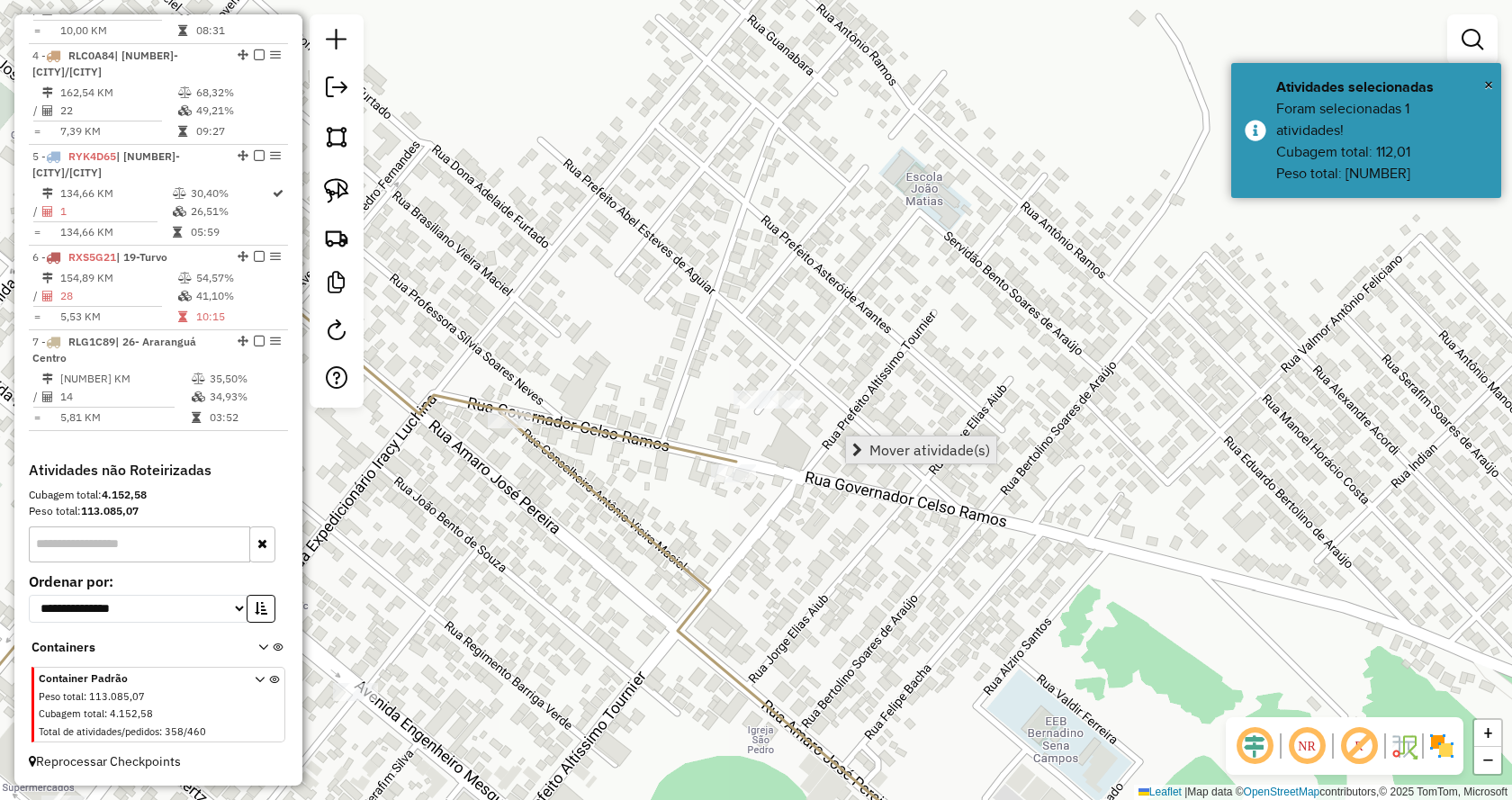 click on "Mover atividade(s)" at bounding box center [930, 450] 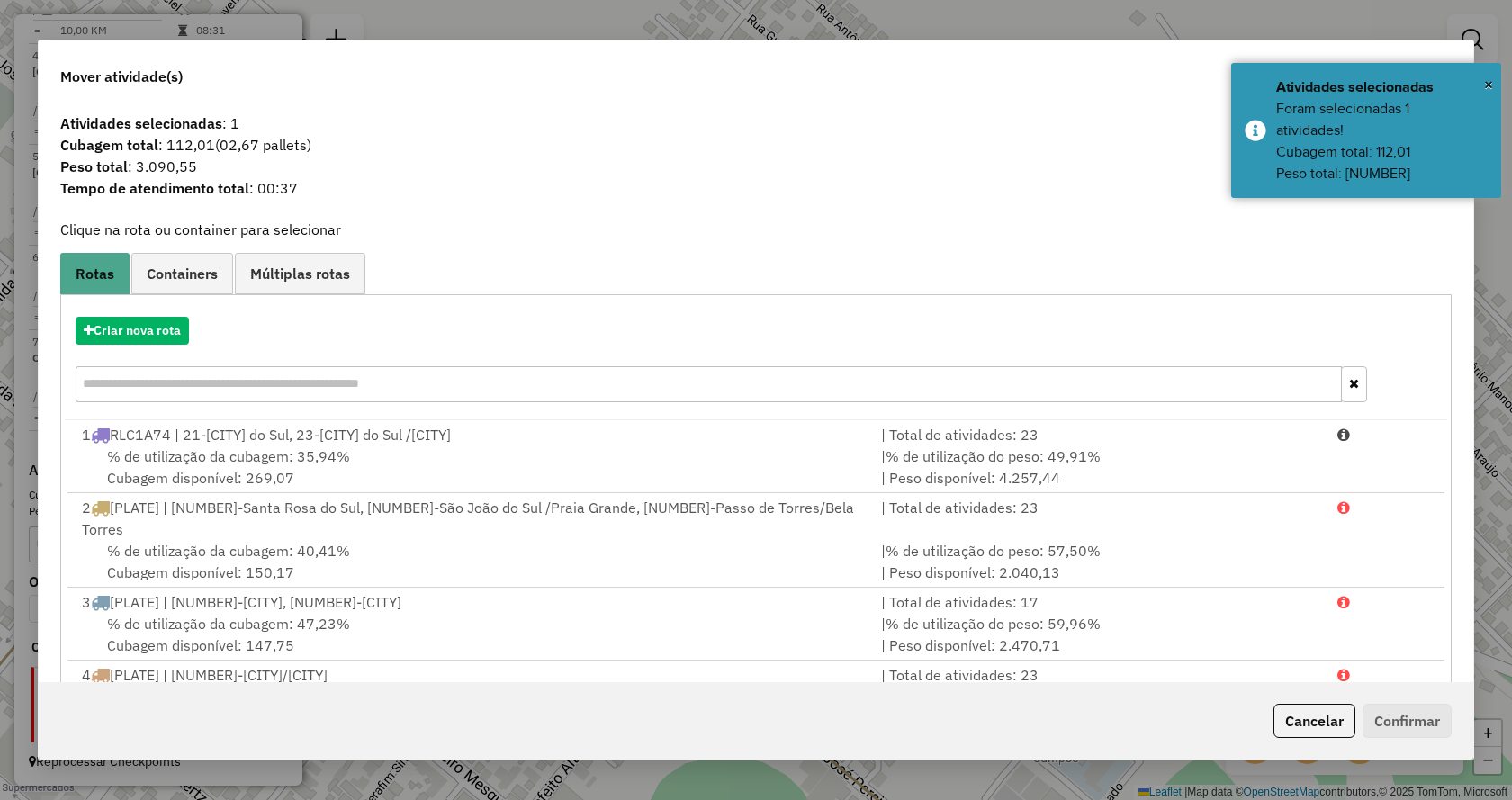 click on "Criar nova rota" at bounding box center (756, 362) 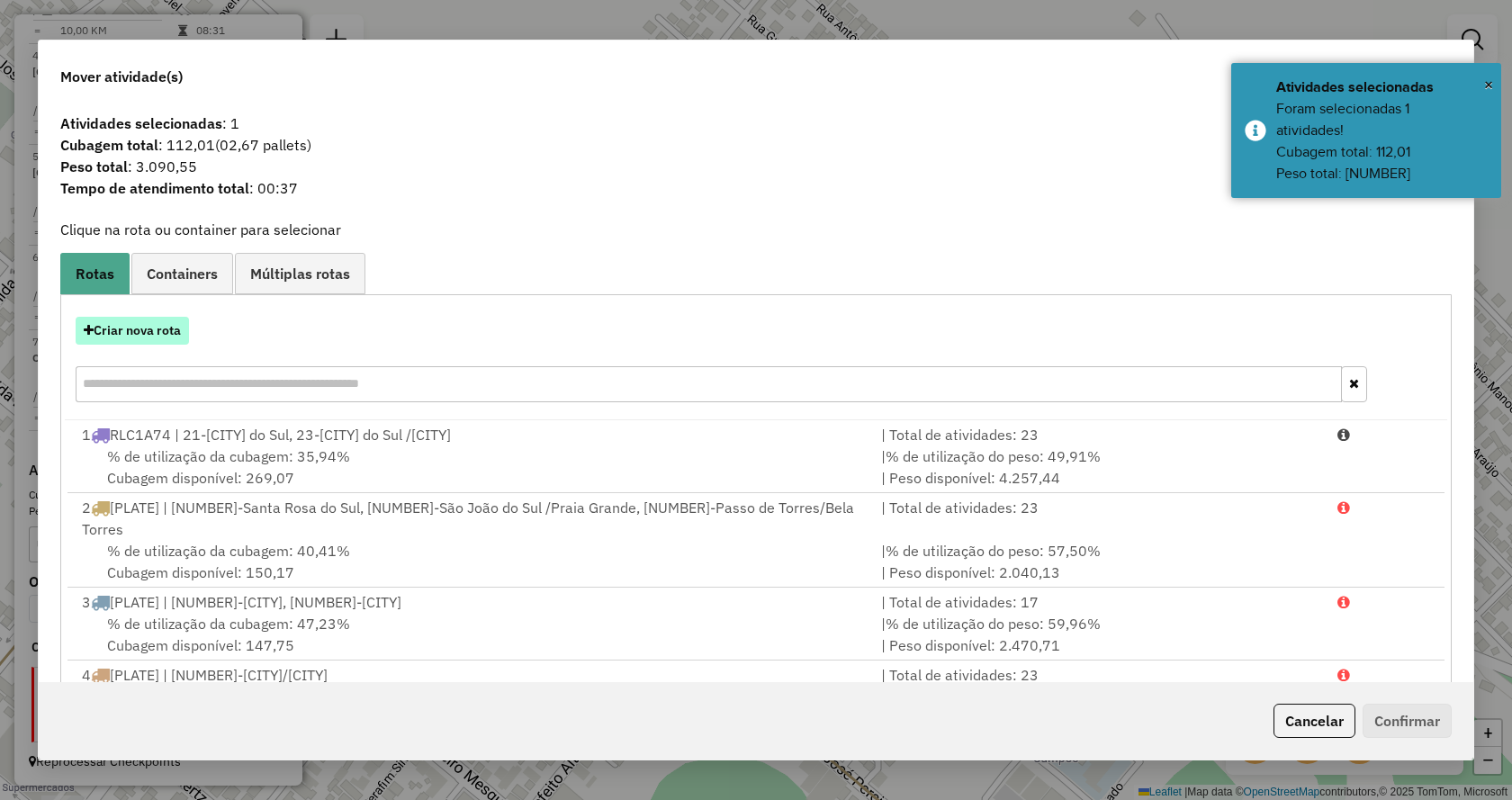 click on "Criar nova rota" at bounding box center [132, 330] 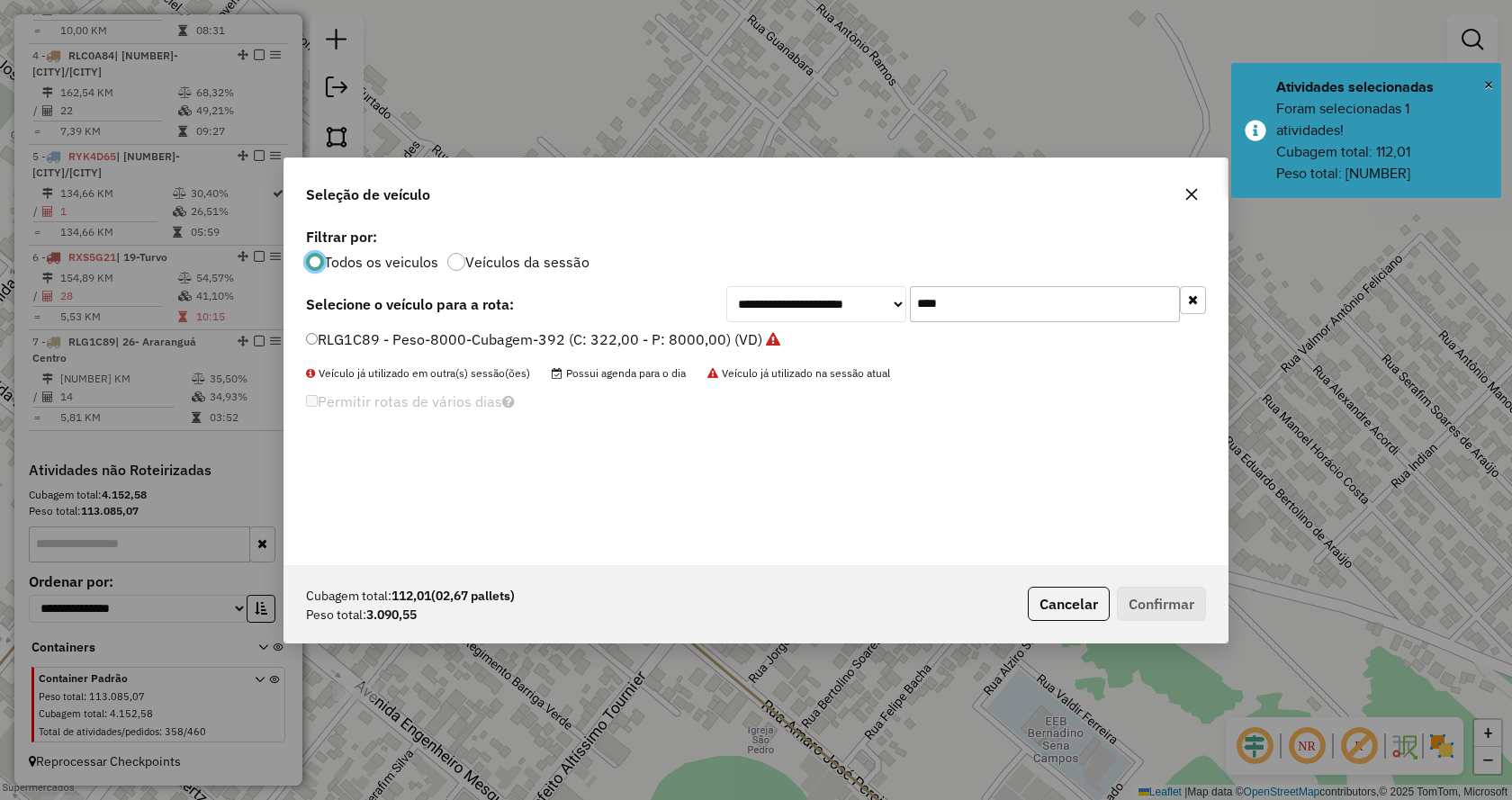 scroll, scrollTop: 10, scrollLeft: 5, axis: both 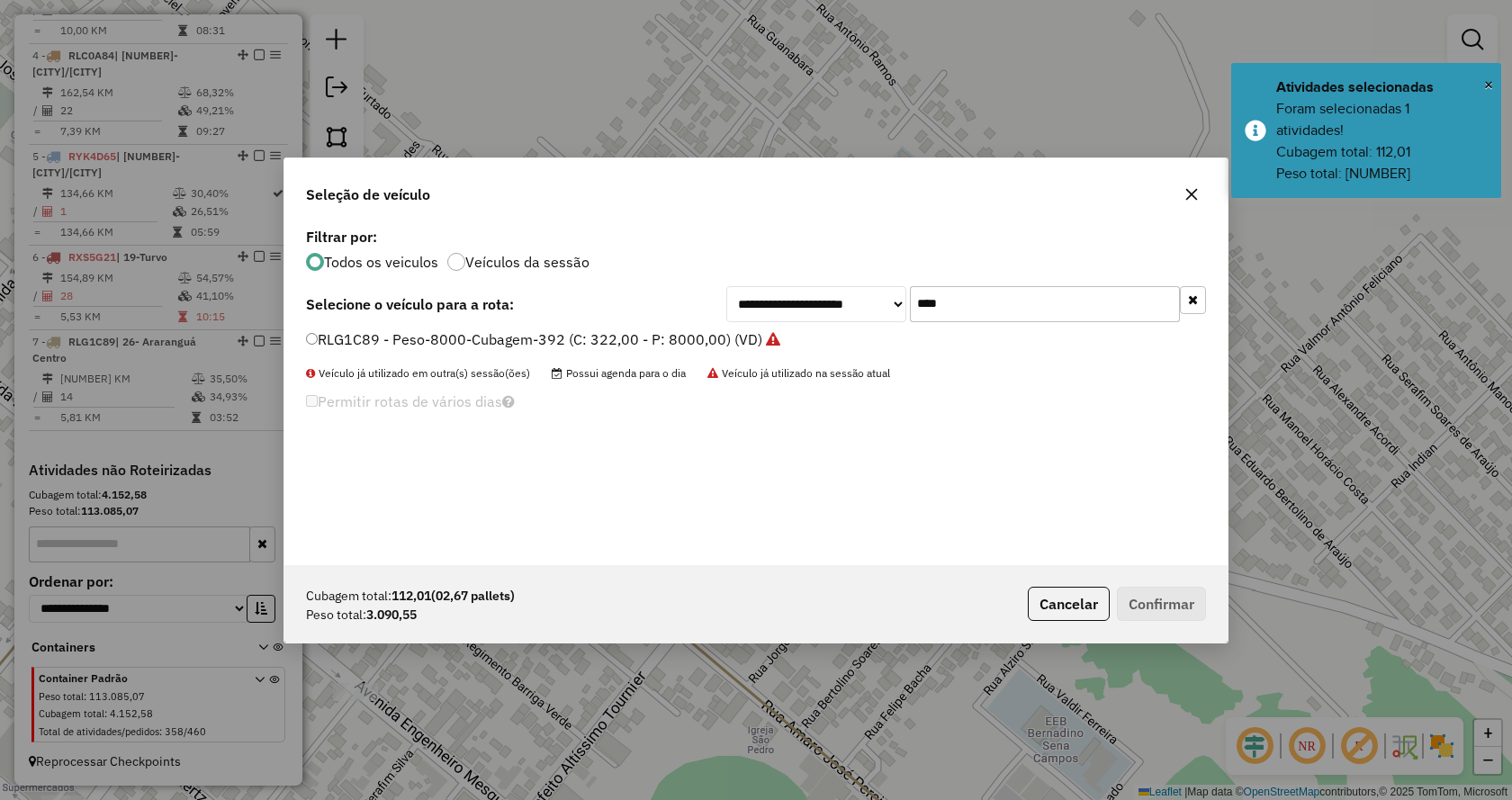drag, startPoint x: 983, startPoint y: 308, endPoint x: 958, endPoint y: 304, distance: 25.317978 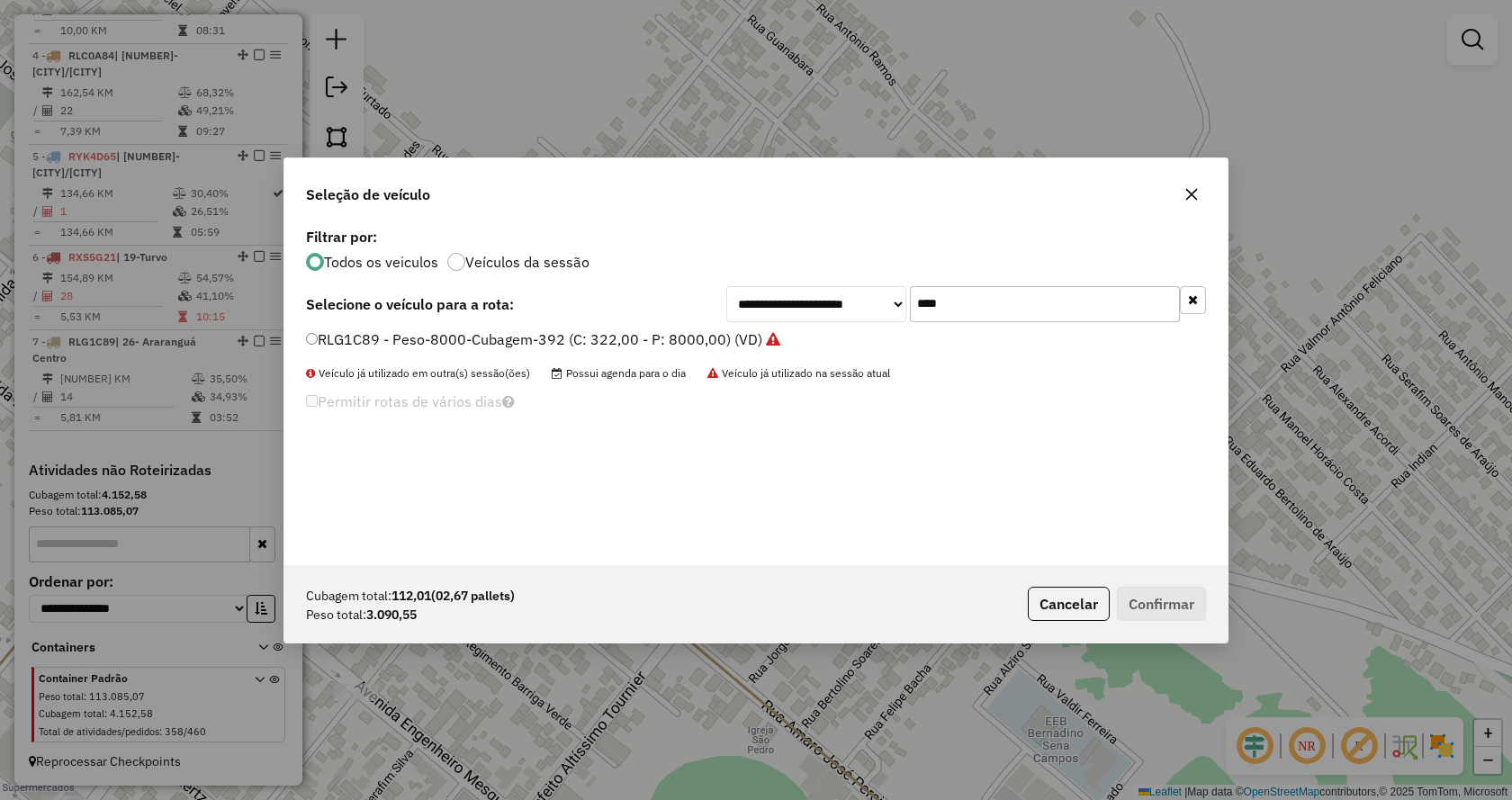 click on "RLG1C89 - Peso-8000-Cubagem-392 (C: 322,00 - P: 8000,00) (VD)" 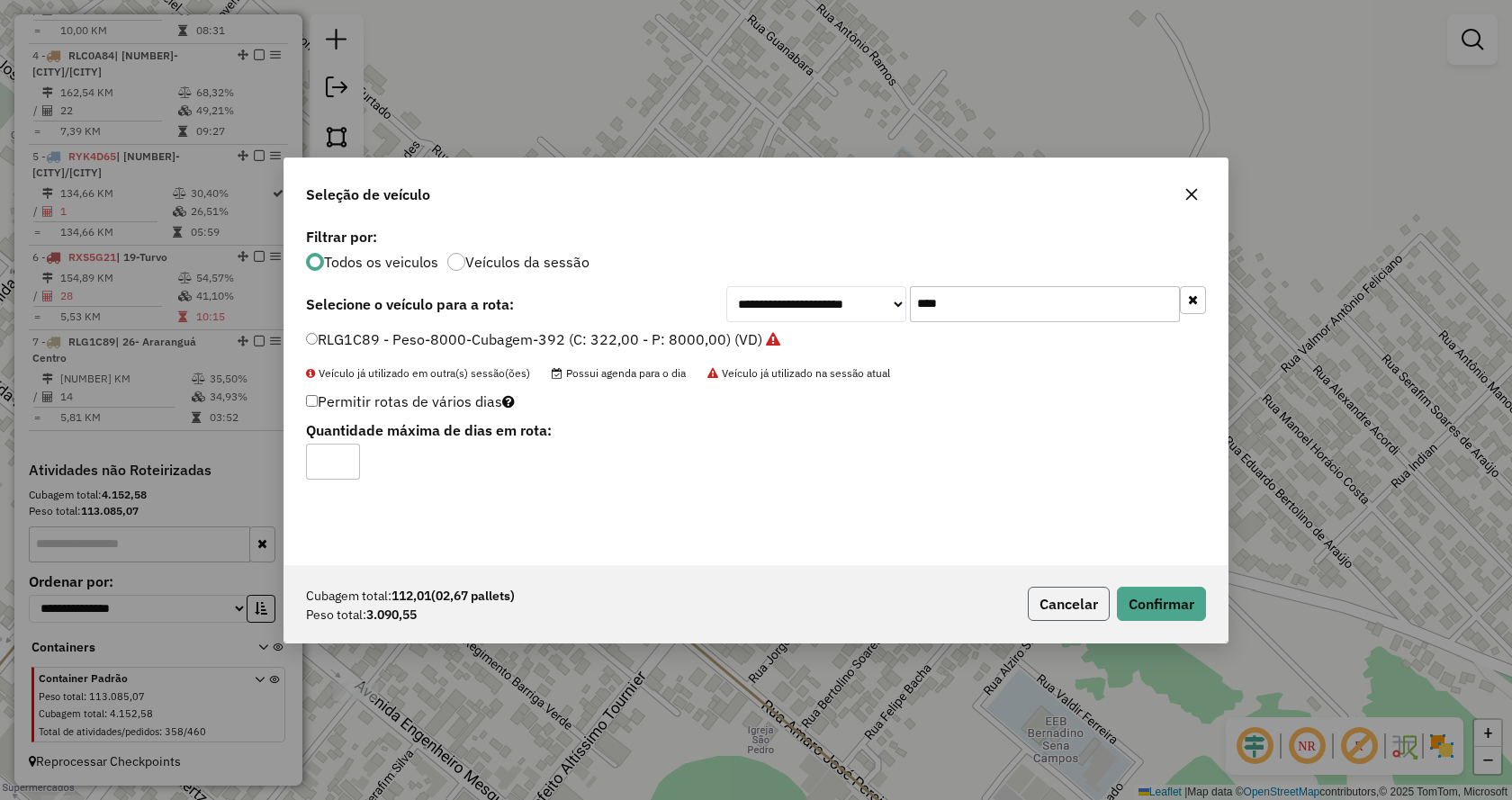 click on "Cancelar" 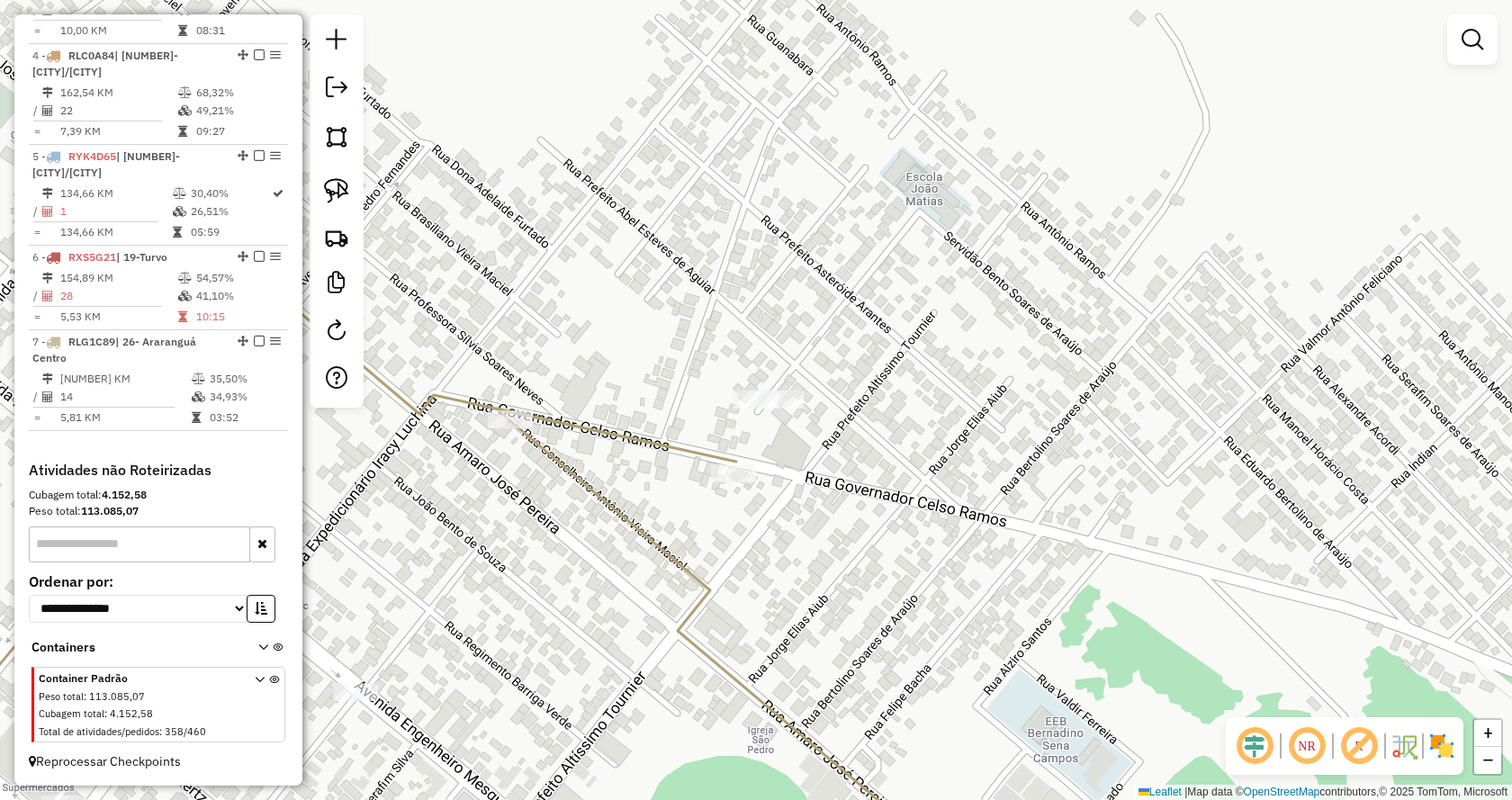 click on "Janela de atendimento Grade de atendimento Capacidade Transportadoras Veículos Cliente Pedidos  Rotas Selecione os dias de semana para filtrar as janelas de atendimento  Seg   Ter   Qua   Qui   Sex   Sáb   Dom  Informe o período da janela de atendimento: De: Até:  Filtrar exatamente a janela do cliente  Considerar janela de atendimento padrão  Selecione os dias de semana para filtrar as grades de atendimento  Seg   Ter   Qua   Qui   Sex   Sáb   Dom   Considerar clientes sem dia de atendimento cadastrado  Clientes fora do dia de atendimento selecionado Filtrar as atividades entre os valores definidos abaixo:  Peso mínimo:   Peso máximo:   Cubagem mínima:   Cubagem máxima:   De:   Até:  Filtrar as atividades entre o tempo de atendimento definido abaixo:  De:   Até:   Considerar capacidade total dos clientes não roteirizados Transportadora: Selecione um ou mais itens Tipo de veículo: Selecione um ou mais itens Veículo: Selecione um ou mais itens Motorista: Selecione um ou mais itens Nome: Rótulo:" 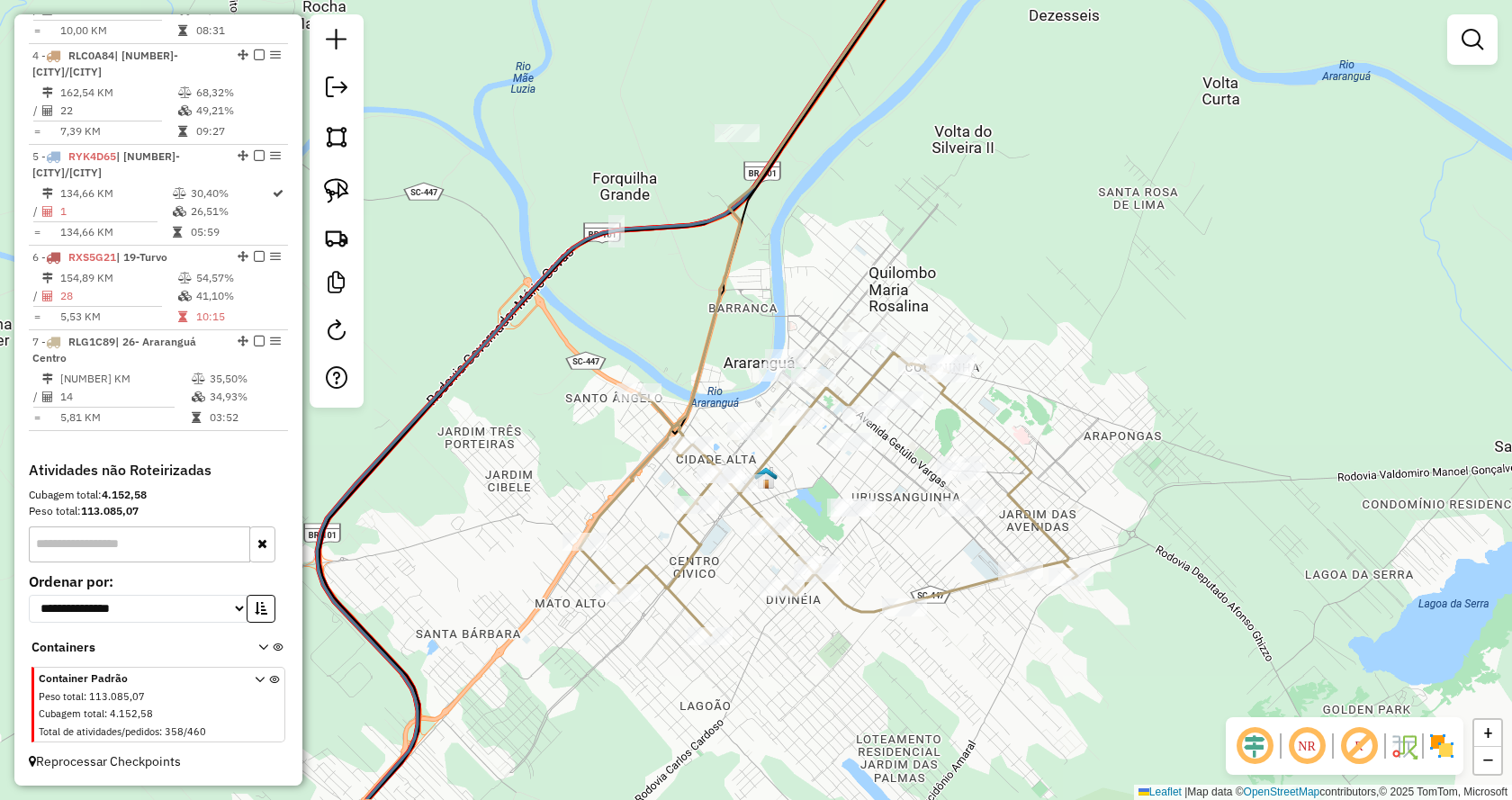 drag, startPoint x: 937, startPoint y: 486, endPoint x: 1136, endPoint y: 292, distance: 277.91545 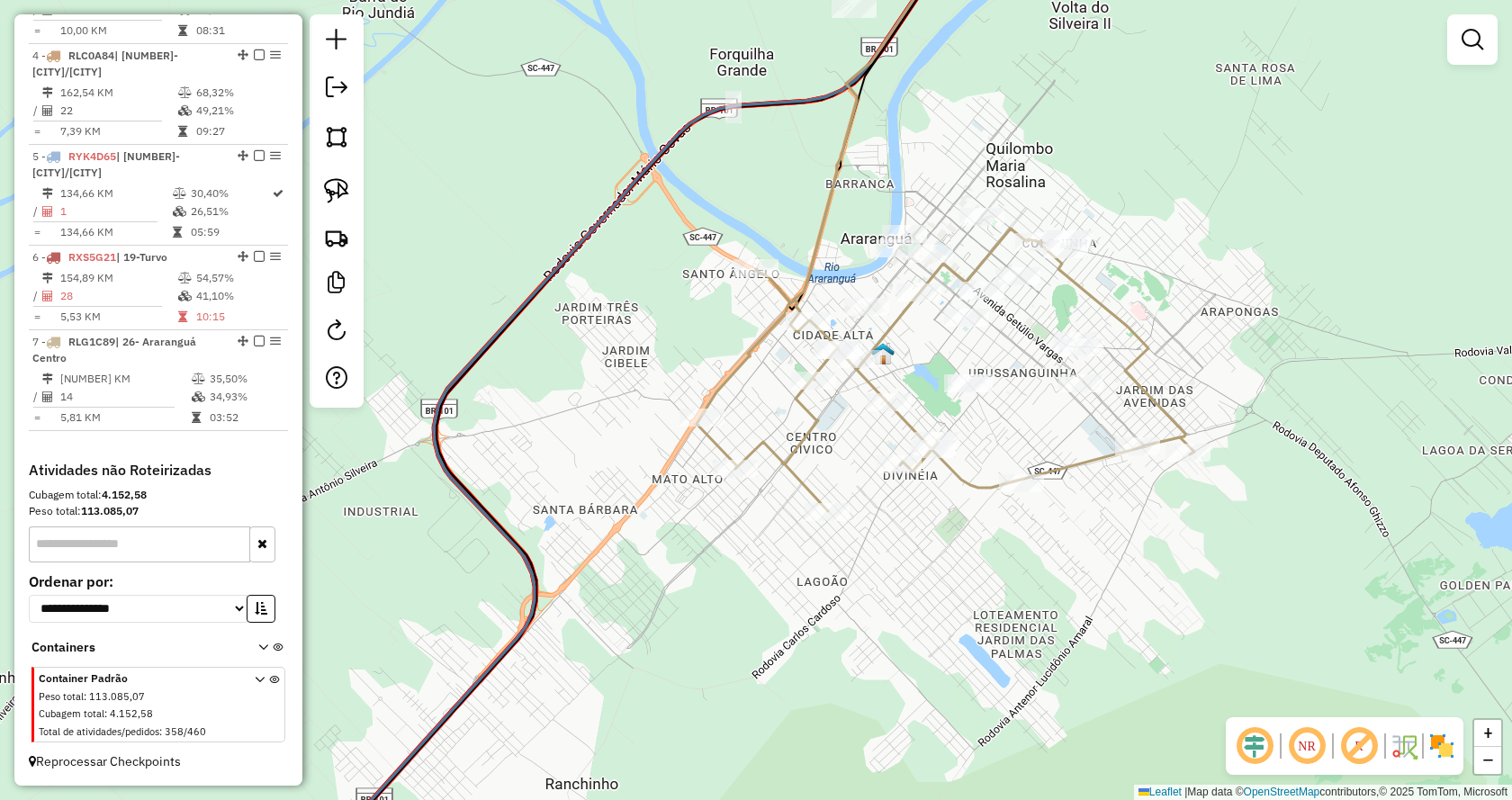 click on "Janela de atendimento Grade de atendimento Capacidade Transportadoras Veículos Cliente Pedidos  Rotas Selecione os dias de semana para filtrar as janelas de atendimento  Seg   Ter   Qua   Qui   Sex   Sáb   Dom  Informe o período da janela de atendimento: De: Até:  Filtrar exatamente a janela do cliente  Considerar janela de atendimento padrão  Selecione os dias de semana para filtrar as grades de atendimento  Seg   Ter   Qua   Qui   Sex   Sáb   Dom   Considerar clientes sem dia de atendimento cadastrado  Clientes fora do dia de atendimento selecionado Filtrar as atividades entre os valores definidos abaixo:  Peso mínimo:   Peso máximo:   Cubagem mínima:   Cubagem máxima:   De:   Até:  Filtrar as atividades entre o tempo de atendimento definido abaixo:  De:   Até:   Considerar capacidade total dos clientes não roteirizados Transportadora: Selecione um ou mais itens Tipo de veículo: Selecione um ou mais itens Veículo: Selecione um ou mais itens Motorista: Selecione um ou mais itens Nome: Rótulo:" 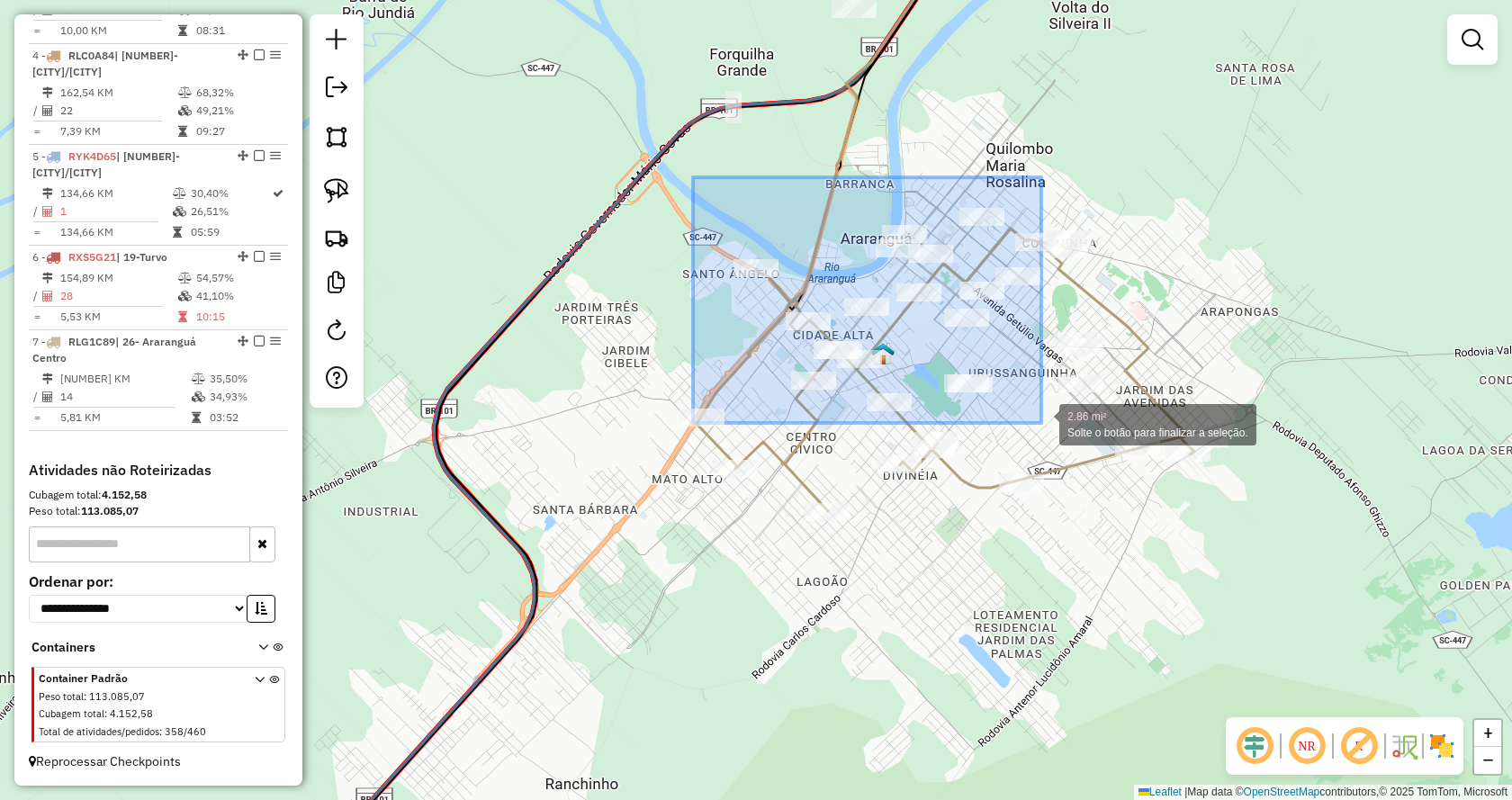 drag, startPoint x: 693, startPoint y: 177, endPoint x: 1041, endPoint y: 425, distance: 427.32657 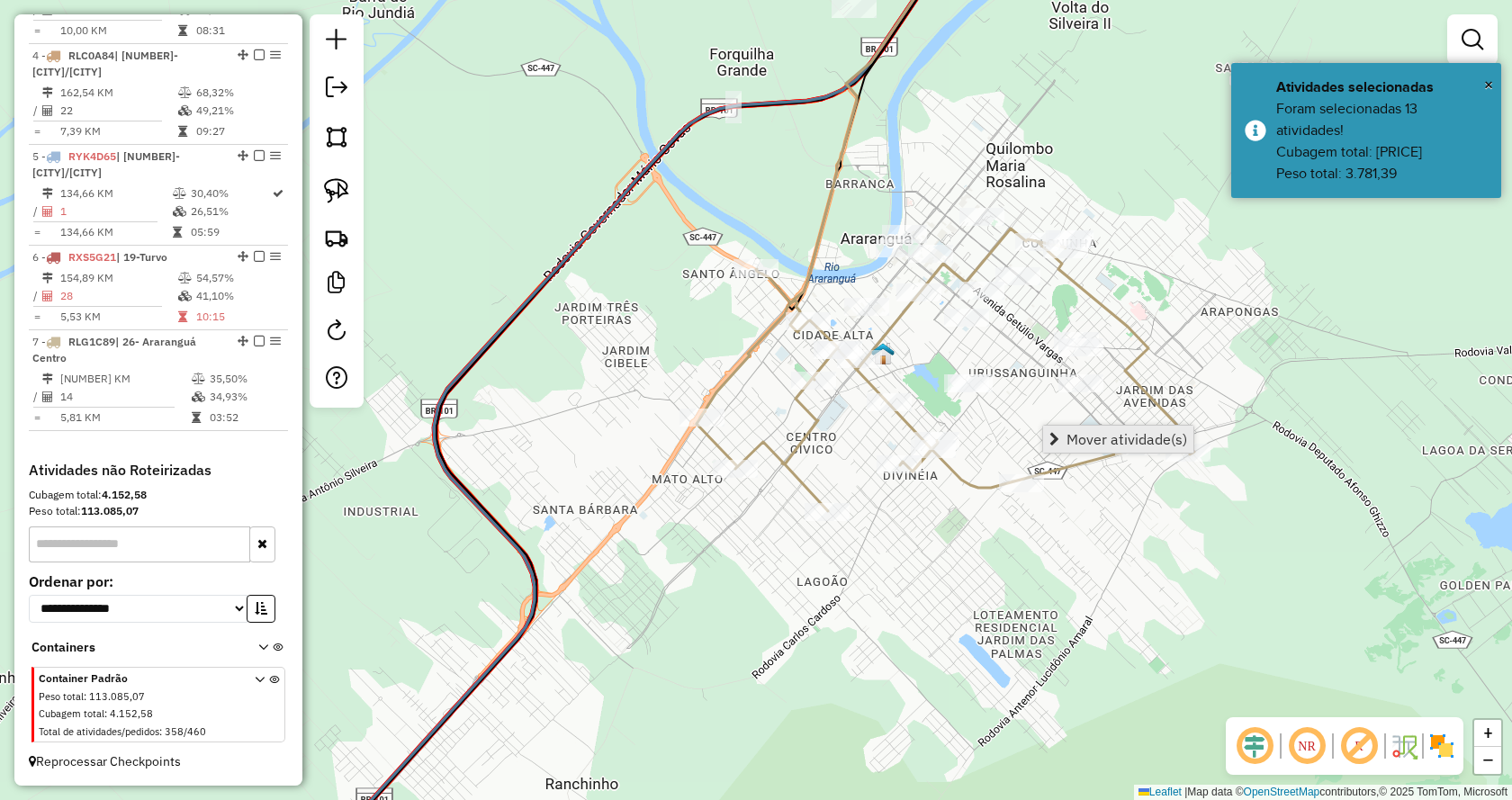 click on "Mover atividade(s)" at bounding box center (1118, 439) 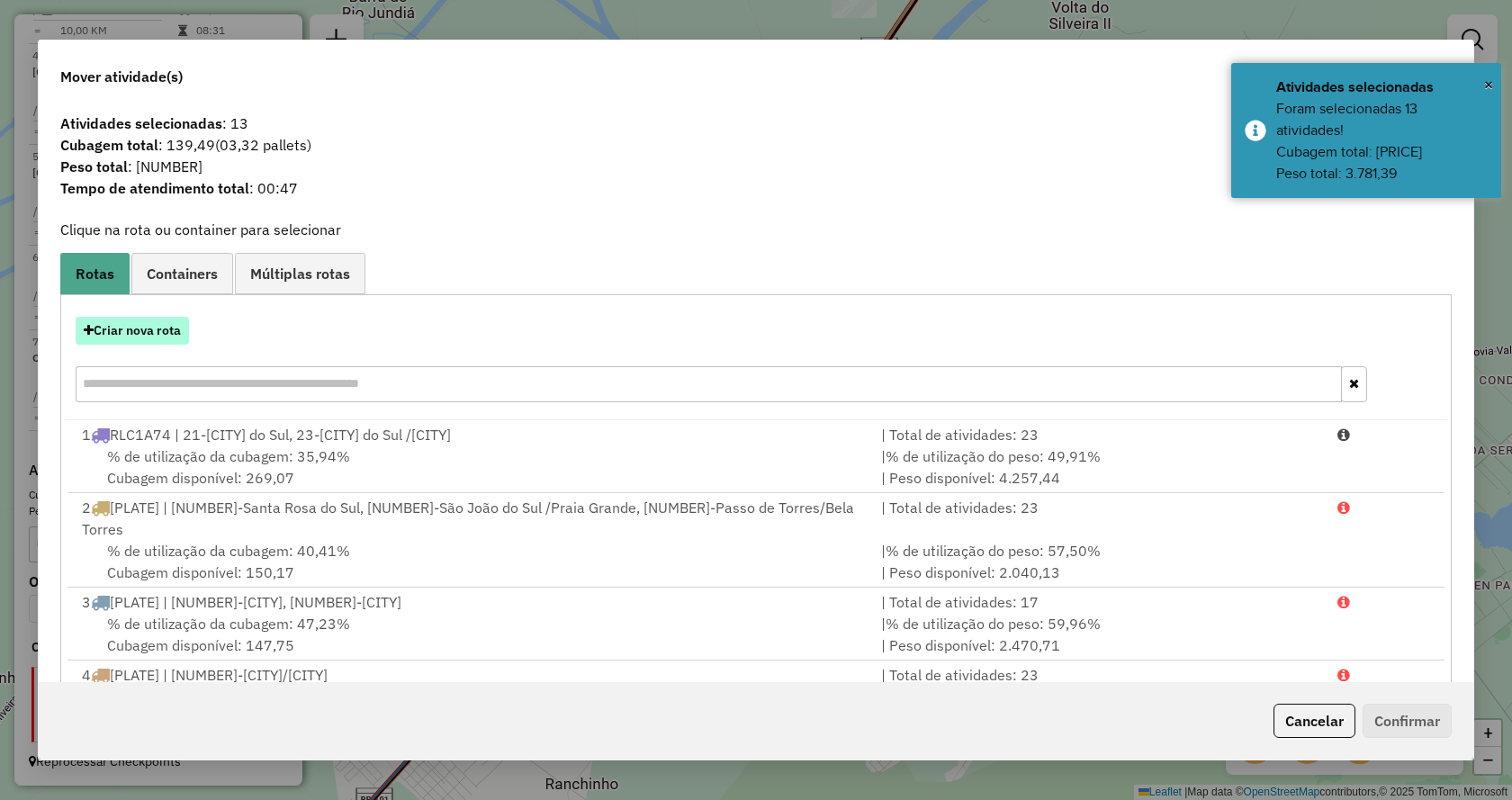 click on "Criar nova rota" at bounding box center [132, 330] 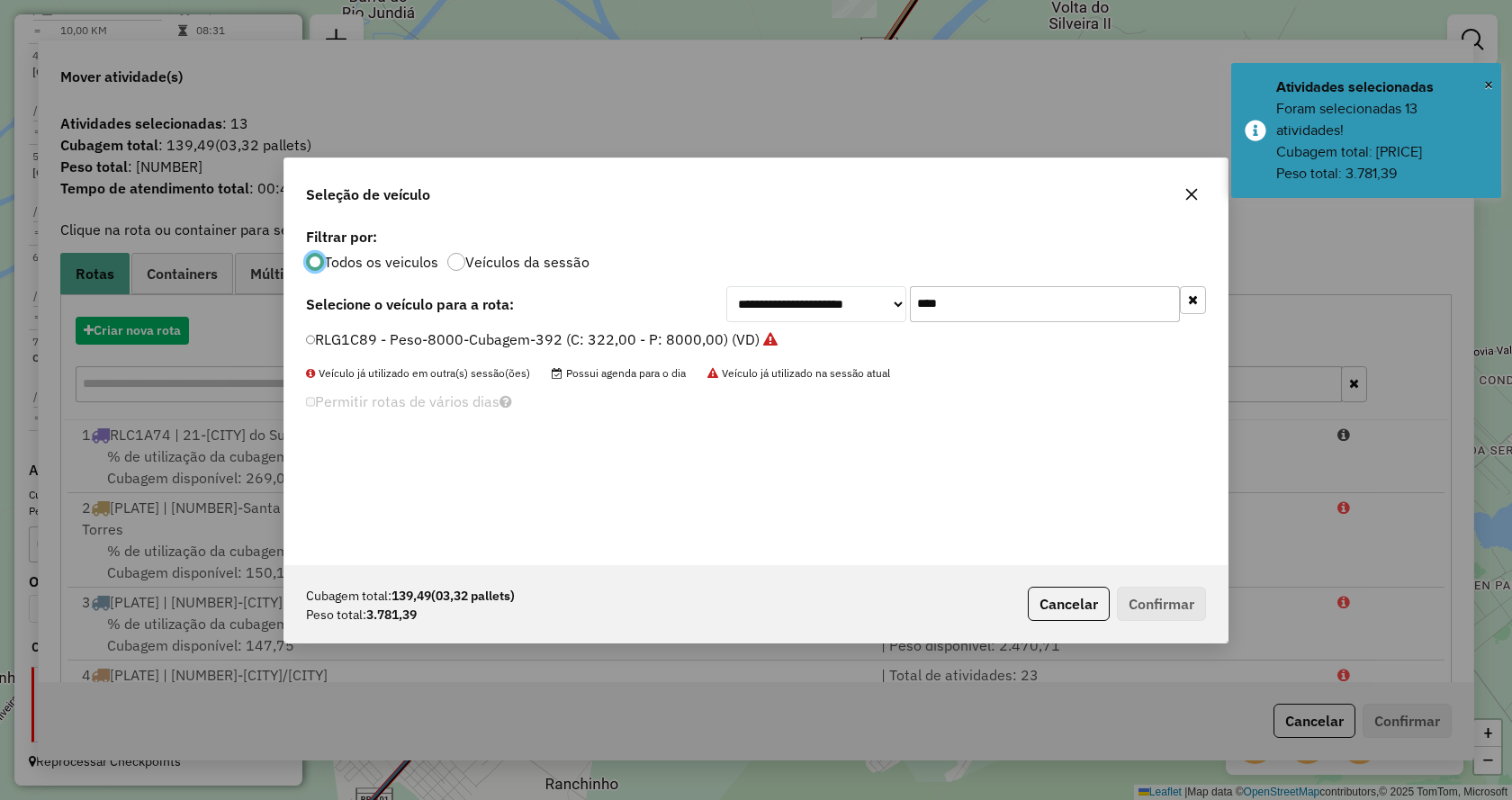 scroll, scrollTop: 10, scrollLeft: 5, axis: both 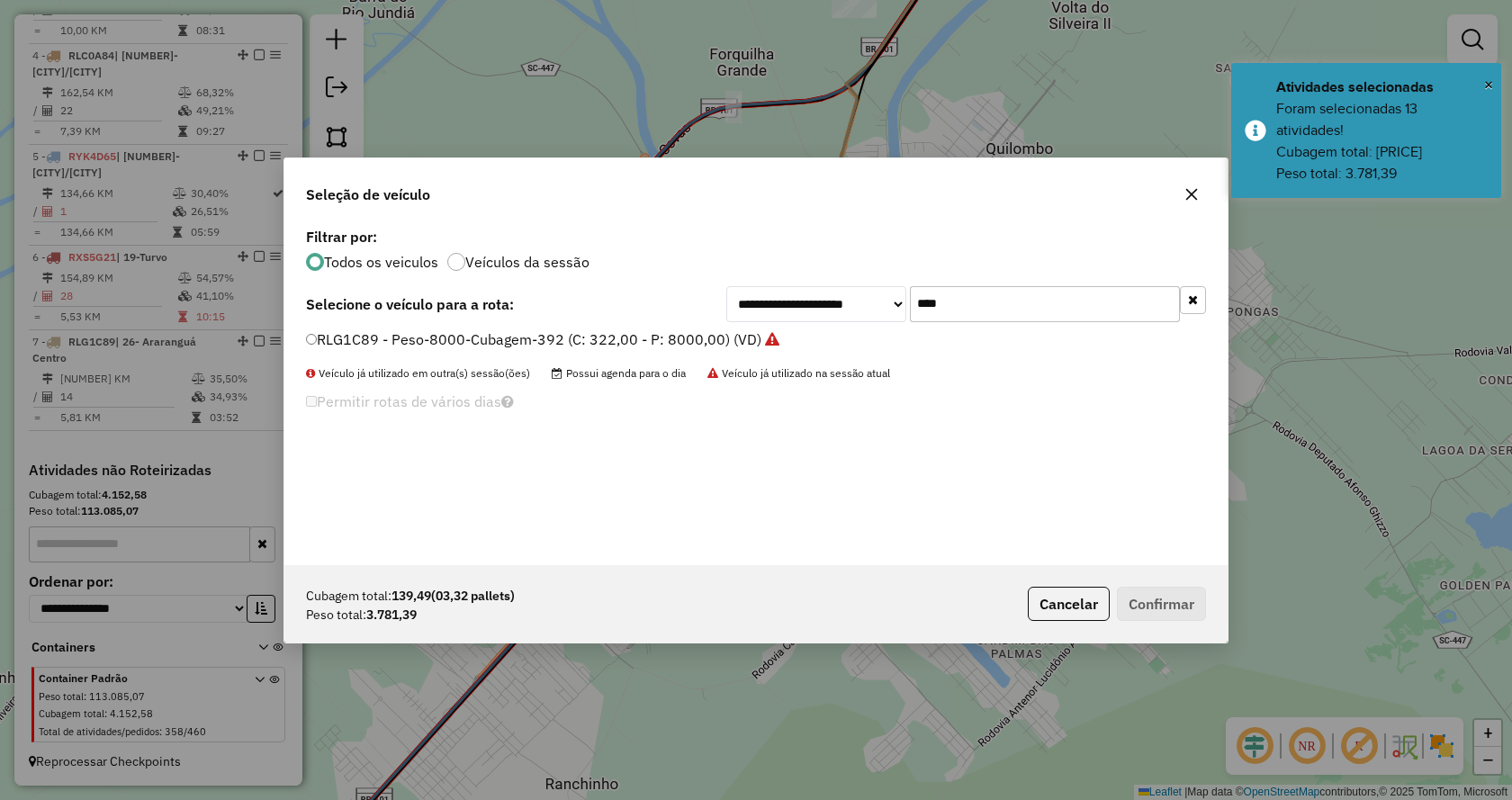 drag, startPoint x: 976, startPoint y: 319, endPoint x: 810, endPoint y: 293, distance: 168.02381 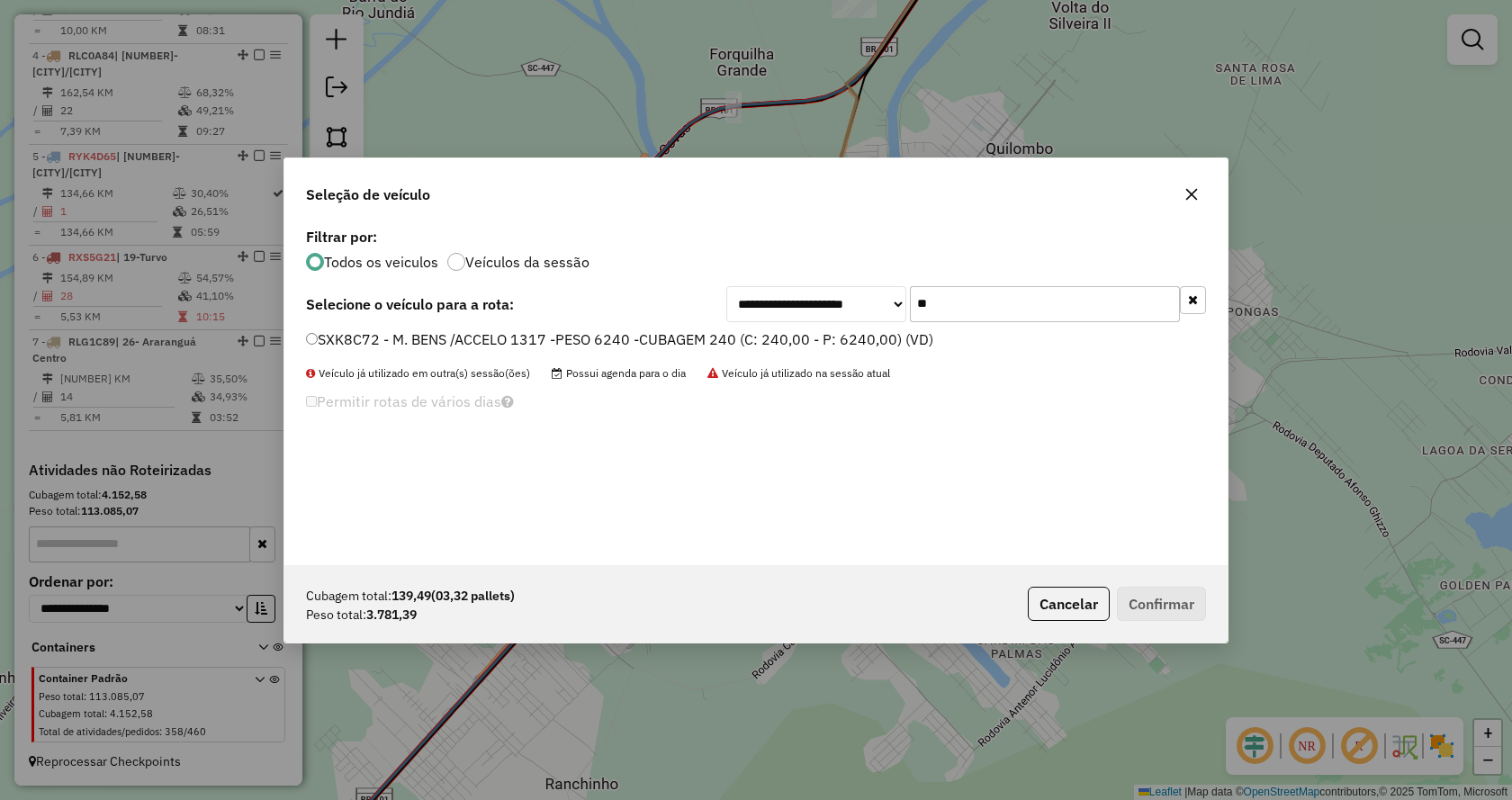 type on "**" 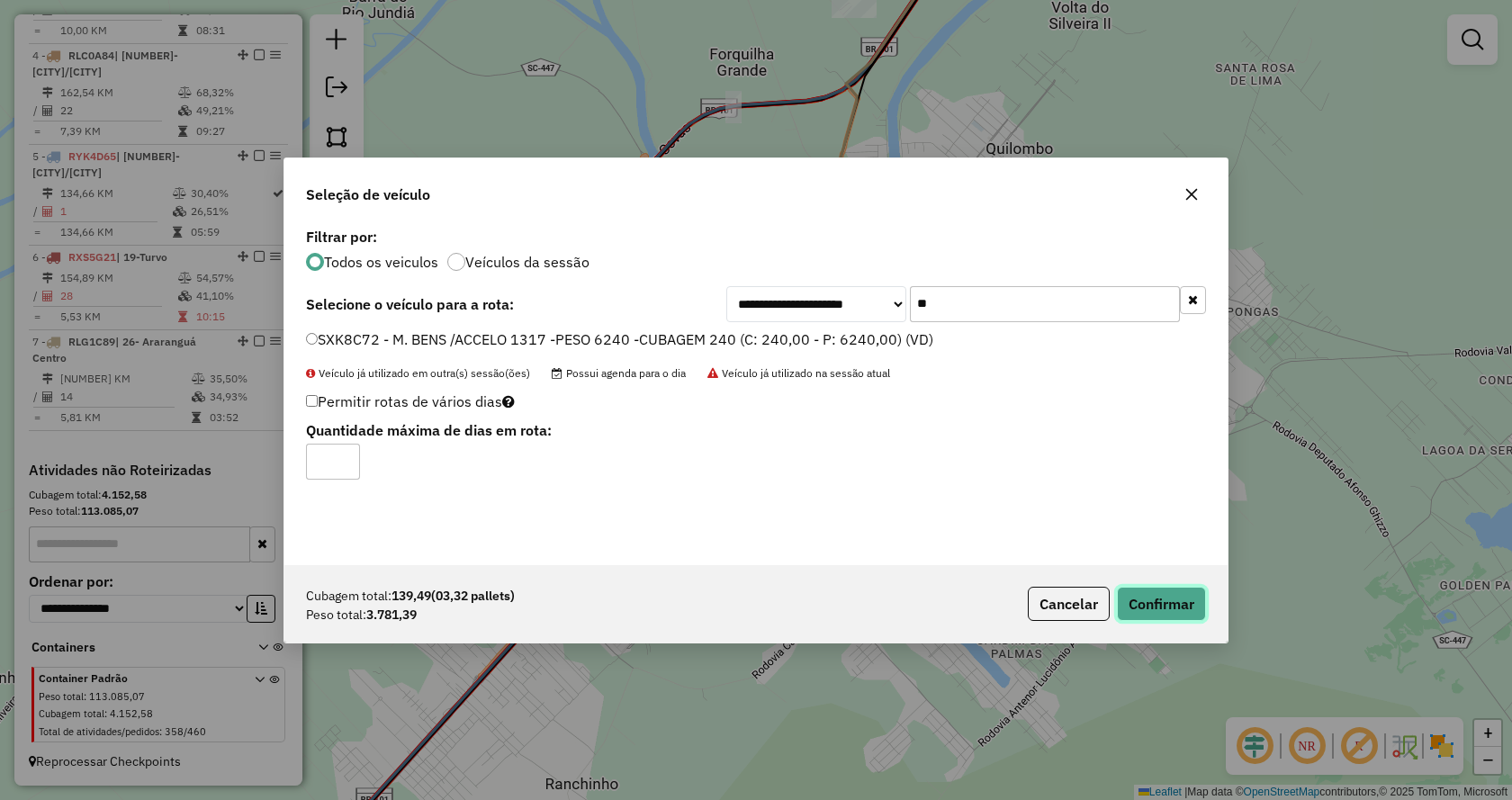 click on "Confirmar" 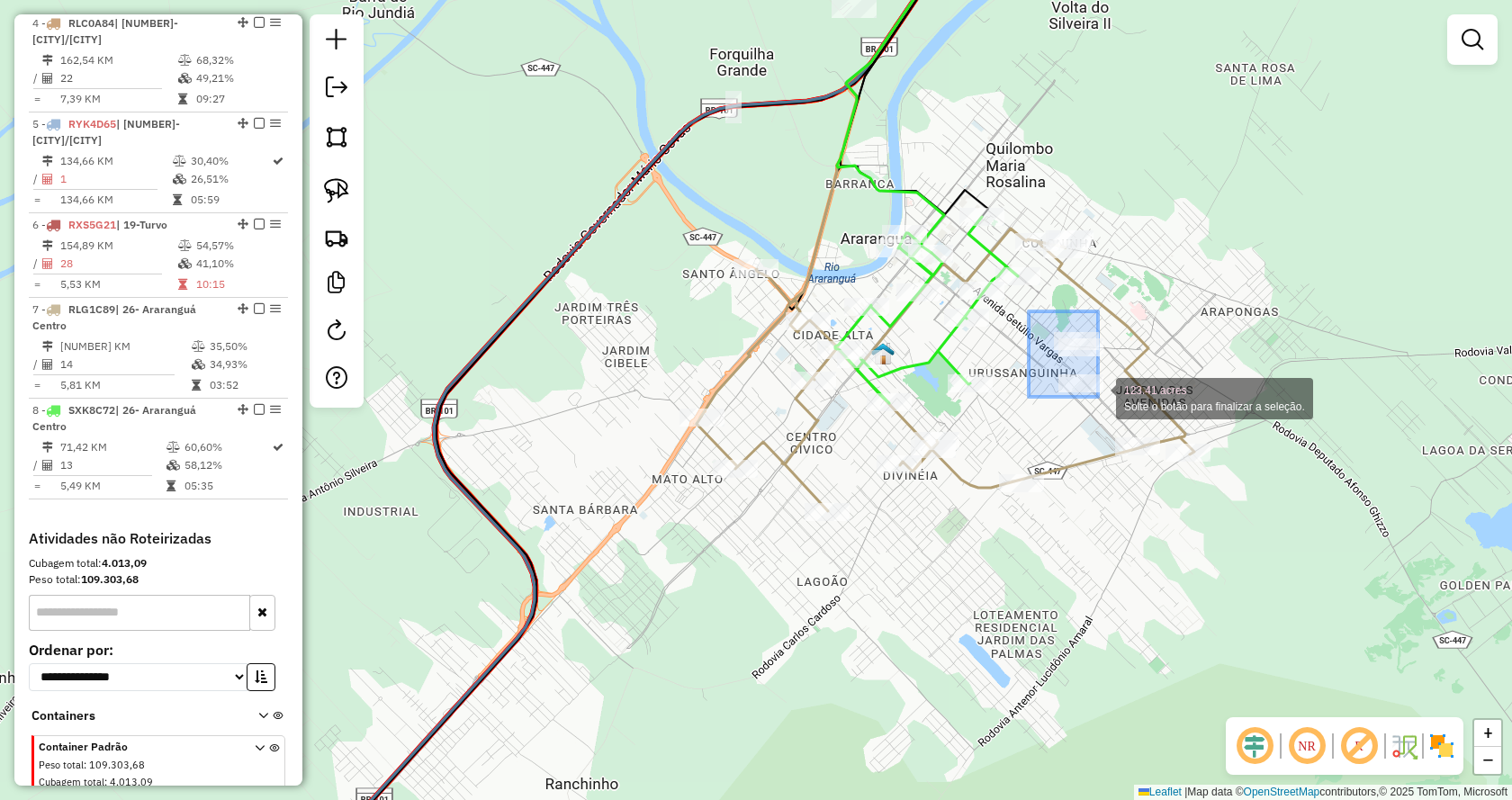 drag, startPoint x: 1029, startPoint y: 311, endPoint x: 1100, endPoint y: 399, distance: 113.07077 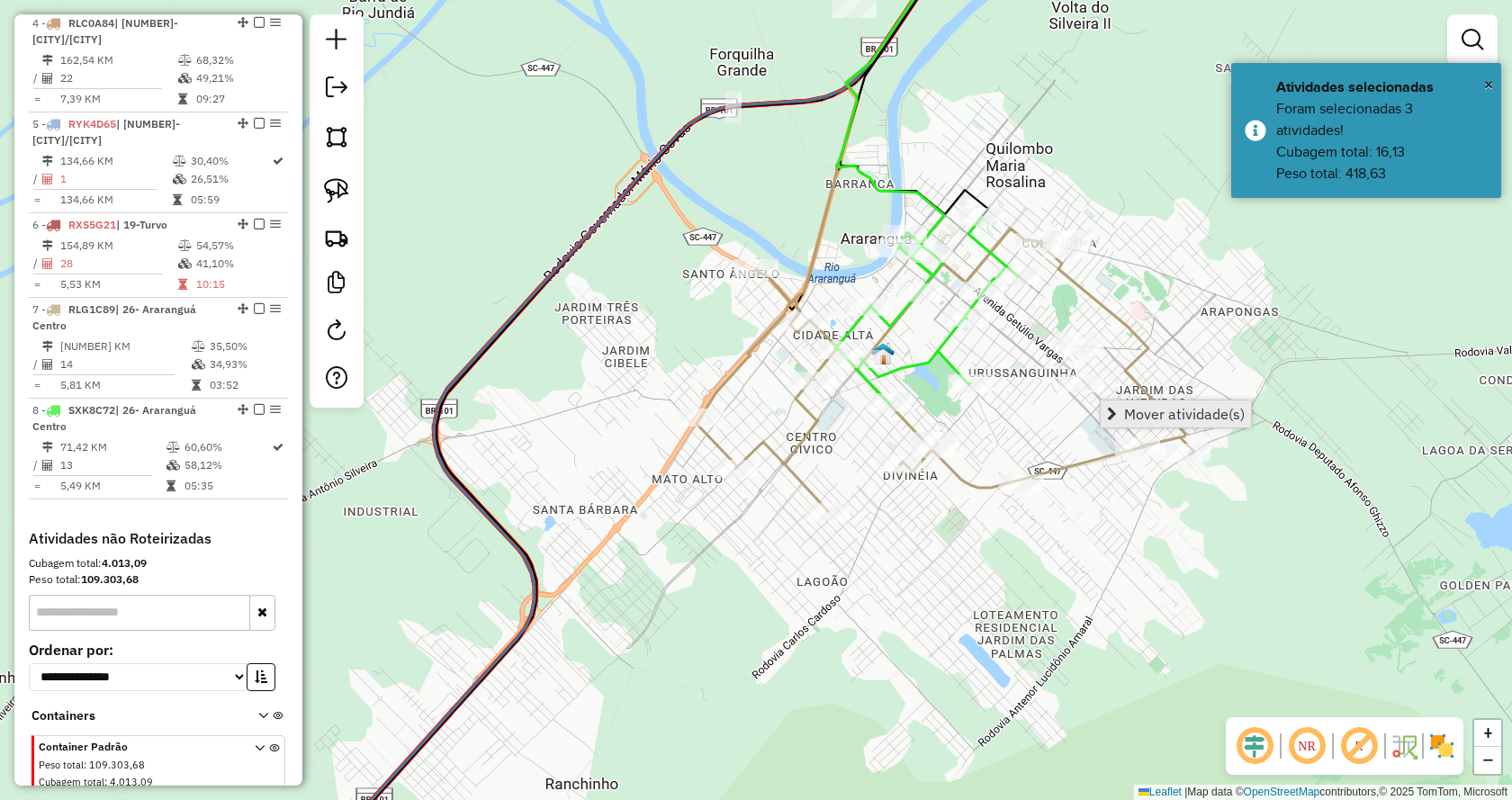 click at bounding box center [1112, 414] 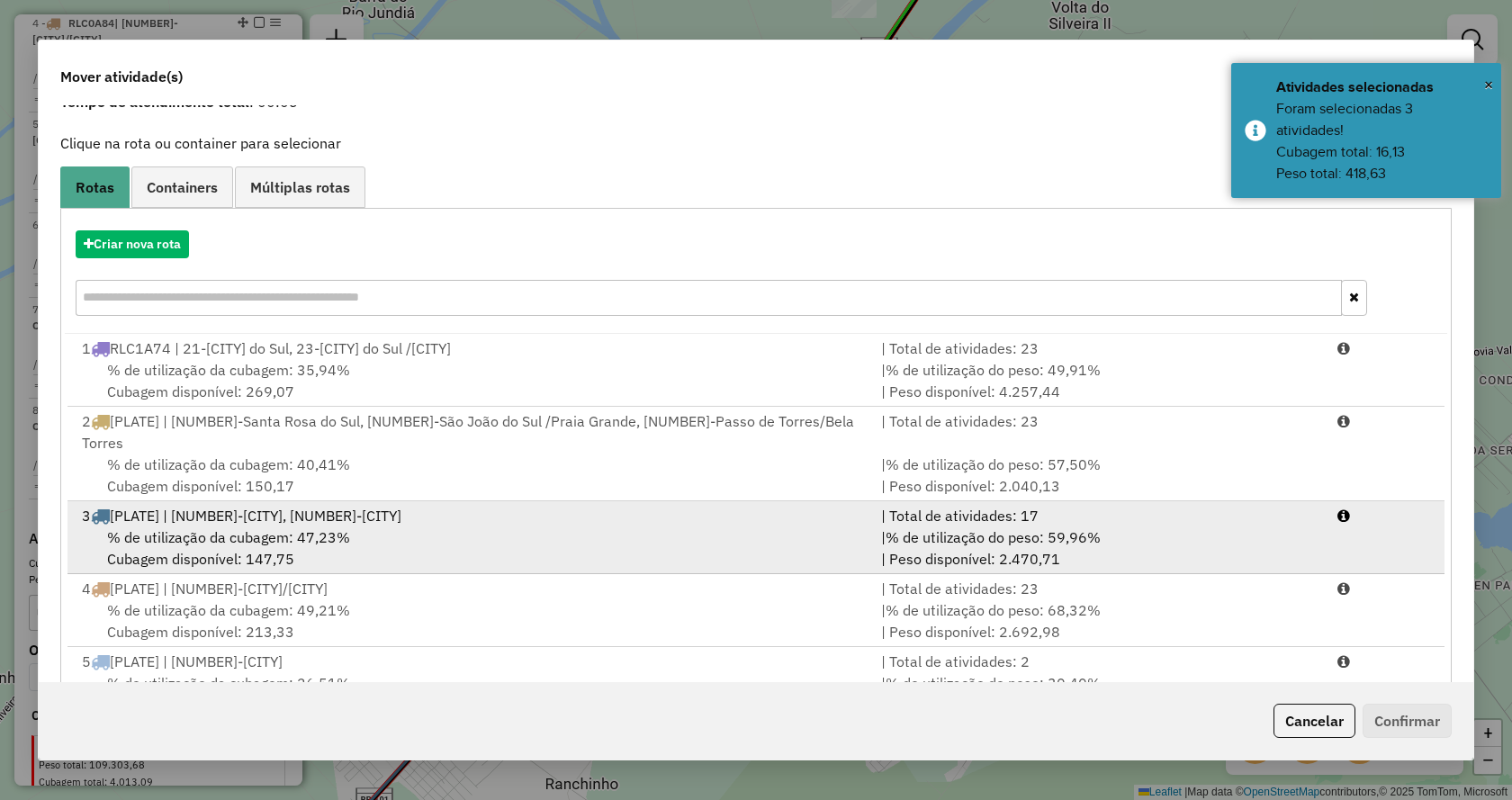 scroll, scrollTop: 129, scrollLeft: 0, axis: vertical 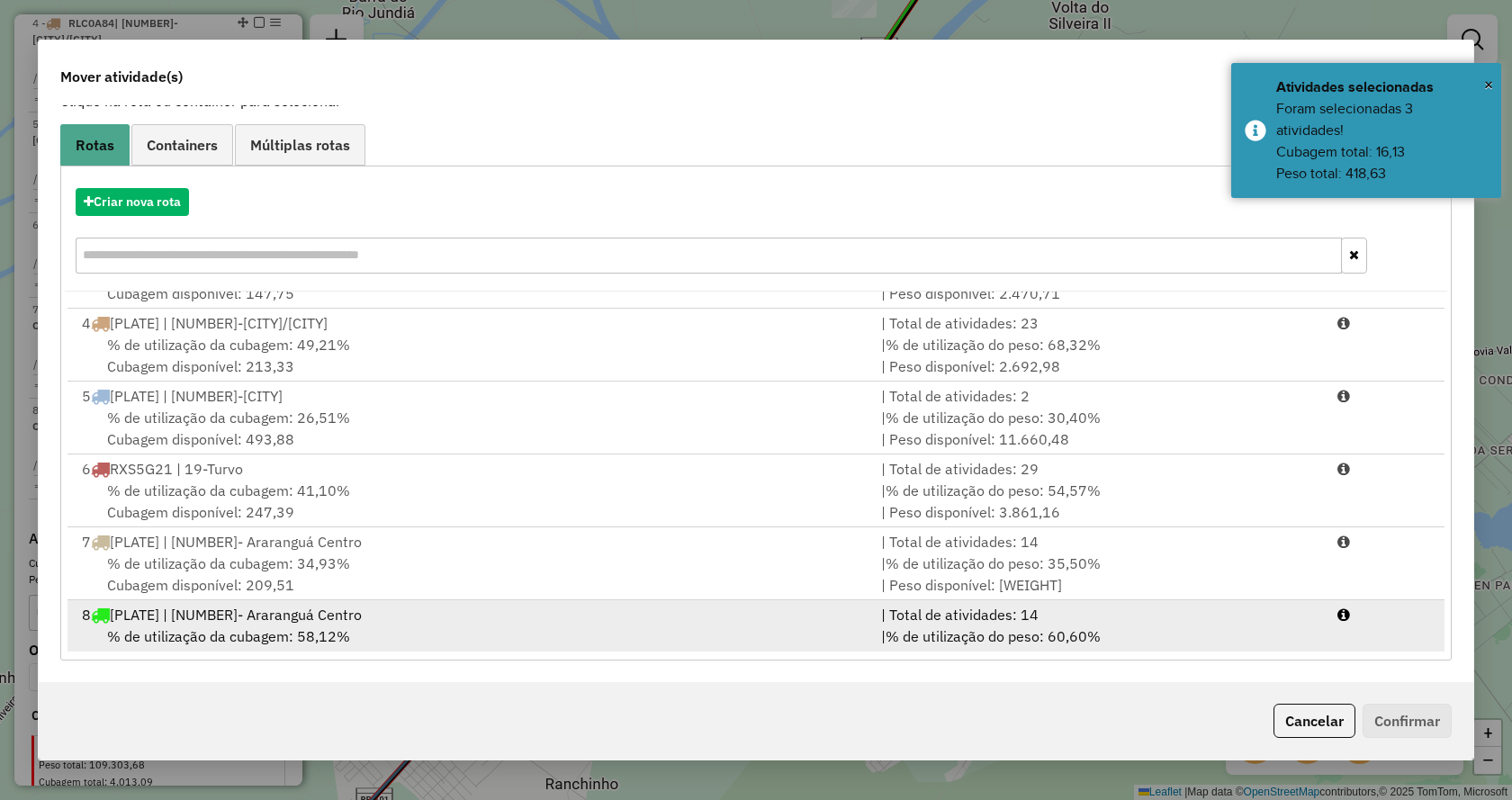 click on "|  % de utilização do peso: 60,60%  | Peso disponível: 2.458,61" at bounding box center [1098, 647] 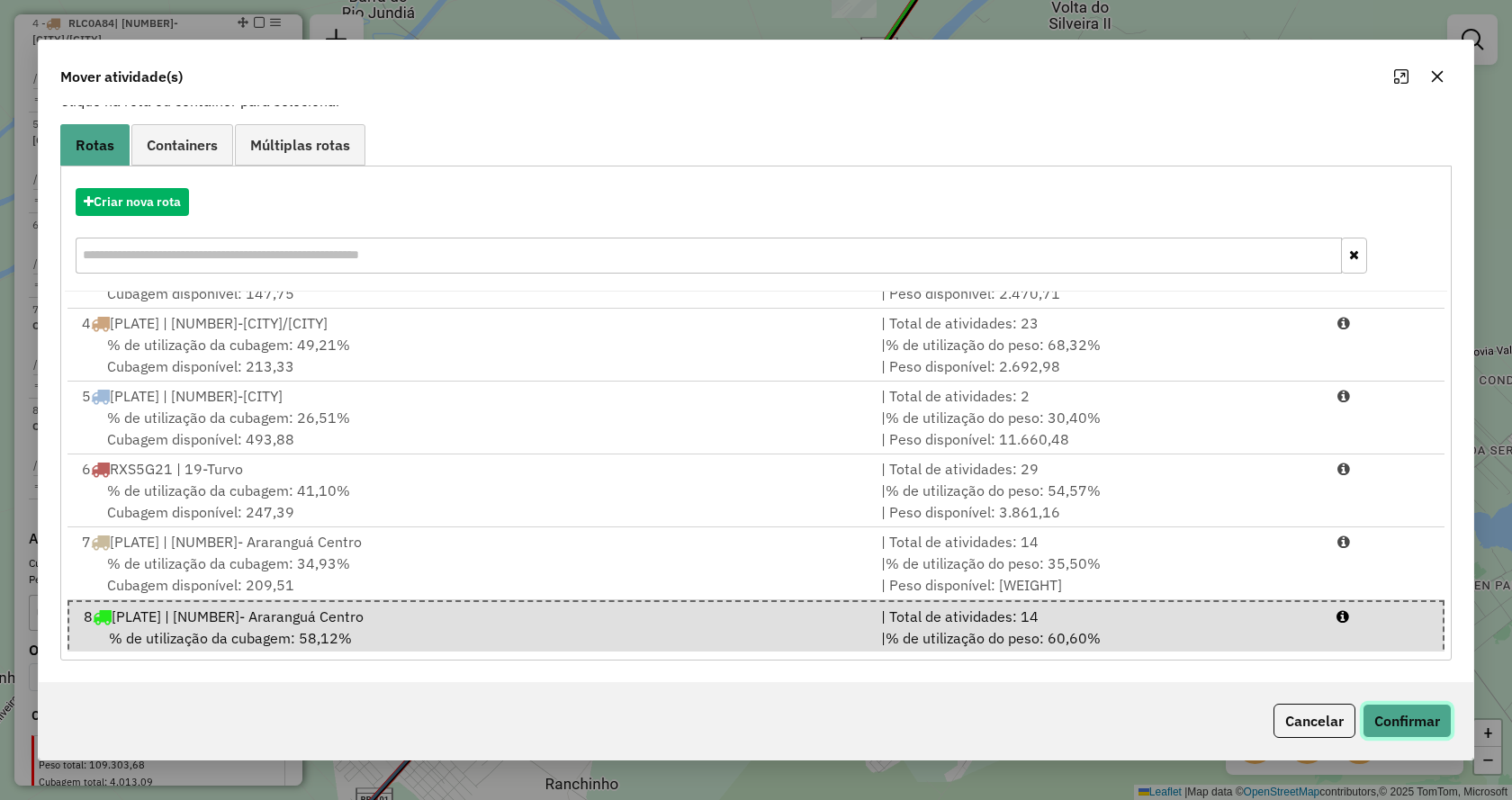 click on "Confirmar" 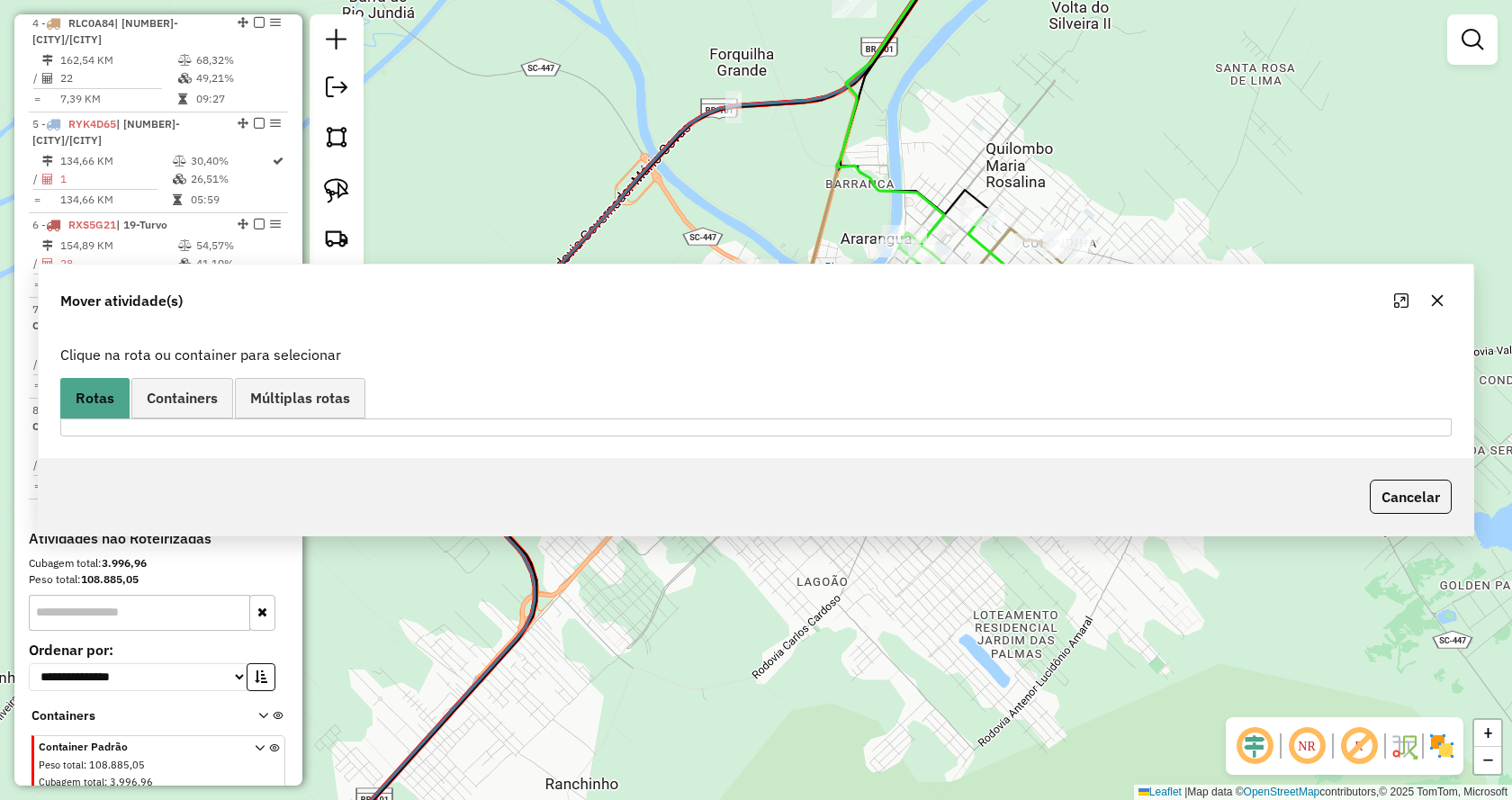 scroll, scrollTop: 0, scrollLeft: 0, axis: both 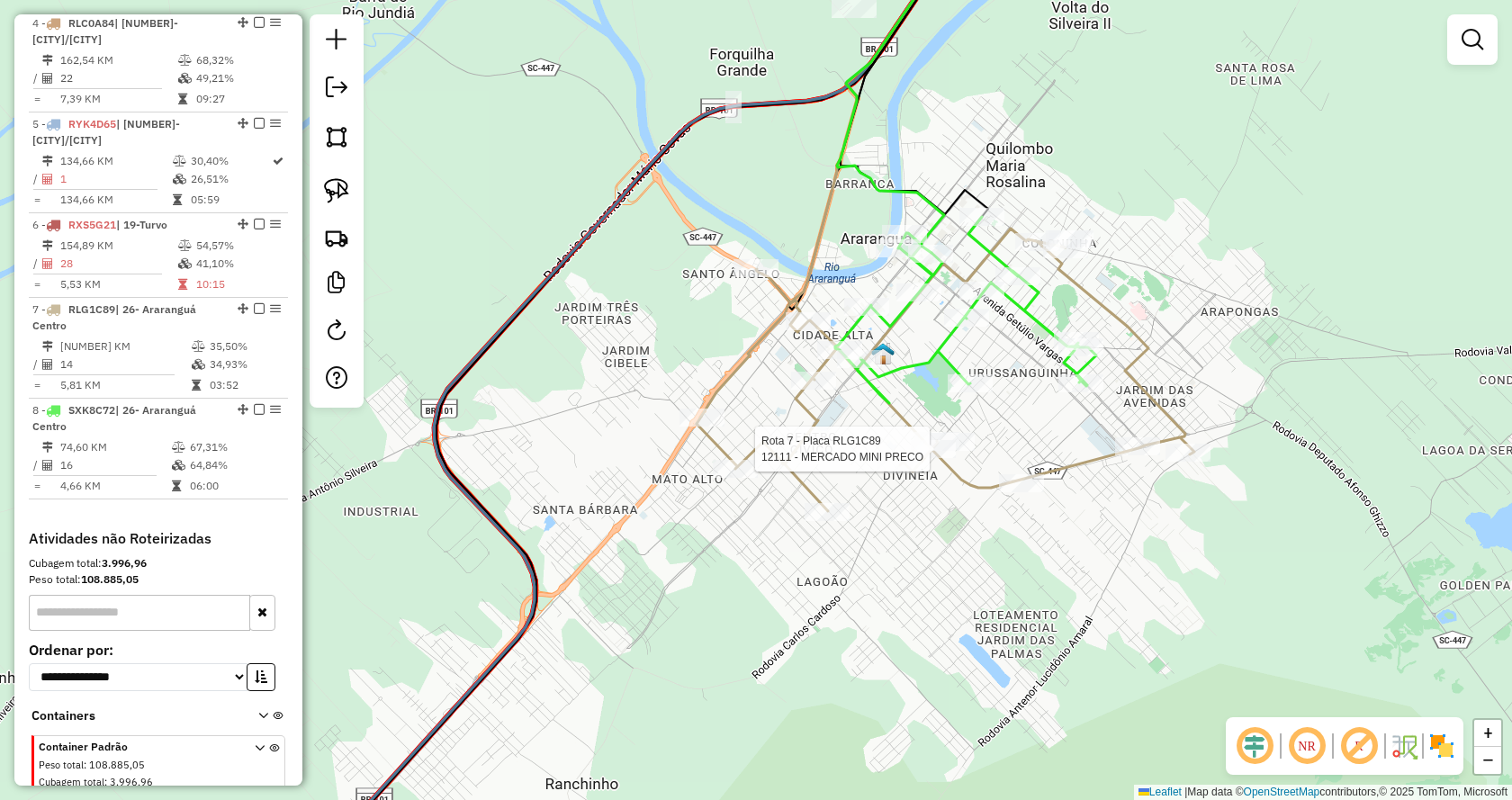 click 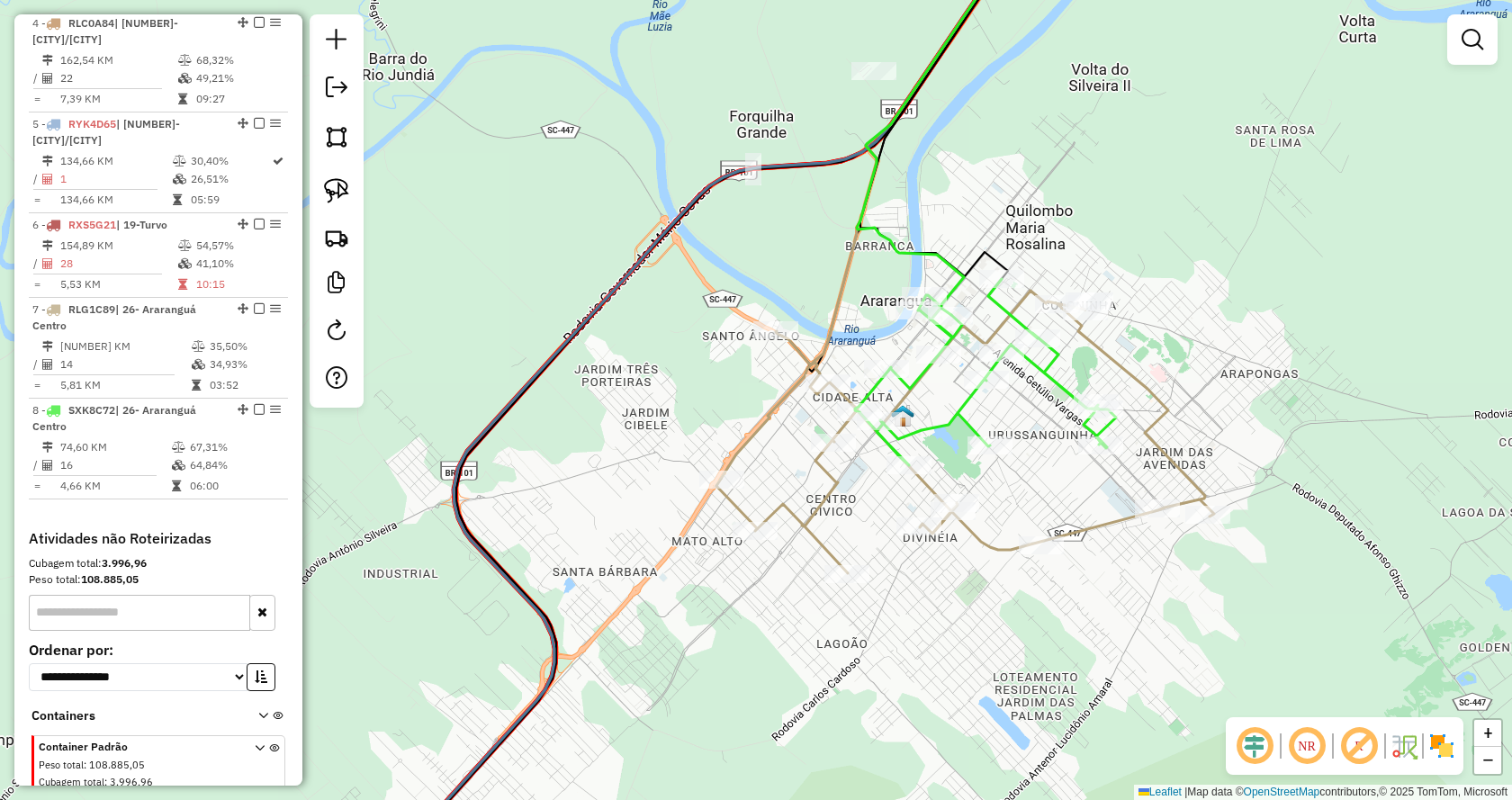 drag, startPoint x: 882, startPoint y: 392, endPoint x: 903, endPoint y: 457, distance: 68.30813 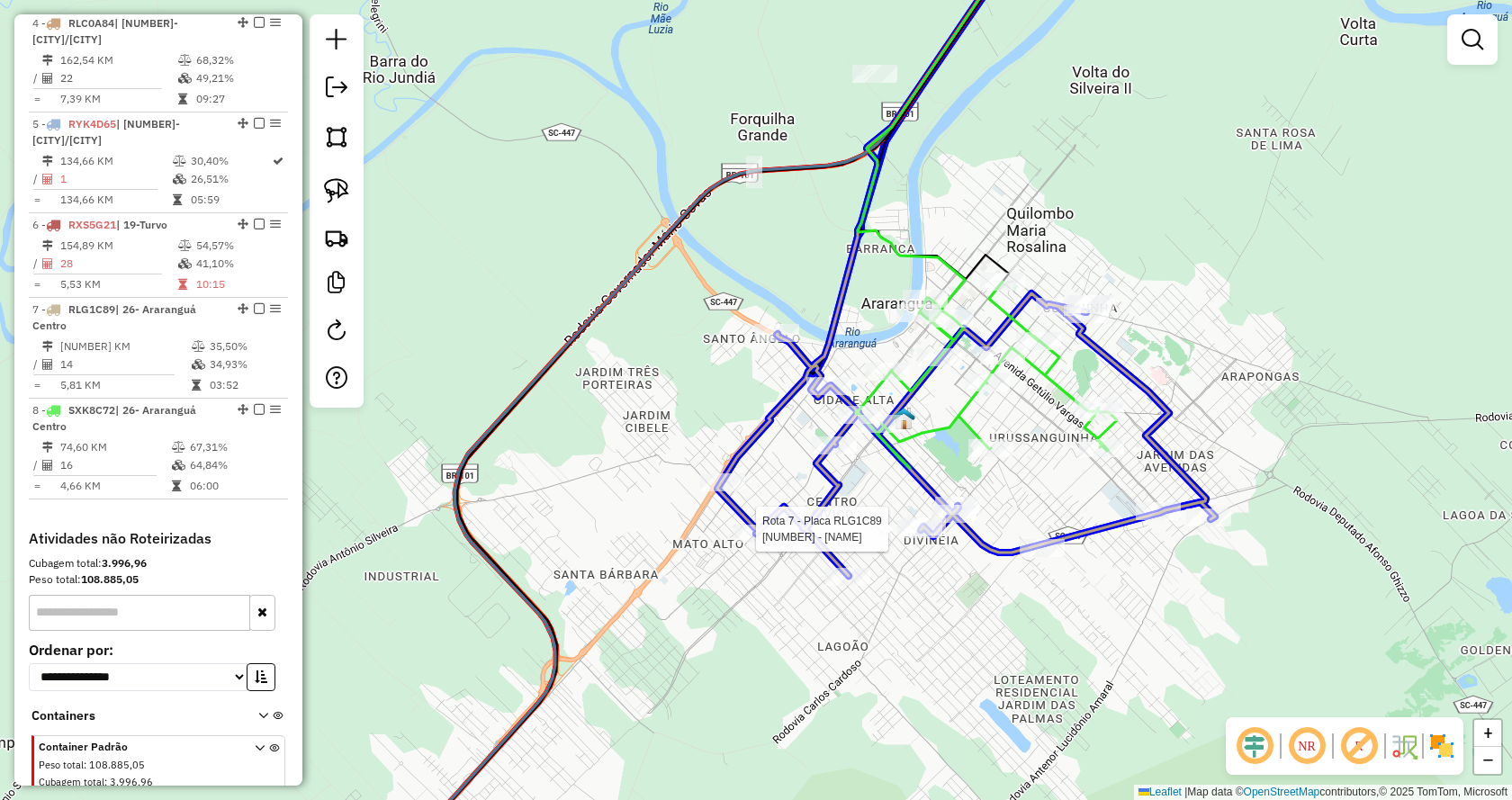 click 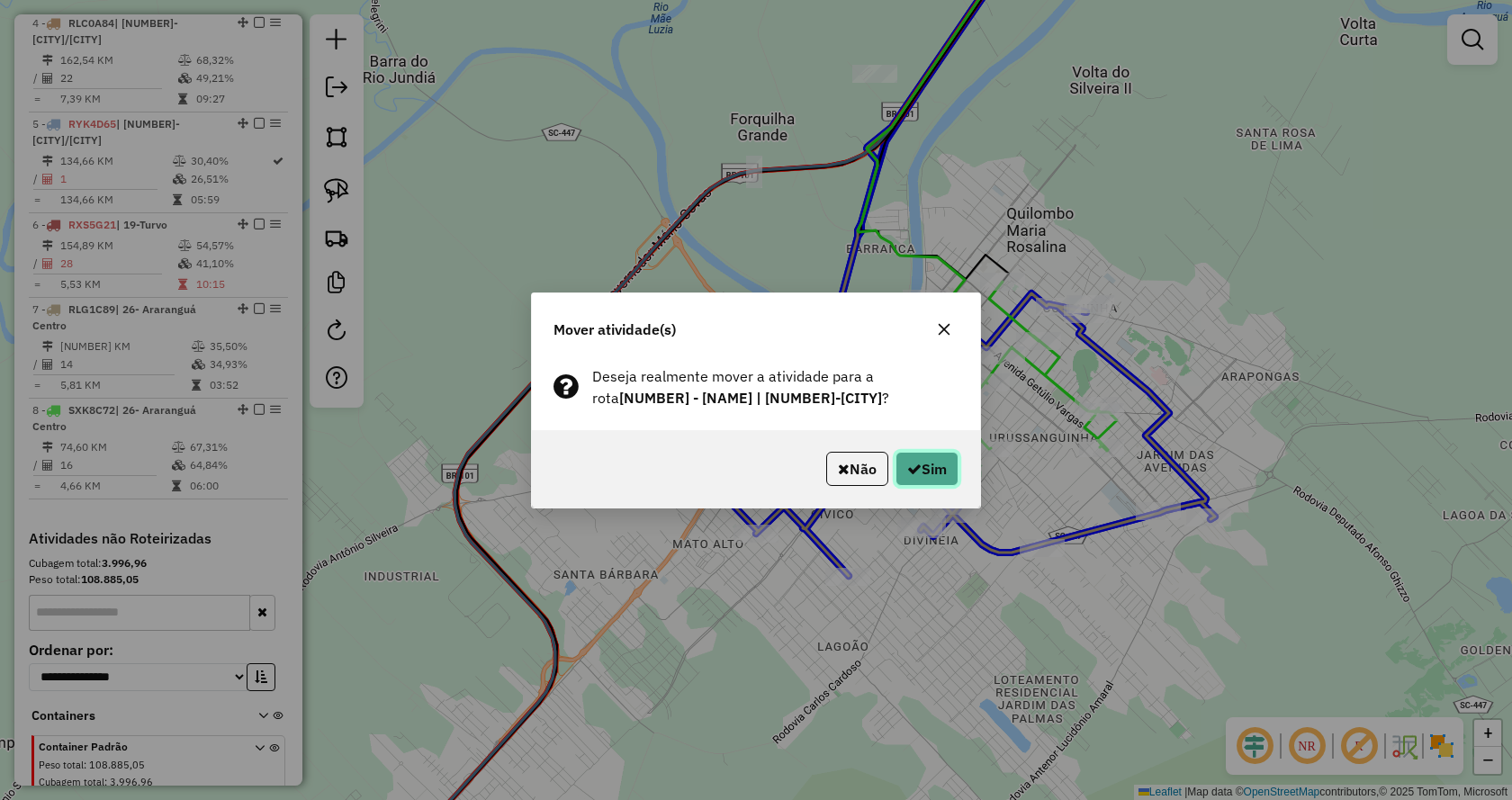 click on "Sim" 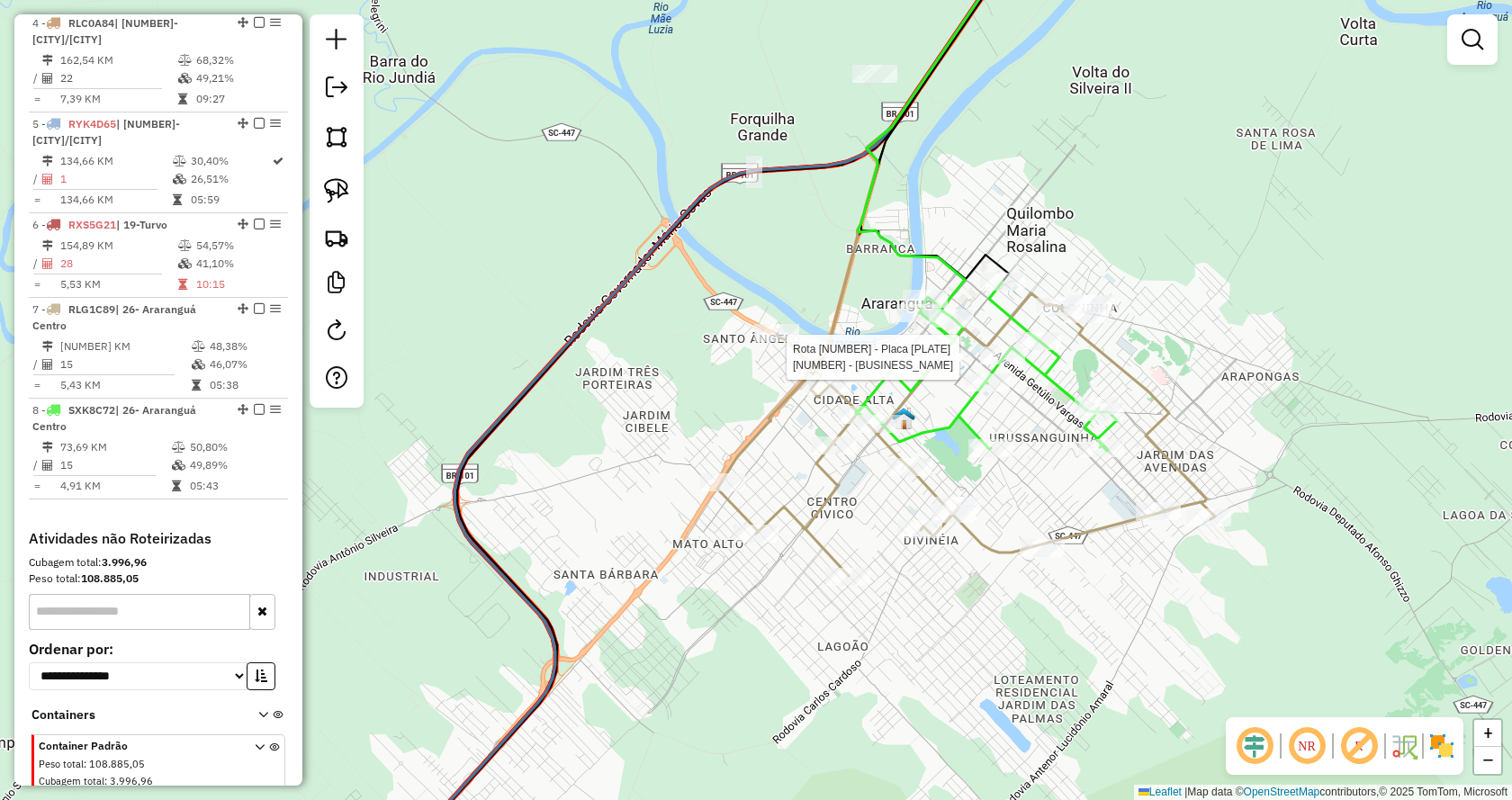 select on "*********" 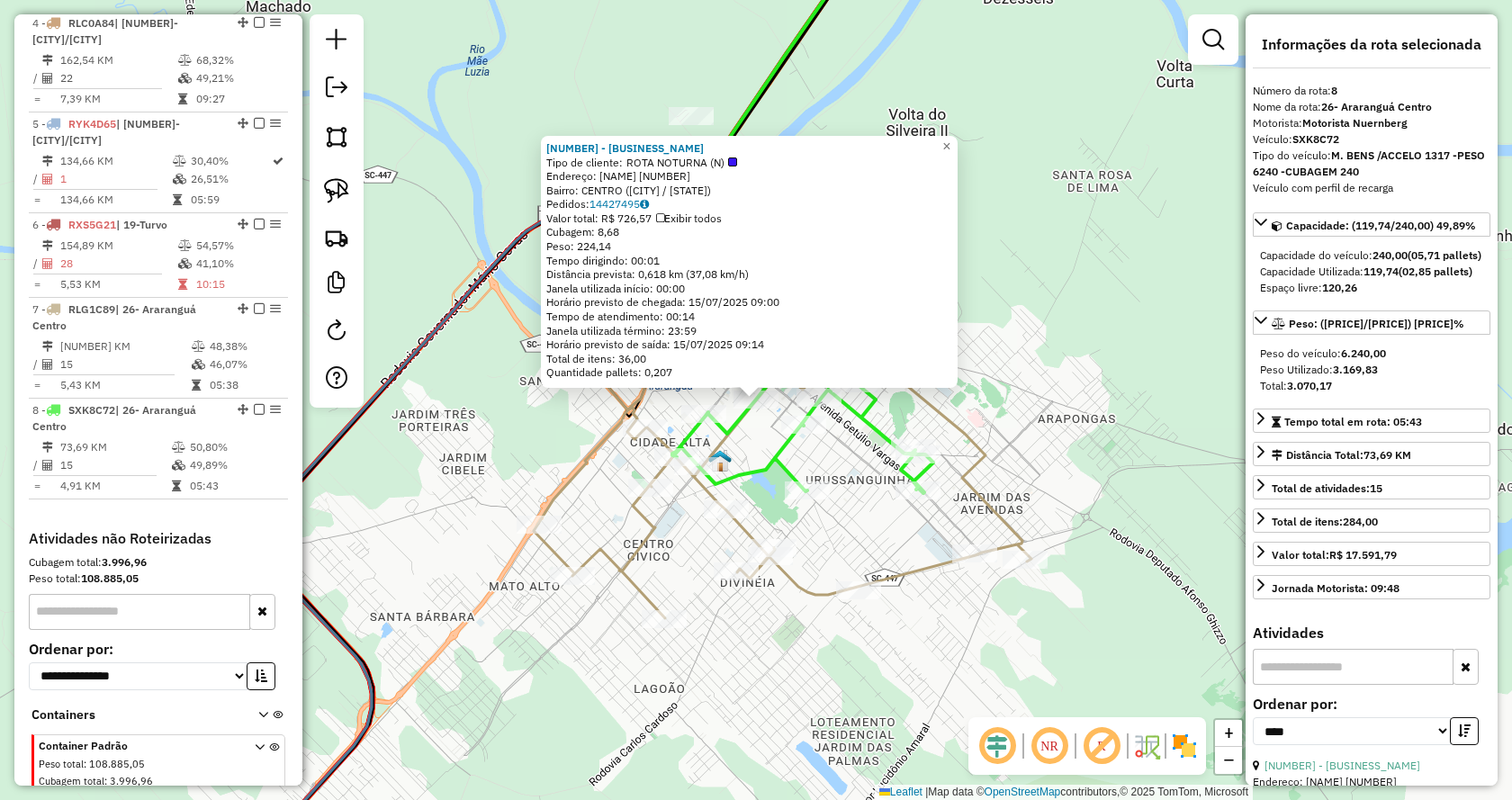 scroll, scrollTop: 1112, scrollLeft: 0, axis: vertical 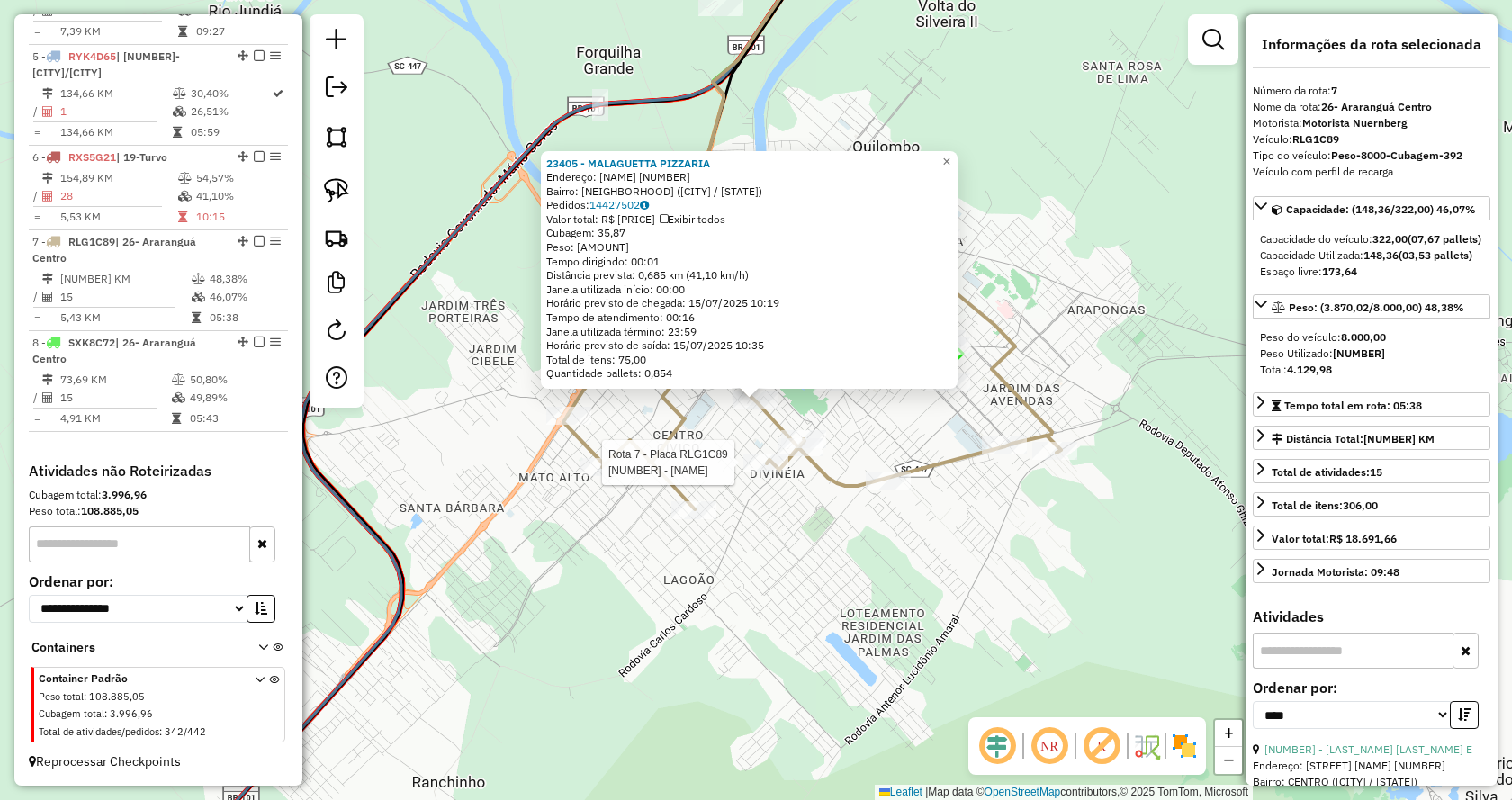click on "Rota 7 - Placa RLG1C89  22669 - BAR DA FELICIDADE 23405 - MALAGUETTA PIZZARIA  Endereço:  GOVERNADOR JORGE LACERDA 985   Bairro: ALTO FELIZ (ARARANGUA / SC)   Pedidos:  14427502   Valor total: R$ 3.781,73   Exibir todos   Cubagem: 35,87  Peso: 1.030,19  Tempo dirigindo: 00:01   Distância prevista: 0,685 km (41,10 km/h)   Janela utilizada início: 00:00   Horário previsto de chegada: 15/07/2025 10:19   Tempo de atendimento: 00:16   Janela utilizada término: 23:59   Horário previsto de saída: 15/07/2025 10:35   Total de itens: 75,00   Quantidade pallets: 0,854  × Janela de atendimento Grade de atendimento Capacidade Transportadoras Veículos Cliente Pedidos  Rotas Selecione os dias de semana para filtrar as janelas de atendimento  Seg   Ter   Qua   Qui   Sex   Sáb   Dom  Informe o período da janela de atendimento: De: Até:  Filtrar exatamente a janela do cliente  Considerar janela de atendimento padrão  Selecione os dias de semana para filtrar as grades de atendimento  Seg   Ter   Qua   Qui   Sex  +" 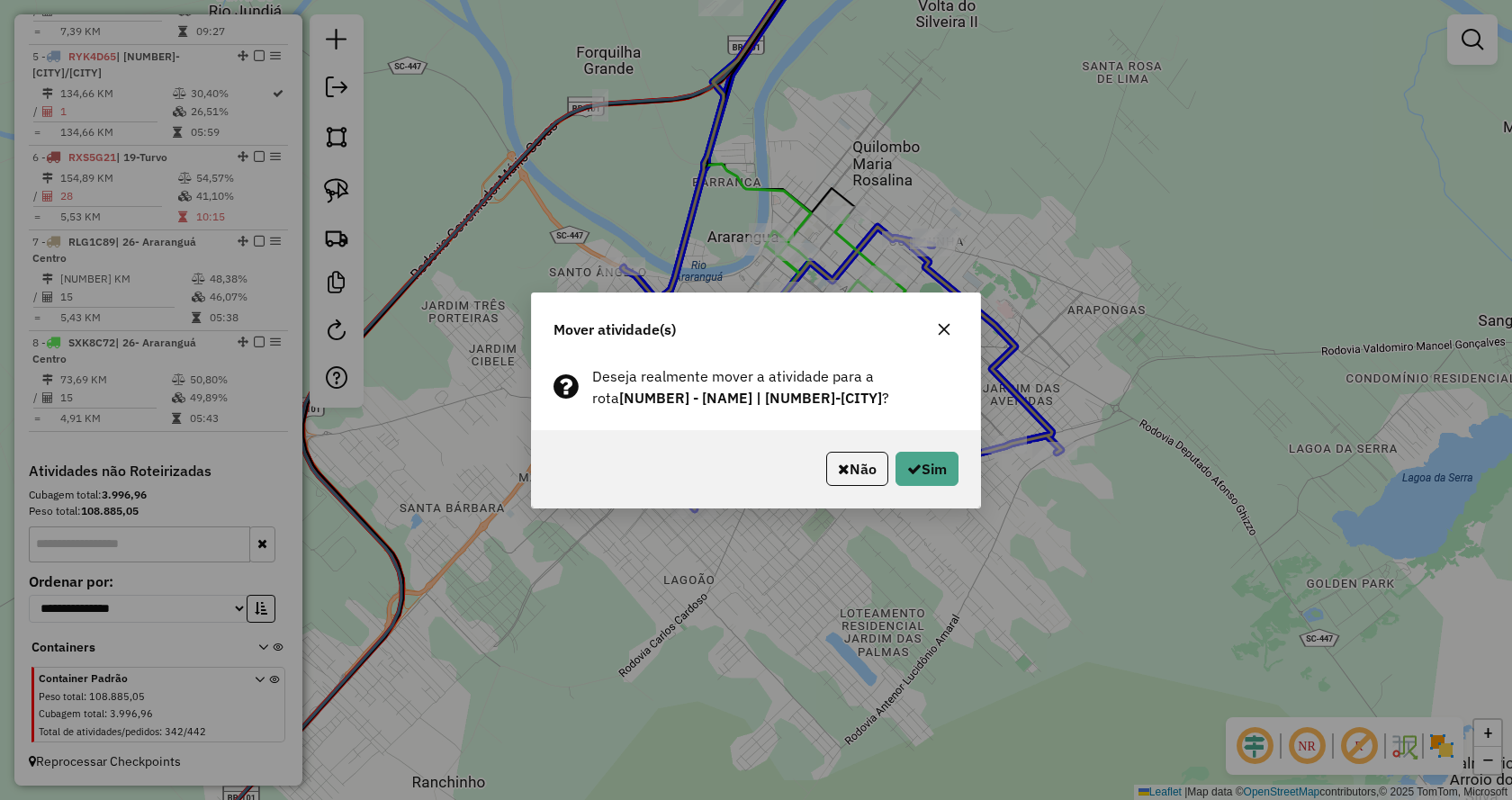 click on "Não   Sim" 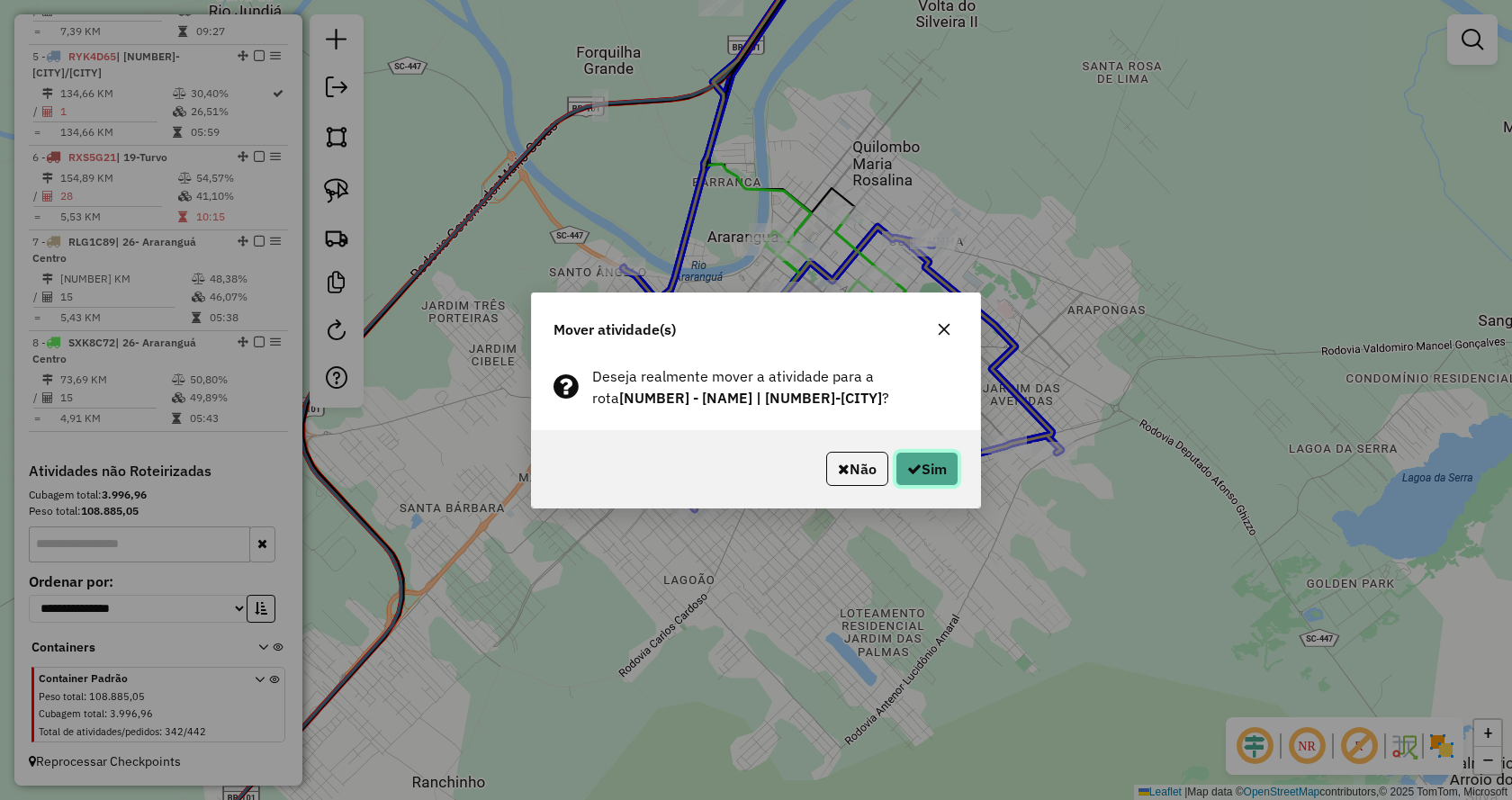 click on "Sim" 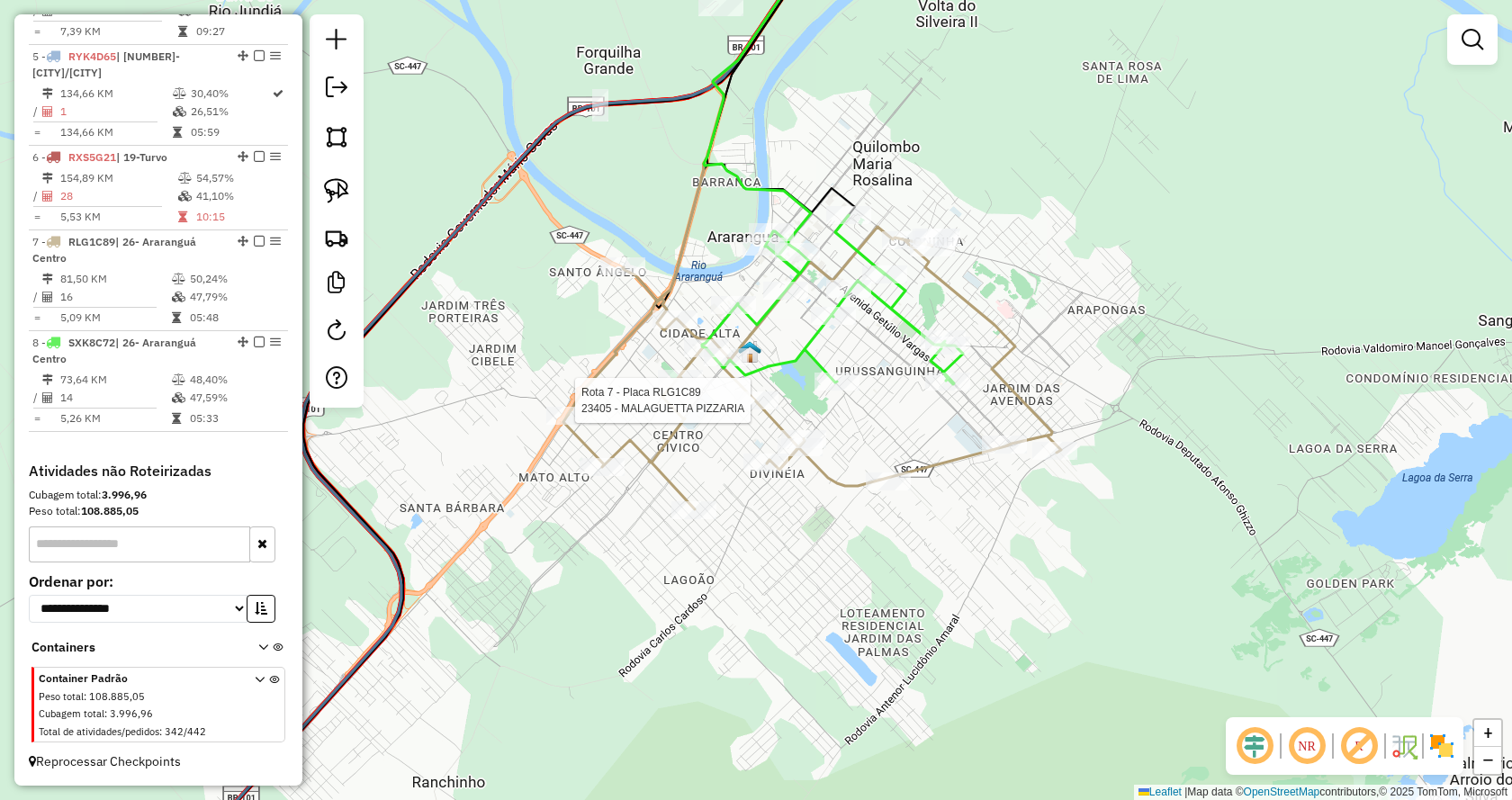 select on "*********" 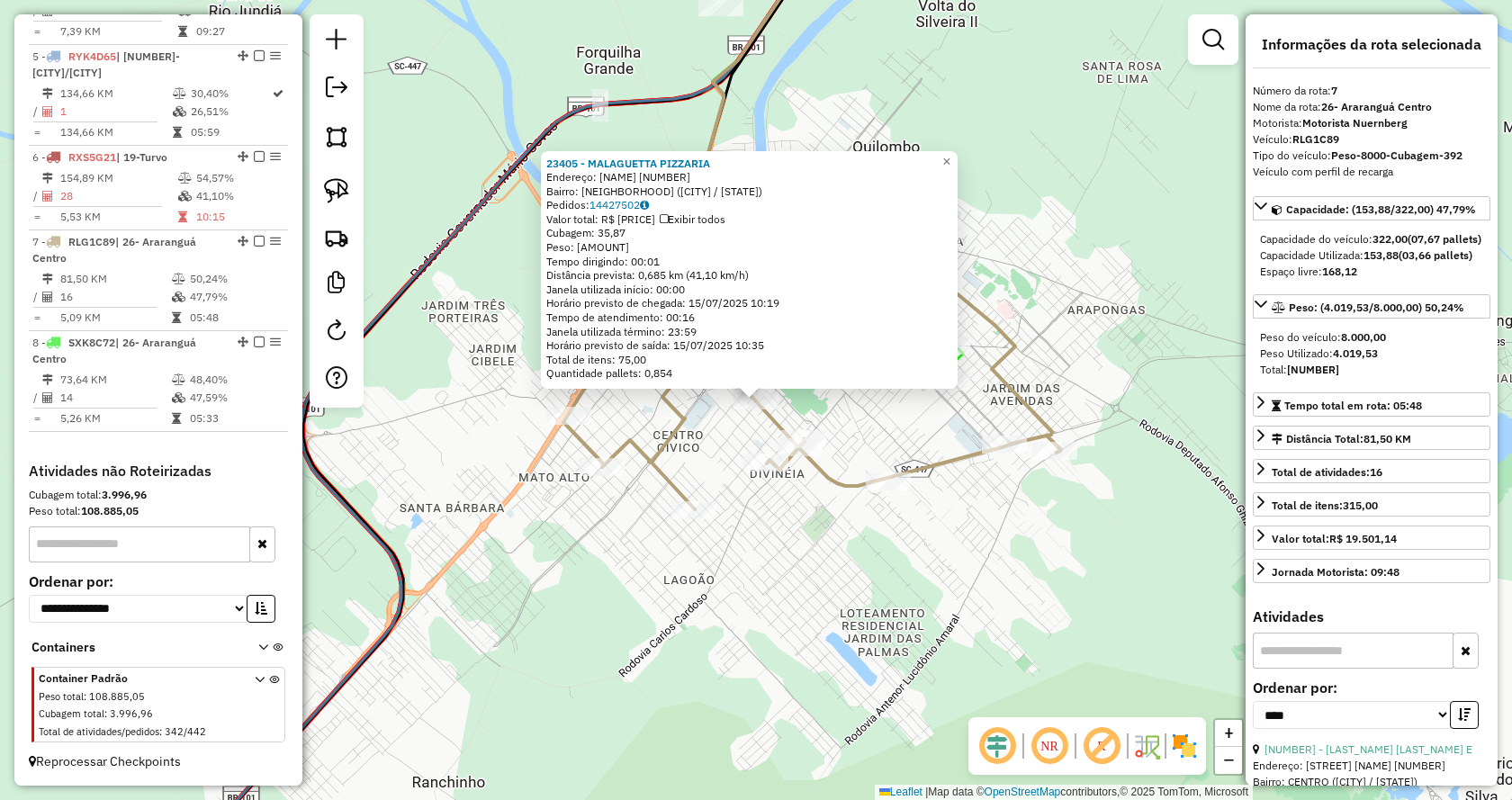 click on "23405 - MALAGUETTA PIZZARIA  Endereço:  GOVERNADOR JORGE LACERDA 985   Bairro: ALTO FELIZ (ARARANGUA / SC)   Pedidos:  14427502   Valor total: R$ 3.781,73   Exibir todos   Cubagem: 35,87  Peso: 1.030,19  Tempo dirigindo: 00:01   Distância prevista: 0,685 km (41,10 km/h)   Janela utilizada início: 00:00   Horário previsto de chegada: 15/07/2025 10:19   Tempo de atendimento: 00:16   Janela utilizada término: 23:59   Horário previsto de saída: 15/07/2025 10:35   Total de itens: 75,00   Quantidade pallets: 0,854  × Janela de atendimento Grade de atendimento Capacidade Transportadoras Veículos Cliente Pedidos  Rotas Selecione os dias de semana para filtrar as janelas de atendimento  Seg   Ter   Qua   Qui   Sex   Sáb   Dom  Informe o período da janela de atendimento: De: Até:  Filtrar exatamente a janela do cliente  Considerar janela de atendimento padrão  Selecione os dias de semana para filtrar as grades de atendimento  Seg   Ter   Qua   Qui   Sex   Sáb   Dom   Peso mínimo:   Peso máximo:   De:  +" 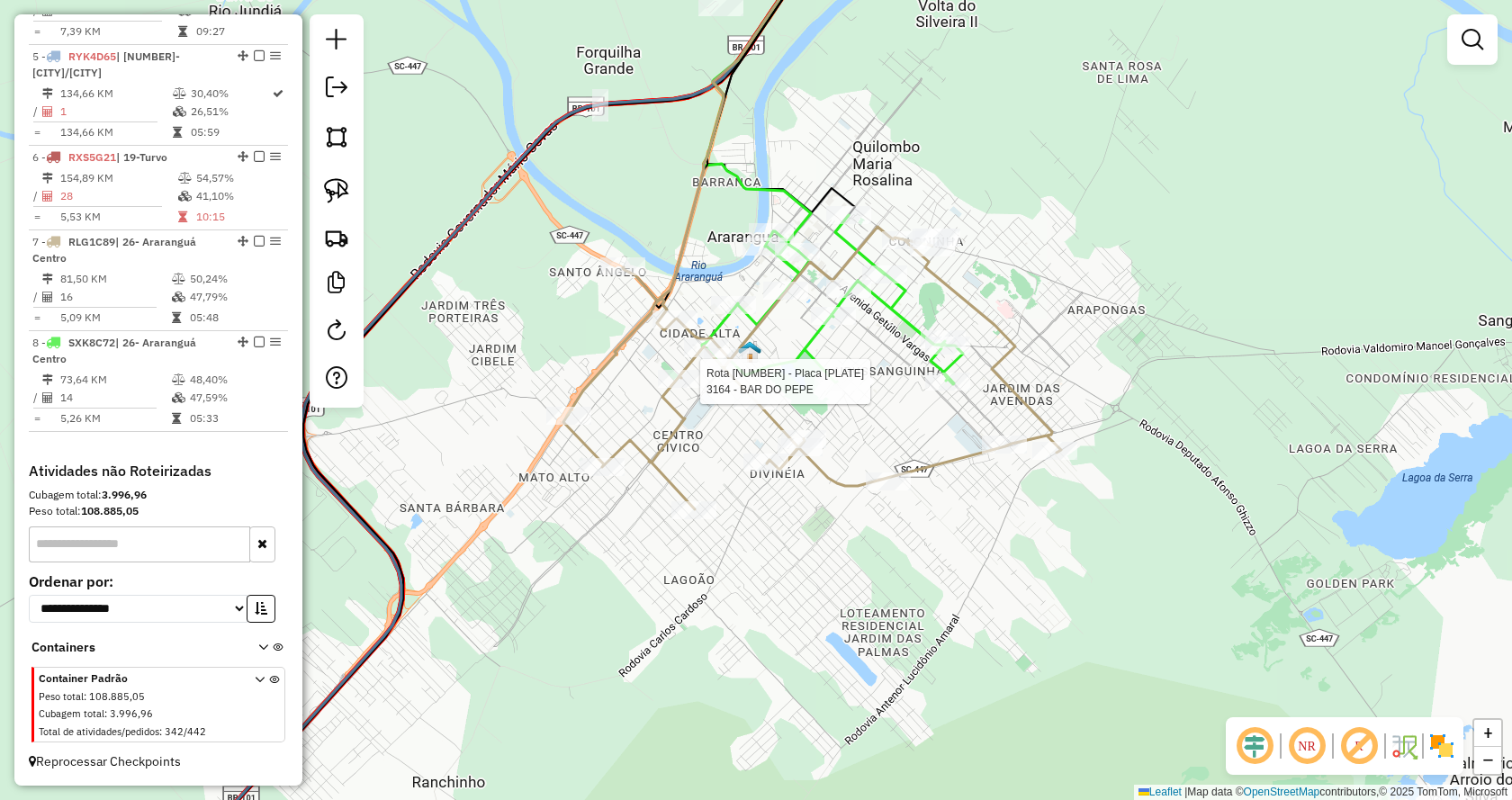 select on "*********" 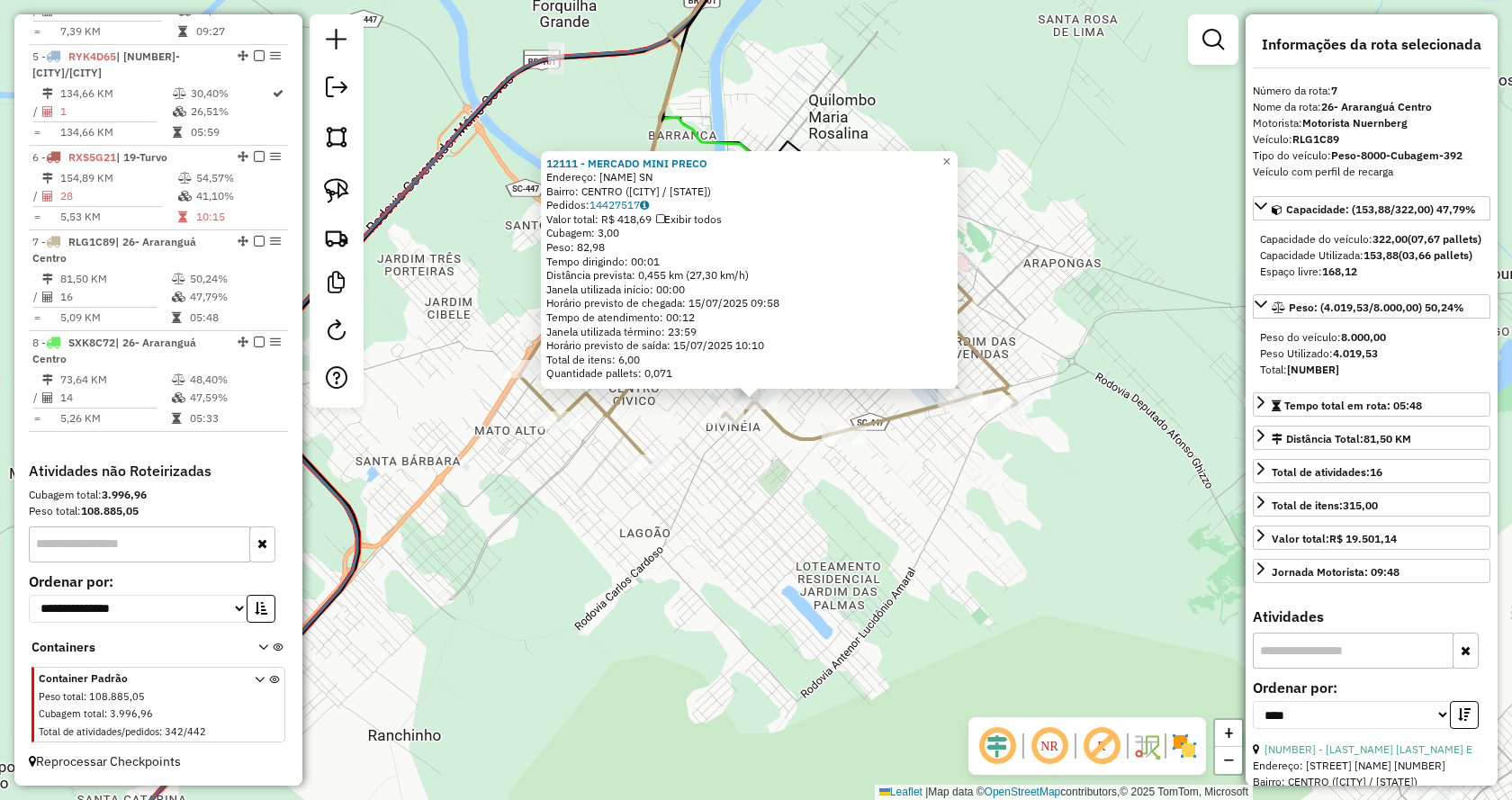 click on "12111 - MERCADO MINI PRECO  Endereço:  JORGE LACERDA SN   Bairro: CENTRO (ARARANGUA / SC)   Pedidos:  14427517   Valor total: R$ 418,69   Exibir todos   Cubagem: 3,00  Peso: 82,98  Tempo dirigindo: 00:01   Distância prevista: 0,455 km (27,30 km/h)   Janela utilizada início: 00:00   Horário previsto de chegada: 15/07/2025 09:58   Tempo de atendimento: 00:12   Janela utilizada término: 23:59   Horário previsto de saída: 15/07/2025 10:10   Total de itens: 6,00   Quantidade pallets: 0,071  × Janela de atendimento Grade de atendimento Capacidade Transportadoras Veículos Cliente Pedidos  Rotas Selecione os dias de semana para filtrar as janelas de atendimento  Seg   Ter   Qua   Qui   Sex   Sáb   Dom  Informe o período da janela de atendimento: De: Até:  Filtrar exatamente a janela do cliente  Considerar janela de atendimento padrão  Selecione os dias de semana para filtrar as grades de atendimento  Seg   Ter   Qua   Qui   Sex   Sáb   Dom   Considerar clientes sem dia de atendimento cadastrado  De:  +" 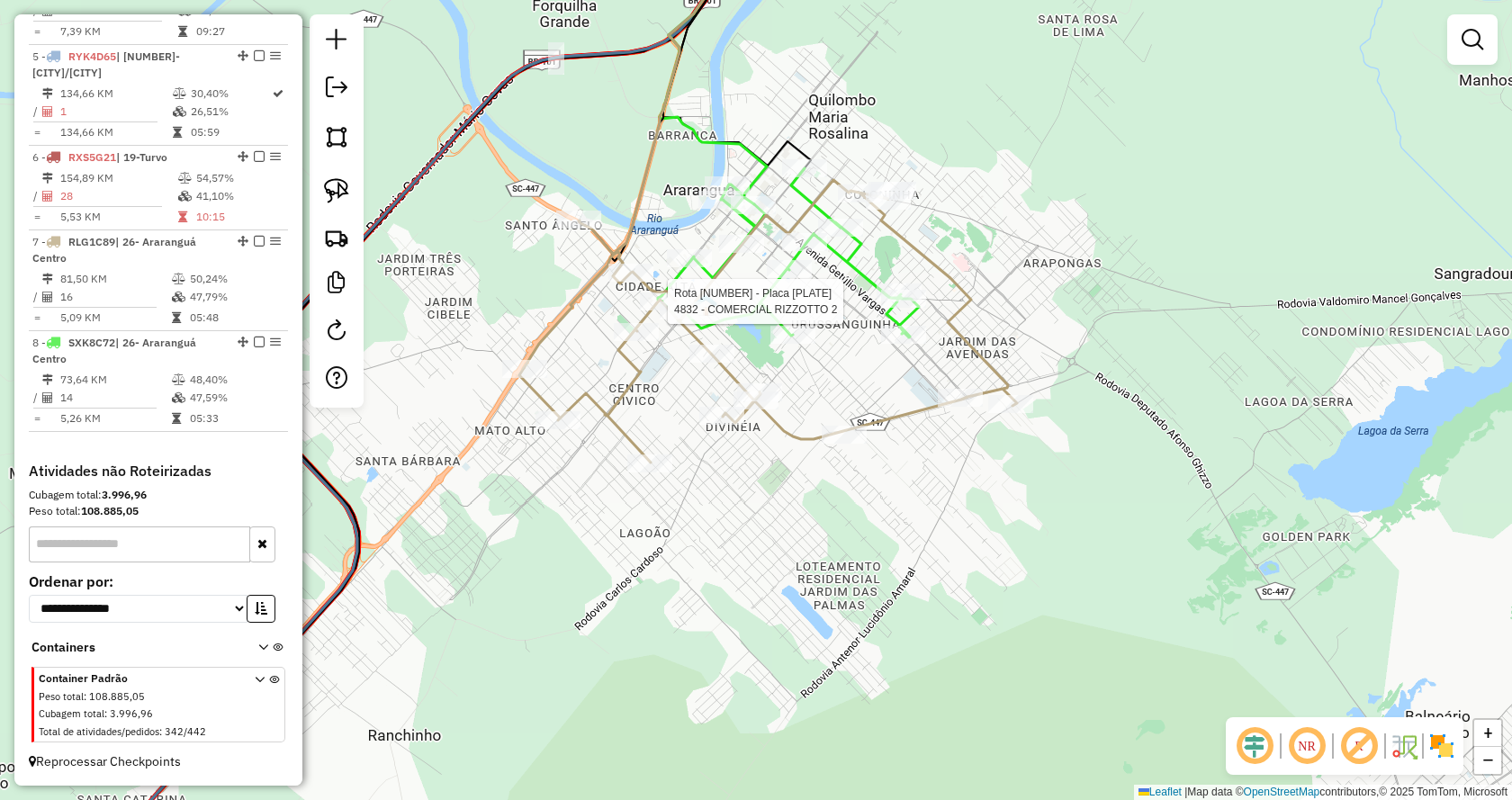 select on "*********" 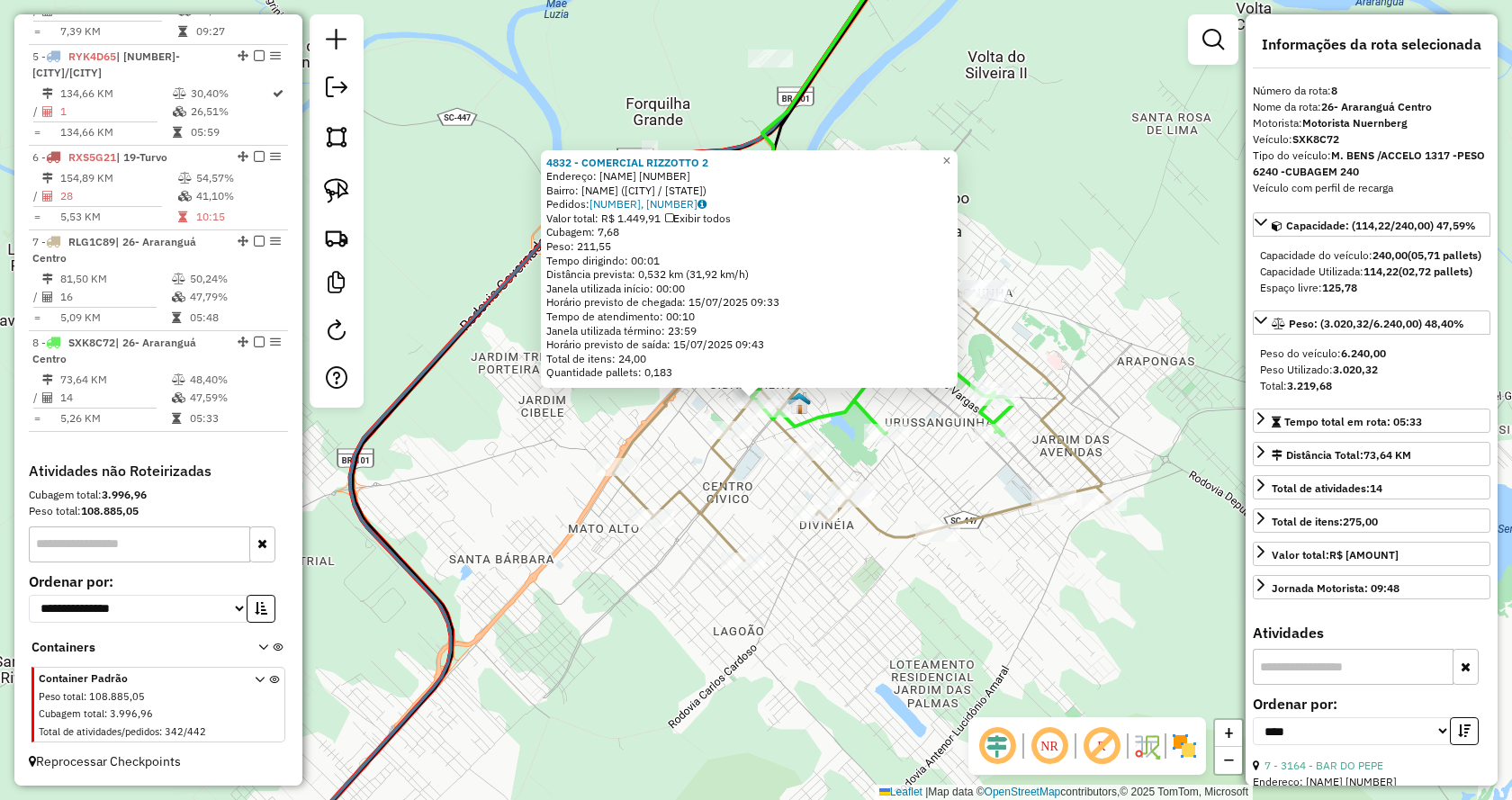 click on "4832 - COMERCIAL RIZZOTTO 2  Endereço:  SETE DE SETEMBRO 520   Bairro: CIDADE ALTA (ARARANGUA / SC)   Pedidos:  14427365, 14427370   Valor total: R$ 1.449,91   Exibir todos   Cubagem: 7,68  Peso: 211,55  Tempo dirigindo: 00:01   Distância prevista: 0,532 km (31,92 km/h)   Janela utilizada início: 00:00   Horário previsto de chegada: 15/07/2025 09:33   Tempo de atendimento: 00:10   Janela utilizada término: 23:59   Horário previsto de saída: 15/07/2025 09:43   Total de itens: 24,00   Quantidade pallets: 0,183  × Janela de atendimento Grade de atendimento Capacidade Transportadoras Veículos Cliente Pedidos  Rotas Selecione os dias de semana para filtrar as janelas de atendimento  Seg   Ter   Qua   Qui   Sex   Sáb   Dom  Informe o período da janela de atendimento: De: Até:  Filtrar exatamente a janela do cliente  Considerar janela de atendimento padrão  Selecione os dias de semana para filtrar as grades de atendimento  Seg   Ter   Qua   Qui   Sex   Sáb   Dom   Peso mínimo:   Peso máximo:   De:  +" 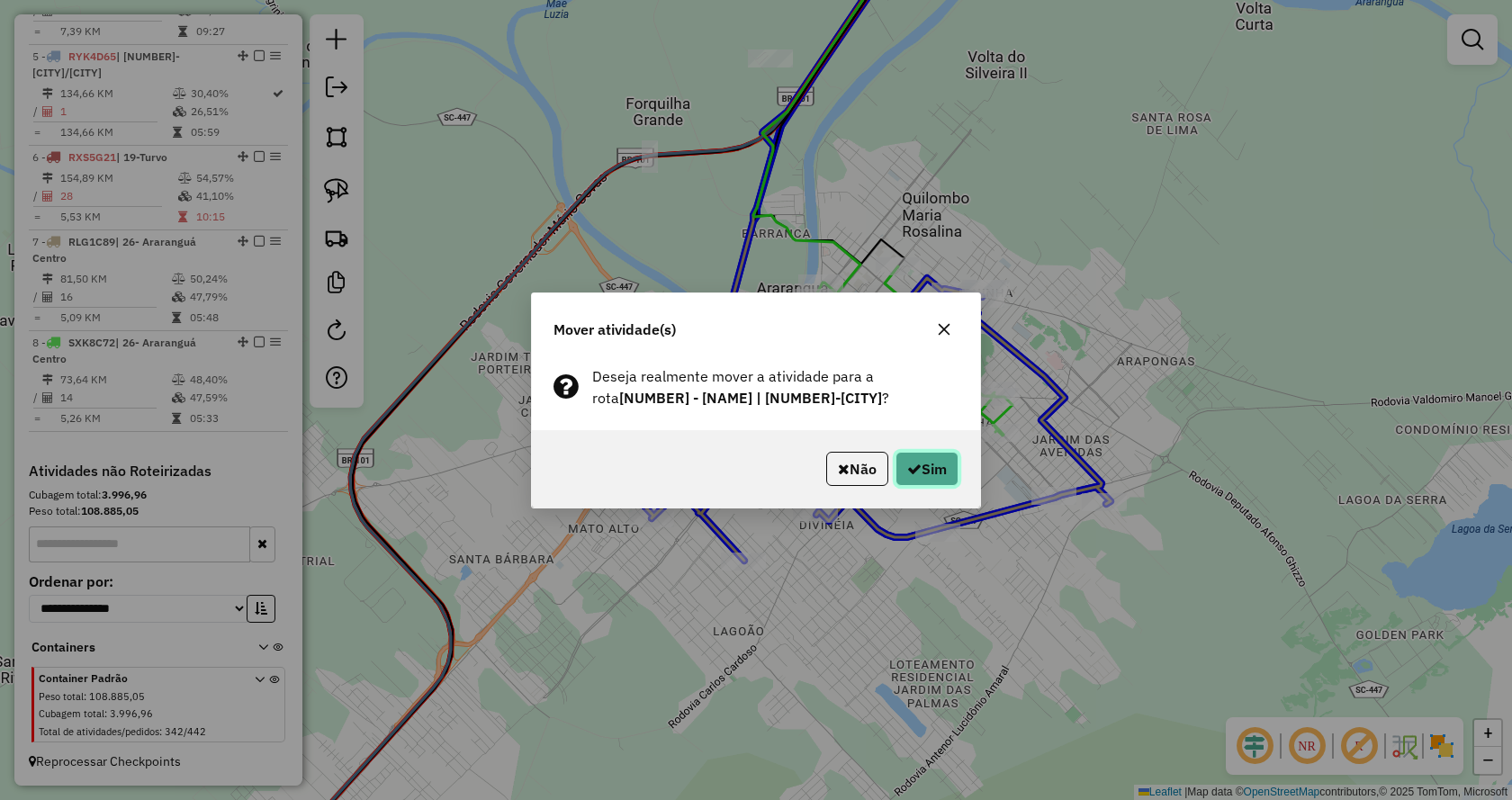 click 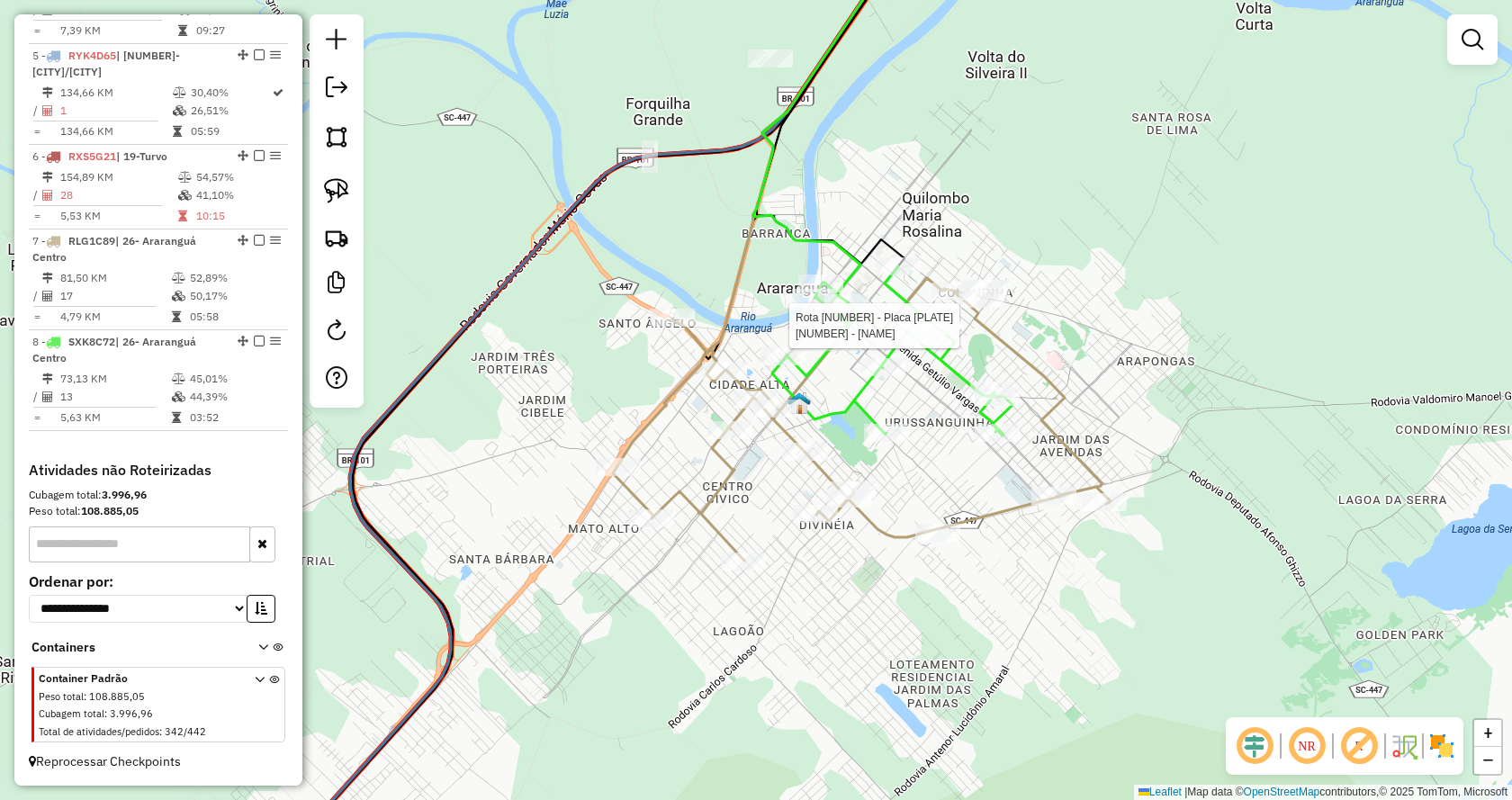 select on "*********" 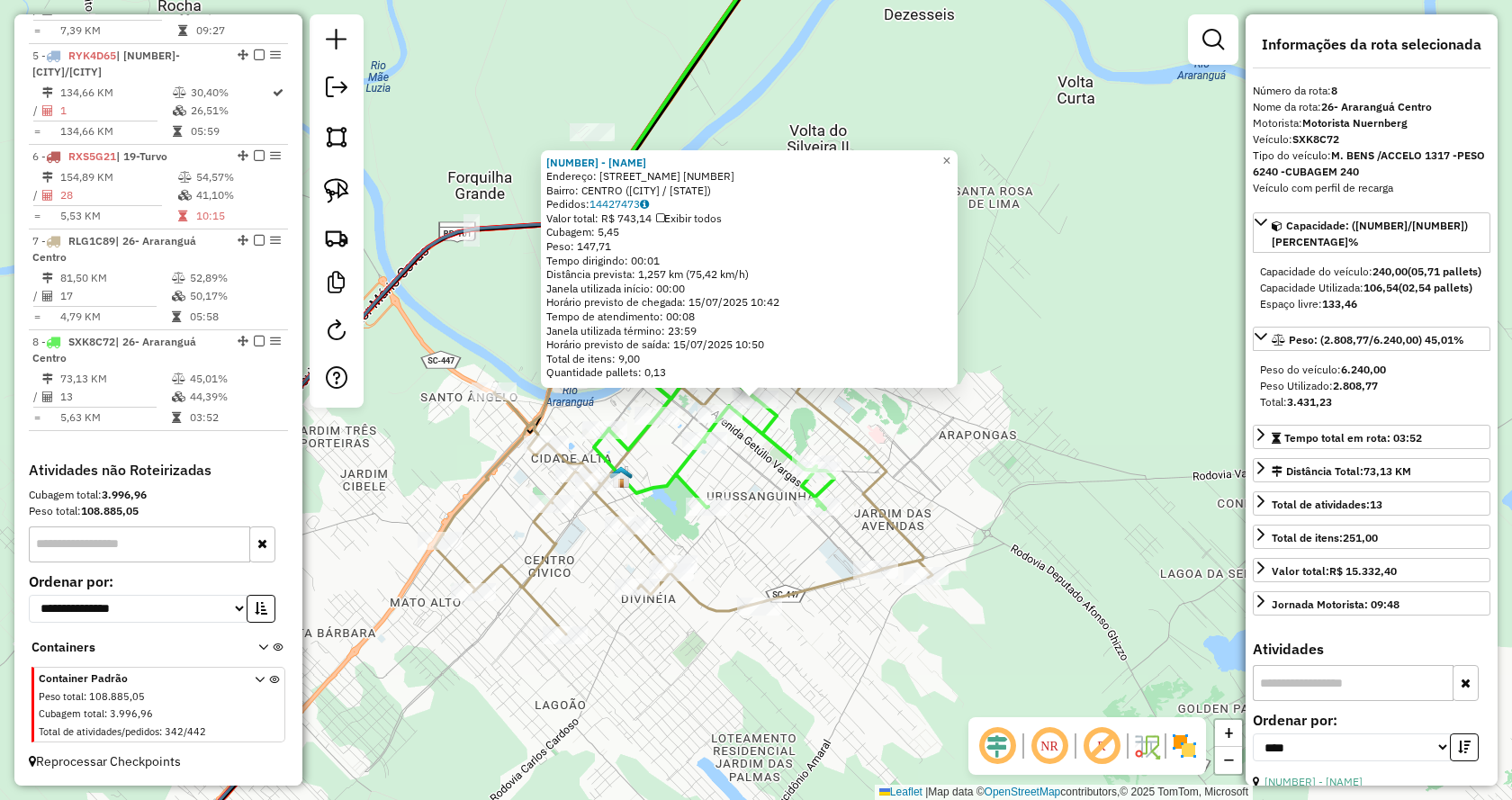 scroll, scrollTop: 1135, scrollLeft: 0, axis: vertical 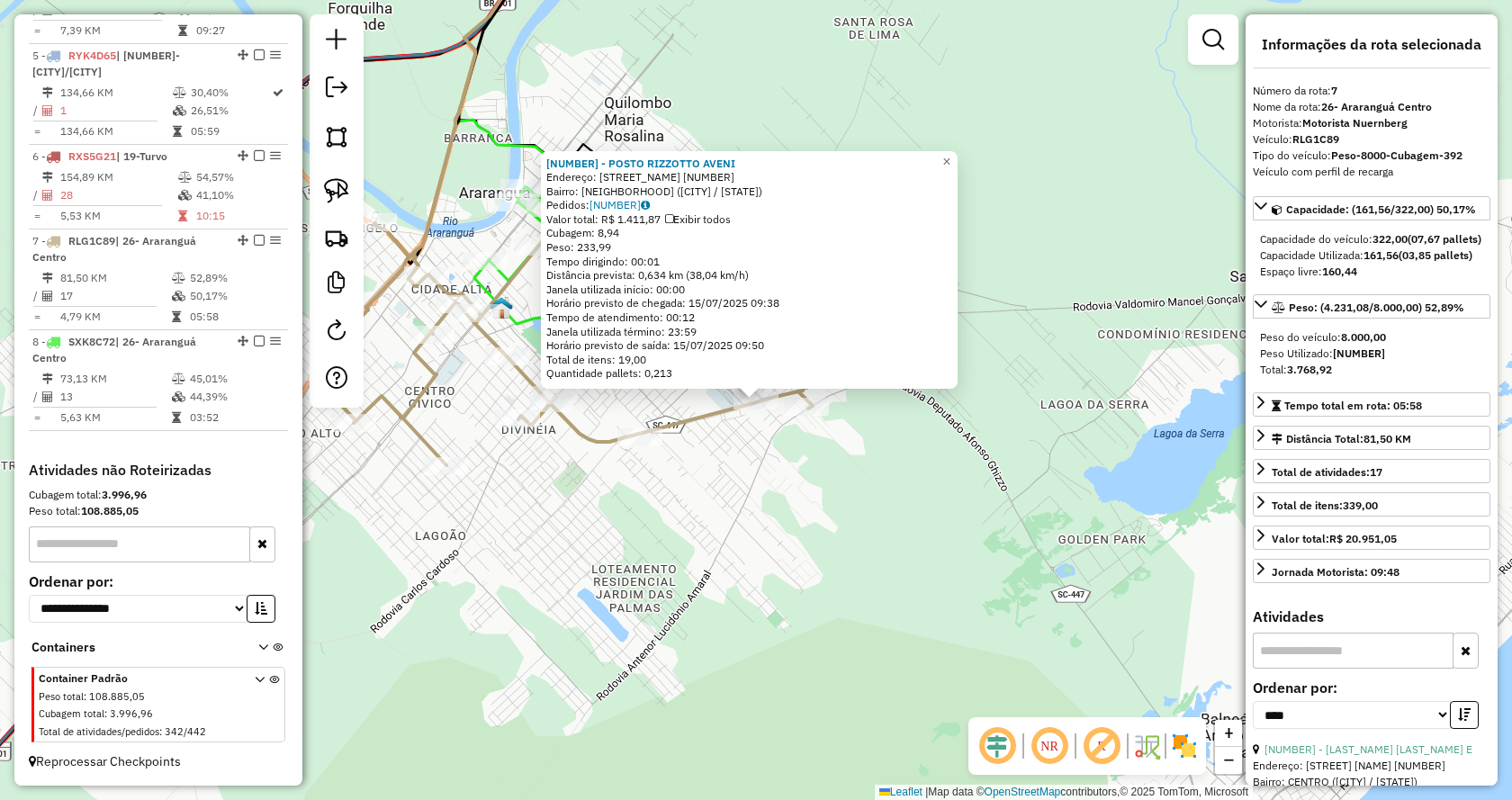 click on "11423 - POSTO RIZZOTTO AVENI  Endereço: AV  GETULIO VARGAS                3000   Bairro: JARDIM DAS AVENIDAS (ARARANGUA / SC)   Pedidos:  14427601   Valor total: R$ 1.411,87   Exibir todos   Cubagem: 8,94  Peso: 233,99  Tempo dirigindo: 00:01   Distância prevista: 0,634 km (38,04 km/h)   Janela utilizada início: 00:00   Horário previsto de chegada: 15/07/2025 09:38   Tempo de atendimento: 00:12   Janela utilizada término: 23:59   Horário previsto de saída: 15/07/2025 09:50   Total de itens: 19,00   Quantidade pallets: 0,213  × Janela de atendimento Grade de atendimento Capacidade Transportadoras Veículos Cliente Pedidos  Rotas Selecione os dias de semana para filtrar as janelas de atendimento  Seg   Ter   Qua   Qui   Sex   Sáb   Dom  Informe o período da janela de atendimento: De: Até:  Filtrar exatamente a janela do cliente  Considerar janela de atendimento padrão  Selecione os dias de semana para filtrar as grades de atendimento  Seg   Ter   Qua   Qui   Sex   Sáb   Dom   Peso mínimo:   De:  +" 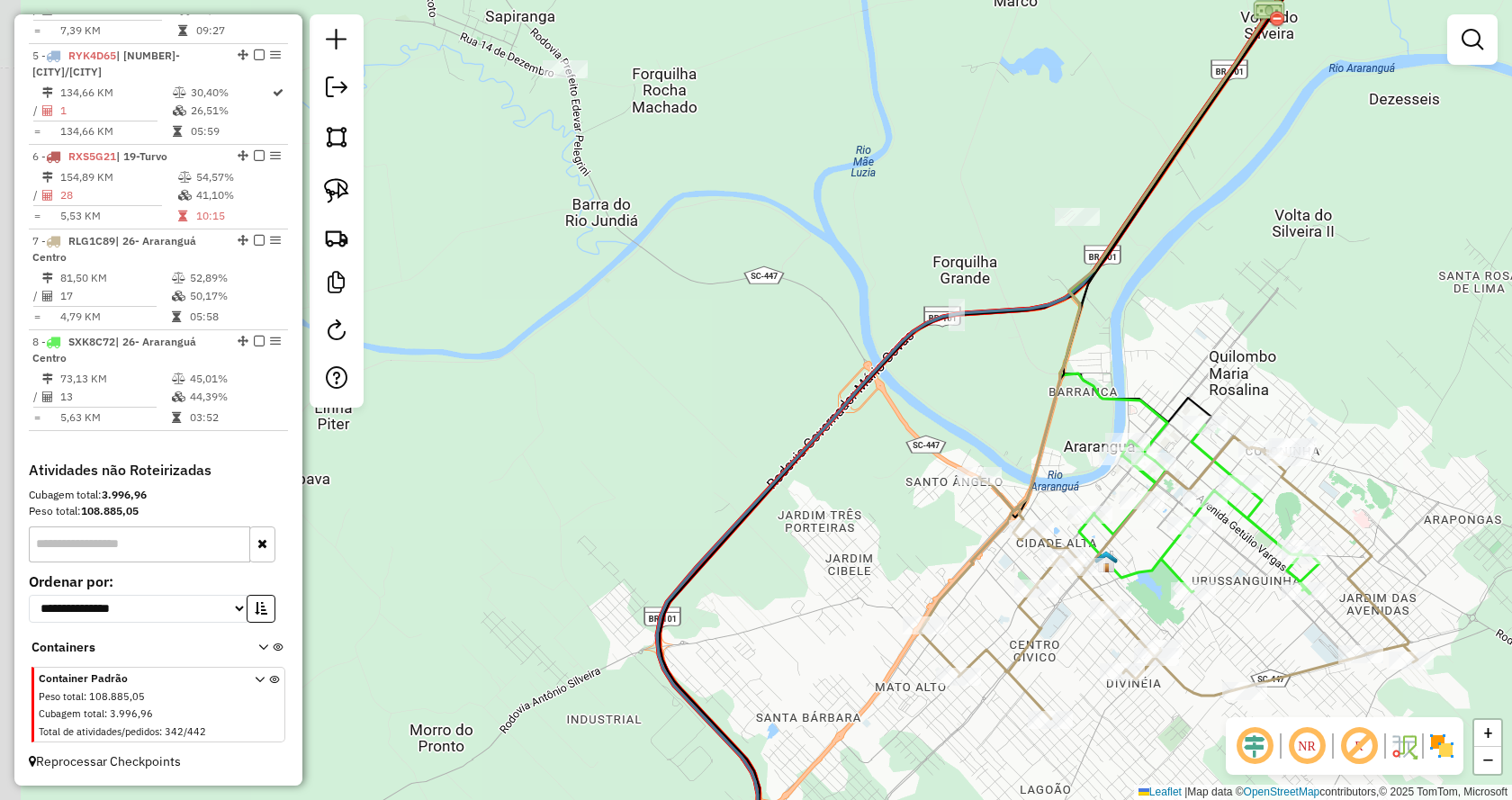 drag, startPoint x: 673, startPoint y: 234, endPoint x: 1181, endPoint y: 277, distance: 509.8166 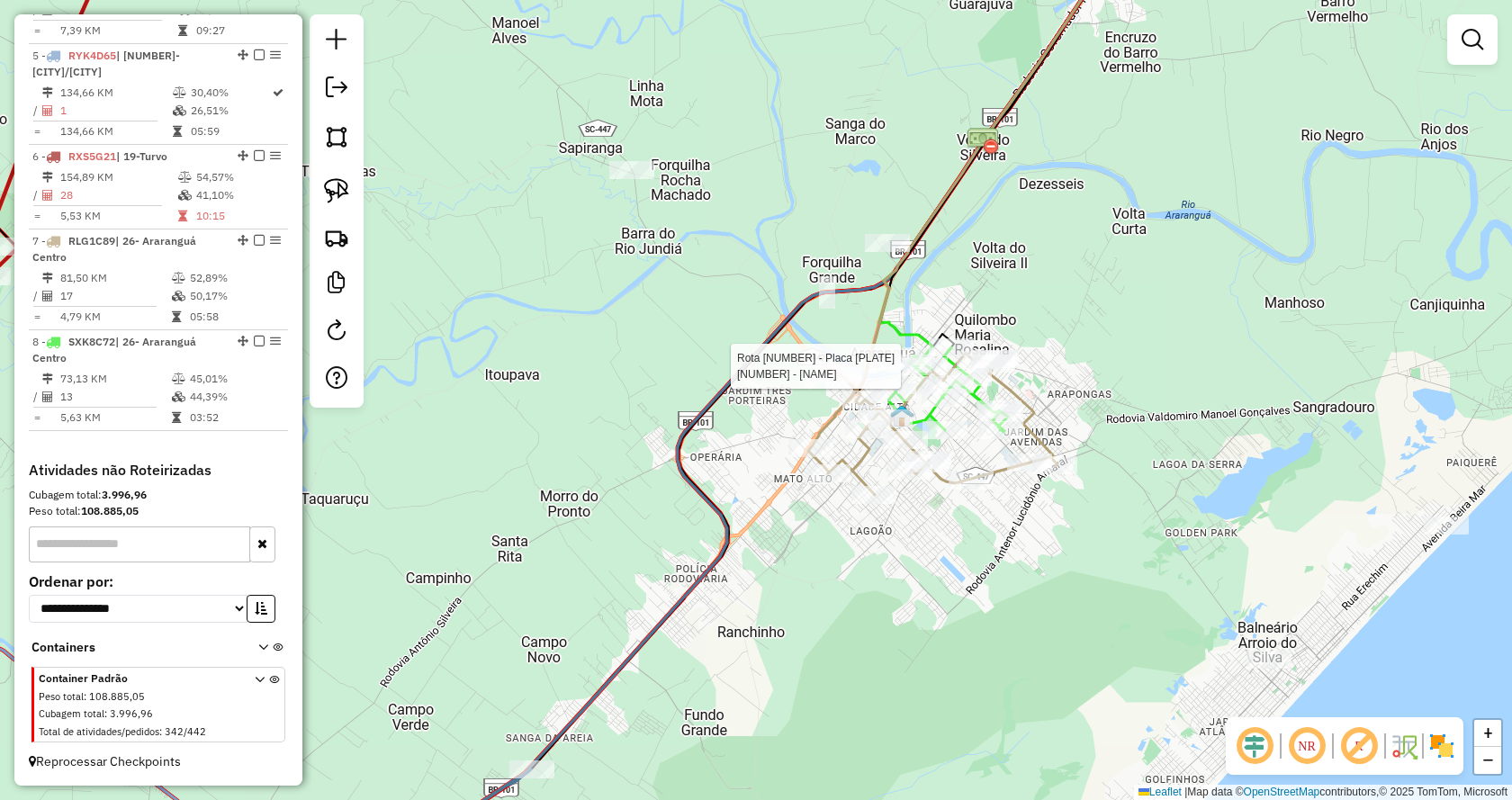 select on "*********" 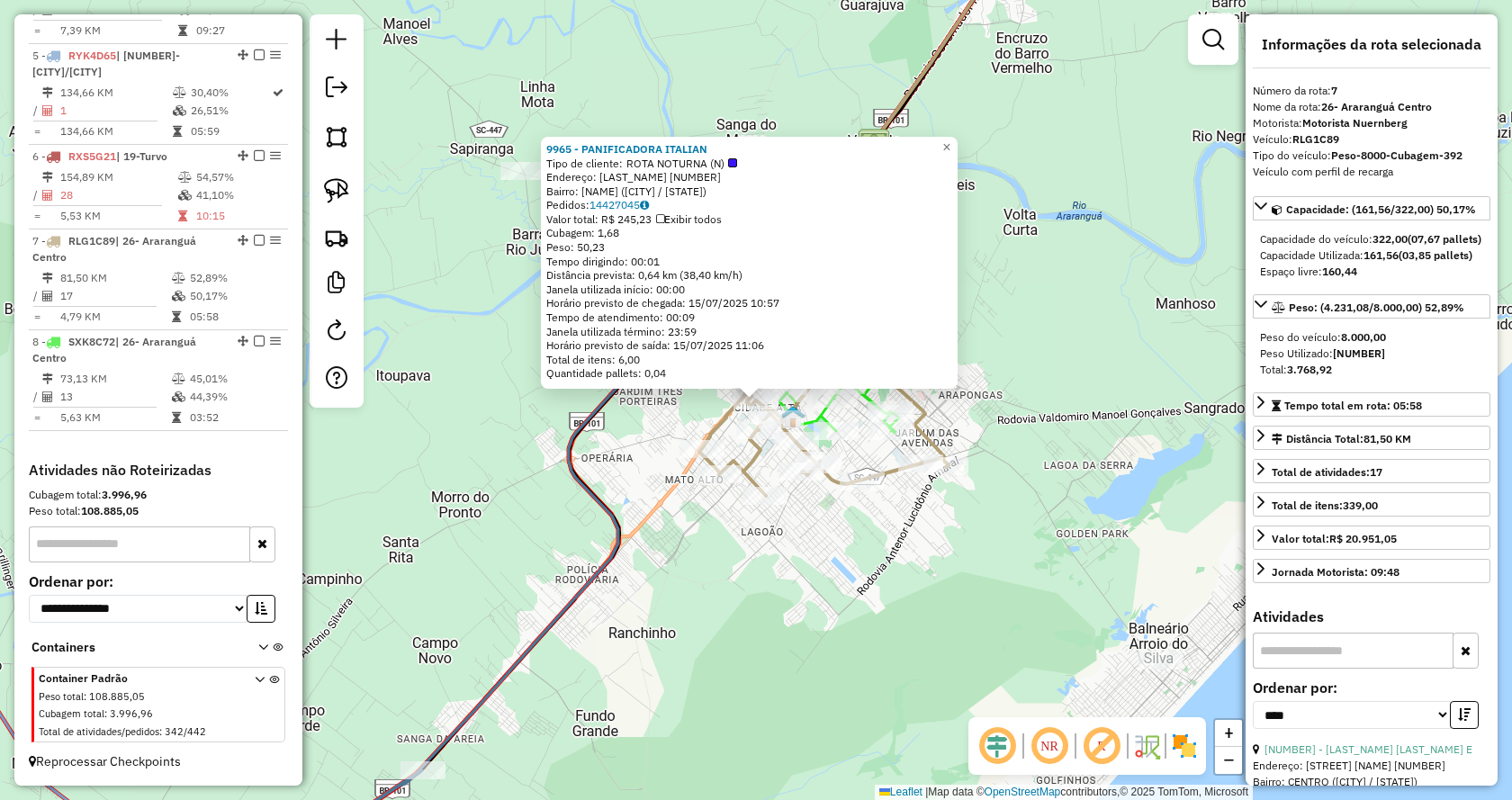 click on "9965 - PANIFICADORA ITALIAN  Tipo de cliente:   ROTA NOTURNA (N)   Endereço:  PRESIDENTE JOAO GOULART 136   Bairro: CIDADE ALTA (ARARANGUA / SC)   Pedidos:  14427045   Valor total: R$ 245,23   Exibir todos   Cubagem: 1,68  Peso: 50,23  Tempo dirigindo: 00:01   Distância prevista: 0,64 km (38,40 km/h)   Janela utilizada início: 00:00   Horário previsto de chegada: 15/07/2025 10:57   Tempo de atendimento: 00:09   Janela utilizada término: 23:59   Horário previsto de saída: 15/07/2025 11:06   Total de itens: 6,00   Quantidade pallets: 0,04  × Janela de atendimento Grade de atendimento Capacidade Transportadoras Veículos Cliente Pedidos  Rotas Selecione os dias de semana para filtrar as janelas de atendimento  Seg   Ter   Qua   Qui   Sex   Sáb   Dom  Informe o período da janela de atendimento: De: Até:  Filtrar exatamente a janela do cliente  Considerar janela de atendimento padrão  Selecione os dias de semana para filtrar as grades de atendimento  Seg   Ter   Qua   Qui   Sex   Sáb   Dom   De:  De:" 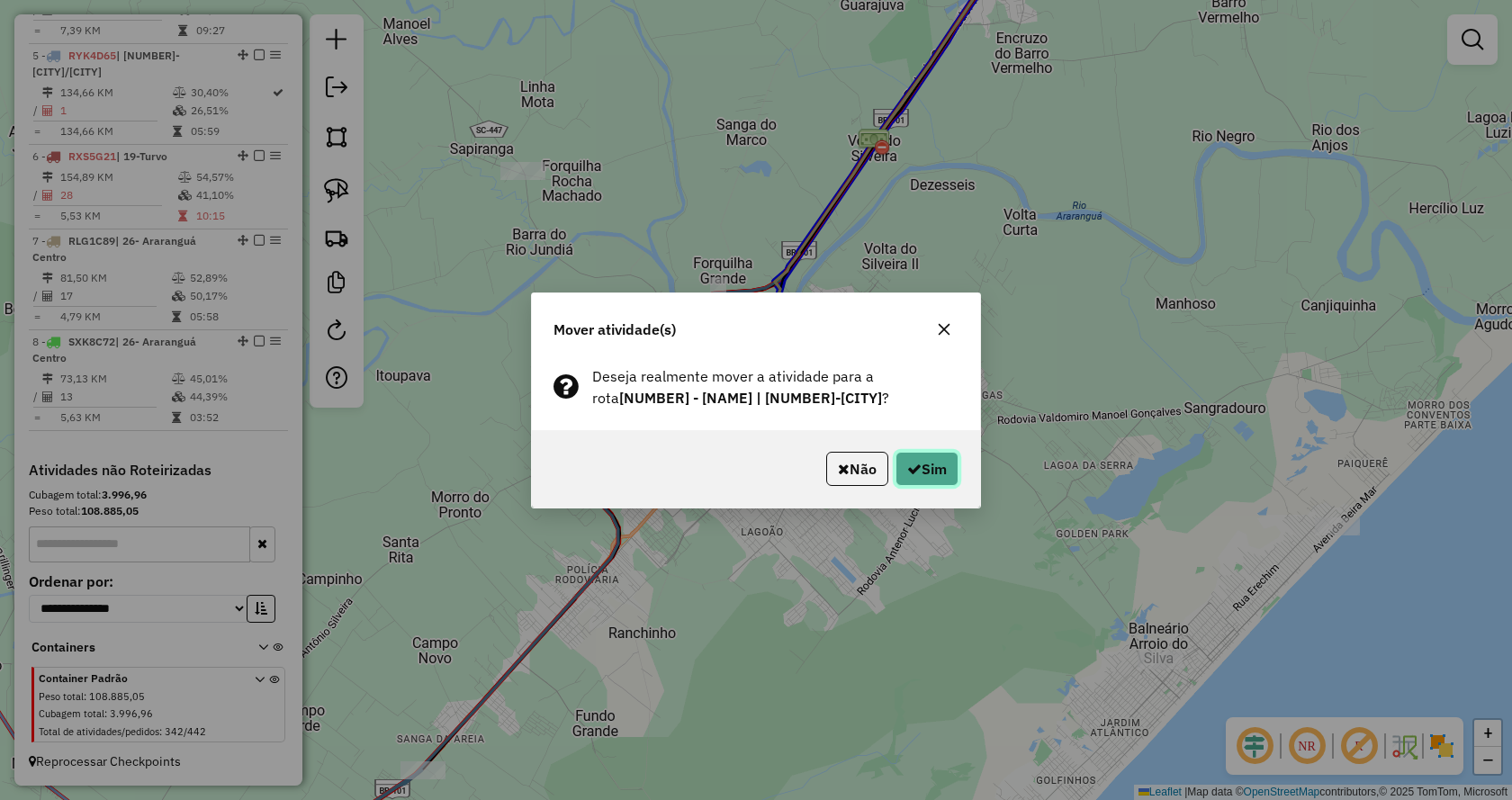 click on "Sim" 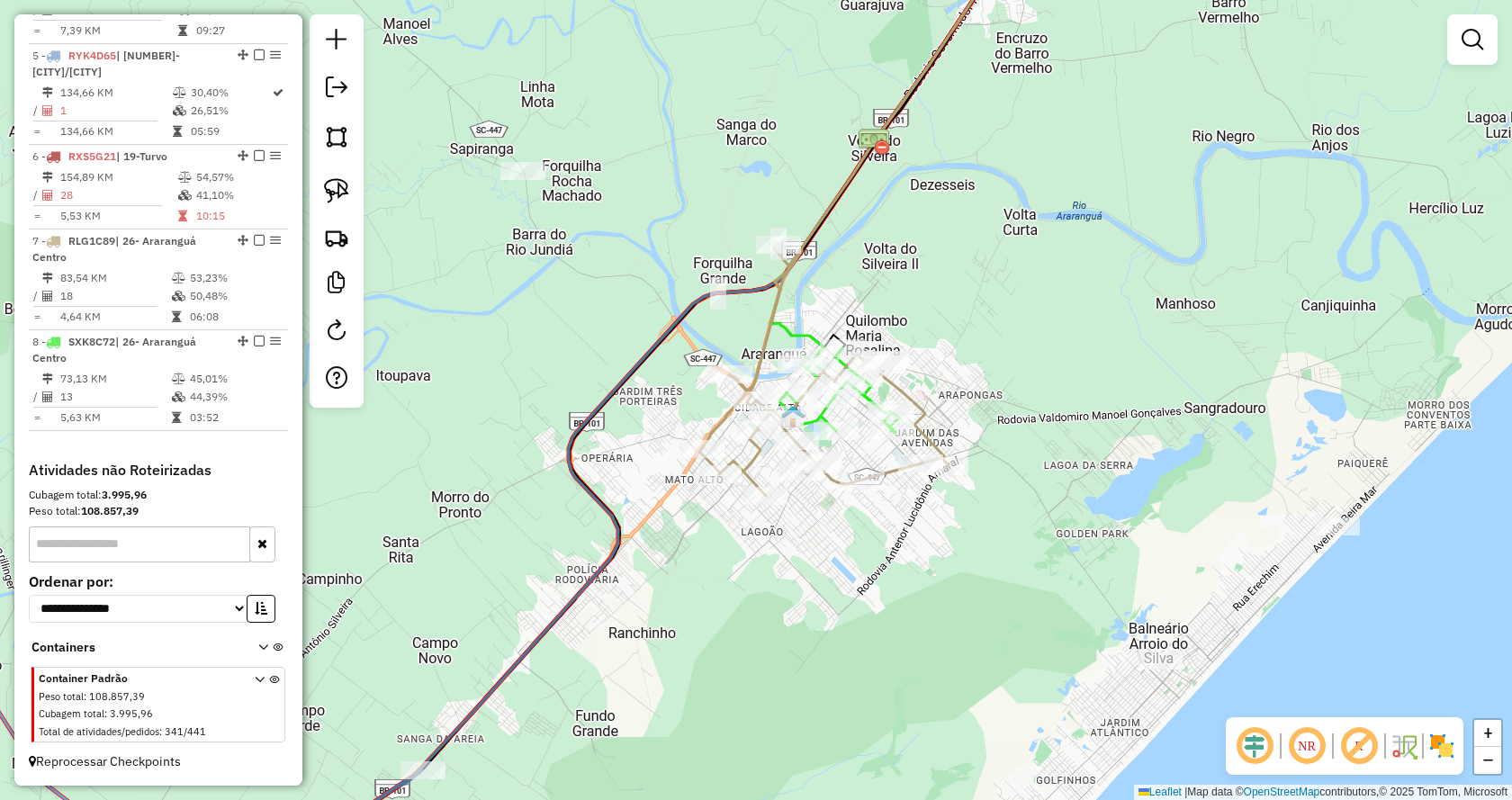 click 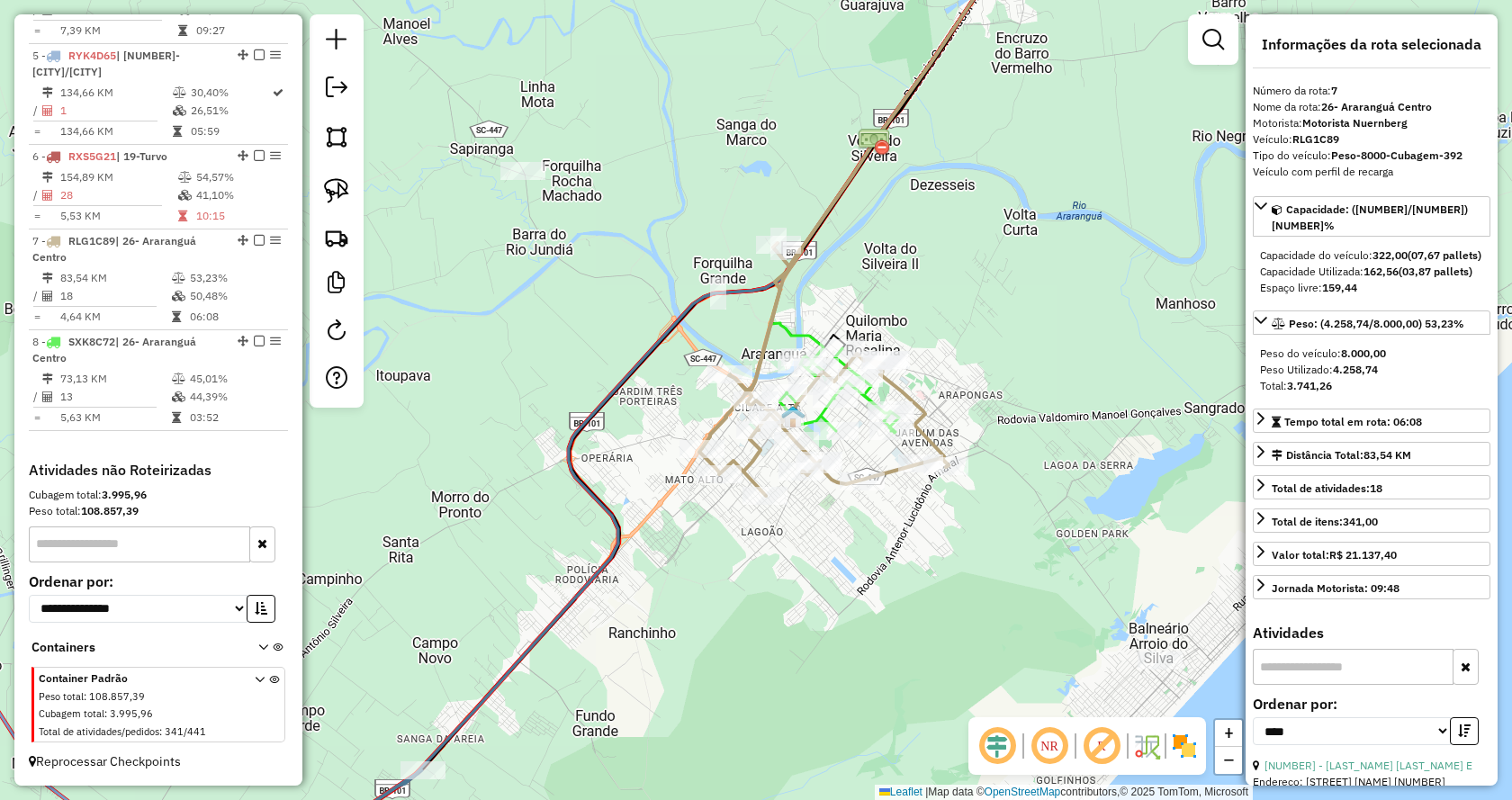 click on "Rota 7 - Placa RLG1C89  20684 - TOKA DA KANINANA Janela de atendimento Grade de atendimento Capacidade Transportadoras Veículos Cliente Pedidos  Rotas Selecione os dias de semana para filtrar as janelas de atendimento  Seg   Ter   Qua   Qui   Sex   Sáb   Dom  Informe o período da janela de atendimento: De: Até:  Filtrar exatamente a janela do cliente  Considerar janela de atendimento padrão  Selecione os dias de semana para filtrar as grades de atendimento  Seg   Ter   Qua   Qui   Sex   Sáb   Dom   Considerar clientes sem dia de atendimento cadastrado  Clientes fora do dia de atendimento selecionado Filtrar as atividades entre os valores definidos abaixo:  Peso mínimo:   Peso máximo:   Cubagem mínima:   Cubagem máxima:   De:   Até:  Filtrar as atividades entre o tempo de atendimento definido abaixo:  De:   Até:   Considerar capacidade total dos clientes não roteirizados Transportadora: Selecione um ou mais itens Tipo de veículo: Selecione um ou mais itens Veículo: Selecione um ou mais itens De:" 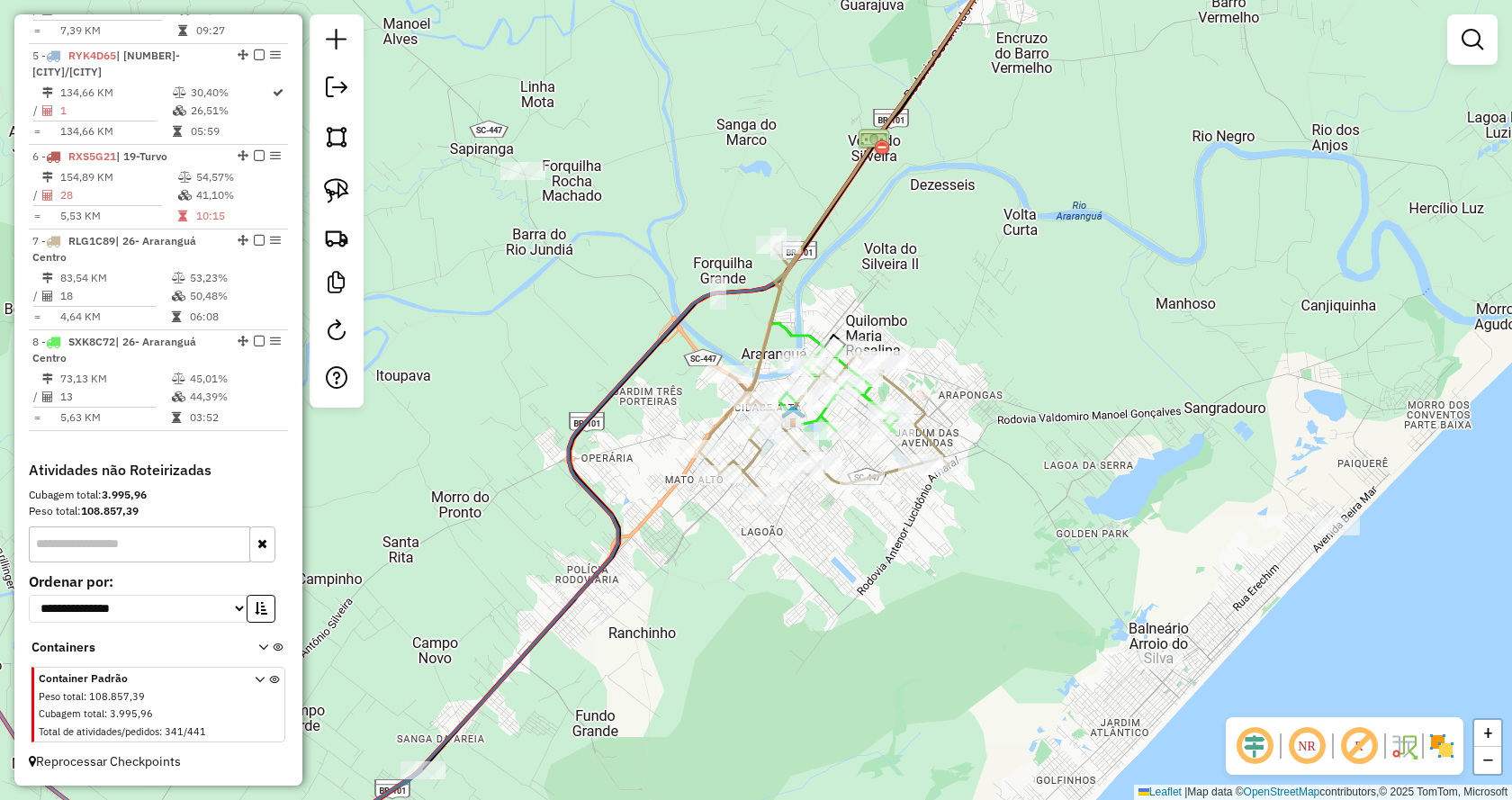 click on "Rota 7 - Placa RLG1C89  20684 - TOKA DA KANINANA Janela de atendimento Grade de atendimento Capacidade Transportadoras Veículos Cliente Pedidos  Rotas Selecione os dias de semana para filtrar as janelas de atendimento  Seg   Ter   Qua   Qui   Sex   Sáb   Dom  Informe o período da janela de atendimento: De: Até:  Filtrar exatamente a janela do cliente  Considerar janela de atendimento padrão  Selecione os dias de semana para filtrar as grades de atendimento  Seg   Ter   Qua   Qui   Sex   Sáb   Dom   Considerar clientes sem dia de atendimento cadastrado  Clientes fora do dia de atendimento selecionado Filtrar as atividades entre os valores definidos abaixo:  Peso mínimo:   Peso máximo:   Cubagem mínima:   Cubagem máxima:   De:   Até:  Filtrar as atividades entre o tempo de atendimento definido abaixo:  De:   Até:   Considerar capacidade total dos clientes não roteirizados Transportadora: Selecione um ou mais itens Tipo de veículo: Selecione um ou mais itens Veículo: Selecione um ou mais itens De:" 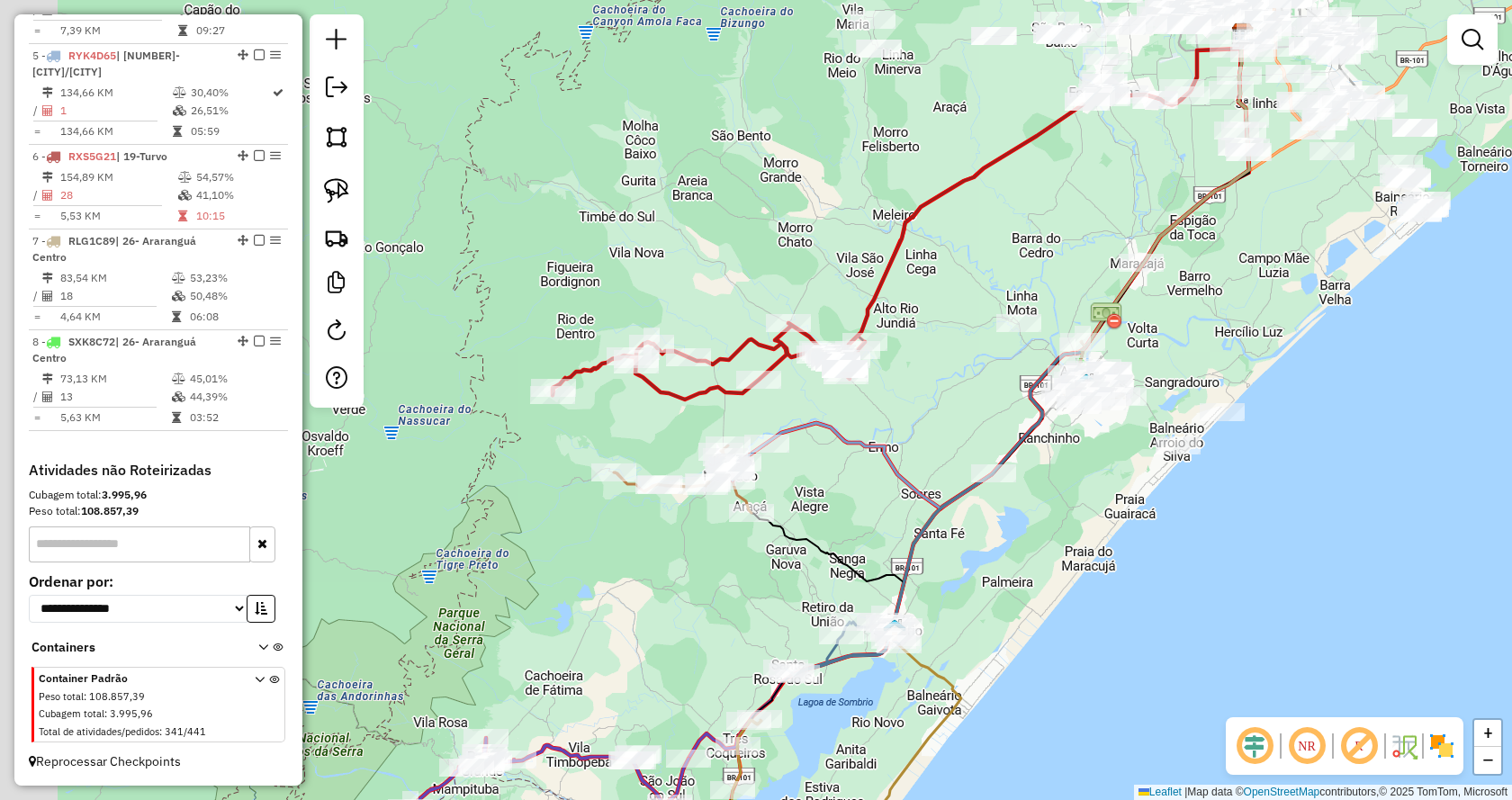 drag, startPoint x: 912, startPoint y: 273, endPoint x: 994, endPoint y: 371, distance: 127.78106 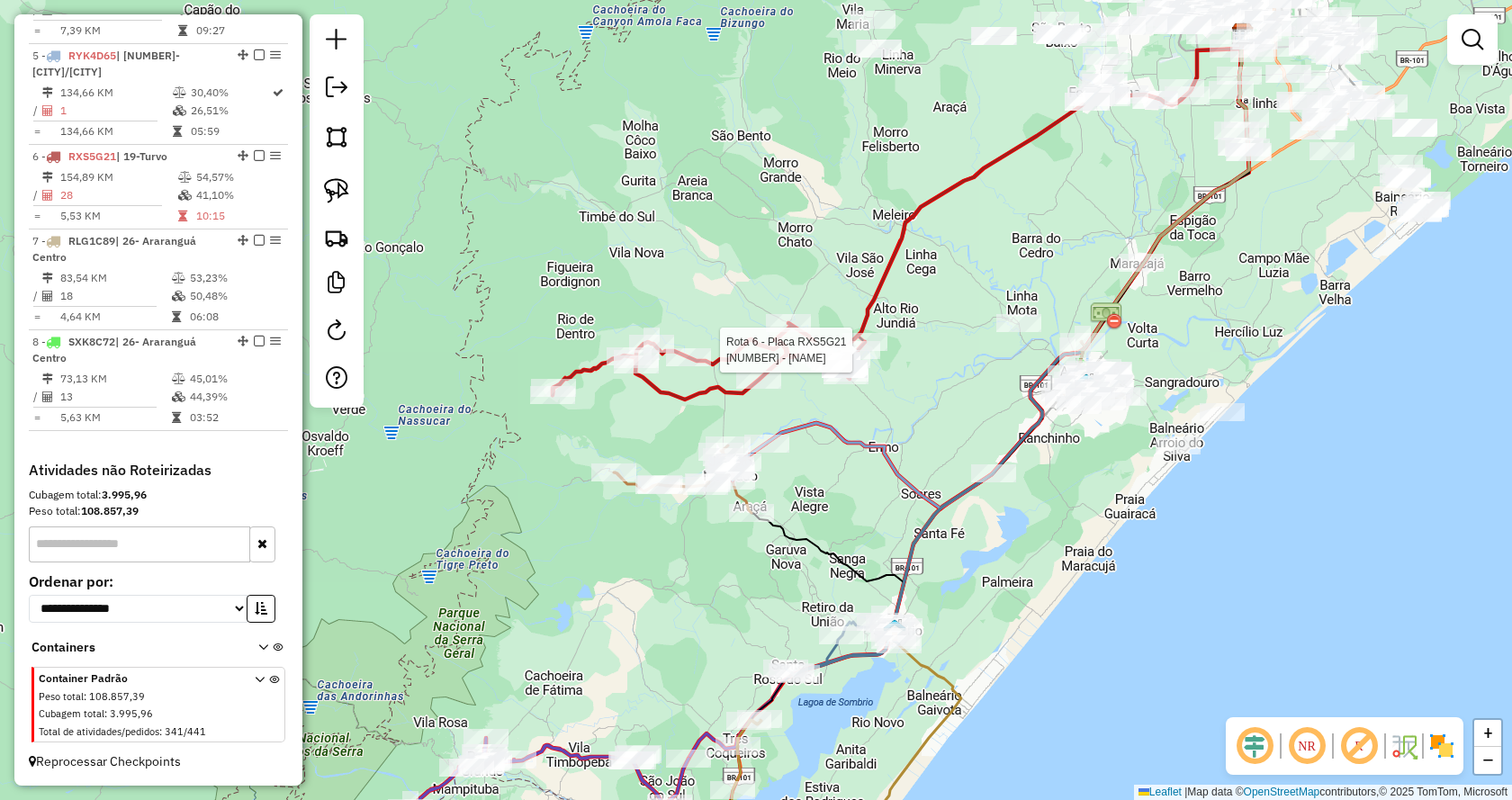 select on "*********" 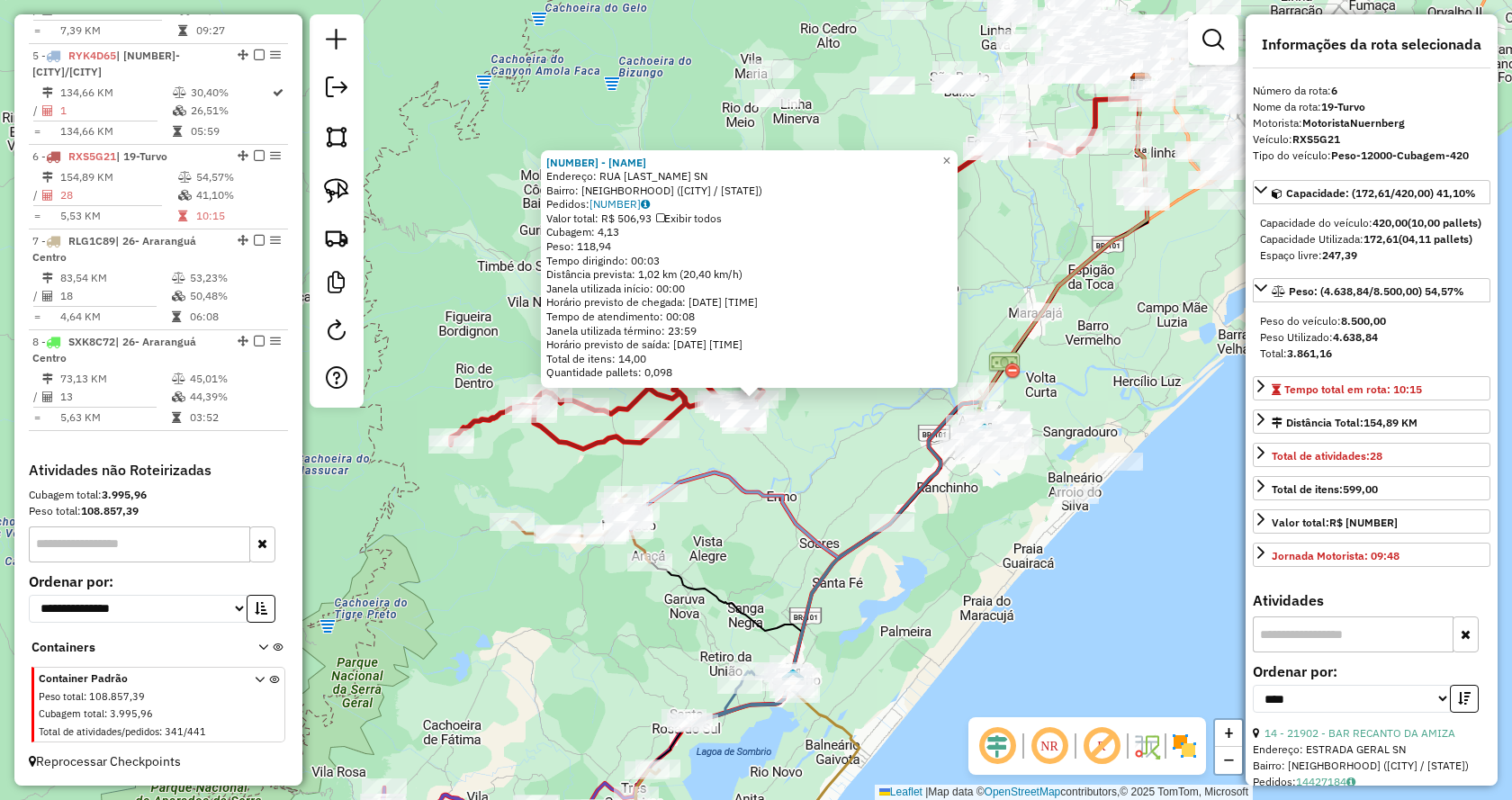 click on "19148 - PANIF GAUCHA  Endereço:  RUA JOSE ROBERTO TRICHES SN   Bairro: SAO LUIZ (TURVO / SC)   Pedidos:  14427237   Valor total: R$ 506,93   Exibir todos   Cubagem: 4,13  Peso: 118,94  Tempo dirigindo: 00:03   Distância prevista: 1,02 km (20,40 km/h)   Janela utilizada início: 00:00   Horário previsto de chegada: 15/07/2025 16:18   Tempo de atendimento: 00:08   Janela utilizada término: 23:59   Horário previsto de saída: 15/07/2025 16:26   Total de itens: 14,00   Quantidade pallets: 0,098  × Janela de atendimento Grade de atendimento Capacidade Transportadoras Veículos Cliente Pedidos  Rotas Selecione os dias de semana para filtrar as janelas de atendimento  Seg   Ter   Qua   Qui   Sex   Sáb   Dom  Informe o período da janela de atendimento: De: Até:  Filtrar exatamente a janela do cliente  Considerar janela de atendimento padrão  Selecione os dias de semana para filtrar as grades de atendimento  Seg   Ter   Qua   Qui   Sex   Sáb   Dom   Considerar clientes sem dia de atendimento cadastrado De:" 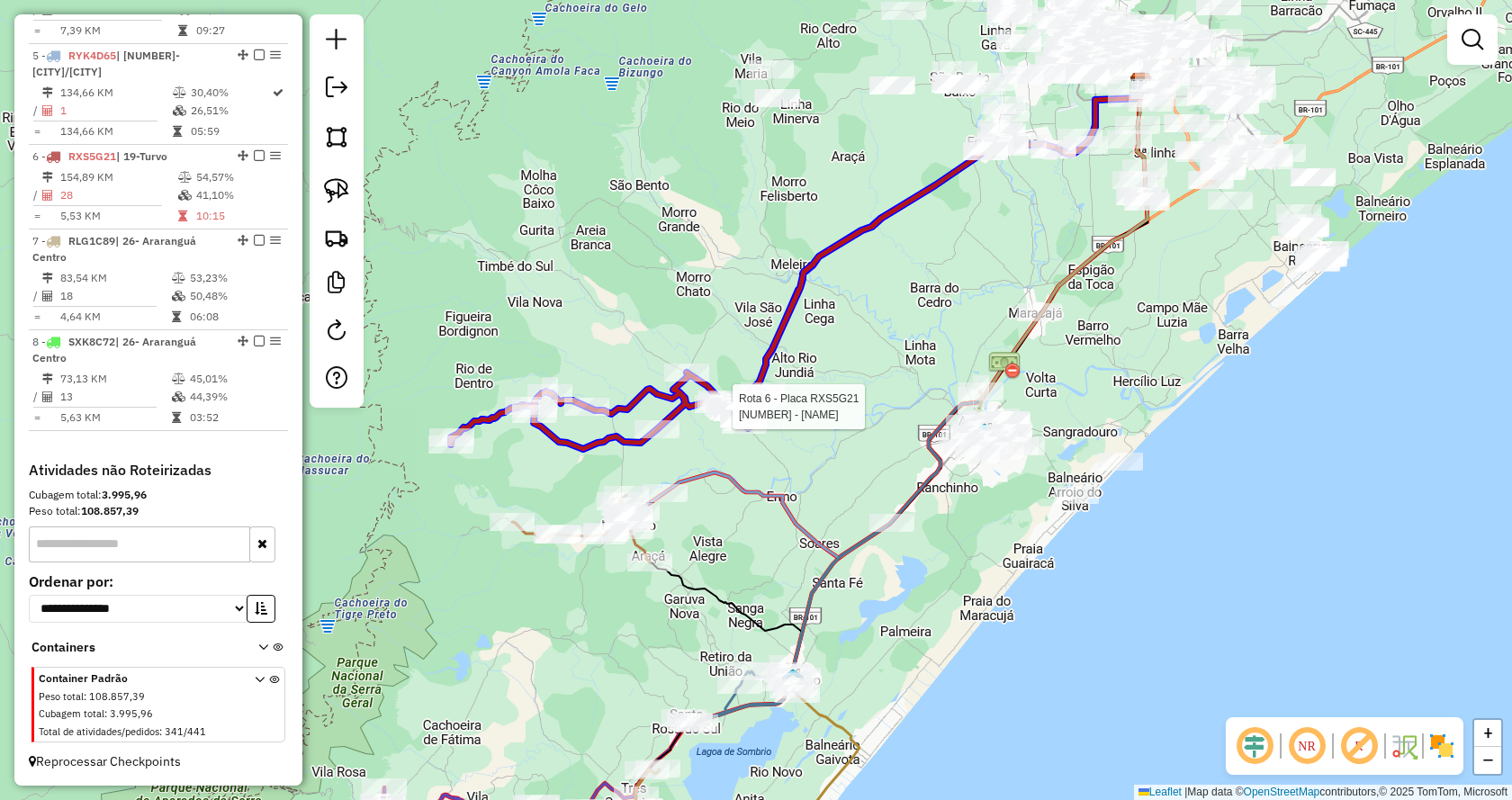 click 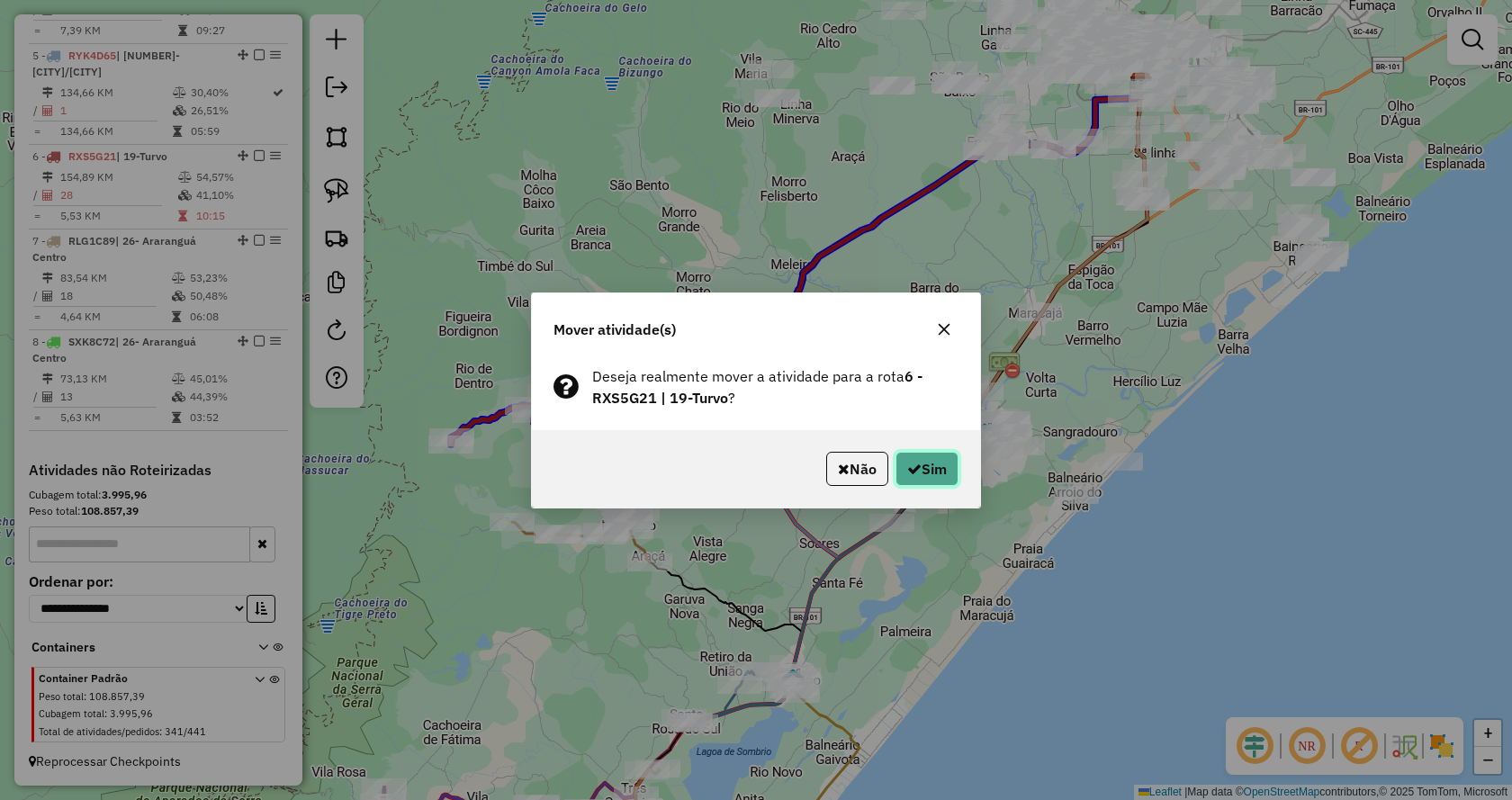 click on "Sim" 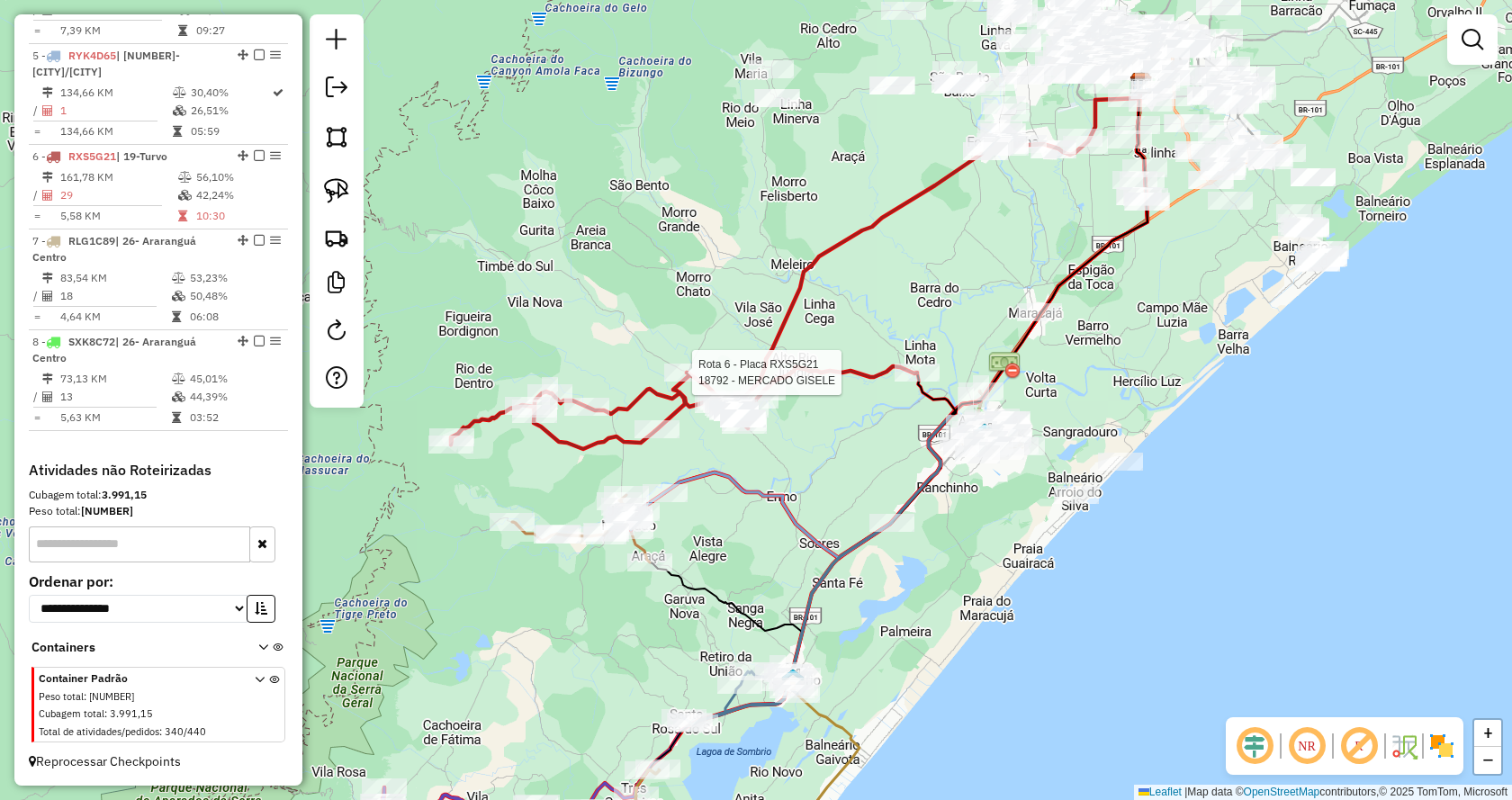 select on "*********" 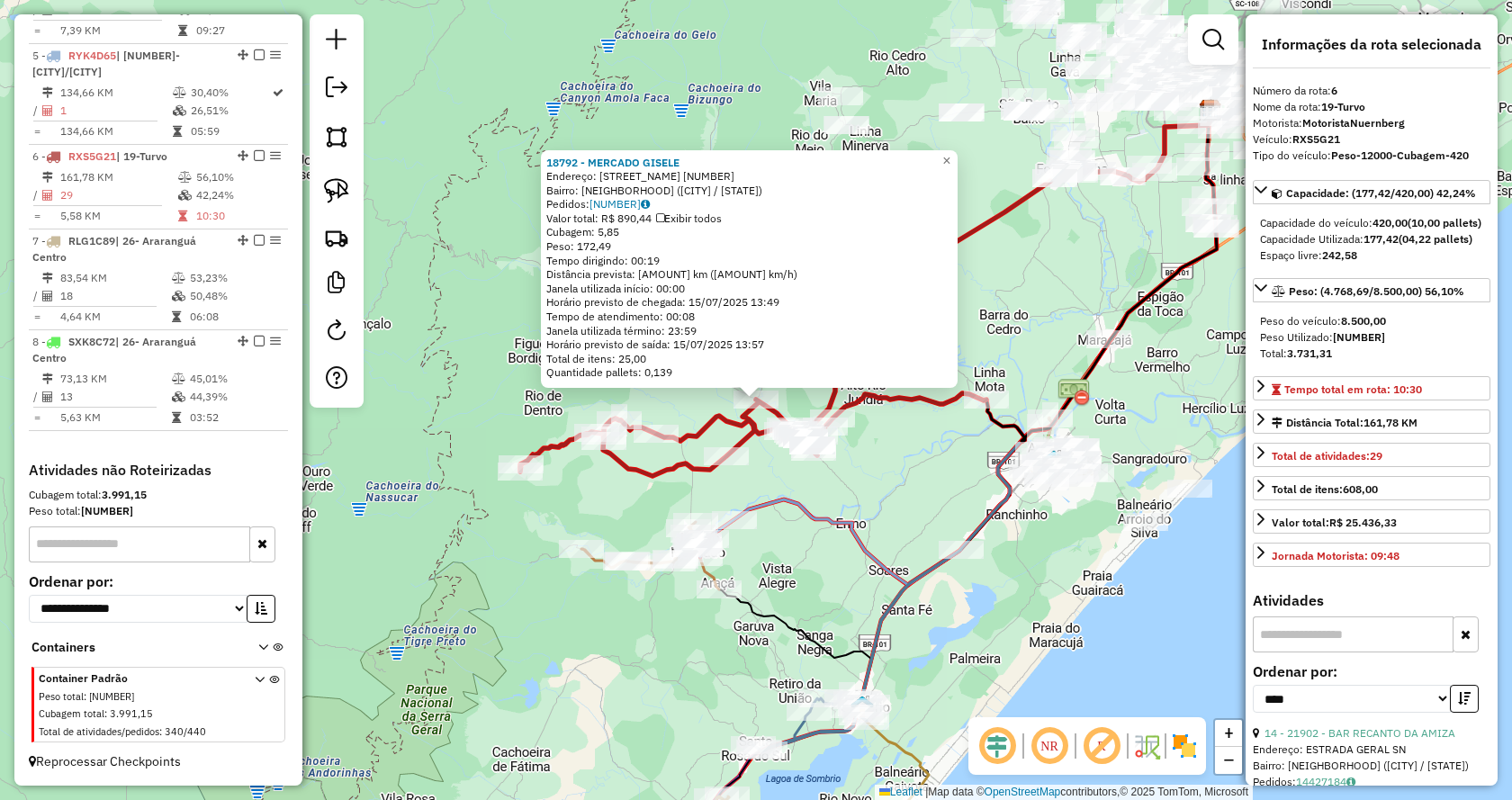 click on "18792 - MERCADO GISELE  Endereço:  SC 285 620   Bairro: LINHA CONTESSI (TURVO / SC)   Pedidos:  14427456   Valor total: R$ 890,44   Exibir todos   Cubagem: 5,85  Peso: 172,49  Tempo dirigindo: 00:19   Distância prevista: 10,635 km (33,58 km/h)   Janela utilizada início: 00:00   Horário previsto de chegada: 15/07/2025 13:49   Tempo de atendimento: 00:08   Janela utilizada término: 23:59   Horário previsto de saída: 15/07/2025 13:57   Total de itens: 25,00   Quantidade pallets: 0,139  × Janela de atendimento Grade de atendimento Capacidade Transportadoras Veículos Cliente Pedidos  Rotas Selecione os dias de semana para filtrar as janelas de atendimento  Seg   Ter   Qua   Qui   Sex   Sáb   Dom  Informe o período da janela de atendimento: De: Até:  Filtrar exatamente a janela do cliente  Considerar janela de atendimento padrão  Selecione os dias de semana para filtrar as grades de atendimento  Seg   Ter   Qua   Qui   Sex   Sáb   Dom   Considerar clientes sem dia de atendimento cadastrado  De:   De:" 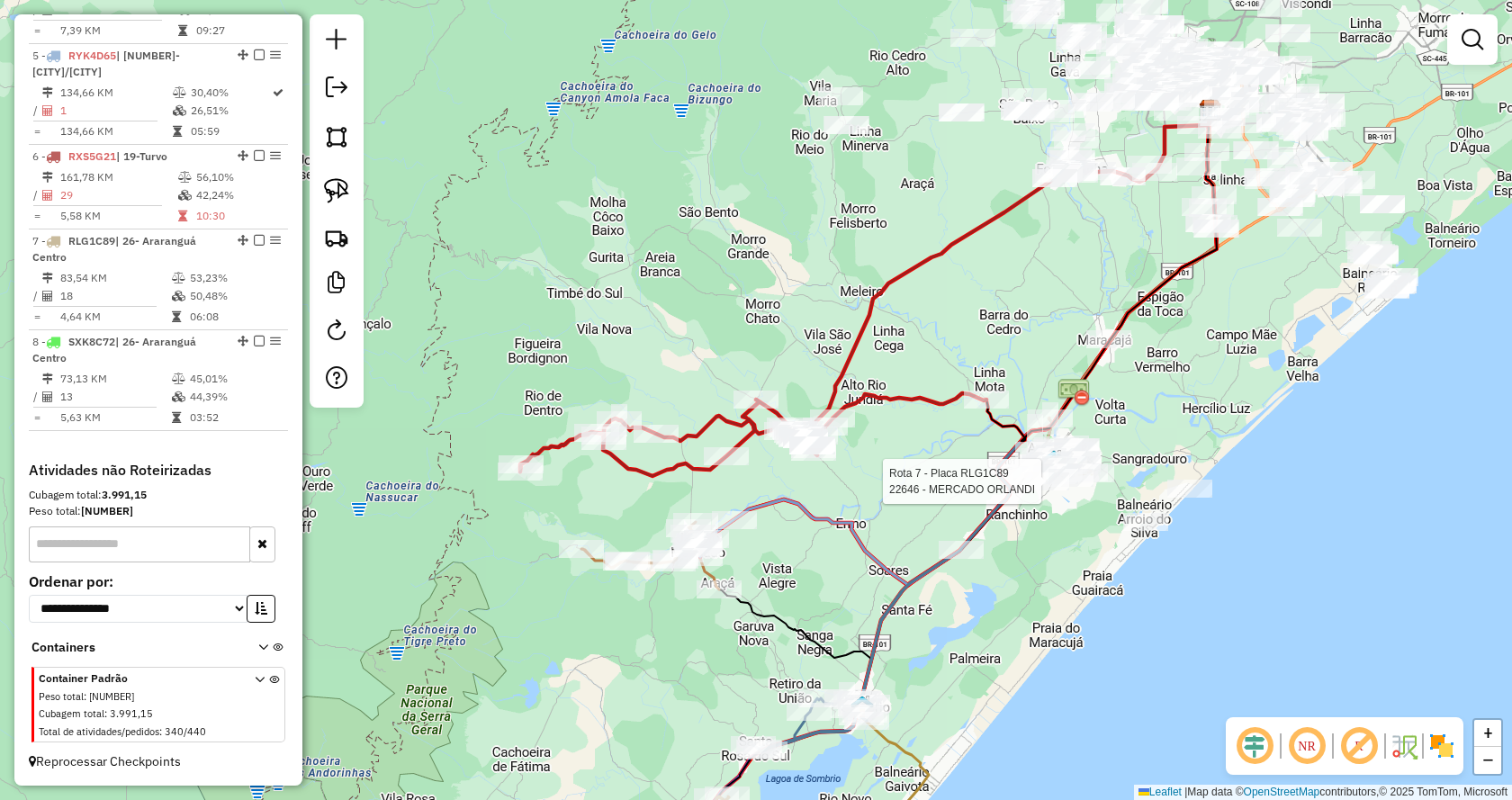 select on "*********" 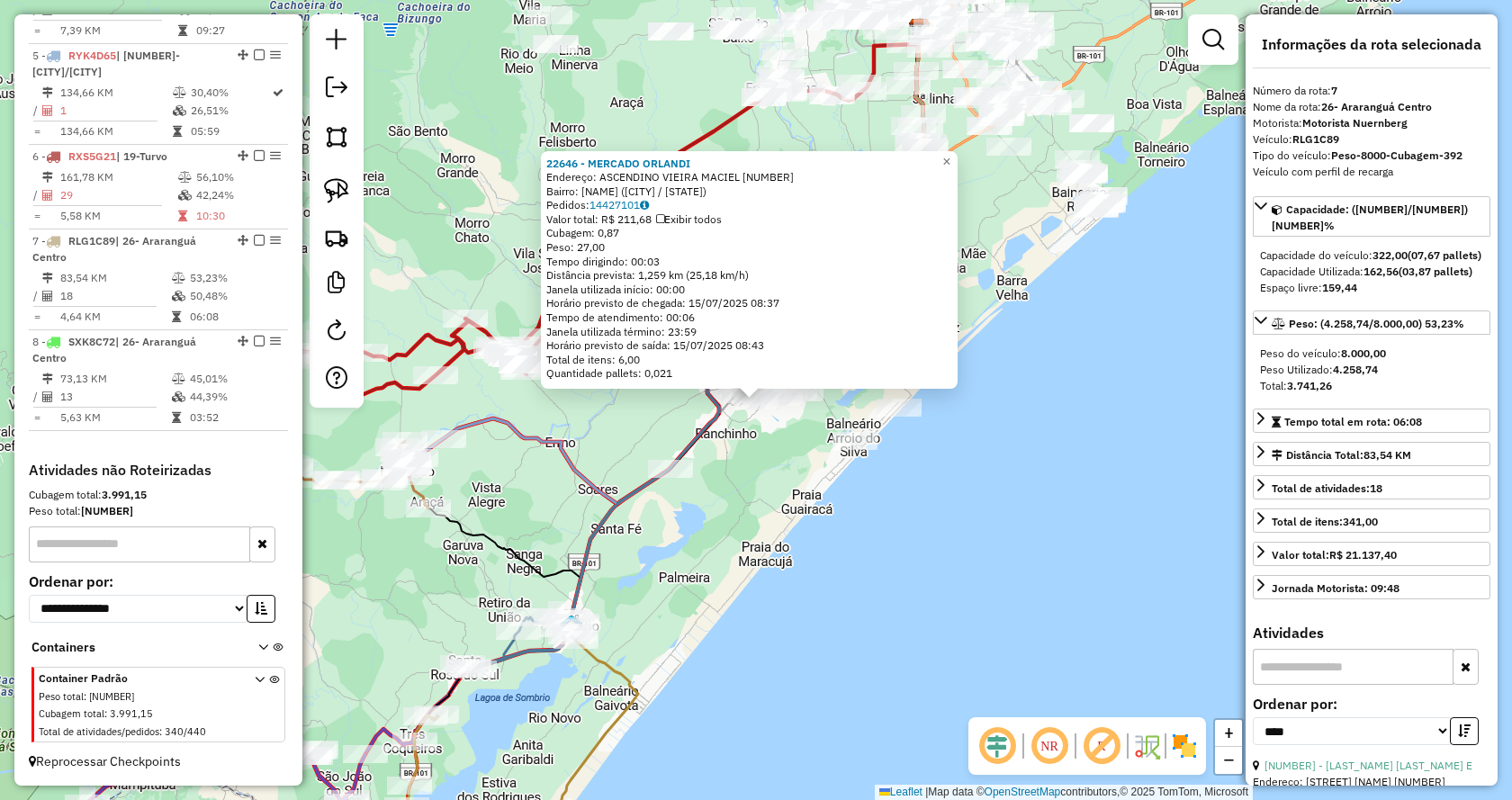 click on "22646 - MERCADO  ORLANDI  Endereço:  ASCENDINO VIEIRA MACIEL 334   Bairro: LAGOAO (ARARANGUA / SC)   Pedidos:  14427101   Valor total: R$ 211,68   Exibir todos   Cubagem: 0,87  Peso: 27,00  Tempo dirigindo: 00:03   Distância prevista: 1,259 km (25,18 km/h)   Janela utilizada início: 00:00   Horário previsto de chegada: 15/07/2025 08:37   Tempo de atendimento: 00:06   Janela utilizada término: 23:59   Horário previsto de saída: 15/07/2025 08:43   Total de itens: 6,00   Quantidade pallets: 0,021  × Janela de atendimento Grade de atendimento Capacidade Transportadoras Veículos Cliente Pedidos  Rotas Selecione os dias de semana para filtrar as janelas de atendimento  Seg   Ter   Qua   Qui   Sex   Sáb   Dom  Informe o período da janela de atendimento: De: Até:  Filtrar exatamente a janela do cliente  Considerar janela de atendimento padrão  Selecione os dias de semana para filtrar as grades de atendimento  Seg   Ter   Qua   Qui   Sex   Sáb   Dom   Considerar clientes sem dia de atendimento cadastrado" 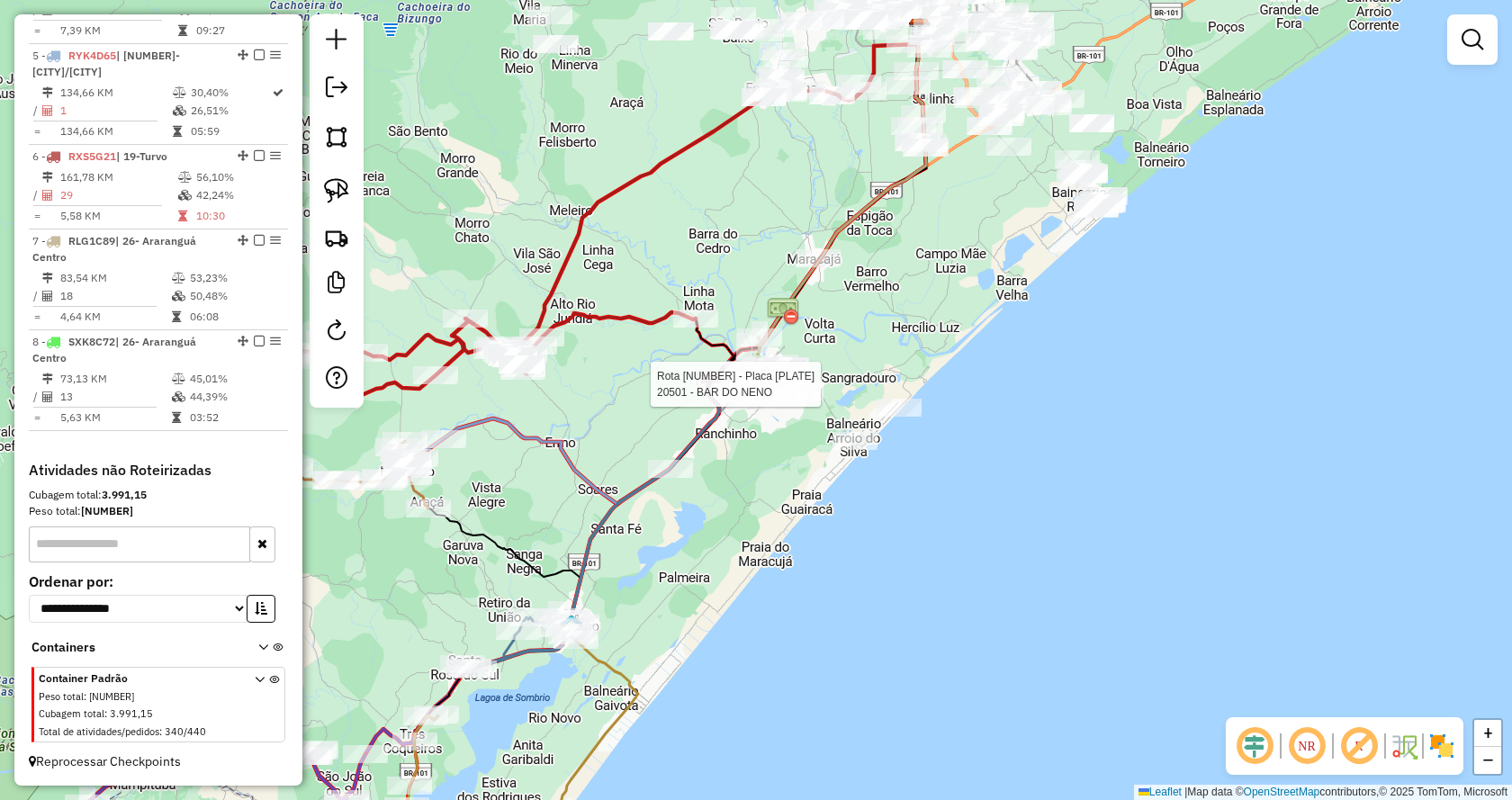 select on "*********" 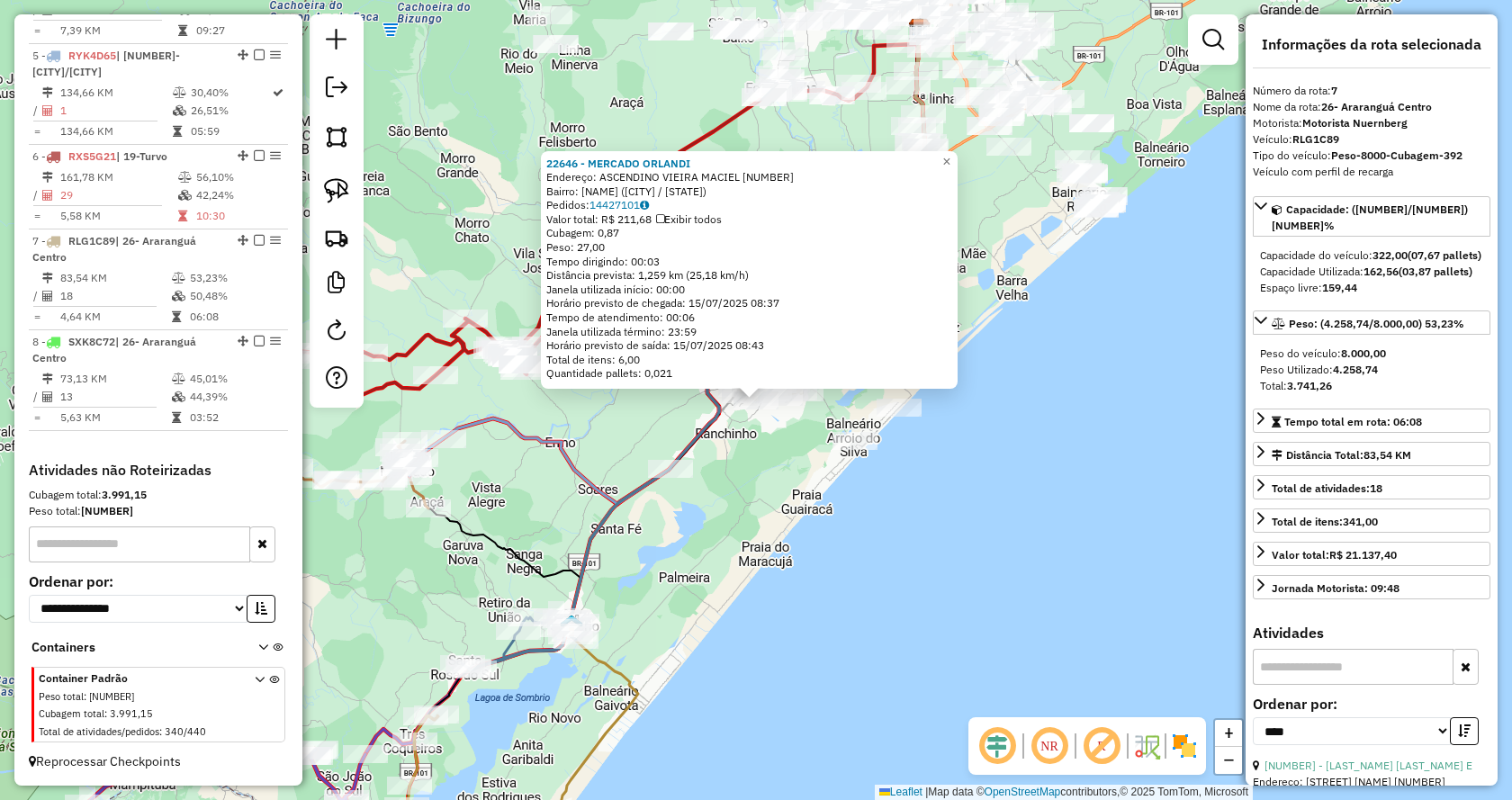 click 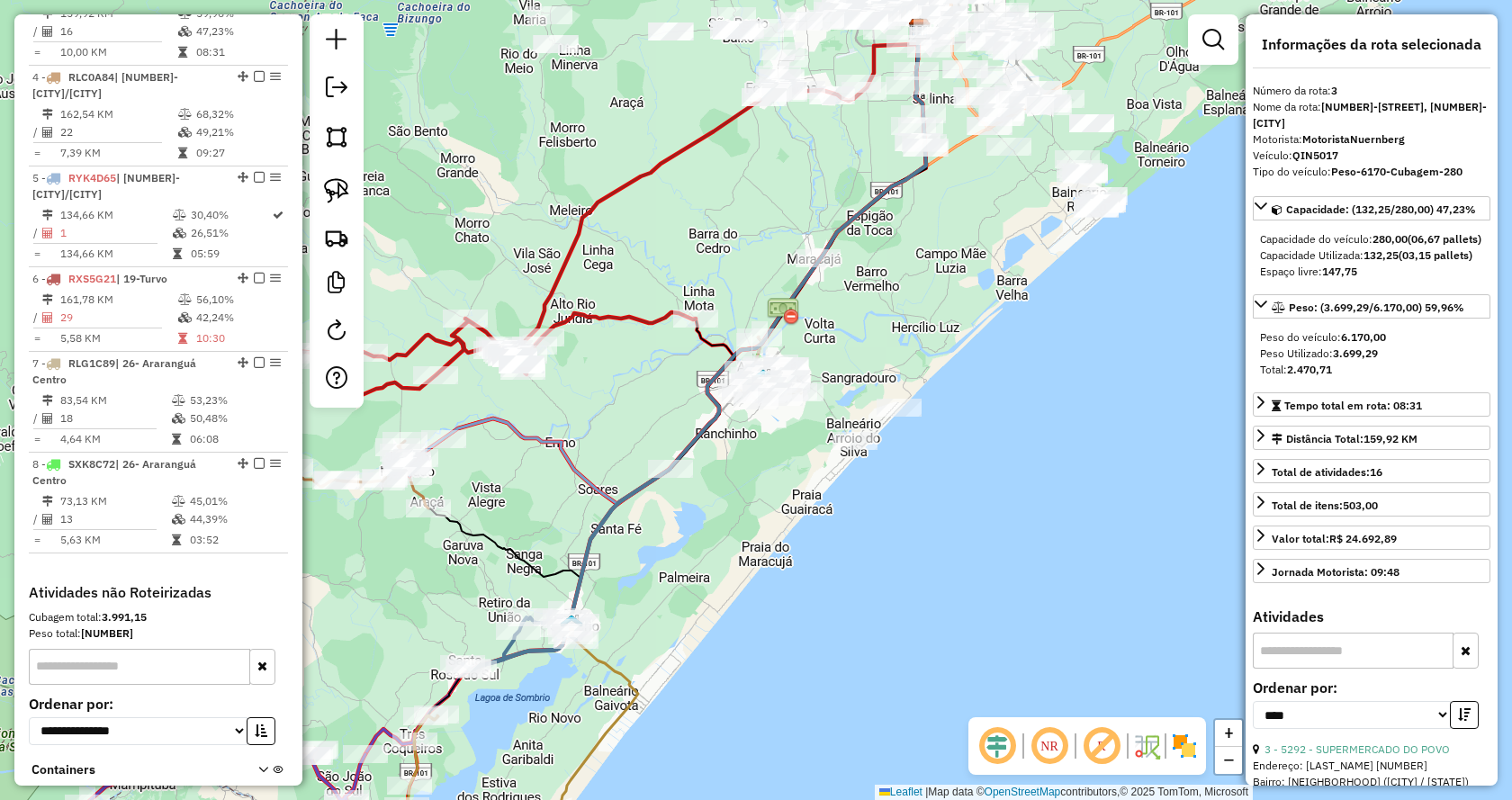 scroll, scrollTop: 963, scrollLeft: 0, axis: vertical 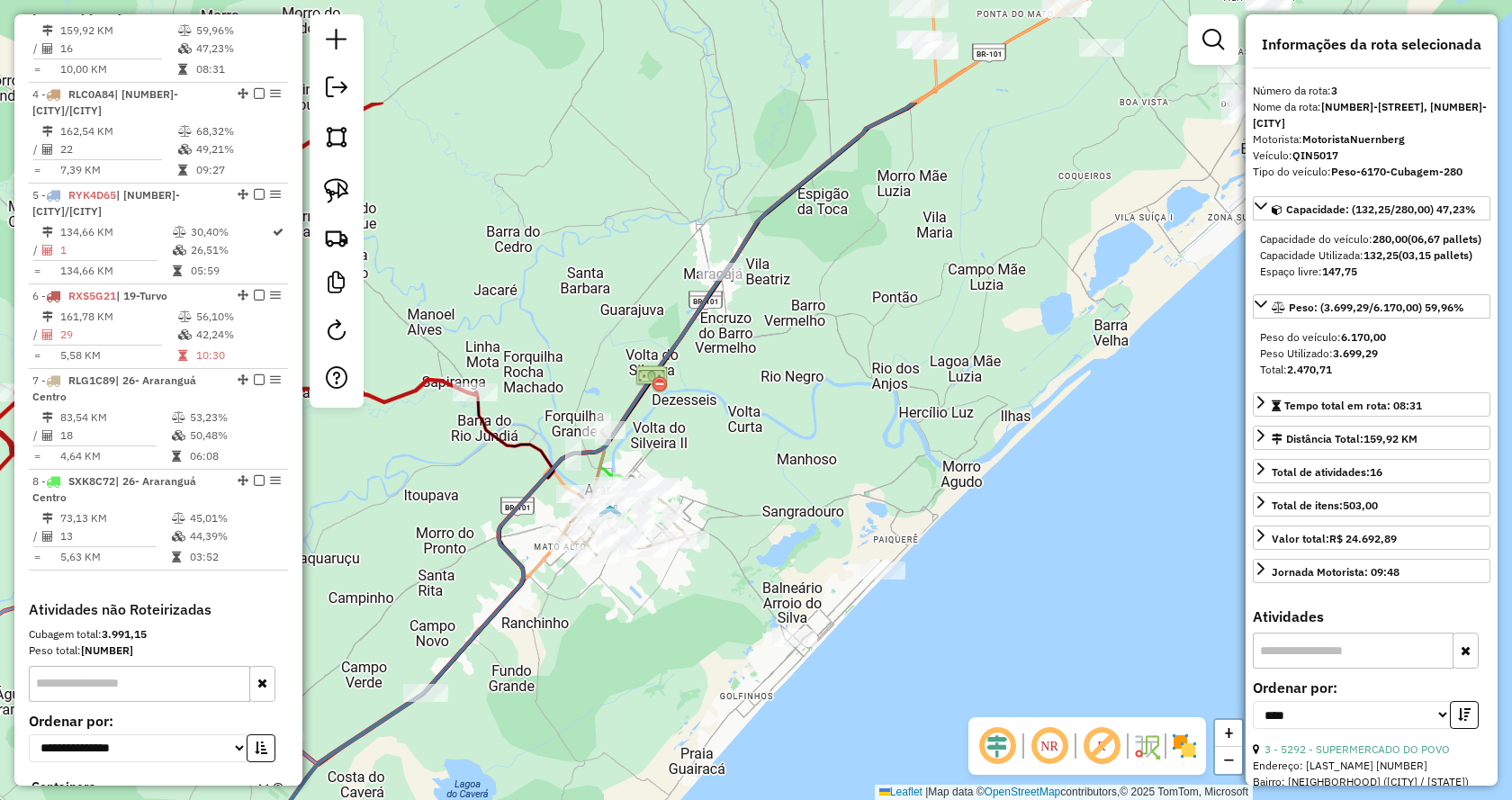 drag, startPoint x: 763, startPoint y: 78, endPoint x: 721, endPoint y: 274, distance: 200.44949 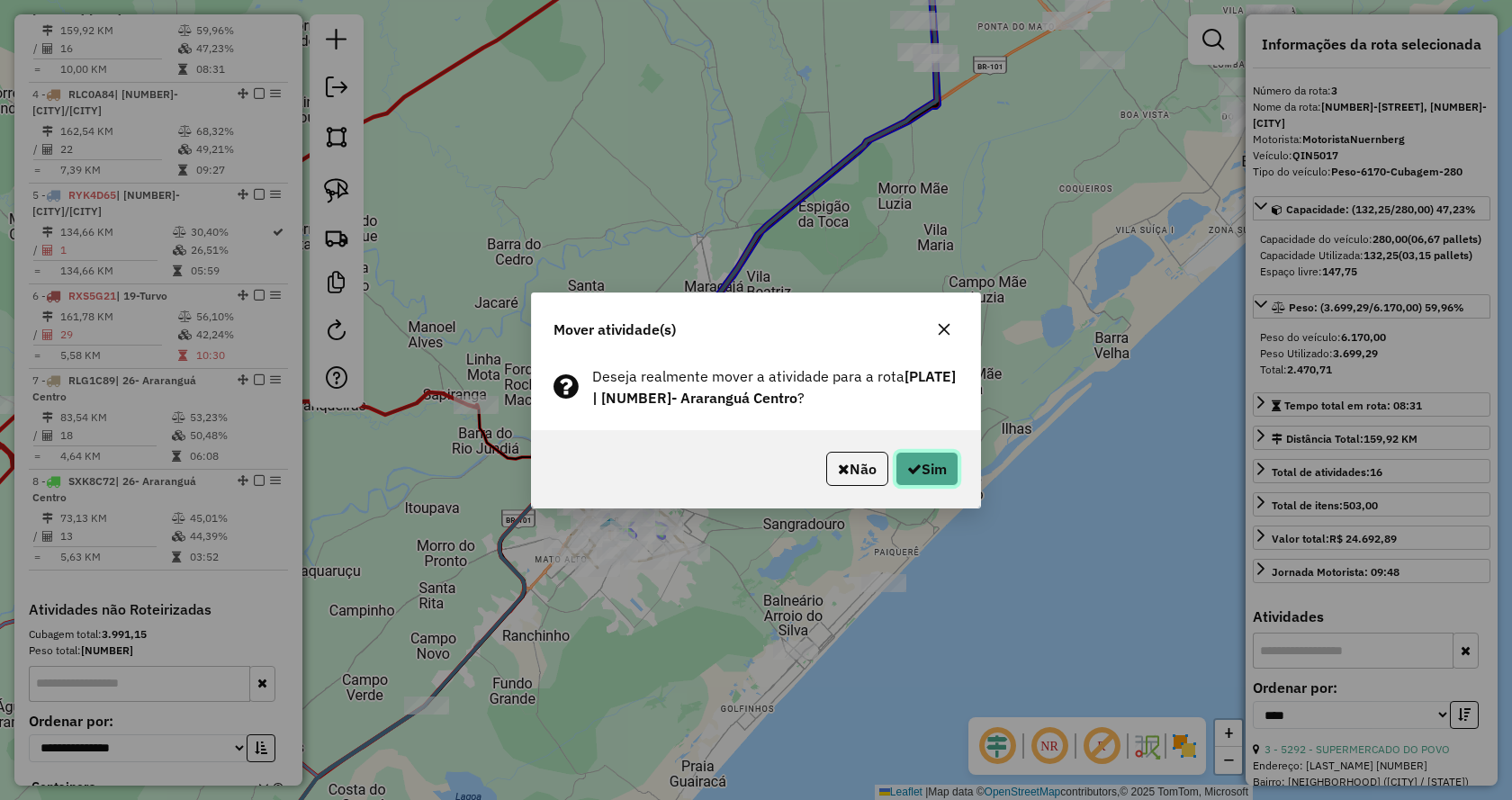 click on "Sim" 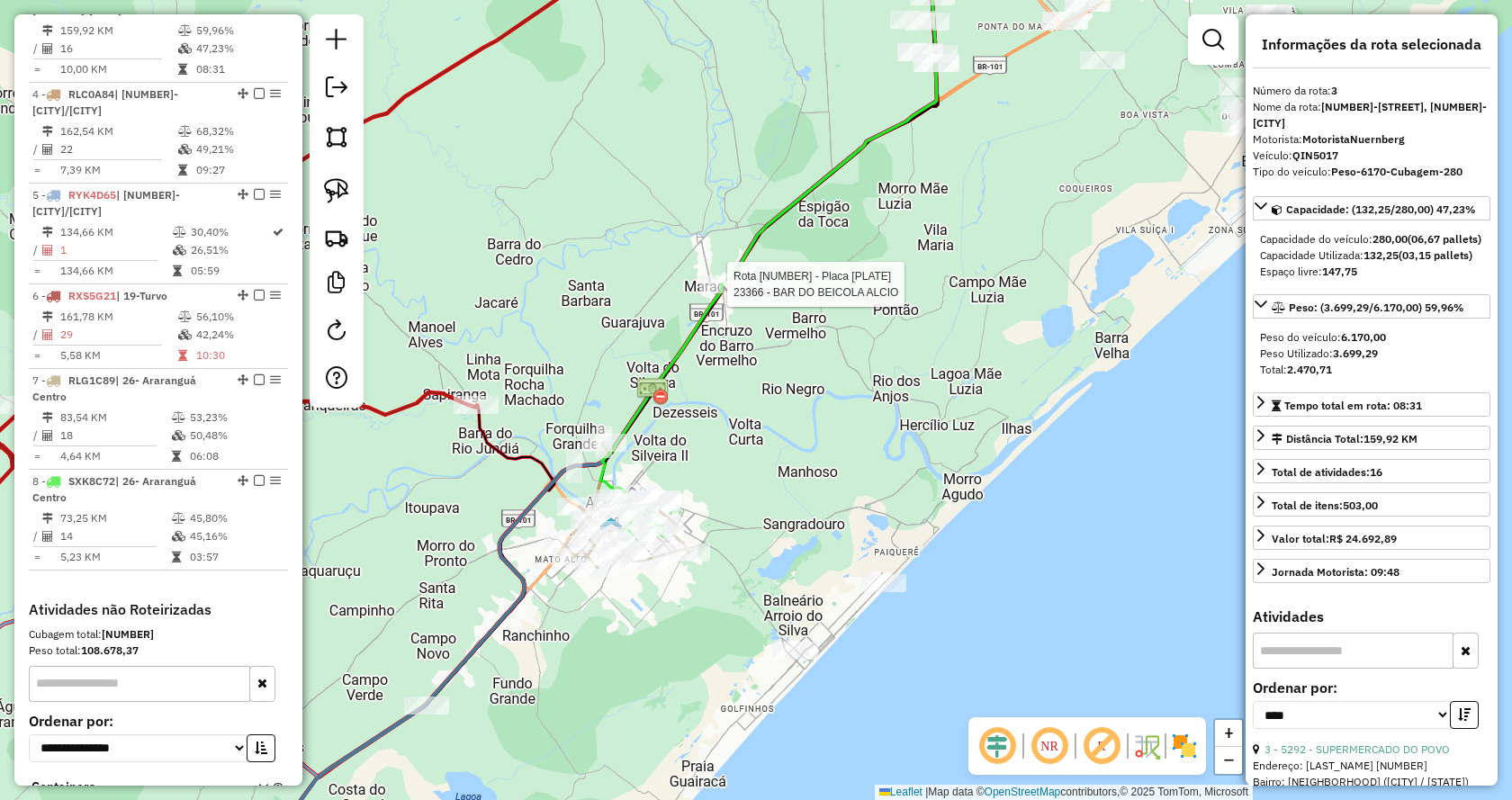 scroll, scrollTop: 1135, scrollLeft: 0, axis: vertical 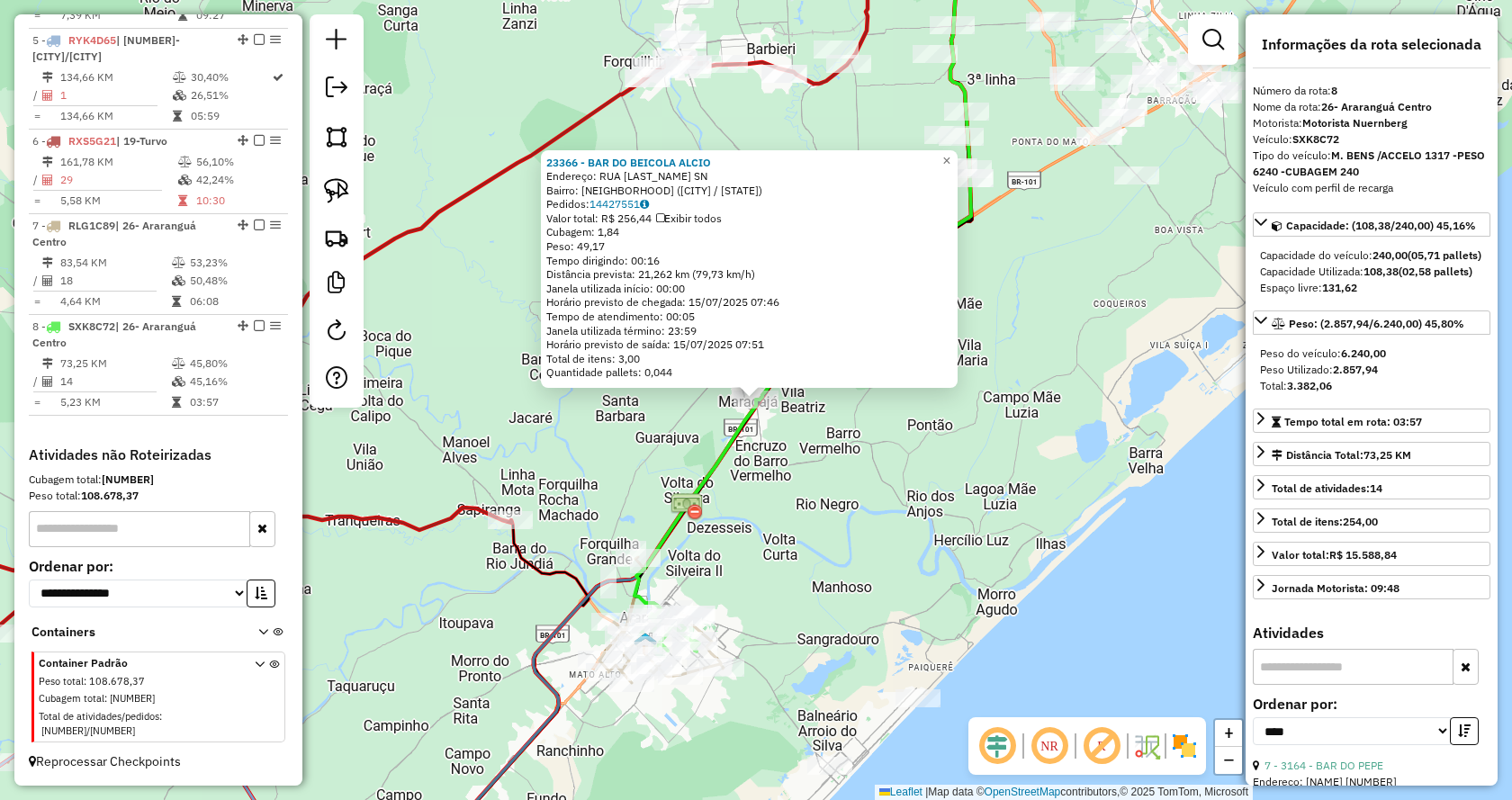 click on "23366 - BAR DO BEICOLA ALCIO  Endereço:  RUA EUFRAZIO AVELINO ROCHA SN   Bairro: CENTRO (MARACAJA / SC)   Pedidos:  14427551   Valor total: R$ 256,44   Exibir todos   Cubagem: 1,84  Peso: 49,17  Tempo dirigindo: 00:16   Distância prevista: 21,262 km (79,73 km/h)   Janela utilizada início: 00:00   Horário previsto de chegada: 15/07/2025 07:46   Tempo de atendimento: 00:05   Janela utilizada término: 23:59   Horário previsto de saída: 15/07/2025 07:51   Total de itens: 3,00   Quantidade pallets: 0,044  × Janela de atendimento Grade de atendimento Capacidade Transportadoras Veículos Cliente Pedidos  Rotas Selecione os dias de semana para filtrar as janelas de atendimento  Seg   Ter   Qua   Qui   Sex   Sáb   Dom  Informe o período da janela de atendimento: De: Até:  Filtrar exatamente a janela do cliente  Considerar janela de atendimento padrão  Selecione os dias de semana para filtrar as grades de atendimento  Seg   Ter   Qua   Qui   Sex   Sáb   Dom   Clientes fora do dia de atendimento selecionado" 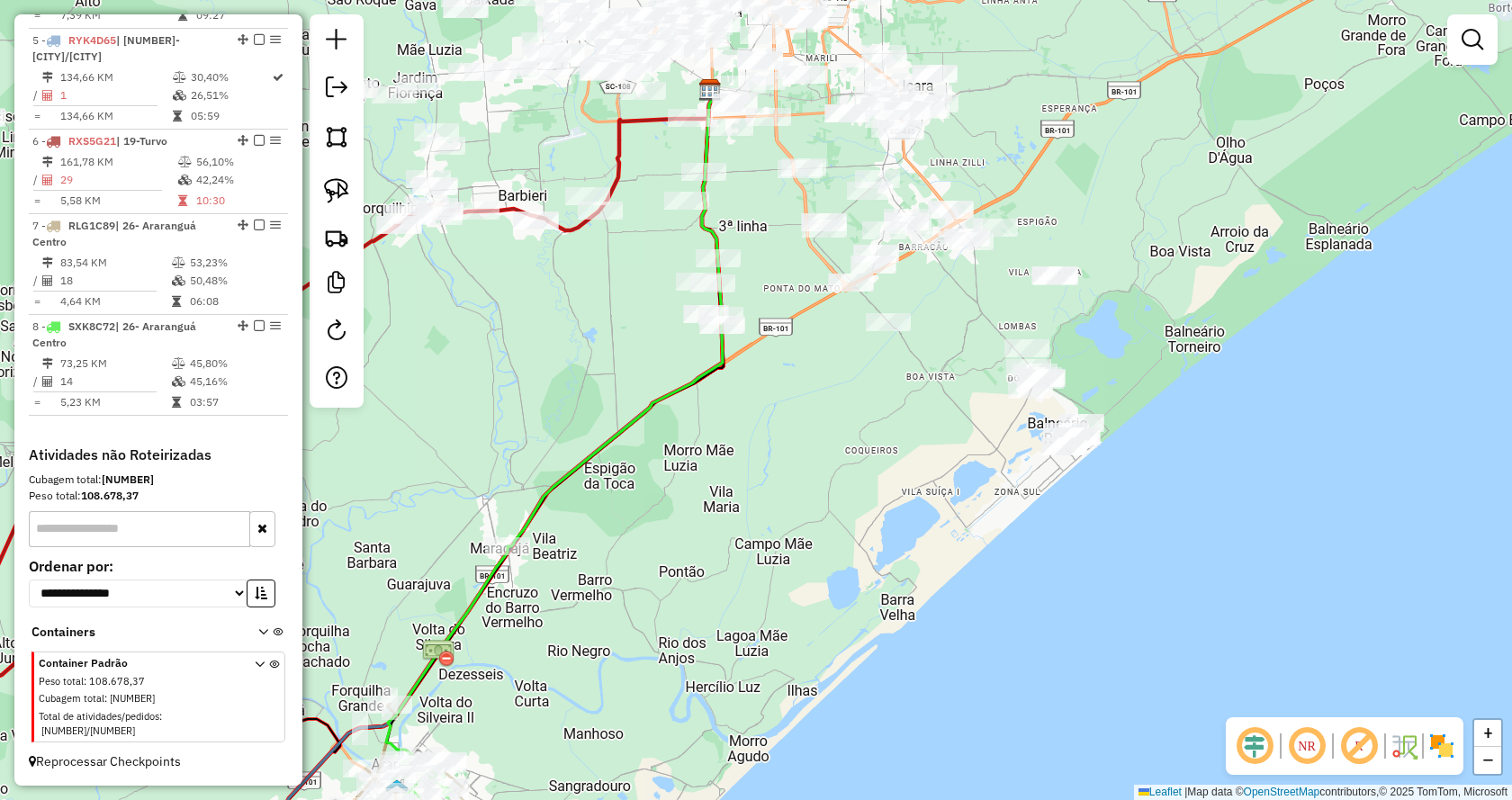 drag, startPoint x: 1192, startPoint y: 346, endPoint x: 1153, endPoint y: 336, distance: 40.26164 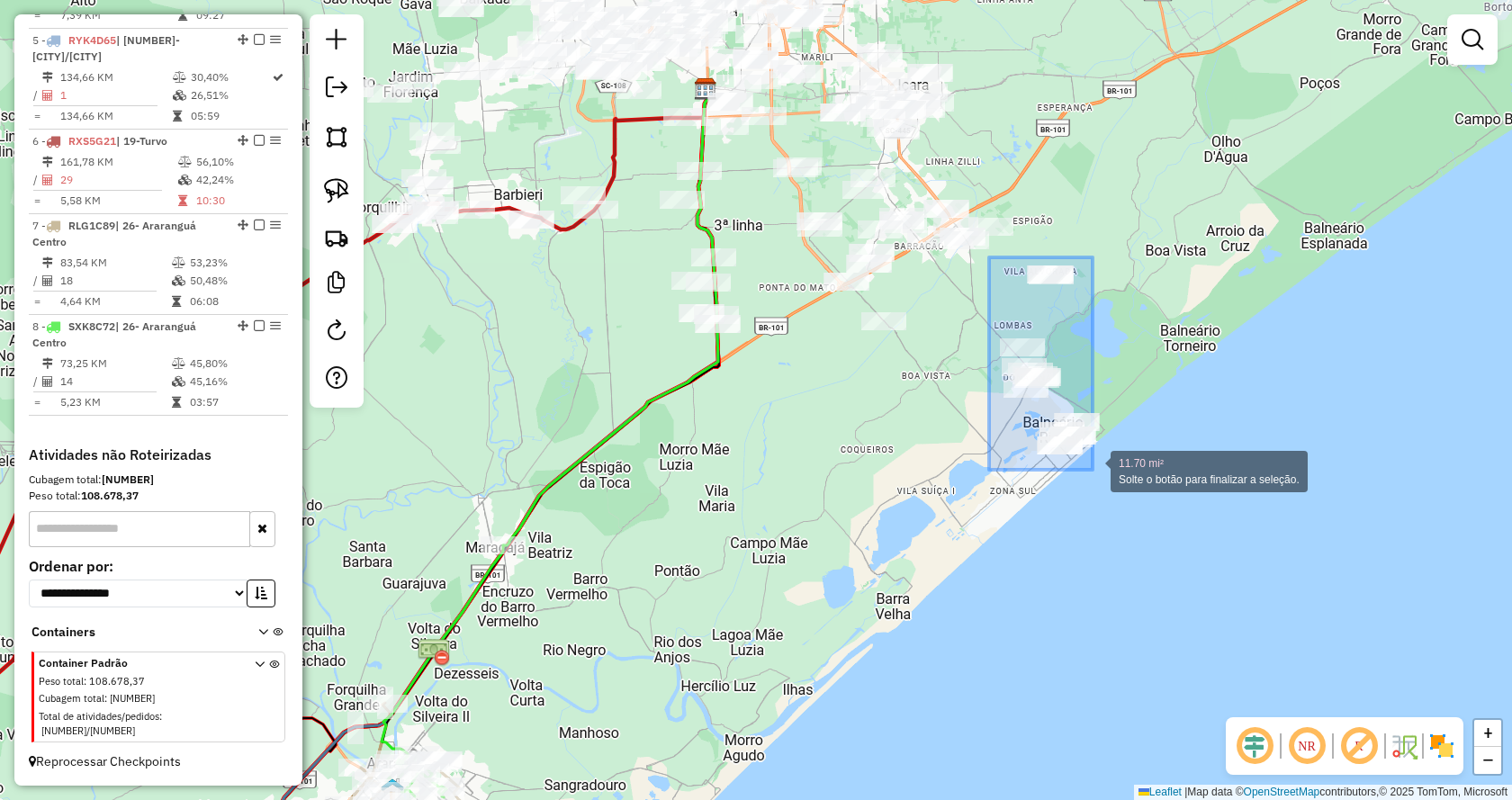 drag, startPoint x: 989, startPoint y: 257, endPoint x: 1093, endPoint y: 470, distance: 237.0338 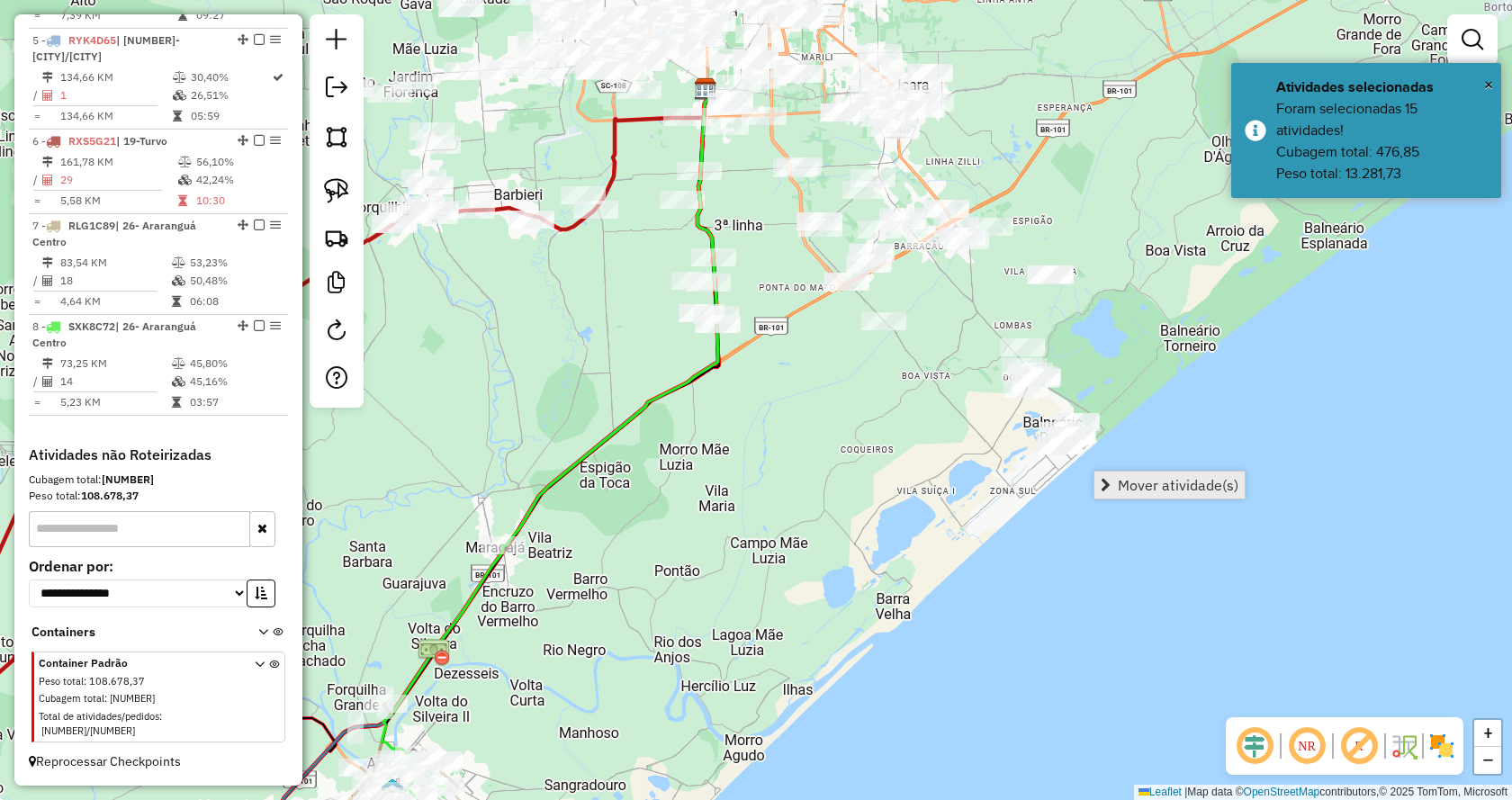 click on "Mover atividade(s)" at bounding box center [1178, 485] 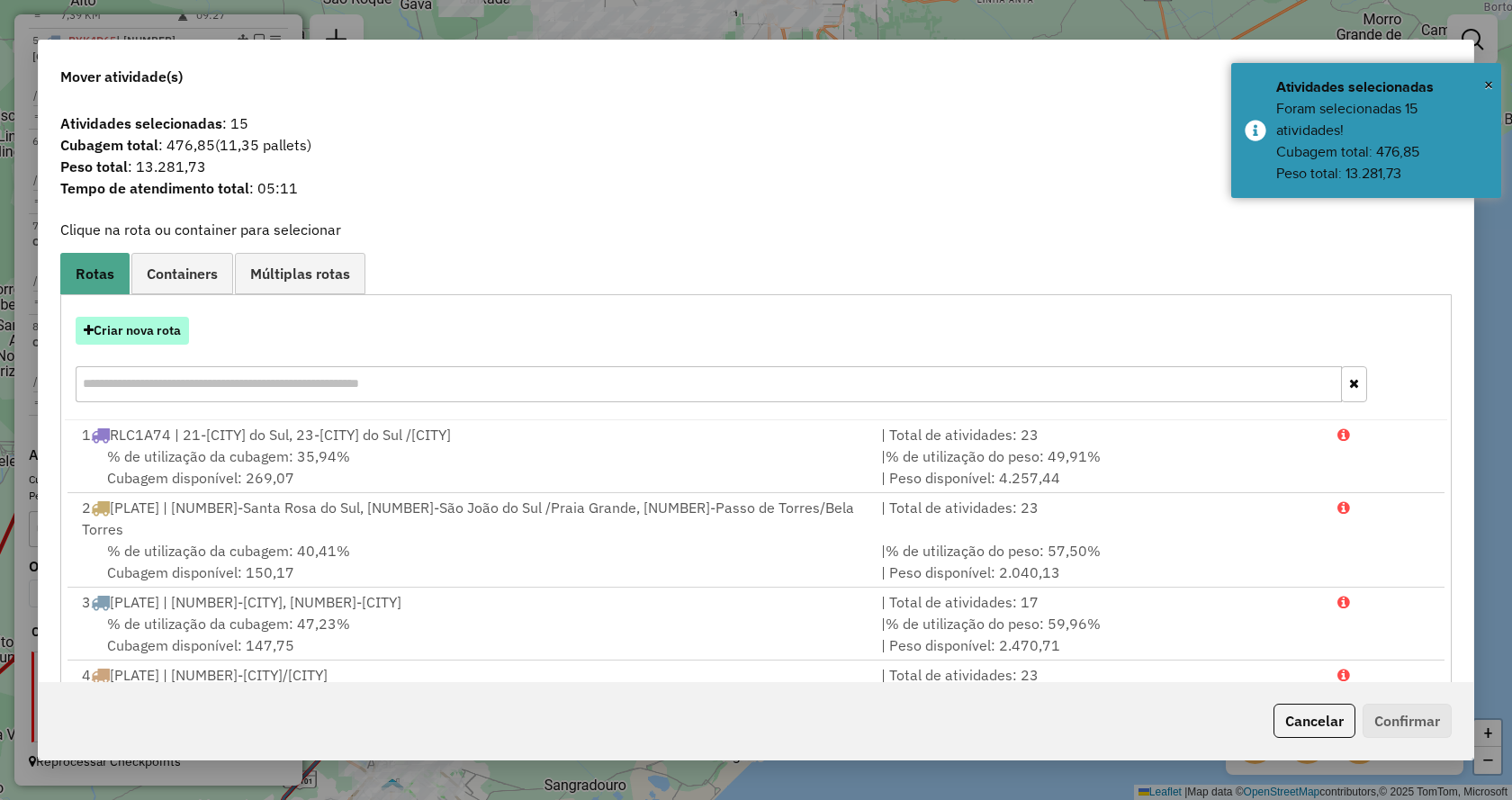 click on "Criar nova rota" at bounding box center (132, 330) 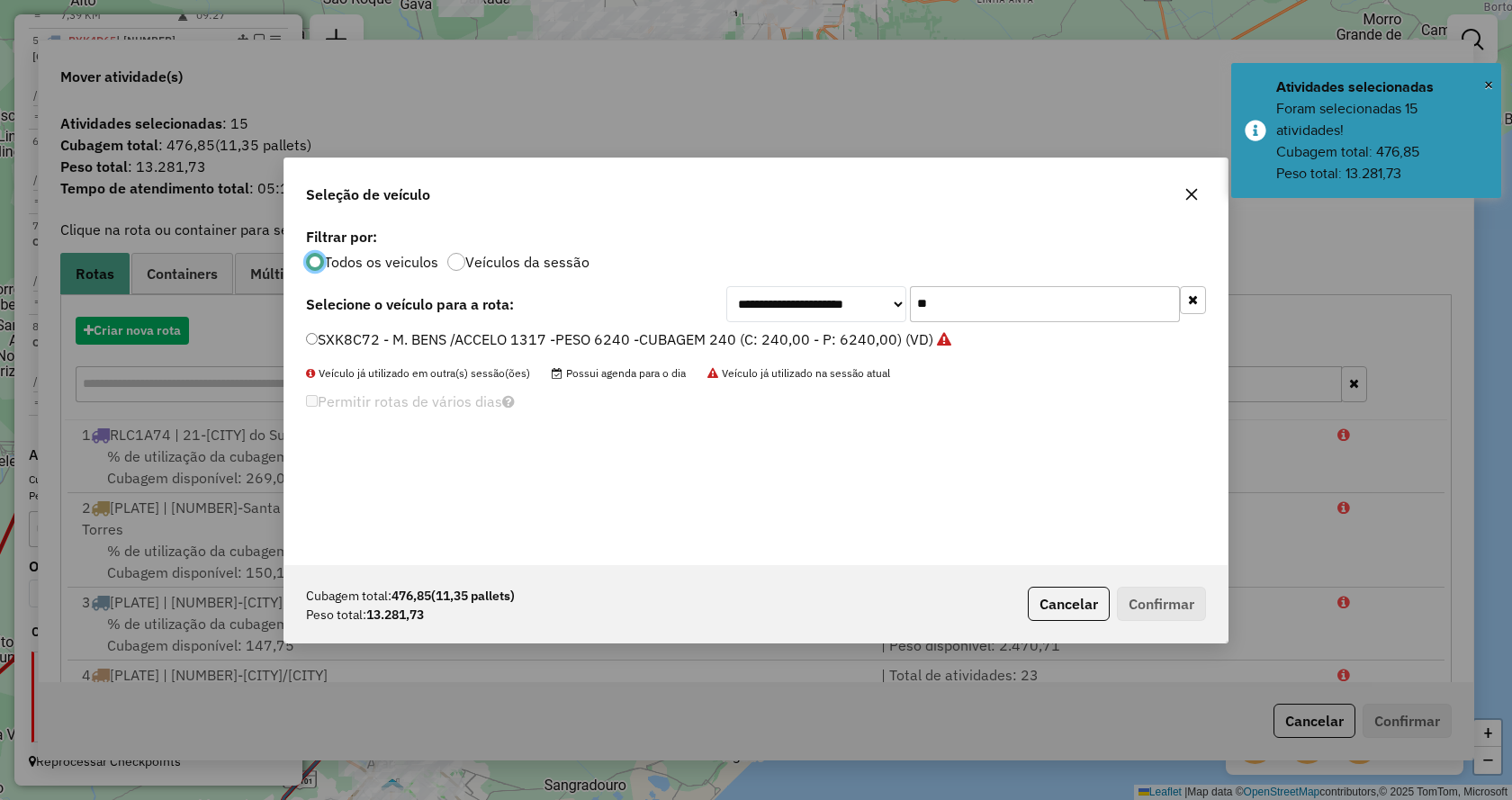 scroll, scrollTop: 10, scrollLeft: 5, axis: both 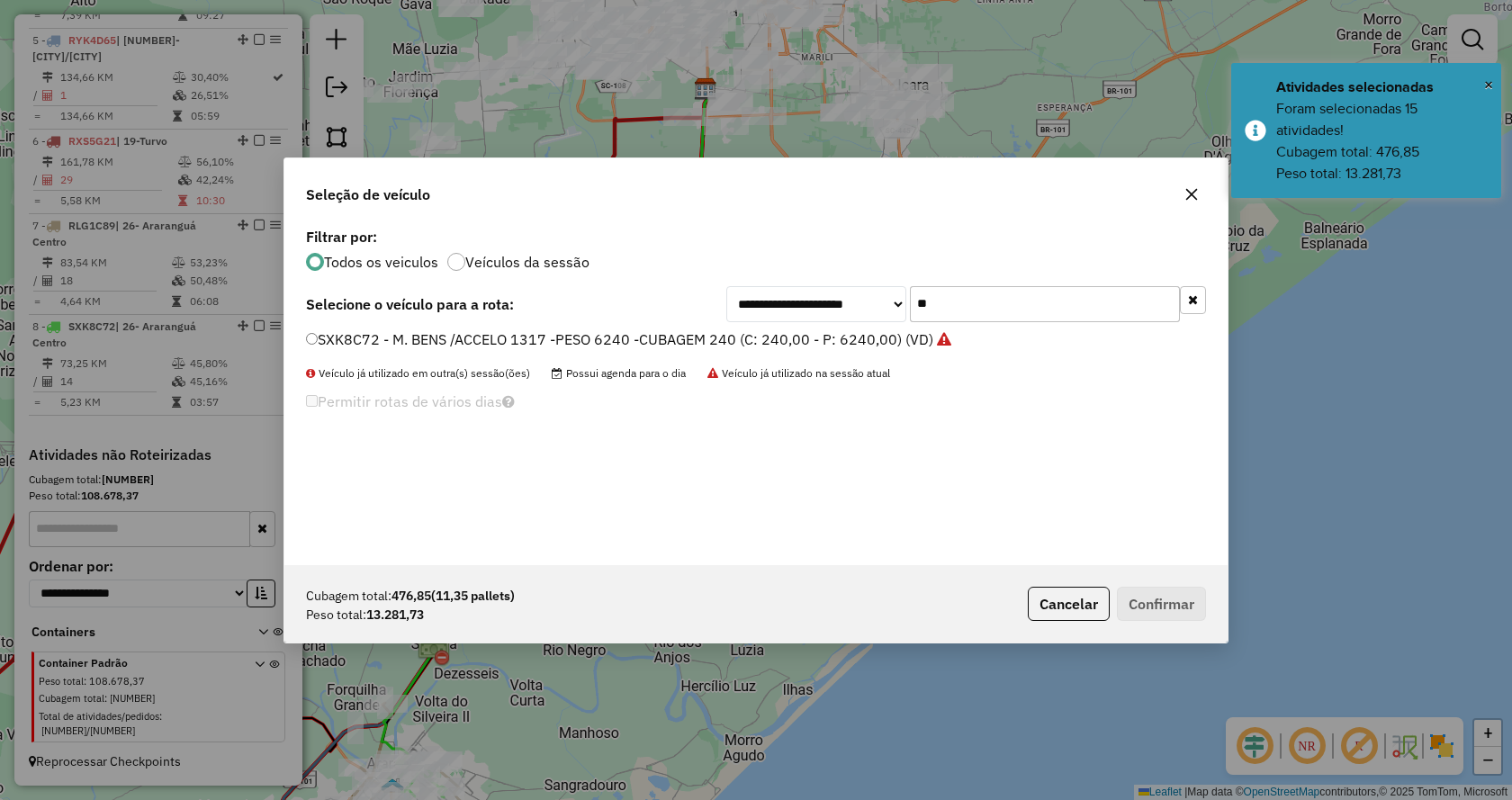 drag, startPoint x: 934, startPoint y: 299, endPoint x: 836, endPoint y: 301, distance: 98.02041 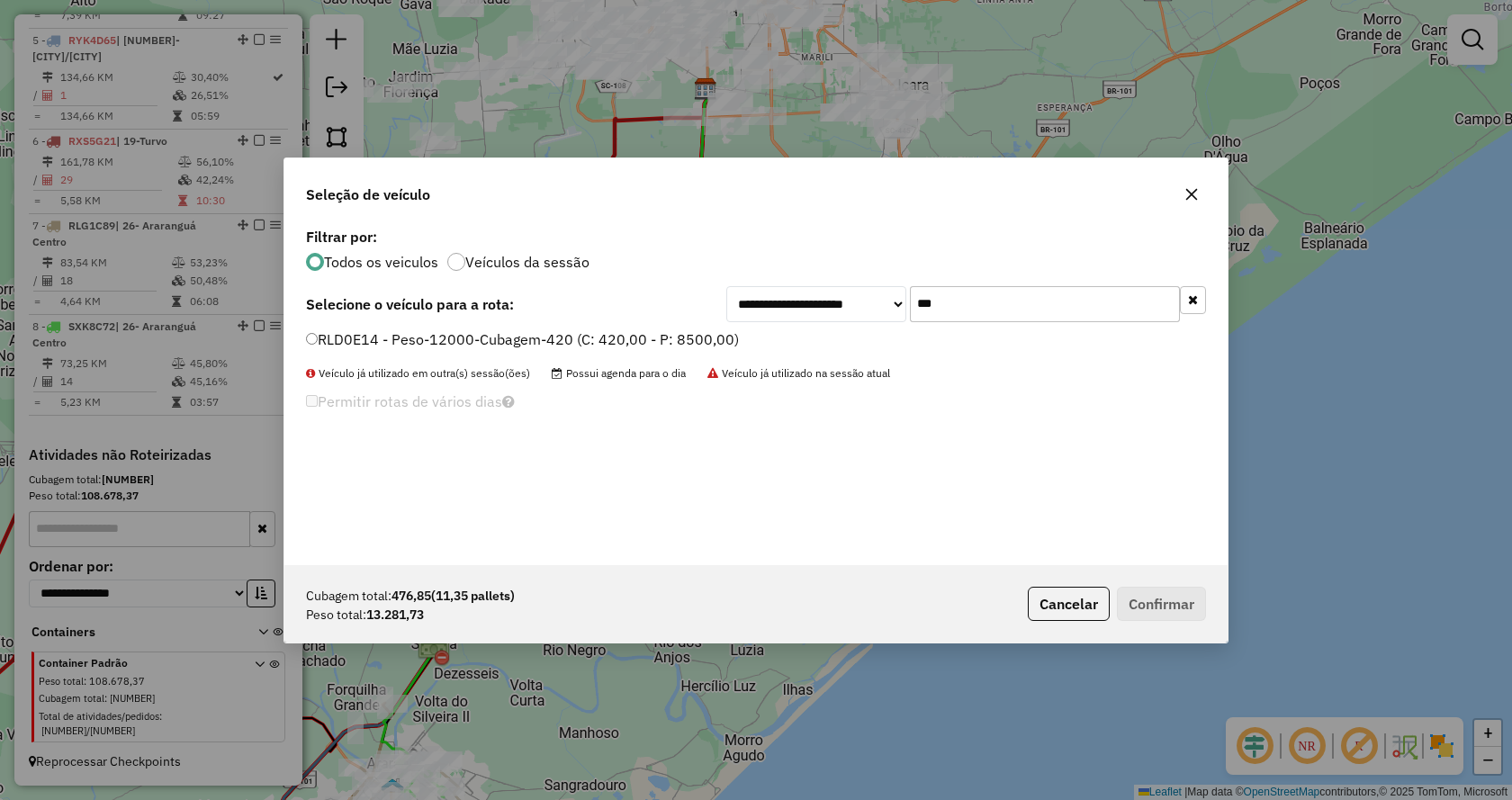 type on "***" 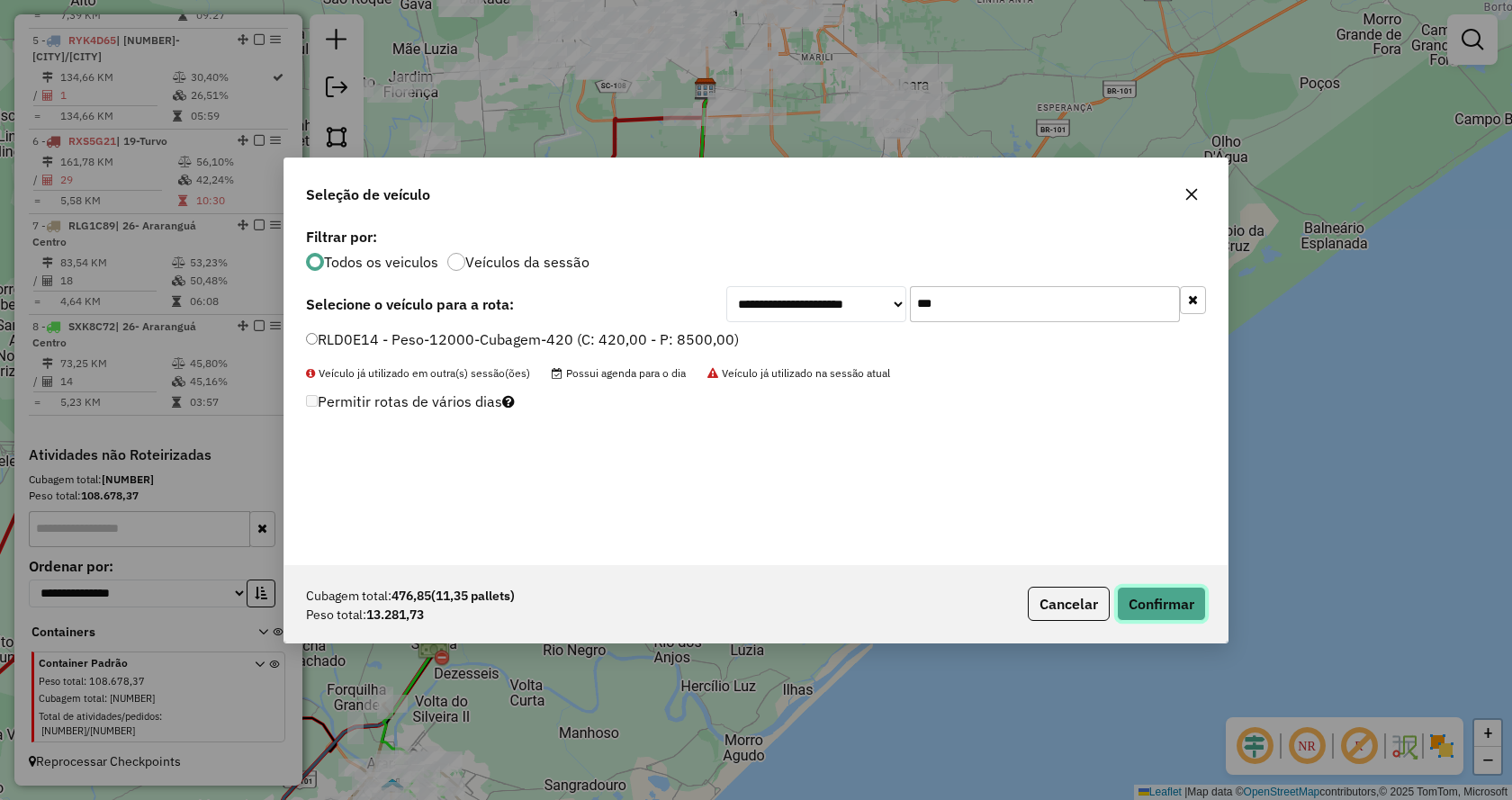 click on "Confirmar" 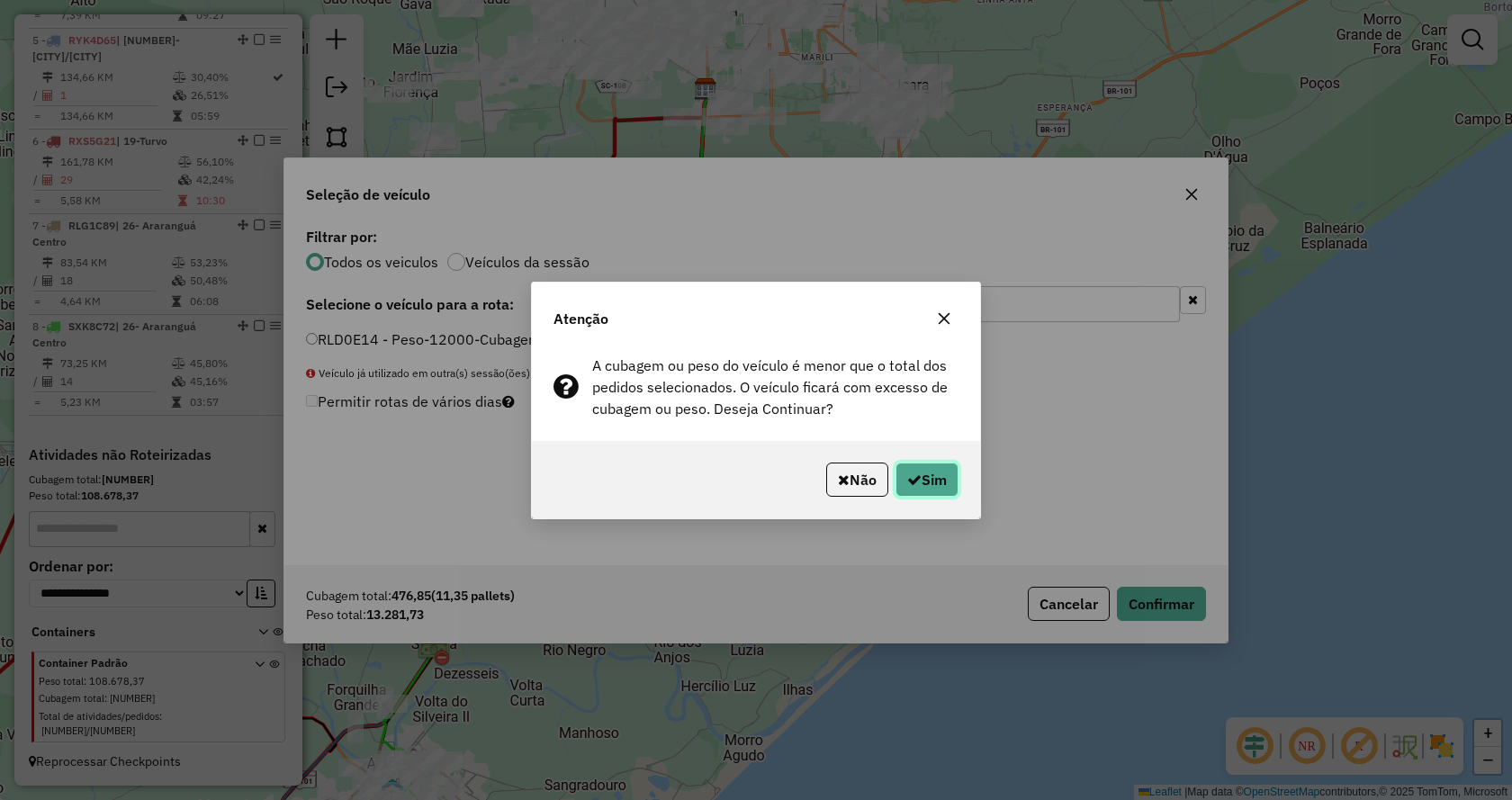 click on "Sim" 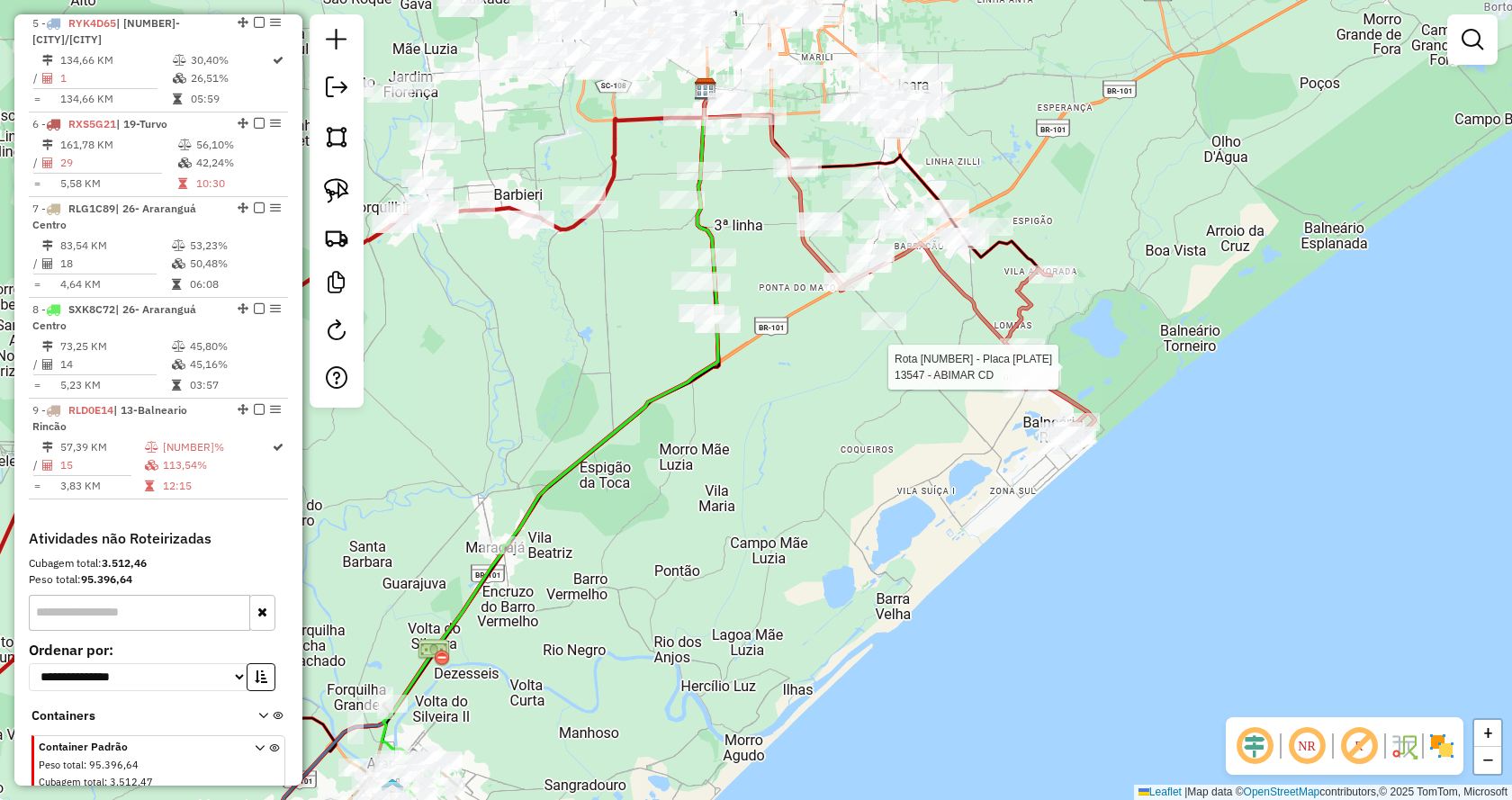 select on "*********" 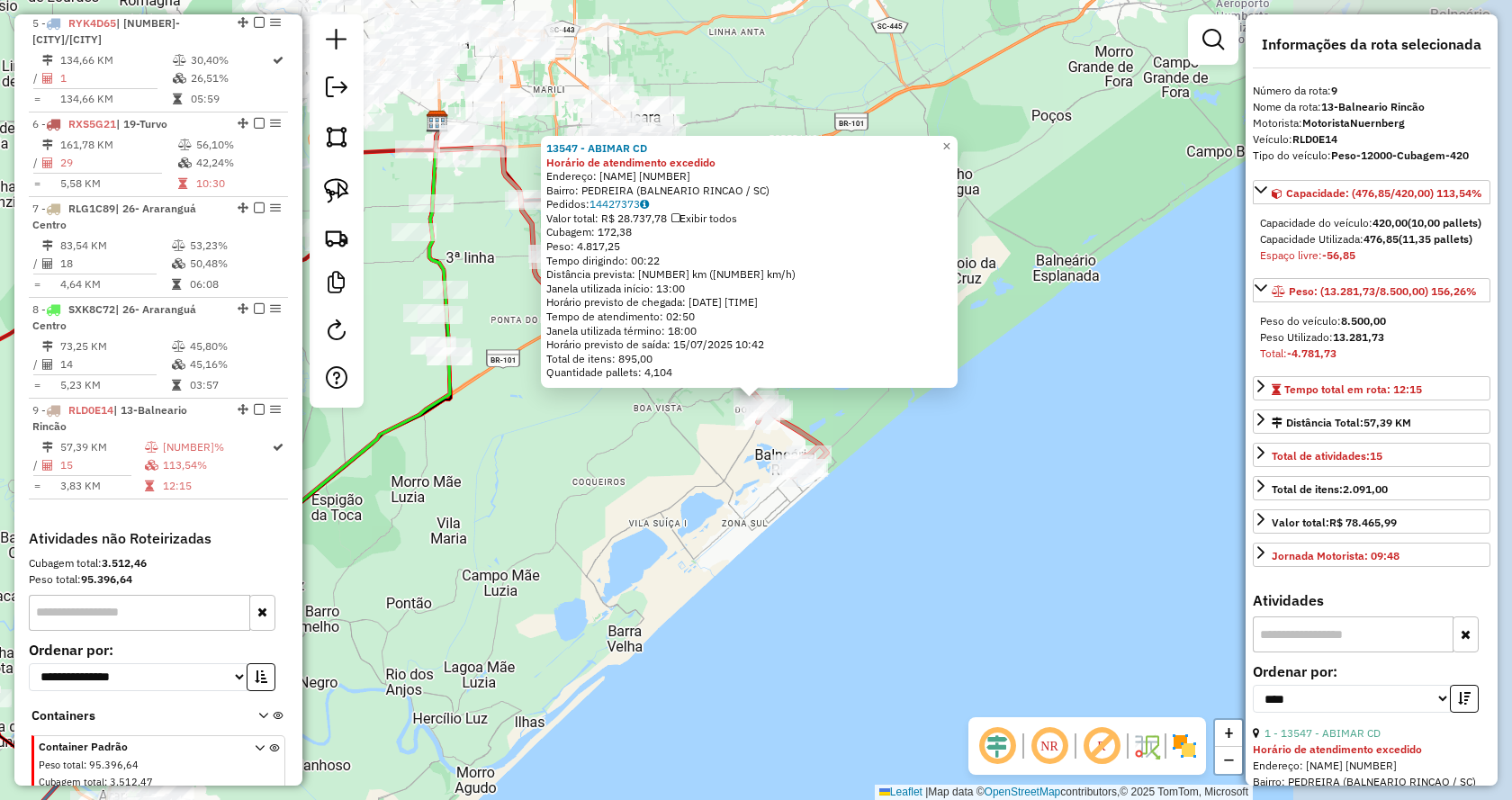 scroll, scrollTop: 1236, scrollLeft: 0, axis: vertical 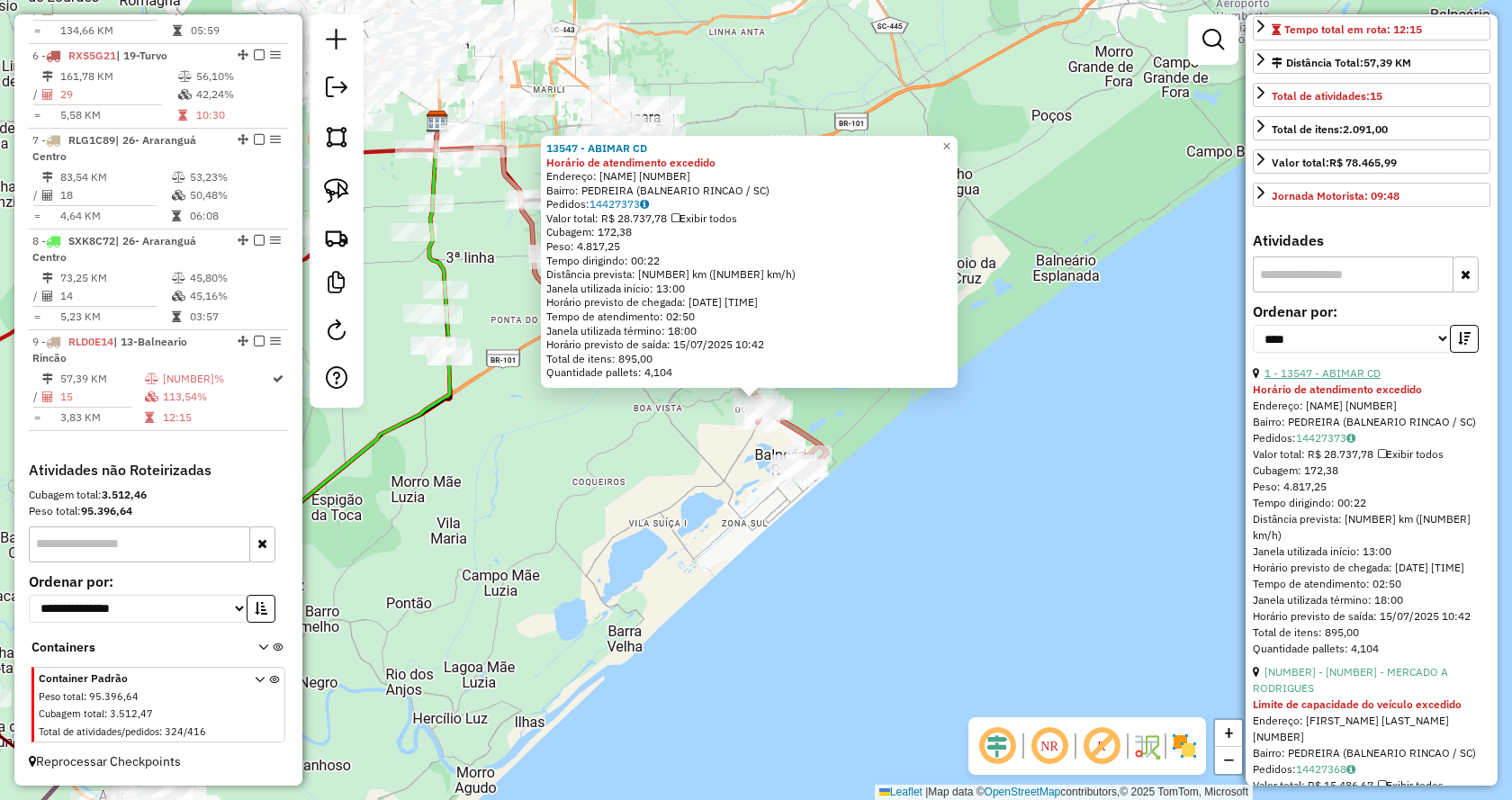click on "1 - 13547 - ABIMAR CD" at bounding box center (1322, 373) 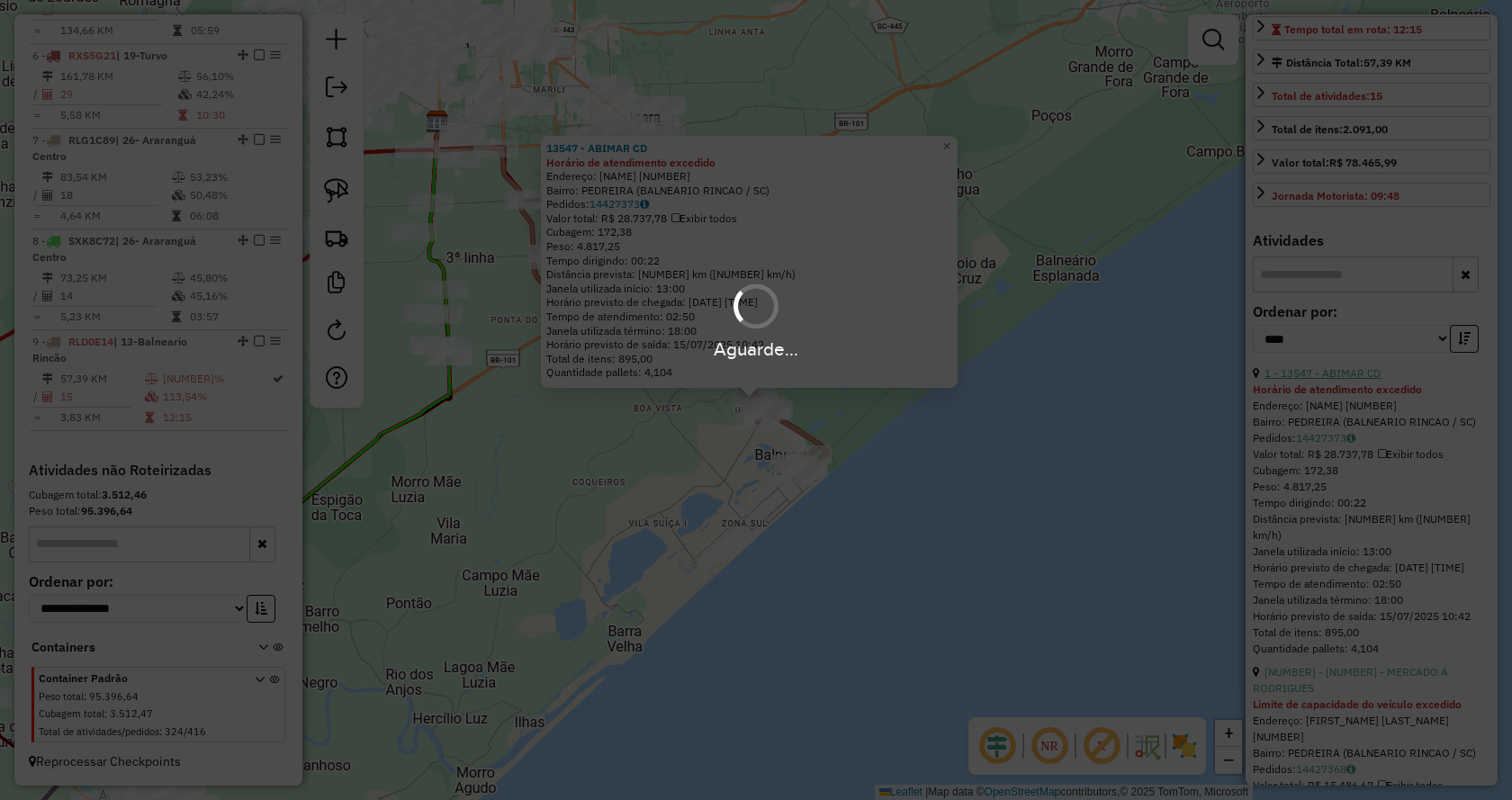 scroll, scrollTop: 344, scrollLeft: 0, axis: vertical 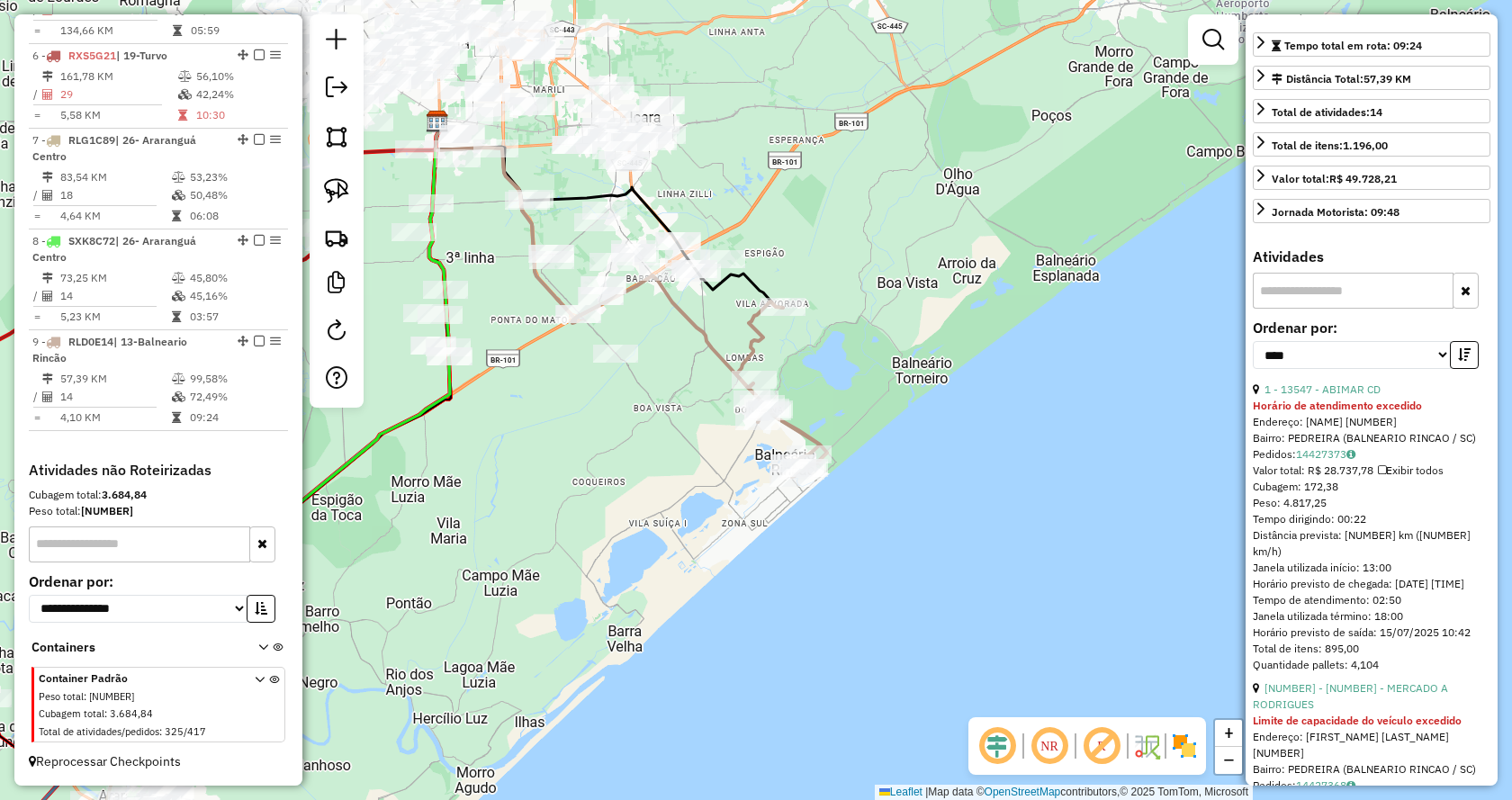 click on "1 - 13547 - ABIMAR CD" at bounding box center (1322, 389) 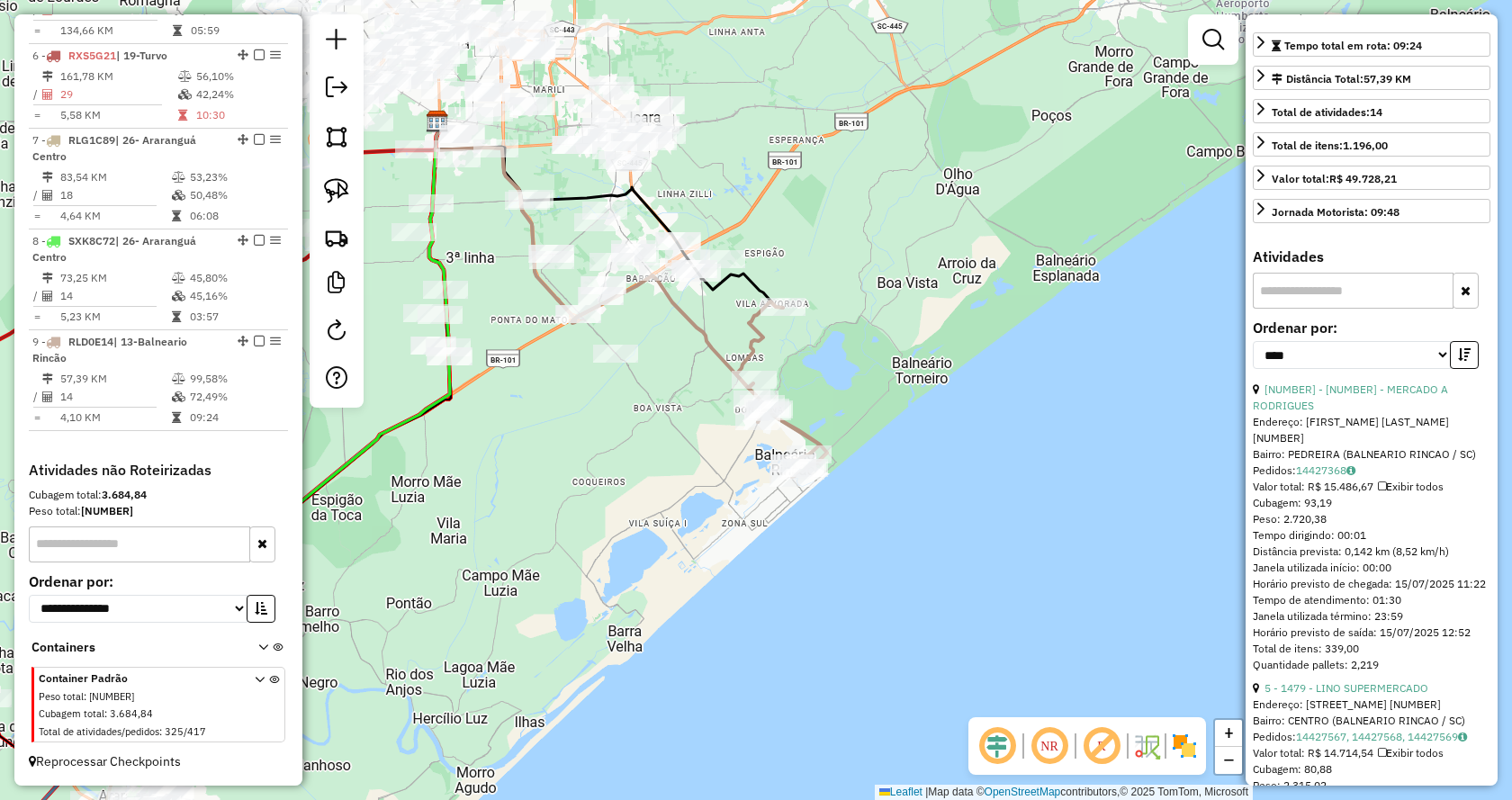 scroll, scrollTop: 0, scrollLeft: 0, axis: both 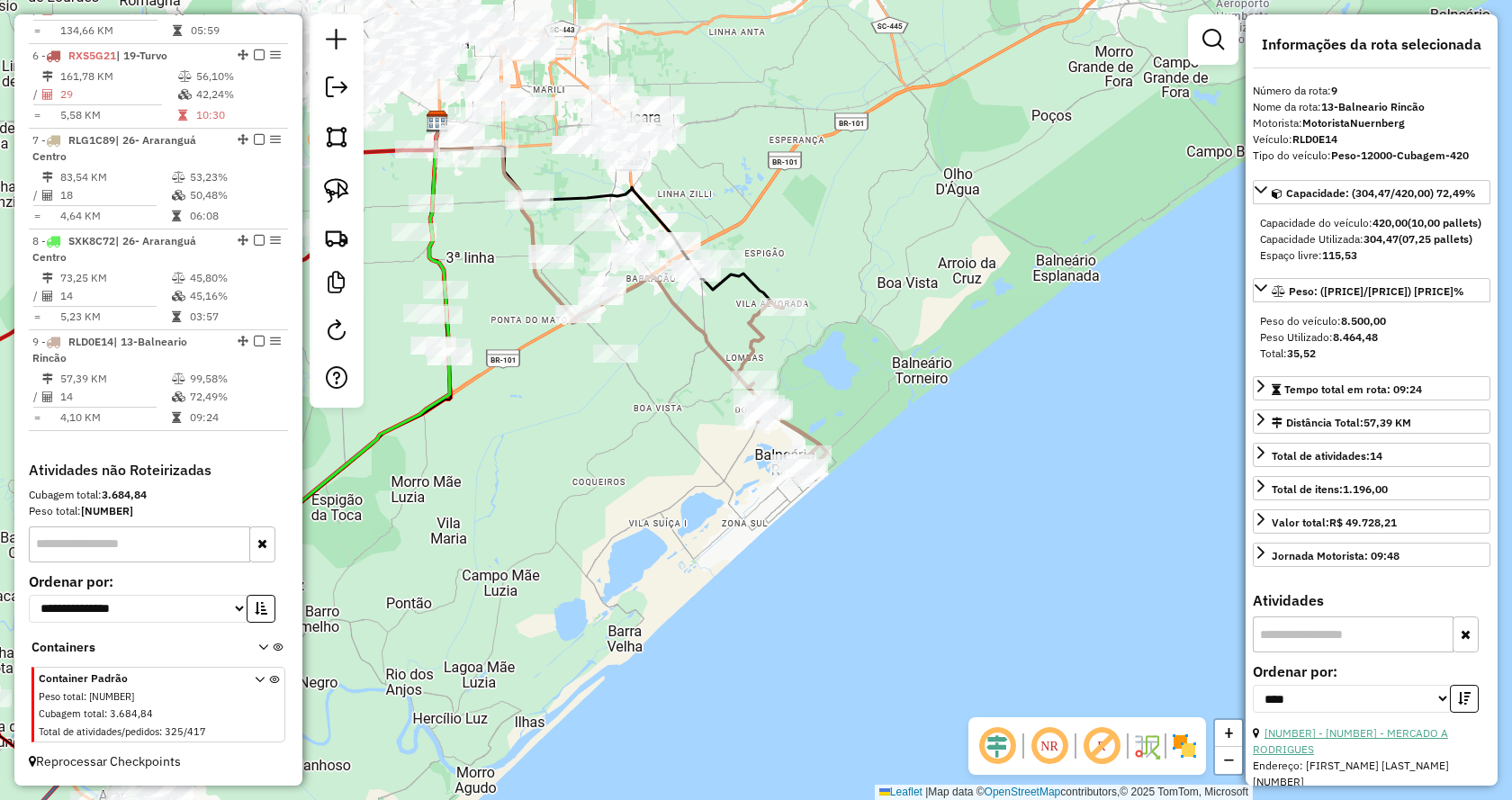 click on "11 - 9043 - MERCADO A RODRIGUES" at bounding box center (1350, 741) 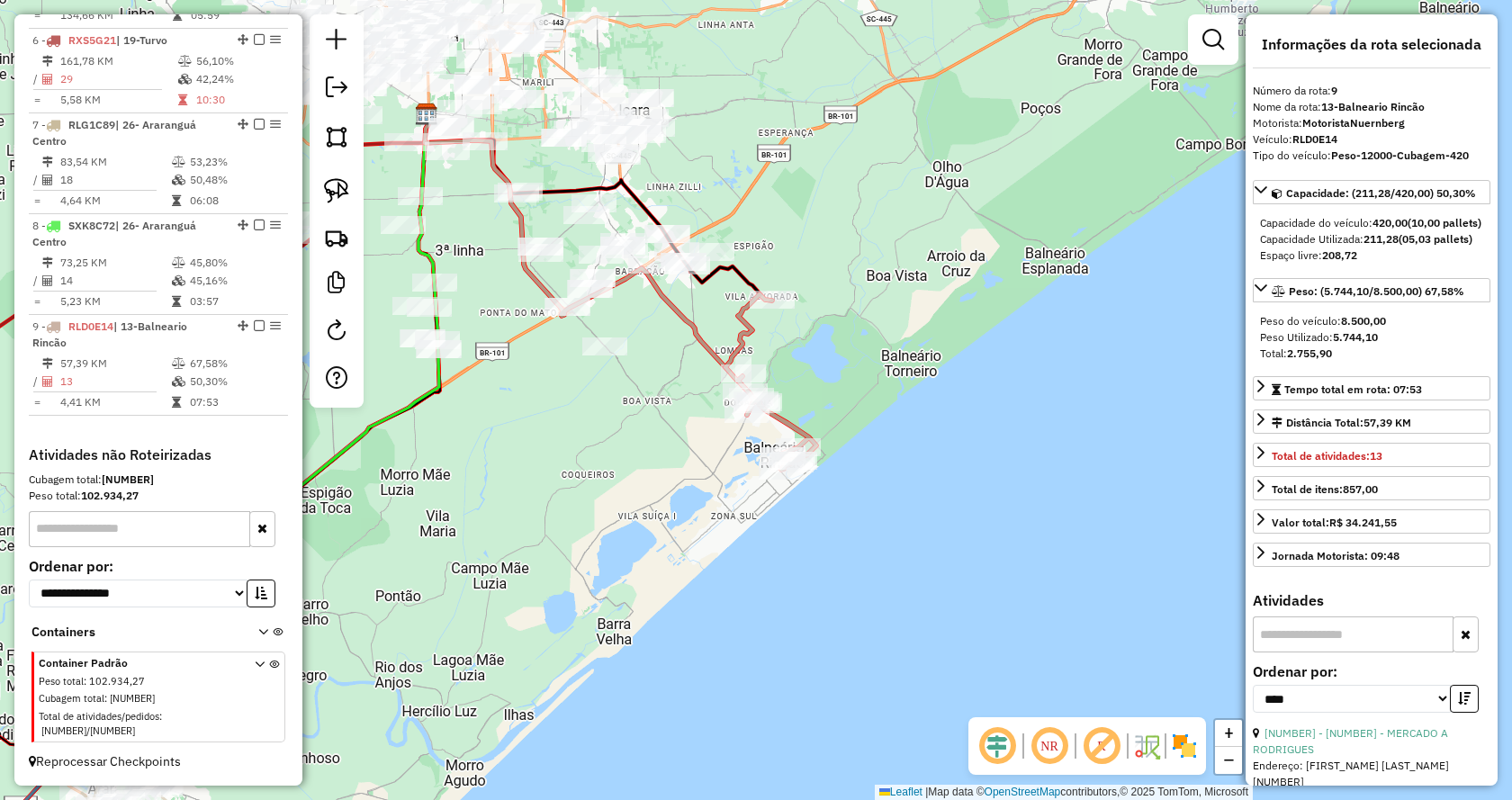 click on "11 - 9043 - MERCADO A RODRIGUES" at bounding box center [1350, 741] 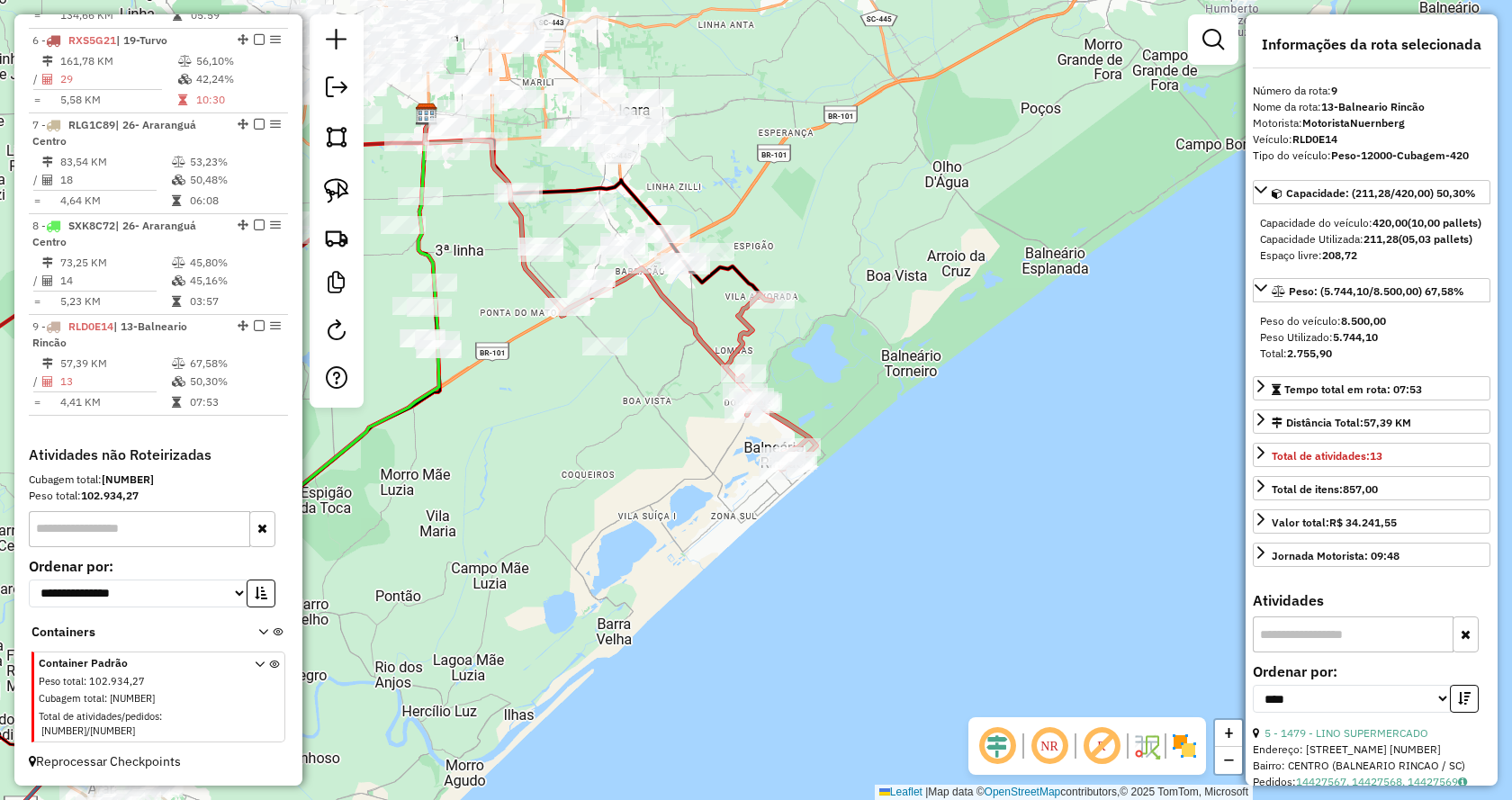 click on "5 - 1479 - LINO SUPERMERCADO" at bounding box center (1346, 733) 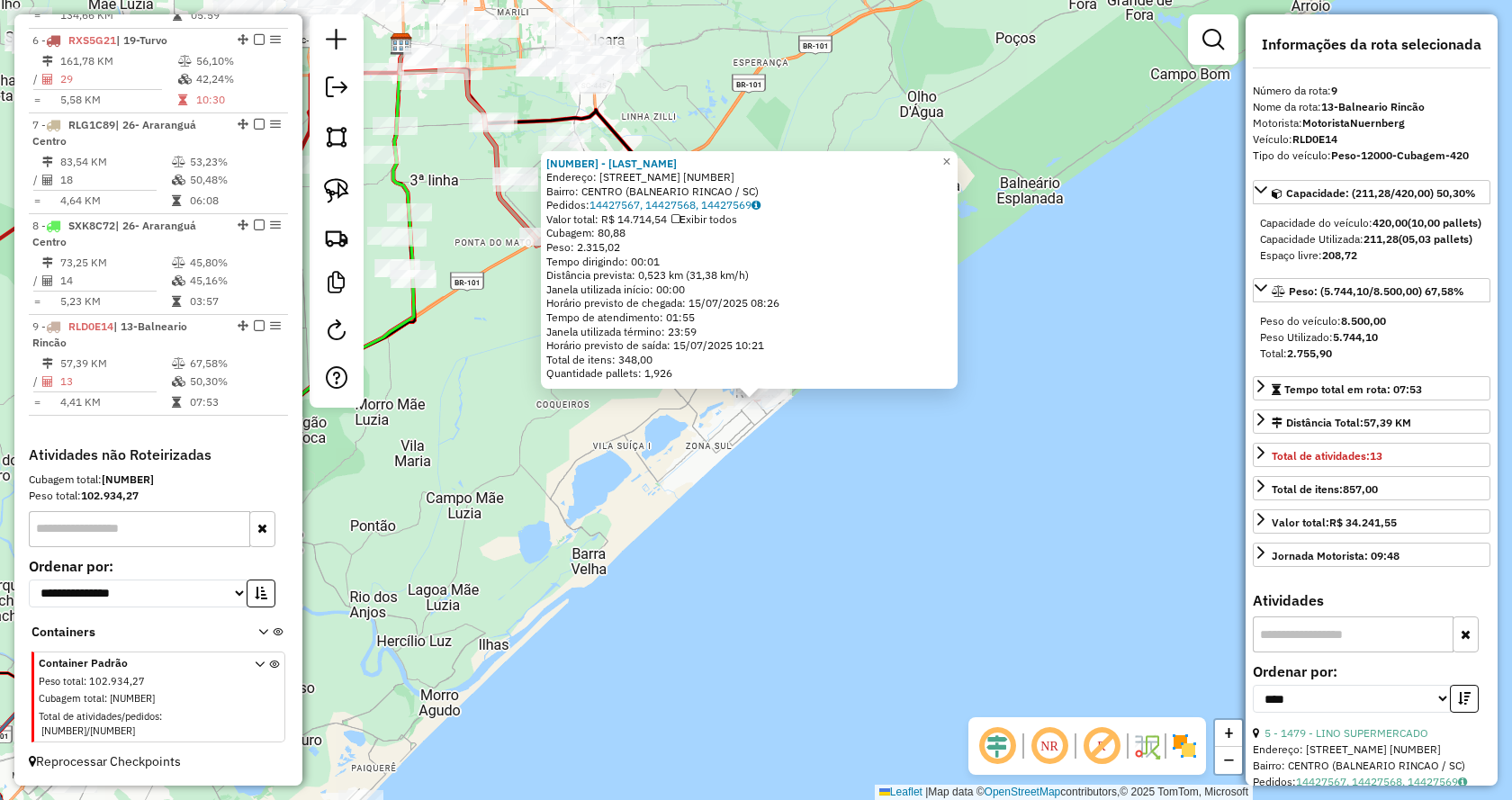 click on "1479 - LINO SUPERMERCADO  Endereço:  AV CRICIUMA 519   Bairro: CENTRO (BALNEARIO RINCAO / SC)   Pedidos:  14427567, 14427568, 14427569   Valor total: R$ 14.714,54   Exibir todos   Cubagem: 80,88  Peso: 2.315,02  Tempo dirigindo: 00:01   Distância prevista: 0,523 km (31,38 km/h)   Janela utilizada início: 00:00   Horário previsto de chegada: 15/07/2025 08:26   Tempo de atendimento: 01:55   Janela utilizada término: 23:59   Horário previsto de saída: 15/07/2025 10:21   Total de itens: 348,00   Quantidade pallets: 1,926  × Janela de atendimento Grade de atendimento Capacidade Transportadoras Veículos Cliente Pedidos  Rotas Selecione os dias de semana para filtrar as janelas de atendimento  Seg   Ter   Qua   Qui   Sex   Sáb   Dom  Informe o período da janela de atendimento: De: Até:  Filtrar exatamente a janela do cliente  Considerar janela de atendimento padrão  Selecione os dias de semana para filtrar as grades de atendimento  Seg   Ter   Qua   Qui   Sex   Sáb   Dom   Peso mínimo:   De:   Até:" 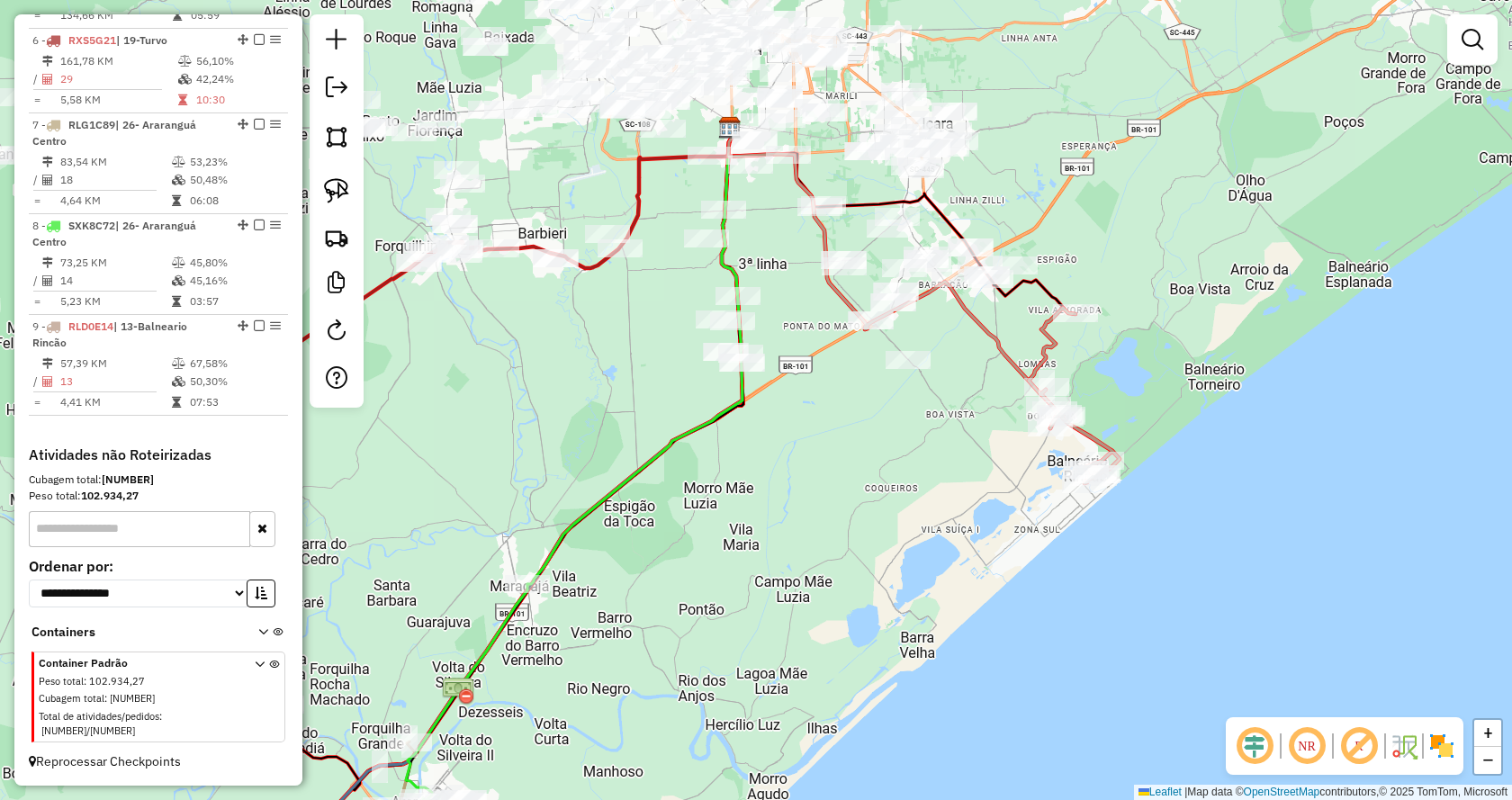 drag, startPoint x: 872, startPoint y: 293, endPoint x: 1247, endPoint y: 390, distance: 387.342 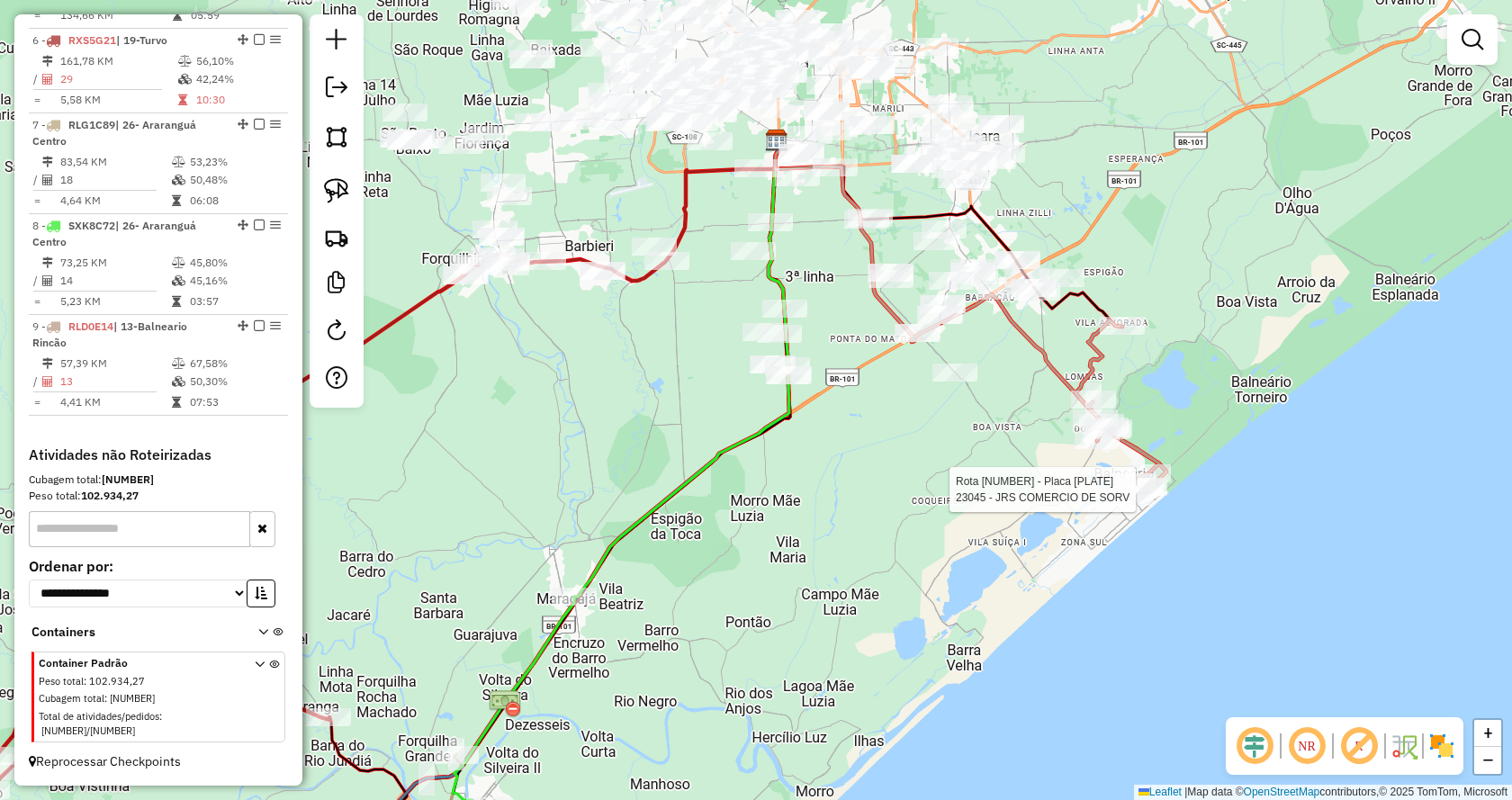 select on "*********" 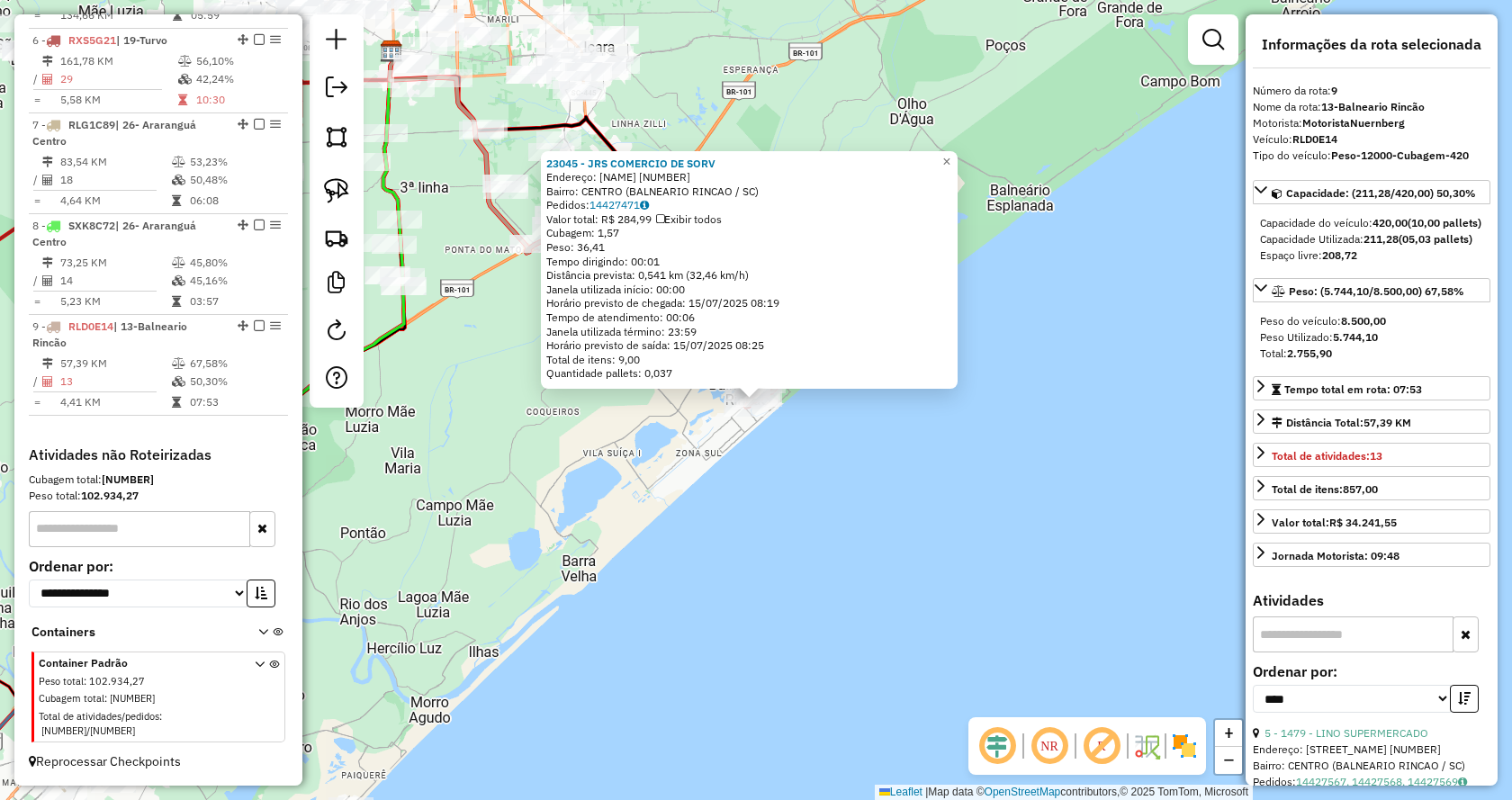 click on "23045 - JRS COMERCIO DE SORV  Endereço:  Parana 686   Bairro: CENTRO (BALNEARIO RINCAO / SC)   Pedidos:  14427471   Valor total: R$ 284,99   Exibir todos   Cubagem: 1,57  Peso: 36,41  Tempo dirigindo: 00:01   Distância prevista: 0,541 km (32,46 km/h)   Janela utilizada início: 00:00   Horário previsto de chegada: 15/07/2025 08:19   Tempo de atendimento: 00:06   Janela utilizada término: 23:59   Horário previsto de saída: 15/07/2025 08:25   Total de itens: 9,00   Quantidade pallets: 0,037  × Janela de atendimento Grade de atendimento Capacidade Transportadoras Veículos Cliente Pedidos  Rotas Selecione os dias de semana para filtrar as janelas de atendimento  Seg   Ter   Qua   Qui   Sex   Sáb   Dom  Informe o período da janela de atendimento: De: Até:  Filtrar exatamente a janela do cliente  Considerar janela de atendimento padrão  Selecione os dias de semana para filtrar as grades de atendimento  Seg   Ter   Qua   Qui   Sex   Sáb   Dom   Considerar clientes sem dia de atendimento cadastrado  De:" 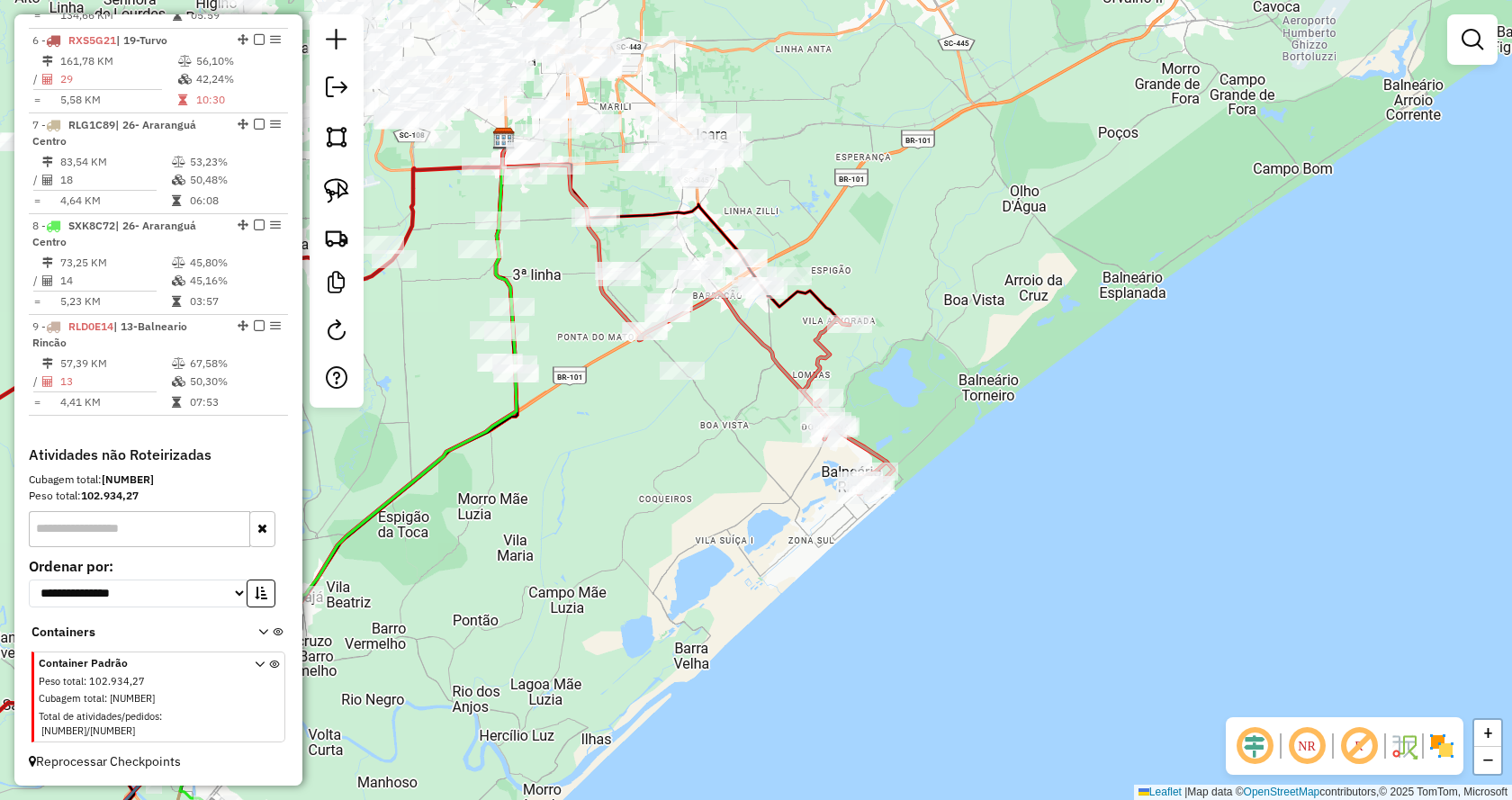 drag, startPoint x: 526, startPoint y: 375, endPoint x: 697, endPoint y: 495, distance: 208.90428 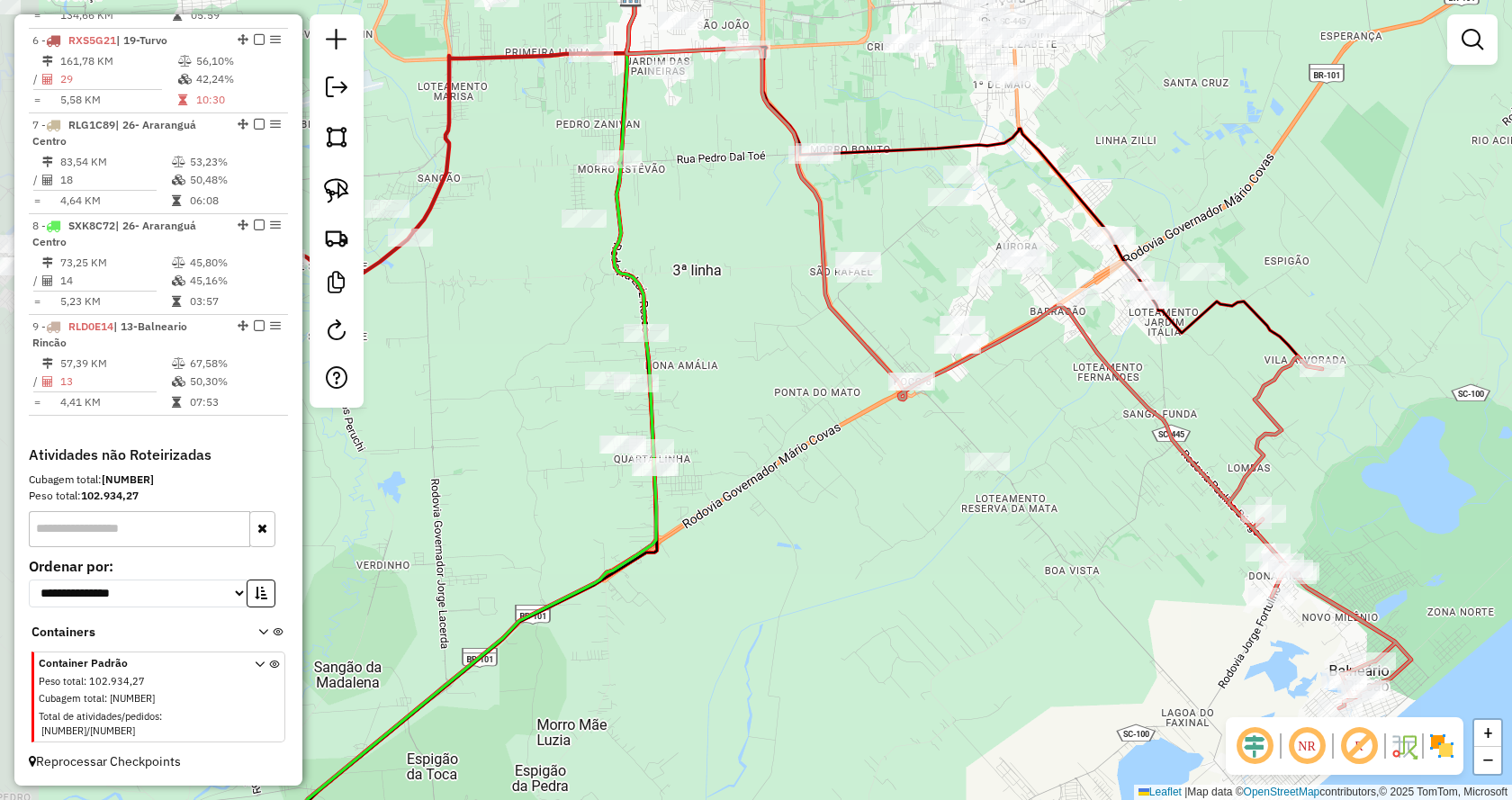 drag, startPoint x: 787, startPoint y: 382, endPoint x: 1055, endPoint y: 468, distance: 281.46048 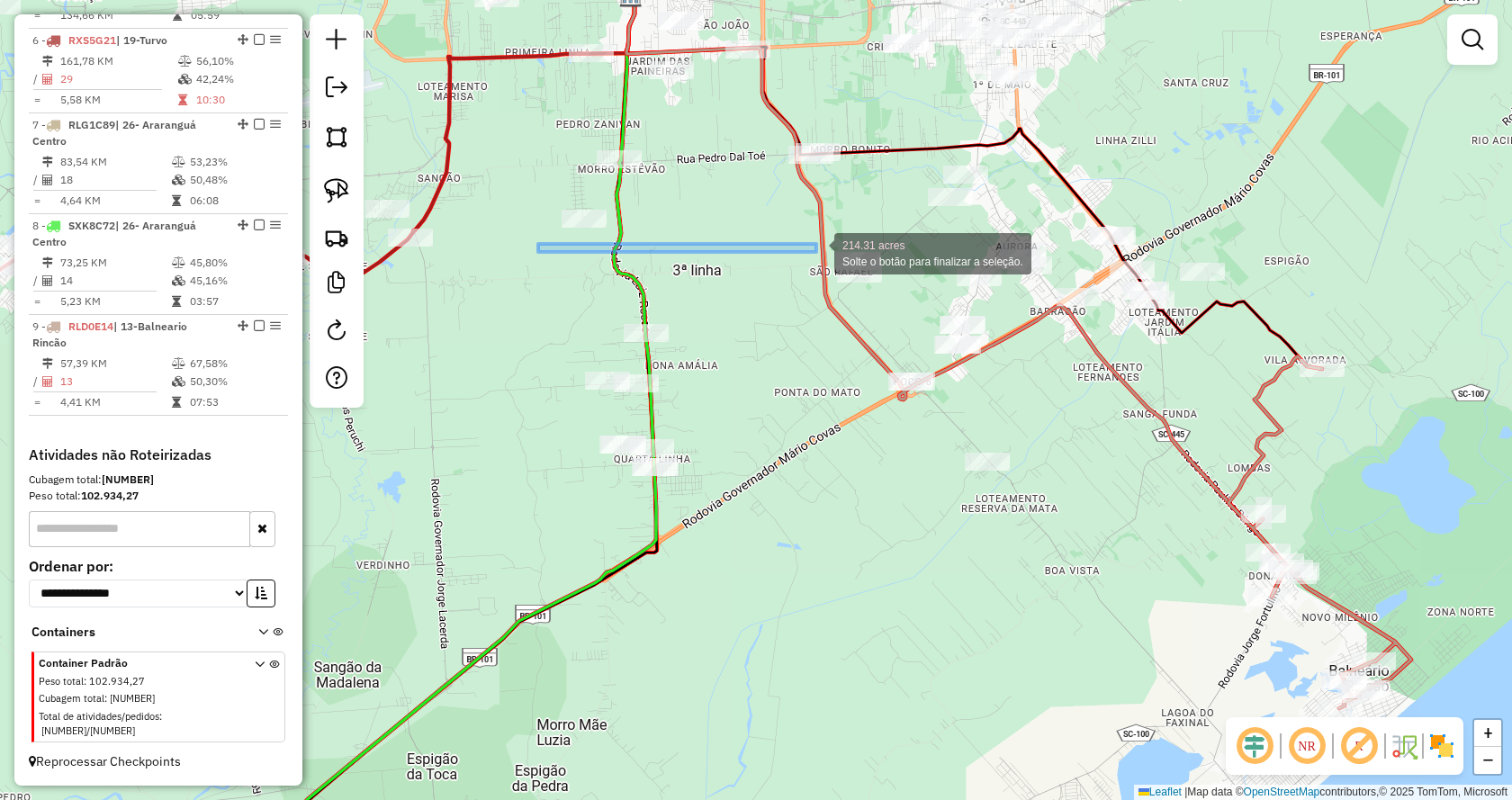 drag, startPoint x: 538, startPoint y: 244, endPoint x: 816, endPoint y: 252, distance: 278.11508 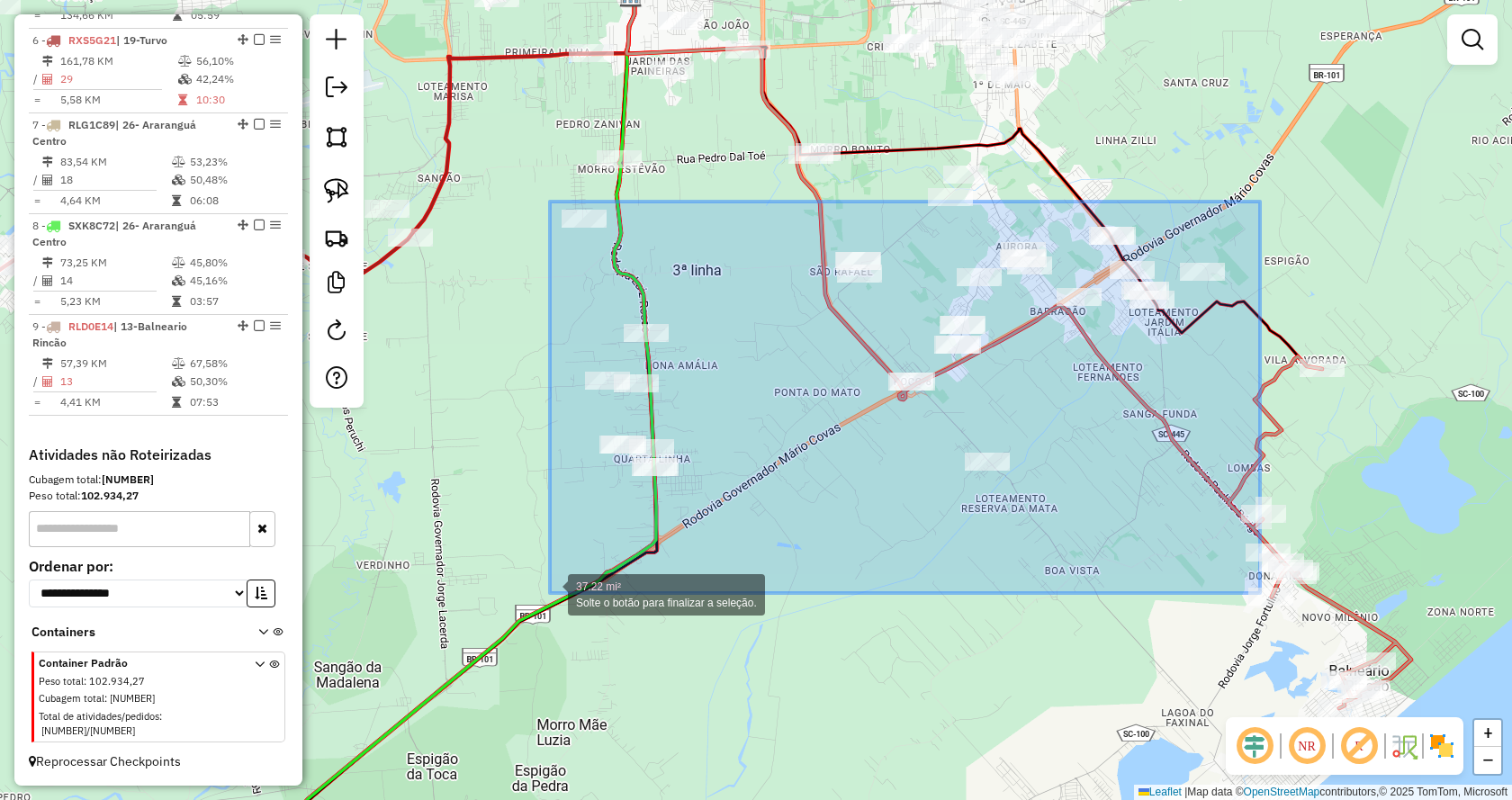 drag, startPoint x: 1260, startPoint y: 202, endPoint x: 550, endPoint y: 593, distance: 810.5436 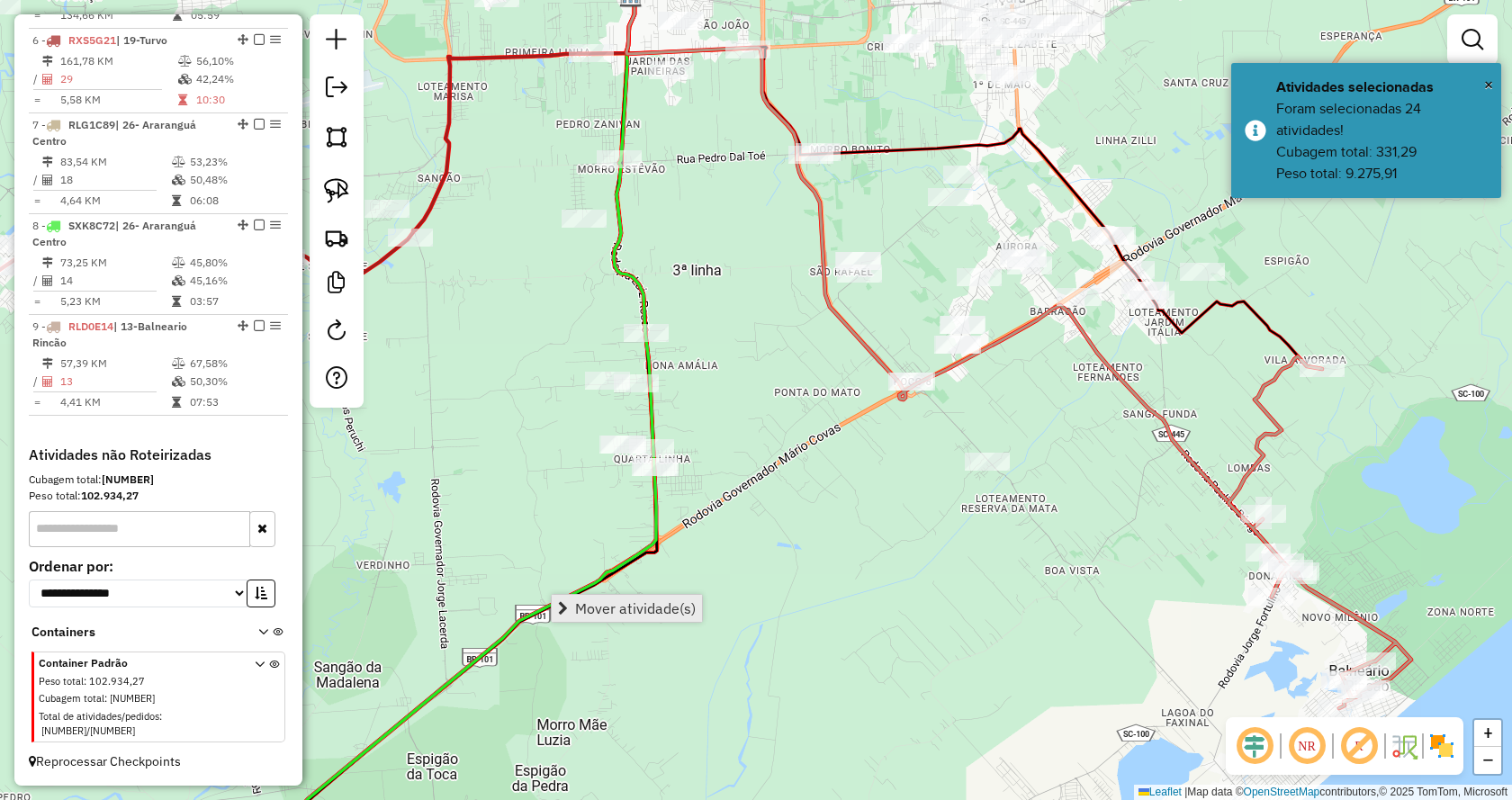 click on "Mover atividade(s)" at bounding box center (635, 608) 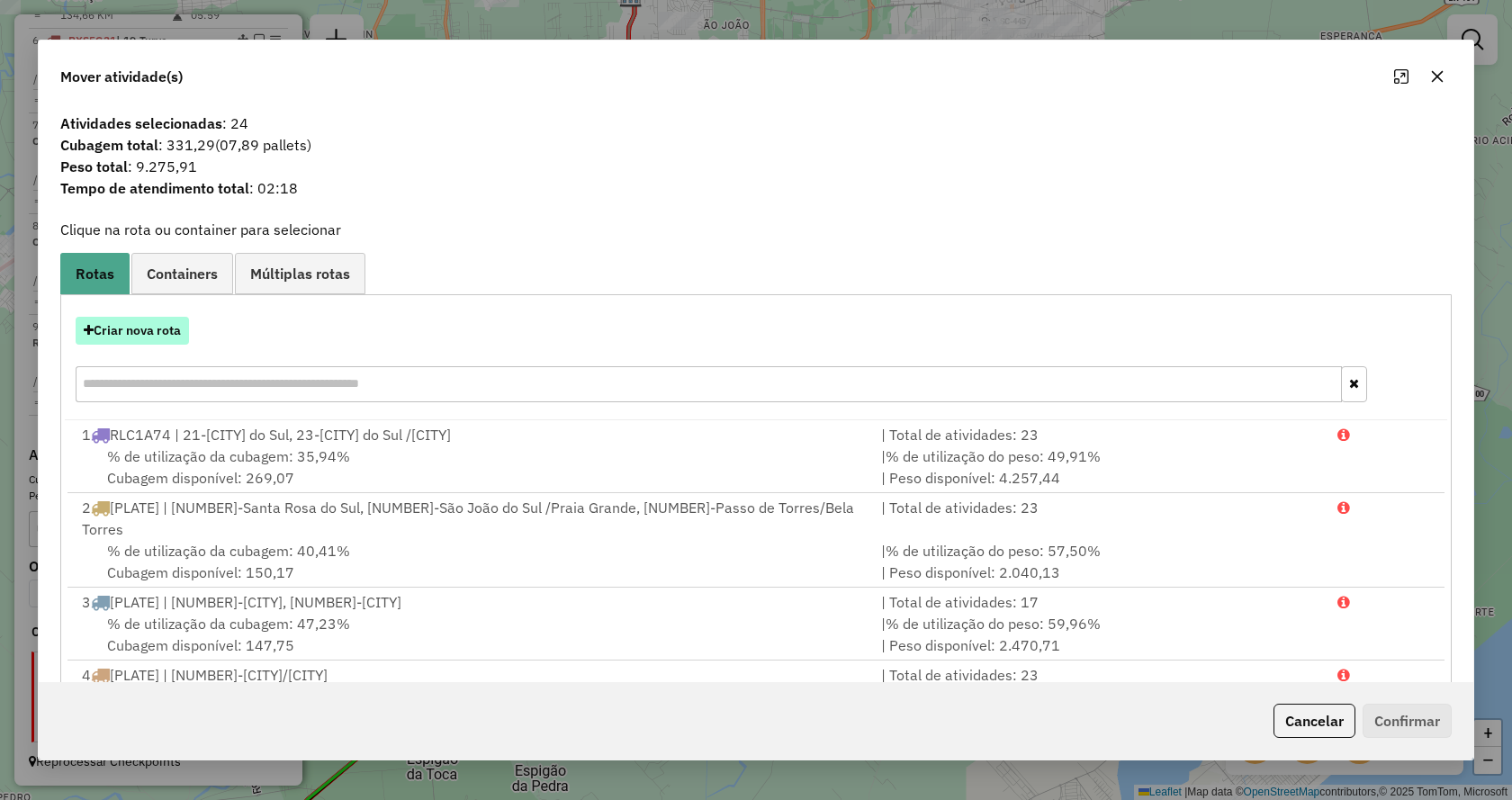 click on "Criar nova rota" at bounding box center (132, 330) 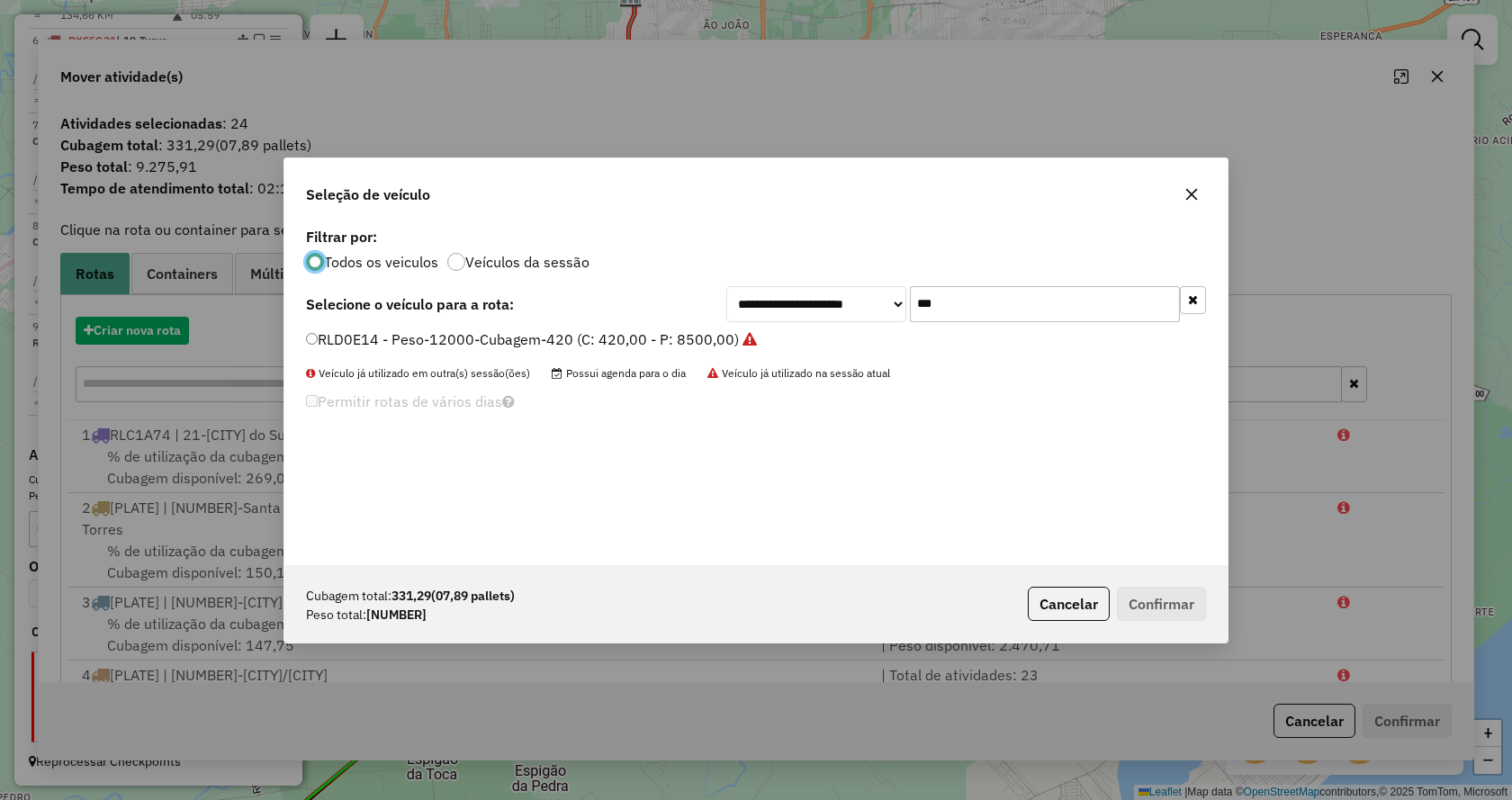 scroll, scrollTop: 10, scrollLeft: 5, axis: both 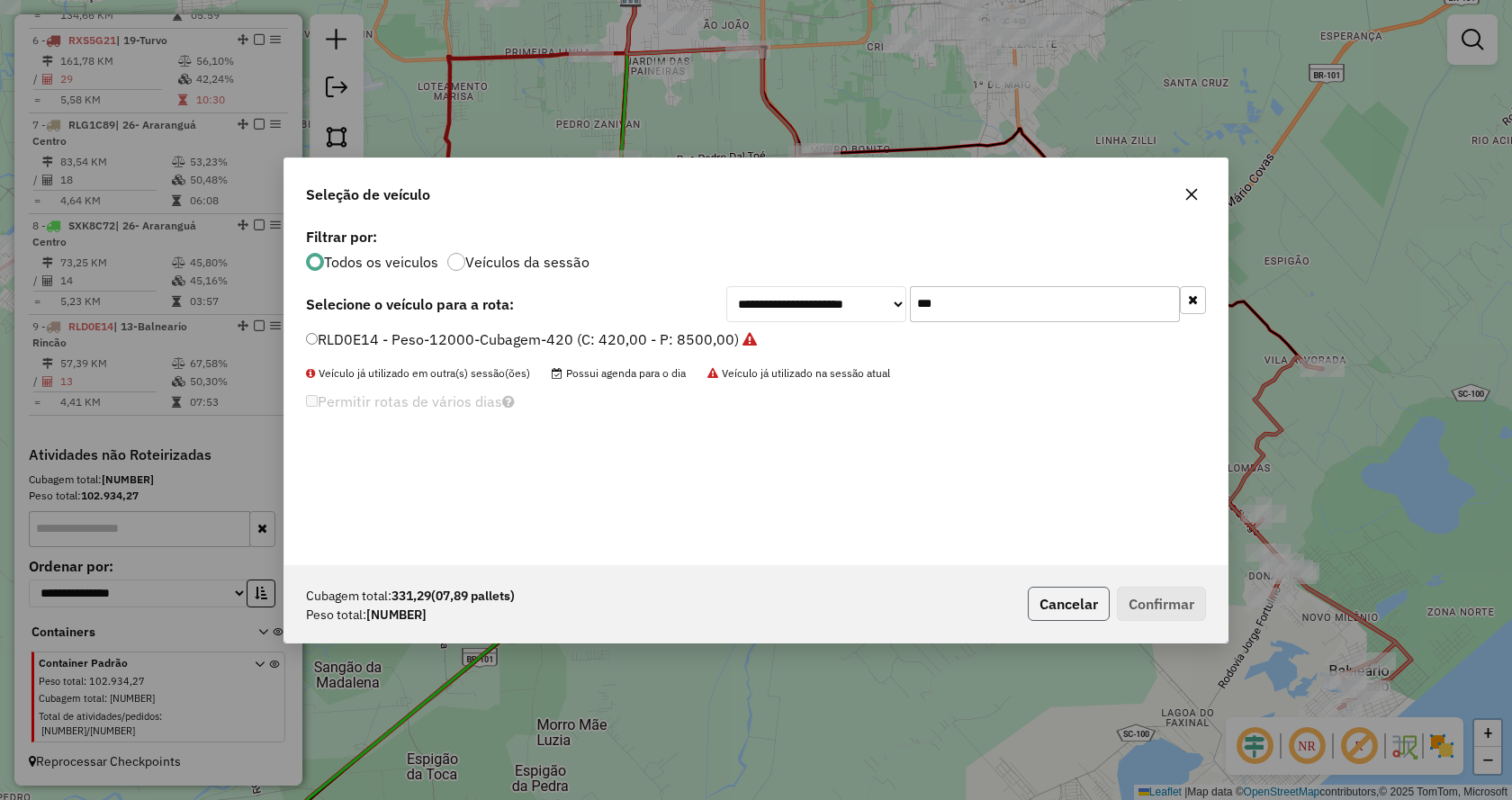 click on "Cancelar" 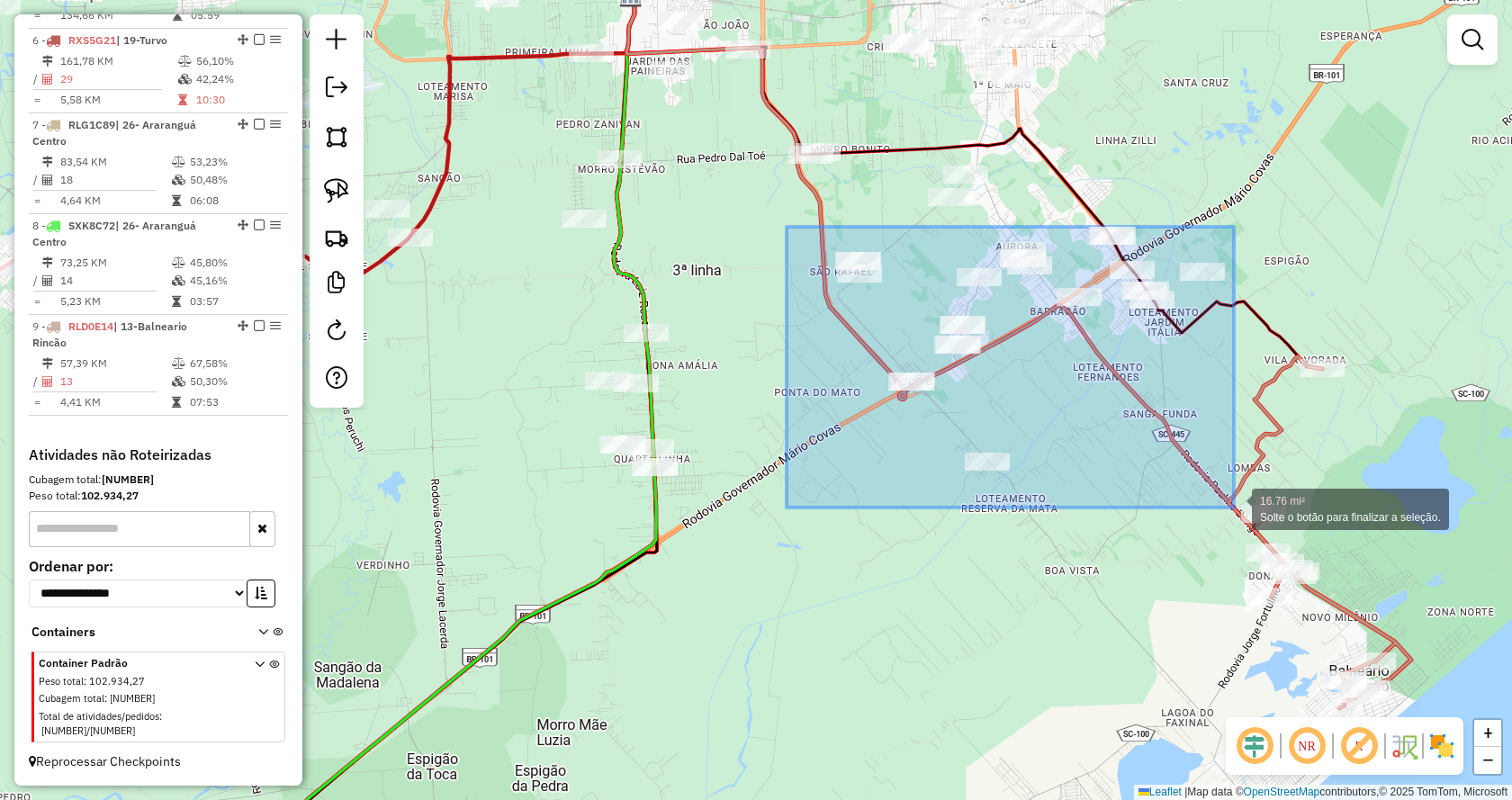 drag, startPoint x: 787, startPoint y: 227, endPoint x: 1234, endPoint y: 508, distance: 527.987 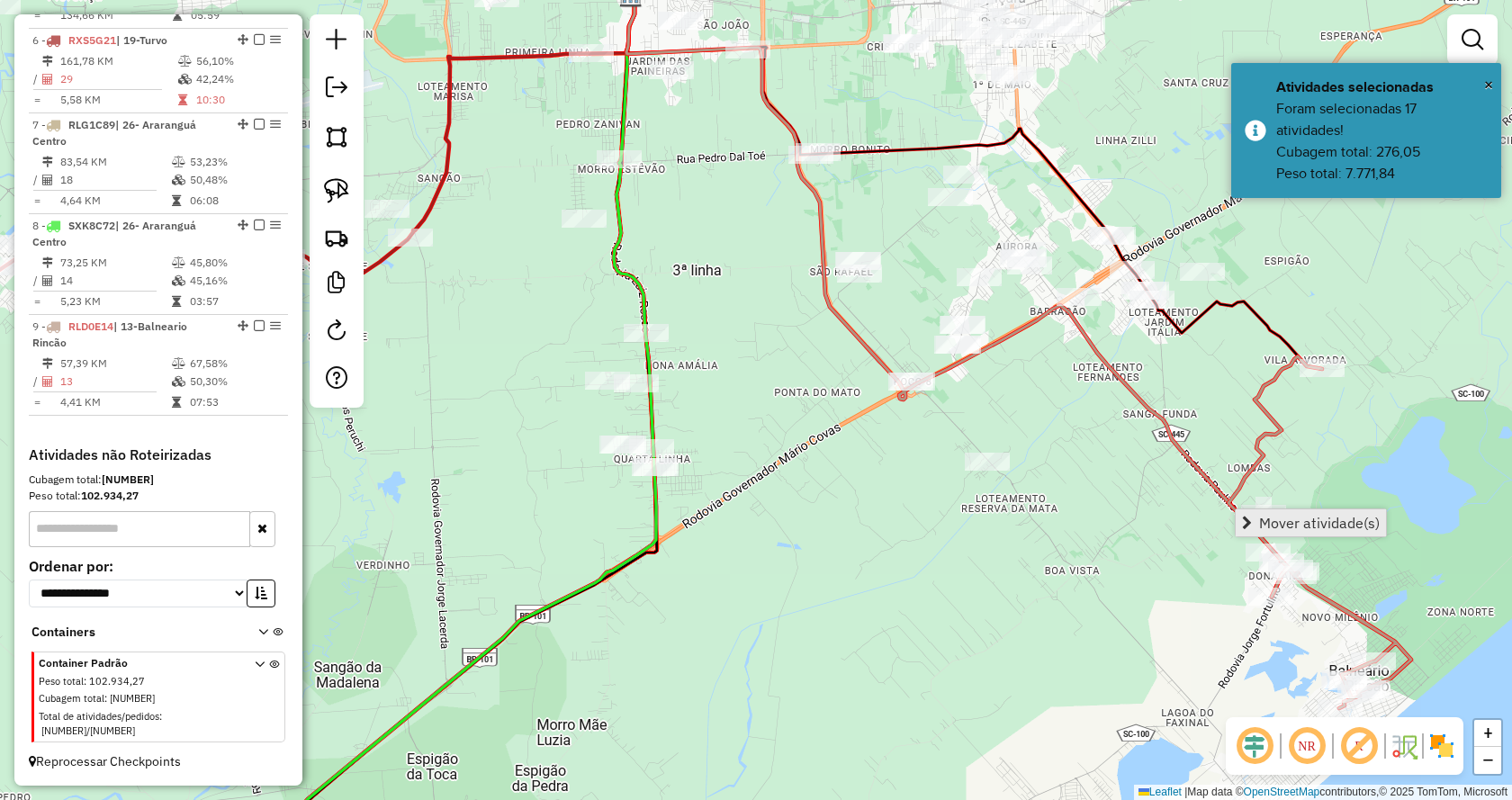 click on "Mover atividade(s)" at bounding box center (1310, 523) 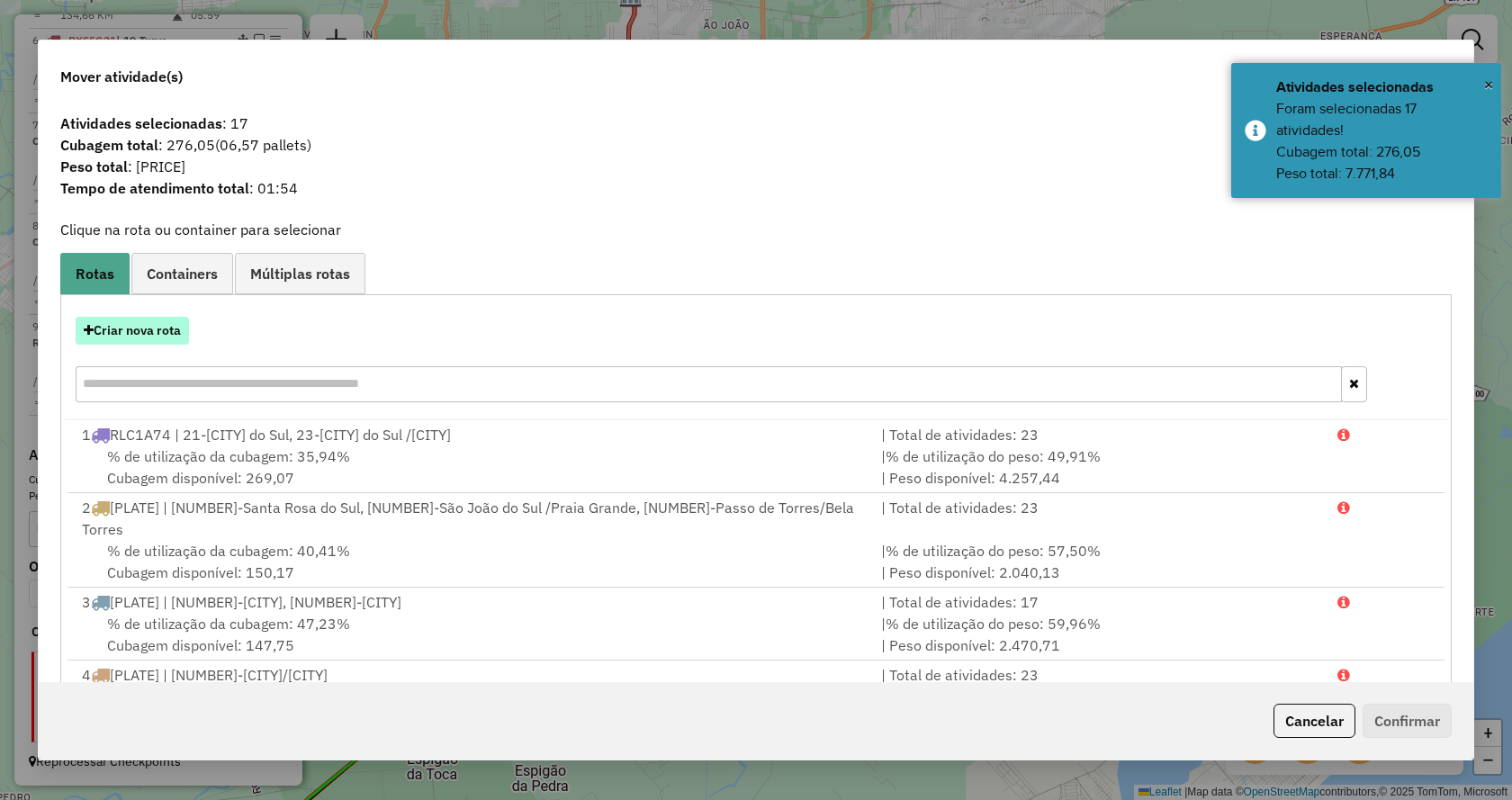 click on "Criar nova rota" at bounding box center (132, 330) 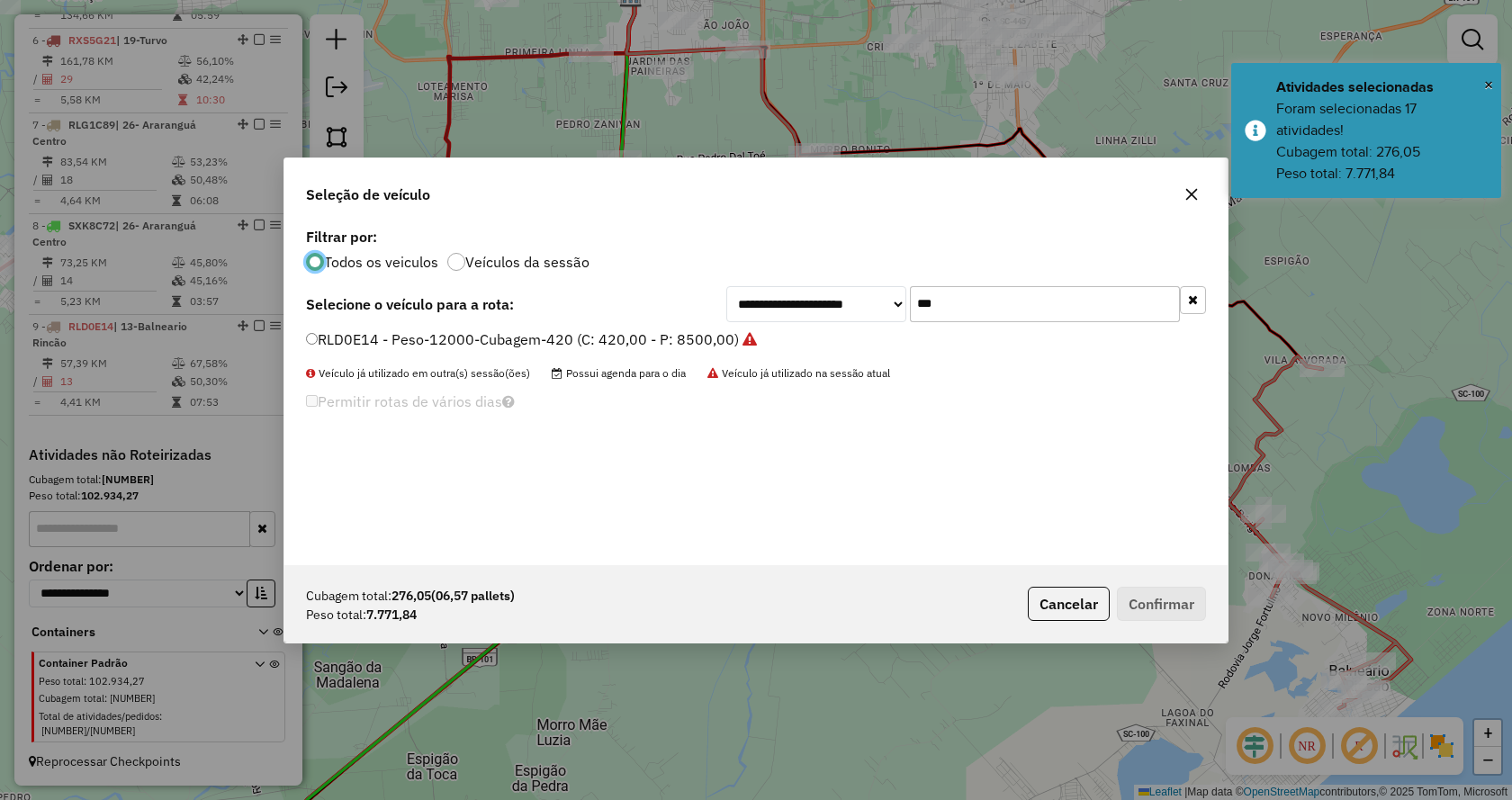 scroll, scrollTop: 10, scrollLeft: 5, axis: both 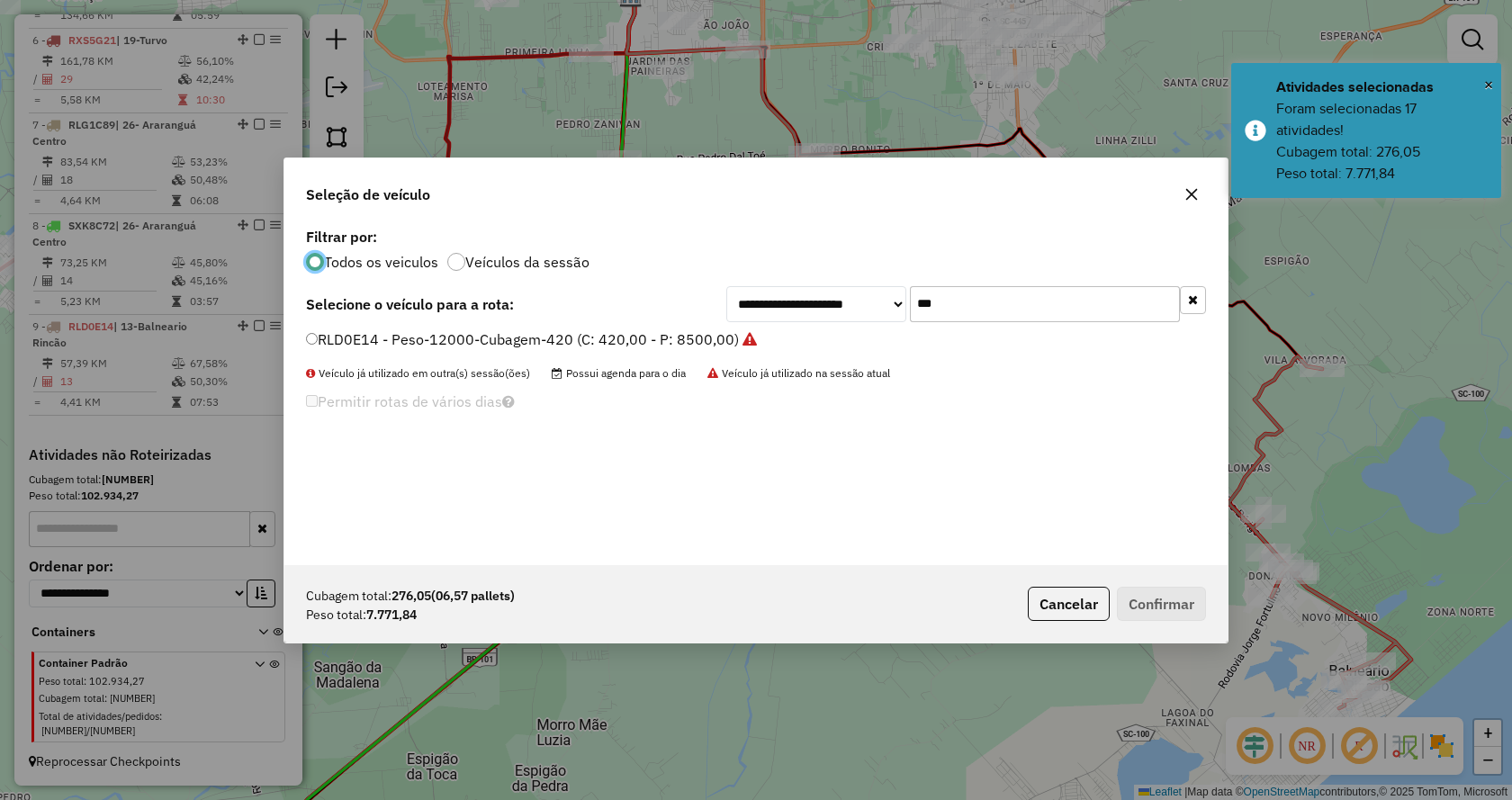 drag, startPoint x: 977, startPoint y: 311, endPoint x: 820, endPoint y: 287, distance: 158.8238 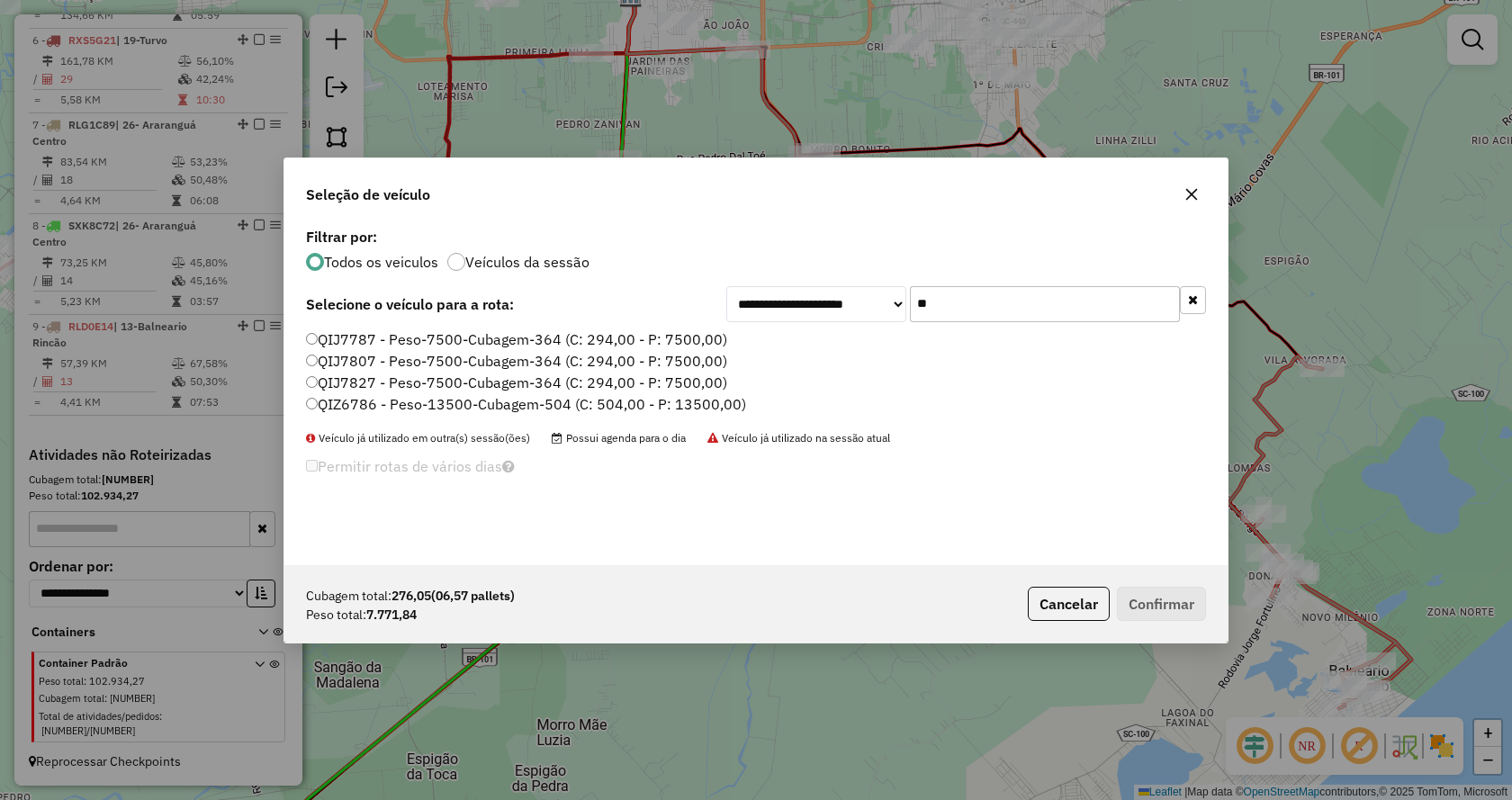 type on "**" 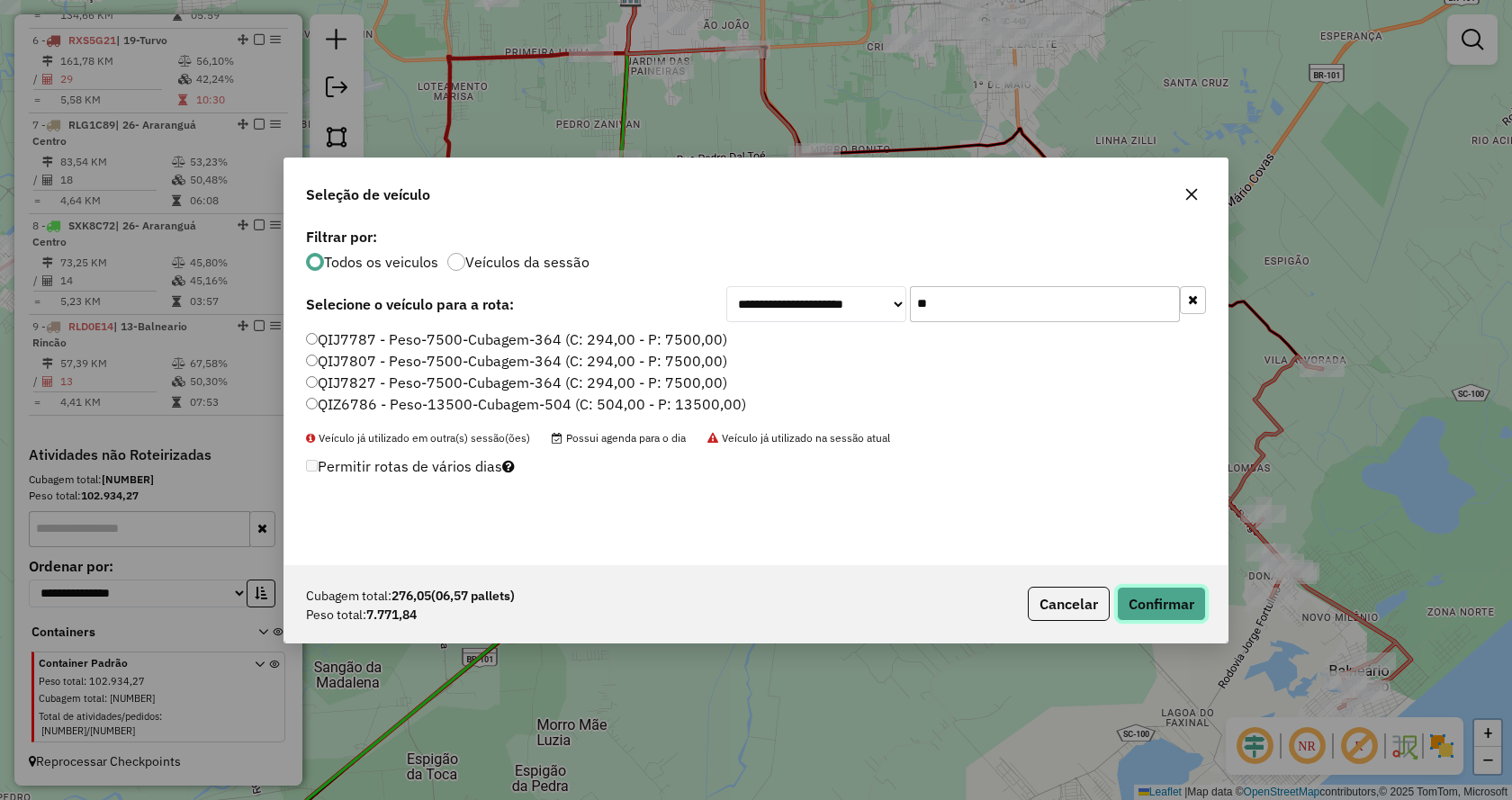 click on "Confirmar" 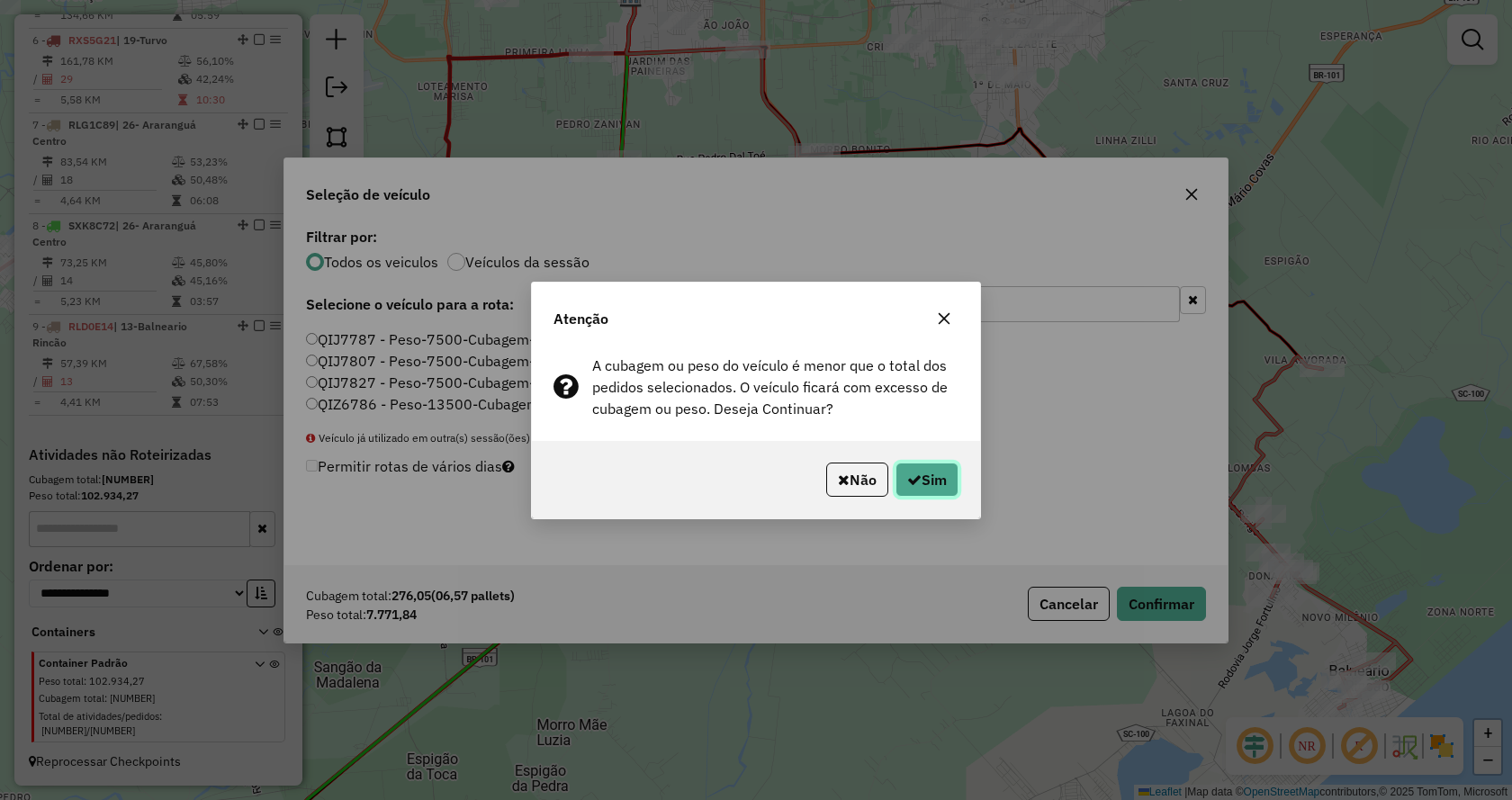 click on "Sim" 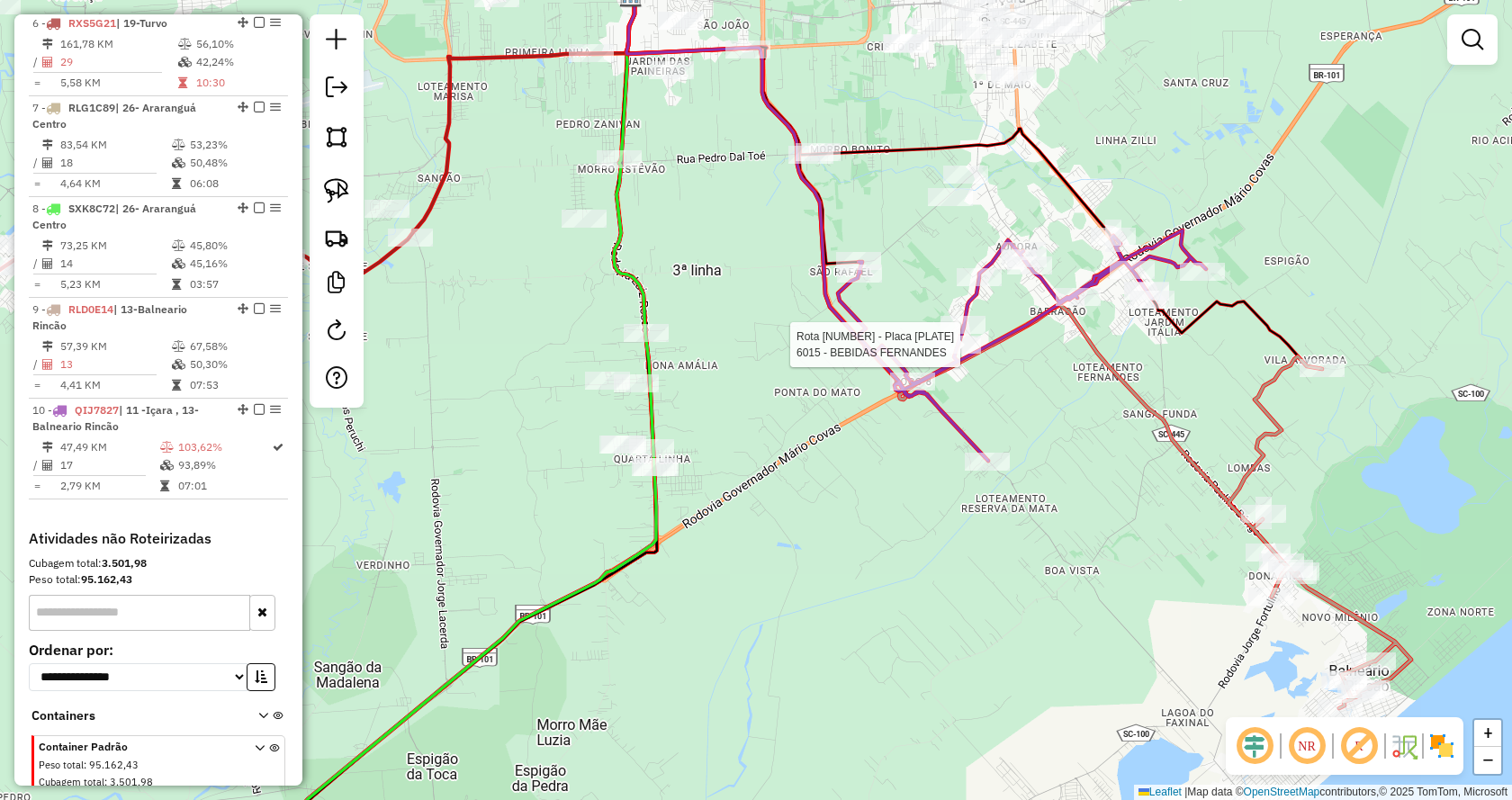 select on "*********" 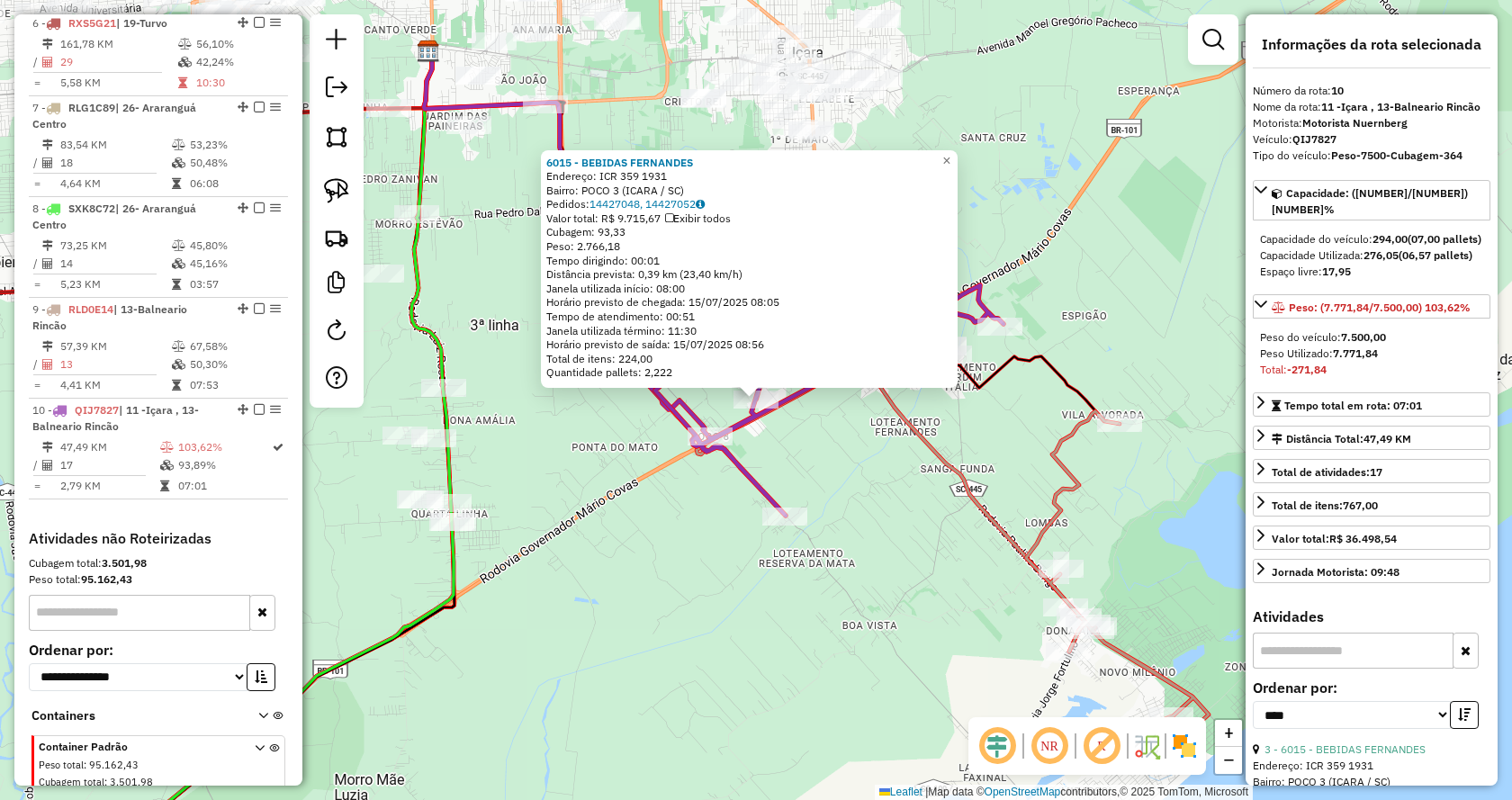 scroll, scrollTop: 1336, scrollLeft: 0, axis: vertical 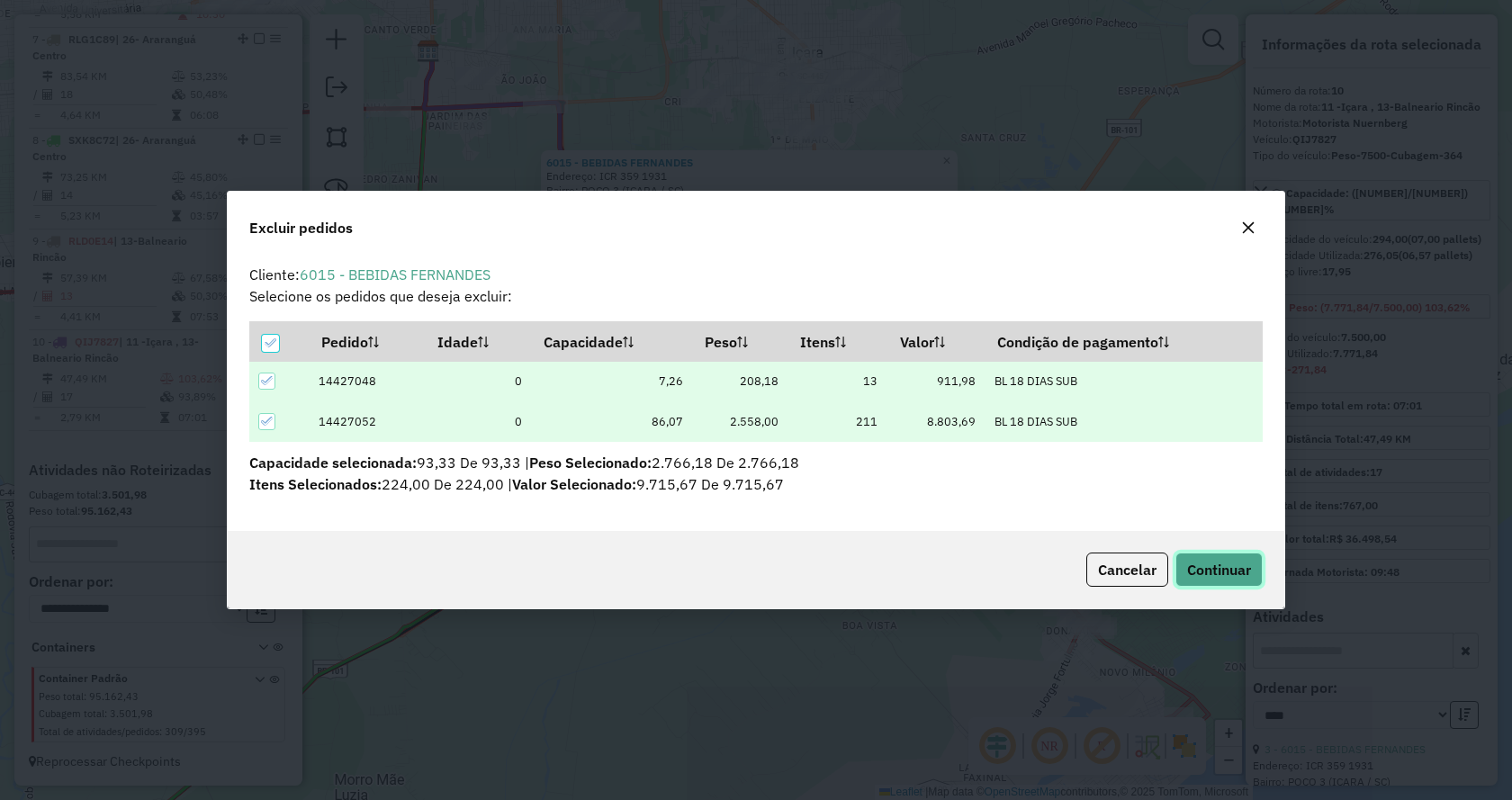 click on "Continuar" 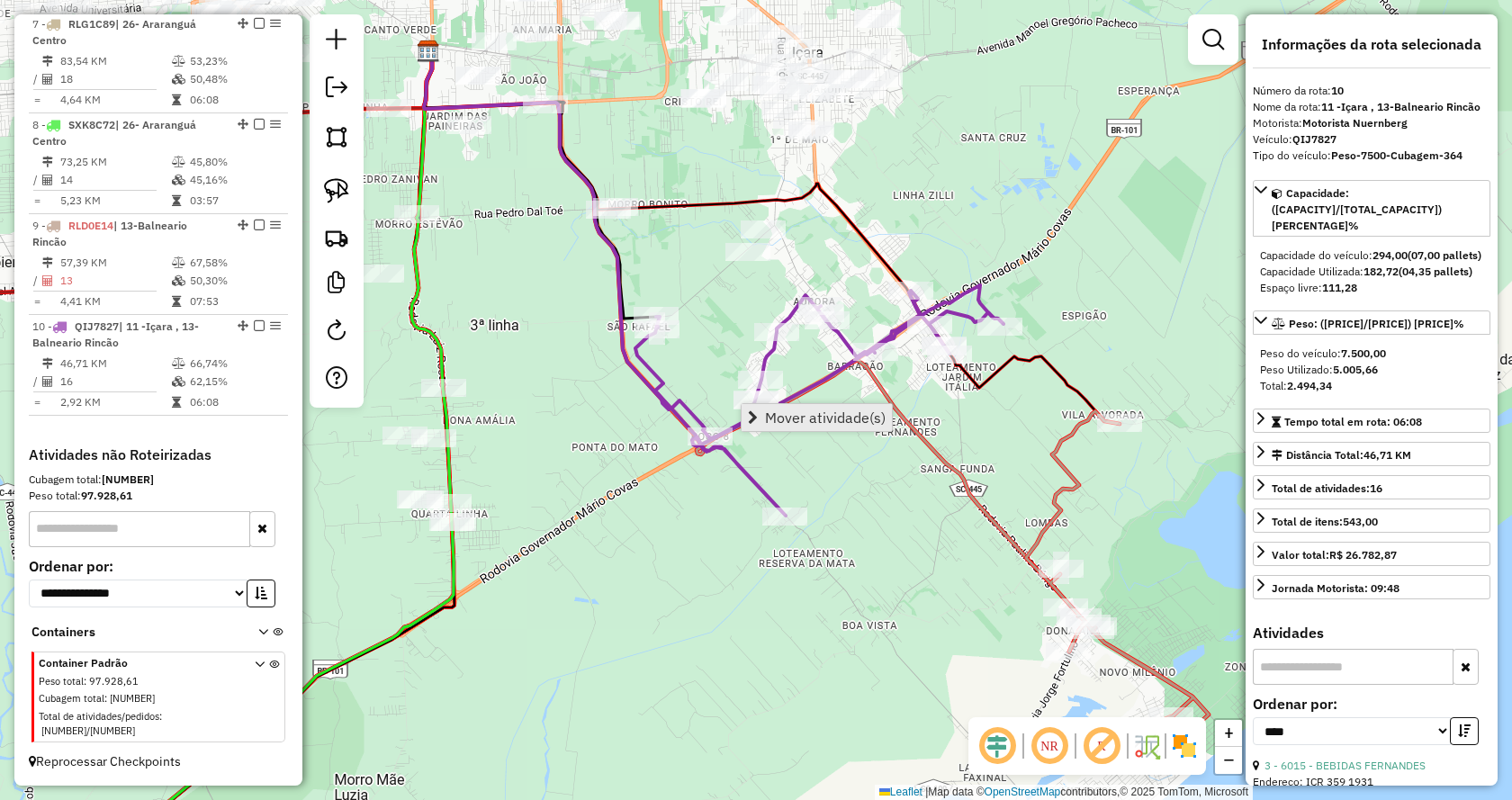 click on "Mover atividade(s)" at bounding box center [816, 418] 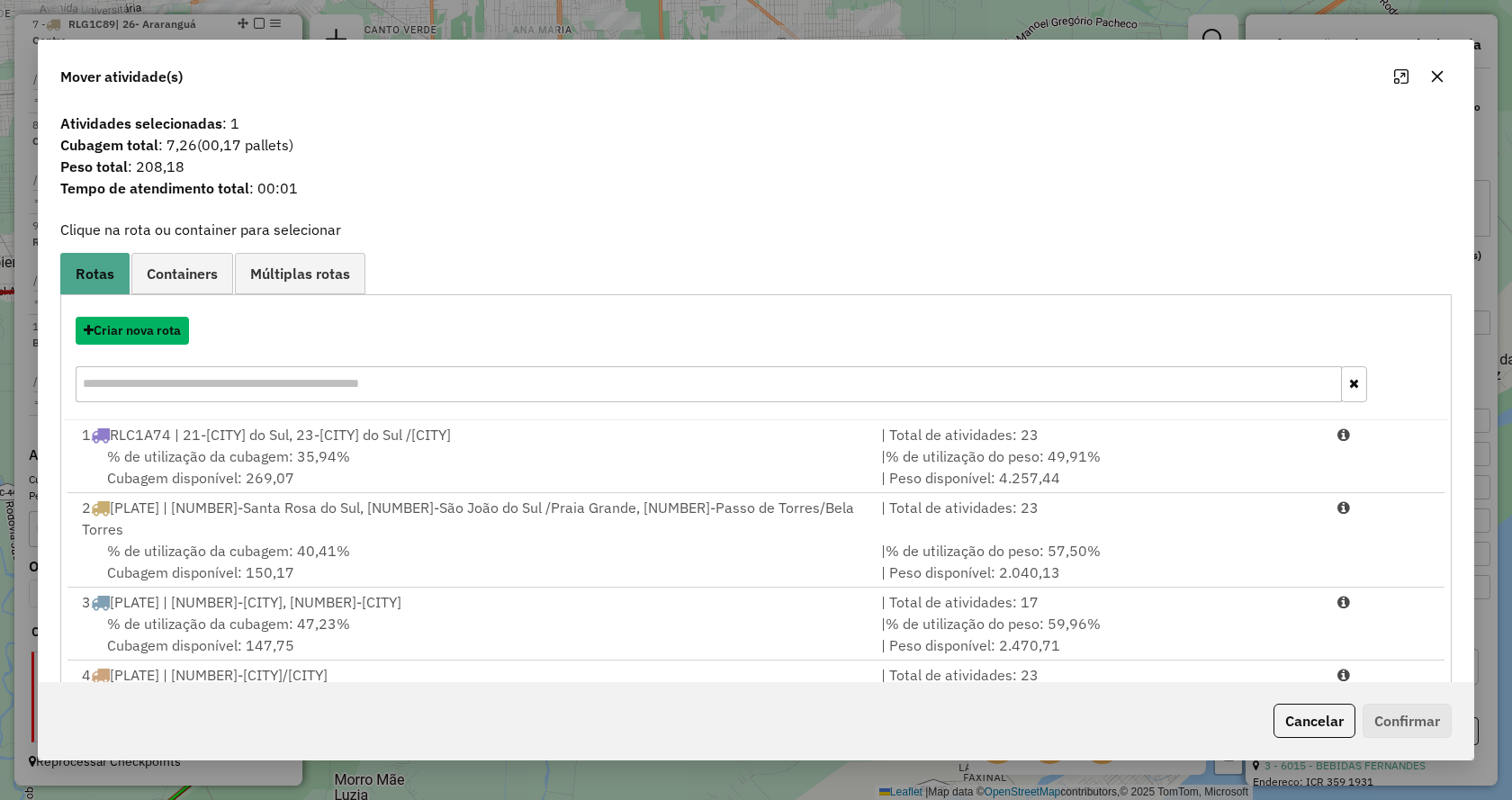 click on "Criar nova rota" at bounding box center [132, 330] 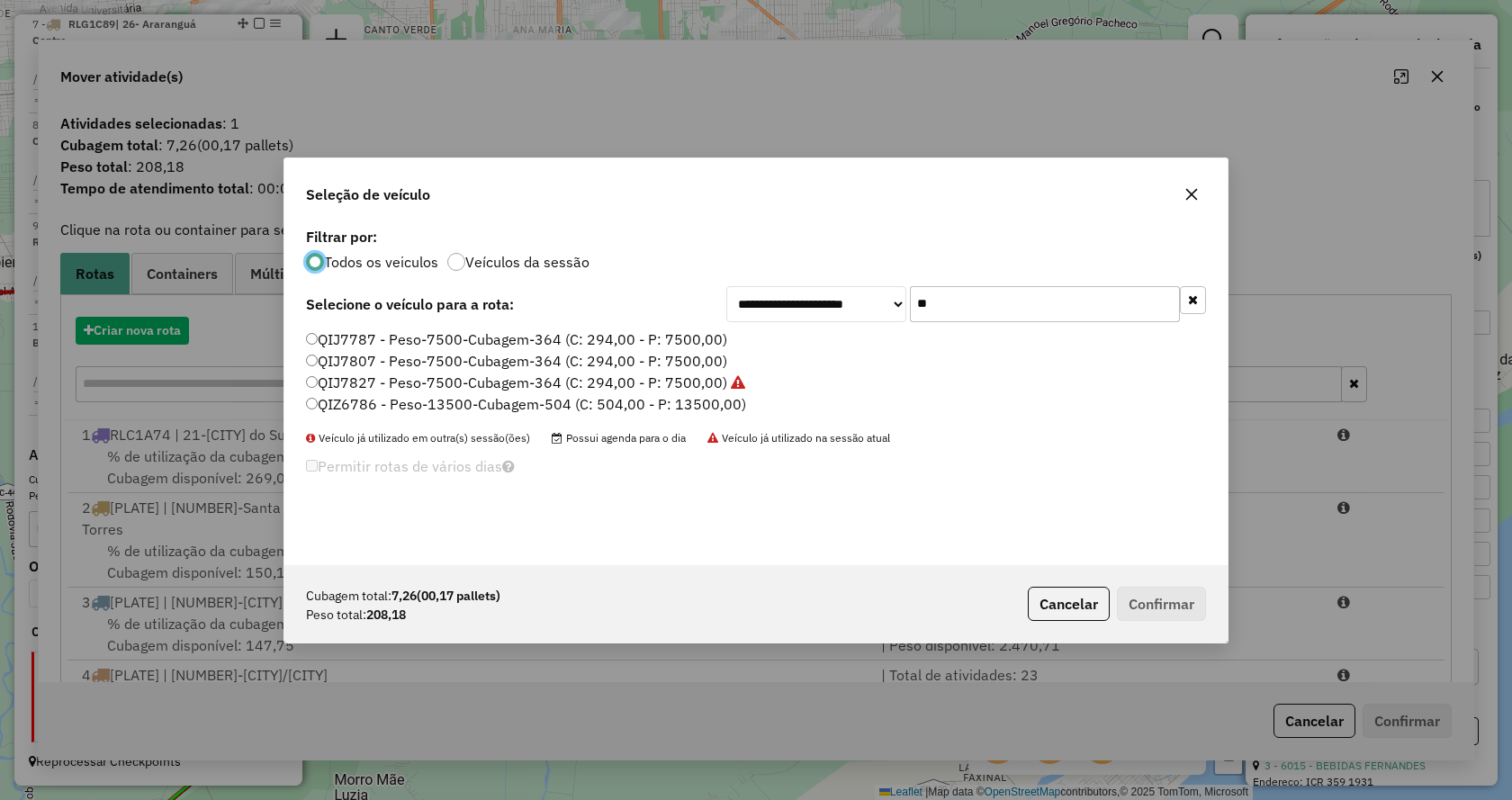 scroll, scrollTop: 10, scrollLeft: 5, axis: both 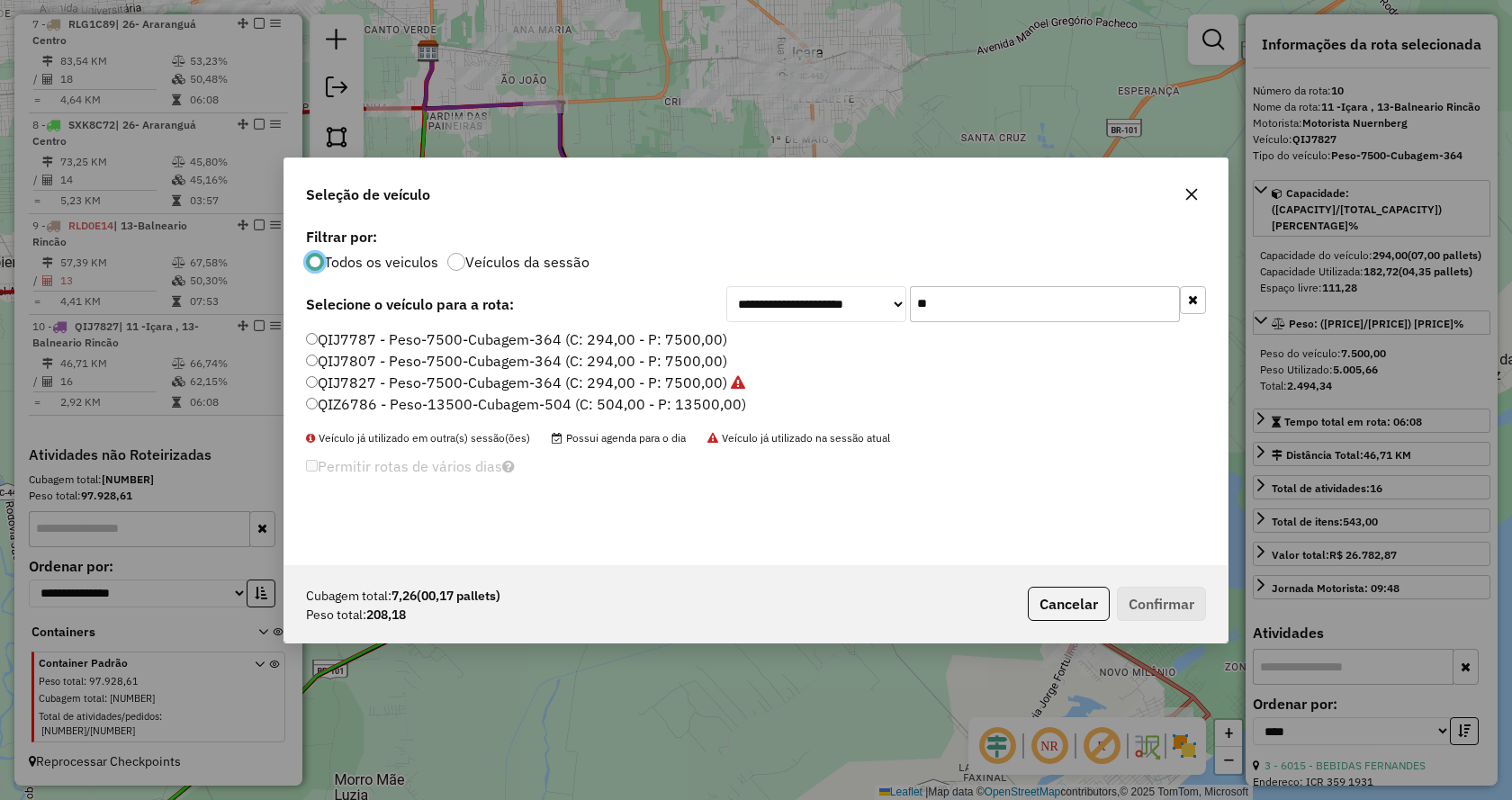 click on "**" 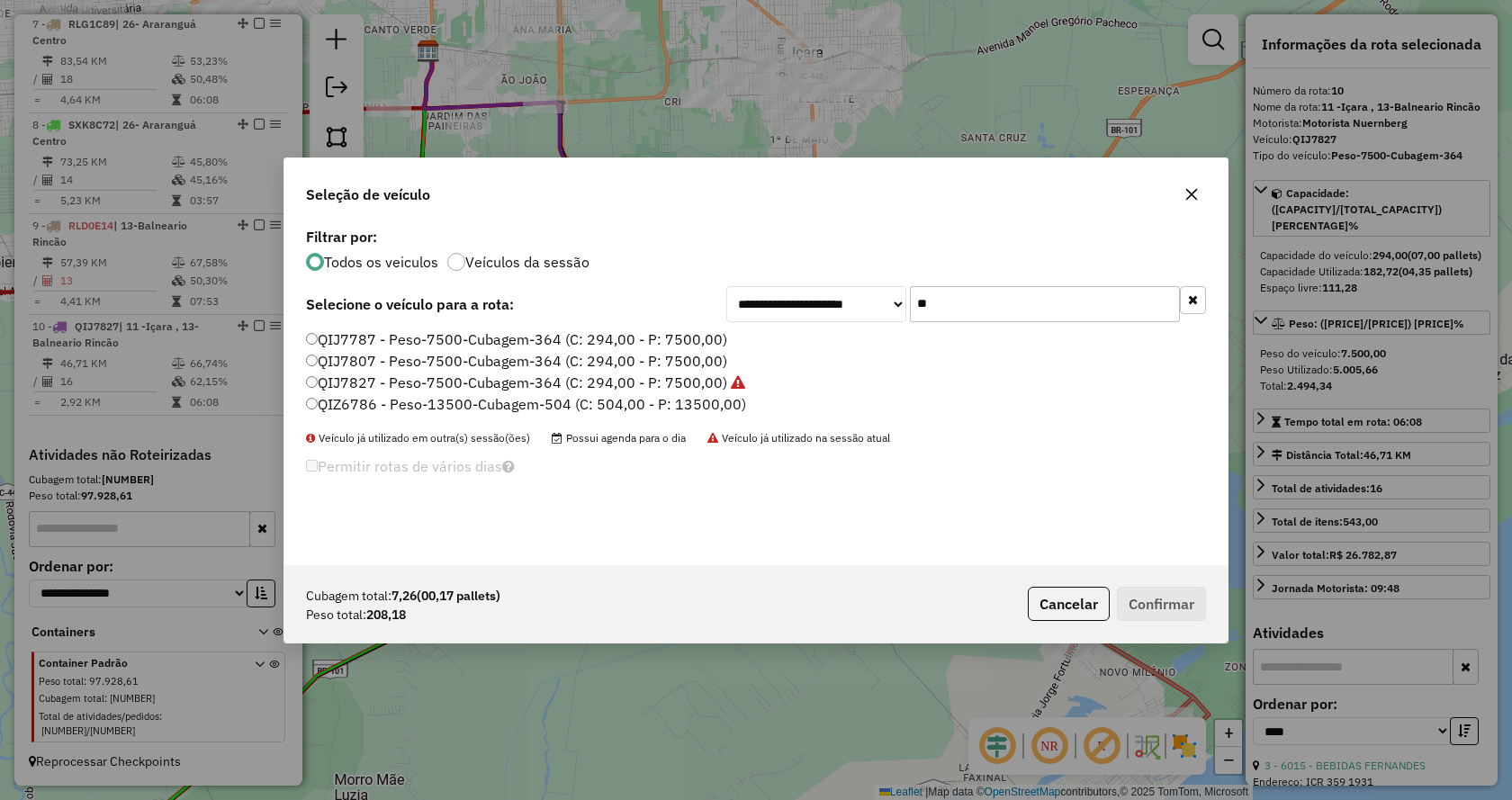 click on "**" 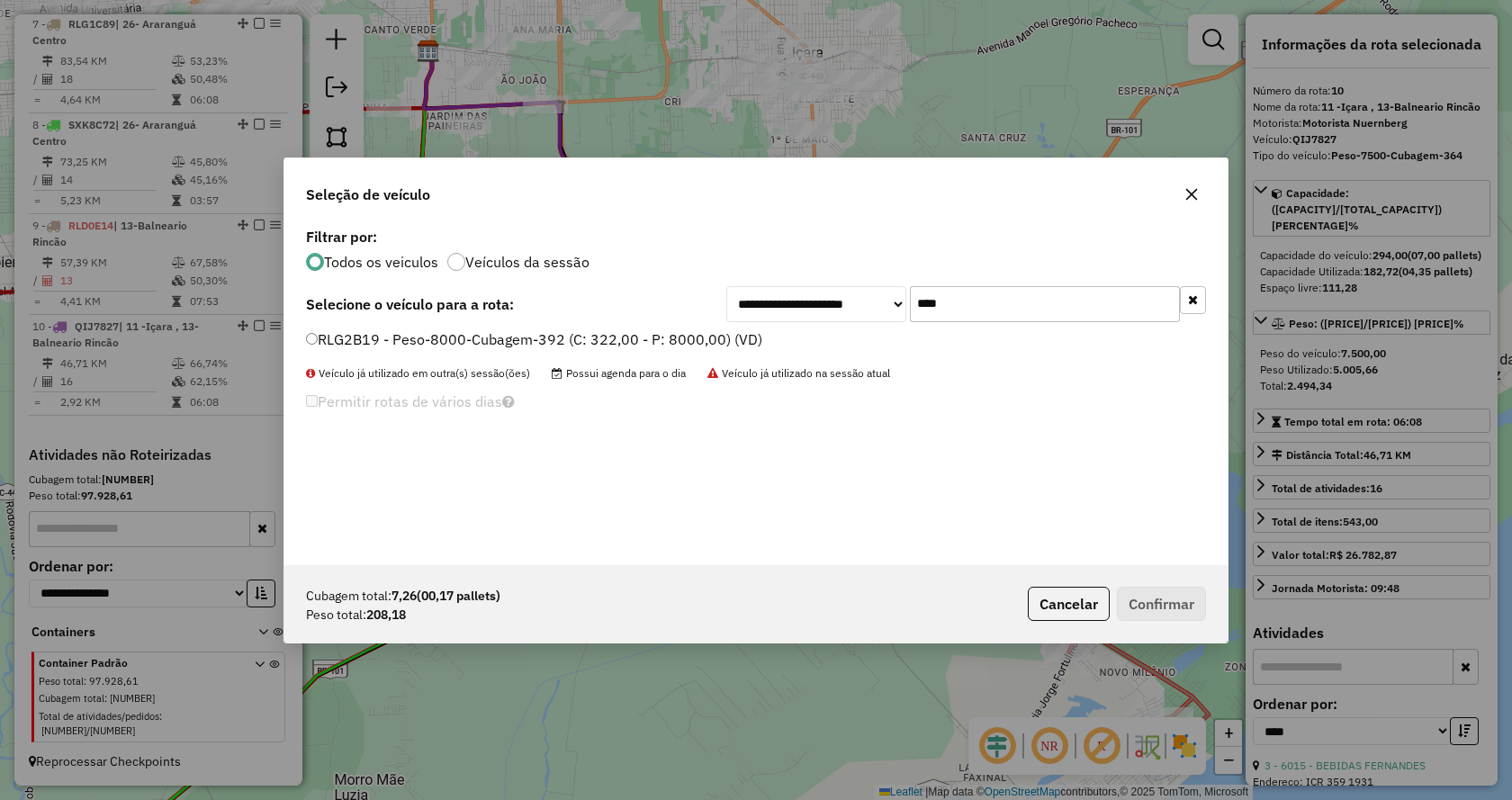 type on "****" 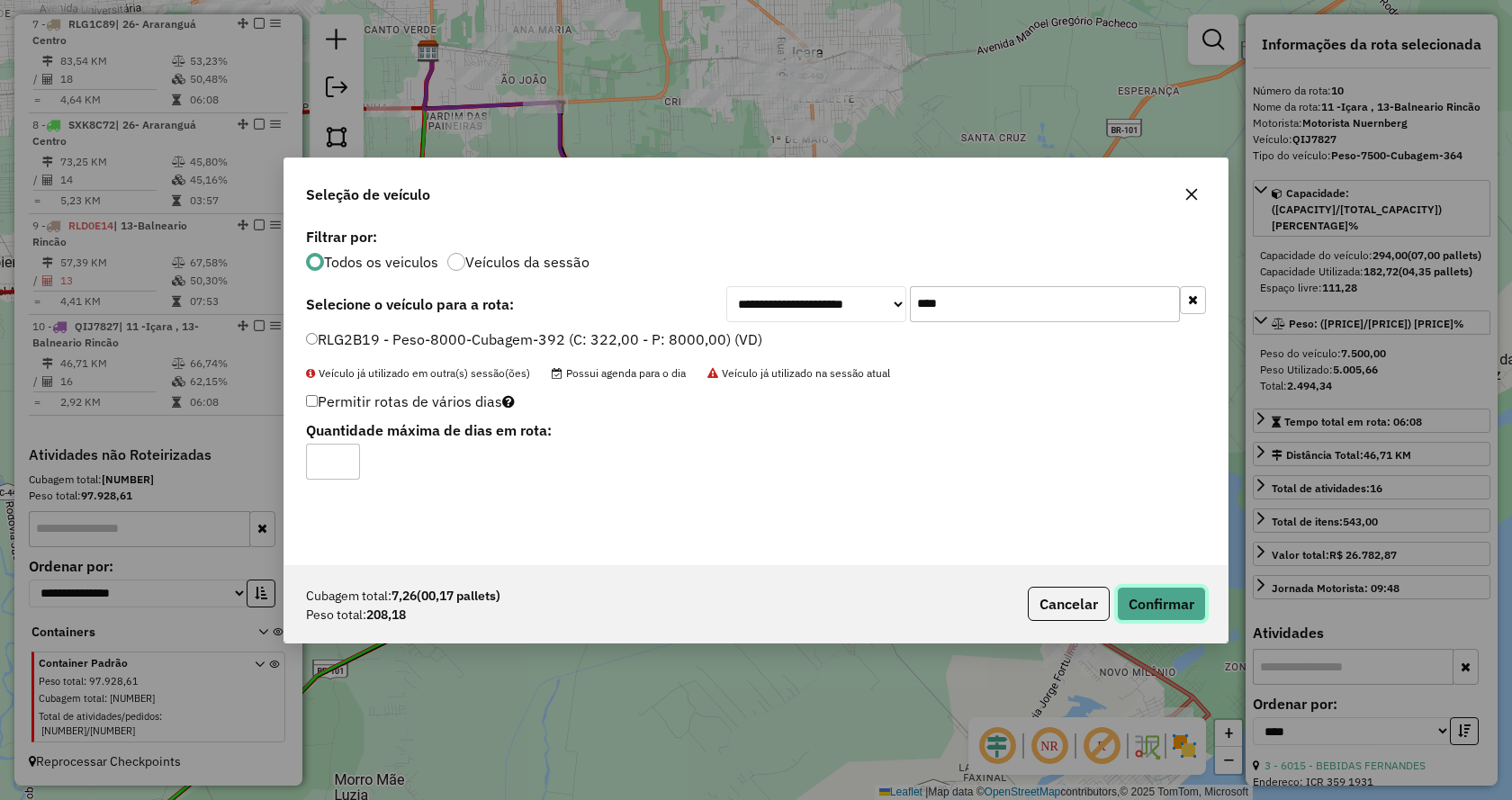 click on "Confirmar" 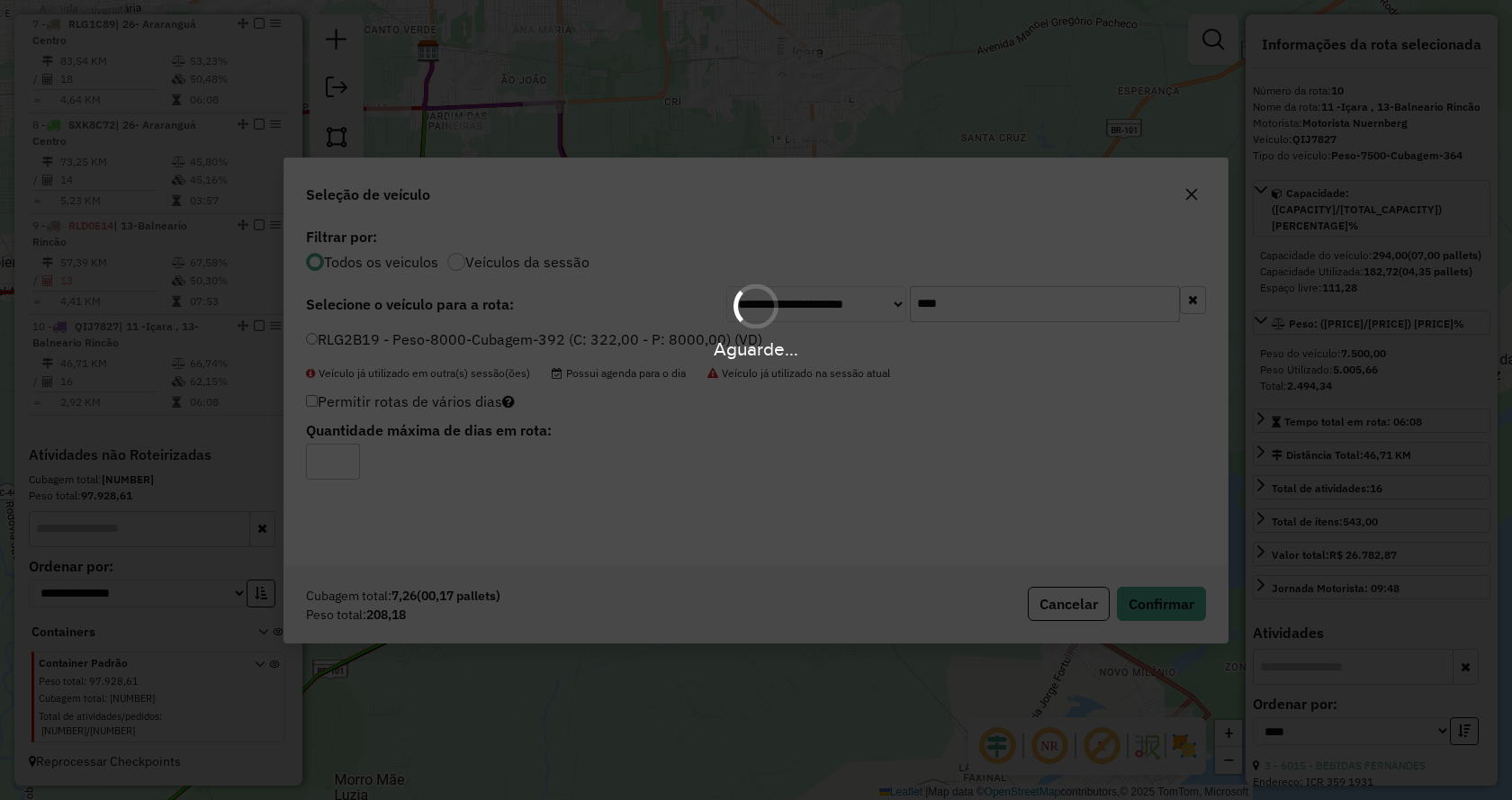 scroll, scrollTop: 1421, scrollLeft: 0, axis: vertical 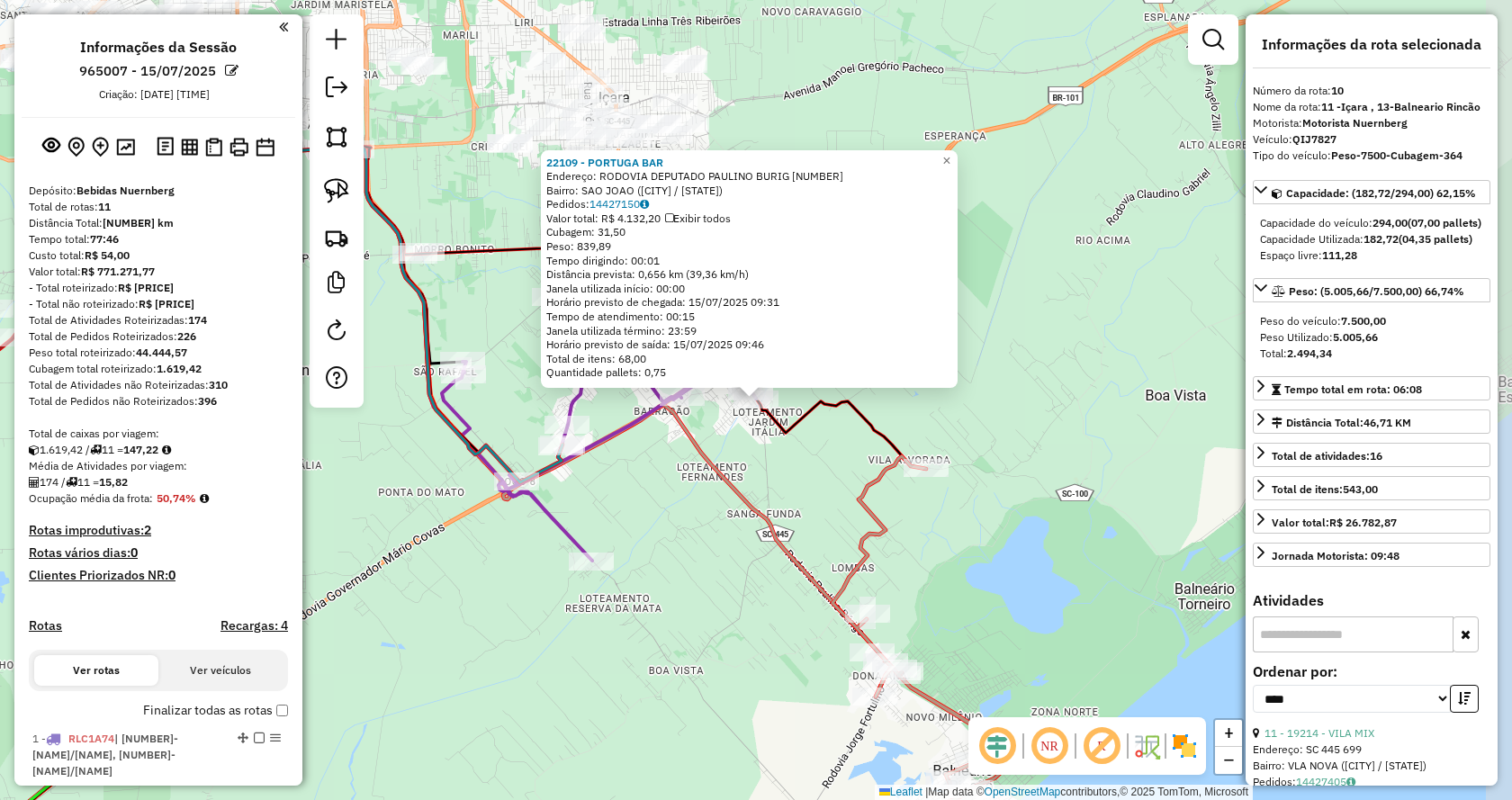 select on "*********" 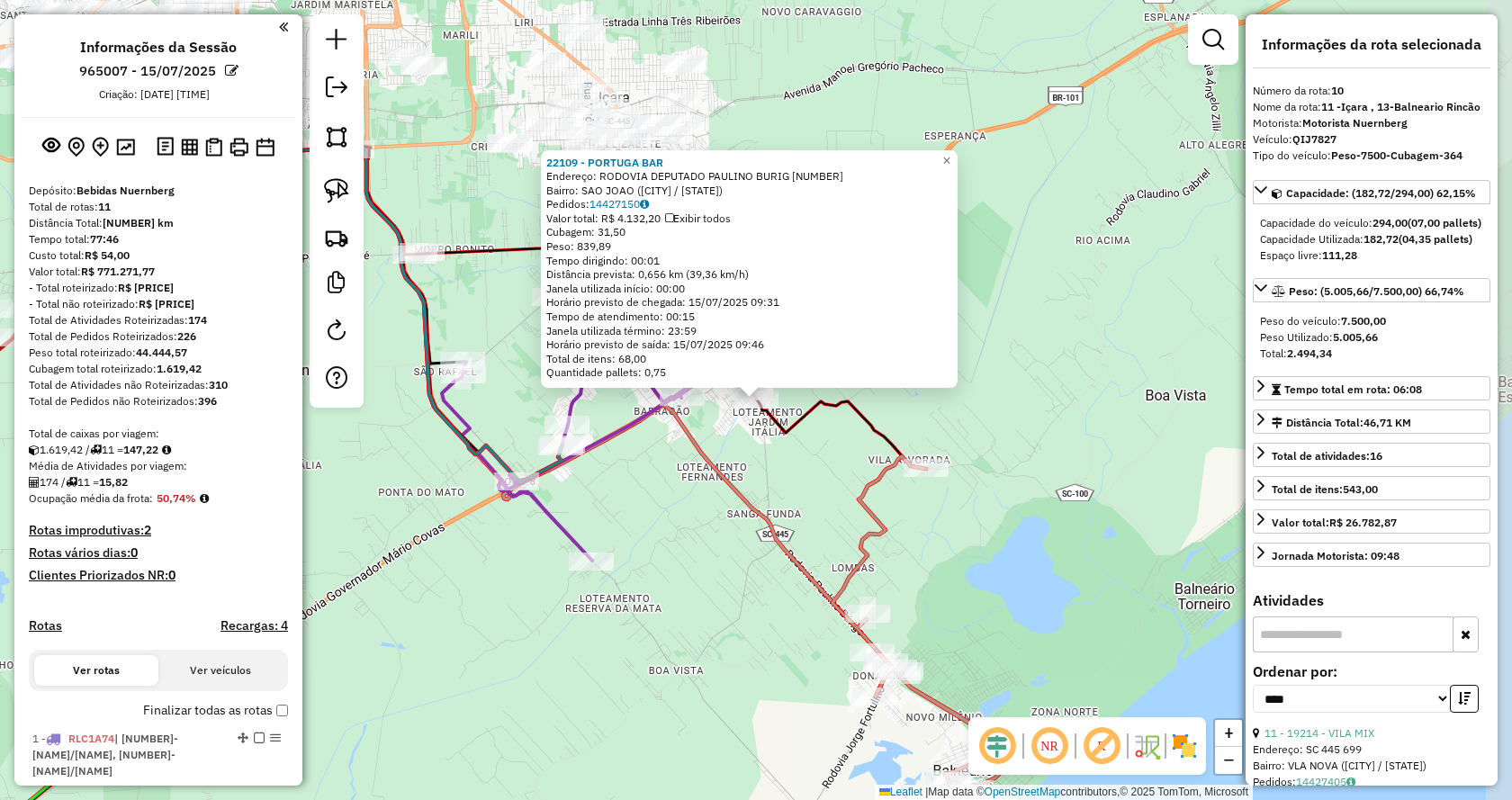 scroll, scrollTop: 1421, scrollLeft: 0, axis: vertical 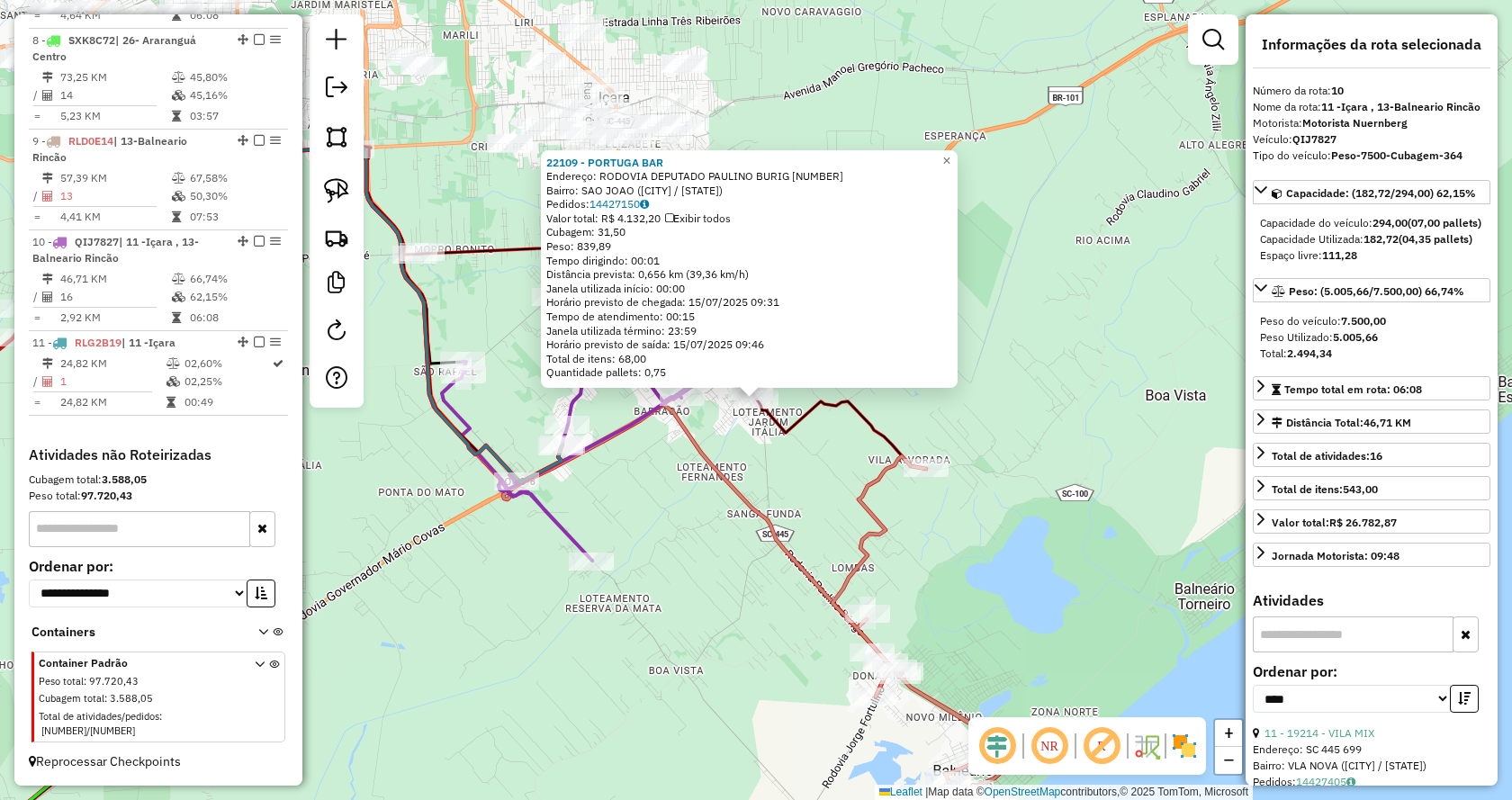 click on "[NUMBER] - PORTUGA BAR  Endereço:  RODOVIA DEPUTADO PAULINO BURIG [NUMBER]   Bairro: VILA NOVA ([CITY] / [STATE])   Pedidos:  [NUMBER]   Valor total: R$ [PRICE]   Exibir todos   Cubagem: [NUMBER]  Peso: [NUMBER]  Tempo dirigindo: [TIME]   Distância prevista: [DISTANCE] km ([SPEED] km/h)   Janela utilizada início: [TIME]   Horário previsto de chegada: [DATE] [TIME]   Tempo de atendimento: [TIME]   Janela utilizada término: [TIME]   Horário previsto de saída: [DATE] [TIME]   Total de itens: [NUMBER]   Quantidade pallets: [NUMBER]  × Janela de atendimento Grade de atendimento Capacidade Transportadoras Veículos Cliente Pedidos  Rotas Selecione os dias de semana para filtrar as janelas de atendimento  Seg   Ter   Qua   Qui   Sex   Sáb   Dom  Informe o período da janela de atendimento: De: Até:  Filtrar exatamente a janela do cliente  Considerar janela de atendimento padrão  Selecione os dias de semana para filtrar as grades de atendimento  Seg   Ter   Qua   Qui   Sex   Sáb   Dom   Peso mínimo:   Peso máximo:   De:   Até:  +" 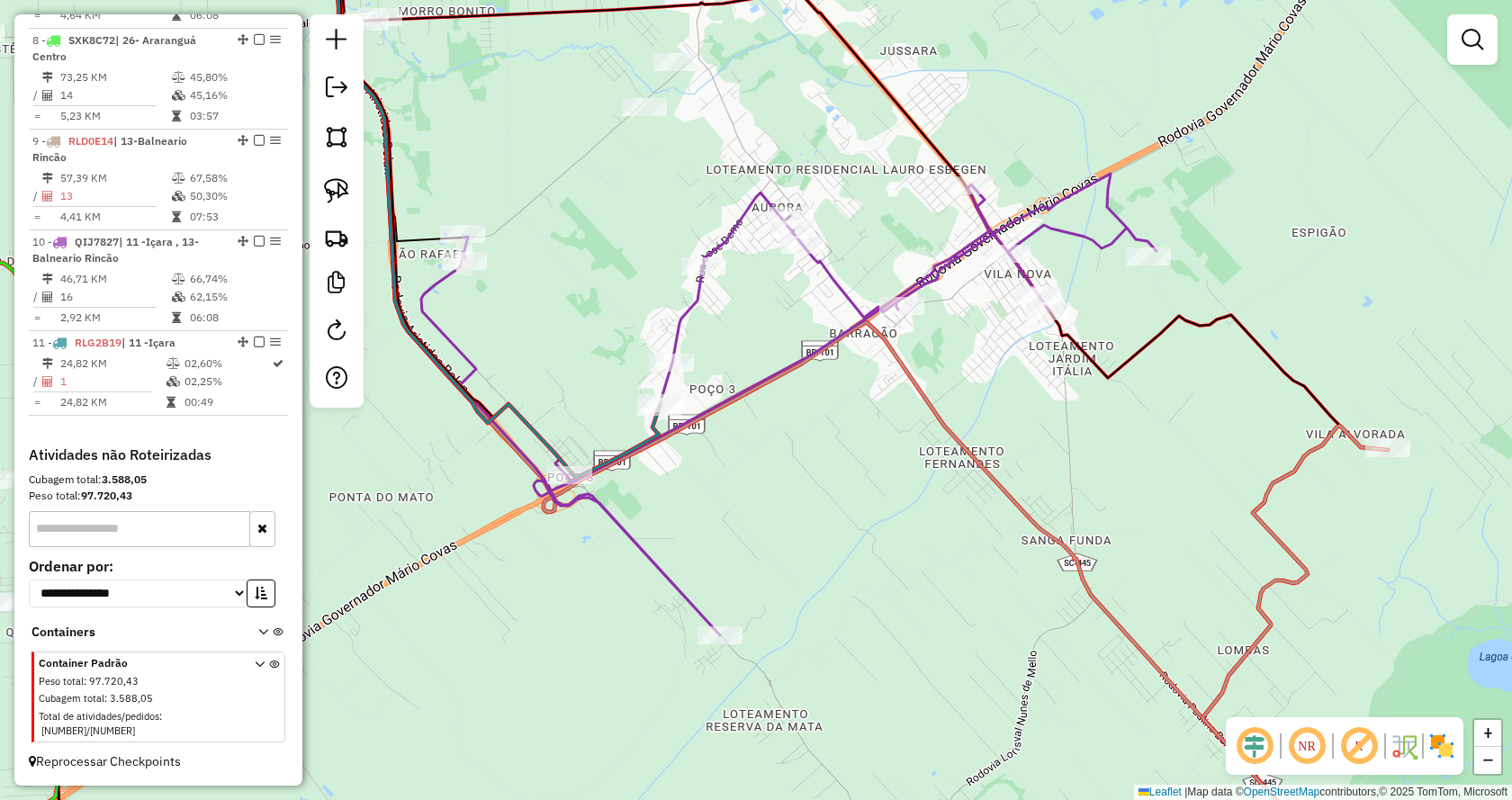 drag, startPoint x: 705, startPoint y: 473, endPoint x: 706, endPoint y: 452, distance: 21.023796 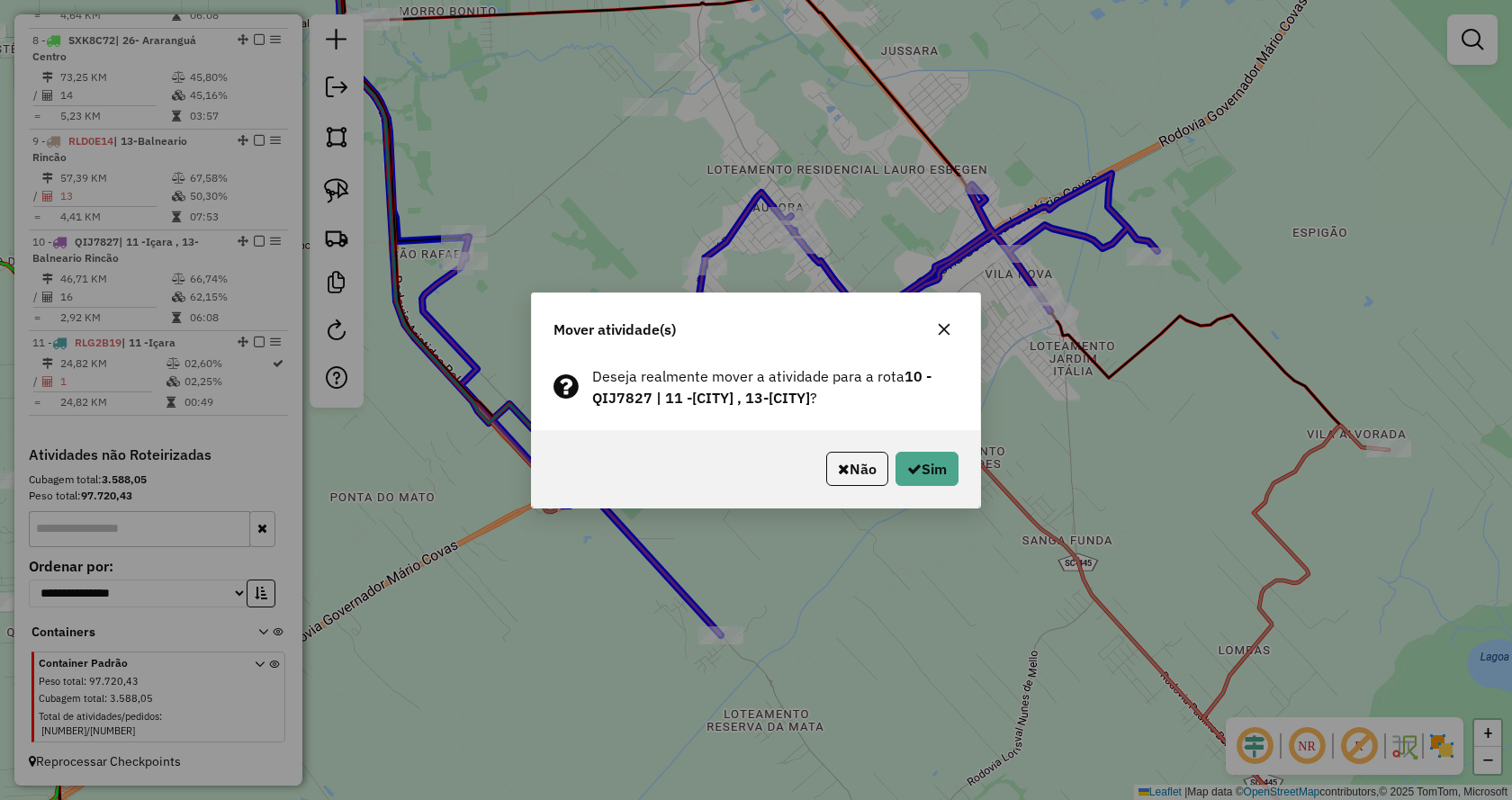 click on "Não   Sim" 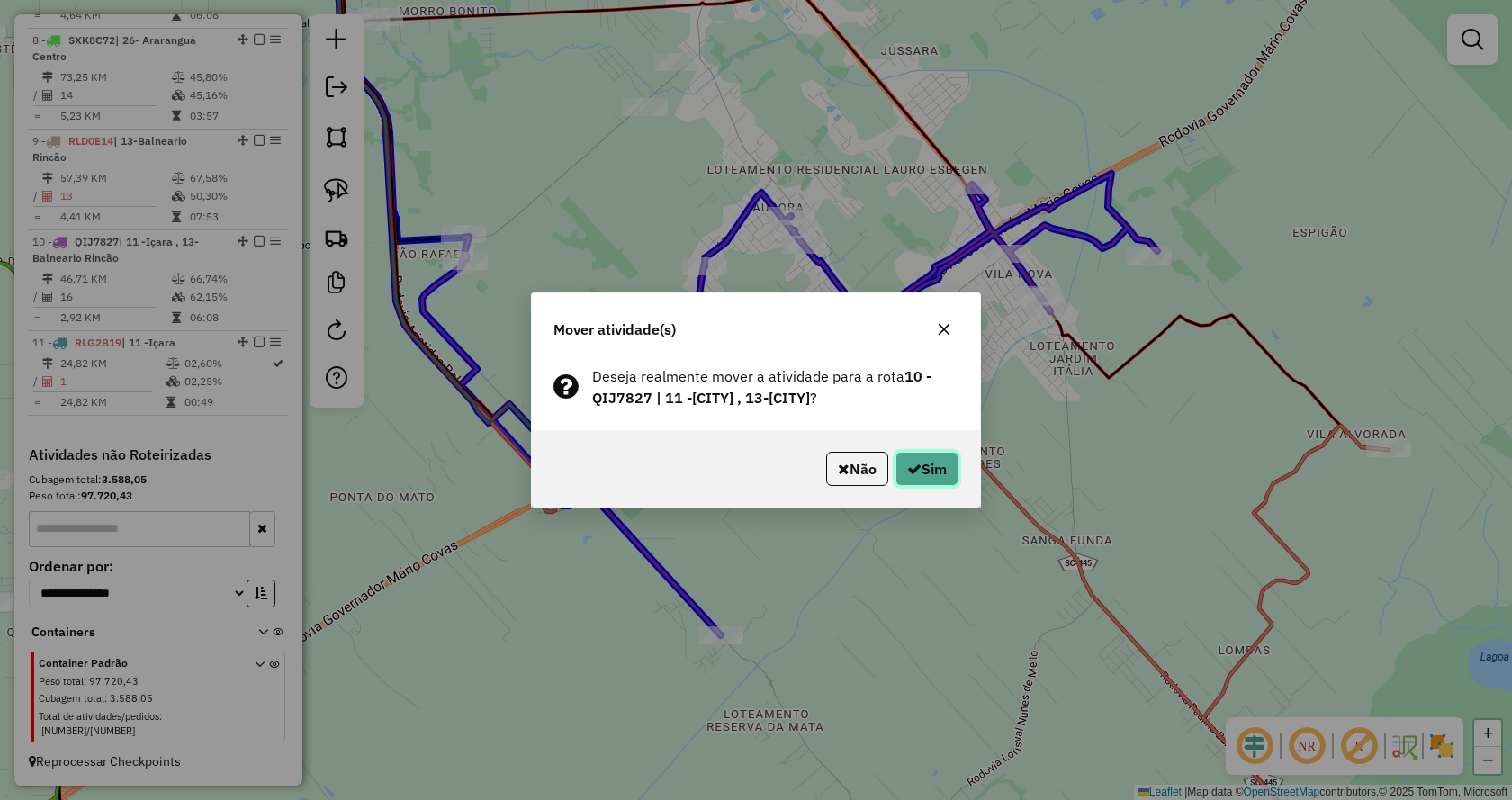 click on "Sim" 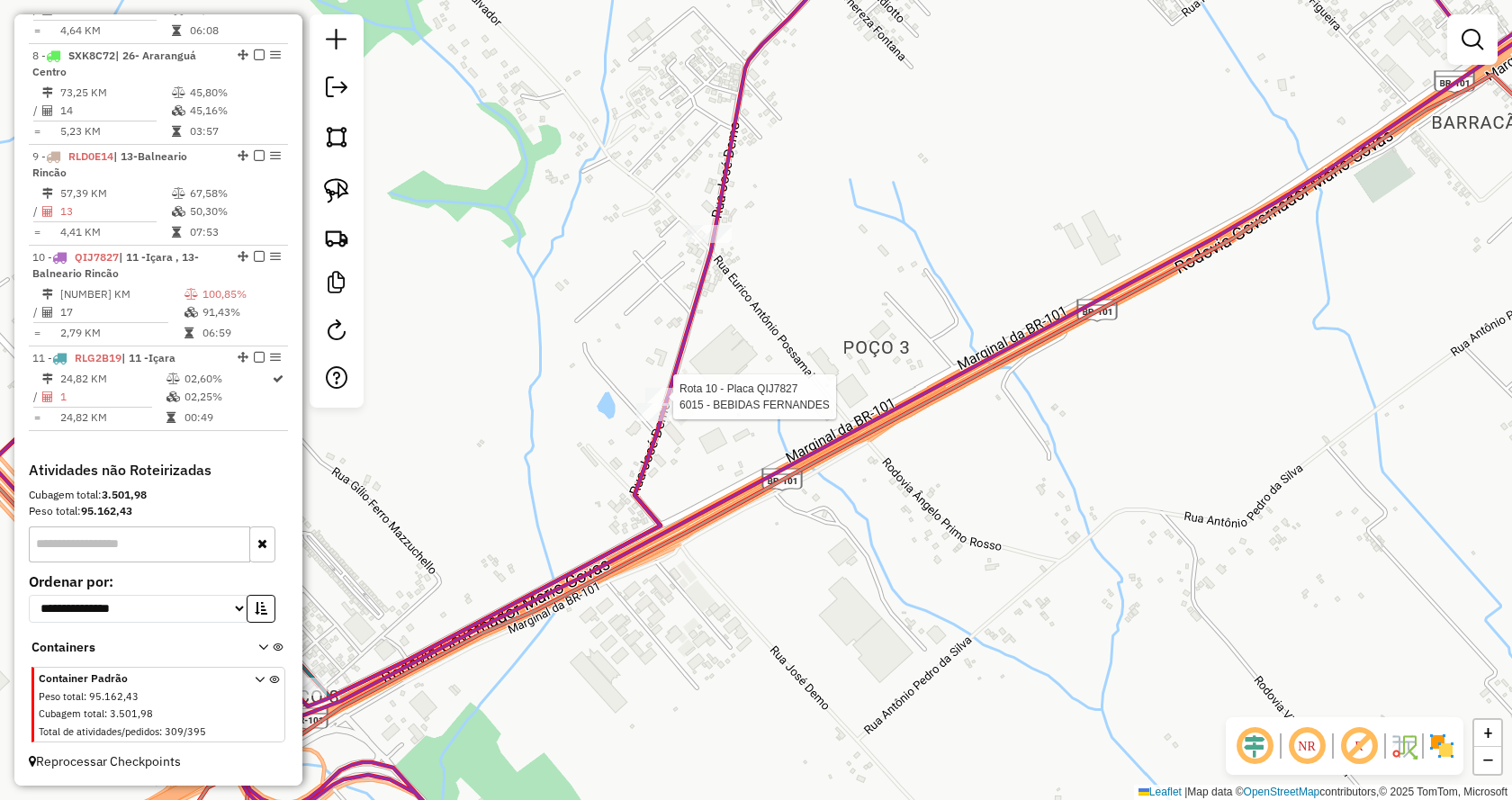 select on "*********" 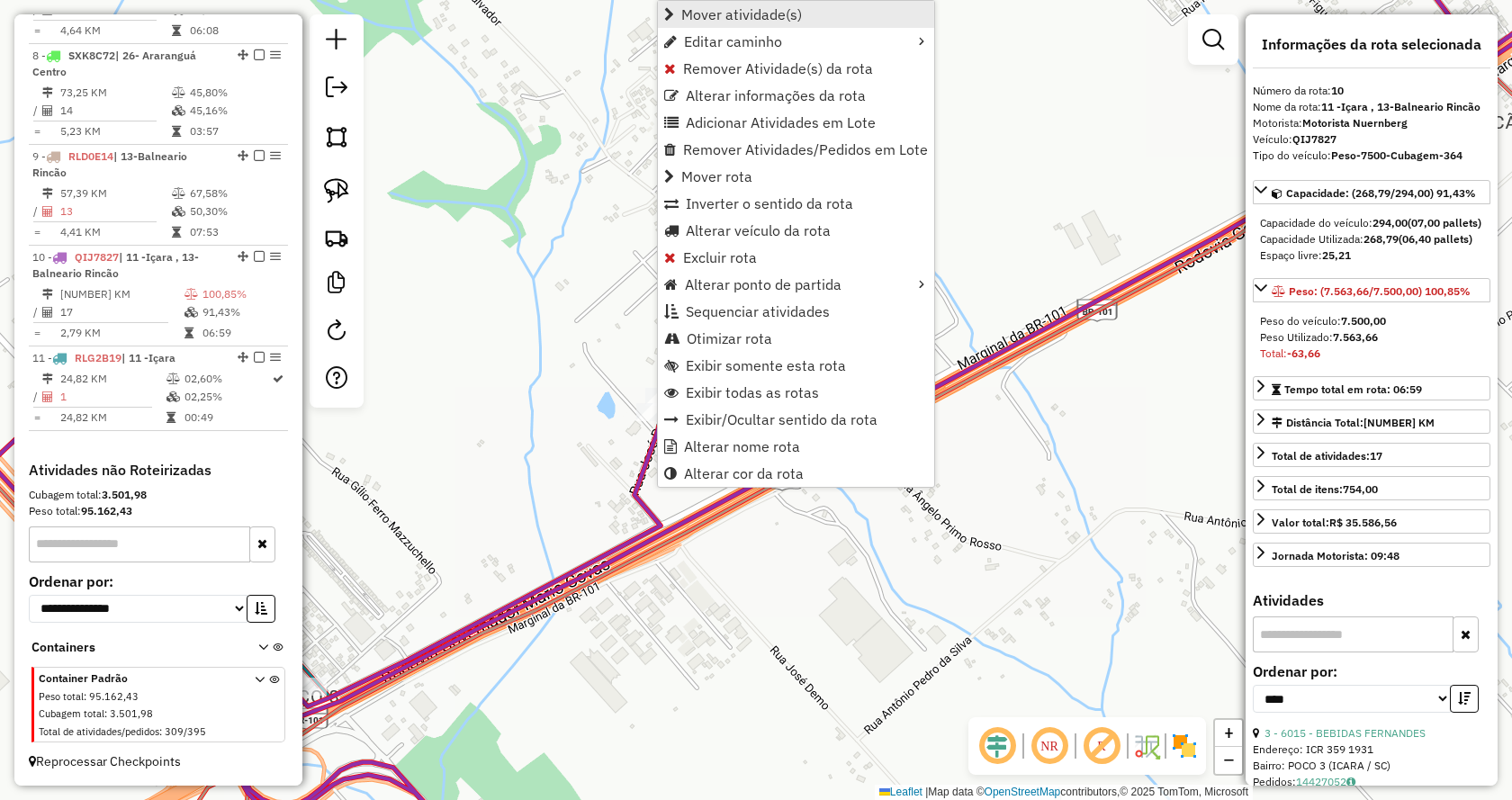 click on "Mover atividade(s)" at bounding box center [742, 14] 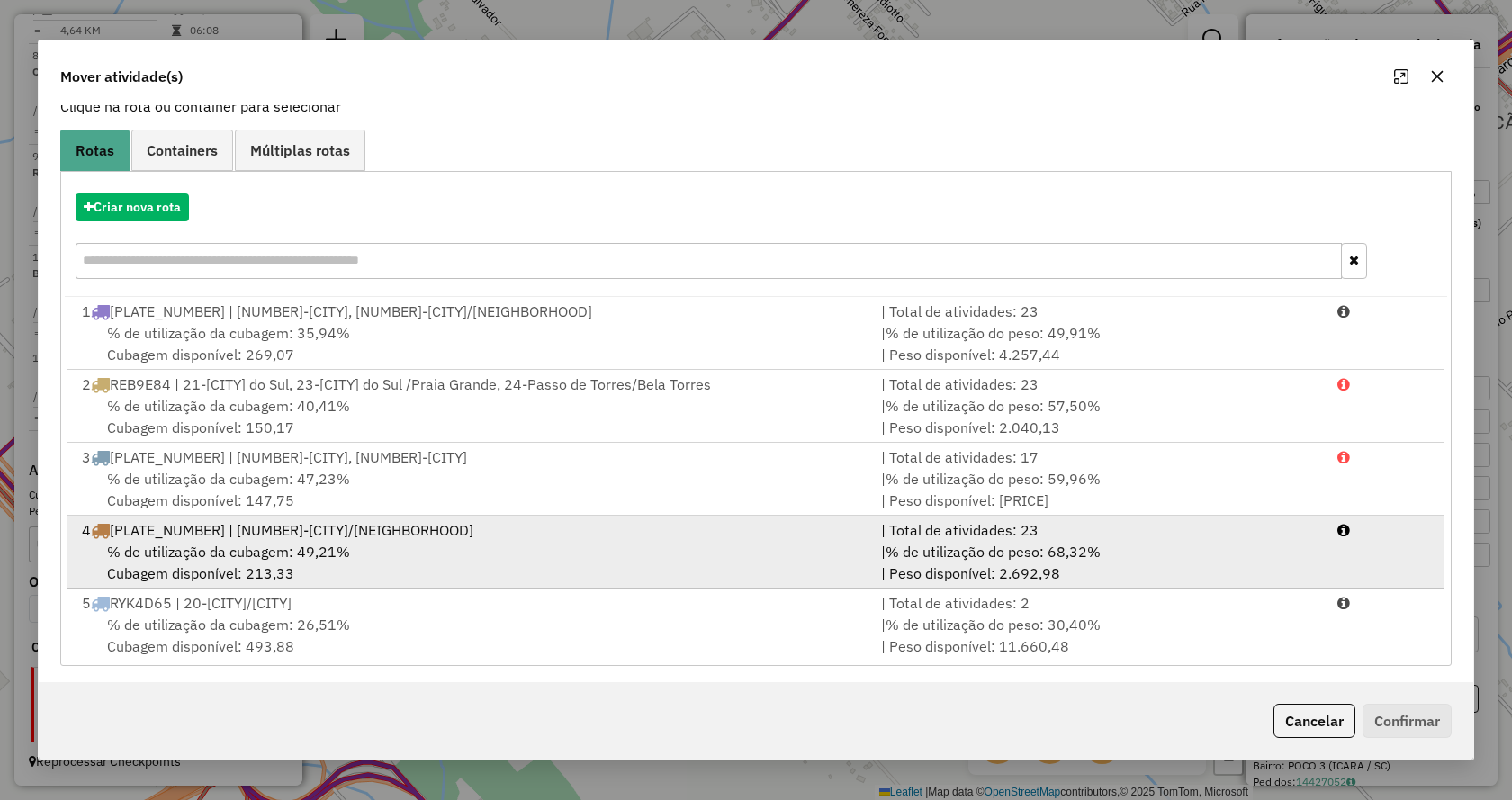 scroll, scrollTop: 129, scrollLeft: 0, axis: vertical 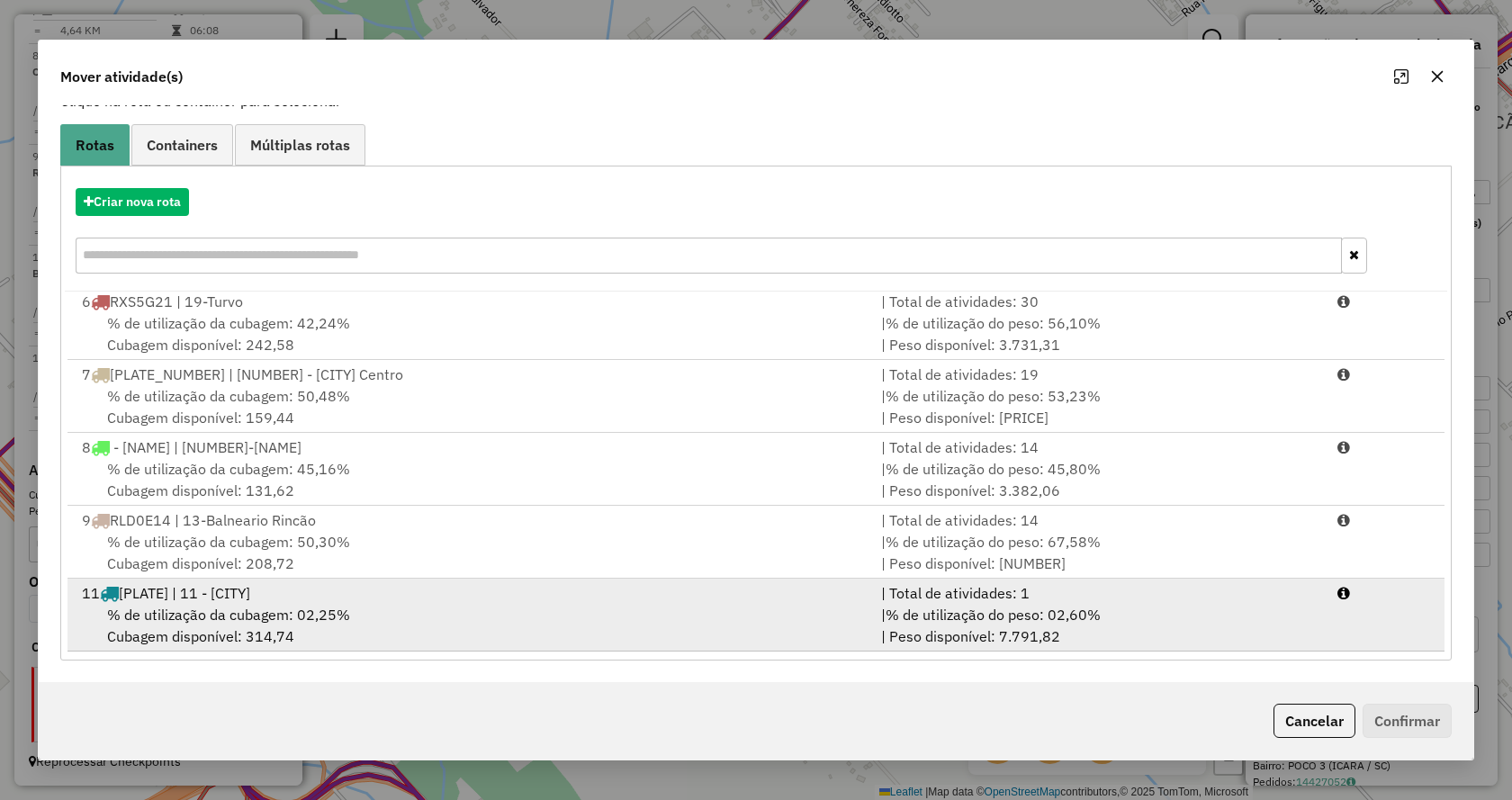 click on "11 RLG2B19 | 11-[CITY] | Total de atividades: 1 % de utilização da cubagem: 02,25% Cubagem disponível: 314,74 | % de utilização do peso: 02,60% | Peso disponível: 7.791,82" at bounding box center [756, 615] 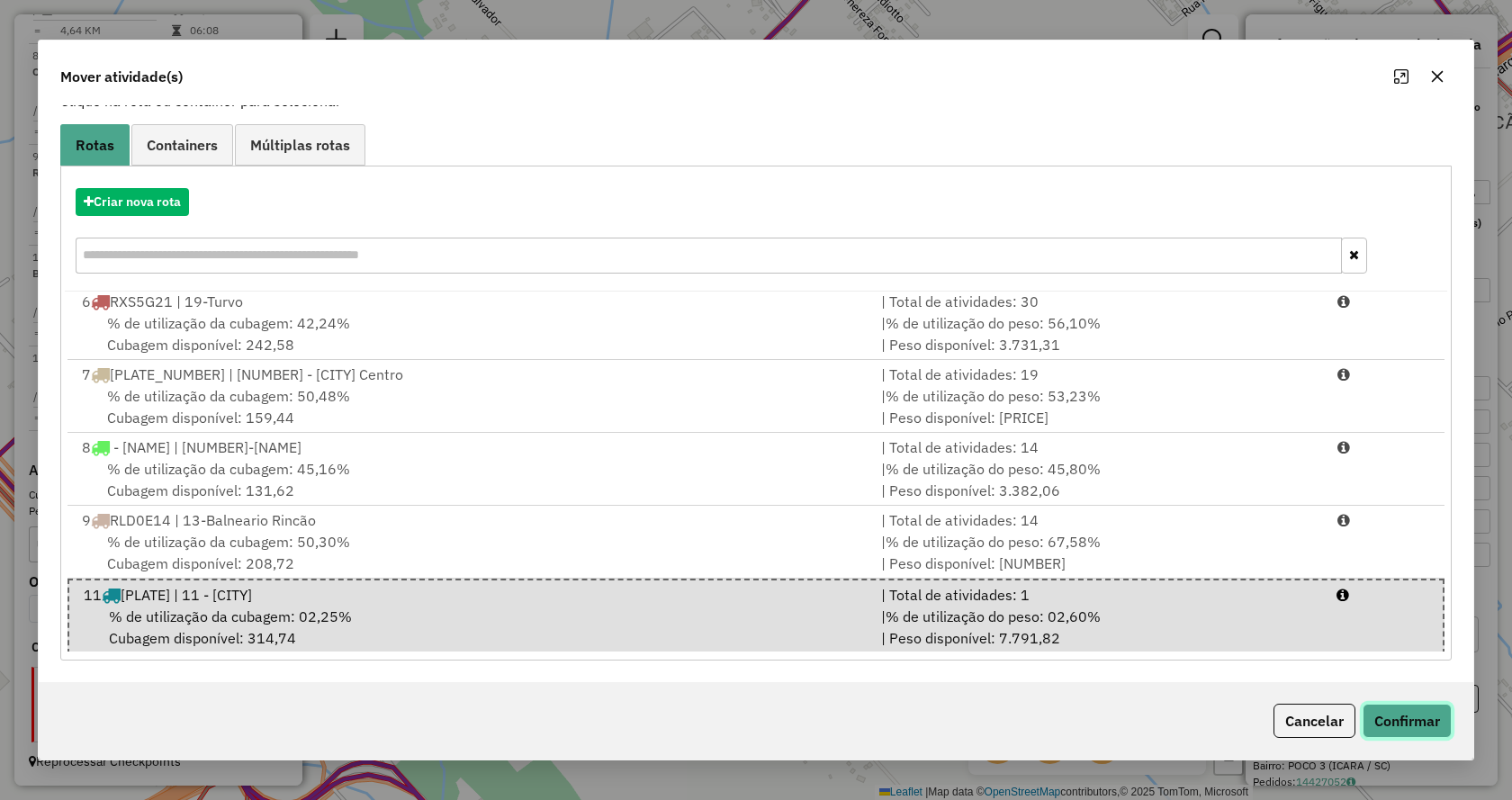 click on "Confirmar" 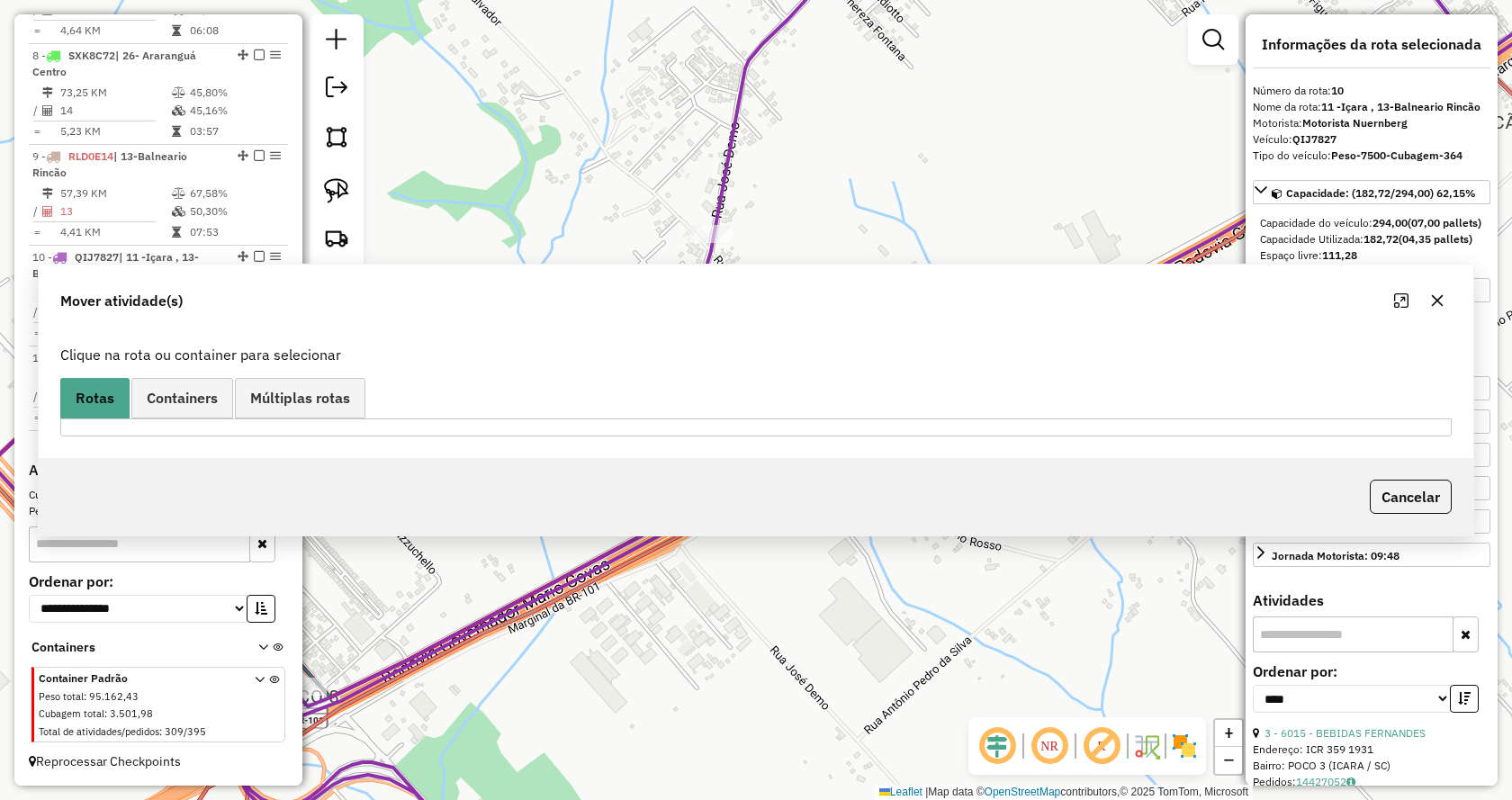 scroll, scrollTop: 0, scrollLeft: 0, axis: both 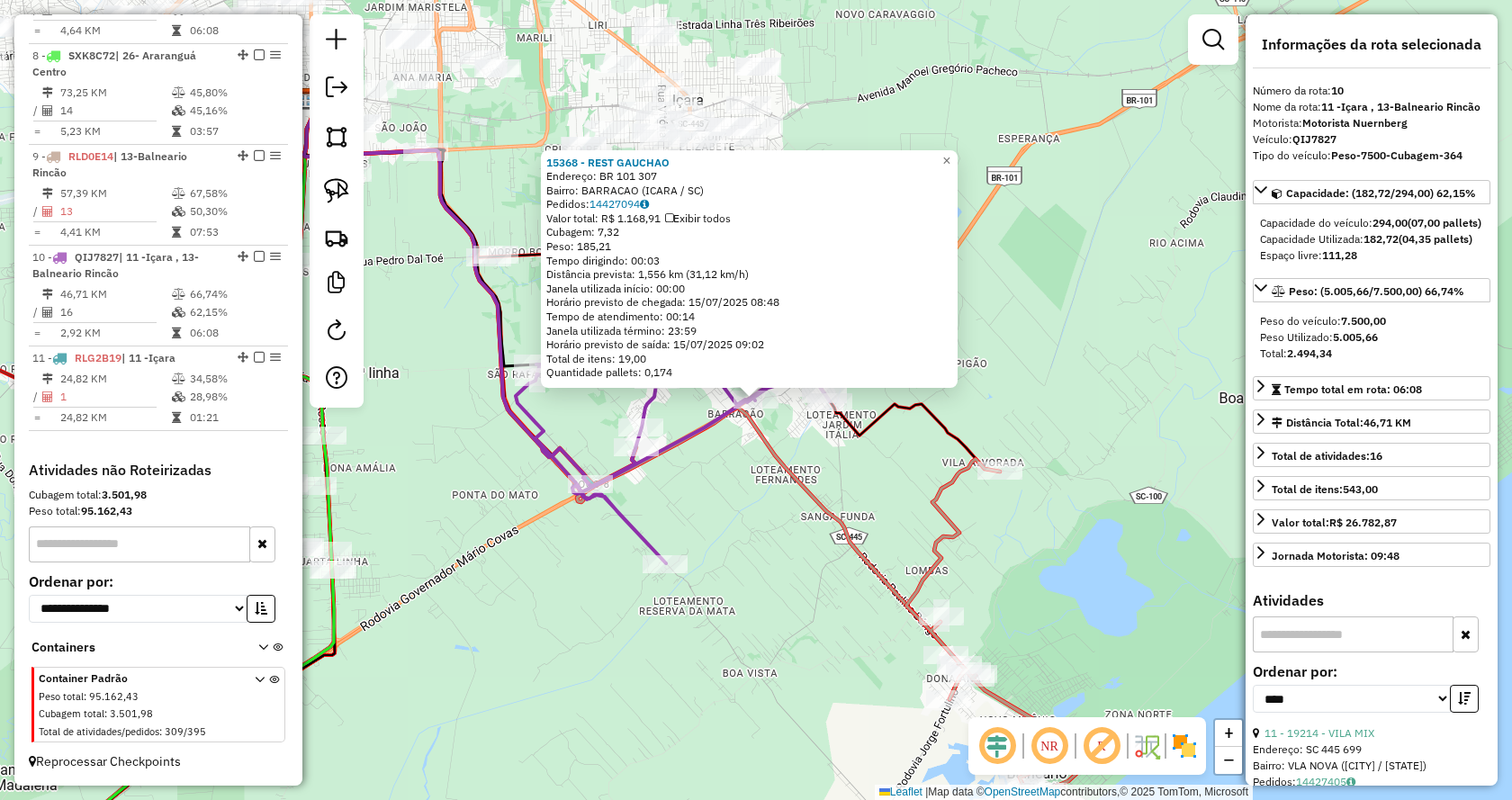 click on "15368 - REST GAUCHAO  Endereço:  BR 101 307   Bairro: BARRACAO ([CITY] / [STATE])   Pedidos:  14427094   Valor total: R$ 1.168,91   Exibir todos   Cubagem: 7,32  Peso: 185,21  Tempo dirigindo: 00:03   Distância prevista: 1,556 km (31,12 km/h)   Janela utilizada início: 00:00   Horário previsto de chegada: 15/07/2025 08:48   Tempo de atendimento: 00:14   Janela utilizada término: 23:59   Horário previsto de saída: 15/07/2025 09:02   Total de itens: 19,00   Quantidade pallets: 0,174  × Janela de atendimento Grade de atendimento Capacidade Transportadoras Veículos Cliente Pedidos  Rotas Selecione os dias de semana para filtrar as janelas de atendimento  Seg   Ter   Qua   Qui   Sex   Sáb   Dom  Informe o período da janela de atendimento: De: Até:  Filtrar exatamente a janela do cliente  Considerar janela de atendimento padrão  Selecione os dias de semana para filtrar as grades de atendimento  Seg   Ter   Qua   Qui   Sex   Sáb   Dom   Considerar clientes sem dia de atendimento cadastrado  Peso mínimo:  +" 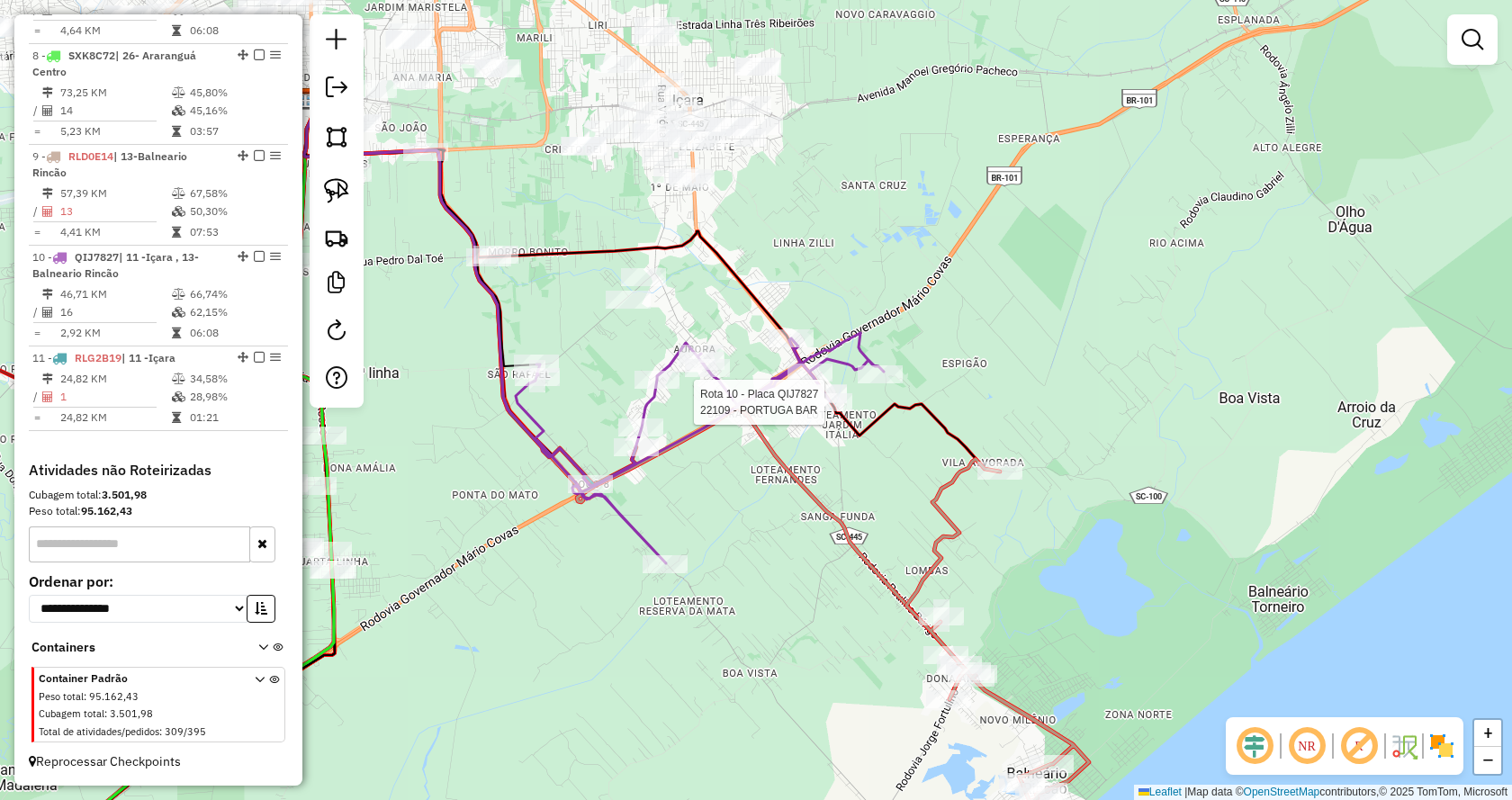 select on "*********" 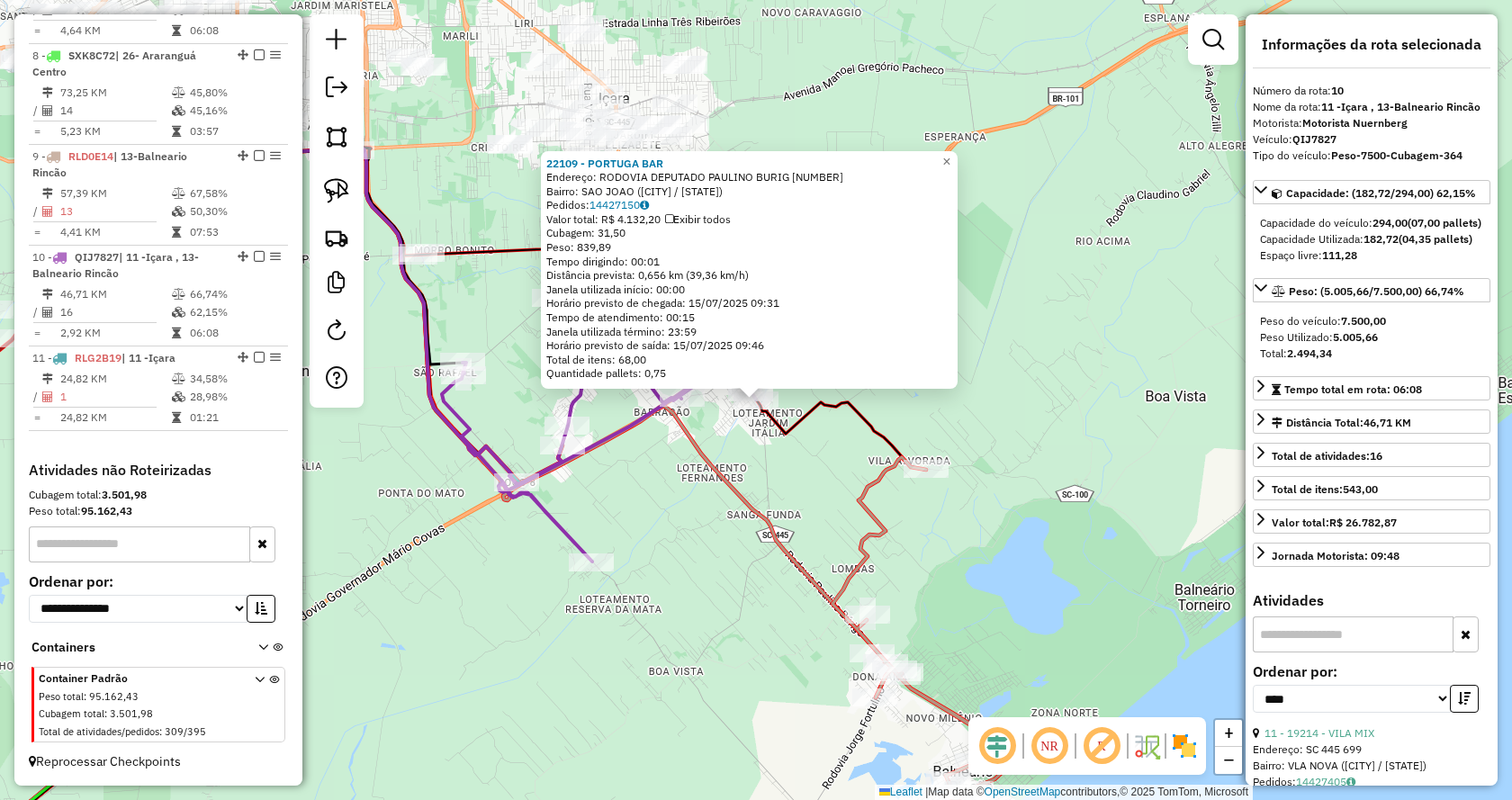 click on "[NUMBER] - PORTUGA BAR  Endereço:  RODOVIA DEPUTADO PAULINO BURIG [NUMBER]   Bairro: VILA NOVA ([CITY] / [STATE])   Pedidos:  [NUMBER]   Valor total: R$ [PRICE]   Exibir todos   Cubagem: [NUMBER]  Peso: [NUMBER]  Tempo dirigindo: [TIME]   Distância prevista: [DISTANCE] km ([SPEED] km/h)   Janela utilizada início: [TIME]   Horário previsto de chegada: [DATE] [TIME]   Tempo de atendimento: [TIME]   Janela utilizada término: [TIME]   Horário previsto de saída: [DATE] [TIME]   Total de itens: [NUMBER]   Quantidade pallets: [NUMBER]  × Janela de atendimento Grade de atendimento Capacidade Transportadoras Veículos Cliente Pedidos  Rotas Selecione os dias de semana para filtrar as janelas de atendimento  Seg   Ter   Qua   Qui   Sex   Sáb   Dom  Informe o período da janela de atendimento: De: Até:  Filtrar exatamente a janela do cliente  Considerar janela de atendimento padrão  Selecione os dias de semana para filtrar as grades de atendimento  Seg   Ter   Qua   Qui   Sex   Sáb   Dom   Peso mínimo:   Peso máximo:   De:   Até:  +" 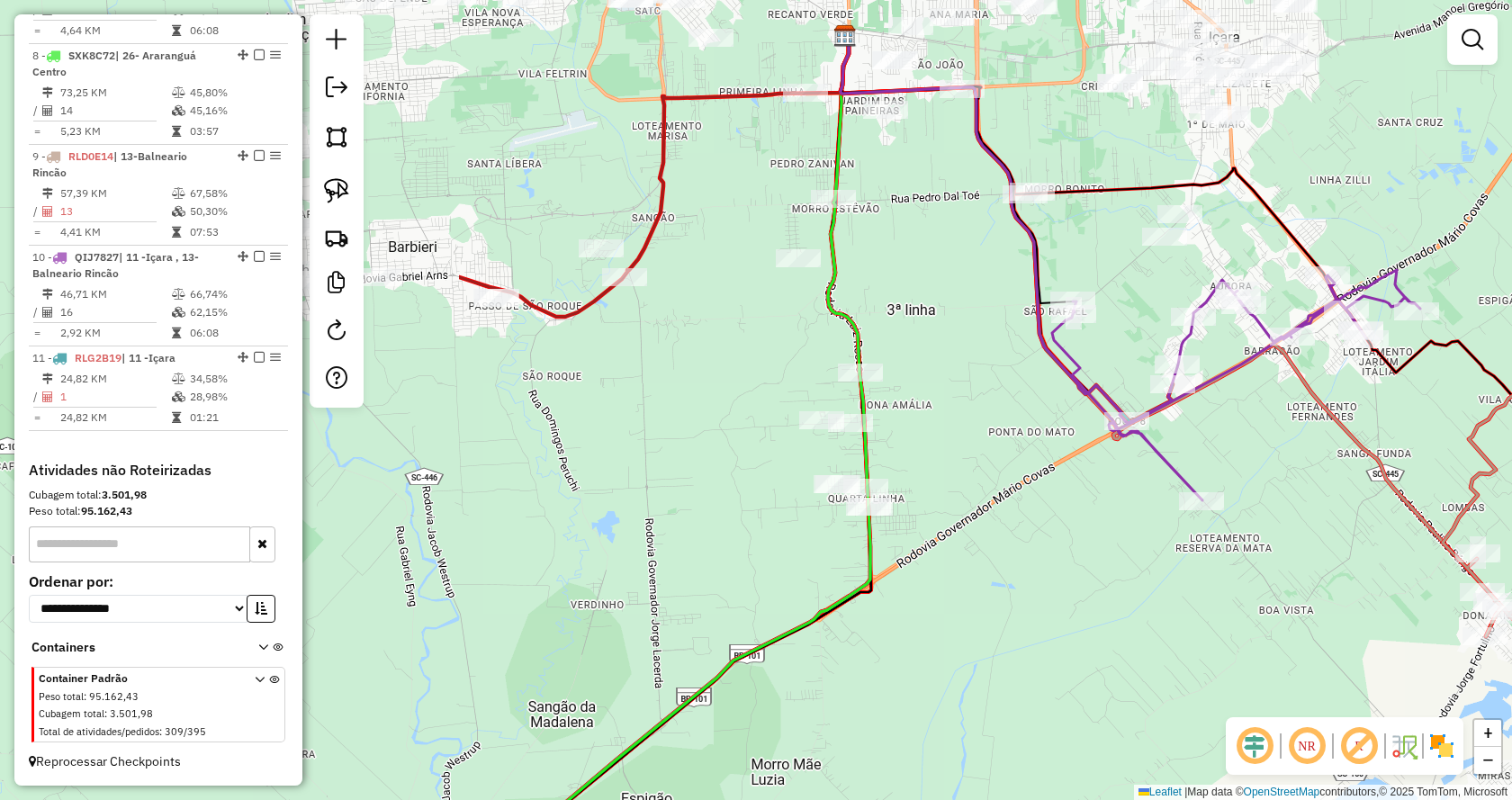 drag, startPoint x: 863, startPoint y: 503, endPoint x: 1310, endPoint y: 471, distance: 448.14395 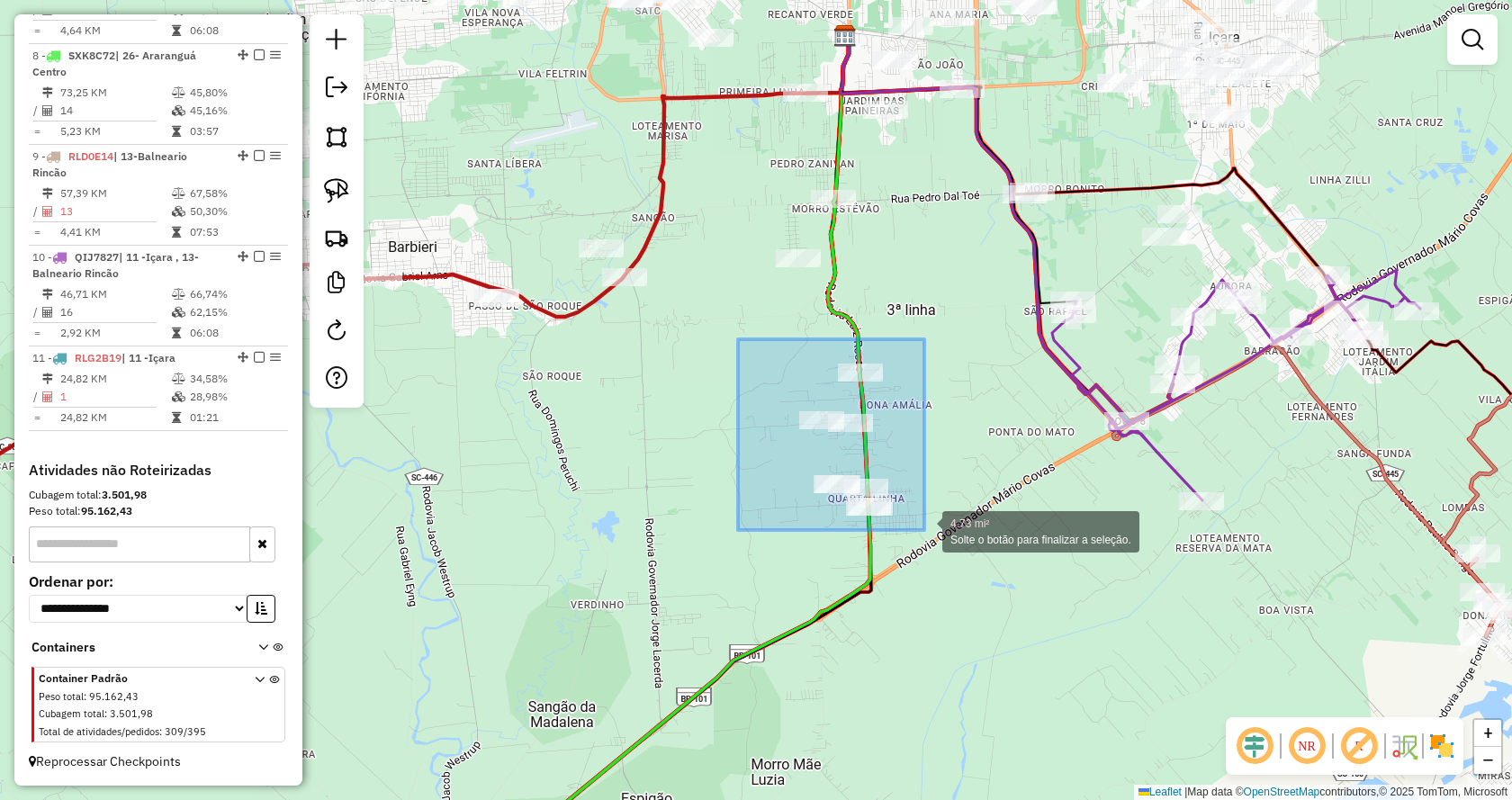 drag, startPoint x: 746, startPoint y: 342, endPoint x: 927, endPoint y: 530, distance: 260.96935 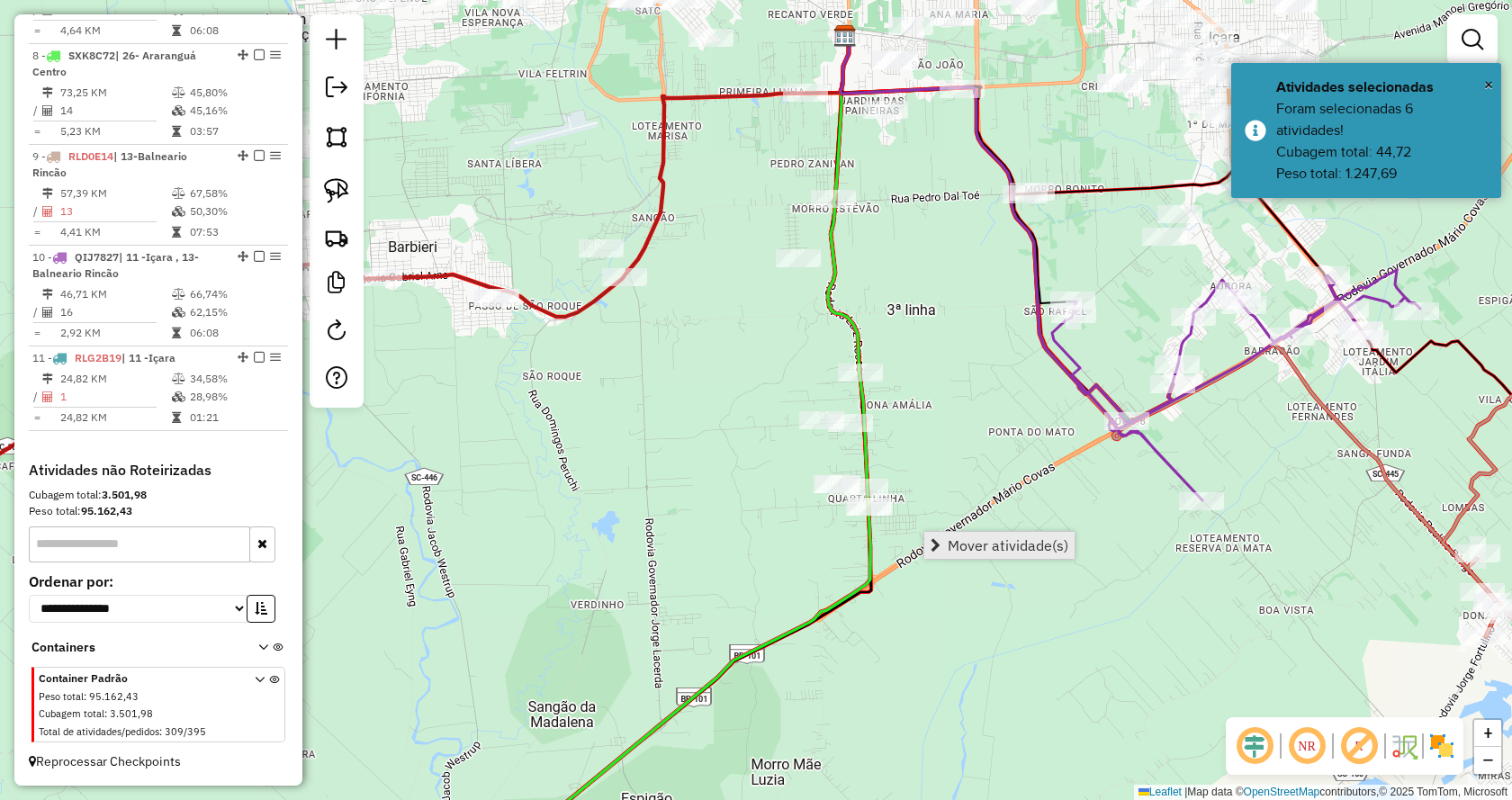 click on "Mover atividade(s)" at bounding box center [1008, 545] 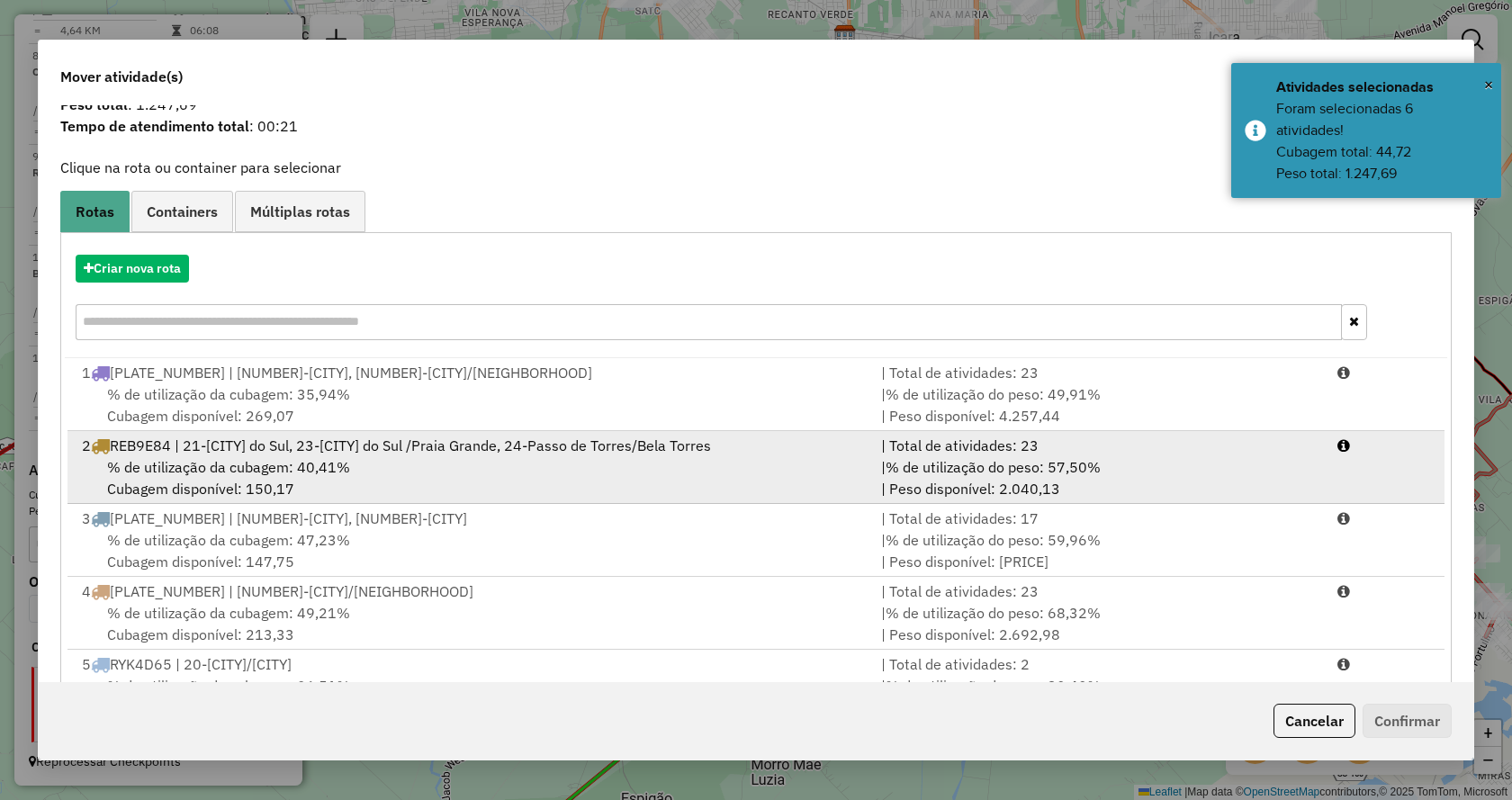 scroll, scrollTop: 129, scrollLeft: 0, axis: vertical 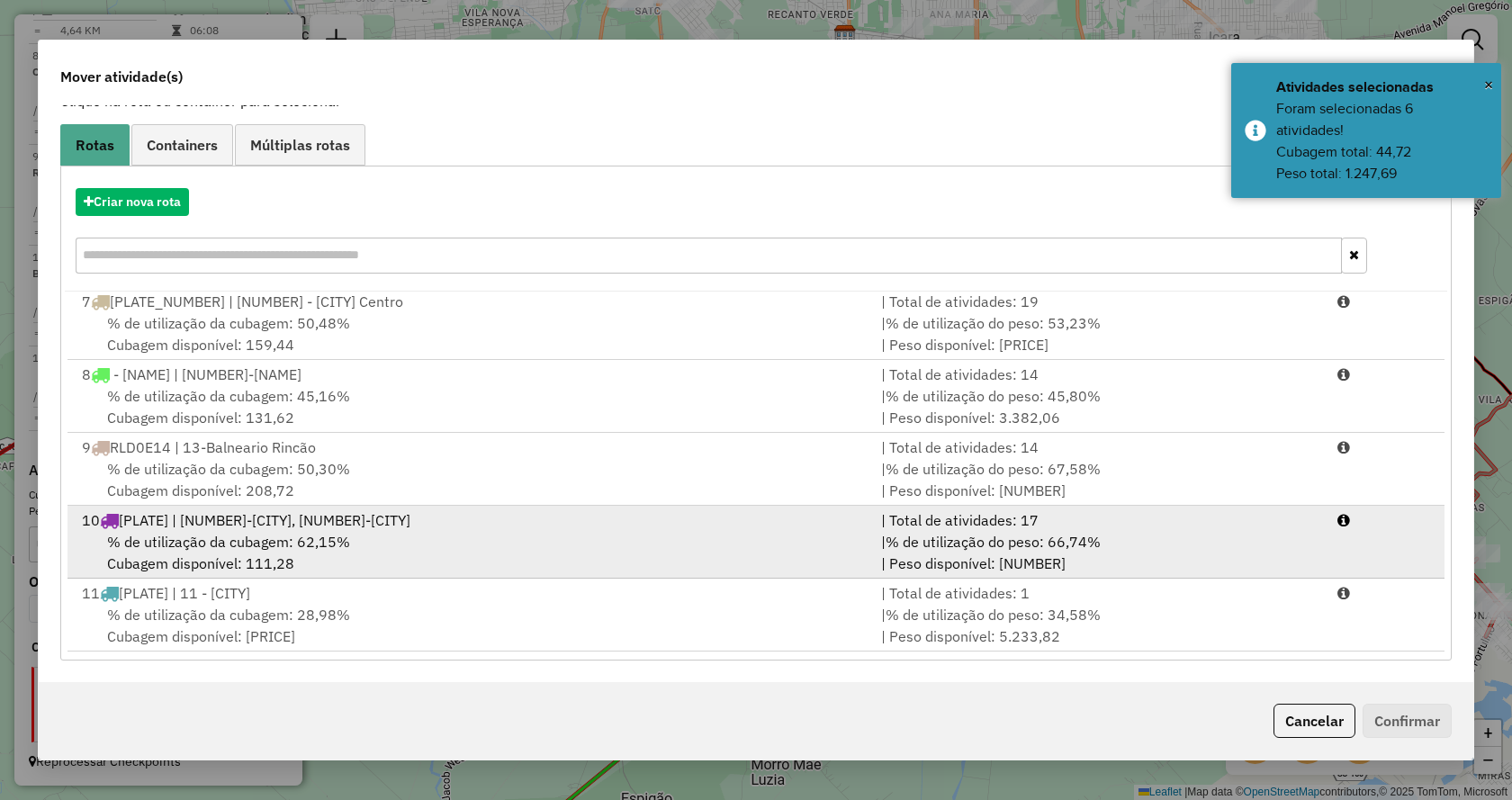 click on "% de utilização do peso: 66,74%" at bounding box center (993, 542) 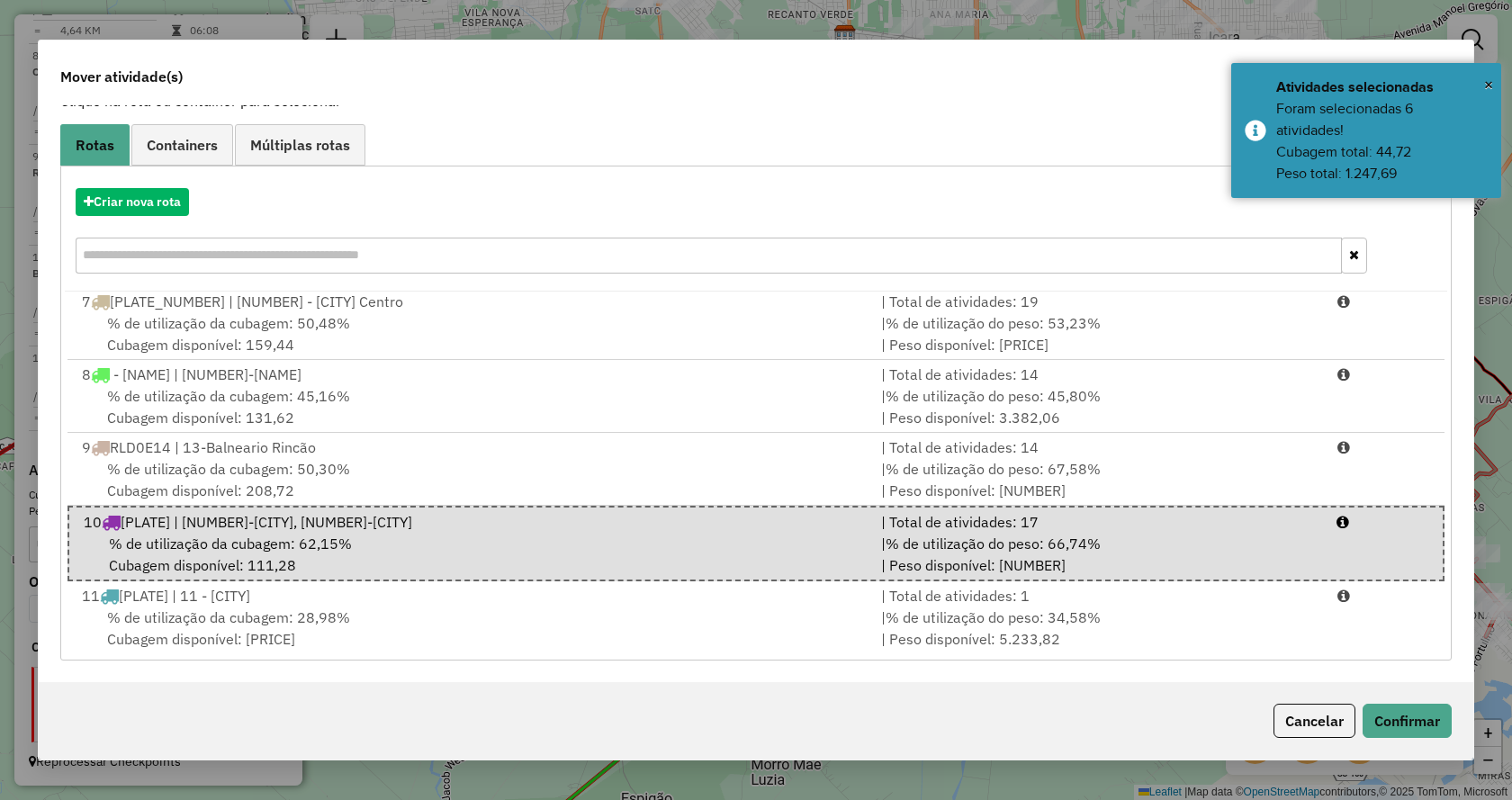 click on "Cancelar   Confirmar" 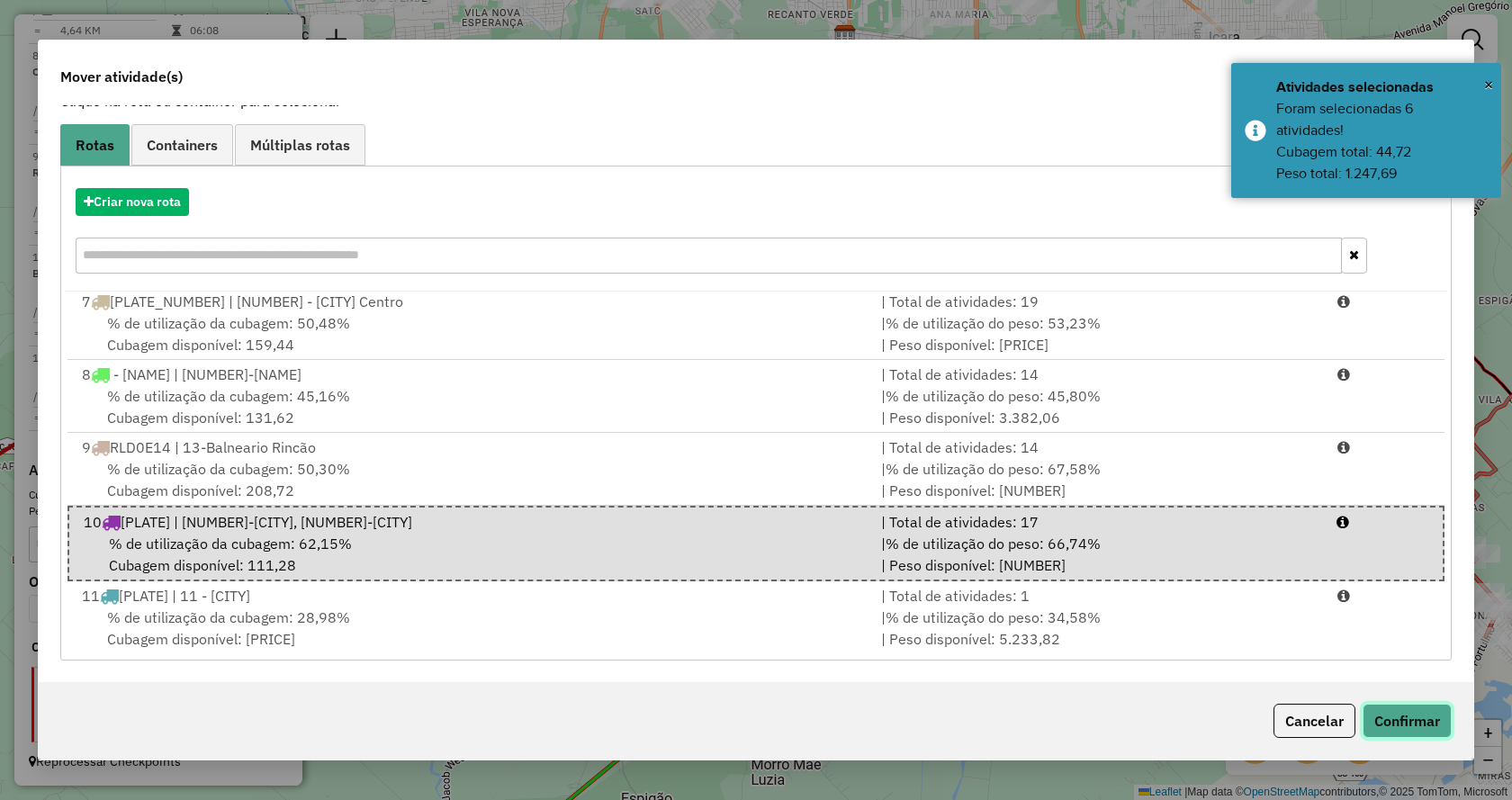 click on "Confirmar" 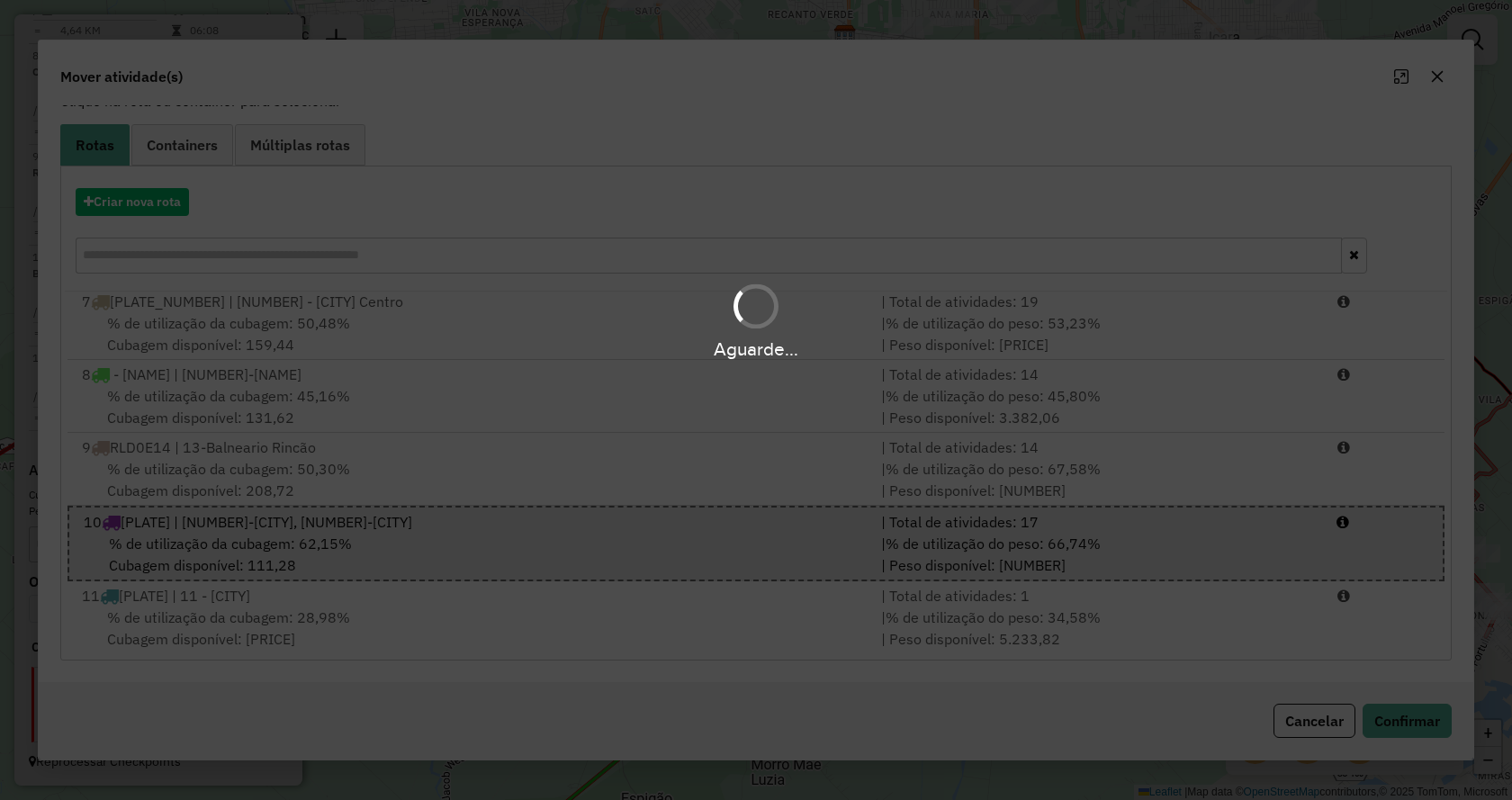 scroll, scrollTop: 0, scrollLeft: 0, axis: both 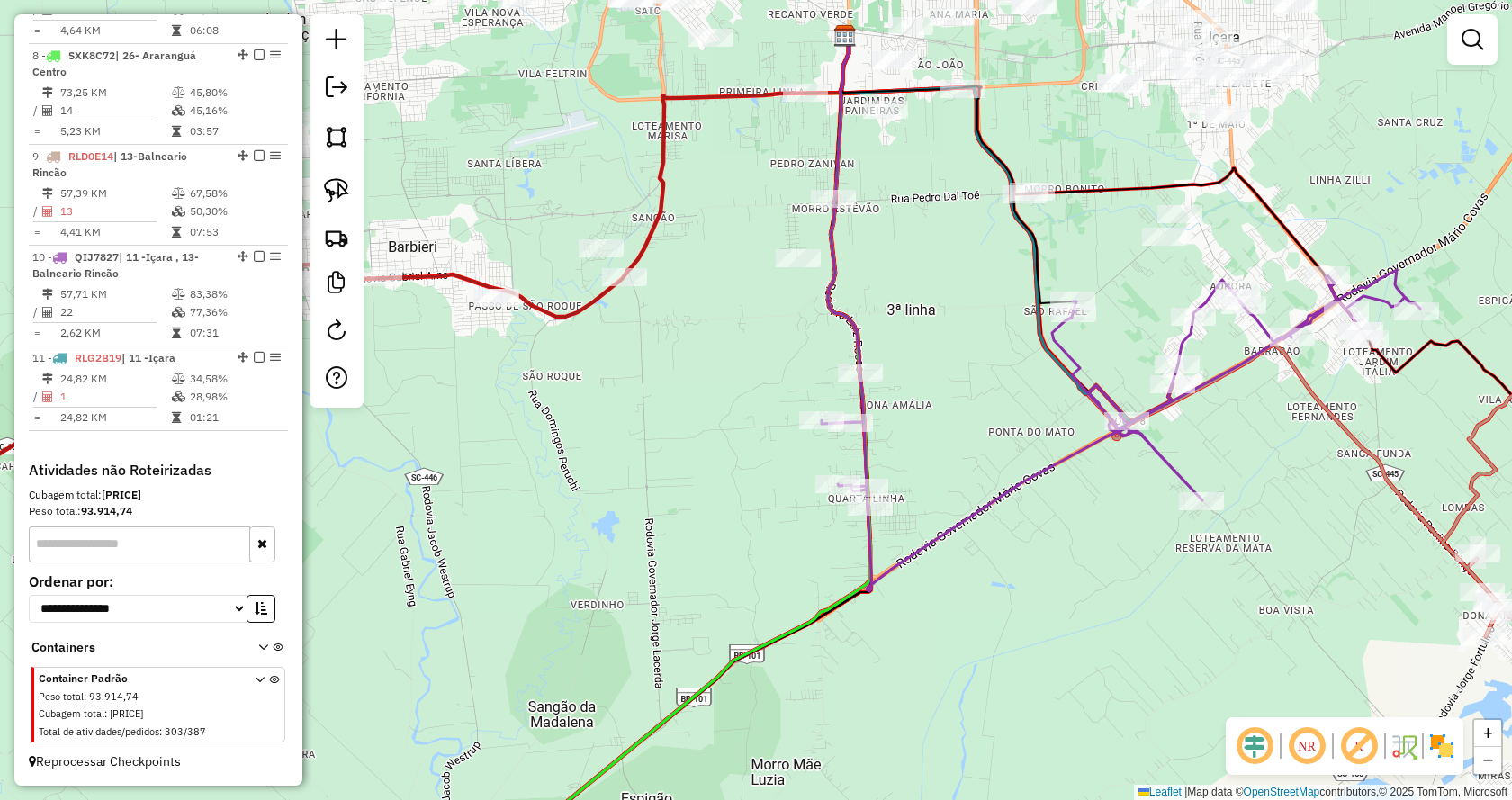 click on "Janela de atendimento Grade de atendimento Capacidade Transportadoras Veículos Cliente Pedidos  Rotas Selecione os dias de semana para filtrar as janelas de atendimento  Seg   Ter   Qua   Qui   Sex   Sáb   Dom  Informe o período da janela de atendimento: De: Até:  Filtrar exatamente a janela do cliente  Considerar janela de atendimento padrão  Selecione os dias de semana para filtrar as grades de atendimento  Seg   Ter   Qua   Qui   Sex   Sáb   Dom   Considerar clientes sem dia de atendimento cadastrado  Clientes fora do dia de atendimento selecionado Filtrar as atividades entre os valores definidos abaixo:  Peso mínimo:   Peso máximo:   Cubagem mínima:   Cubagem máxima:   De:   Até:  Filtrar as atividades entre o tempo de atendimento definido abaixo:  De:   Até:   Considerar capacidade total dos clientes não roteirizados Transportadora: Selecione um ou mais itens Tipo de veículo: Selecione um ou mais itens Veículo: Selecione um ou mais itens Motorista: Selecione um ou mais itens Nome: Rótulo:" 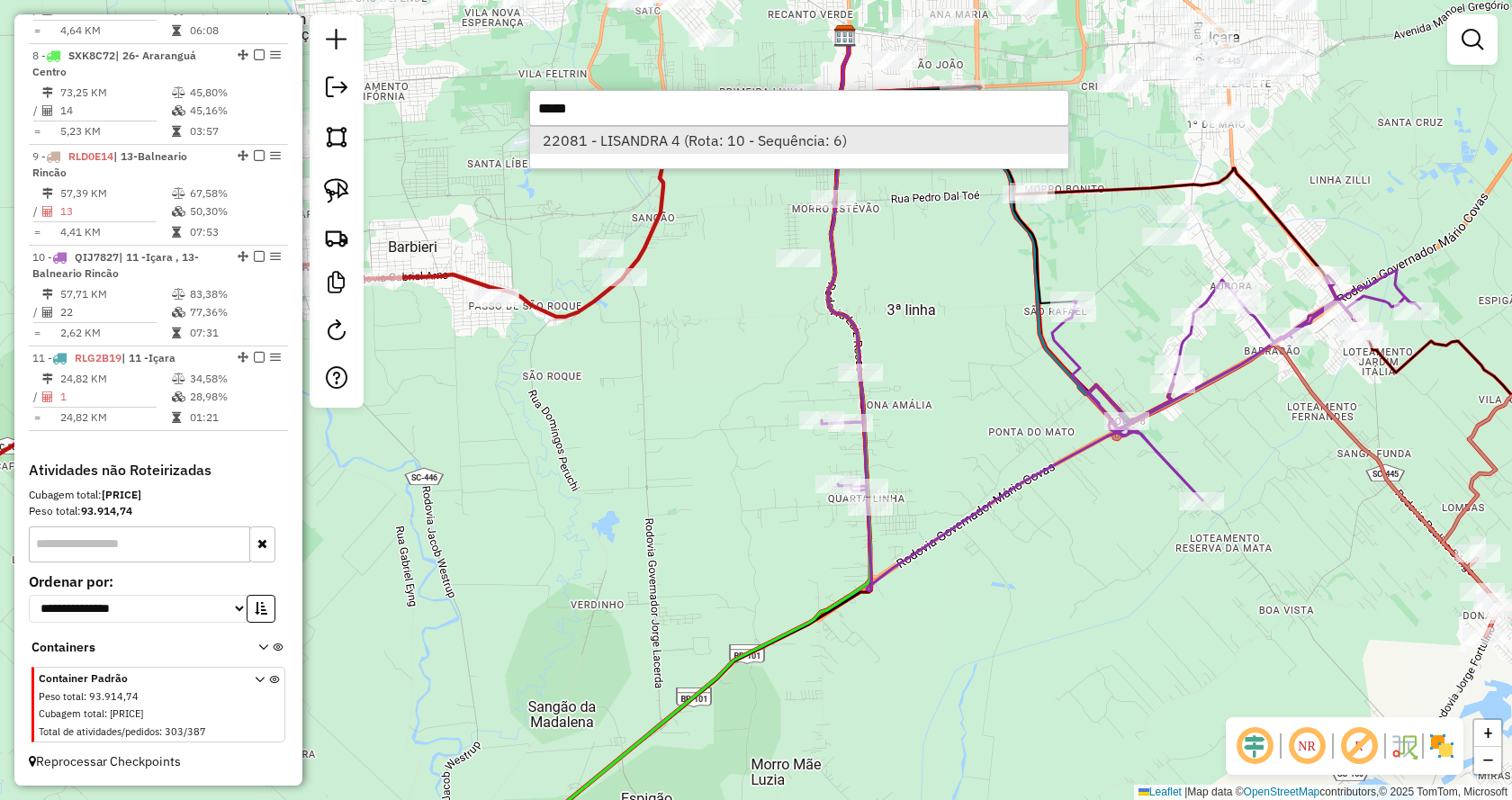 type on "*****" 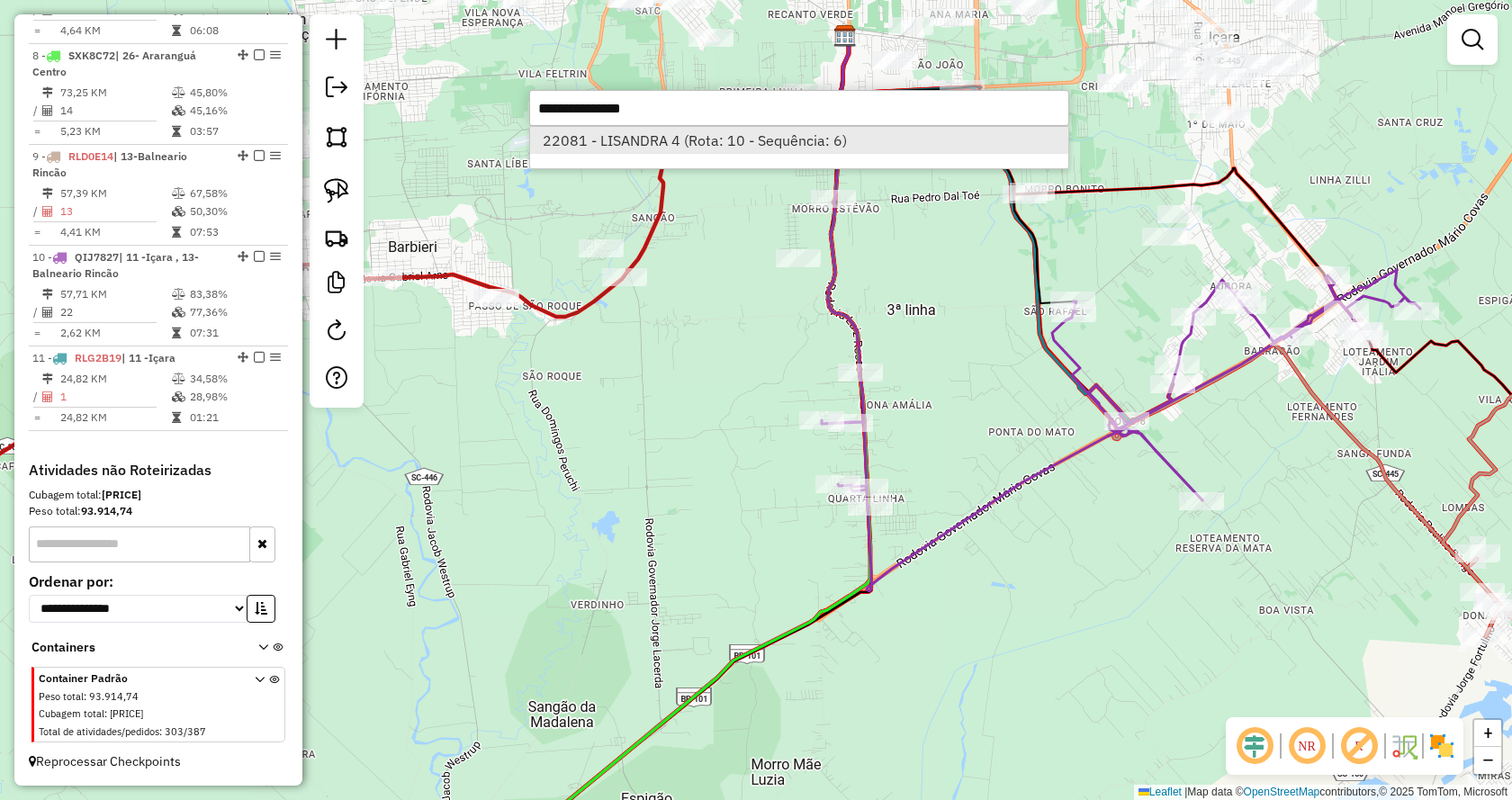 select on "*********" 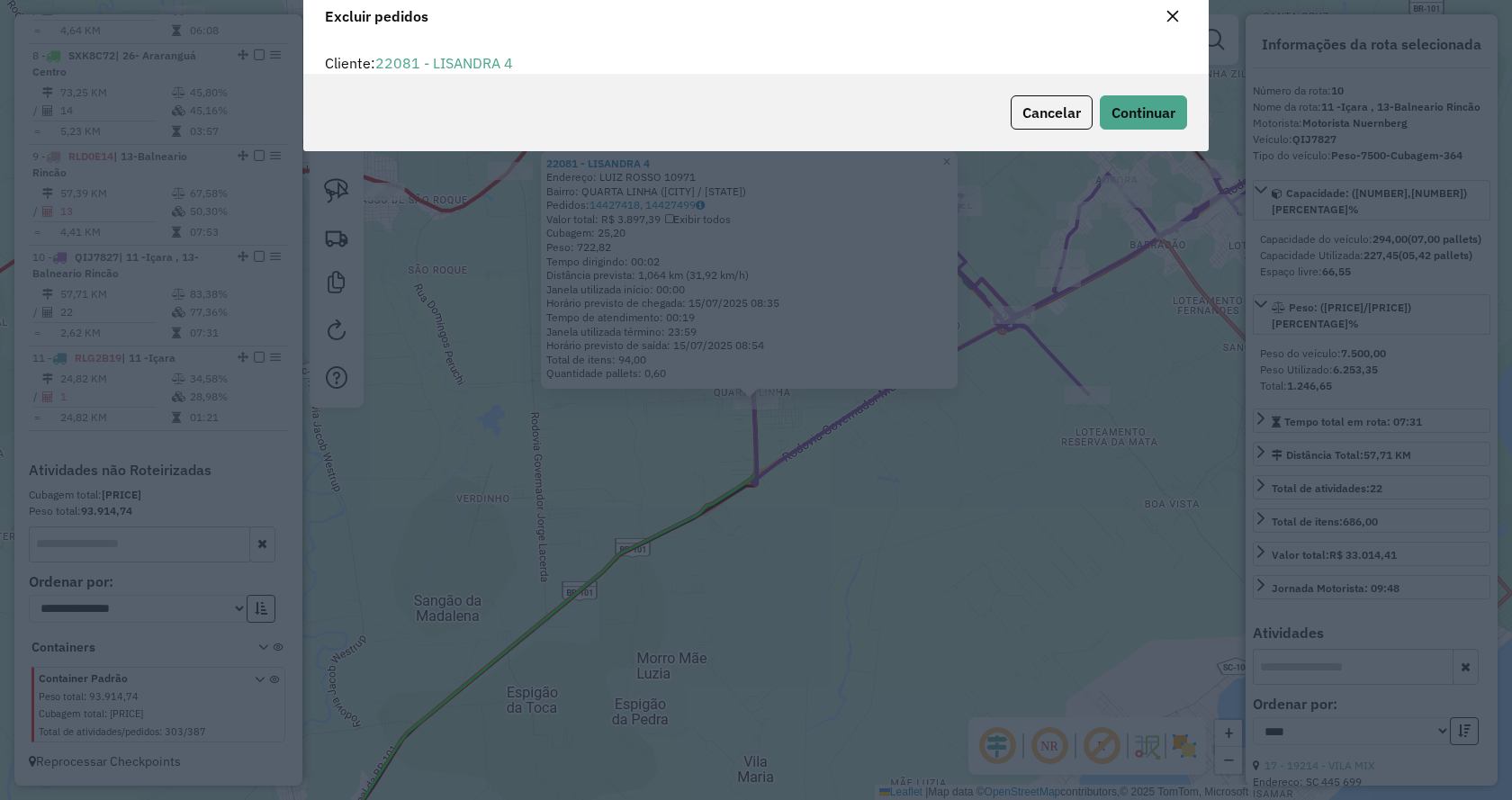 scroll, scrollTop: 10, scrollLeft: 5, axis: both 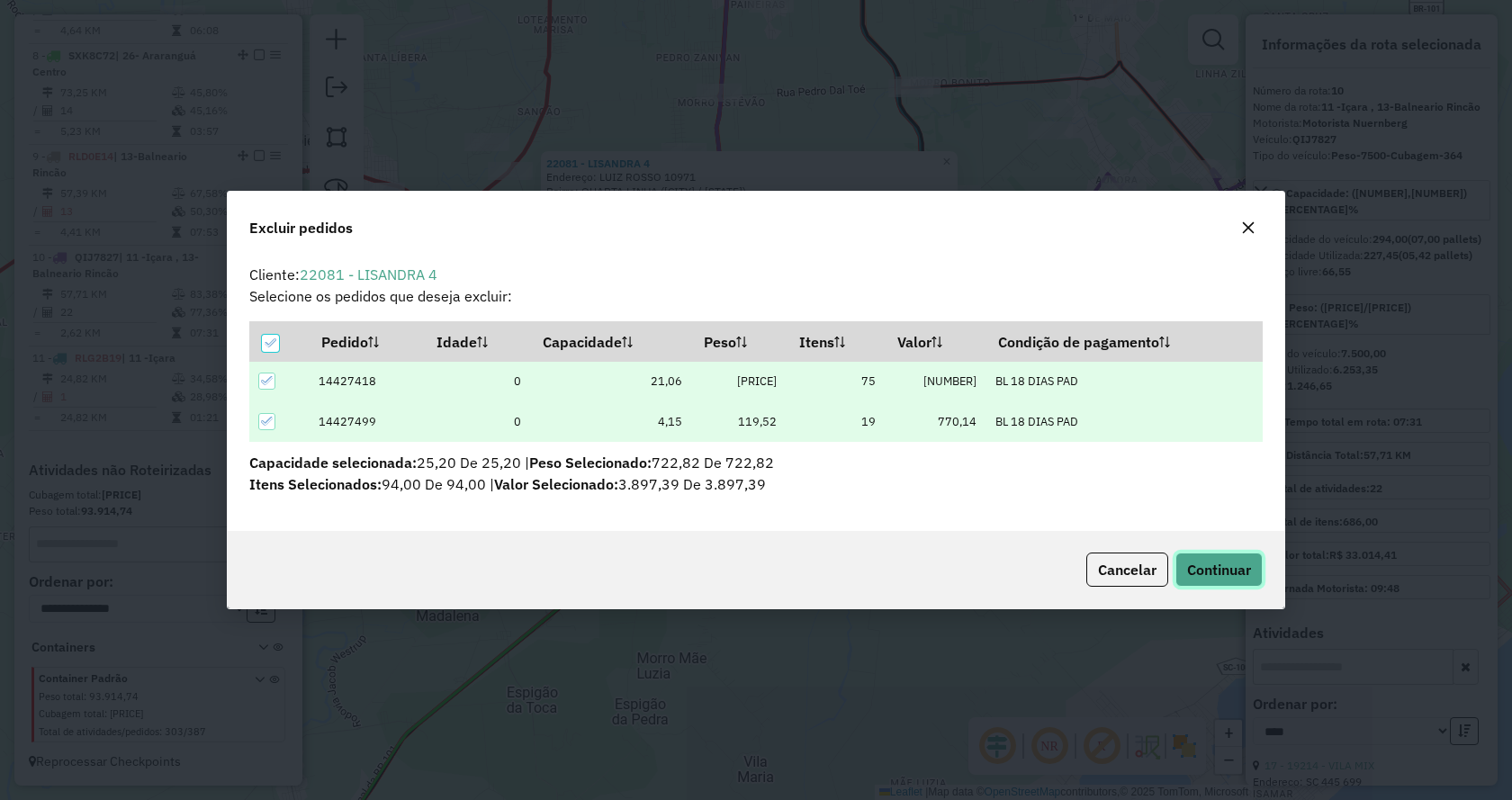 click on "Continuar" 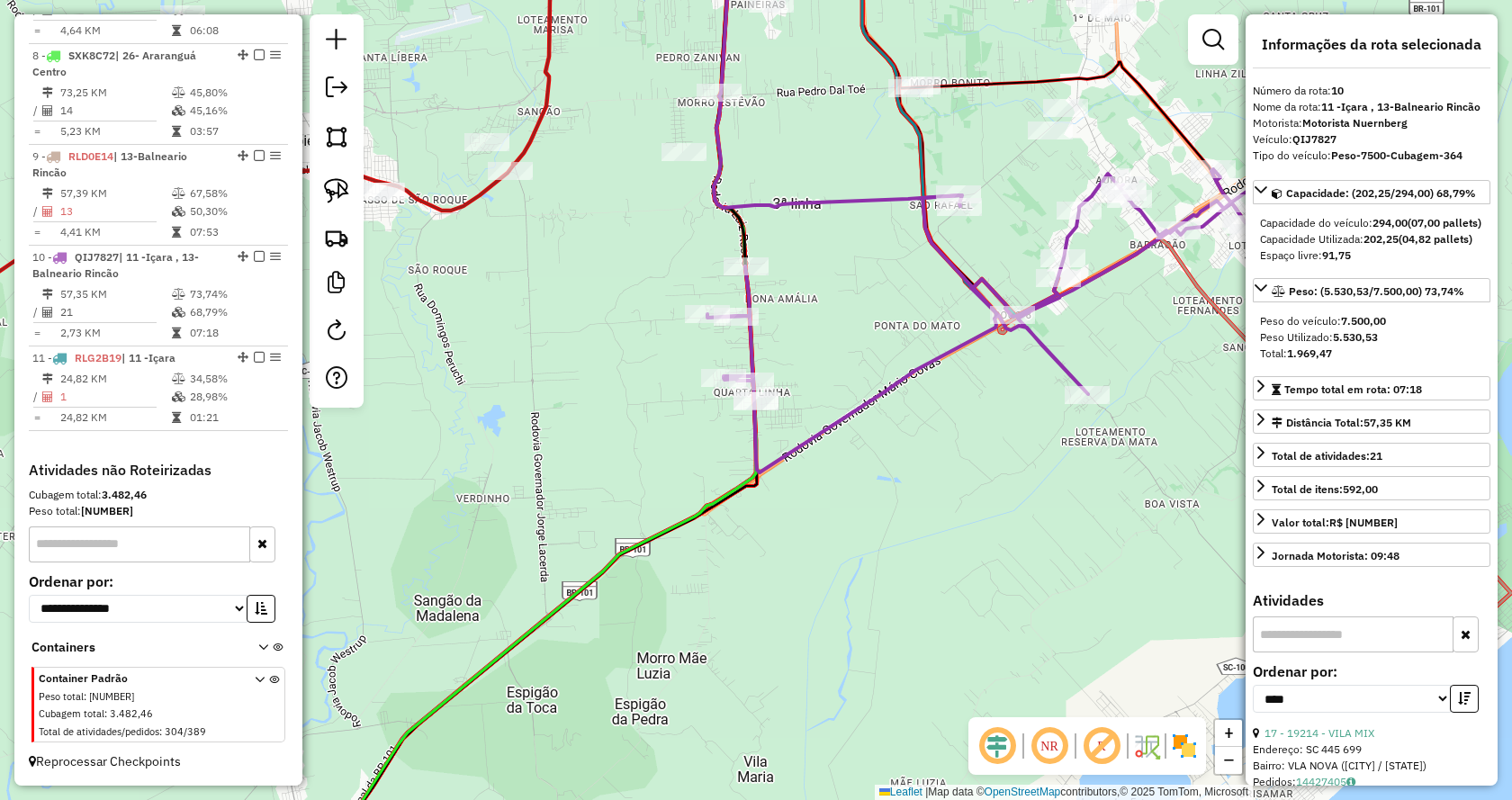 click at bounding box center (1353, 634) 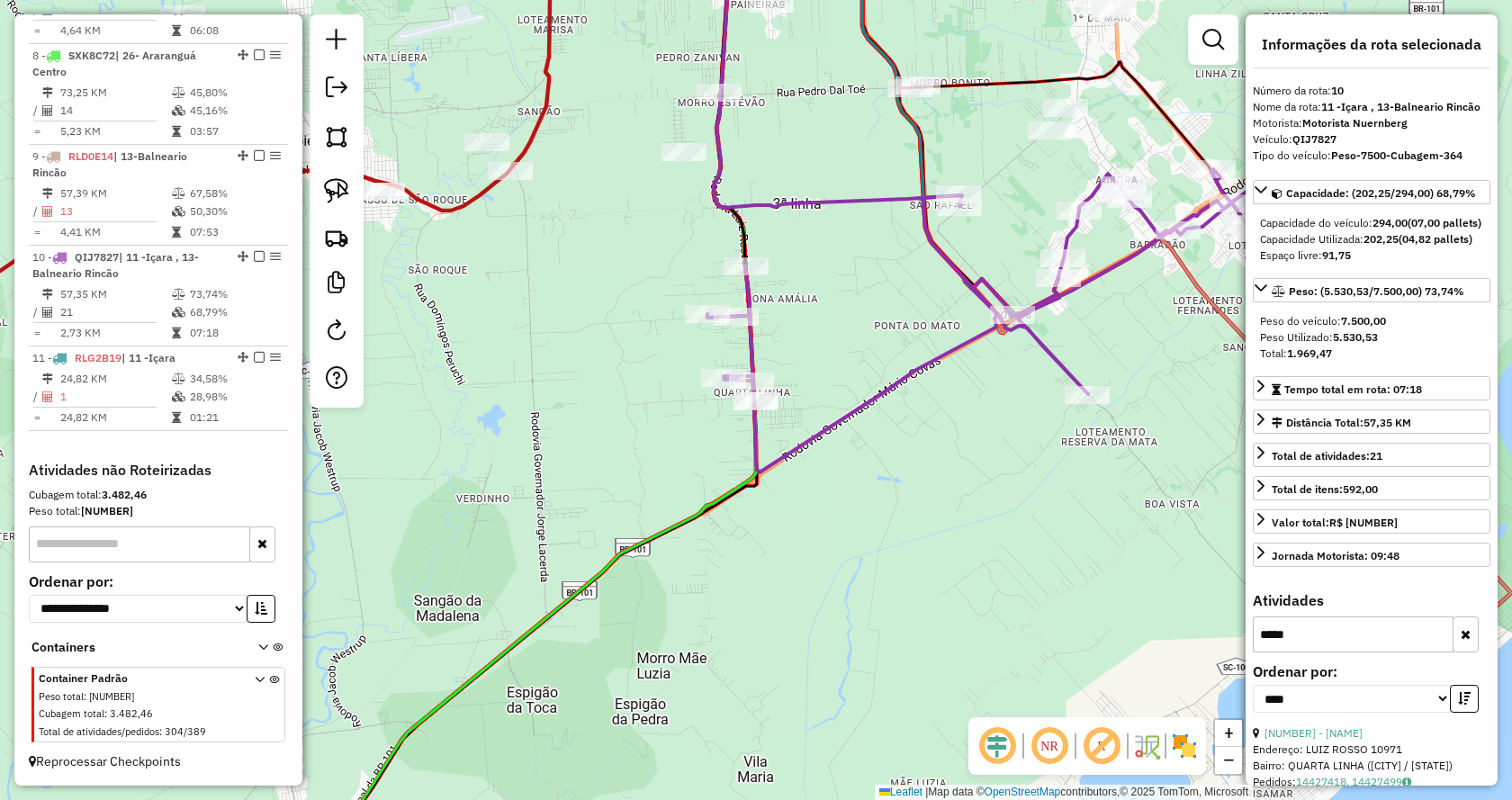 scroll, scrollTop: 180, scrollLeft: 0, axis: vertical 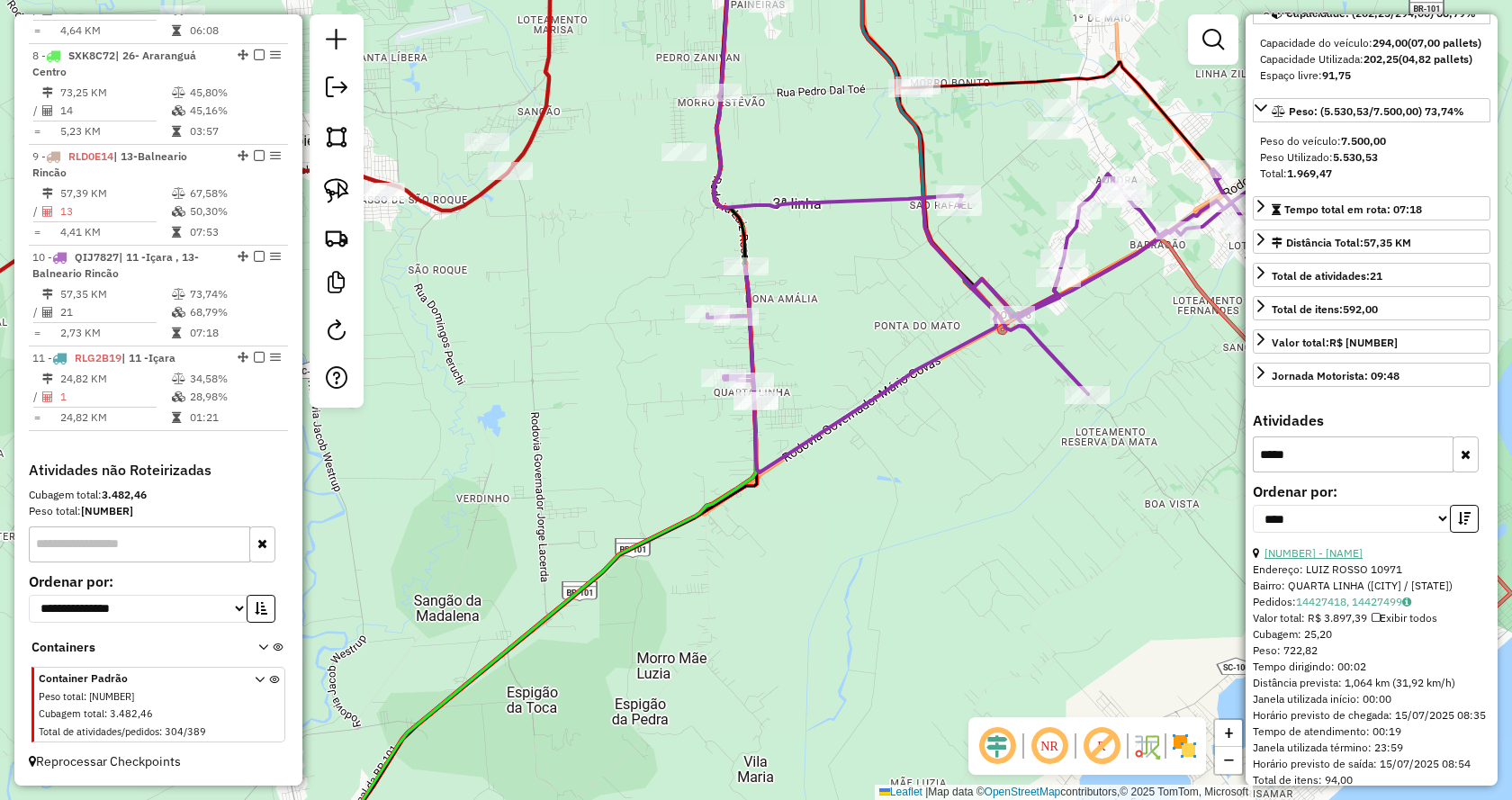 type on "*****" 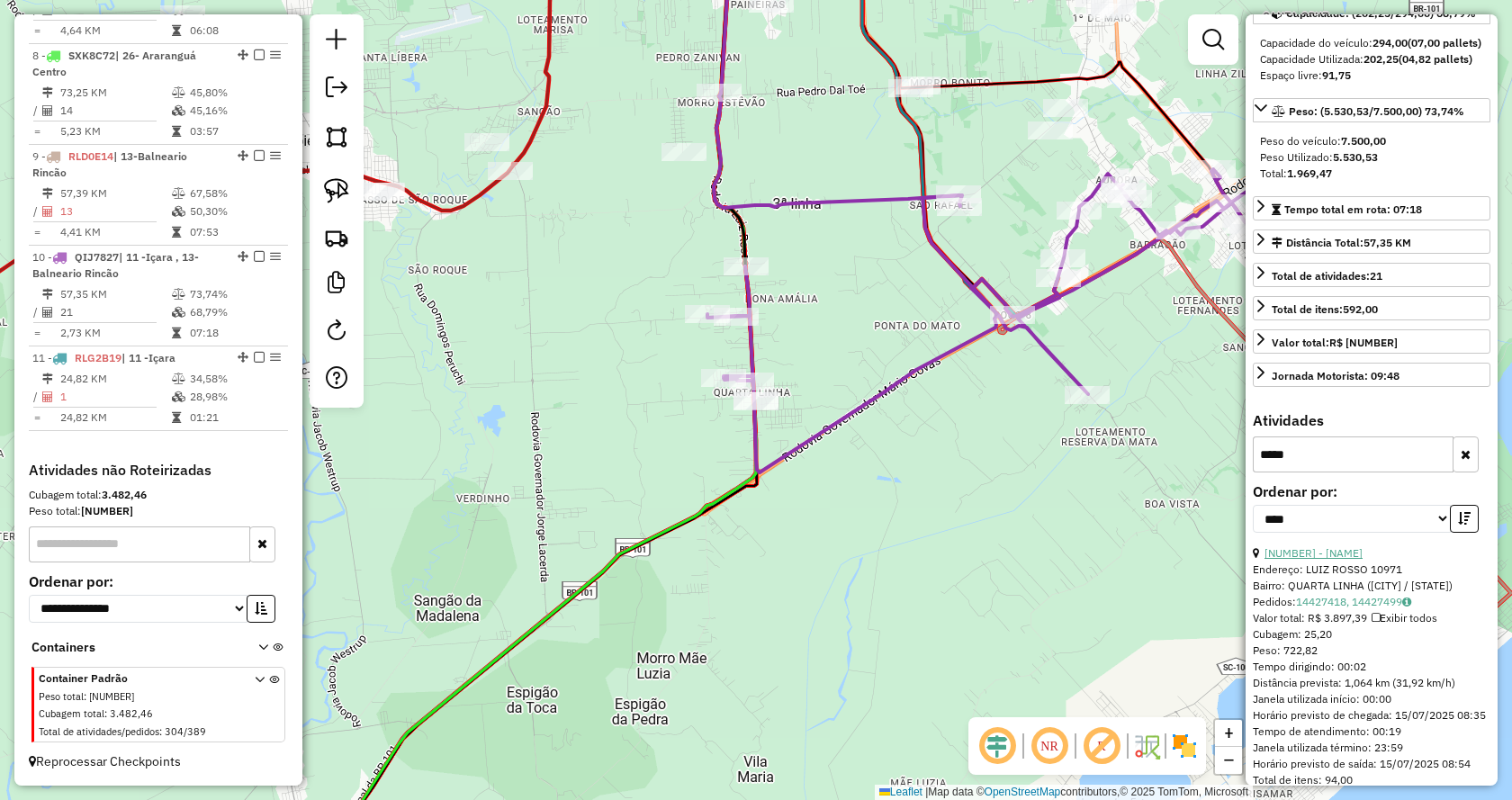 click on "[NUMBER] - [NAME]" at bounding box center [1313, 553] 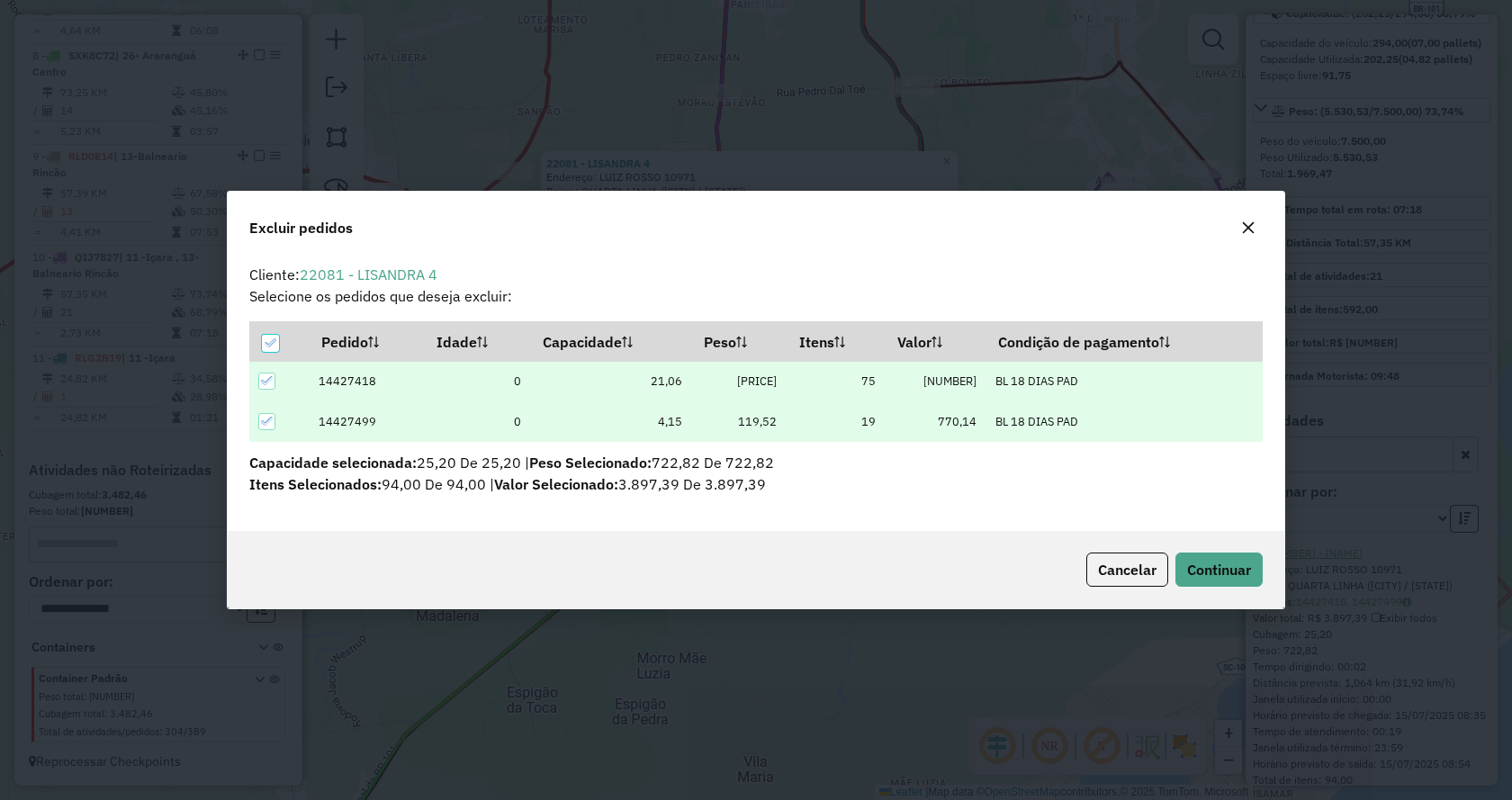 scroll, scrollTop: 63, scrollLeft: 0, axis: vertical 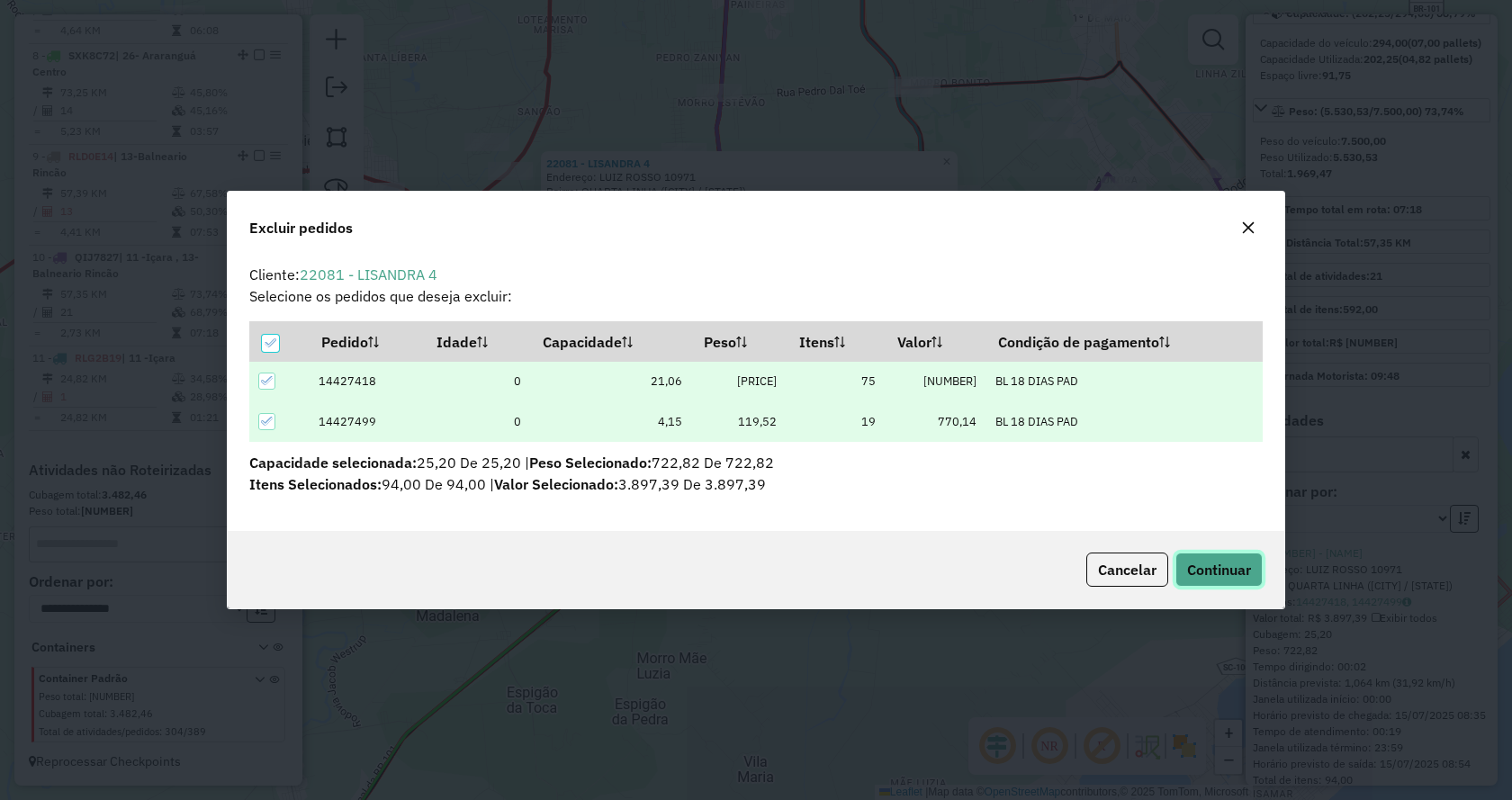 click on "Continuar" 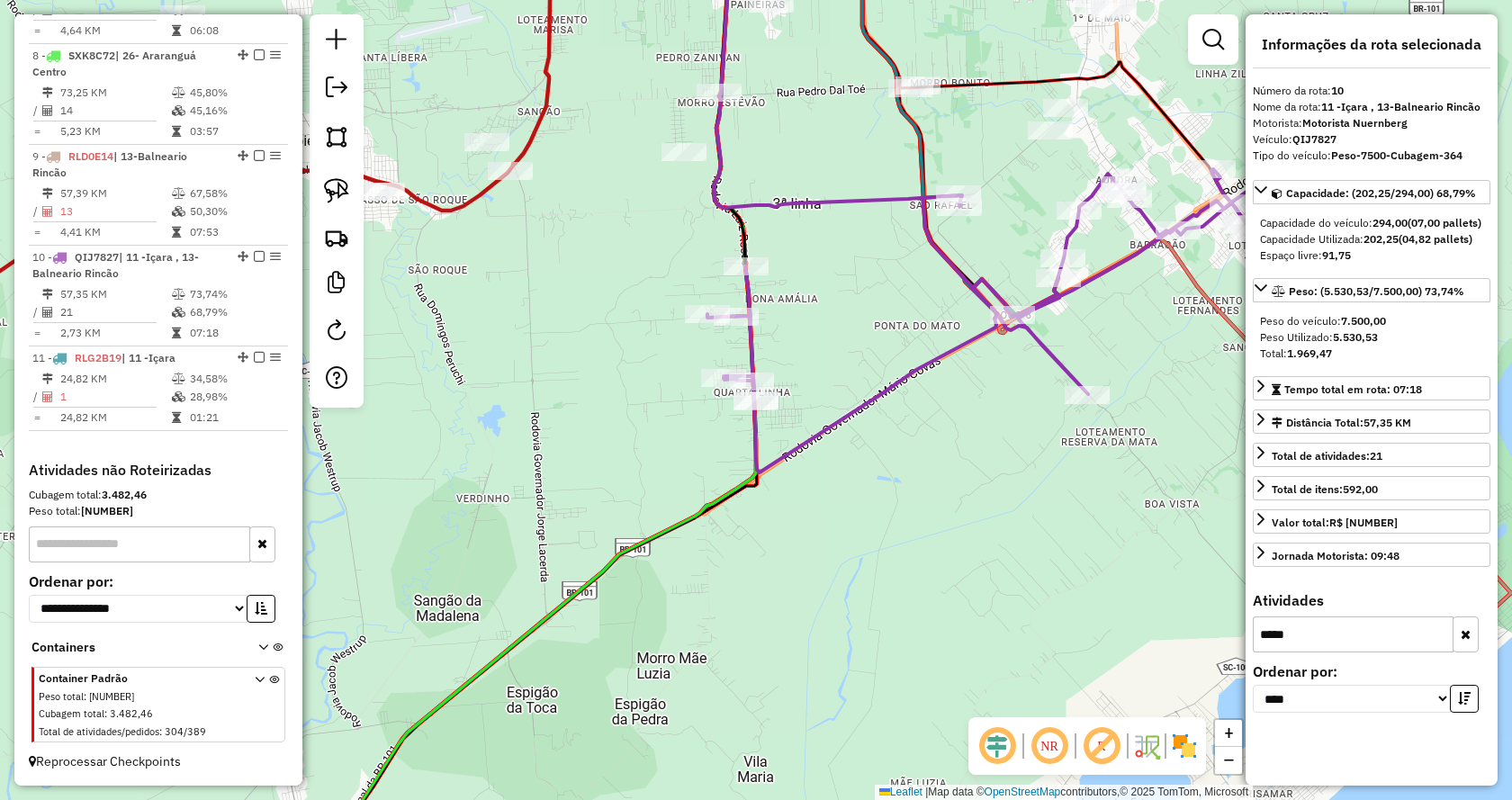 scroll, scrollTop: 0, scrollLeft: 0, axis: both 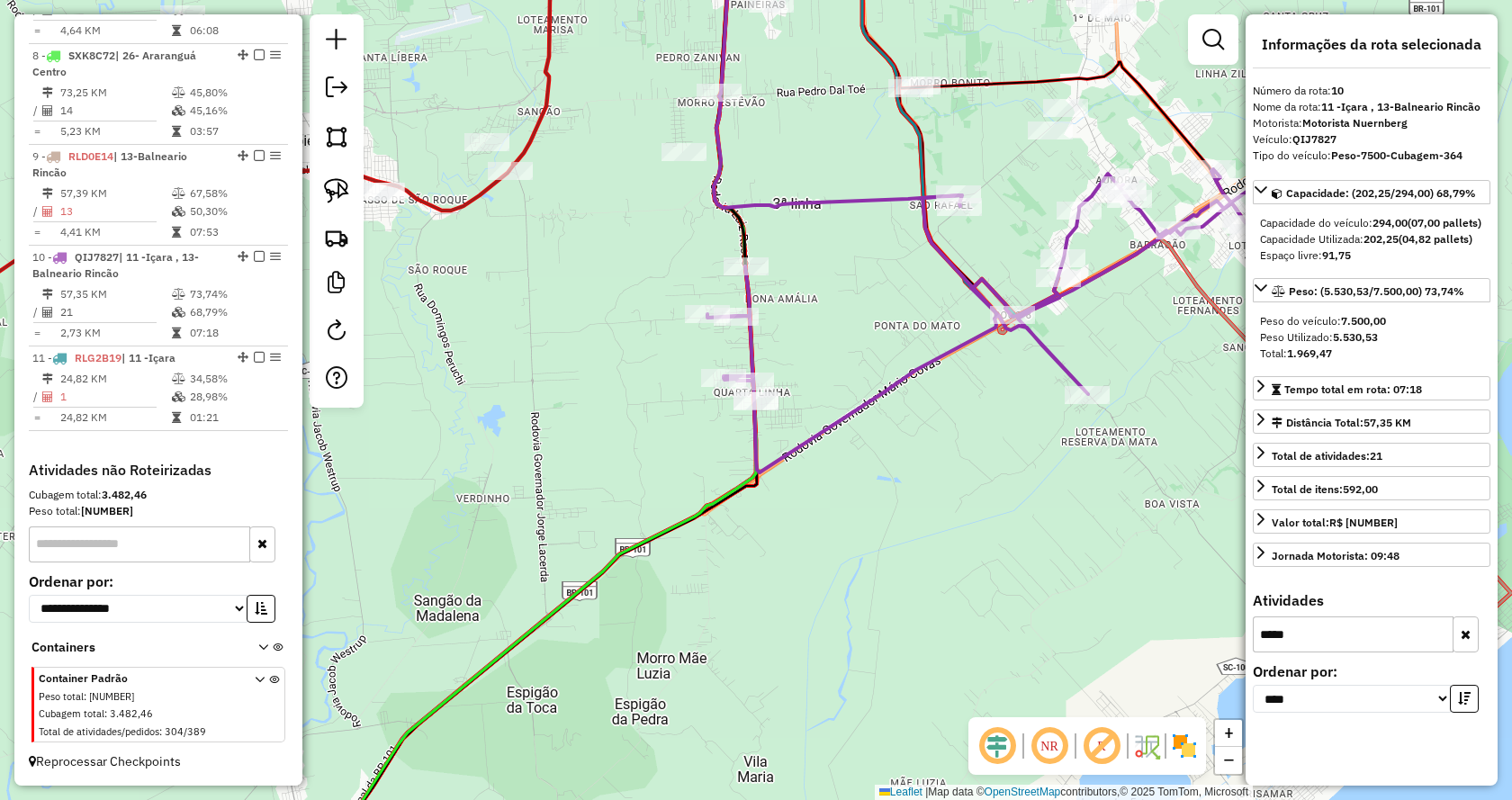click on "*****" at bounding box center [1353, 634] 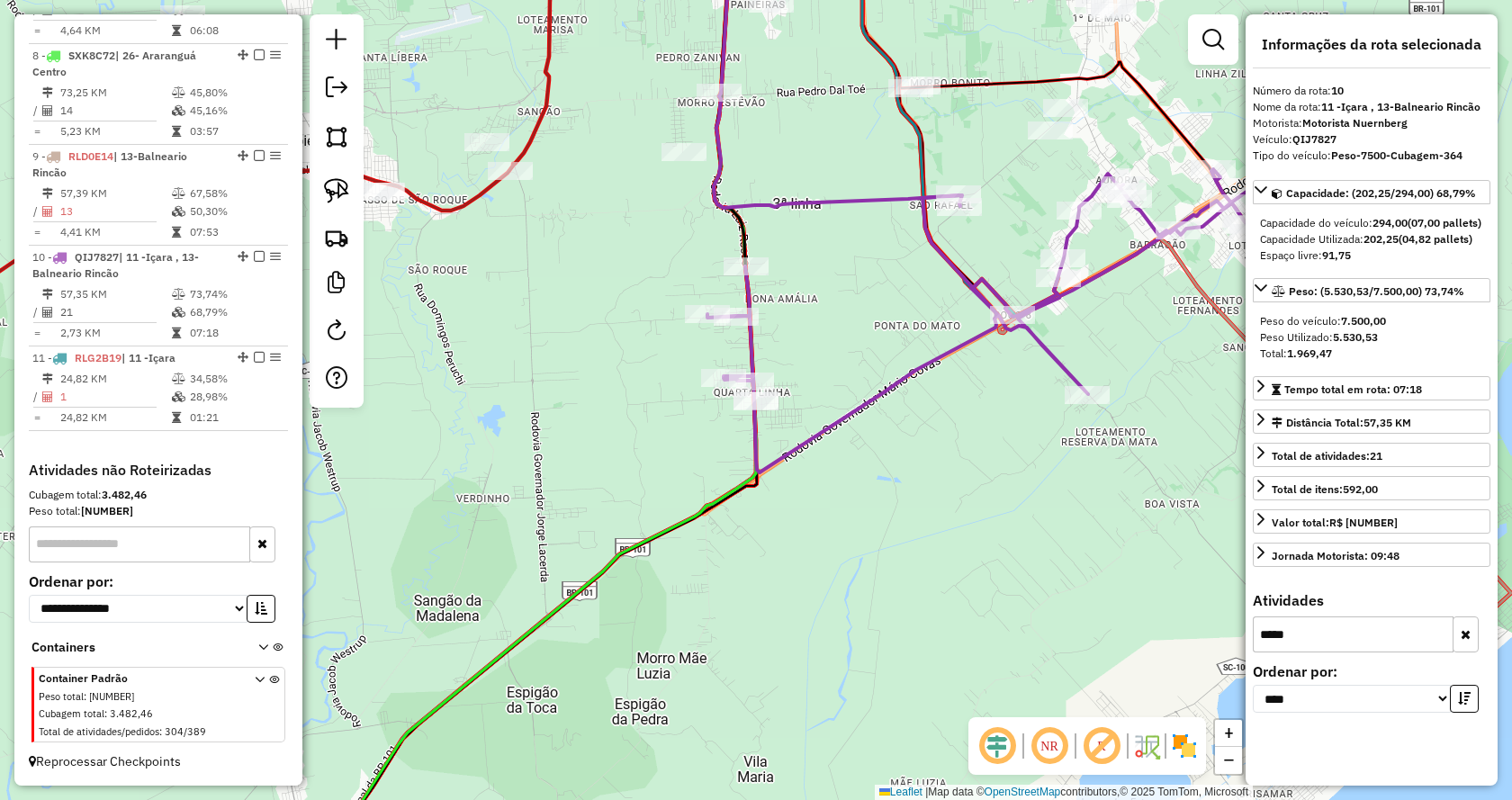 click at bounding box center (1465, 634) 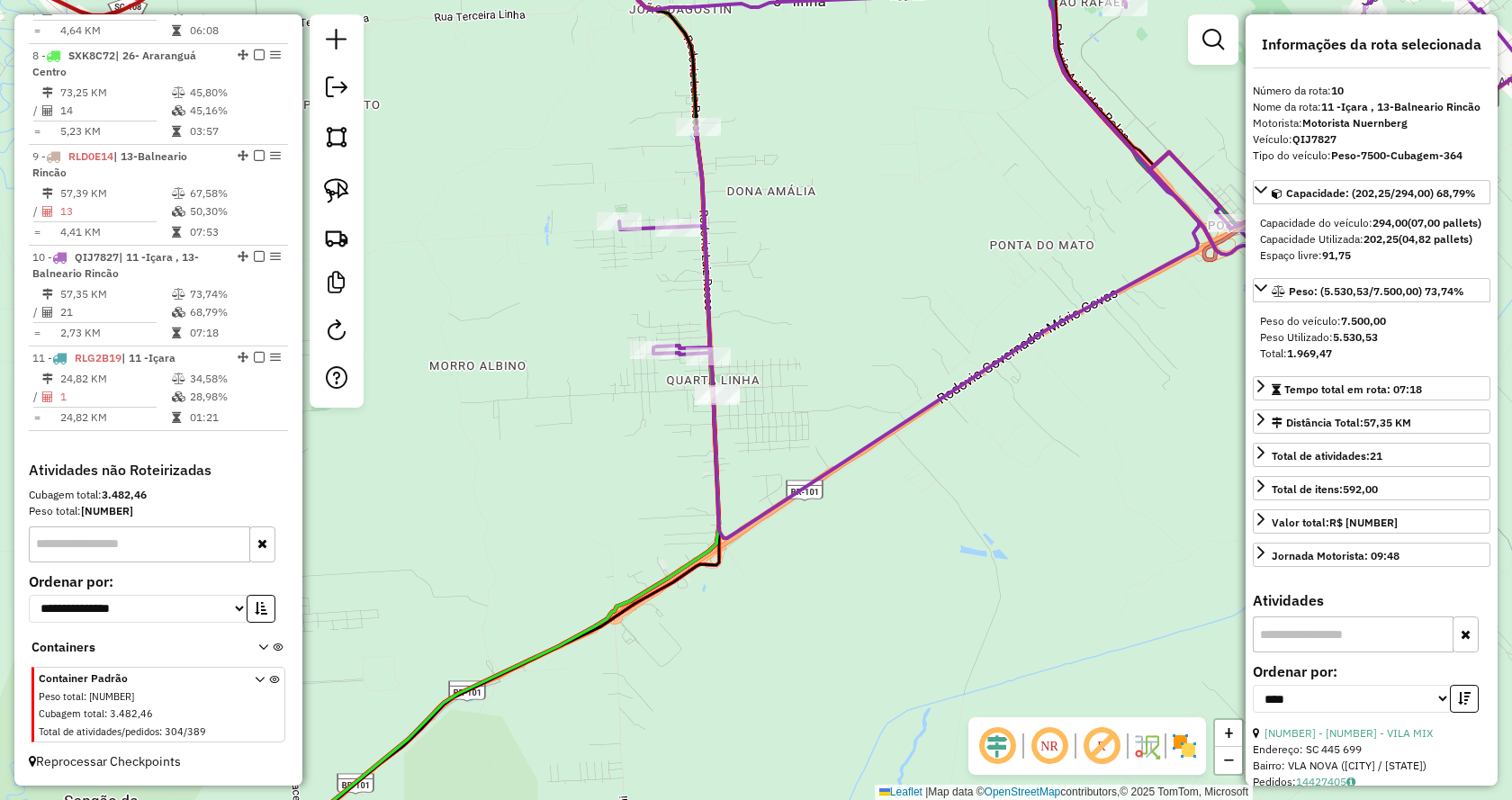 type 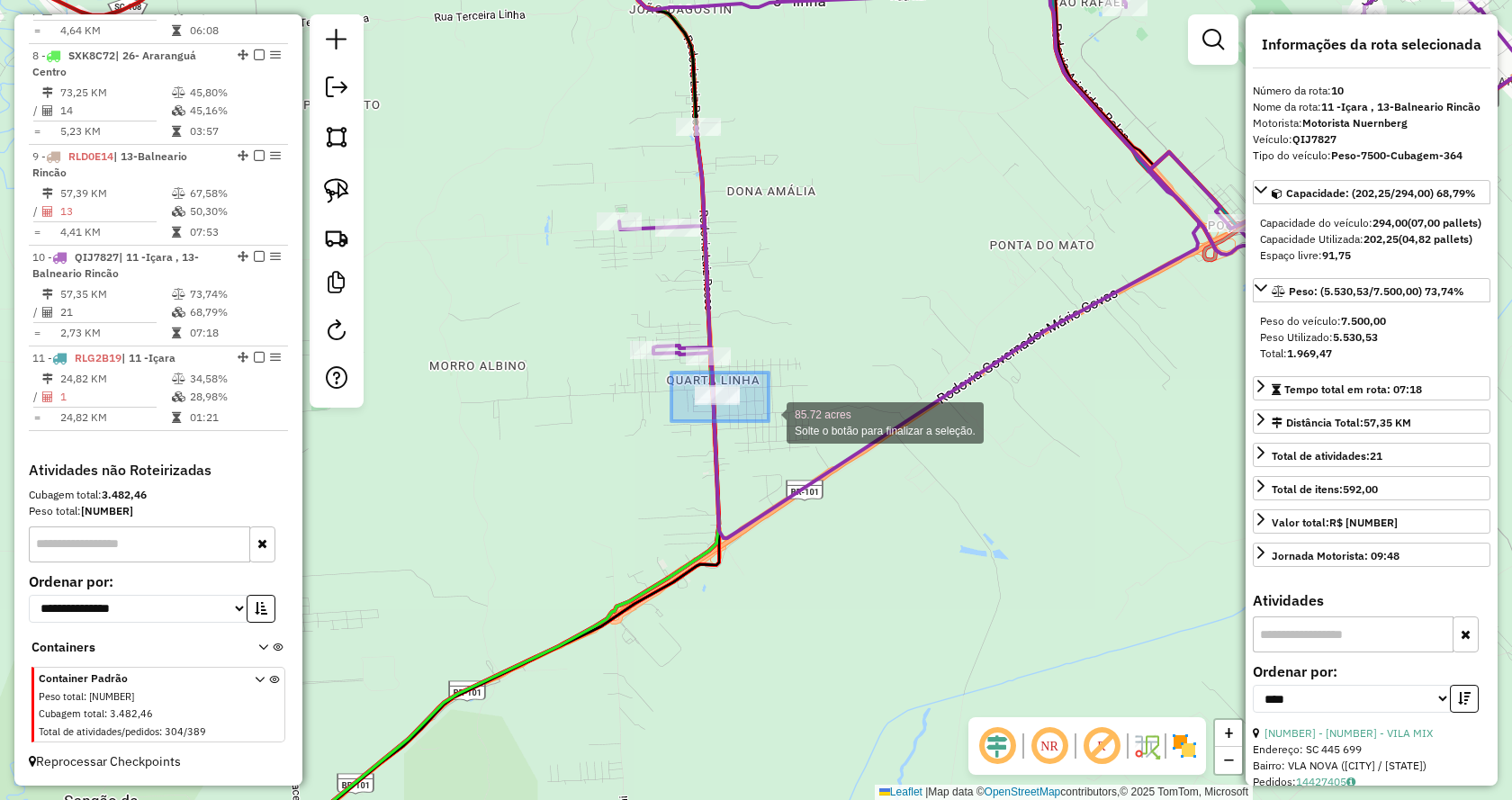 drag, startPoint x: 671, startPoint y: 373, endPoint x: 772, endPoint y: 424, distance: 113.145923 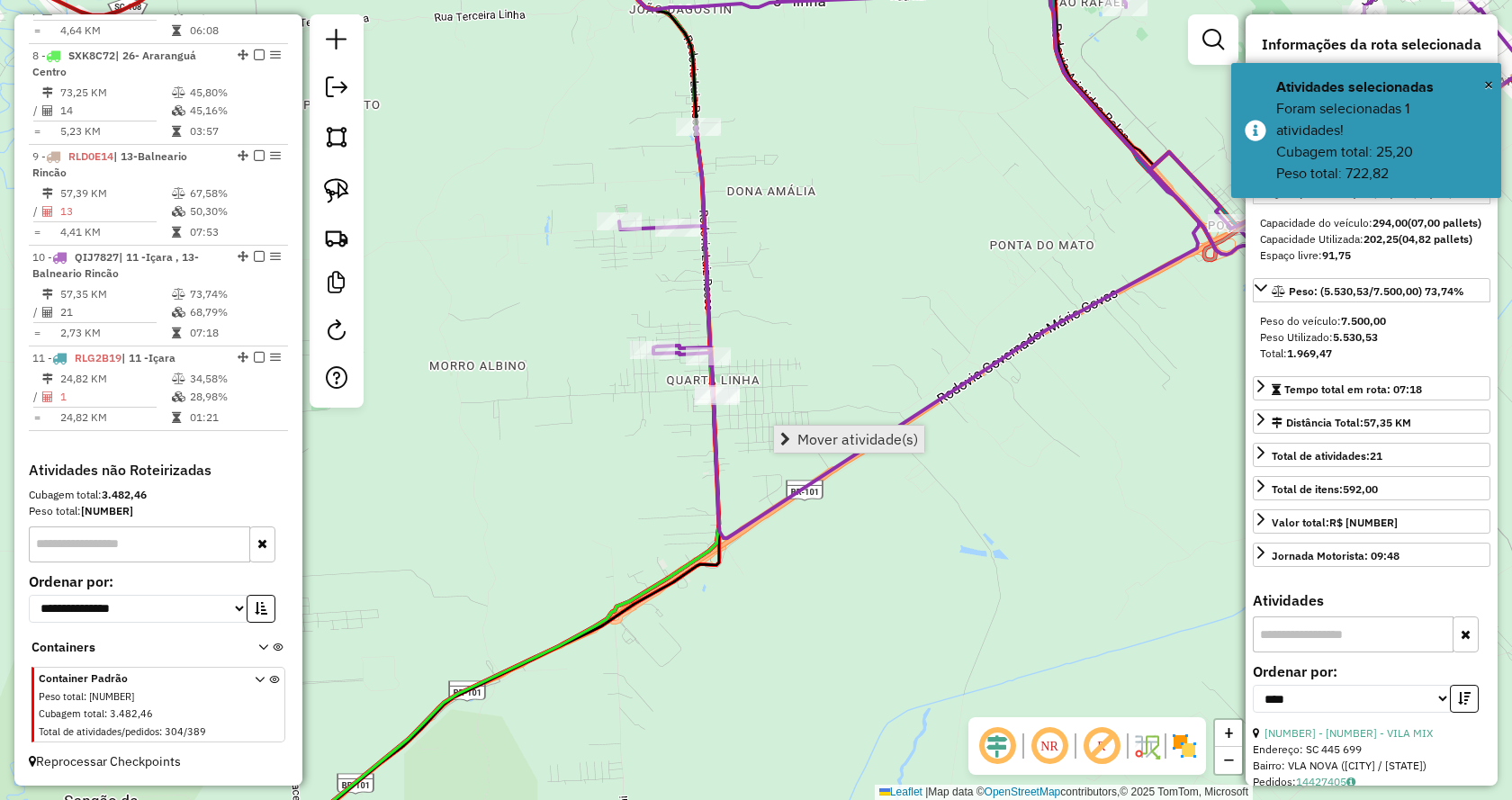 click on "Mover atividade(s)" at bounding box center (849, 439) 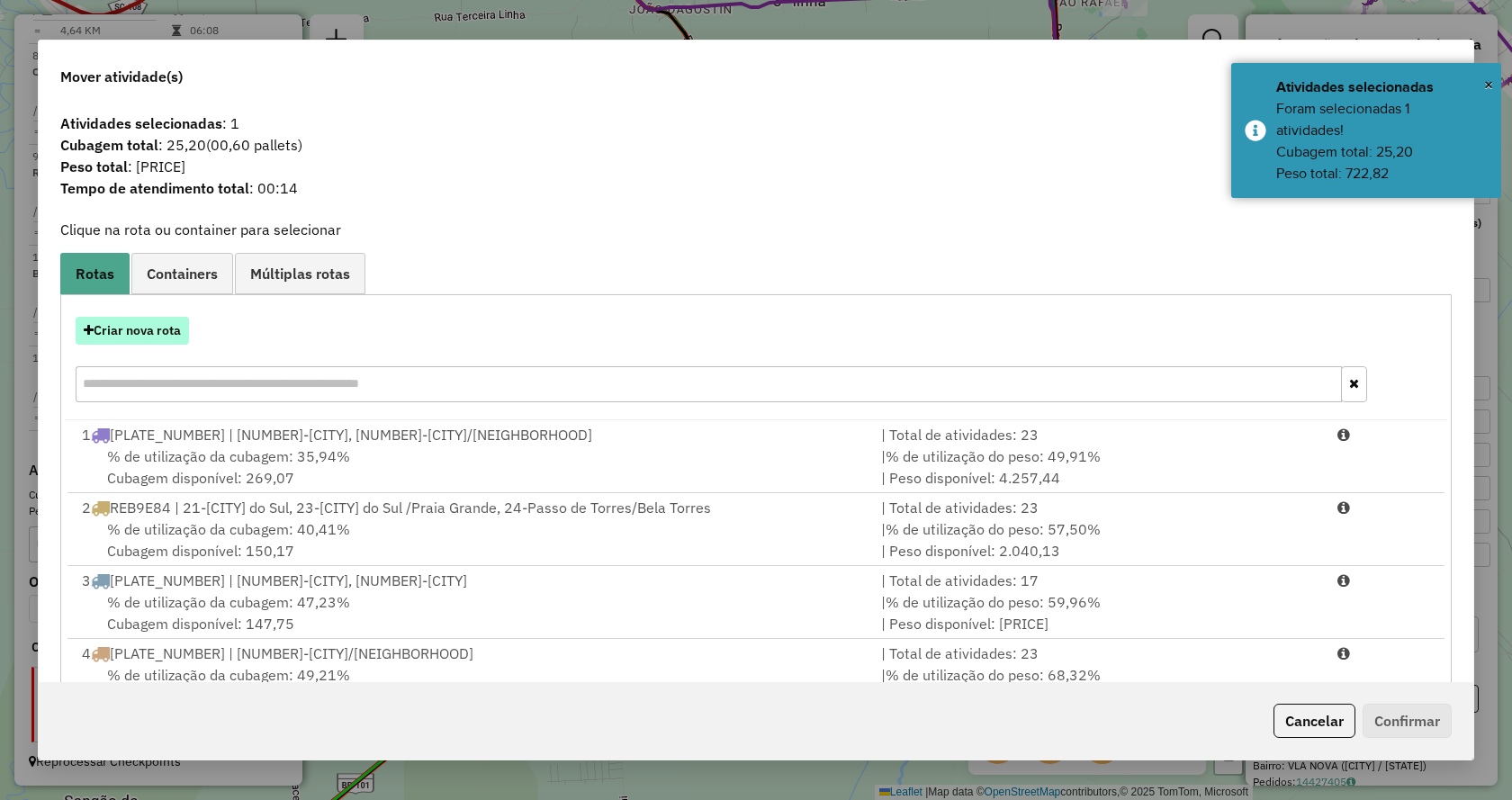 click on "Criar nova rota" at bounding box center [132, 330] 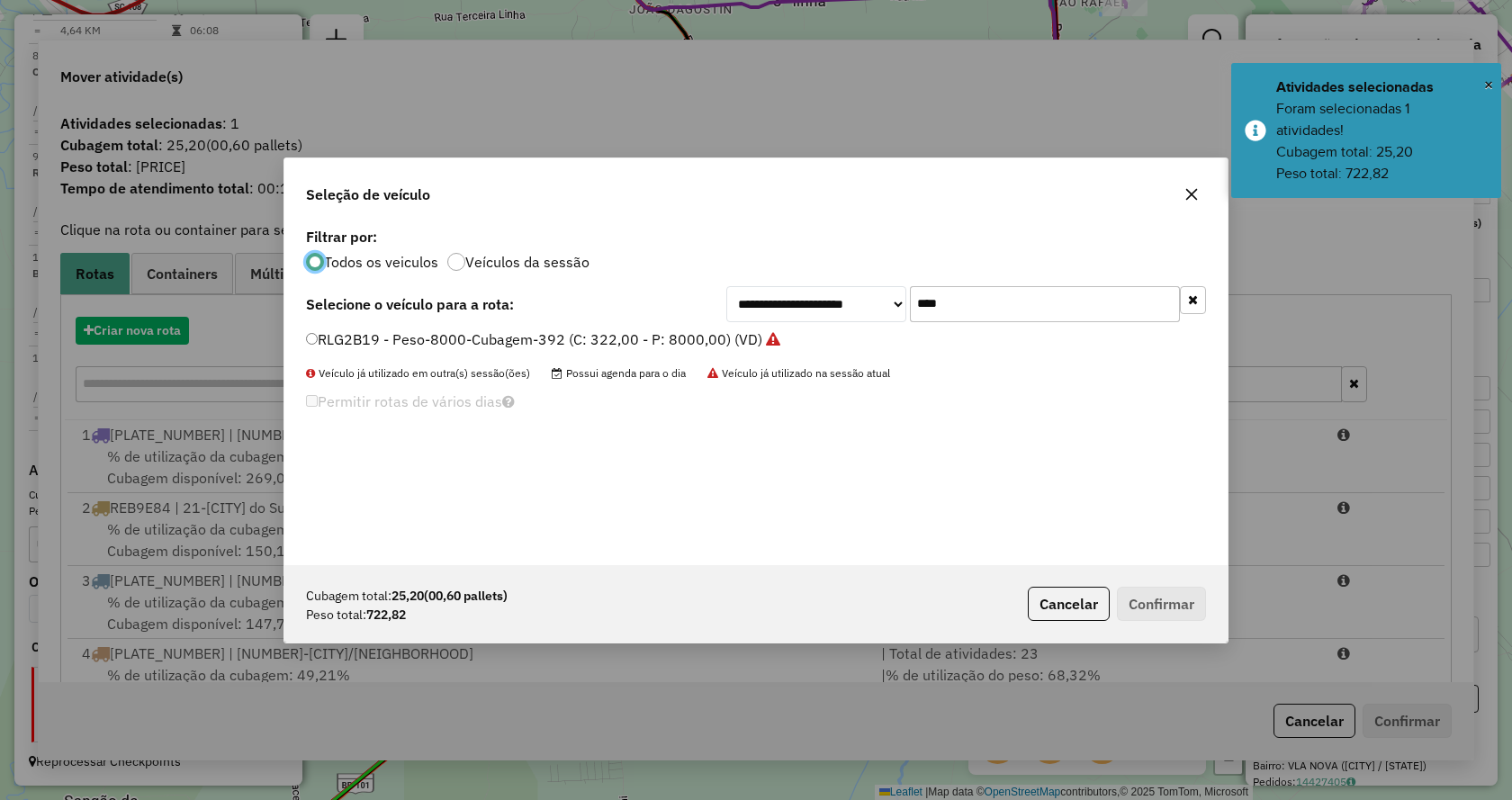 scroll, scrollTop: 10, scrollLeft: 5, axis: both 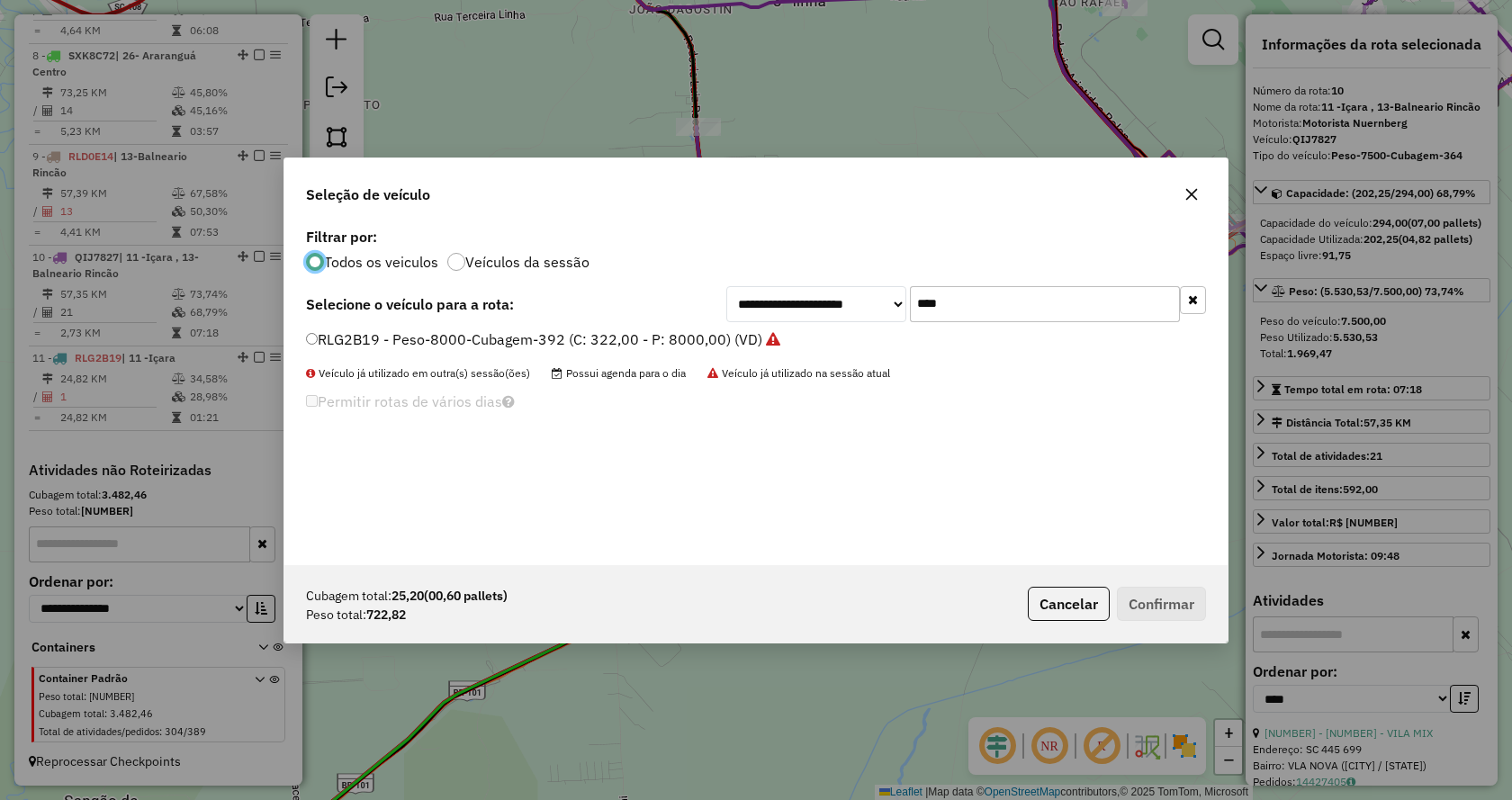 click on "****" 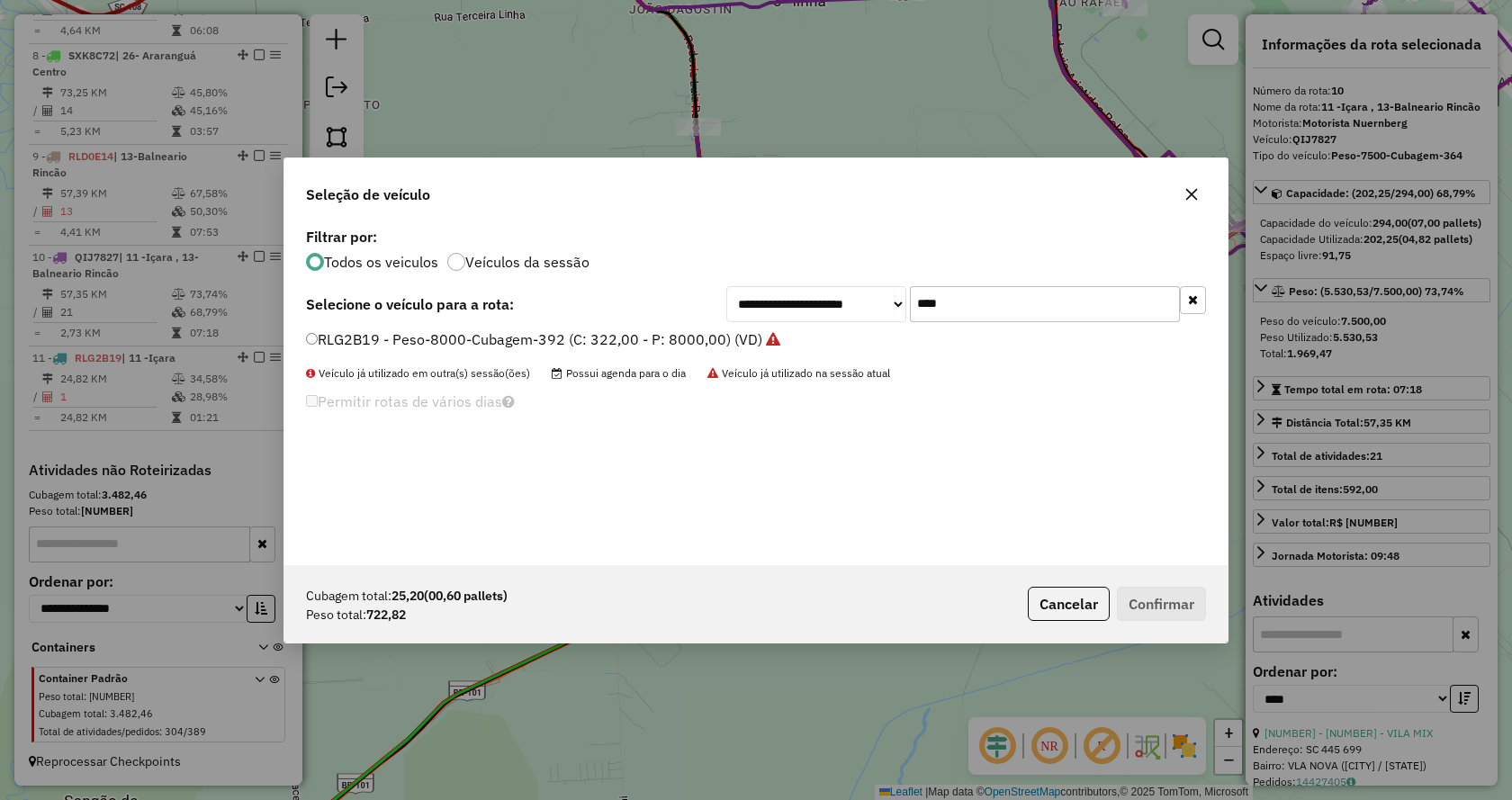 click on "****" 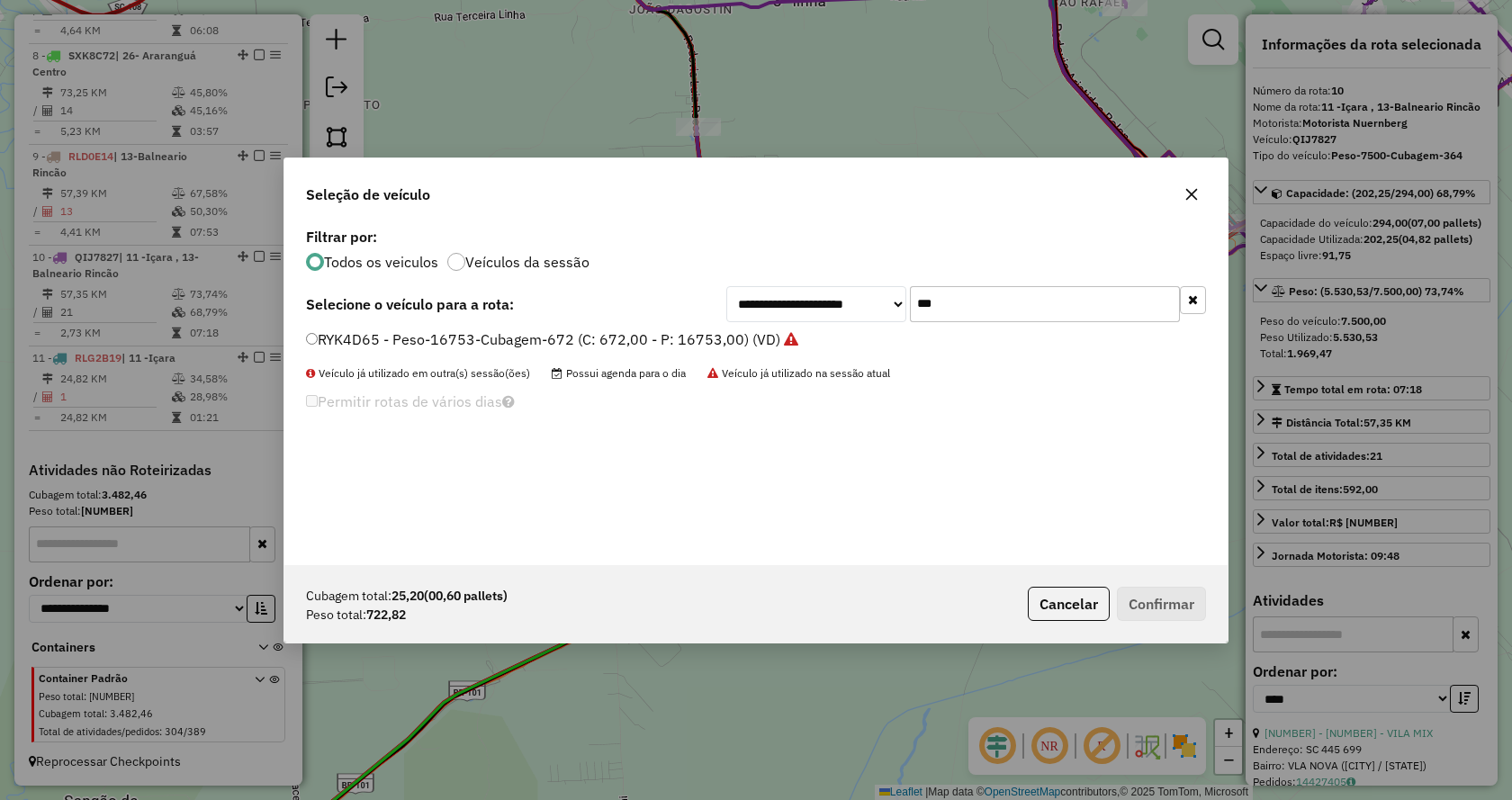 type on "***" 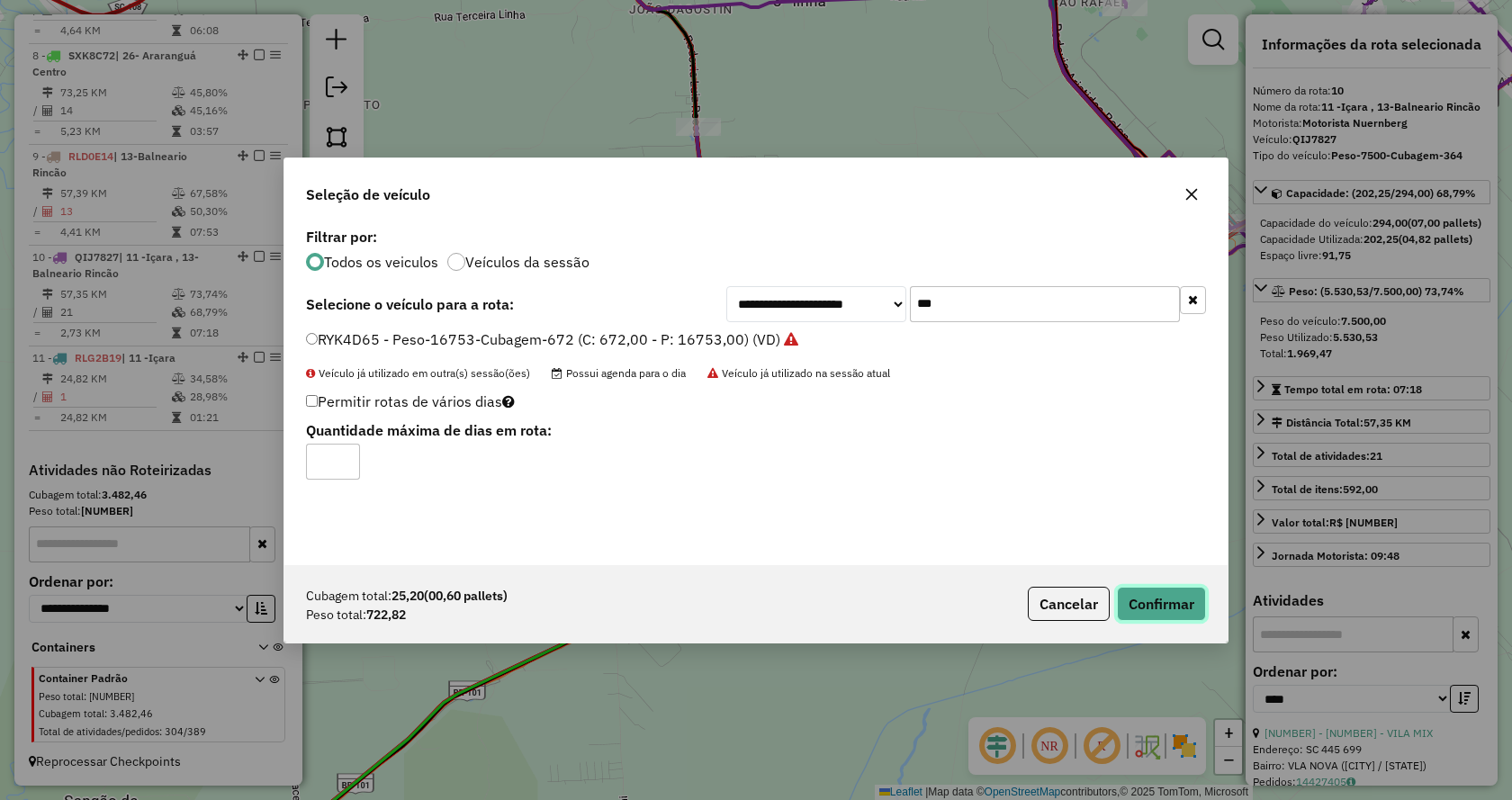 click on "Confirmar" 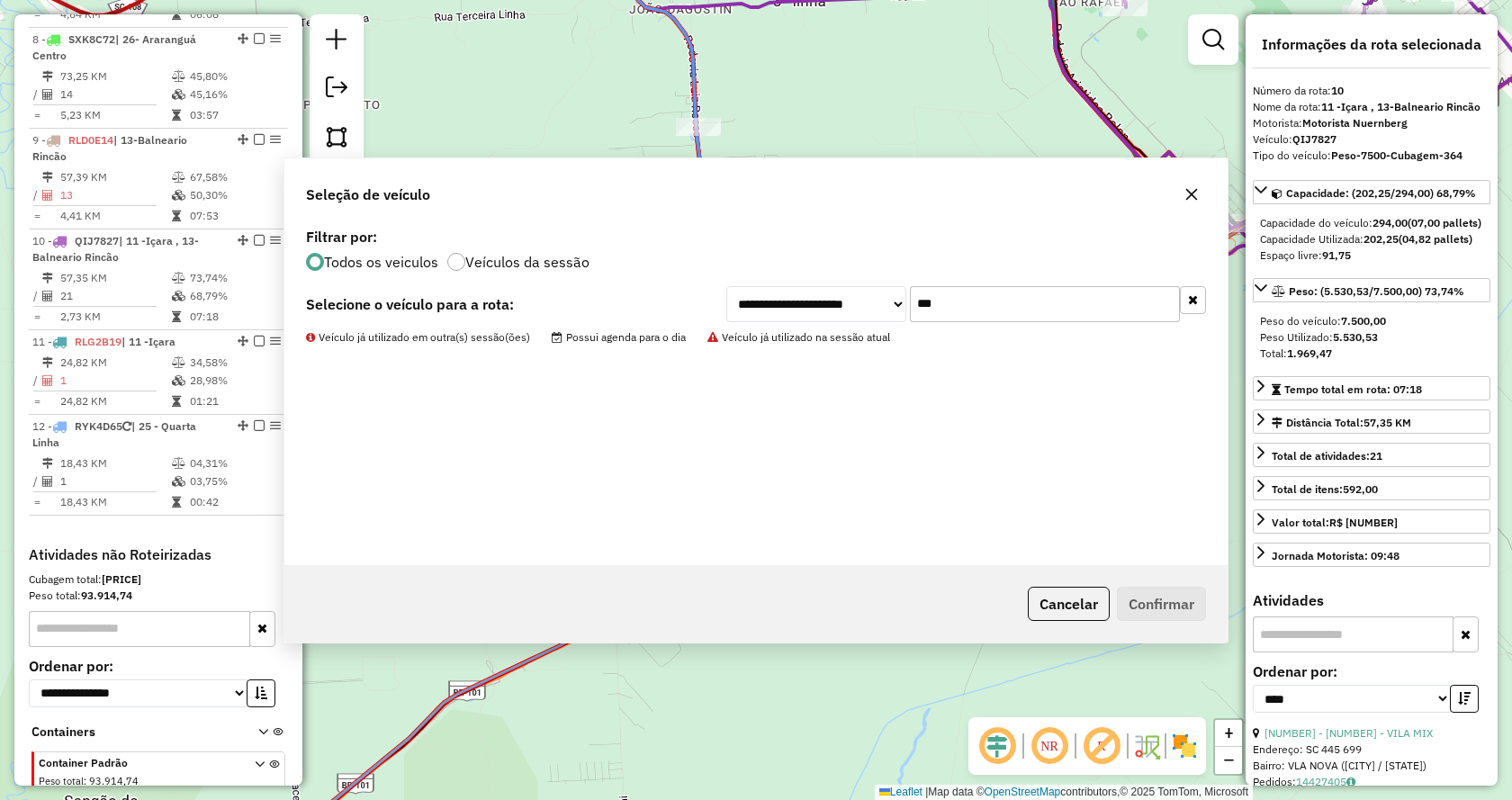 scroll, scrollTop: 1522, scrollLeft: 0, axis: vertical 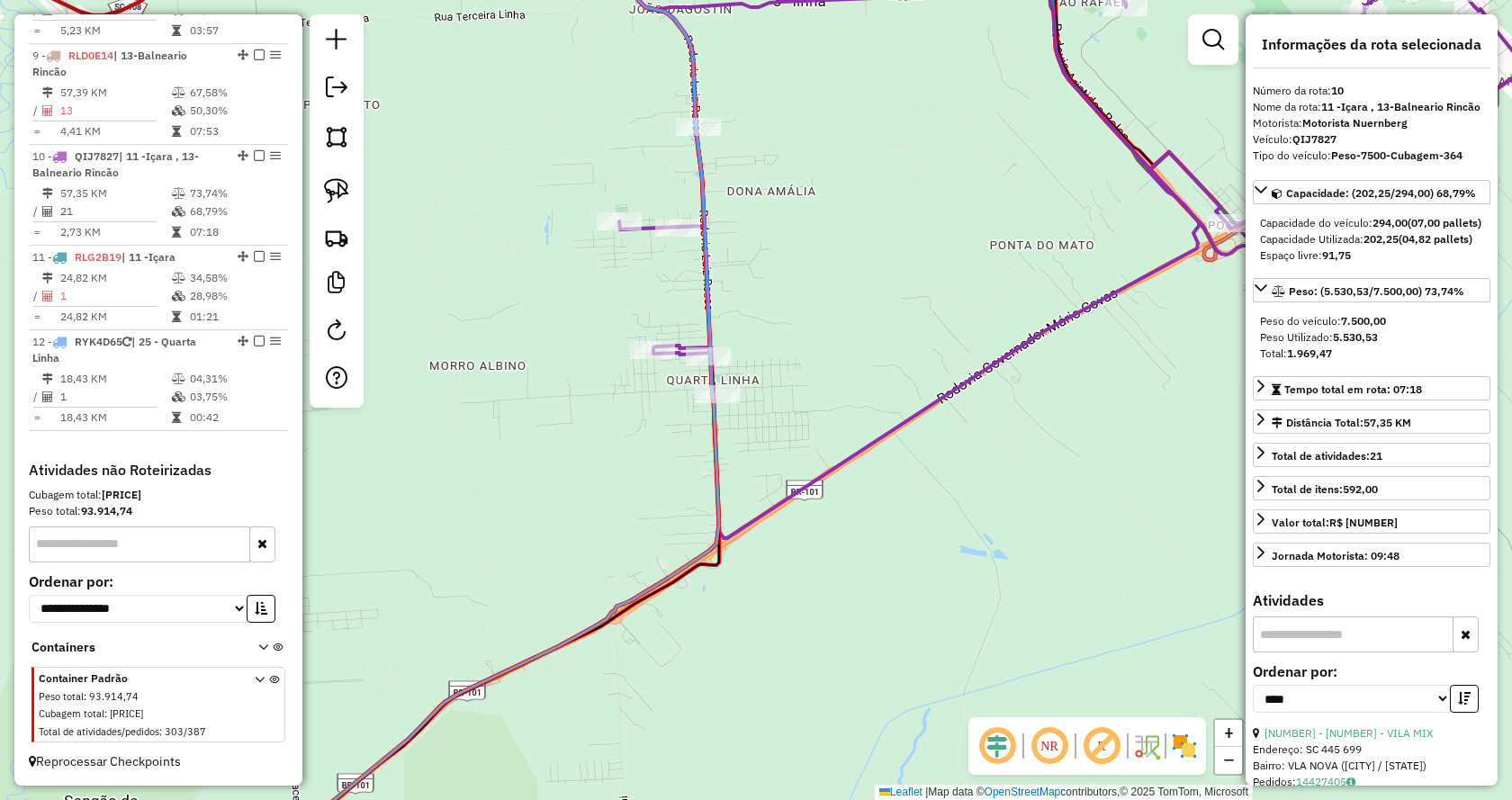 click on "Janela de atendimento Grade de atendimento Capacidade Transportadoras Veículos Cliente Pedidos  Rotas Selecione os dias de semana para filtrar as janelas de atendimento  Seg   Ter   Qua   Qui   Sex   Sáb   Dom  Informe o período da janela de atendimento: De: Até:  Filtrar exatamente a janela do cliente  Considerar janela de atendimento padrão  Selecione os dias de semana para filtrar as grades de atendimento  Seg   Ter   Qua   Qui   Sex   Sáb   Dom   Considerar clientes sem dia de atendimento cadastrado  Clientes fora do dia de atendimento selecionado Filtrar as atividades entre os valores definidos abaixo:  Peso mínimo:   Peso máximo:   Cubagem mínima:   Cubagem máxima:   De:   Até:  Filtrar as atividades entre o tempo de atendimento definido abaixo:  De:   Até:   Considerar capacidade total dos clientes não roteirizados Transportadora: Selecione um ou mais itens Tipo de veículo: Selecione um ou mais itens Veículo: Selecione um ou mais itens Motorista: Selecione um ou mais itens Nome: Rótulo:" 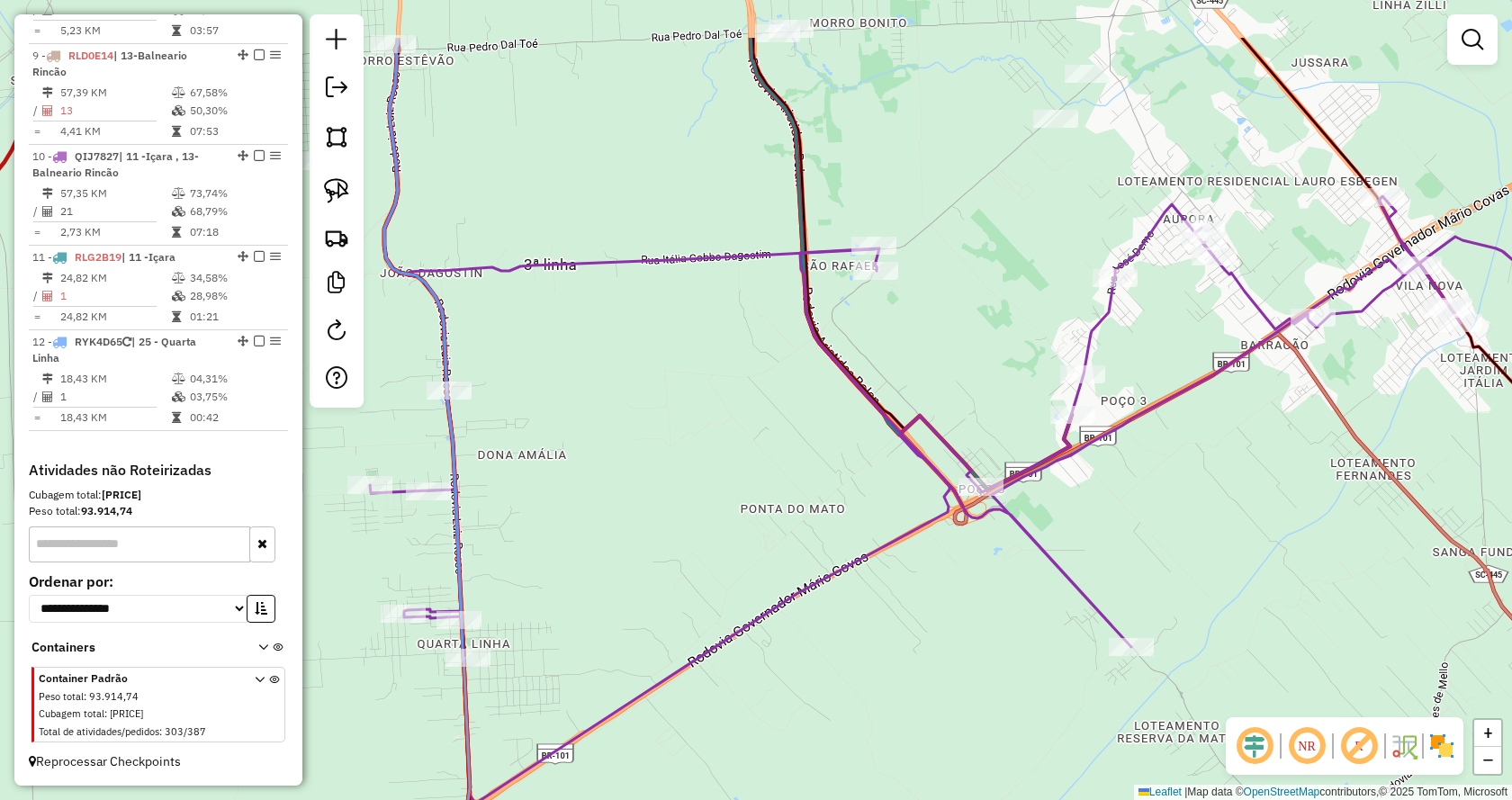 drag, startPoint x: 1090, startPoint y: 222, endPoint x: 979, endPoint y: 362, distance: 178.6645 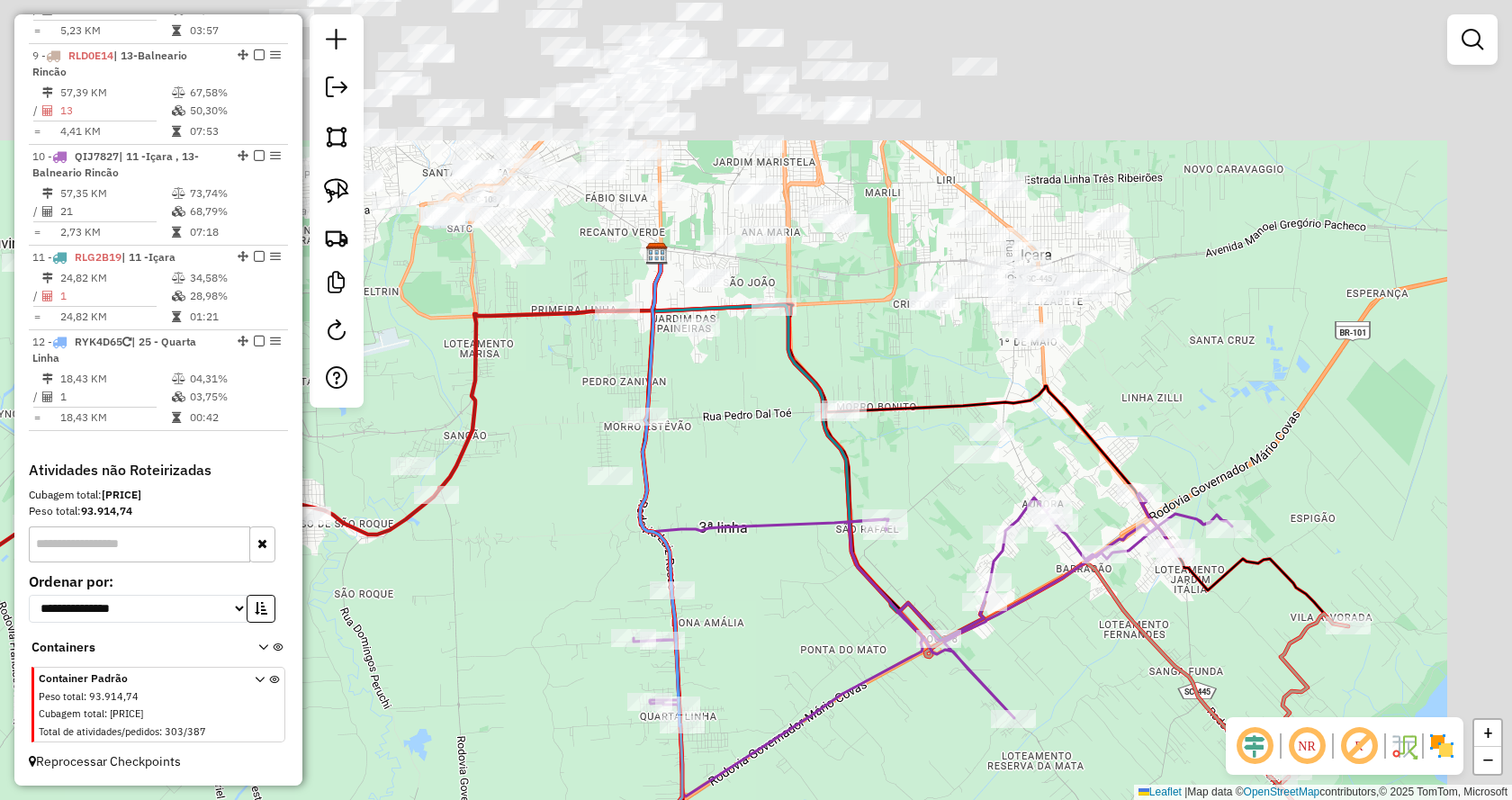 drag, startPoint x: 1240, startPoint y: 146, endPoint x: 1160, endPoint y: 373, distance: 240.6844 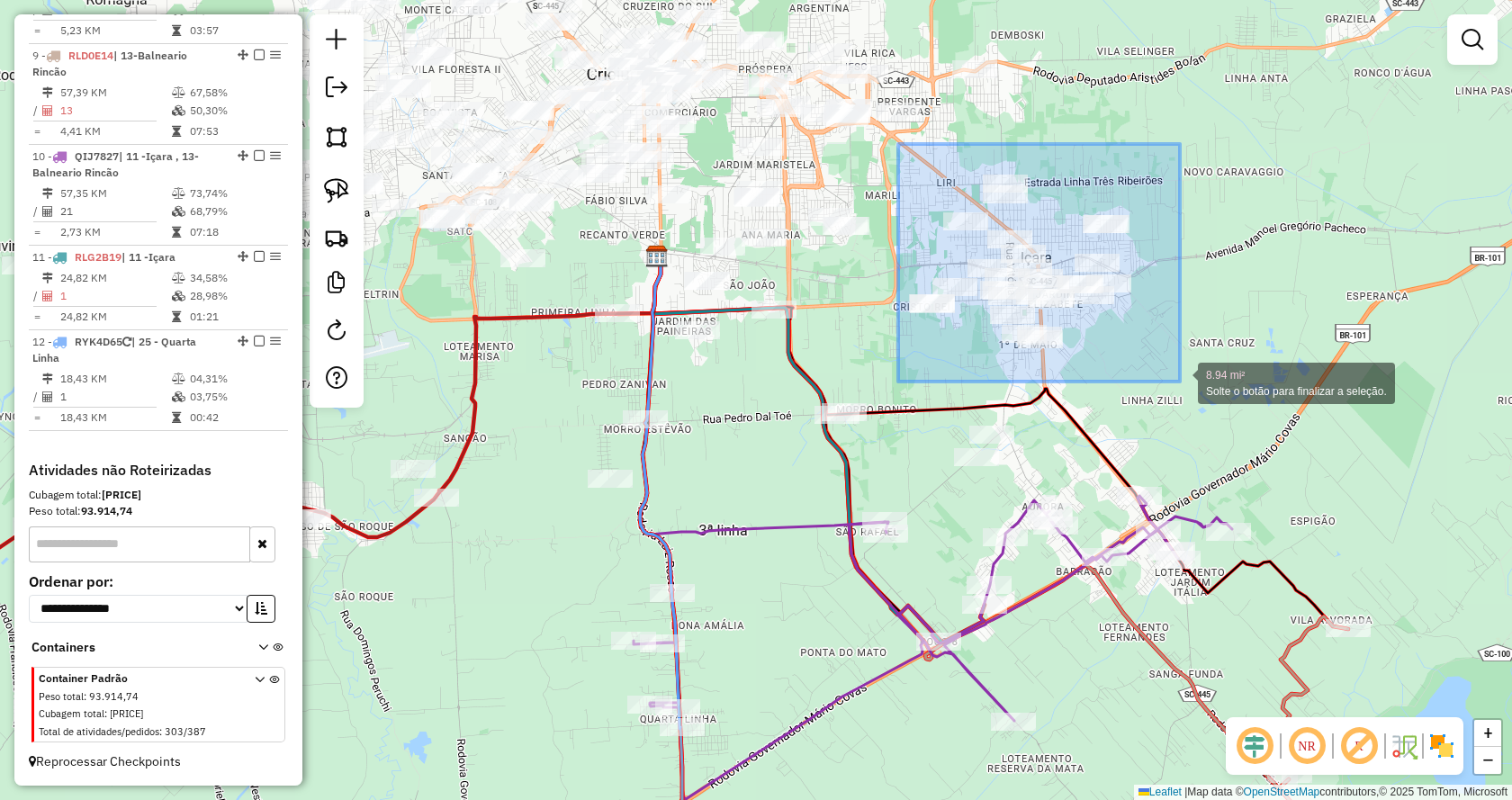 drag, startPoint x: 898, startPoint y: 144, endPoint x: 1180, endPoint y: 382, distance: 369.00948 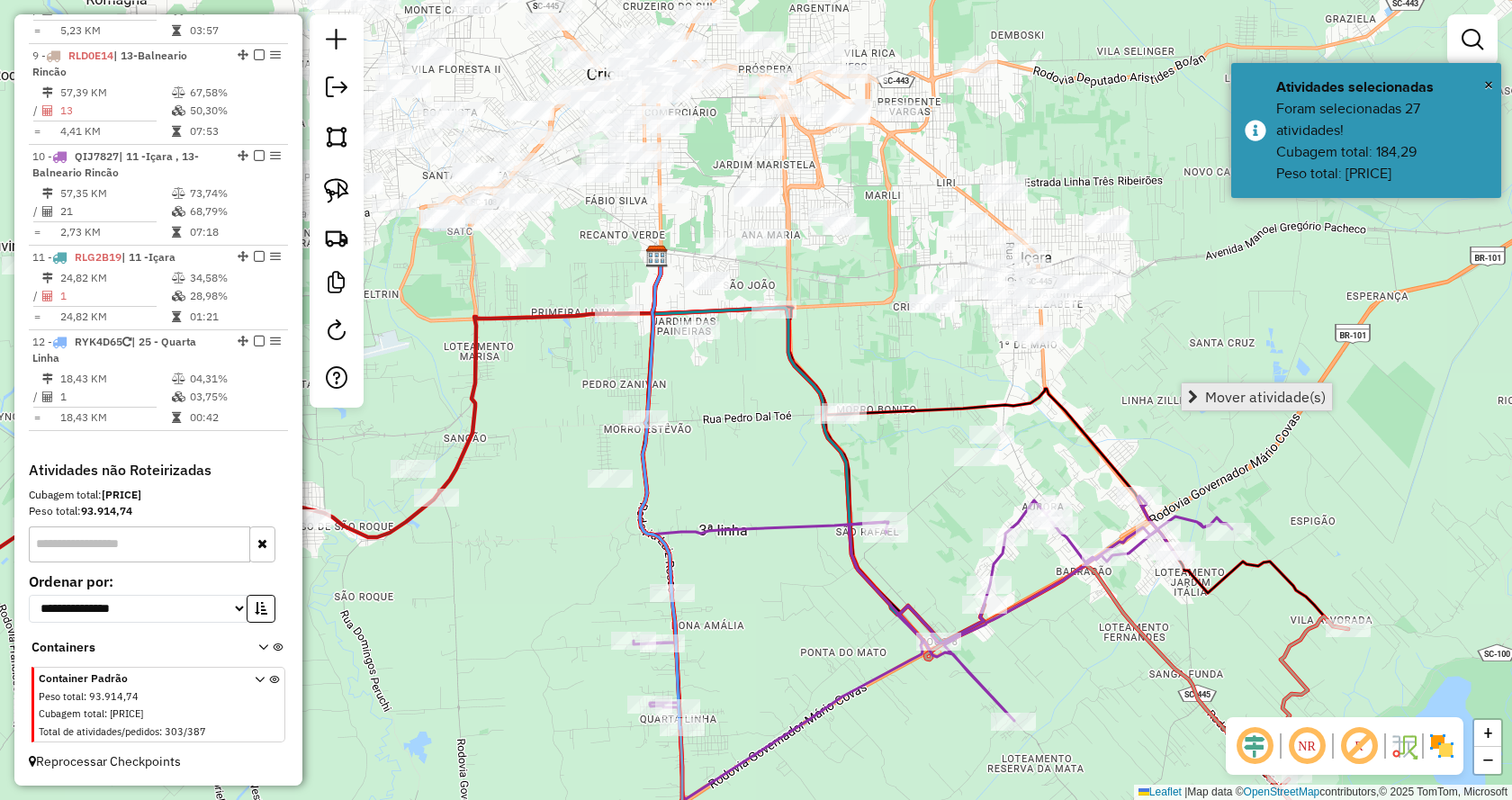 click at bounding box center (1192, 397) 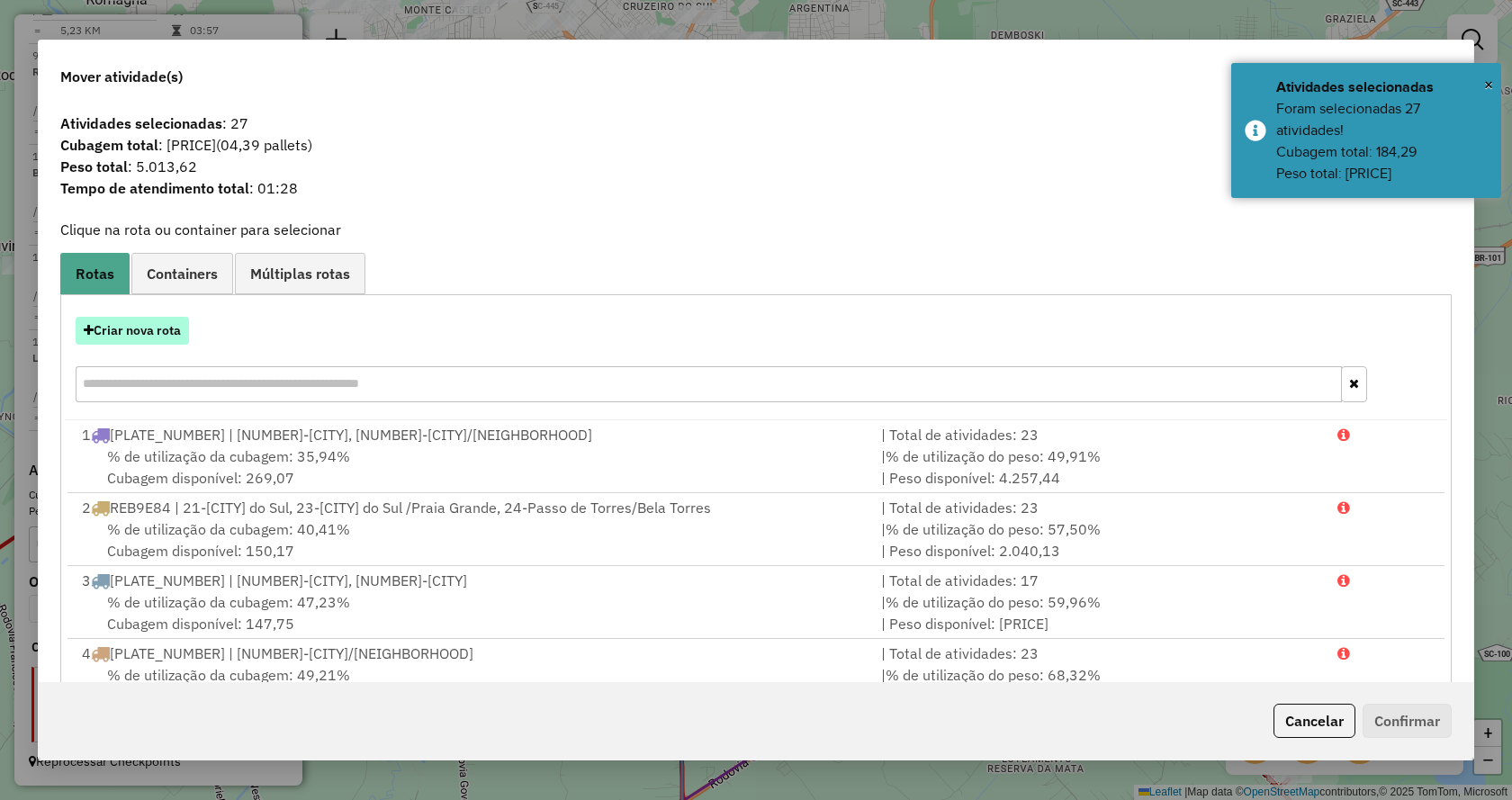 click on "Criar nova rota" at bounding box center [132, 330] 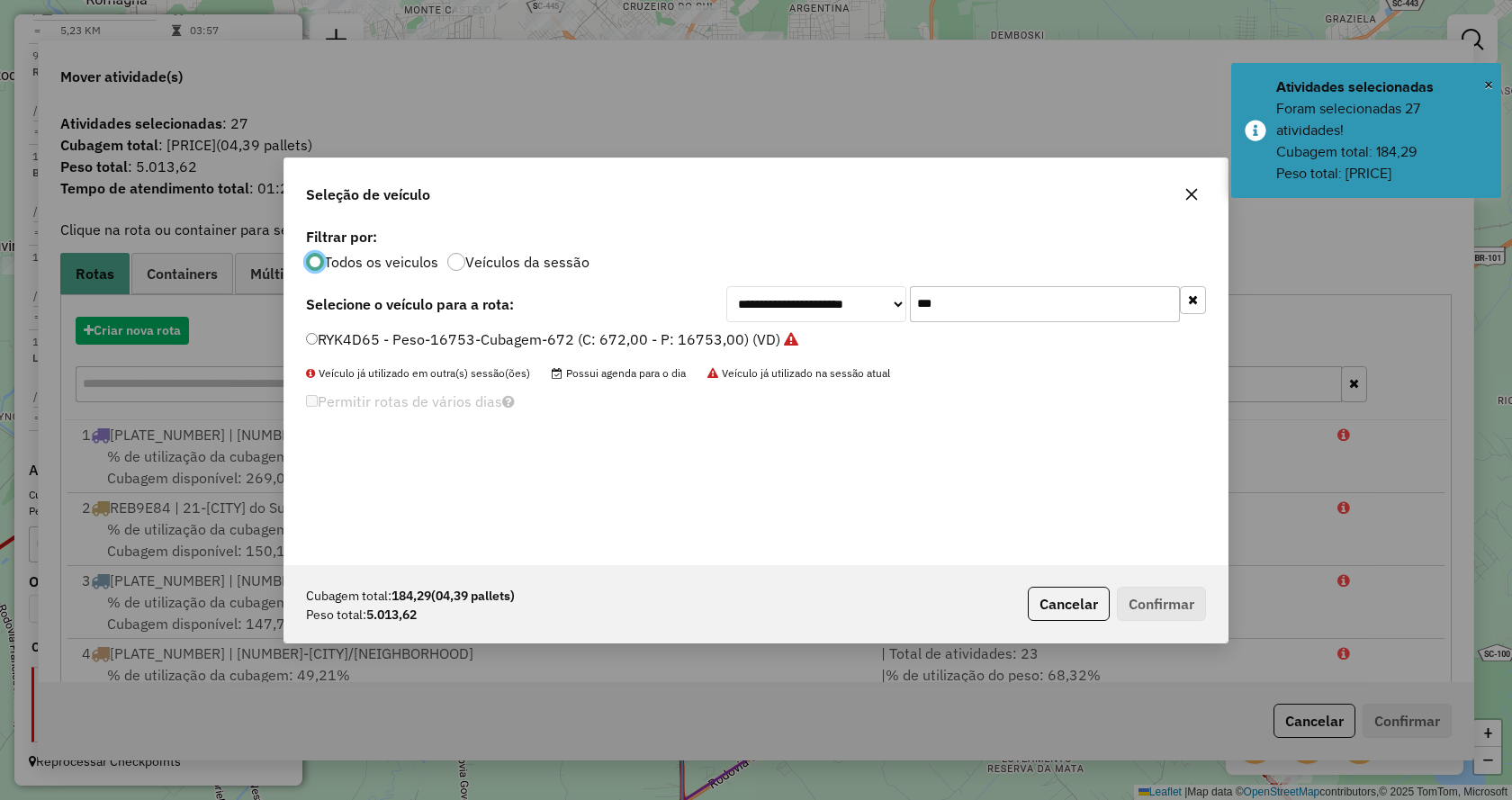 scroll, scrollTop: 10, scrollLeft: 5, axis: both 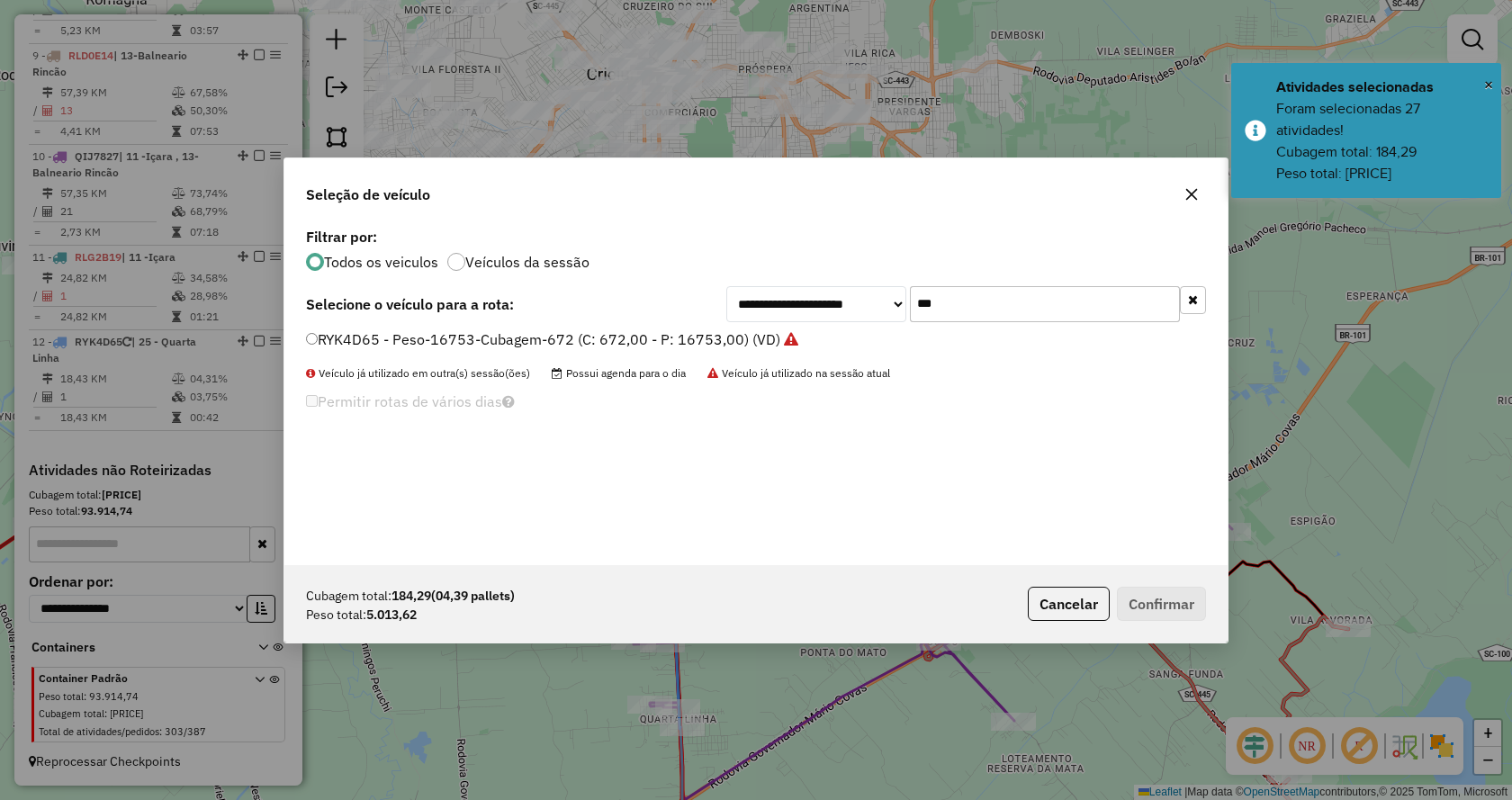click on "***" 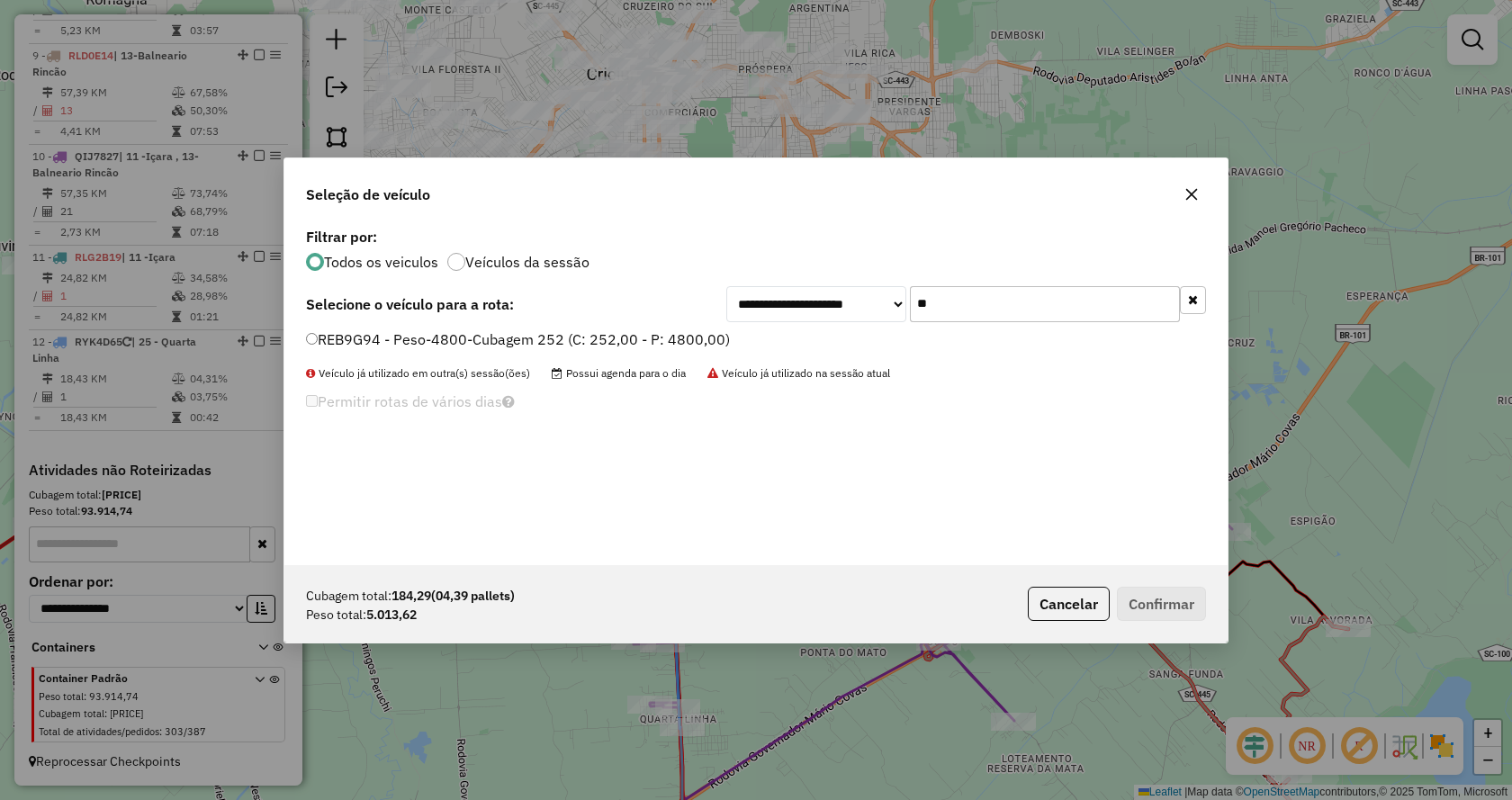 type on "**" 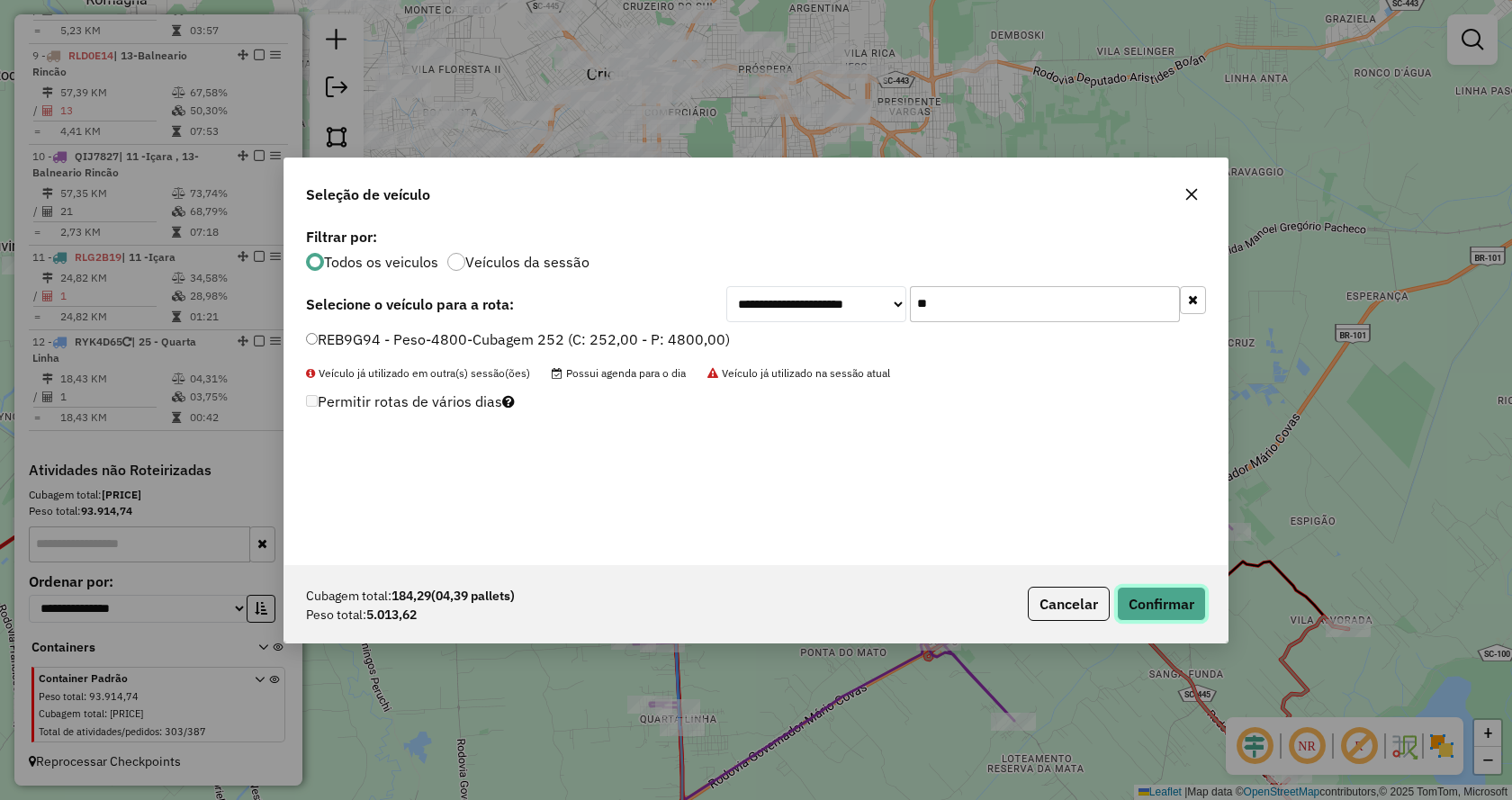 click on "Confirmar" 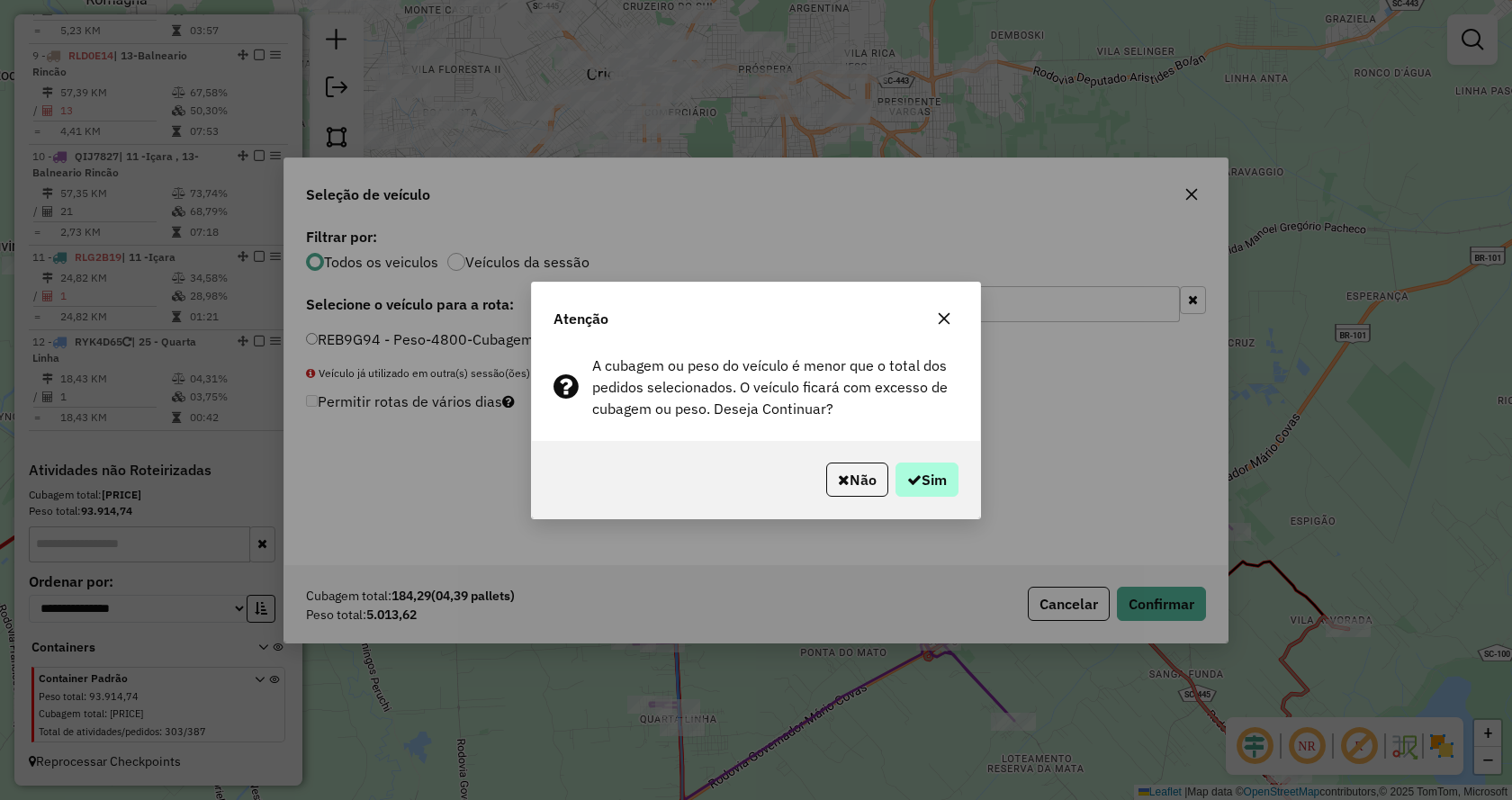 click on "Não   Sim" 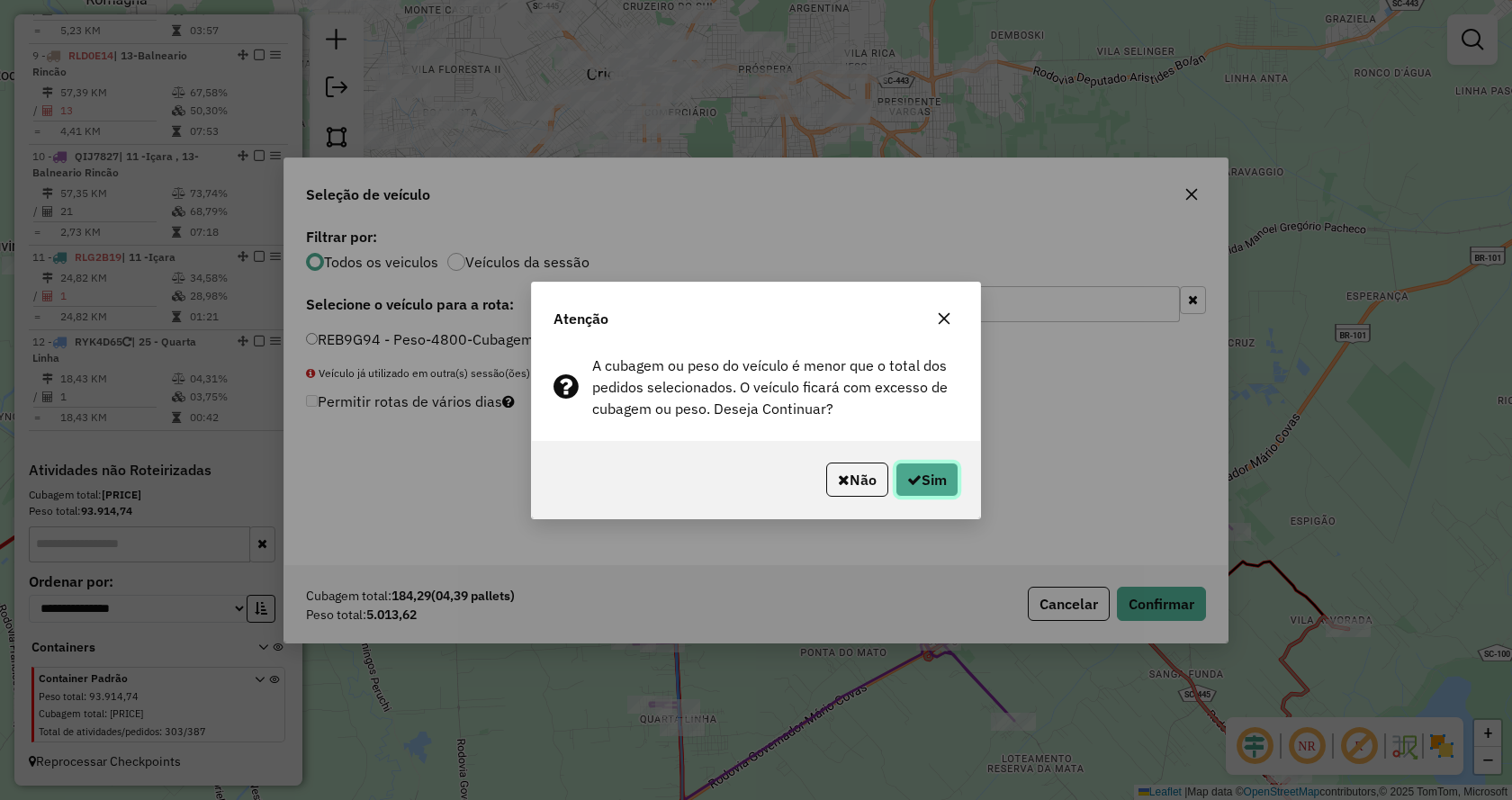 click on "Sim" 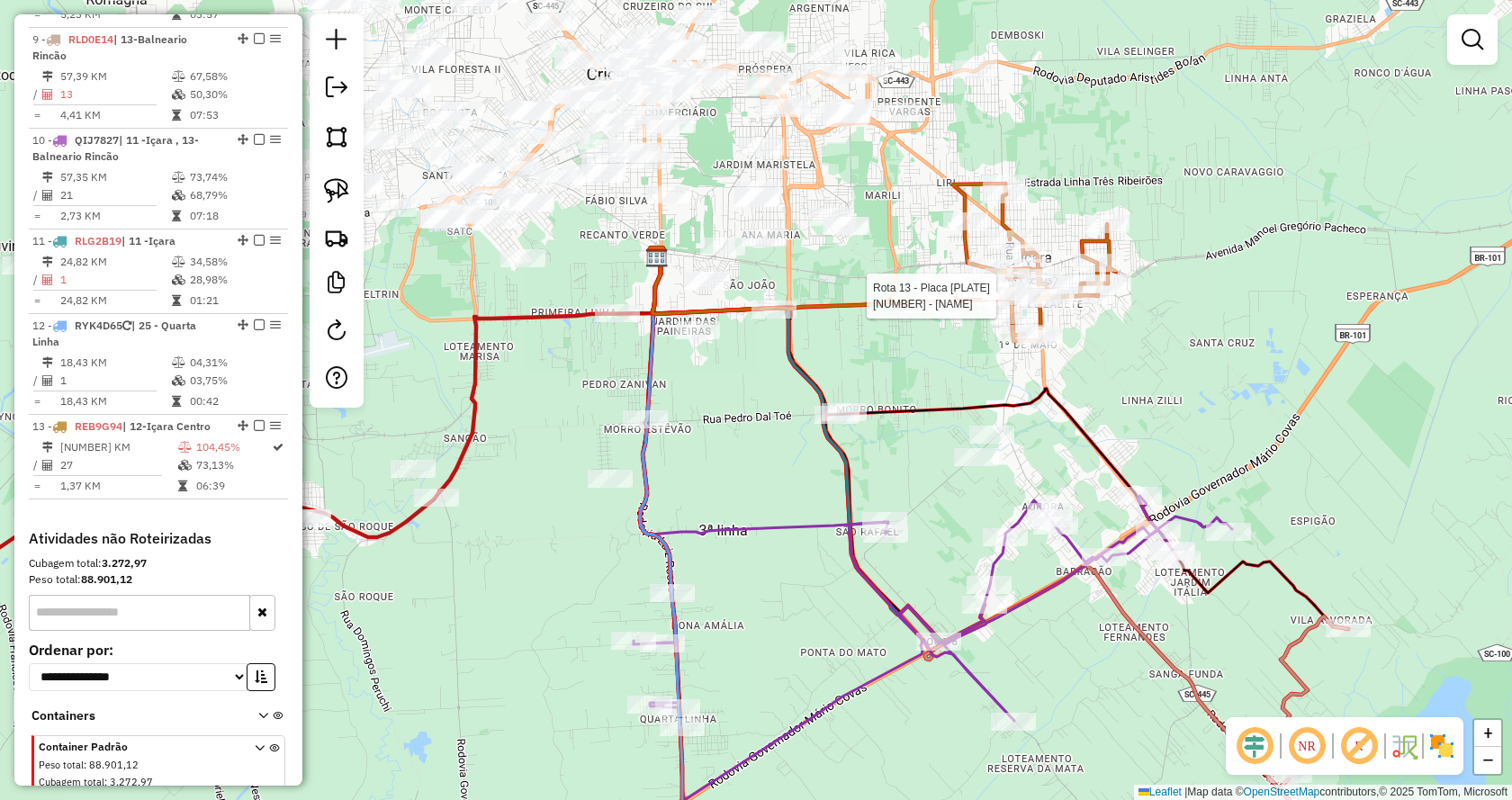 select on "*********" 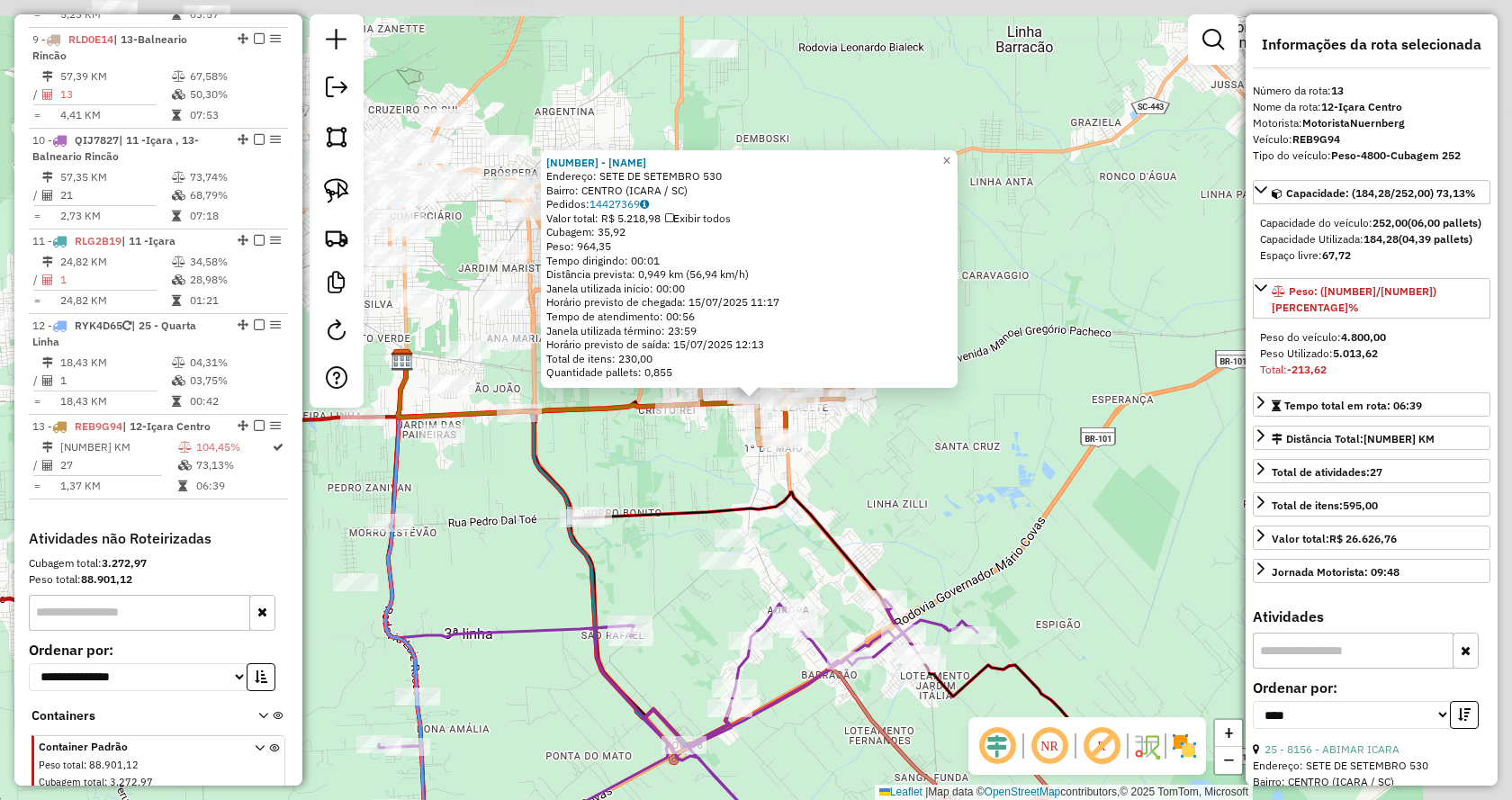 scroll, scrollTop: 1606, scrollLeft: 0, axis: vertical 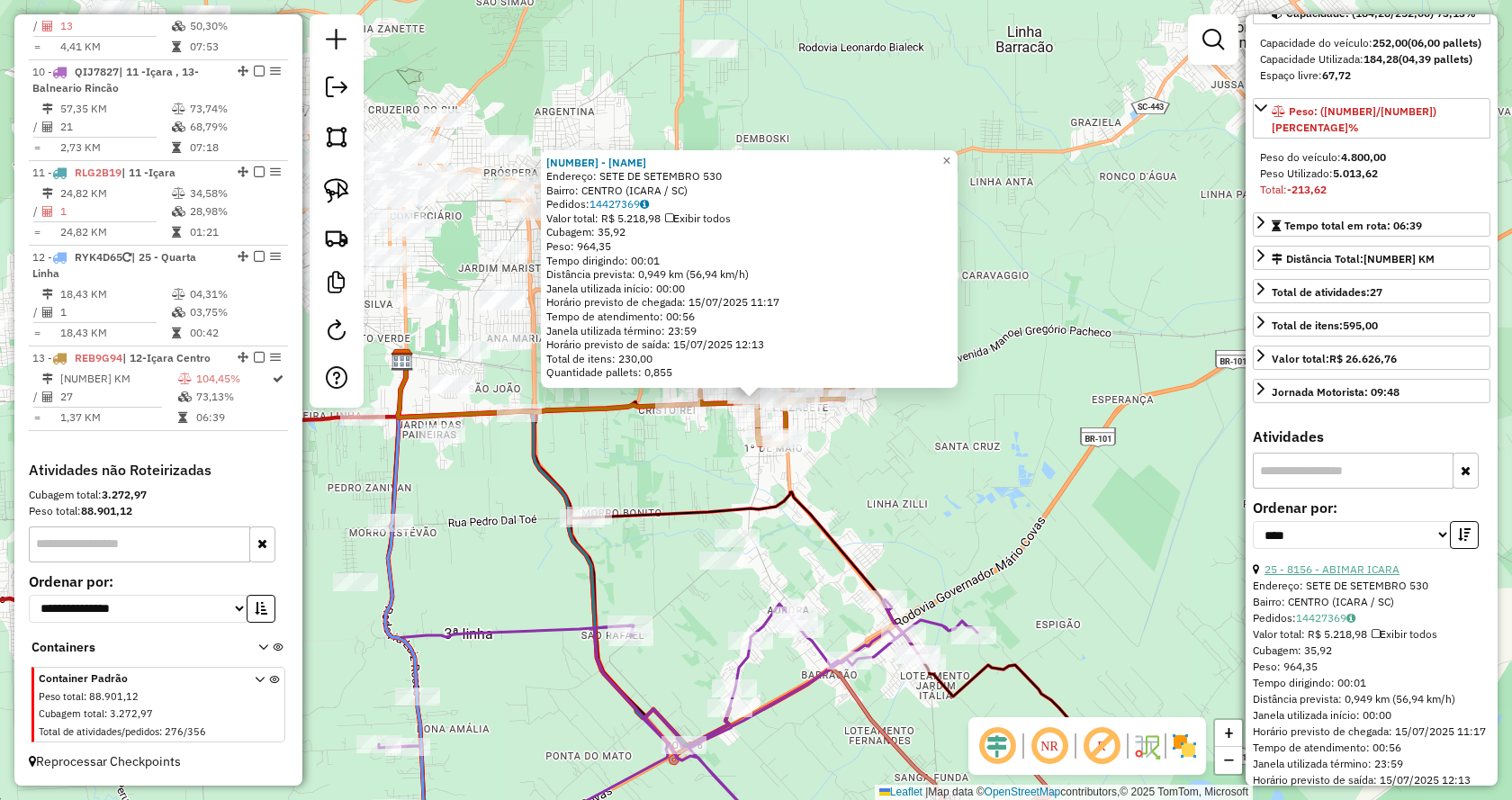 click on "25 - 8156 - ABIMAR ICARA" at bounding box center [1332, 569] 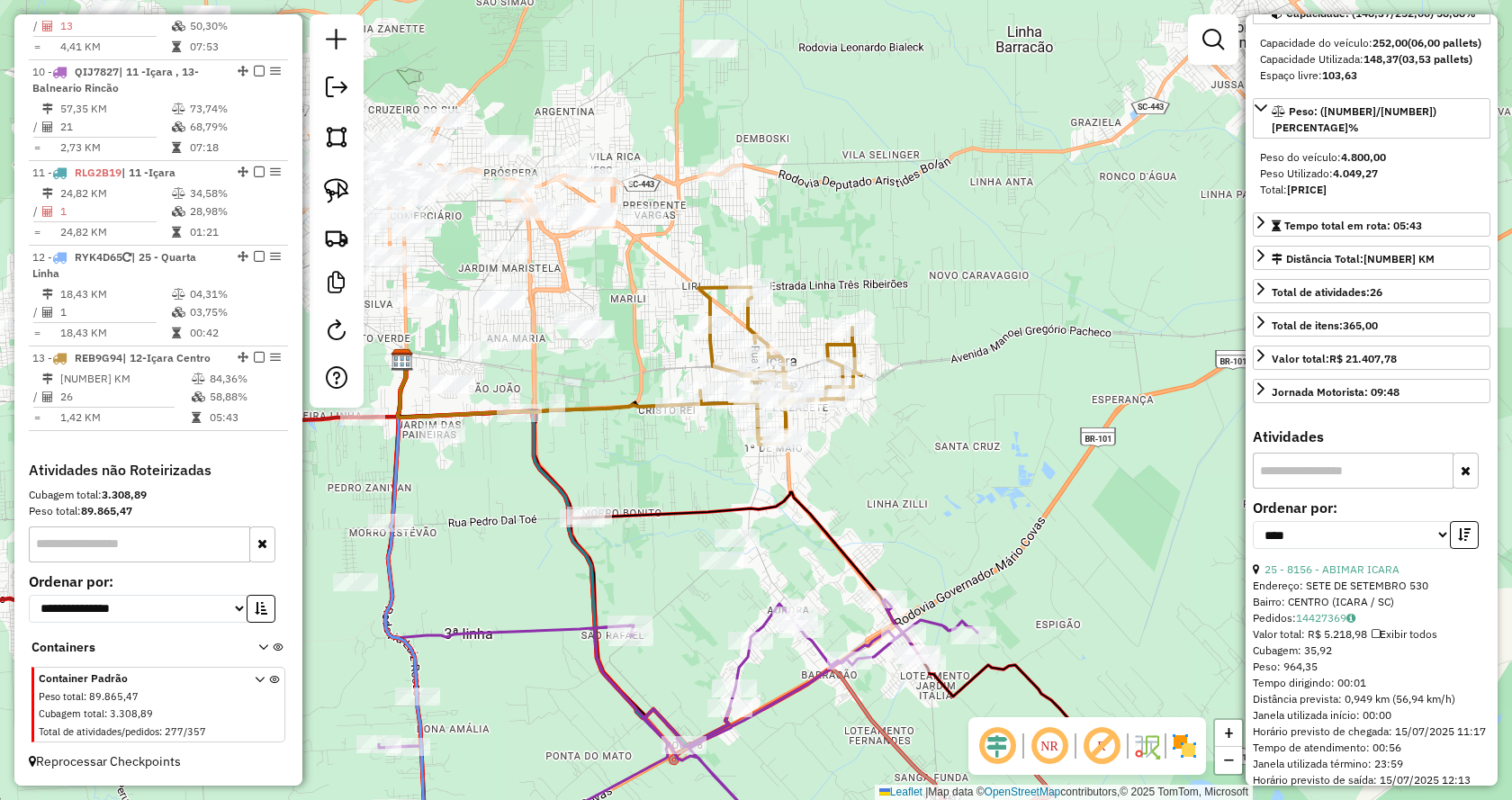 click on "**********" at bounding box center [1372, 531] 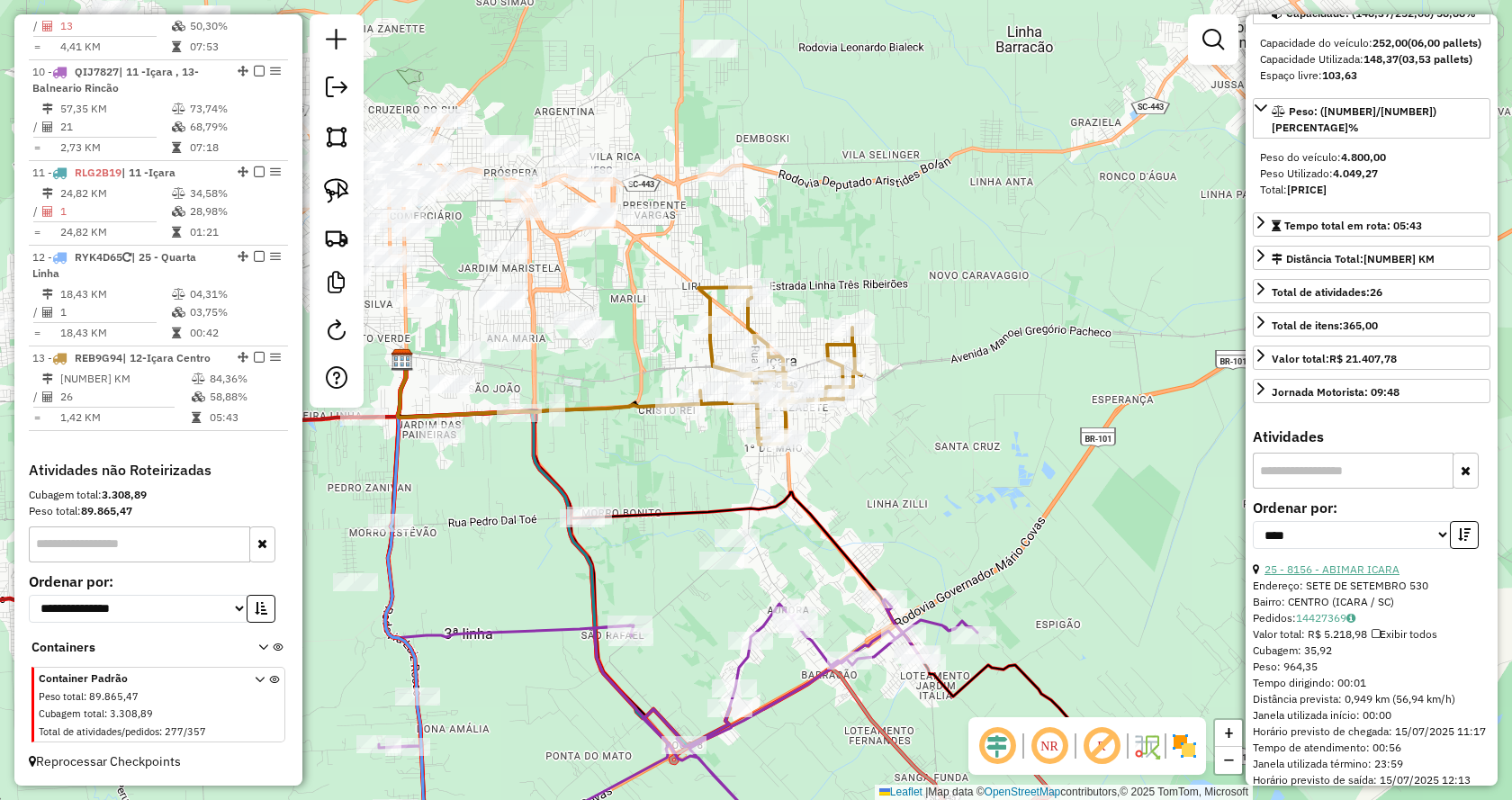 click on "25 - 8156 - ABIMAR ICARA" at bounding box center [1332, 569] 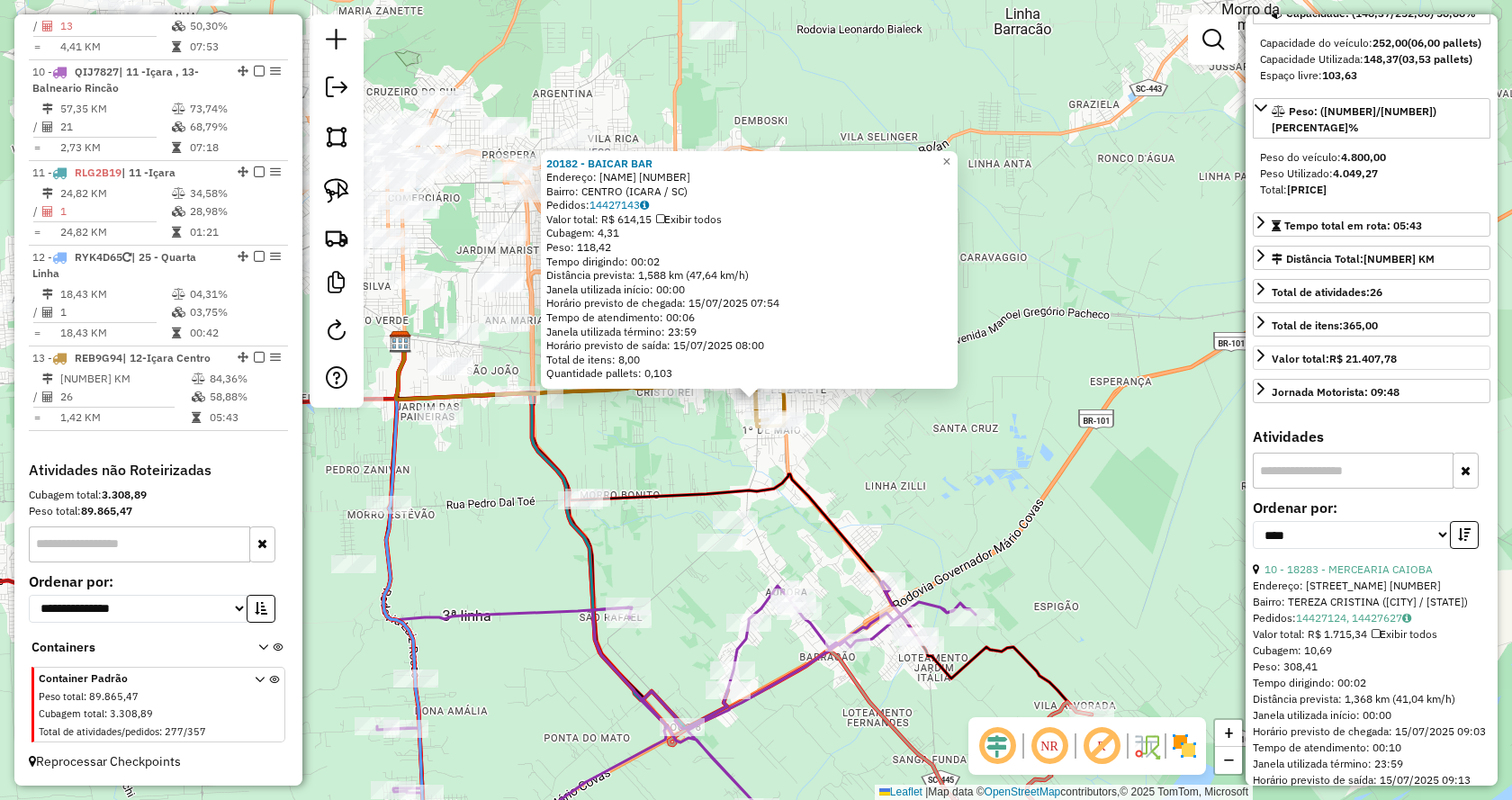 scroll, scrollTop: 0, scrollLeft: 0, axis: both 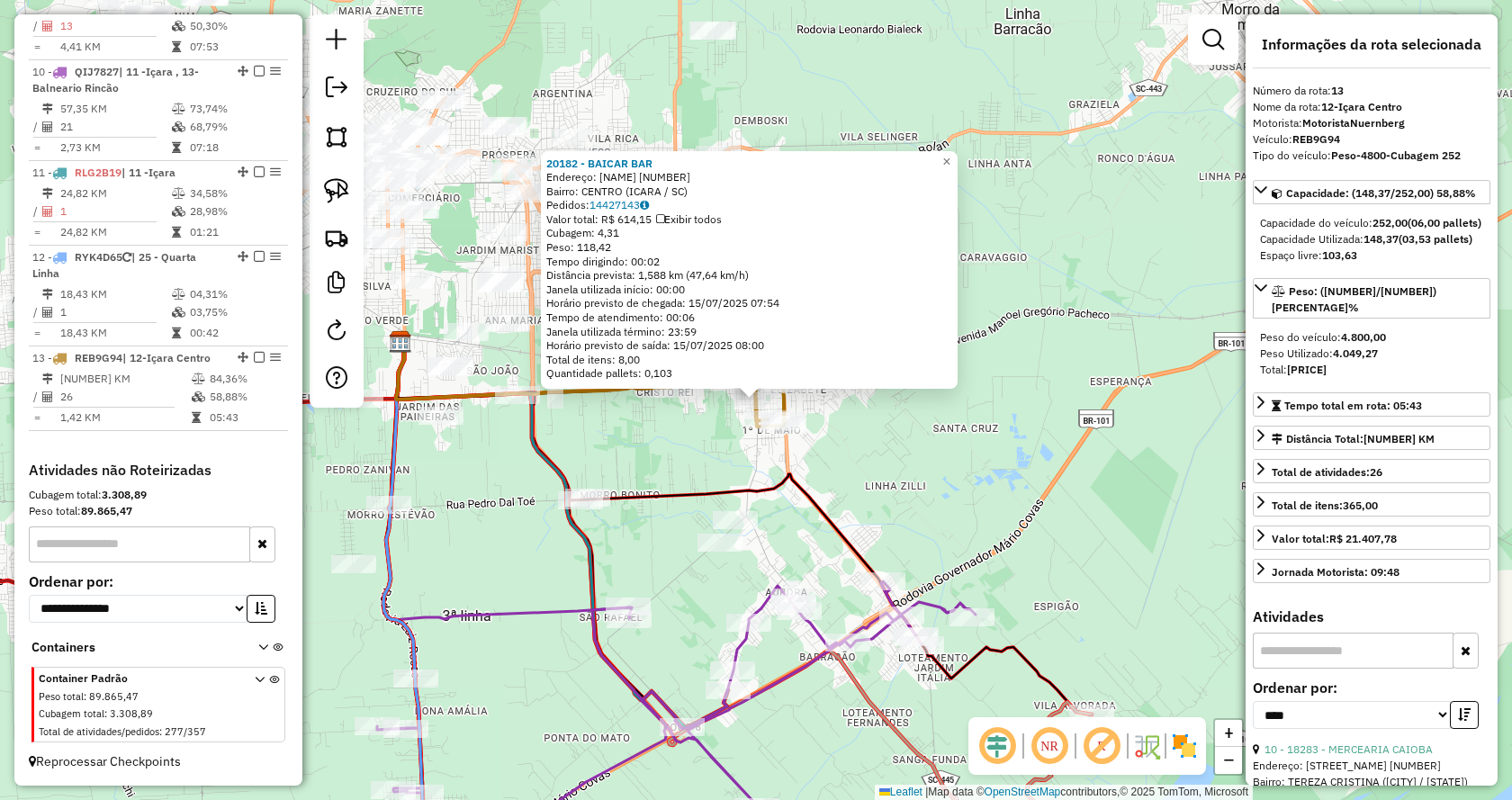 click on "20182 - BAICAR BAR  Endereço:  DILSIO ISMAEL DA SILVA 44   Bairro: CENTRO ([CITY] / [STATE])   Pedidos:  14427143   Valor total: R$ 614,15   Exibir todos   Cubagem: 4,31  Peso: 118,42  Tempo dirigindo: 00:02   Distância prevista: 1,588 km (47,64 km/h)   Janela utilizada início: 00:00   Horário previsto de chegada: 15/07/2025 07:54   Tempo de atendimento: 00:06   Janela utilizada término: 23:59   Horário previsto de saída: 15/07/2025 08:00   Total de itens: 8,00   Quantidade pallets: 0,103  × Janela de atendimento Grade de atendimento Capacidade Transportadoras Veículos Cliente Pedidos  Rotas Selecione os dias de semana para filtrar as janelas de atendimento  Seg   Ter   Qua   Qui   Sex   Sáb   Dom  Informe o período da janela de atendimento: De: Até:  Filtrar exatamente a janela do cliente  Considerar janela de atendimento padrão  Selecione os dias de semana para filtrar as grades de atendimento  Seg   Ter   Qua   Qui   Sex   Sáb   Dom   Considerar clientes sem dia de atendimento cadastrado  De:  De:" 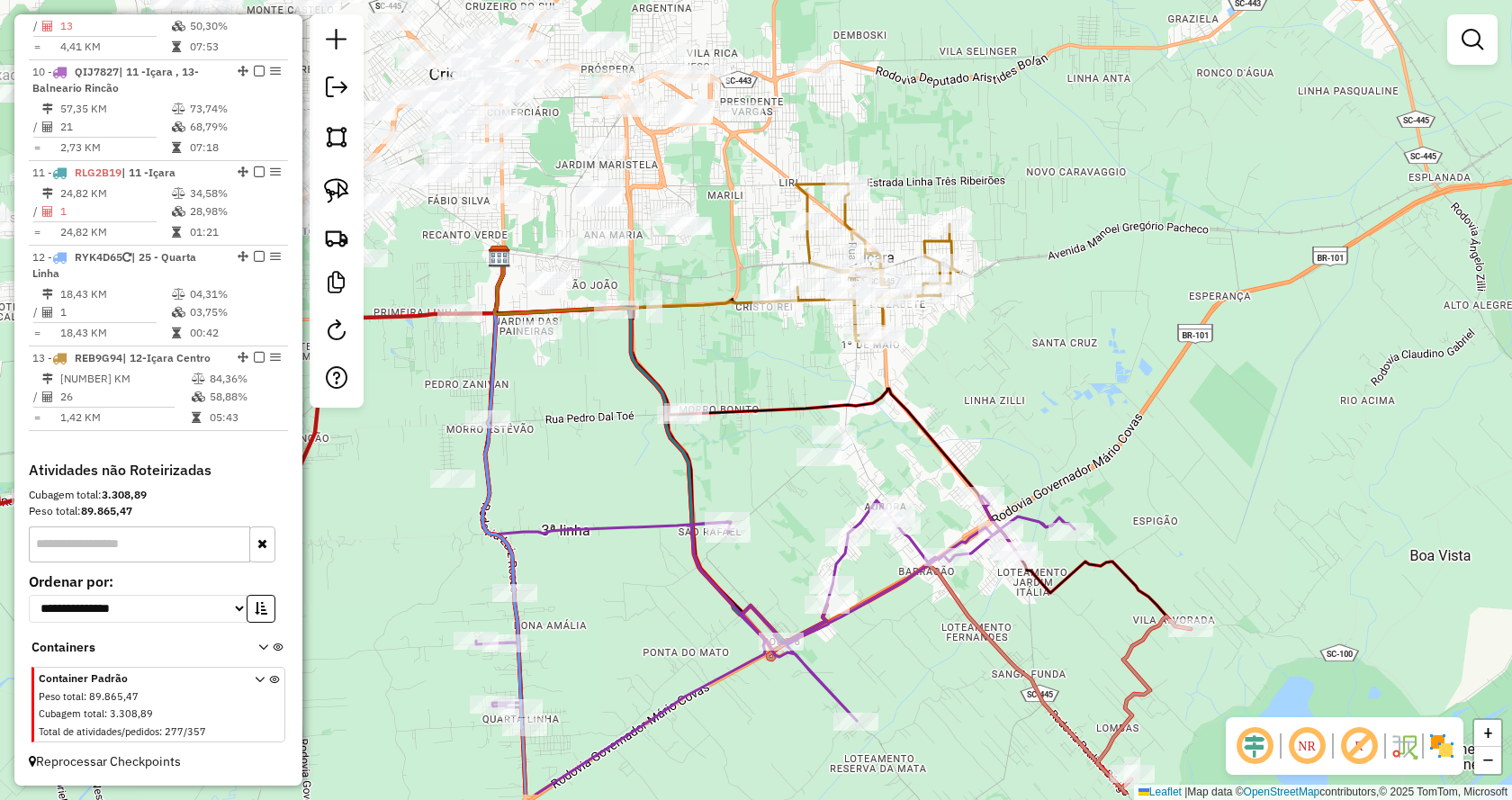 drag, startPoint x: 914, startPoint y: 497, endPoint x: 973, endPoint y: 461, distance: 69.115845 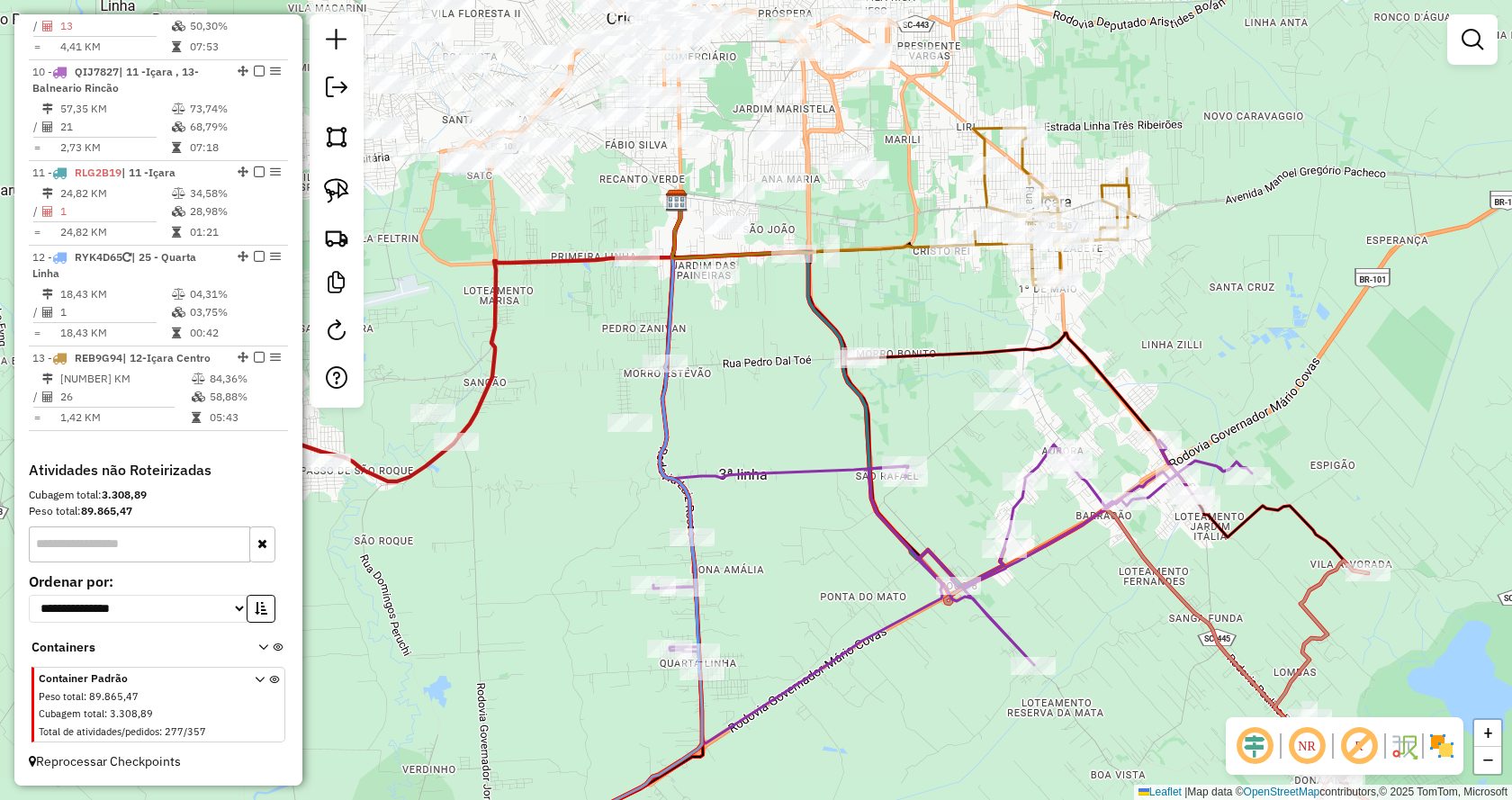 drag, startPoint x: 966, startPoint y: 454, endPoint x: 1143, endPoint y: 399, distance: 185.34832 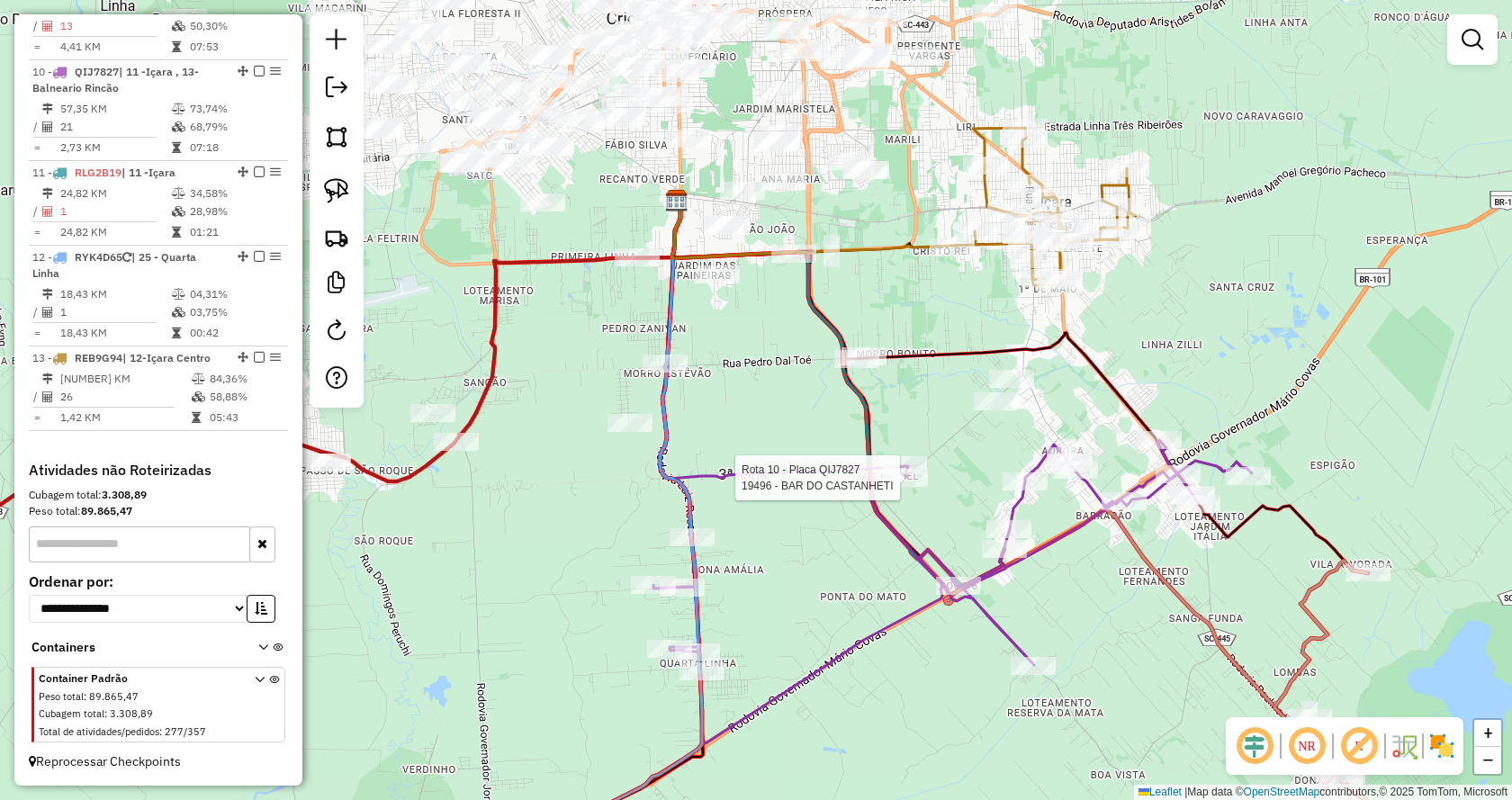 select on "*********" 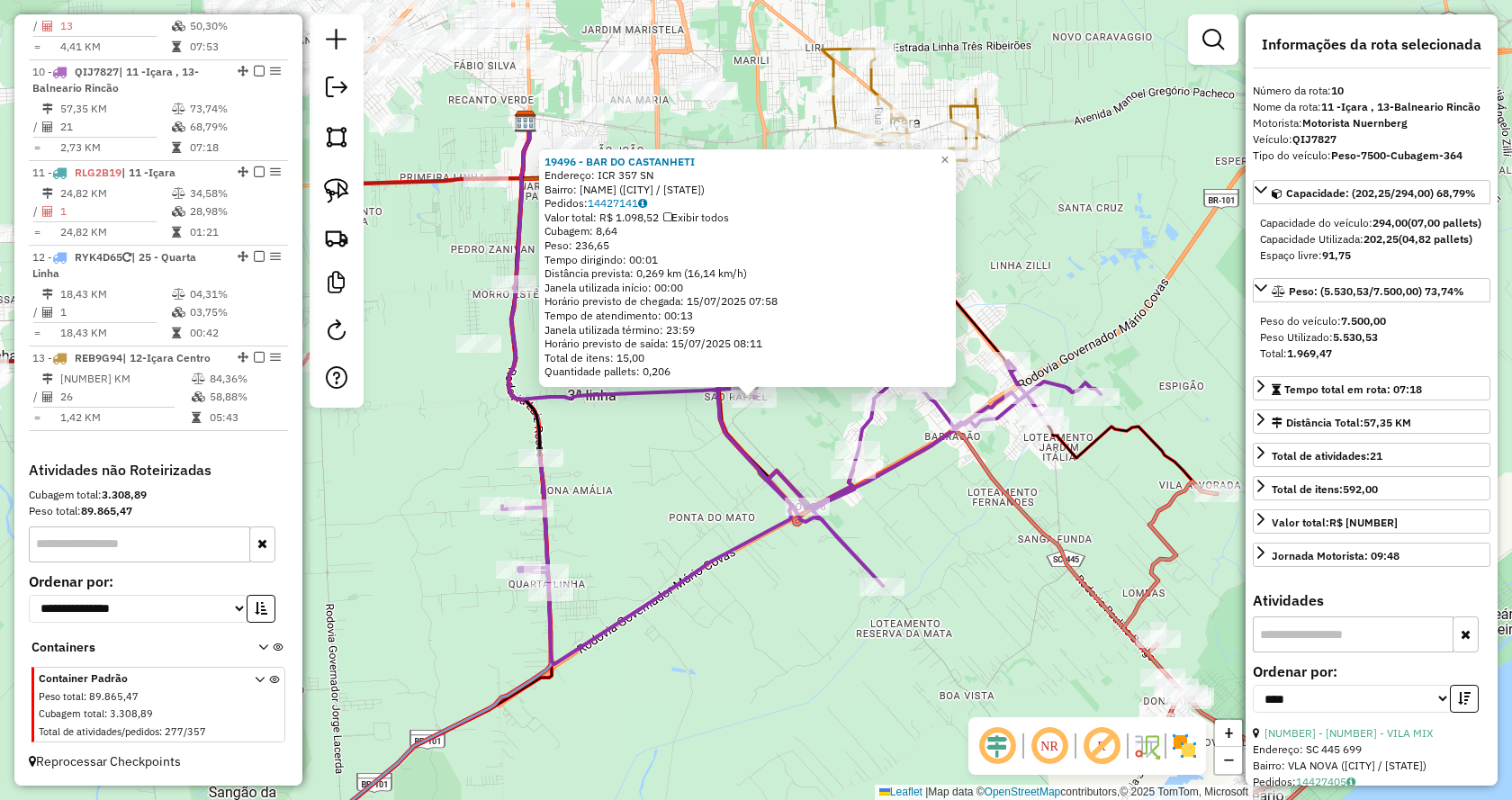 click 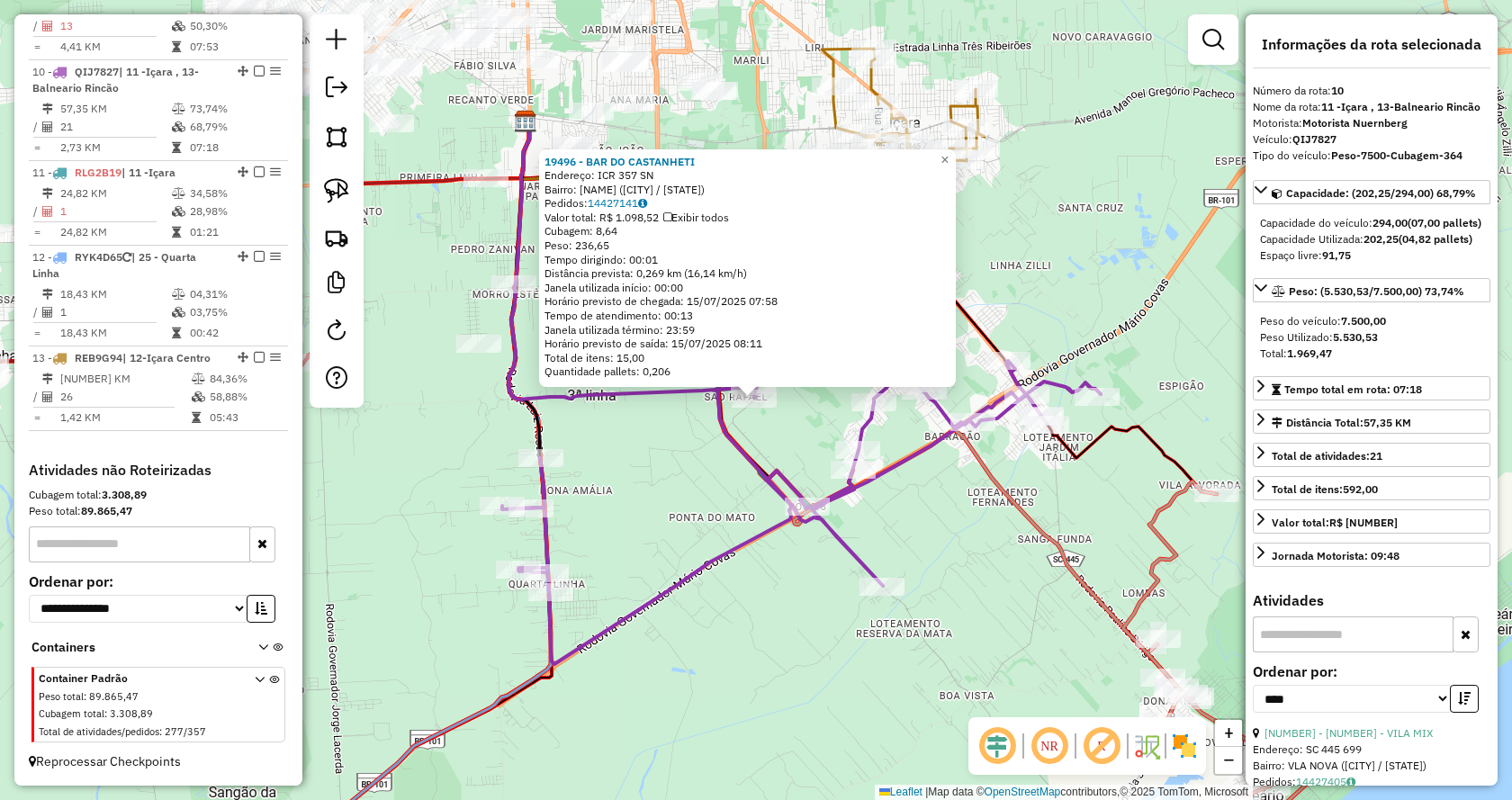 click on "19496 - BAR DO CASTANHETI  Endereço:  ICR 357 SN   Bairro: TERCEIRA LINHA ([CITY] / [STATE])   Pedidos:  14427141   Valor total: R$ 1.098,52   Exibir todos   Cubagem: 8,64  Peso: 236,65  Tempo dirigindo: 00:01   Distância prevista: 0,269 km (16,14 km/h)   Janela utilizada início: 00:00   Horário previsto de chegada: 15/07/2025 07:58   Tempo de atendimento: 00:13   Janela utilizada término: 23:59   Horário previsto de saída: 15/07/2025 08:11   Total de itens: 15,00   Quantidade pallets: 0,206  × Janela de atendimento Grade de atendimento Capacidade Transportadoras Veículos Cliente Pedidos  Rotas Selecione os dias de semana para filtrar as janelas de atendimento  Seg   Ter   Qua   Qui   Sex   Sáb   Dom  Informe o período da janela de atendimento: De: Até:  Filtrar exatamente a janela do cliente  Considerar janela de atendimento padrão  Selecione os dias de semana para filtrar as grades de atendimento  Seg   Ter   Qua   Qui   Sex   Sáb   Dom   Considerar clientes sem dia de atendimento cadastrado  De:  +" 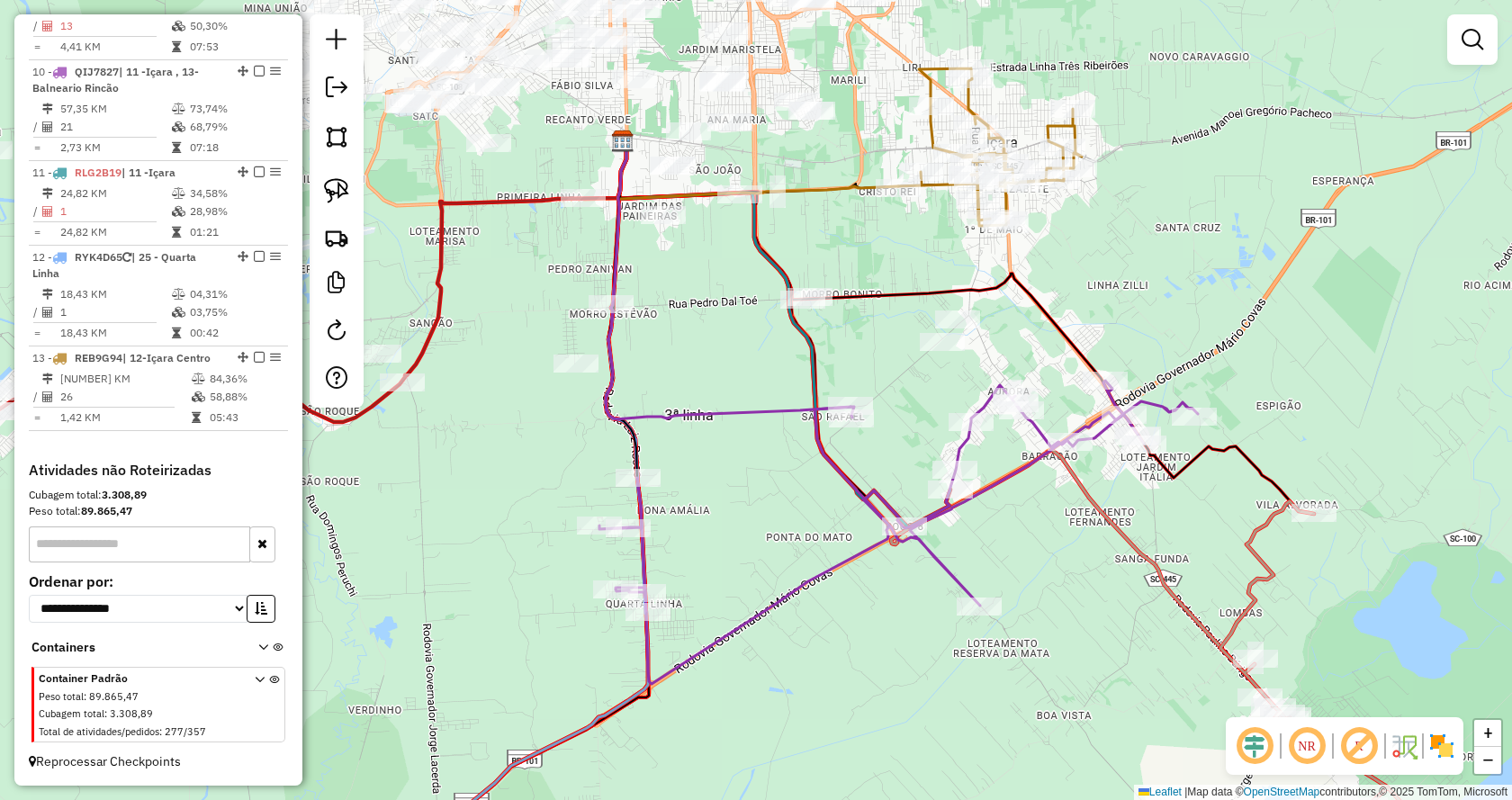 drag, startPoint x: 783, startPoint y: 363, endPoint x: 883, endPoint y: 382, distance: 101.789 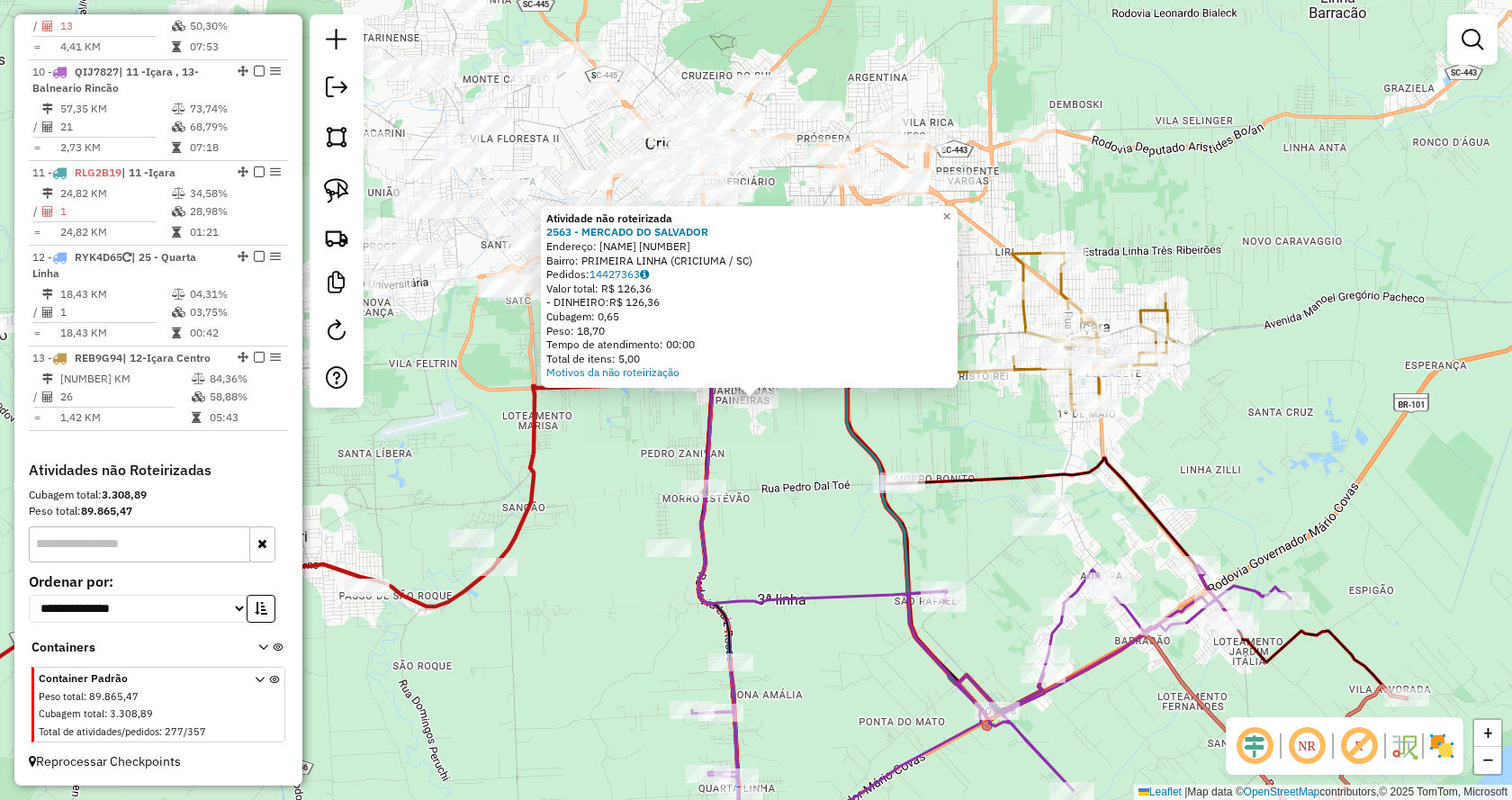 click on "Atividade não roteirizada 2563 - MERCADO DO SALVADOR  Endereço:  [NAME] [NUMBER]   Bairro: [NAME] ([CITY] / [STATE])   Pedidos:  14427363   Valor total: R$ 126,36   - DINHEIRO:  R$ 126,36   Cubagem: 0,65   Peso: 18,70   Tempo de atendimento: 00:00   Total de itens: 5,00  Motivos da não roteirização × Janela de atendimento Grade de atendimento Capacidade Transportadoras Veículos Cliente Pedidos  Rotas Selecione os dias de semana para filtrar as janelas de atendimento  Seg   Ter   Qua   Qui   Sex   Sáb   Dom  Informe o período da janela de atendimento: De: Até:  Filtrar exatamente a janela do cliente  Considerar janela de atendimento padrão  Selecione os dias de semana para filtrar as grades de atendimento  Seg   Ter   Qua   Qui   Sex   Sáb   Dom   Considerar clientes sem dia de atendimento cadastrado  Clientes fora do dia de atendimento selecionado Filtrar as atividades entre os valores definidos abaixo:  Peso mínimo:   Peso máximo:   Cubagem mínima:   Cubagem máxima:   De:   Até:   De:  +" 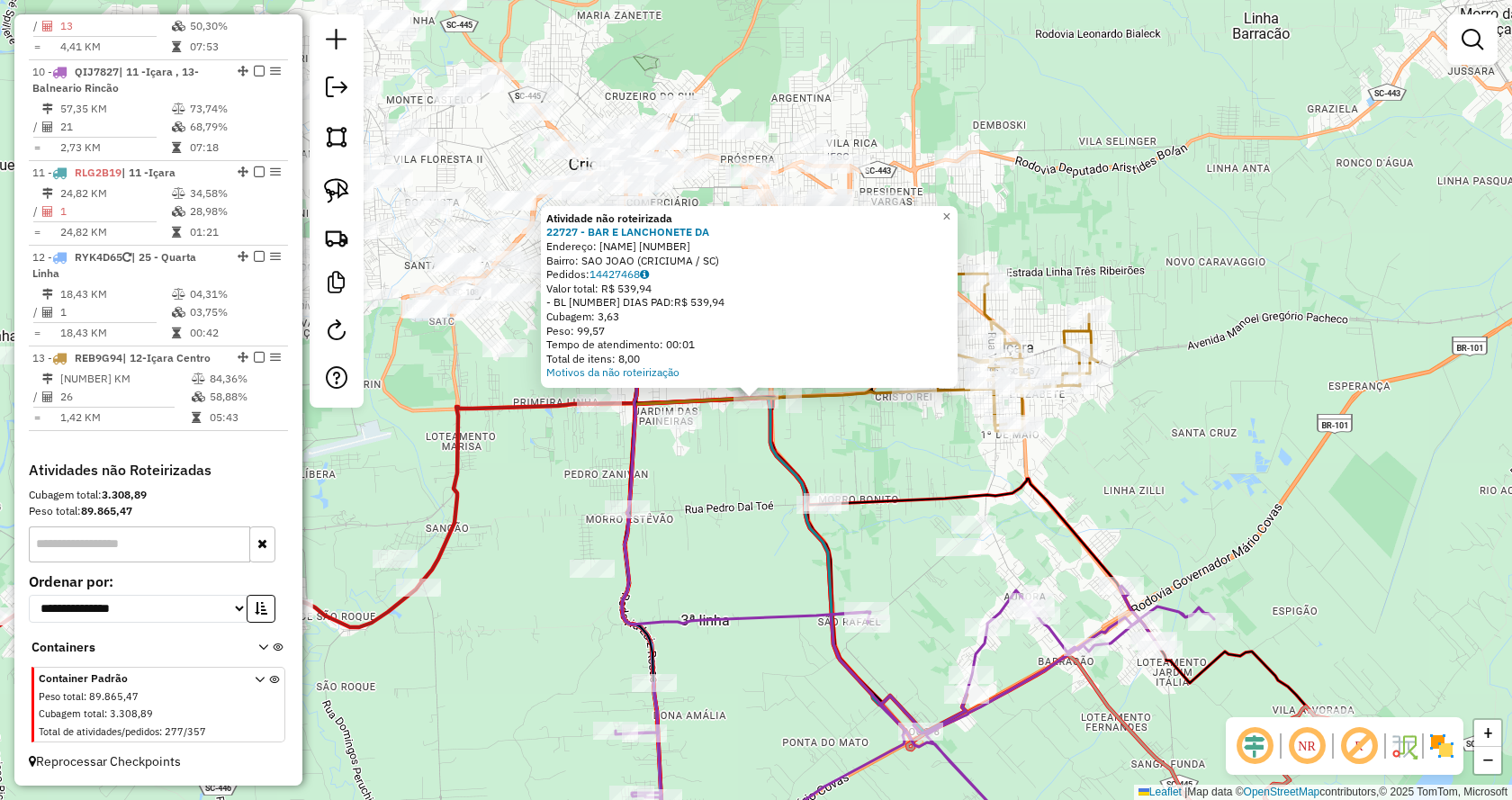 click on "Atividade não roteirizada [NUMBER] - [NAME]  Endereço:  [NAME] [NUMBER]   Bairro: [NAME] ([CITY] / [STATE])   Pedidos:  [NUMBER]   Valor total: R$ [PRICE]   - BL 03 DIAS PAD:  R$ [PRICE]   Cubagem: [PRICE]   Peso: [PRICE]   Tempo de atendimento: [TIME]   Total de itens: [NUMBER],00  Motivos da não roteirização × Janela de atendimento Grade de atendimento Capacidade Transportadoras Veículos Cliente Pedidos  Rotas Selecione os dias de semana para filtrar as janelas de atendimento  Seg   Ter   Qua   Qui   Sex   Sáb   Dom  Informe o período da janela de atendimento: De: Até:  Filtrar exatamente a janela do cliente  Considerar janela de atendimento padrão  Selecione os dias de semana para filtrar as grades de atendimento  Seg   Ter   Qua   Qui   Sex   Sáb   Dom   Considerar clientes sem dia de atendimento cadastrado  Clientes fora do dia de atendimento selecionado Filtrar as atividades entre os valores definidos abaixo:  Peso mínimo:   Peso máximo:   Cubagem mínima:   Cubagem máxima:   De:   Até:  De:" 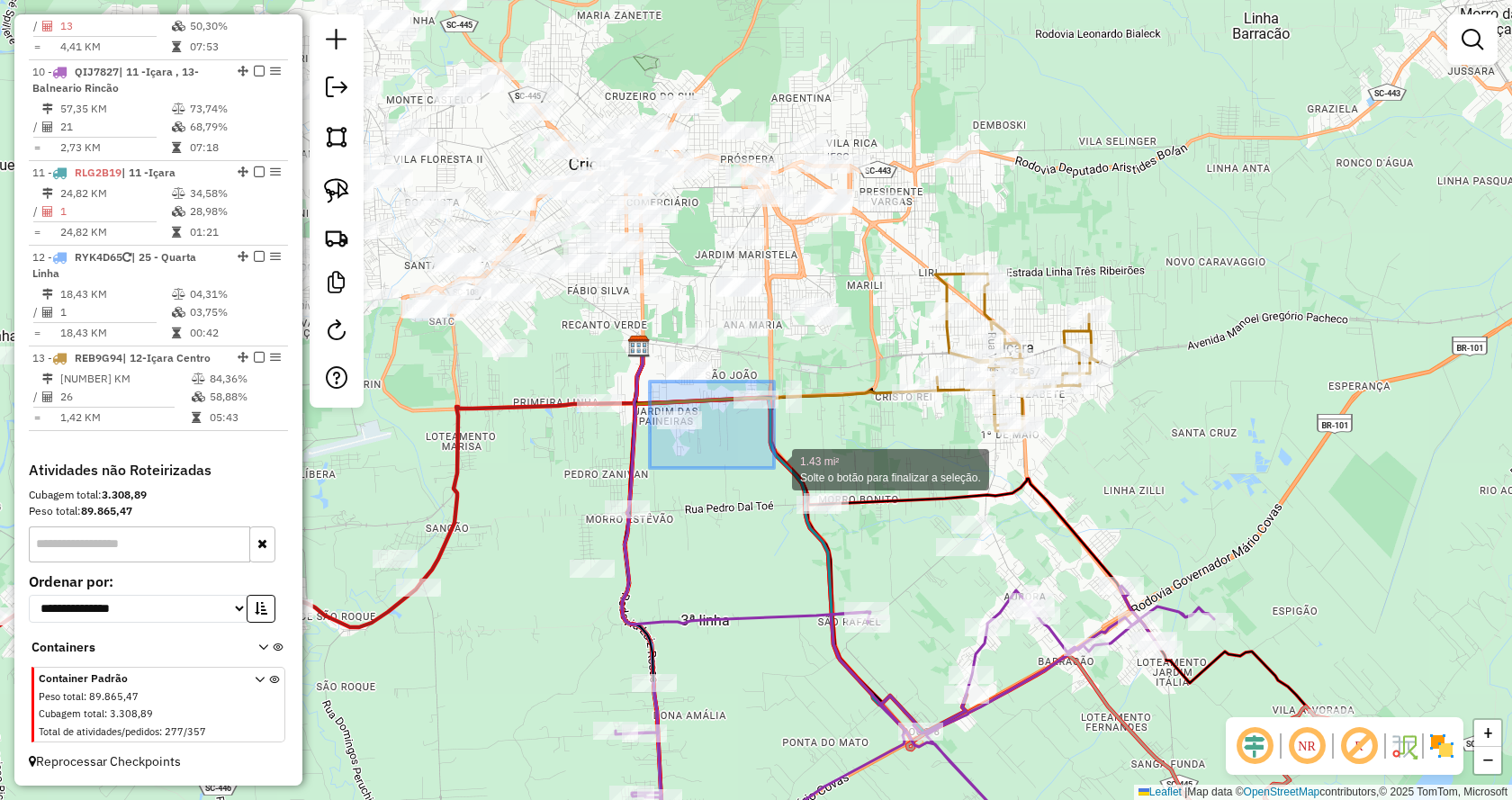 drag, startPoint x: 674, startPoint y: 405, endPoint x: 781, endPoint y: 471, distance: 125.71794 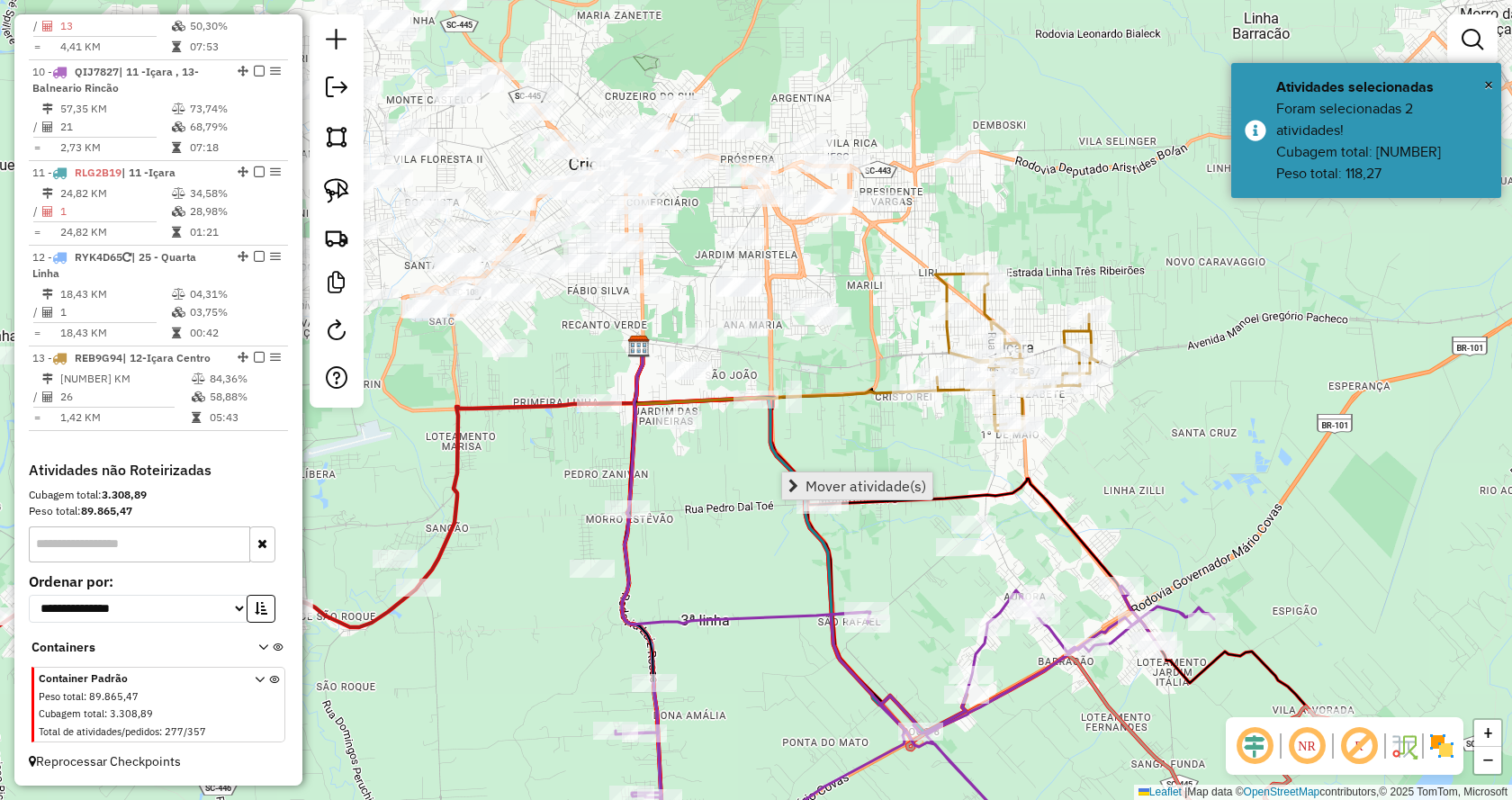 click on "Mover atividade(s)" at bounding box center [857, 486] 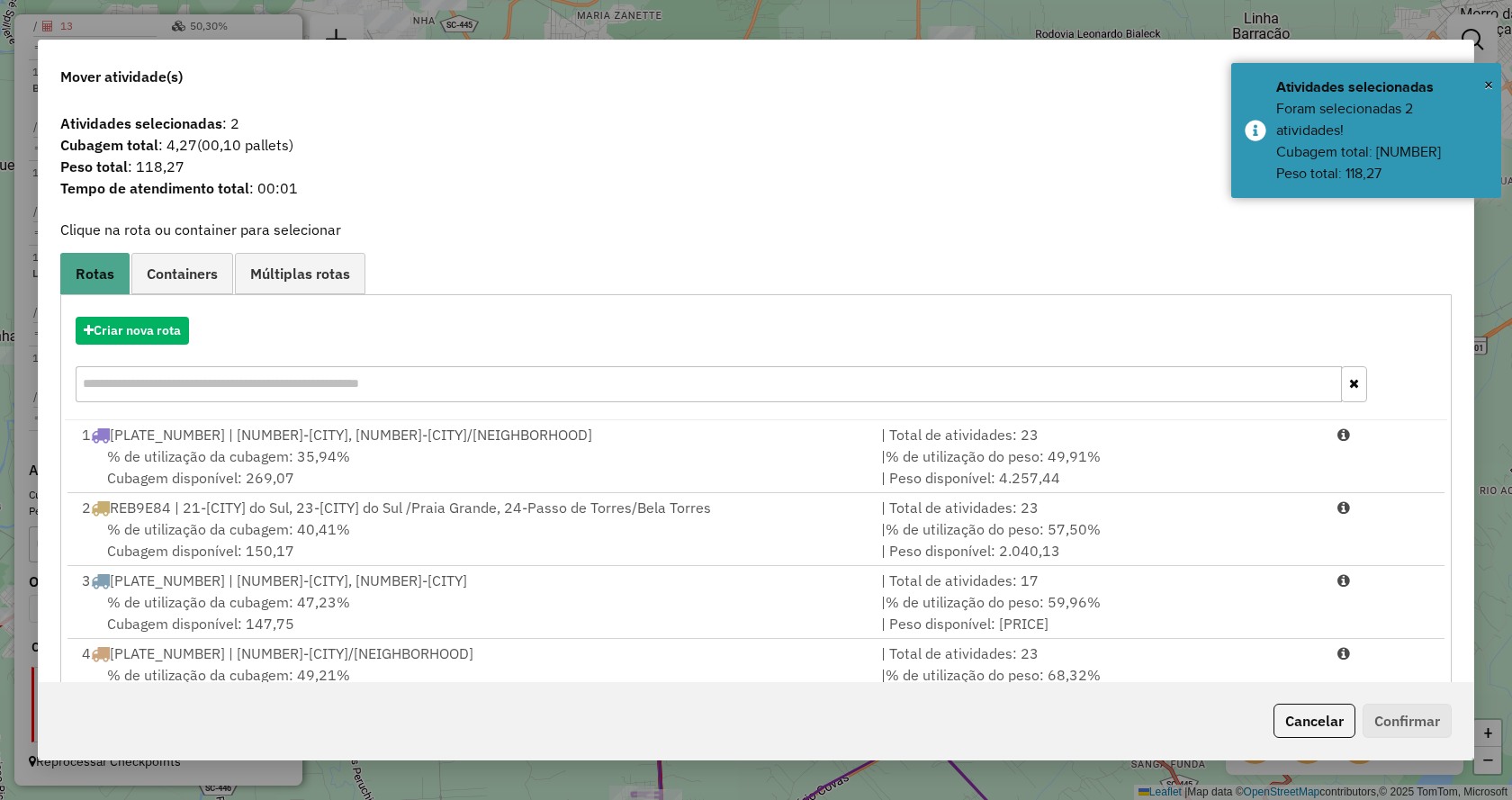 scroll, scrollTop: 129, scrollLeft: 0, axis: vertical 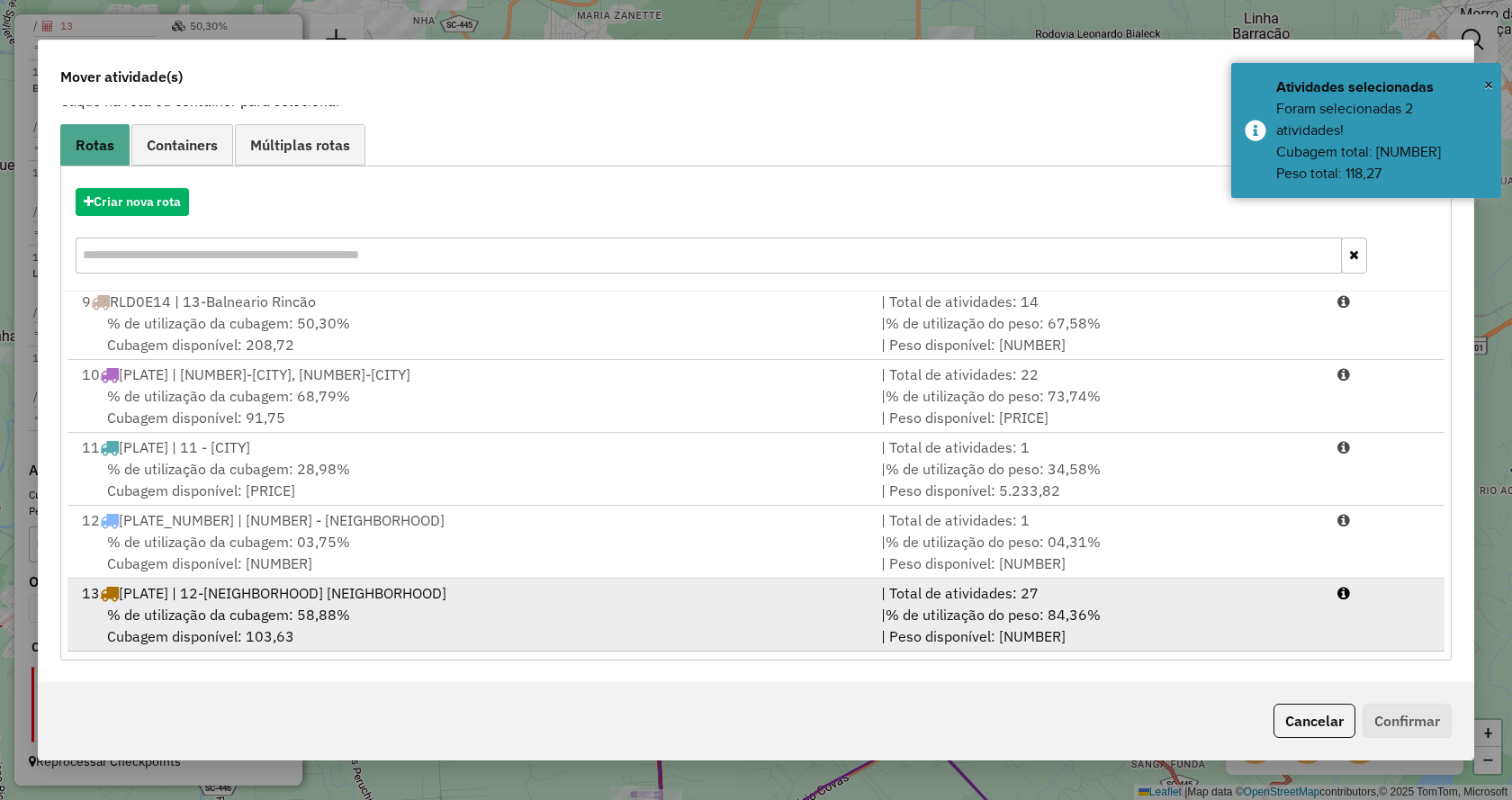 click on "|  % de utilização do peso: 84,36%  | Peso disponível: 750,73" at bounding box center (1098, 625) 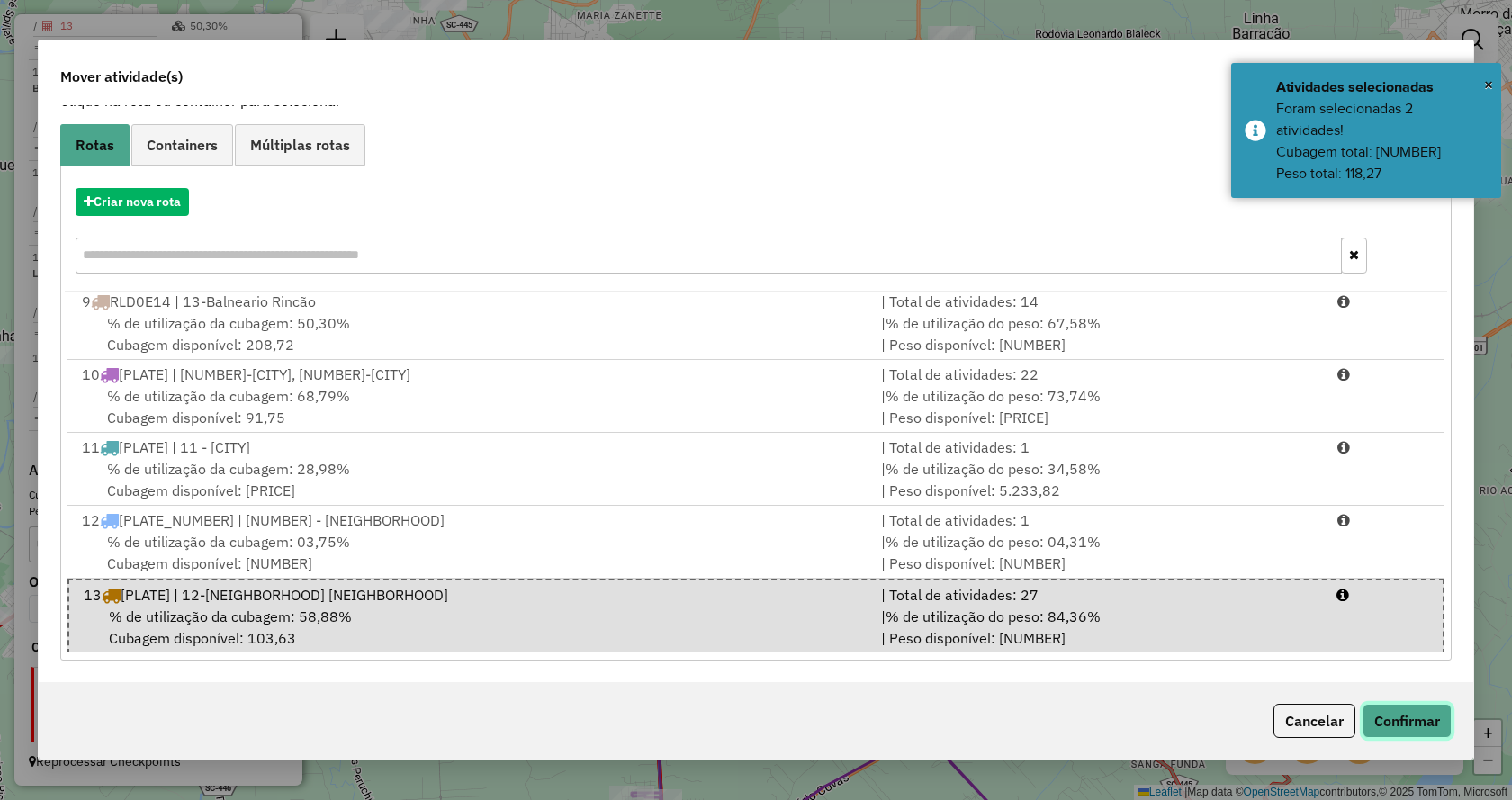 click on "Confirmar" 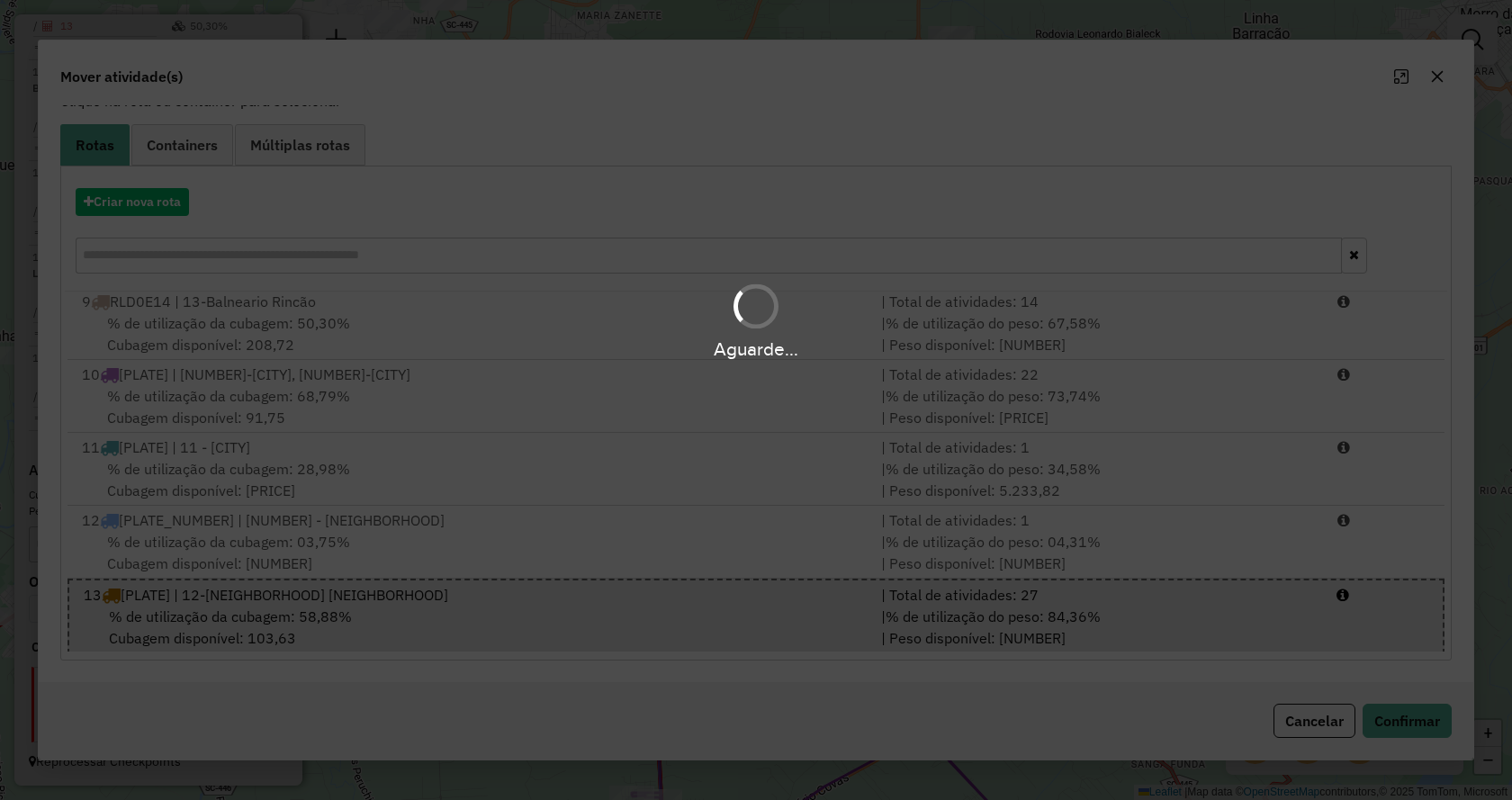 scroll, scrollTop: 0, scrollLeft: 0, axis: both 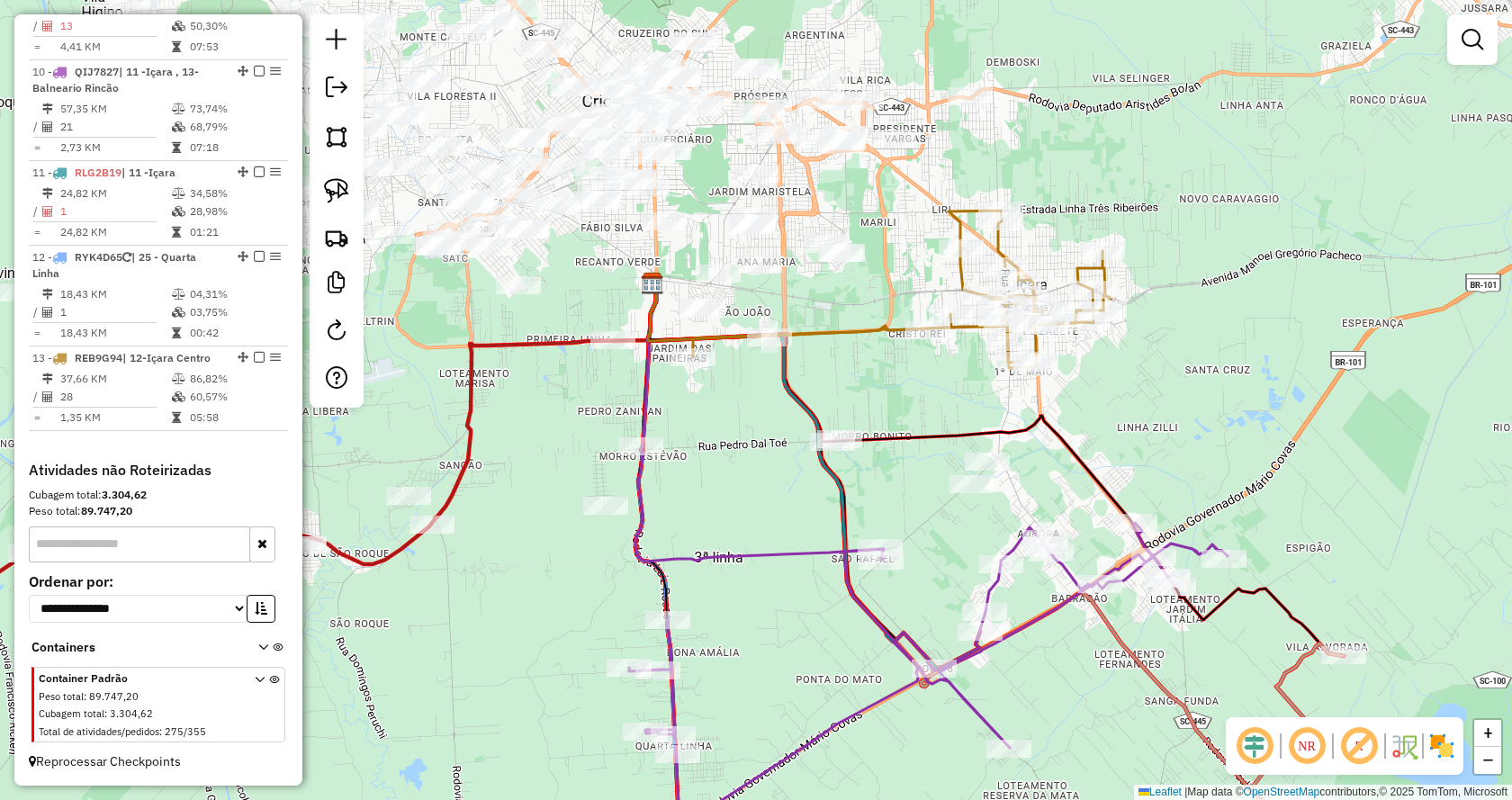 drag, startPoint x: 894, startPoint y: 436, endPoint x: 940, endPoint y: 345, distance: 101.96568 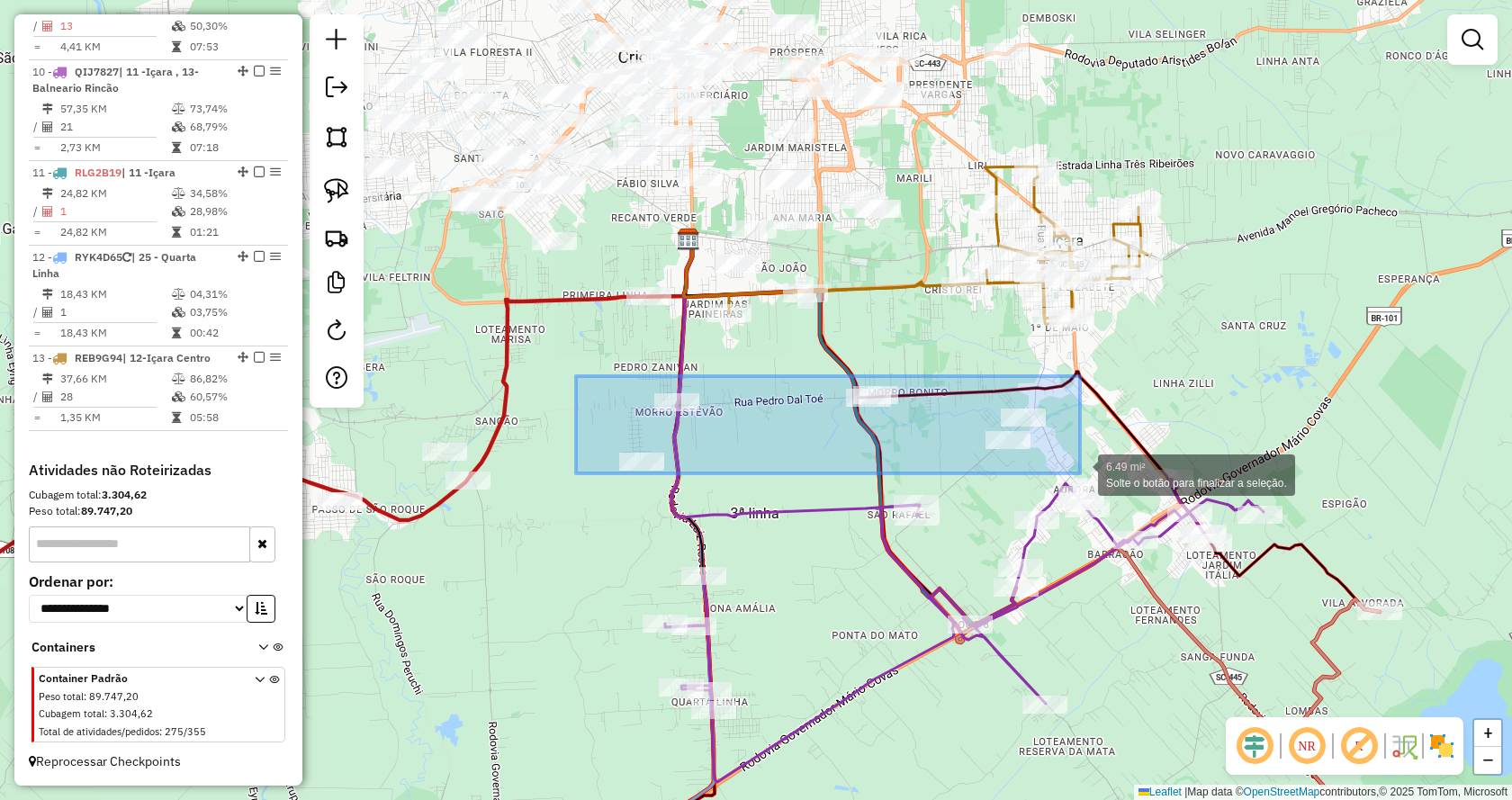 drag, startPoint x: 576, startPoint y: 376, endPoint x: 1080, endPoint y: 473, distance: 513.2495 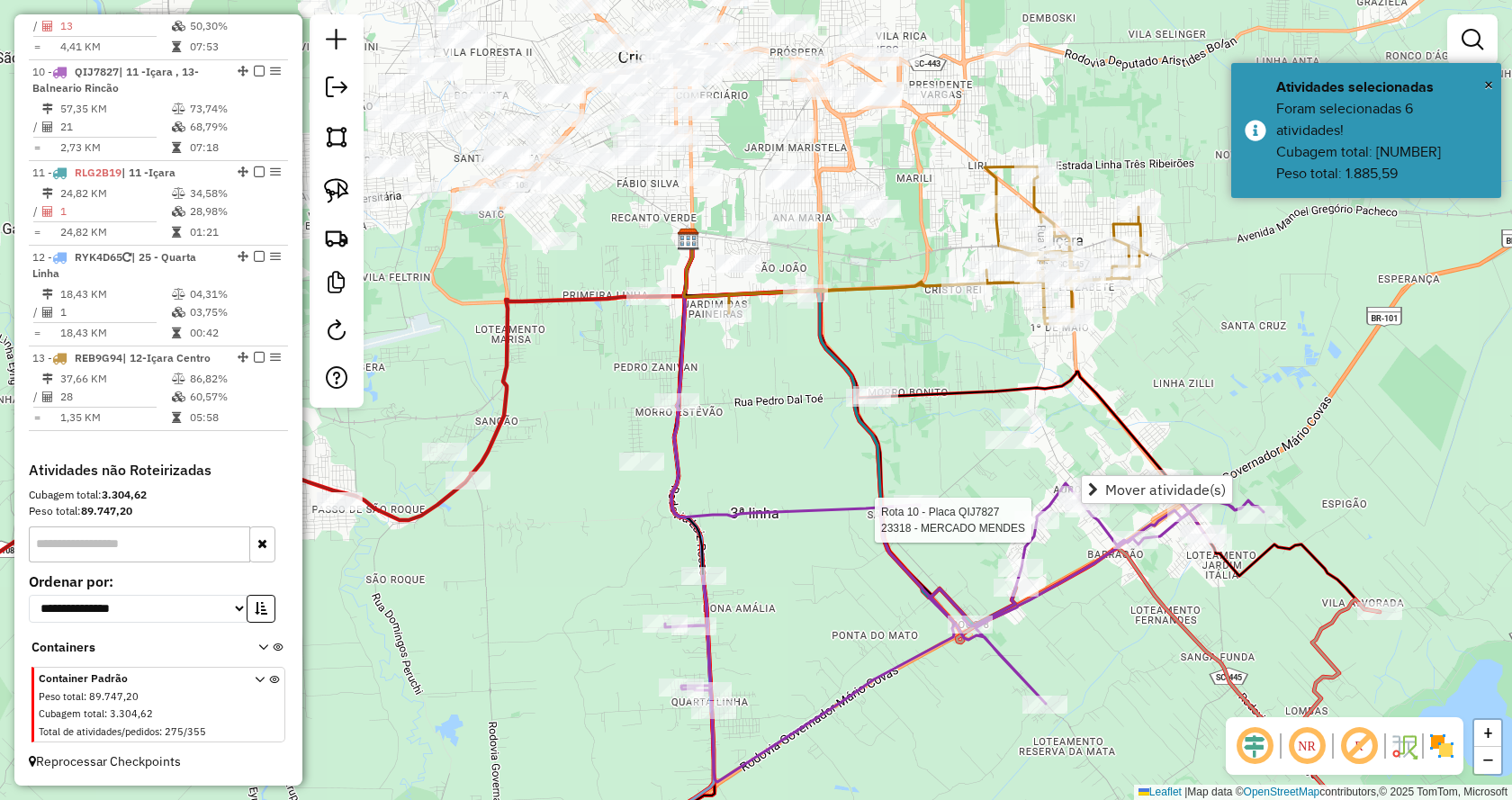 select on "*********" 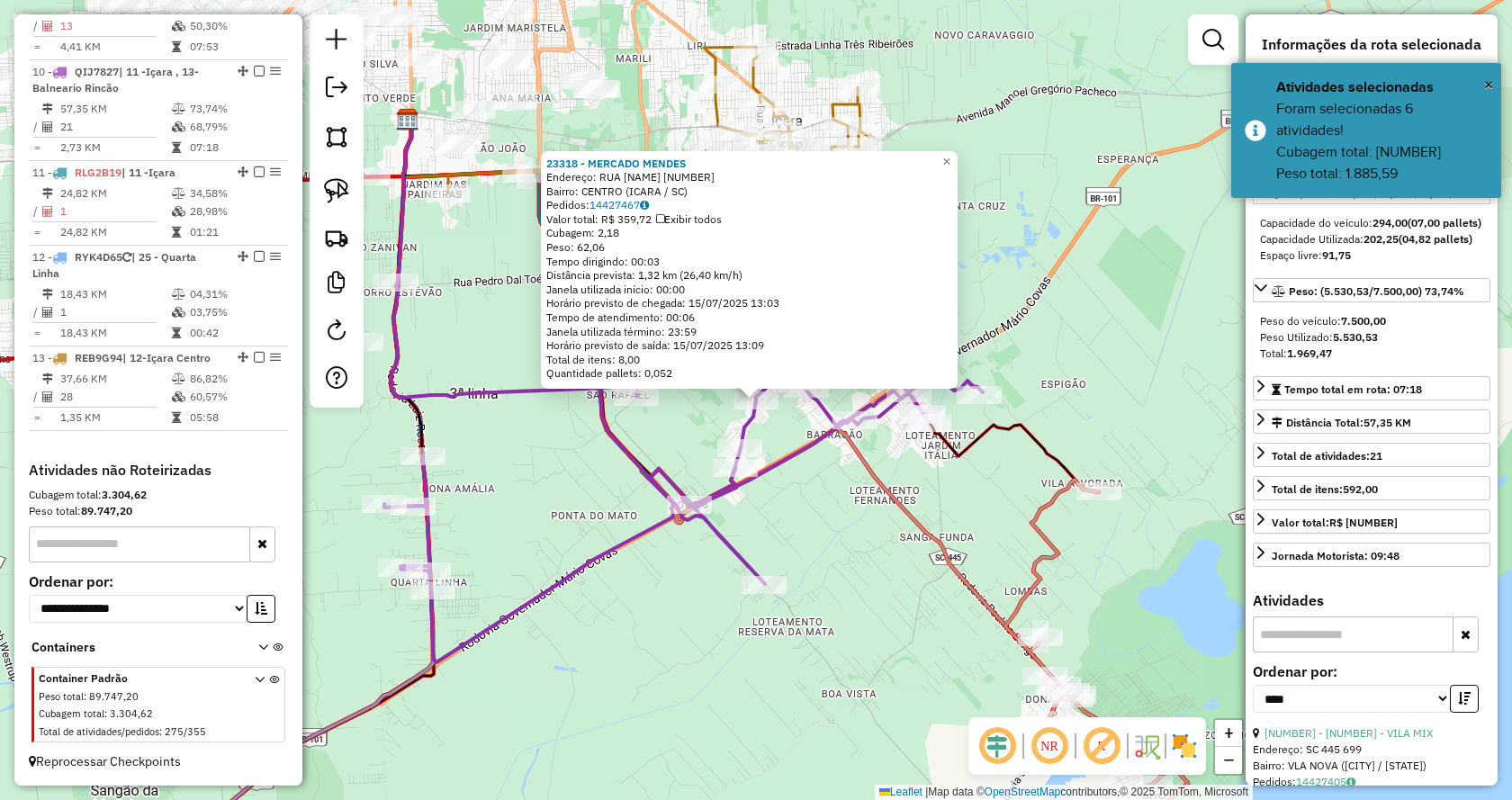 click on "23318 - MERCADO MENDES Endereço: RUA JOSE DEMO [NUMBER] Bairro: CENTRO ([CITY] / [STATE]) Pedidos: 14427467 Valor total: R$ 359,72 Exibir todos Cubagem: 2,18 Peso: 62,06 Tempo dirigindo: 00:03 Distância prevista: 1,32 km (26,40 km/h) Janela utilizada início: 00:00 Horário previsto de chegada: 15/07/2025 13:03 Tempo de atendimento: 00:06 Janela utilizada término: 23:59 Horário previsto de saída: 15/07/2025 13:09 Total de itens: 8,00 Quantidade pallets: 0,052 × Janela de atendimento Grade de atendimento Capacidade Transportadoras Veículos Cliente Pedidos Rotas Selecione os dias de semana para filtrar as janelas de atendimento Seg Ter Qua Qui Sex Sáb Dom Informe o período da janela de atendimento: De: Até: Filtrar exatamente a janela do cliente Considerar janela de atendimento padrão Selecione os dias de semana para filtrar as grades de atendimento Seg Ter Qua Qui Sex Sáb Dom Considerar clientes sem dia de atendimento cadastrado Peso mínimo:" 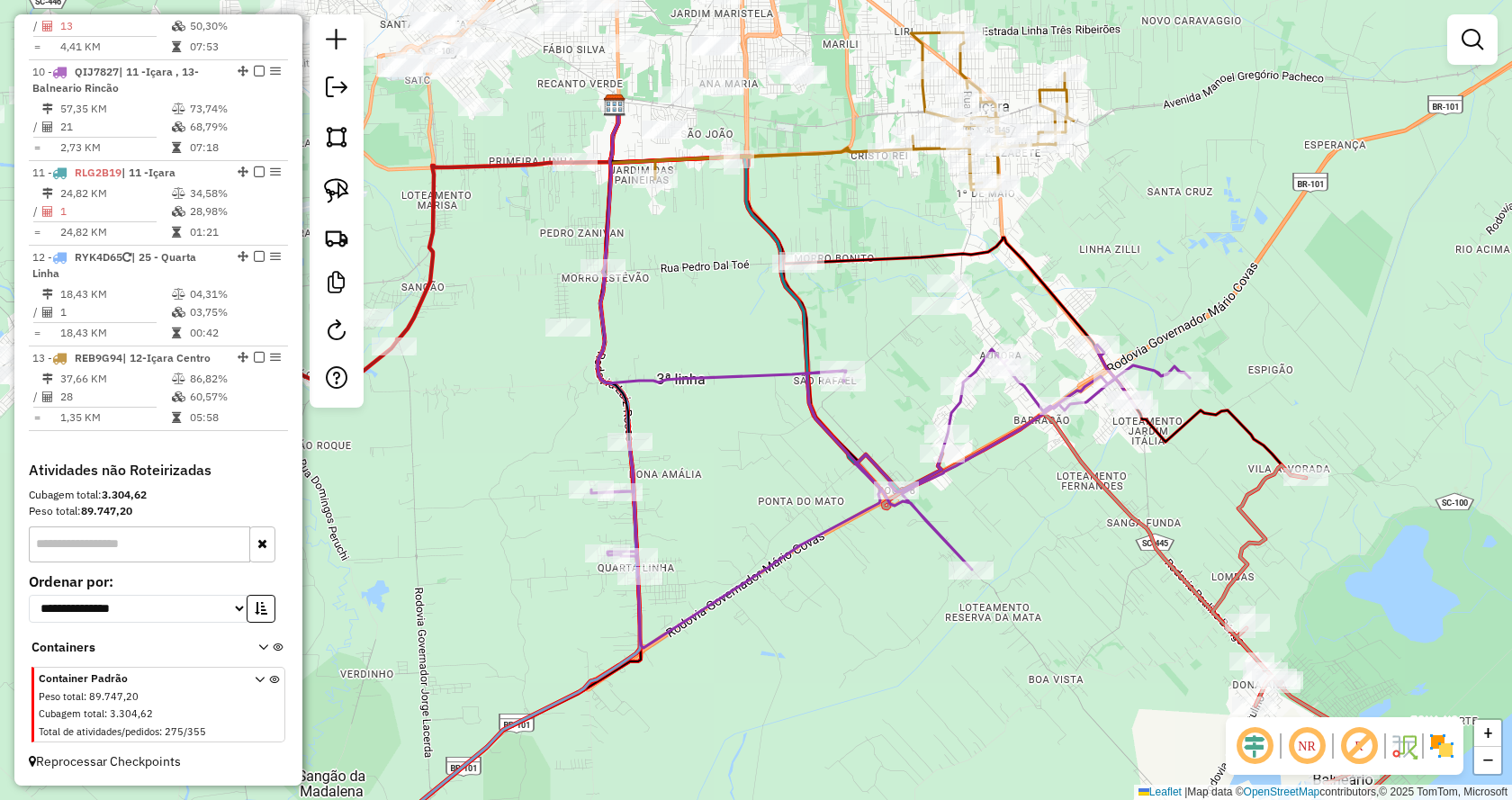 drag, startPoint x: 797, startPoint y: 331, endPoint x: 1005, endPoint y: 317, distance: 208.47062 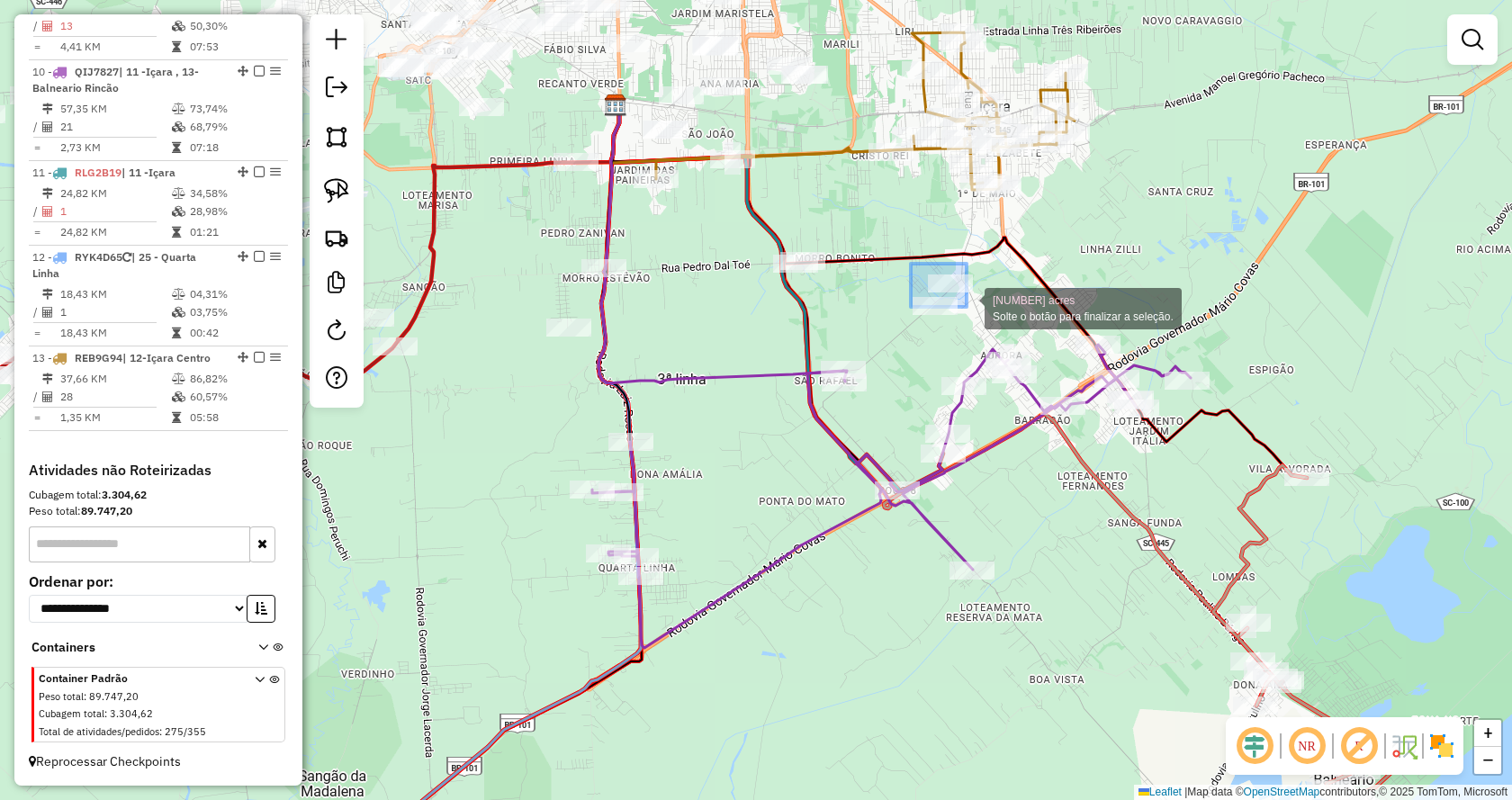 drag, startPoint x: 911, startPoint y: 264, endPoint x: 989, endPoint y: 321, distance: 96.60745 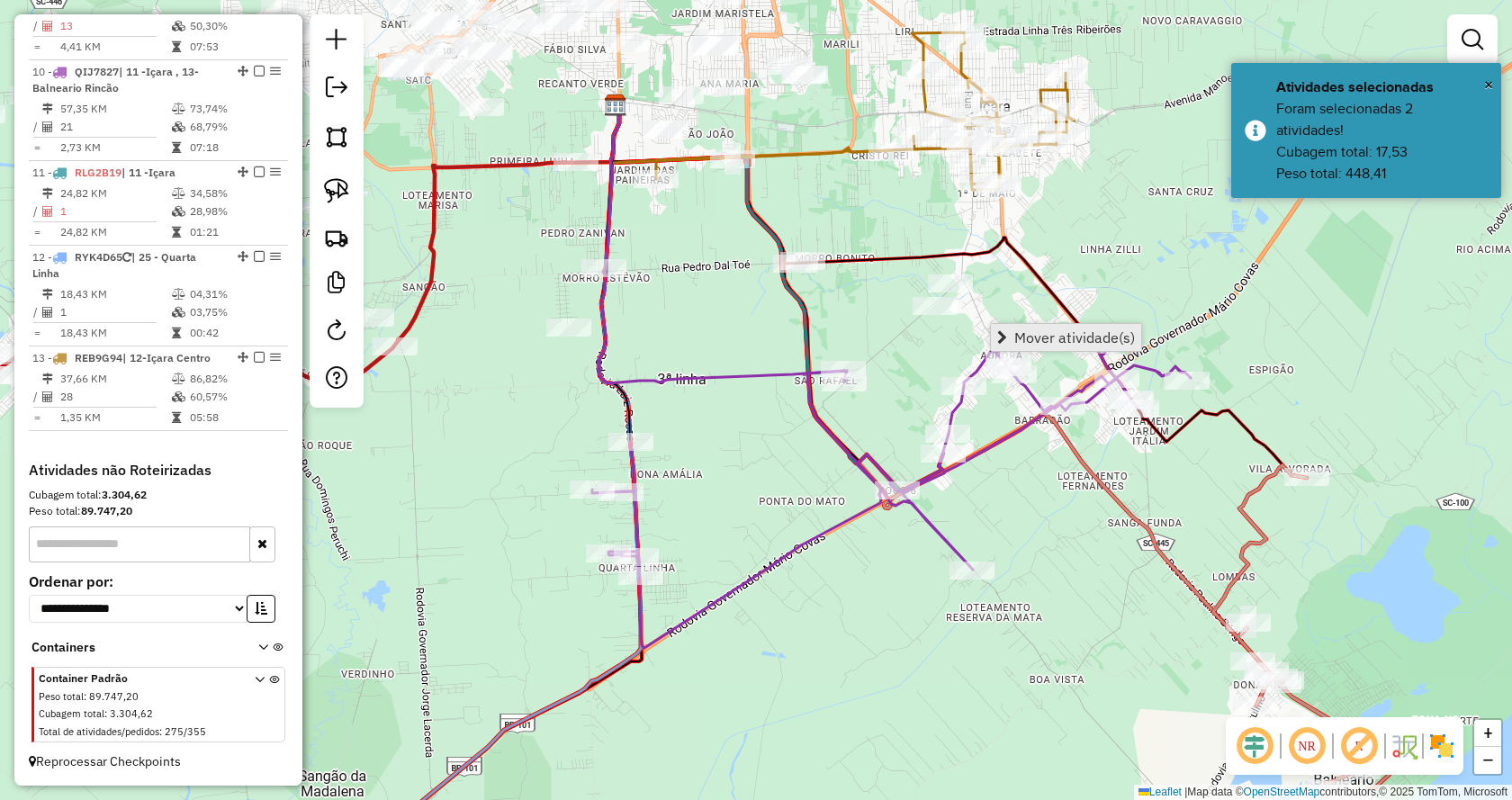 click at bounding box center (1002, 337) 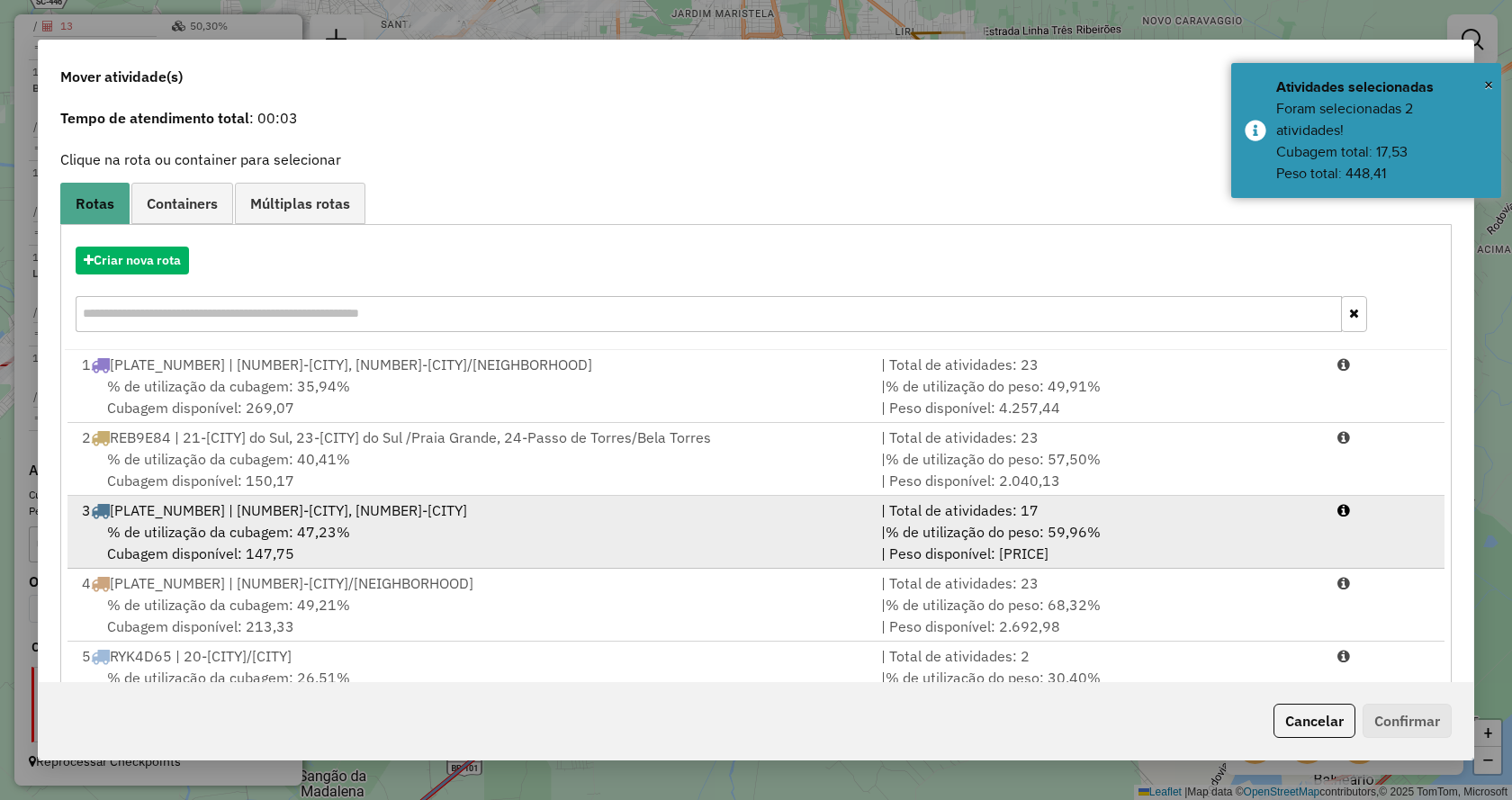 scroll, scrollTop: 129, scrollLeft: 0, axis: vertical 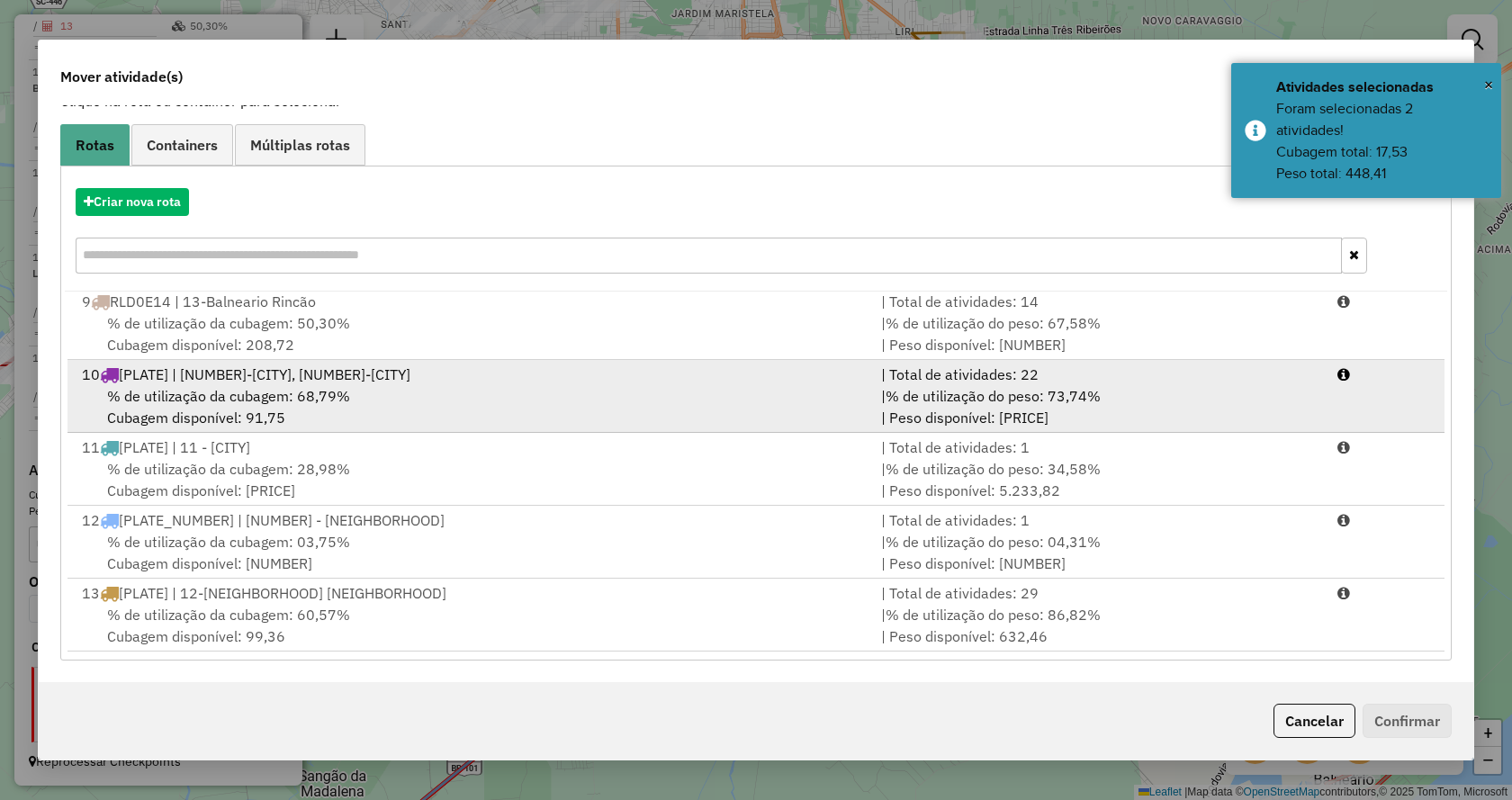 click on "% de utilização da cubagem: 68,79%" at bounding box center (229, 396) 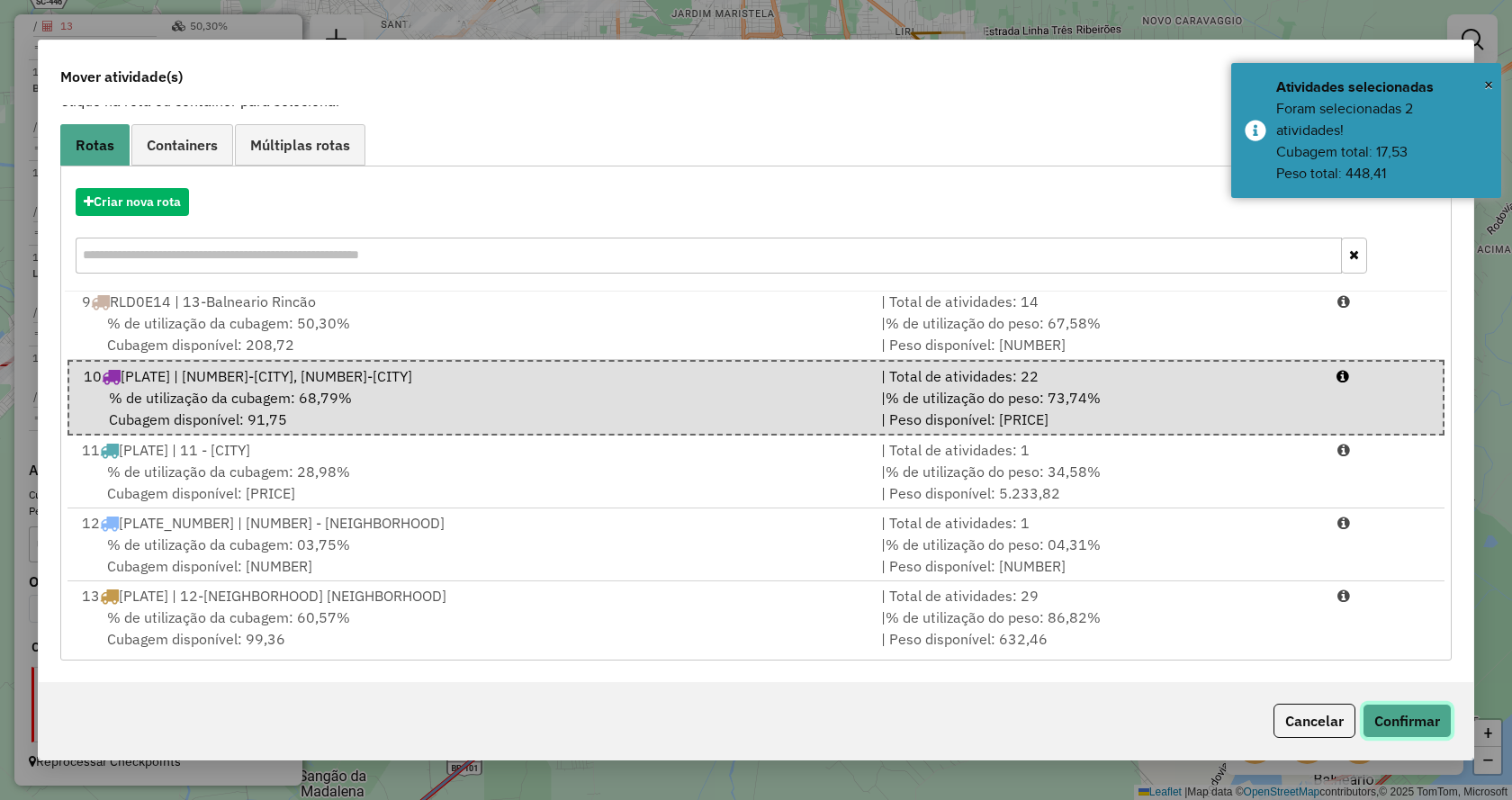 click on "Confirmar" 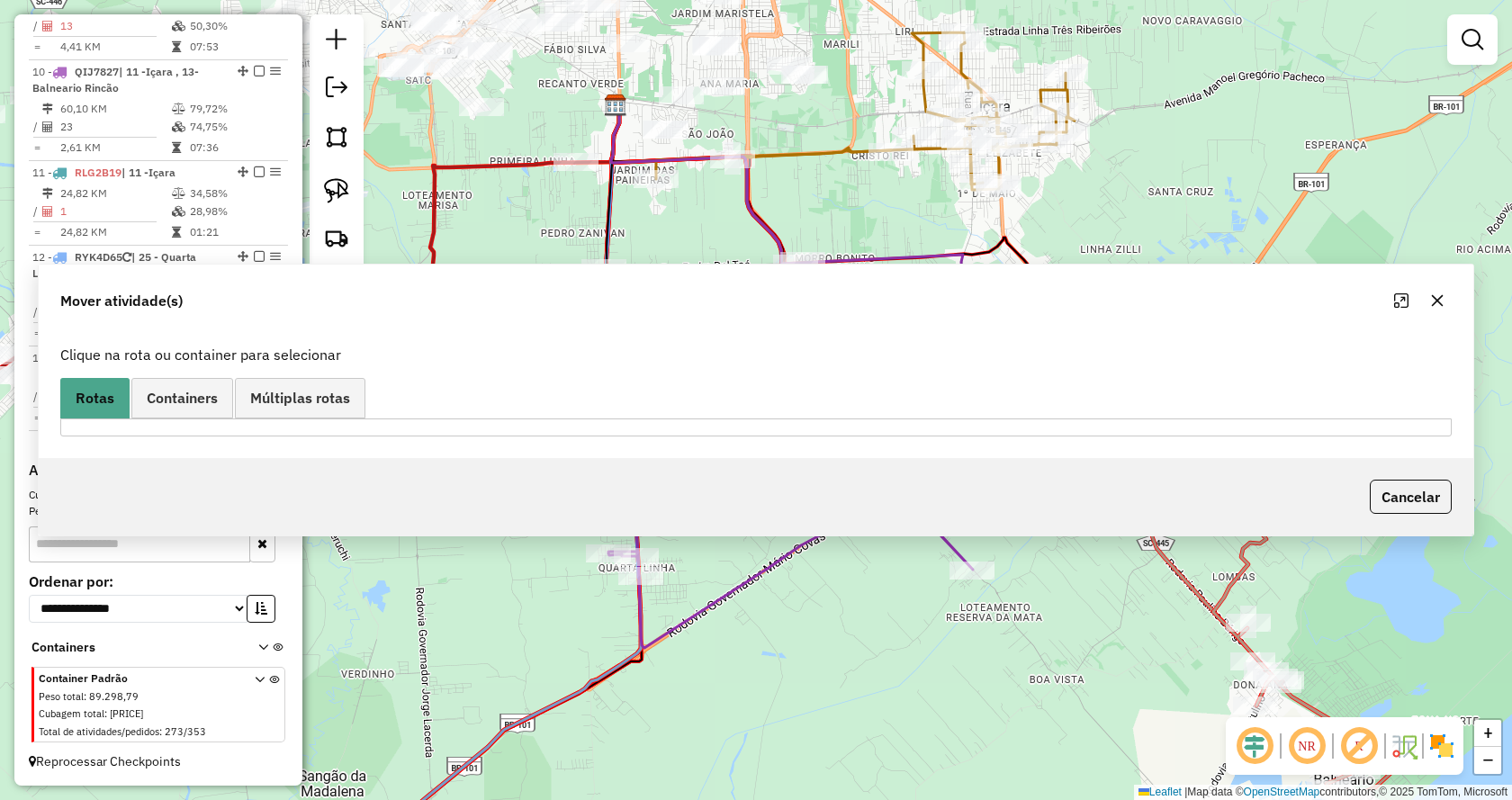 scroll, scrollTop: 0, scrollLeft: 0, axis: both 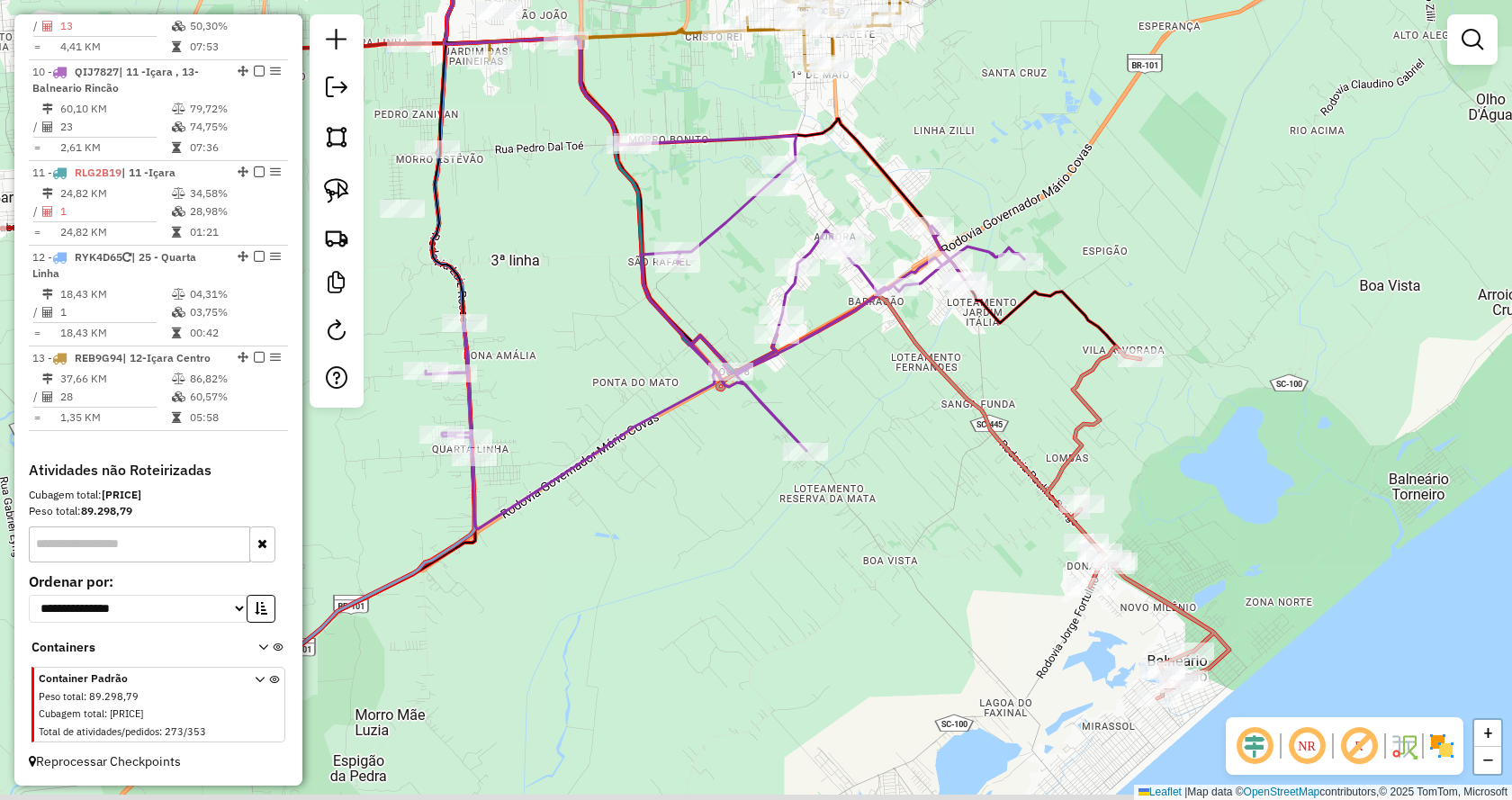 drag, startPoint x: 1173, startPoint y: 519, endPoint x: 1030, endPoint y: 405, distance: 182.87974 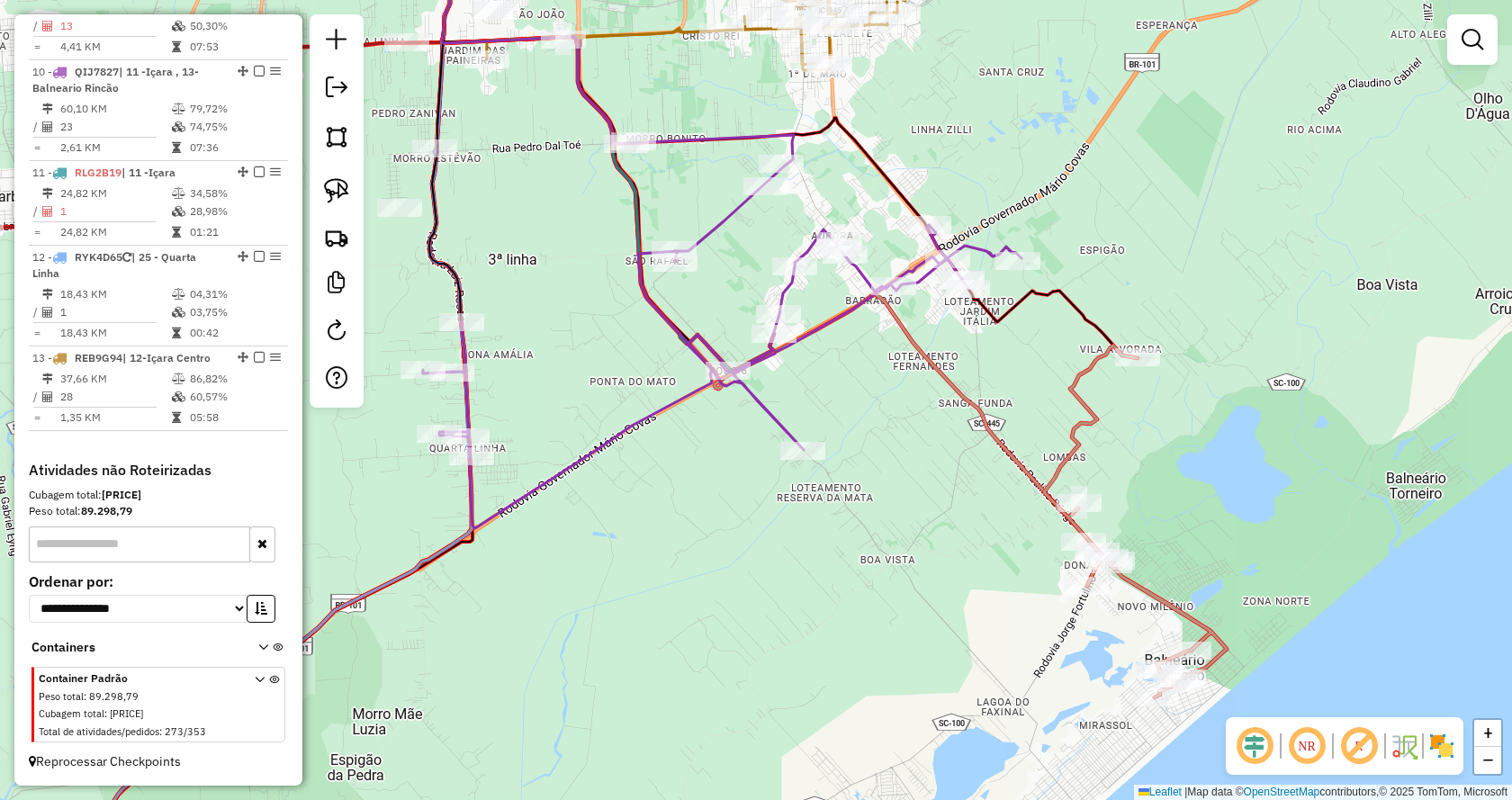 click on "Janela de atendimento Grade de atendimento Capacidade Transportadoras Veículos Cliente Pedidos  Rotas Selecione os dias de semana para filtrar as janelas de atendimento  Seg   Ter   Qua   Qui   Sex   Sáb   Dom  Informe o período da janela de atendimento: De: Até:  Filtrar exatamente a janela do cliente  Considerar janela de atendimento padrão  Selecione os dias de semana para filtrar as grades de atendimento  Seg   Ter   Qua   Qui   Sex   Sáb   Dom   Considerar clientes sem dia de atendimento cadastrado  Clientes fora do dia de atendimento selecionado Filtrar as atividades entre os valores definidos abaixo:  Peso mínimo:   Peso máximo:   Cubagem mínima:   Cubagem máxima:   De:   Até:  Filtrar as atividades entre o tempo de atendimento definido abaixo:  De:   Até:   Considerar capacidade total dos clientes não roteirizados Transportadora: Selecione um ou mais itens Tipo de veículo: Selecione um ou mais itens Veículo: Selecione um ou mais itens Motorista: Selecione um ou mais itens Nome: Rótulo:" 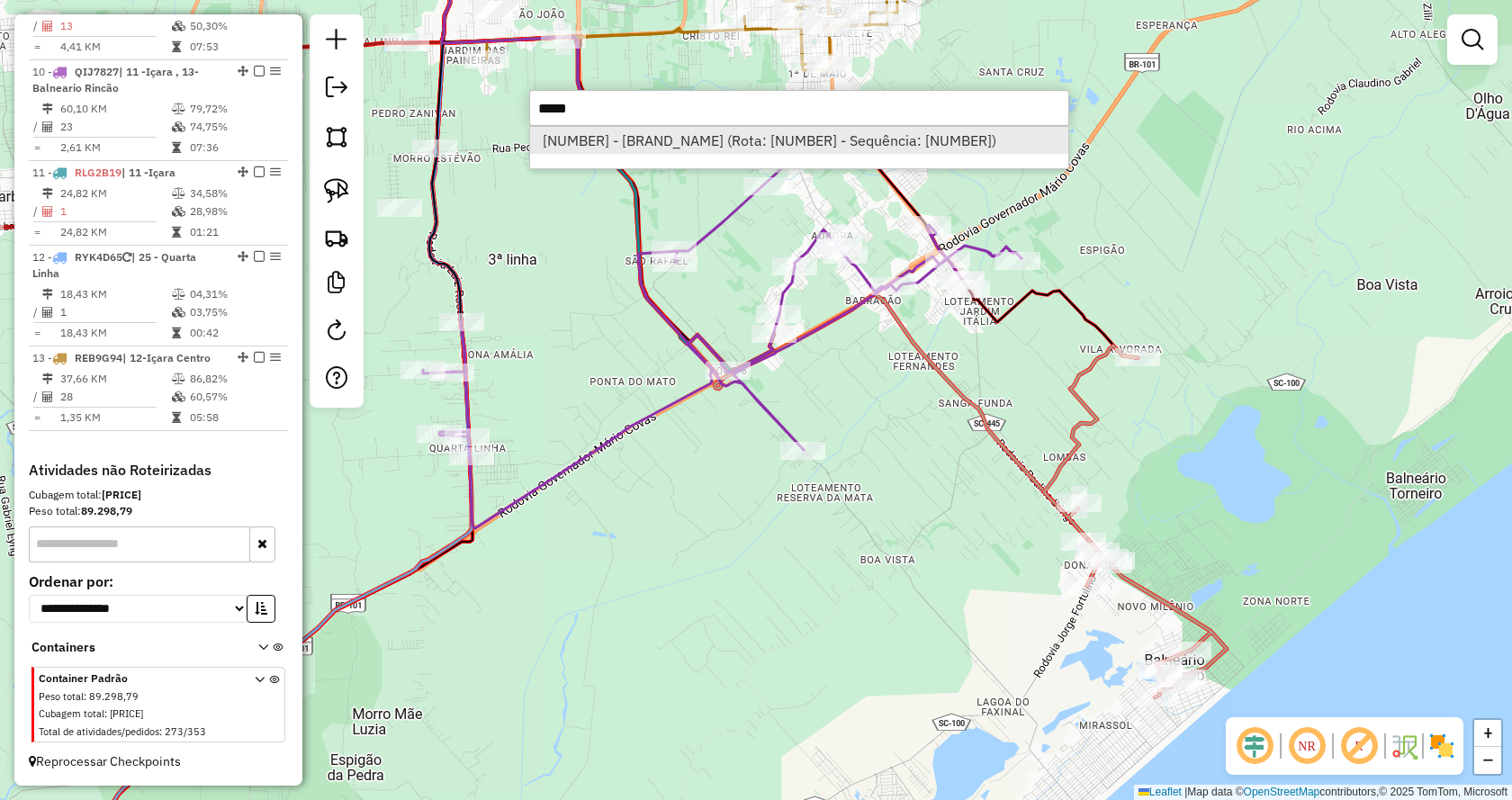 type on "*****" 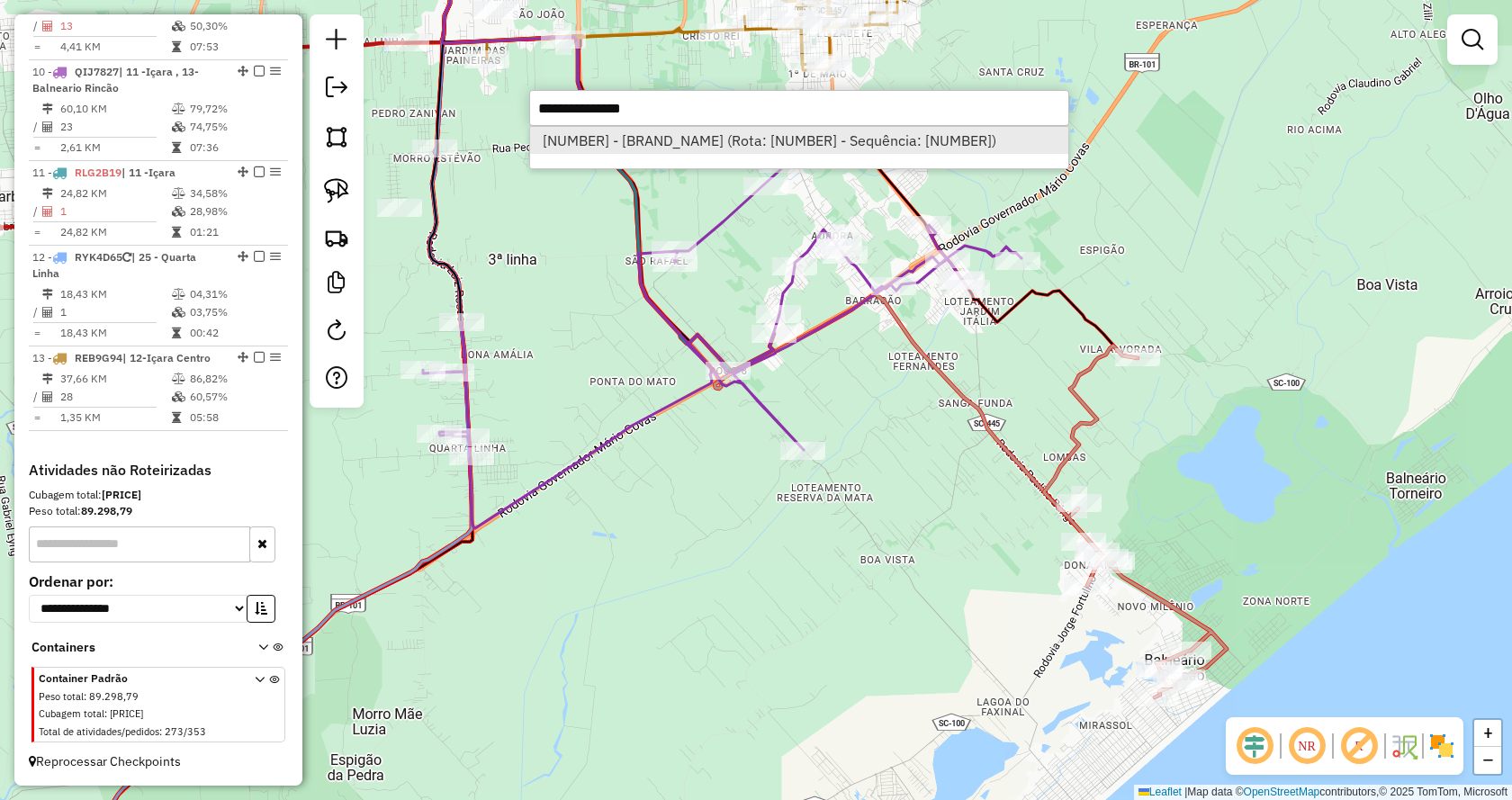 select on "*********" 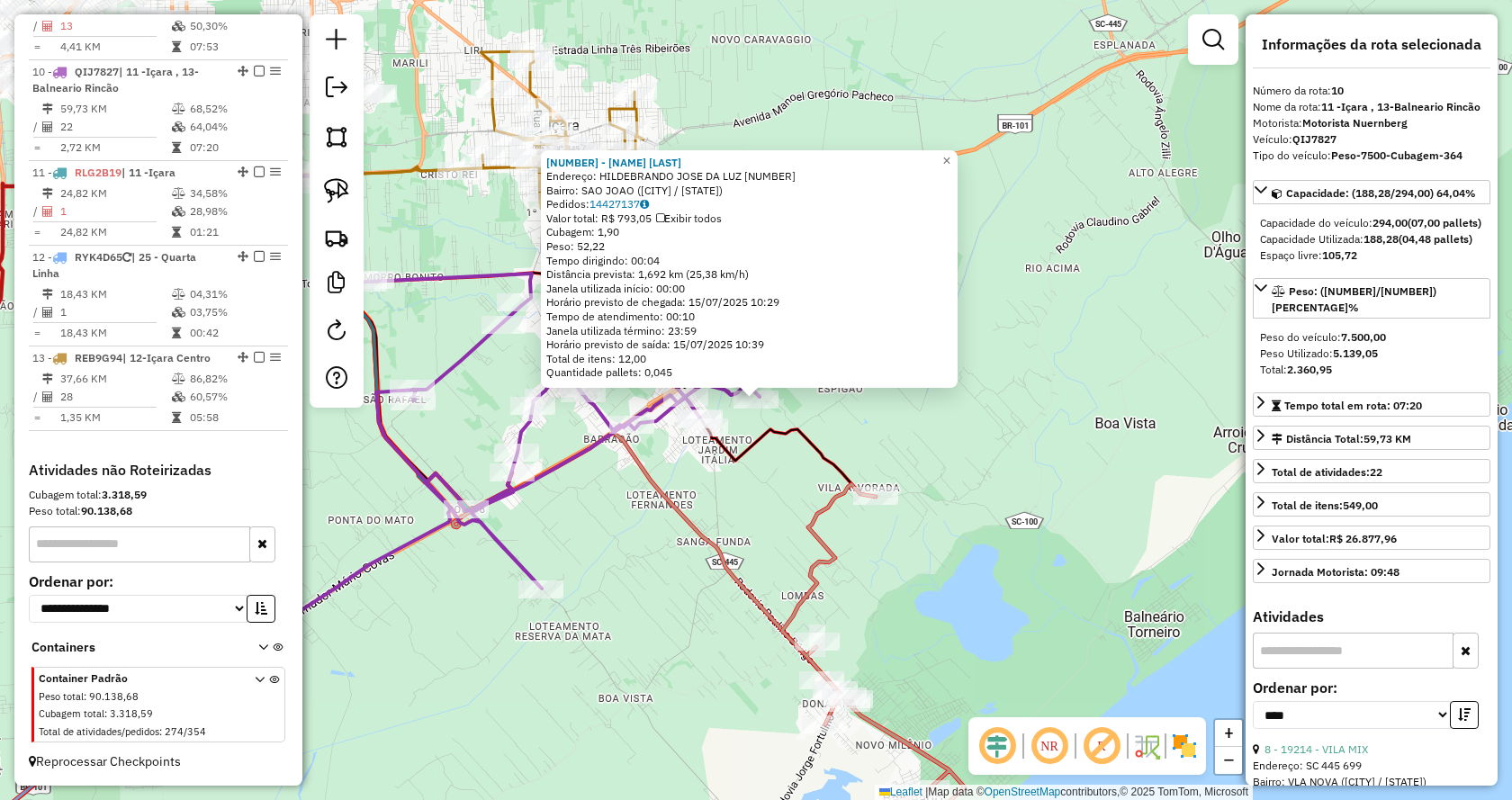 click at bounding box center (1353, 651) 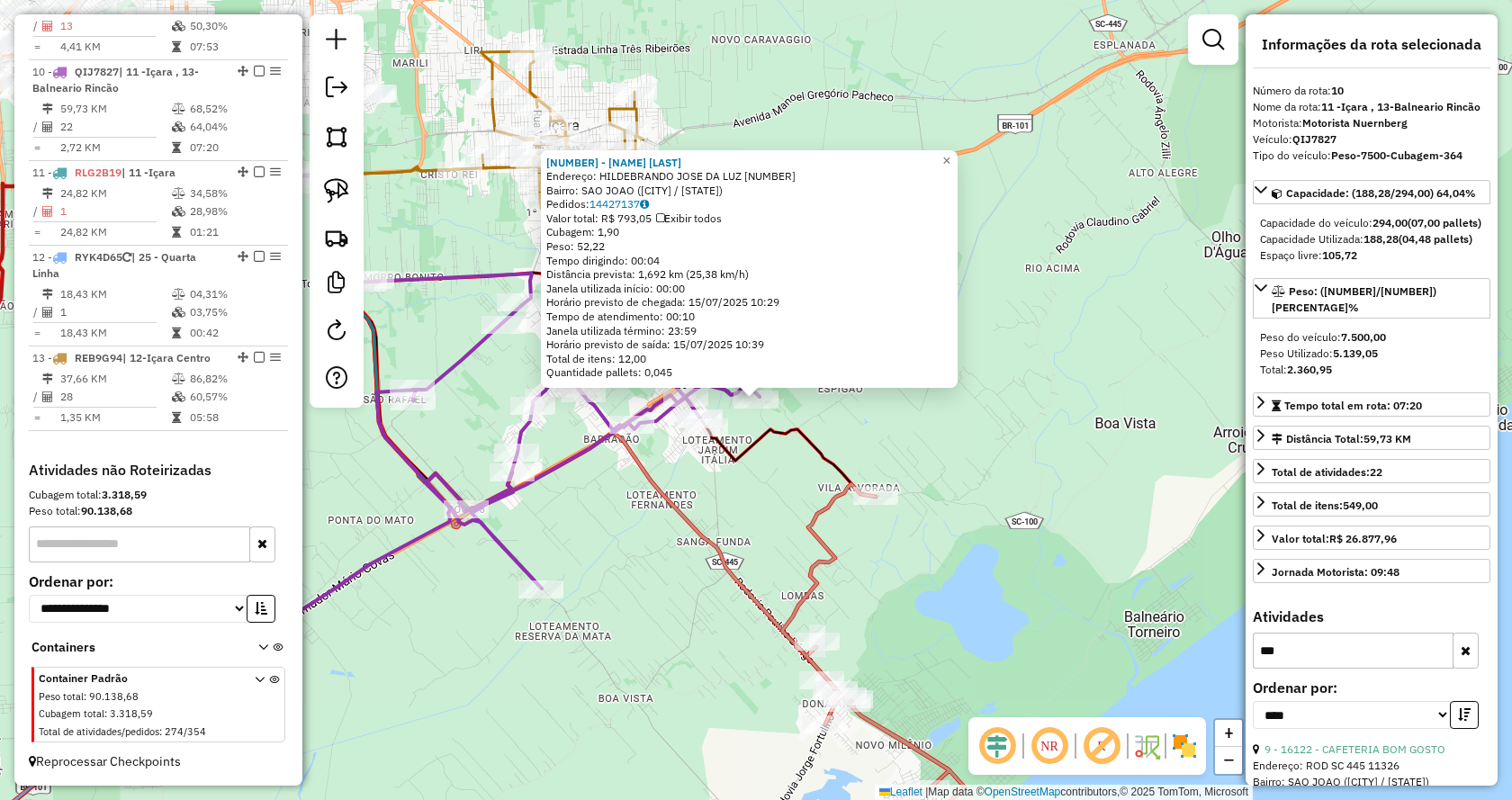 type on "****" 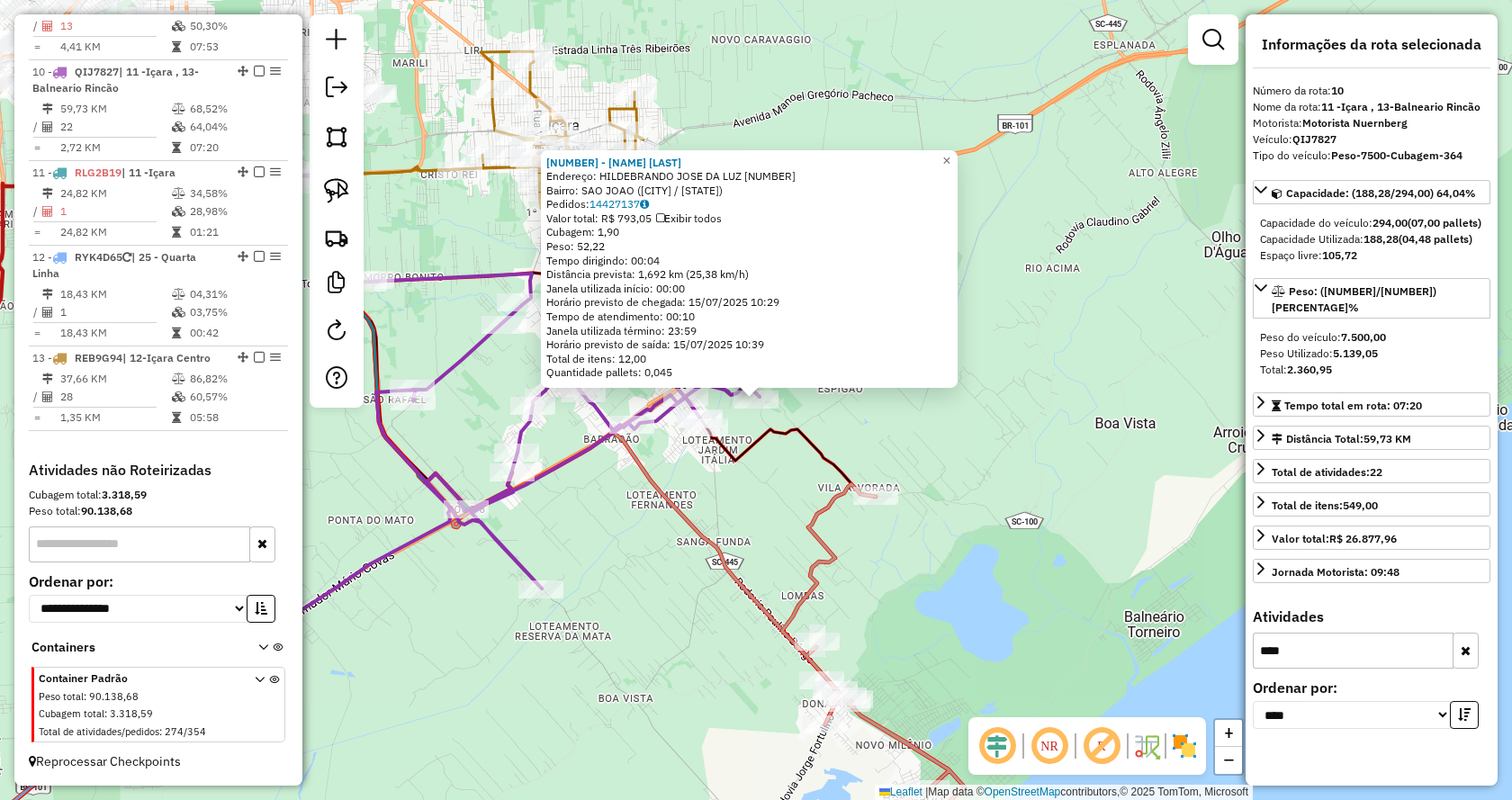 click on "[NUMBER] - [NUMBER] - ASSOCIACAO DA MARGA  Endereço:  HILDEBRANDO JOSE DA LUZ [NUMBER]   Bairro: VILA NOVA ([CITY] / [STATE])   Pedidos:  [NUMBER]   Valor total: R$ [PRICE]   Exibir todos   Cubagem: [NUMBER]  Peso: [NUMBER]  Tempo dirigindo: [TIME]   Distância prevista: [DISTANCE] km ([SPEED] km/h)   Janela utilizada início: [TIME]   Horário previsto de chegada: [DATE] [TIME]   Tempo de atendimento: [TIME]   Janela utilizada término: [TIME]   Horário previsto de saída: [DATE] [TIME]   Total de itens: [NUMBER]   Quantidade pallets: [NUMBER]  × Janela de atendimento Grade de atendimento Capacidade Transportadoras Veículos Cliente Pedidos  Rotas Selecione os dias de semana para filtrar as janelas de atendimento  Seg   Ter   Qua   Qui   Sex   Sáb   Dom  Informe o período da janela de atendimento: De: Até:  Filtrar exatamente a janela do cliente  Considerar janela de atendimento padrão  Selecione os dias de semana para filtrar as grades de atendimento  Seg   Ter   Qua   Qui   Sex   Sáb   Dom   Peso mínimo:   Peso máximo:   De:   Até:  +" 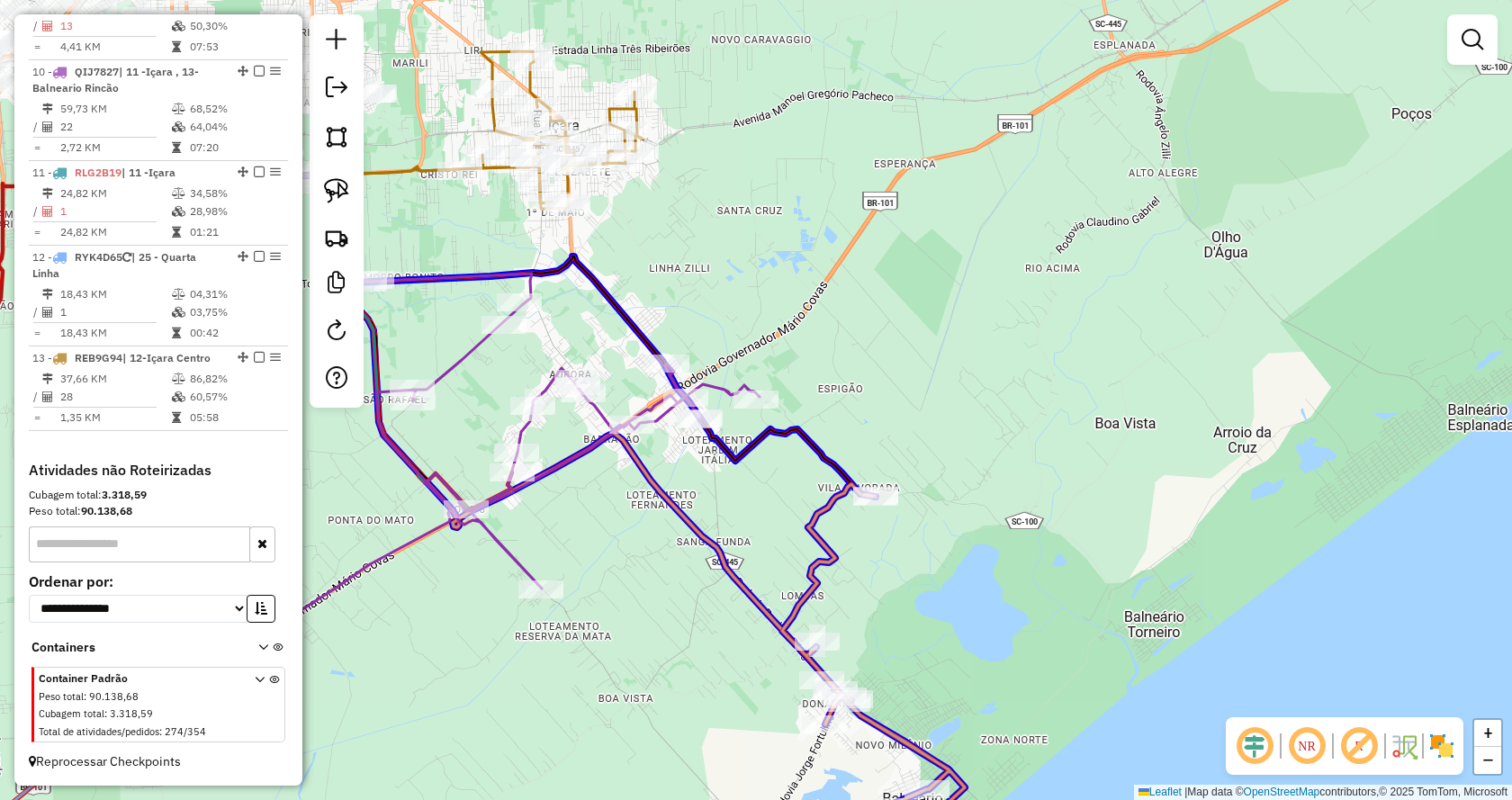 click 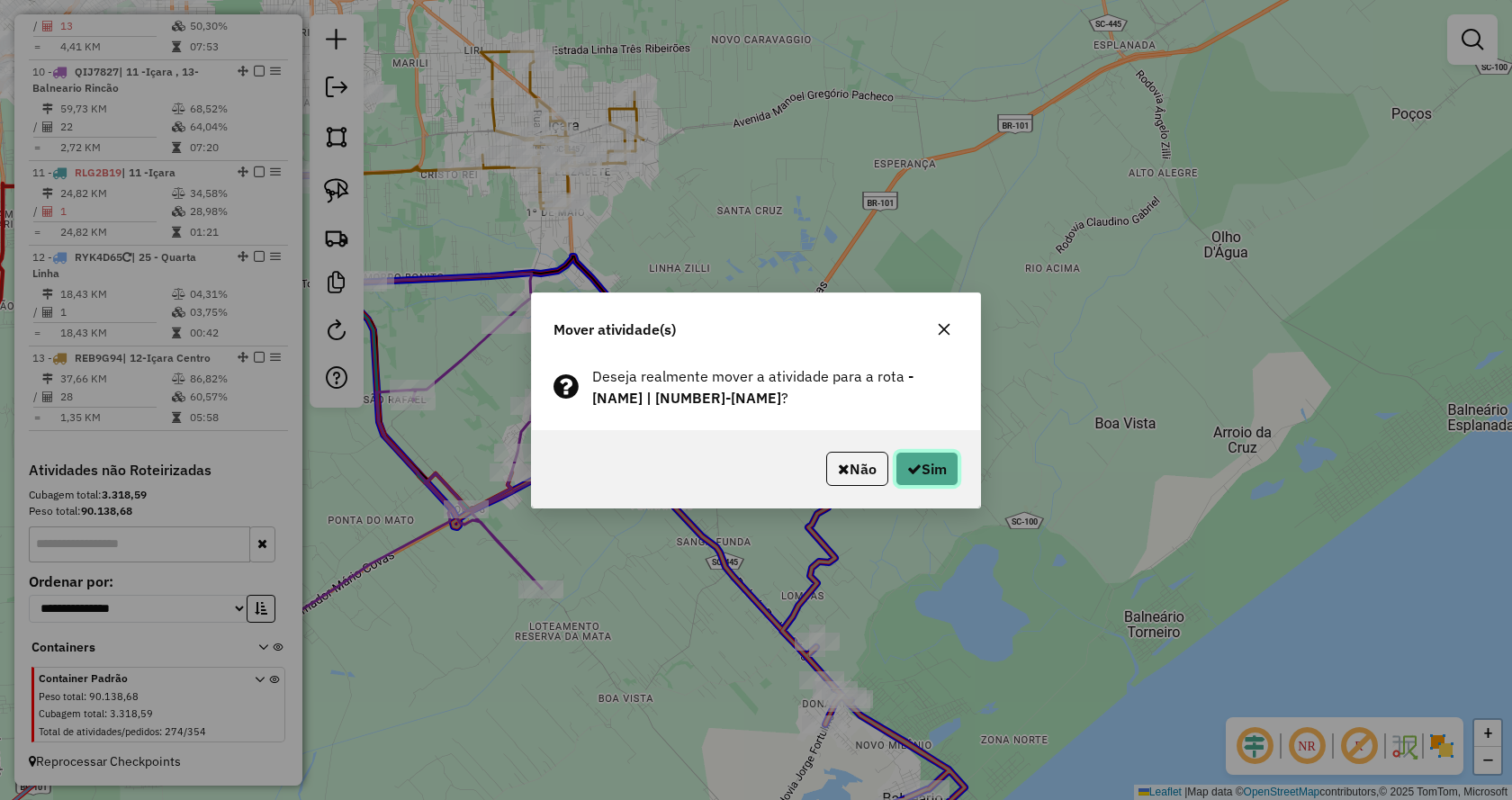 click on "Sim" 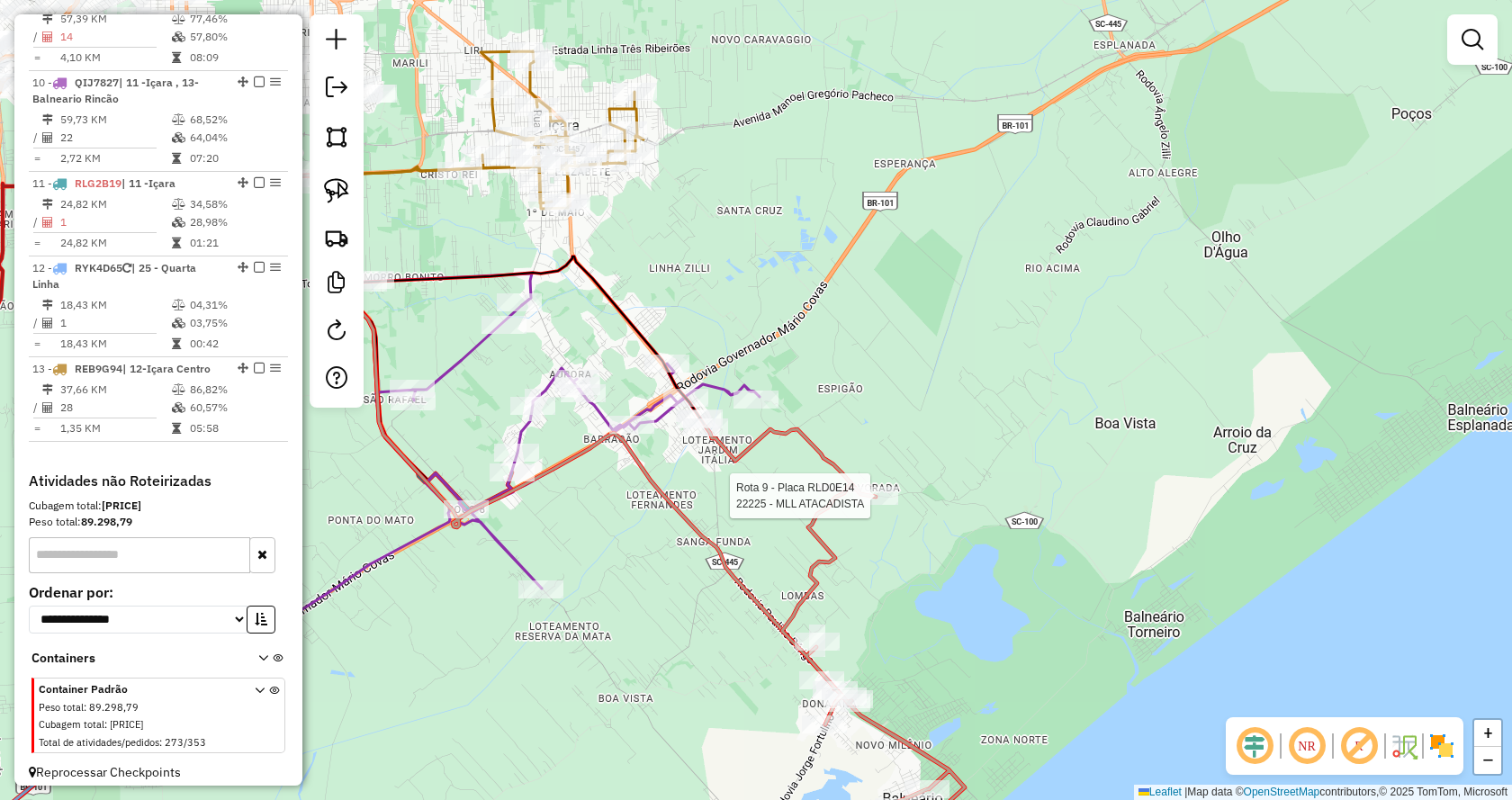 select on "*********" 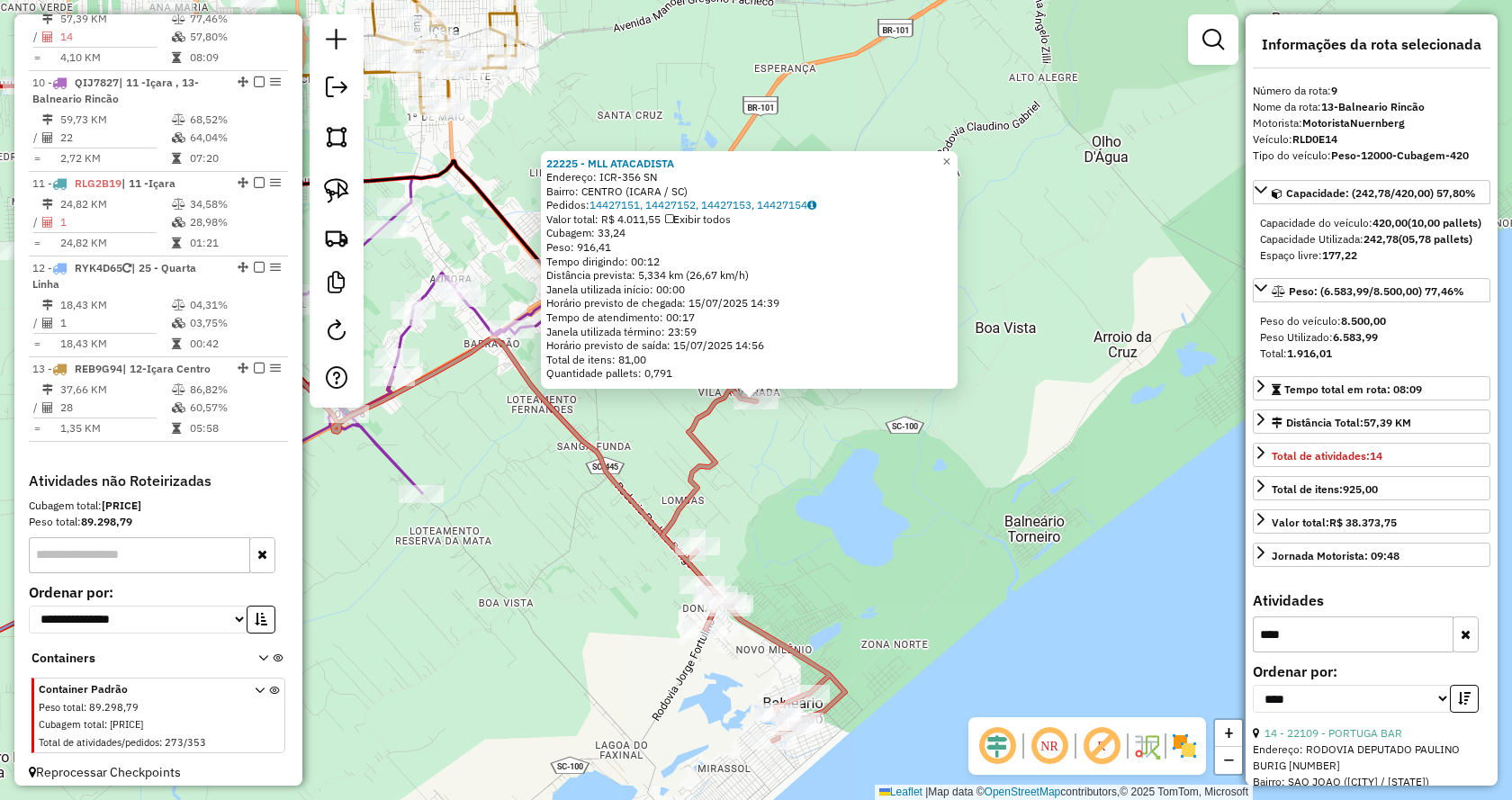 scroll, scrollTop: 1551, scrollLeft: 0, axis: vertical 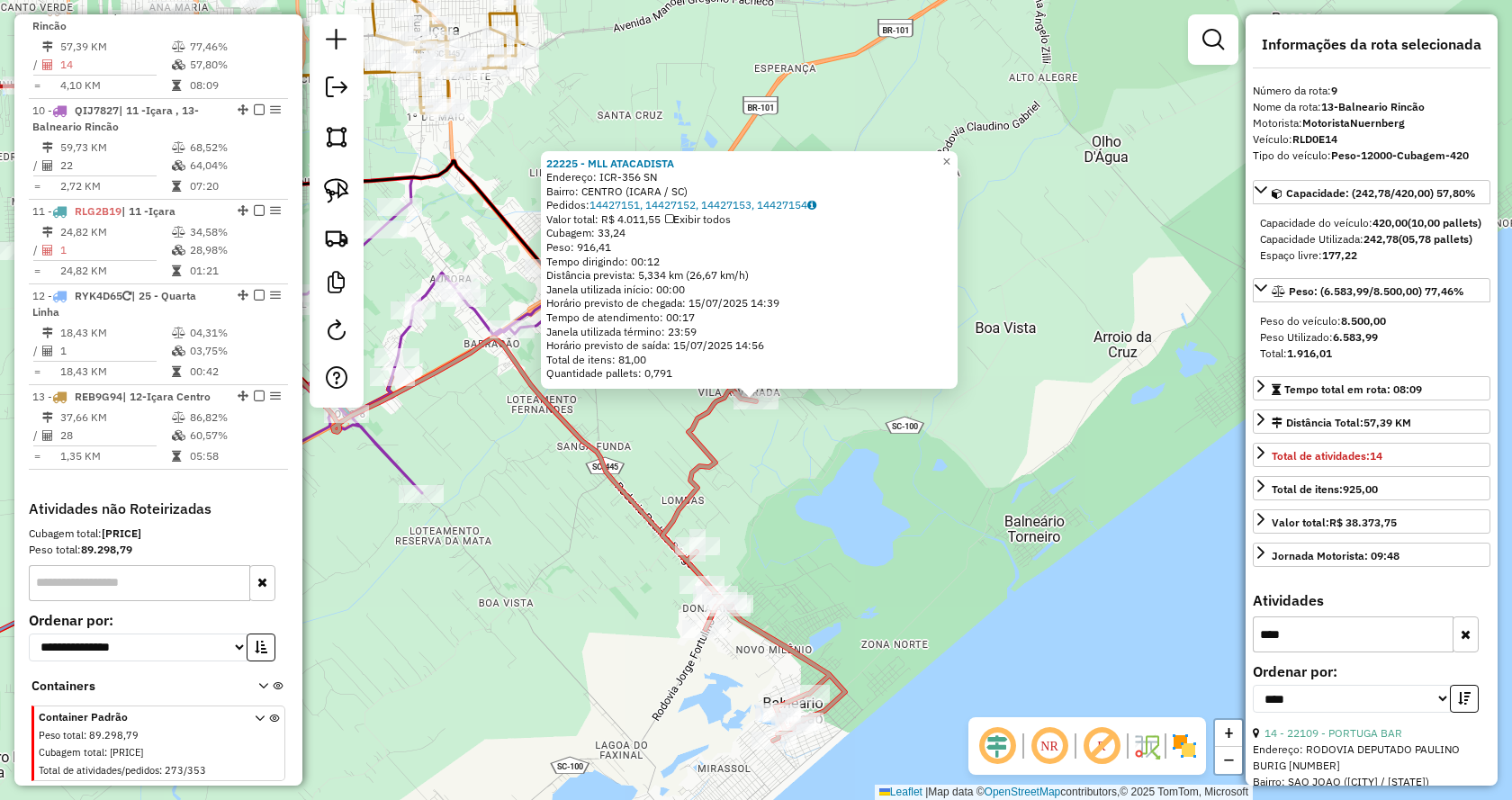 click on "[NUMBER] - MLL ATACADISTA  Endereço:  ICR-[NUMBER] SN   Bairro: CENTRO ([CITY] / [STATE])   Pedidos:  [NUMBER], [NUMBER], [NUMBER], [NUMBER]   Valor total: R$ [PRICE]   Exibir todos   Cubagem: [NUMBER]  Peso: [NUMBER]  Tempo dirigindo: [TIME]   Distância prevista: [DISTANCE] km ([SPEED] km/h)   Janela utilizada início: [TIME]   Horário previsto de chegada: [DATE] [TIME]   Tempo de atendimento: [TIME]   Janela utilizada término: [TIME]   Horário previsto de saída: [DATE] [TIME]   Total de itens: [NUMBER]   Quantidade pallets: [NUMBER]  × Janela de atendimento Grade de atendimento Capacidade Transportadoras Veículos Cliente Pedidos  Rotas Selecione os dias de semana para filtrar as janelas de atendimento  Seg   Ter   Qua   Qui   Sex   Sáb   Dom  Informe o período da janela de atendimento: De: Até:  Filtrar exatamente a janela do cliente  Considerar janela de atendimento padrão  Selecione os dias de semana para filtrar as grades de atendimento  Seg   Ter   Qua   Qui   Sex   Sáb   Dom   Peso mínimo:   Peso máximo:   De:  De:" 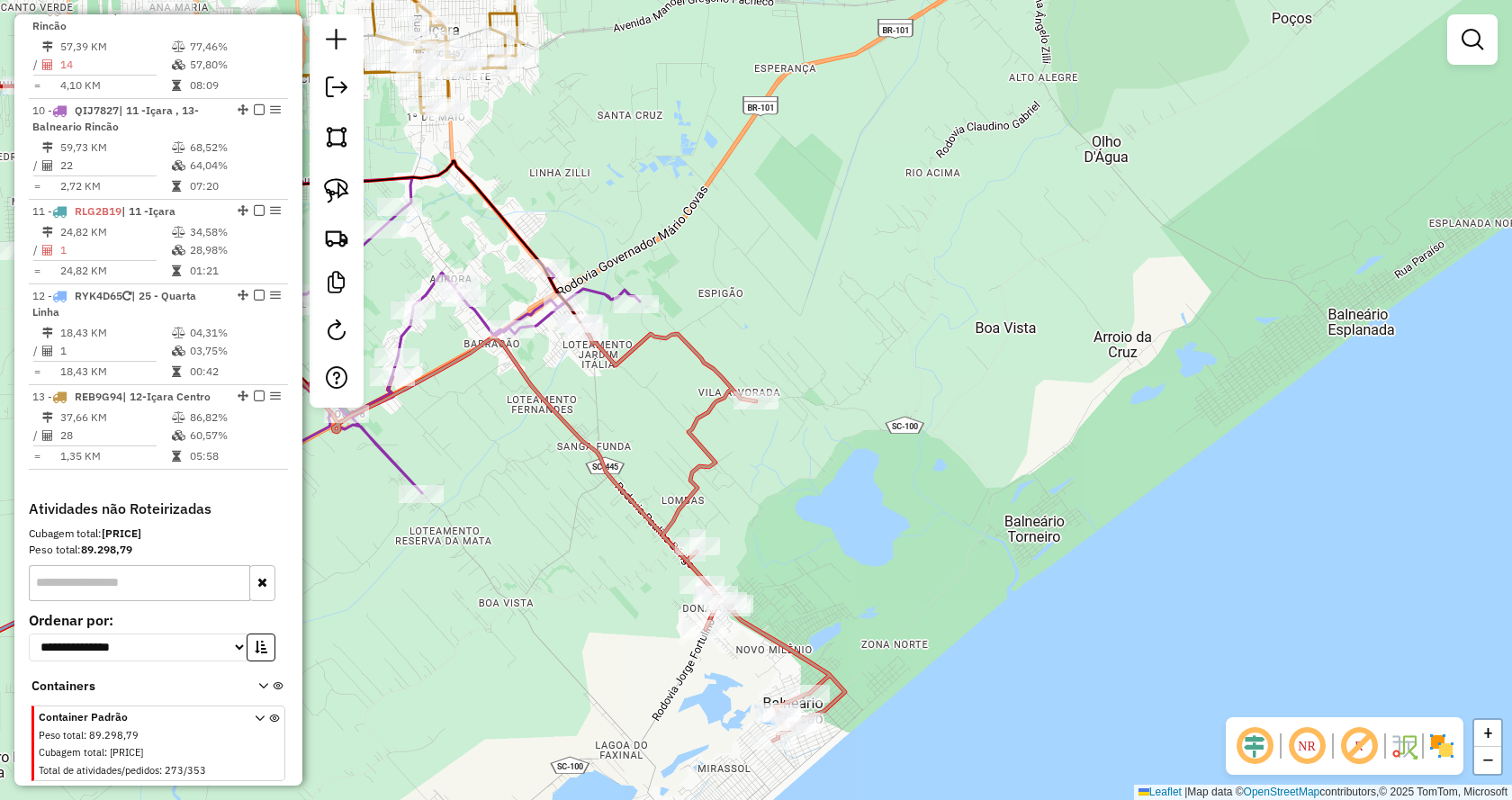 click on "Janela de atendimento Grade de atendimento Capacidade Transportadoras Veículos Cliente Pedidos  Rotas Selecione os dias de semana para filtrar as janelas de atendimento  Seg   Ter   Qua   Qui   Sex   Sáb   Dom  Informe o período da janela de atendimento: De: Até:  Filtrar exatamente a janela do cliente  Considerar janela de atendimento padrão  Selecione os dias de semana para filtrar as grades de atendimento  Seg   Ter   Qua   Qui   Sex   Sáb   Dom   Considerar clientes sem dia de atendimento cadastrado  Clientes fora do dia de atendimento selecionado Filtrar as atividades entre os valores definidos abaixo:  Peso mínimo:   Peso máximo:   Cubagem mínima:   Cubagem máxima:   De:   Até:  Filtrar as atividades entre o tempo de atendimento definido abaixo:  De:   Até:   Considerar capacidade total dos clientes não roteirizados Transportadora: Selecione um ou mais itens Tipo de veículo: Selecione um ou mais itens Veículo: Selecione um ou mais itens Motorista: Selecione um ou mais itens Nome: Rótulo:" 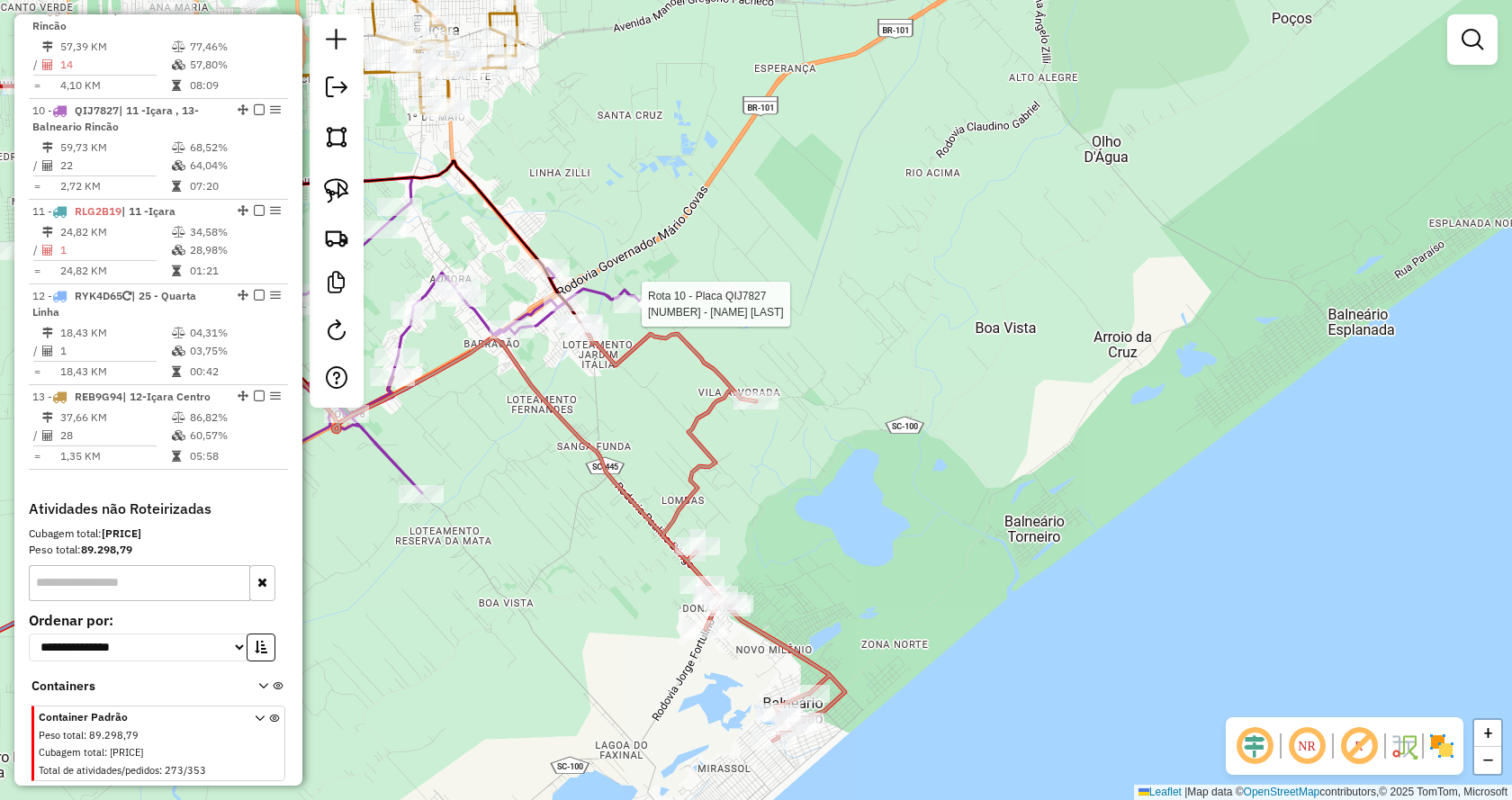 select on "*********" 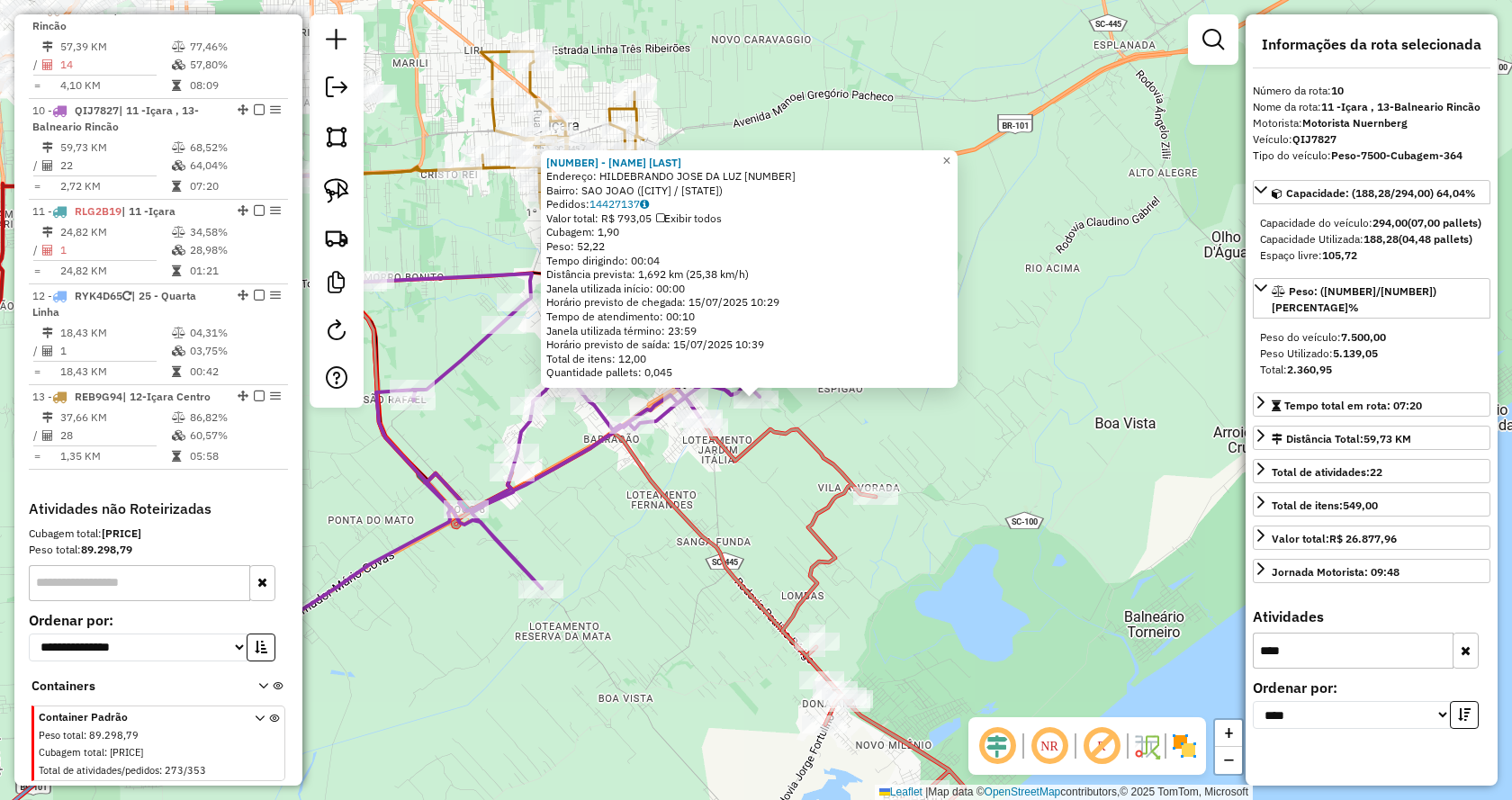 scroll, scrollTop: 1606, scrollLeft: 0, axis: vertical 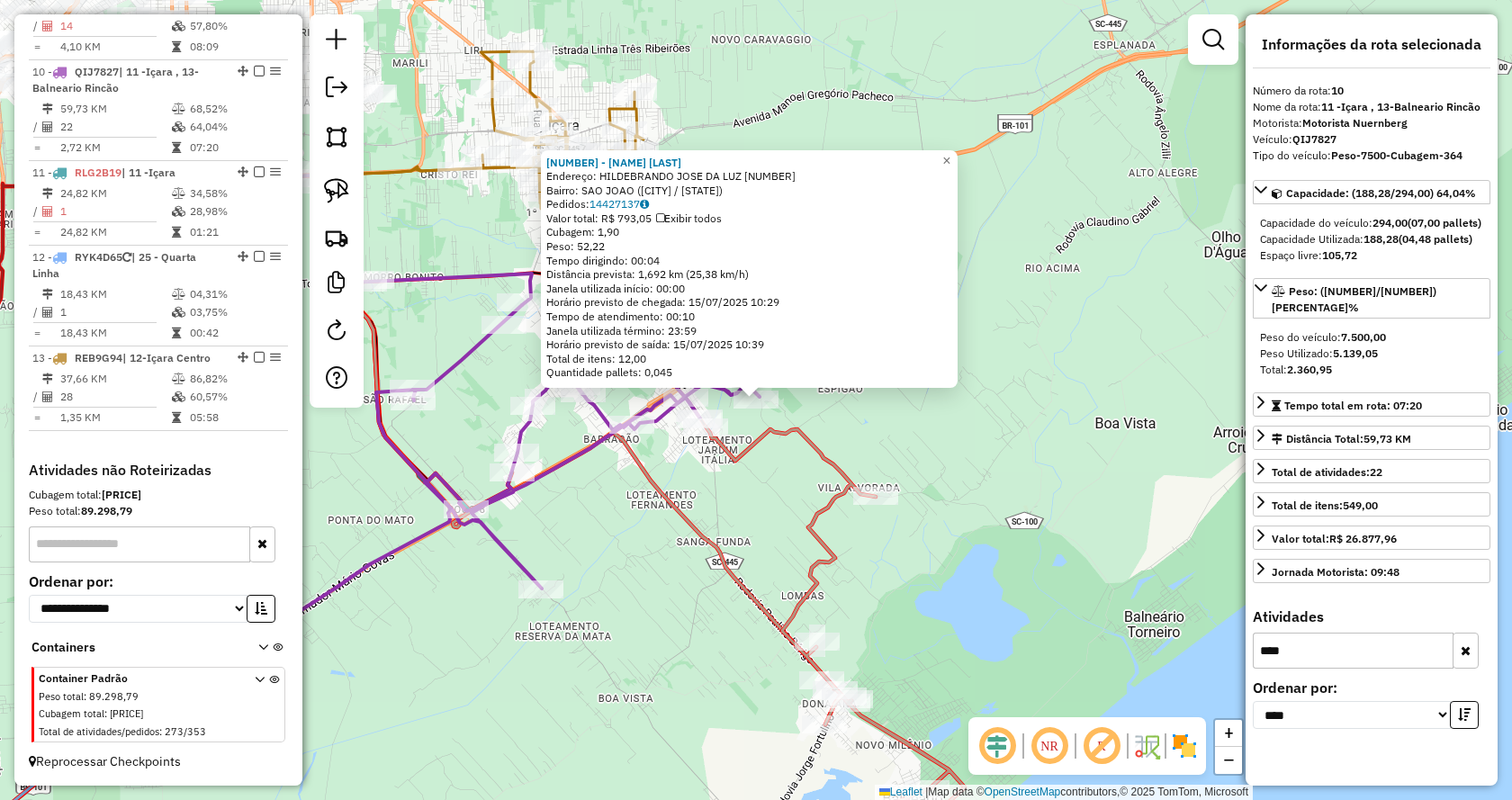 click on "[NUMBER] - [NUMBER] - ASSOCIACAO DA MARGA  Endereço:  HILDEBRANDO JOSE DA LUZ [NUMBER]   Bairro: VILA NOVA ([CITY] / [STATE])   Pedidos:  [NUMBER]   Valor total: R$ [PRICE]   Exibir todos   Cubagem: [NUMBER]  Peso: [NUMBER]  Tempo dirigindo: [TIME]   Distância prevista: [DISTANCE] km ([SPEED] km/h)   Janela utilizada início: [TIME]   Horário previsto de chegada: [DATE] [TIME]   Tempo de atendimento: [TIME]   Janela utilizada término: [TIME]   Horário previsto de saída: [DATE] [TIME]   Total de itens: [NUMBER]   Quantidade pallets: [NUMBER]  × Janela de atendimento Grade de atendimento Capacidade Transportadoras Veículos Cliente Pedidos  Rotas Selecione os dias de semana para filtrar as janelas de atendimento  Seg   Ter   Qua   Qui   Sex   Sáb   Dom  Informe o período da janela de atendimento: De: Até:  Filtrar exatamente a janela do cliente  Considerar janela de atendimento padrão  Selecione os dias de semana para filtrar as grades de atendimento  Seg   Ter   Qua   Qui   Sex   Sáb   Dom   Peso mínimo:   Peso máximo:   De:   Até:  +" 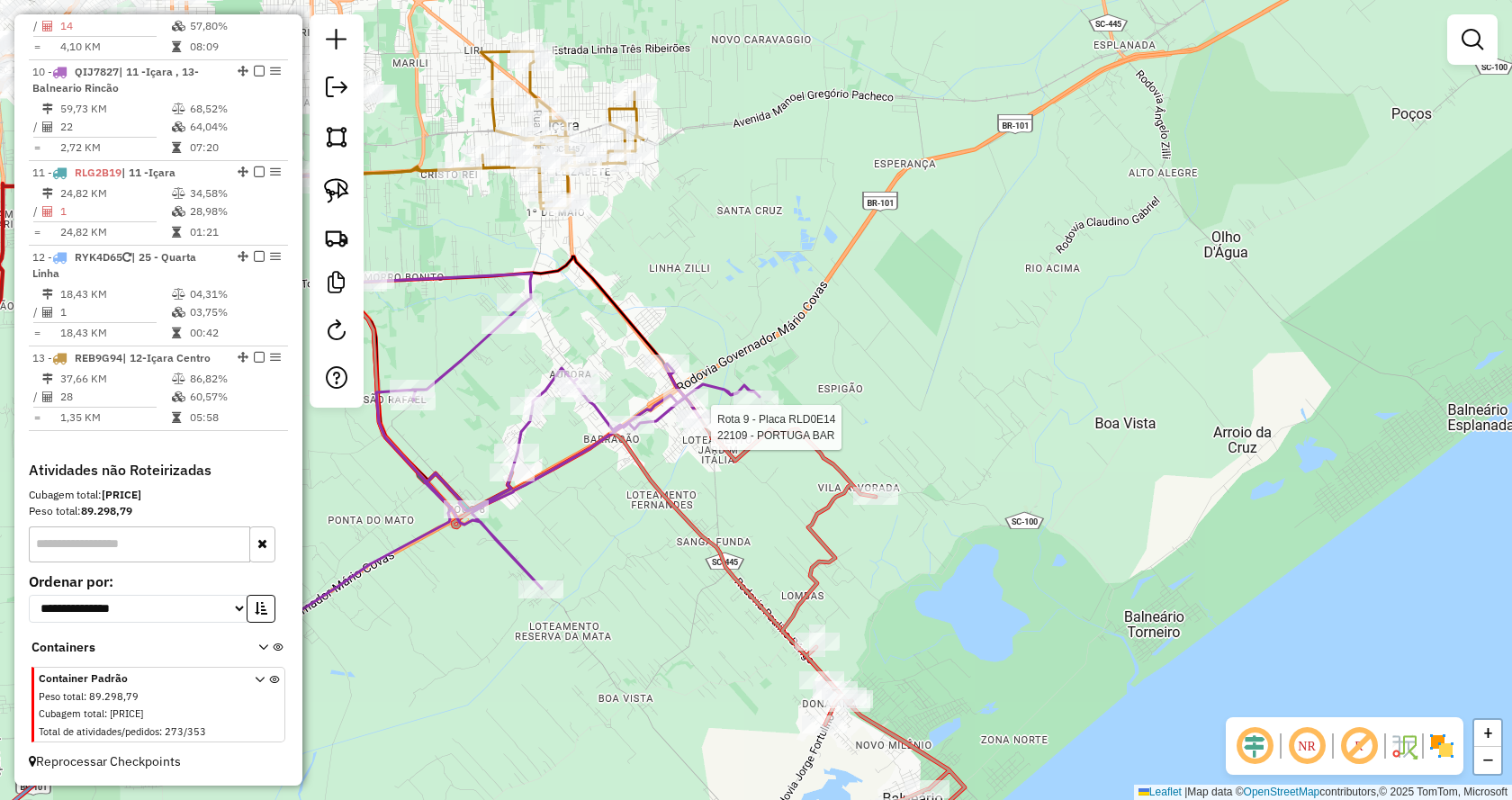 select on "*********" 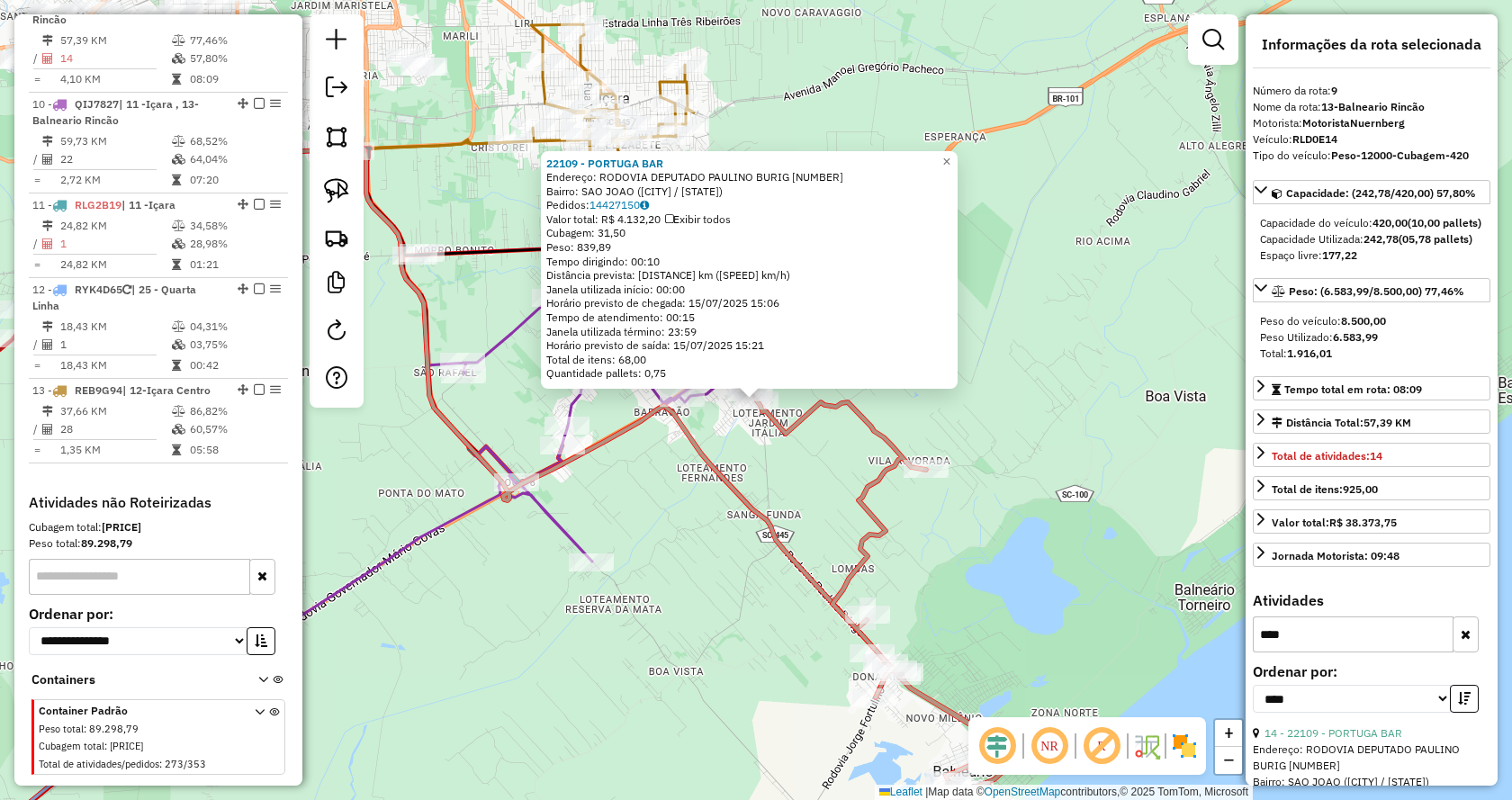 scroll, scrollTop: 1551, scrollLeft: 0, axis: vertical 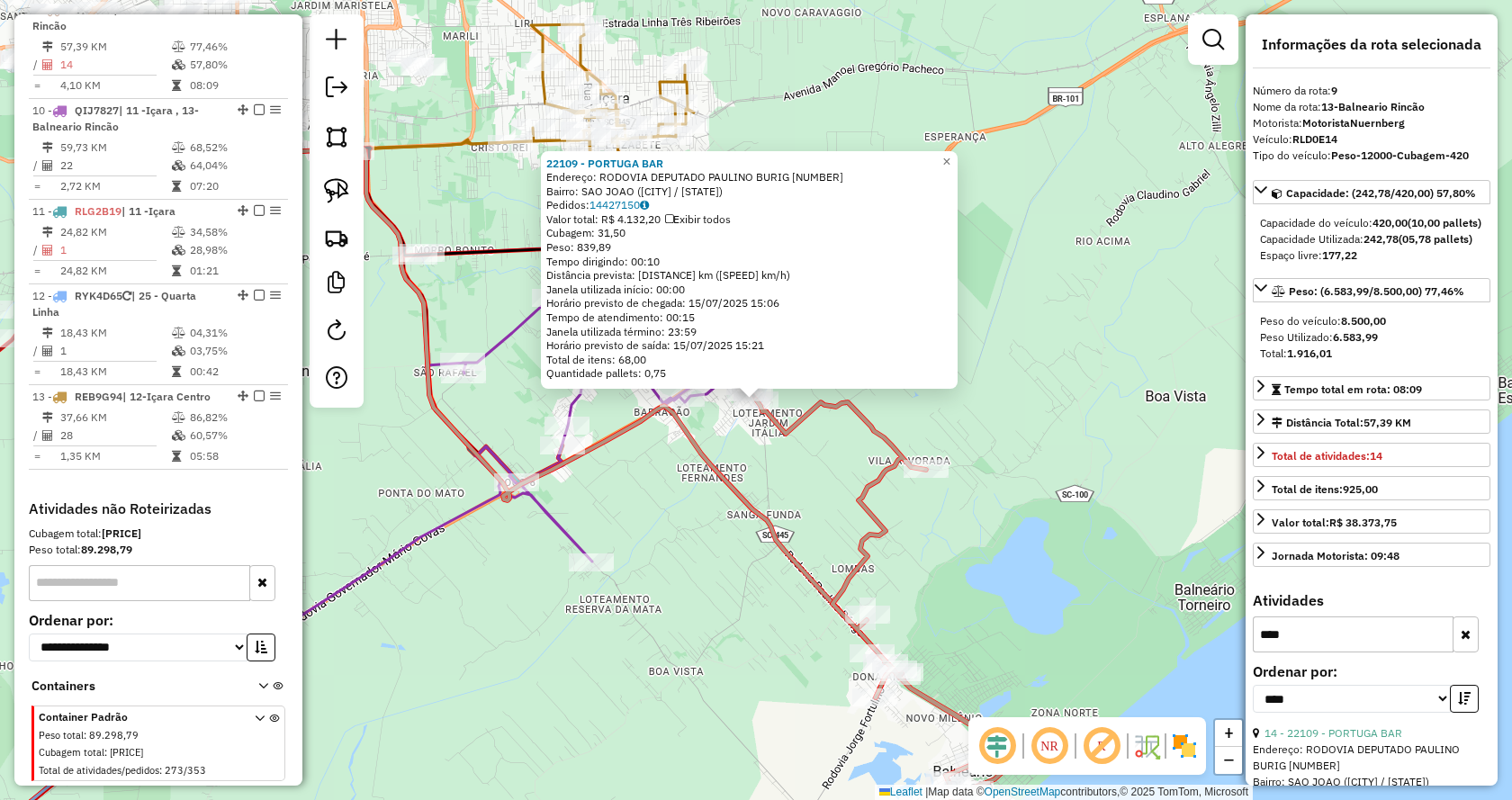 click on "[NAME] BAR Endereço: [NAME] [NAME] [NUMBER] Bairro: [NEIGHBORHOOD] ([CITY] / [STATE]) Pedidos: 14427150 Valor total: R$ 4.132,20 Exibir todos Cubagem: 31,50 Peso: 839,89 Tempo dirigindo: 00:10 Distância prevista: 4,257 km (25,54 km/h) Janela utilizada início: 00:00 Horário previsto de chegada: 15/07/2025 15:06 Tempo de atendimento: 00:15 Janela utilizada término: 23:59 Horário previsto de saída: 15/07/2025 15:21 Total de itens: 68,00 Quantidade pallets: 0,75 × Janela de atendimento Grade de atendimento Capacidade Transportadoras Veículos Cliente Pedidos Rotas Selecione os dias de semana para filtrar as janelas de atendimento Seg Ter Qua Qui Sex Sáb Dom Informe o período da janela de atendimento: De: Até: Filtrar exatamente a janela do cliente Considerar janela de atendimento padrão Selecione os dias de semana para filtrar as grades de atendimento Seg Ter Qua Qui Sex Sáb Dom Peso mínimo: Peso máximo: De: Até: +" 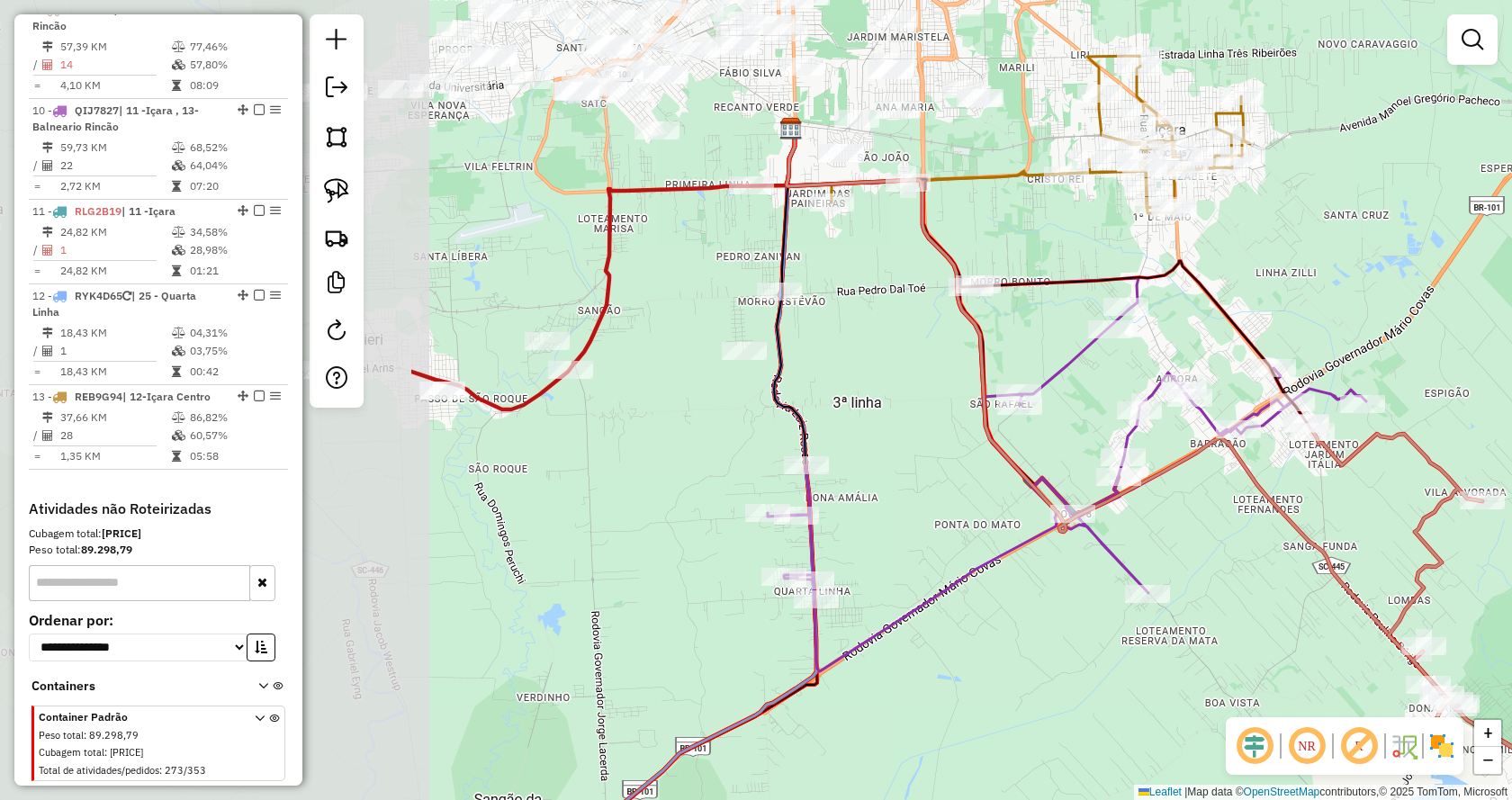 drag, startPoint x: 659, startPoint y: 322, endPoint x: 1223, endPoint y: 298, distance: 564.51041 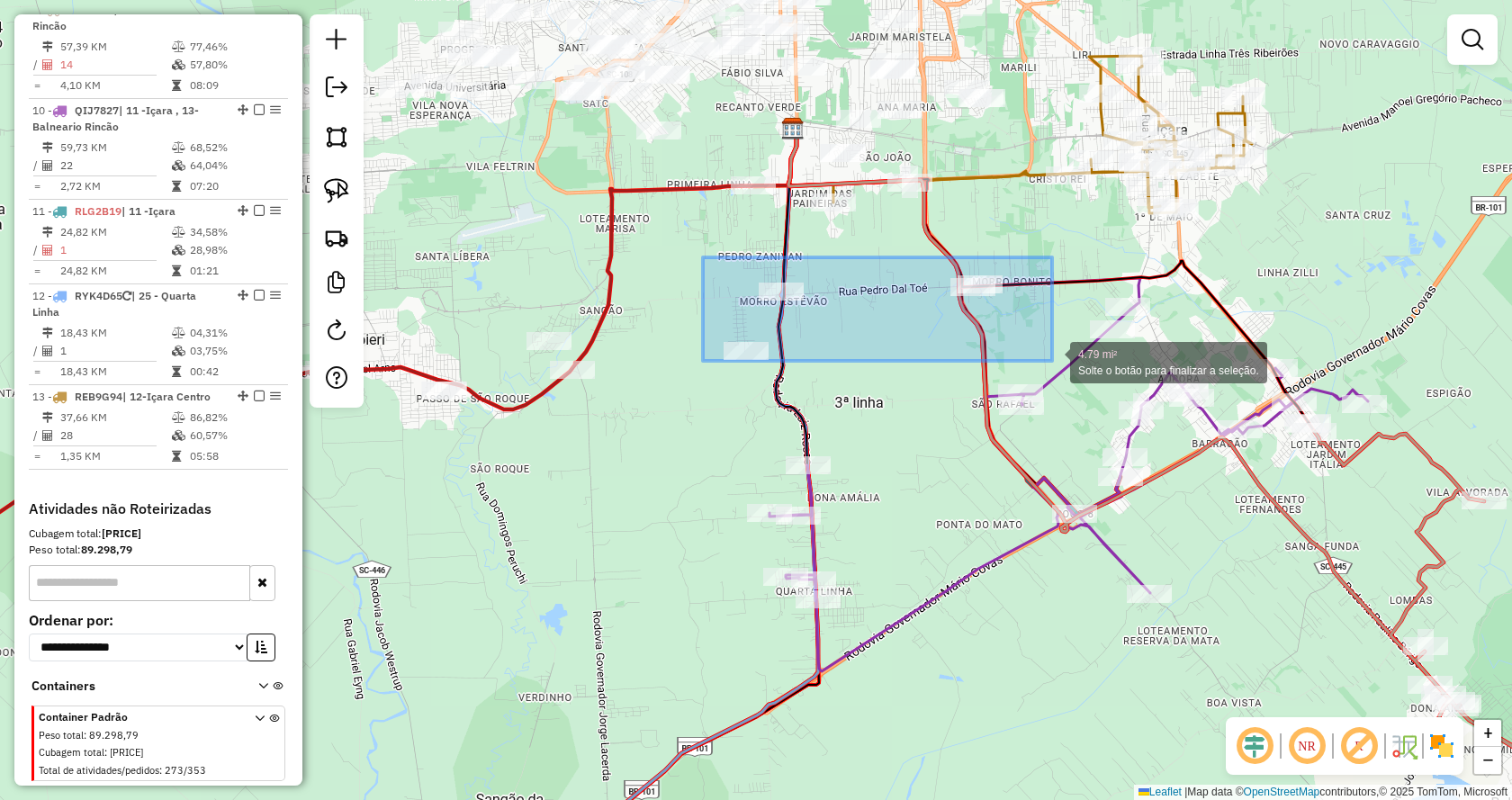 drag, startPoint x: 703, startPoint y: 257, endPoint x: 1052, endPoint y: 361, distance: 364.16617 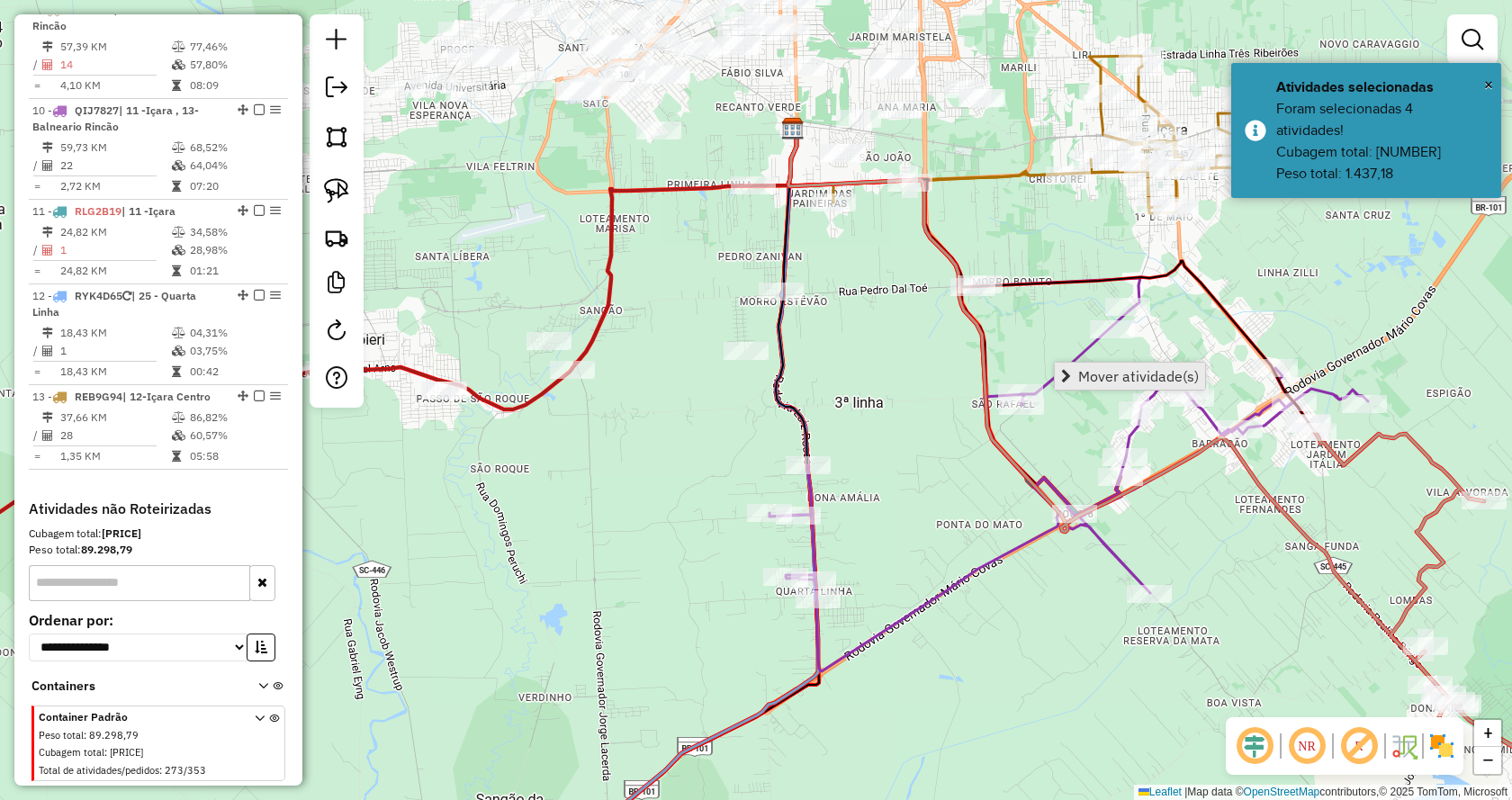 click on "Mover atividade(s)" at bounding box center [1138, 376] 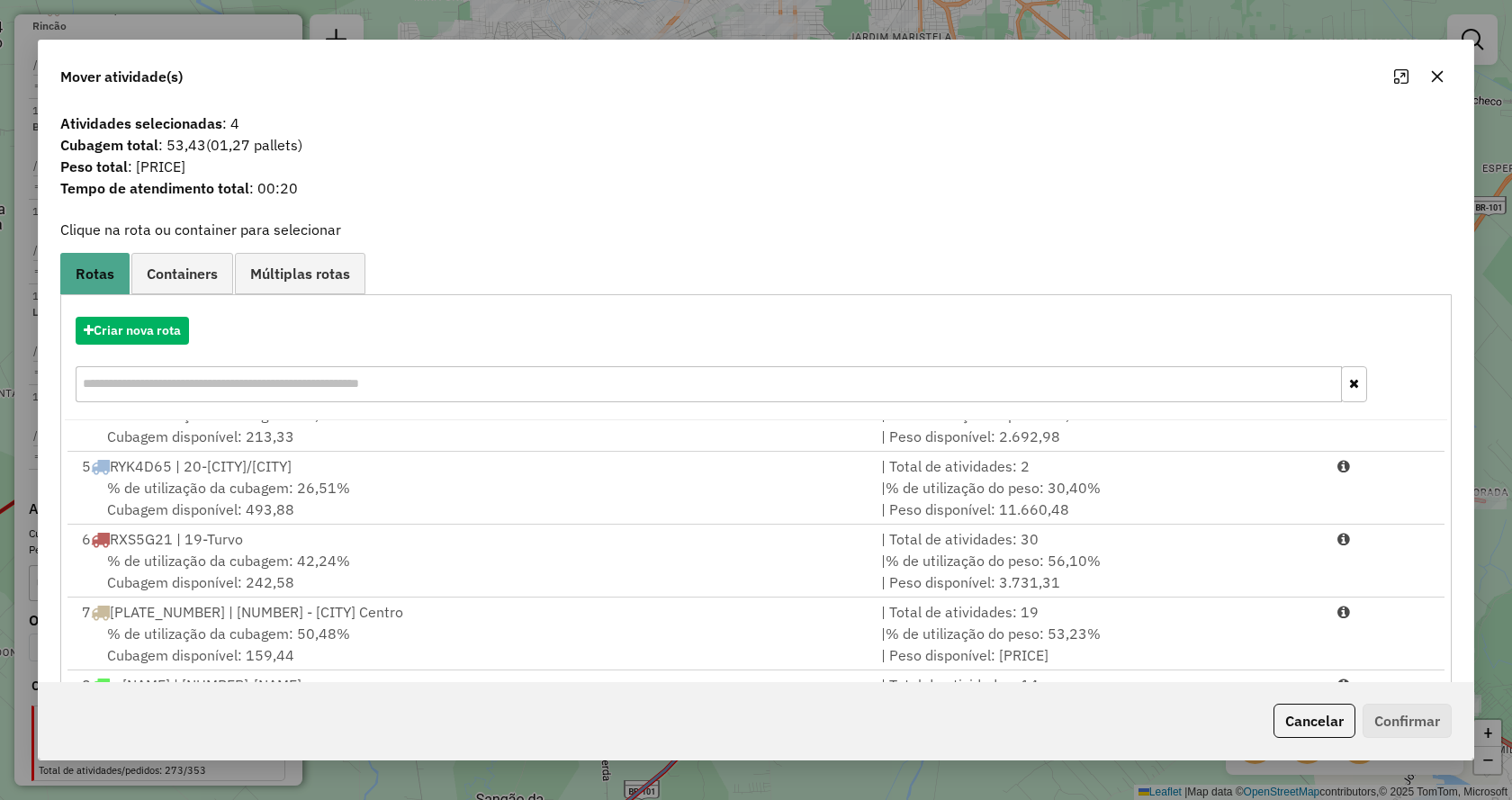 scroll, scrollTop: 588, scrollLeft: 0, axis: vertical 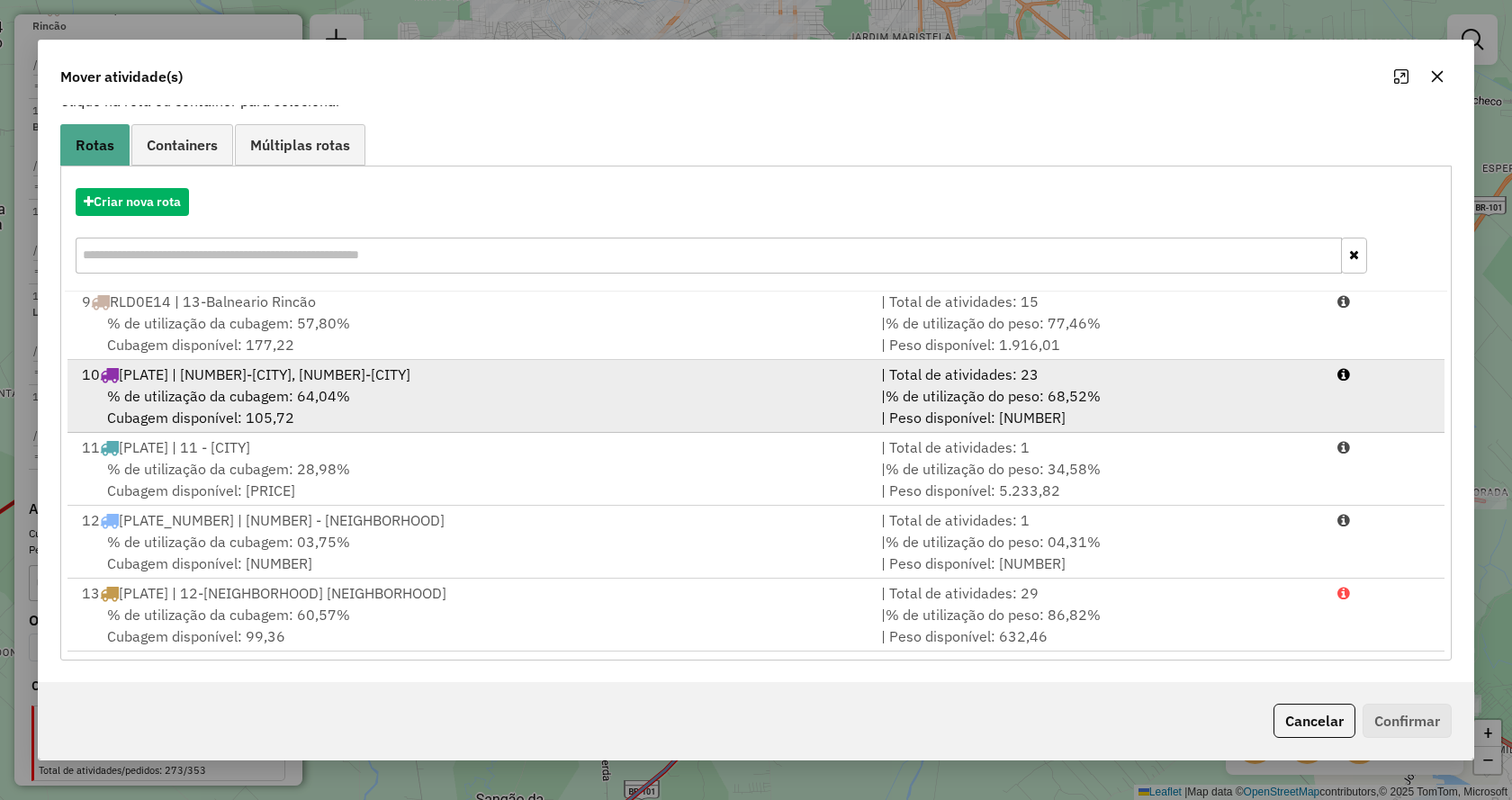 click on "% de utilização da cubagem: [NUMBER]%  Cubagem disponível: [NUMBER]" at bounding box center [471, 407] 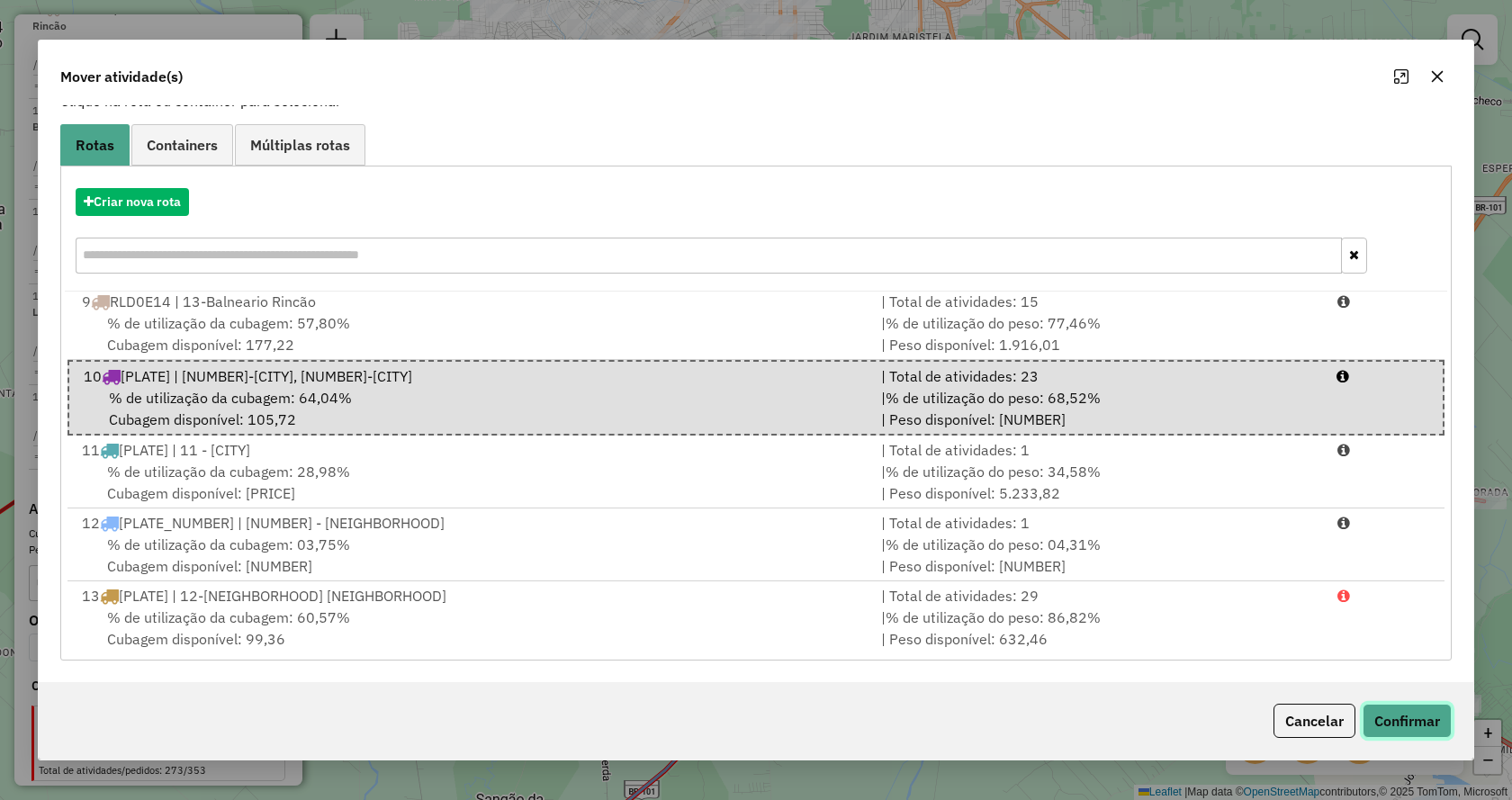 click on "Confirmar" 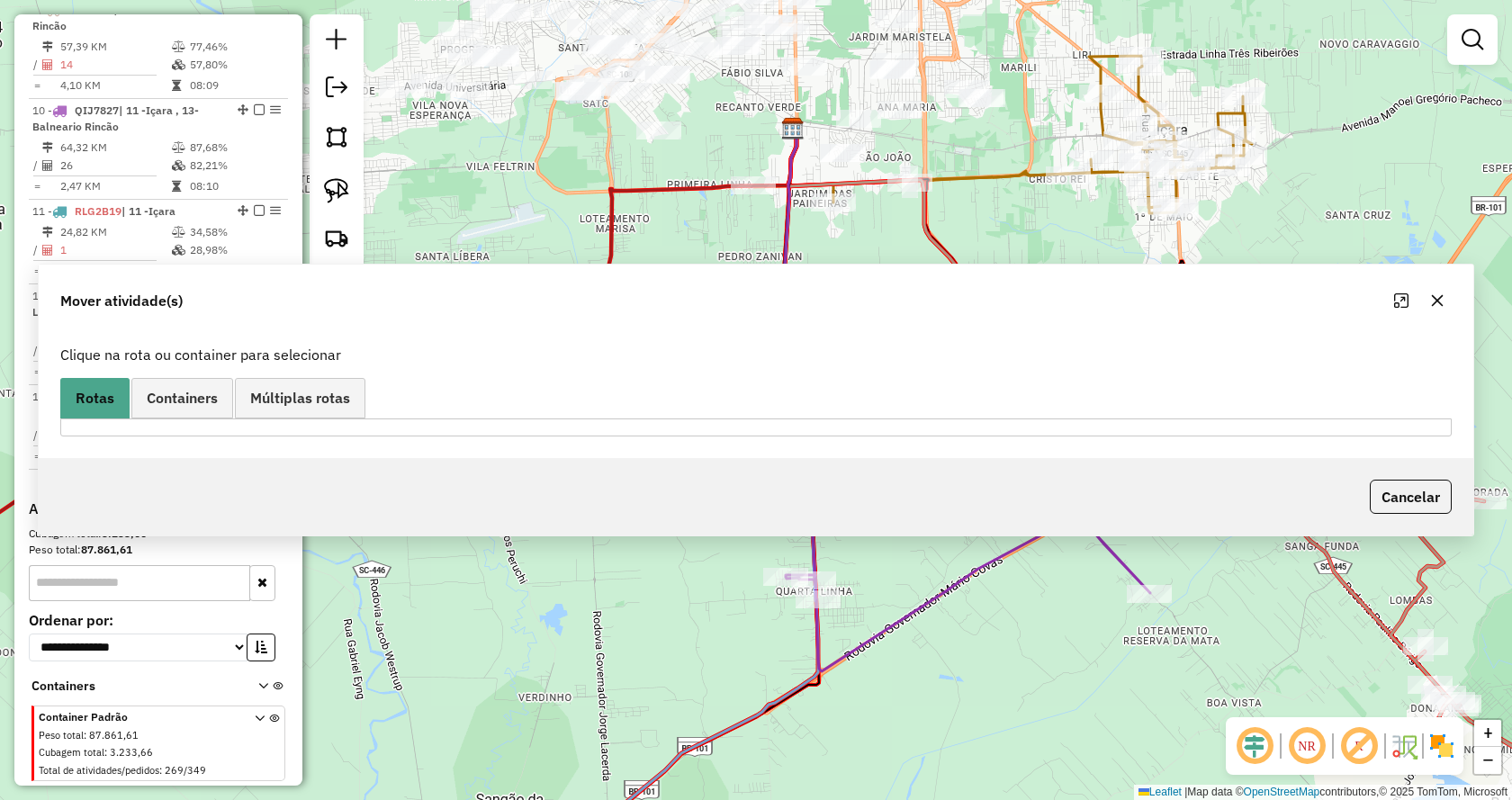 scroll, scrollTop: 0, scrollLeft: 0, axis: both 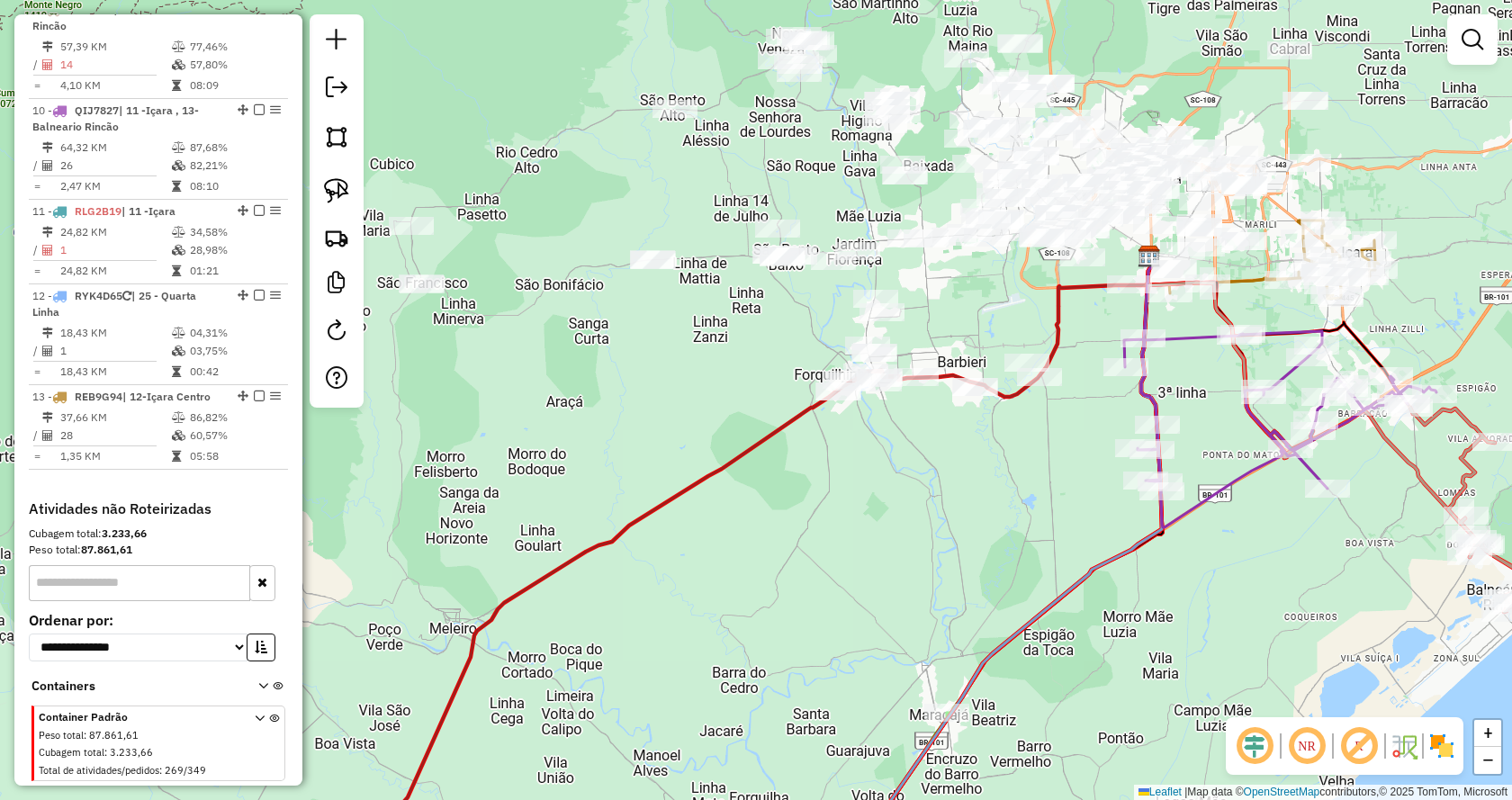 drag, startPoint x: 1052, startPoint y: 497, endPoint x: 1203, endPoint y: 476, distance: 152.4533 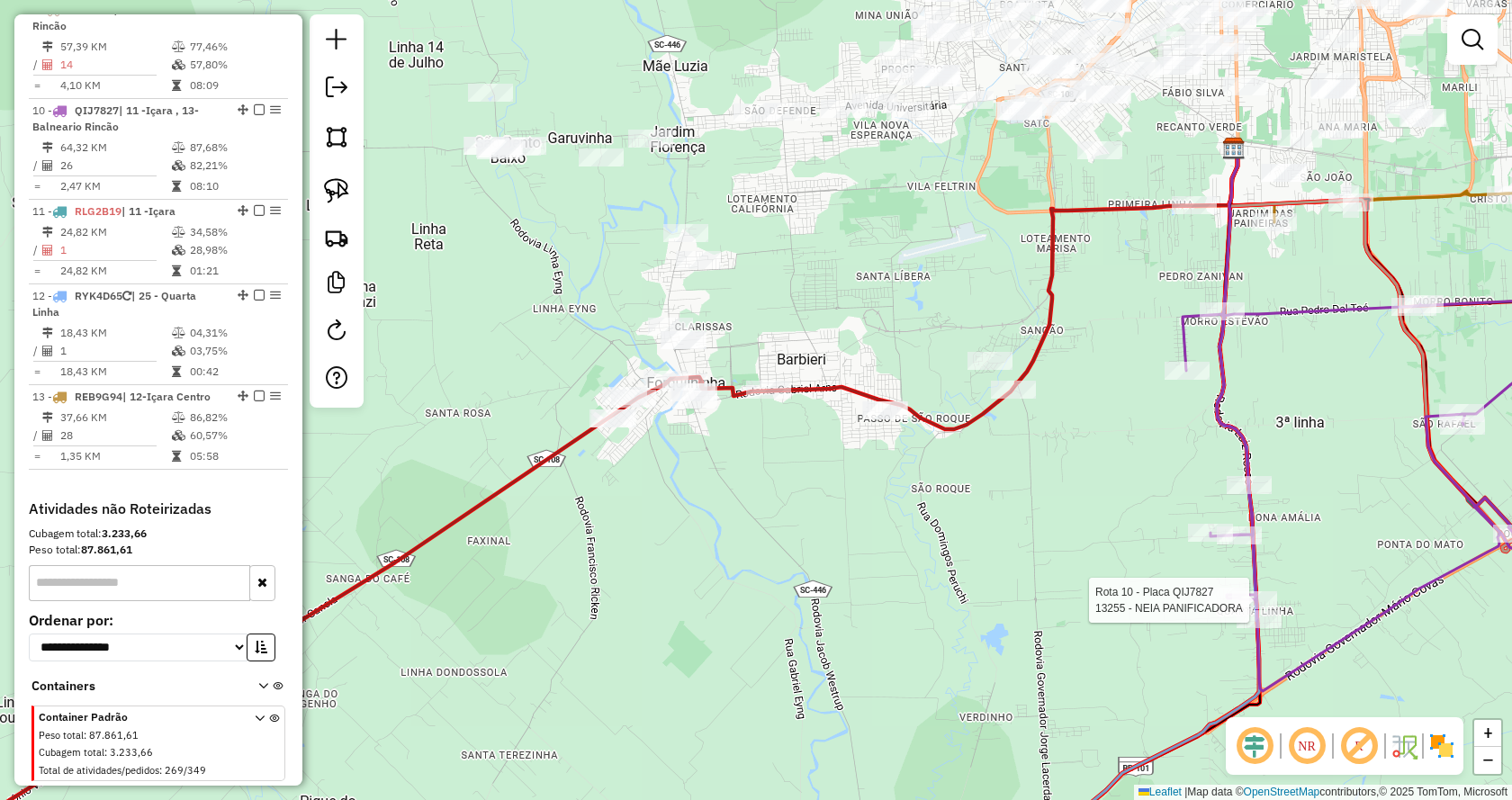 drag, startPoint x: 1077, startPoint y: 353, endPoint x: 1126, endPoint y: 500, distance: 154.95161 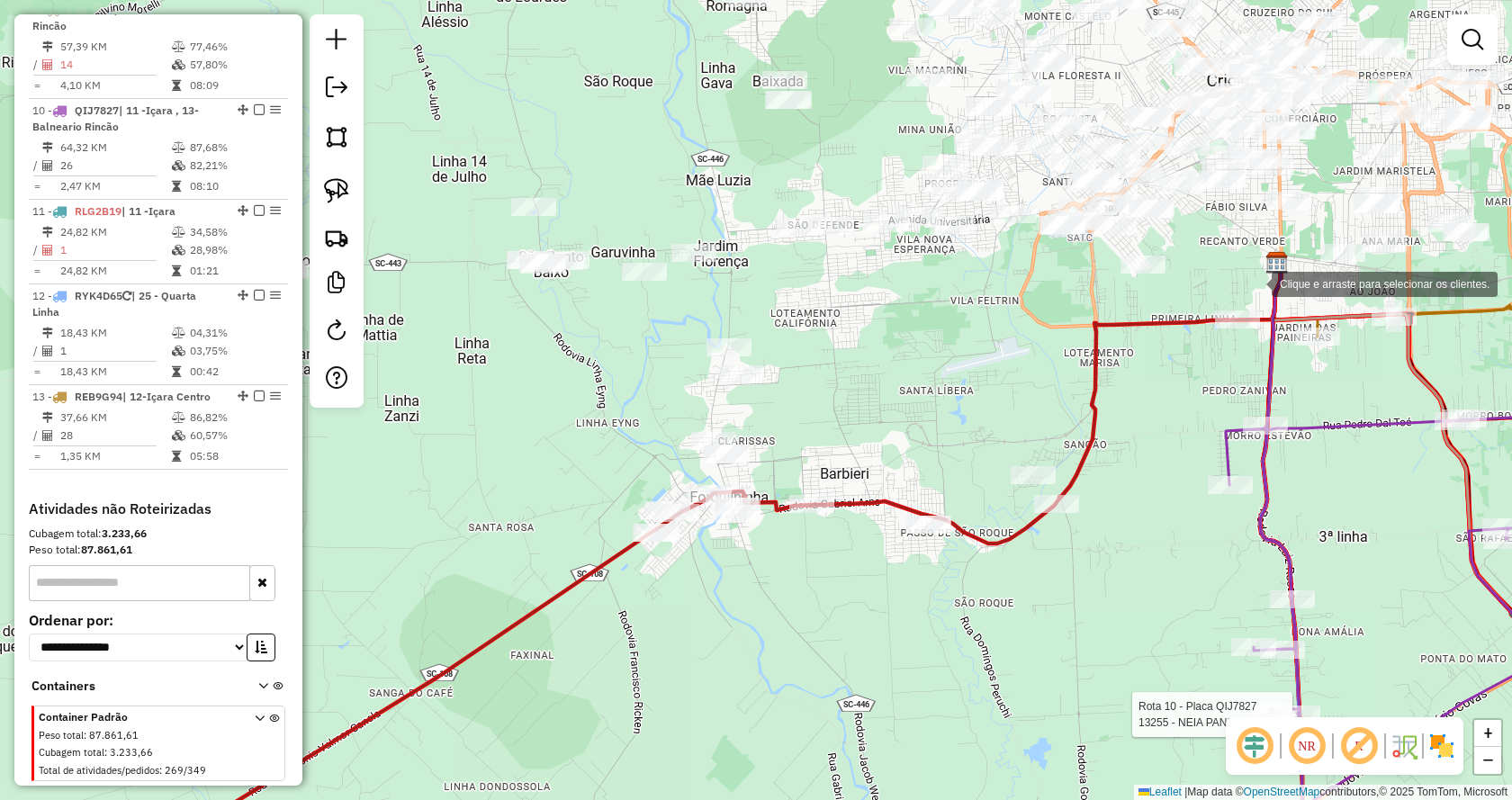 click on "Rota 10 - Placa QIJ7827 13255 - NEIA PANIFICADORA Clique e arraste para selecionar os clientes. Janela de atendimento Grade de atendimento Capacidade Transportadoras Veículos Cliente Pedidos Rotas Selecione os dias de semana para filtrar as janelas de atendimento Seg Ter Qua Qui Sex Sáb Dom Informe o período da janela de atendimento: De: Até: Filtrar exatamente a janela do cliente Considerar janela de atendimento padrão Selecione os dias de semana para filtrar as grades de atendimento Seg Ter Qua Qui Sex Sáb Dom Considerar clientes sem dia de atendimento cadastrado Clientes fora do dia de atendimento selecionado Filtrar as atividades entre os valores definidos abaixo: Peso mínimo: Peso máximo: Cubagem mínima: Cubagem máxima: De: Até: Filtrar as atividades entre o tempo de atendimento definido abaixo: De: Até: Considerar capacidade total dos clientes não roteirizados Transportadora: Selecione um ou mais itens Tipo de veículo: Veículo: Nome: De:" 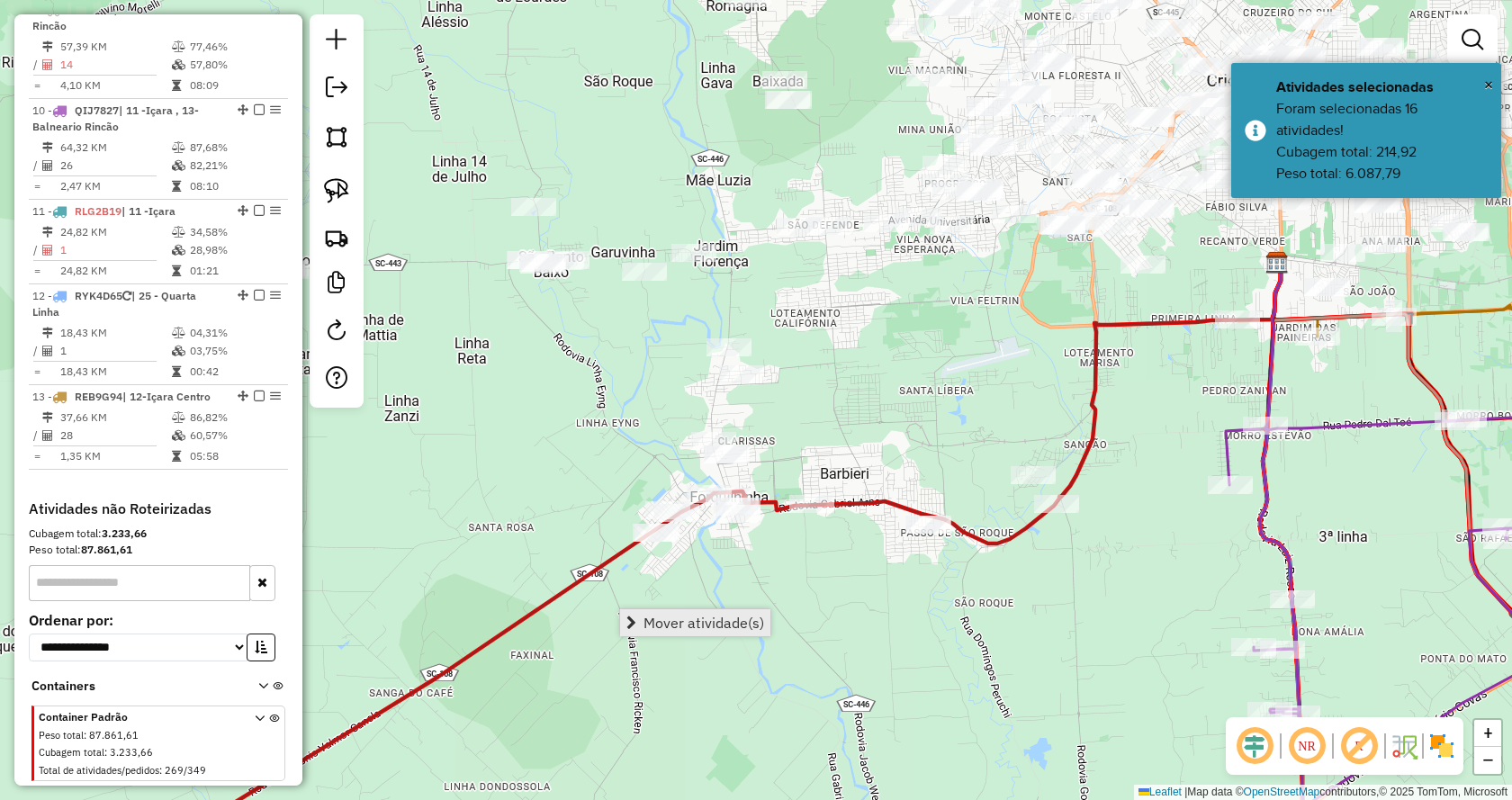 click on "Mover atividade(s)" at bounding box center [704, 623] 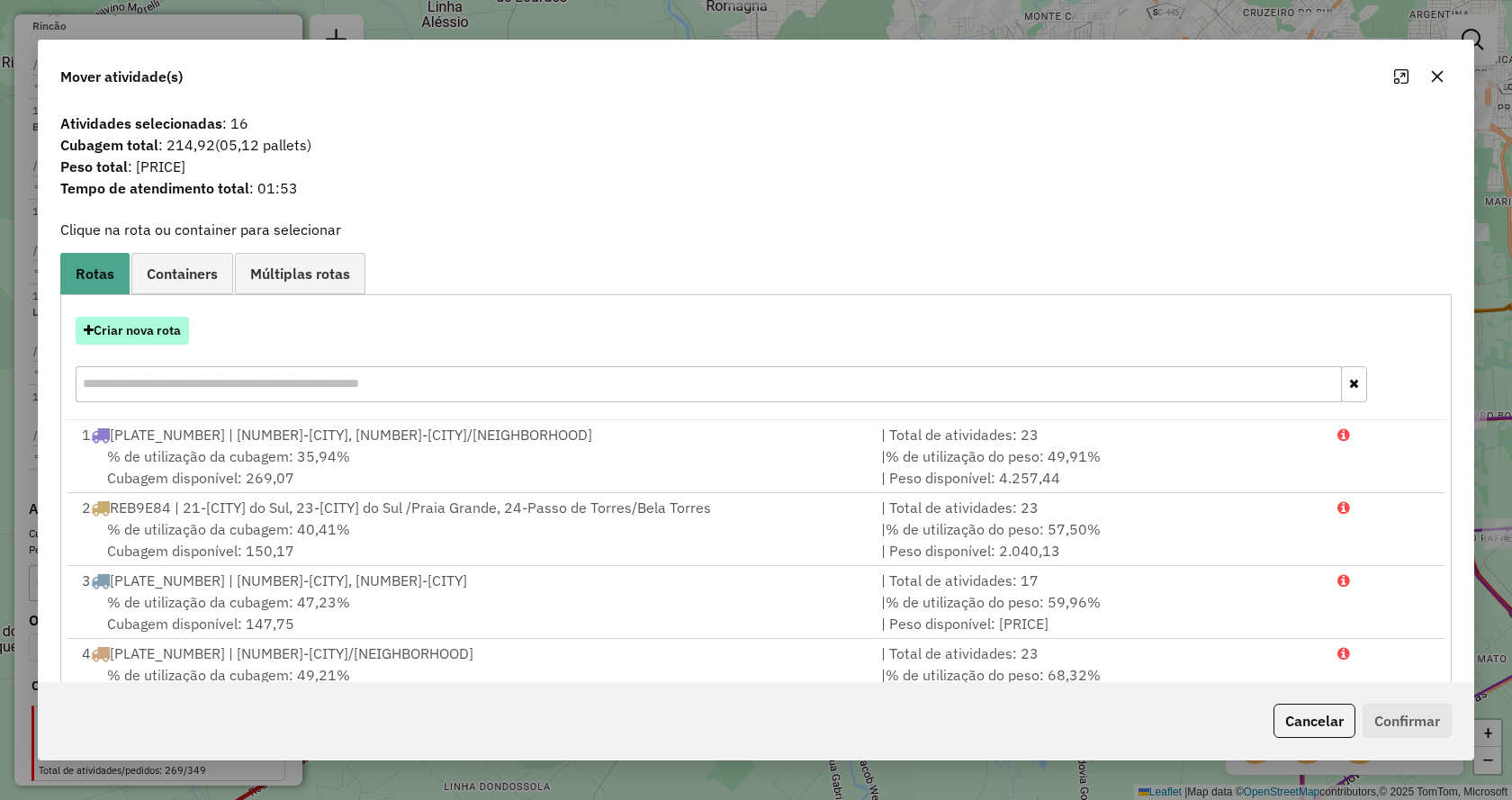 click on "Criar nova rota" at bounding box center [132, 330] 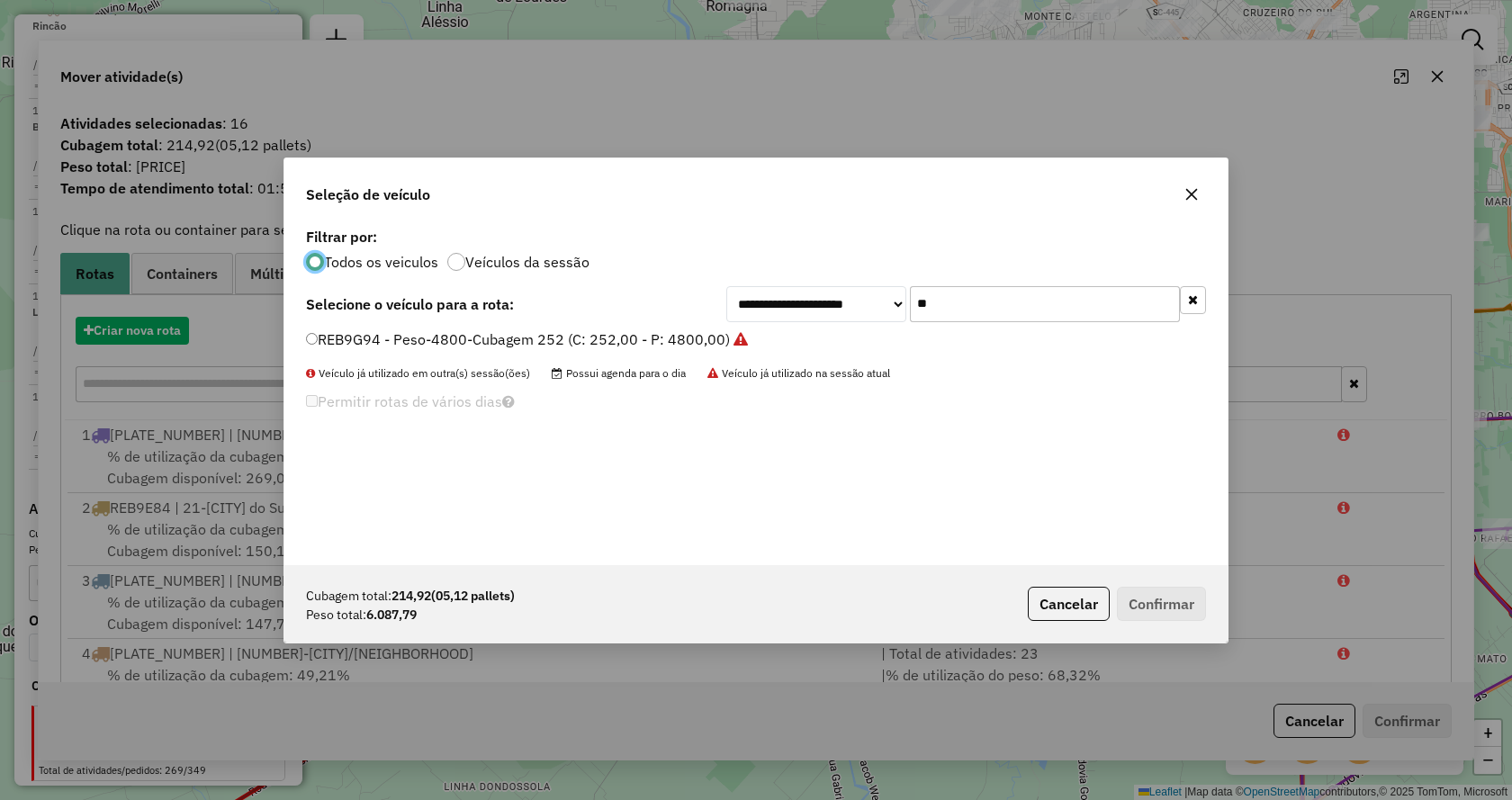 scroll, scrollTop: 10, scrollLeft: 5, axis: both 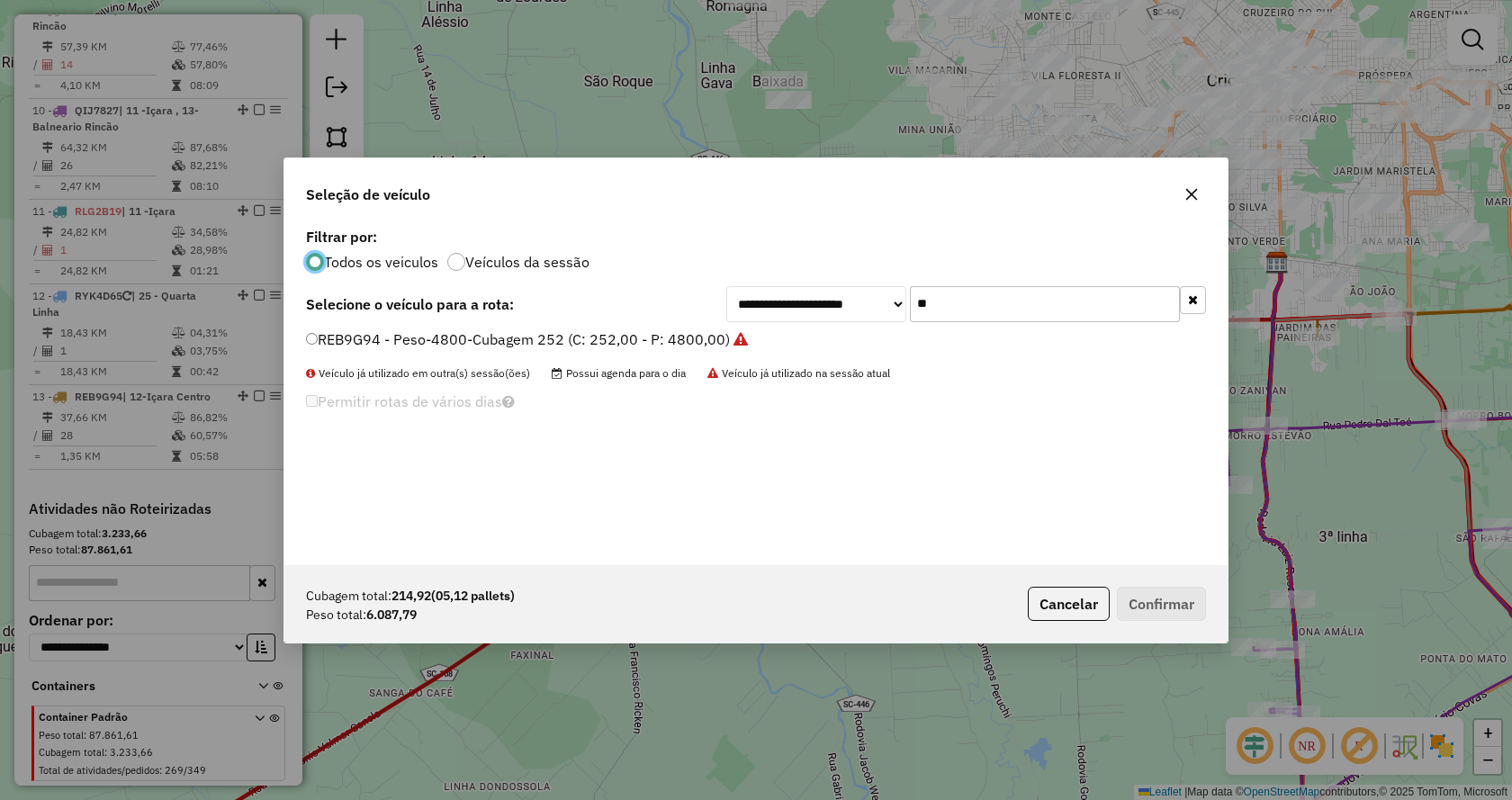 click on "**" 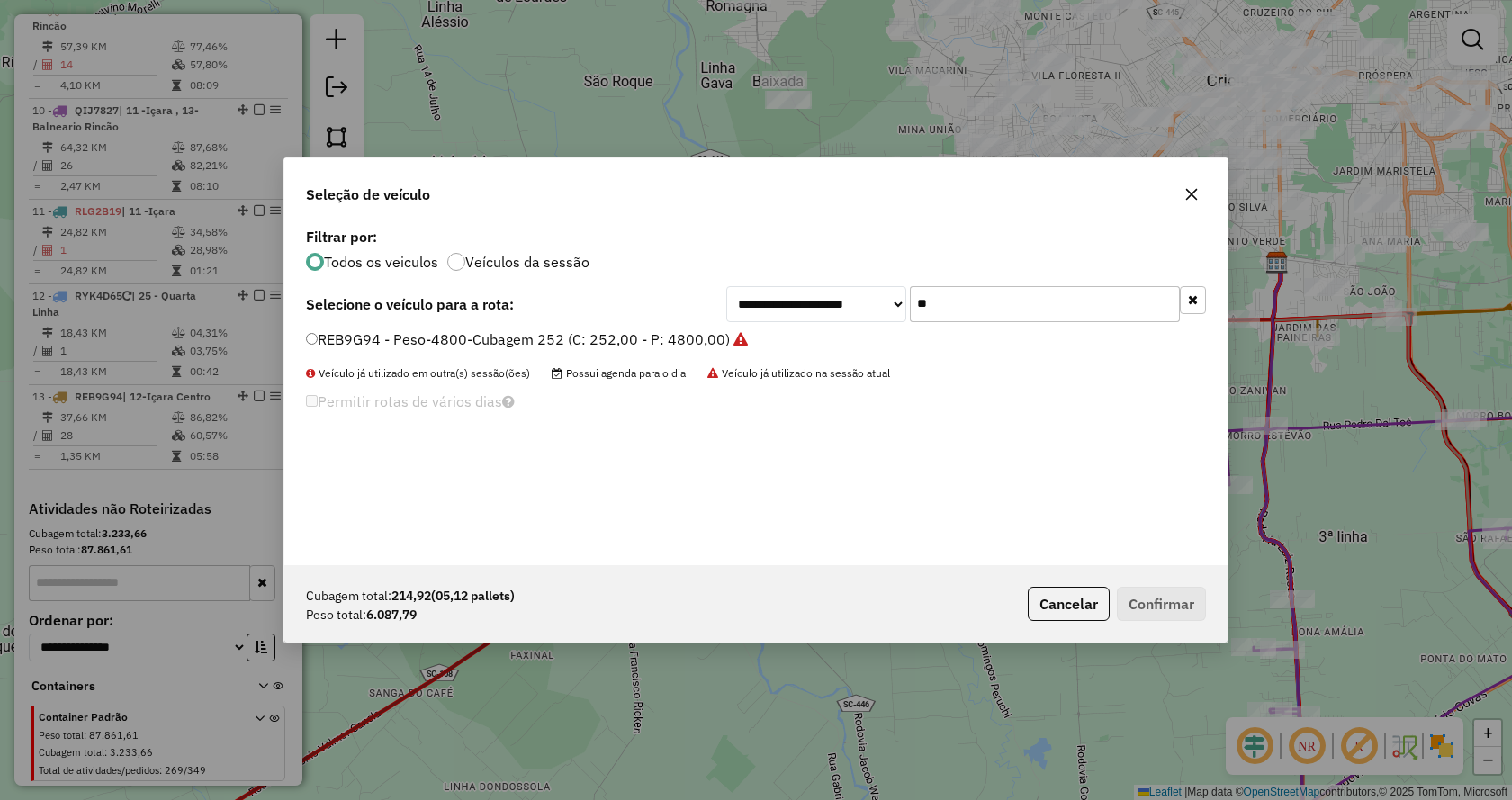 click on "**" 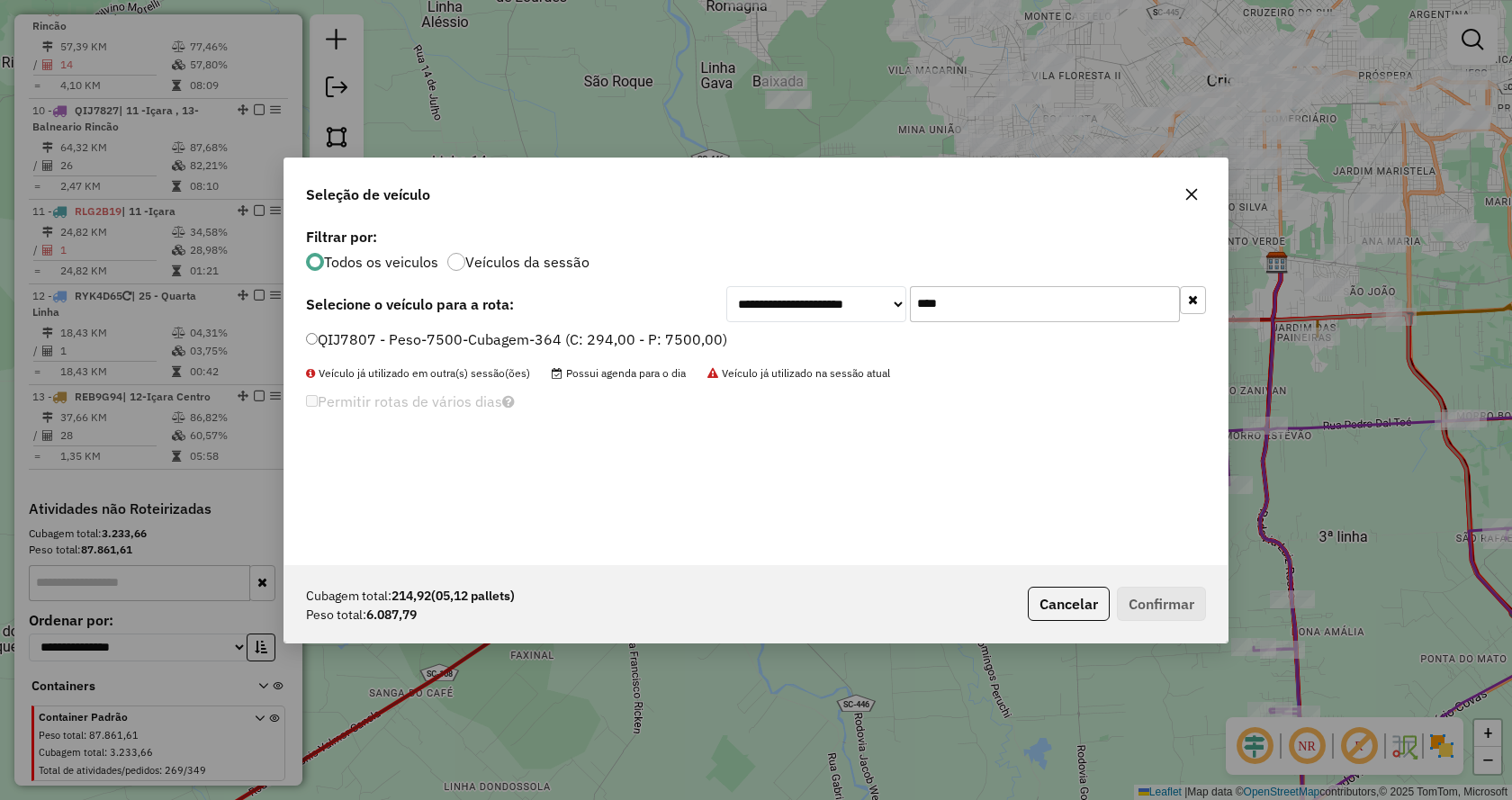 type on "****" 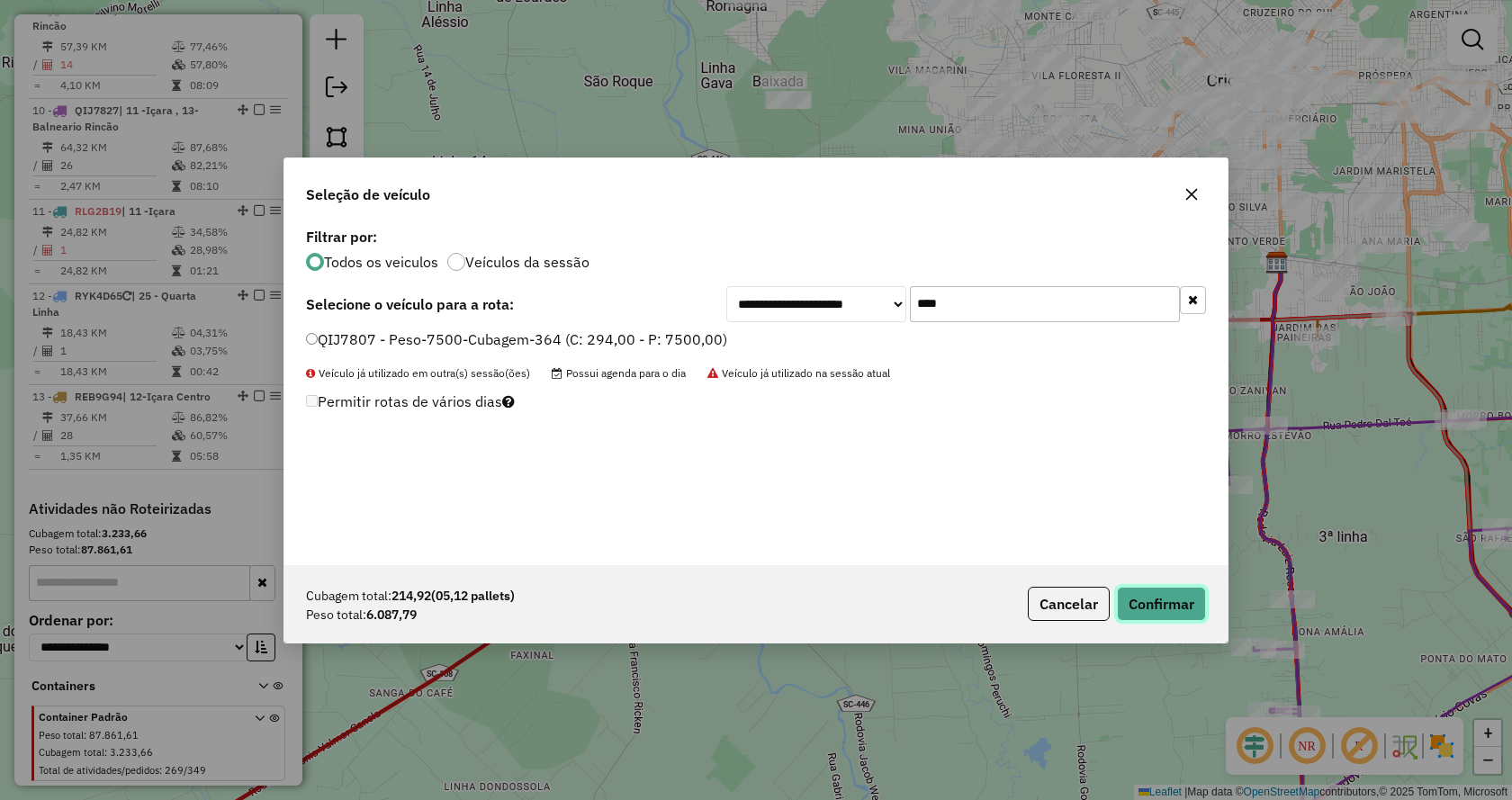 click on "Confirmar" 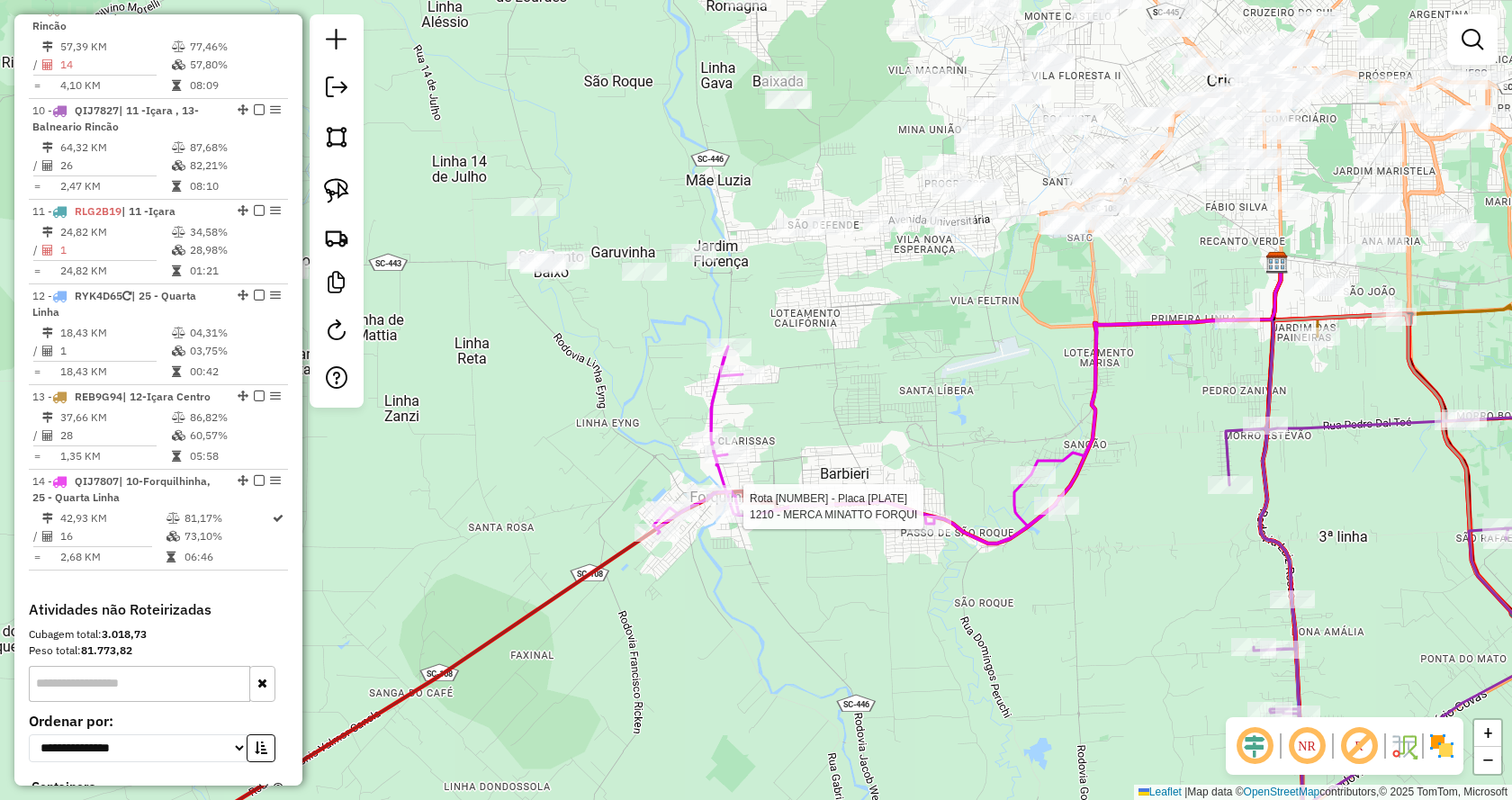 select on "*********" 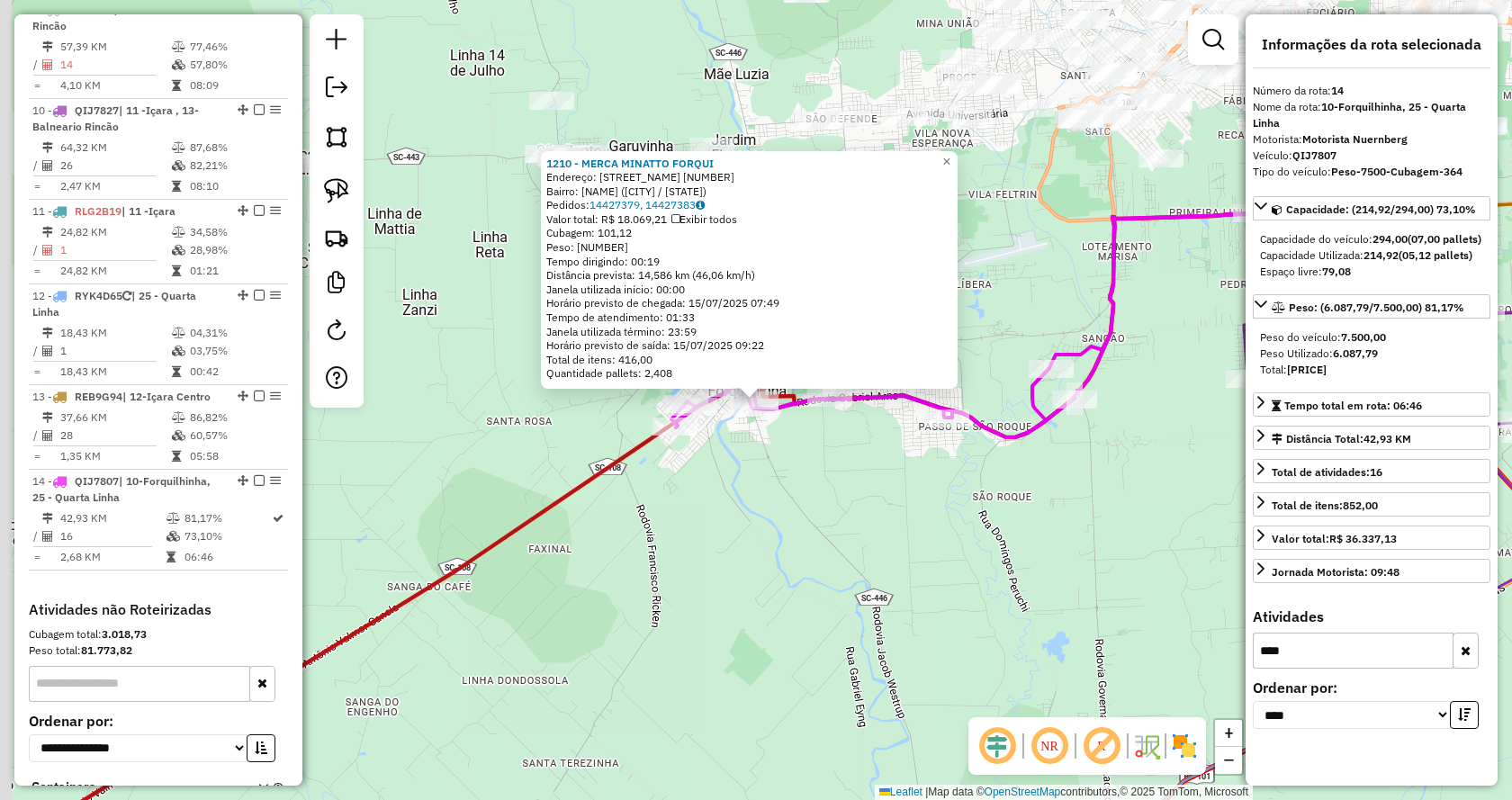 scroll, scrollTop: 1707, scrollLeft: 0, axis: vertical 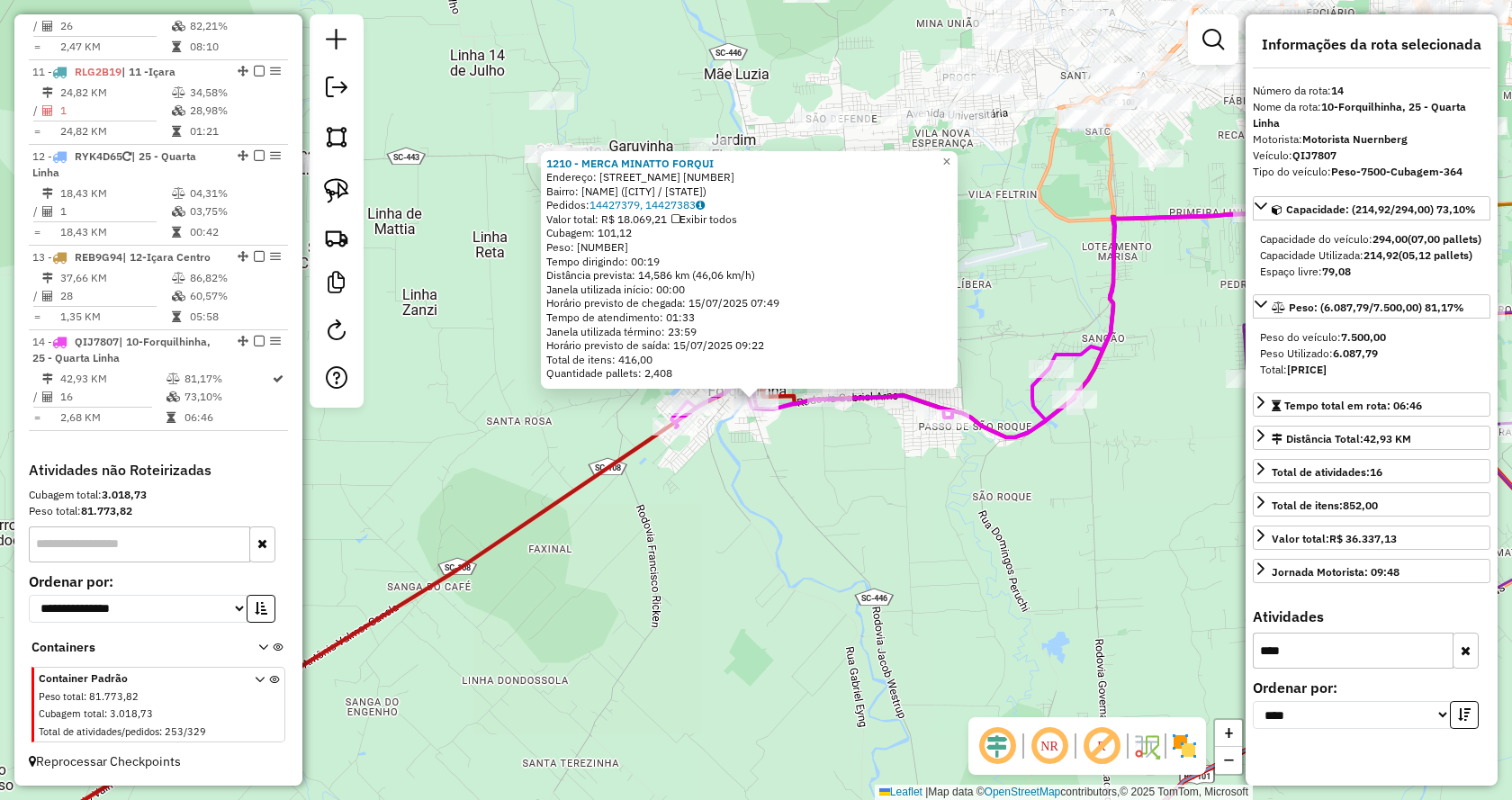 click on "Atividades" at bounding box center [1372, 616] 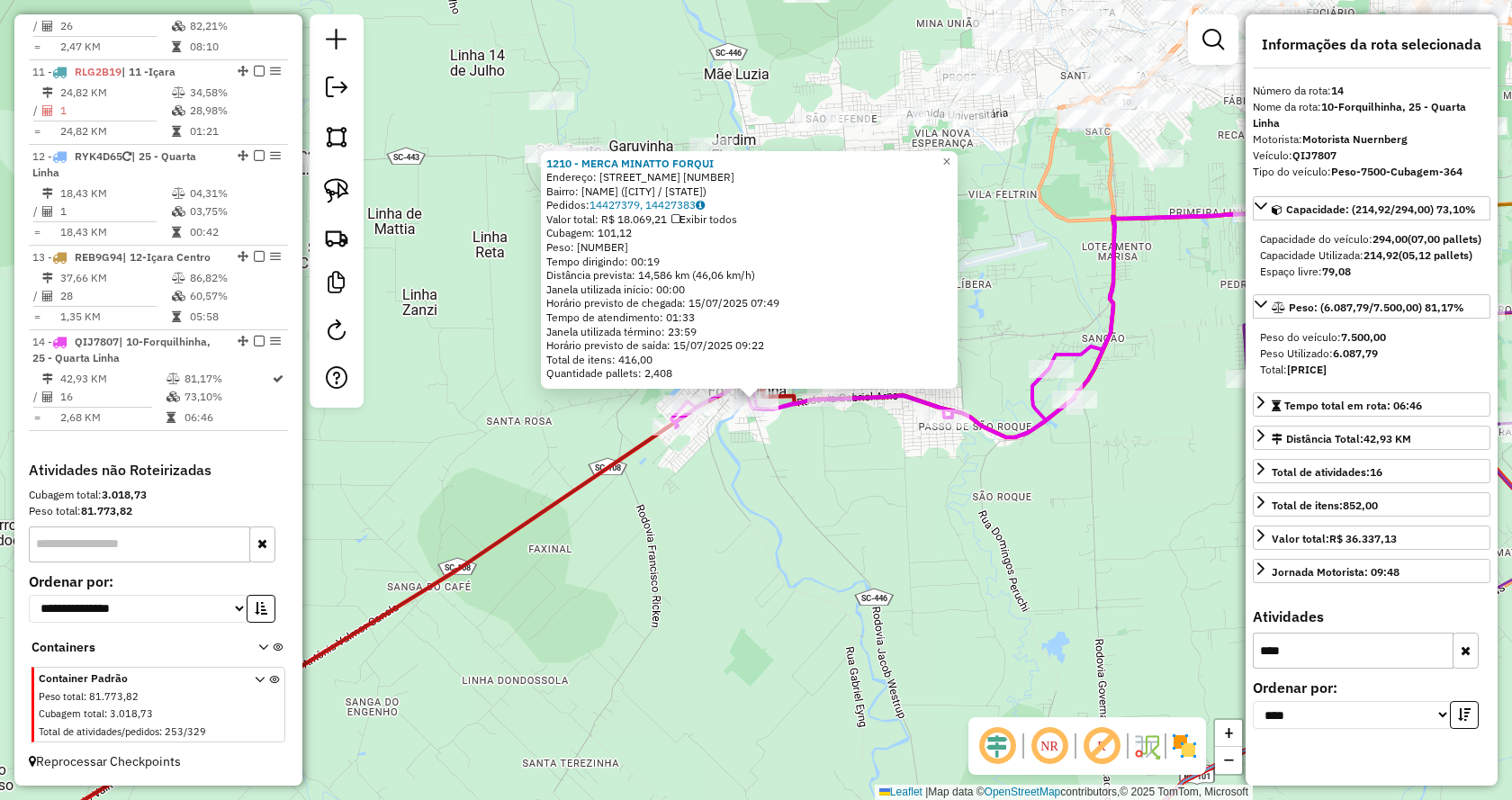 click at bounding box center (1465, 651) 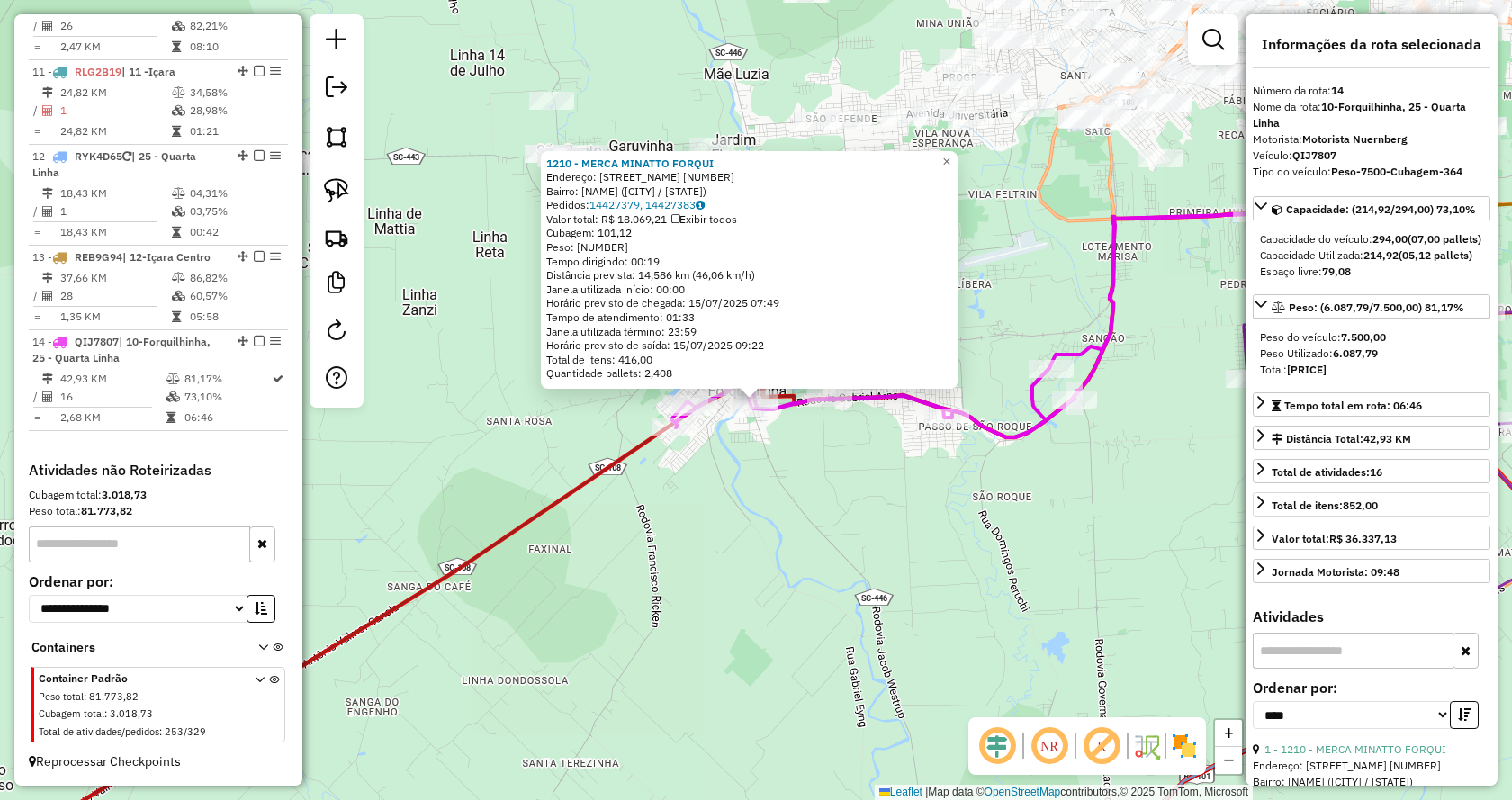 scroll, scrollTop: 180, scrollLeft: 0, axis: vertical 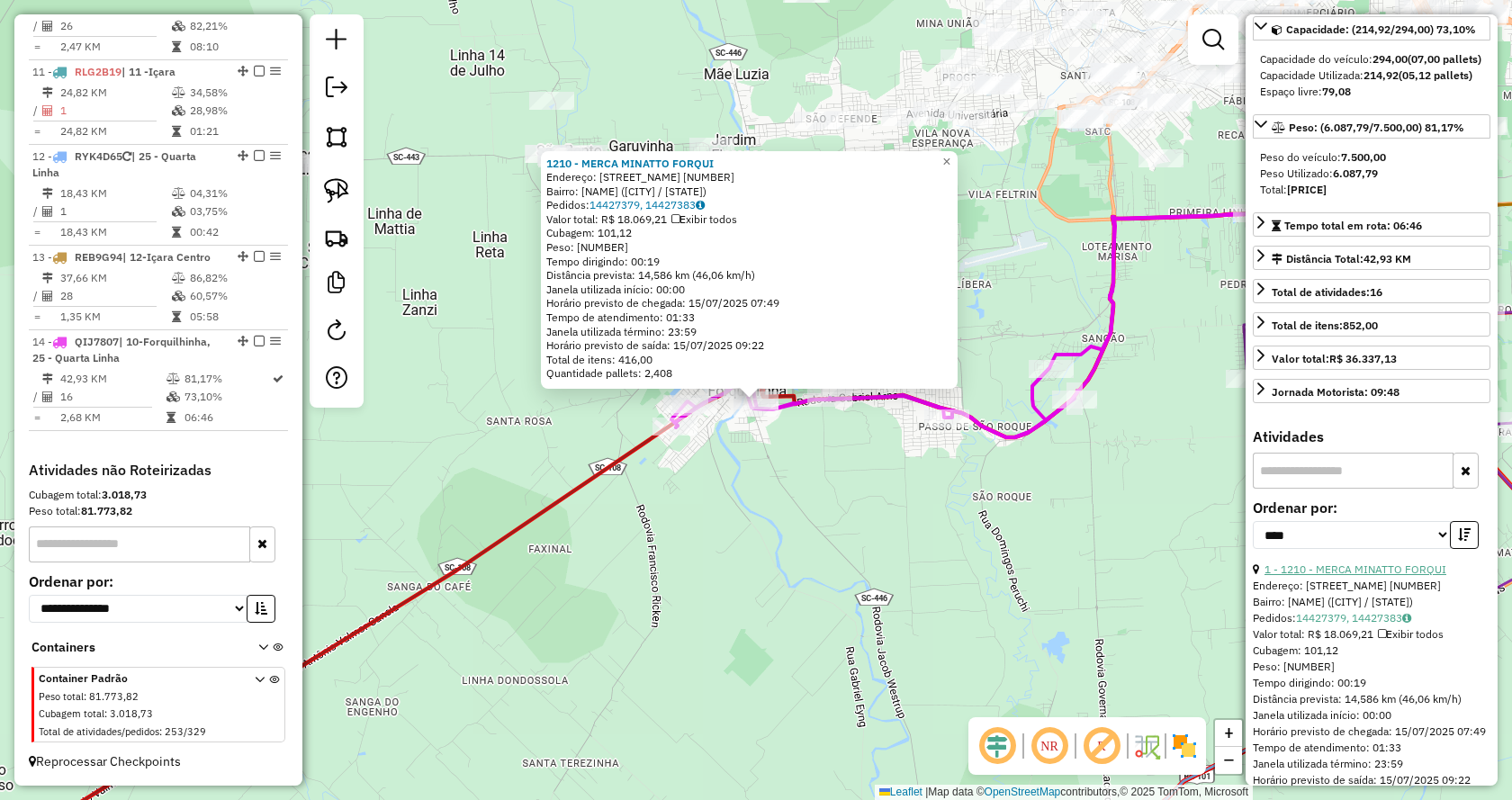 click on "1 - 1210 - MERCA MINATTO FORQUI" at bounding box center (1355, 569) 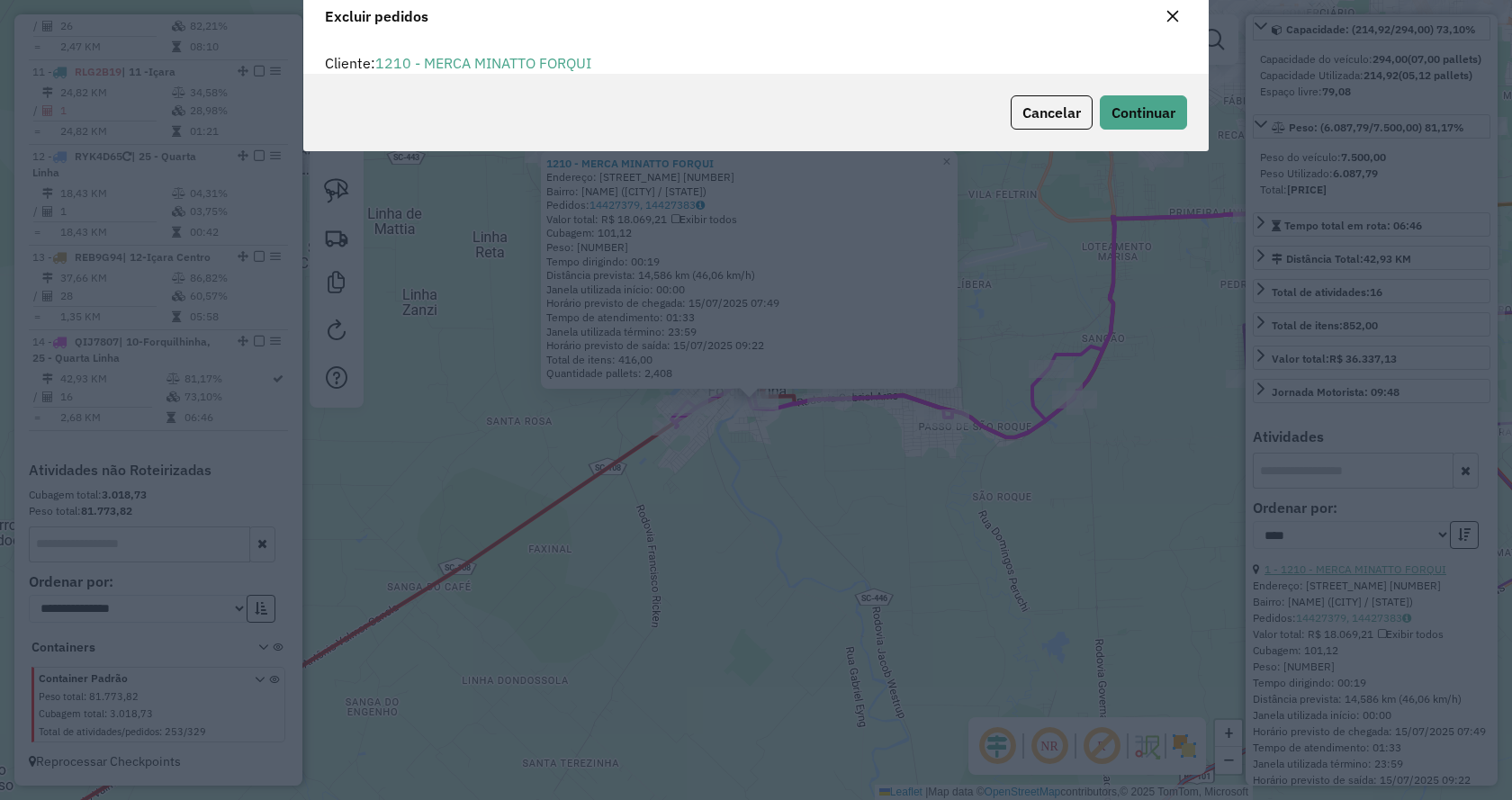 scroll, scrollTop: 10, scrollLeft: 5, axis: both 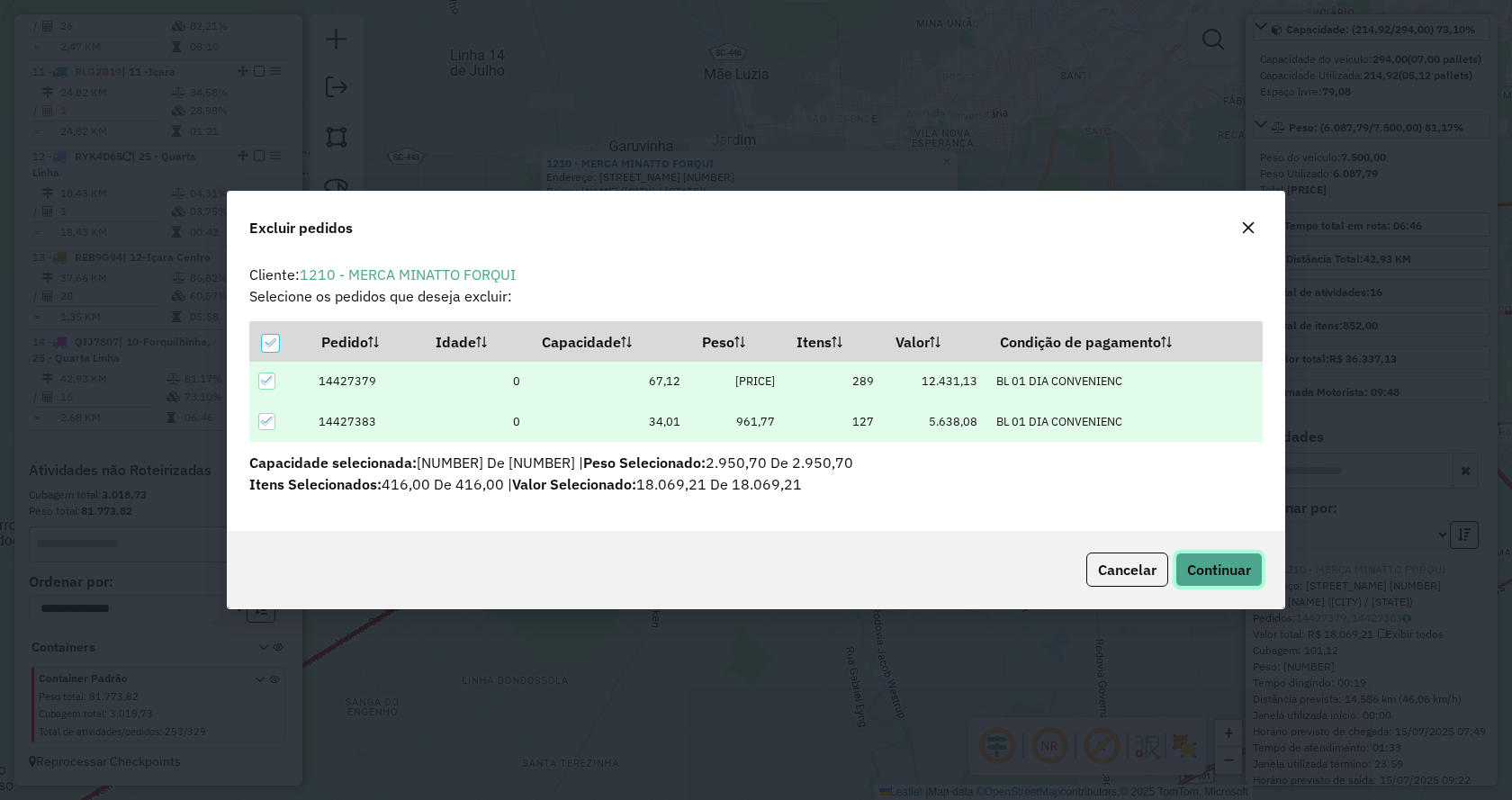 click on "Continuar" 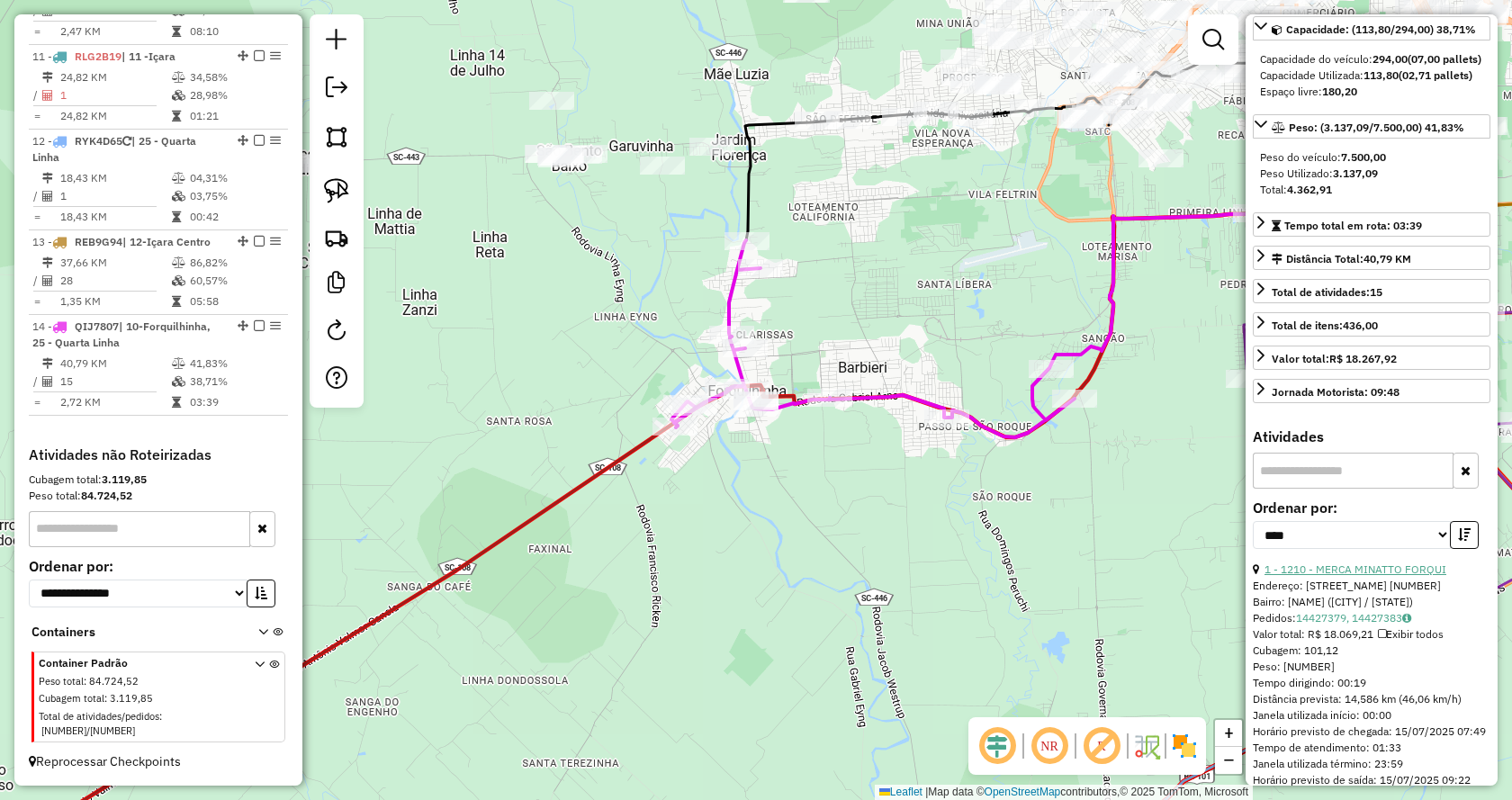 click on "1 - 1210 - MERCA MINATTO FORQUI" at bounding box center (1355, 569) 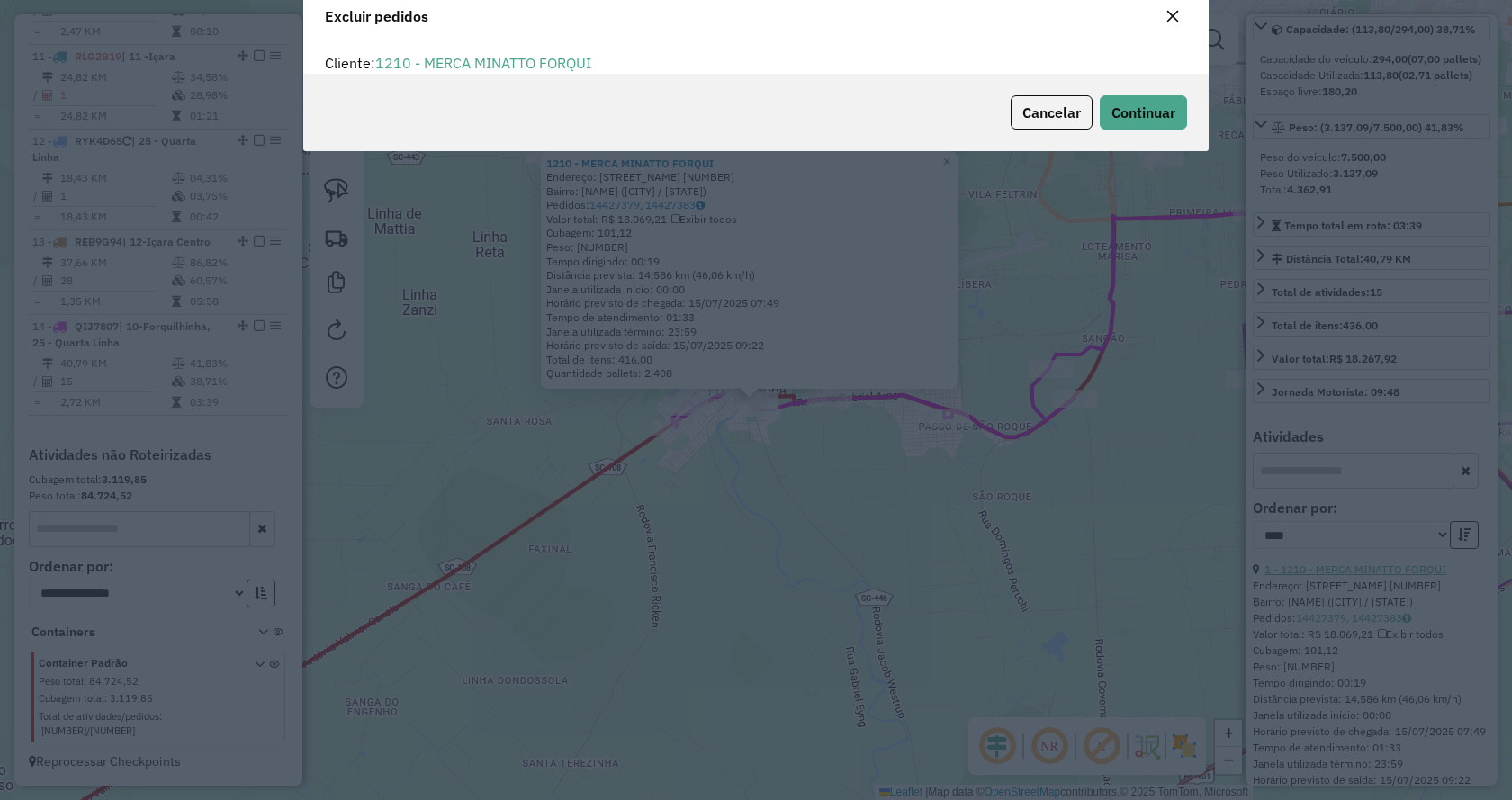 scroll, scrollTop: 63, scrollLeft: 0, axis: vertical 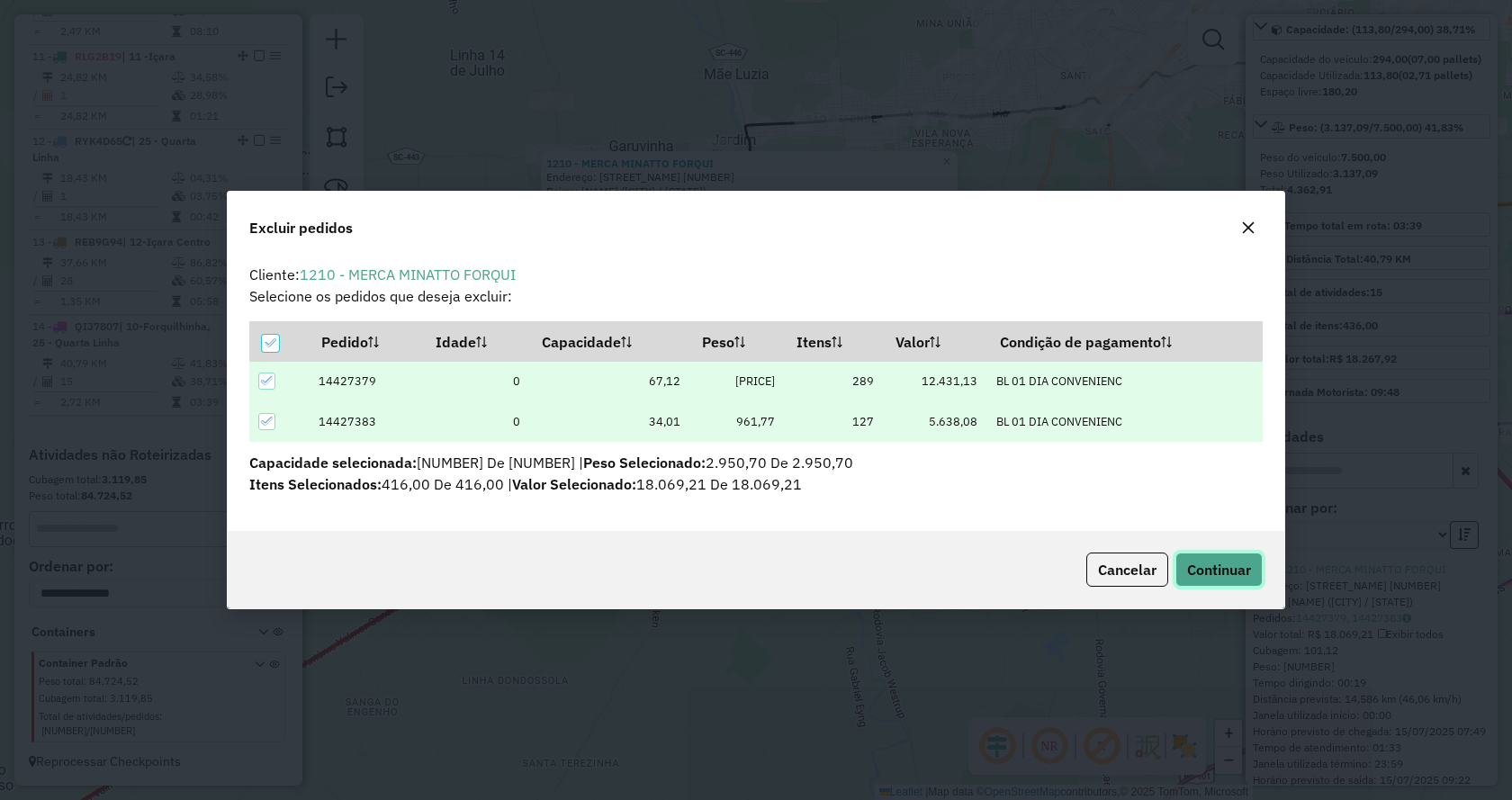 click on "Continuar" 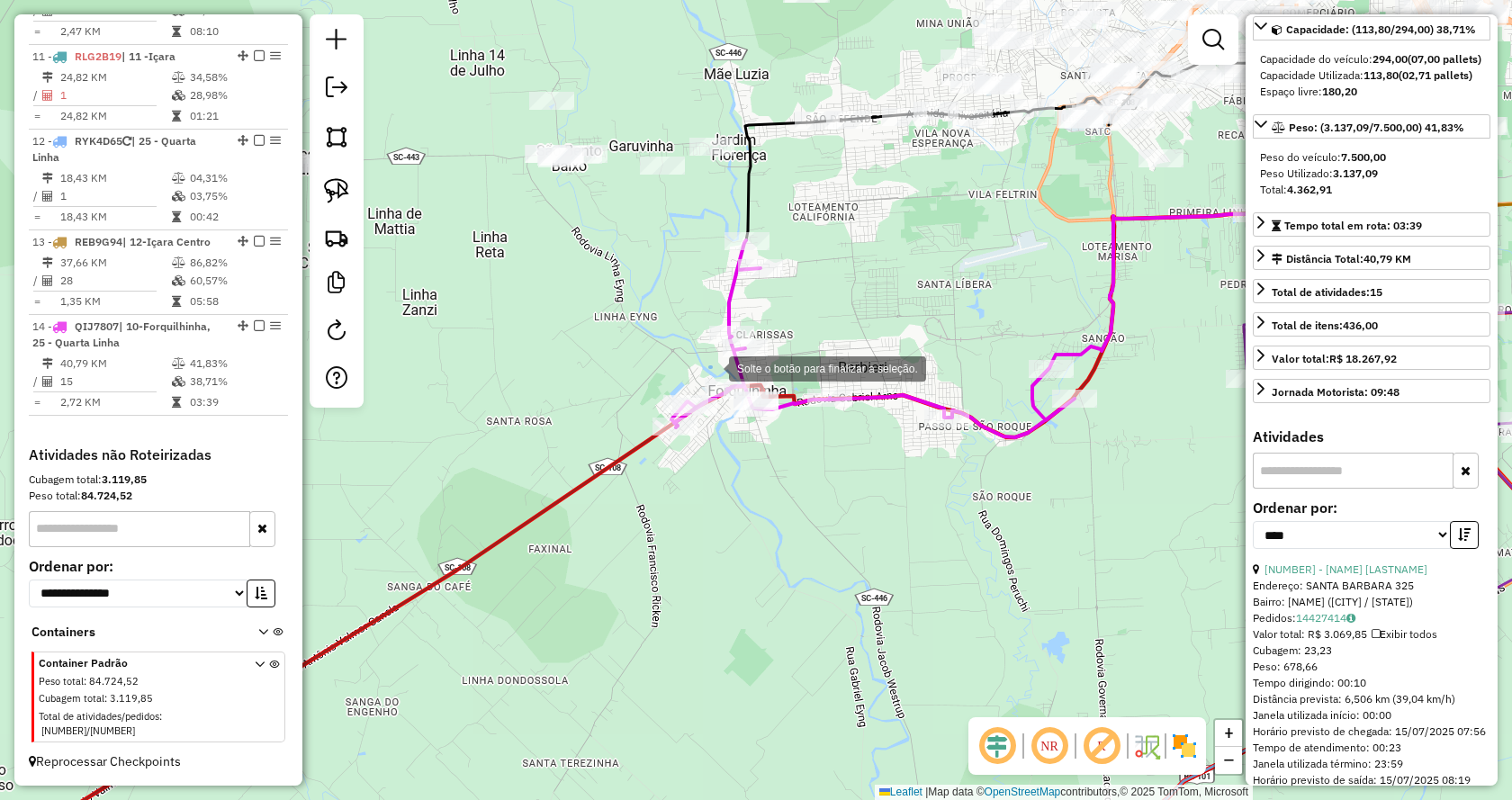 drag, startPoint x: 711, startPoint y: 367, endPoint x: 796, endPoint y: 453, distance: 120.9173 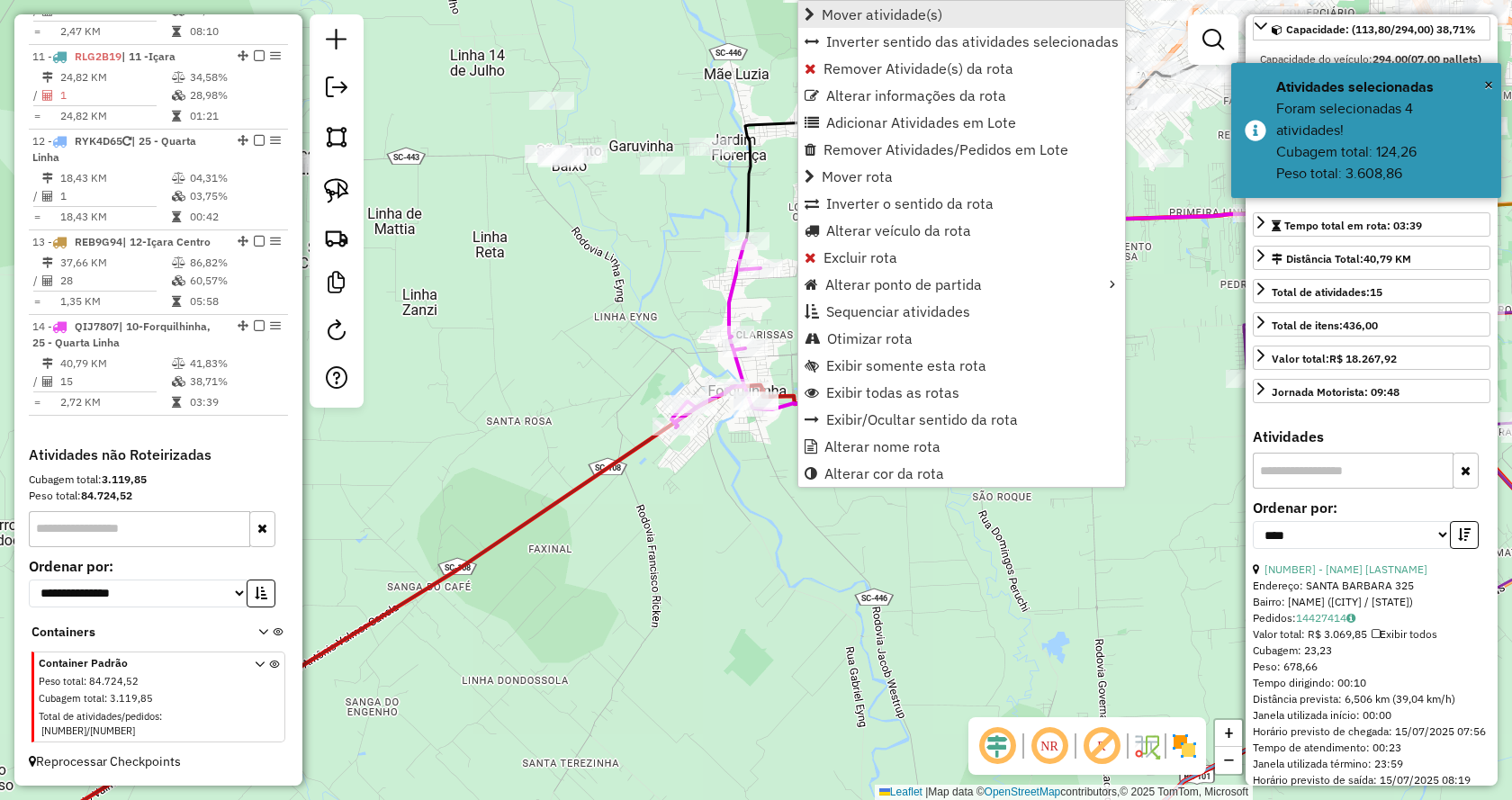 click on "Mover atividade(s)" at bounding box center (882, 14) 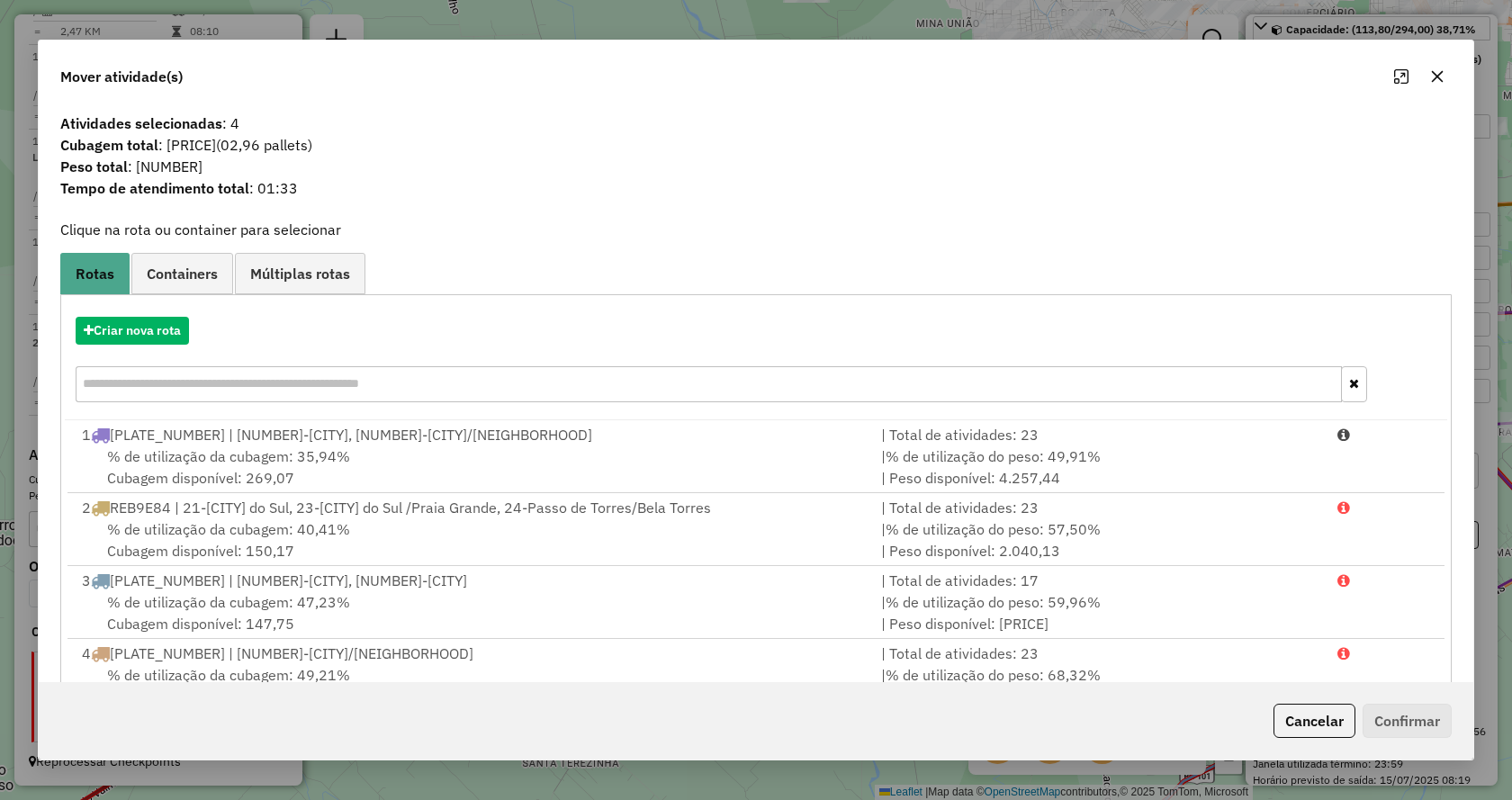 click on "Criar nova rota" at bounding box center (756, 362) 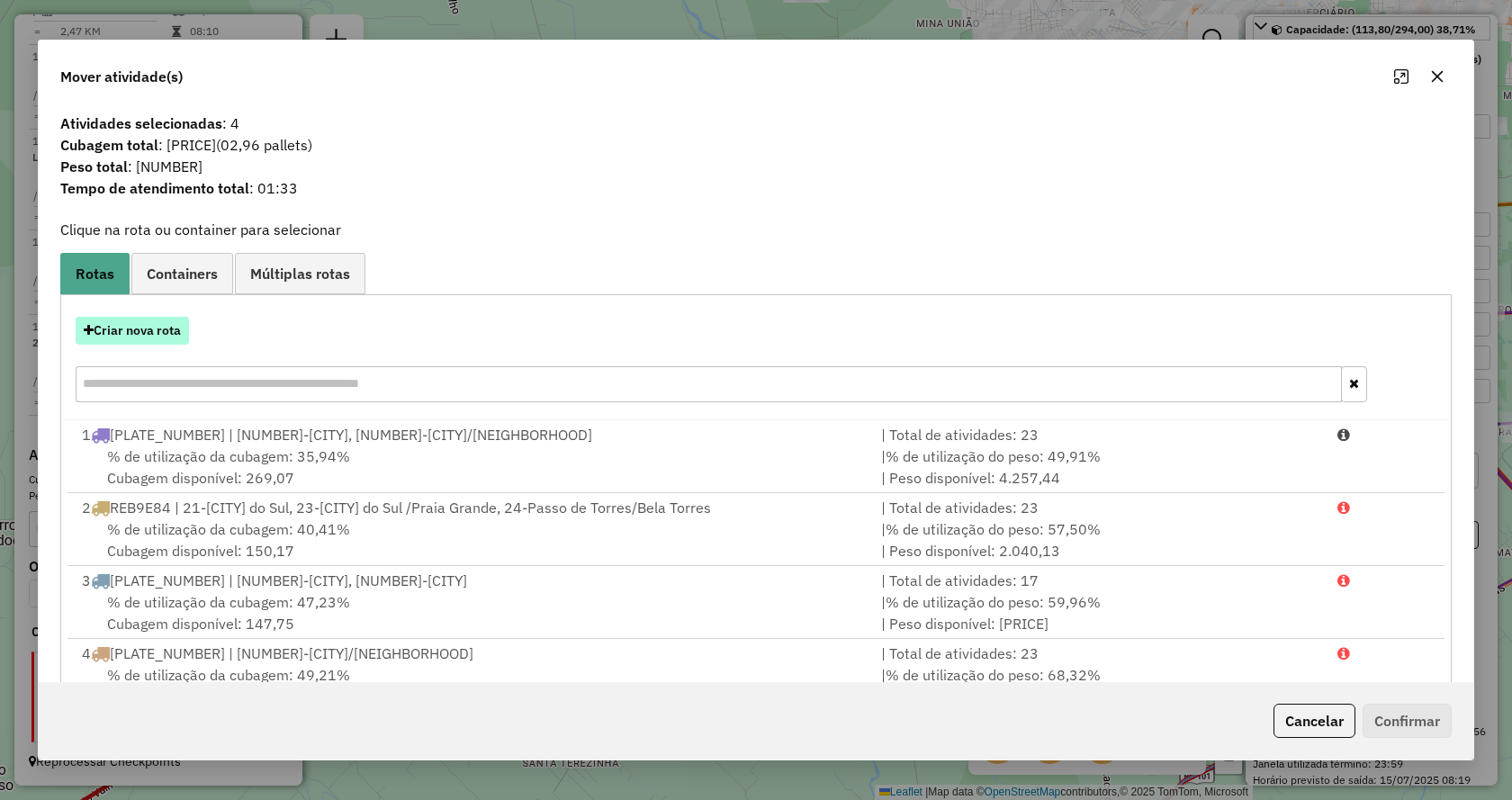 click on "Criar nova rota" at bounding box center [132, 330] 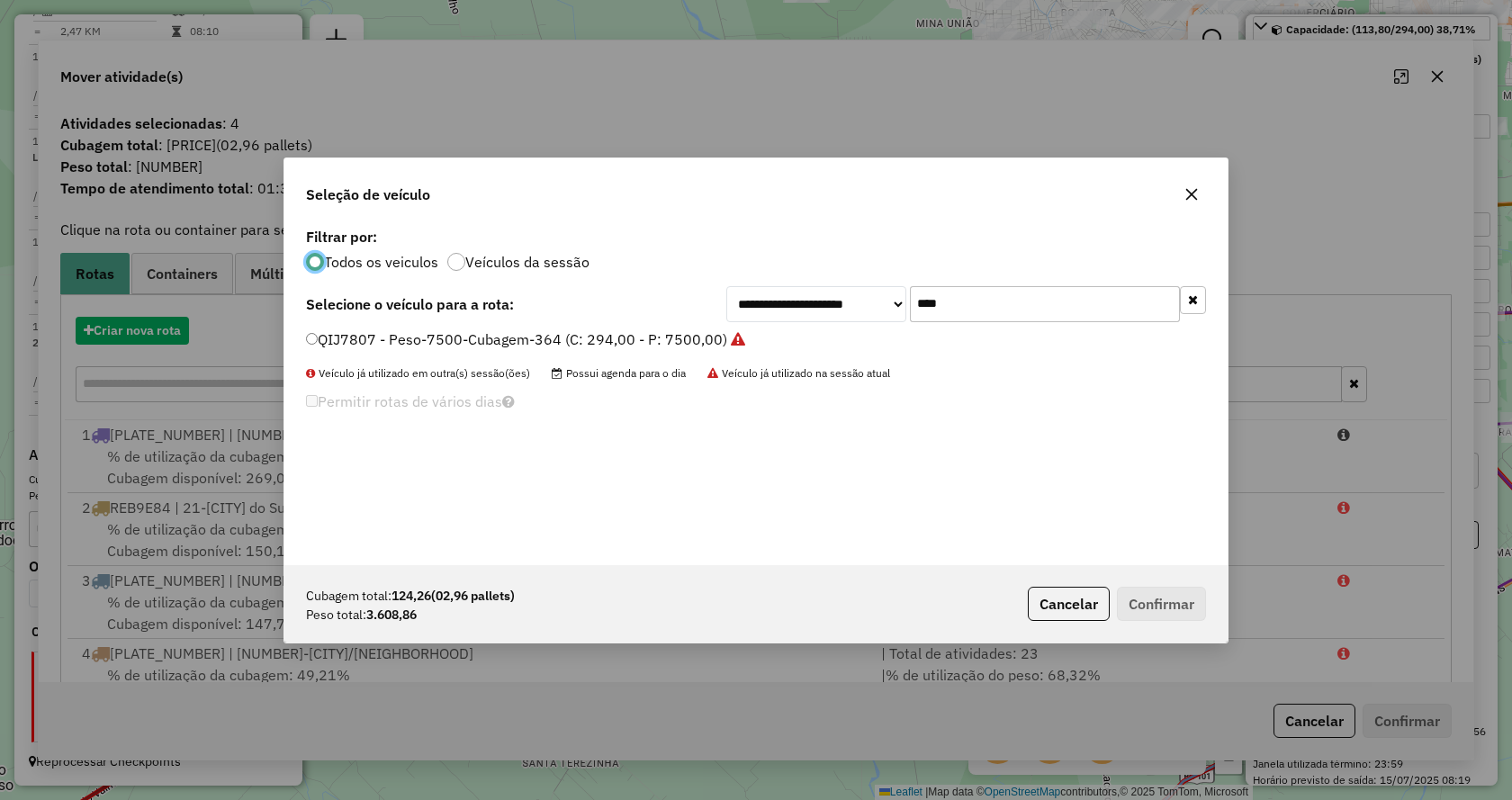 scroll, scrollTop: 10, scrollLeft: 5, axis: both 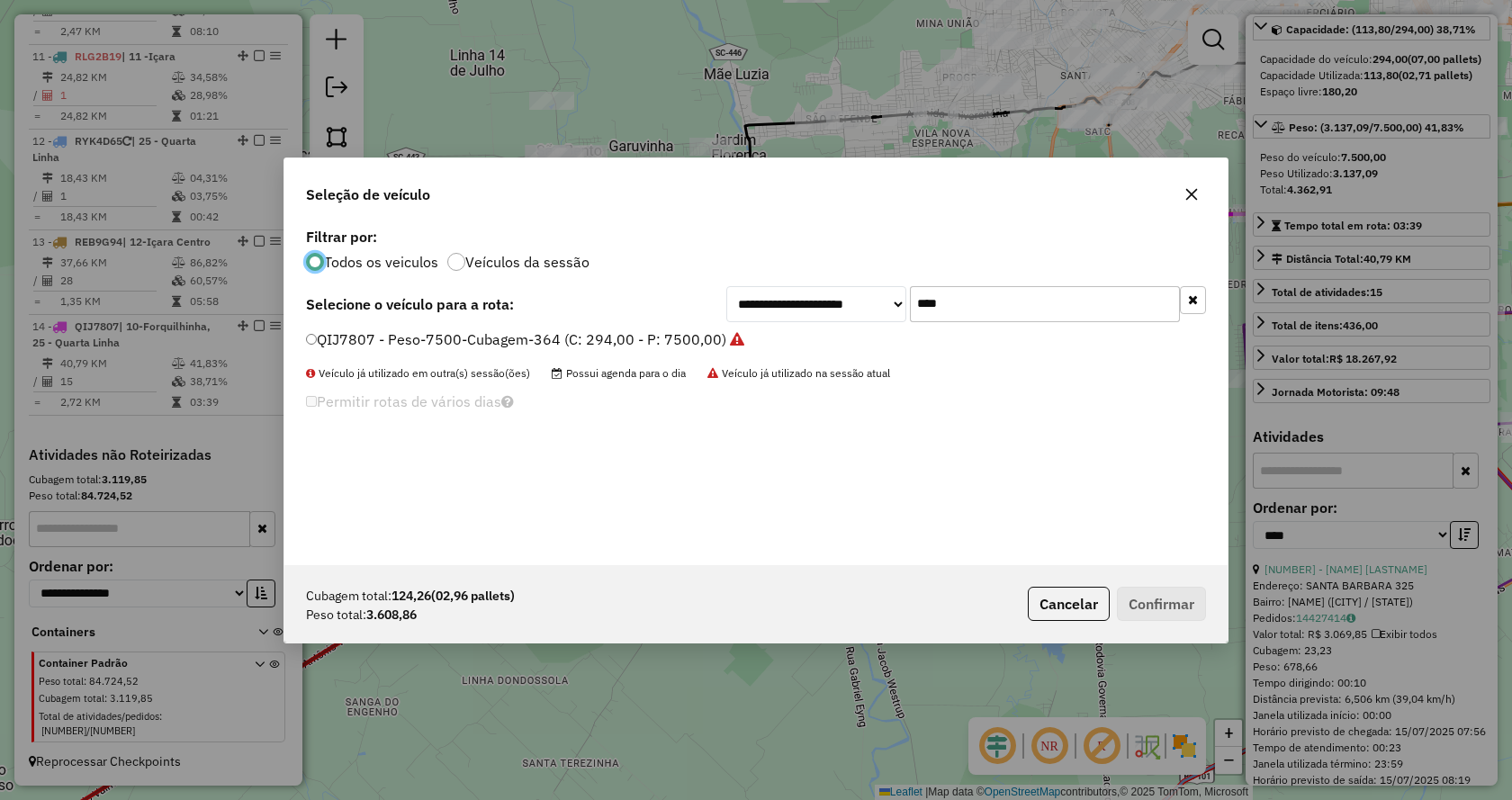 click on "****" 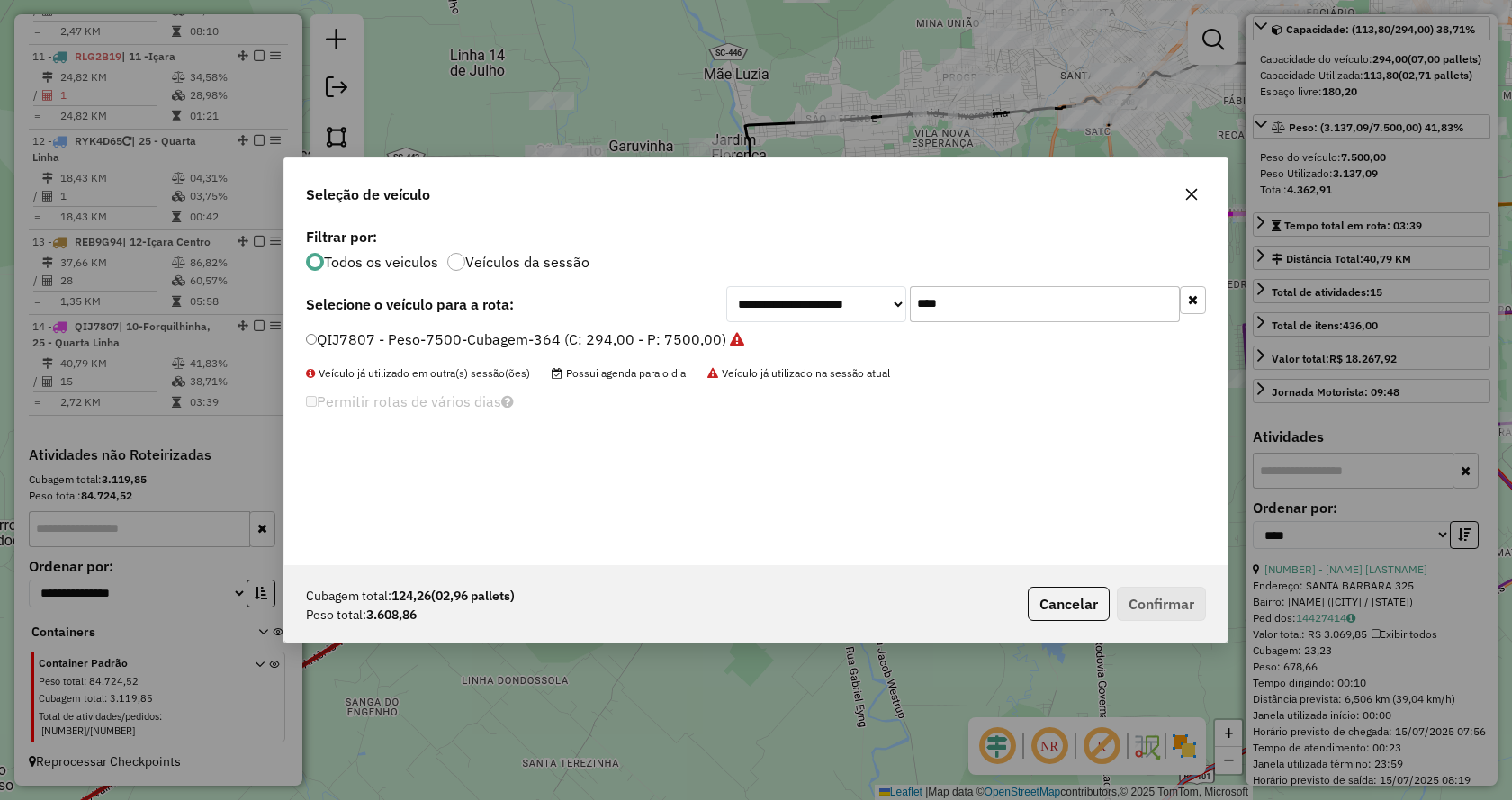 click on "****" 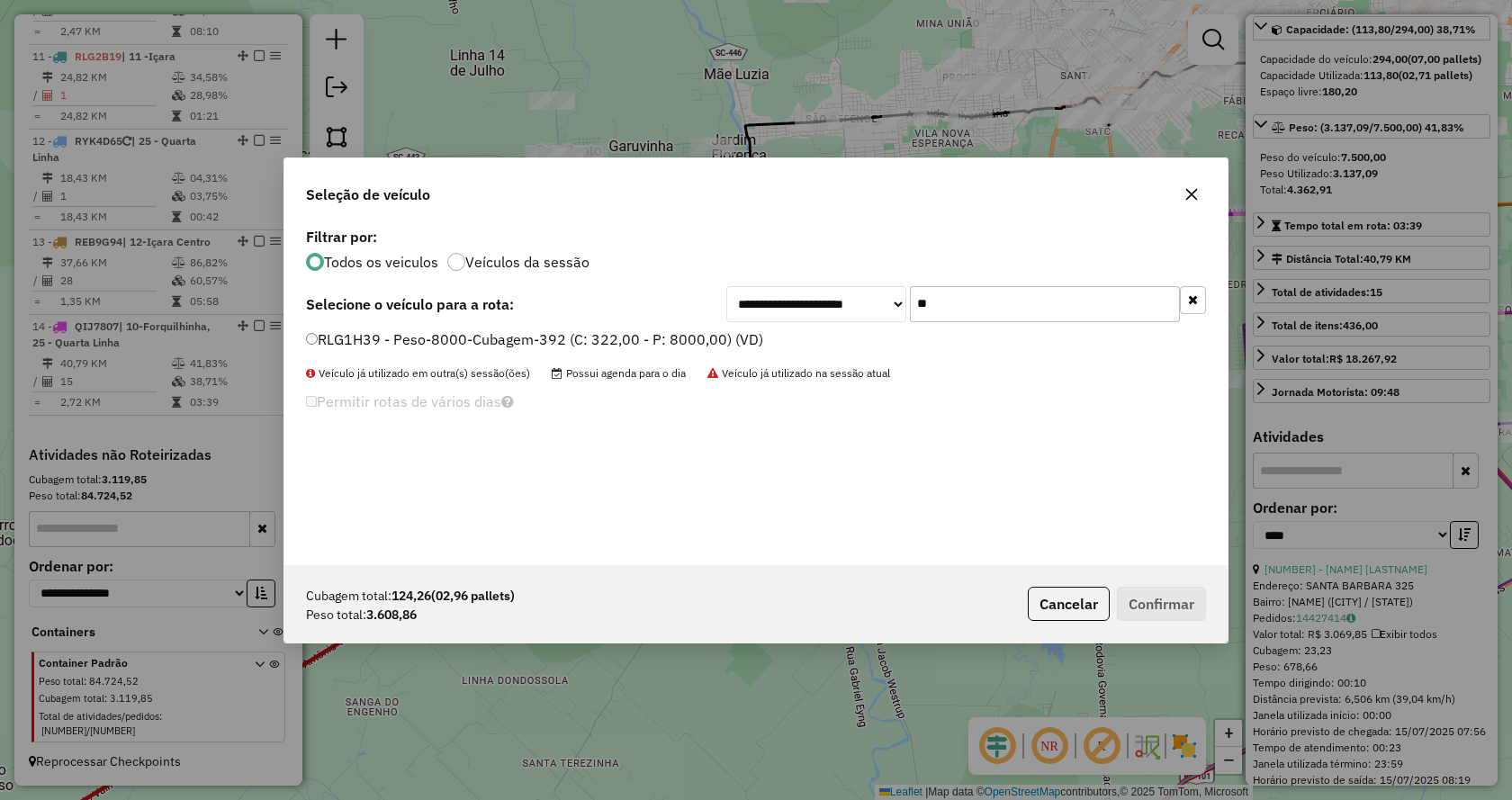 type on "**" 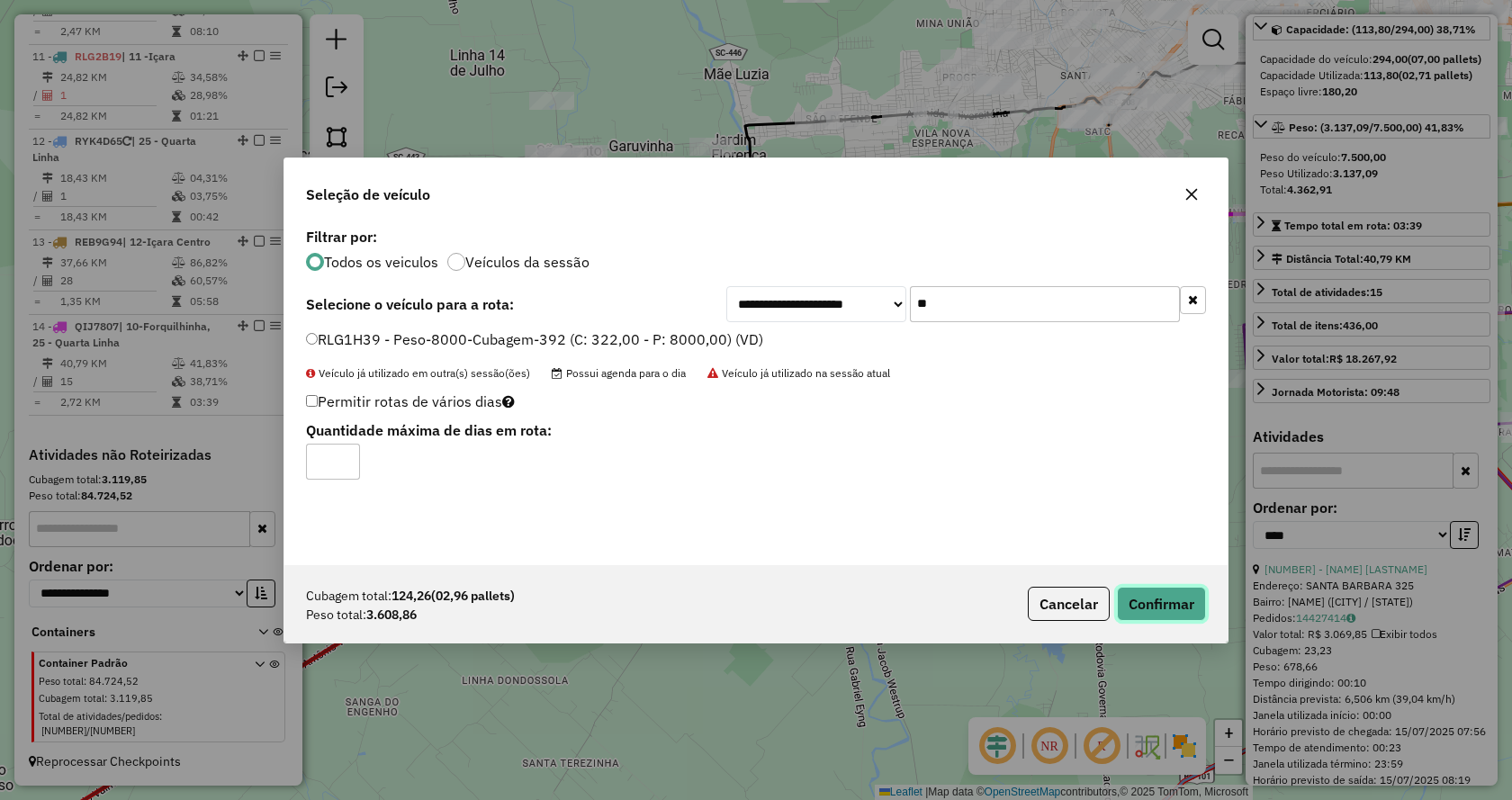 click on "Confirmar" 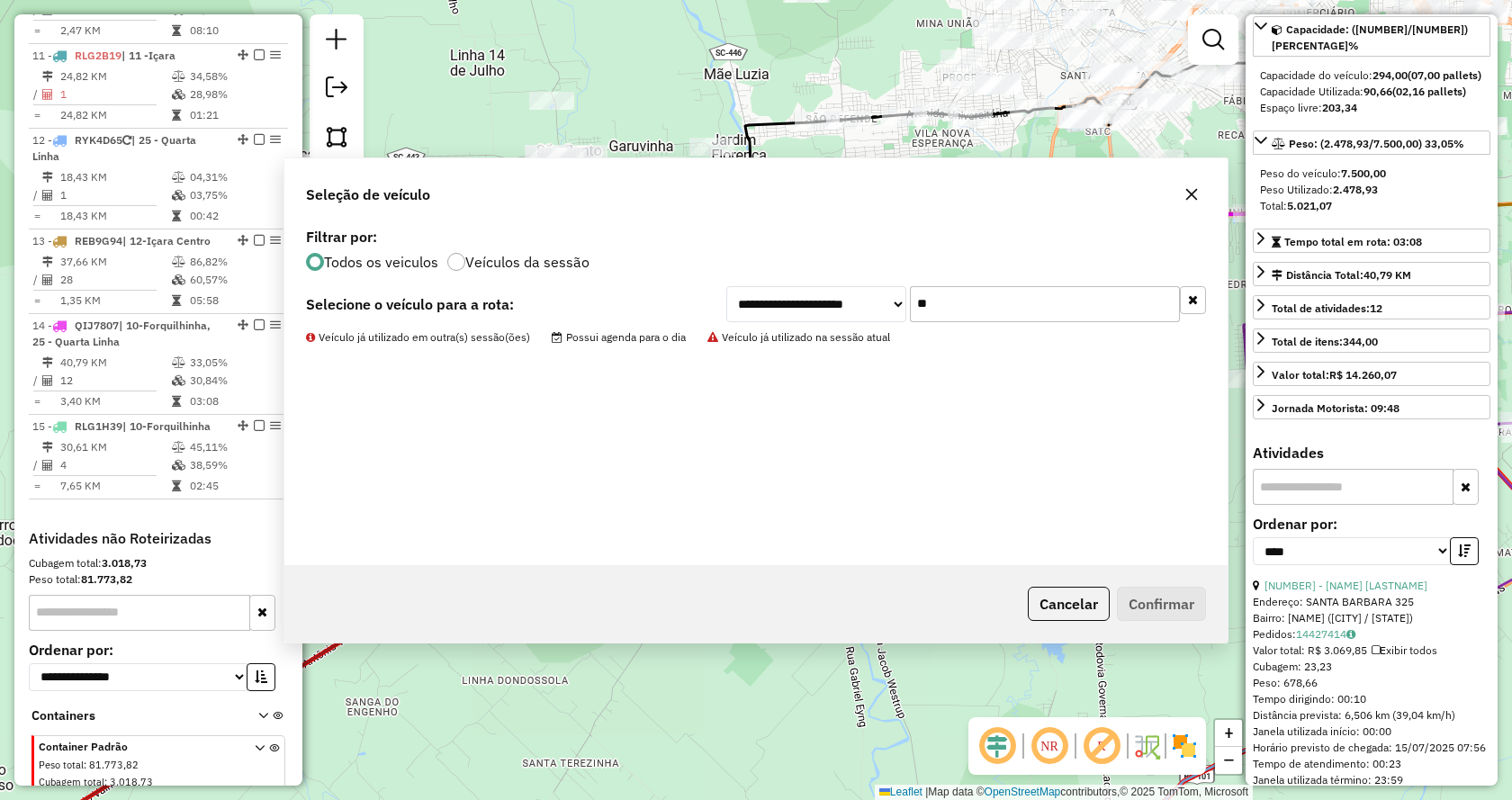 scroll, scrollTop: 1792, scrollLeft: 0, axis: vertical 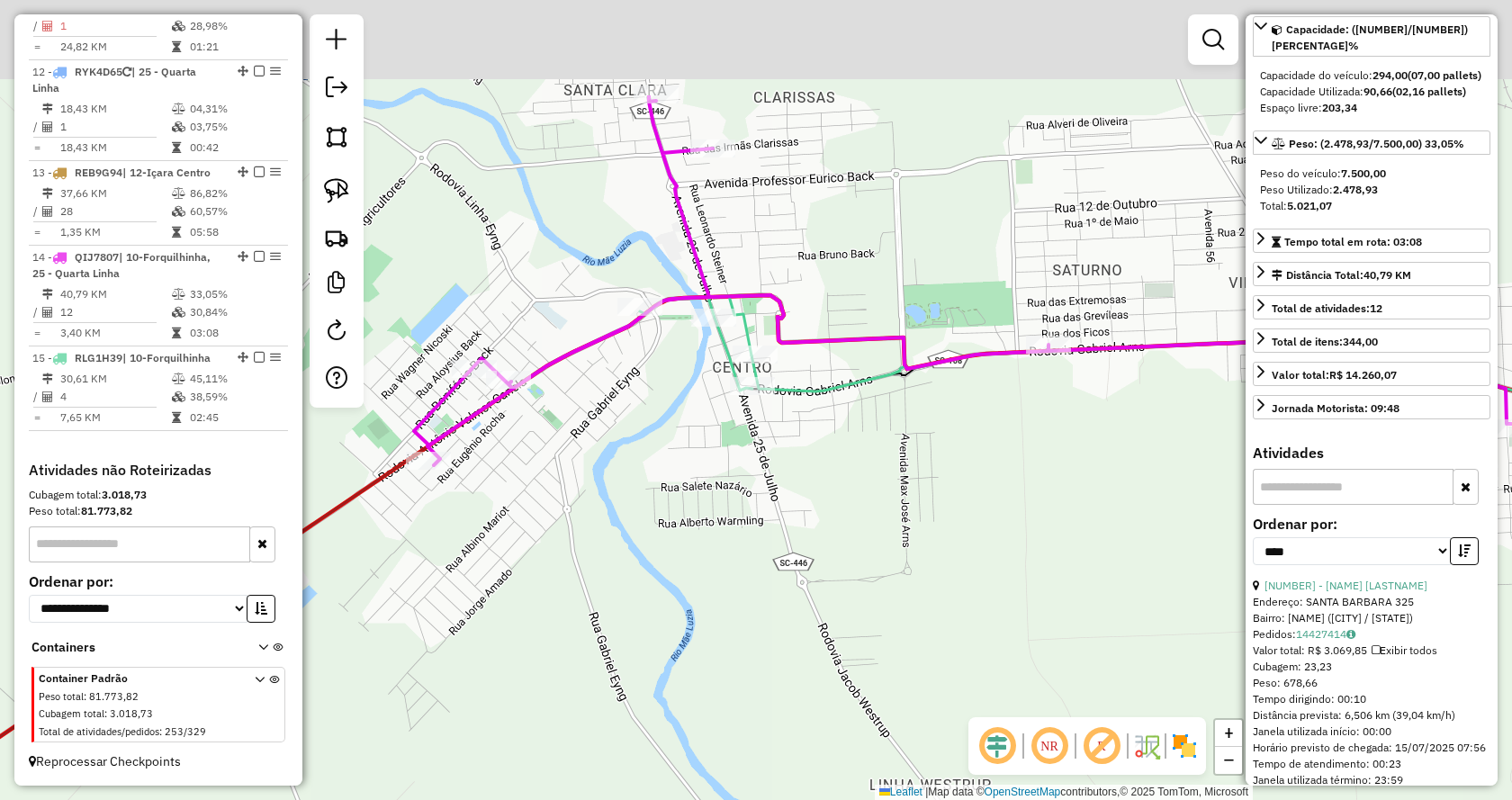 drag, startPoint x: 688, startPoint y: 277, endPoint x: 694, endPoint y: 457, distance: 180.09997 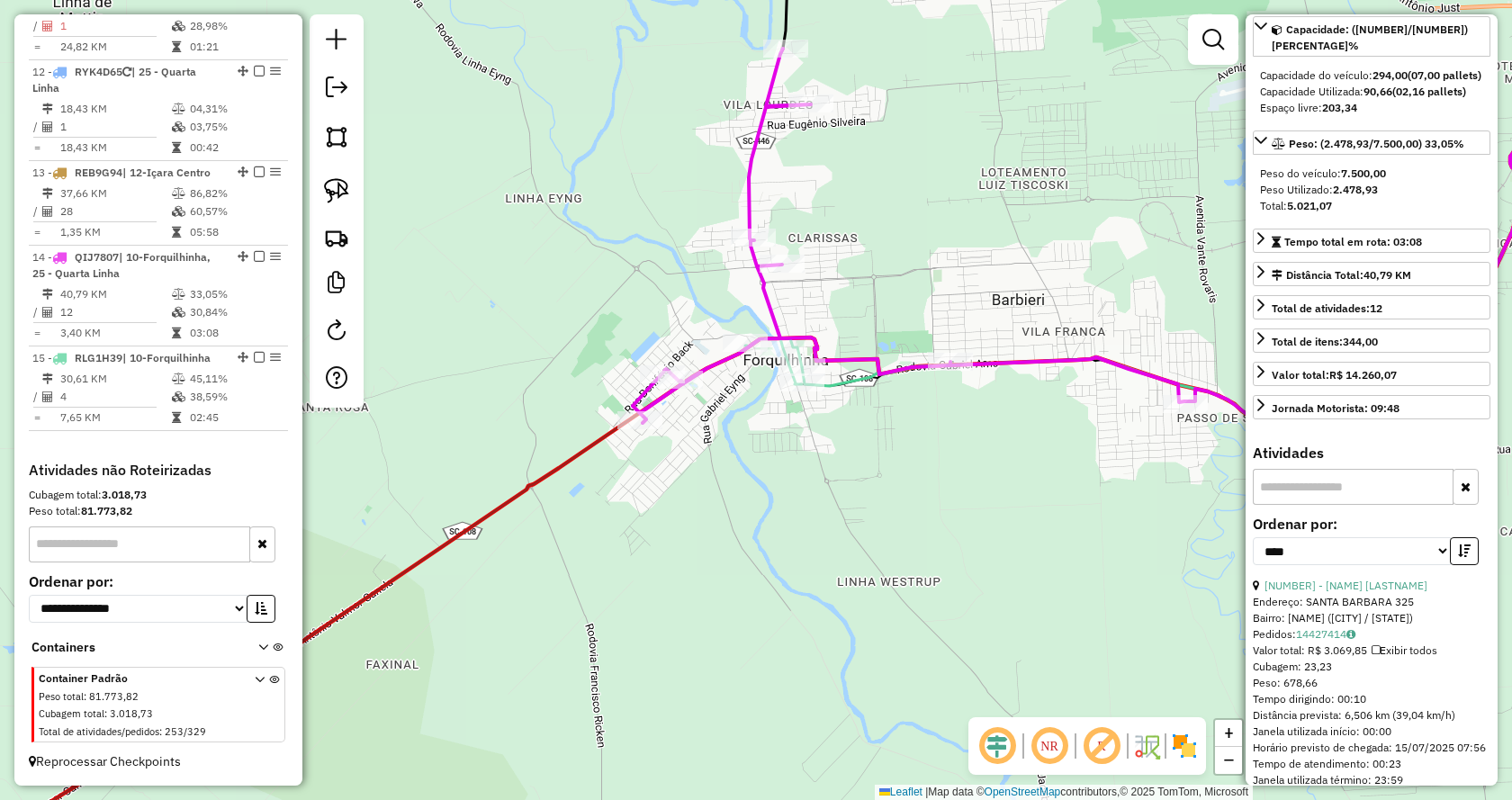 click on "Janela de atendimento Grade de atendimento Capacidade Transportadoras Veículos Cliente Pedidos  Rotas Selecione os dias de semana para filtrar as janelas de atendimento  Seg   Ter   Qua   Qui   Sex   Sáb   Dom  Informe o período da janela de atendimento: De: Até:  Filtrar exatamente a janela do cliente  Considerar janela de atendimento padrão  Selecione os dias de semana para filtrar as grades de atendimento  Seg   Ter   Qua   Qui   Sex   Sáb   Dom   Considerar clientes sem dia de atendimento cadastrado  Clientes fora do dia de atendimento selecionado Filtrar as atividades entre os valores definidos abaixo:  Peso mínimo:   Peso máximo:   Cubagem mínima:   Cubagem máxima:   De:   Até:  Filtrar as atividades entre o tempo de atendimento definido abaixo:  De:   Até:   Considerar capacidade total dos clientes não roteirizados Transportadora: Selecione um ou mais itens Tipo de veículo: Selecione um ou mais itens Veículo: Selecione um ou mais itens Motorista: Selecione um ou mais itens Nome: Rótulo:" 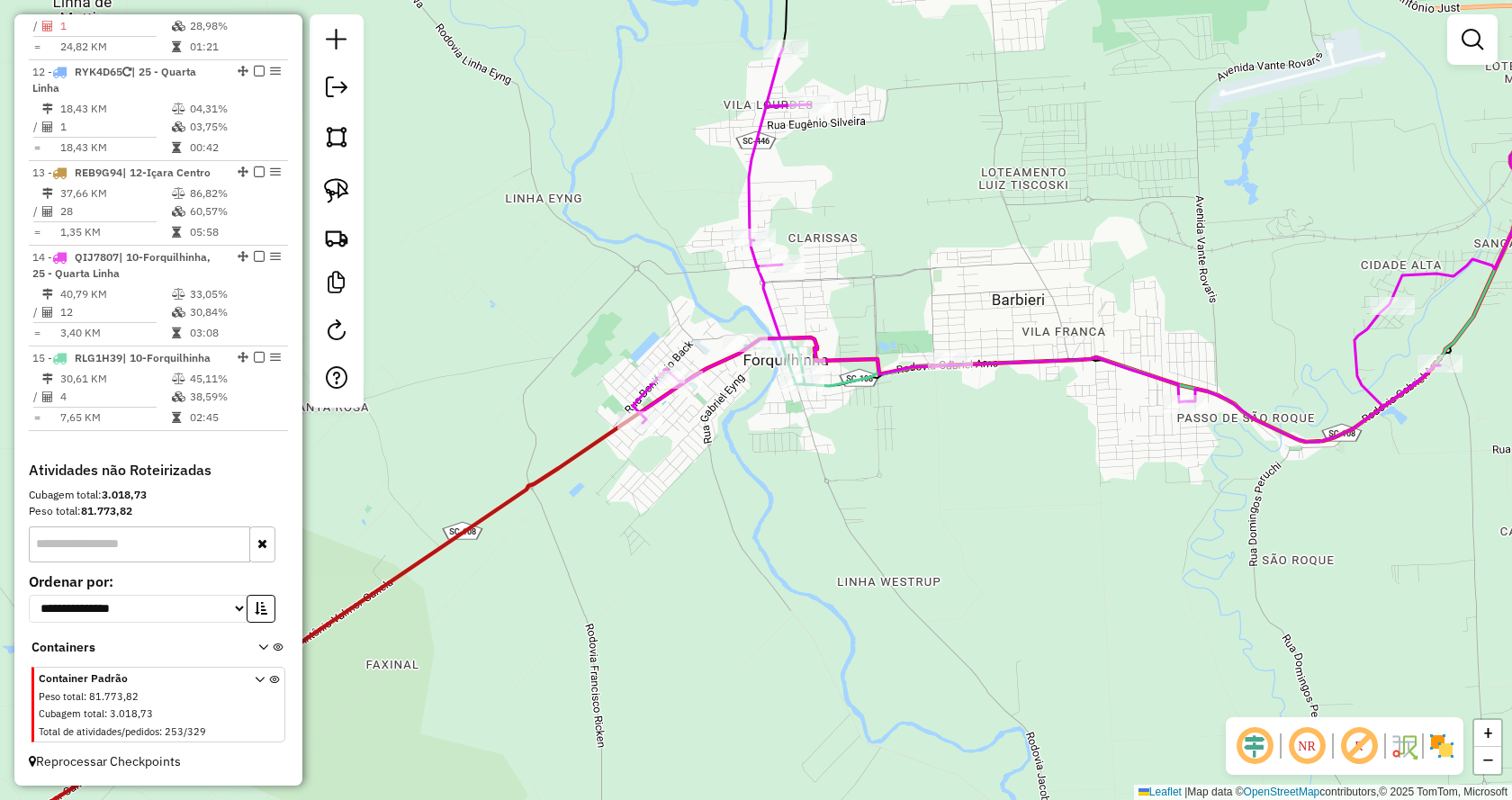 click on "Janela de atendimento Grade de atendimento Capacidade Transportadoras Veículos Cliente Pedidos  Rotas Selecione os dias de semana para filtrar as janelas de atendimento  Seg   Ter   Qua   Qui   Sex   Sáb   Dom  Informe o período da janela de atendimento: De: Até:  Filtrar exatamente a janela do cliente  Considerar janela de atendimento padrão  Selecione os dias de semana para filtrar as grades de atendimento  Seg   Ter   Qua   Qui   Sex   Sáb   Dom   Considerar clientes sem dia de atendimento cadastrado  Clientes fora do dia de atendimento selecionado Filtrar as atividades entre os valores definidos abaixo:  Peso mínimo:   Peso máximo:   Cubagem mínima:   Cubagem máxima:   De:   Até:  Filtrar as atividades entre o tempo de atendimento definido abaixo:  De:   Até:   Considerar capacidade total dos clientes não roteirizados Transportadora: Selecione um ou mais itens Tipo de veículo: Selecione um ou mais itens Veículo: Selecione um ou mais itens Motorista: Selecione um ou mais itens Nome: Rótulo:" 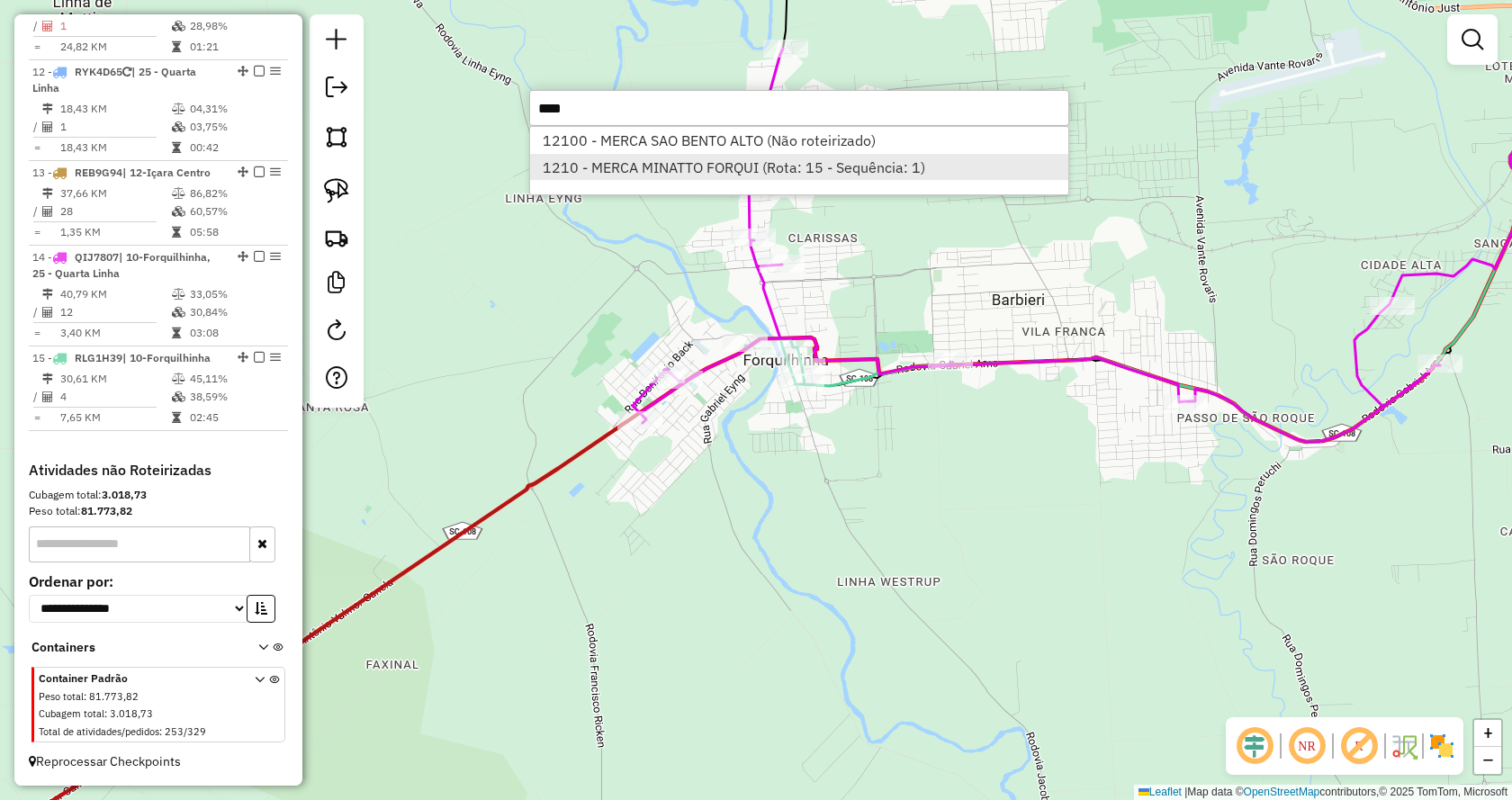 type on "****" 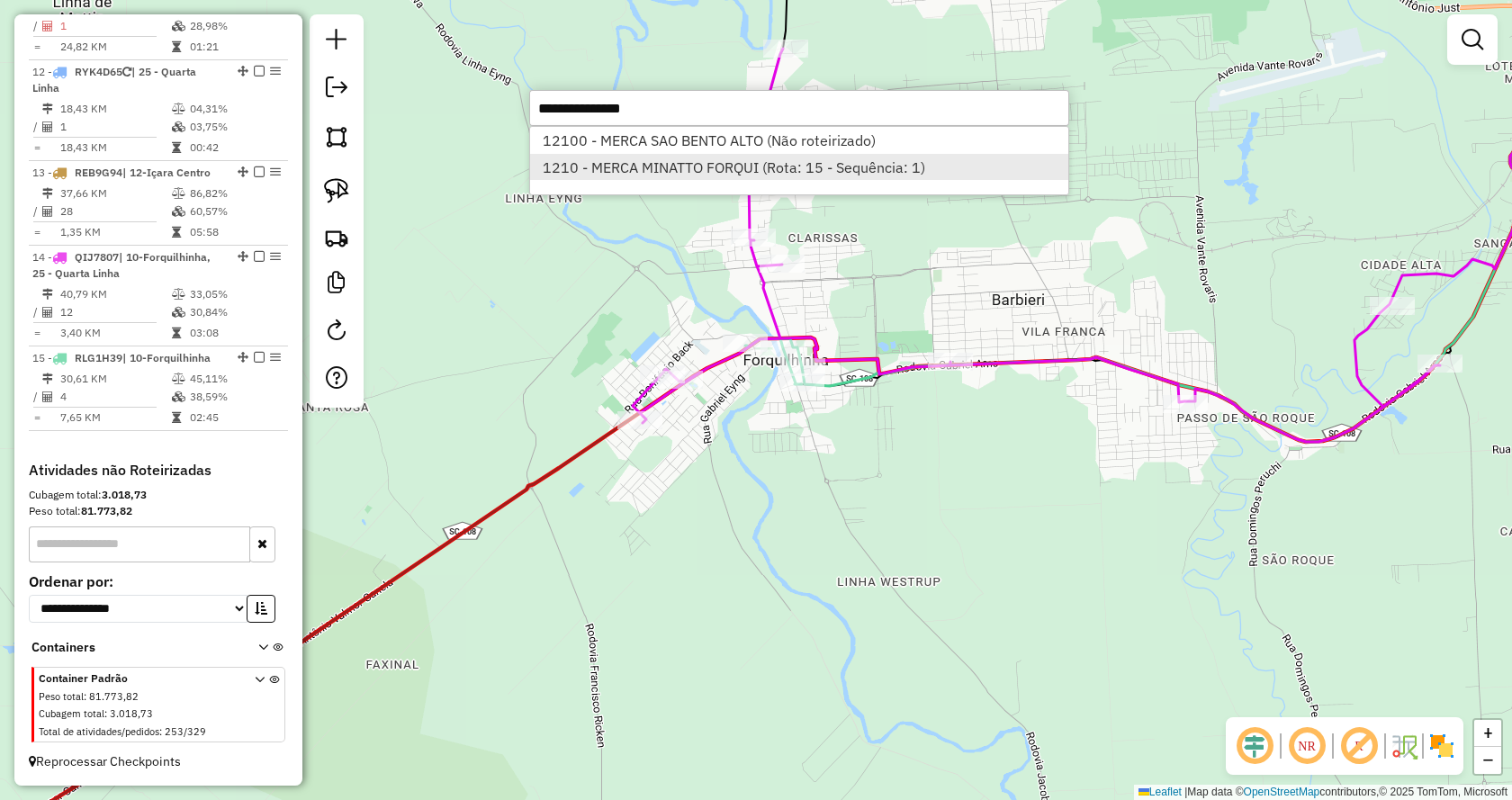 select on "*********" 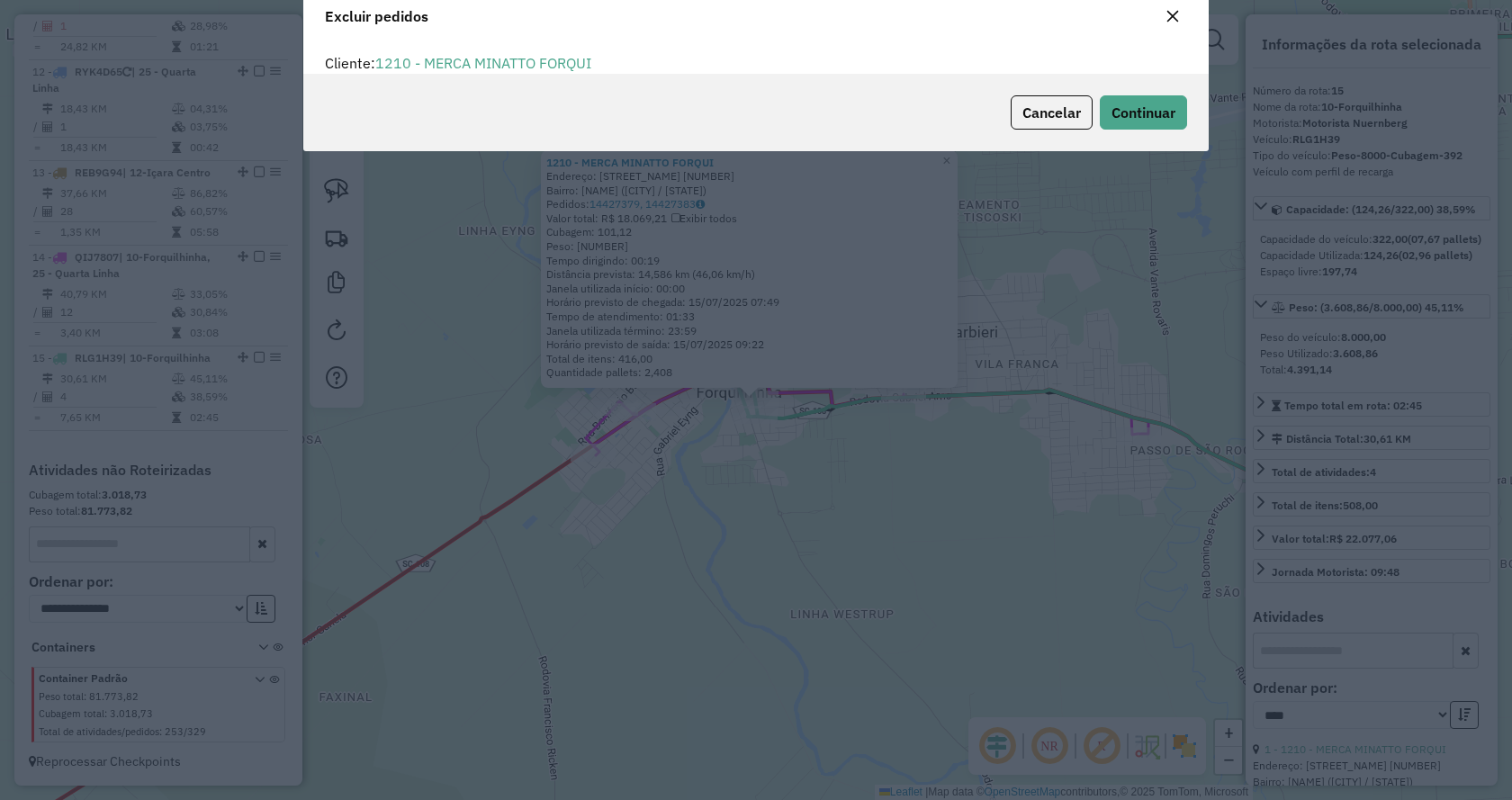 scroll, scrollTop: 10, scrollLeft: 5, axis: both 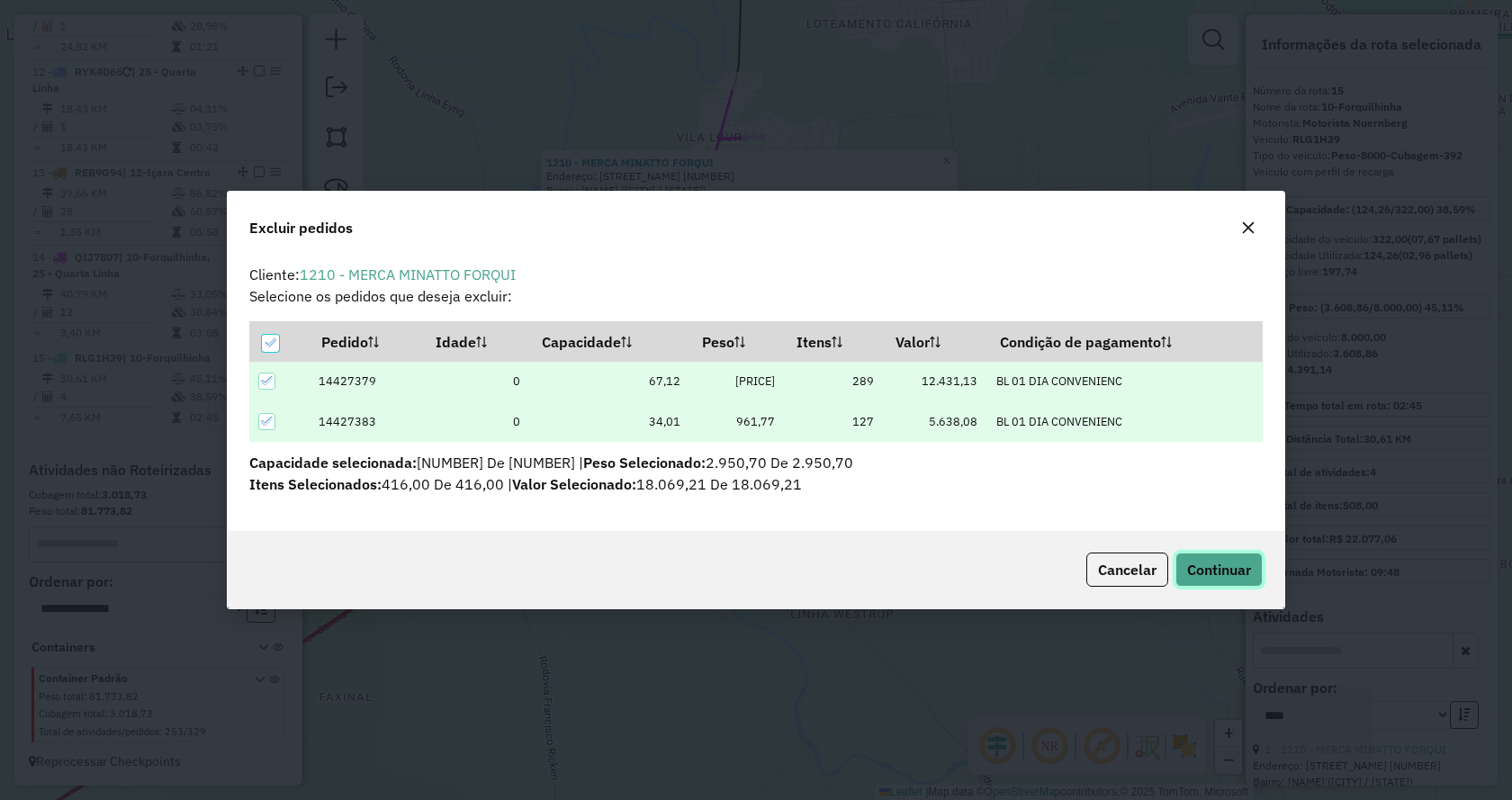click on "Continuar" 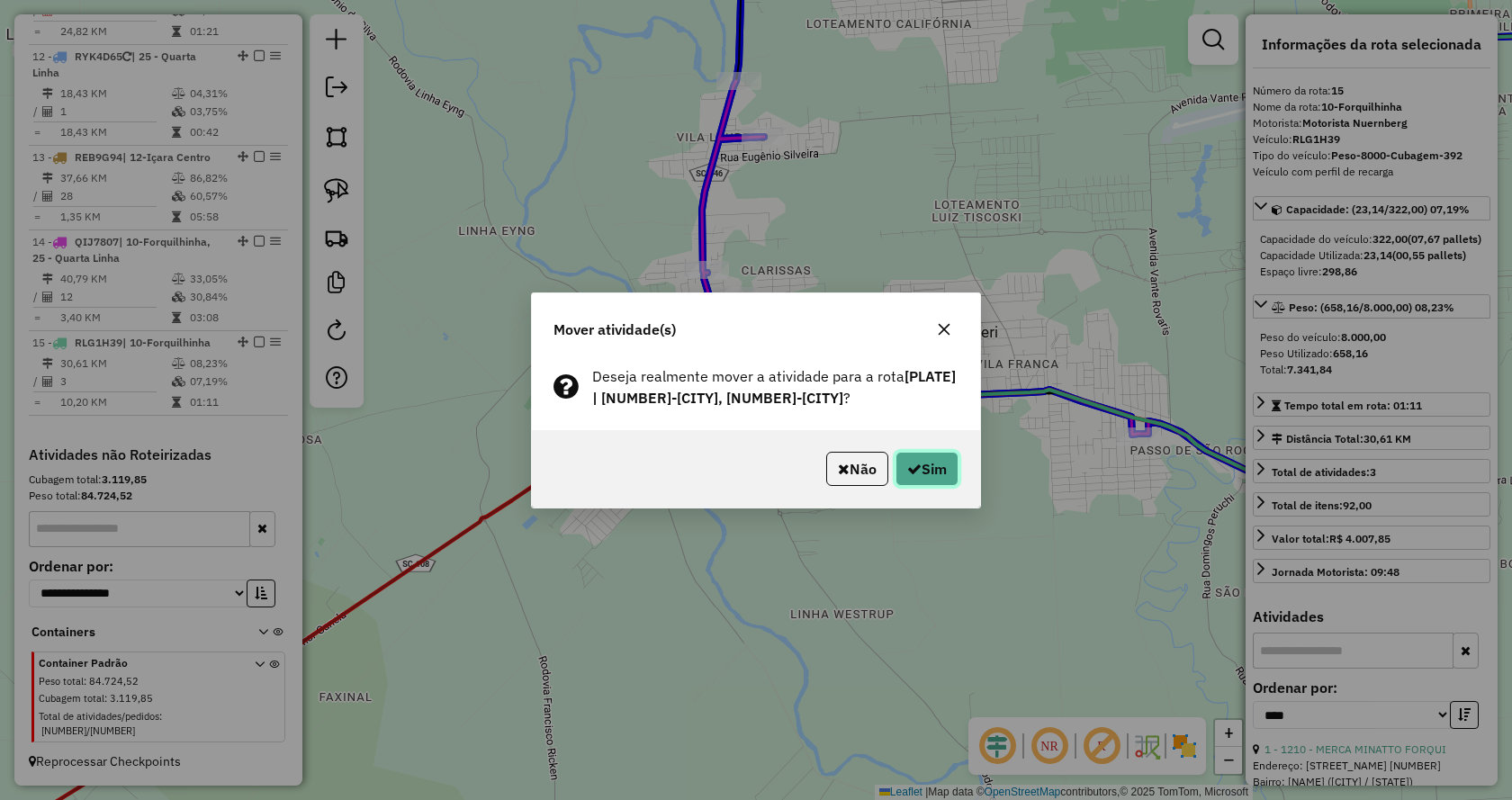 click on "Sim" 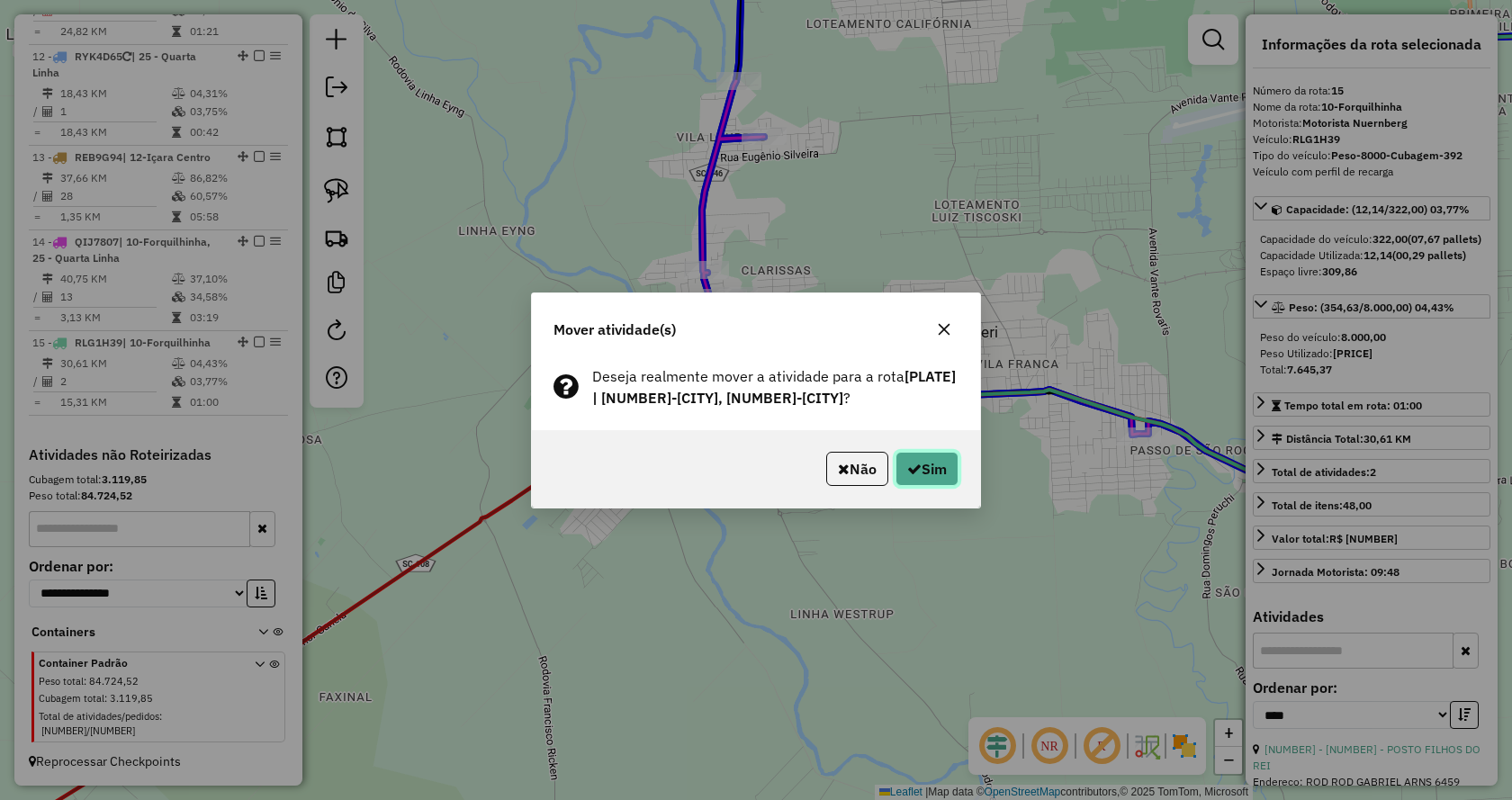 click 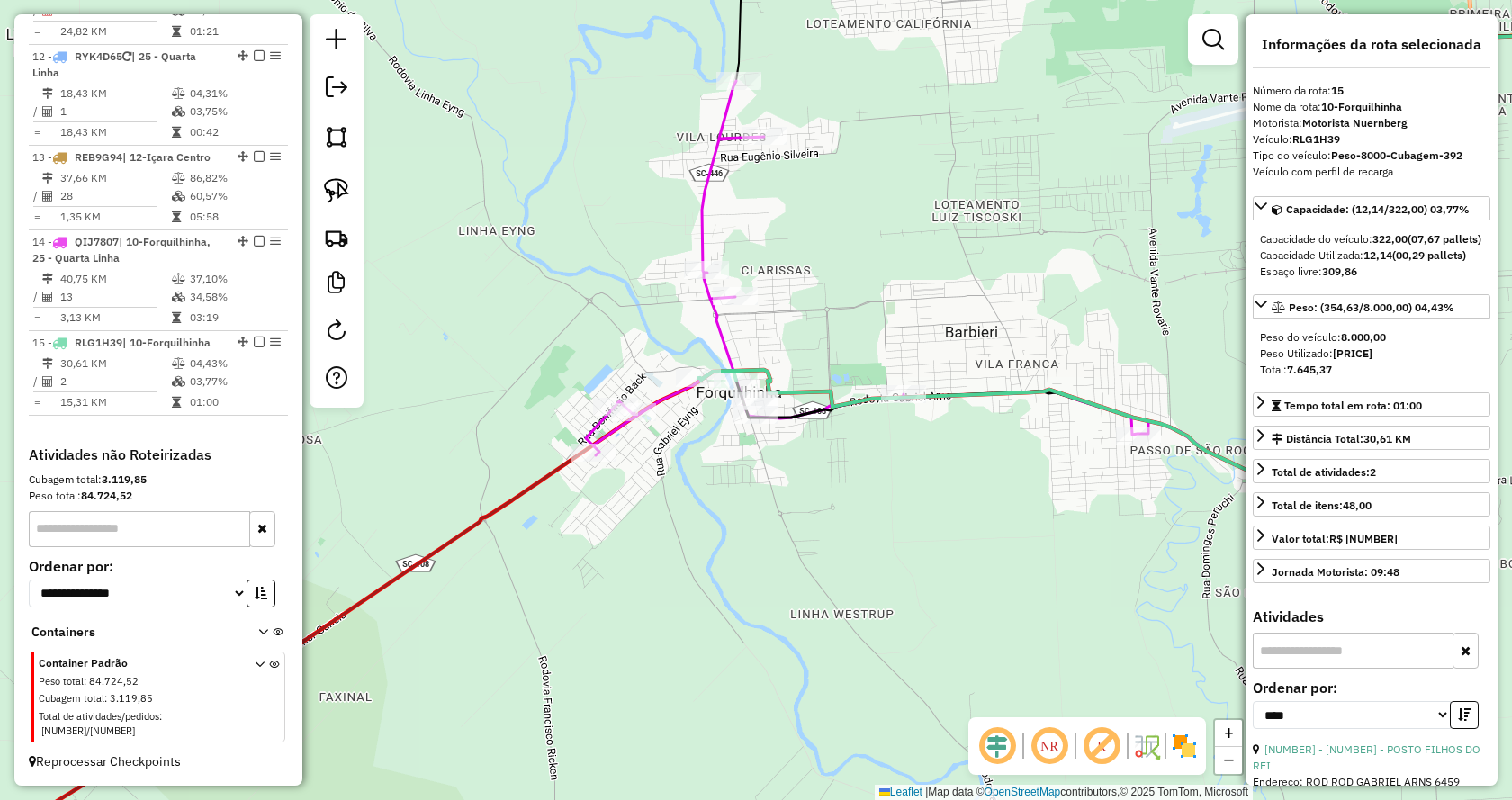 click 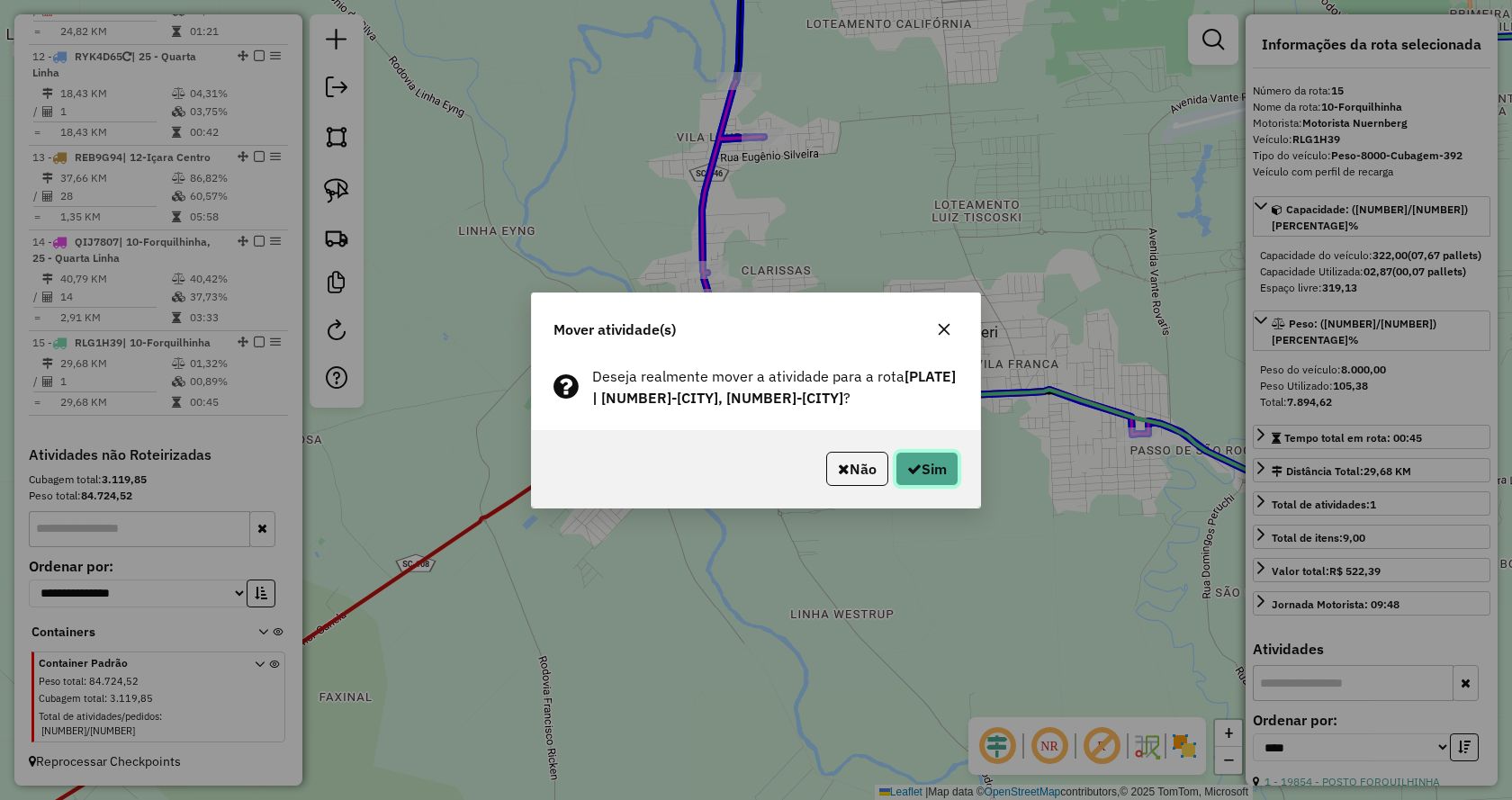 click 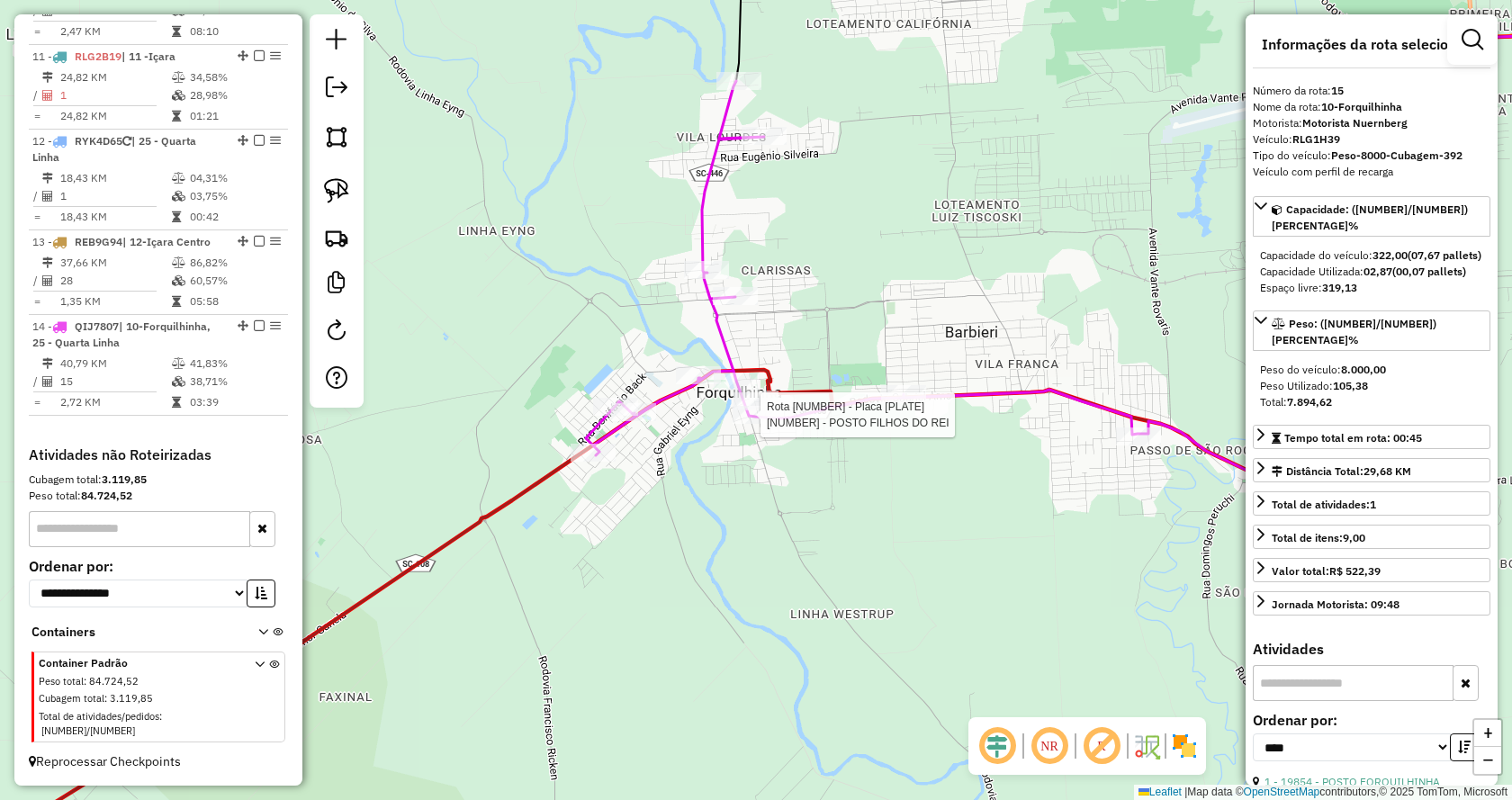 scroll, scrollTop: 1707, scrollLeft: 0, axis: vertical 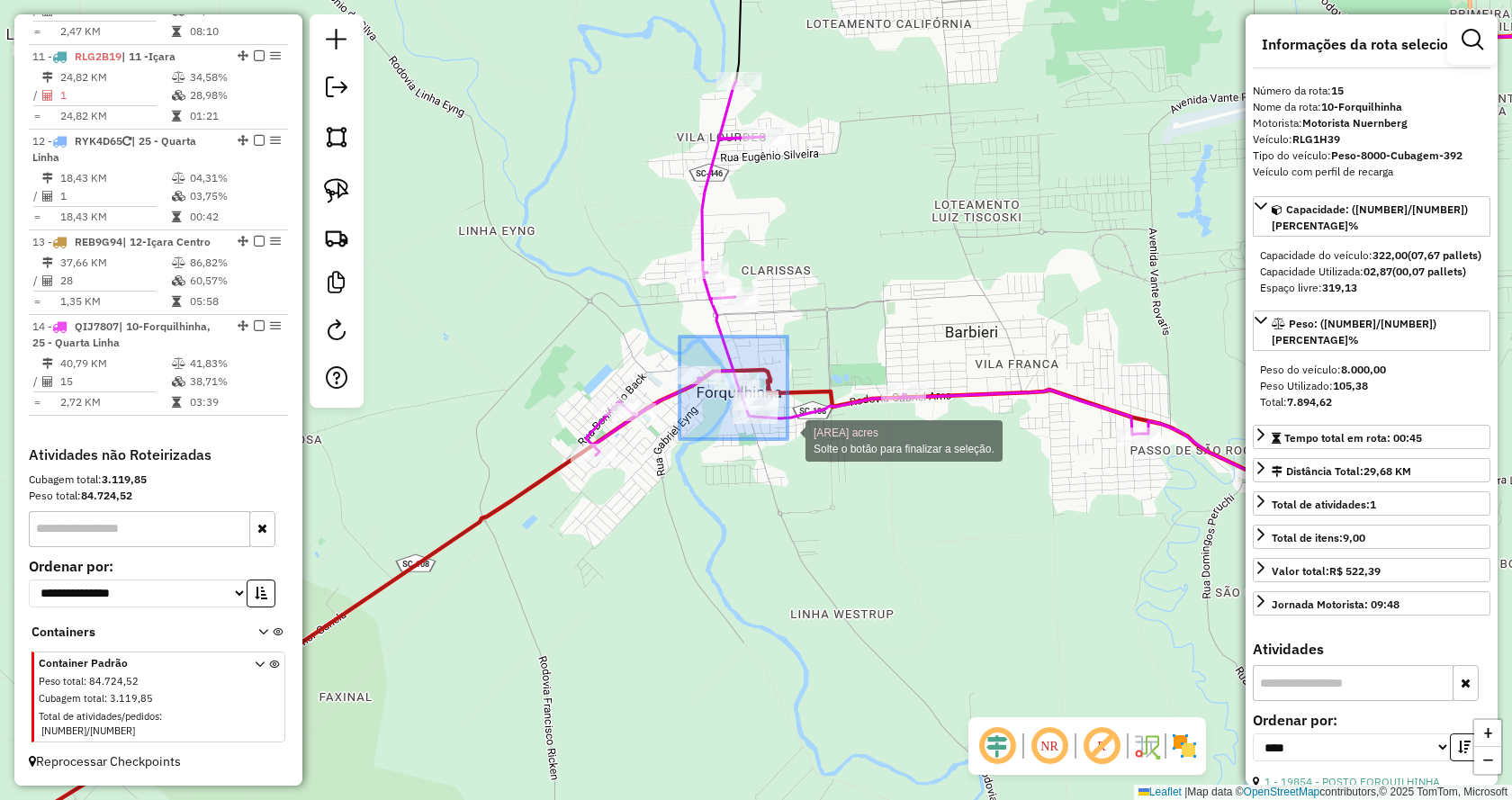 drag, startPoint x: 704, startPoint y: 346, endPoint x: 788, endPoint y: 439, distance: 125.3196 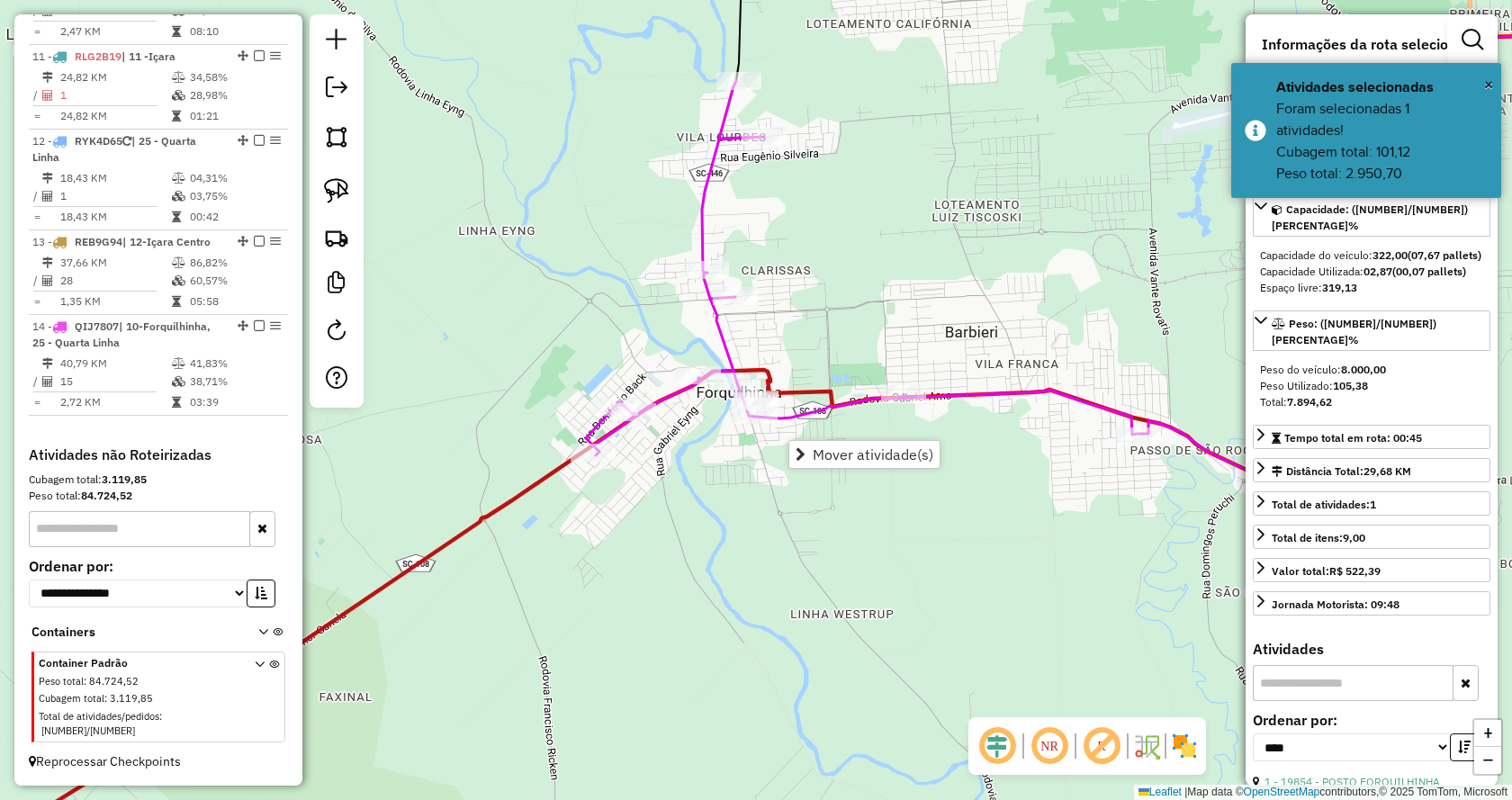 click on "Janela de atendimento Grade de atendimento Capacidade Transportadoras Veículos Cliente Pedidos  Rotas Selecione os dias de semana para filtrar as janelas de atendimento  Seg   Ter   Qua   Qui   Sex   Sáb   Dom  Informe o período da janela de atendimento: De: Até:  Filtrar exatamente a janela do cliente  Considerar janela de atendimento padrão  Selecione os dias de semana para filtrar as grades de atendimento  Seg   Ter   Qua   Qui   Sex   Sáb   Dom   Considerar clientes sem dia de atendimento cadastrado  Clientes fora do dia de atendimento selecionado Filtrar as atividades entre os valores definidos abaixo:  Peso mínimo:   Peso máximo:   Cubagem mínima:   Cubagem máxima:   De:   Até:  Filtrar as atividades entre o tempo de atendimento definido abaixo:  De:   Até:   Considerar capacidade total dos clientes não roteirizados Transportadora: Selecione um ou mais itens Tipo de veículo: Selecione um ou mais itens Veículo: Selecione um ou mais itens Motorista: Selecione um ou mais itens Nome: Rótulo:" 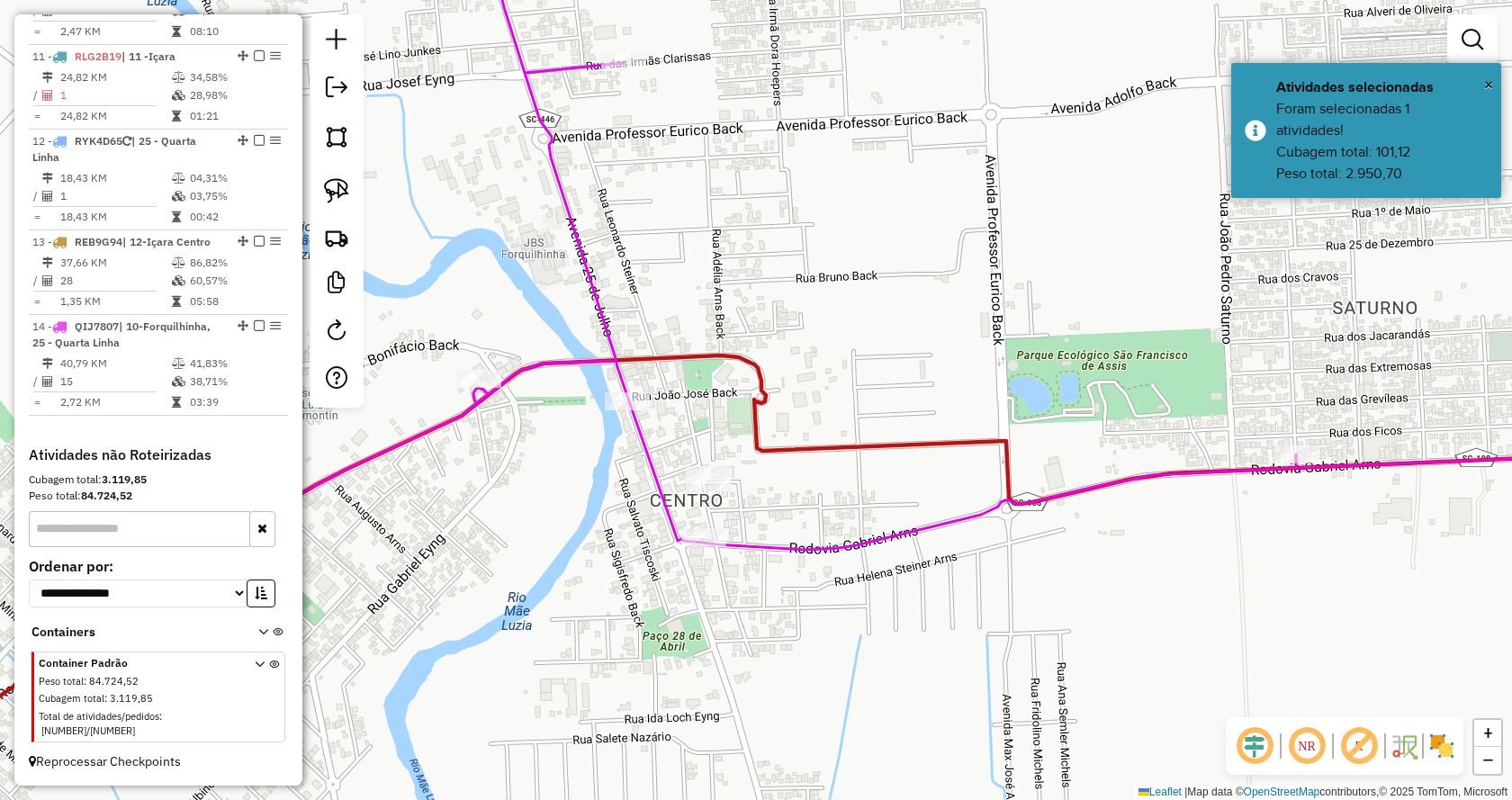 drag, startPoint x: 742, startPoint y: 500, endPoint x: 802, endPoint y: 458, distance: 73.23933 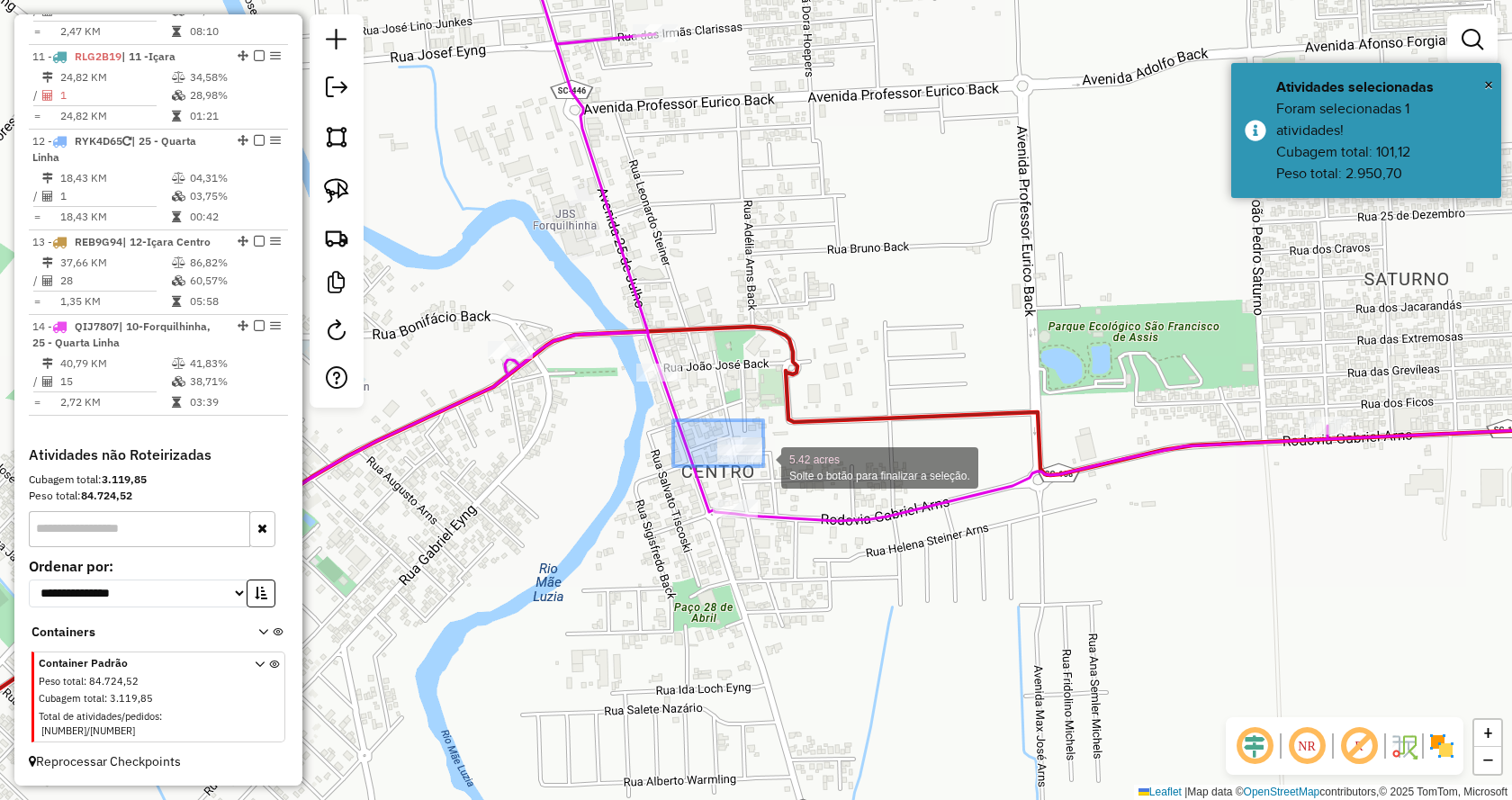 drag, startPoint x: 685, startPoint y: 420, endPoint x: 763, endPoint y: 466, distance: 90.55385 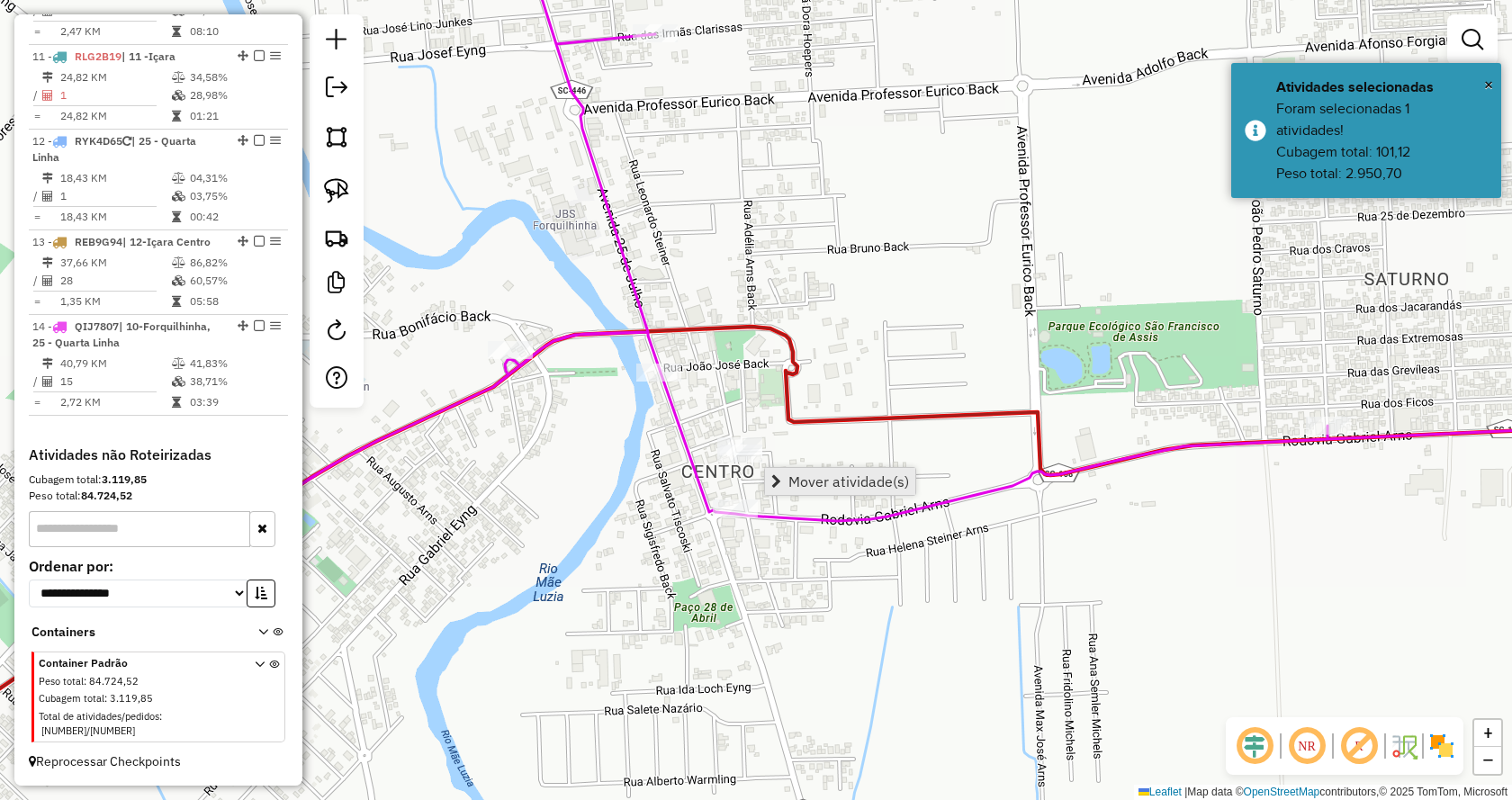 click on "Mover atividade(s)" at bounding box center [840, 481] 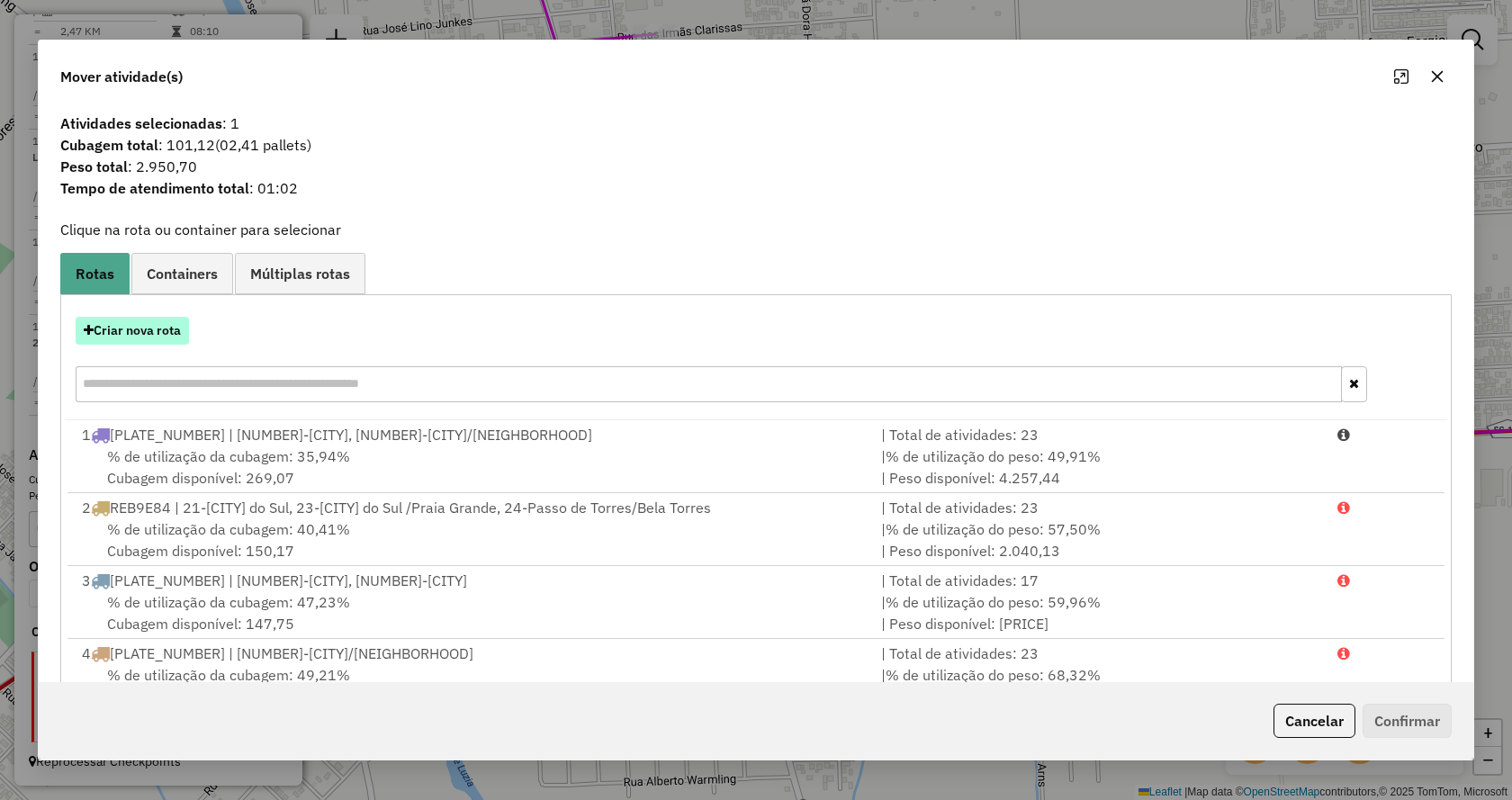 click on "Criar nova rota" at bounding box center (132, 330) 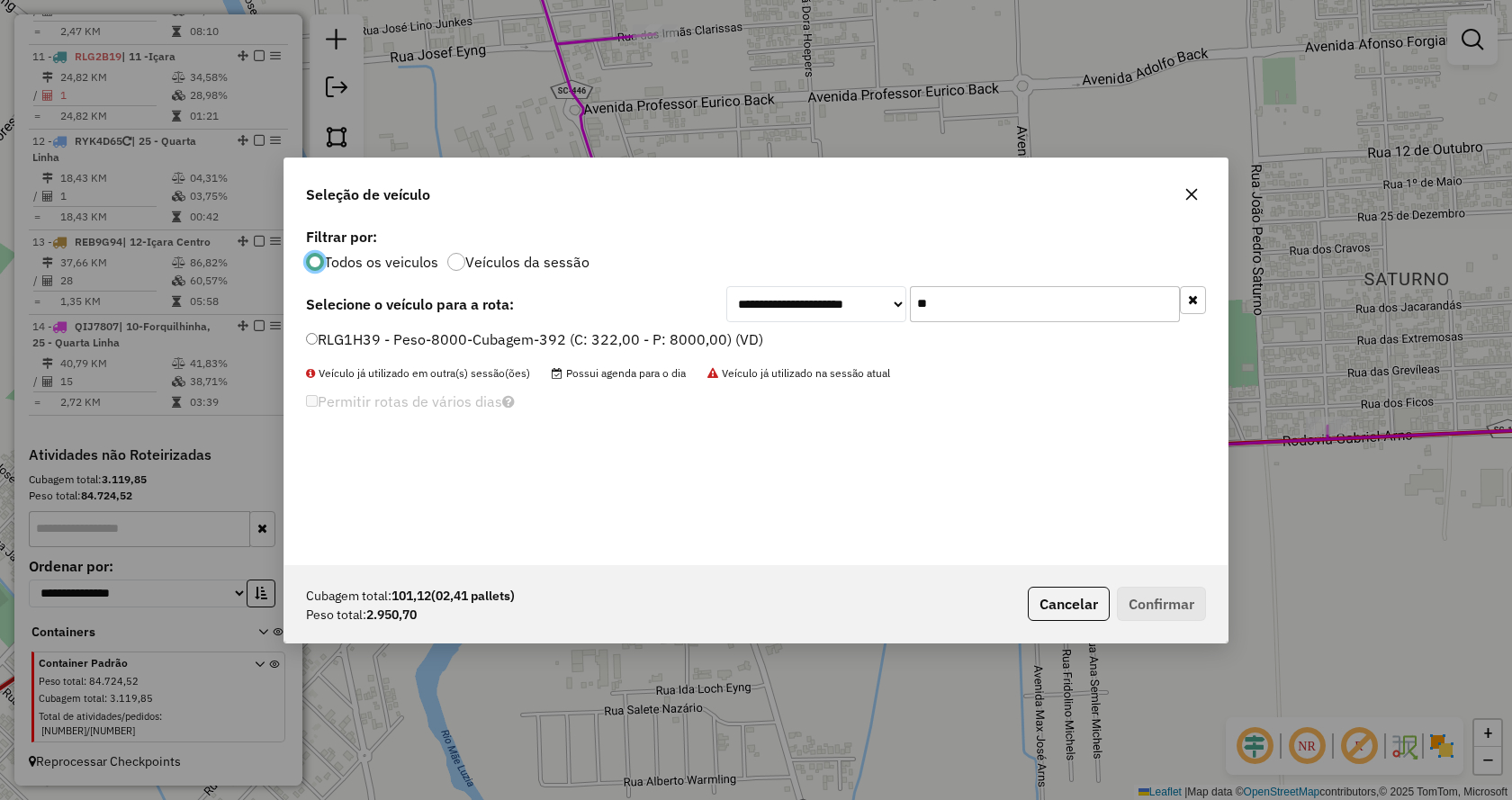 scroll, scrollTop: 10, scrollLeft: 5, axis: both 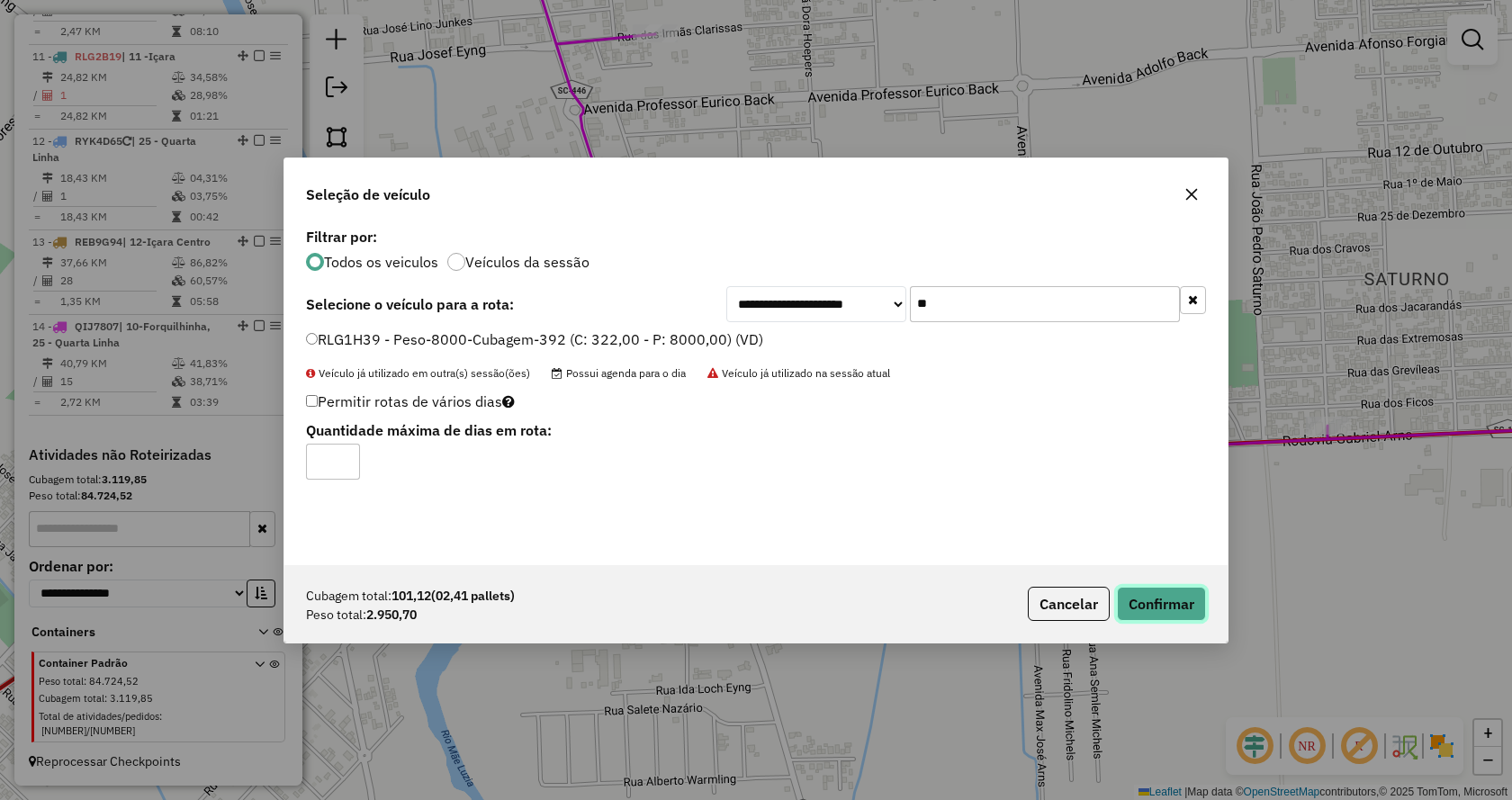click on "Confirmar" 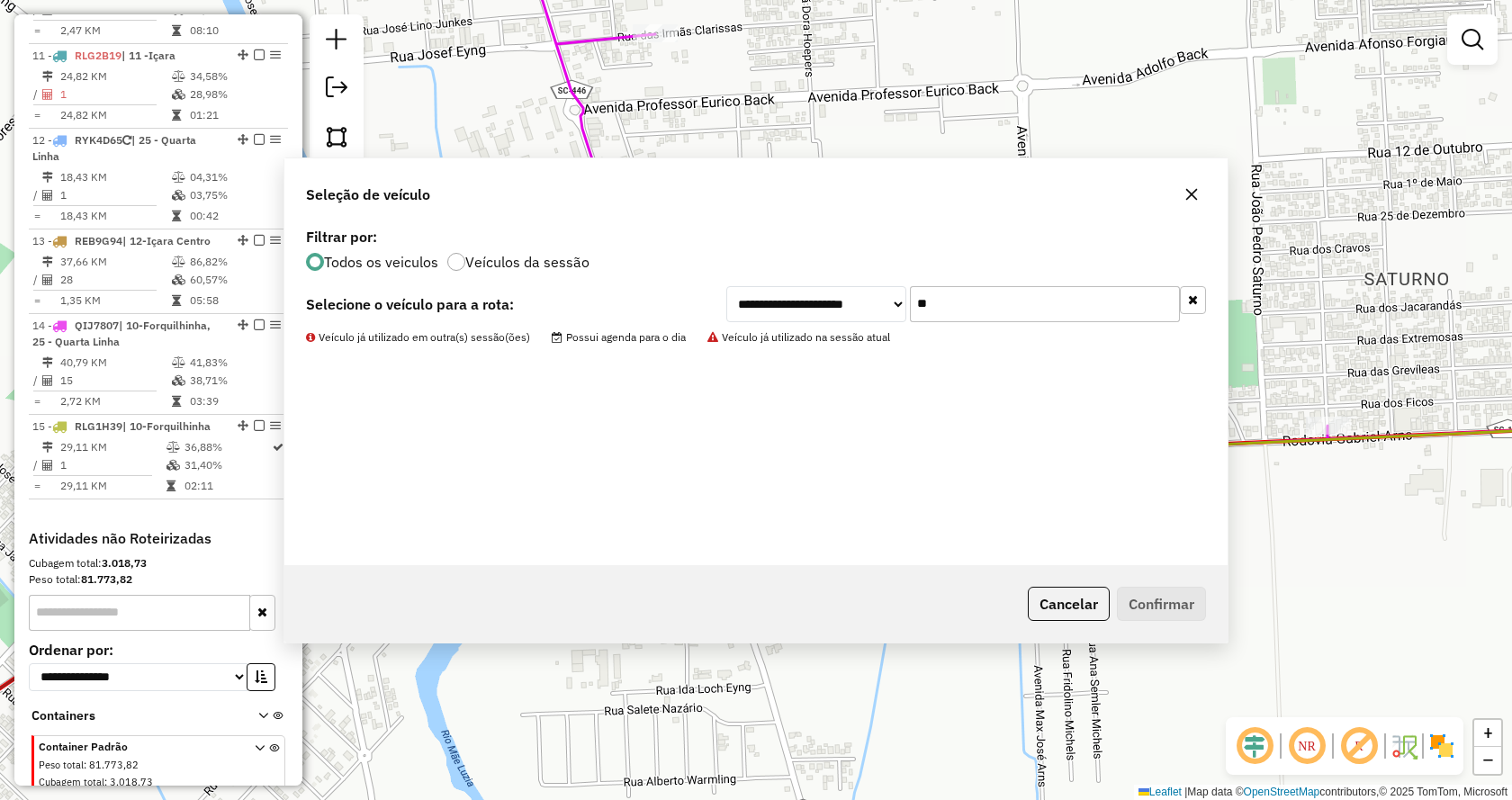 scroll, scrollTop: 1792, scrollLeft: 0, axis: vertical 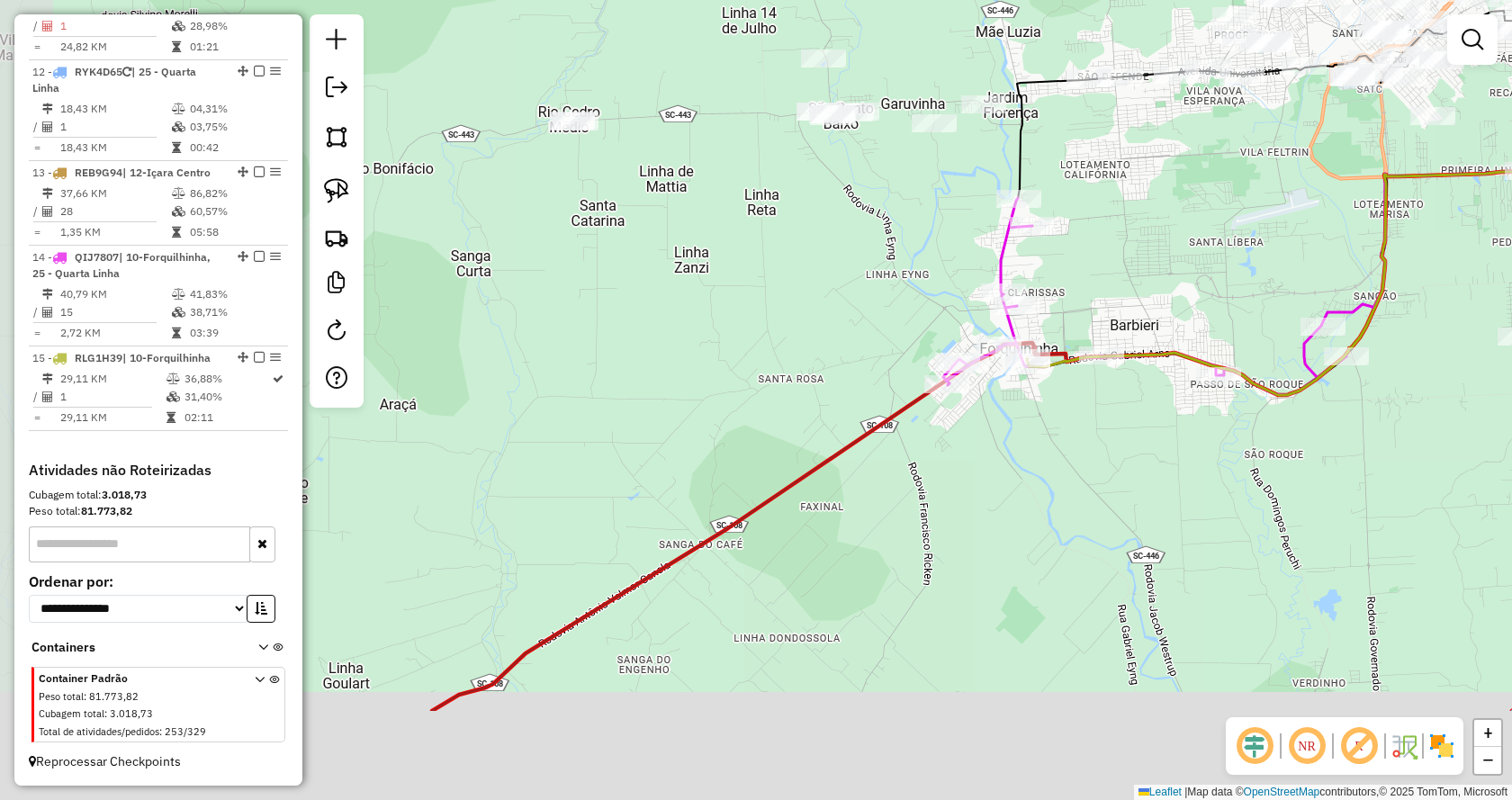 drag, startPoint x: 950, startPoint y: 595, endPoint x: 1006, endPoint y: 476, distance: 131.51806 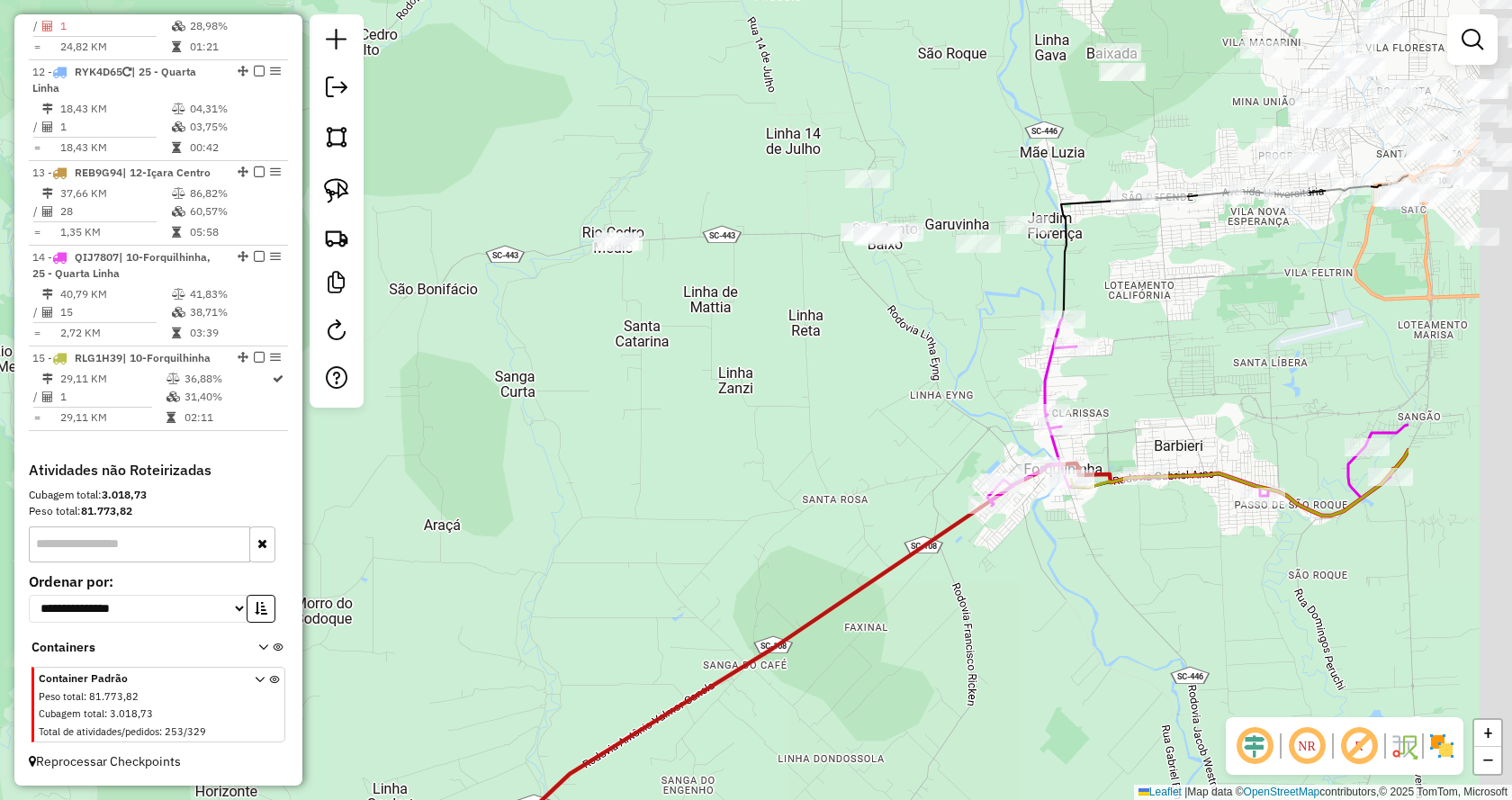 drag, startPoint x: 1311, startPoint y: 497, endPoint x: 997, endPoint y: 596, distance: 329.237 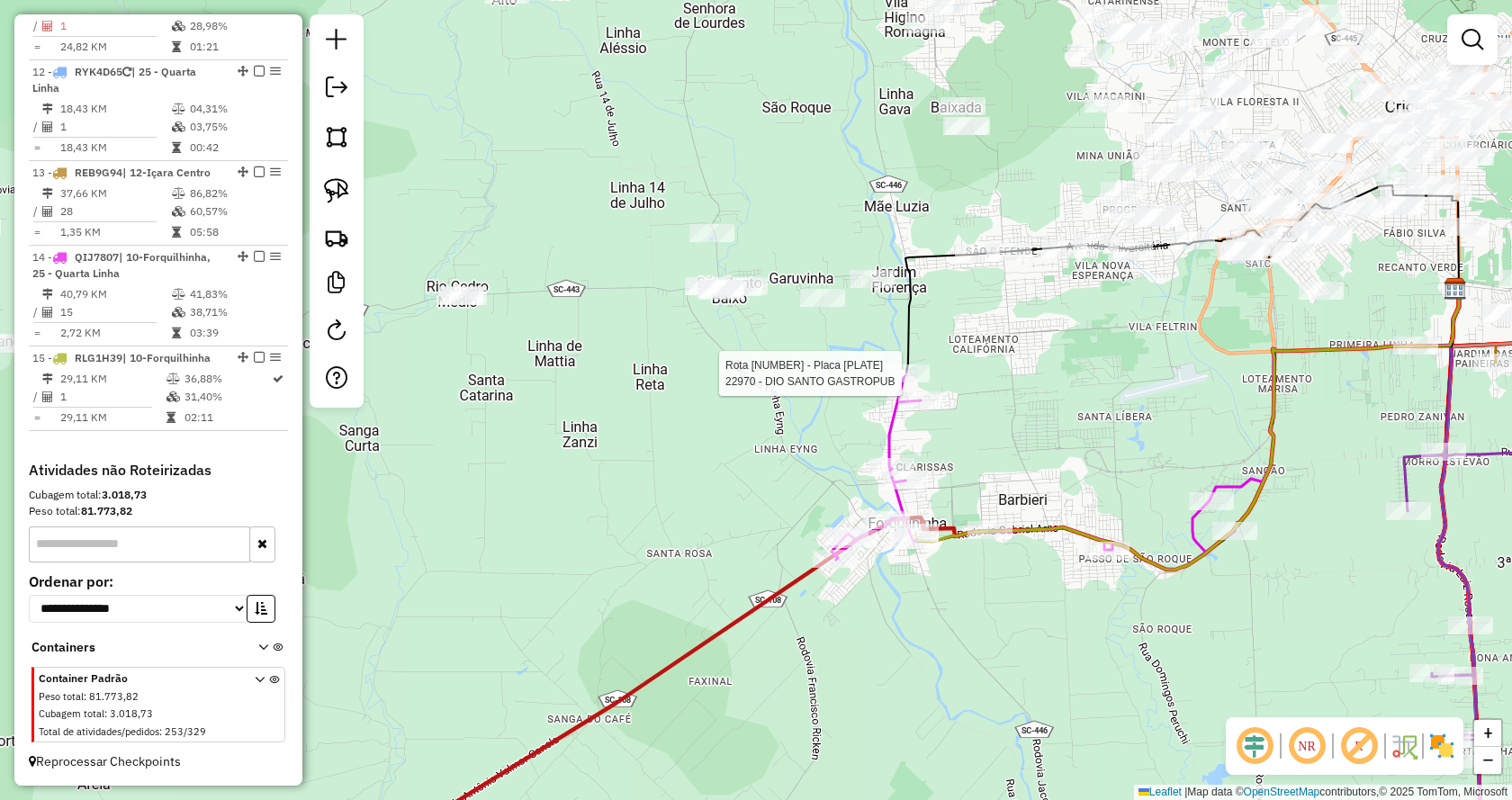click 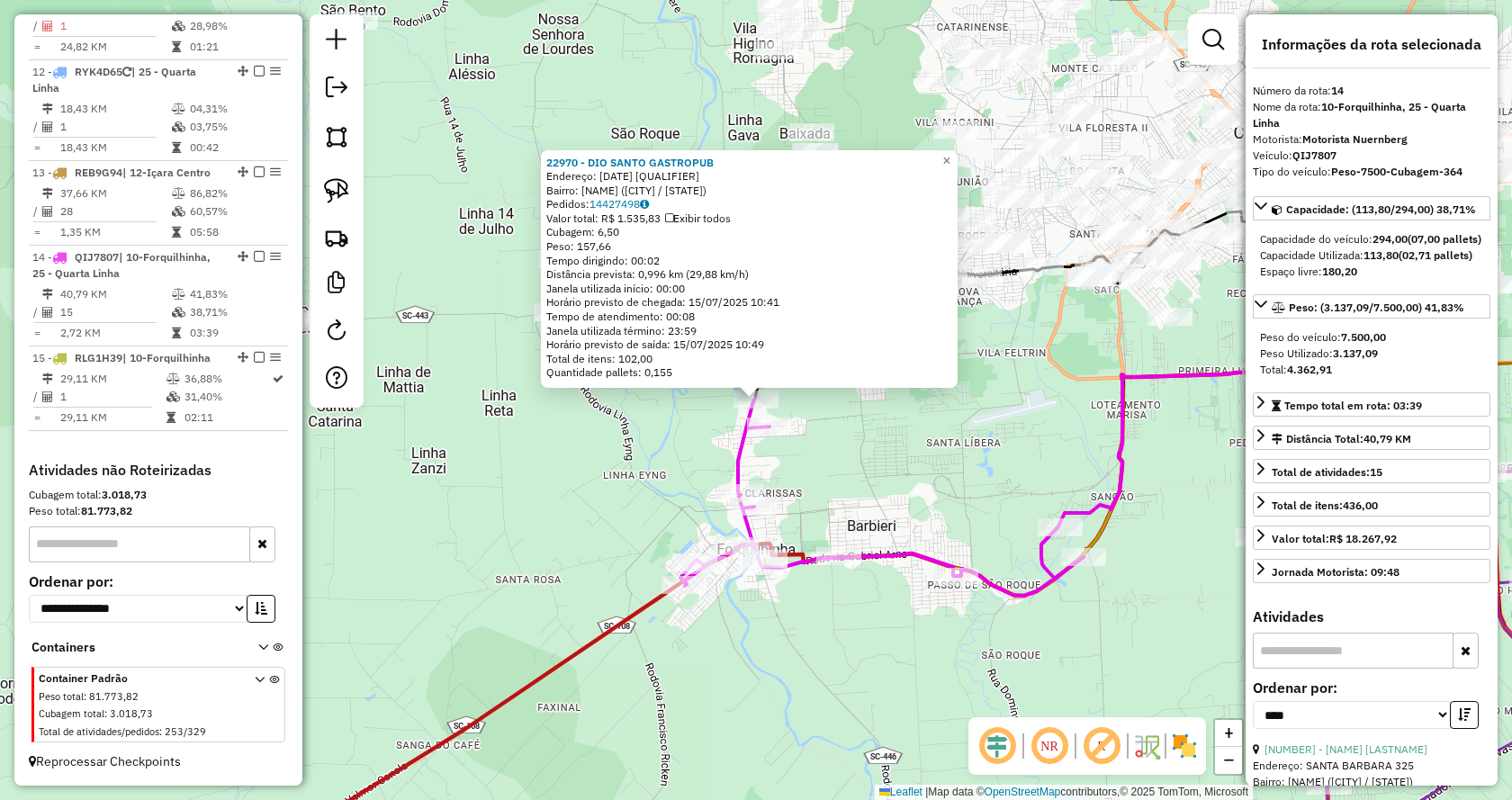 click on "Endereço: [DATE] [NUMBER] Bairro: [NEIGHBORHOOD] ([CITY] / [STATE]) Pedidos: [NUMBER] Valor total: [CURRENCY] [NUMBER] Exibir todos Cubagem: [NUMBER] Peso: [NUMBER] Tempo dirigindo: [TIME] Distância prevista: [DISTANCE] ([SPEED] km/h) Janela utilizada início: [TIME] Horário previsto de chegada: [DATE] [TIME] Tempo de atendimento: [TIME] Janela utilizada término: [TIME] Total de itens: [NUMBER] Quantidade pallets: [NUMBER] × Janela de atendimento Grade de atendimento Capacidade Transportadoras Veículos Cliente Pedidos Rotas Selecione os dias de semana para filtrar as janelas de atendimento Seg Ter Qua Qui Sex Sáb Dom Informe o período da janela de atendimento: De: Até: Filtrar exatamente a janela do cliente Considerar janela de atendimento padrão Selecione os dias de semana para filtrar as grades de atendimento Seg Ter Qua Qui Sex Sáb Dom Clientes fora do dia de atendimento selecionado +" 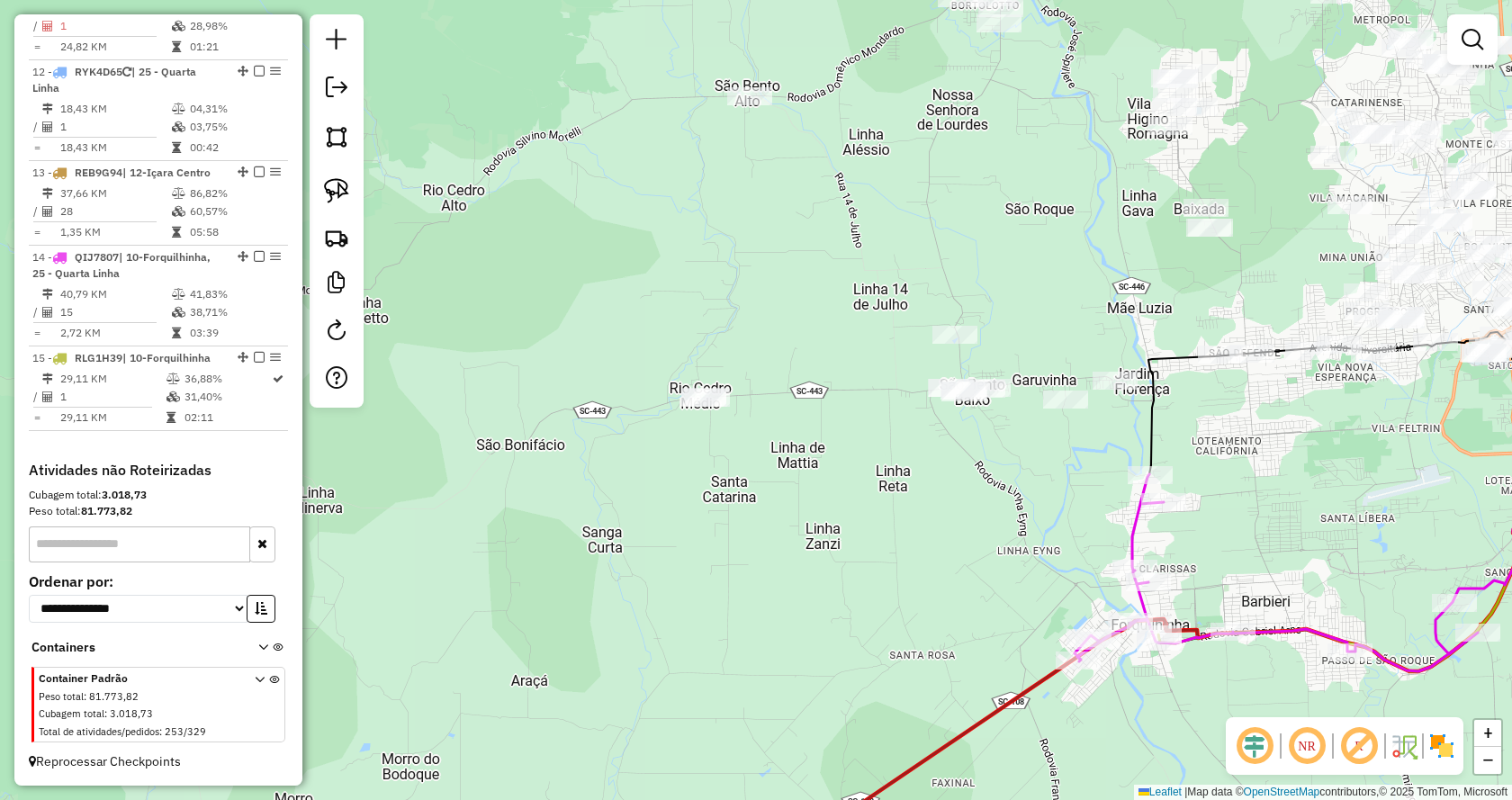 drag, startPoint x: 900, startPoint y: 431, endPoint x: 1294, endPoint y: 507, distance: 401.26301 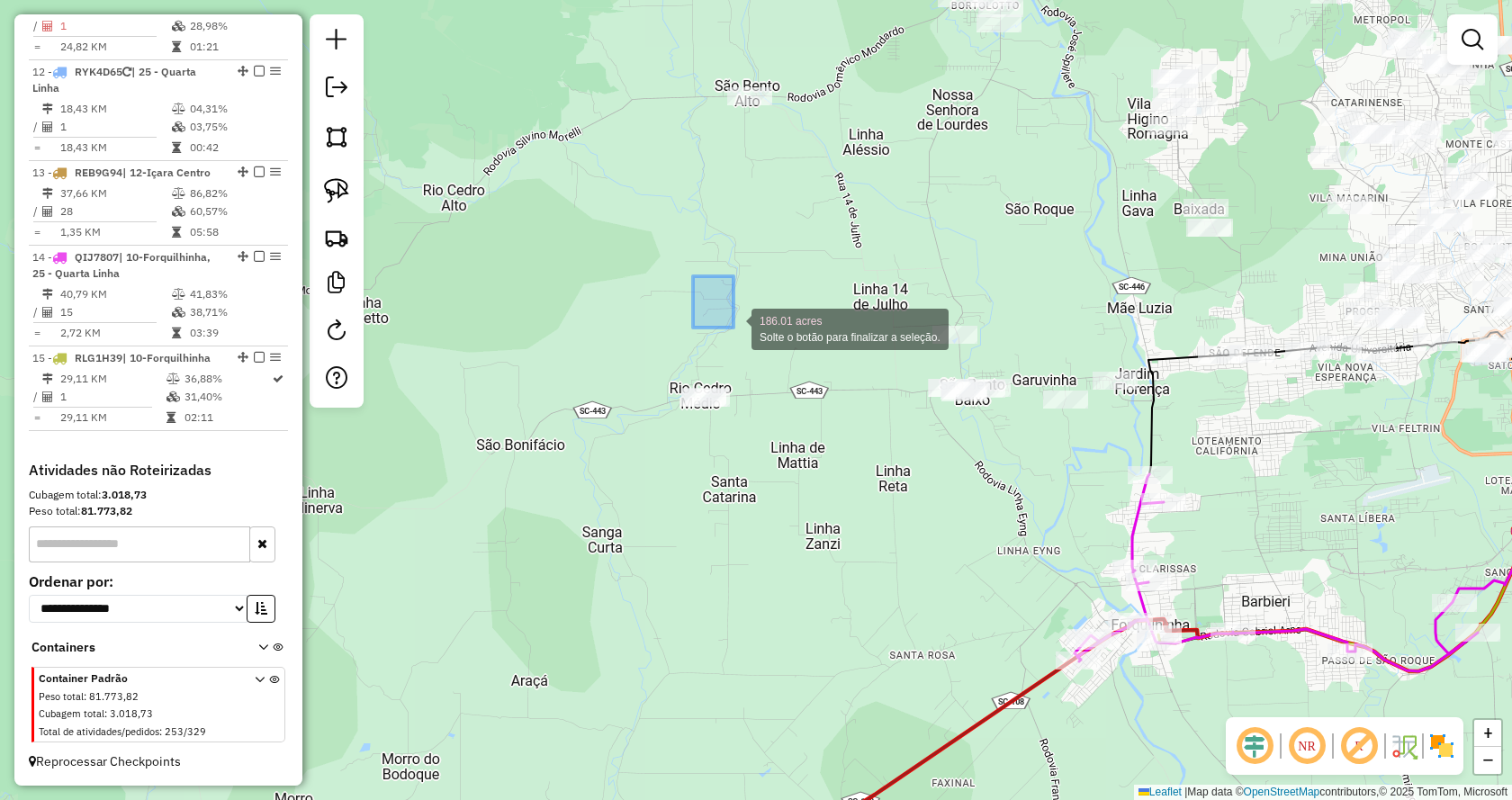 drag, startPoint x: 812, startPoint y: 376, endPoint x: 545, endPoint y: 266, distance: 288.77154 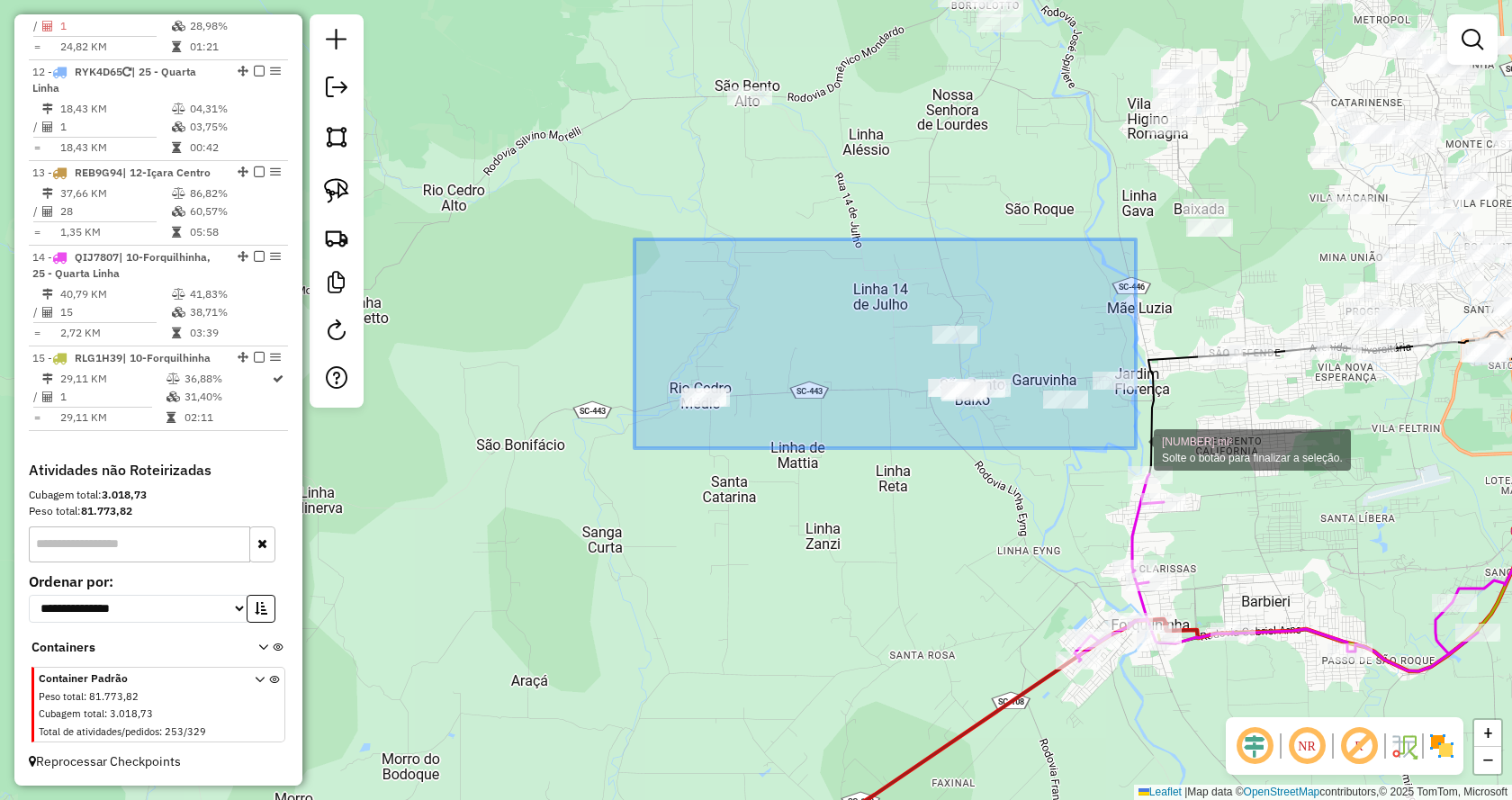 drag, startPoint x: 634, startPoint y: 239, endPoint x: 1138, endPoint y: 450, distance: 546.3854 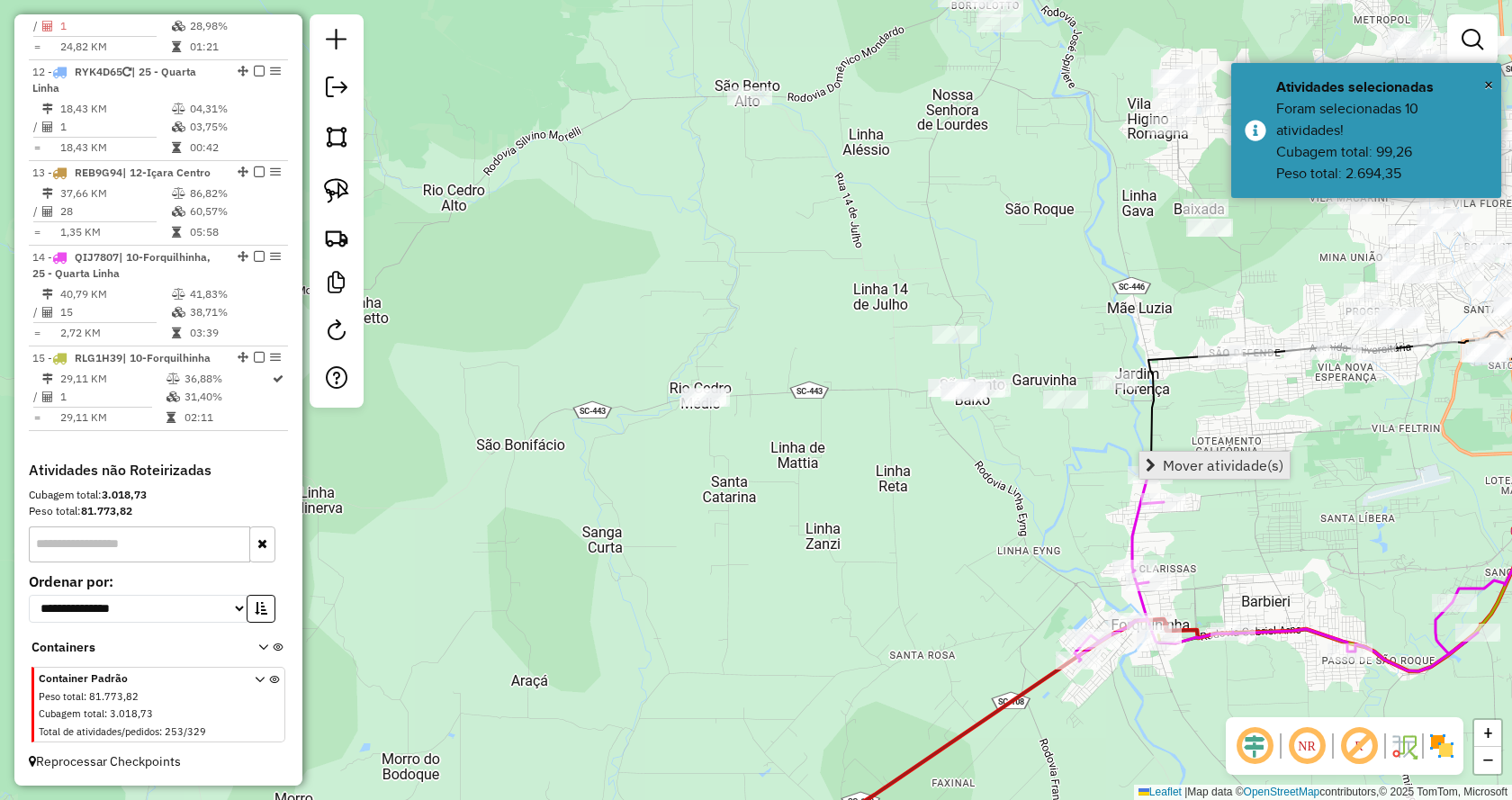 click at bounding box center (1150, 465) 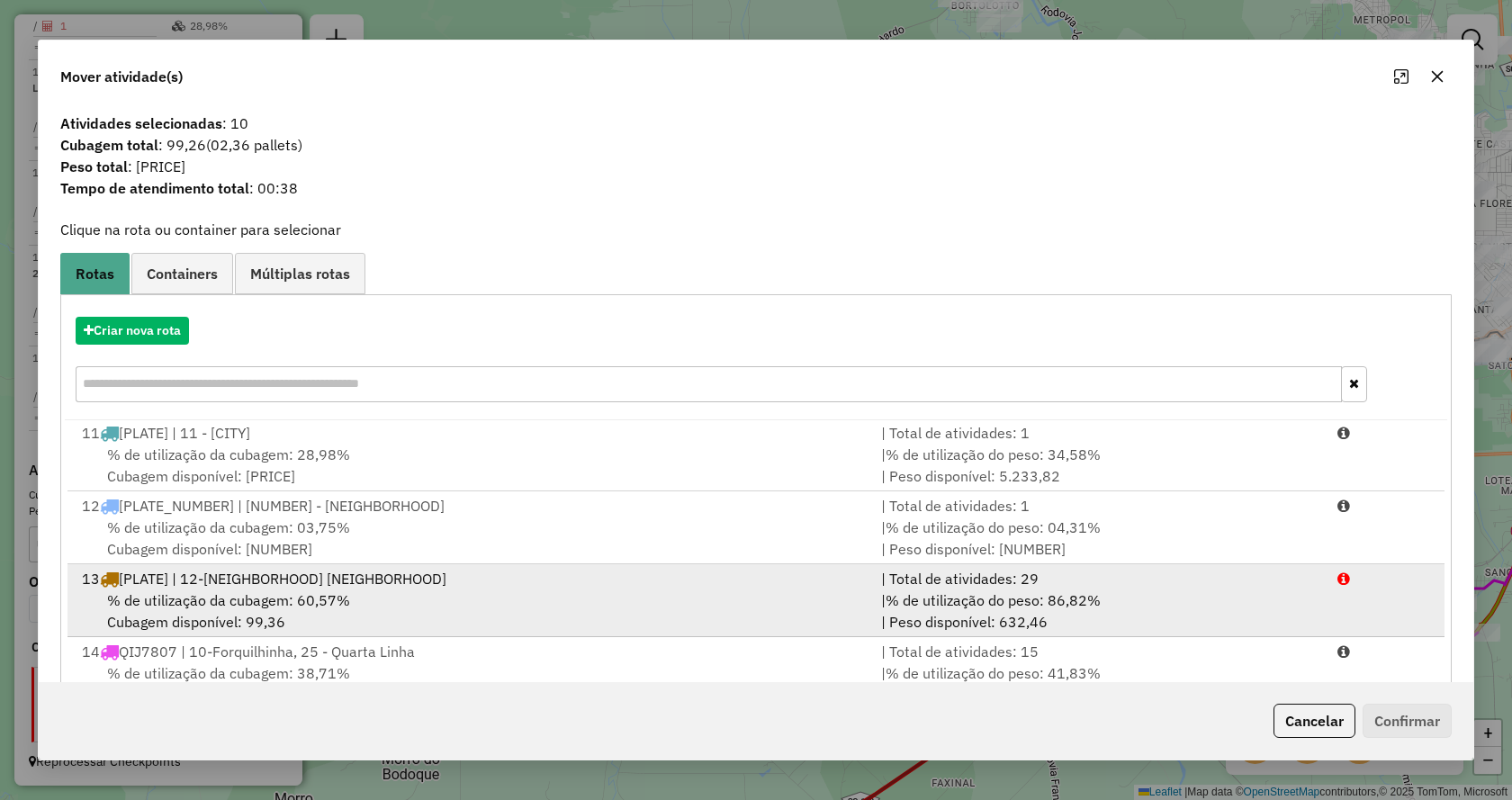 scroll, scrollTop: 733, scrollLeft: 0, axis: vertical 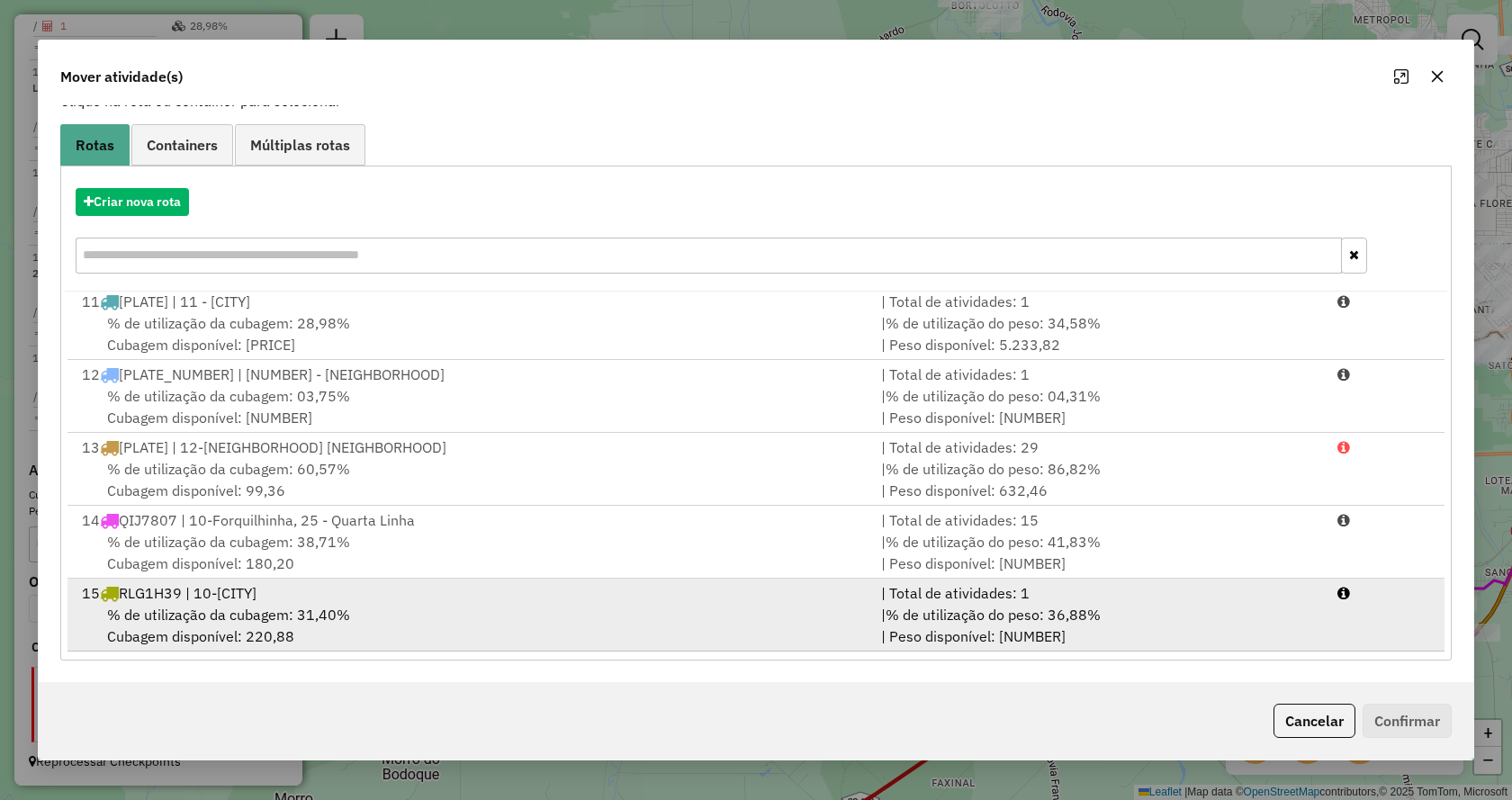 click on "% de utilização da cubagem: 31,40%  Cubagem disponível: 220,88" at bounding box center (471, 625) 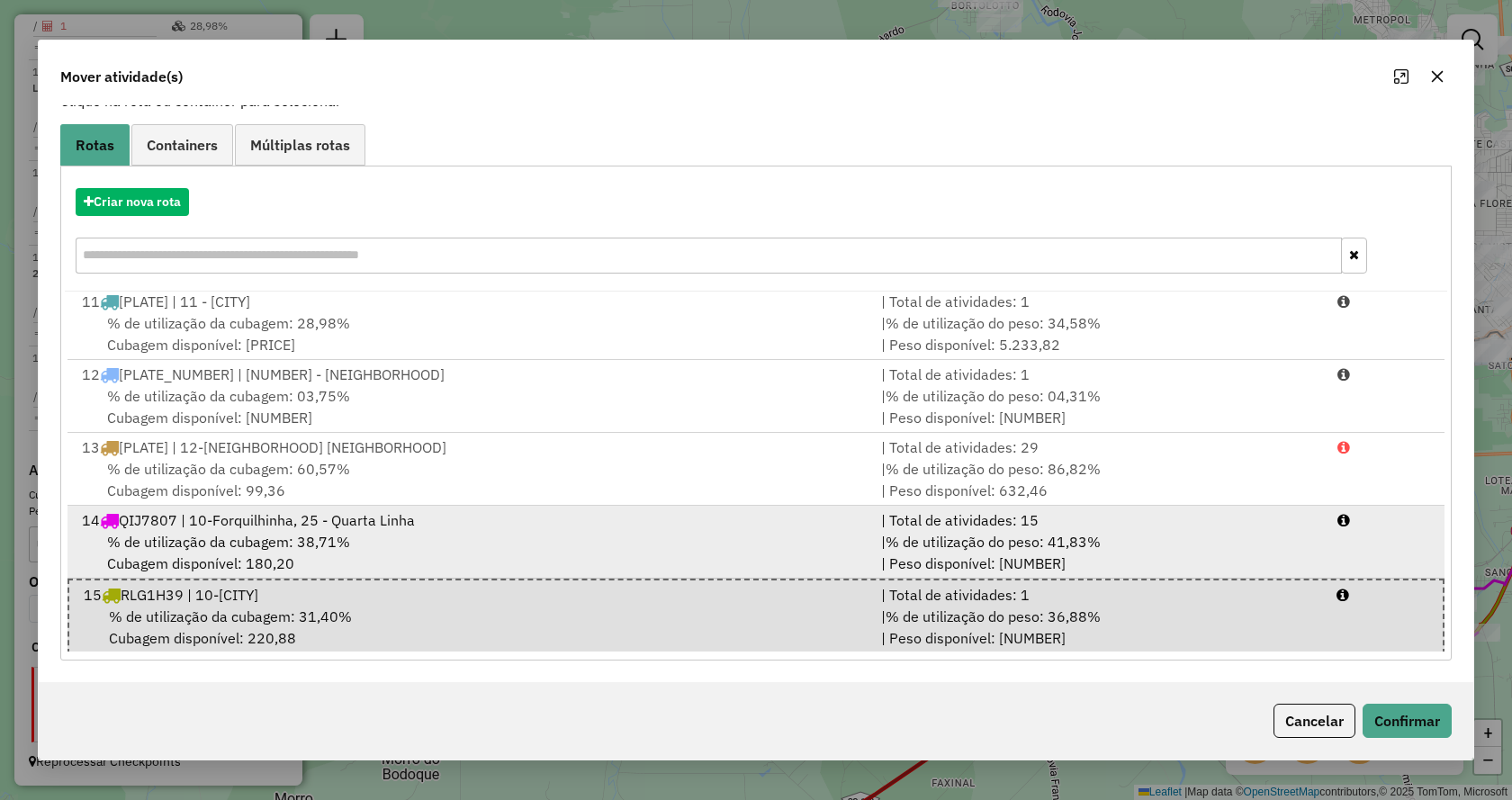 scroll, scrollTop: 736, scrollLeft: 0, axis: vertical 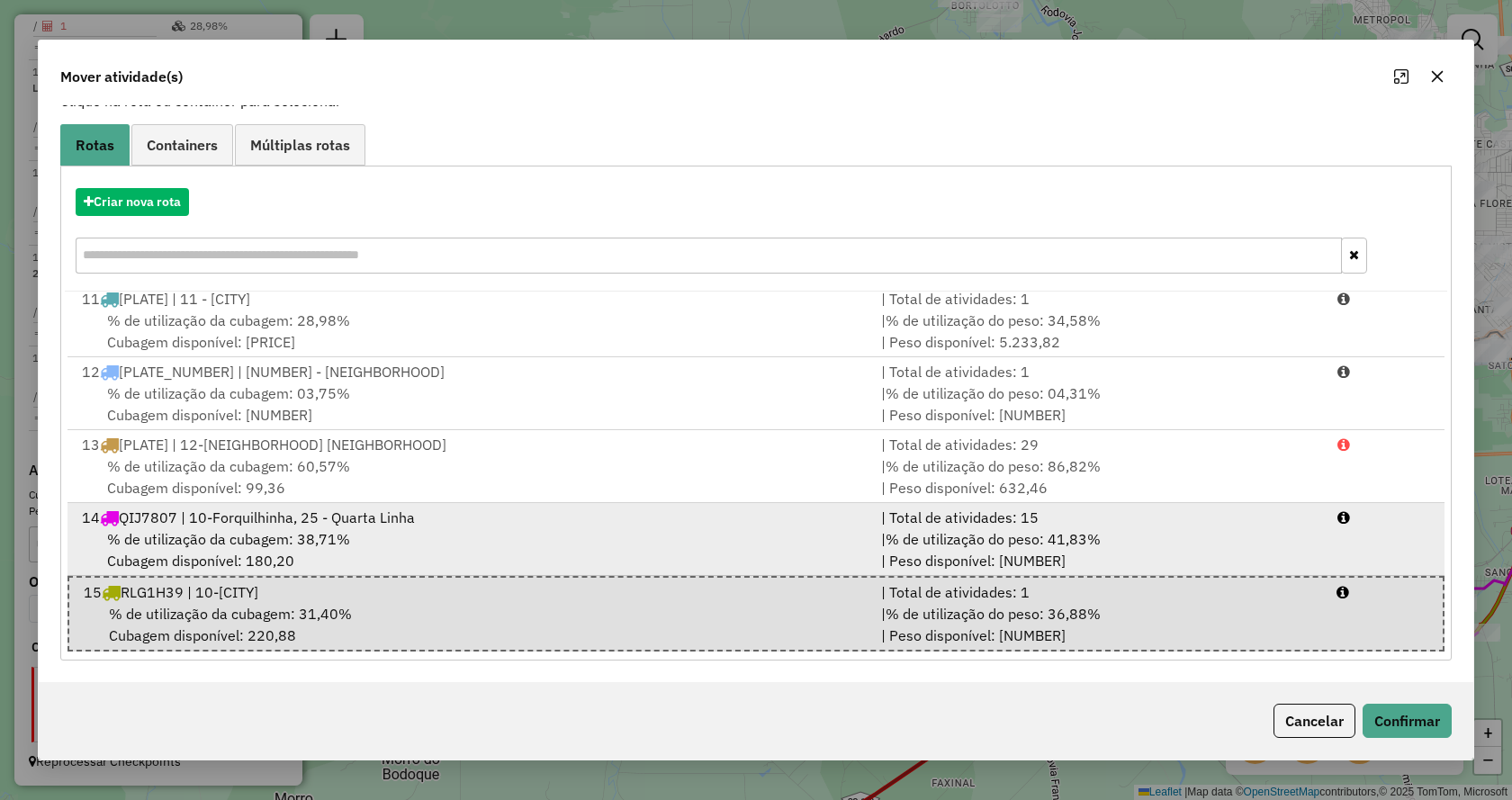 click on "% de utilização da cubagem: 38,71%  Cubagem disponível: 180,20" at bounding box center [471, 550] 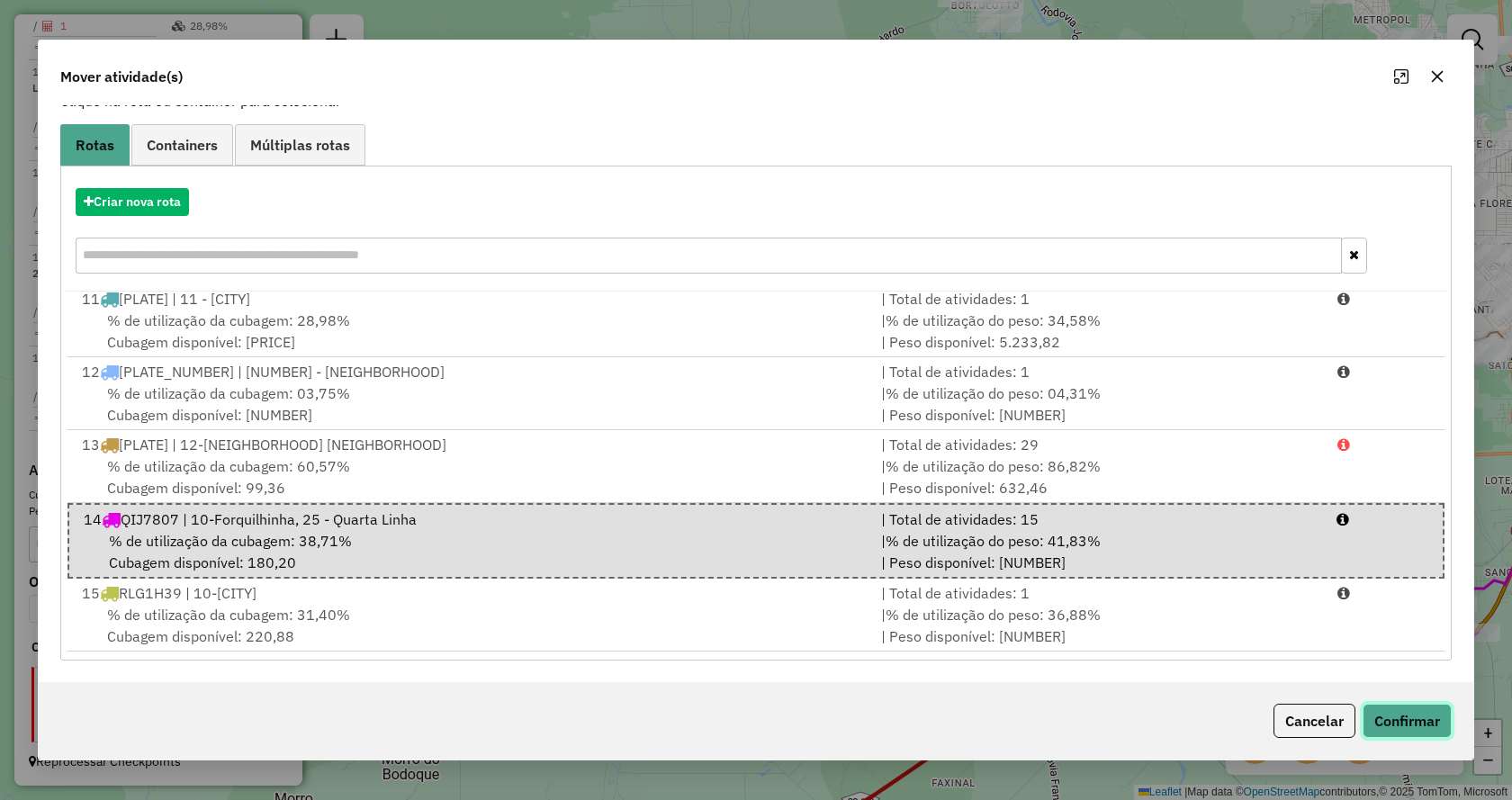 click on "Confirmar" 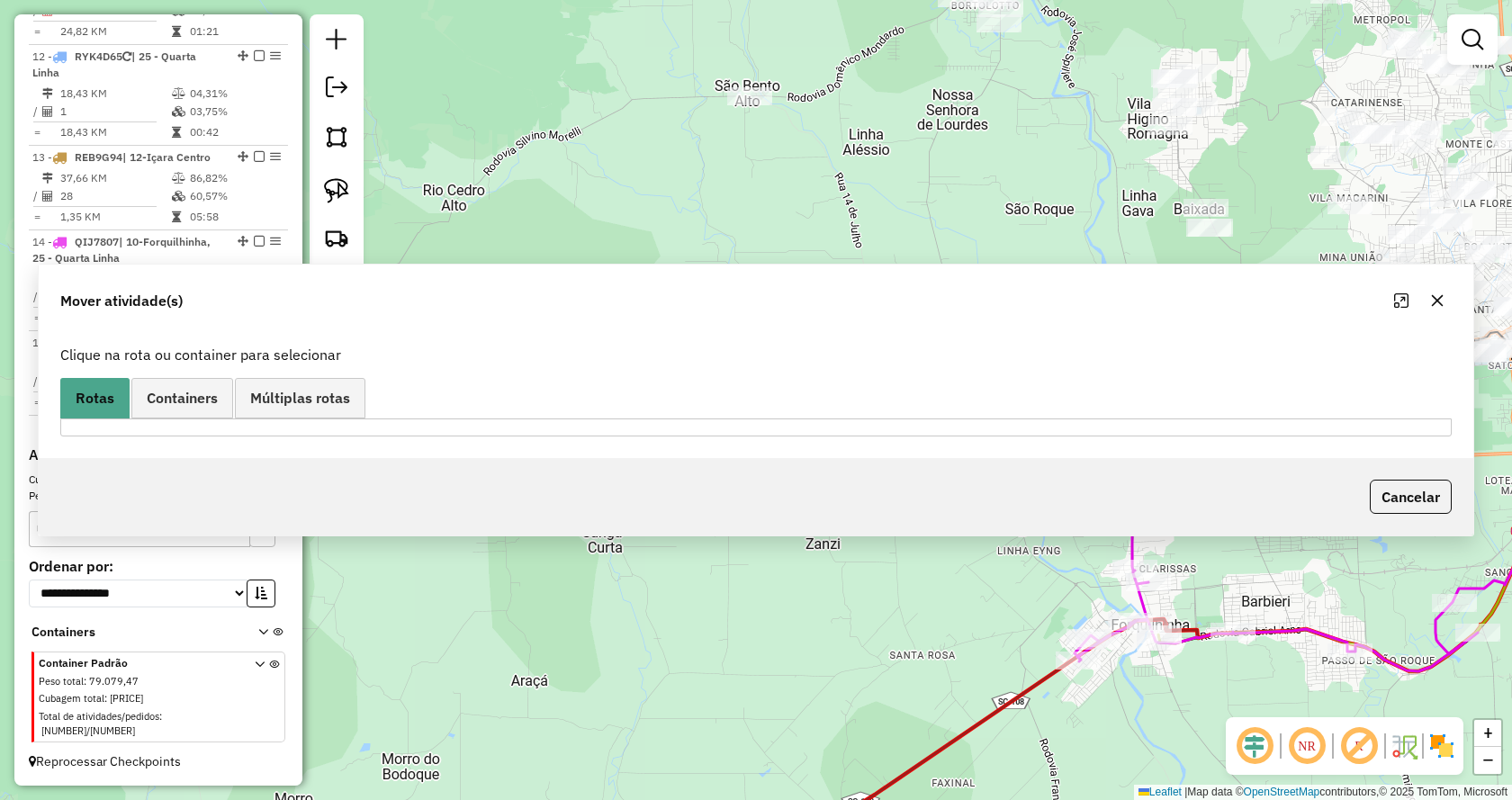 scroll, scrollTop: 0, scrollLeft: 0, axis: both 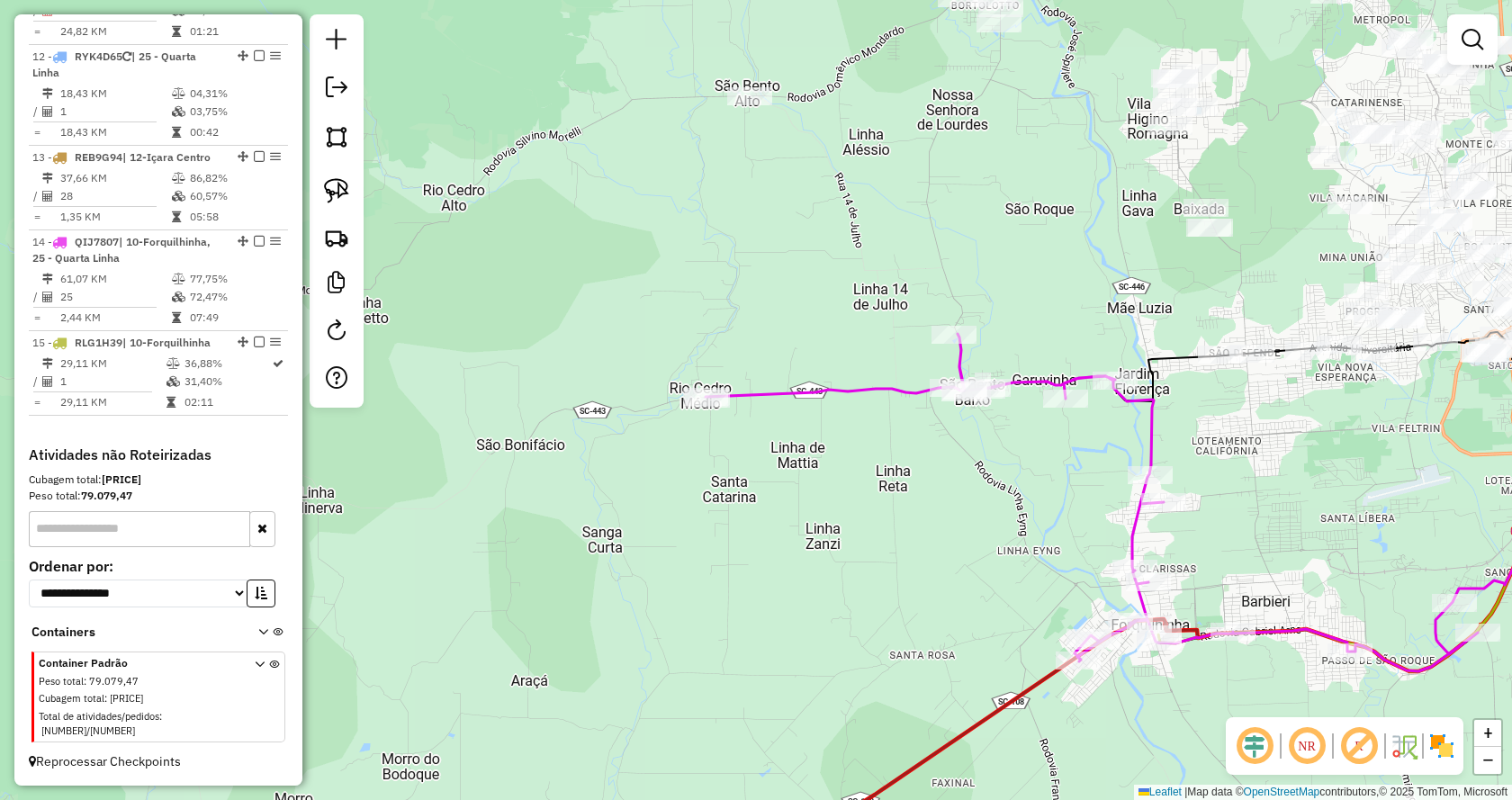 click on "Rota [NUMBER] - Placa [PLATE] [NUMBER] - [BRAND] Janela de atendimento Grade de atendimento Capacidade Transportadoras Veículos Cliente Pedidos  Rotas Selecione os dias de semana para filtrar as janelas de atendimento  Seg   Ter   Qua   Qui   Sex   Sáb   Dom  Informe o período da janela de atendimento: De: Até:  Filtrar exatamente a janela do cliente  Considerar janela de atendimento padrão  Selecione os dias de semana para filtrar as grades de atendimento  Seg   Ter   Qua   Qui   Sex   Sáb   Dom   Considerar clientes sem dia de atendimento cadastrado  Clientes fora do dia de atendimento selecionado Filtrar as atividades entre os valores definidos abaixo:  Peso mínimo:   Peso máximo:   Cubagem mínima:   Cubagem máxima:   De:   Até:  Filtrar as atividades entre o tempo de atendimento definido abaixo:  De:   Até:   Considerar capacidade total dos clientes não roteirizados Transportadora: Selecione um ou mais itens Tipo de veículo: Selecione um ou mais itens Veículo: Selecione um ou mais itens +" 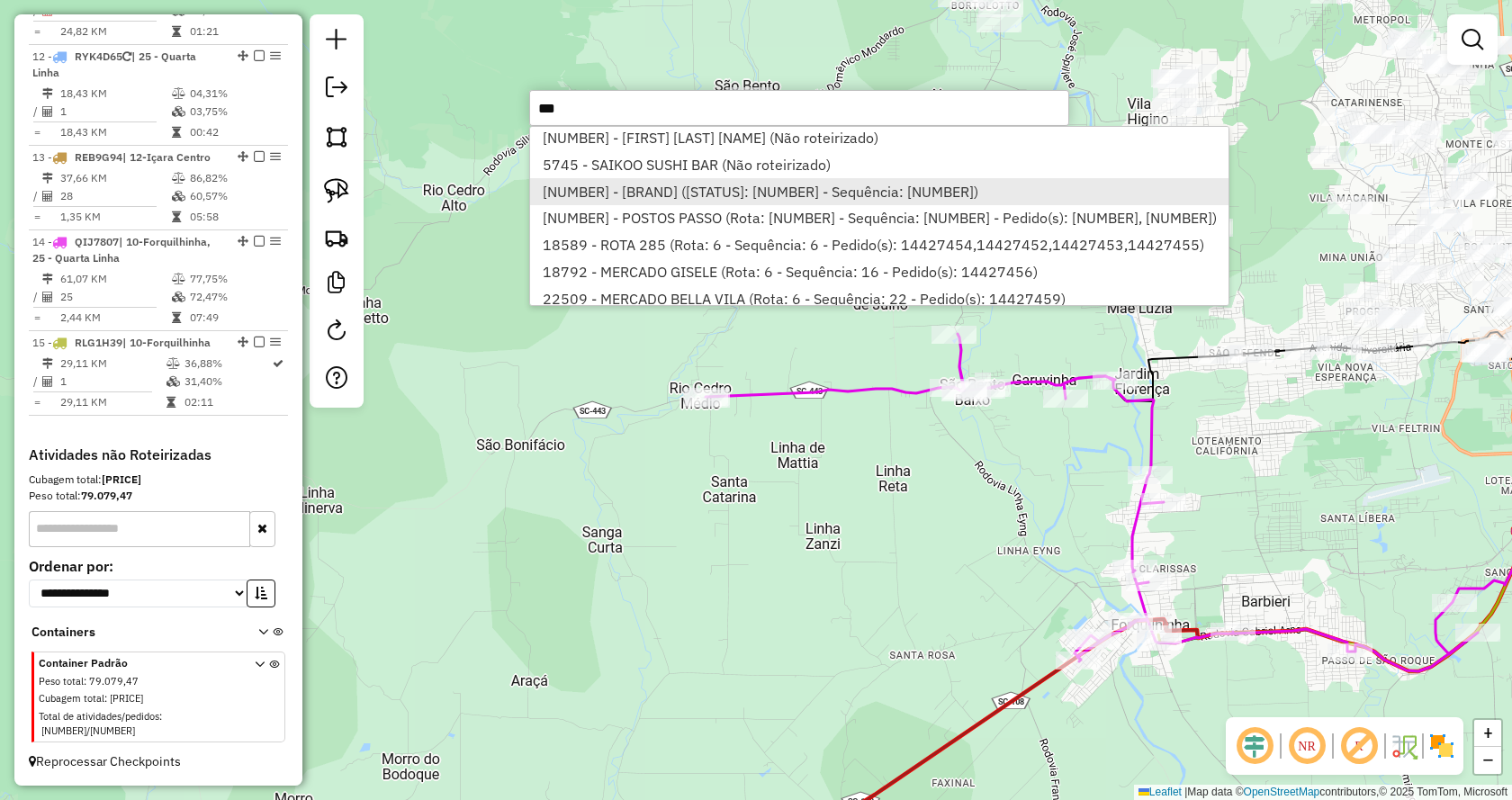 scroll, scrollTop: 76, scrollLeft: 0, axis: vertical 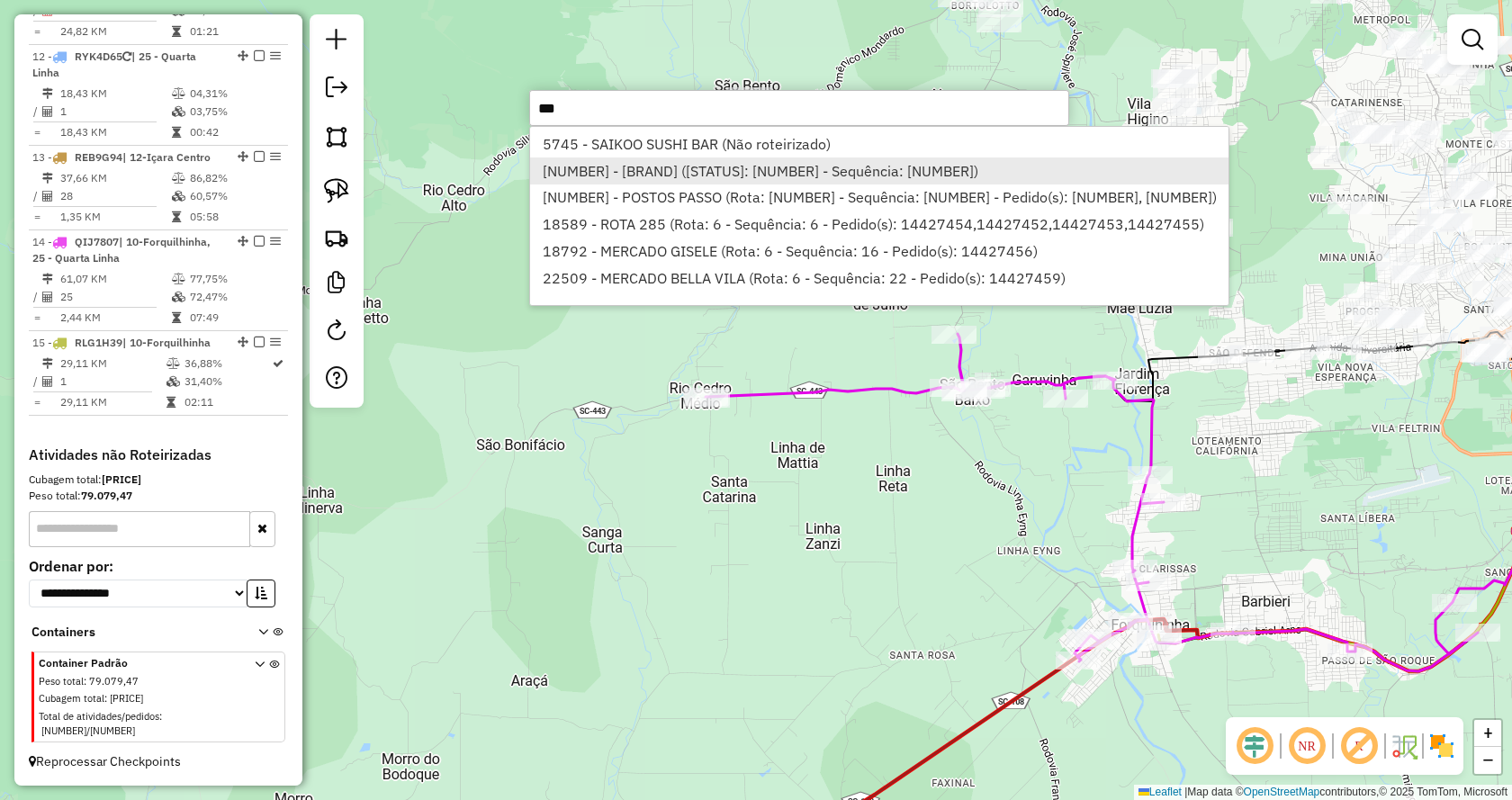 type on "***" 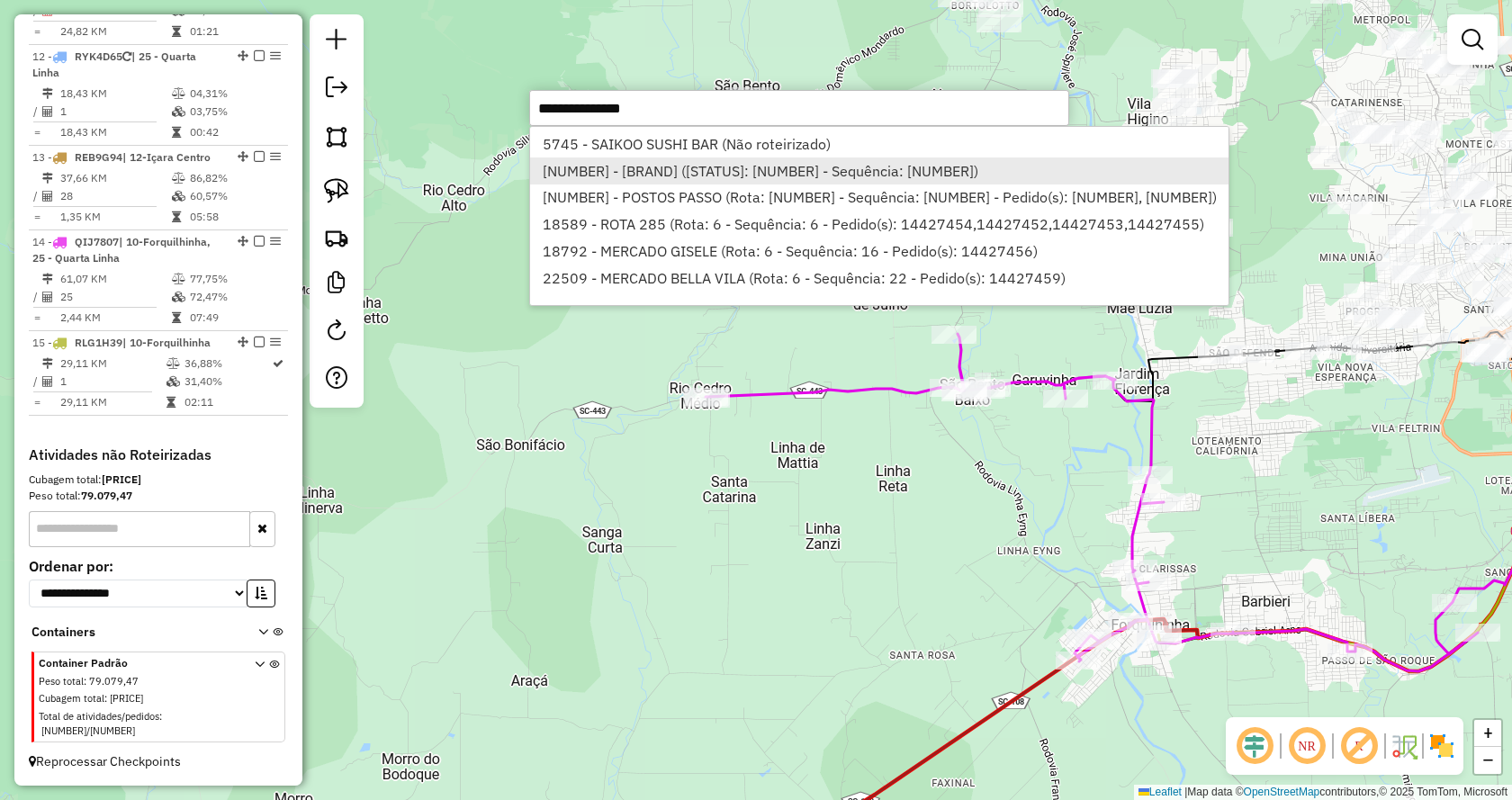 select on "*********" 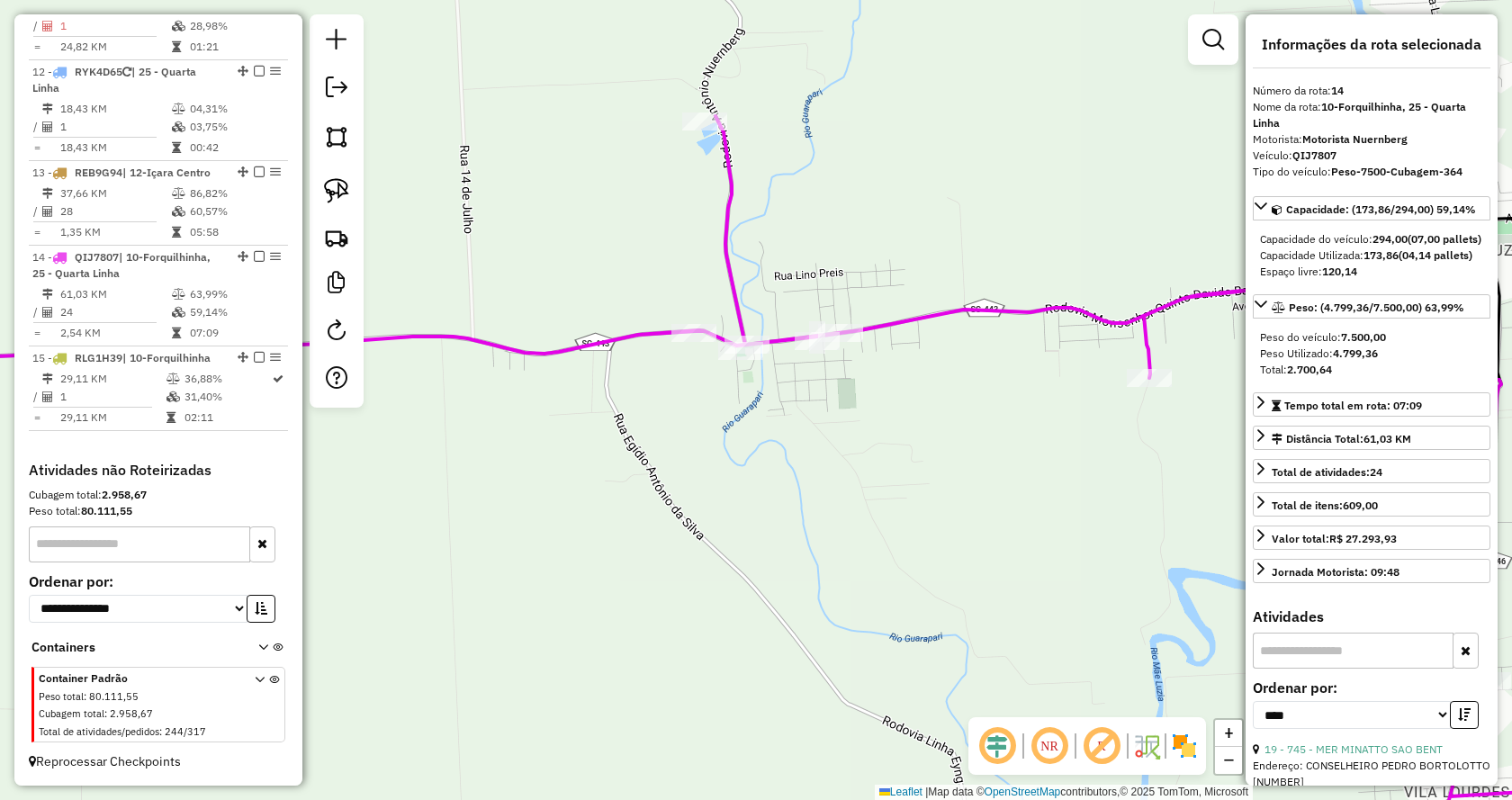 click on "Rota [NUMBER] - Placa [PLATE] [NUMBER] - [COMPANY] Janela de atendimento Grade de atendimento Capacidade Transportadoras Veículos Cliente Pedidos  Rotas Selecione os dias de semana para filtrar as janelas de atendimento  Seg   Ter   Qua   Qui   Sex   Sáb   Dom  Informe o período da janela de atendimento: De: Até:  Filtrar exatamente a janela do cliente  Considerar janela de atendimento padrão  Selecione os dias de semana para filtrar as grades de atendimento  Seg   Ter   Qua   Qui   Sex   Sáb   Dom   Considerar clientes sem dia de atendimento cadastrado  Clientes fora do dia de atendimento selecionado Filtrar as atividades entre os valores definidos abaixo:  Peso mínimo:   Peso máximo:   Cubagem mínima:   Cubagem máxima:   De:   Até:  Filtrar as atividades entre o tempo de atendimento definido abaixo:  De:   Até:   Considerar capacidade total dos clientes não roteirizados Transportadora: Selecione um ou mais itens Tipo de veículo: Selecione um ou mais itens Veículo: Selecione um ou mais itens" 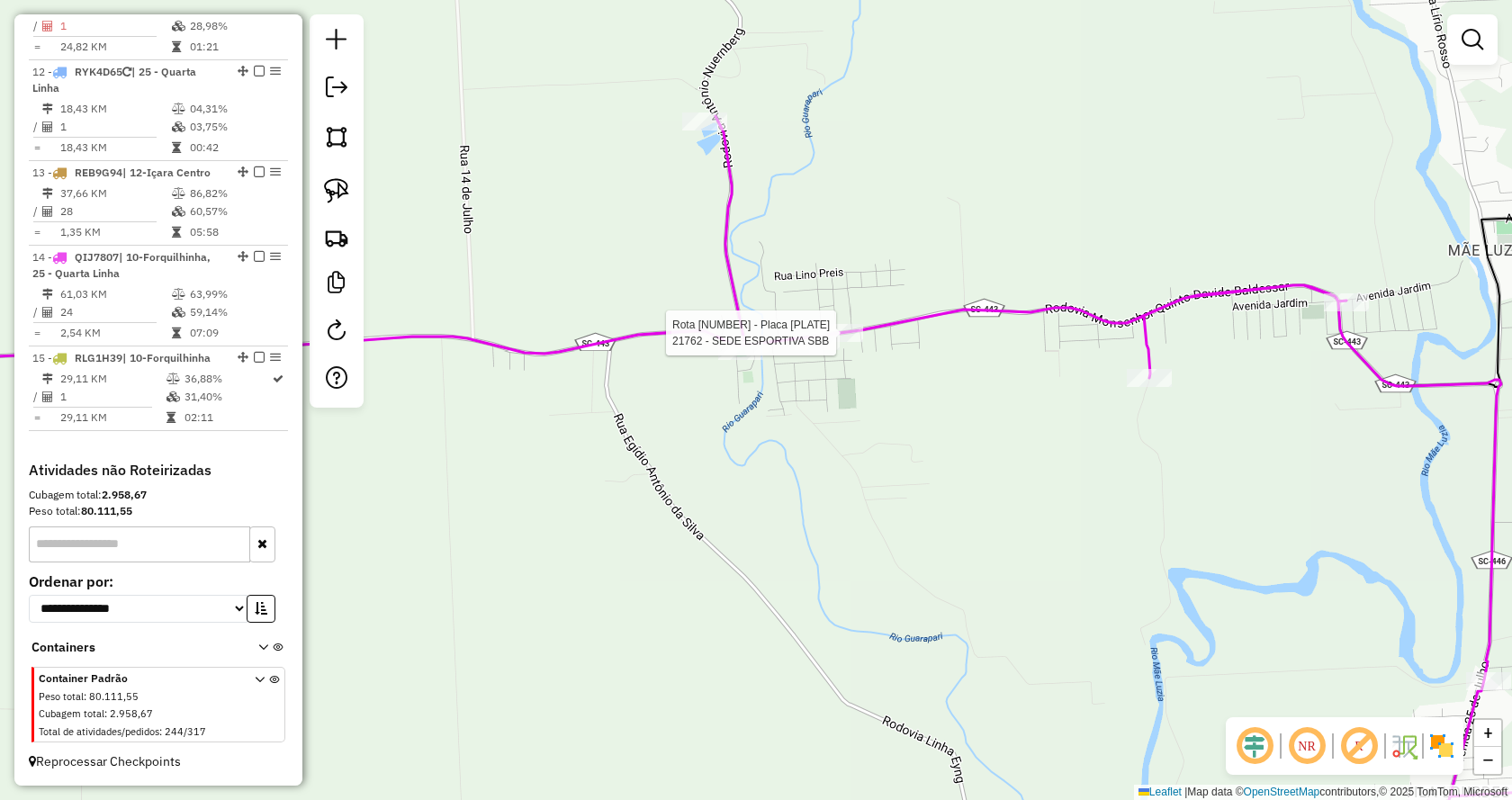 select on "*********" 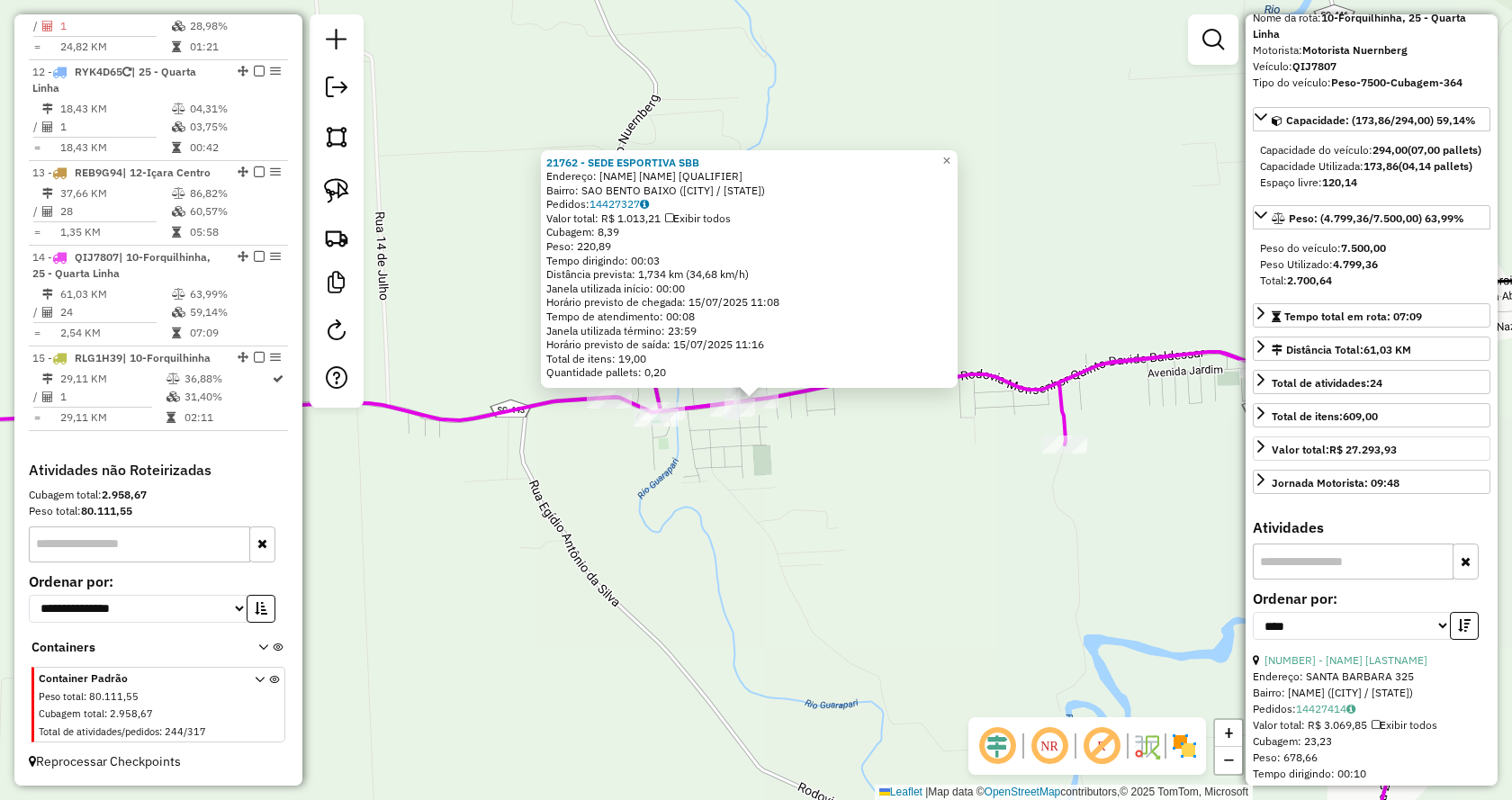 scroll, scrollTop: 270, scrollLeft: 0, axis: vertical 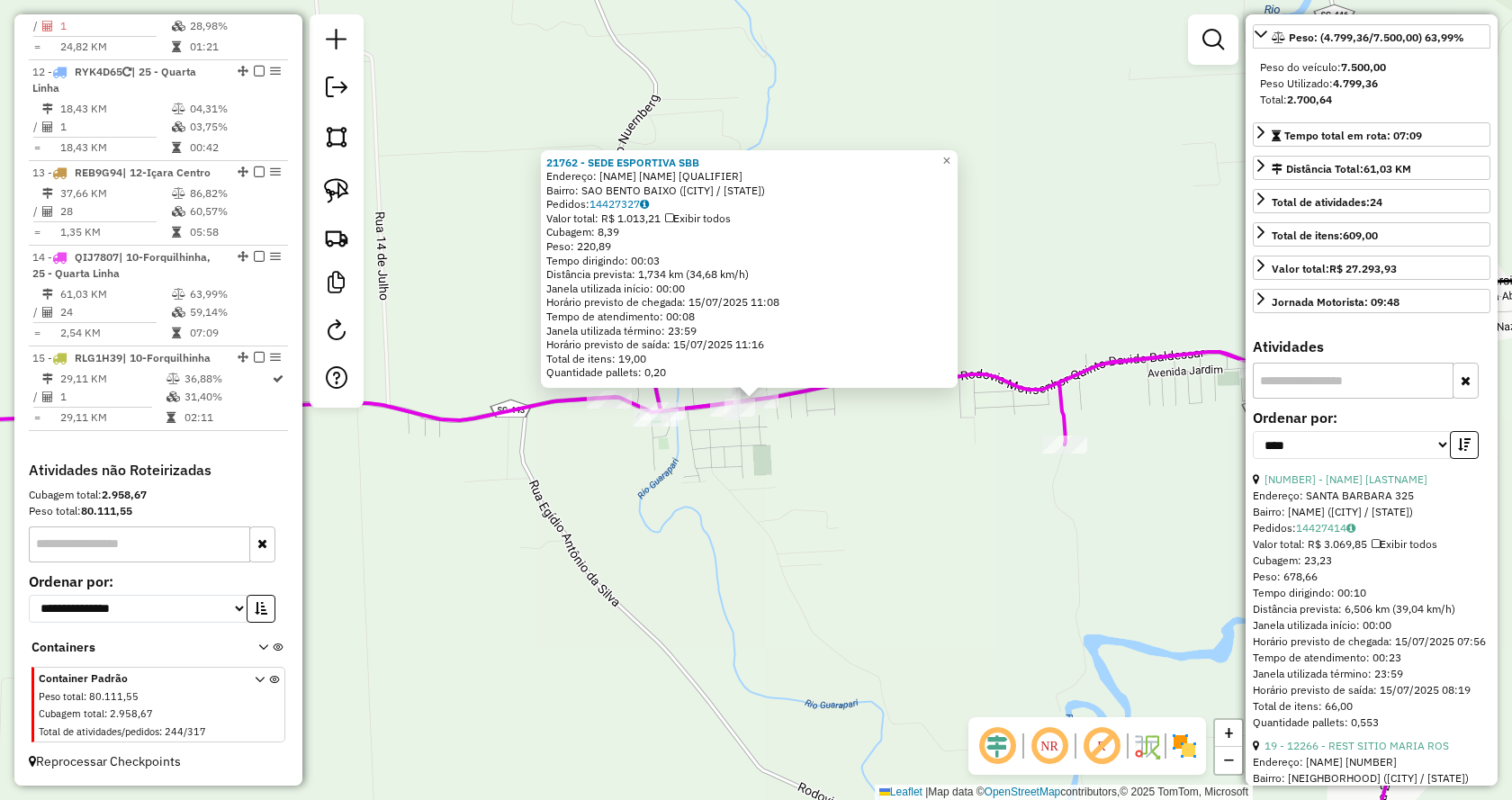click at bounding box center (1353, 381) 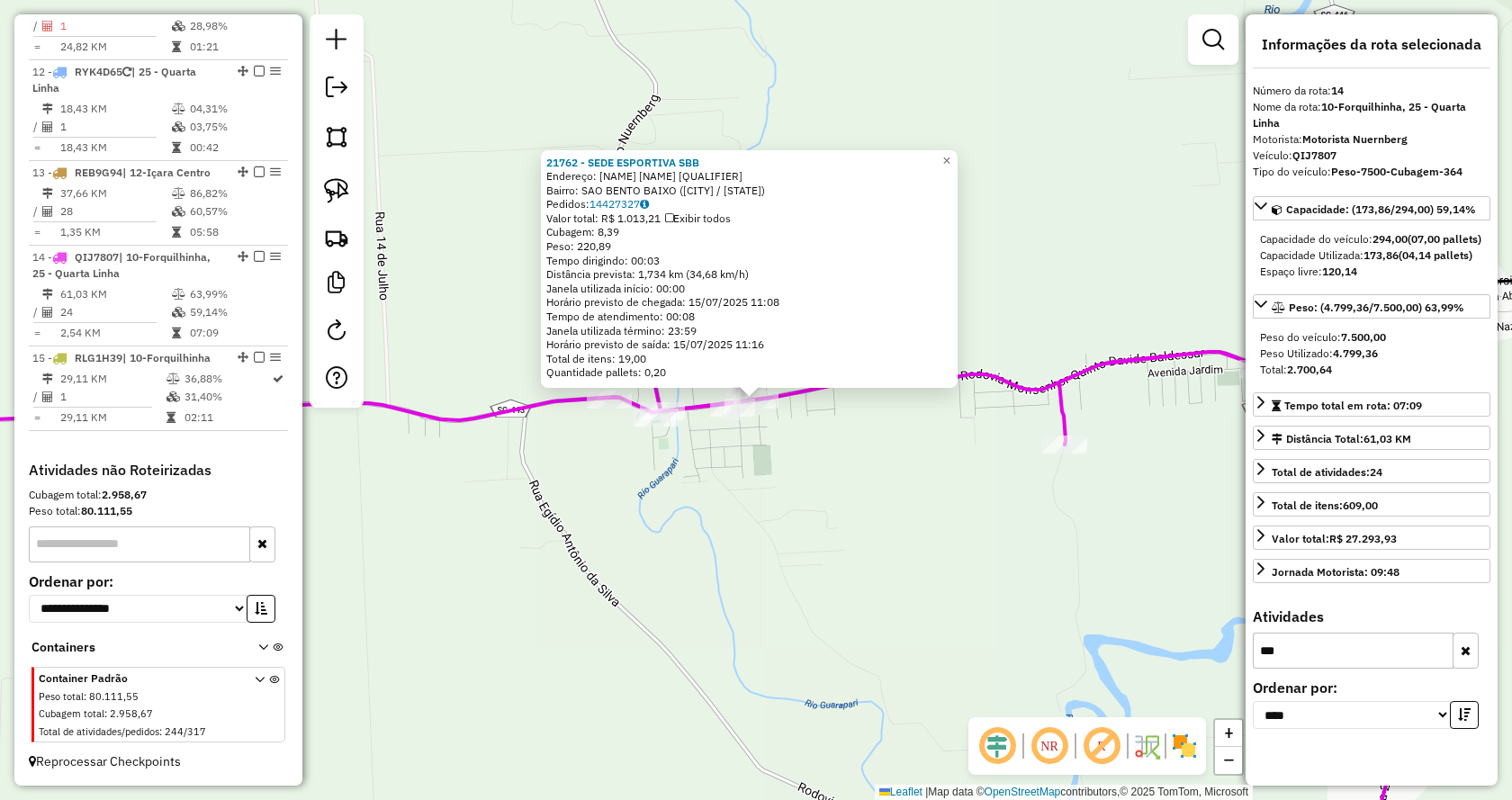 scroll, scrollTop: 0, scrollLeft: 0, axis: both 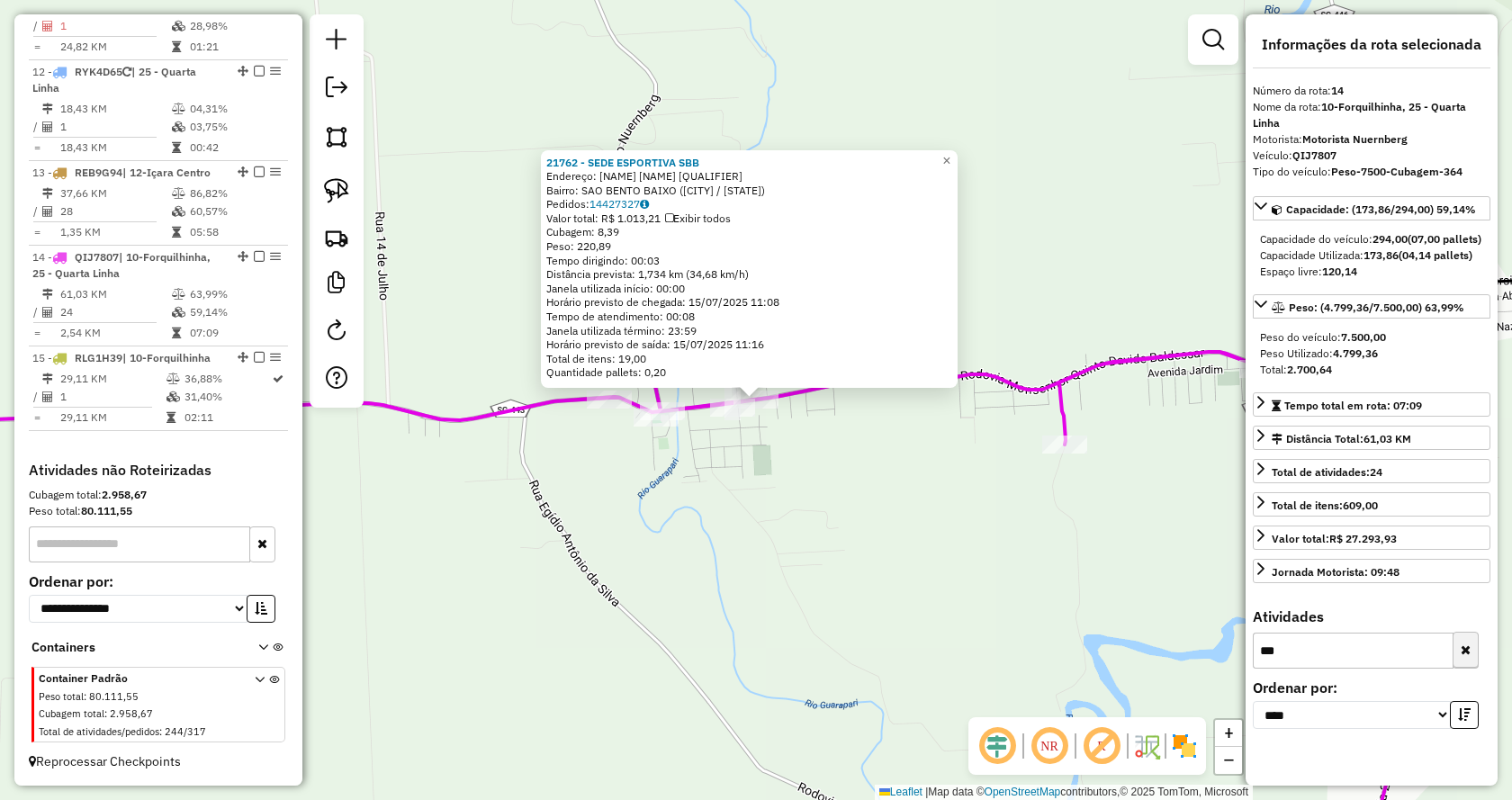 type on "***" 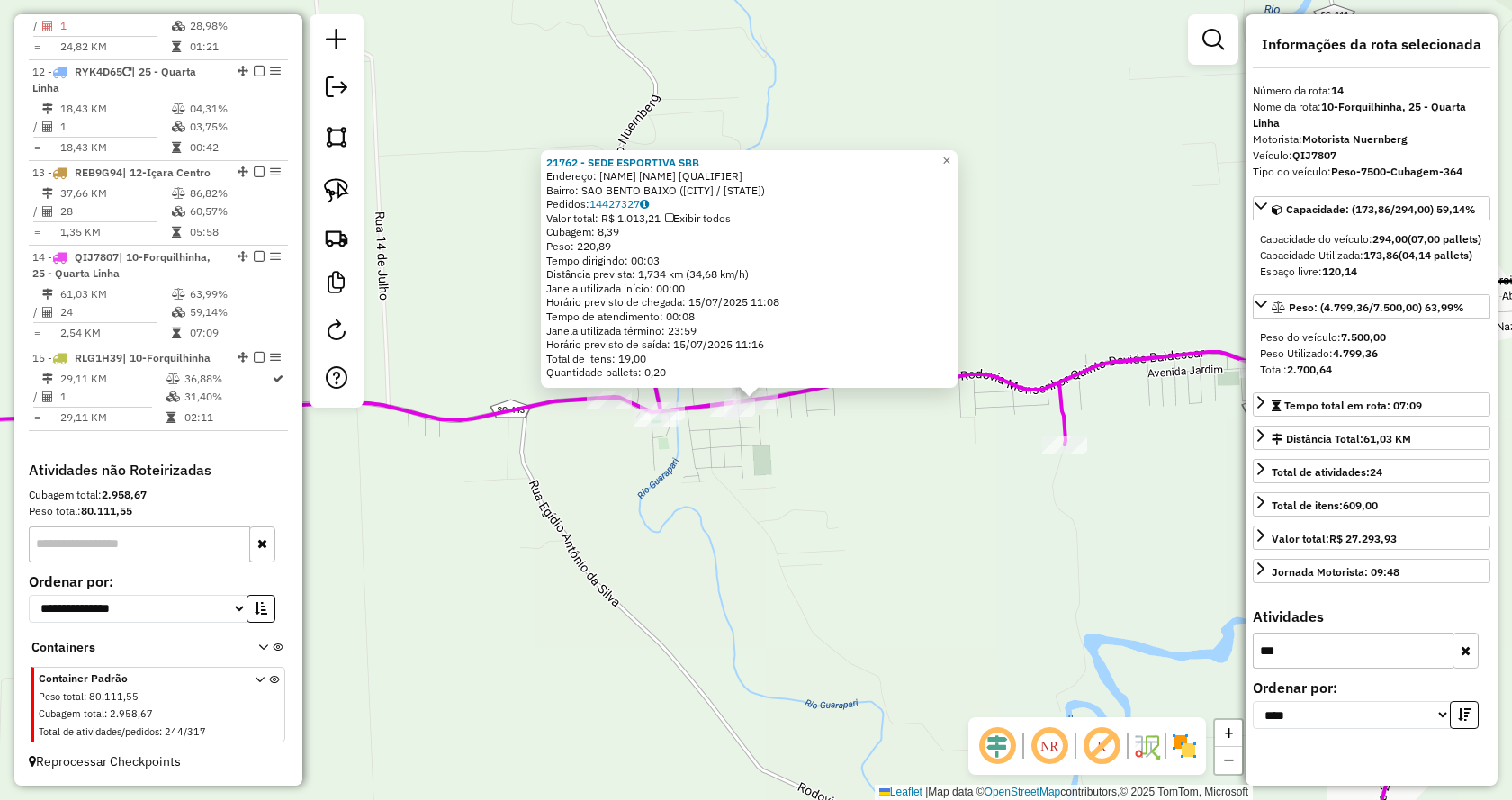 click at bounding box center [1465, 651] 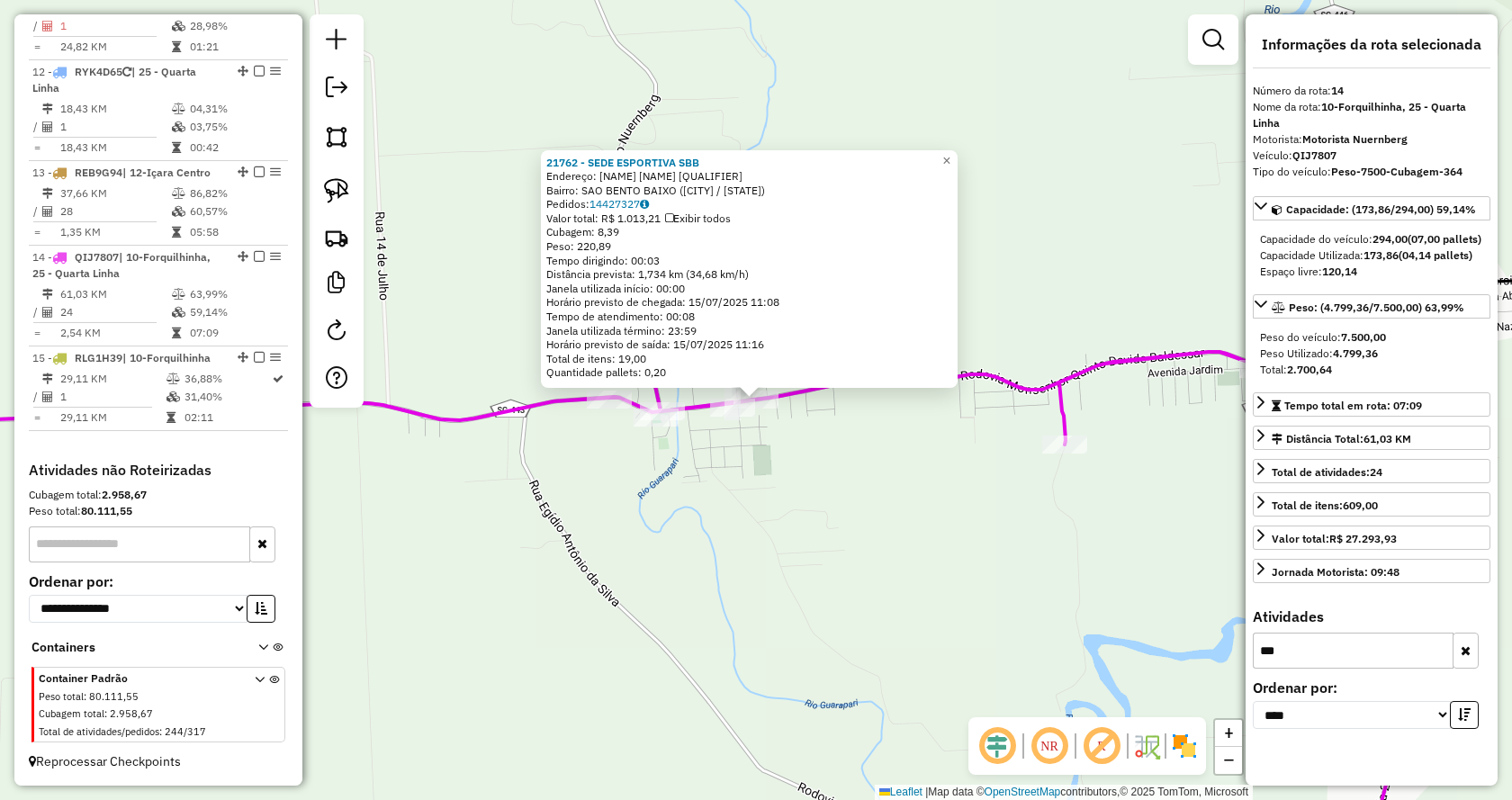 type 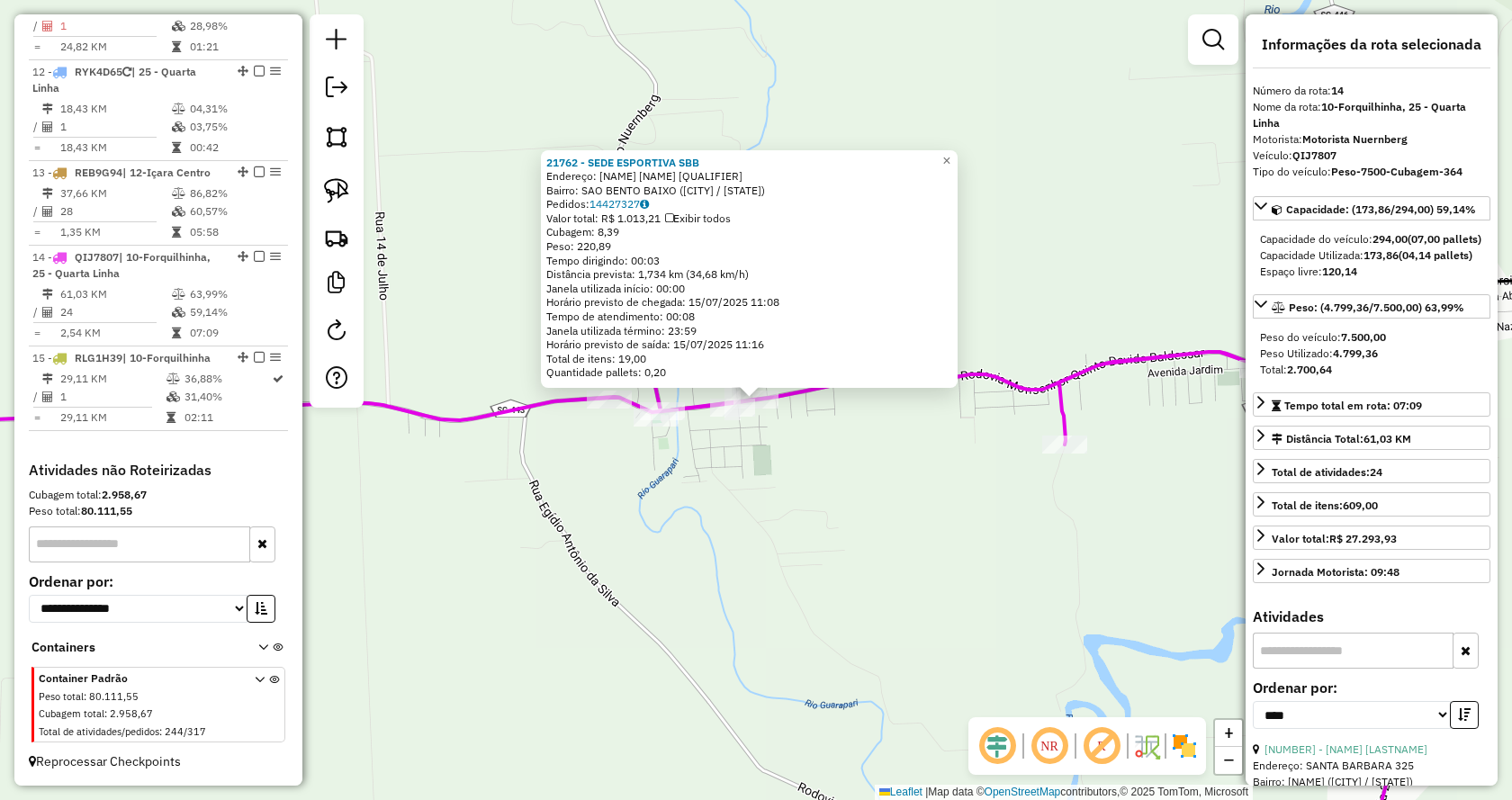 drag, startPoint x: 789, startPoint y: 535, endPoint x: 770, endPoint y: 514, distance: 28.3196 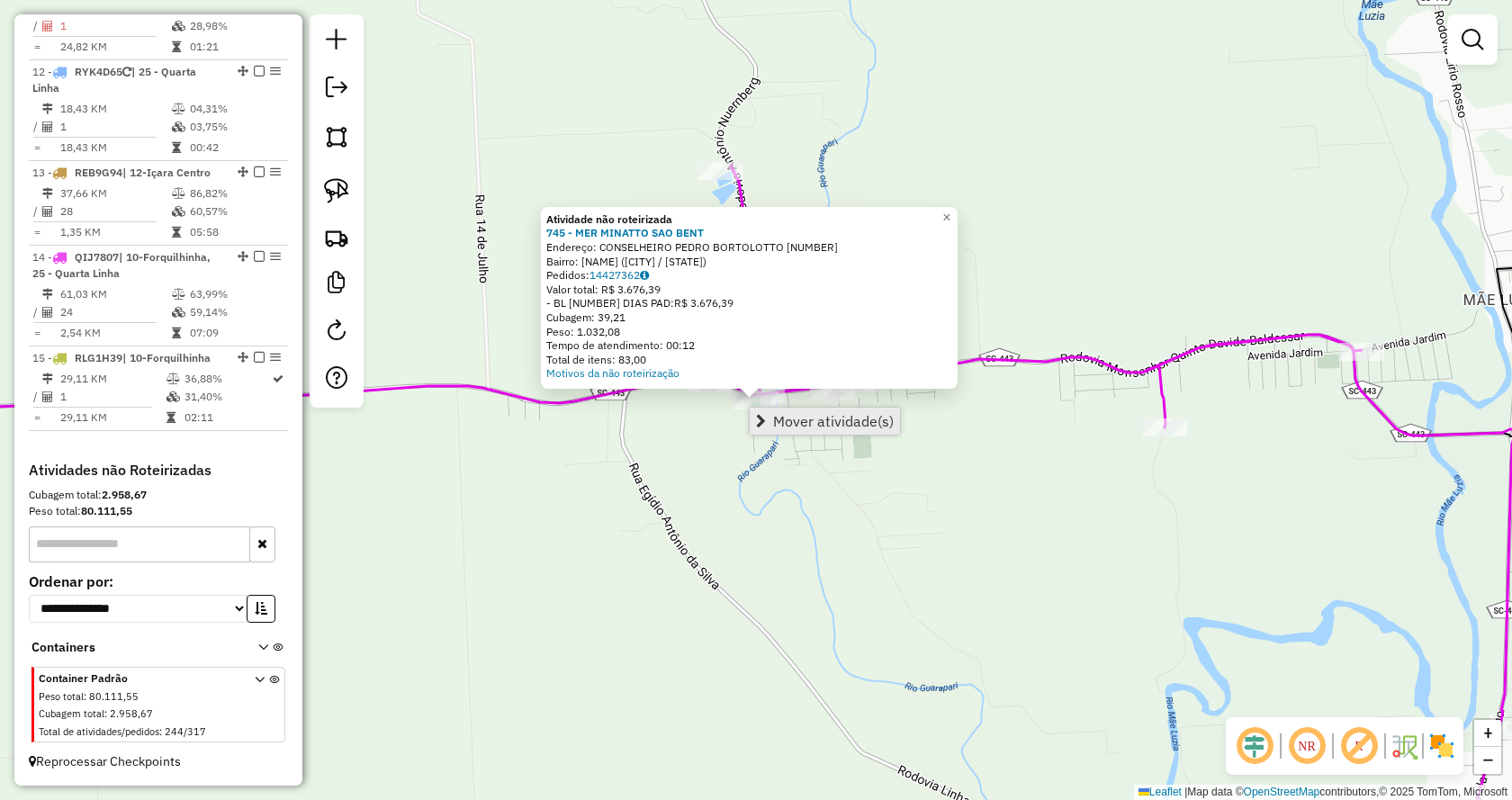 click on "Mover atividade(s)" at bounding box center (824, 421) 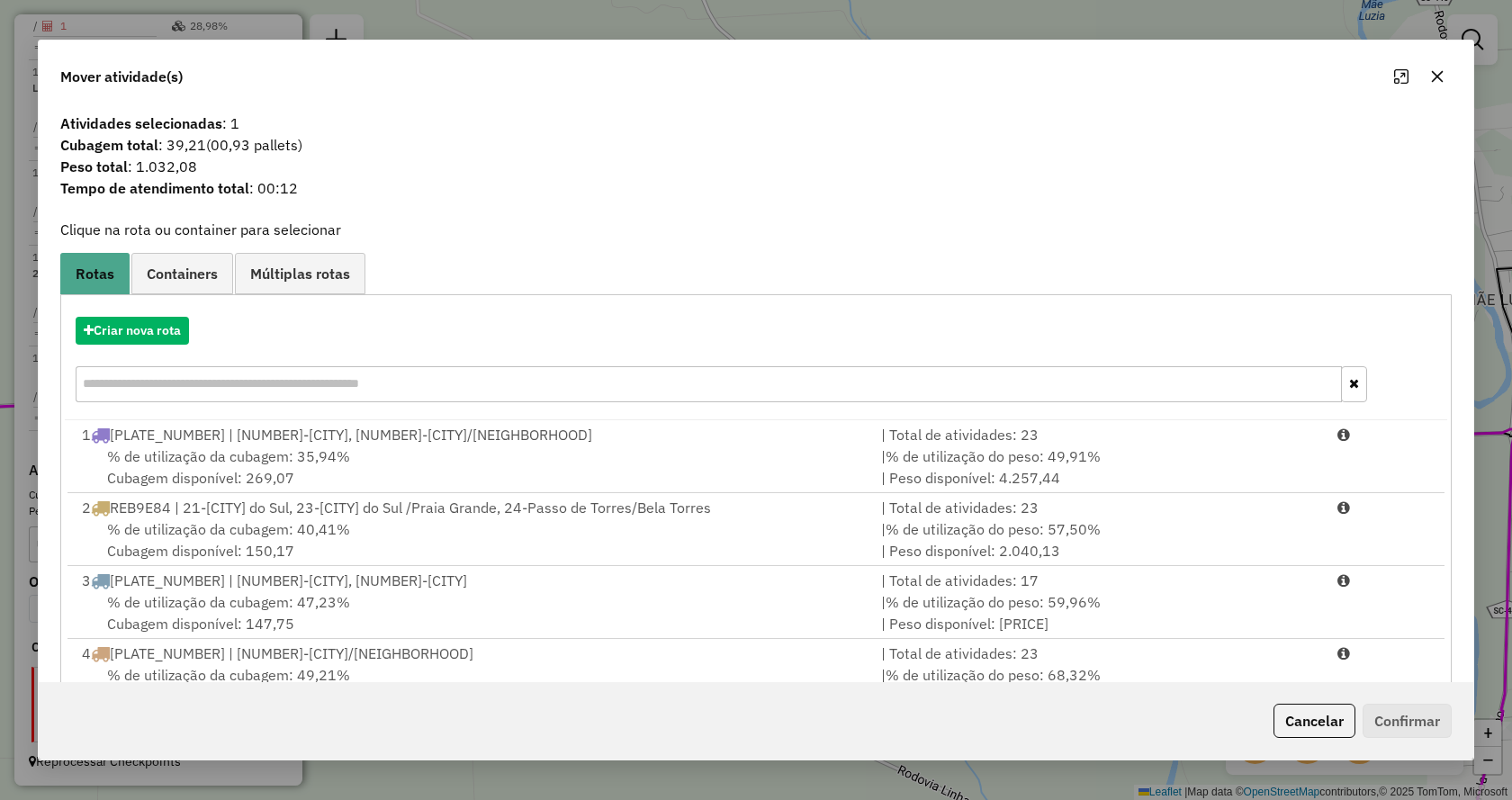 drag, startPoint x: 1445, startPoint y: 70, endPoint x: 1413, endPoint y: 99, distance: 43.185646 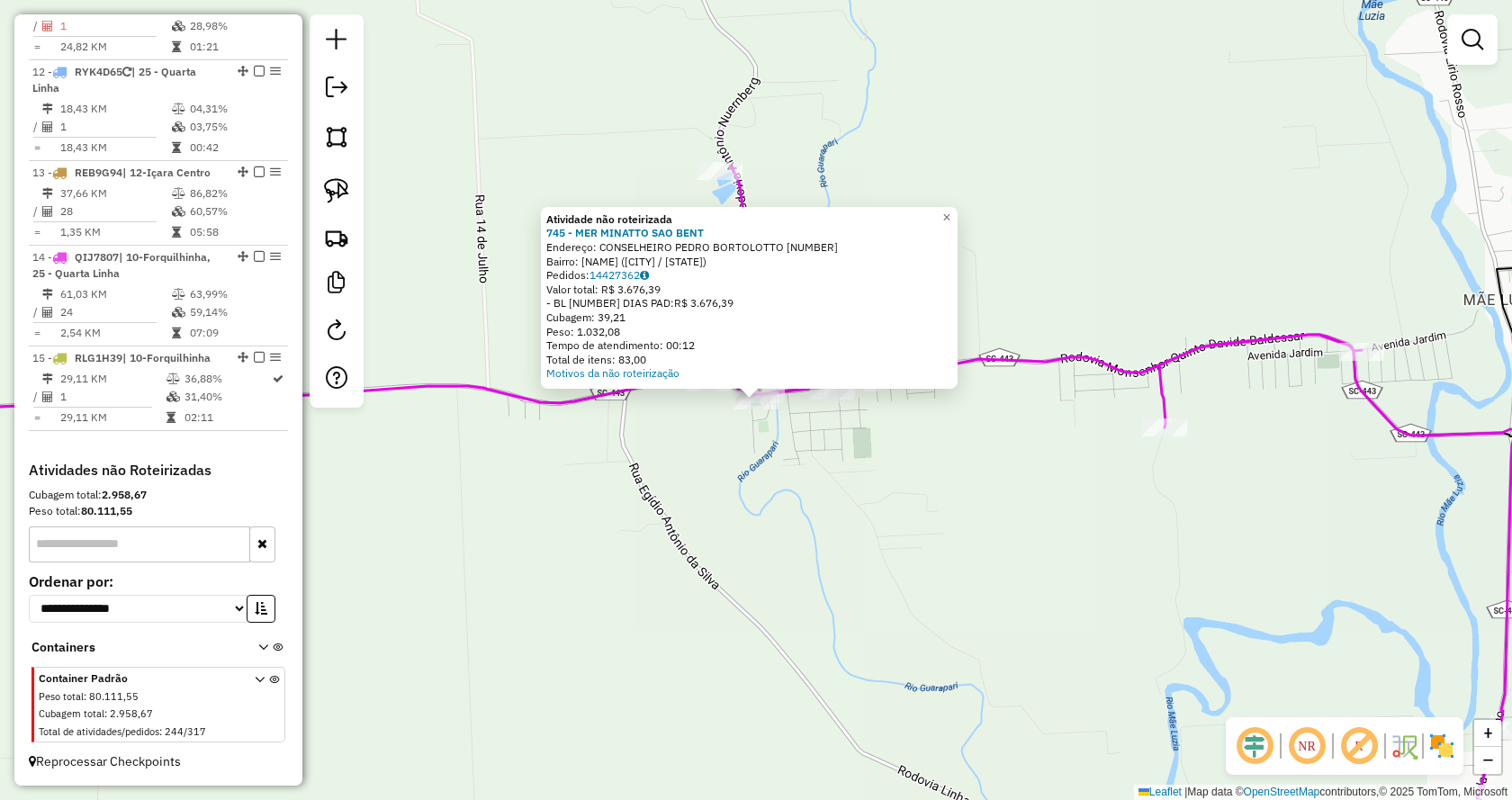 click on "Rota [NUMBER] - Placa [PLATE]  [NUMBER] - SEDE ESPORTIVA SBB Atividade não roteirizada [NUMBER] - MER MINATTO SAO BENT  Endereço:  CONSELHEIRO PEDRO BORTOLOTTO [NUMBER]   Bairro: S. BENTO BAIXO ([CITY] / [STATE])   Pedidos:  [NUMBER]   Valor total: R$ [PRICE]   - BL [NUMBER] DIAS PAD:  R$ [PRICE]   Cubagem: [NUMBER]   Peso: [NUMBER]   Tempo de atendimento: [TIME]   Total de itens: [NUMBER]  Motivos da não roteirização × Janela de atendimento Grade de atendimento Capacidade Transportadoras Veículos Cliente Pedidos  Rotas Selecione os dias de semana para filtrar as janelas de atendimento  Seg   Ter   Qua   Qui   Sex   Sáb   Dom  Informe o período da janela de atendimento: De: Até:  Filtrar exatamente a janela do cliente  Considerar janela de atendimento padrão  Selecione os dias de semana para filtrar as grades de atendimento  Seg   Ter   Qua   Qui   Sex   Sáb   Dom   Considerar clientes sem dia de atendimento cadastrado  Clientes fora do dia de atendimento selecionado Filtrar as atividades entre os valores definidos abaixo: De:" 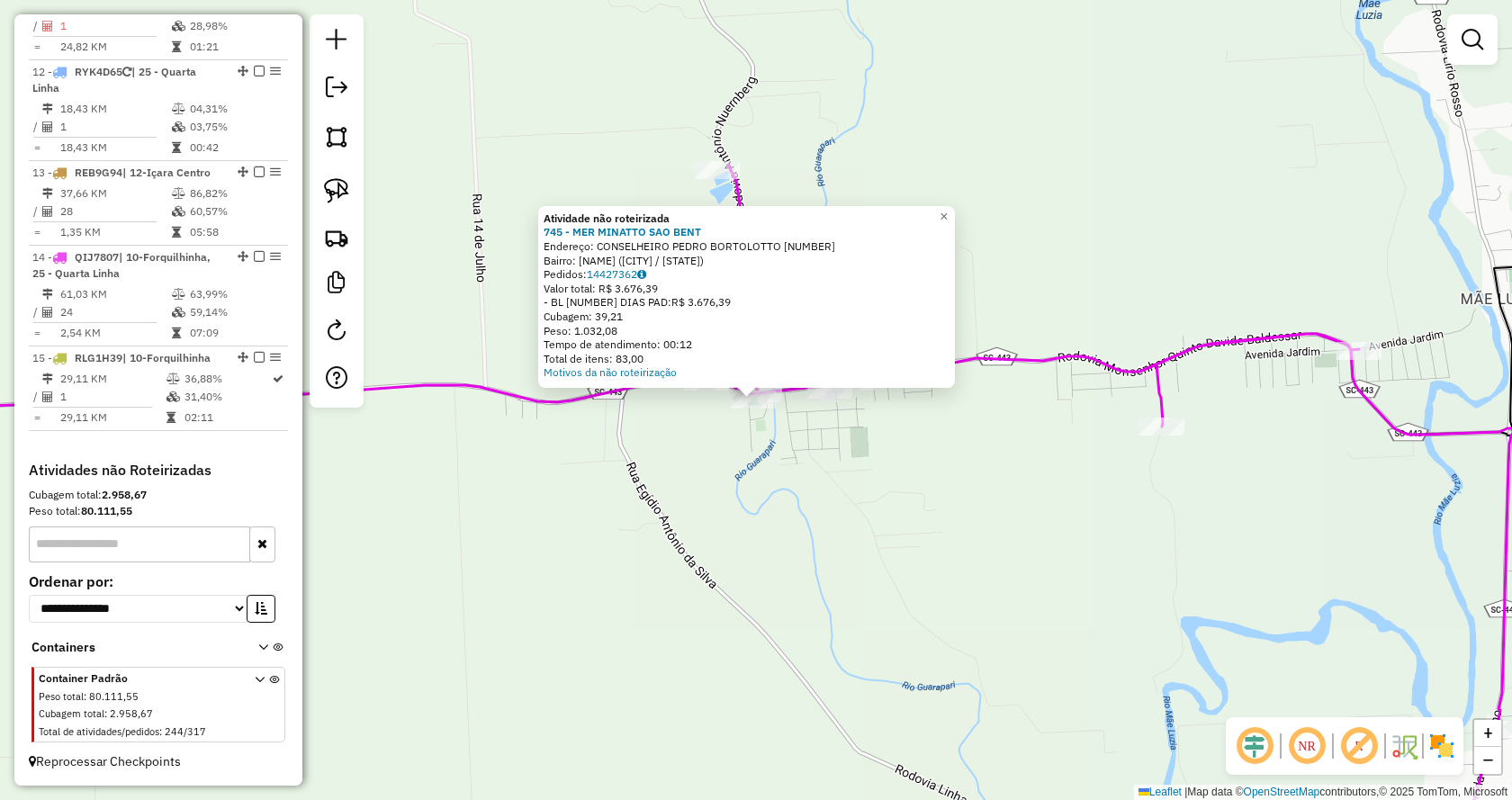click on "Atividade não roteirizada 745 - [NAME] [LASTNAME] Endereço: [NAME] [NUMBER] Bairro: [NEIGHBORHOOD] ([CITY] / [STATE]) Pedidos: 14427362 Valor total: R$ 3.676,39 - BL 03 DIAS PAD: R$ 3.676,39 Cubagem: 39,21 Peso: 1.032,08 Tempo de atendimento: 00:12 Total de itens: 83,00 Motivos da não roteirização × Janela de atendimento Grade de atendimento Capacidade Transportadoras Veículos Cliente Pedidos Rotas Selecione os dias de semana para filtrar as janelas de atendimento Seg Ter Qua Qui Sex Sáb Dom Informe o período da janela de atendimento: De: Até: Filtrar exatamente a janela do cliente Considerar janela de atendimento padrão Selecione os dias de semana para filtrar as grades de atendimento Seg Ter Qua Qui Sex Sáb Dom Considerar clientes sem dia de atendimento cadastrado Clientes fora do dia de atendimento selecionado Filtrar as atividades entre os valores definidos abaixo: Peso mínimo: Peso máximo: Cubagem mínima: De:" 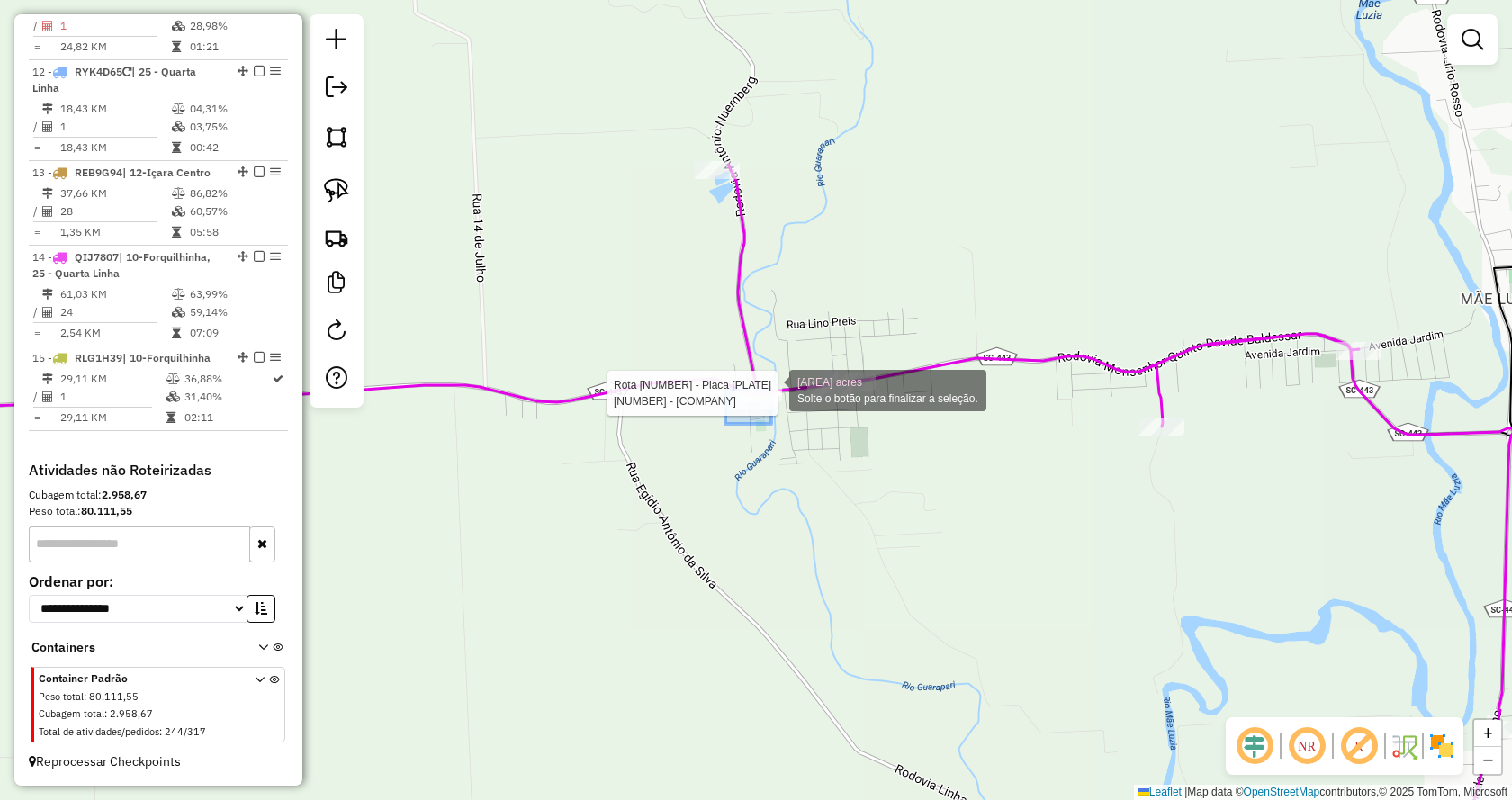click on "Rota [NUMBER] - Placa [PLATE] [NUMBER] - [FIRST] [LAST] [NAME] [AREA] acres Solte o botão para finalizar a seleção. Janela de atendimento Grade de atendimento Capacidade Transportadoras Veículos Cliente Pedidos  Rotas Selecione os dias de semana para filtrar as janelas de atendimento  Seg   Ter   Qua   Qui   Sex   Sáb   Dom  Informe o período da janela de atendimento: De: Até:  Filtrar exatamente a janela do cliente  Considerar janela de atendimento padrão  Selecione os dias de semana para filtrar as grades de atendimento  Seg   Ter   Qua   Qui   Sex   Sáb   Dom   Considerar clientes sem dia de atendimento cadastrado  Clientes fora do dia de atendimento selecionado Filtrar as atividades entre os valores definidos abaixo:  Peso mínimo:   Peso máximo:   Cubagem mínima:   Cubagem máxima:   De:   Até:  Filtrar as atividades entre o tempo de atendimento definido abaixo:  De:   Até:   Considerar capacidade total dos clientes não roteirizados Transportadora: Selecione um ou mais itens Tipo de veículo: Veículo: +" 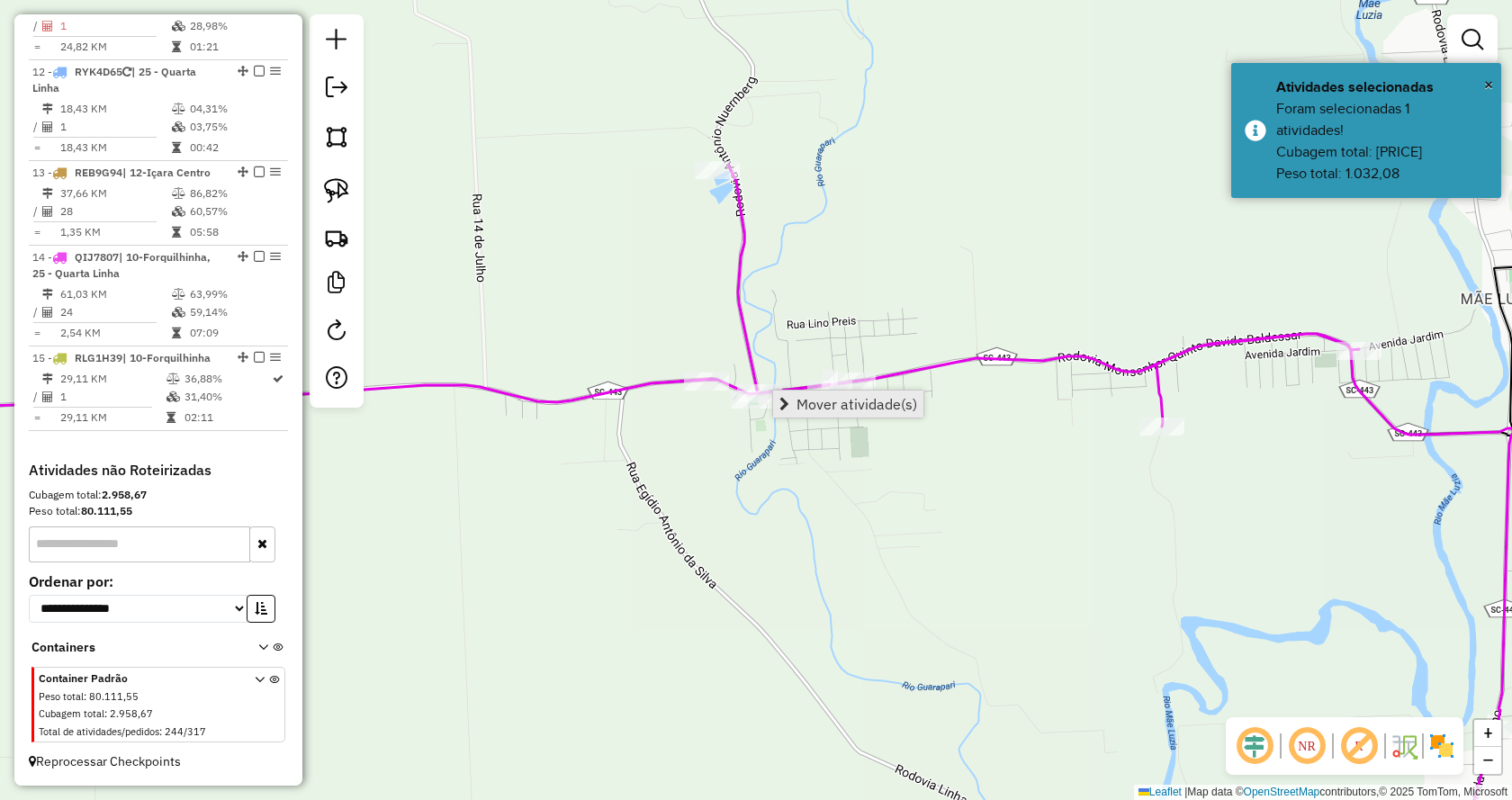 drag, startPoint x: 778, startPoint y: 400, endPoint x: 786, endPoint y: 410, distance: 12.806248 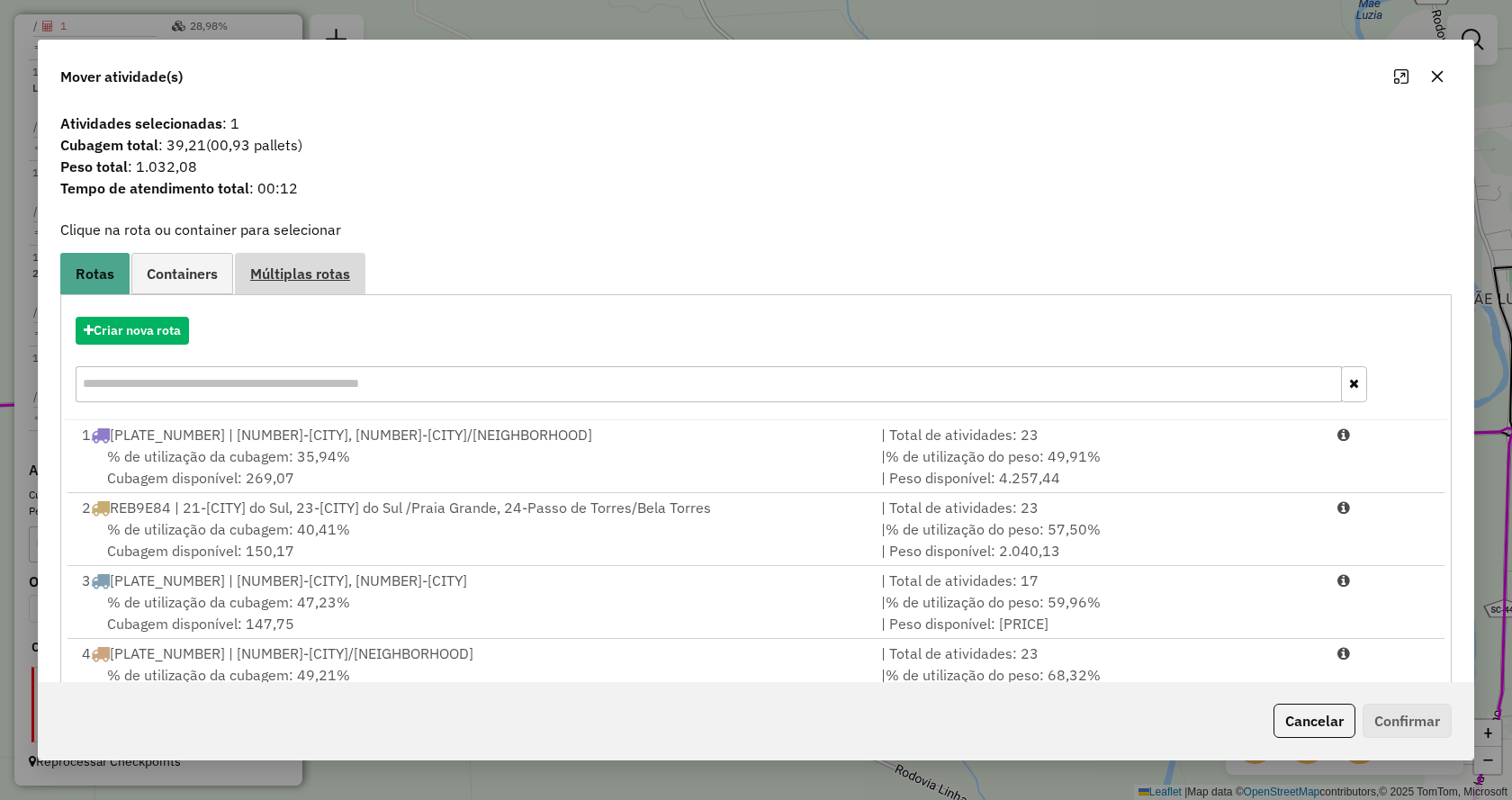 click on "Múltiplas rotas" at bounding box center [300, 273] 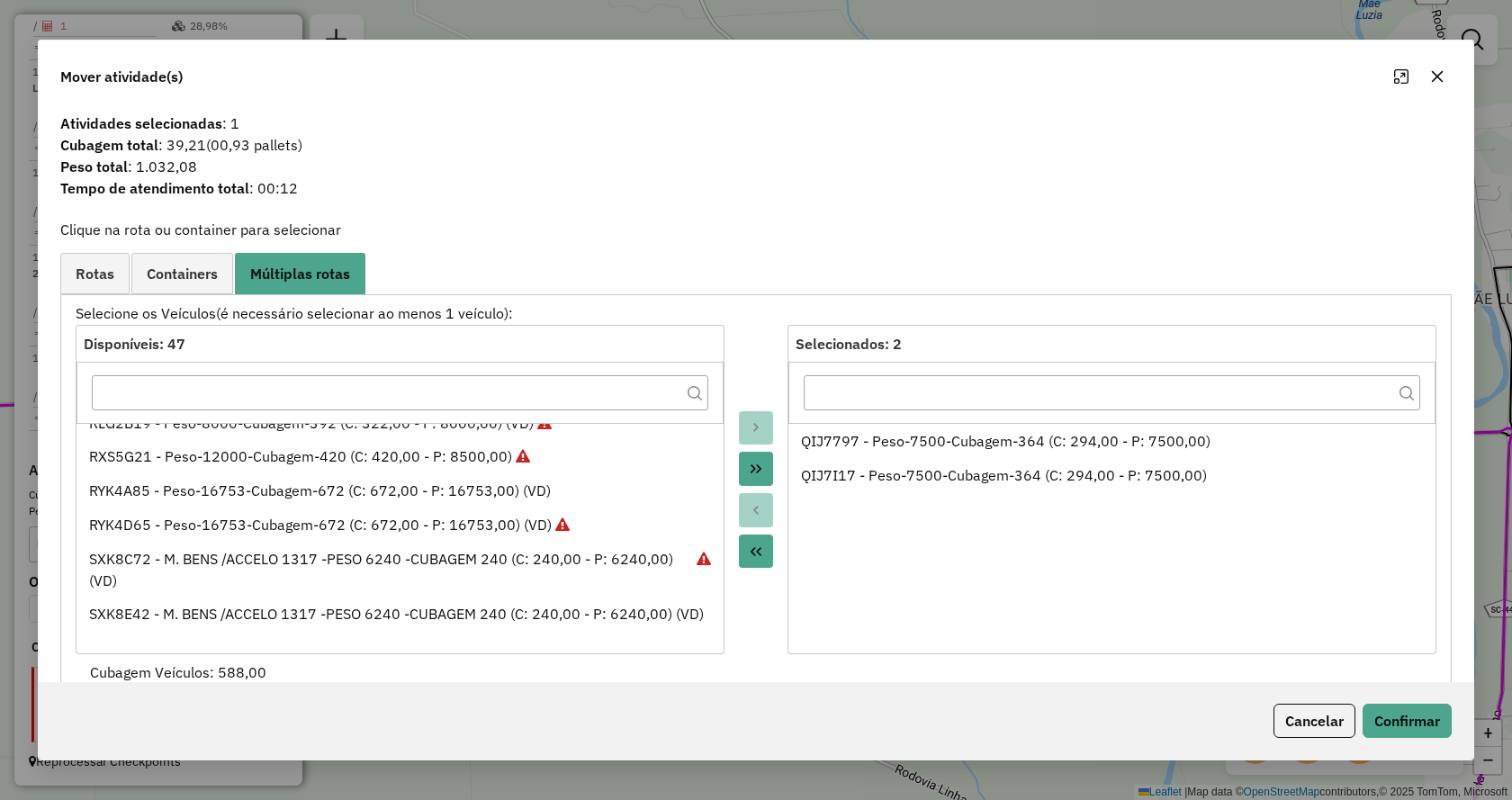 scroll, scrollTop: 1402, scrollLeft: 0, axis: vertical 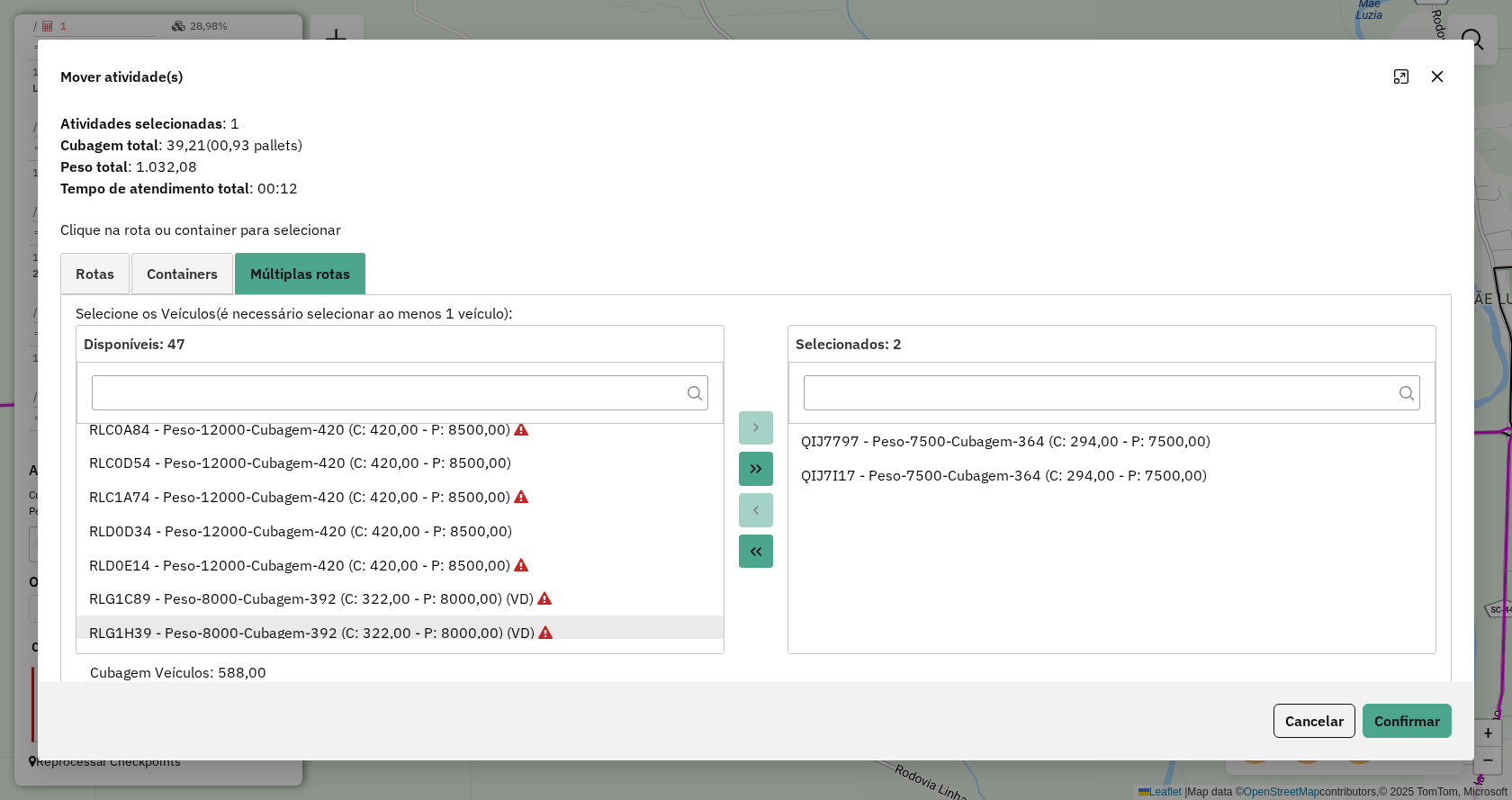 click on "CNP6H15 - CARRETA TRANS CELSO (C: 1000,00 - P: 28000,00) (VD) LWV2830 - Peso-13500-Cubagem-504 (C: 504,00 - P: 13500,00) LYC0994 - Peso-13500-Cubagem-504 (C: 504,00 - P: 13500,00) LYG1291 - - Peso-13500-Cubagem-504 (C: 504,00 - P: 13500,00) MBF5E77 - Peso-13500-Cubagem-504 (C: 504,00 - P: 13500,00) (VD) MBS2029 - Peso-13500-Cubagem-504 (C: 504,00 - P: 13500,00) MCK4241 - Peso-13500-Cubagem-504 (C: 504,00 - P: 13500,00) MEG4105 - Peso-13500-Cubagem-504 (C: 504,00 - P: 13500,00) MEU7996 - Peso-3750-Cubagem-210 (C: 154,00 - P: 3750,00) MFO4466 - Peso-13500-Cubagem-504 (C: 504,00 - P: 13500,00) MGF1407 - Peso-8000-Cubagem-392 (C: 322,00 - P: 8000,00) MGF1517 - Peso-7500-Cubagem-364 (C: 294,00 - P: 7500,00) MGF1637 - Peso-8000-Cubagem-392 (C: 322,00 - P: 8000,00) MGF1817 - Peso-8000-Cubagem-392 (C: 322,00 - P: 8000,00) MGF6614 - Peso-12000-Cubagem-420 (C: 420,00 - P: 8500,00) MLU9166 - Peso-5200-Cubagem-336 (C: 210,00 - P: 5200,00)" at bounding box center [400, 531] 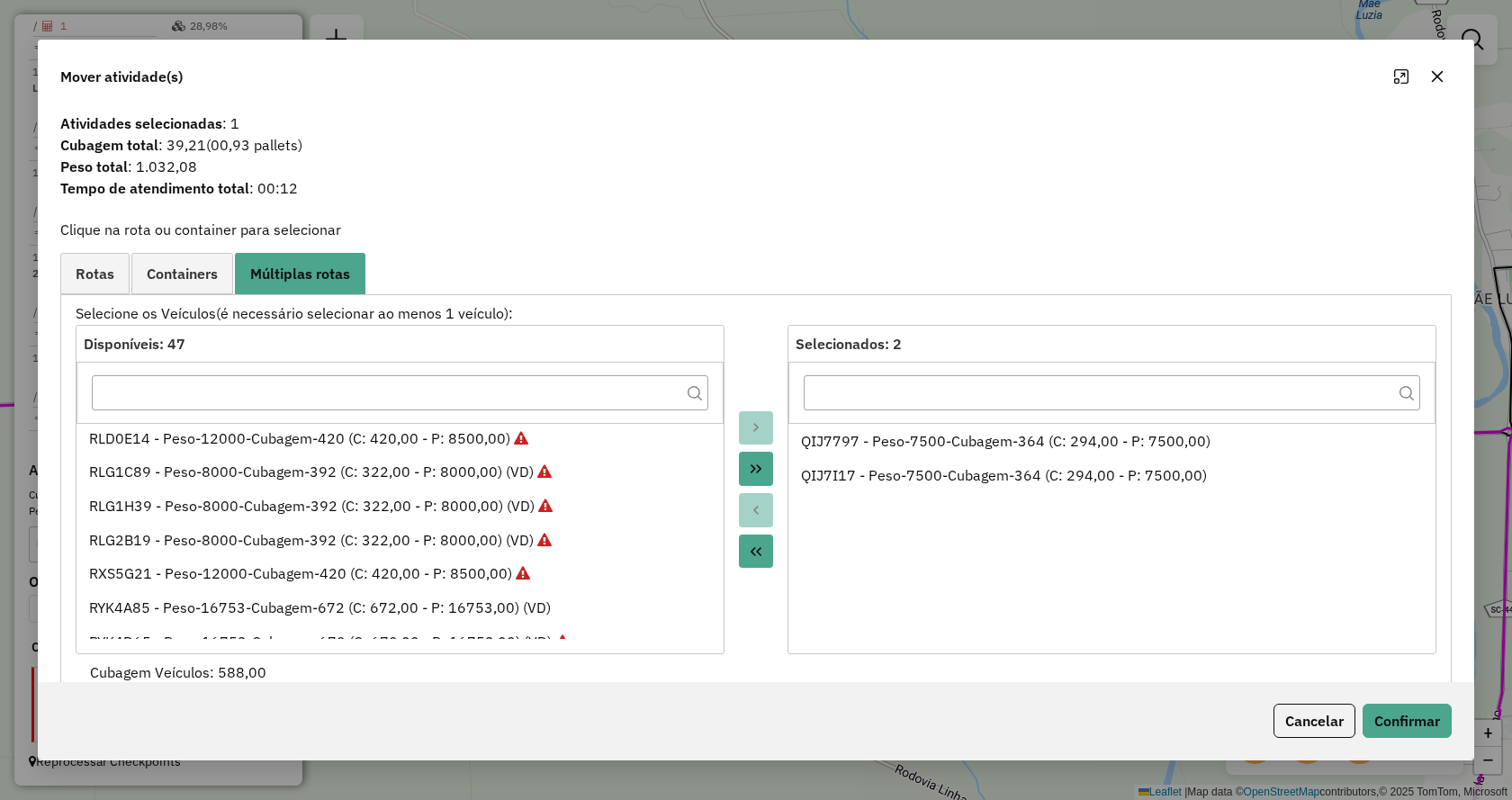 scroll, scrollTop: 1260, scrollLeft: 0, axis: vertical 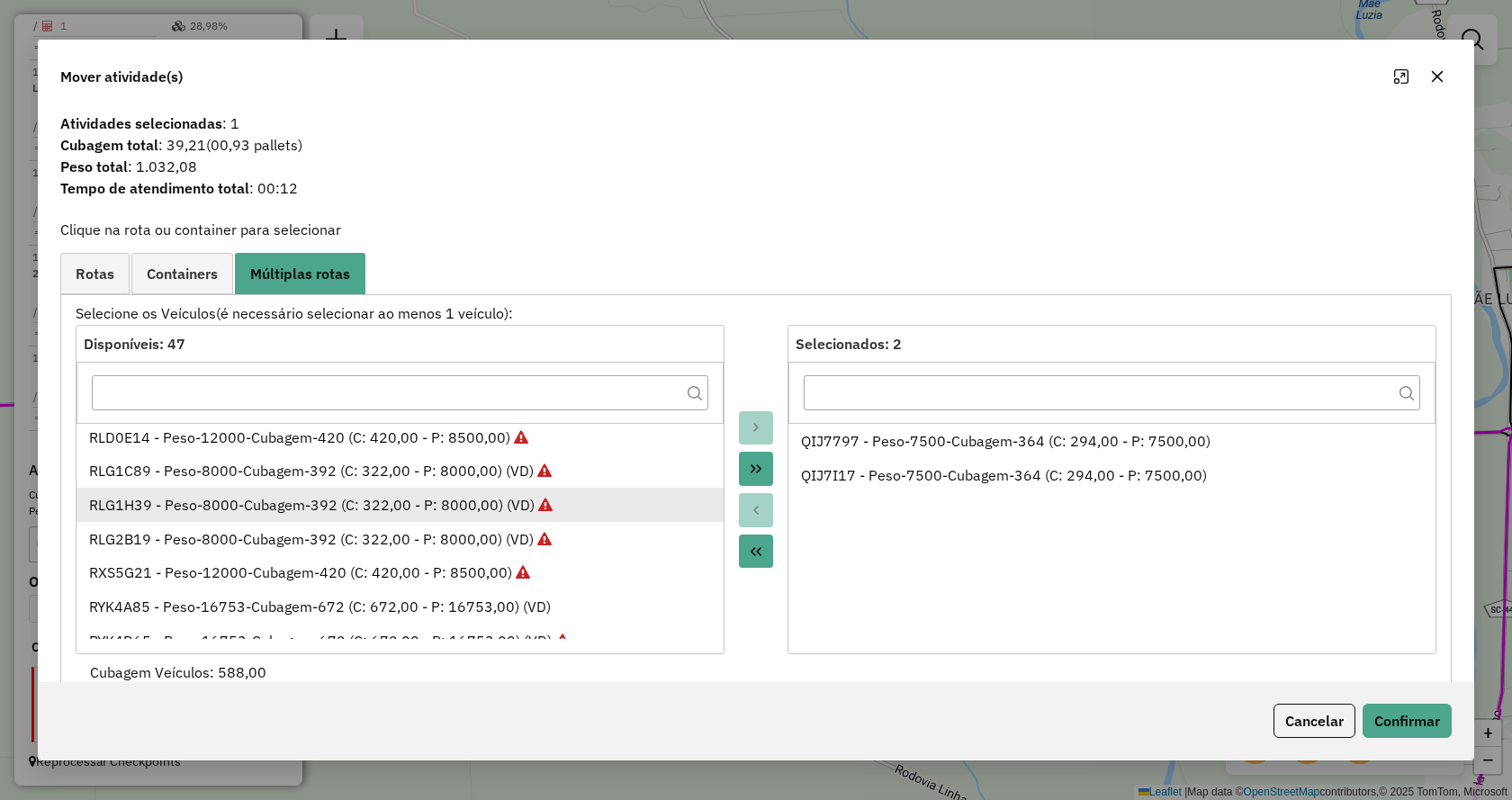 click on "RLG1H39 - Peso-8000-Cubagem-392 (C: 322,00 - P: 8000,00) (VD)" at bounding box center (400, 505) 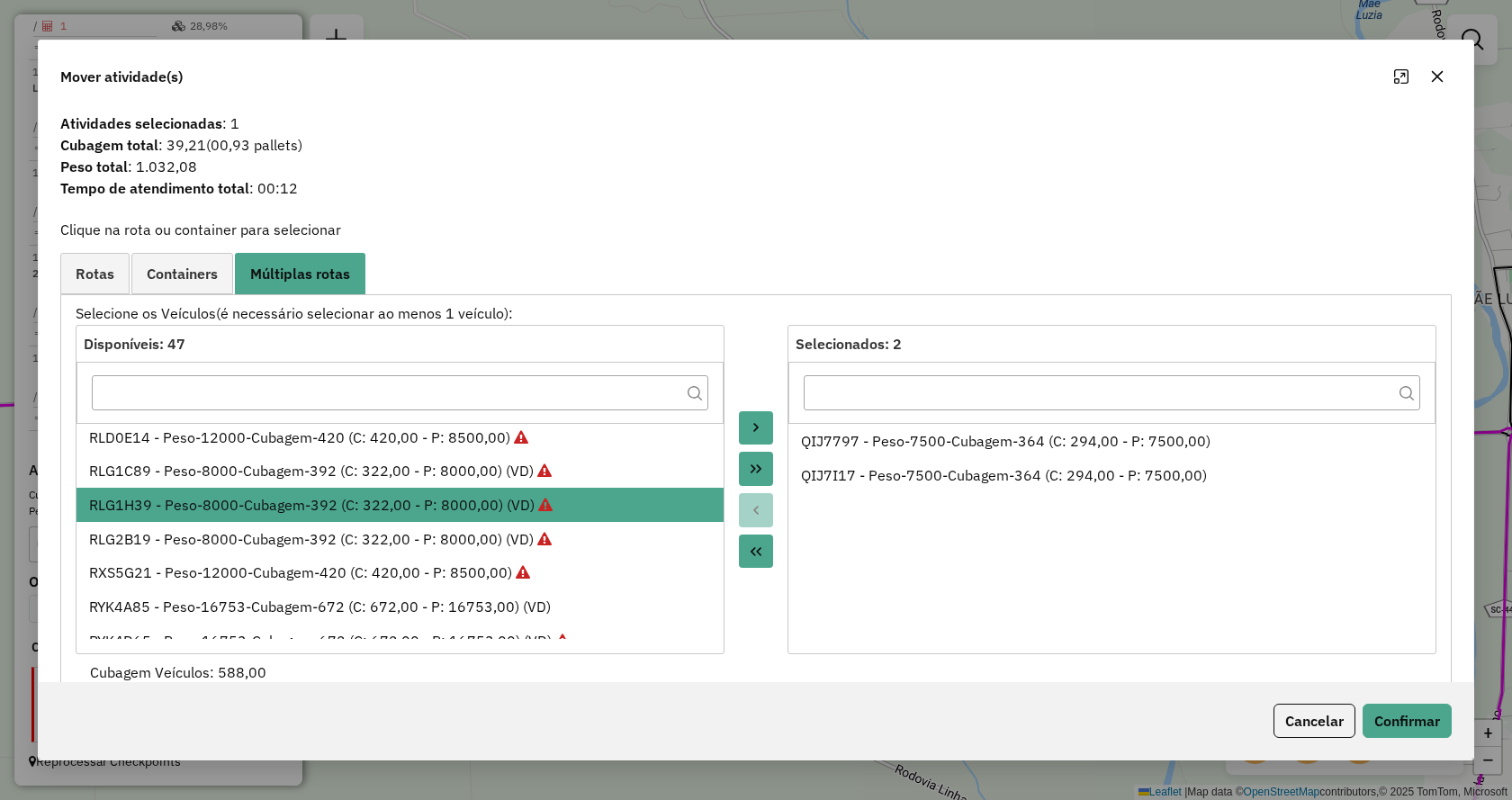 click 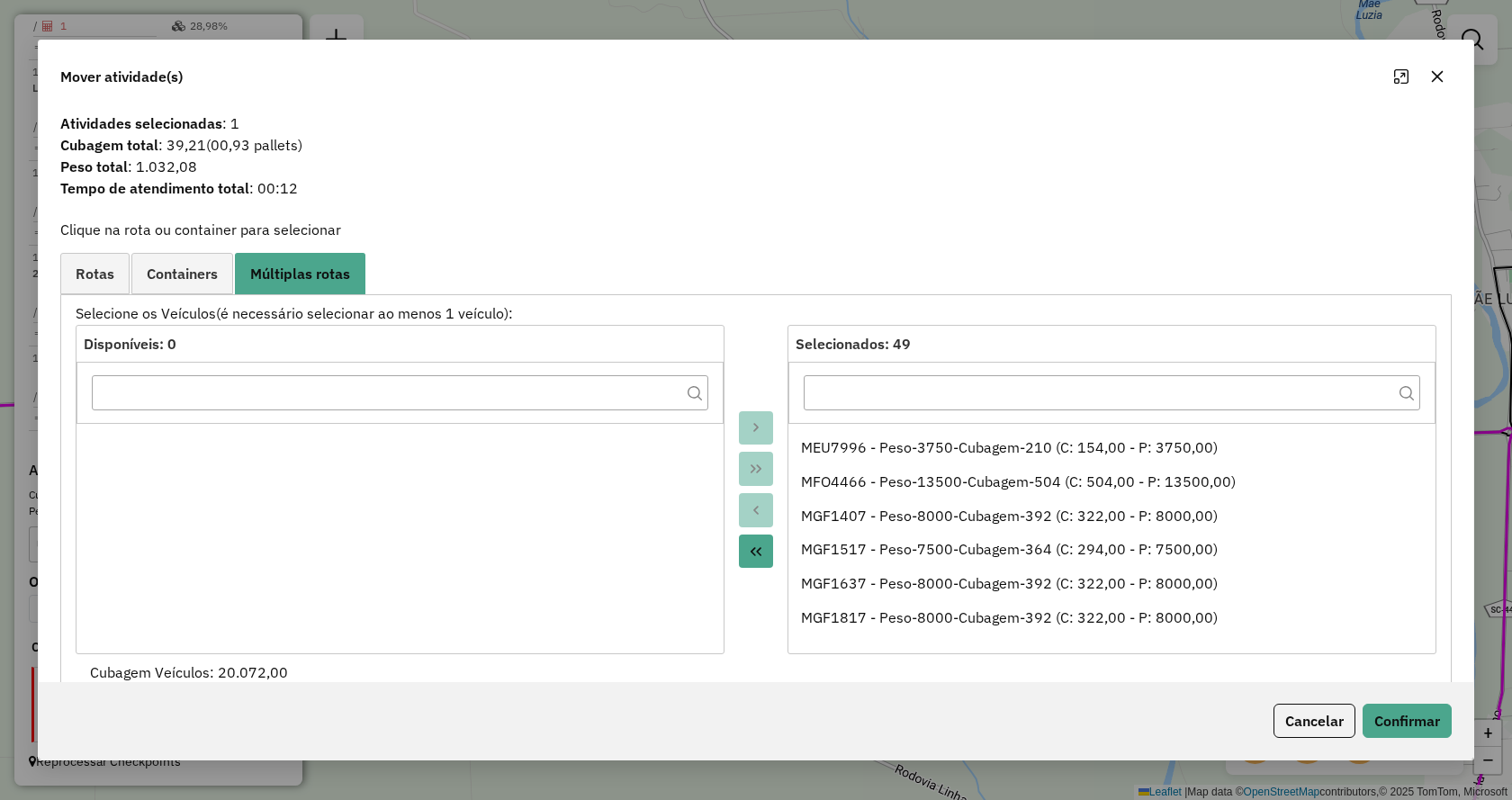 scroll, scrollTop: 360, scrollLeft: 0, axis: vertical 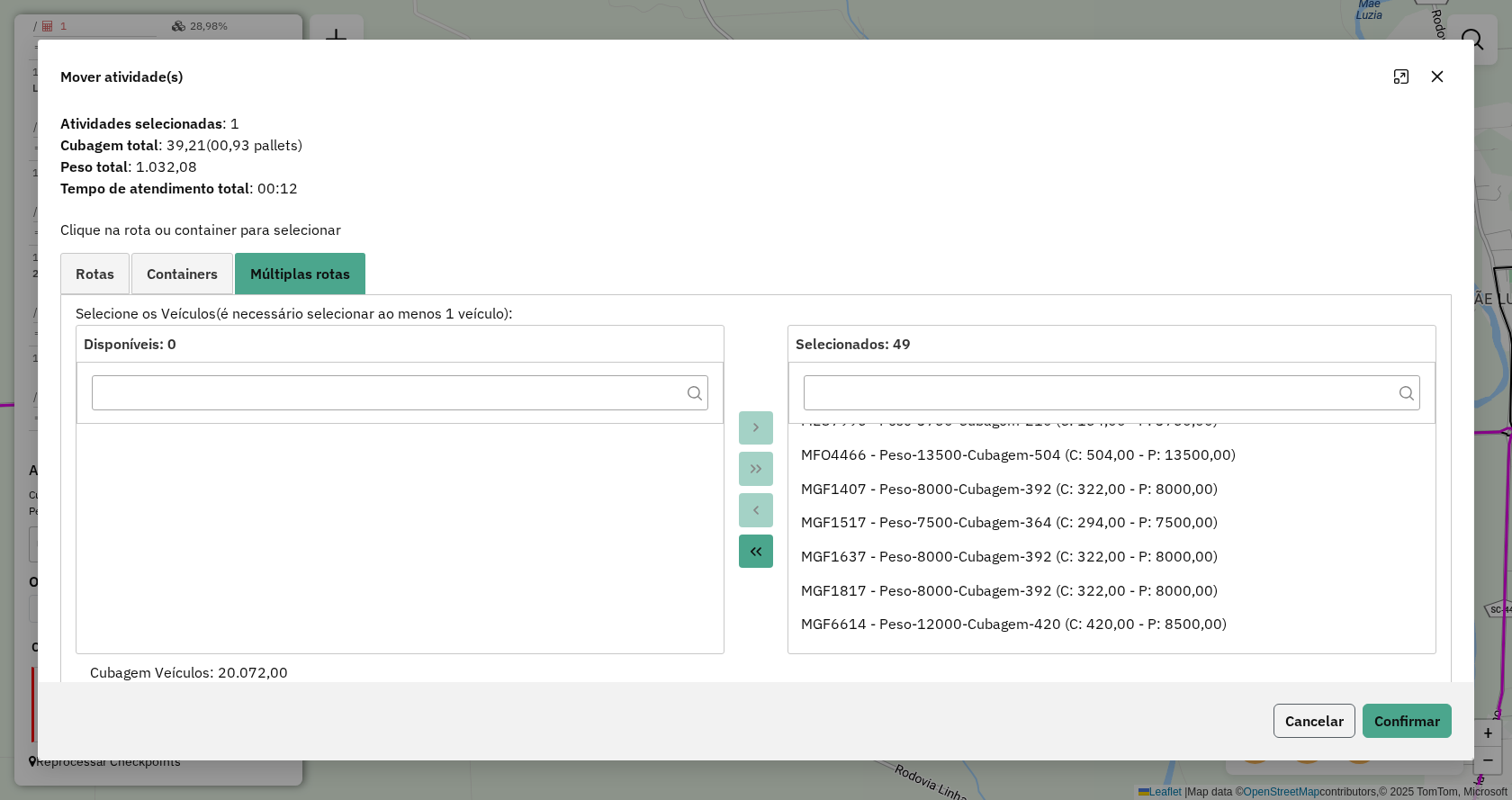 click on "Cancelar" 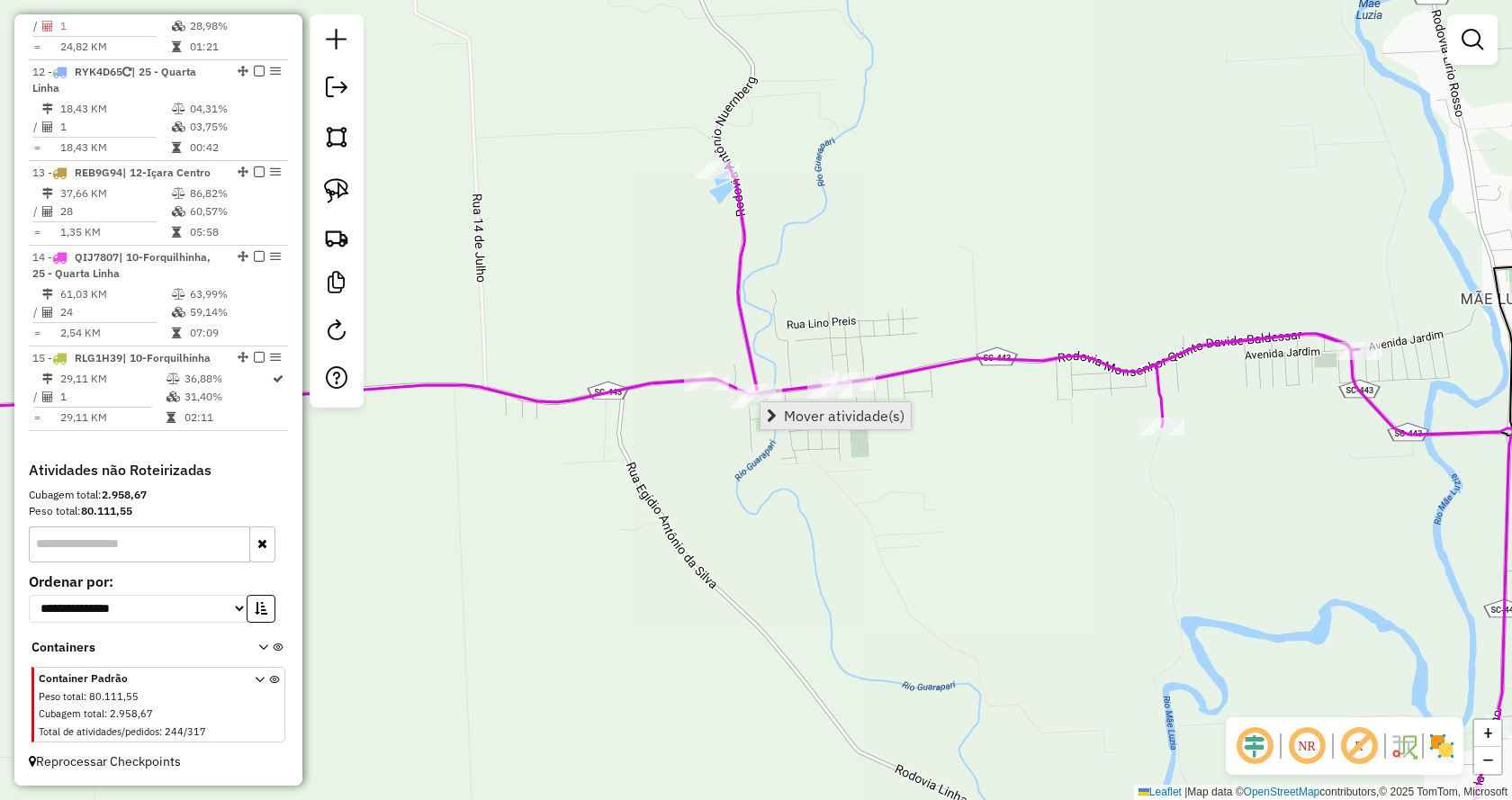 click on "Mover atividade(s)" at bounding box center (835, 416) 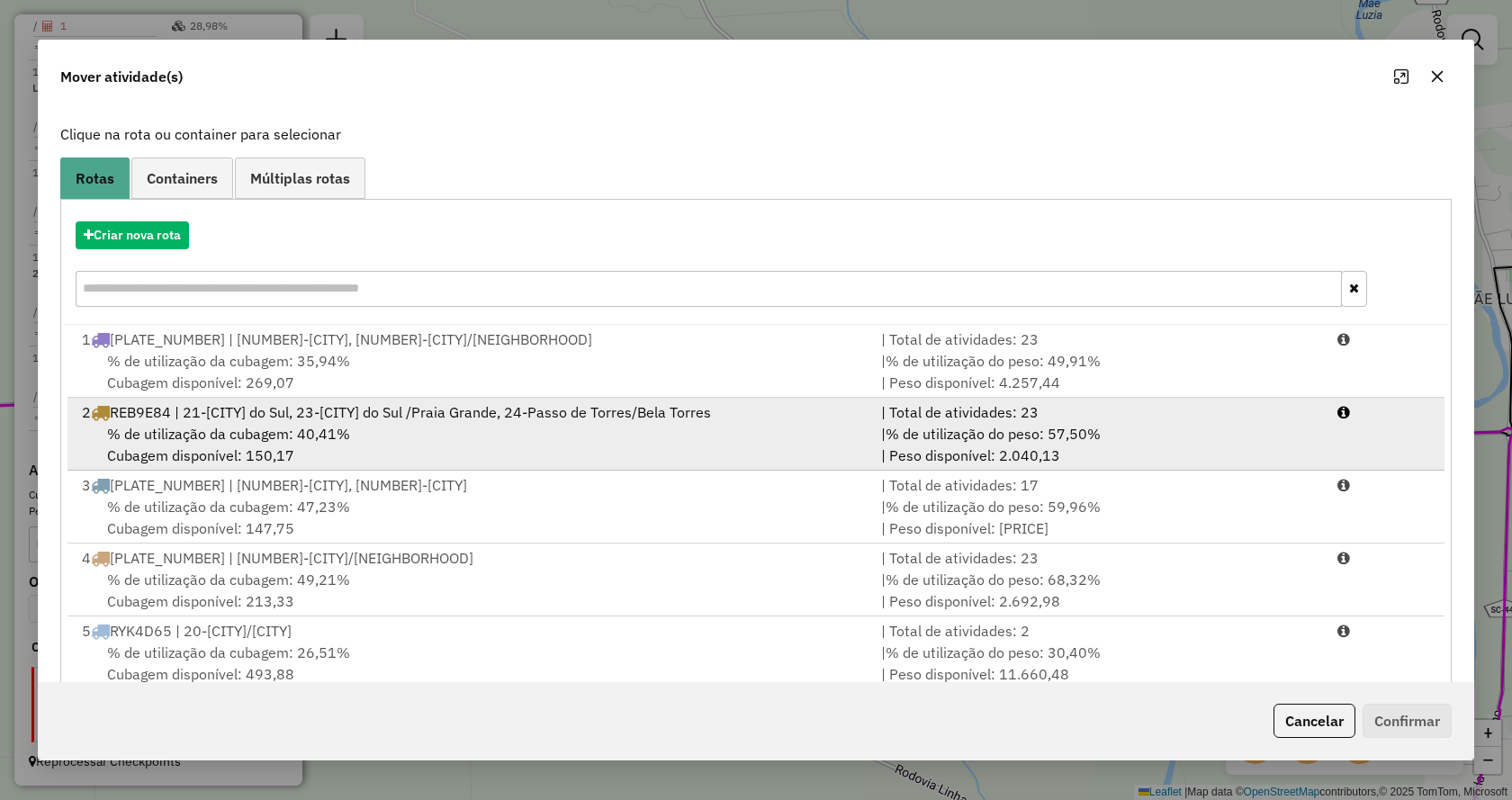 scroll, scrollTop: 129, scrollLeft: 0, axis: vertical 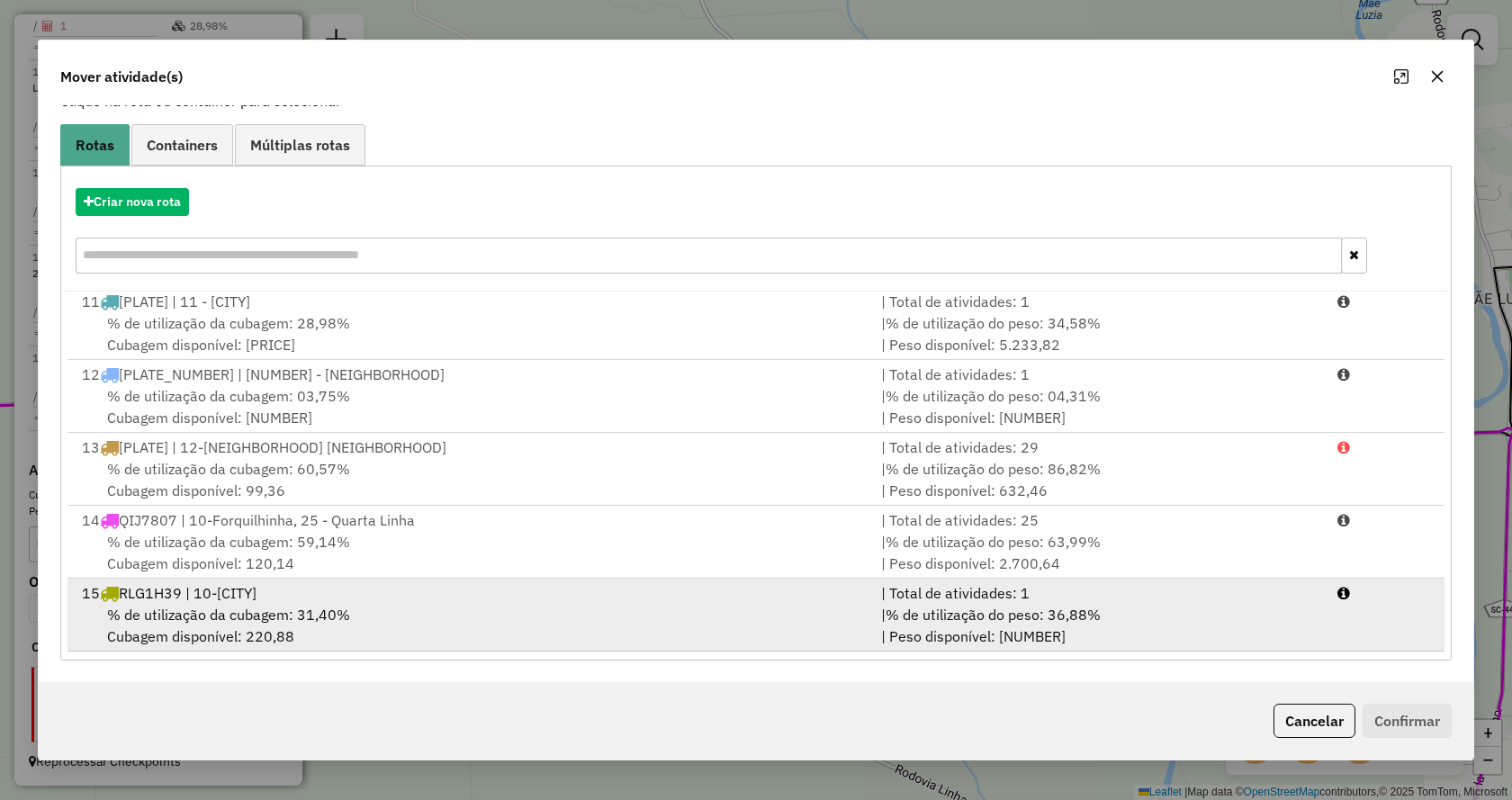 click on "% de utilização da cubagem: 31,40%  Cubagem disponível: 220,88" at bounding box center [471, 625] 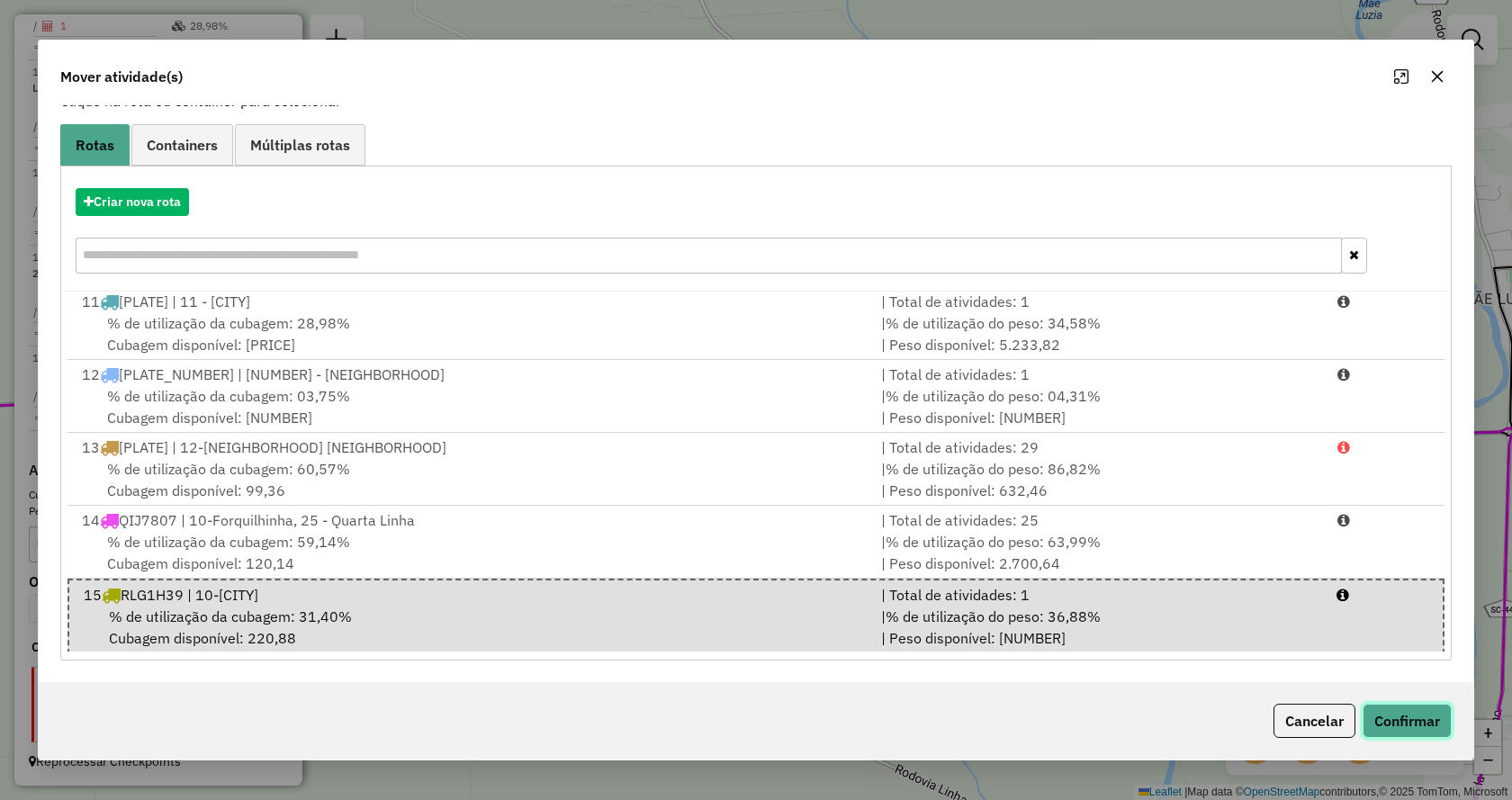 click on "Confirmar" 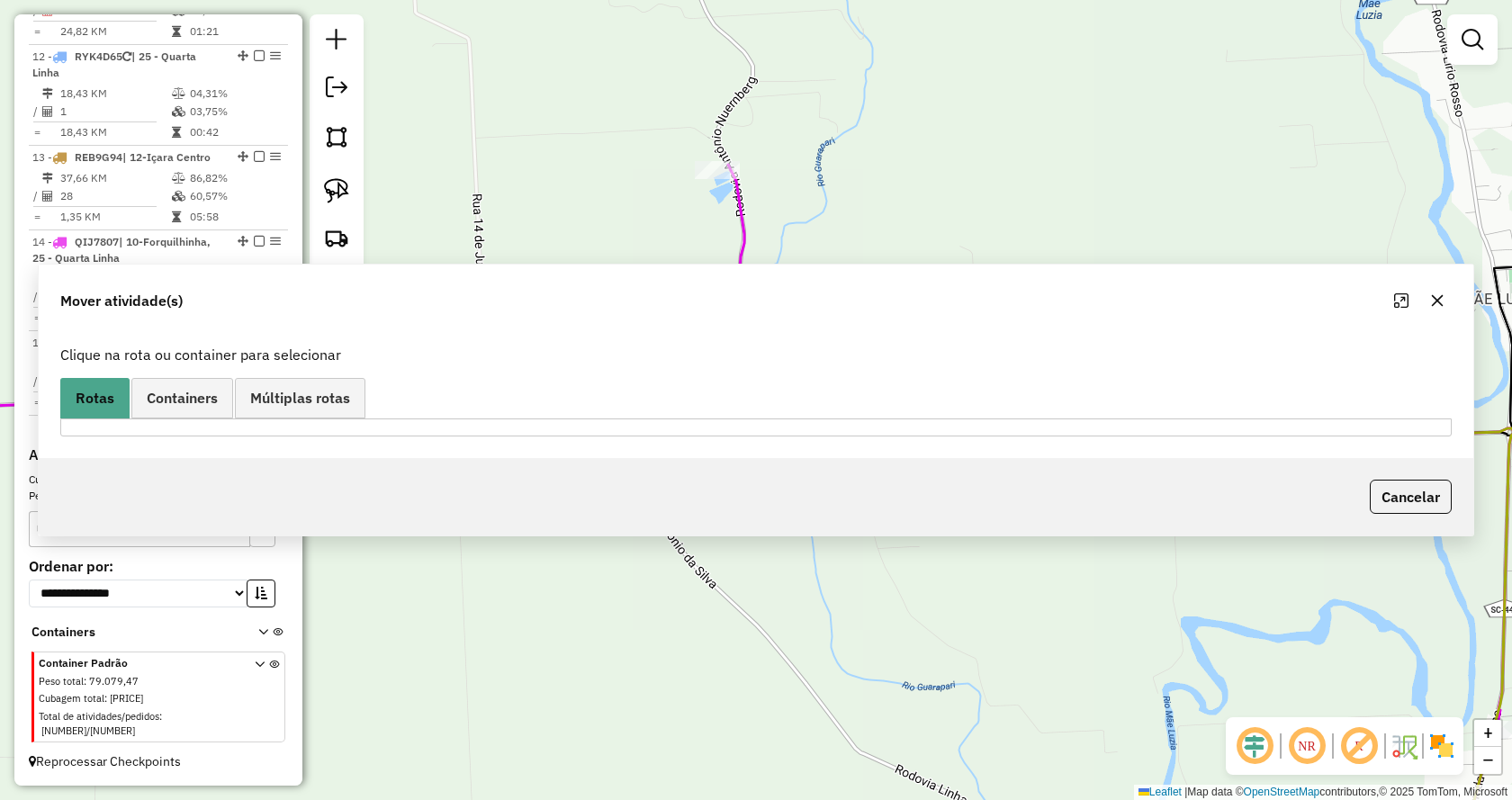scroll, scrollTop: 0, scrollLeft: 0, axis: both 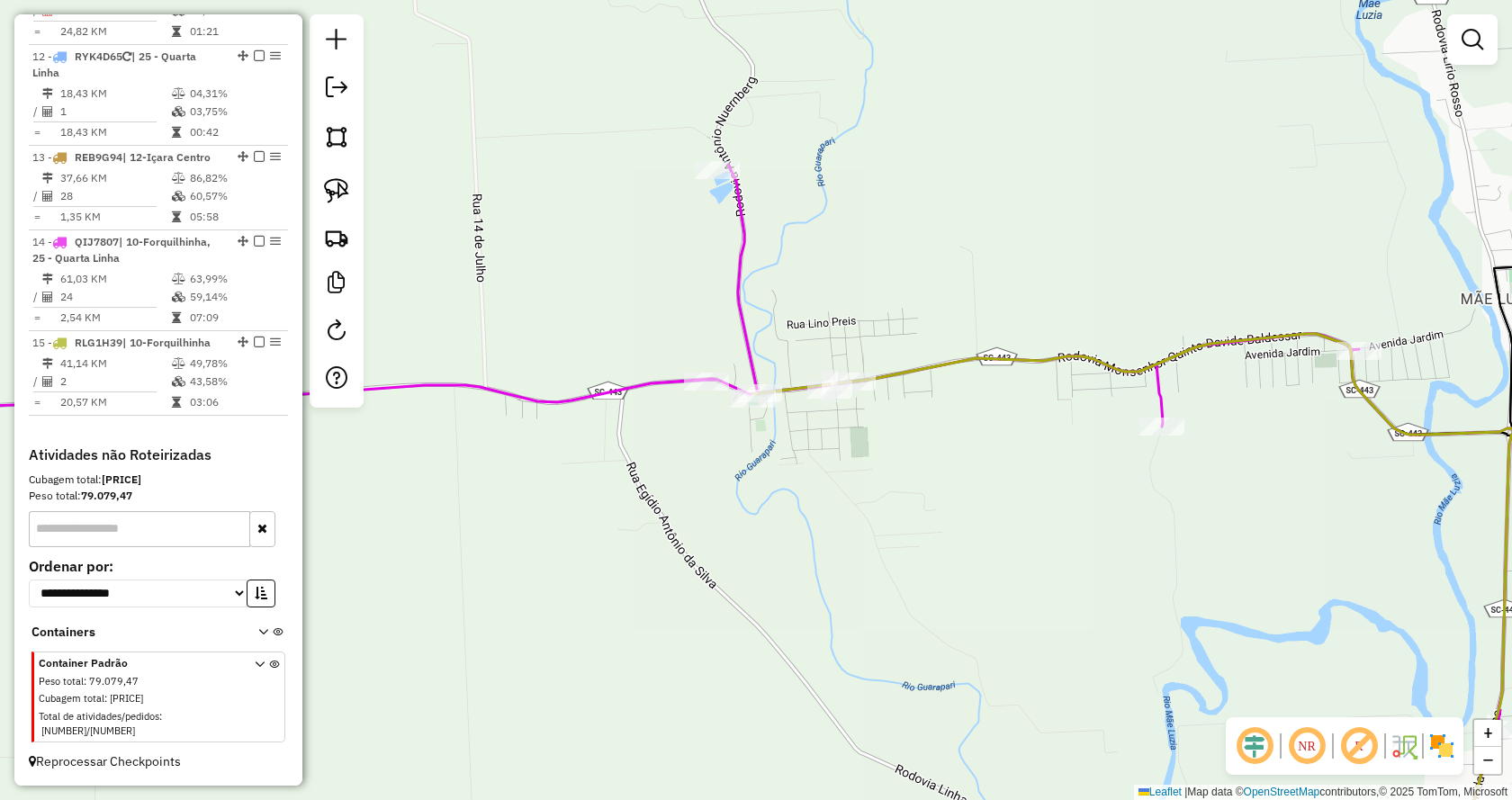 click on "Janela de atendimento Grade de atendimento Capacidade Transportadoras Veículos Cliente Pedidos  Rotas Selecione os dias de semana para filtrar as janelas de atendimento  Seg   Ter   Qua   Qui   Sex   Sáb   Dom  Informe o período da janela de atendimento: De: Até:  Filtrar exatamente a janela do cliente  Considerar janela de atendimento padrão  Selecione os dias de semana para filtrar as grades de atendimento  Seg   Ter   Qua   Qui   Sex   Sáb   Dom   Considerar clientes sem dia de atendimento cadastrado  Clientes fora do dia de atendimento selecionado Filtrar as atividades entre os valores definidos abaixo:  Peso mínimo:   Peso máximo:   Cubagem mínima:   Cubagem máxima:   De:   Até:  Filtrar as atividades entre o tempo de atendimento definido abaixo:  De:   Até:   Considerar capacidade total dos clientes não roteirizados Transportadora: Selecione um ou mais itens Tipo de veículo: Selecione um ou mais itens Veículo: Selecione um ou mais itens Motorista: Selecione um ou mais itens Nome: Rótulo:" 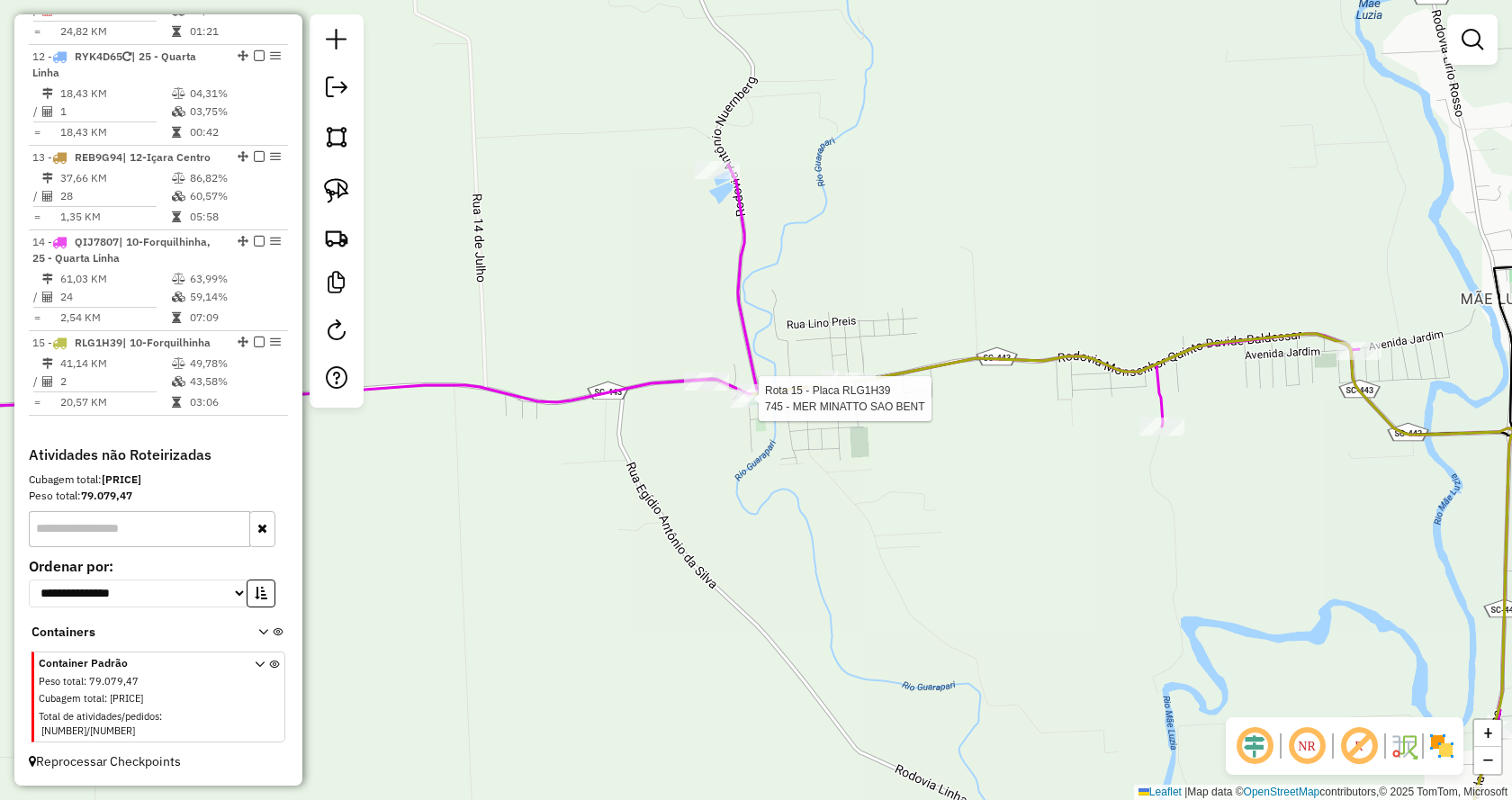 click 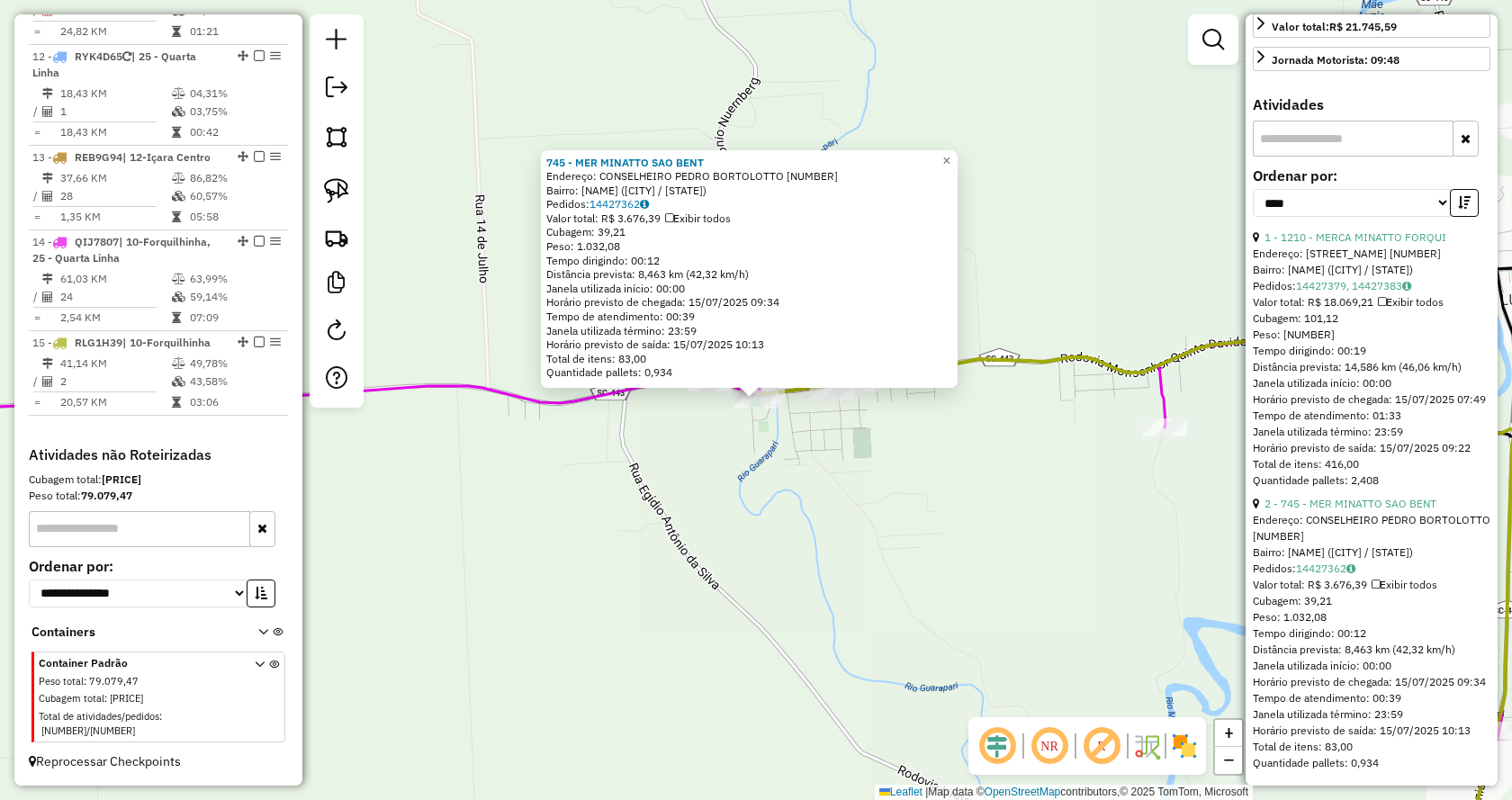 scroll, scrollTop: 577, scrollLeft: 0, axis: vertical 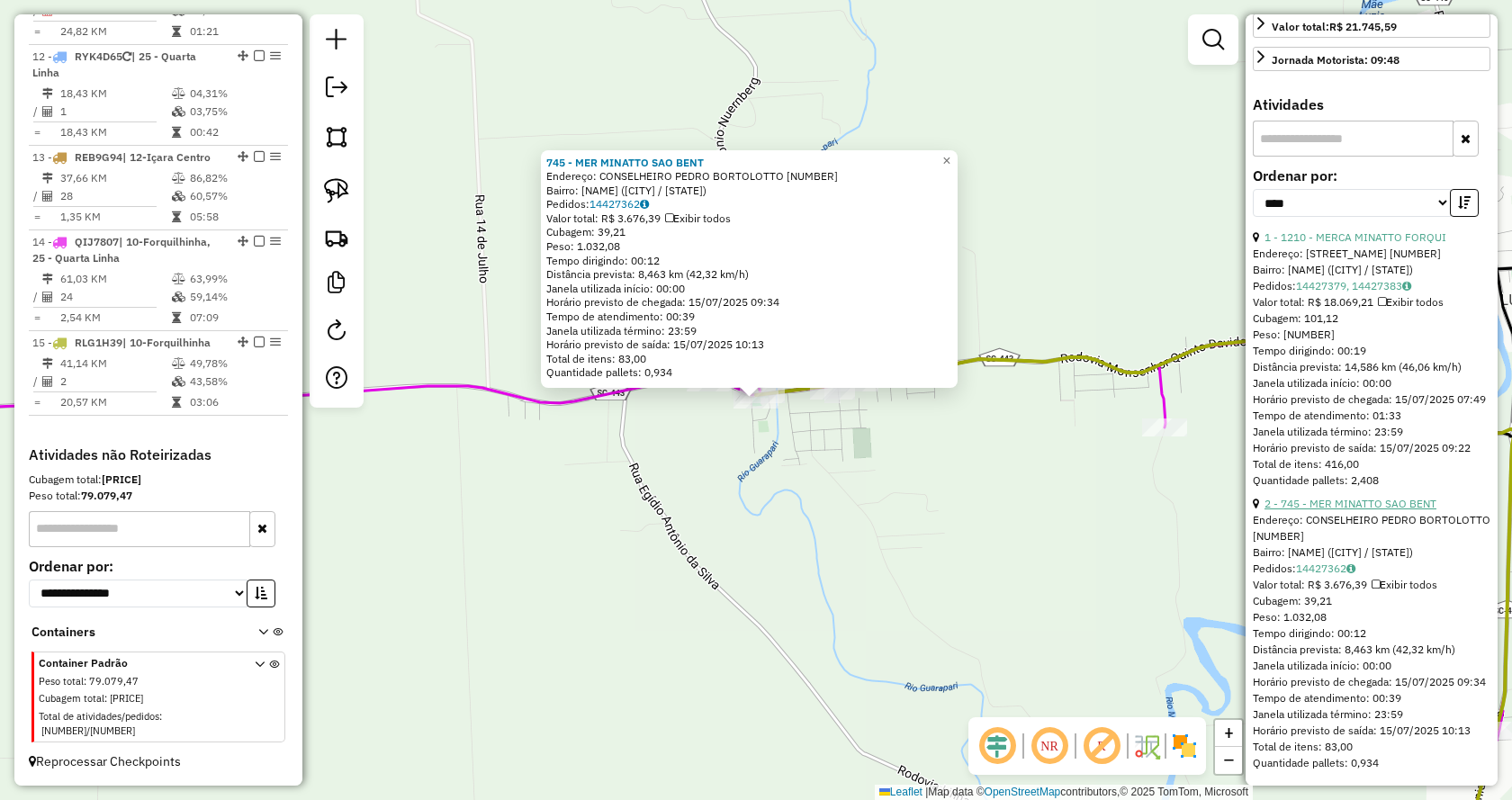 drag, startPoint x: 1353, startPoint y: 483, endPoint x: 1390, endPoint y: 499, distance: 40.31129 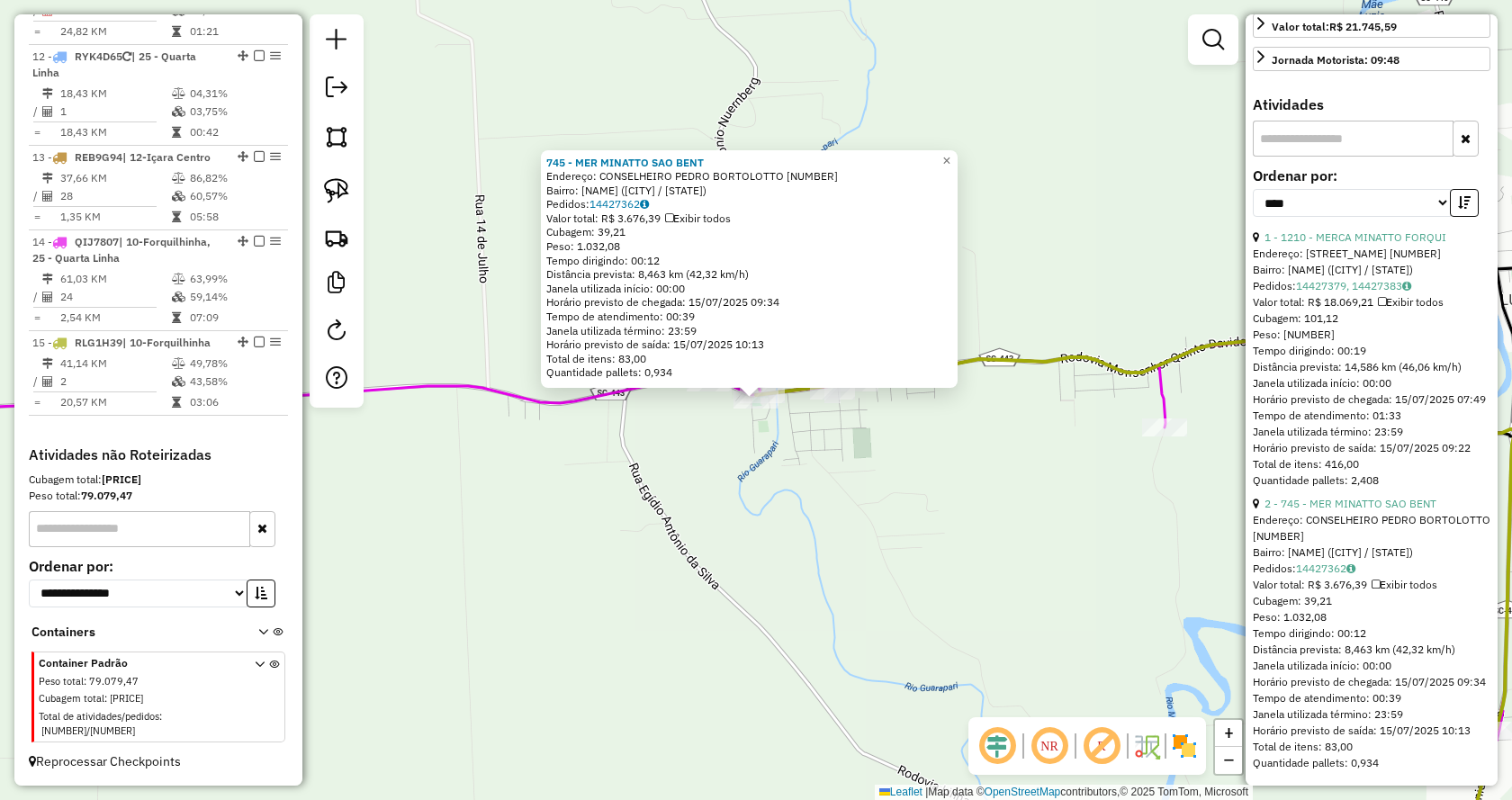 click on "Endereço:  CONSELHEIRO PEDRO BORTOLOTTO [NUMBER]" at bounding box center [1372, 528] 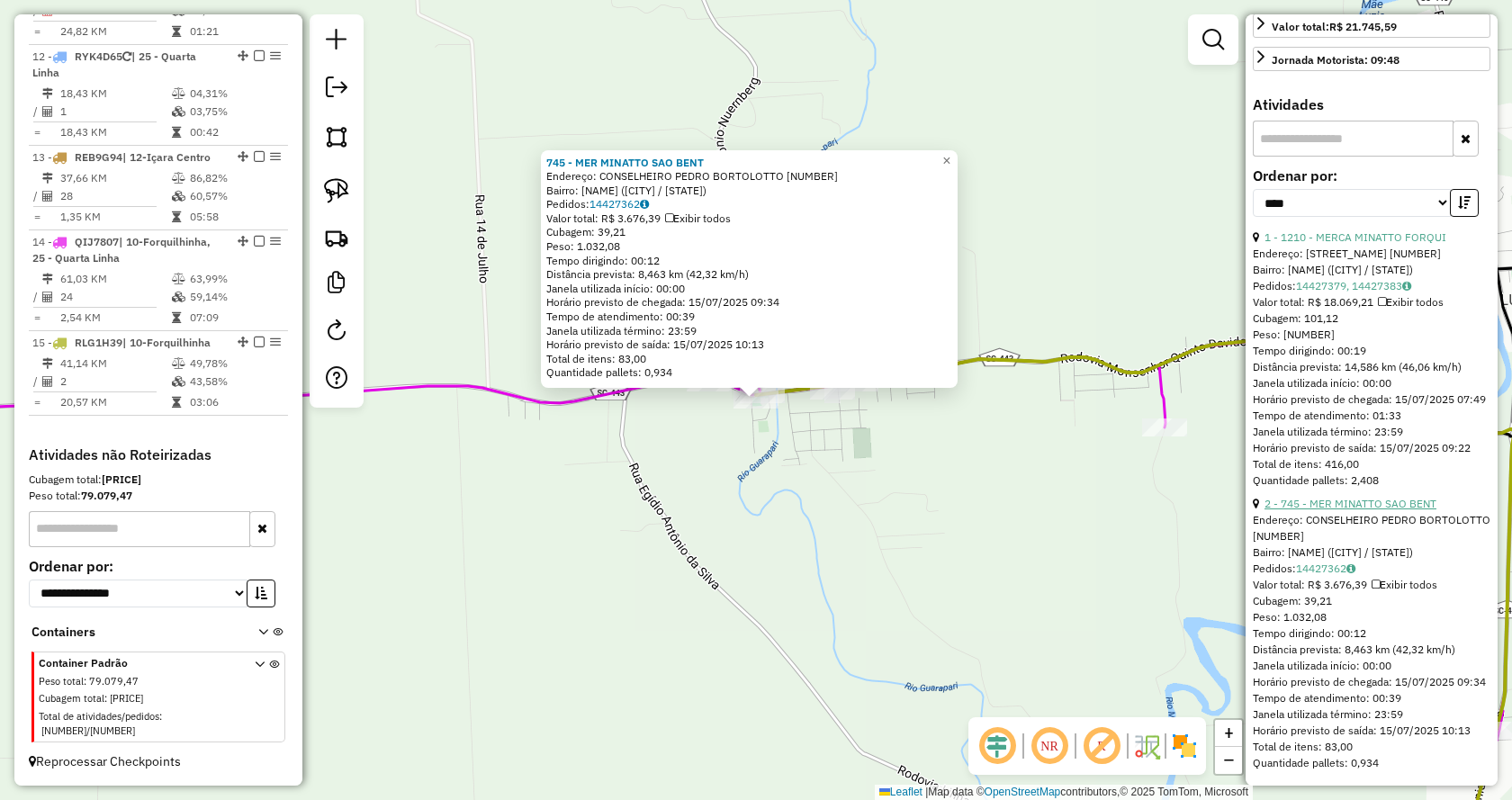 click on "2 - 745 - MER MINATTO SAO BENT" at bounding box center (1350, 503) 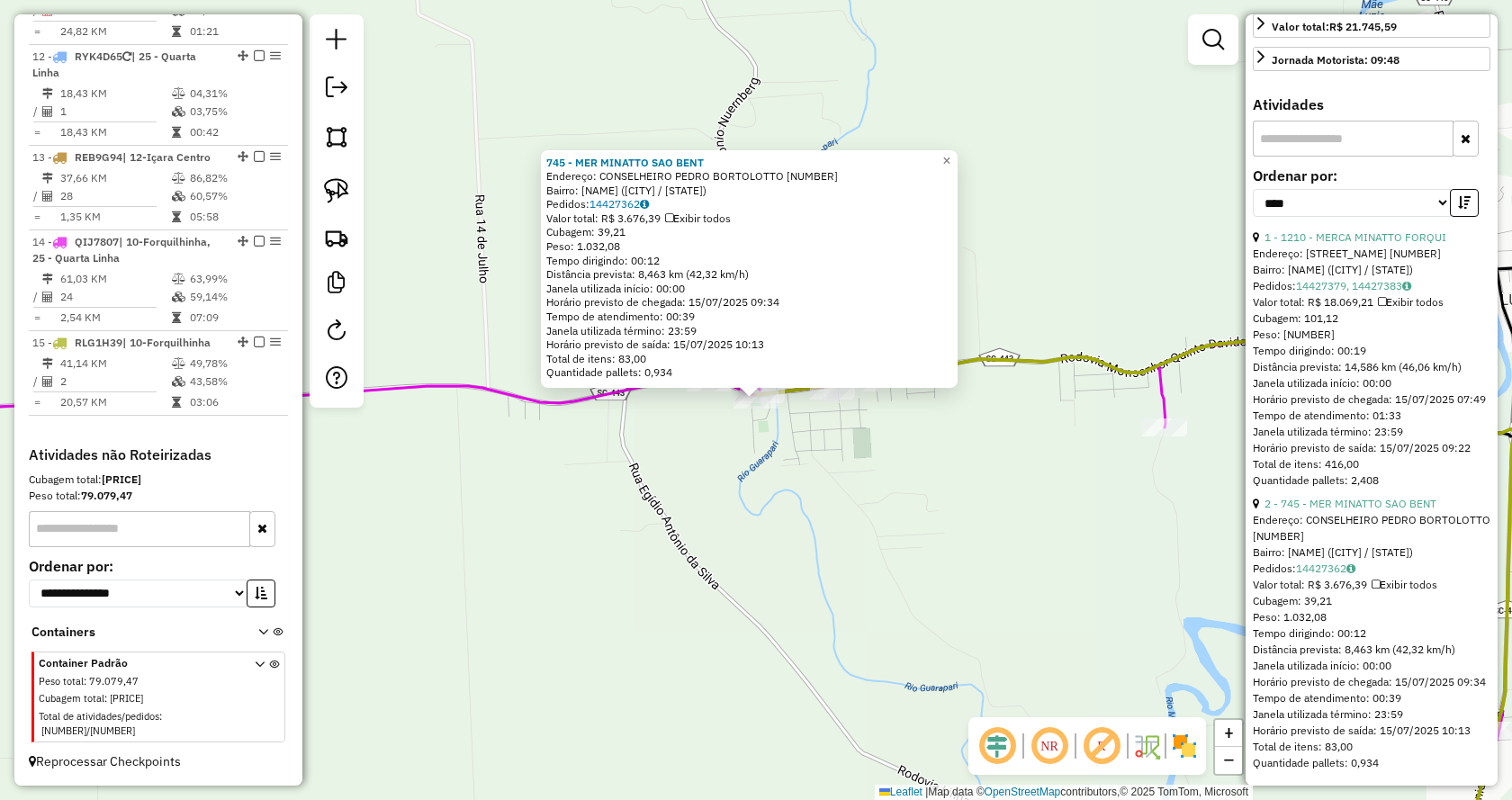 drag, startPoint x: 1390, startPoint y: 487, endPoint x: 977, endPoint y: 488, distance: 413.0012 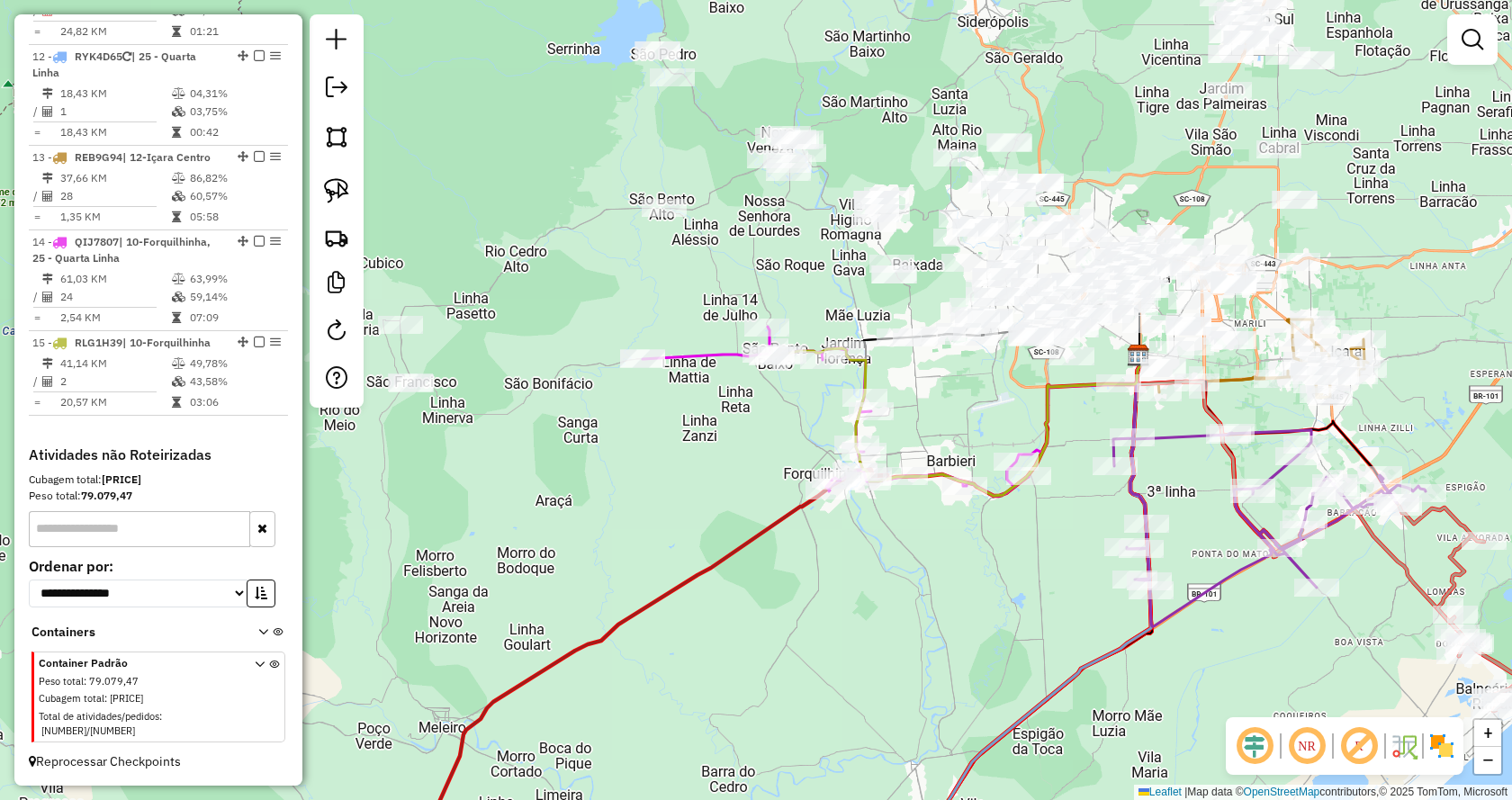 drag, startPoint x: 615, startPoint y: 357, endPoint x: 702, endPoint y: 410, distance: 101.872469 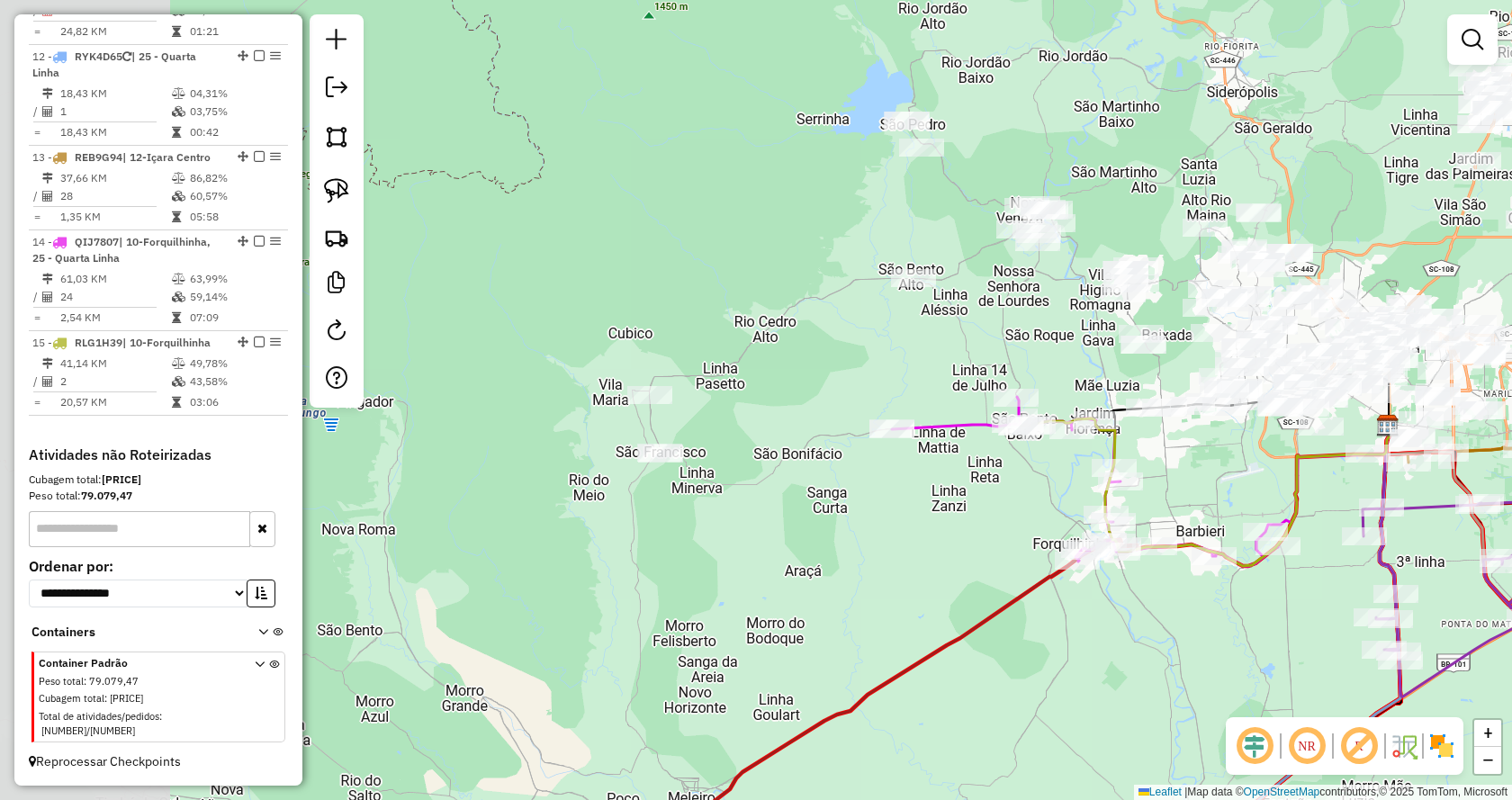 drag, startPoint x: 574, startPoint y: 394, endPoint x: 824, endPoint y: 464, distance: 259.6151 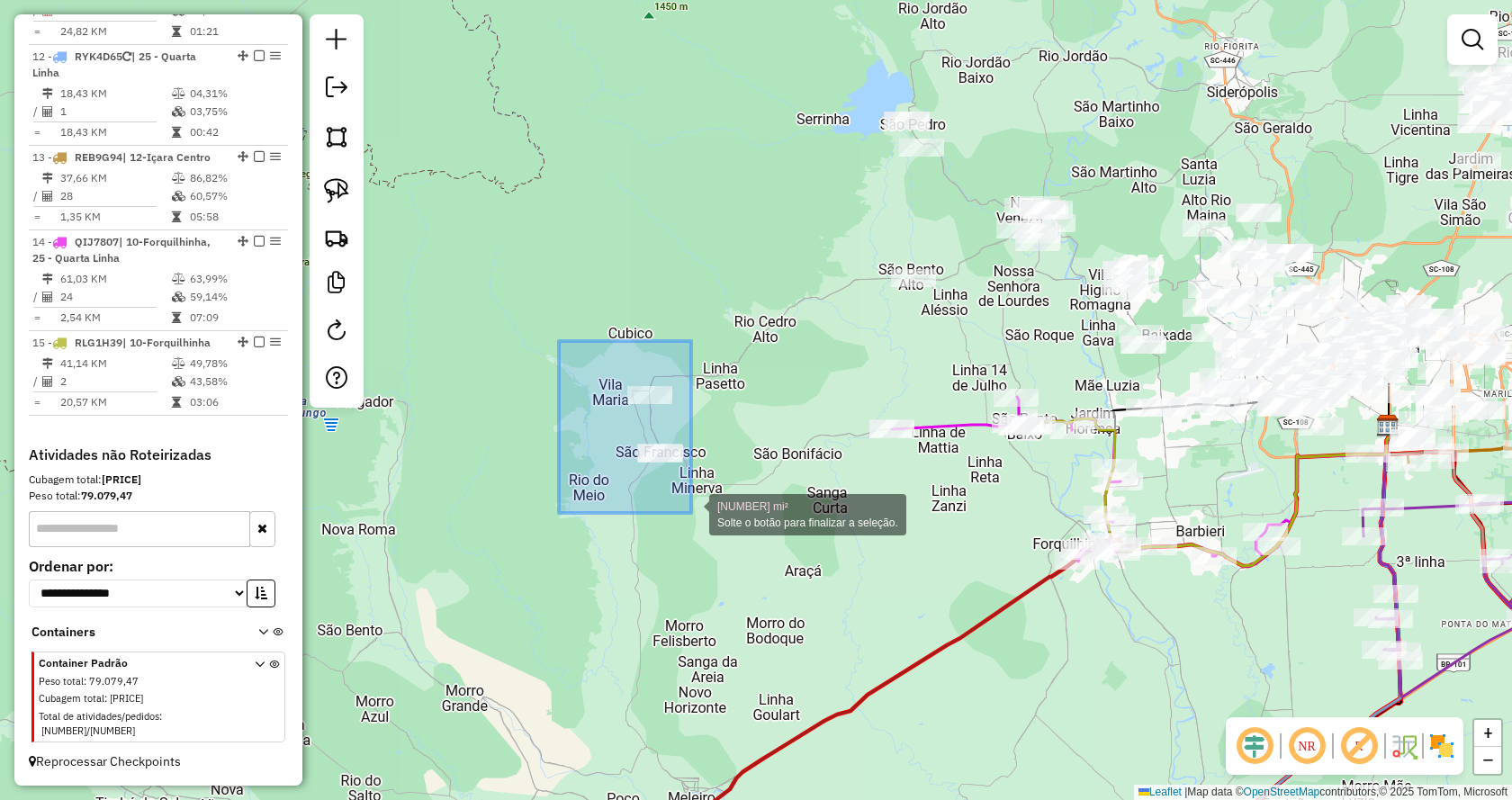 drag, startPoint x: 560, startPoint y: 342, endPoint x: 733, endPoint y: 545, distance: 266.71708 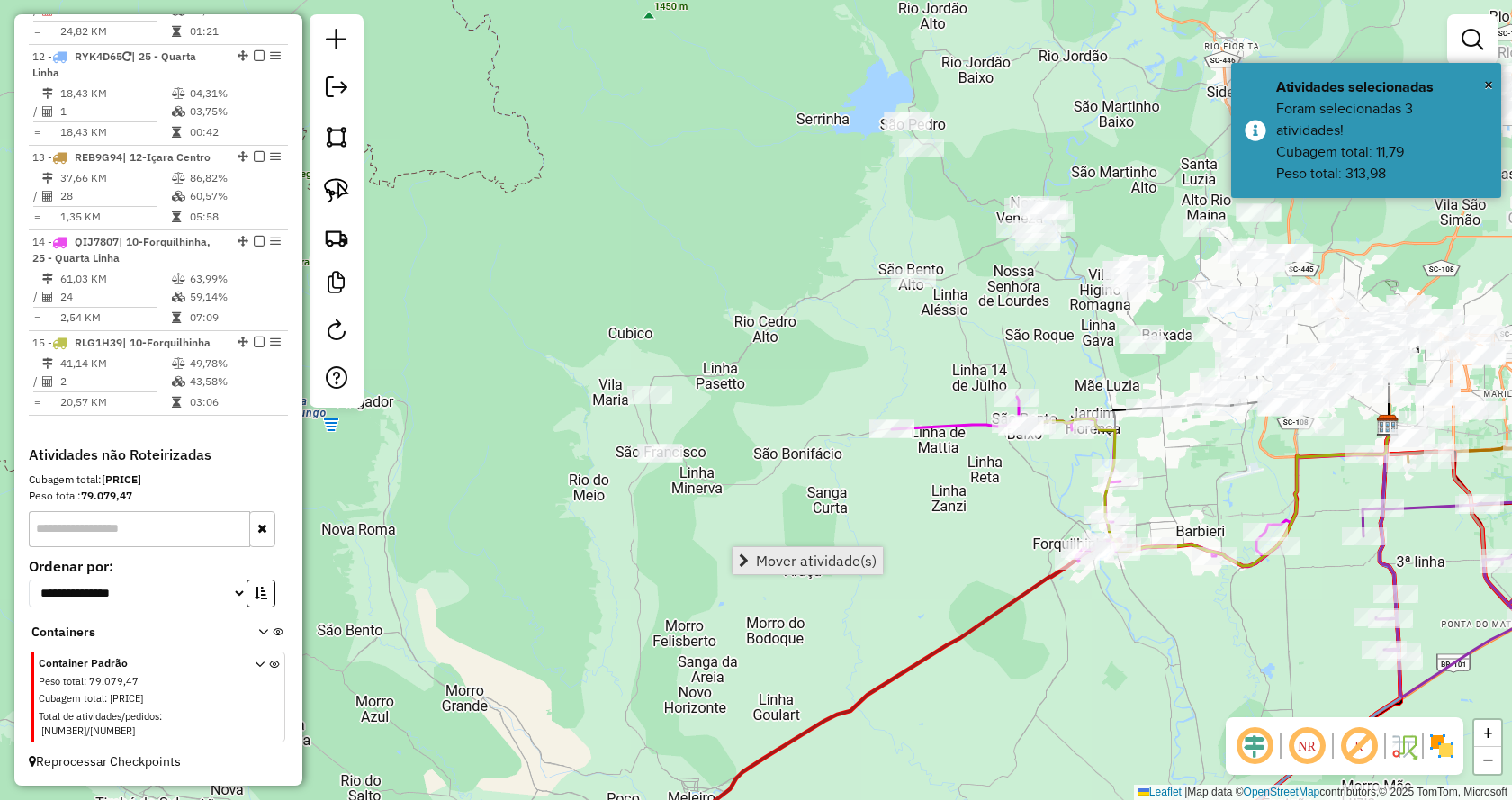 click on "Mover atividade(s)" at bounding box center [816, 561] 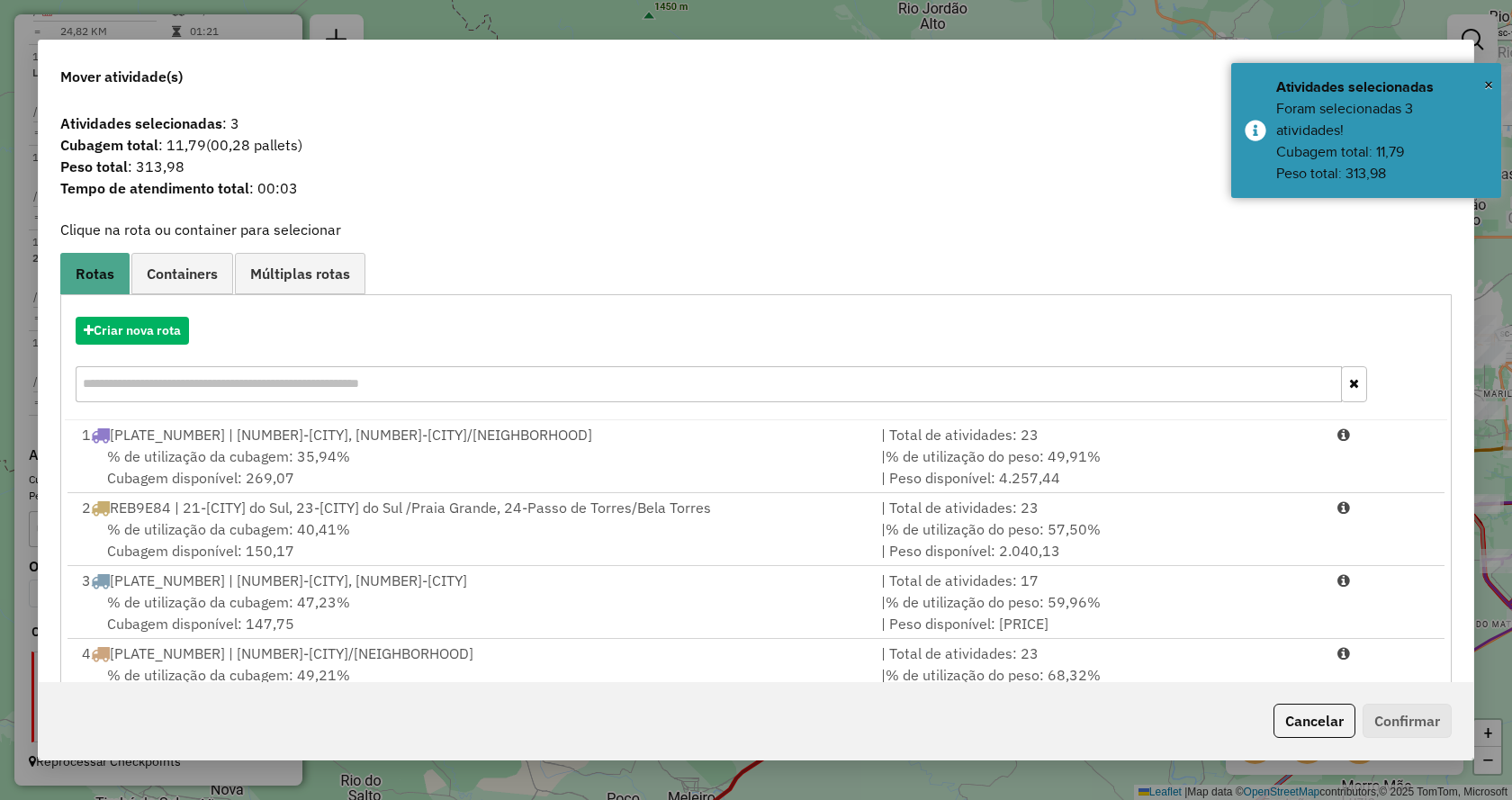 scroll, scrollTop: 129, scrollLeft: 0, axis: vertical 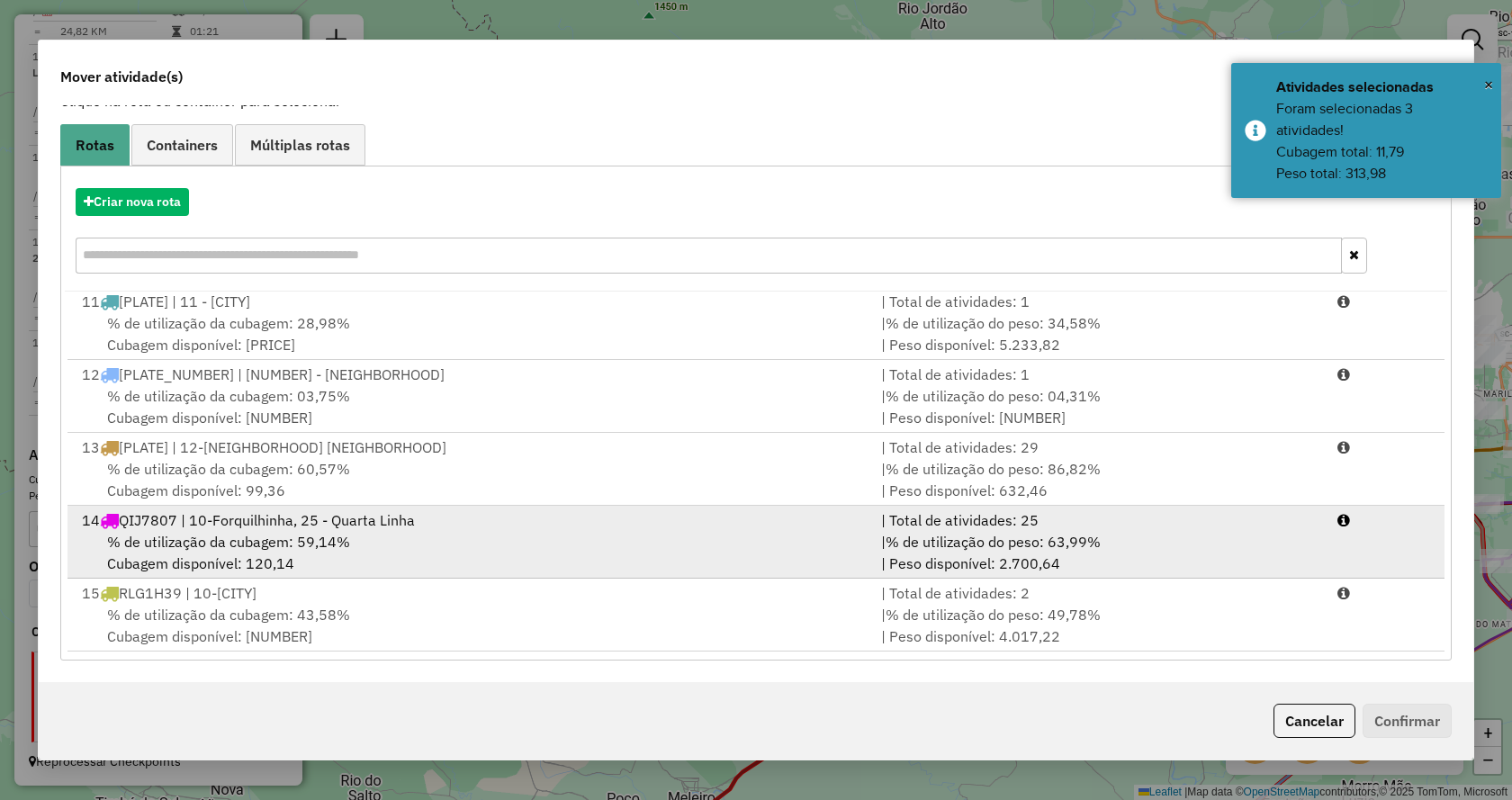 click on "% de utilização do peso: 63,99%" at bounding box center [993, 542] 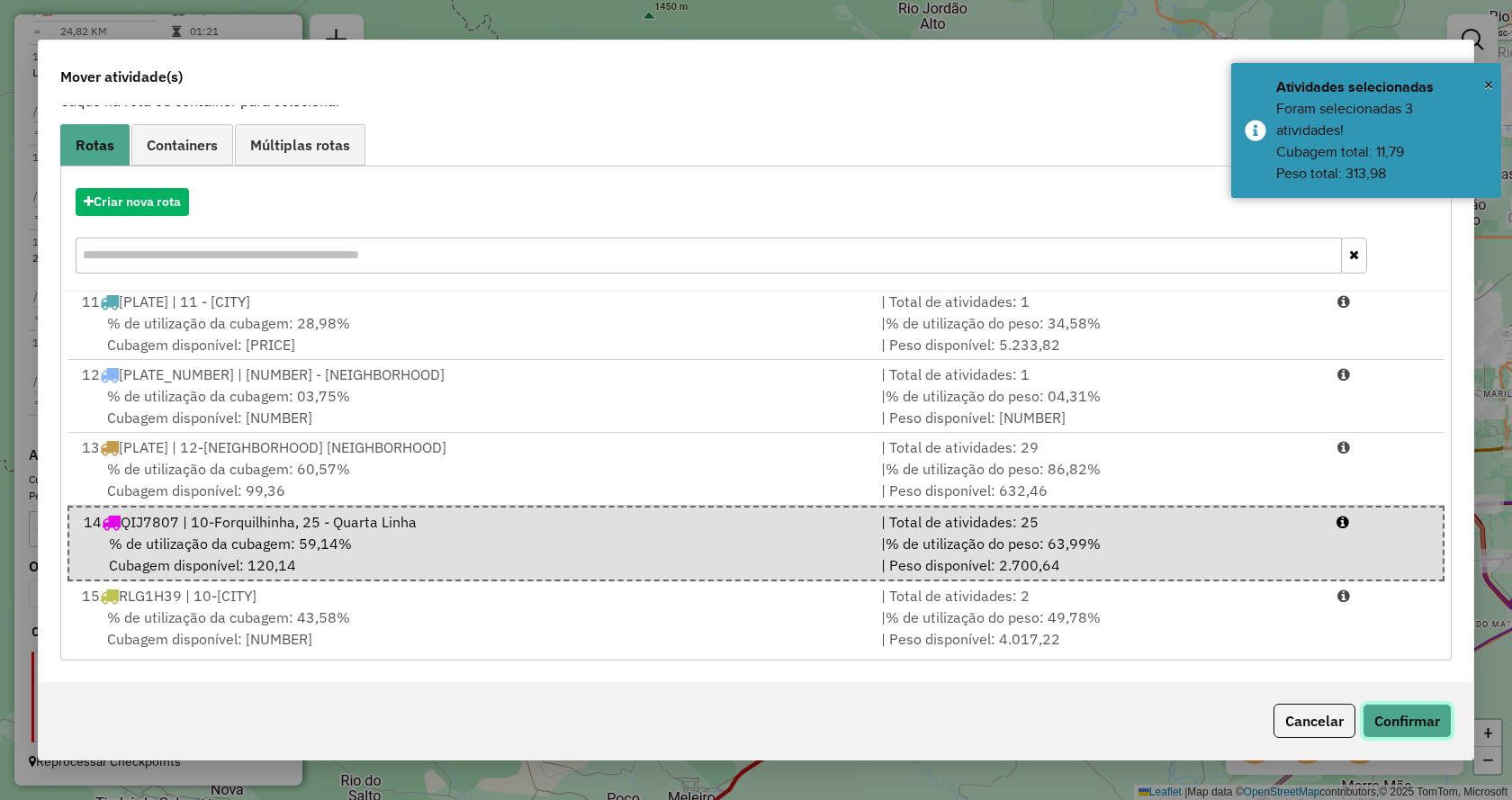 click on "Confirmar" 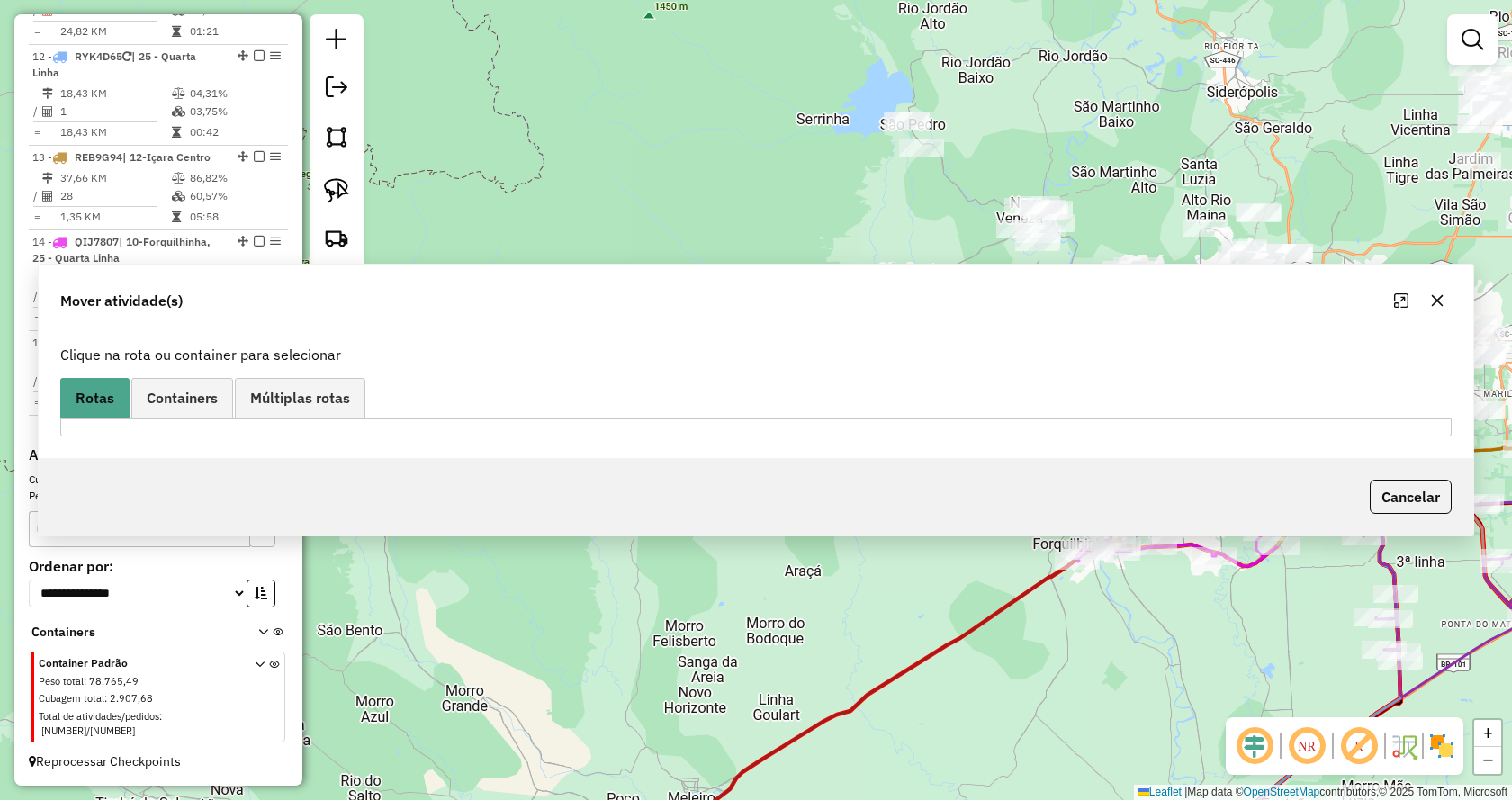 scroll, scrollTop: 0, scrollLeft: 0, axis: both 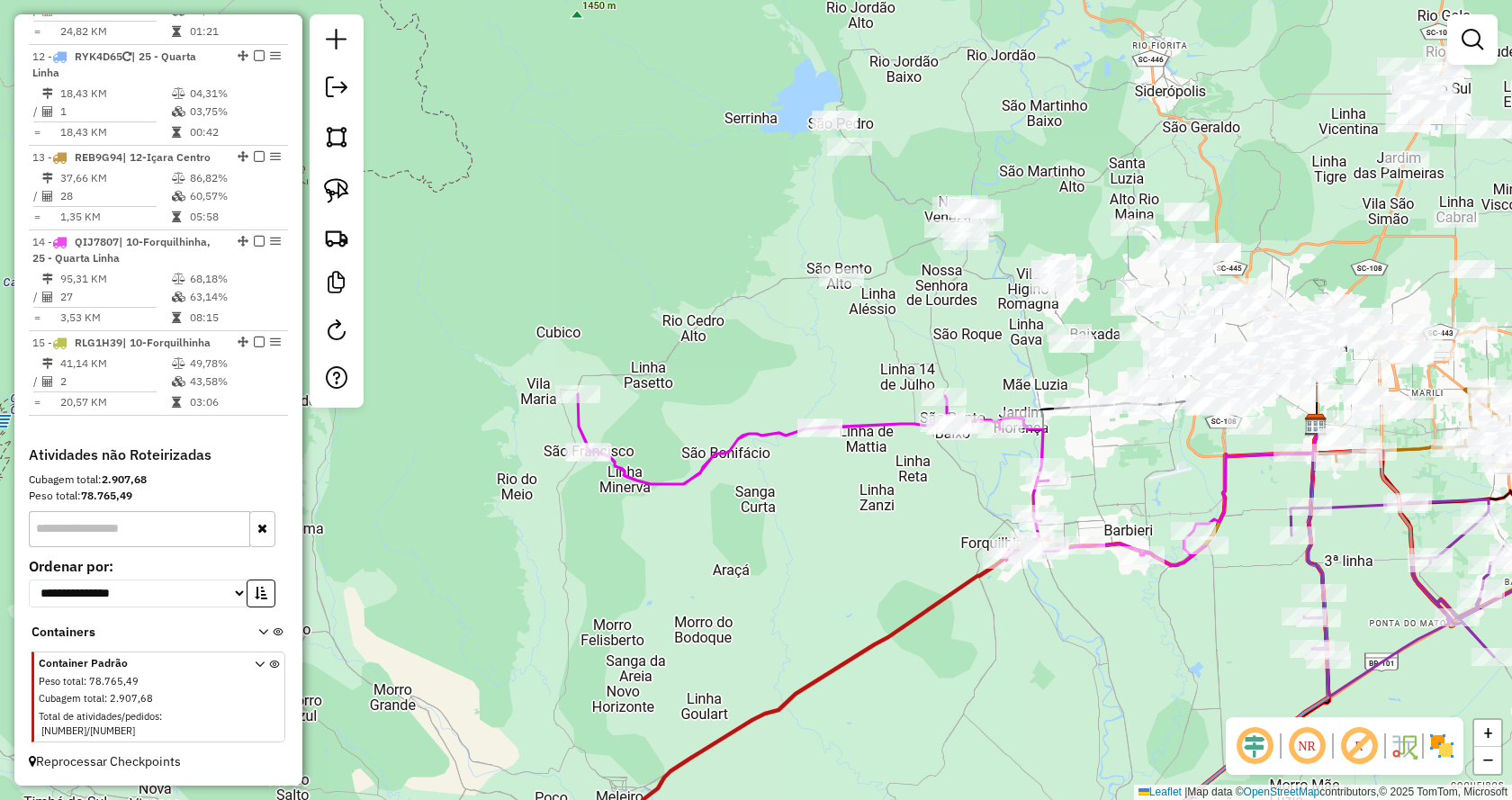 drag, startPoint x: 1245, startPoint y: 631, endPoint x: 1120, endPoint y: 633, distance: 125.016 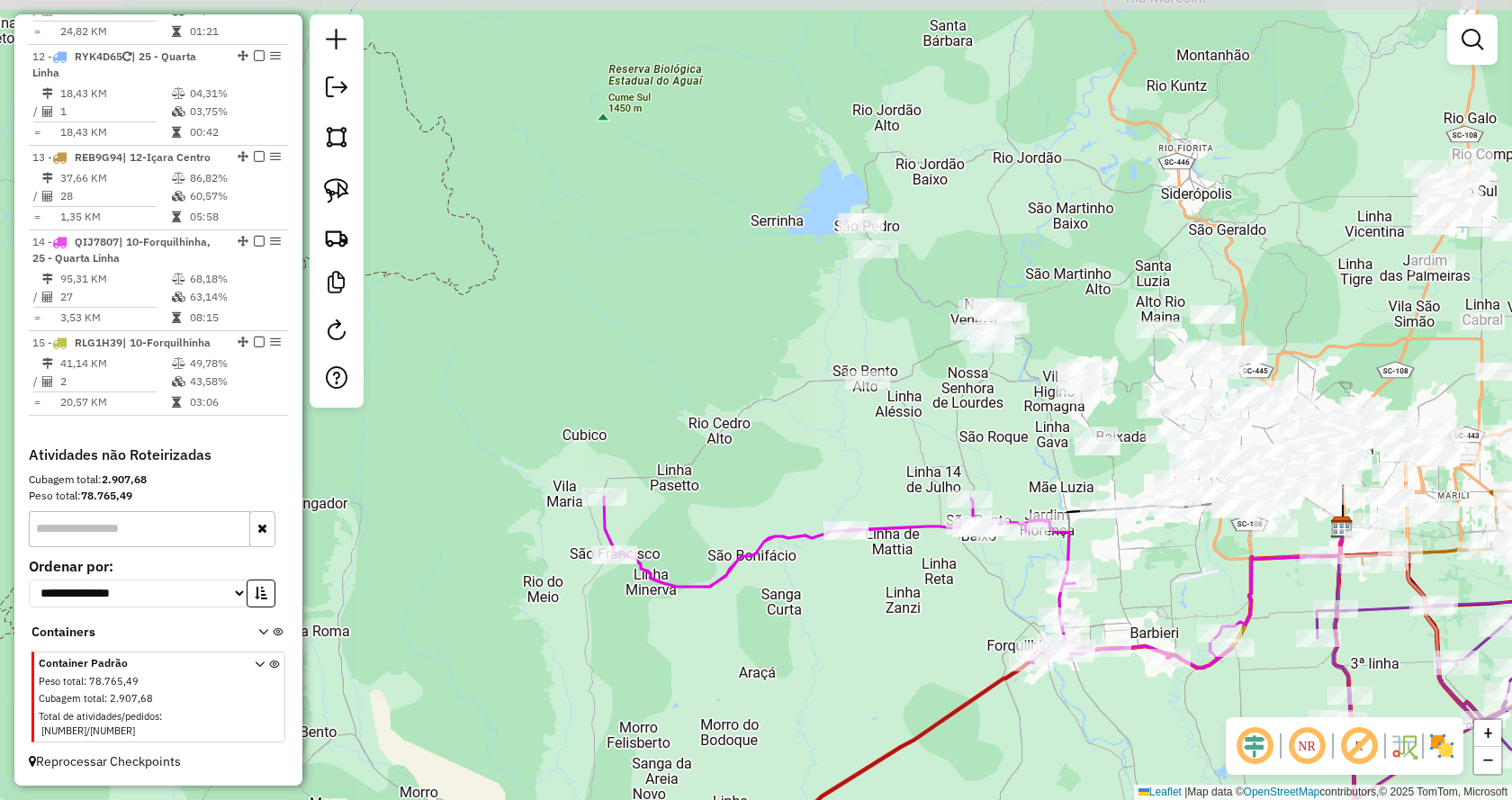 drag, startPoint x: 836, startPoint y: 322, endPoint x: 918, endPoint y: 422, distance: 129.32131 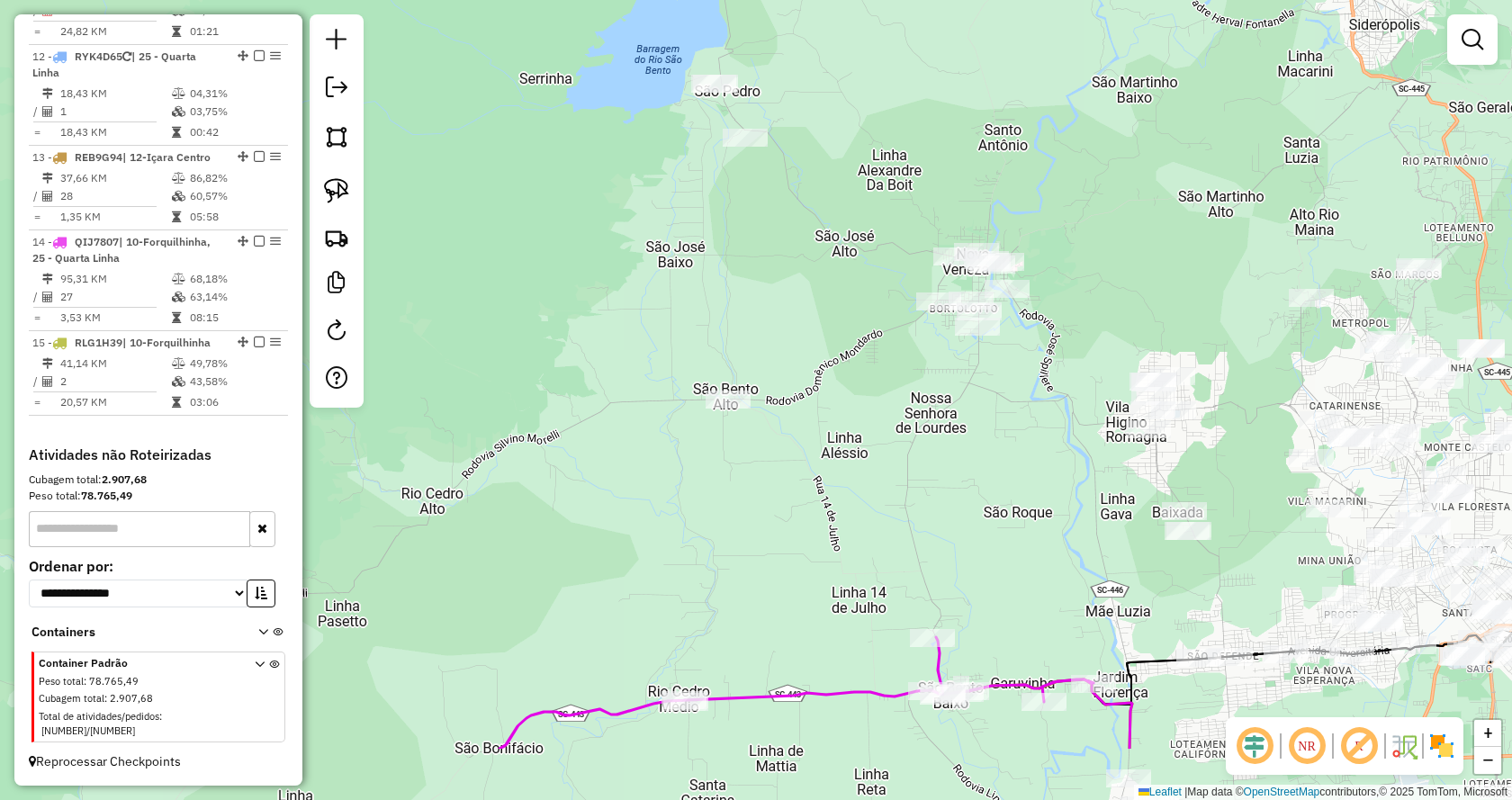 drag, startPoint x: 1136, startPoint y: 309, endPoint x: 990, endPoint y: 172, distance: 200.2124 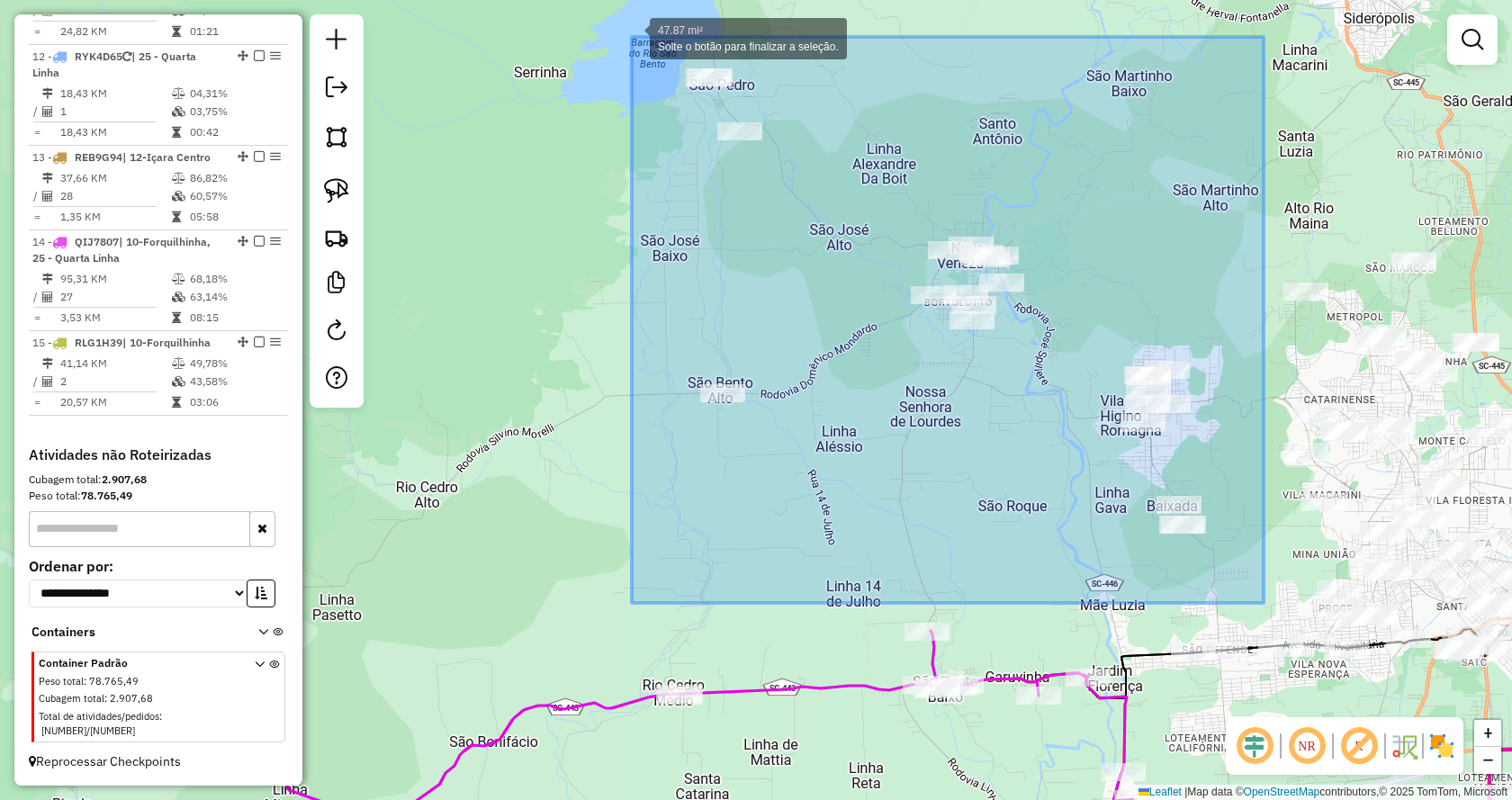 drag, startPoint x: 1264, startPoint y: 603, endPoint x: 632, endPoint y: 37, distance: 848.3985 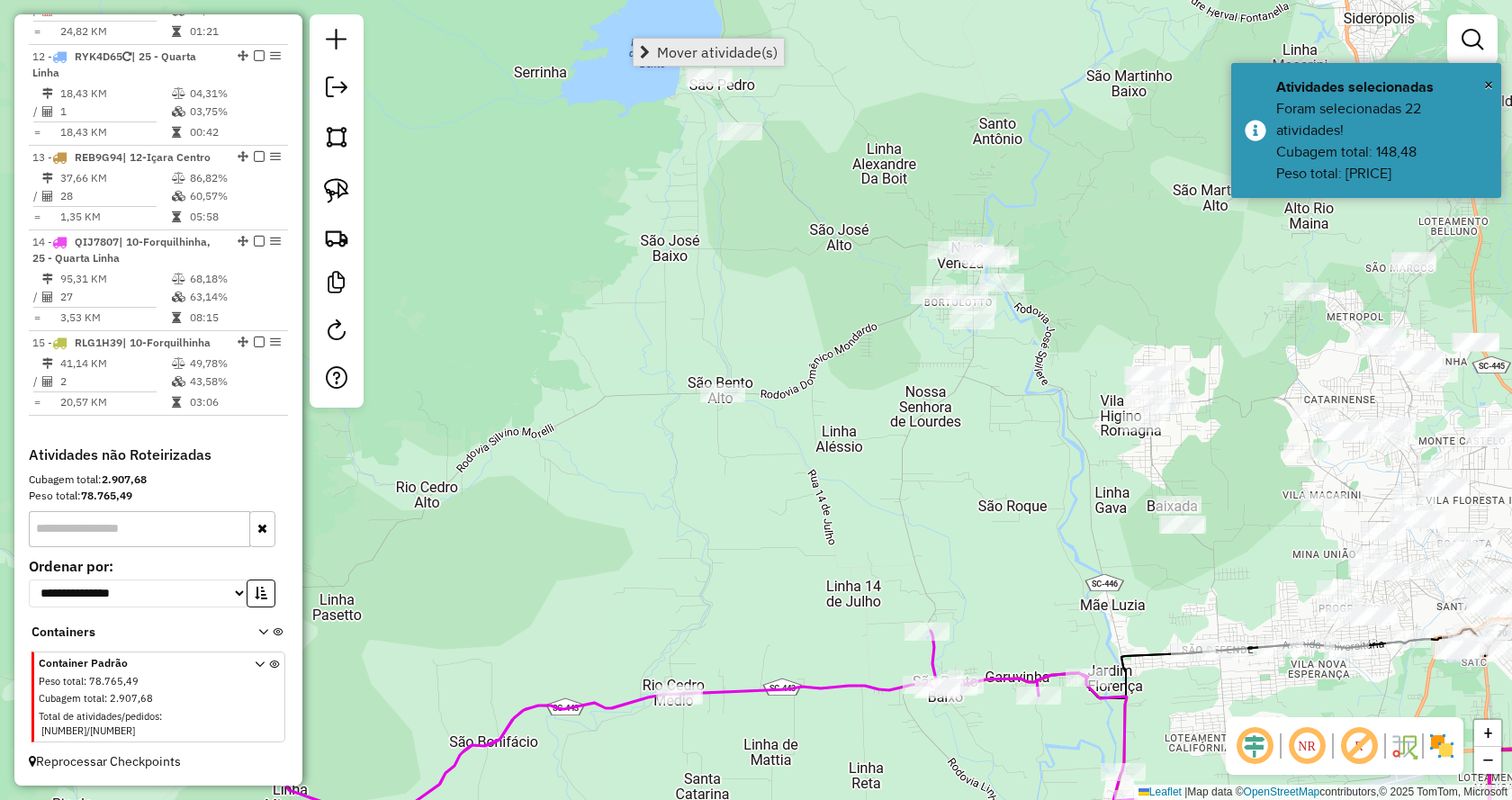 click on "Mover atividade(s)" at bounding box center (717, 52) 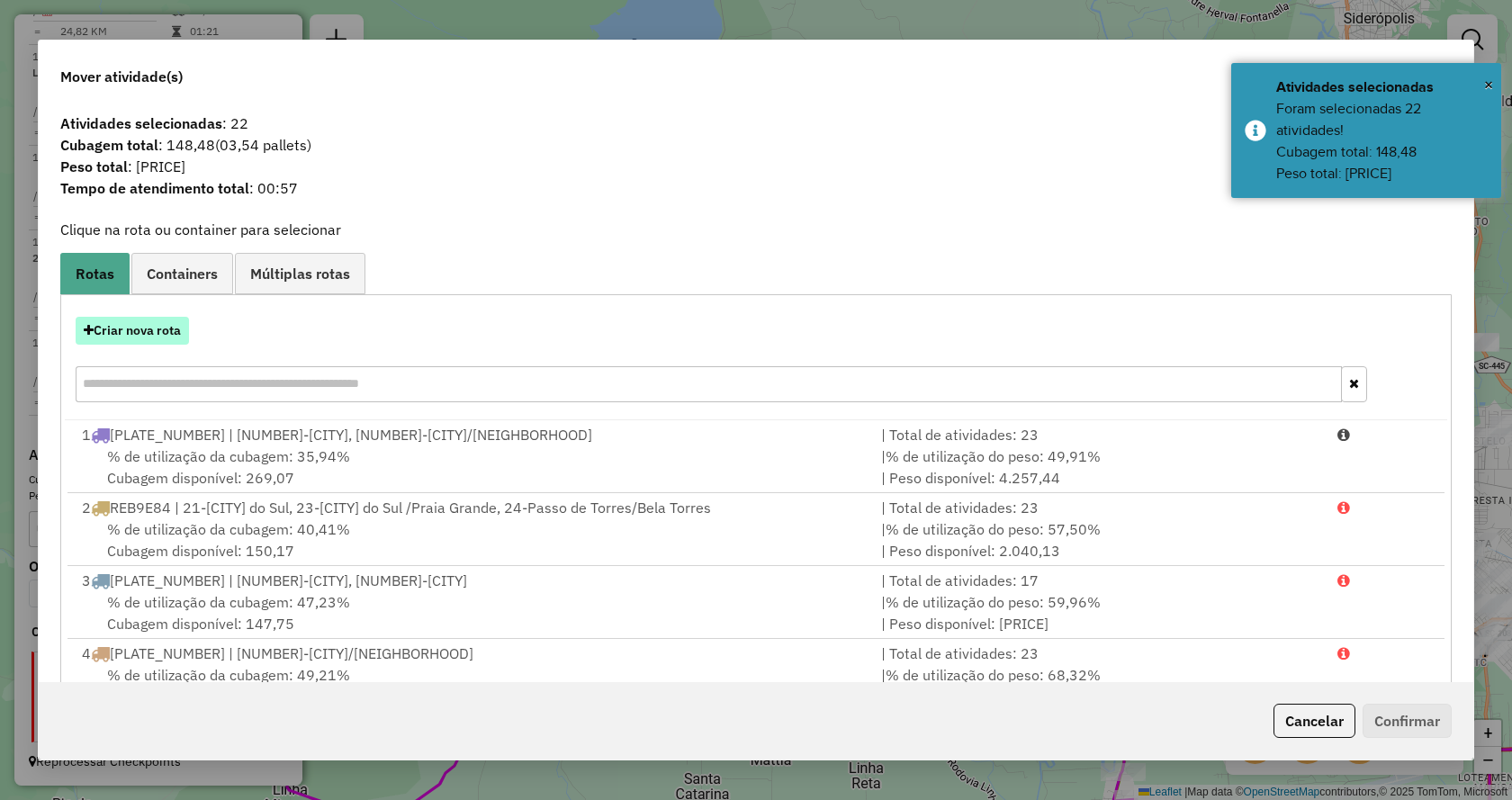 click on "Criar nova rota" at bounding box center (132, 330) 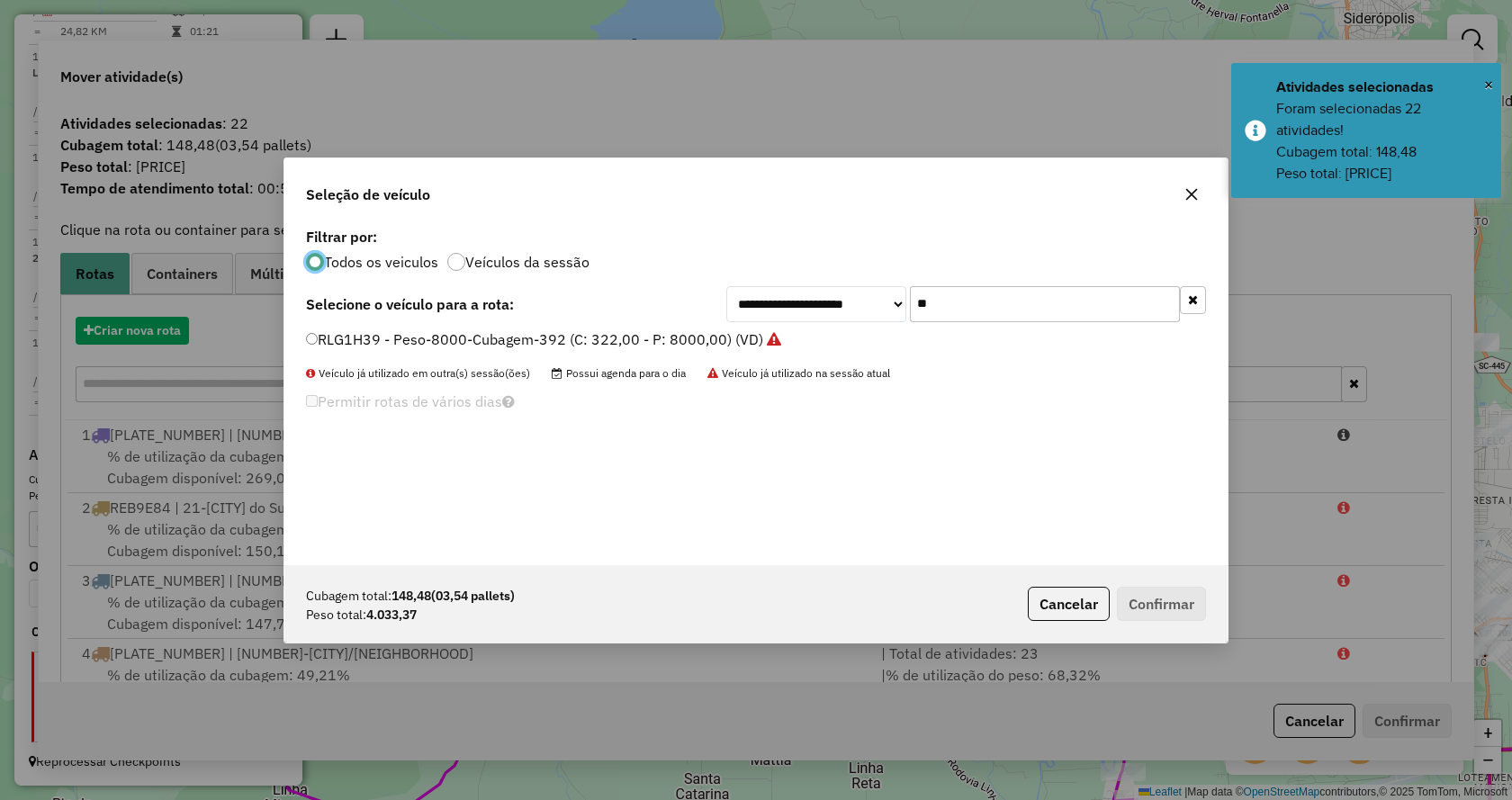scroll, scrollTop: 10, scrollLeft: 5, axis: both 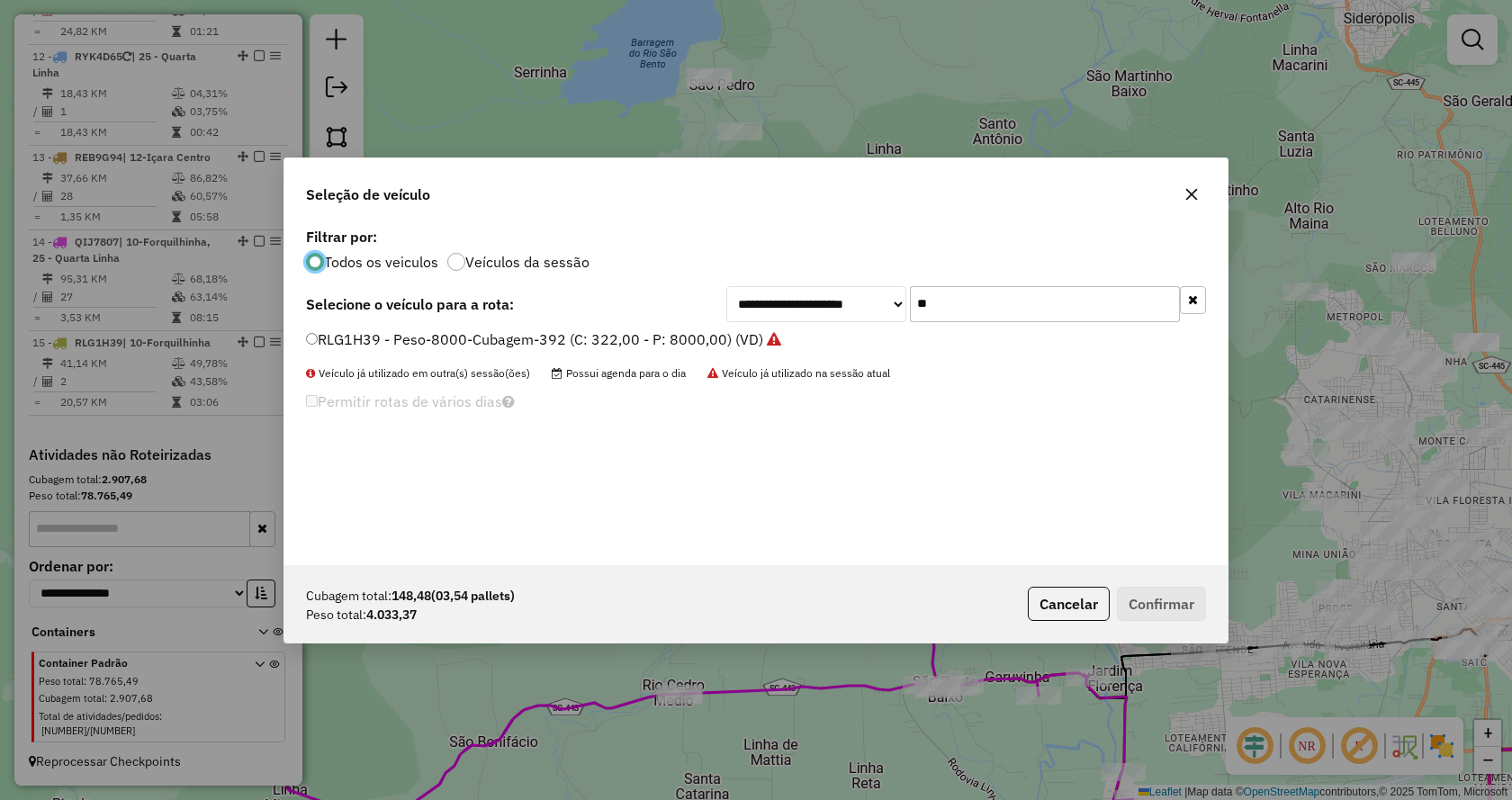 click on "**" 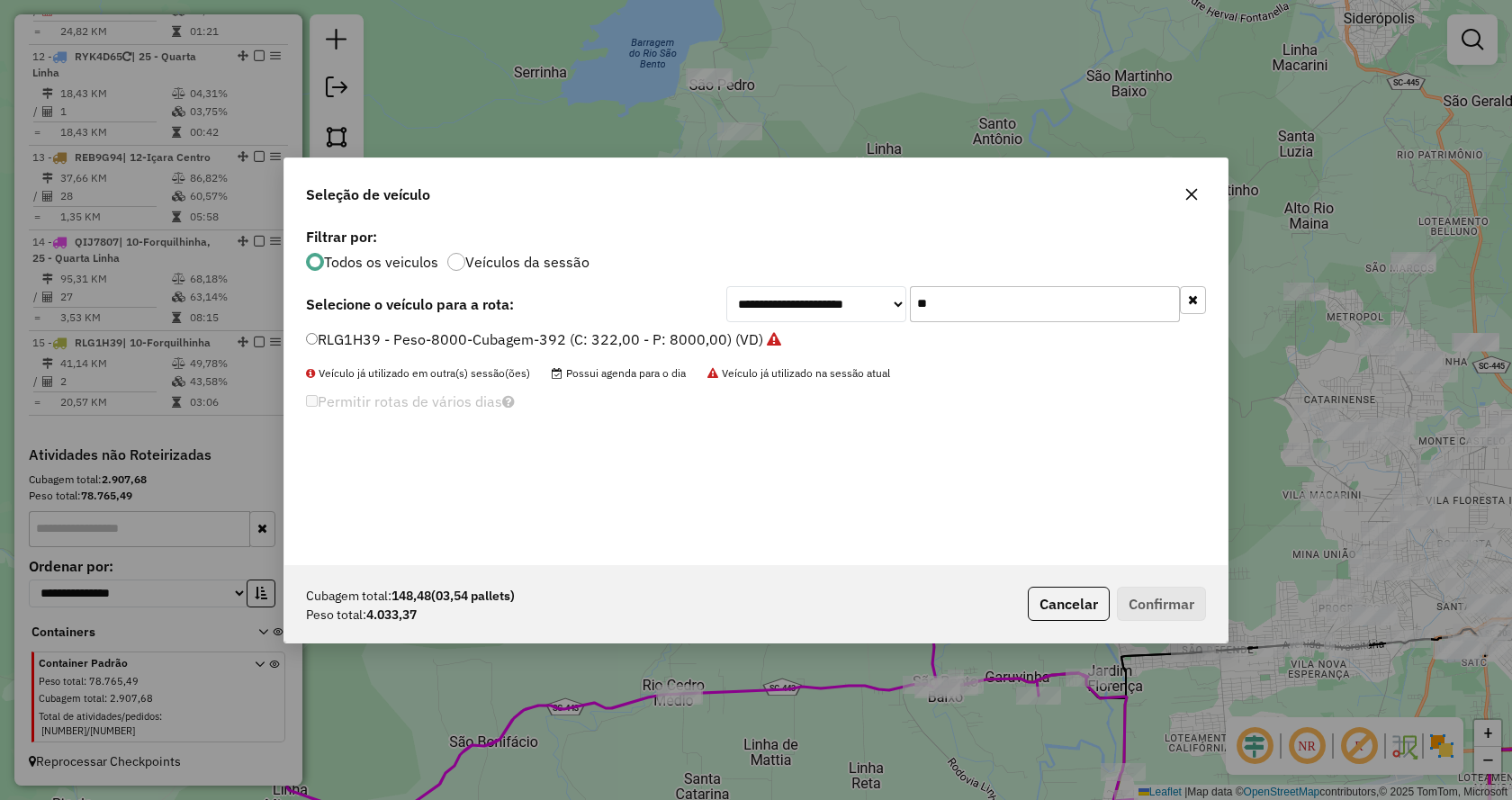 click on "**" 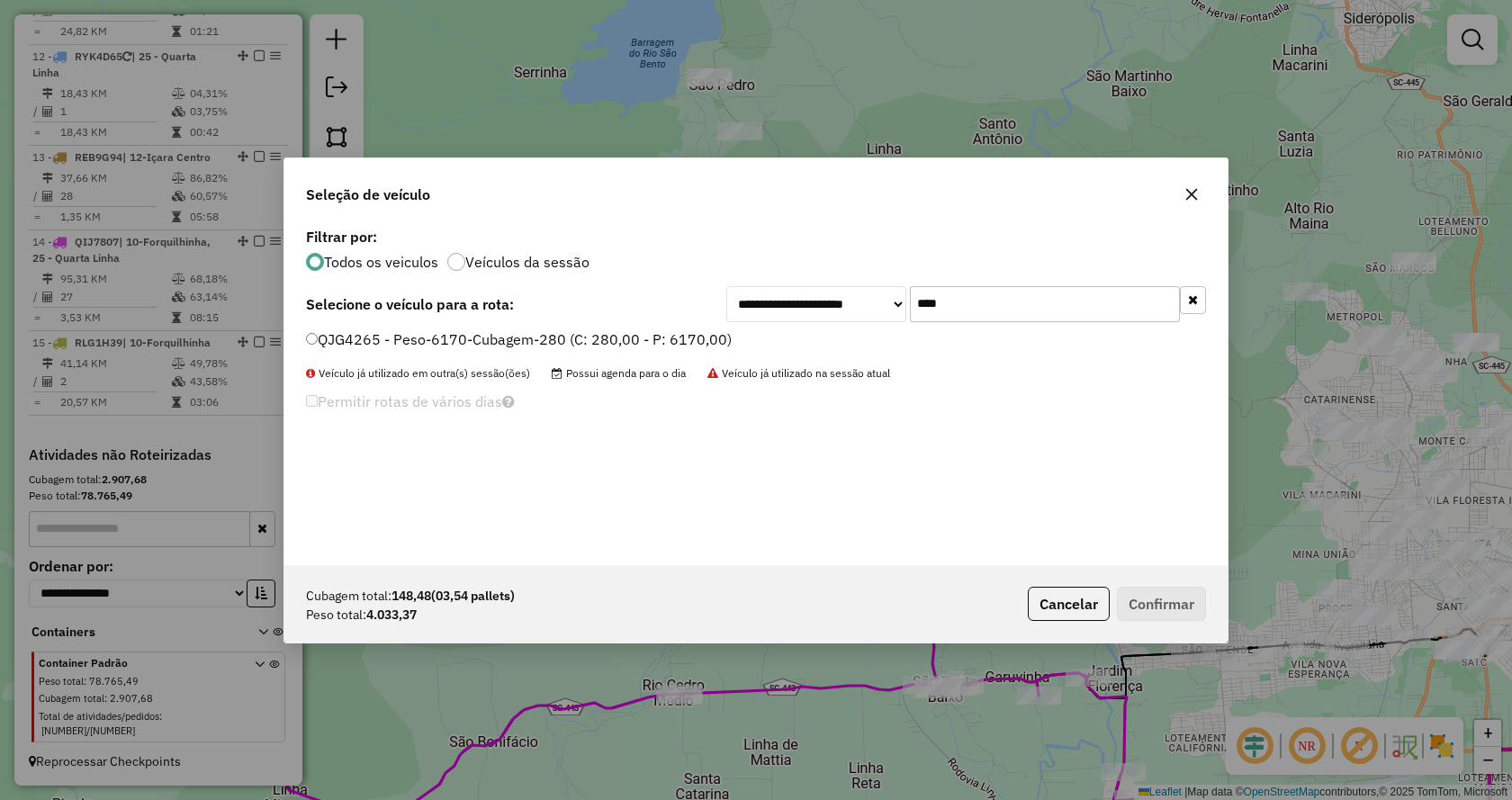 type on "****" 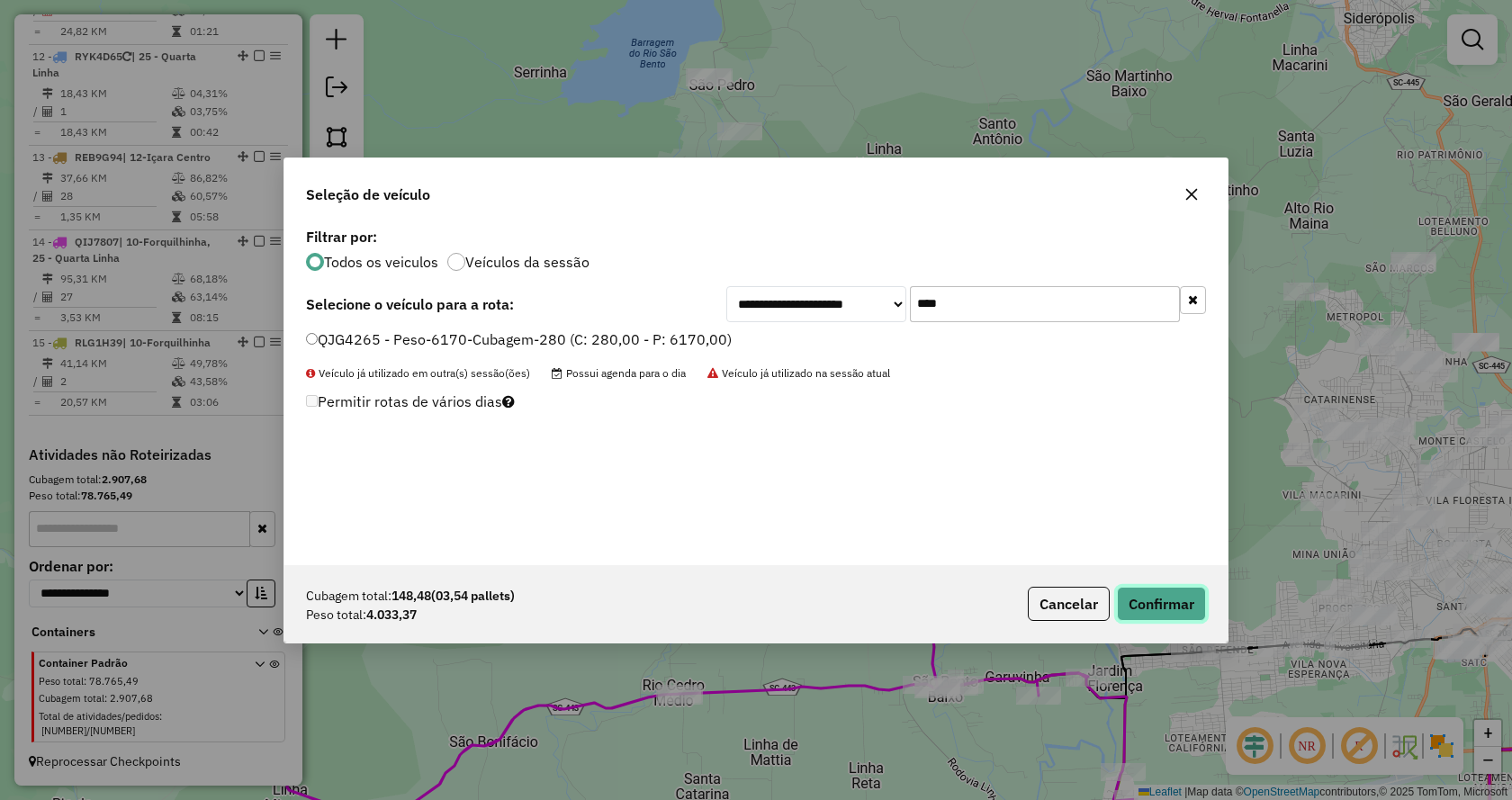 click on "Confirmar" 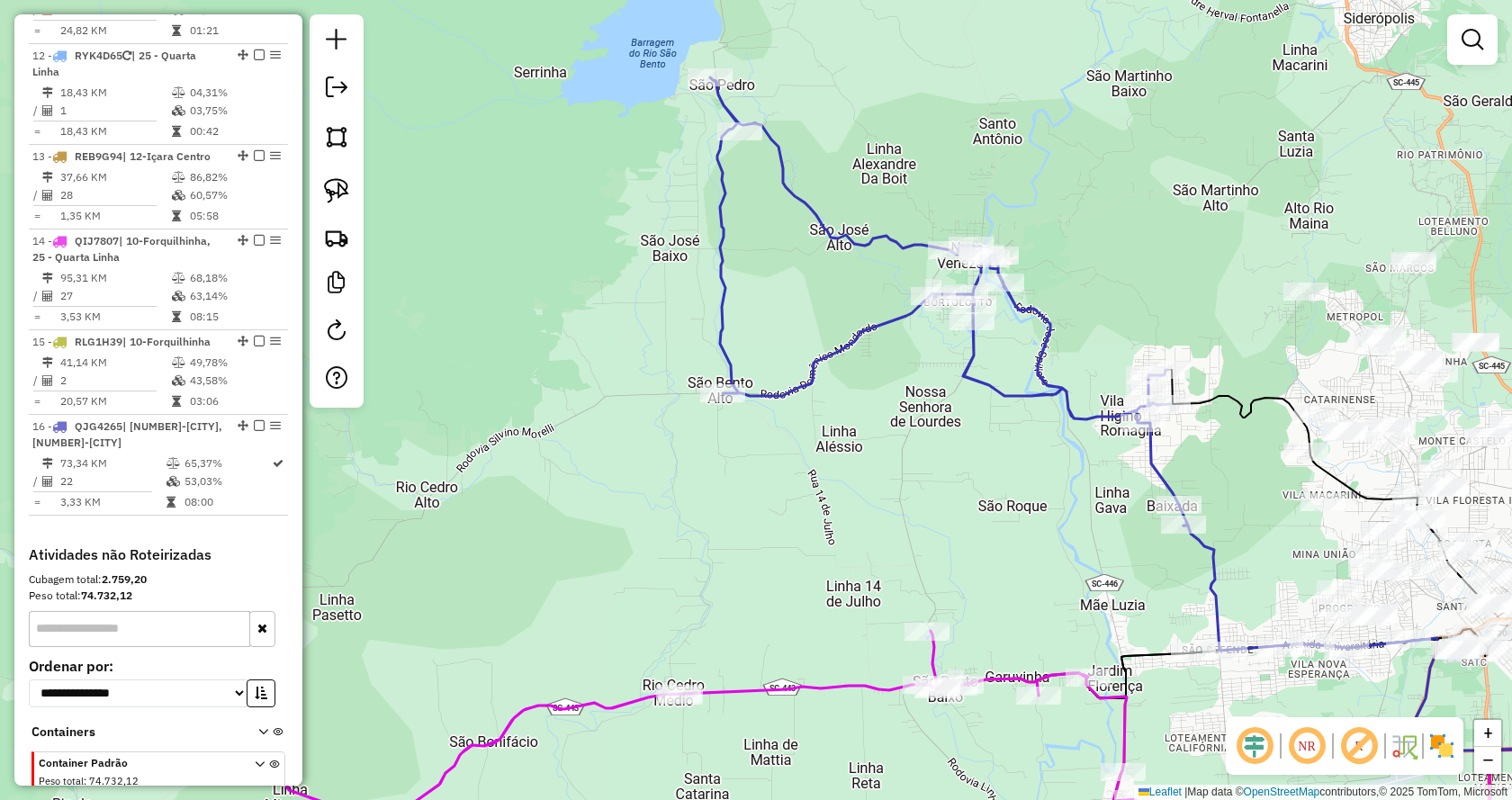 click on "Rota 16 - Placa [PLATE] 23670 - [NAME] Janela de atendimento Grade de atendimento Capacidade Transportadoras Veículos Cliente Pedidos Rotas Selecione os dias de semana para filtrar as janelas de atendimento Seg Ter Qua Qui Sex Sáb Dom Informe o período da janela de atendimento: De: Até: Filtrar exatamente a janela do cliente Considerar janela de atendimento padrão Selecione os dias de semana para filtrar as grades de atendimento Seg Ter Qua Qui Sex Sáb Dom Considerar clientes sem dia de atendimento cadastrado Clientes fora do dia de atendimento selecionado Filtrar as atividades entre os valores definidos abaixo: Peso mínimo: Peso máximo: Cubagem mínima: Cubagem máxima: De: Até: Filtrar as atividades entre o tempo de atendimento definido abaixo: De: Até: Considerar capacidade total dos clientes não roteirizados Transportadora: Selecione um ou mais itens Tipo de veículo: Selecione um ou mais itens Veículo: Motorista: Nome: Rótulo:" 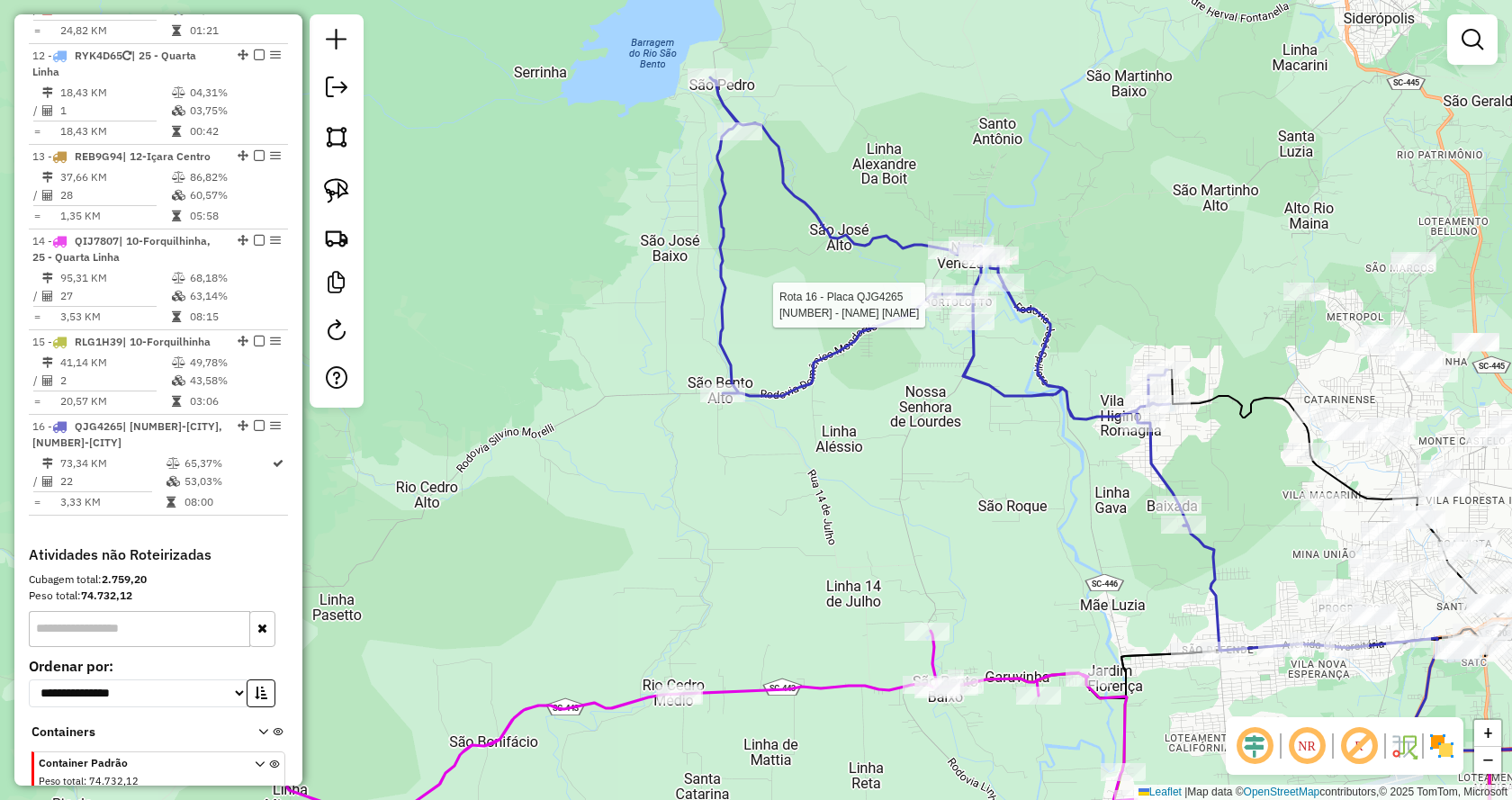 select on "*********" 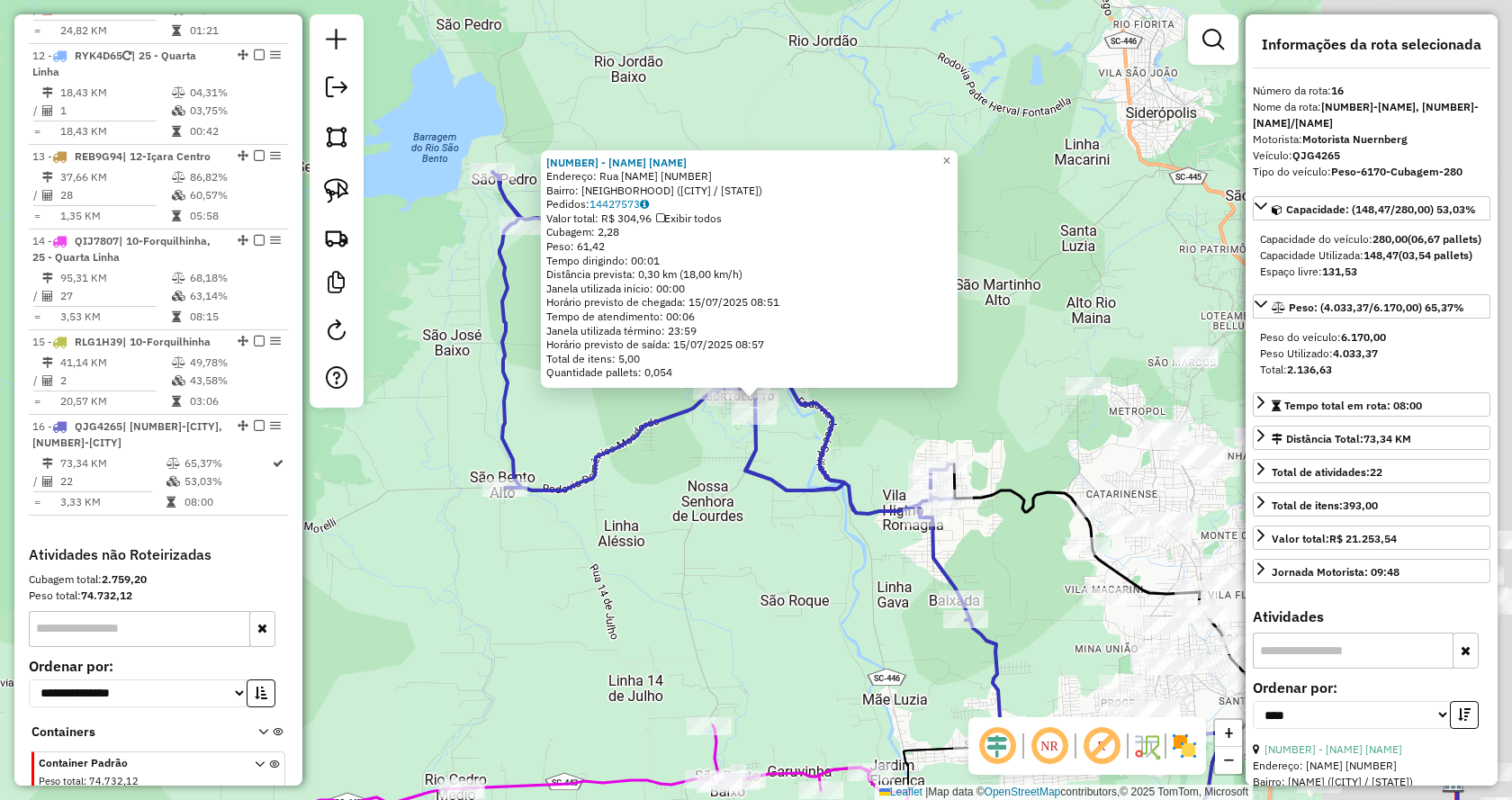 scroll, scrollTop: 1892, scrollLeft: 0, axis: vertical 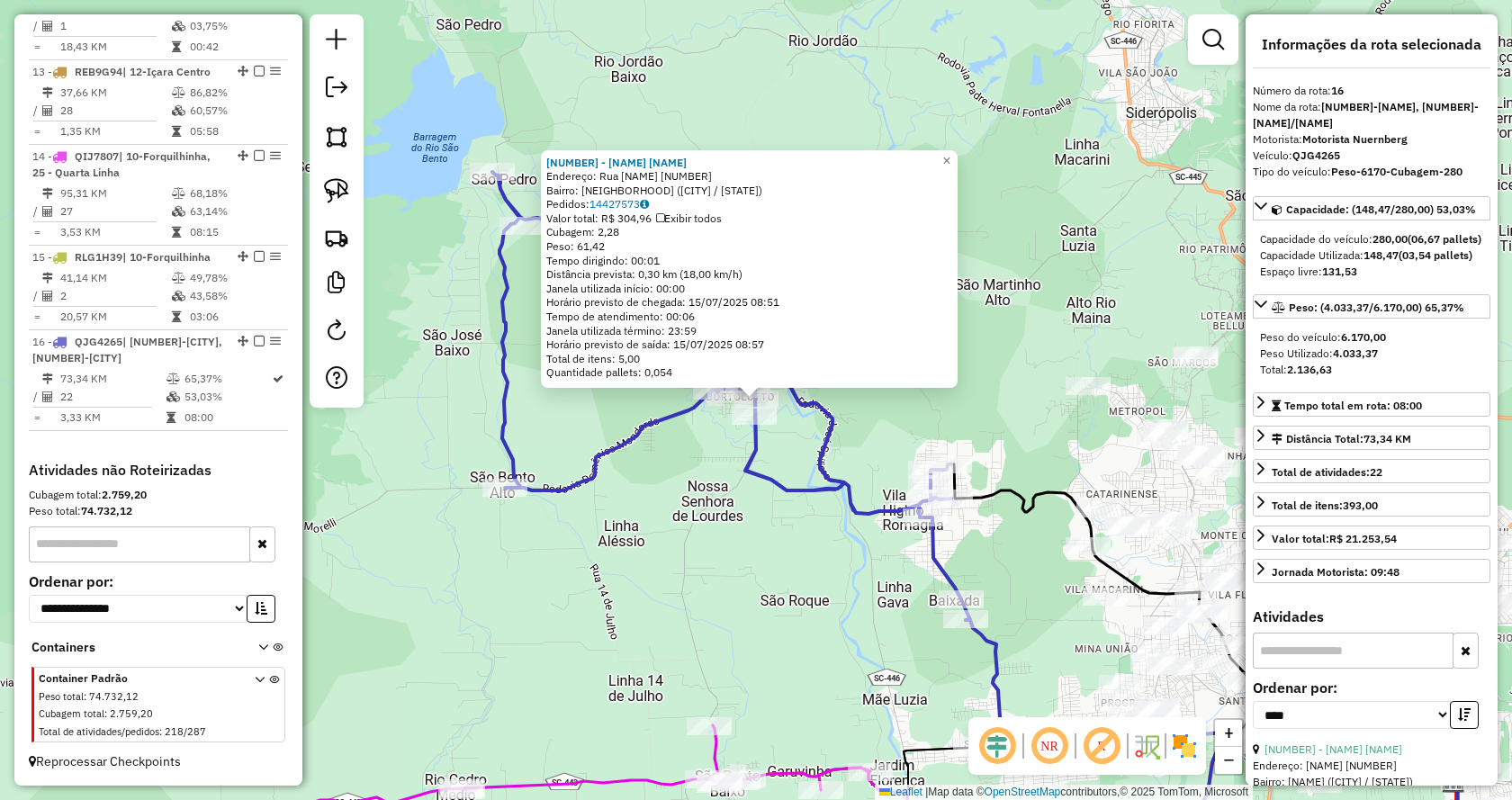 click on "[NUMBER] - [NAME]  Endereço:  [NAME] [NUMBER]   Bairro: [NAME] ([CITY] / [STATE])   Pedidos:  [NUMBER]   Valor total: R$ [PRICE]   Exibir todos   Cubagem: [PRICE]  Peso: [PRICE]  Tempo dirigindo: [TIME]   Distância prevista: [DISTANCE] km ([SPEED] km/h)   Janela utilizada início: [TIME]   Horário previsto de chegada: [DATE] [TIME]   Tempo de atendimento: [TIME]   Janela utilizada término: [TIME]   Horário previsto de saída: [DATE] [TIME]   Total de itens: [NUMBER],00   Quantidade pallets: [PRICE]  × Janela de atendimento Grade de atendimento Capacidade Transportadoras Veículos Cliente Pedidos  Rotas Selecione os dias de semana para filtrar as janelas de atendimento  Seg   Ter   Qua   Qui   Sex   Sáb   Dom  Informe o período da janela de atendimento: De: Até:  Filtrar exatamente a janela do cliente  Considerar janela de atendimento padrão  Selecione os dias de semana para filtrar as grades de atendimento  Seg   Ter   Qua   Qui   Sex   Sáb   Dom   Clientes fora do dia de atendimento selecionado +" 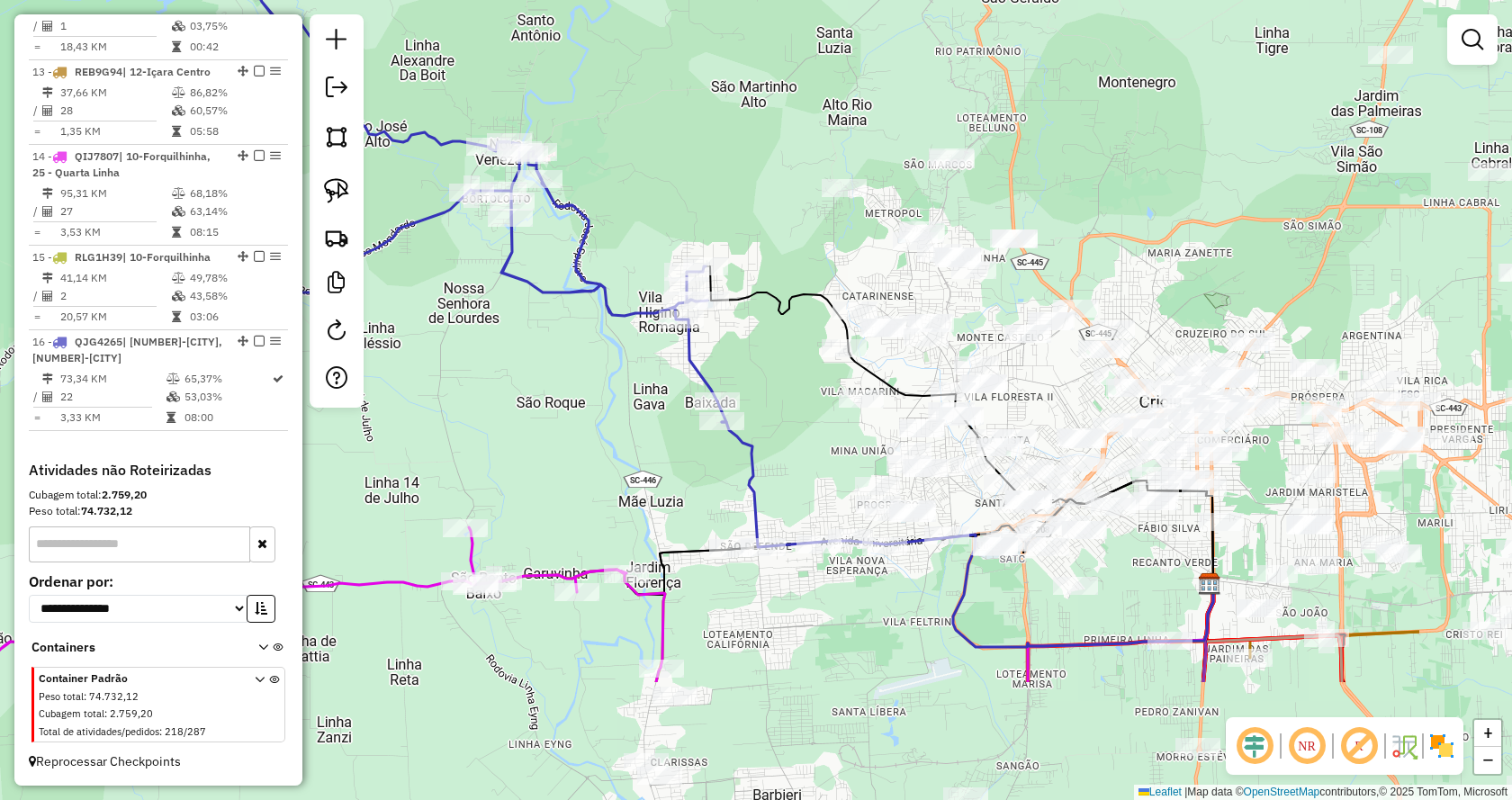 drag, startPoint x: 1064, startPoint y: 435, endPoint x: 814, endPoint y: 232, distance: 322.03882 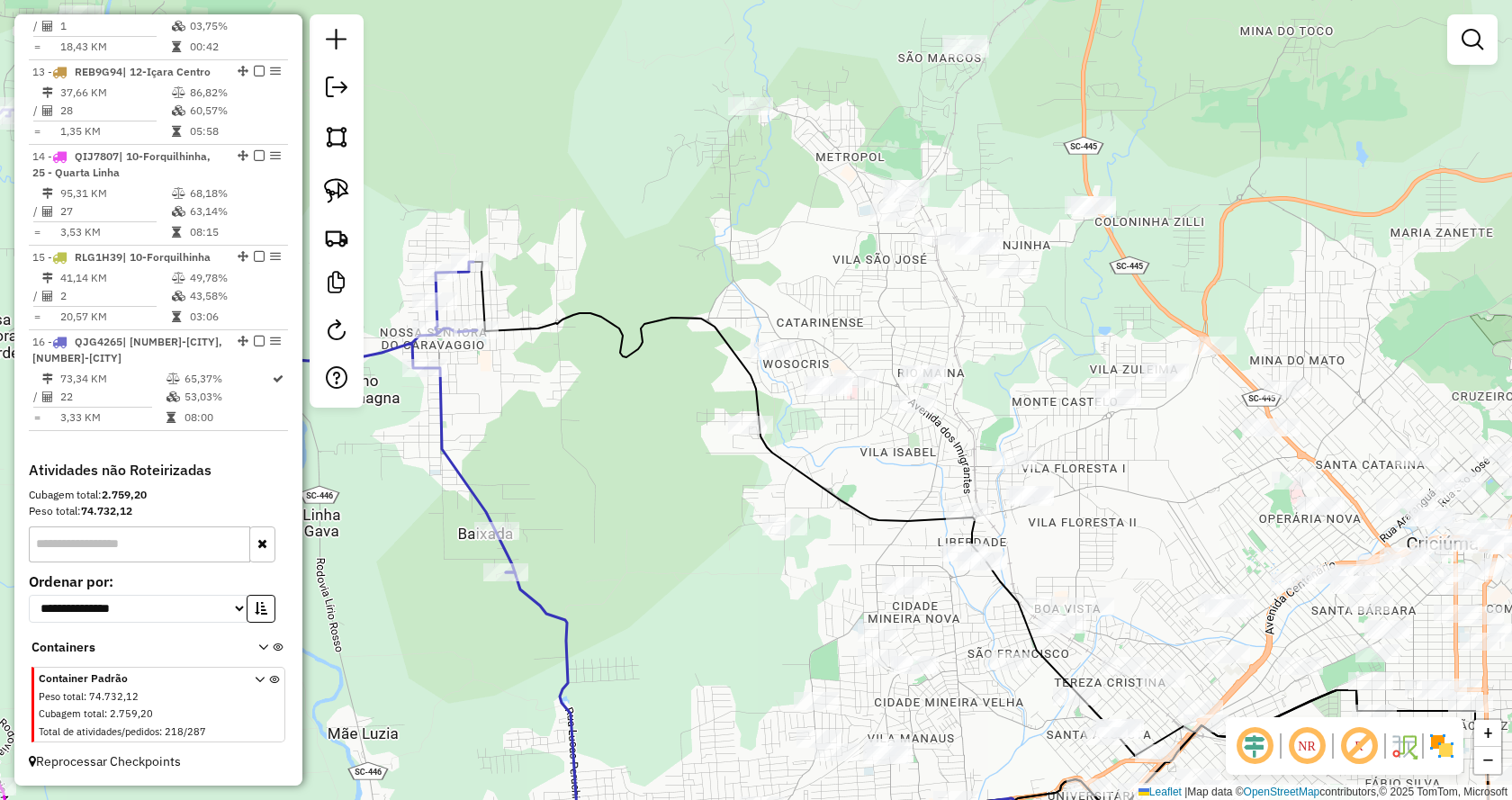drag, startPoint x: 1303, startPoint y: 291, endPoint x: 1153, endPoint y: 477, distance: 238.94769 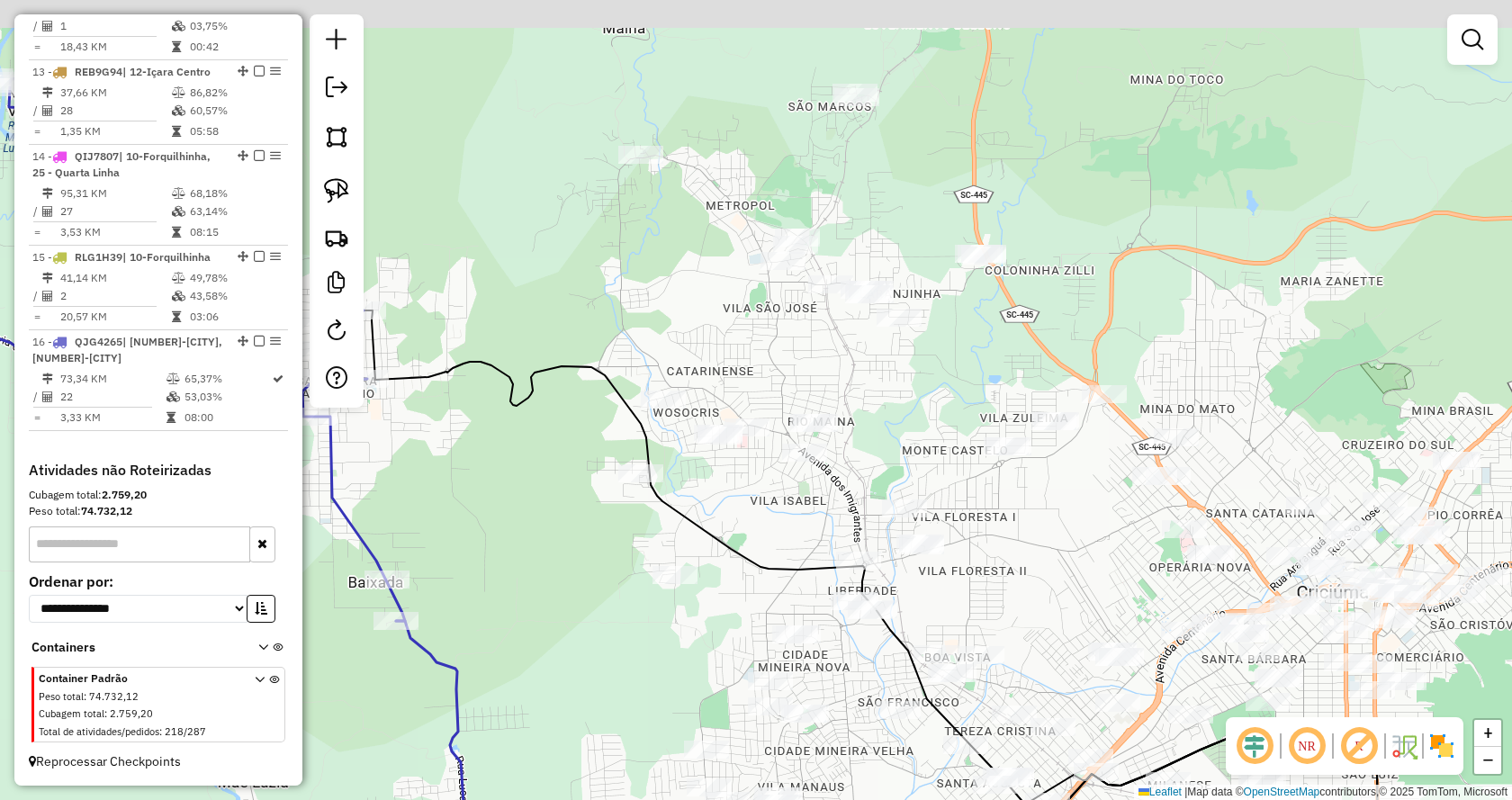 drag, startPoint x: 1205, startPoint y: 183, endPoint x: 1095, endPoint y: 231, distance: 120.01667 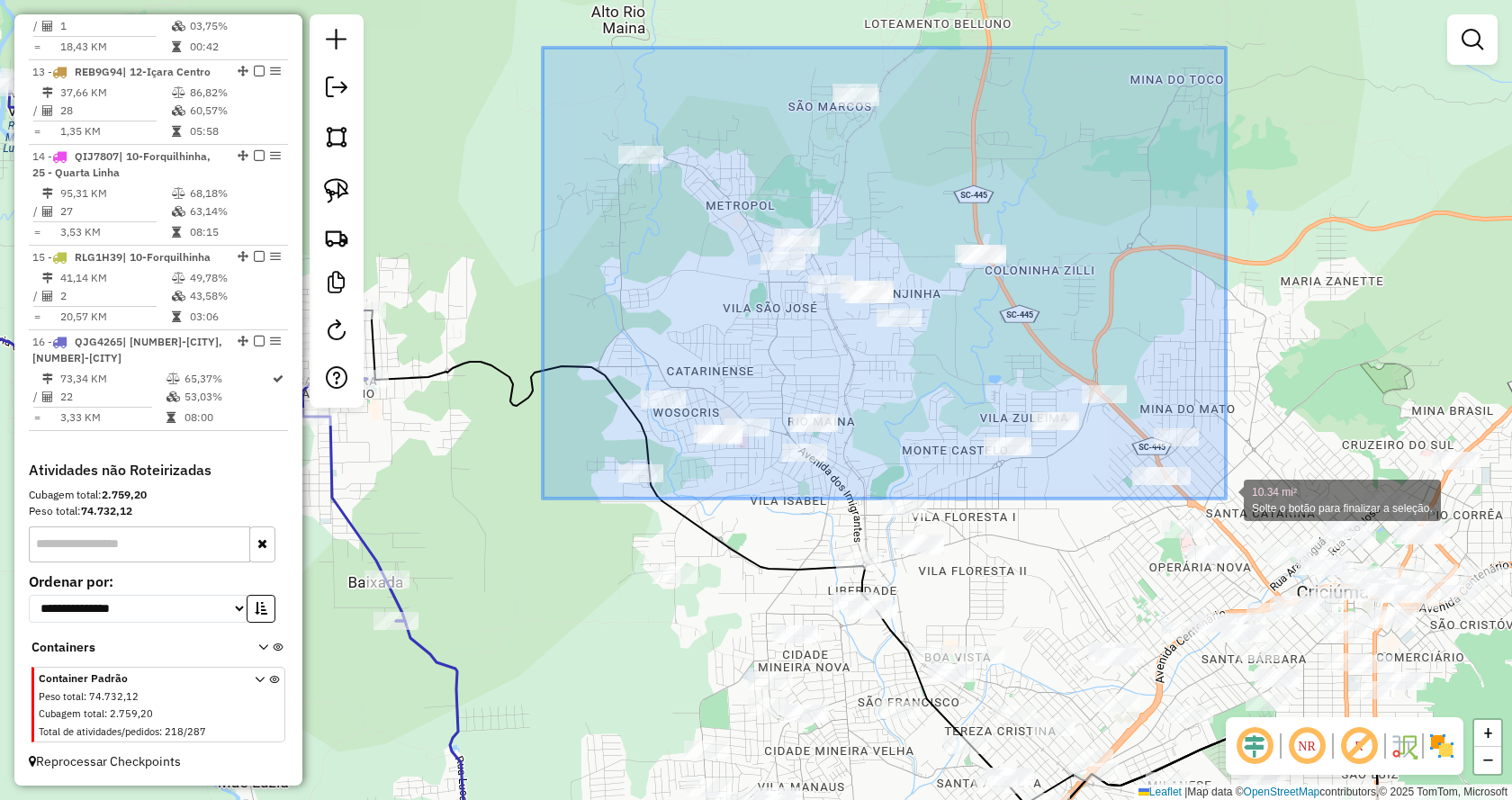 drag, startPoint x: 543, startPoint y: 48, endPoint x: 1226, endPoint y: 499, distance: 818.4681 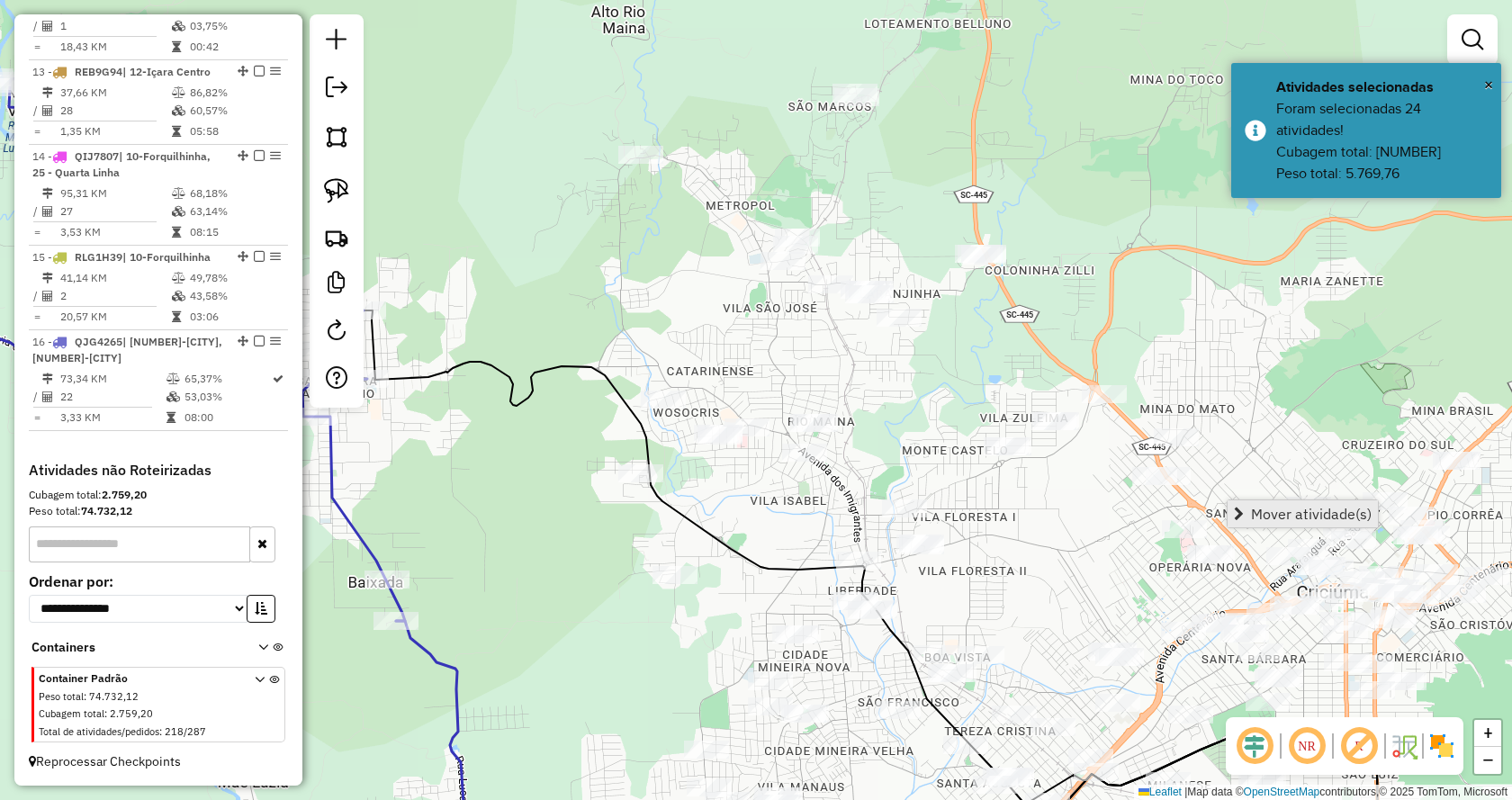 click on "Mover atividade(s)" at bounding box center [1302, 514] 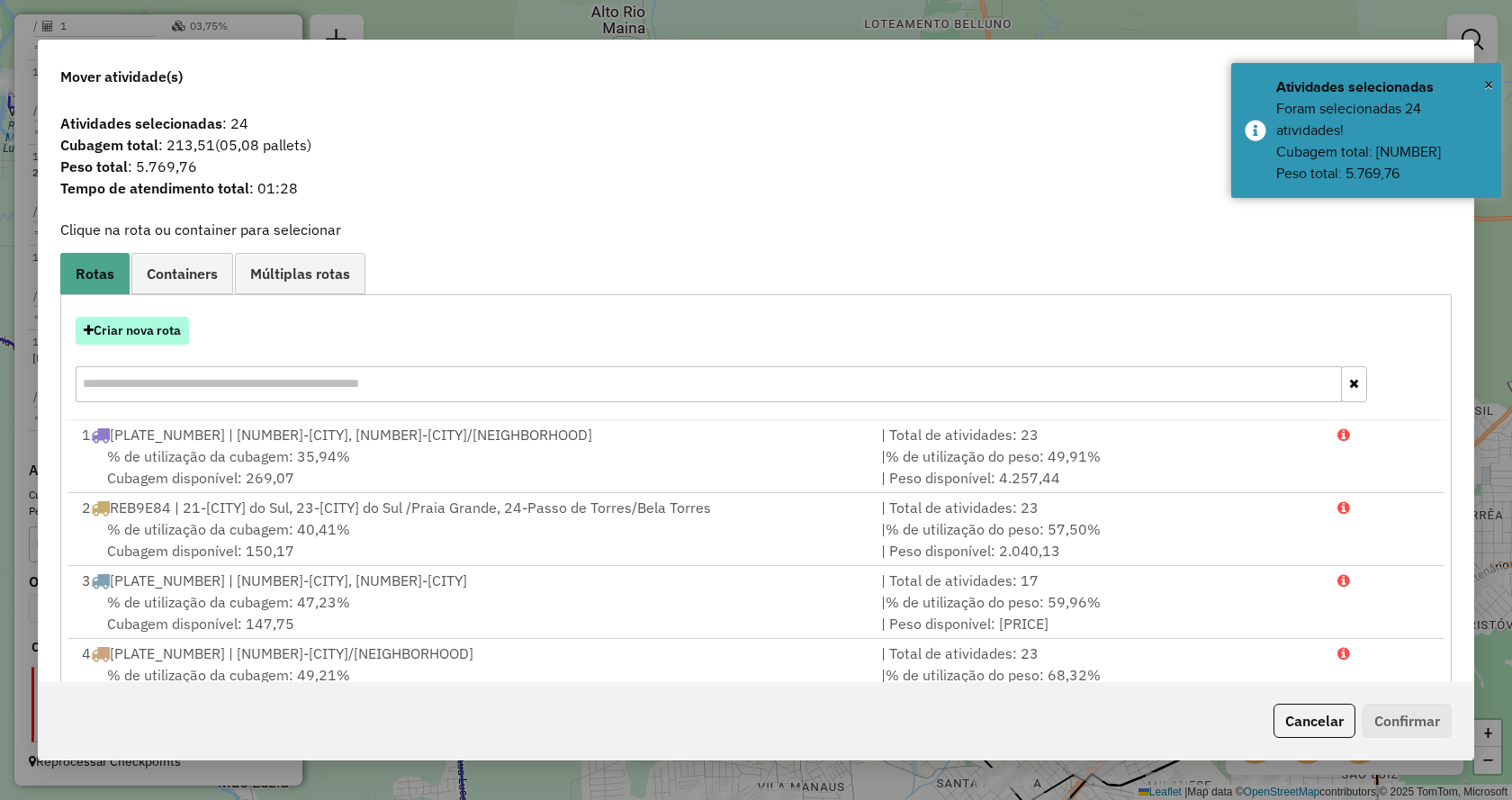 click on "Criar nova rota" at bounding box center (132, 330) 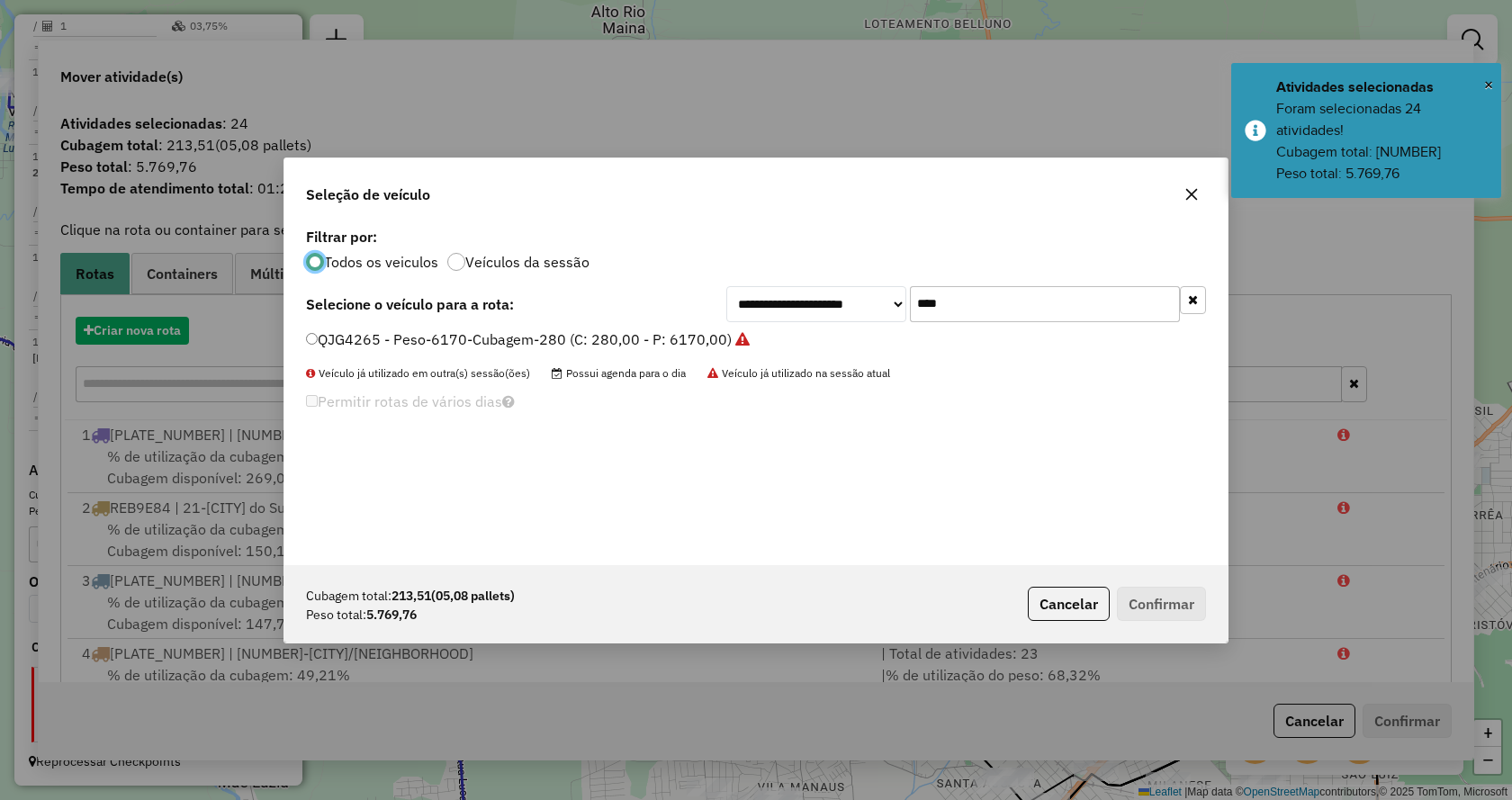 scroll, scrollTop: 10, scrollLeft: 5, axis: both 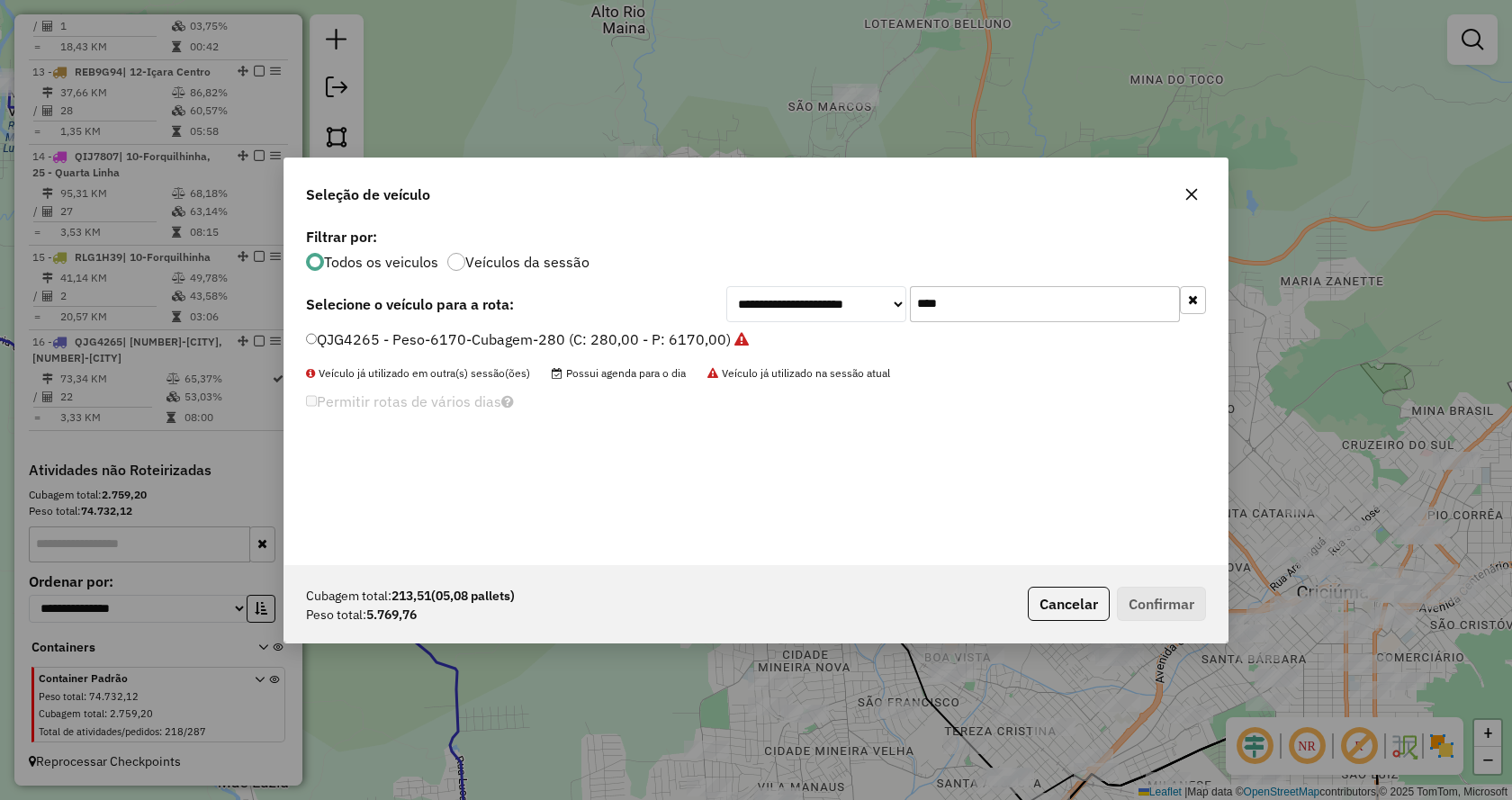 drag, startPoint x: 952, startPoint y: 313, endPoint x: 896, endPoint y: 305, distance: 56.56854 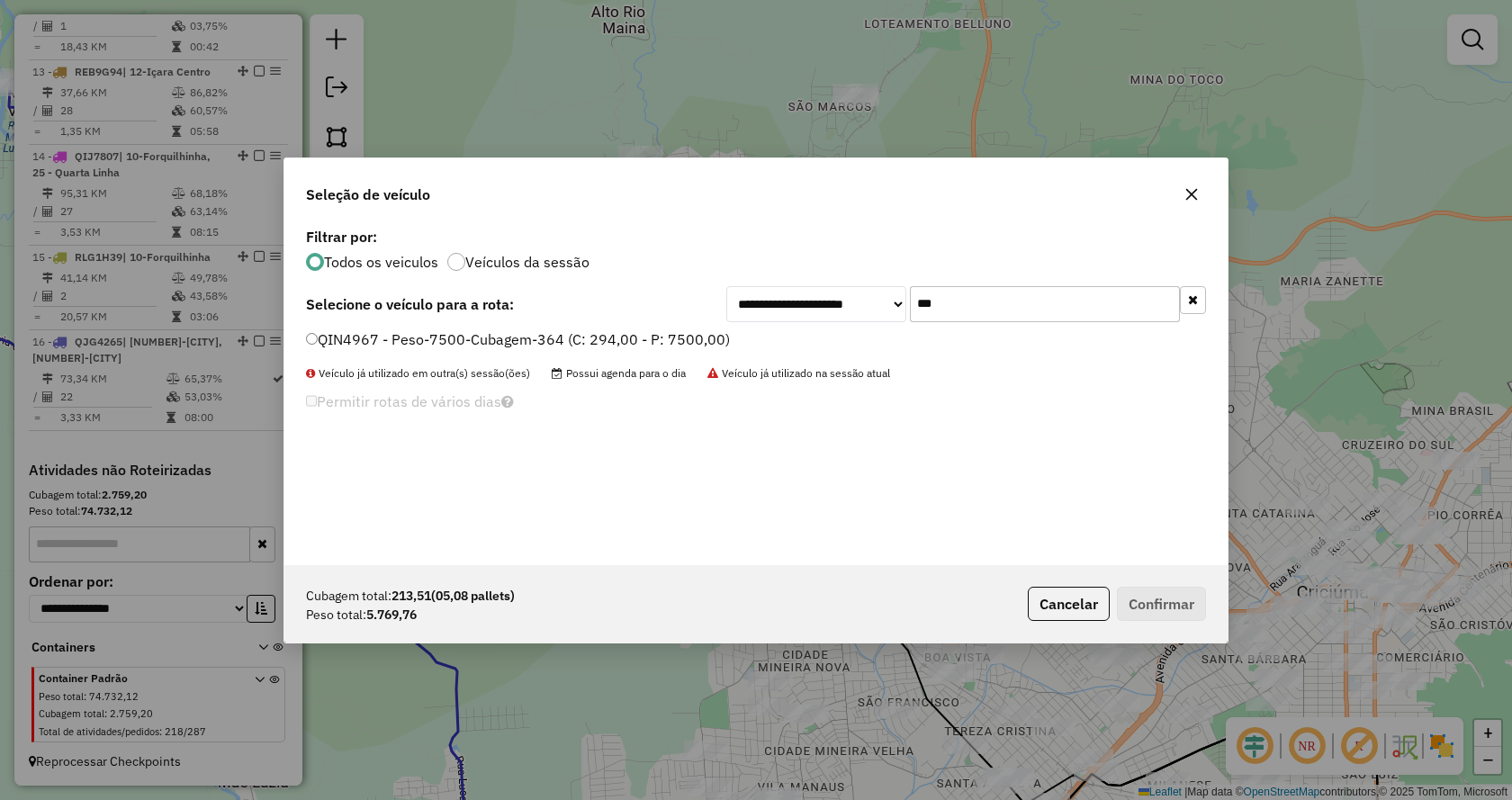 type on "***" 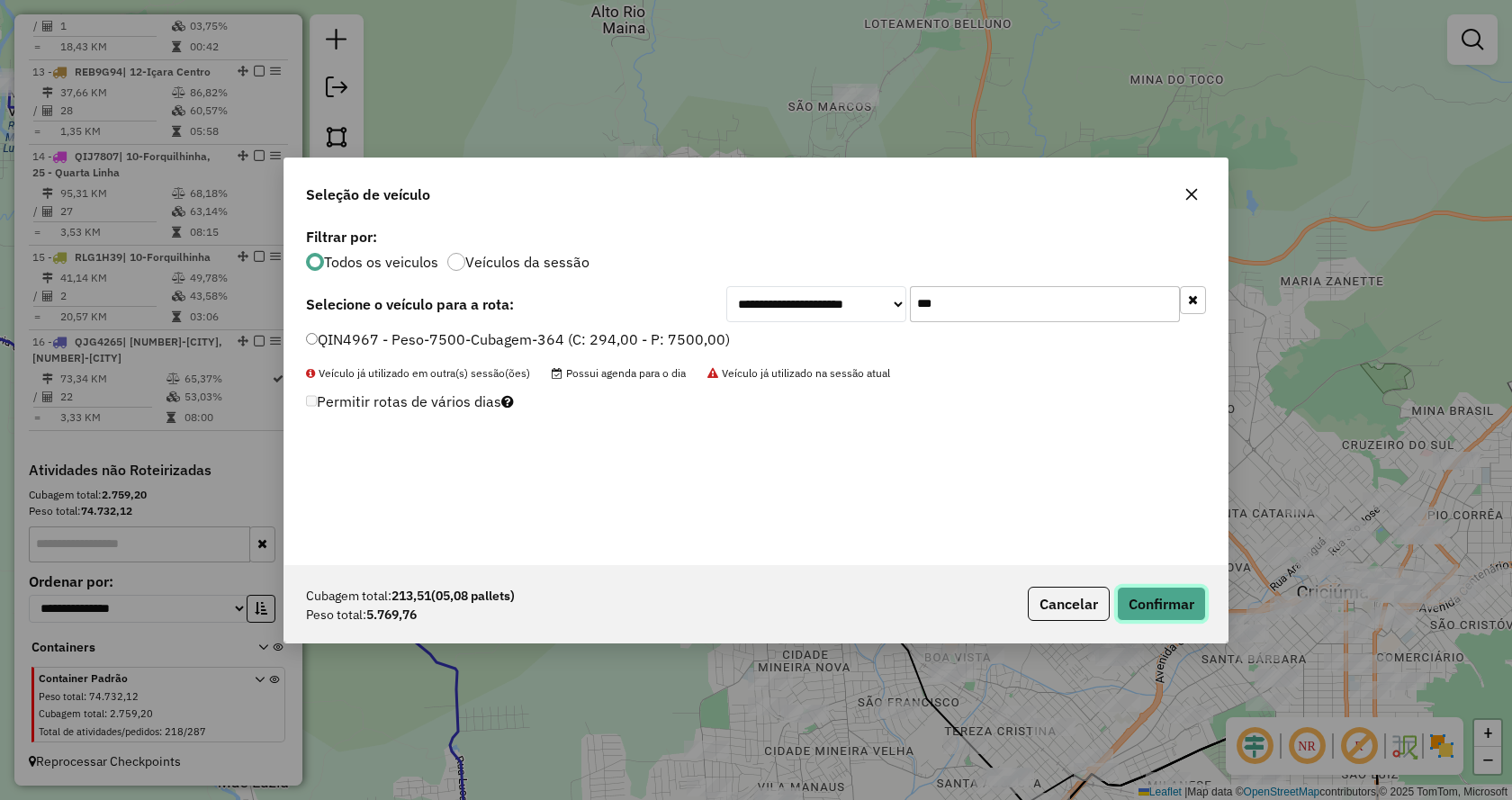 click on "Confirmar" 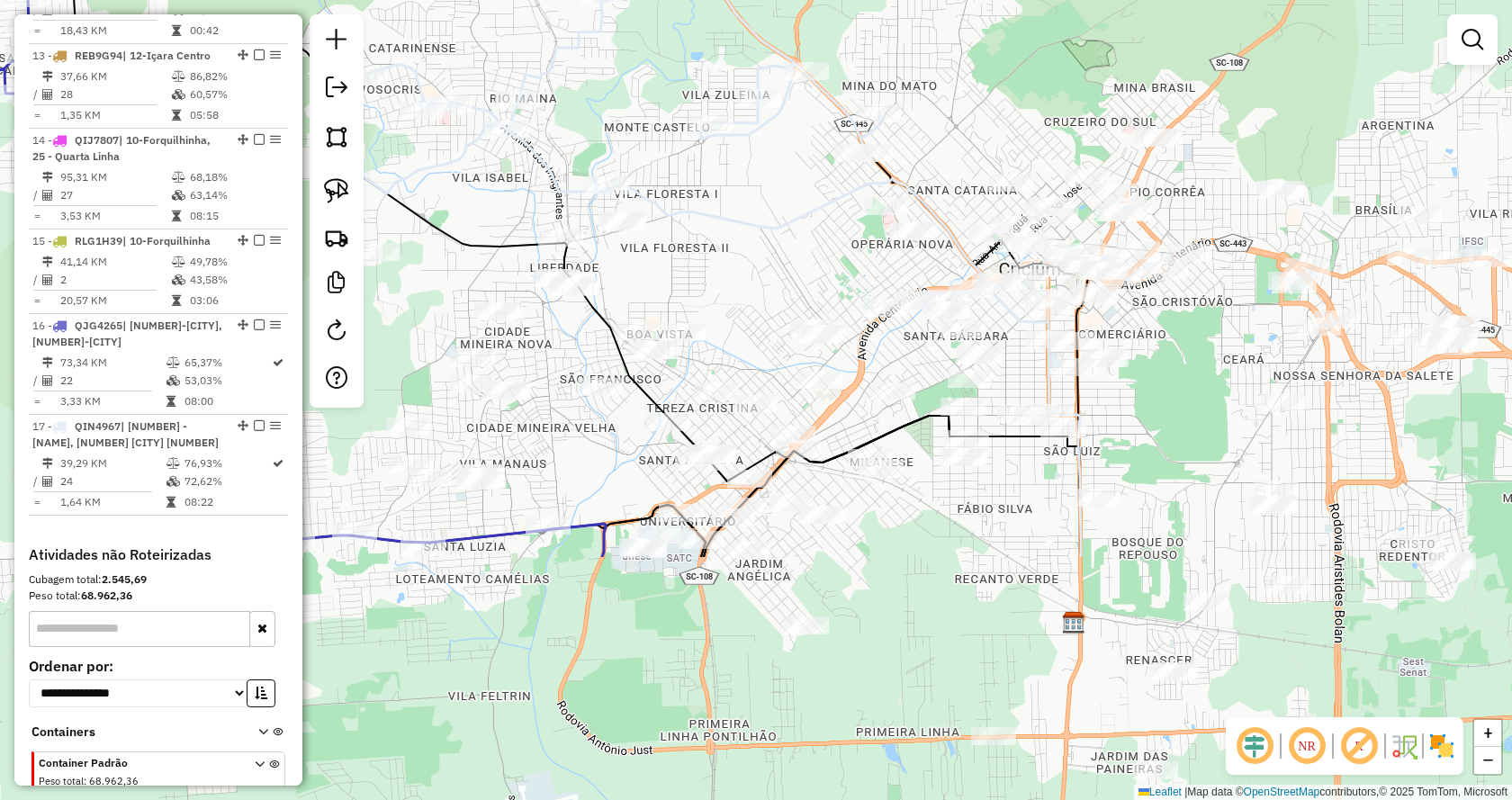 drag, startPoint x: 1317, startPoint y: 396, endPoint x: 1019, endPoint y: 73, distance: 439.469 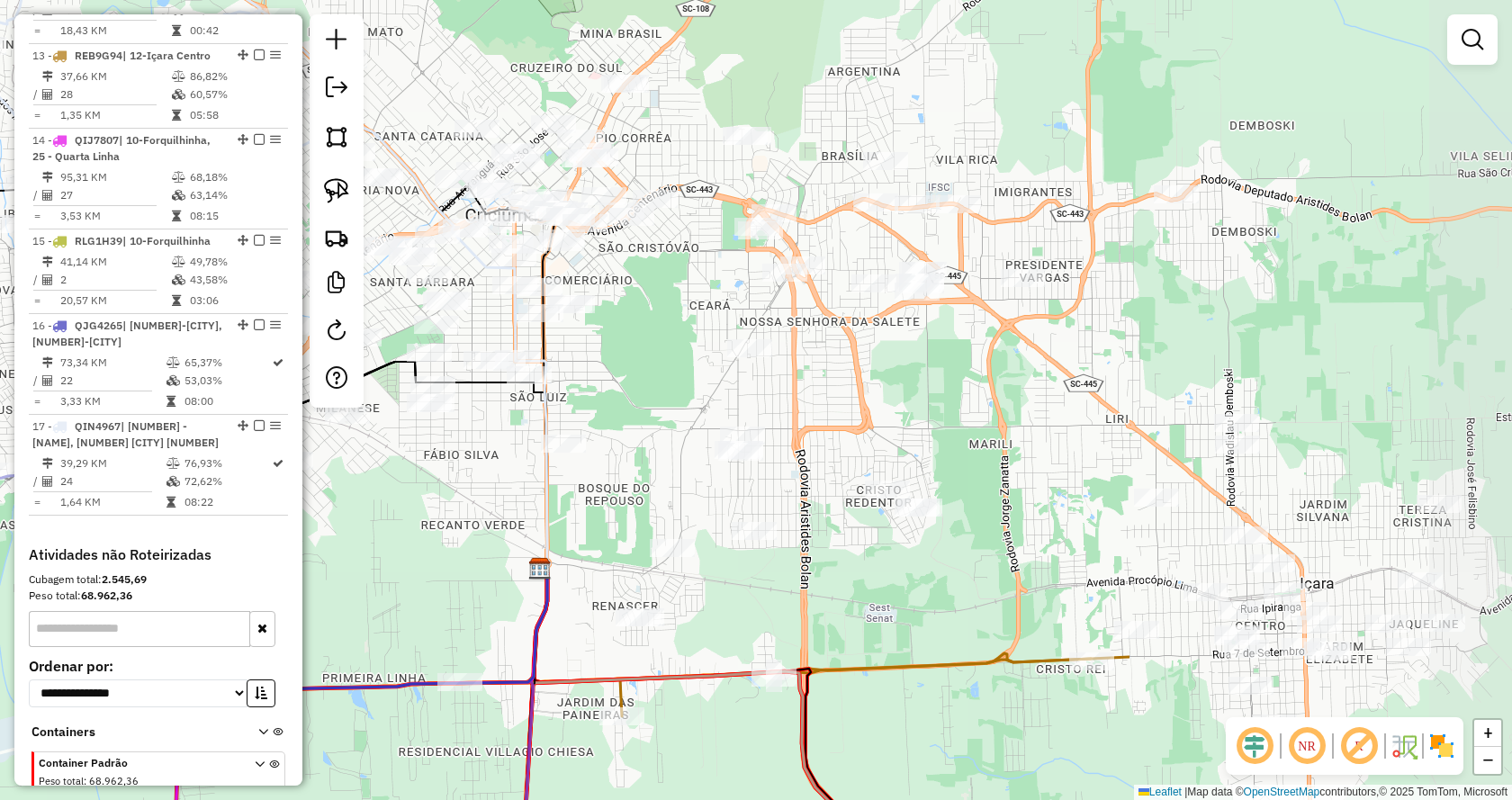 drag, startPoint x: 1366, startPoint y: 453, endPoint x: 840, endPoint y: 399, distance: 528.7646 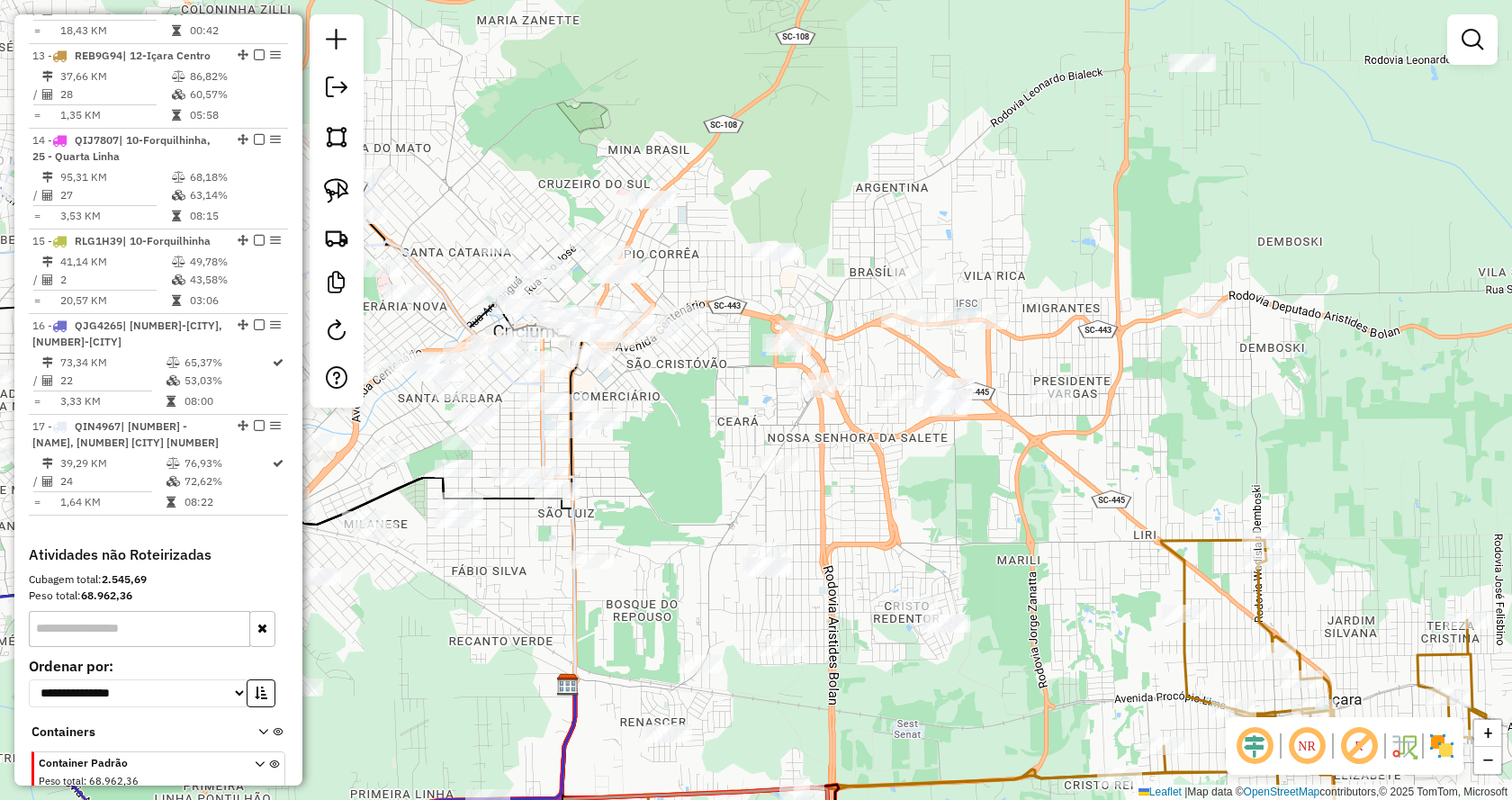 drag, startPoint x: 1209, startPoint y: 265, endPoint x: 1221, endPoint y: 341, distance: 76.941536 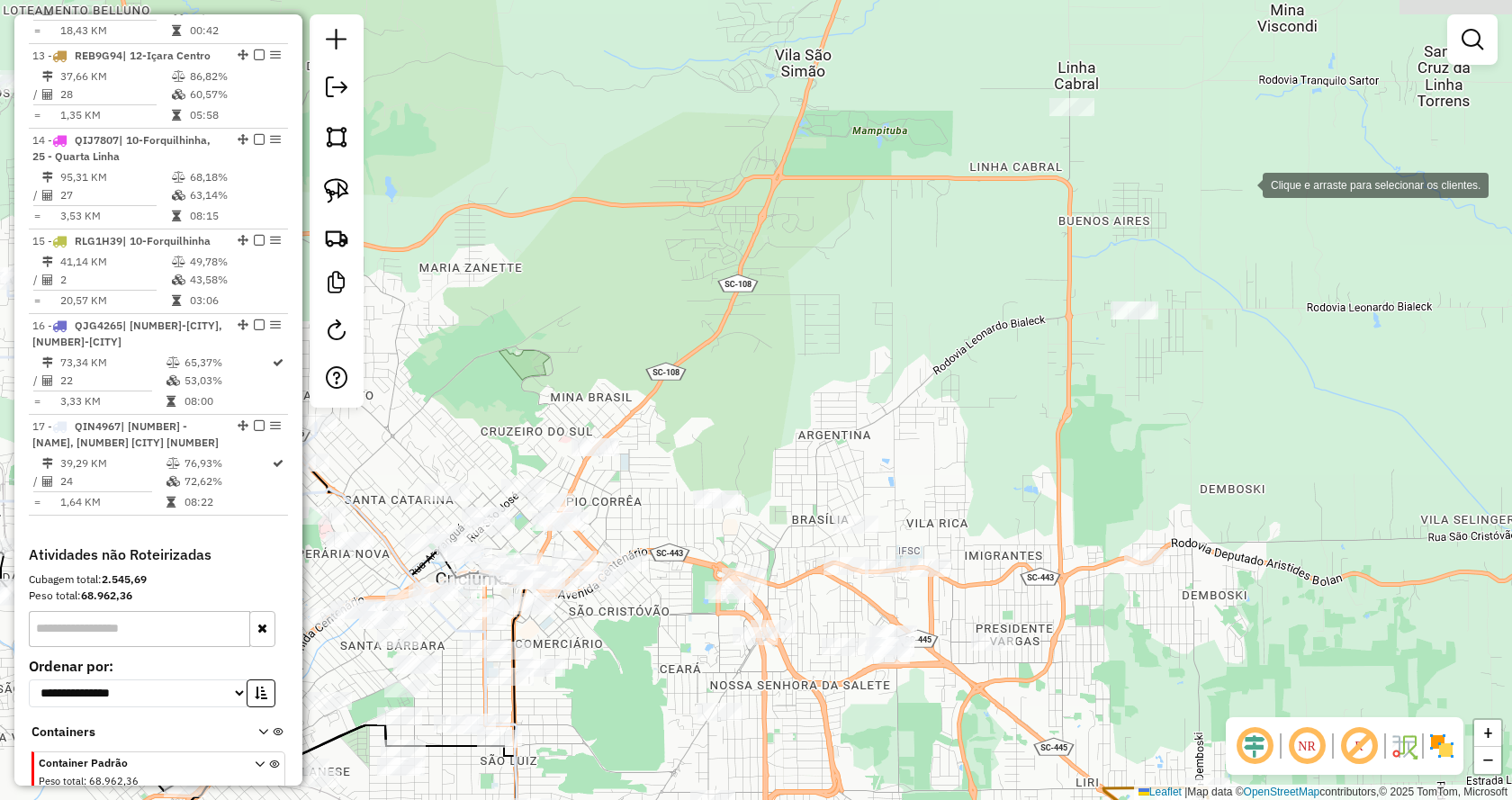drag, startPoint x: 1292, startPoint y: 37, endPoint x: 1245, endPoint y: 184, distance: 154.33081 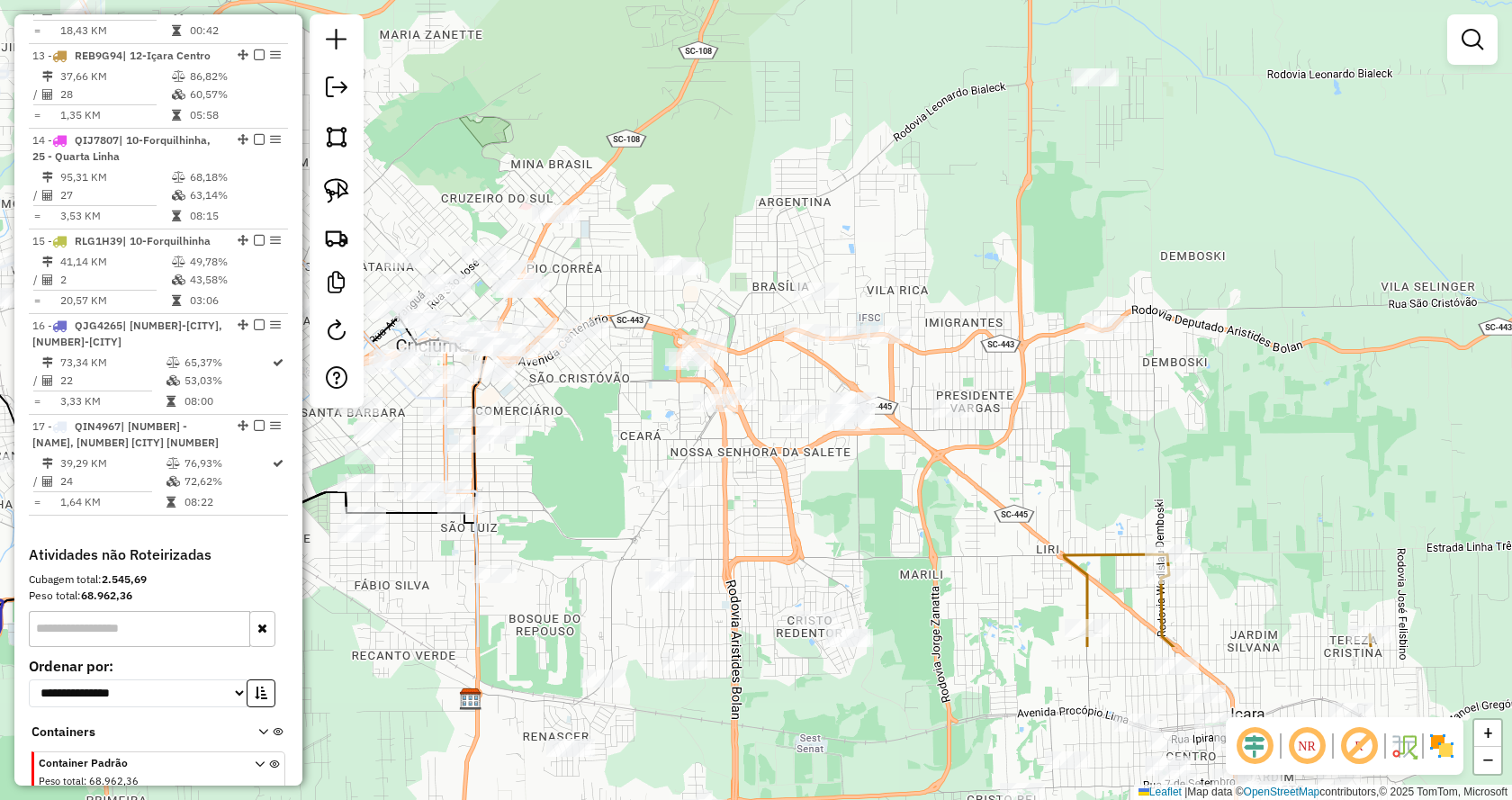 drag, startPoint x: 1264, startPoint y: 511, endPoint x: 1221, endPoint y: 274, distance: 240.86926 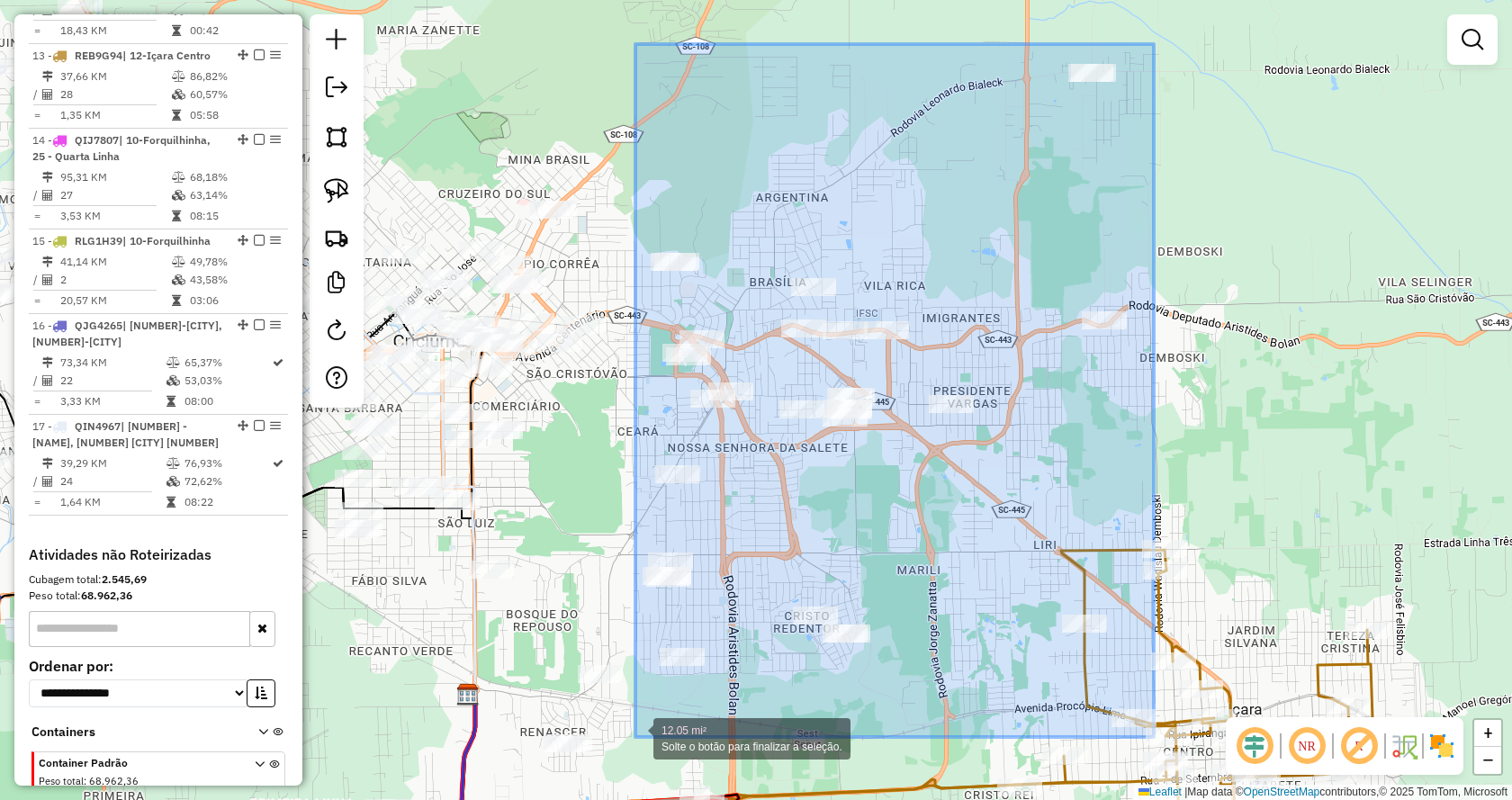 drag, startPoint x: 1154, startPoint y: 44, endPoint x: 635, endPoint y: 737, distance: 865.80021 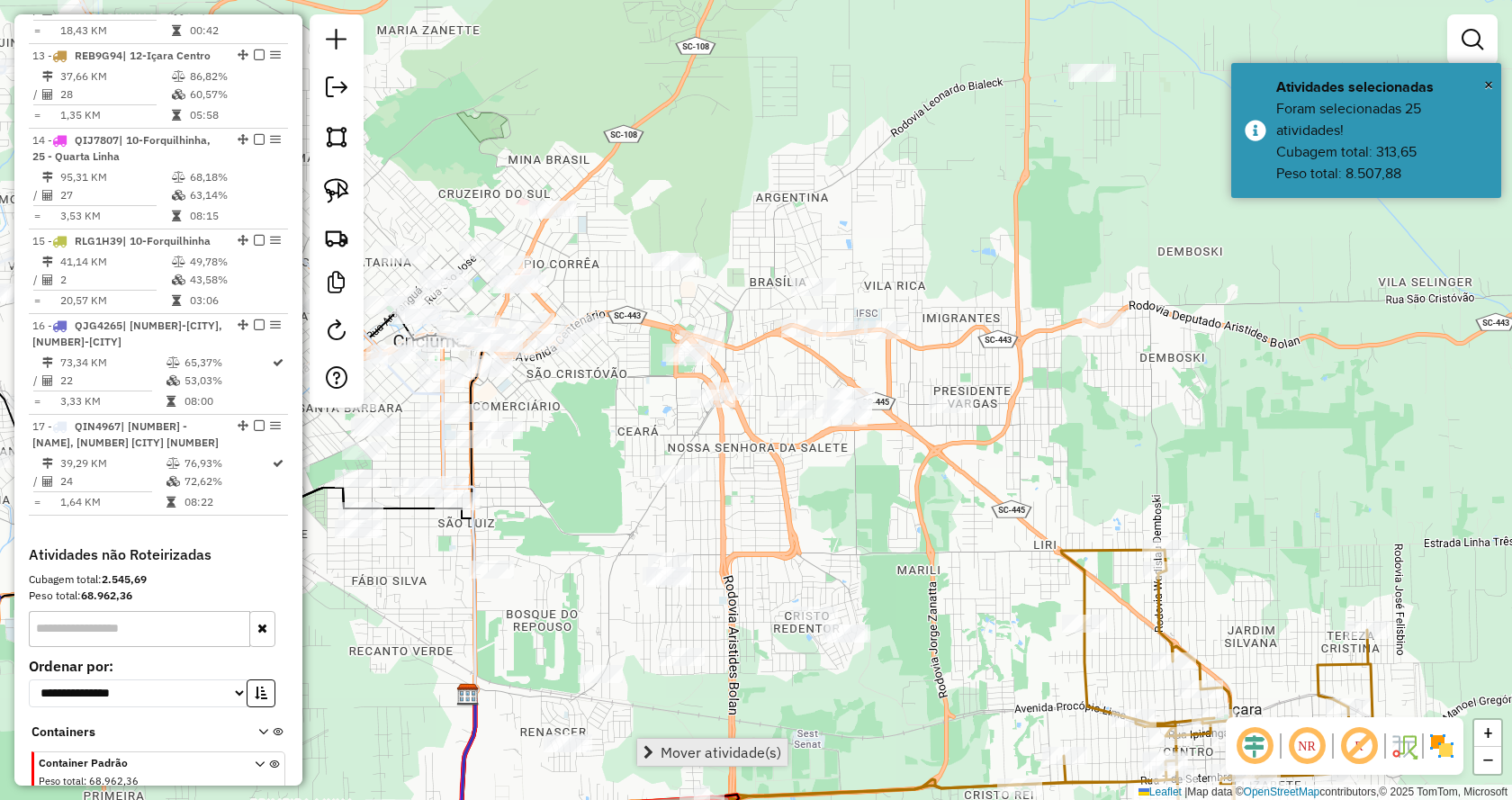 click on "Mover atividade(s)" at bounding box center (721, 752) 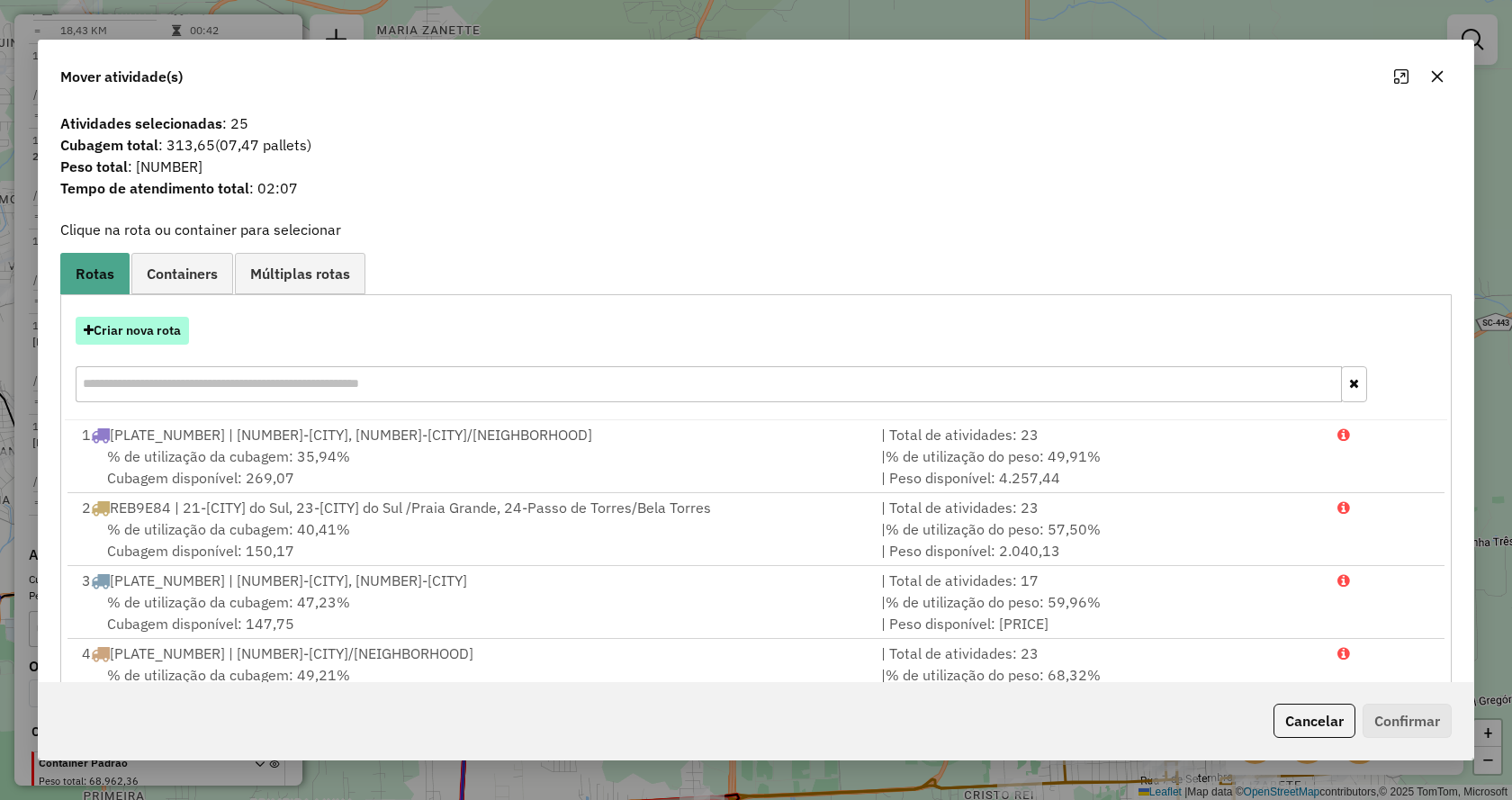 click at bounding box center [88, 330] 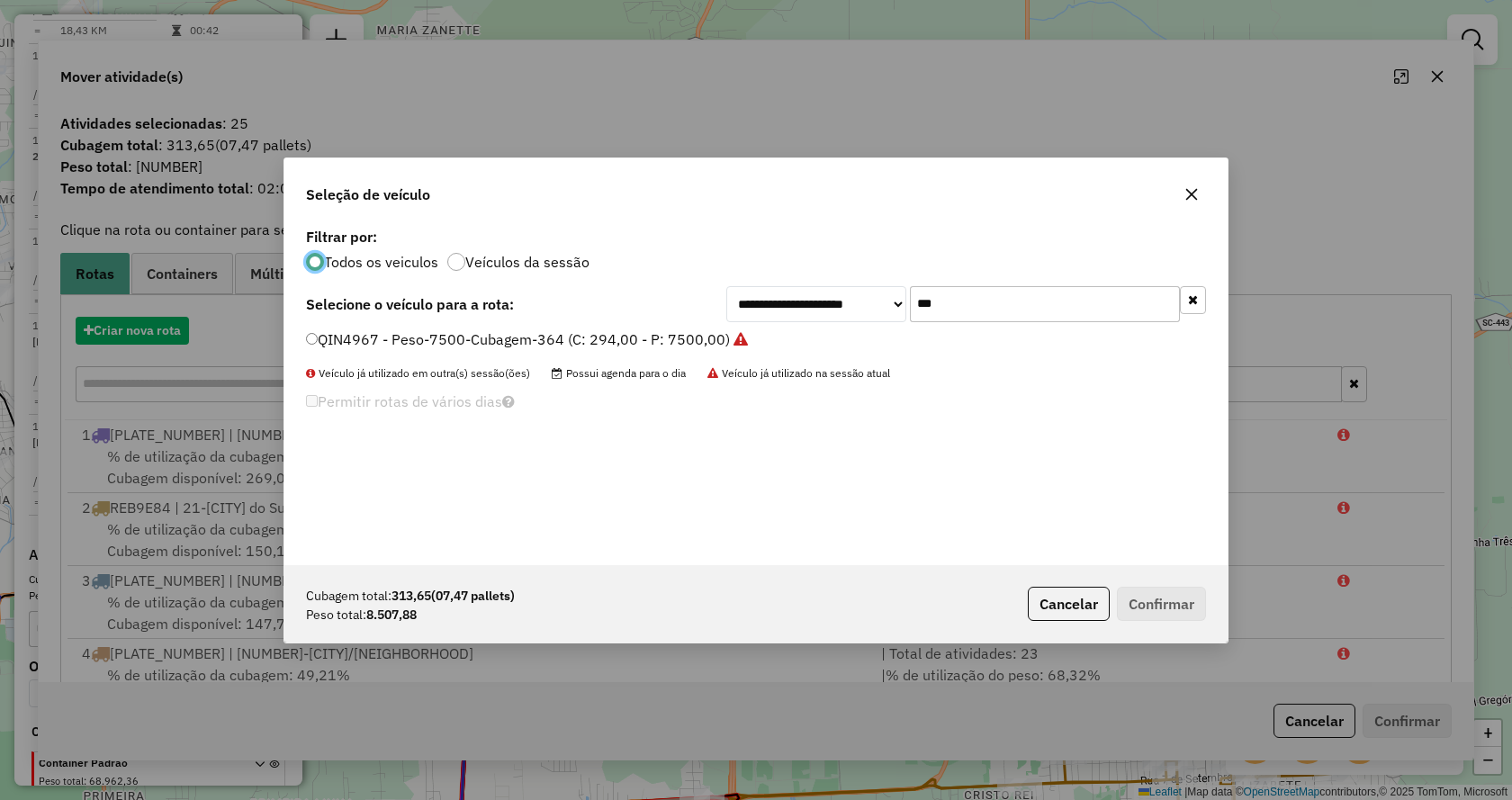 scroll, scrollTop: 10, scrollLeft: 5, axis: both 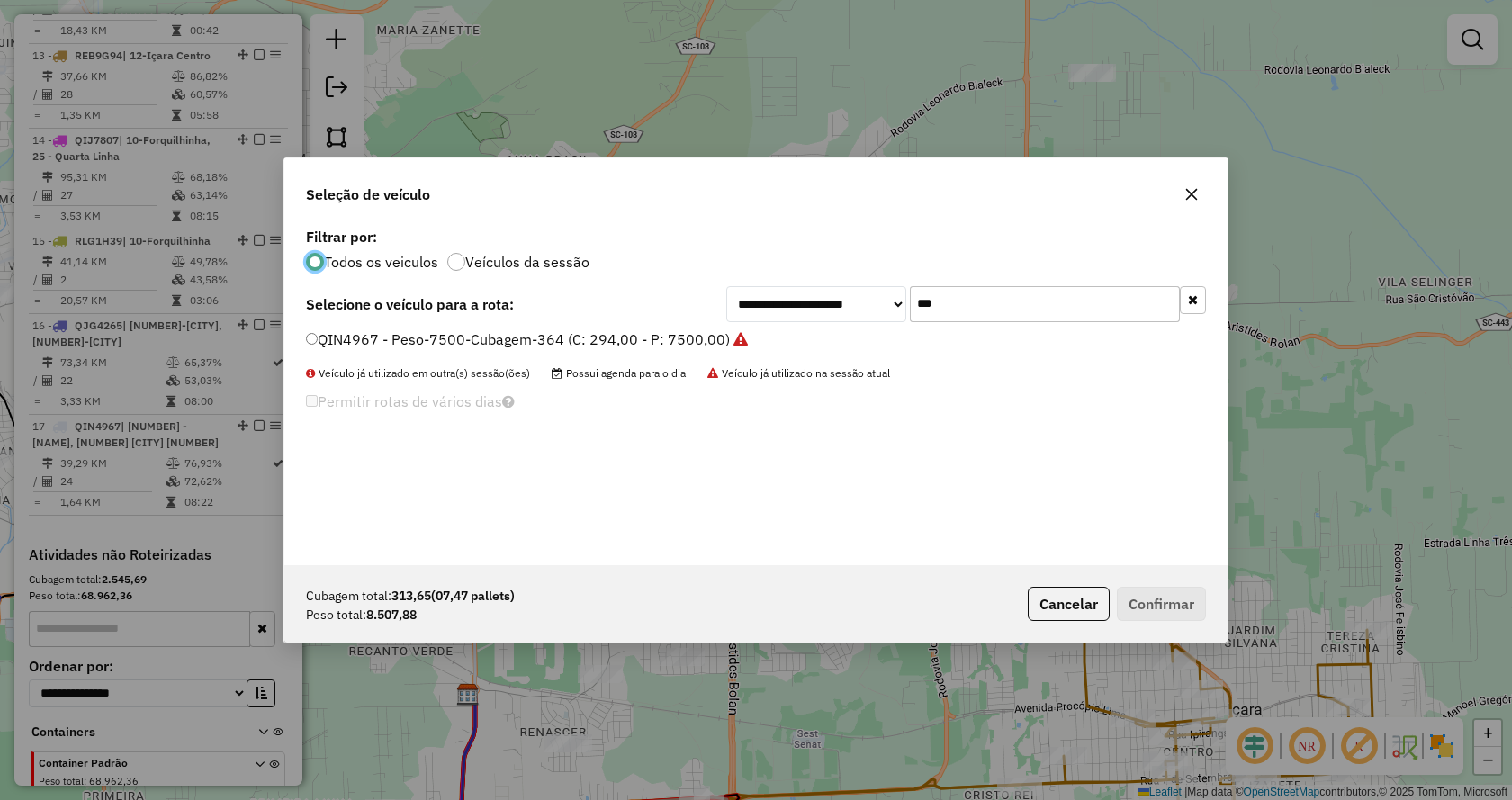 click on "QIN4967 - Peso-7500-Cubagem-364 (C: 294,00 - P: 7500,00)" 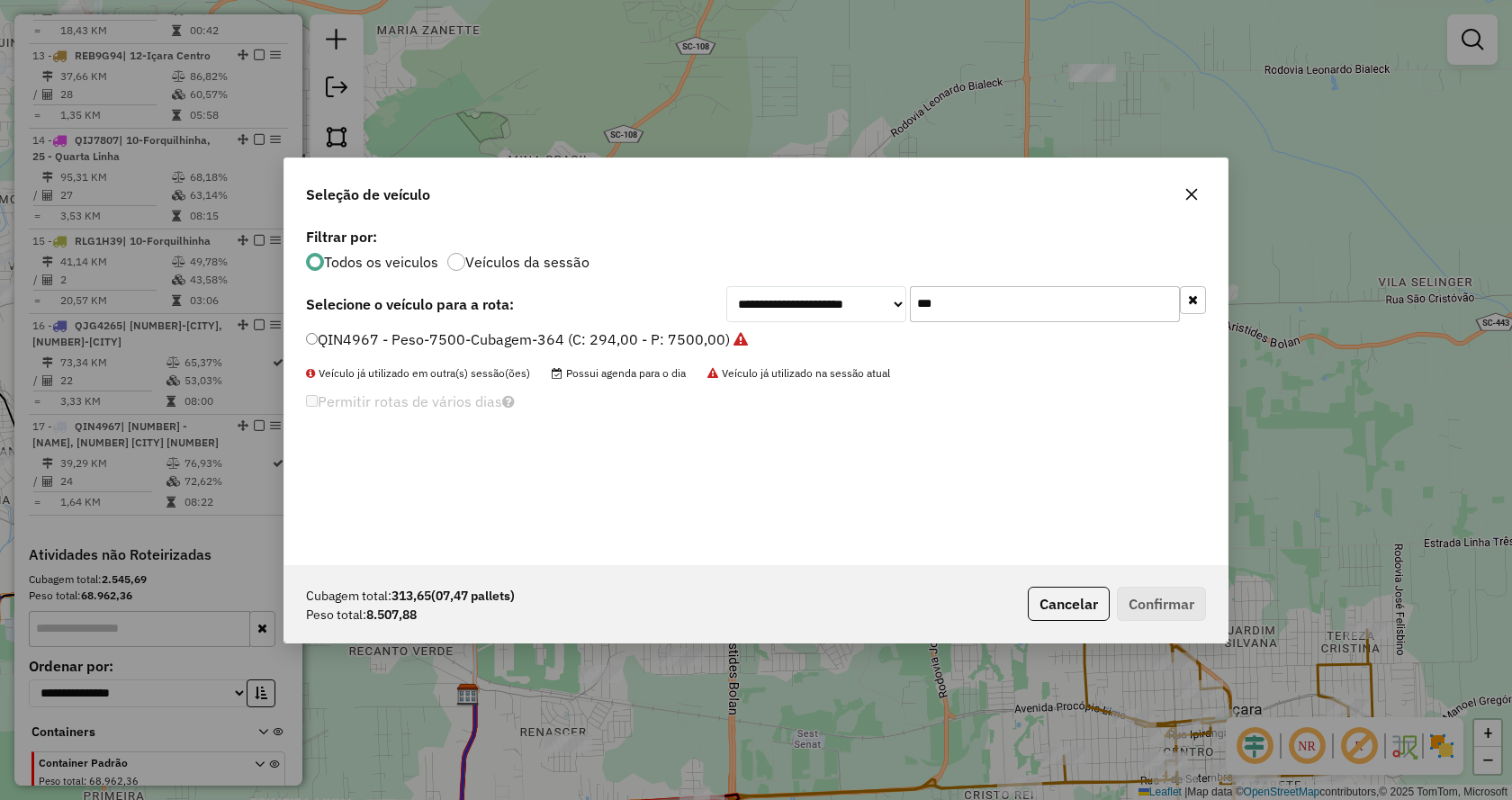 click on "***" 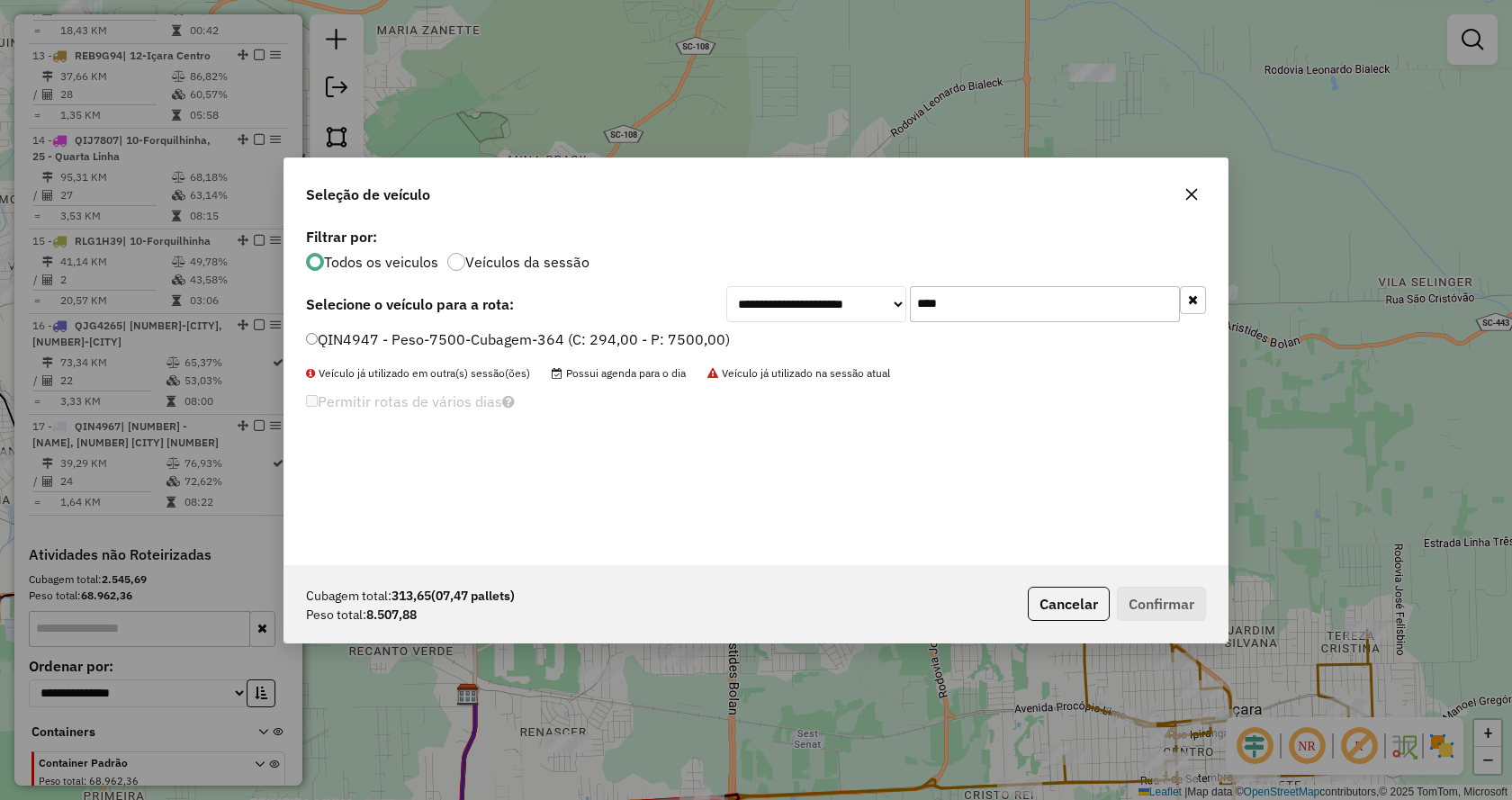 type on "****" 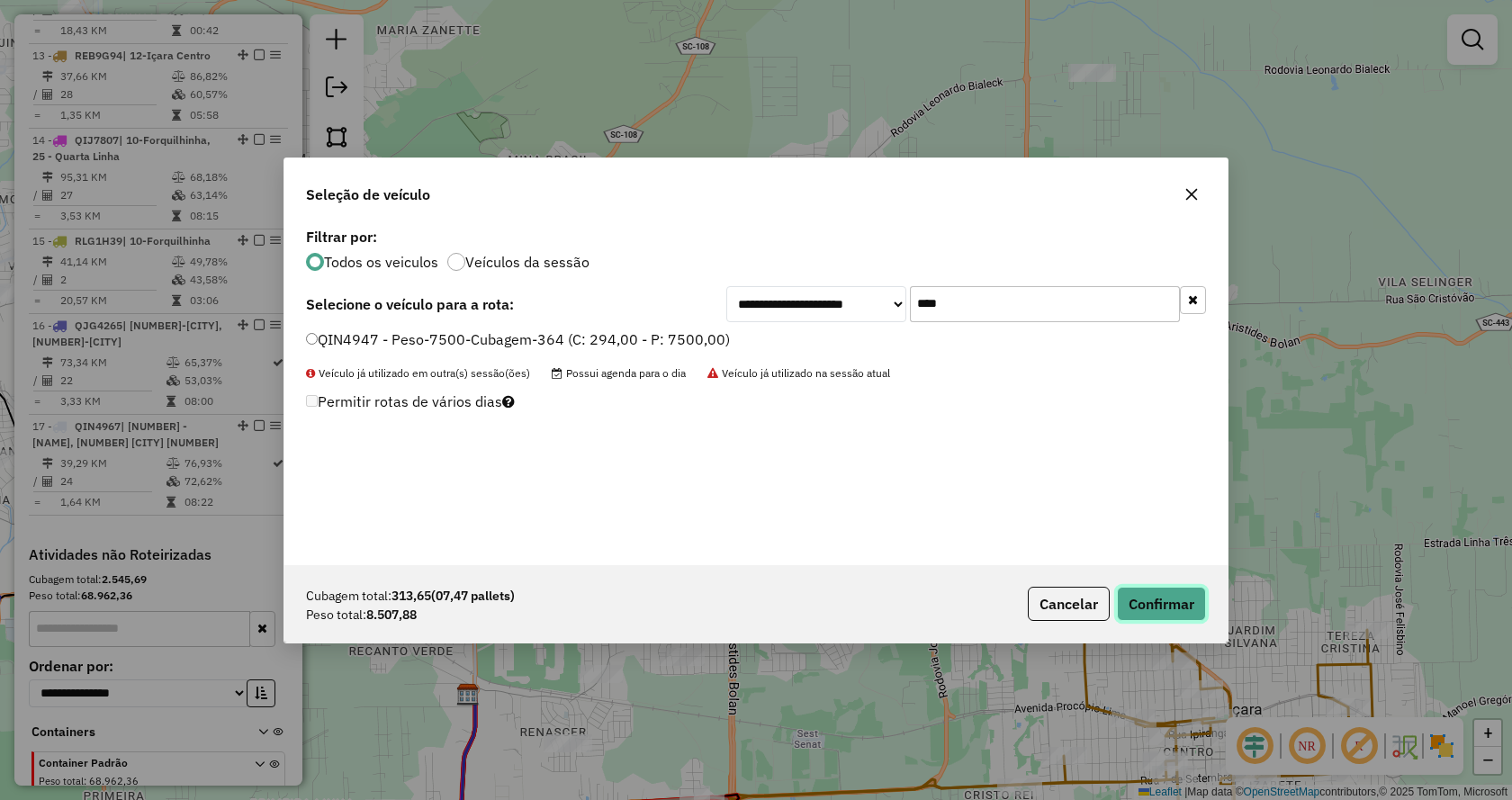 click on "Confirmar" 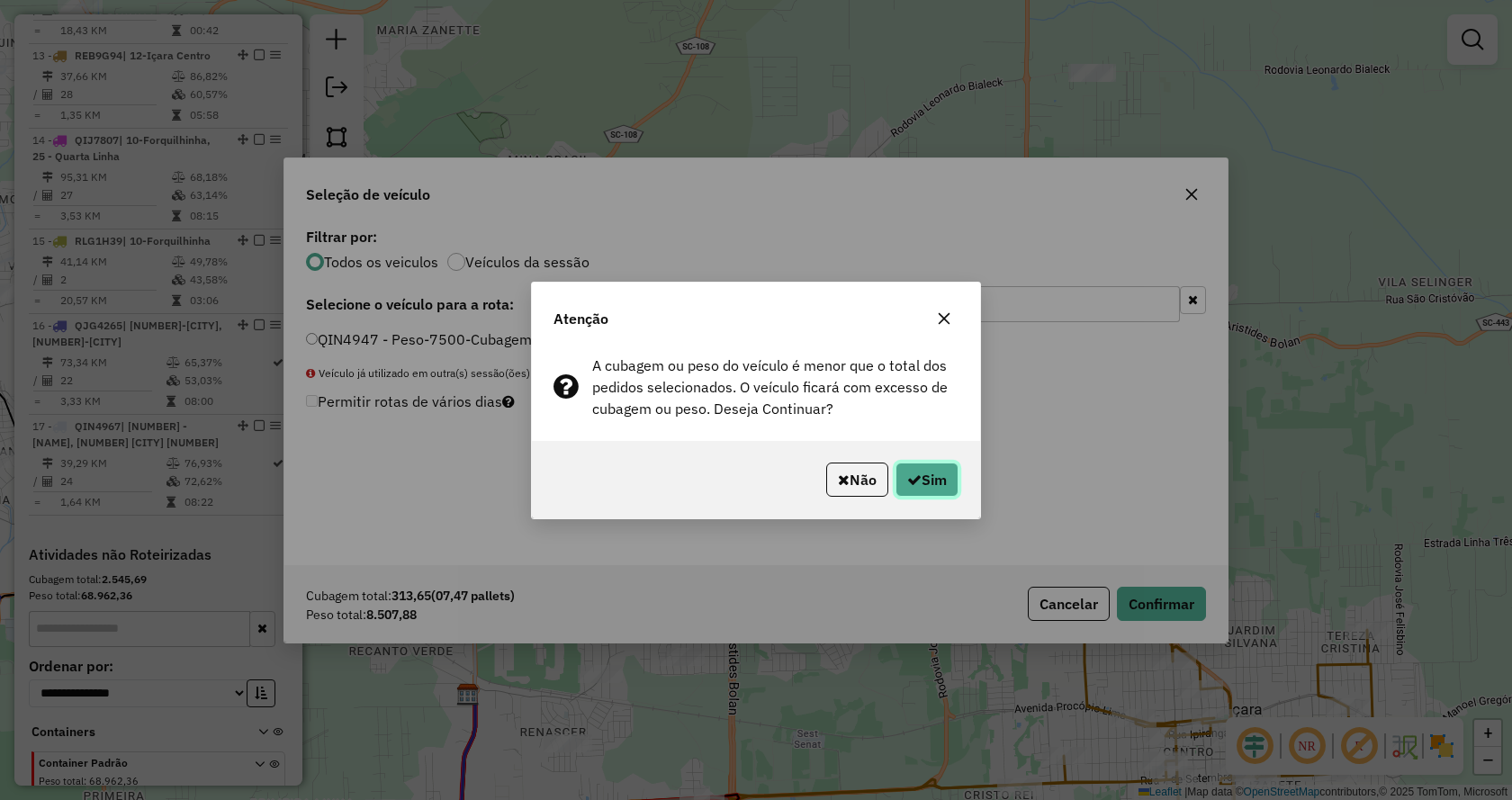 click on "Sim" 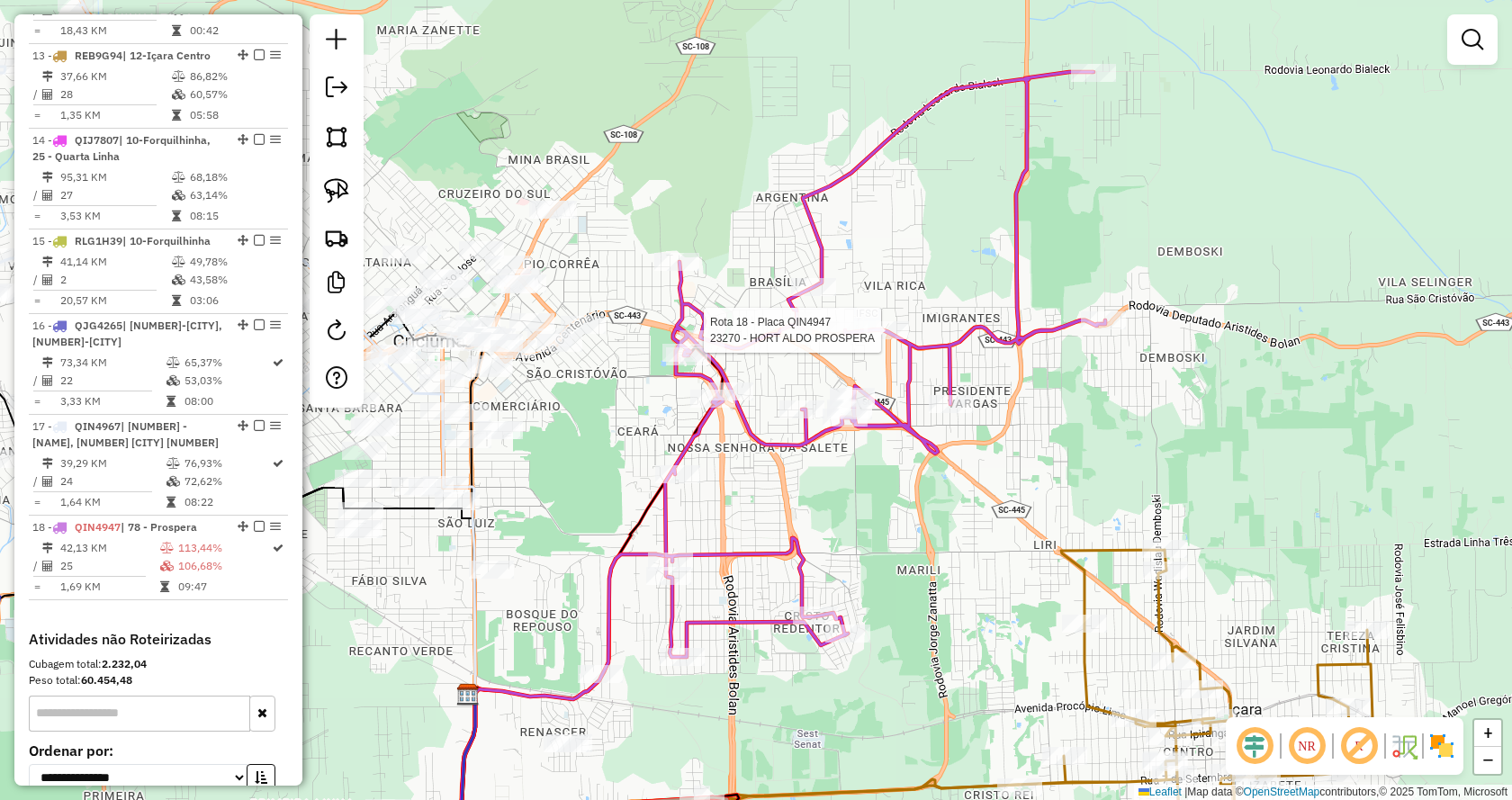 scroll, scrollTop: 2078, scrollLeft: 0, axis: vertical 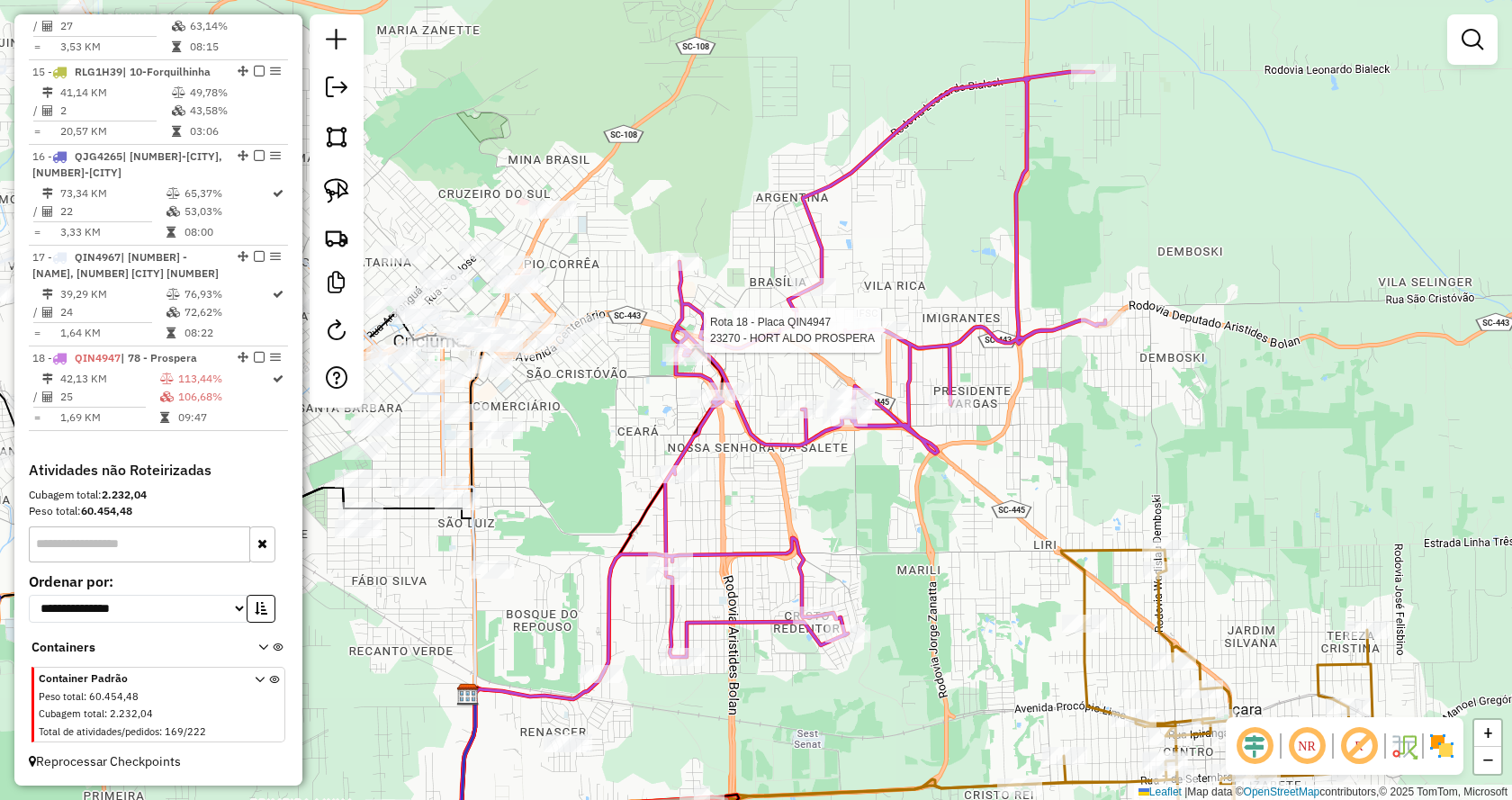 select on "*********" 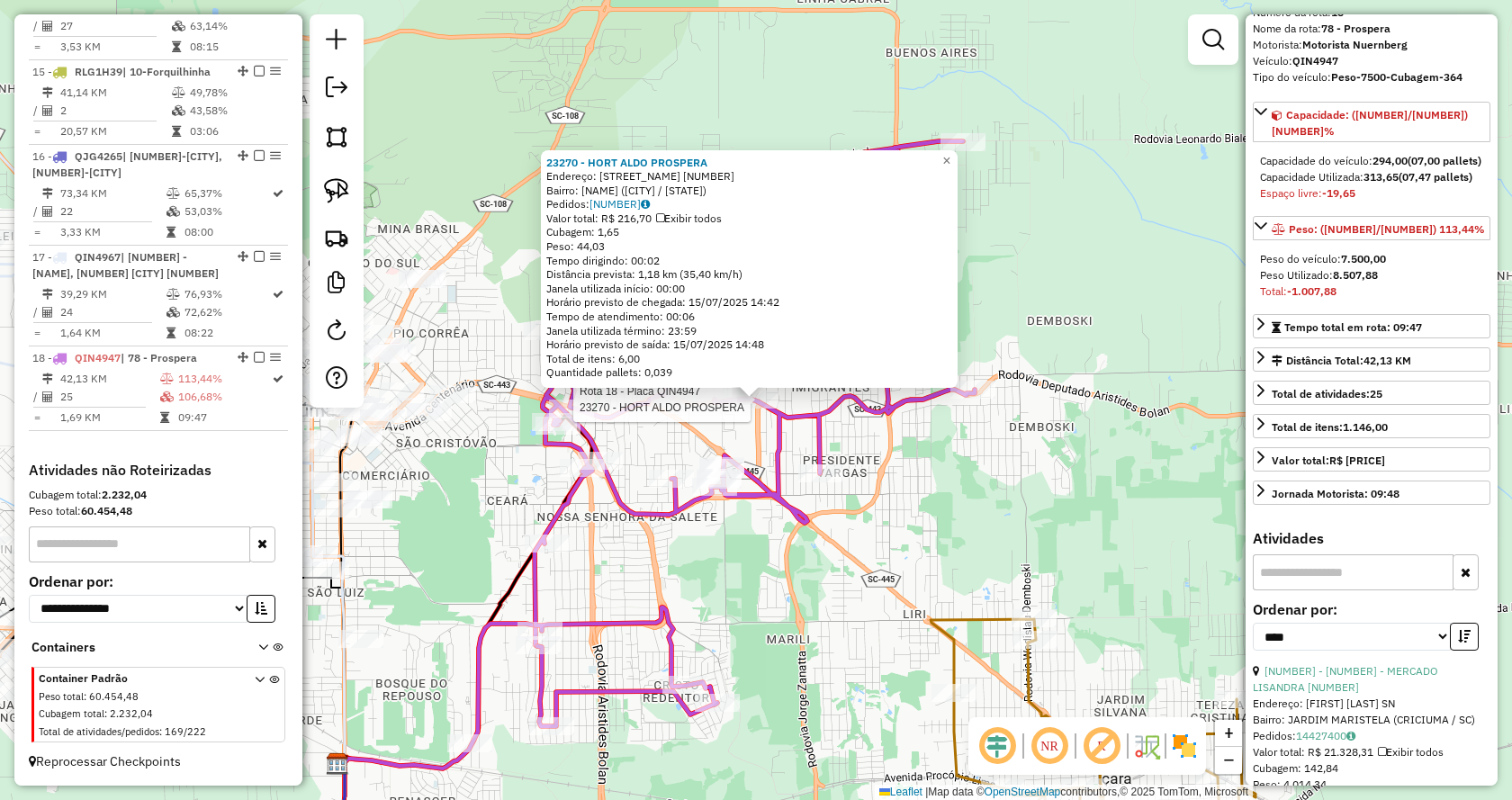 scroll, scrollTop: 180, scrollLeft: 0, axis: vertical 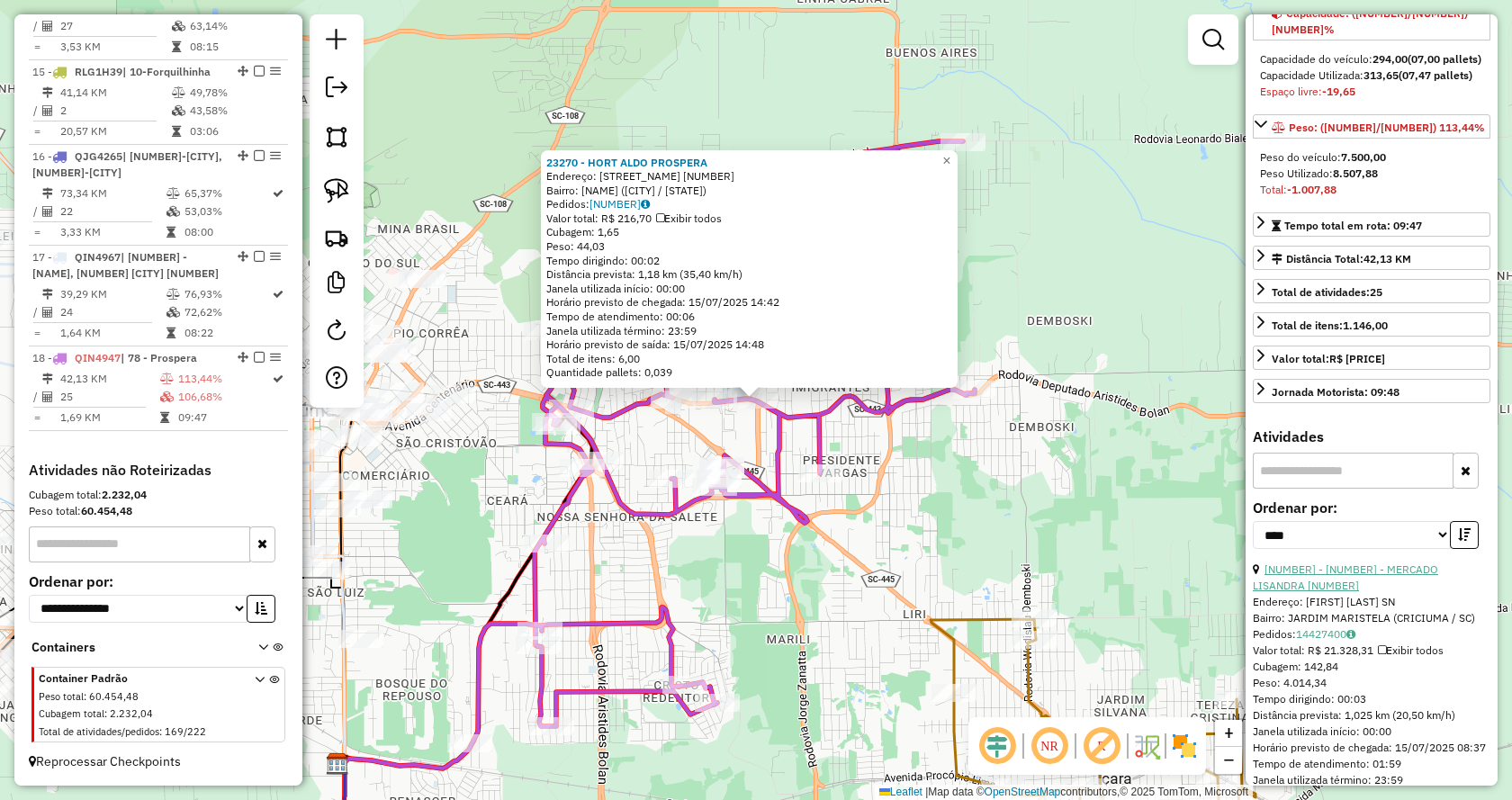click on "[NUMBER] - [NUMBER] - MERCADO LISANDRA [NUMBER]" at bounding box center [1346, 577] 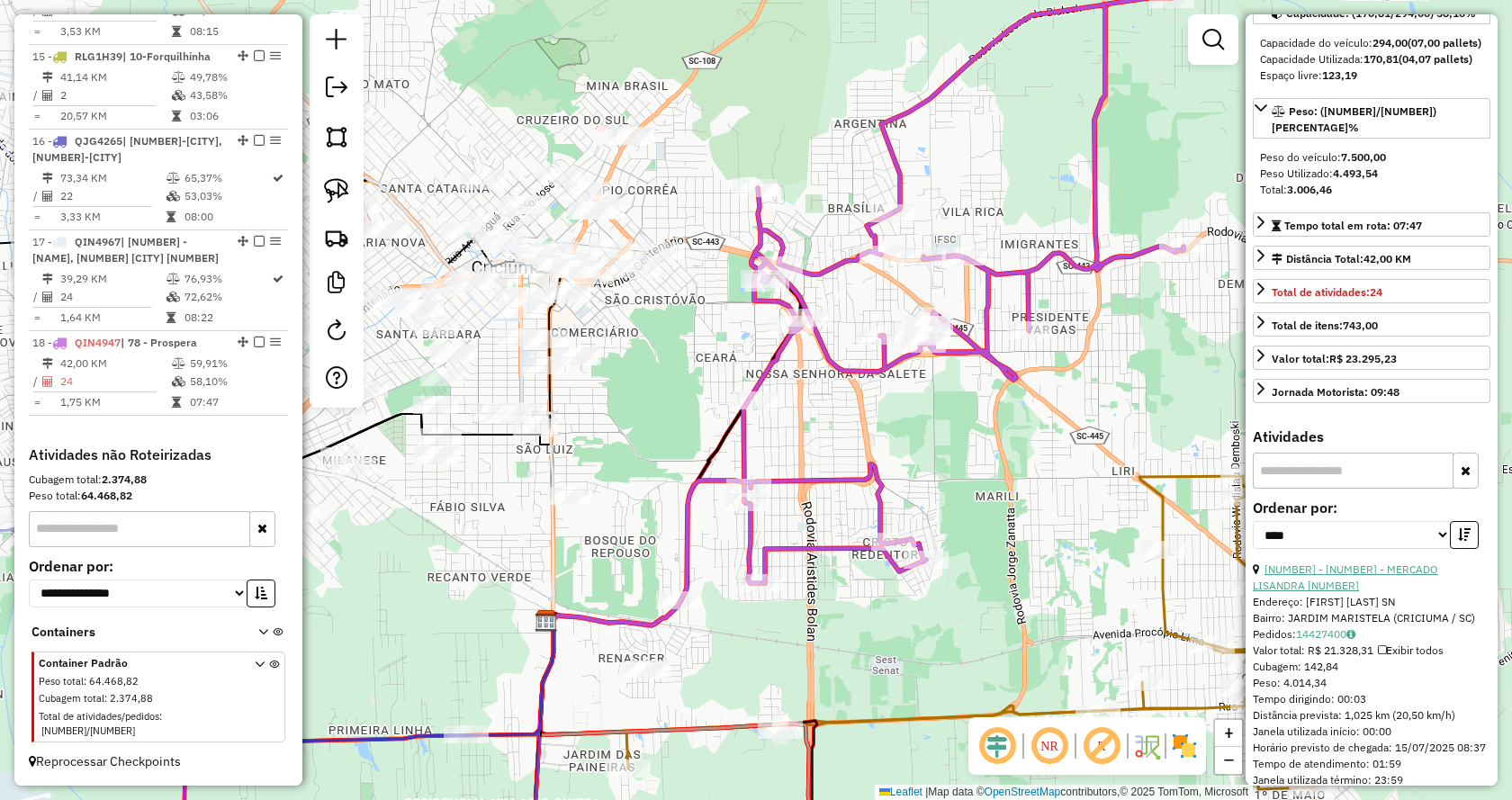 click on "[NUMBER] - [NUMBER] - MERCADO LISANDRA [NUMBER]" at bounding box center (1346, 577) 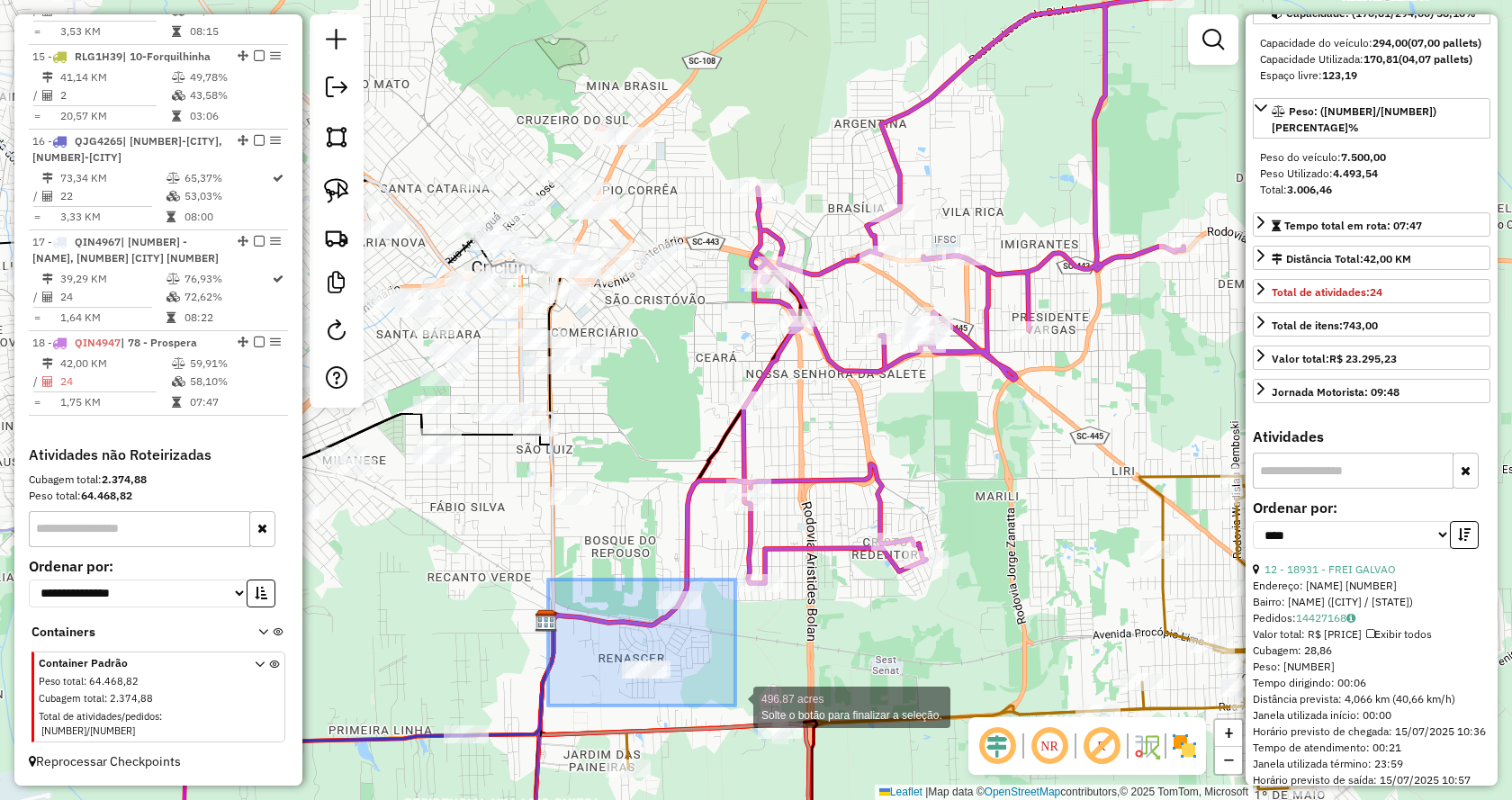 drag, startPoint x: 548, startPoint y: 580, endPoint x: 735, endPoint y: 706, distance: 225.48836 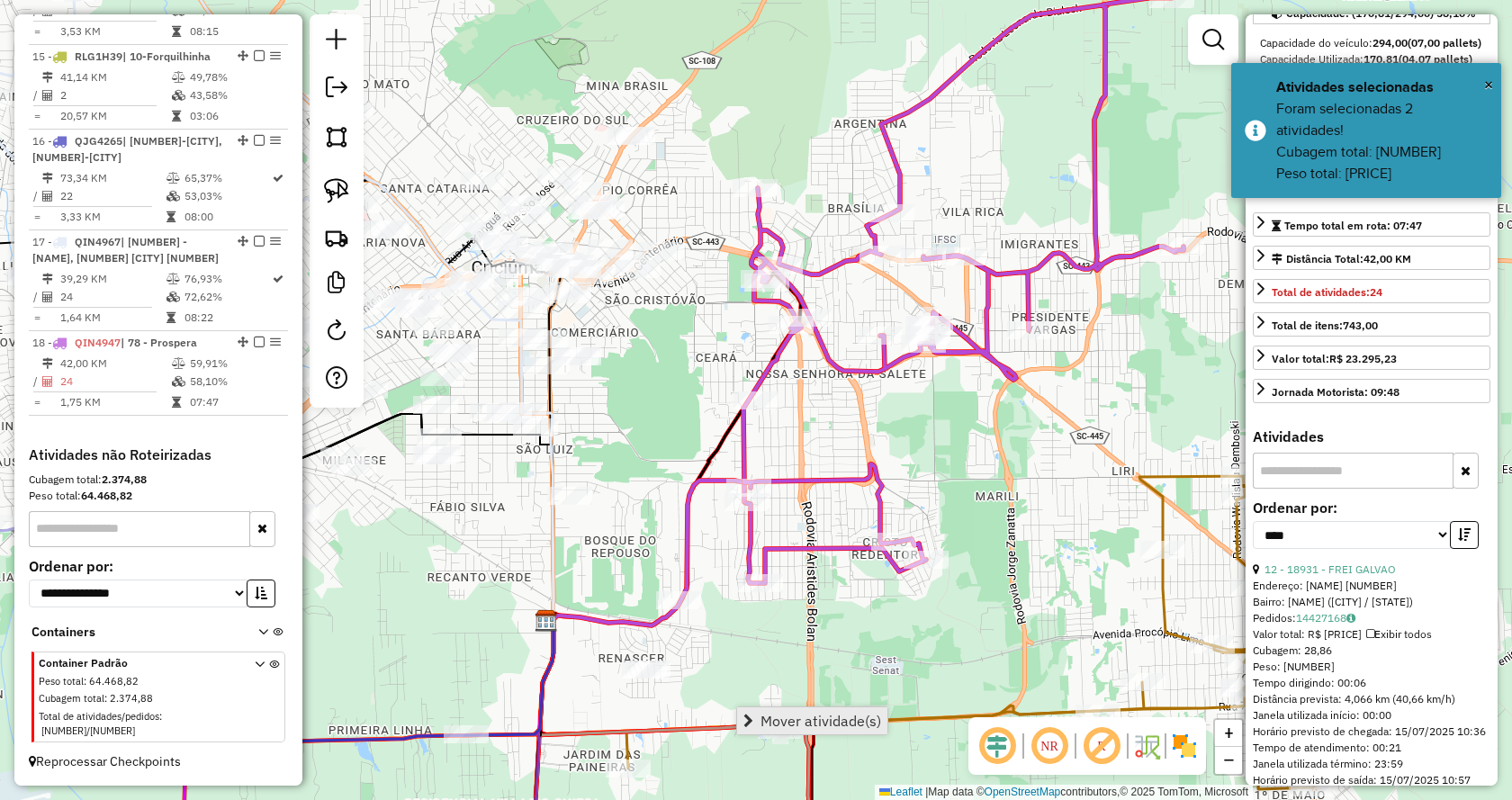 click on "Mover atividade(s)" at bounding box center [821, 721] 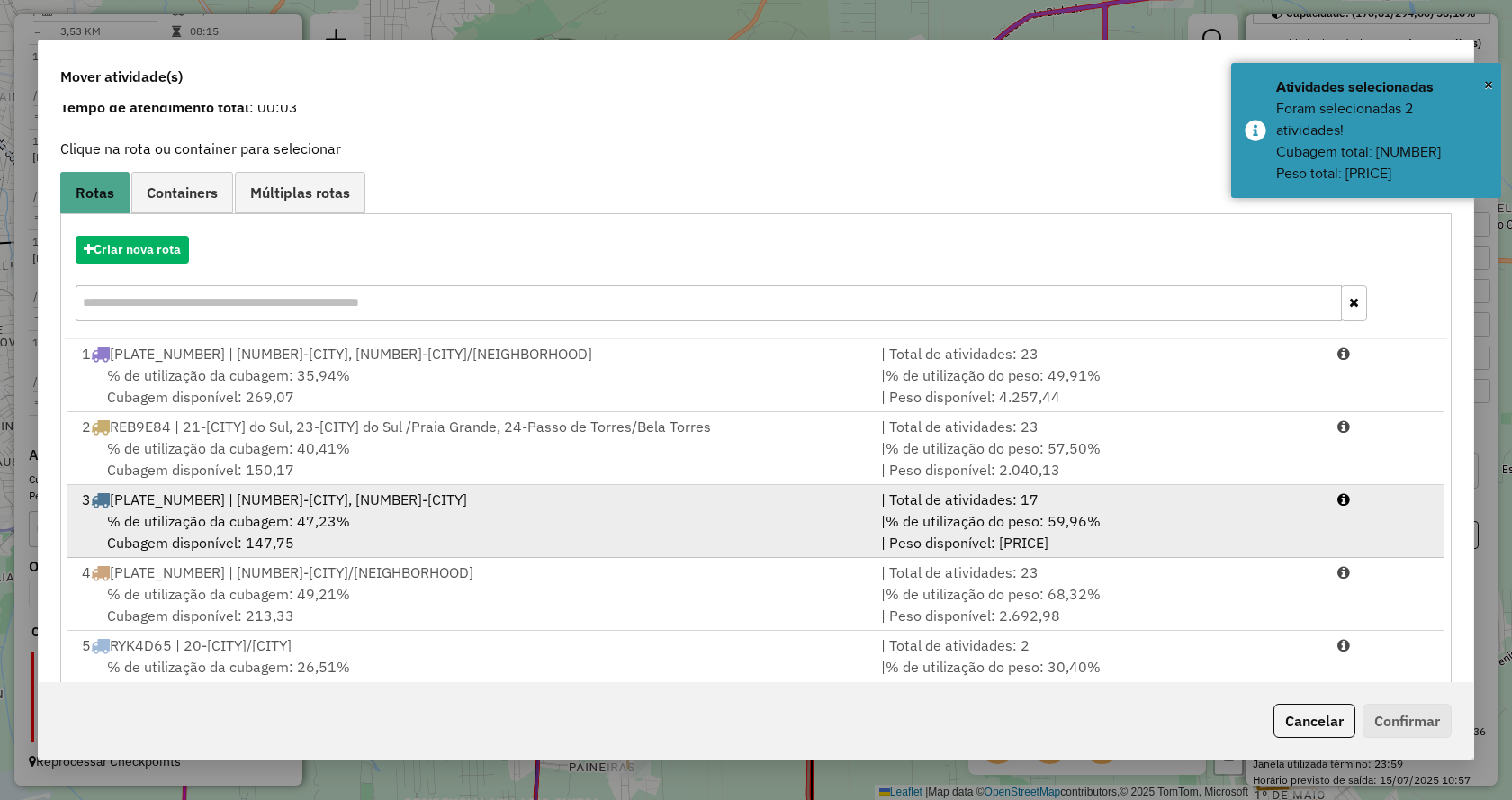 scroll, scrollTop: 129, scrollLeft: 0, axis: vertical 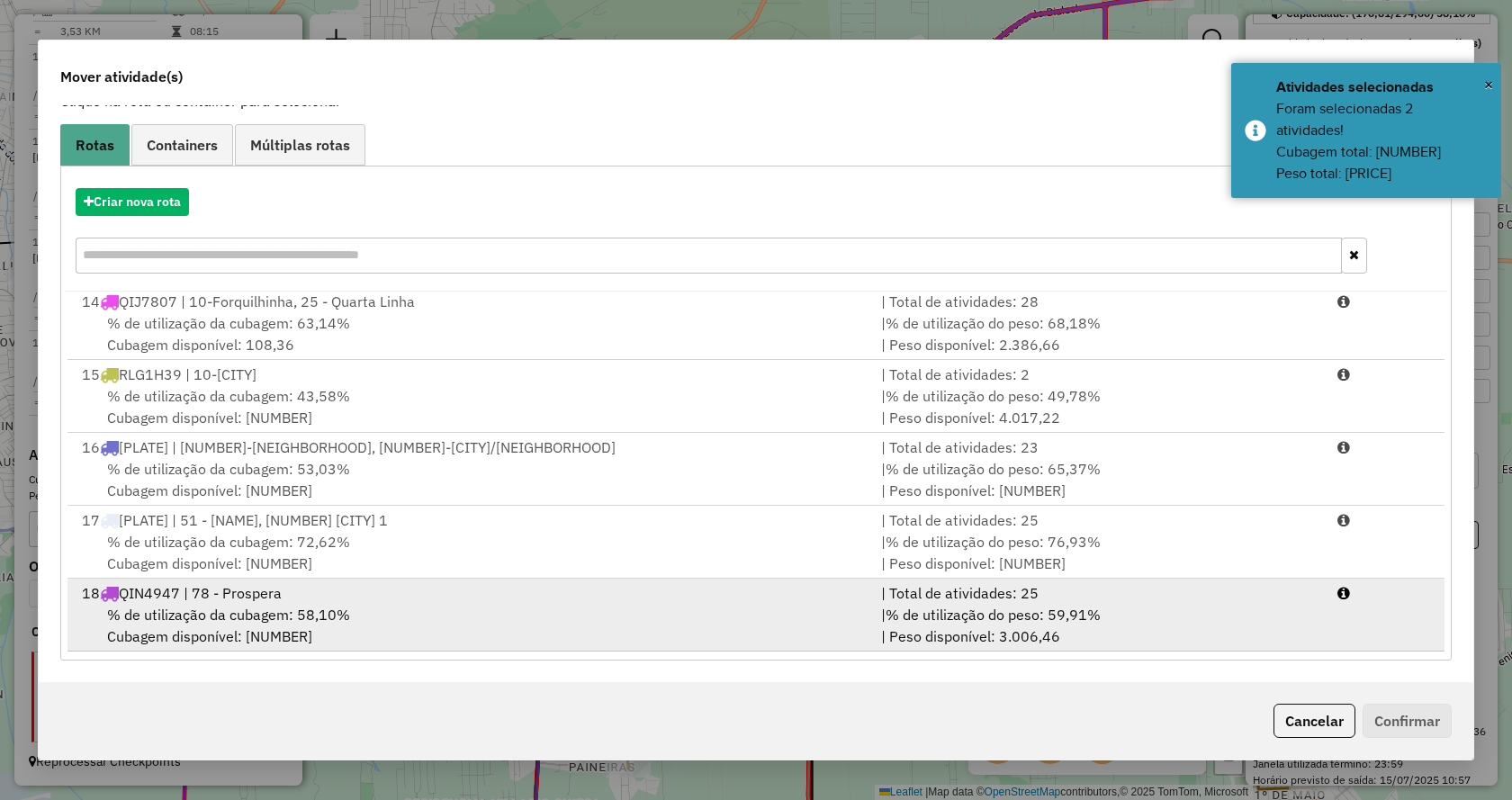 click on "[PLATE] | [NUMBER] - [NAME] | Total de atividades: [NUMBER] % de utilização da cubagem: [NUMBER]%  Cubagem disponível: [NUMBER]   |  % de utilização do peso: [NUMBER]%  | Peso disponível: [NUMBER]" at bounding box center [756, 615] 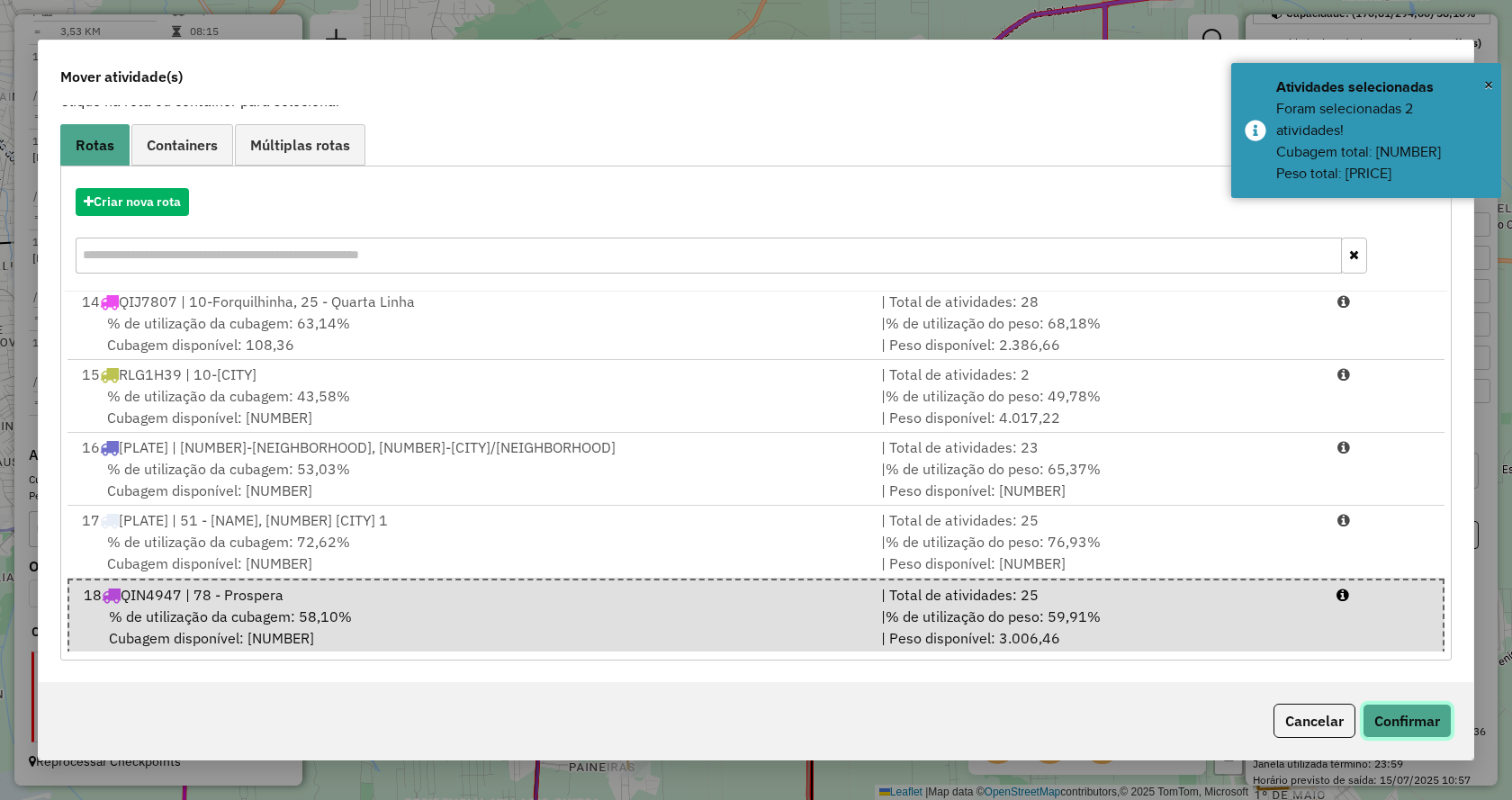 click on "Confirmar" 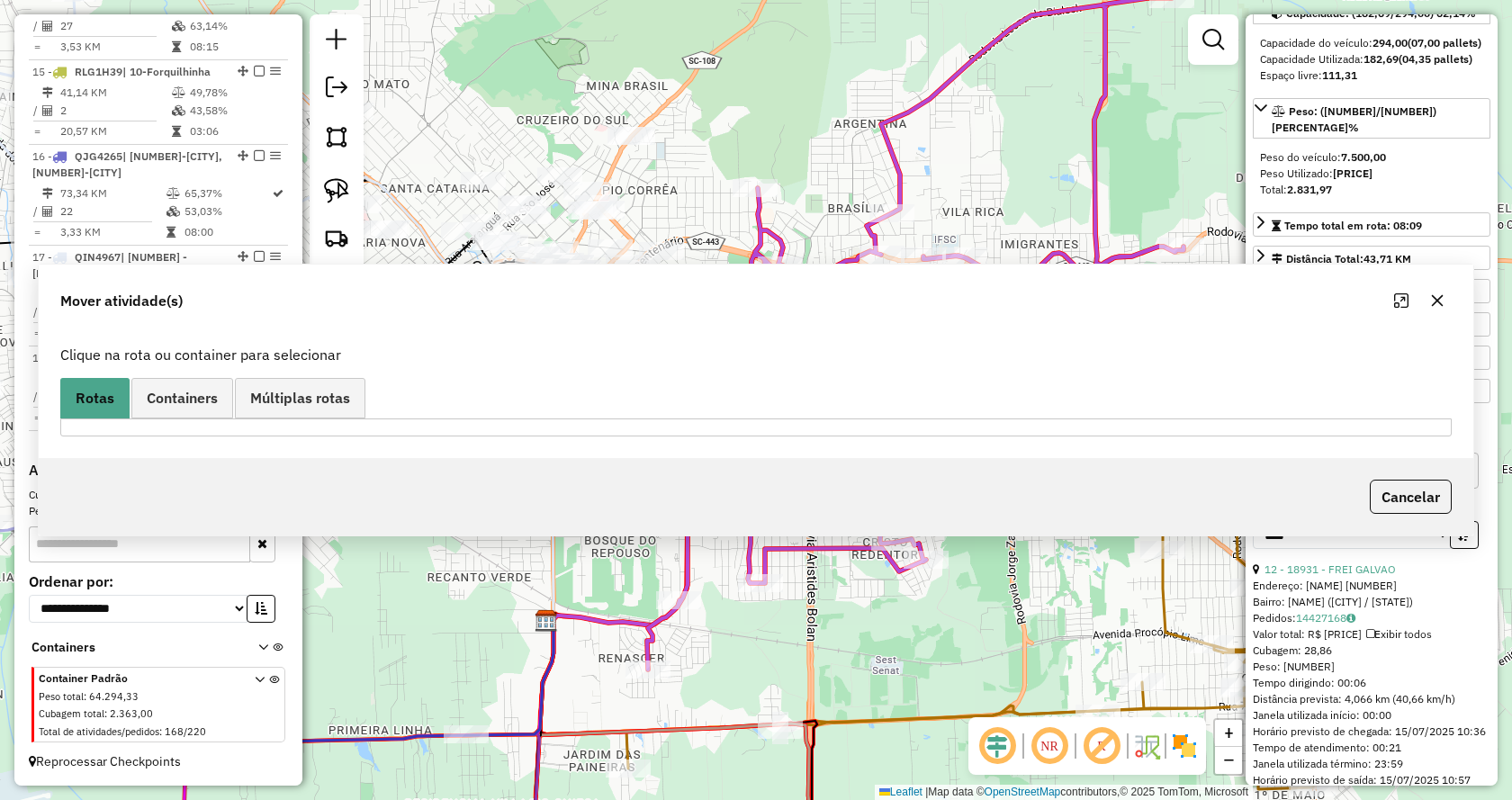 scroll, scrollTop: 0, scrollLeft: 0, axis: both 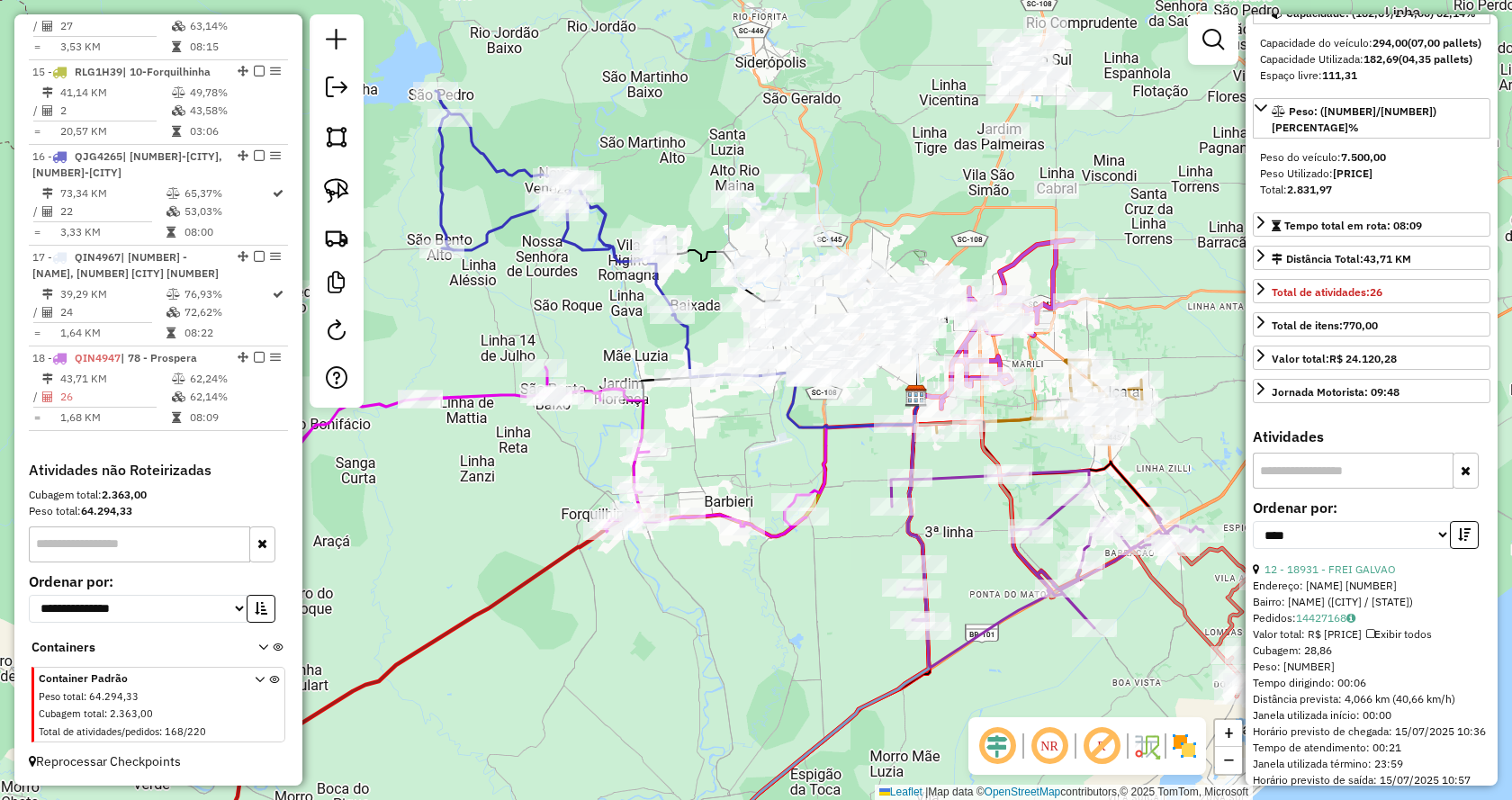 drag, startPoint x: 768, startPoint y: 425, endPoint x: 784, endPoint y: 468, distance: 45.880279 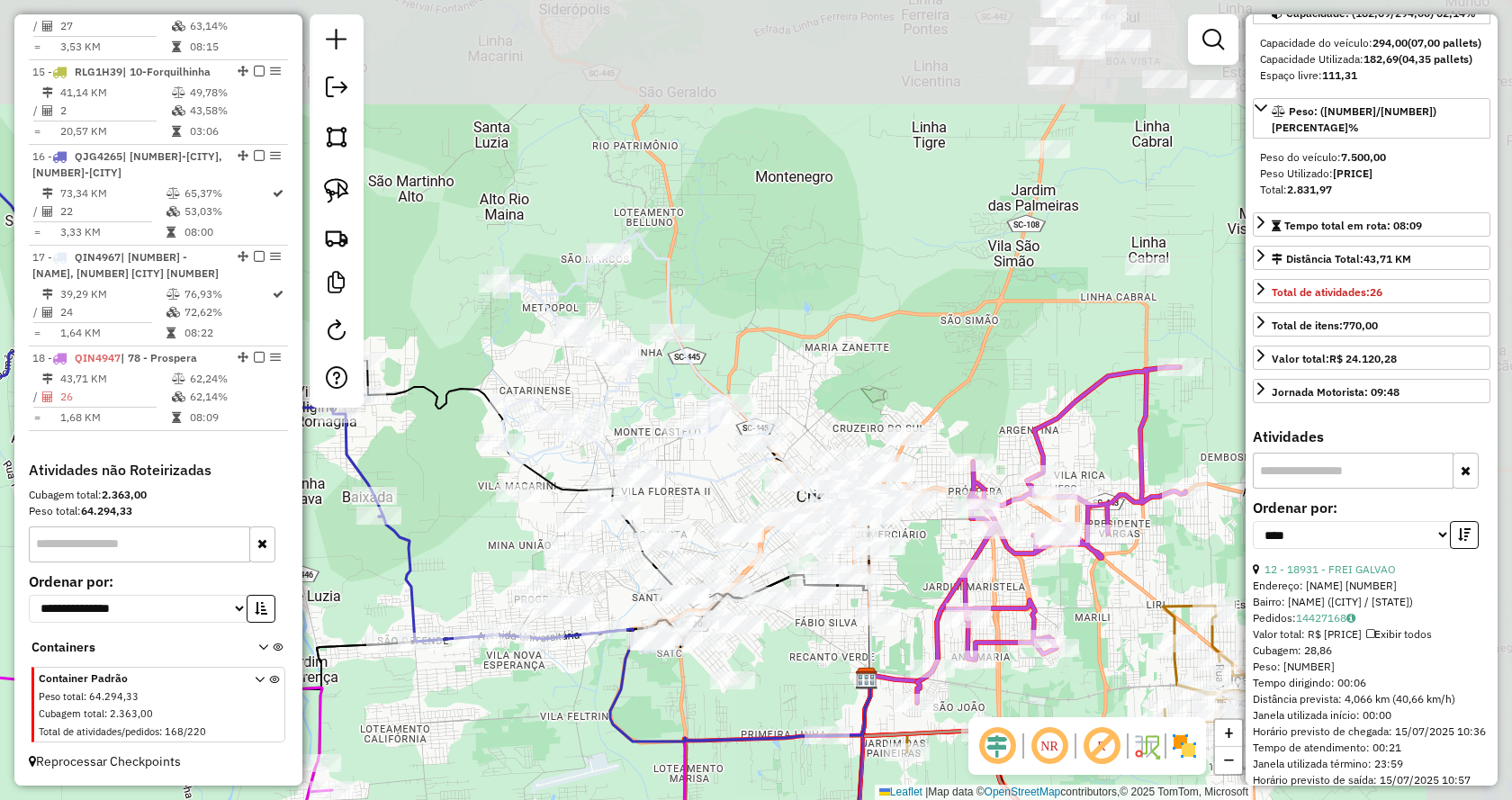 drag, startPoint x: 1147, startPoint y: 99, endPoint x: 947, endPoint y: 375, distance: 340.84601 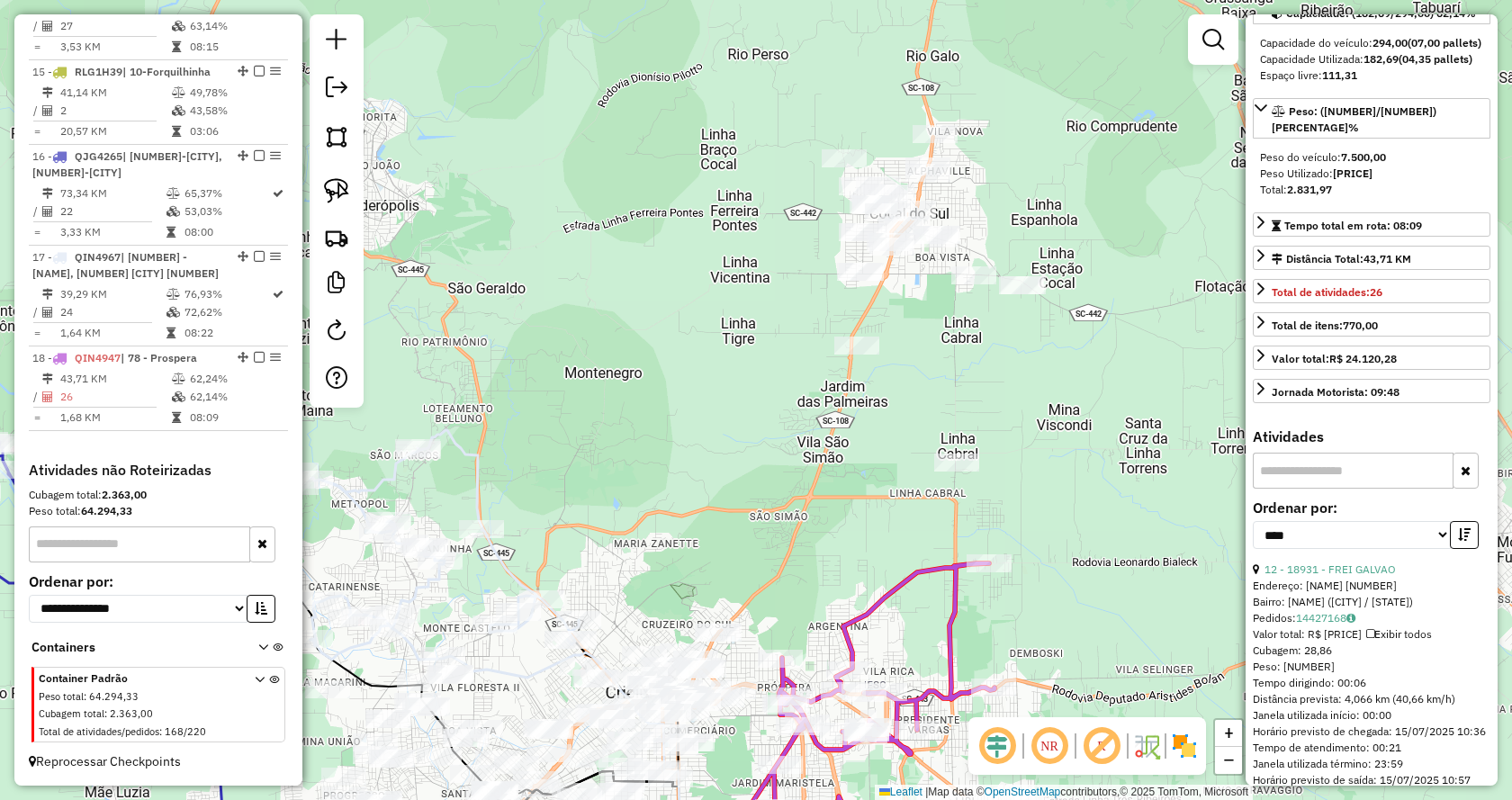 drag, startPoint x: 1156, startPoint y: 193, endPoint x: 969, endPoint y: 386, distance: 268.73407 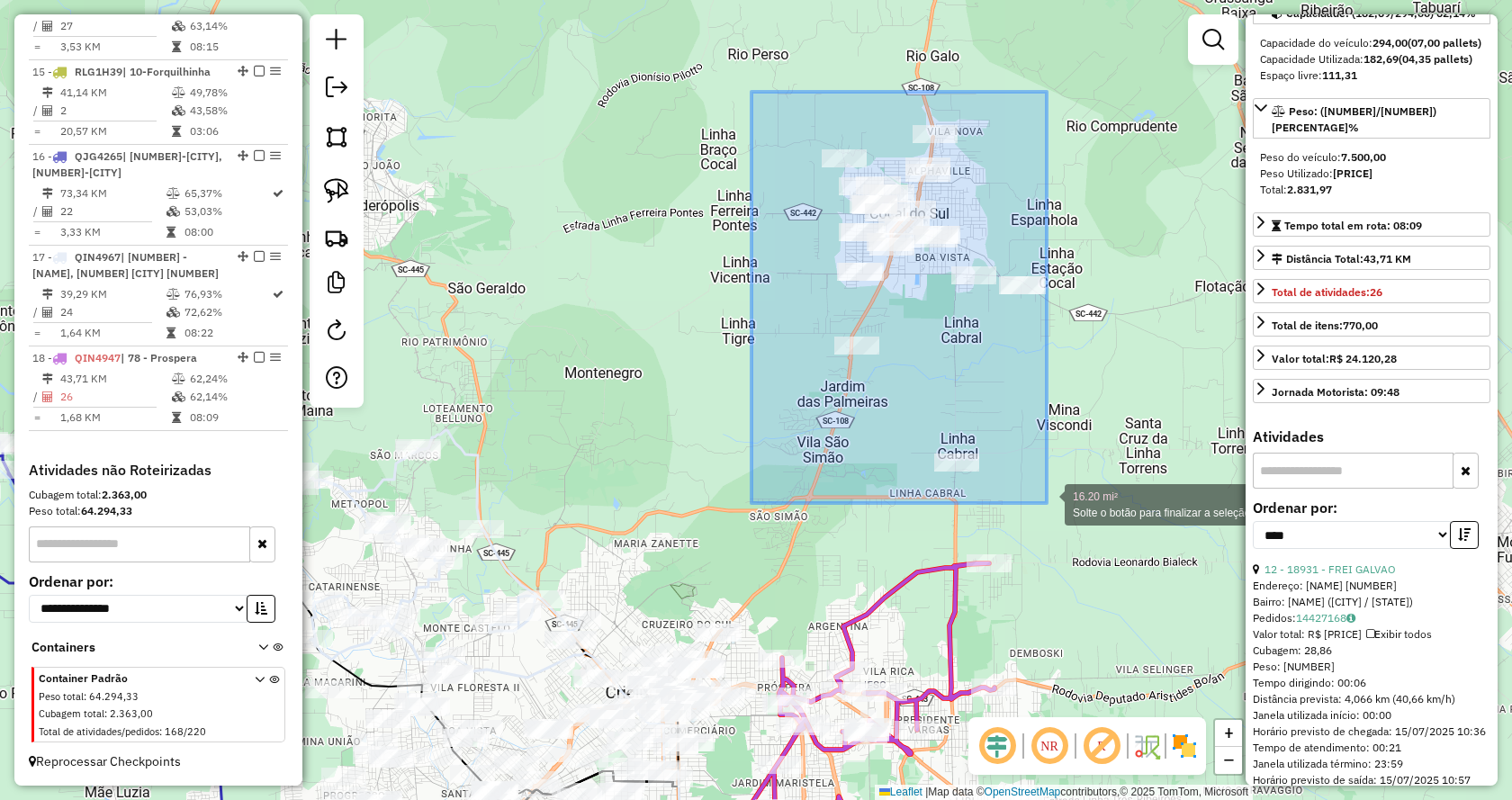 drag, startPoint x: 752, startPoint y: 92, endPoint x: 1047, endPoint y: 504, distance: 506.7238 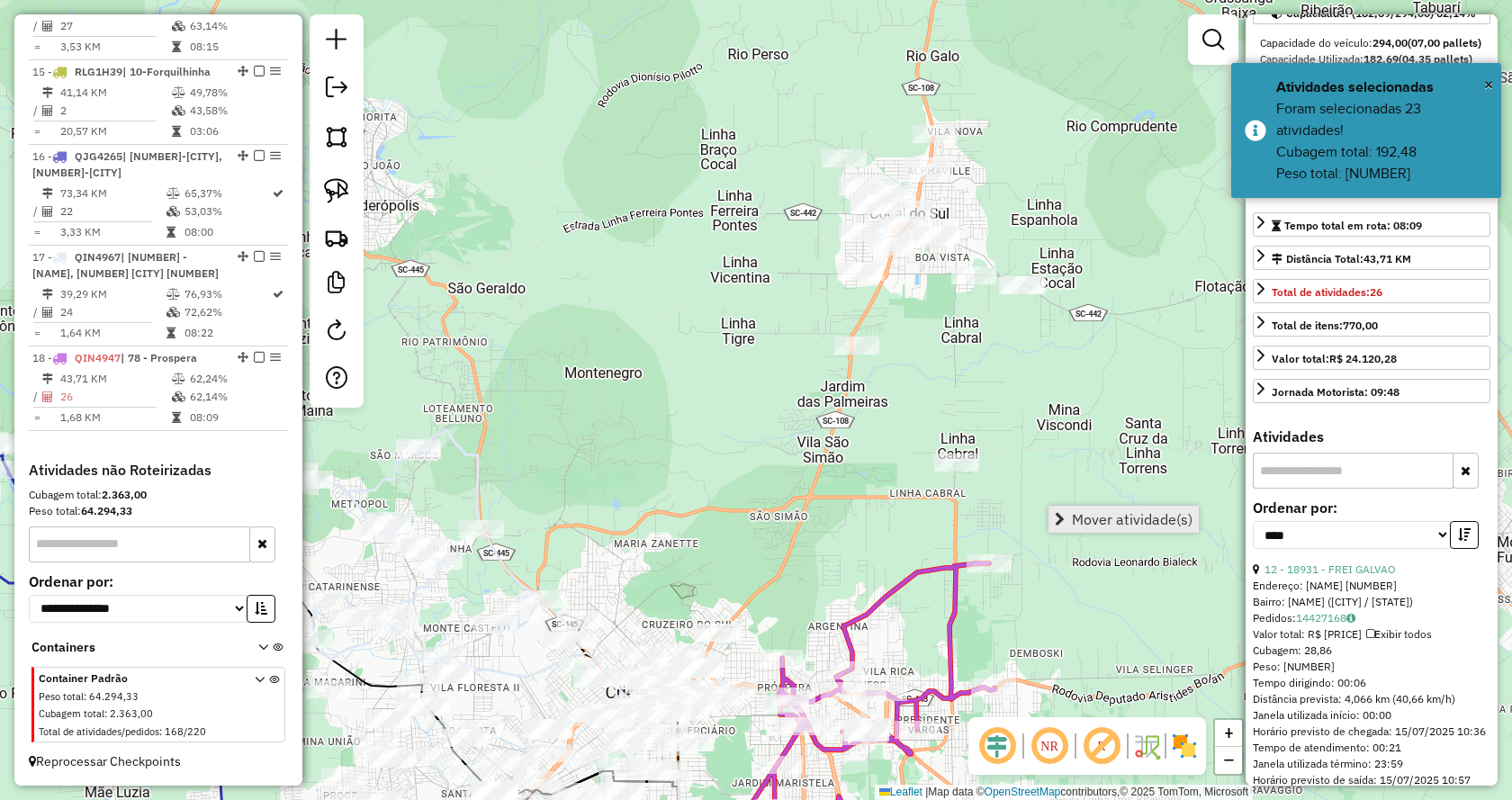 click on "Mover atividade(s)" at bounding box center (1132, 519) 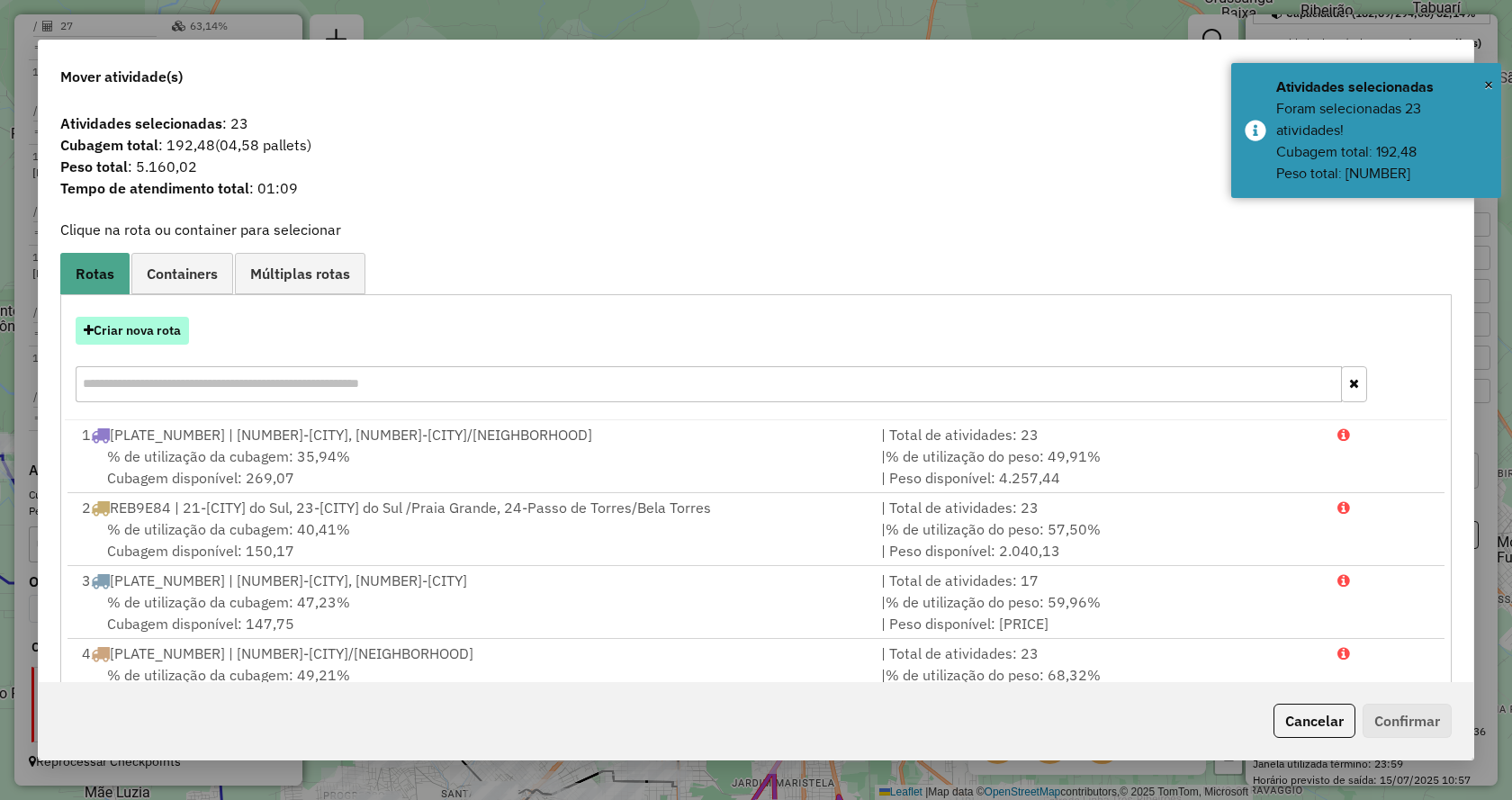click on "Criar nova rota" at bounding box center (132, 330) 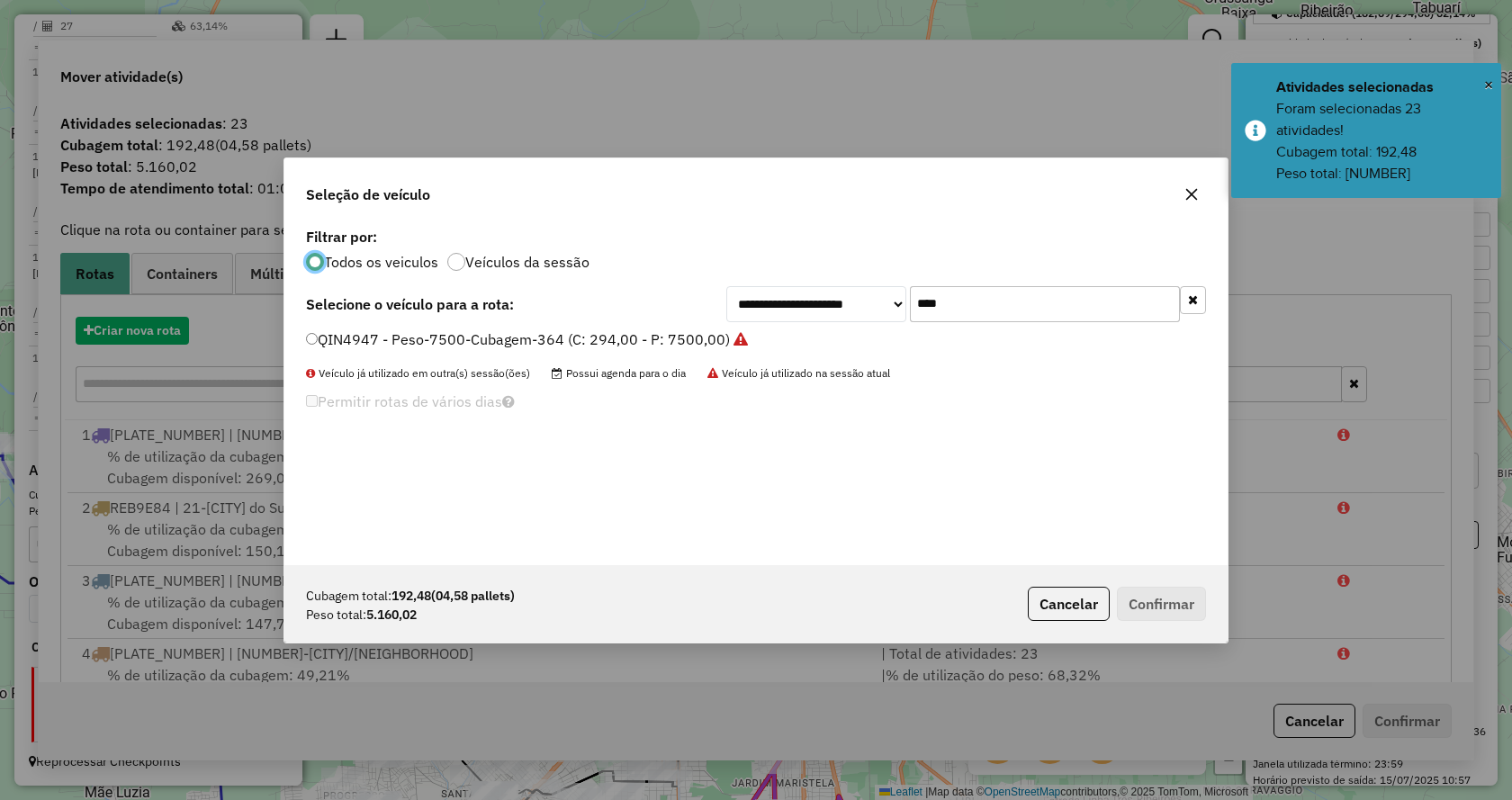 scroll, scrollTop: 10, scrollLeft: 5, axis: both 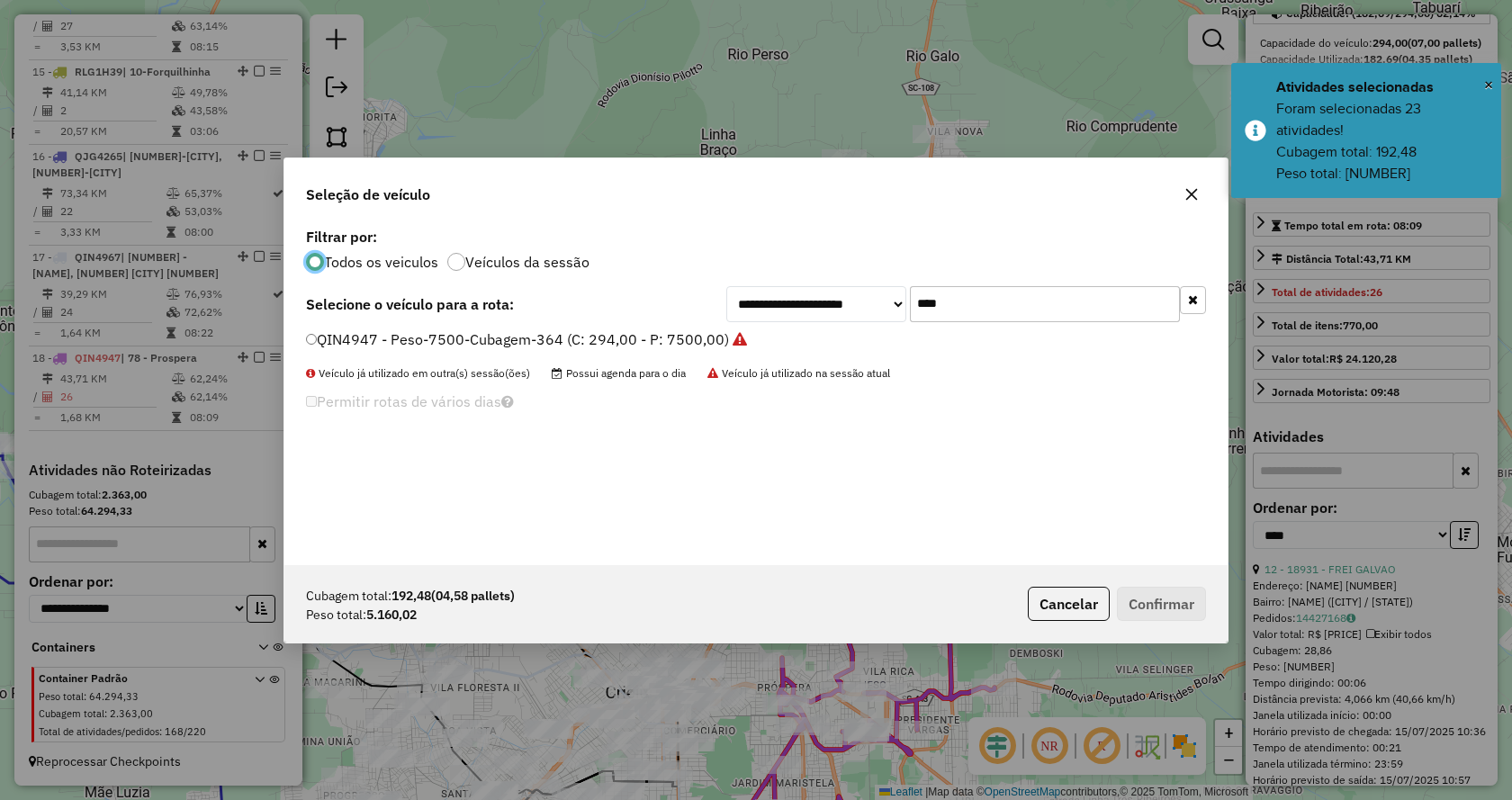 click on "****" 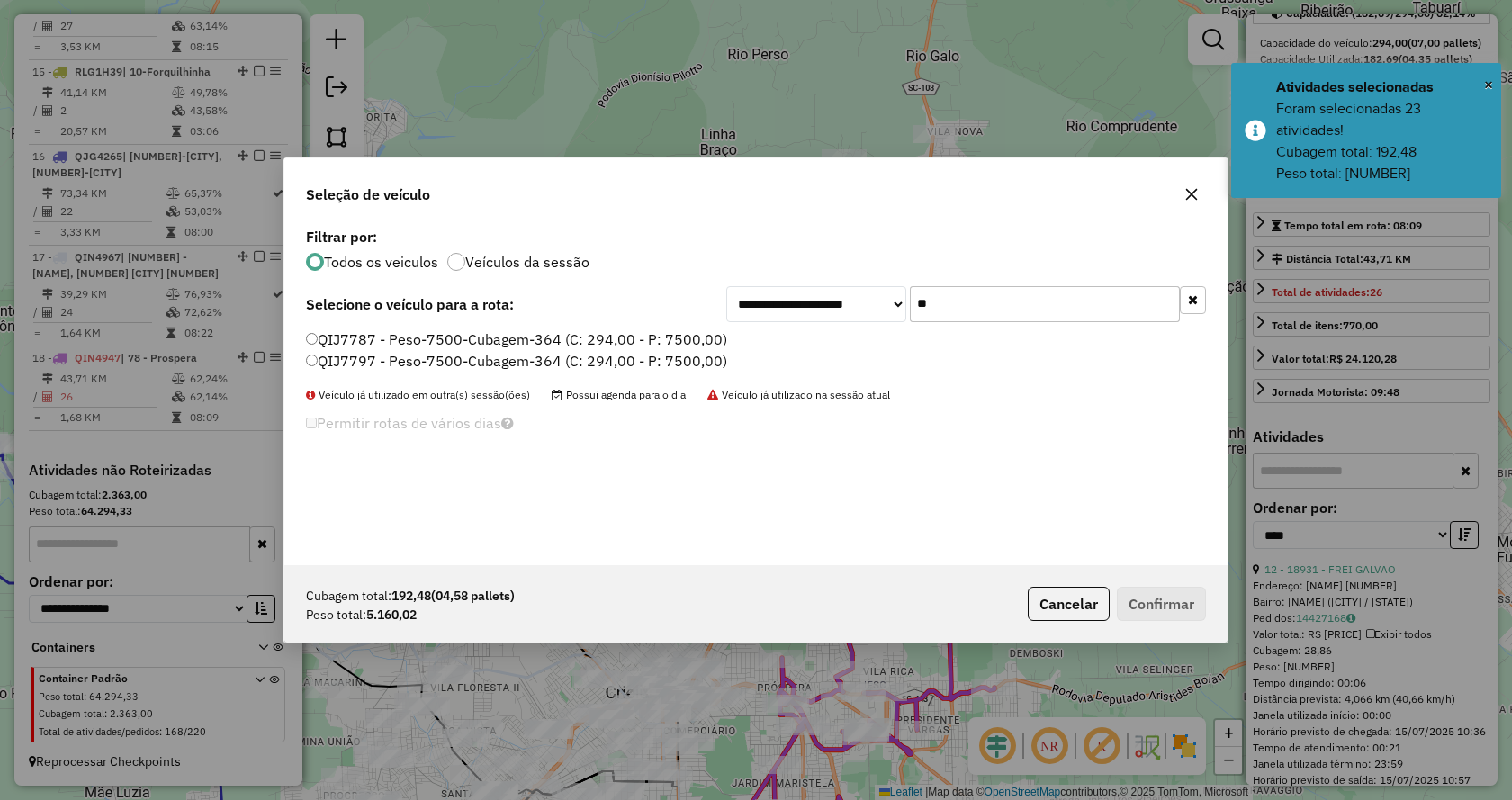 type on "**" 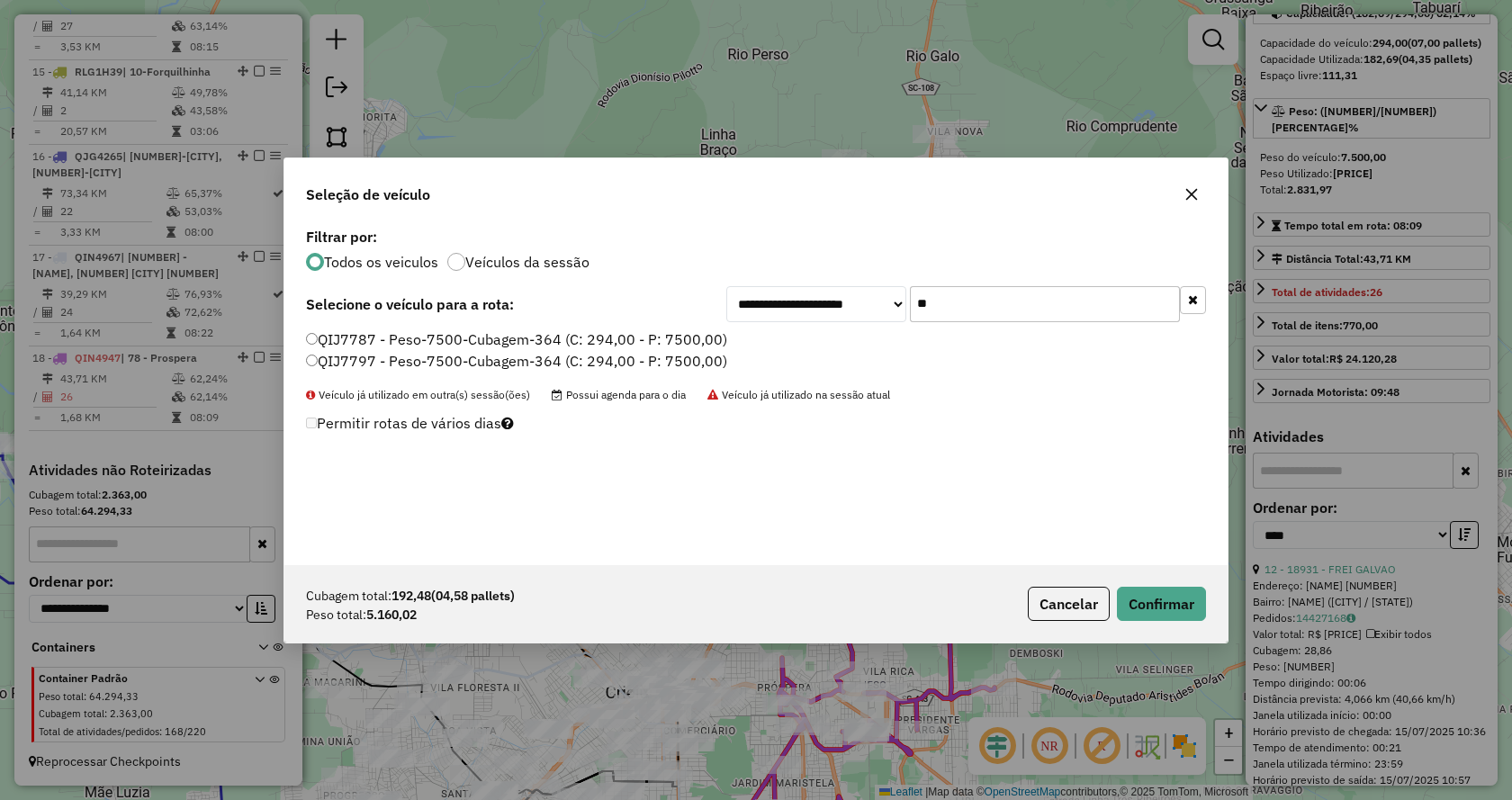 click on "QIJ7787 - Peso-7500-Cubagem-364 (C: 294,00 - P: 7500,00)" 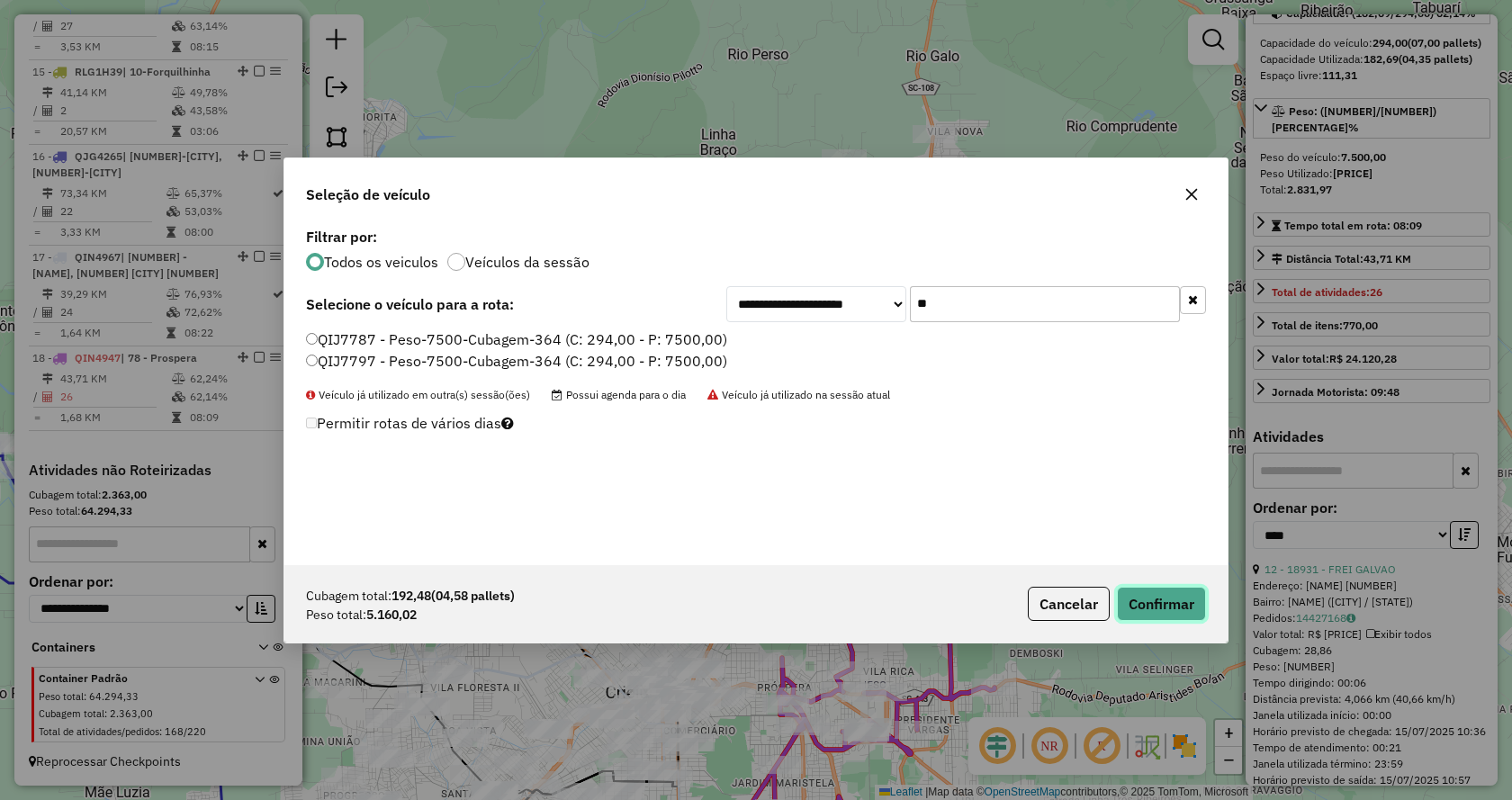 click on "Confirmar" 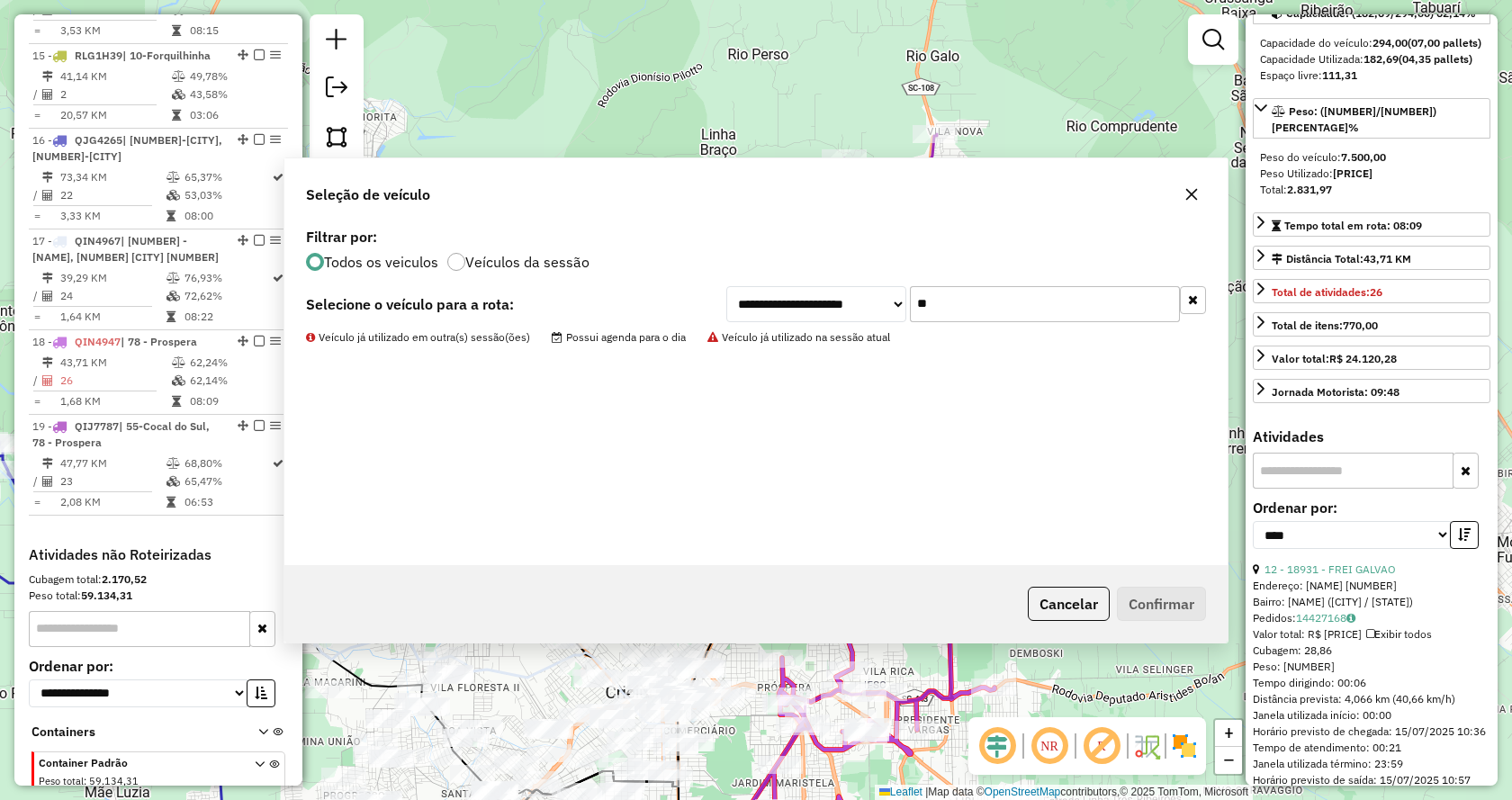 scroll, scrollTop: 2179, scrollLeft: 0, axis: vertical 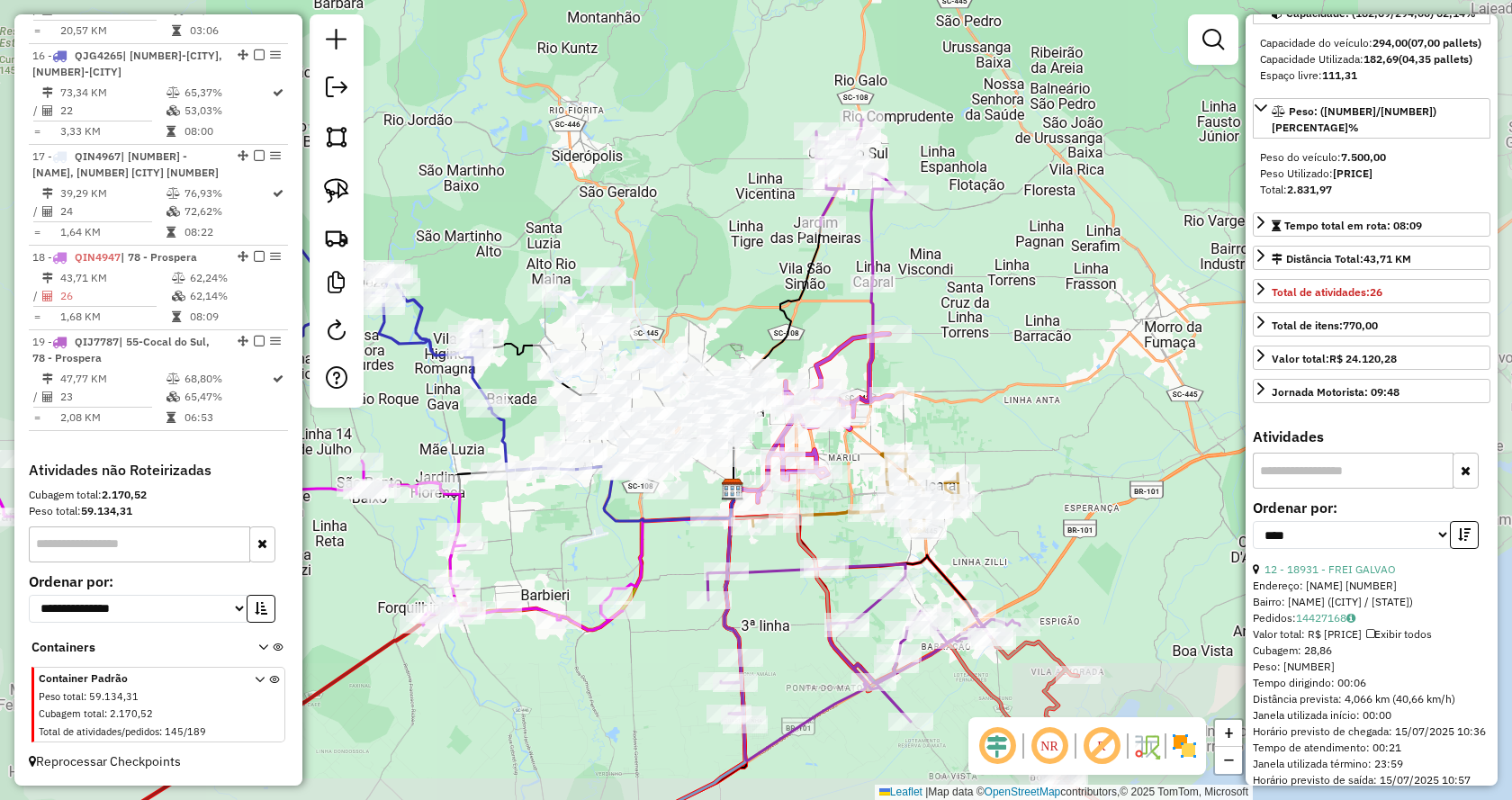 click on "Rota 19 - Placa [PLATE] 22943 - [NAME] [LASTNAME] Janela de atendimento Grade de atendimento Capacidade Transportadoras Veículos Cliente Pedidos Rotas Selecione os dias de semana para filtrar as janelas de atendimento Seg Ter Qua Qui Sex Sáb Dom Informe o período da janela de atendimento: De: Até: Filtrar exatamente a janela do cliente Considerar janela de atendimento padrão Selecione os dias de semana para filtrar as grades de atendimento Seg Ter Qua Qui Sex Sáb Dom Considerar clientes sem dia de atendimento cadastrado Clientes fora do dia de atendimento selecionado Filtrar as atividades entre os valores definidos abaixo: Peso mínimo: Peso máximo: Cubagem mínima: Cubagem máxima: De: Até: Filtrar as atividades entre o tempo de atendimento definido abaixo: De: Até: Considerar capacidade total dos clientes não roteirizados Transportadora: Selecione um ou mais itens Tipo de veículo: Selecione um ou mais itens Veículo: Selecione um ou mais itens" 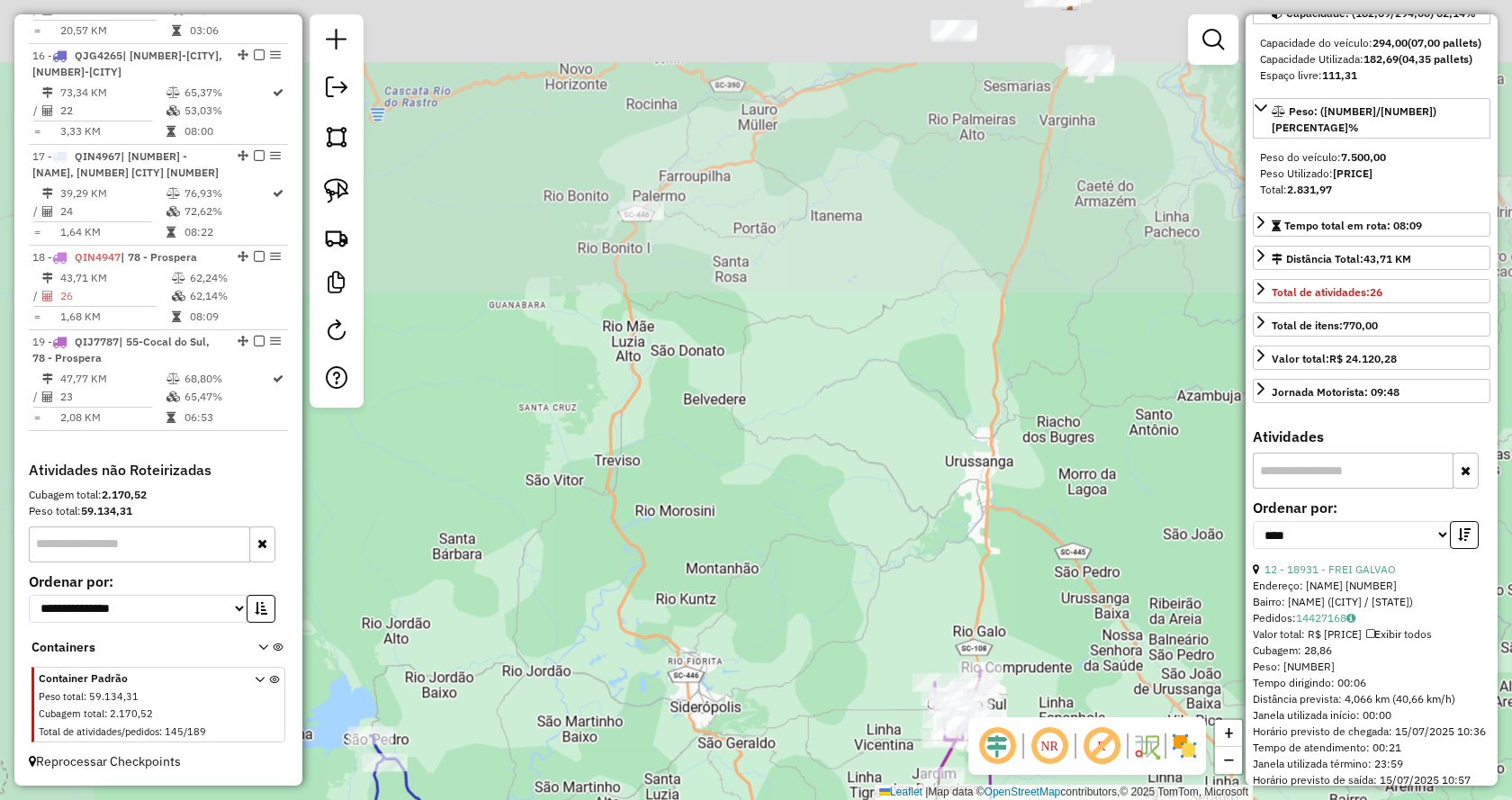 click on "Janela de atendimento Grade de atendimento Capacidade Transportadoras Veículos Cliente Pedidos  Rotas Selecione os dias de semana para filtrar as janelas de atendimento  Seg   Ter   Qua   Qui   Sex   Sáb   Dom  Informe o período da janela de atendimento: De: Até:  Filtrar exatamente a janela do cliente  Considerar janela de atendimento padrão  Selecione os dias de semana para filtrar as grades de atendimento  Seg   Ter   Qua   Qui   Sex   Sáb   Dom   Considerar clientes sem dia de atendimento cadastrado  Clientes fora do dia de atendimento selecionado Filtrar as atividades entre os valores definidos abaixo:  Peso mínimo:   Peso máximo:   Cubagem mínima:   Cubagem máxima:   De:   Até:  Filtrar as atividades entre o tempo de atendimento definido abaixo:  De:   Até:   Considerar capacidade total dos clientes não roteirizados Transportadora: Selecione um ou mais itens Tipo de veículo: Selecione um ou mais itens Veículo: Selecione um ou mais itens Motorista: Selecione um ou mais itens Nome: Rótulo:" 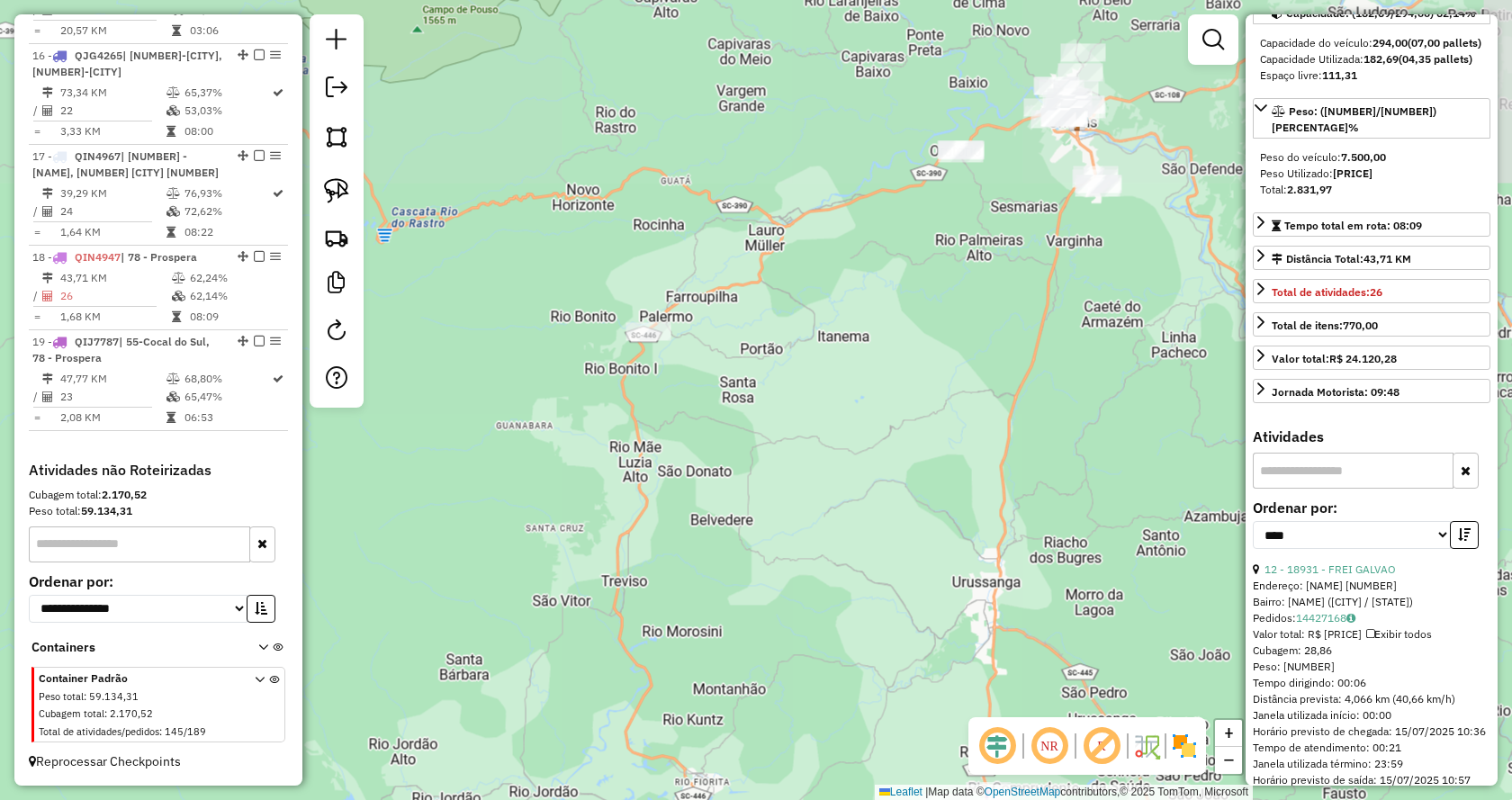 drag, startPoint x: 1079, startPoint y: 374, endPoint x: 1068, endPoint y: 447, distance: 73.82412 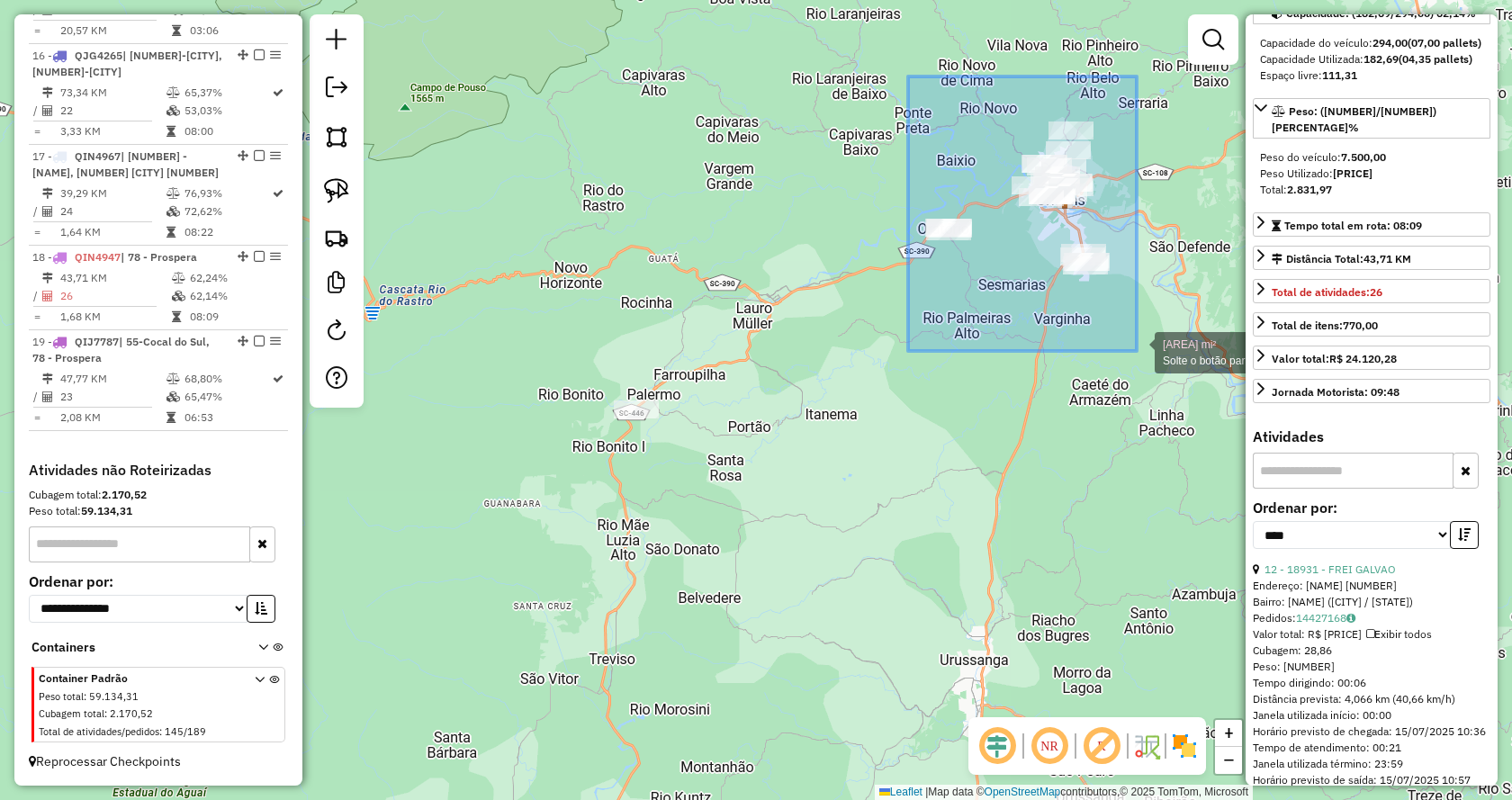 drag, startPoint x: 908, startPoint y: 76, endPoint x: 1137, endPoint y: 351, distance: 357.8631 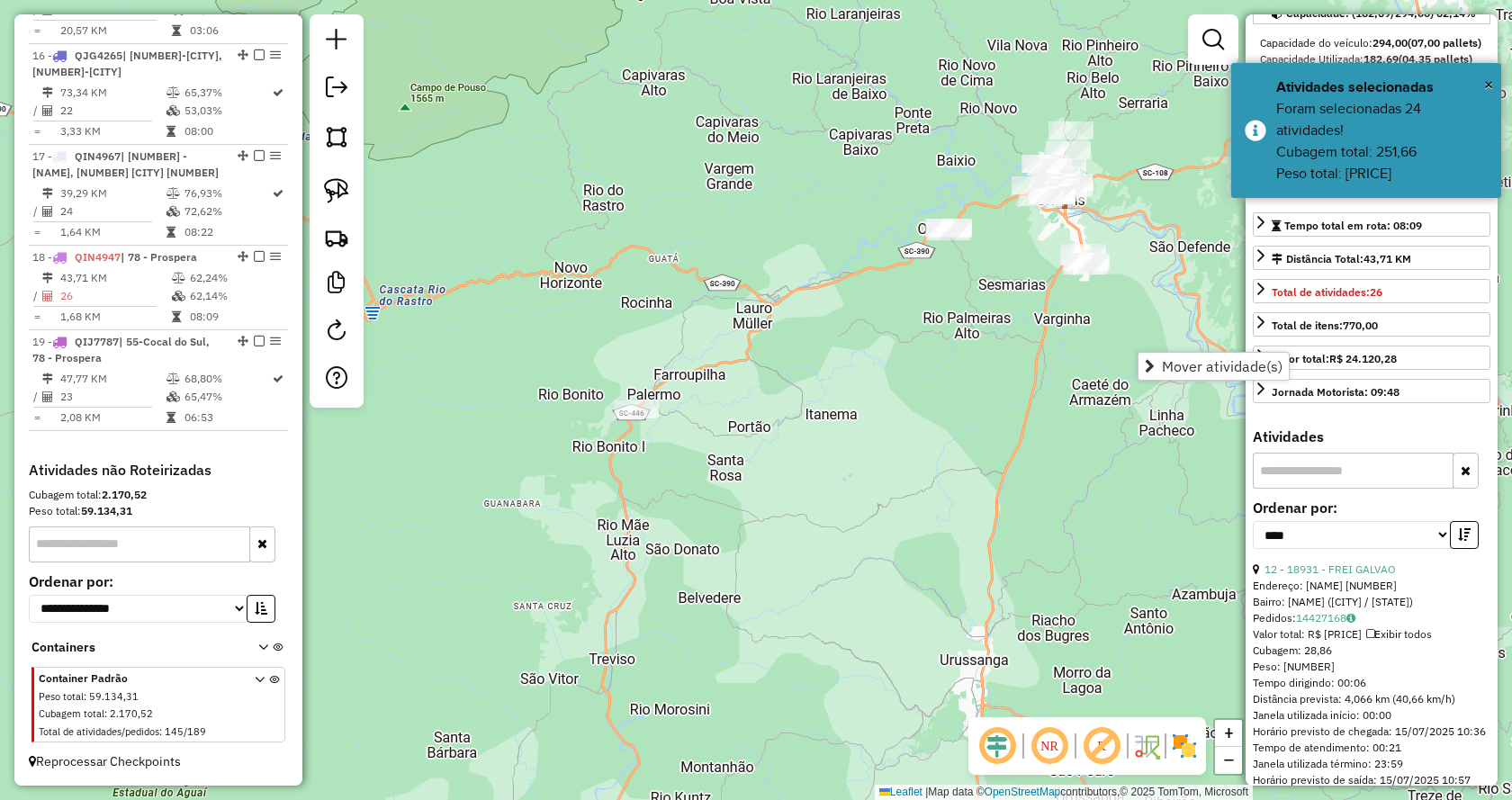 click on "Mover atividade(s)" at bounding box center [1213, 366] 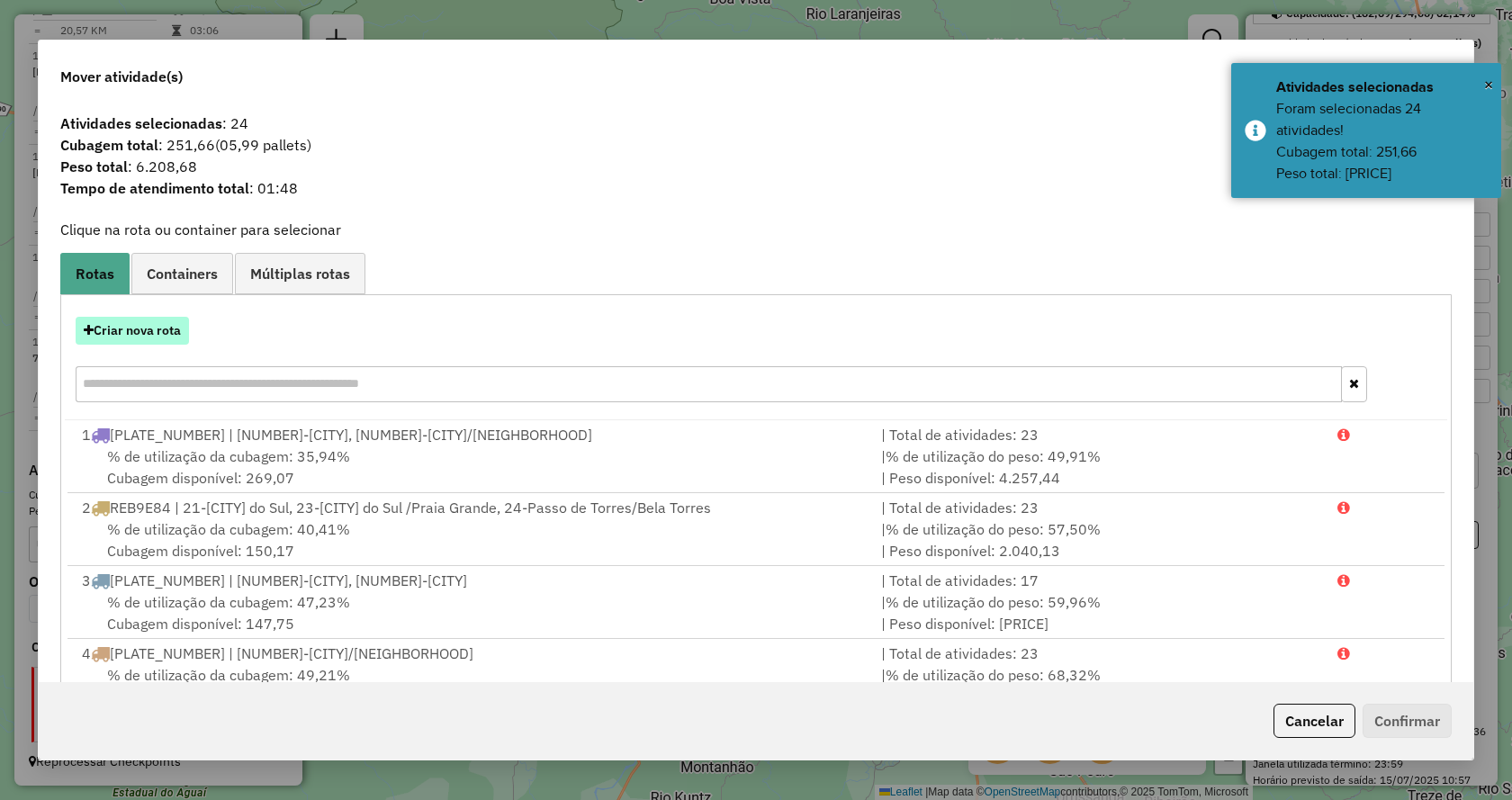 click on "Criar nova rota" at bounding box center (132, 330) 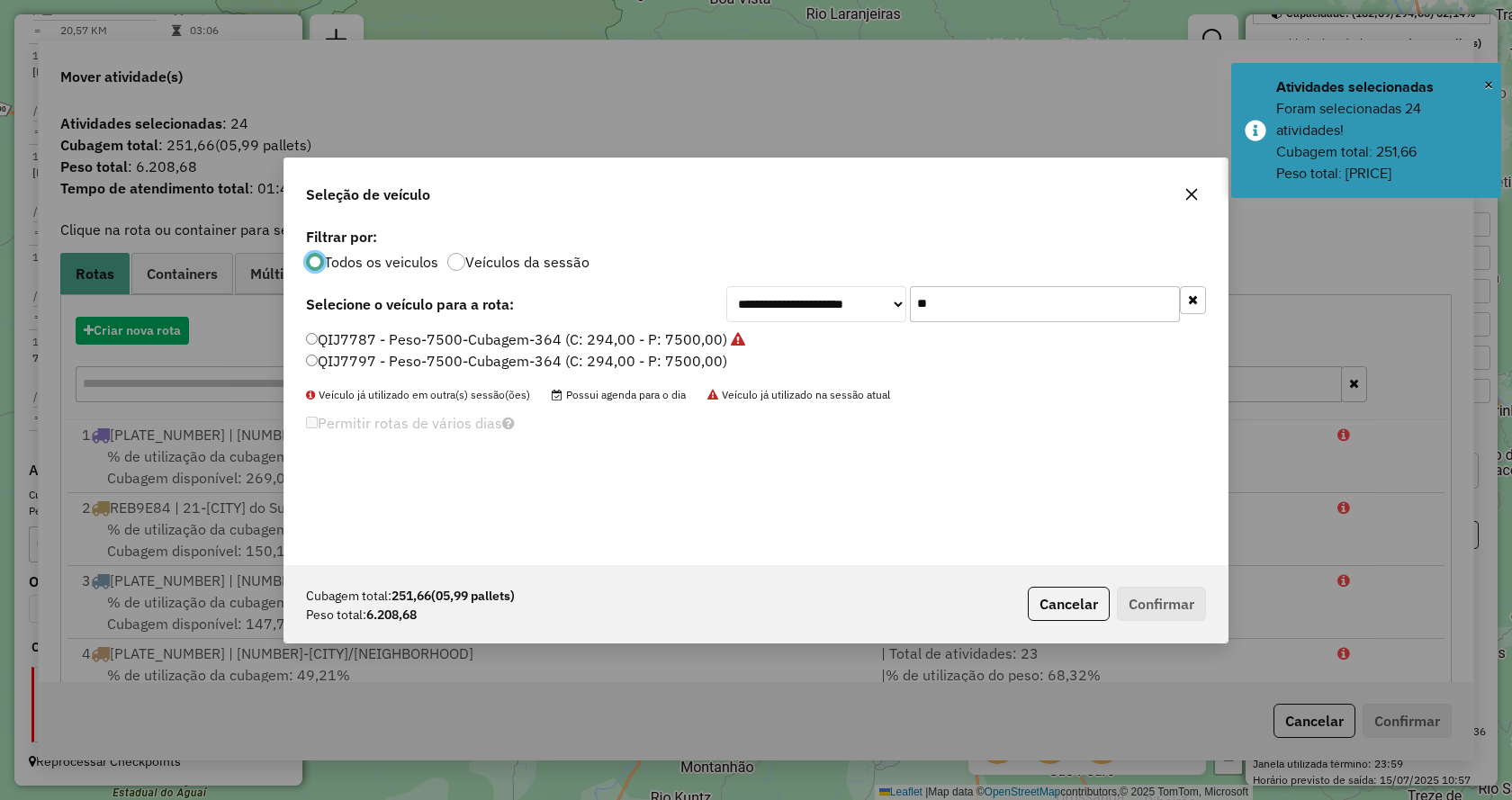 scroll, scrollTop: 10, scrollLeft: 5, axis: both 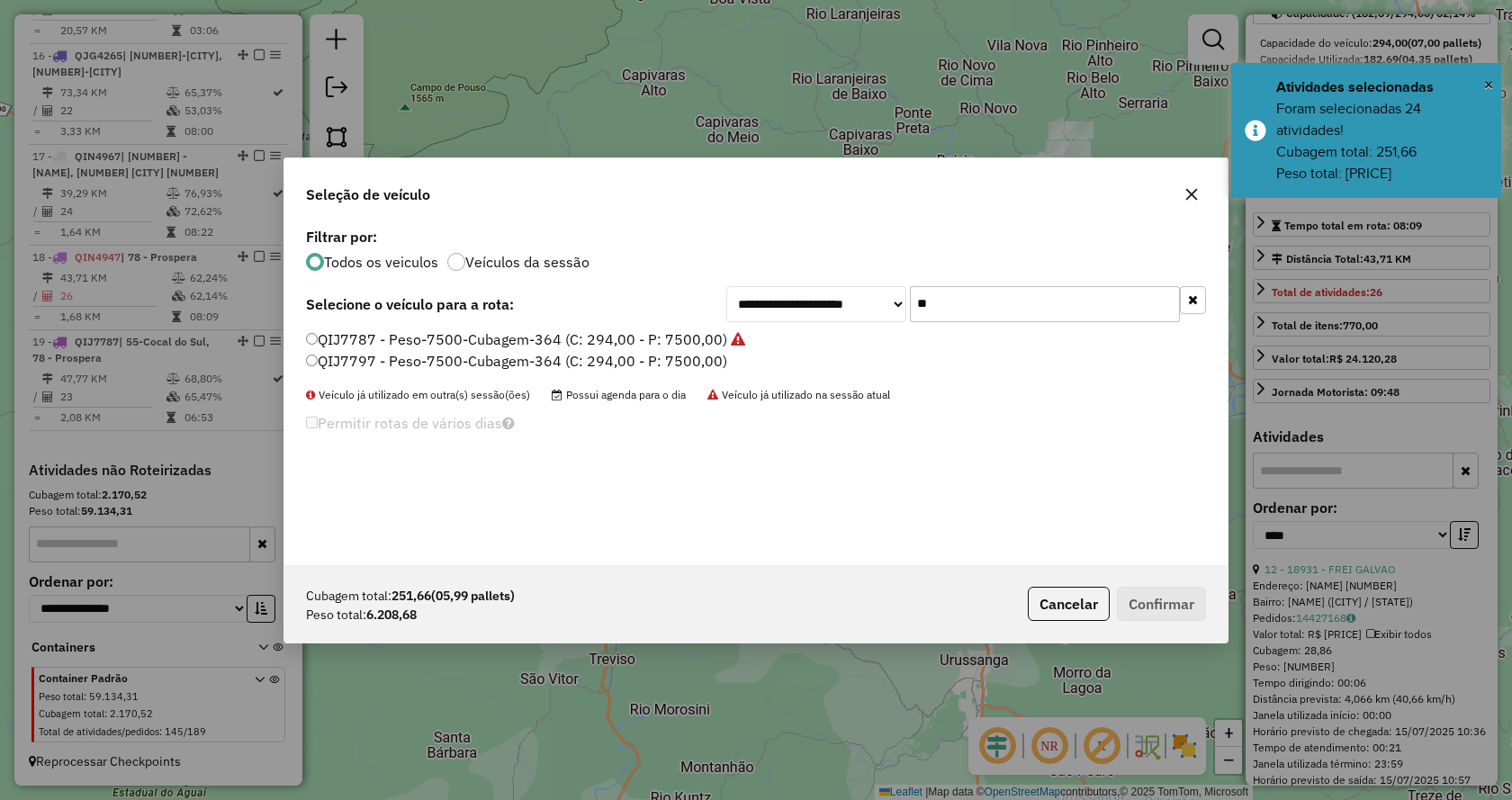 click on "**" 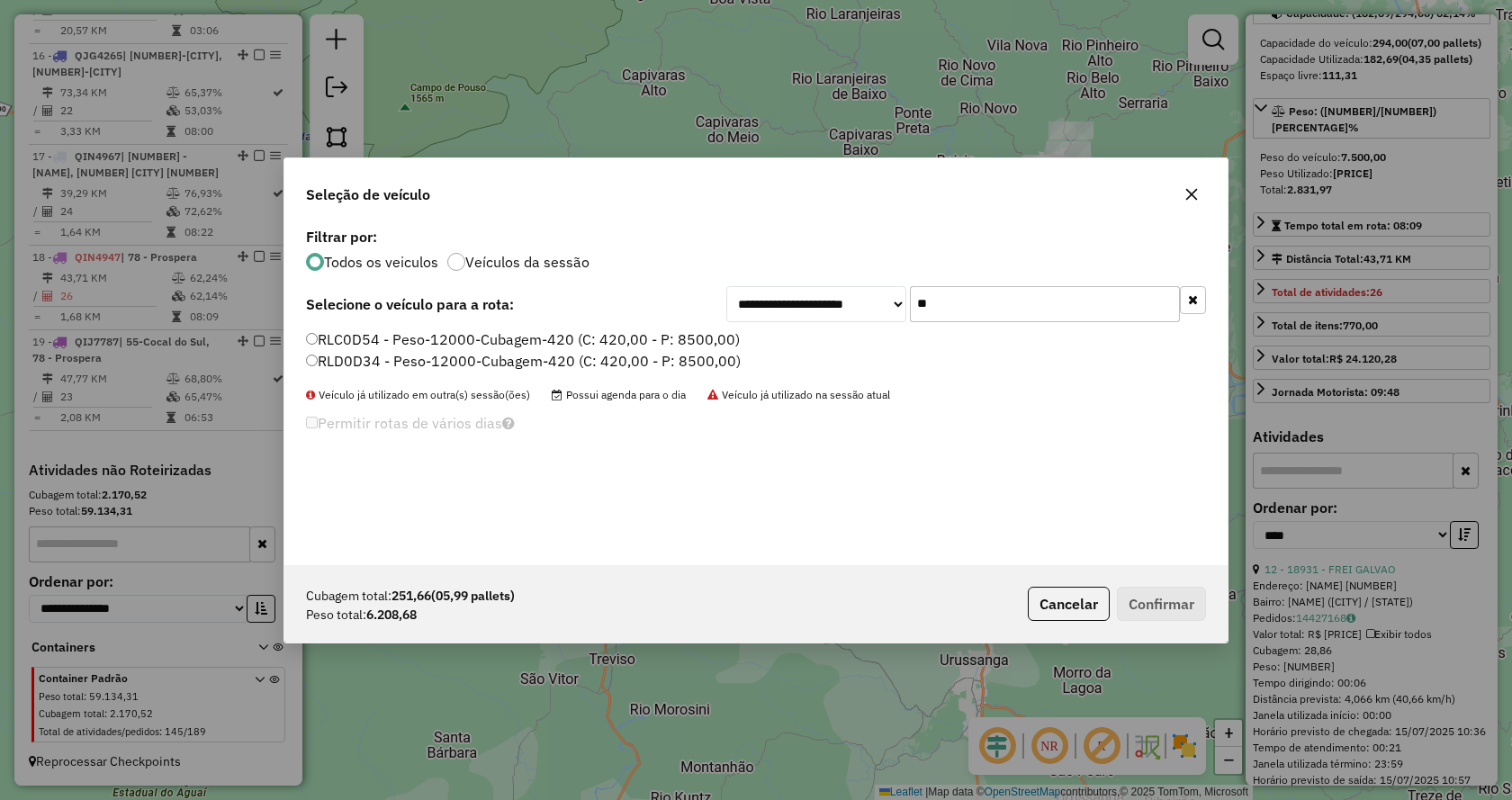 type on "**" 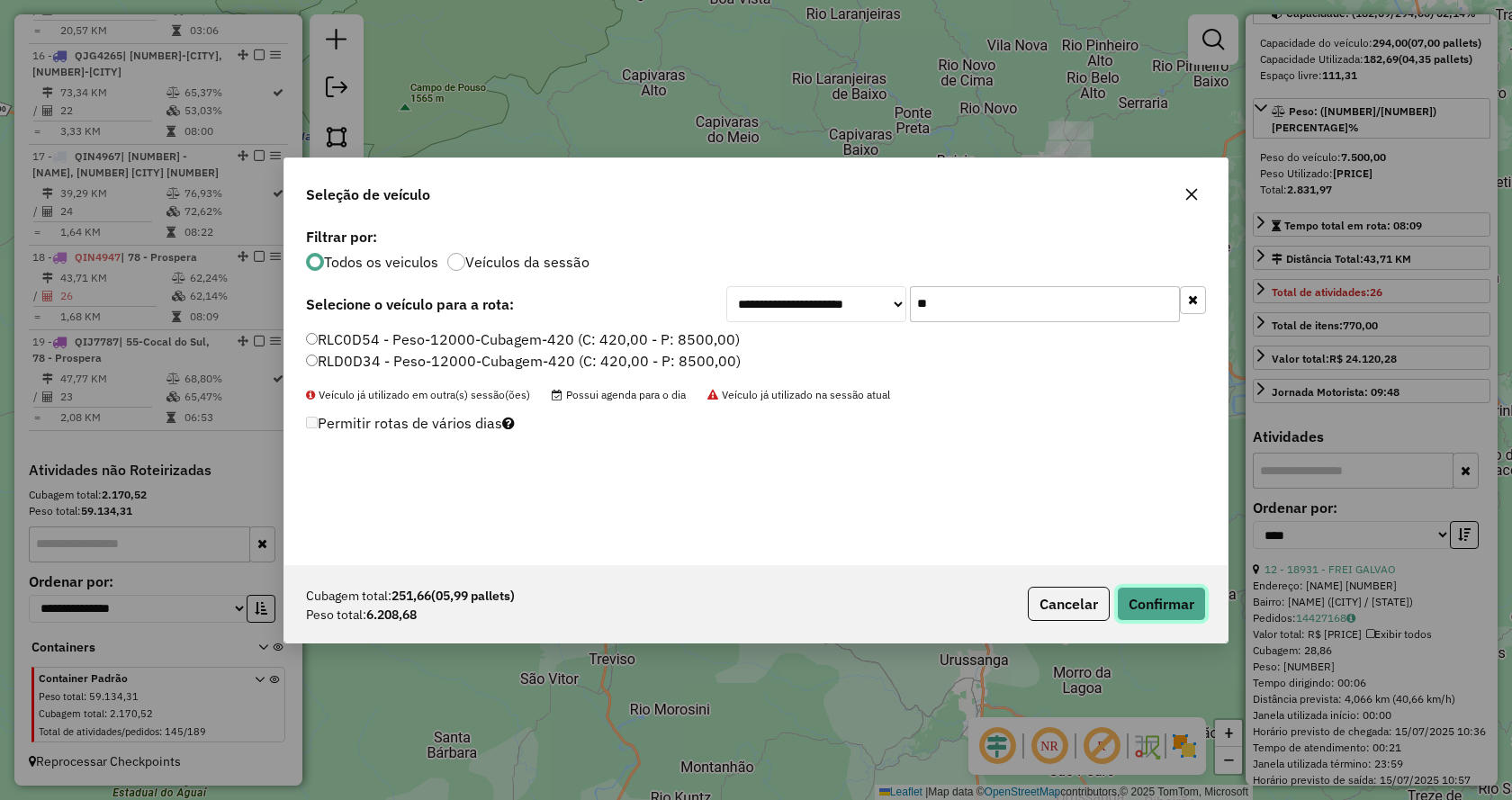 click on "Confirmar" 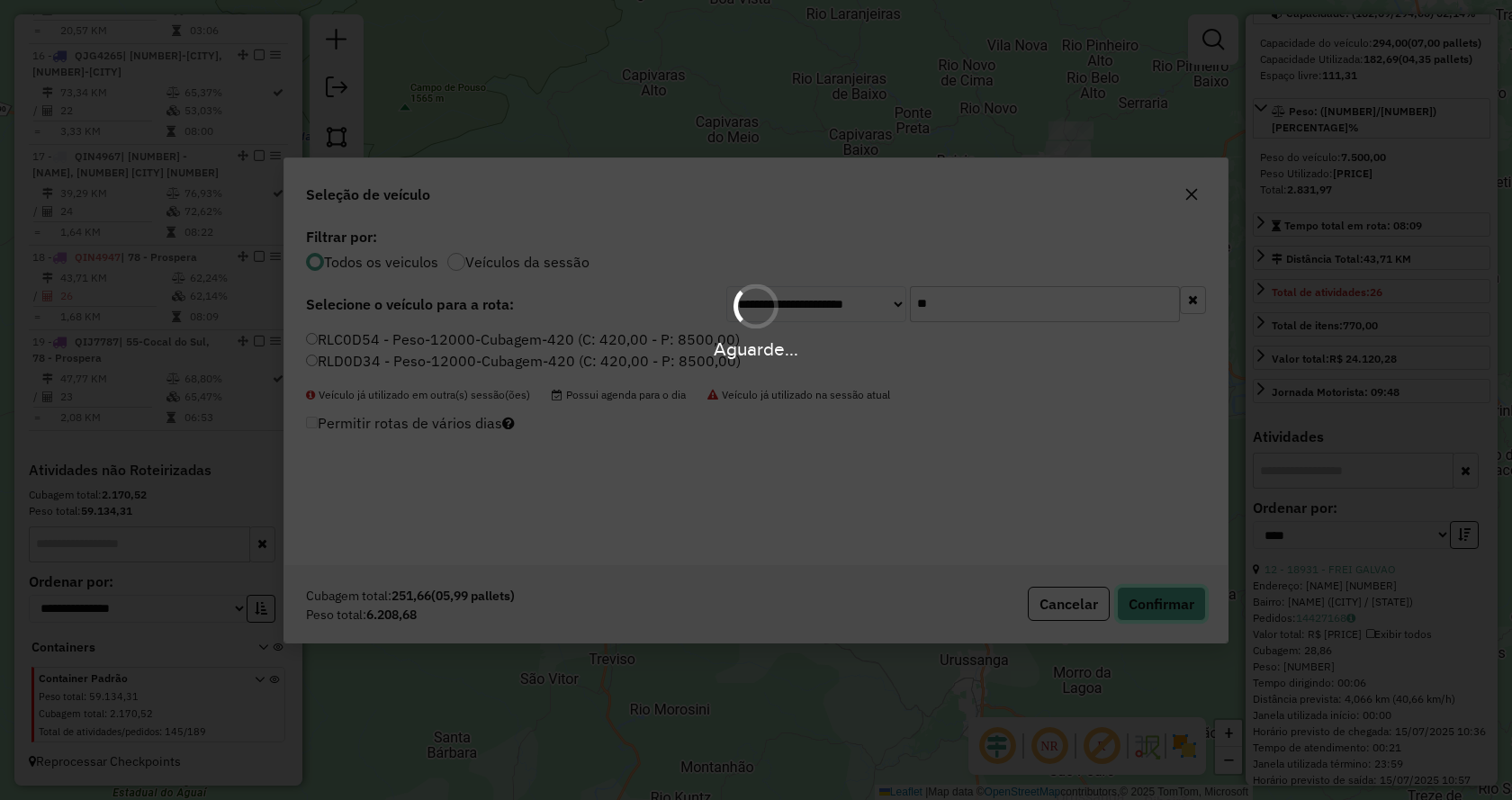 type 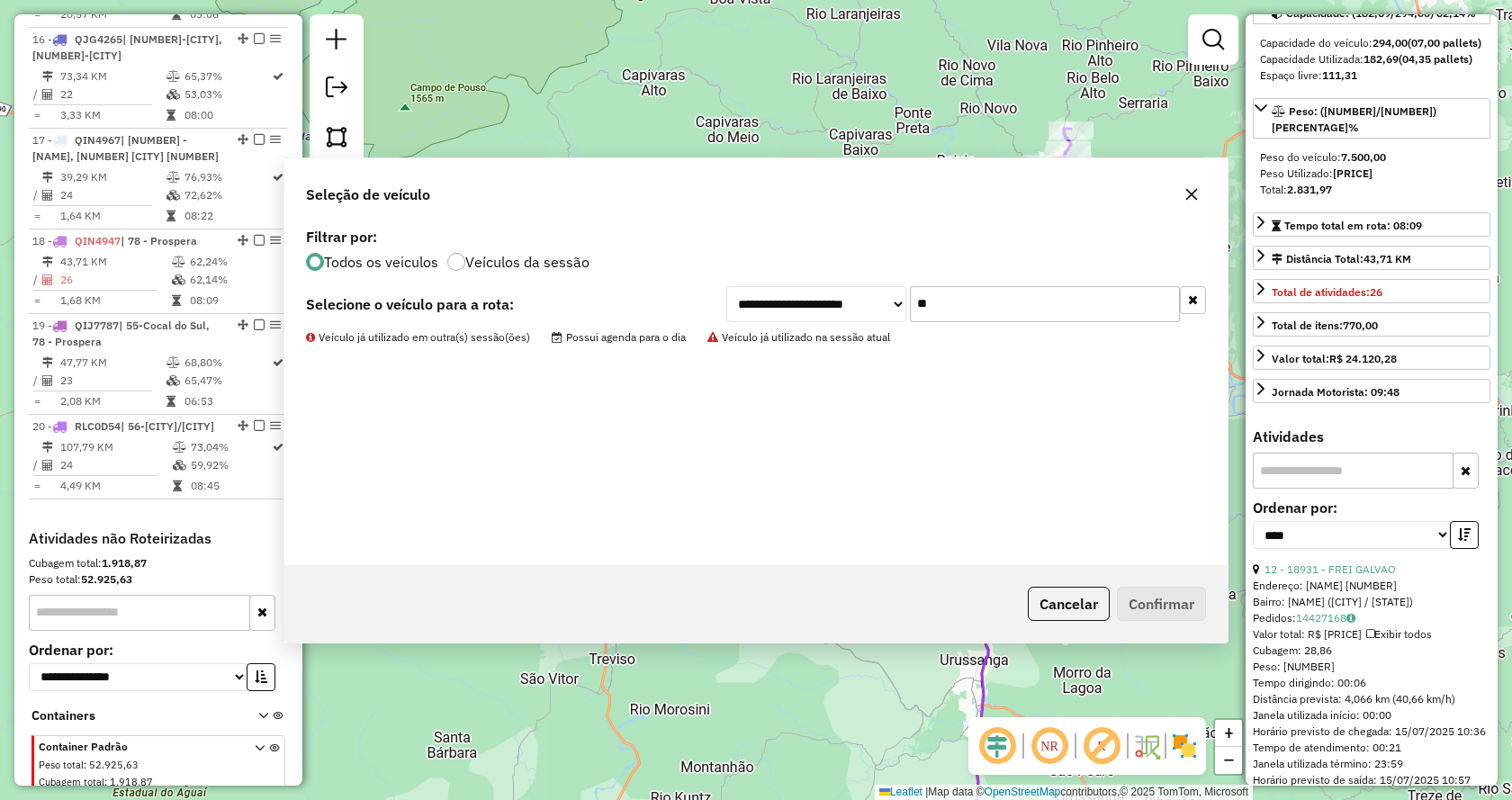 scroll, scrollTop: 2279, scrollLeft: 0, axis: vertical 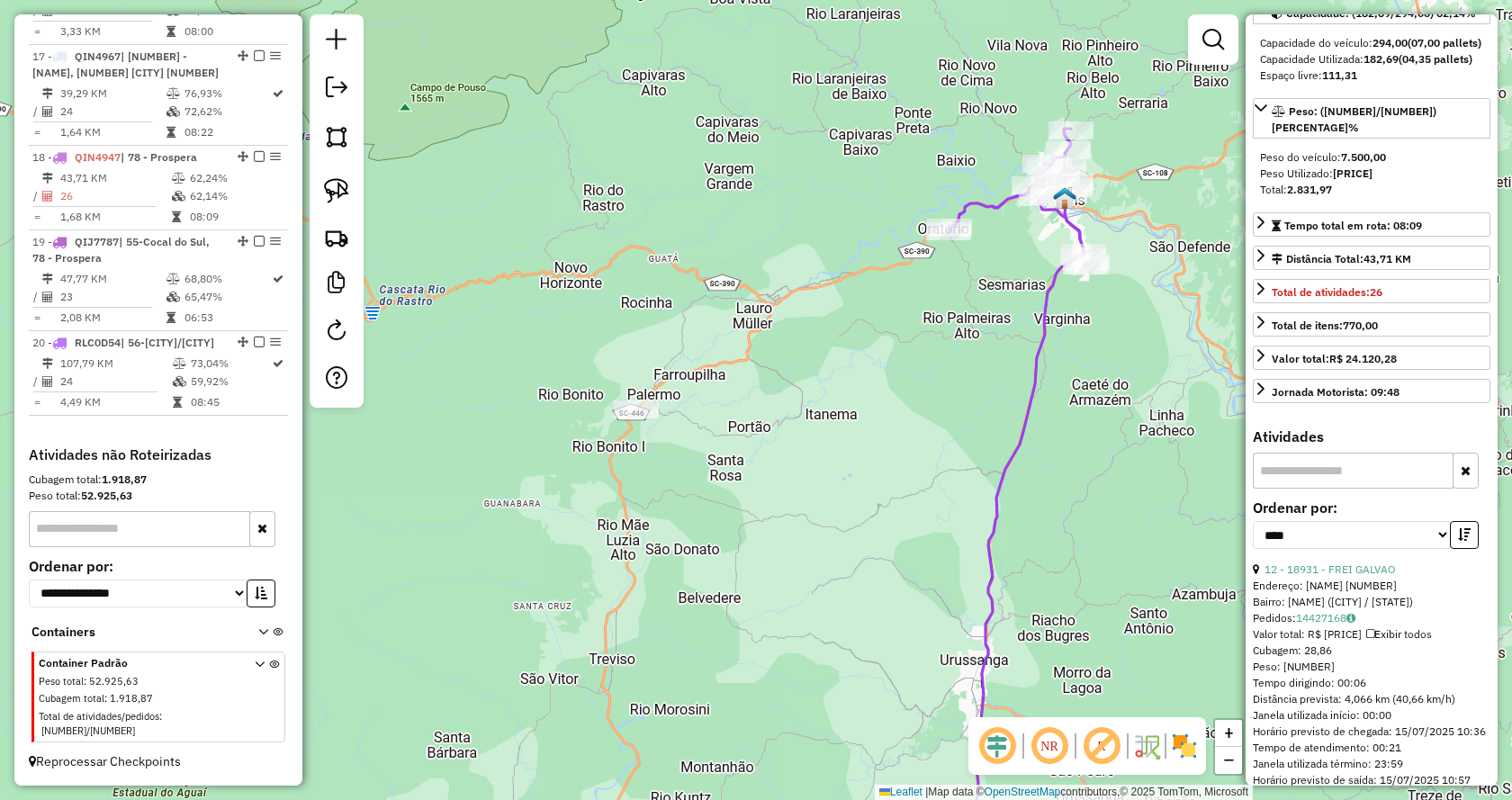 click on "Janela de atendimento Grade de atendimento Capacidade Transportadoras Veículos Cliente Pedidos  Rotas Selecione os dias de semana para filtrar as janelas de atendimento  Seg   Ter   Qua   Qui   Sex   Sáb   Dom  Informe o período da janela de atendimento: De: Até:  Filtrar exatamente a janela do cliente  Considerar janela de atendimento padrão  Selecione os dias de semana para filtrar as grades de atendimento  Seg   Ter   Qua   Qui   Sex   Sáb   Dom   Considerar clientes sem dia de atendimento cadastrado  Clientes fora do dia de atendimento selecionado Filtrar as atividades entre os valores definidos abaixo:  Peso mínimo:   Peso máximo:   Cubagem mínima:   Cubagem máxima:   De:   Até:  Filtrar as atividades entre o tempo de atendimento definido abaixo:  De:   Até:   Considerar capacidade total dos clientes não roteirizados Transportadora: Selecione um ou mais itens Tipo de veículo: Selecione um ou mais itens Veículo: Selecione um ou mais itens Motorista: Selecione um ou mais itens Nome: Rótulo:" 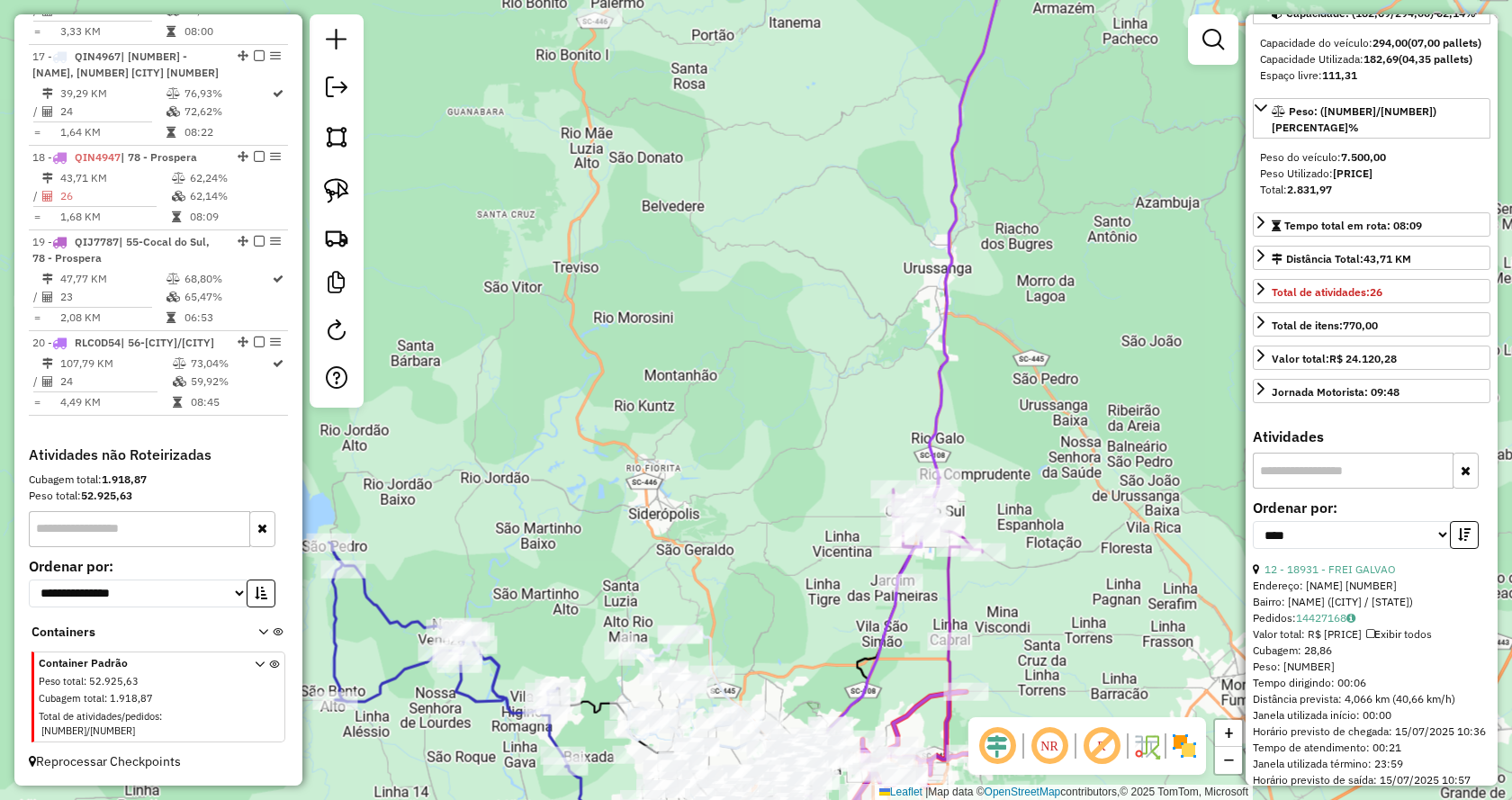 drag, startPoint x: 1145, startPoint y: 505, endPoint x: 1170, endPoint y: 252, distance: 254.23218 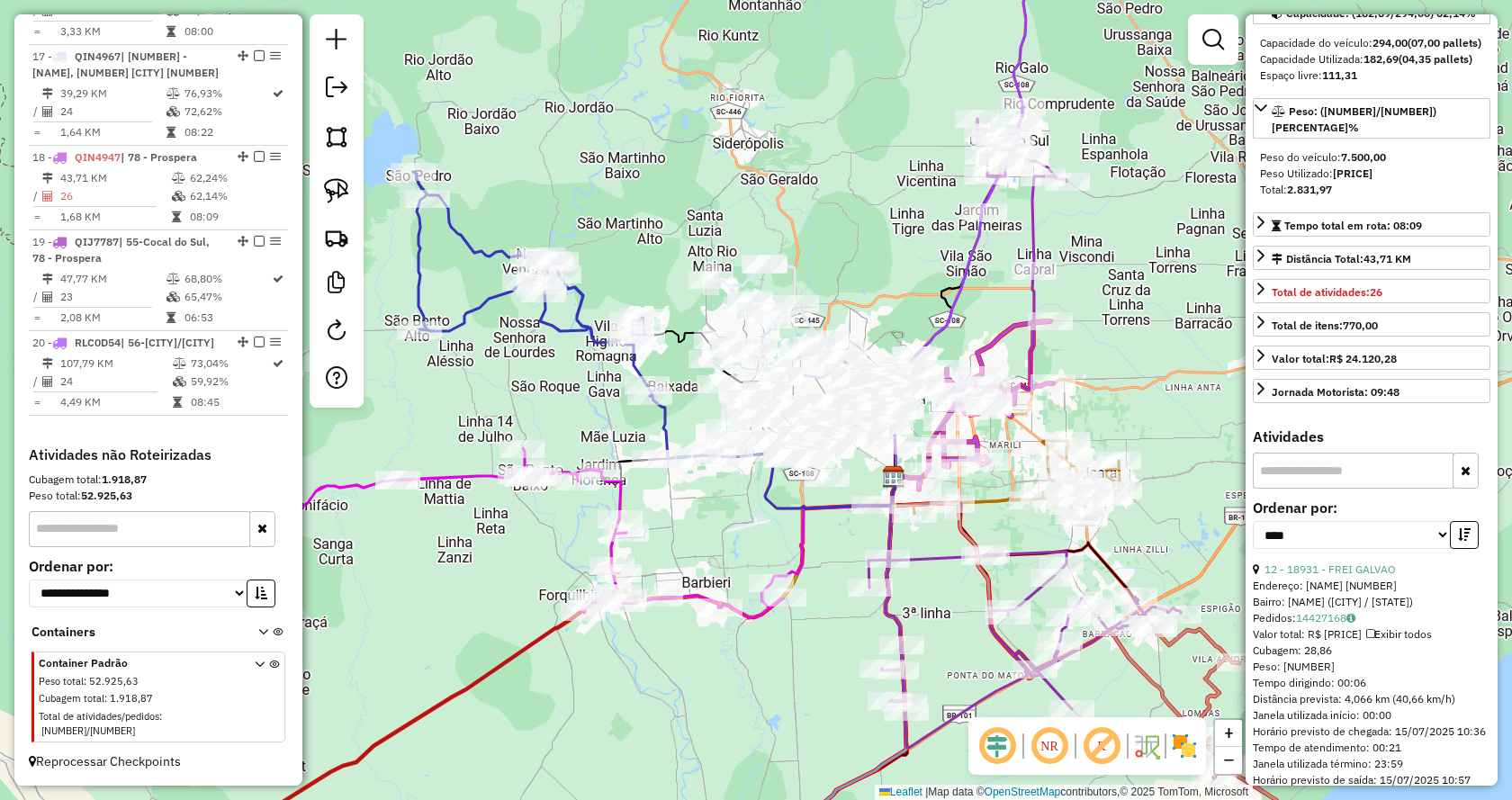 drag, startPoint x: 683, startPoint y: 553, endPoint x: 788, endPoint y: 480, distance: 127.88276 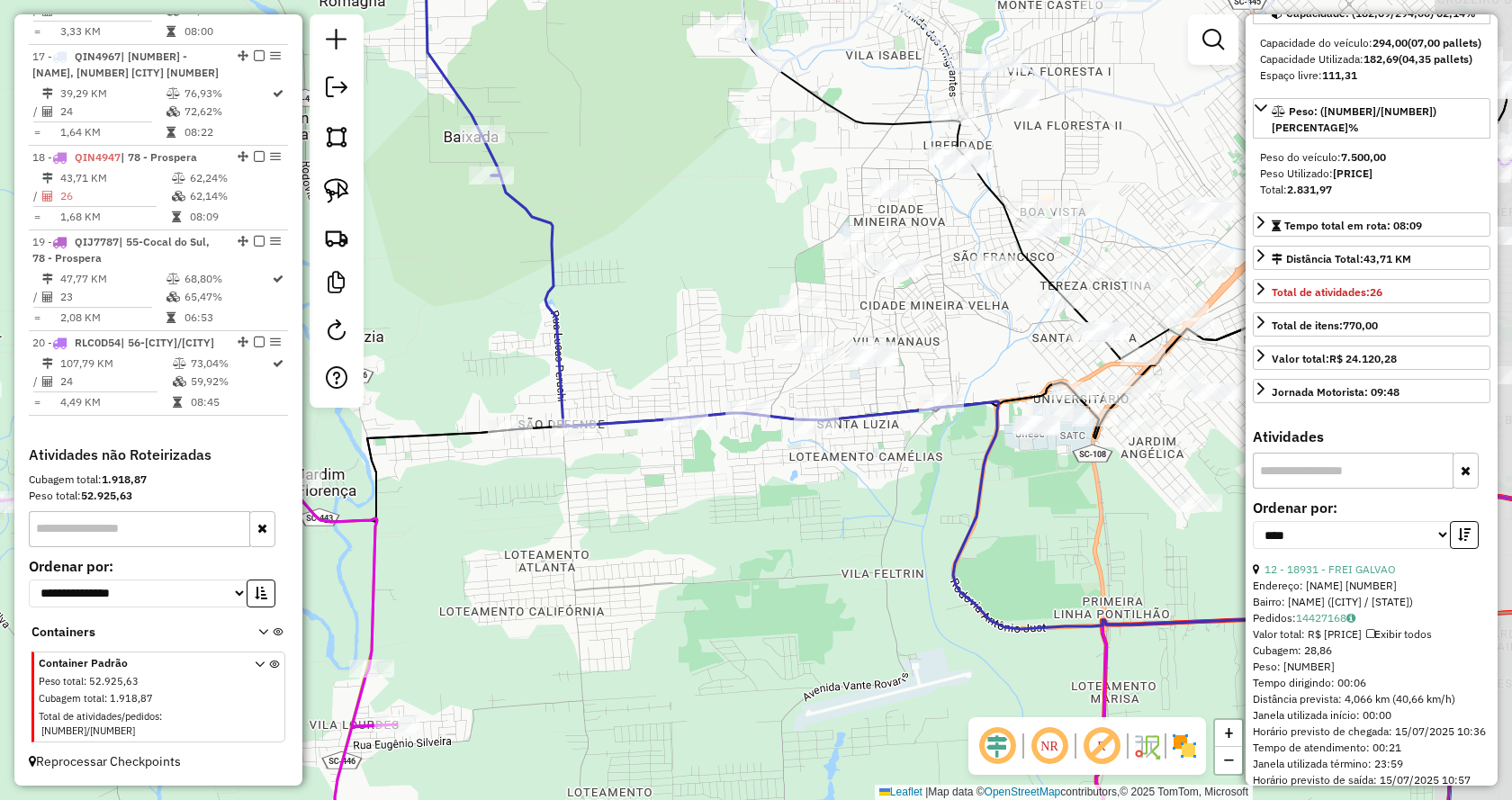 drag, startPoint x: 968, startPoint y: 492, endPoint x: 876, endPoint y: 507, distance: 93.21481 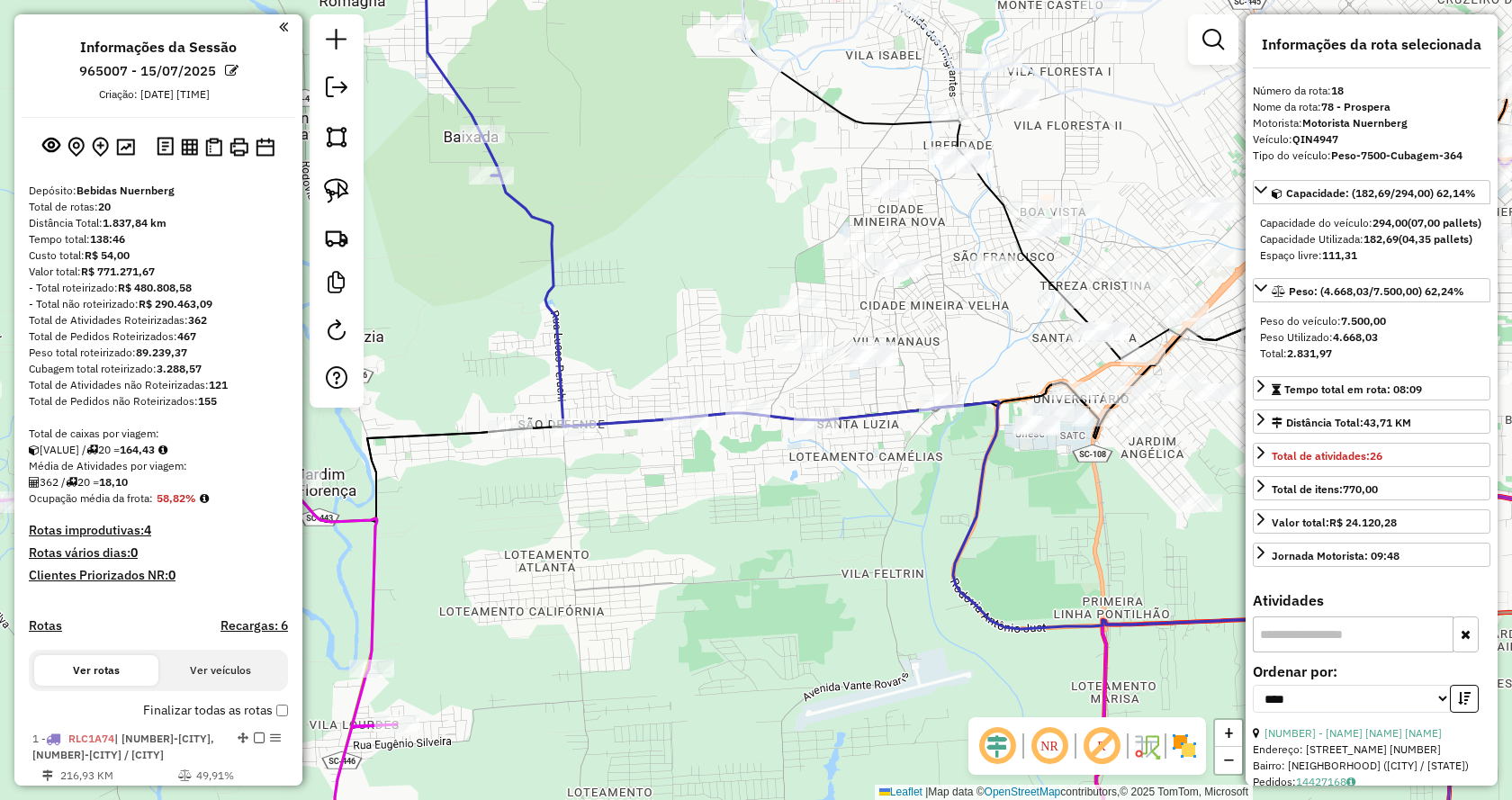 select on "*********" 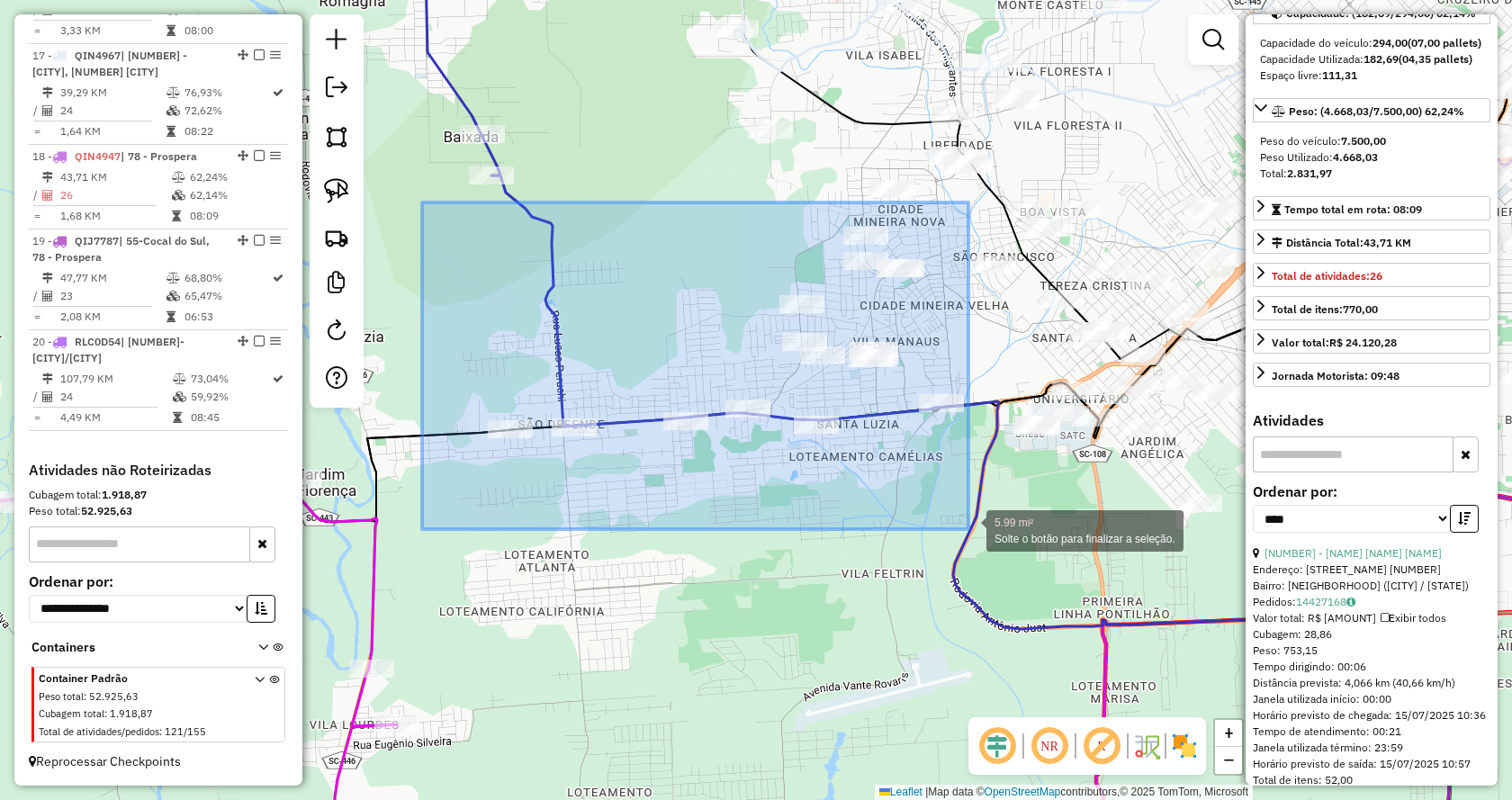 drag, startPoint x: 422, startPoint y: 202, endPoint x: 968, endPoint y: 529, distance: 636.4315 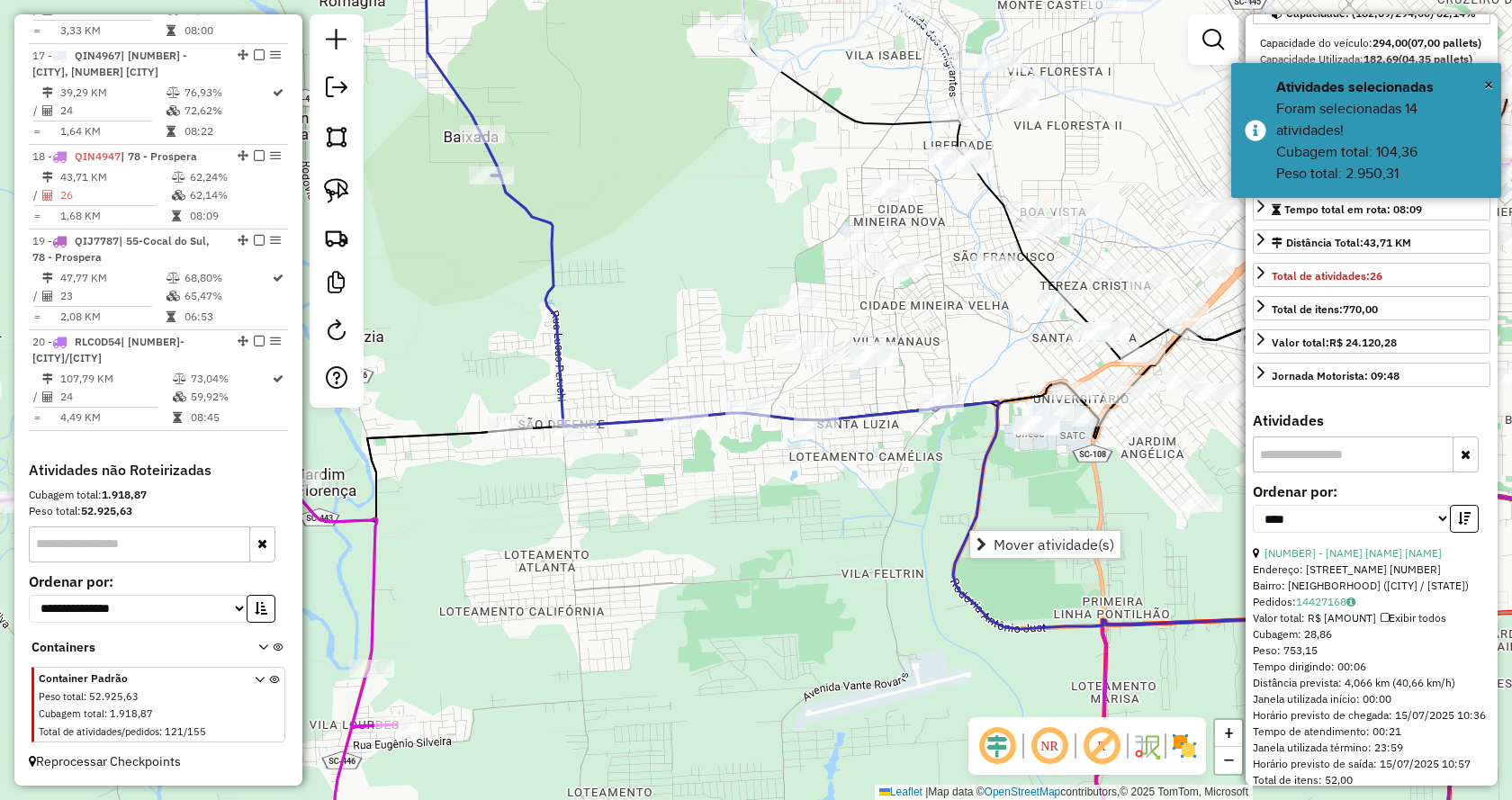 click 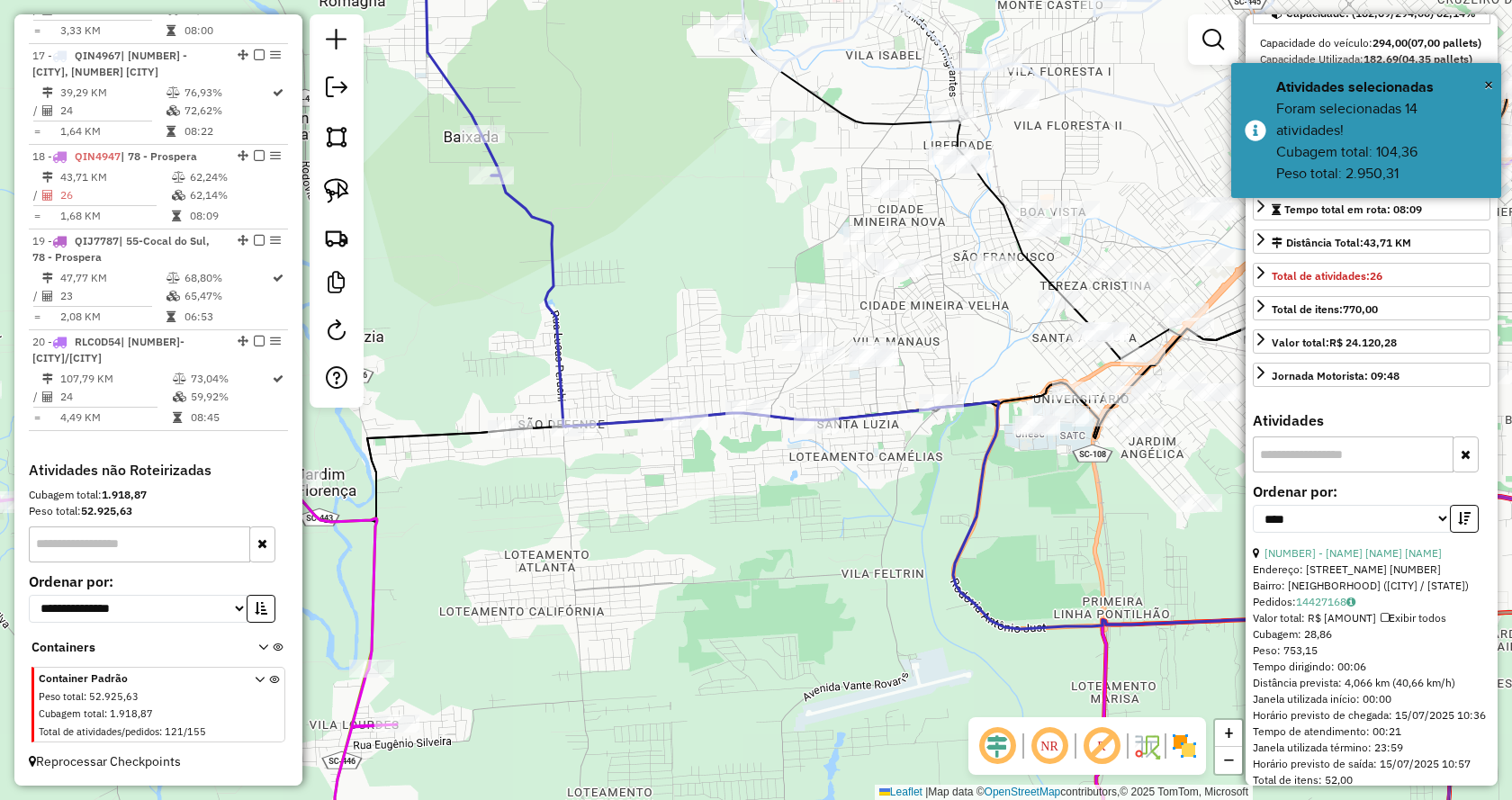 scroll, scrollTop: 196, scrollLeft: 0, axis: vertical 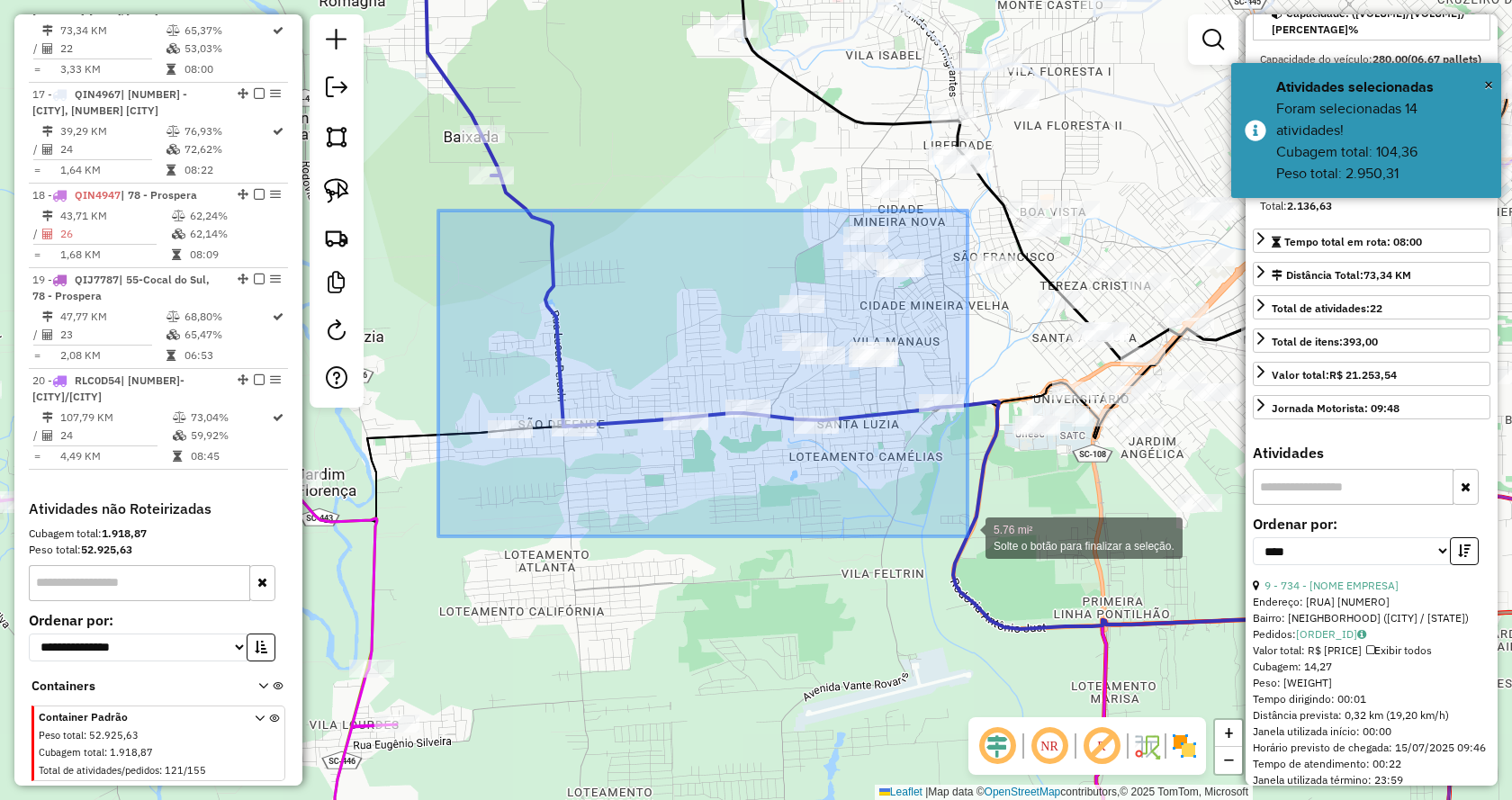 drag, startPoint x: 439, startPoint y: 214, endPoint x: 968, endPoint y: 536, distance: 619.294 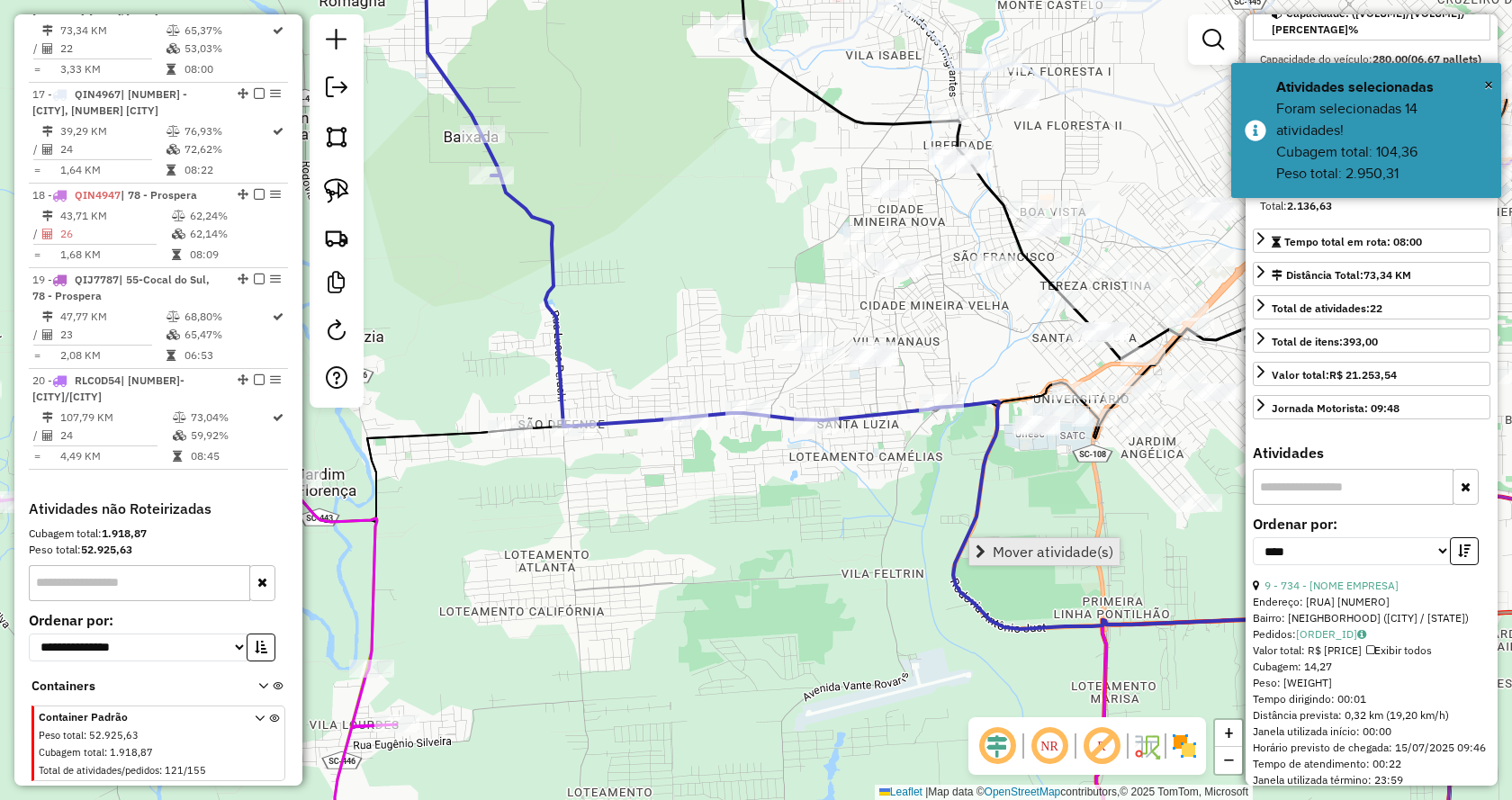 click on "Mover atividade(s)" at bounding box center [1044, 552] 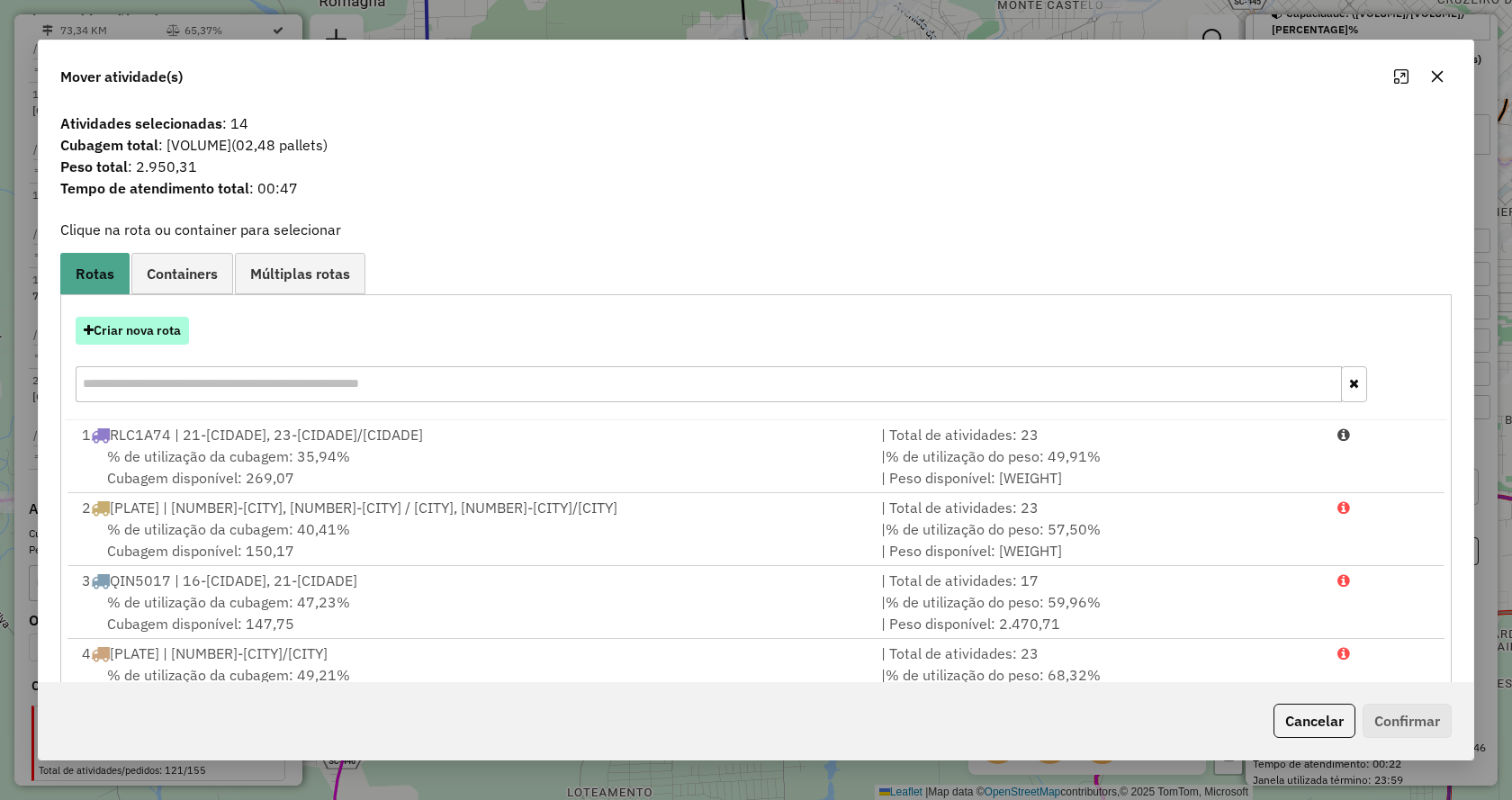 click on "Criar nova rota" at bounding box center [132, 330] 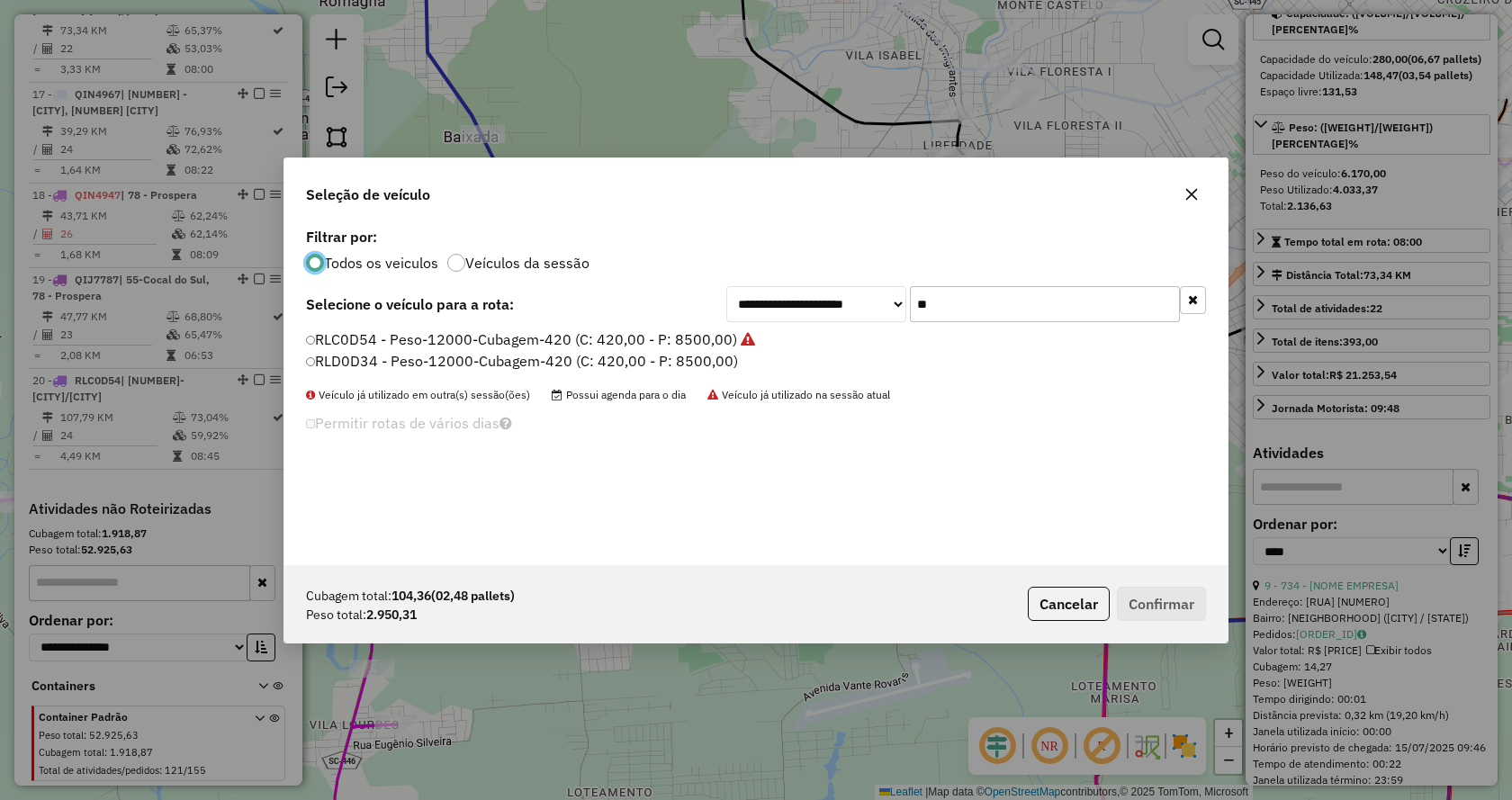 scroll, scrollTop: 10, scrollLeft: 5, axis: both 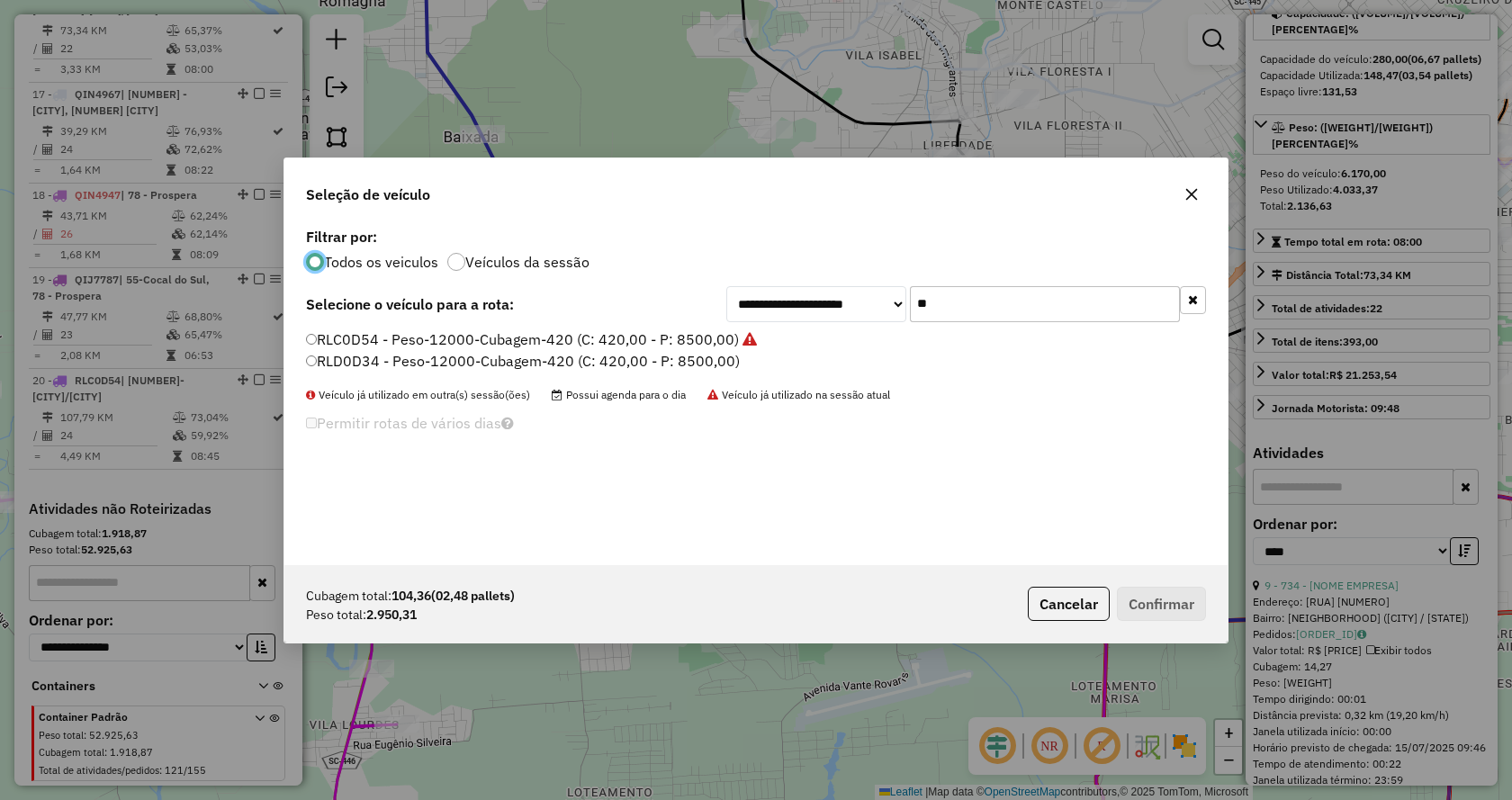 click on "**" 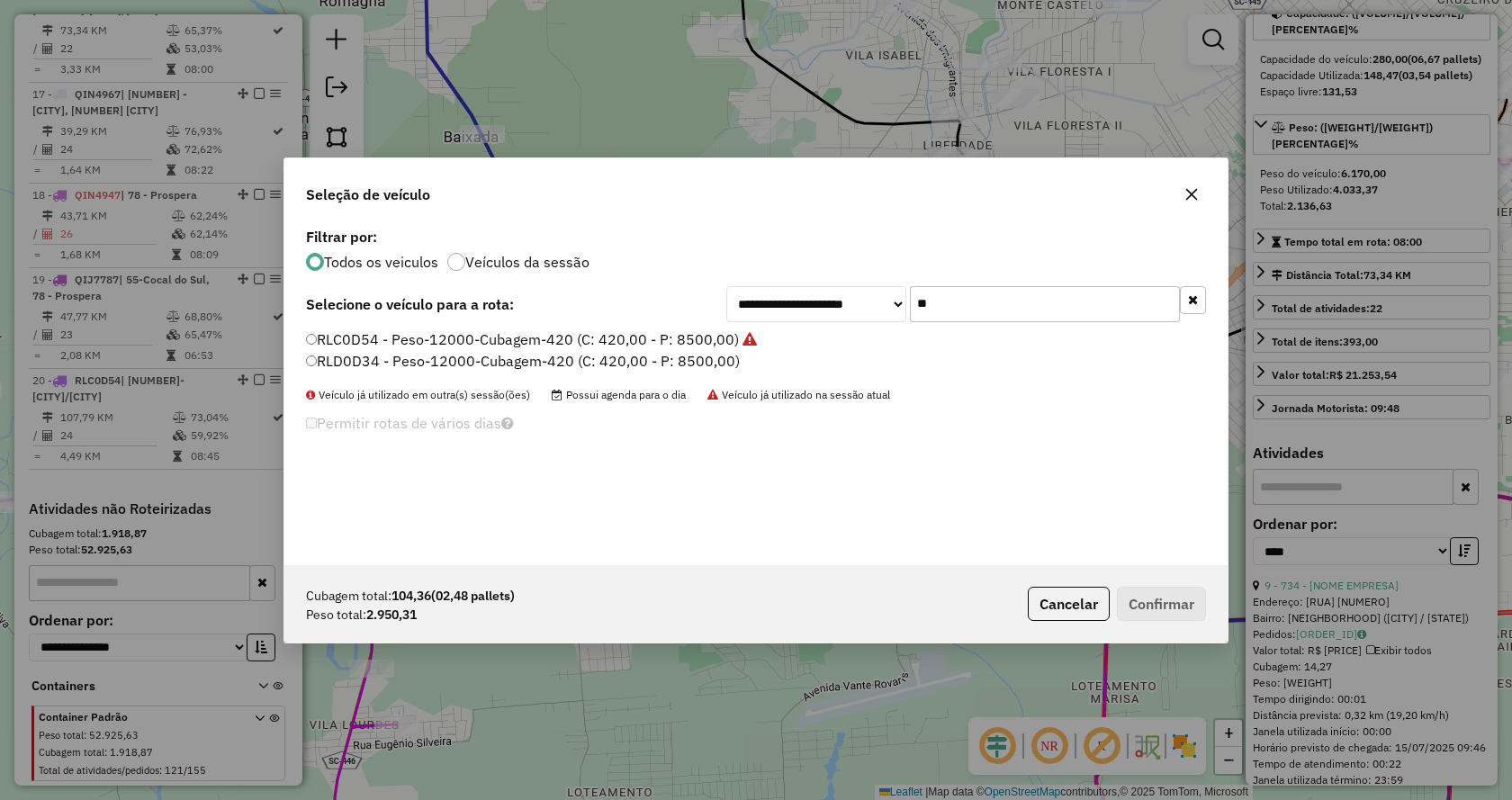 click on "**" 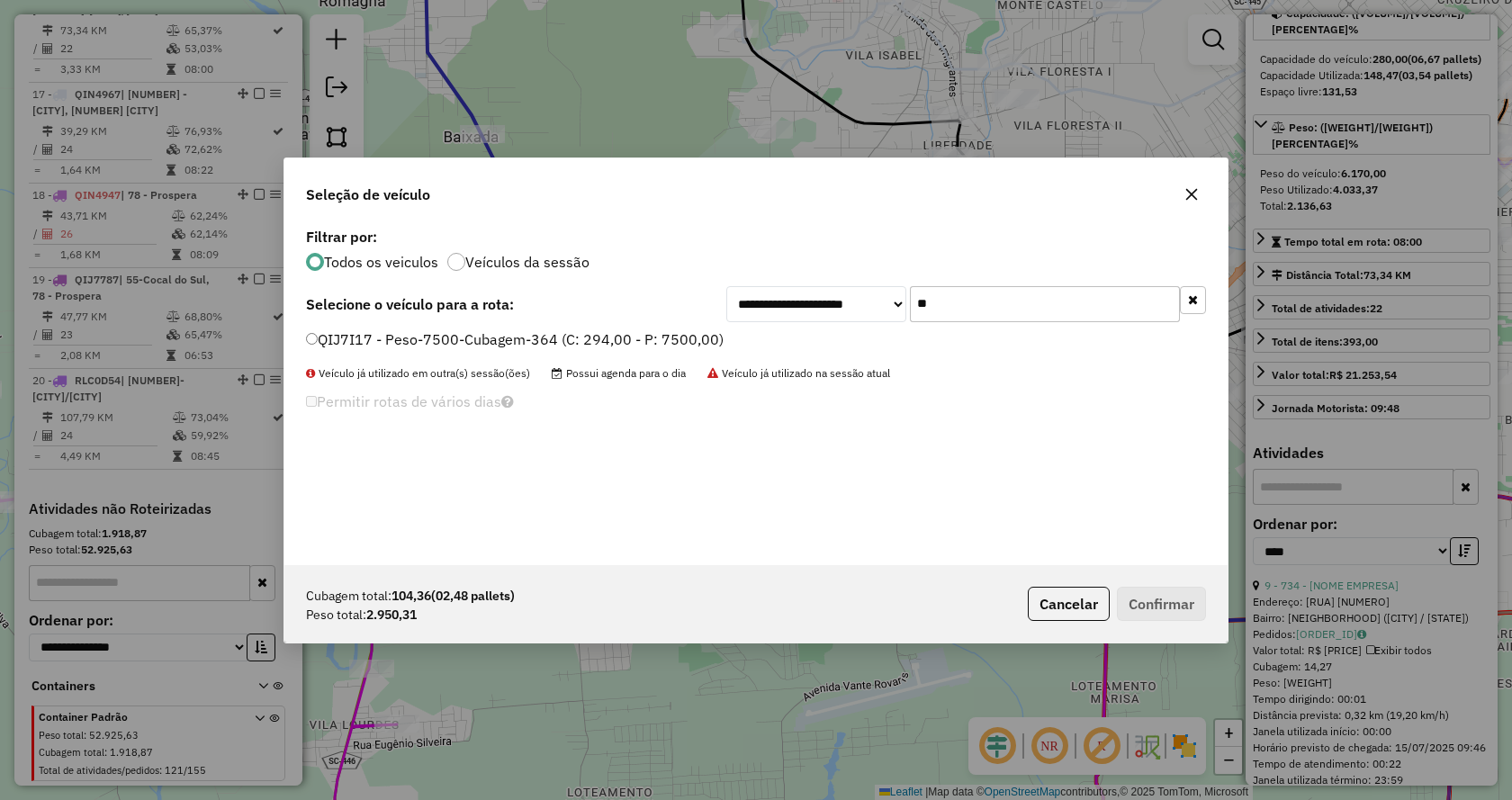 type on "**" 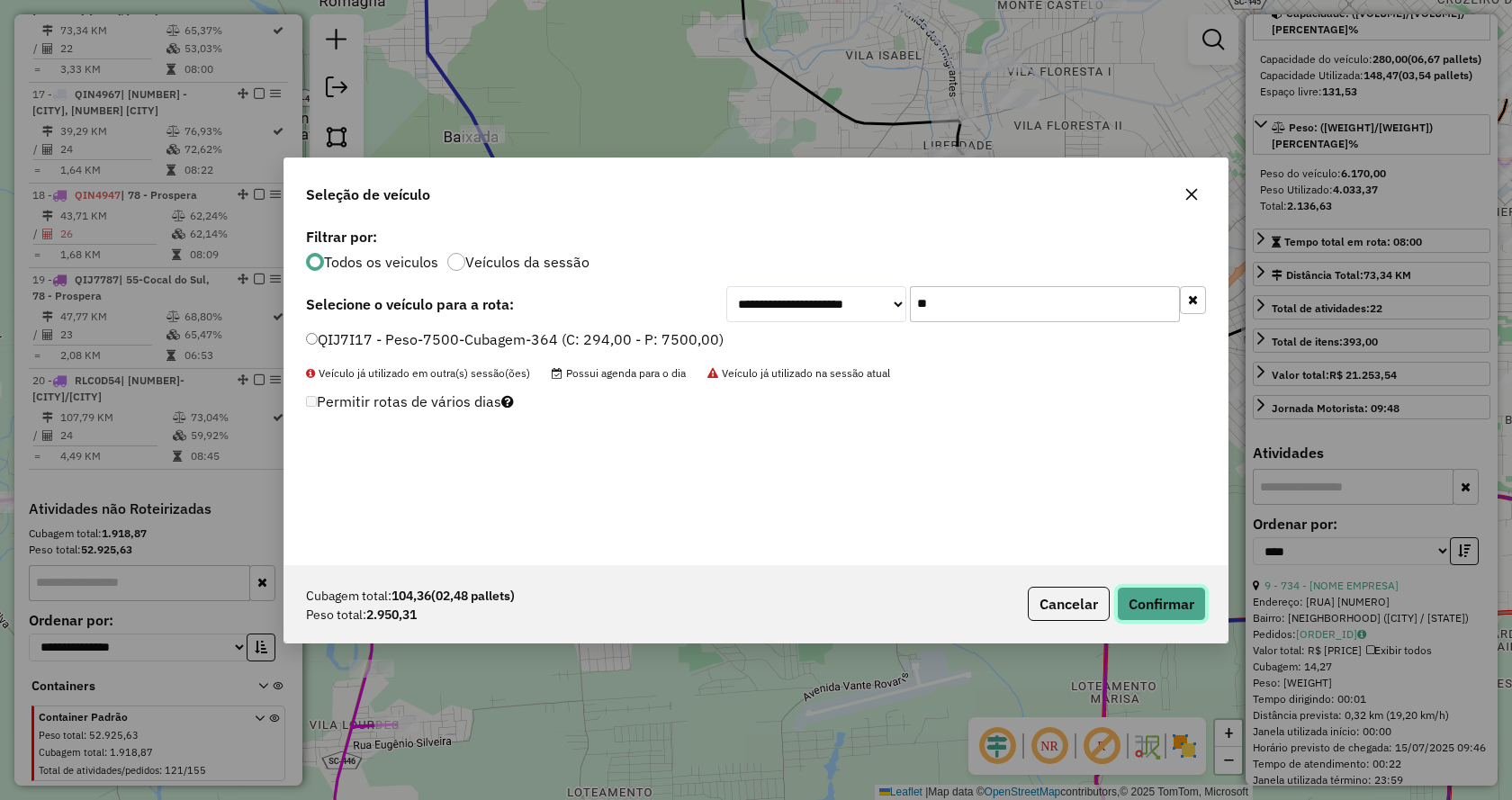 click on "Confirmar" 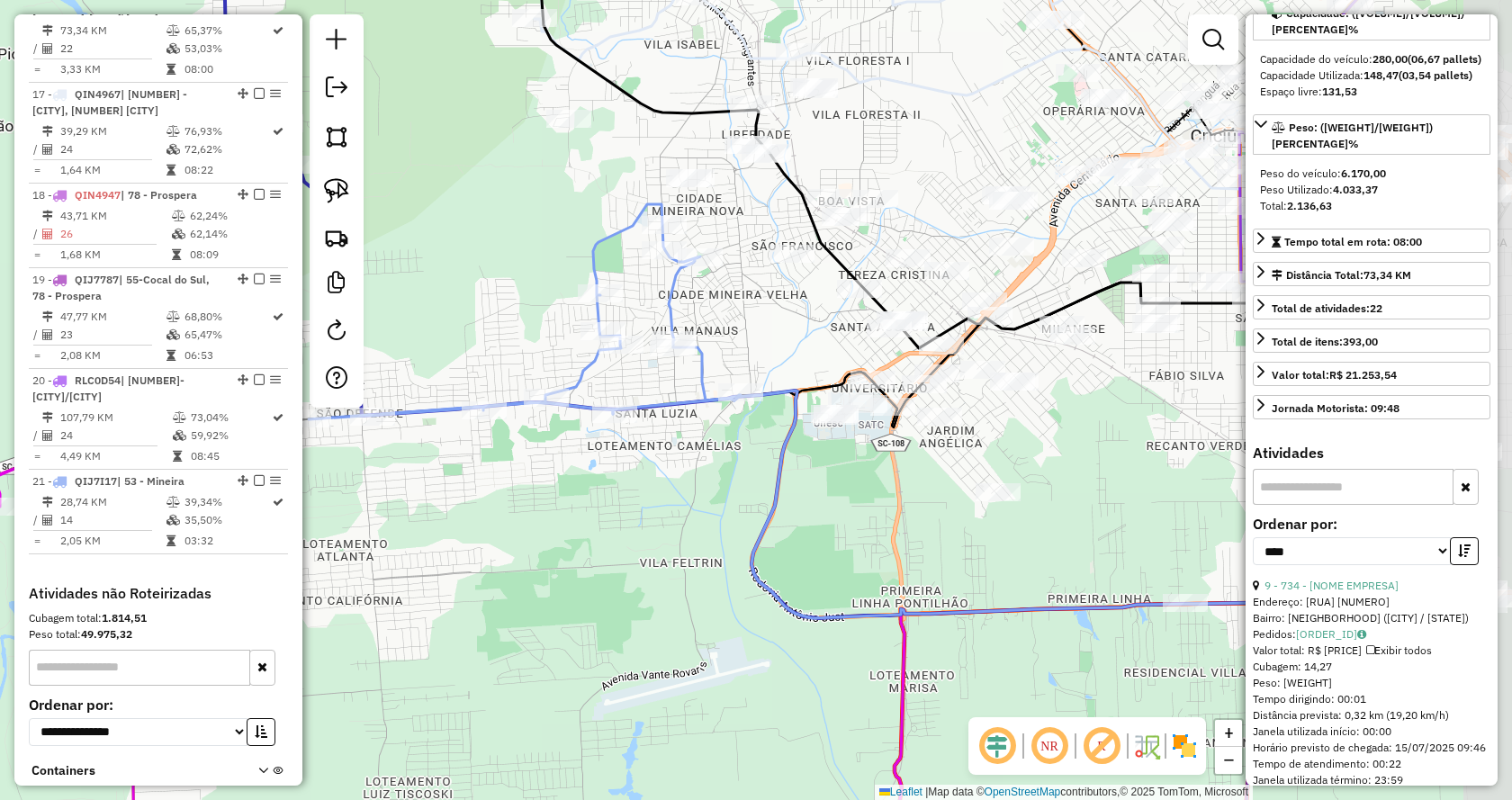 drag, startPoint x: 1044, startPoint y: 499, endPoint x: 842, endPoint y: 488, distance: 202.2993 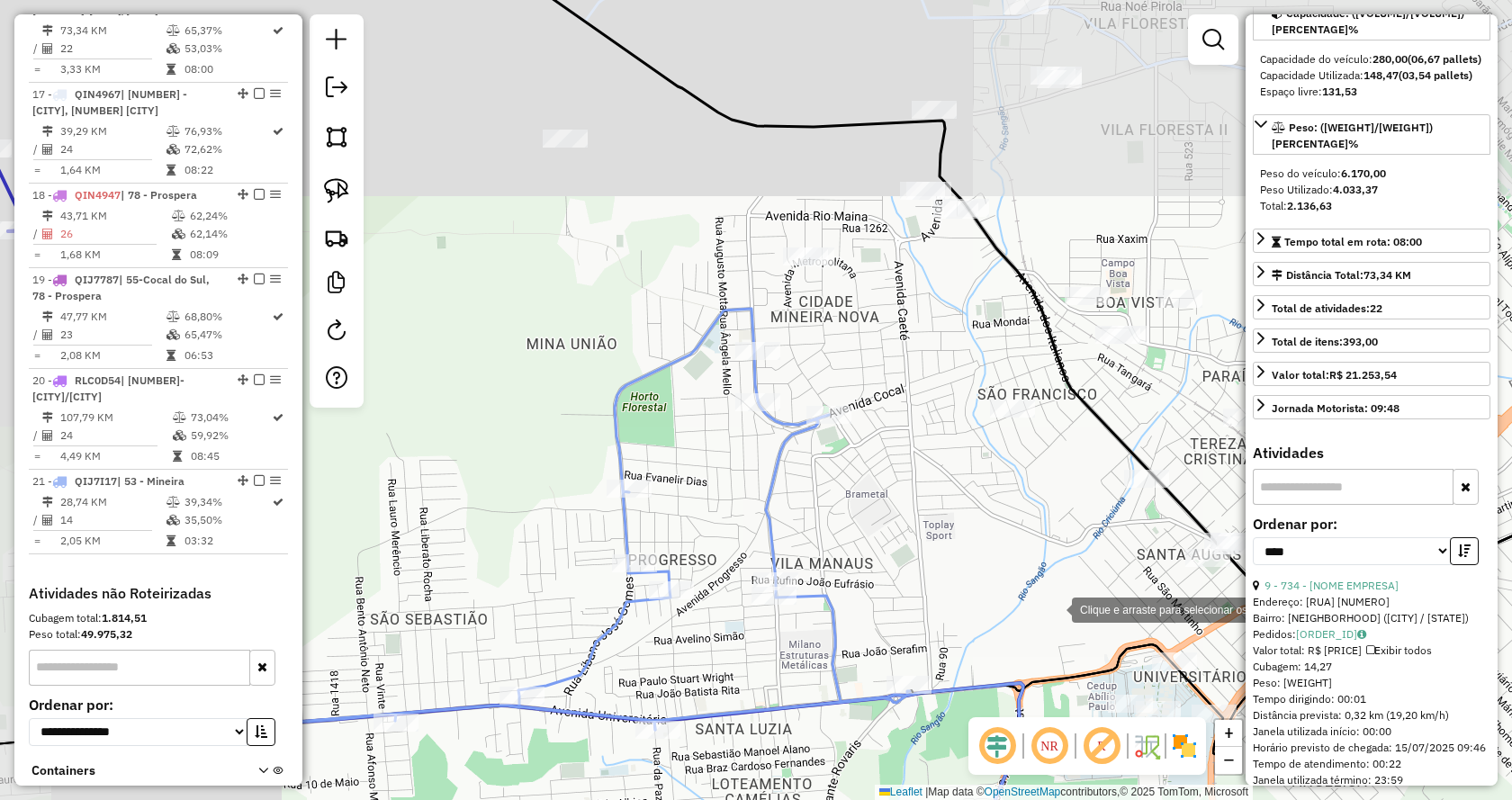 drag, startPoint x: 685, startPoint y: 316, endPoint x: 1028, endPoint y: 567, distance: 425.02941 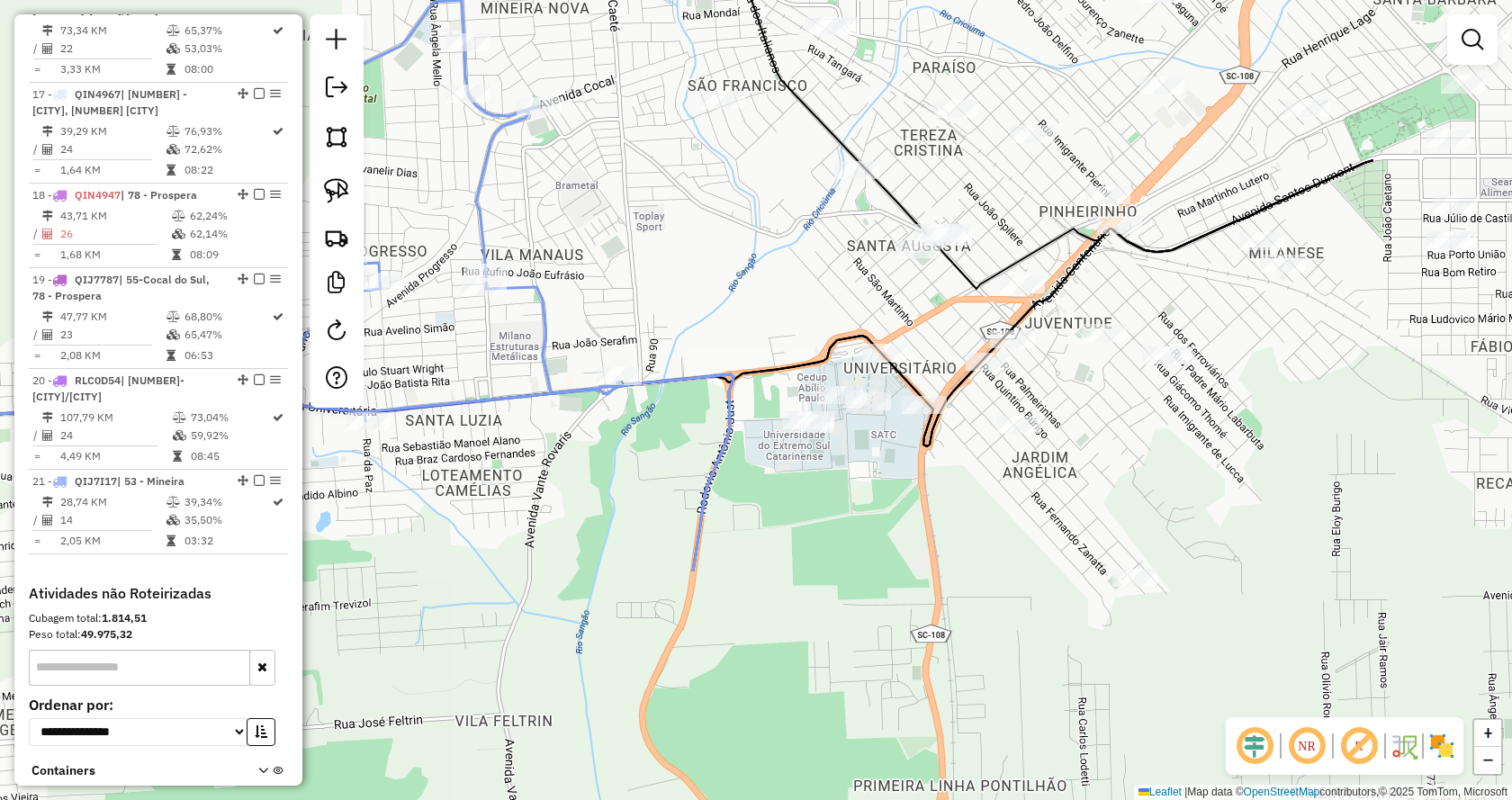 drag, startPoint x: 1094, startPoint y: 578, endPoint x: 805, endPoint y: 269, distance: 423.08628 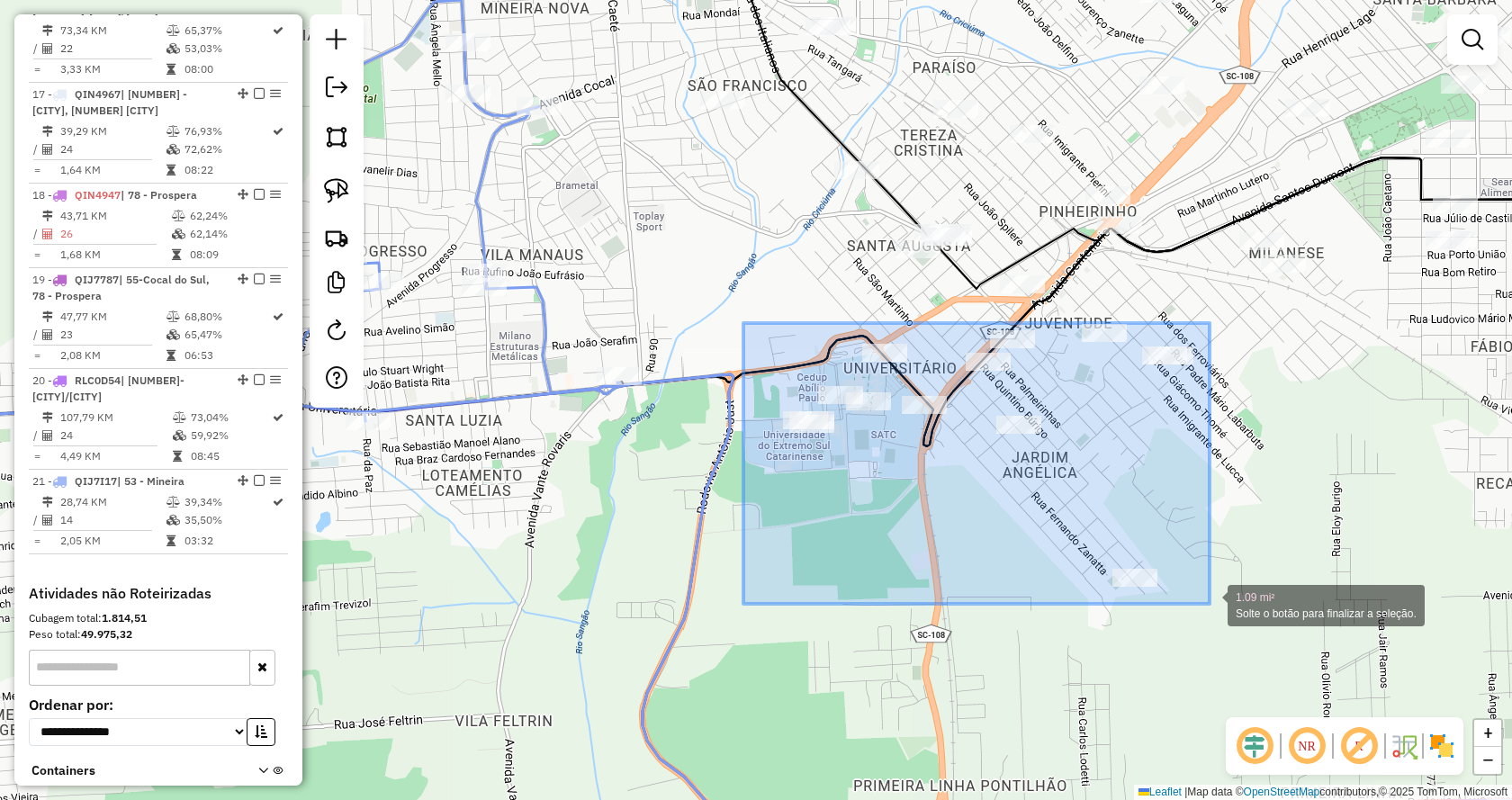 drag, startPoint x: 856, startPoint y: 375, endPoint x: 1210, endPoint y: 604, distance: 421.61238 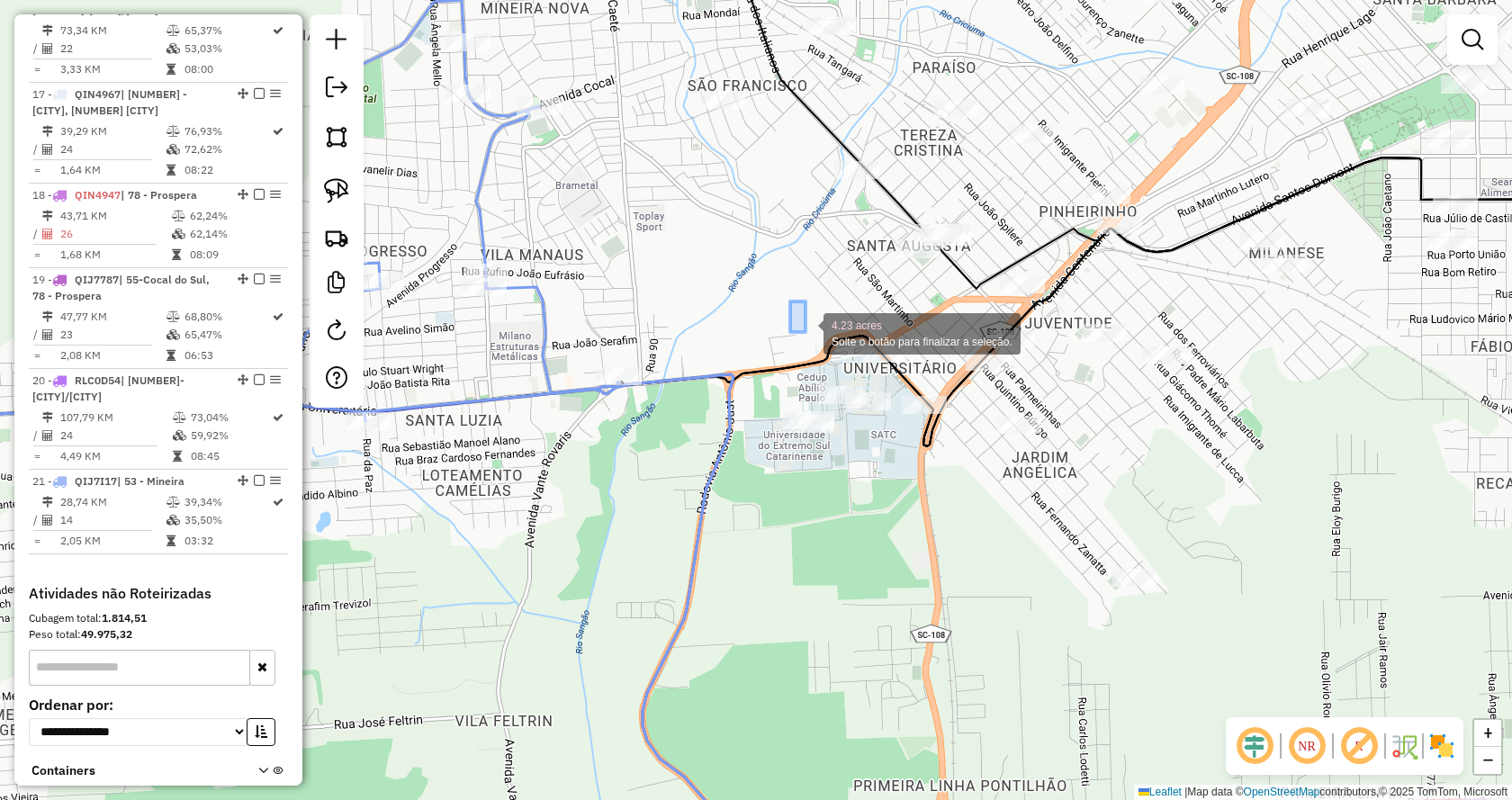drag, startPoint x: 898, startPoint y: 409, endPoint x: 758, endPoint y: 322, distance: 164.83022 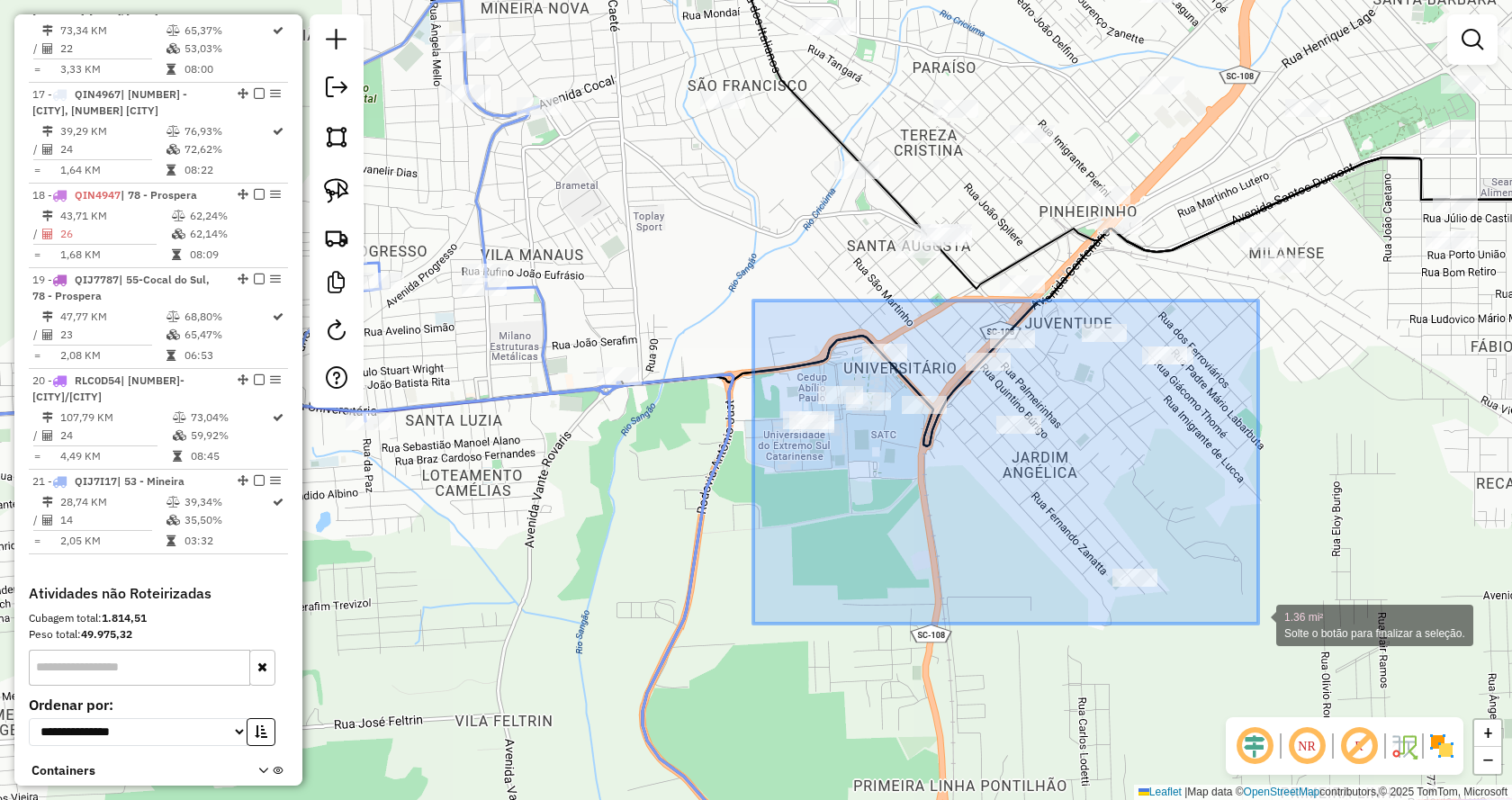 drag, startPoint x: 753, startPoint y: 301, endPoint x: 1258, endPoint y: 625, distance: 600.0008 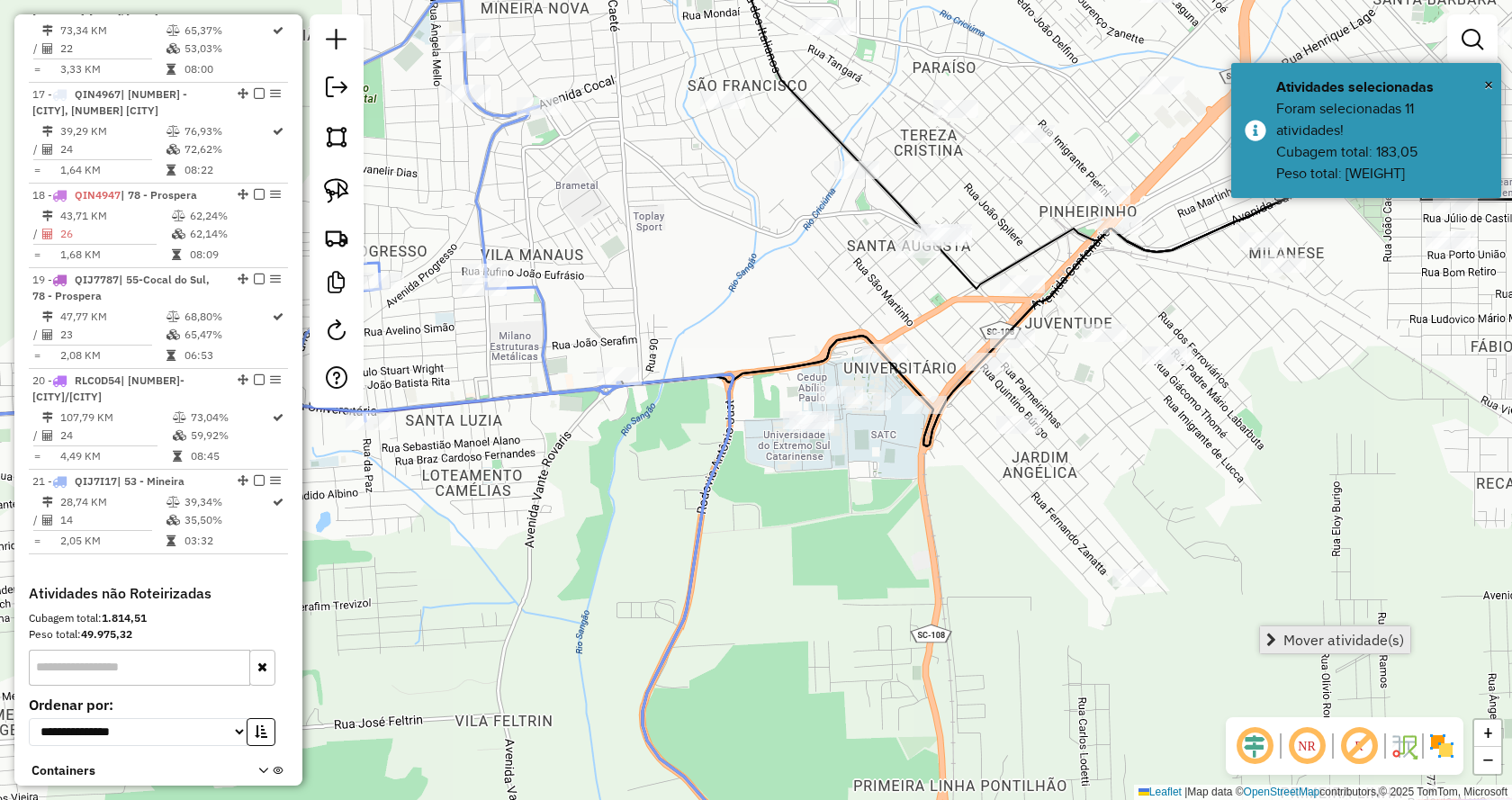 click on "Mover atividade(s)" at bounding box center (1335, 640) 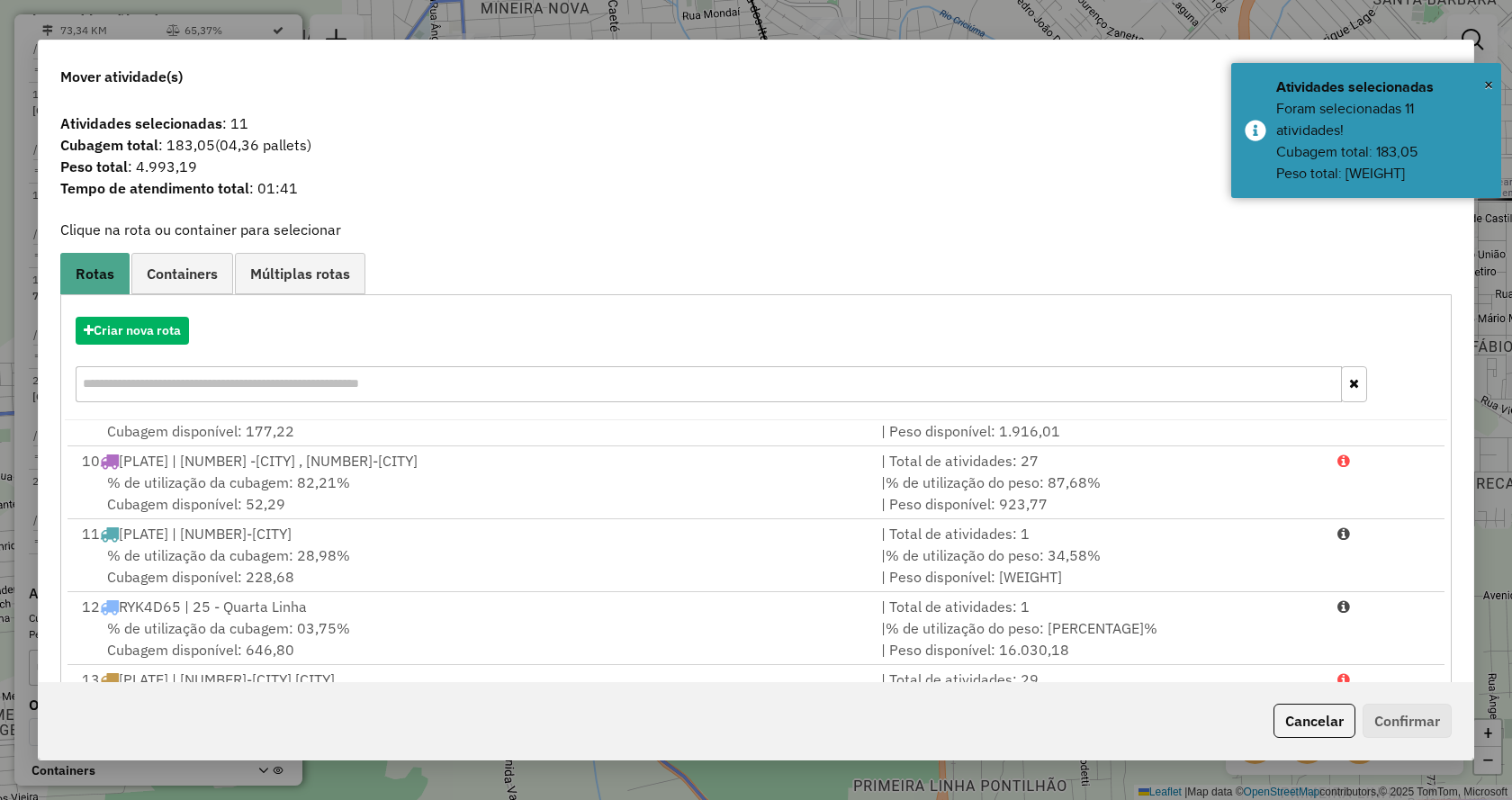 scroll, scrollTop: 1171, scrollLeft: 0, axis: vertical 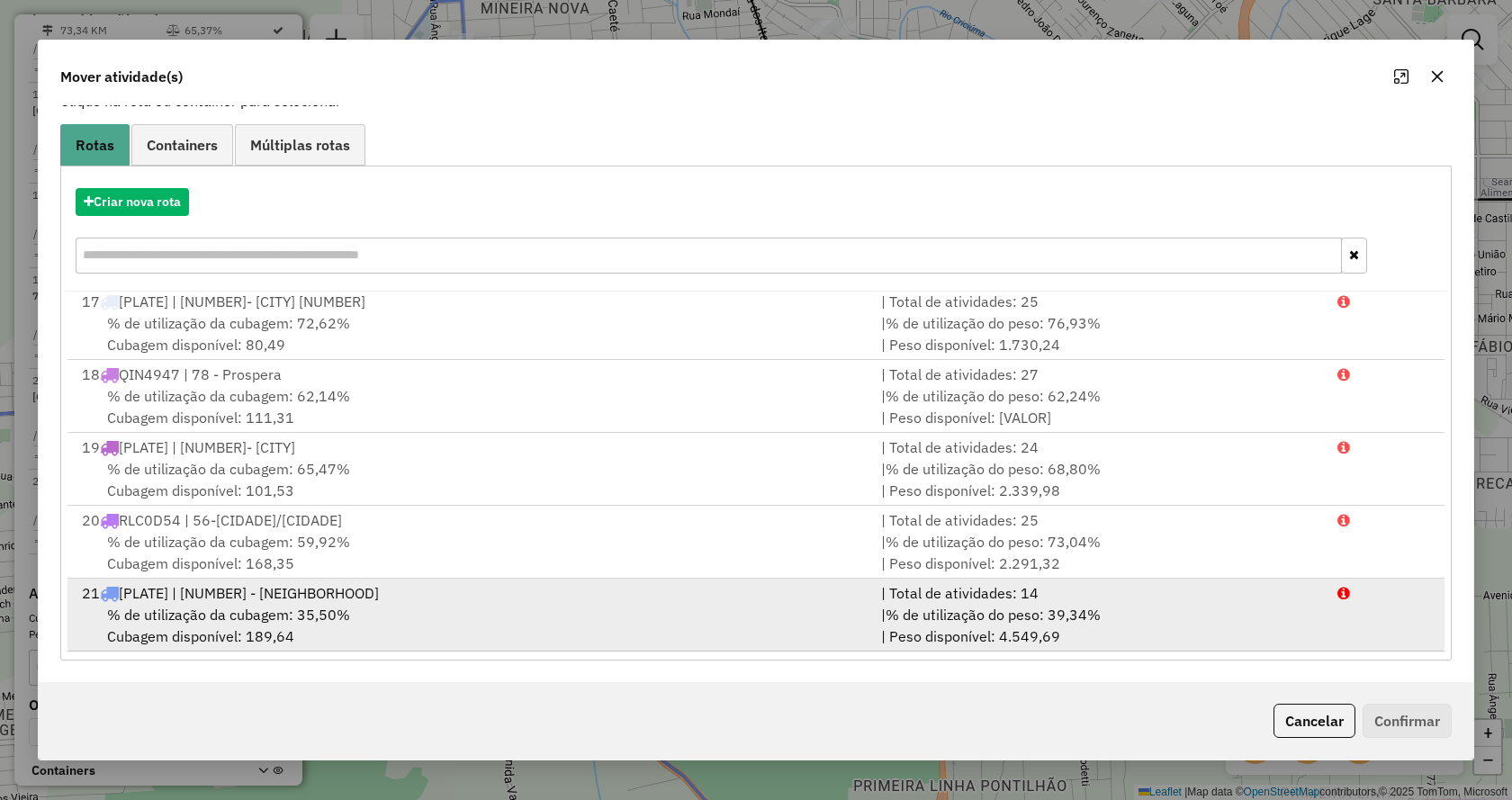 click on "|  % de utilização do peso: 39,34%  | Peso disponível: 4.549,69" at bounding box center (1098, 625) 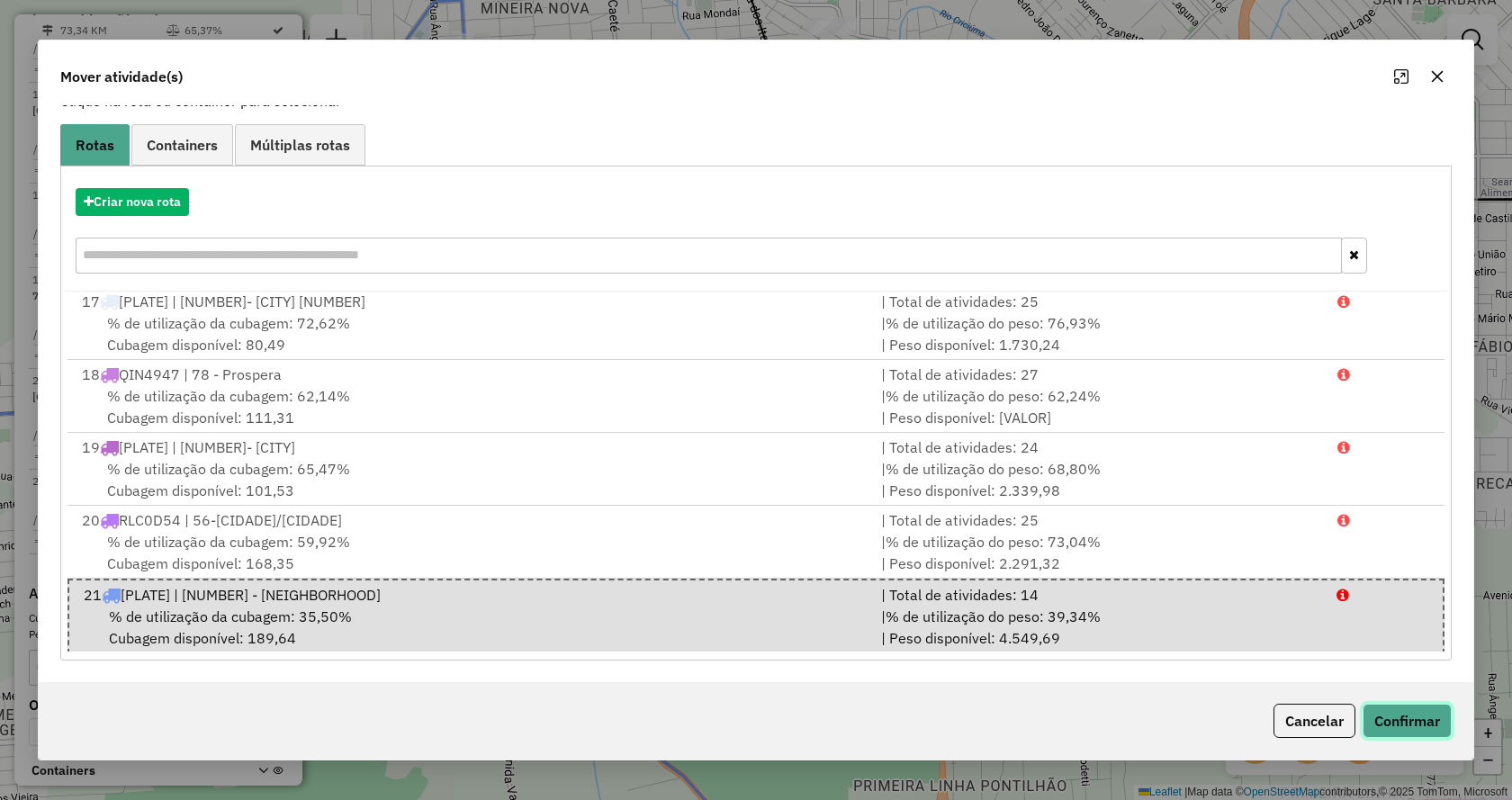 click on "Confirmar" 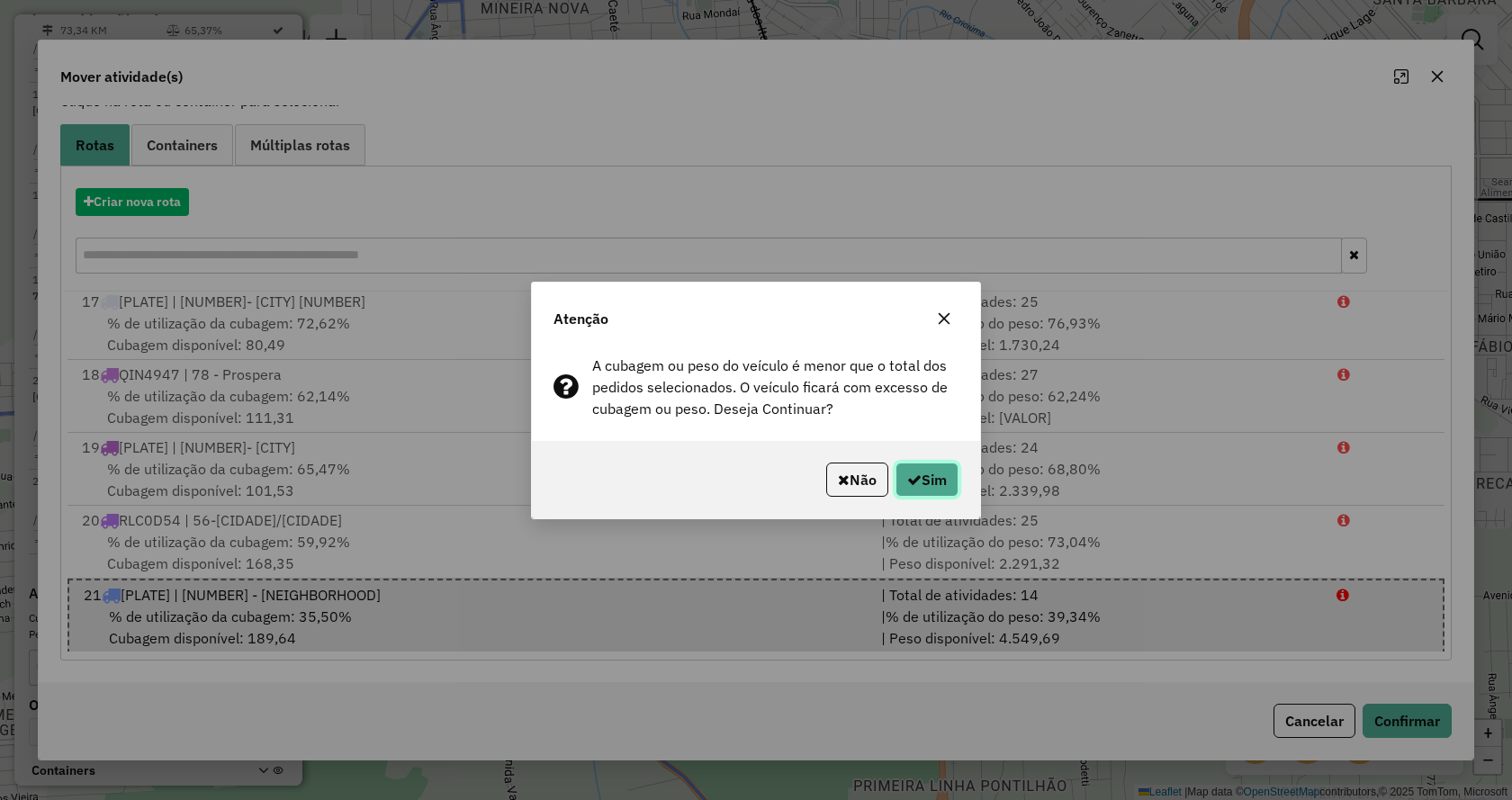 click on "Sim" 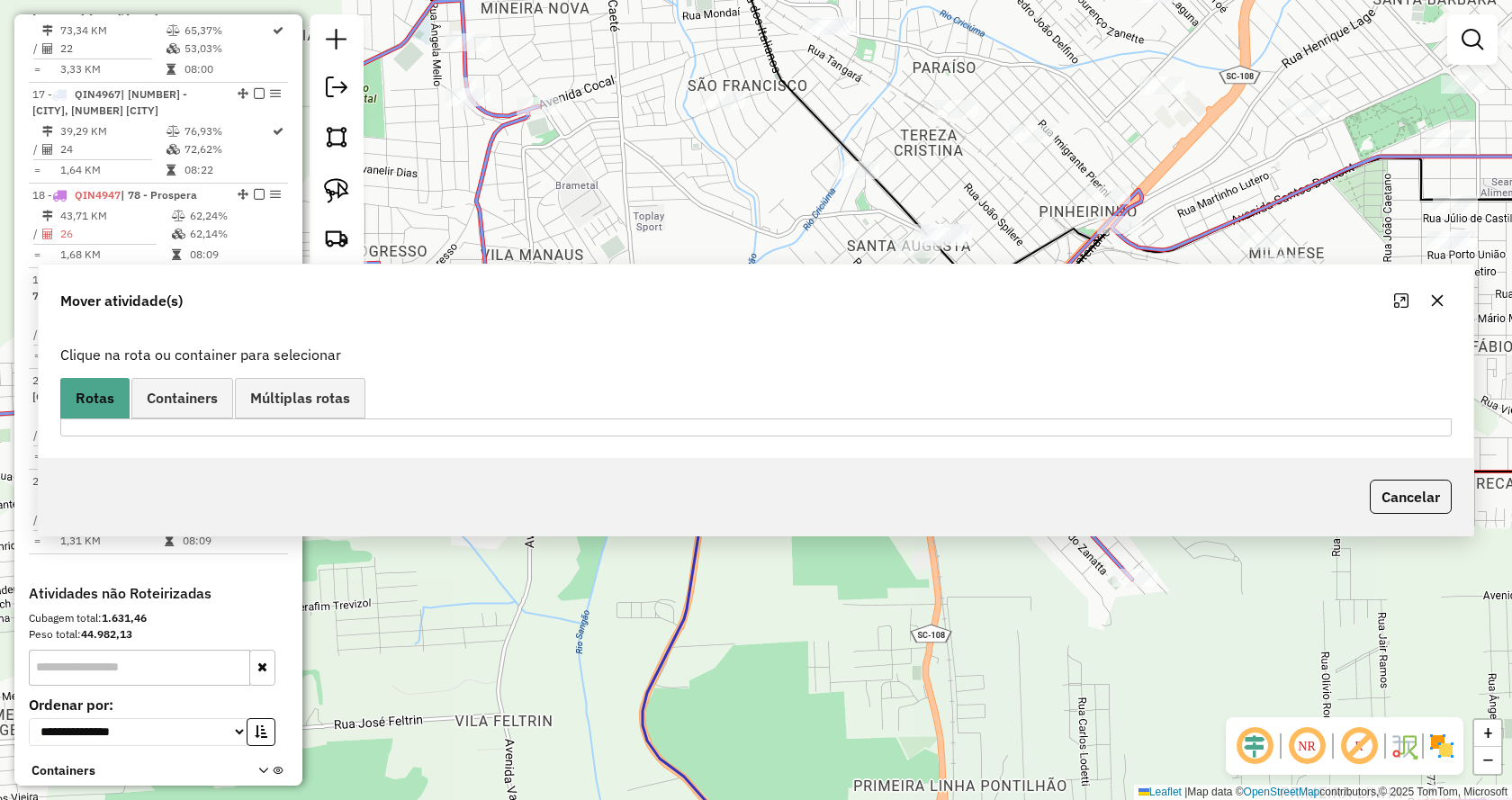 scroll, scrollTop: 0, scrollLeft: 0, axis: both 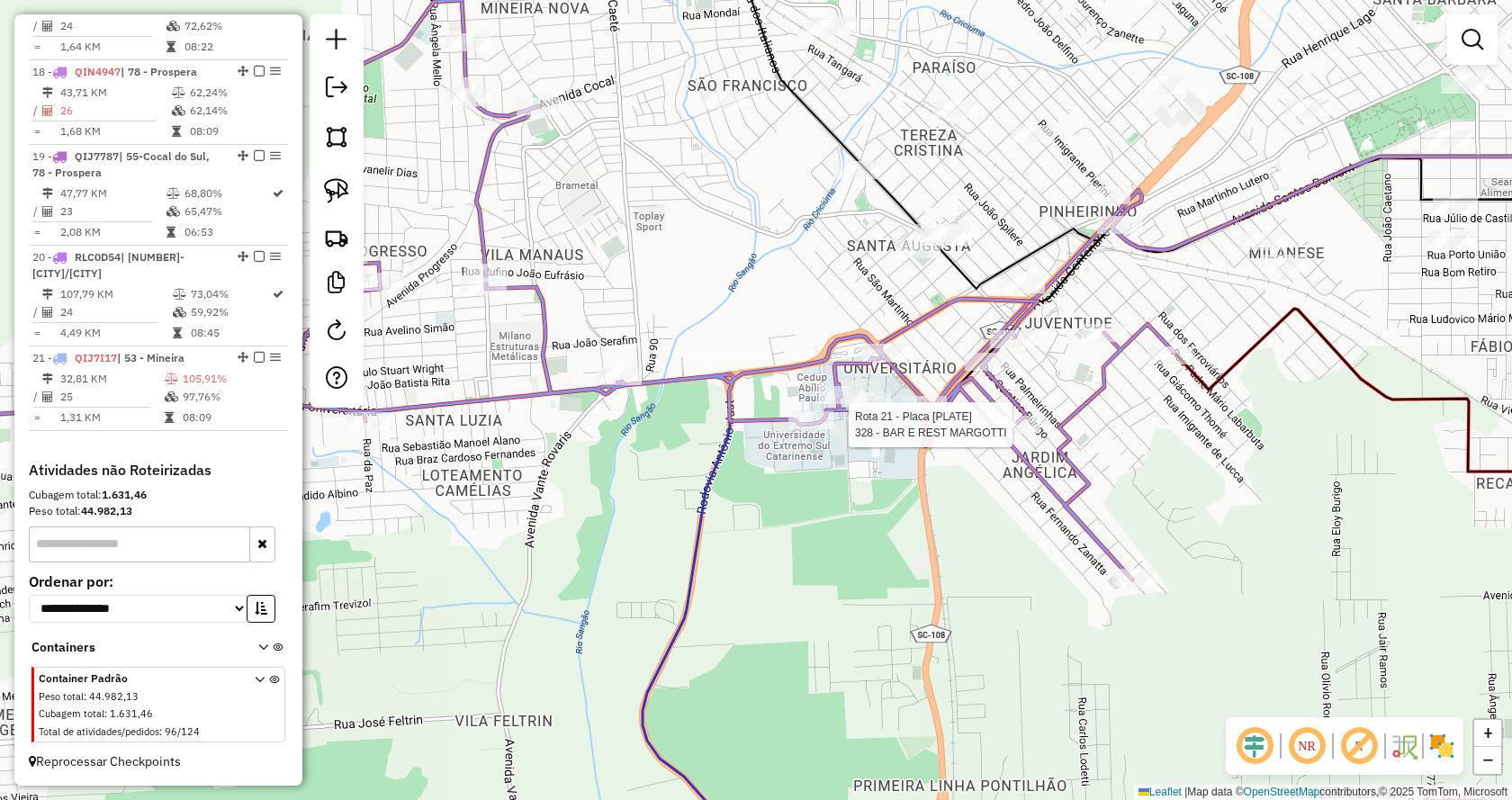 select on "*********" 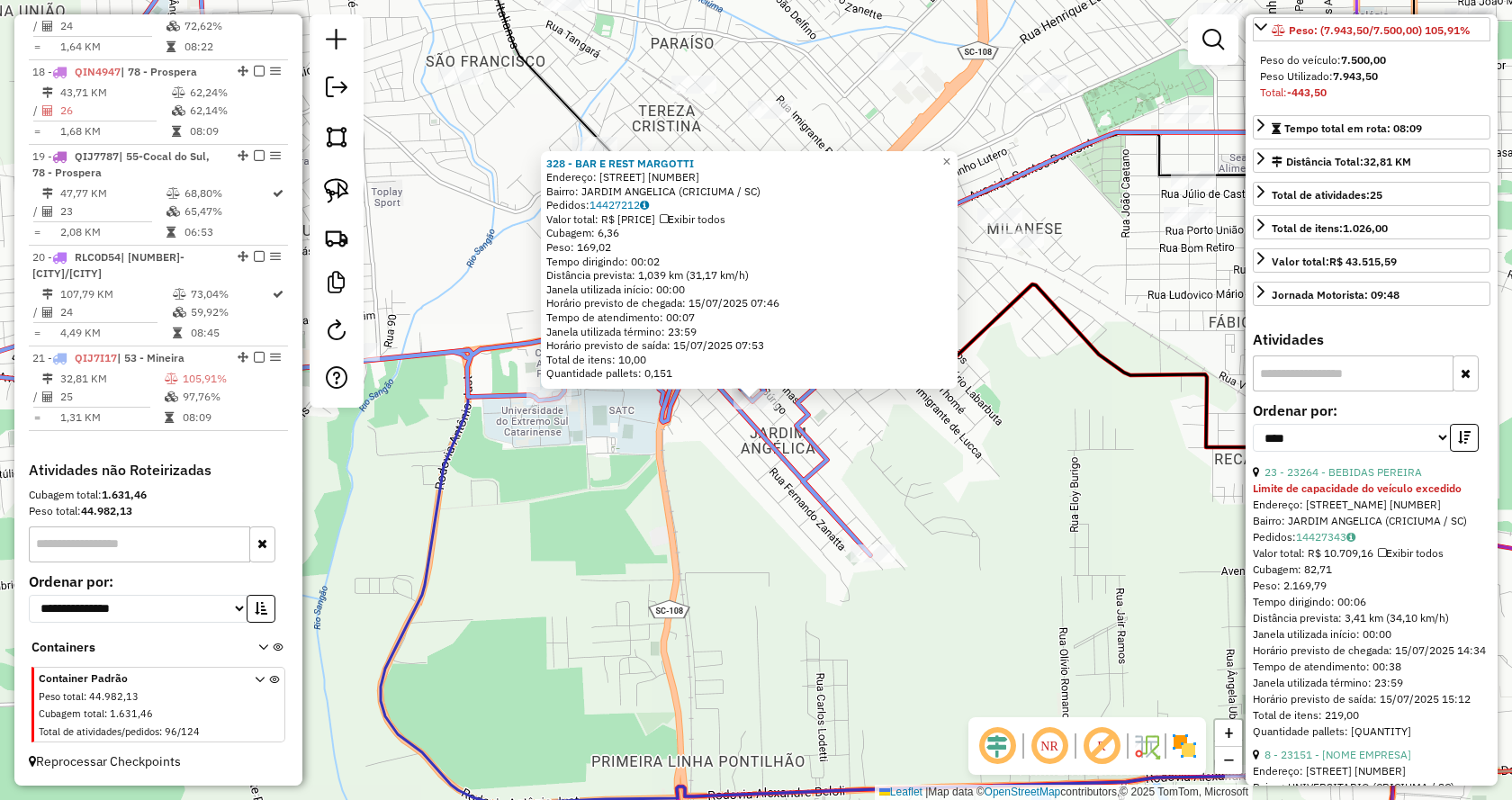scroll, scrollTop: 270, scrollLeft: 0, axis: vertical 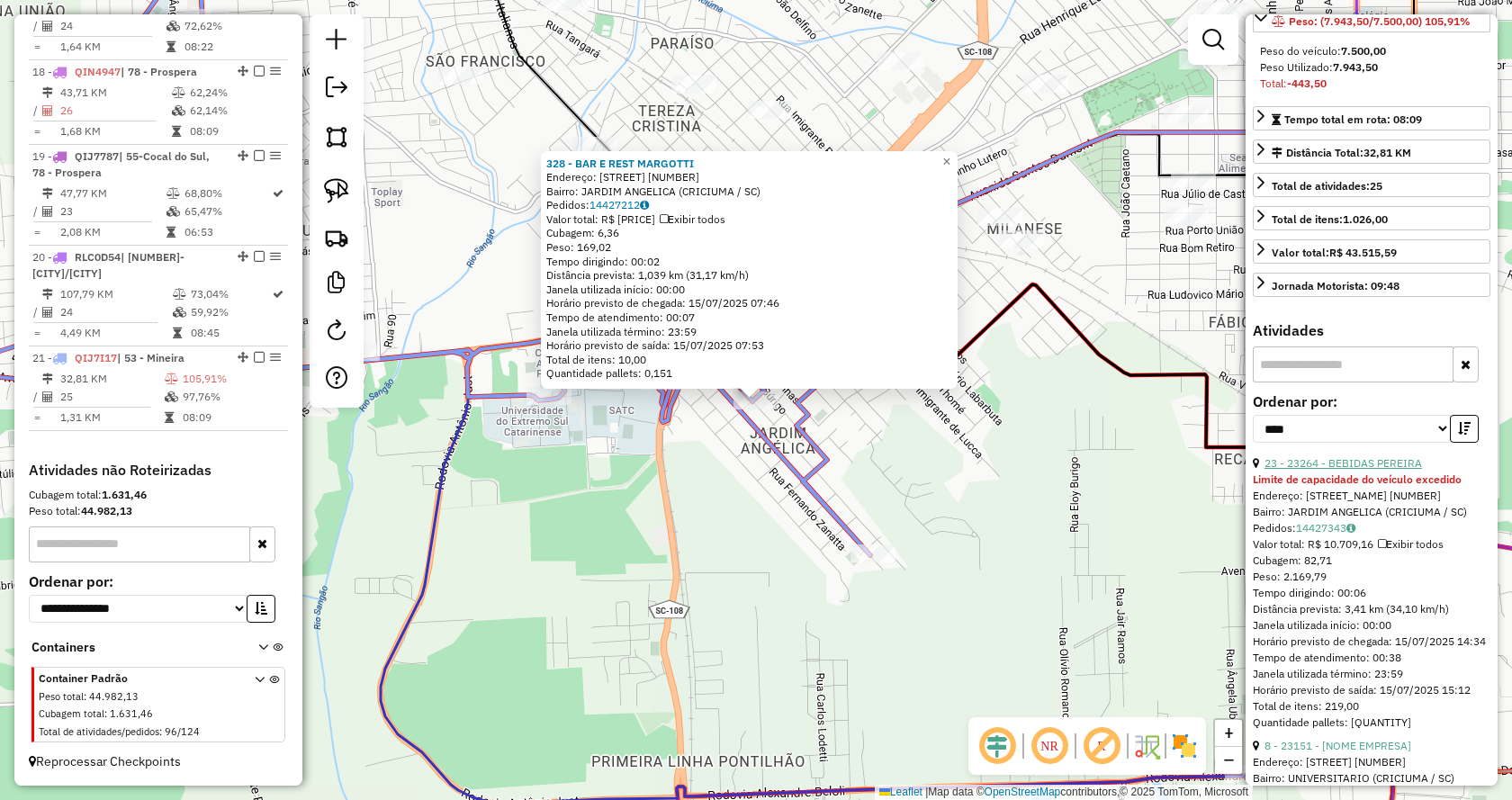 click on "23 - 23264 - BEBIDAS PEREIRA" at bounding box center [1343, 463] 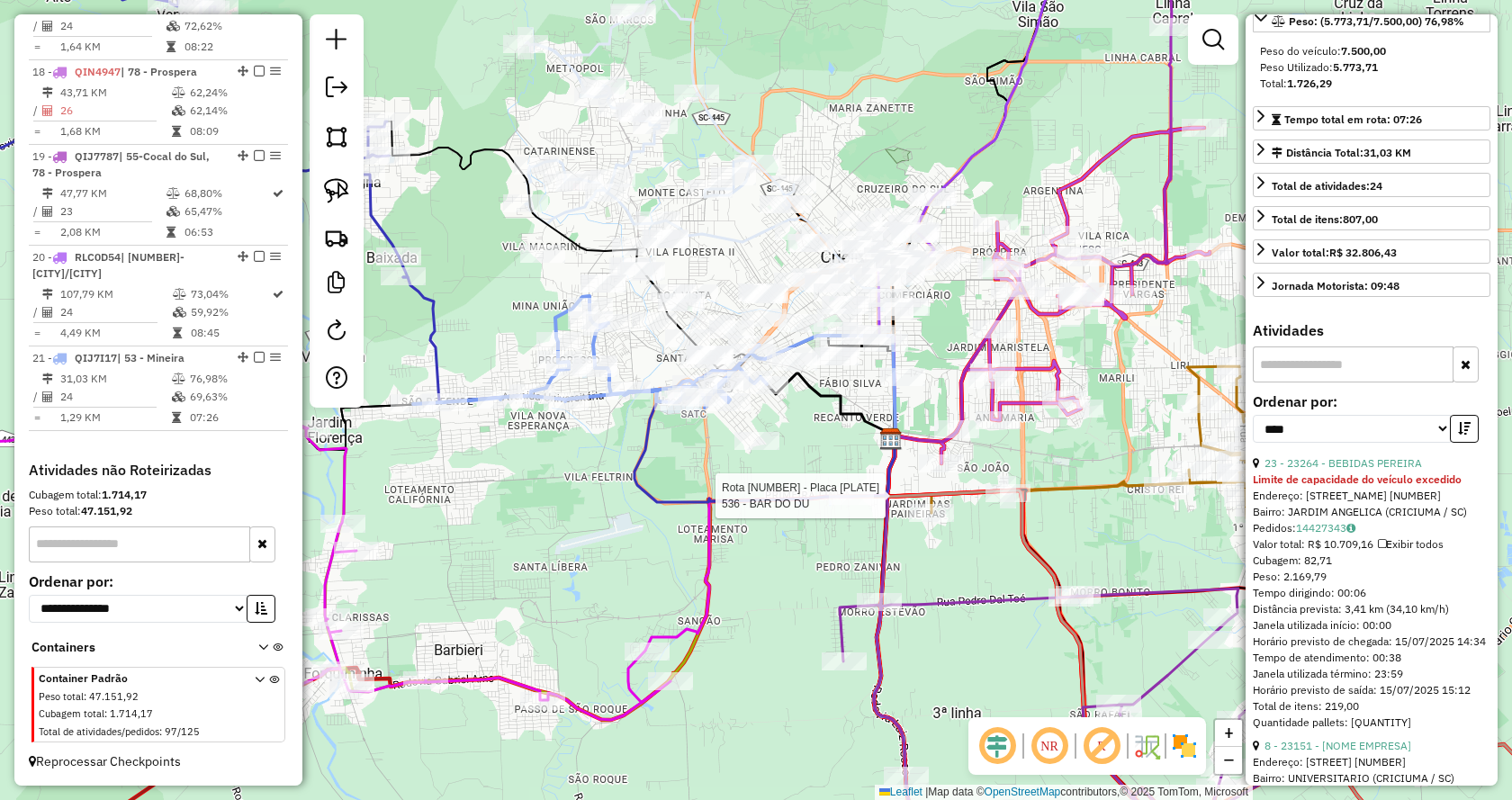 click 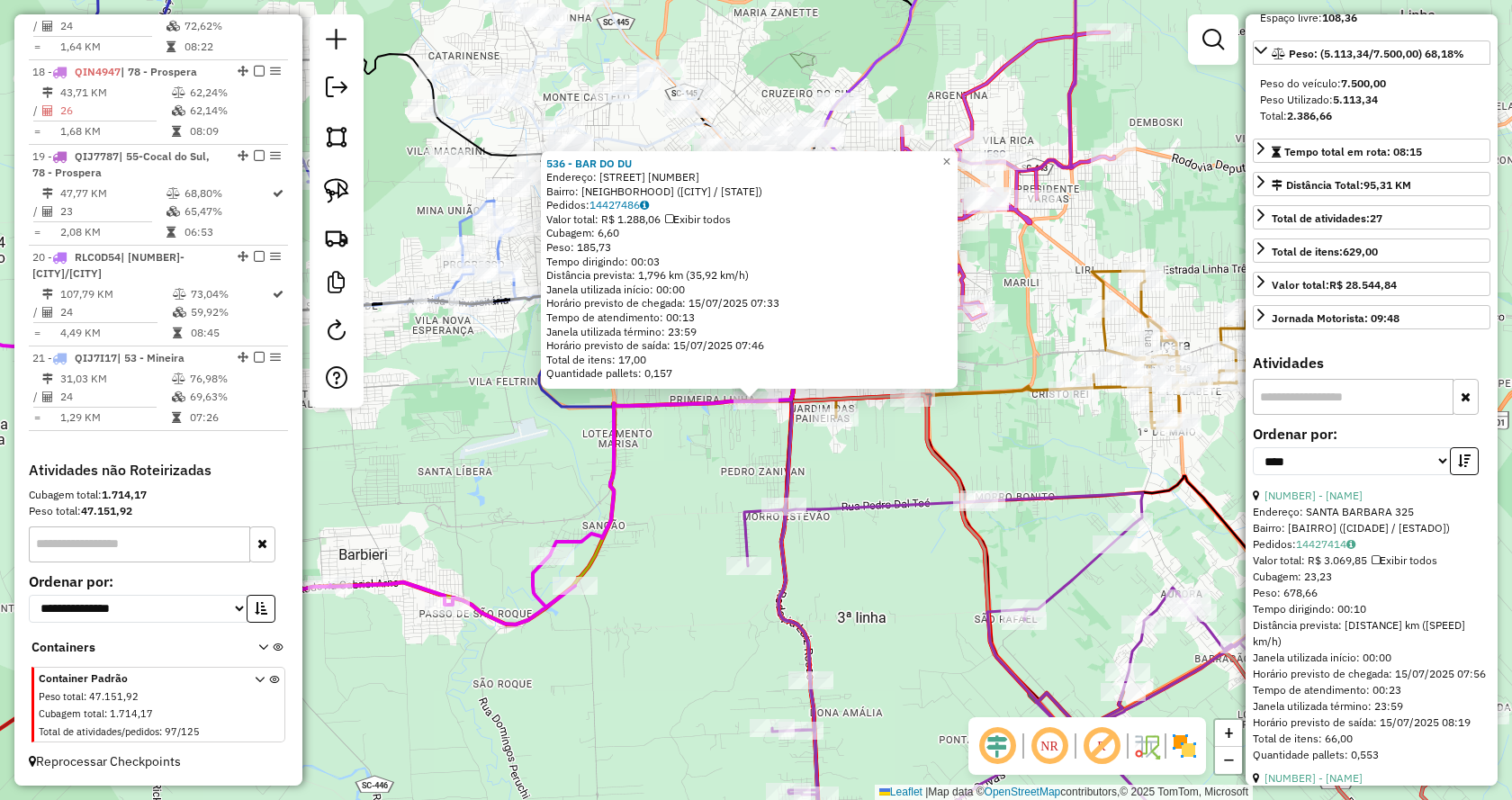 scroll, scrollTop: 286, scrollLeft: 0, axis: vertical 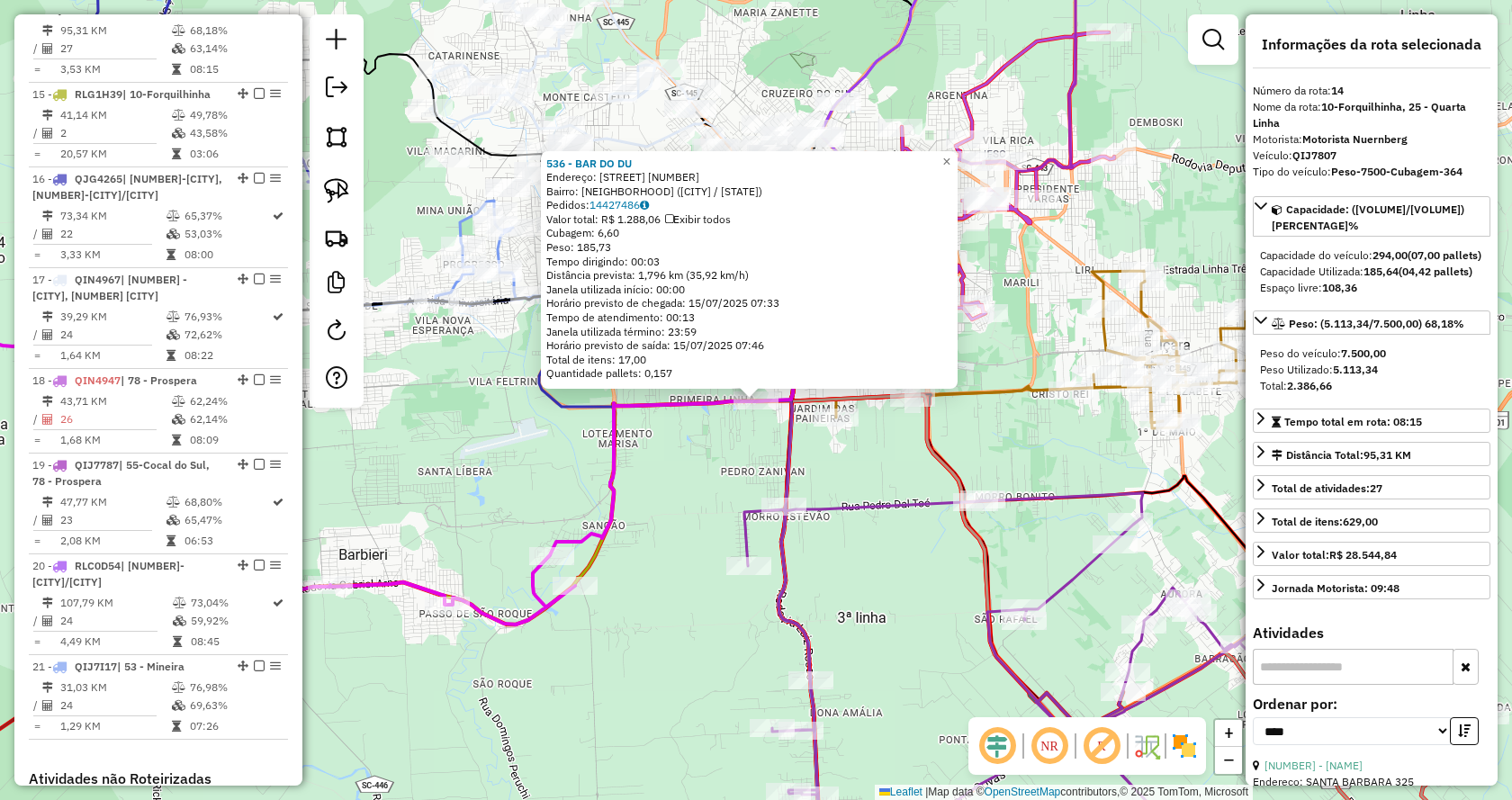 click on "536 - BAR DO DU  Endereço:  ALEXANDRE BELOLI SN   Bairro: 1 LINHA (CRICIUMA / SC)   Pedidos:  14427486   Valor total: R$ 1.288,06   Exibir todos   Cubagem: 6,60  Peso: 185,73  Tempo dirigindo: 00:03   Distância prevista: 1,796 km (35,92 km/h)   Janela utilizada início: 00:00   Horário previsto de chegada: 15/07/2025 07:33   Tempo de atendimento: 00:13   Janela utilizada término: 23:59   Horário previsto de saída: 15/07/2025 07:46   Total de itens: 17,00   Quantidade pallets: 0,157  × Janela de atendimento Grade de atendimento Capacidade Transportadoras Veículos Cliente Pedidos  Rotas Selecione os dias de semana para filtrar as janelas de atendimento  Seg   Ter   Qua   Qui   Sex   Sáb   Dom  Informe o período da janela de atendimento: De: Até:  Filtrar exatamente a janela do cliente  Considerar janela de atendimento padrão  Selecione os dias de semana para filtrar as grades de atendimento  Seg   Ter   Qua   Qui   Sex   Sáb   Dom   Considerar clientes sem dia de atendimento cadastrado  De:   De:" 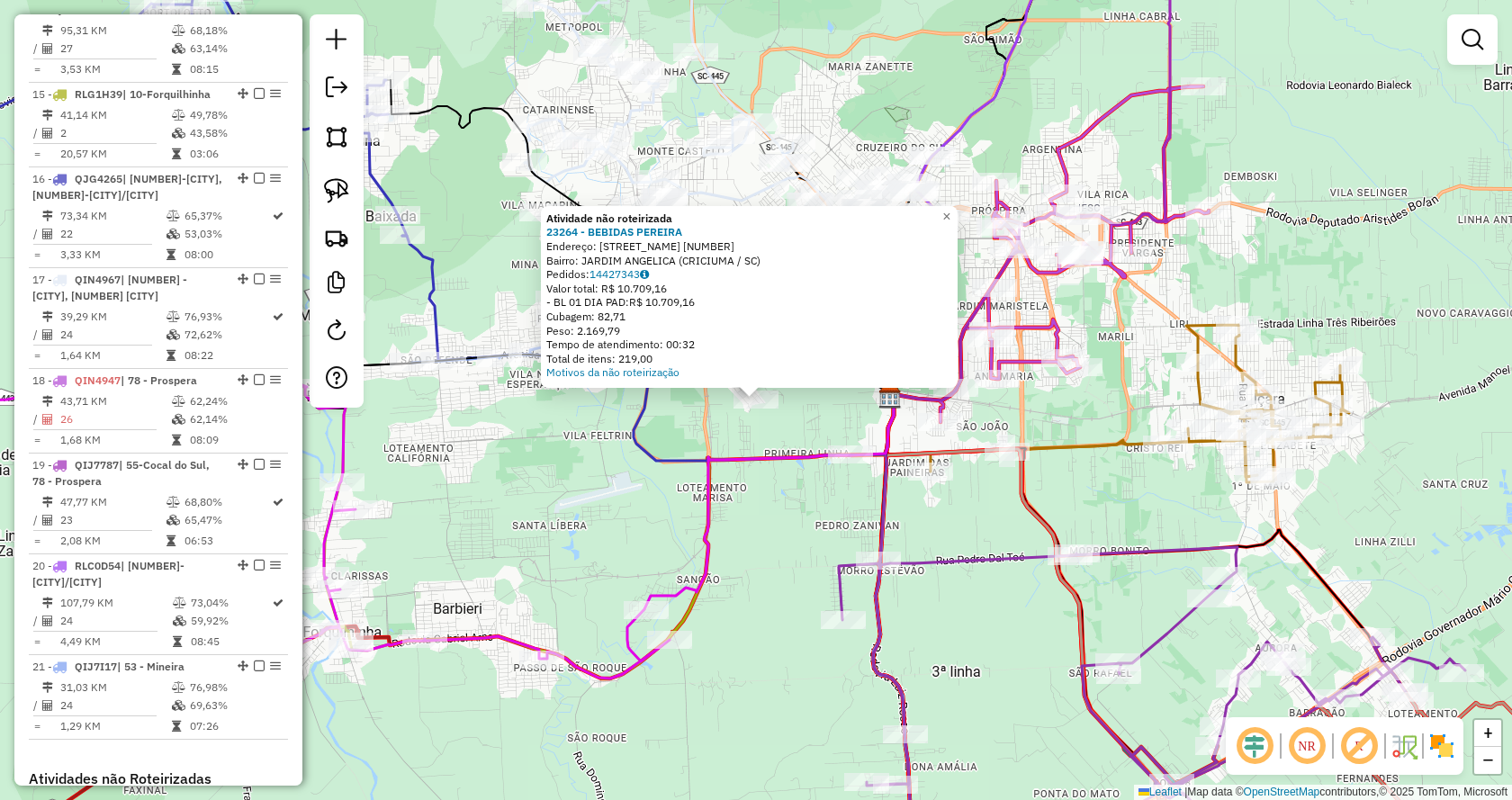 click on "Atividade não roteirizada 23264 - BEBIDAS PEREIRA  Endereço:  OTTO LEOPOLDO TIEFENSE 1189   Bairro: JARDIM ANGELICA (CRICIUMA / SC)   Pedidos:  14427343   Valor total: R$ 10.709,16   - BL 01 DIA PAD:  R$ 10.709,16   Cubagem: 82,71   Peso: 2.169,79   Tempo de atendimento: 00:32   Total de itens: 219,00  Motivos da não roteirização × Janela de atendimento Grade de atendimento Capacidade Transportadoras Veículos Cliente Pedidos  Rotas Selecione os dias de semana para filtrar as janelas de atendimento  Seg   Ter   Qua   Qui   Sex   Sáb   Dom  Informe o período da janela de atendimento: De: Até:  Filtrar exatamente a janela do cliente  Considerar janela de atendimento padrão  Selecione os dias de semana para filtrar as grades de atendimento  Seg   Ter   Qua   Qui   Sex   Sáb   Dom   Considerar clientes sem dia de atendimento cadastrado  Clientes fora do dia de atendimento selecionado Filtrar as atividades entre os valores definidos abaixo:  Peso mínimo:   Peso máximo:   Cubagem mínima:   De:   De:" 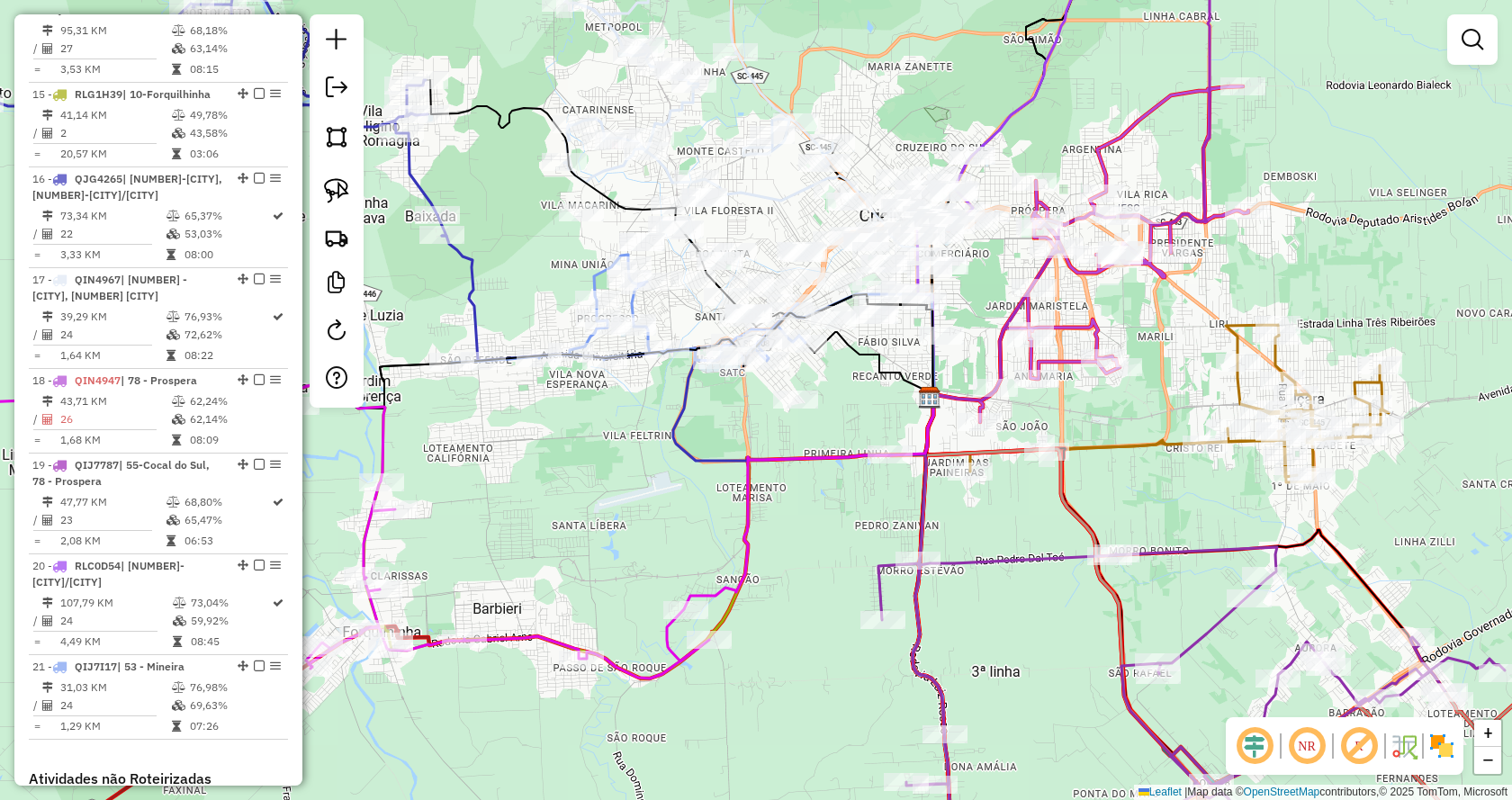 drag, startPoint x: 801, startPoint y: 533, endPoint x: 842, endPoint y: 533, distance: 41 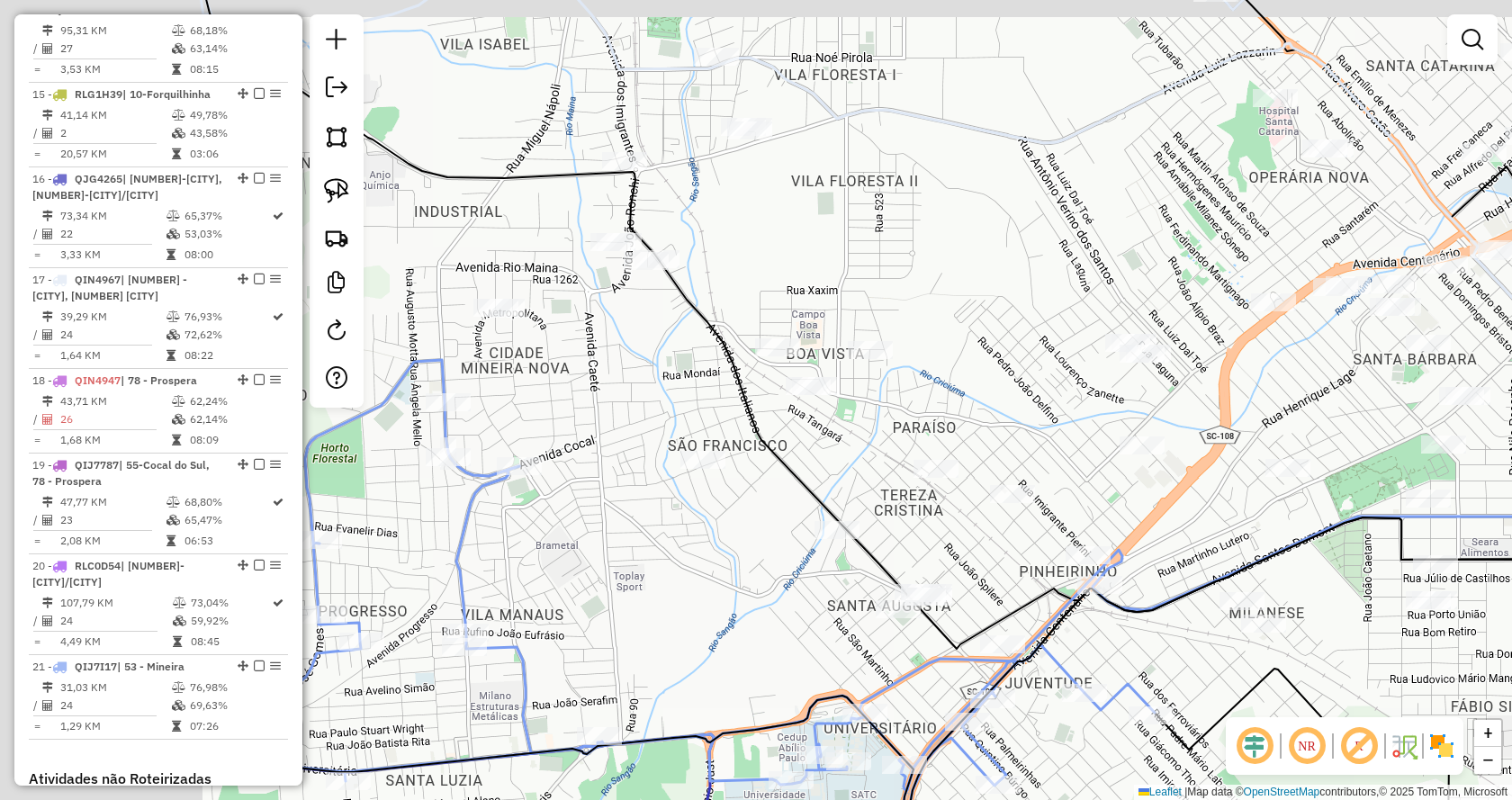 drag, startPoint x: 763, startPoint y: 197, endPoint x: 1293, endPoint y: 218, distance: 530.4159 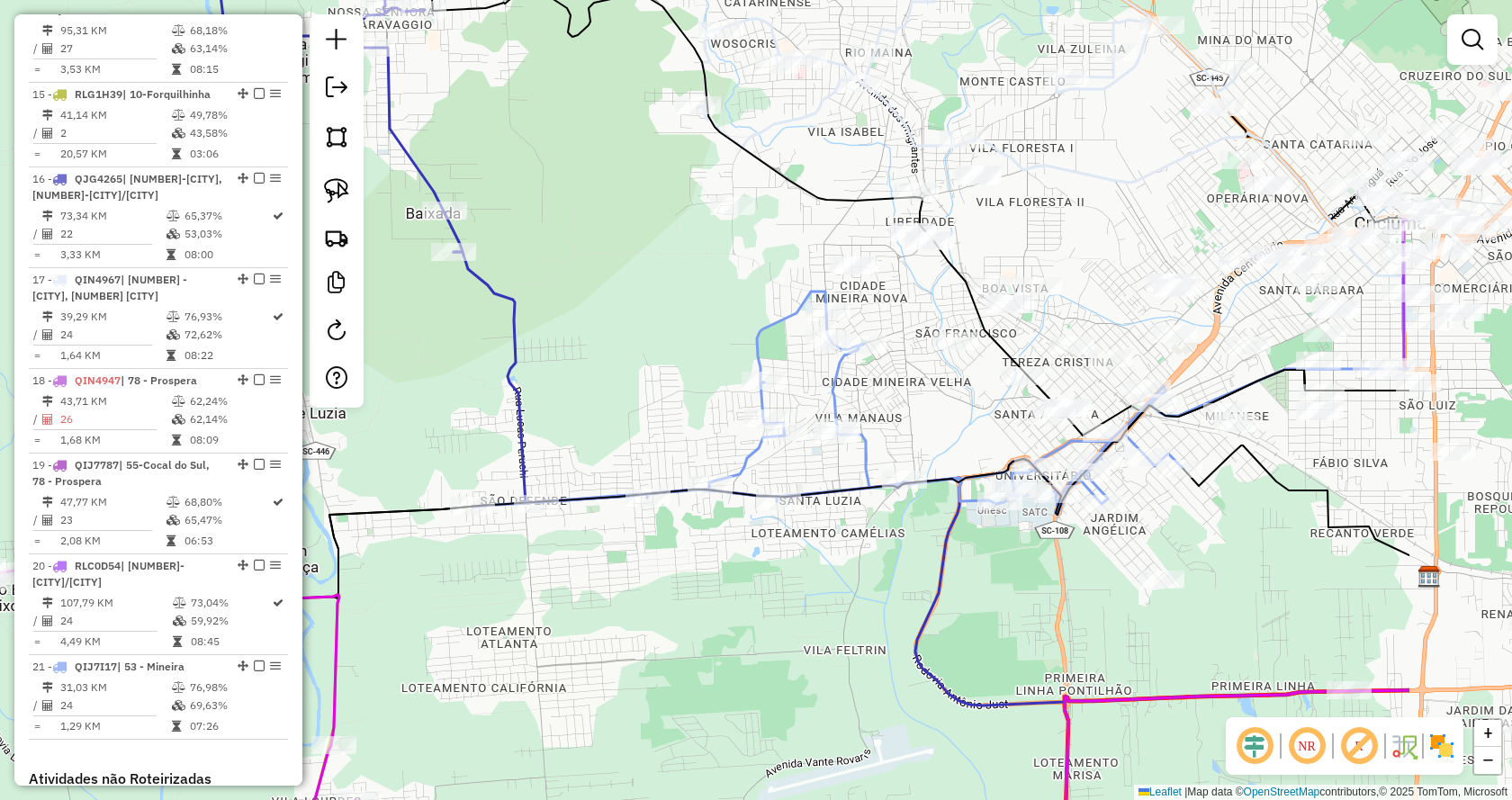 drag, startPoint x: 1292, startPoint y: 196, endPoint x: 1048, endPoint y: 252, distance: 250.34376 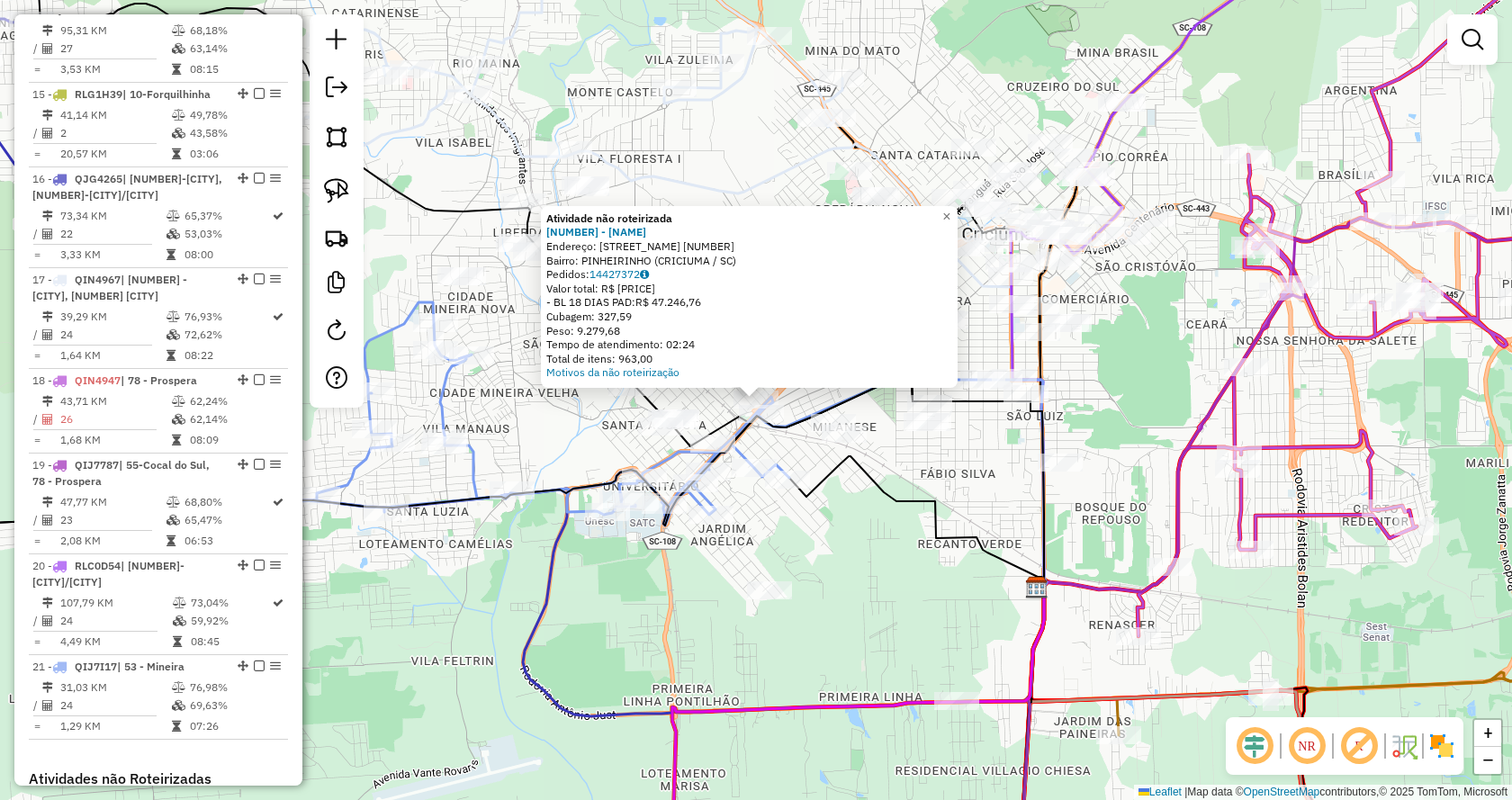 drag, startPoint x: 758, startPoint y: 394, endPoint x: 861, endPoint y: 540, distance: 178.67568 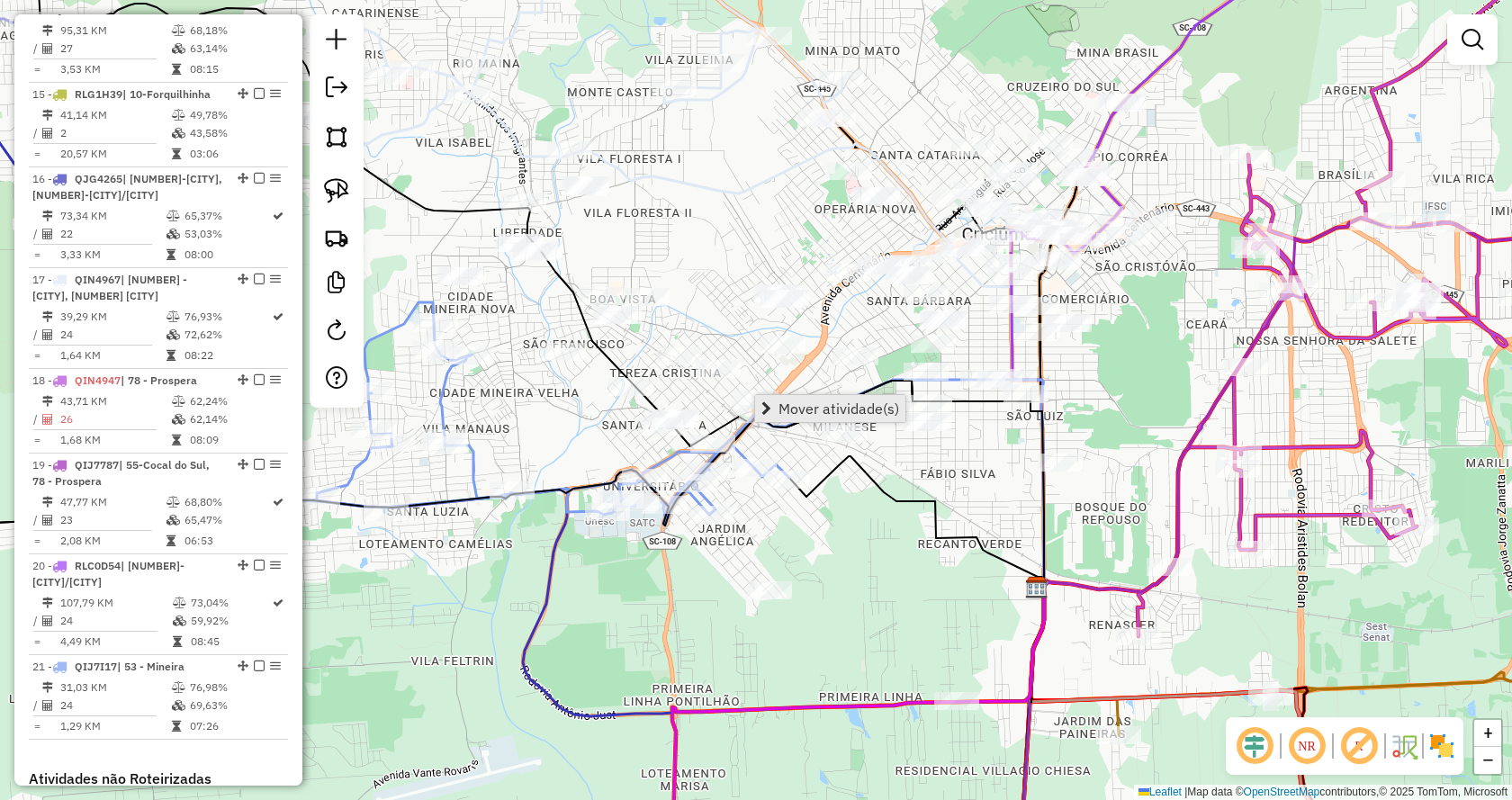 click on "Mover atividade(s)" at bounding box center (830, 409) 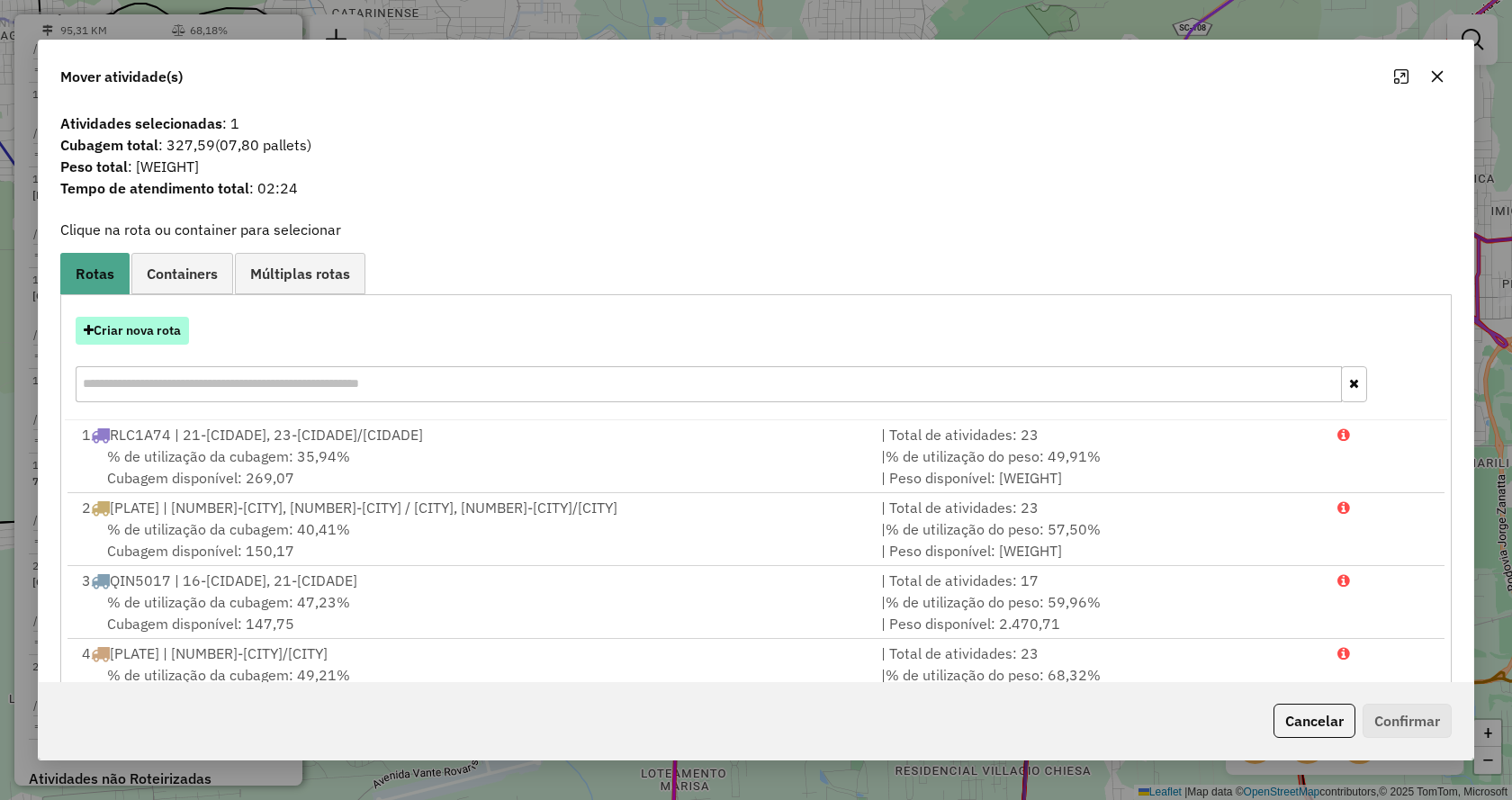 click on "Criar nova rota" at bounding box center (132, 330) 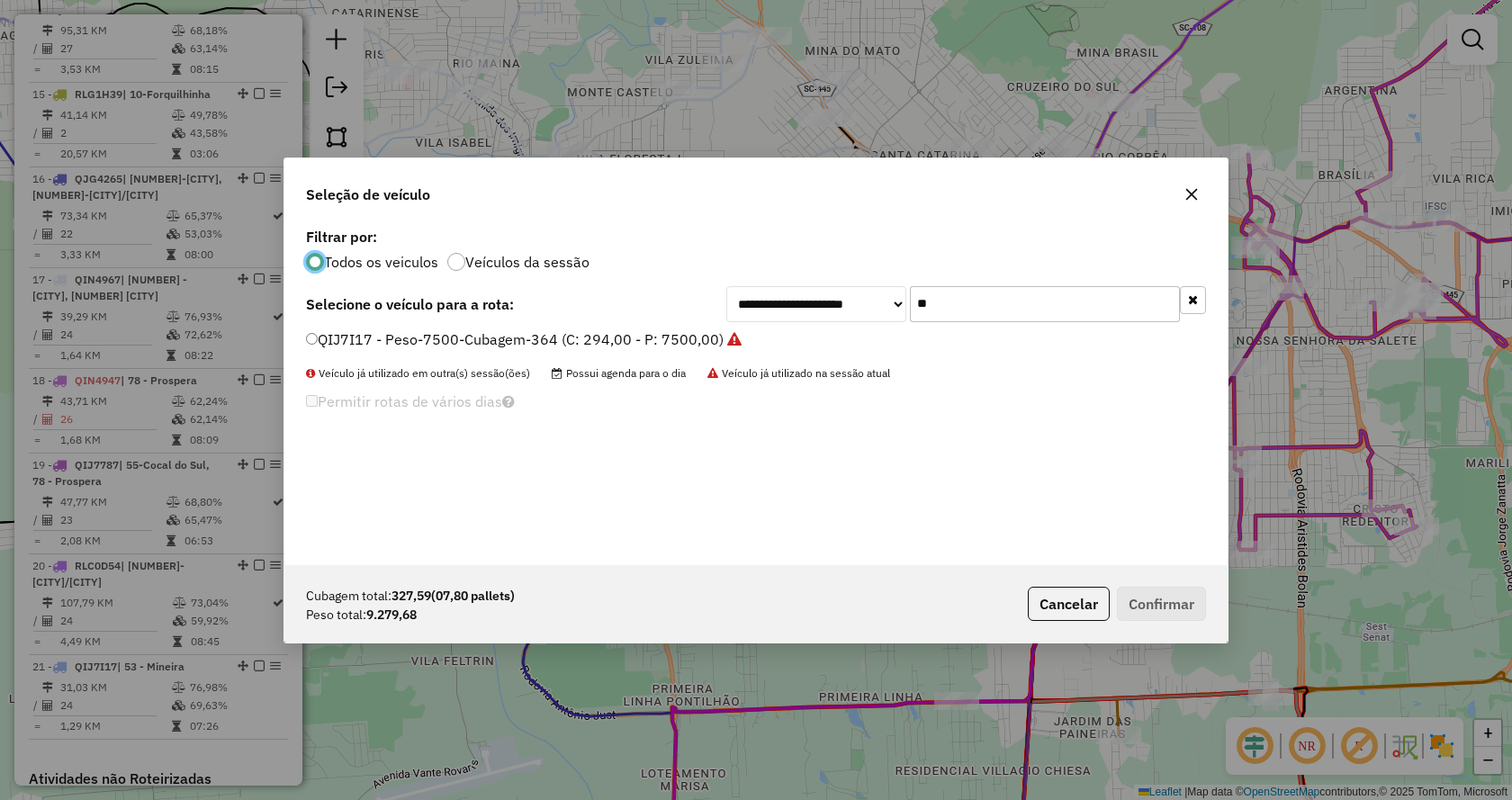 scroll, scrollTop: 10, scrollLeft: 5, axis: both 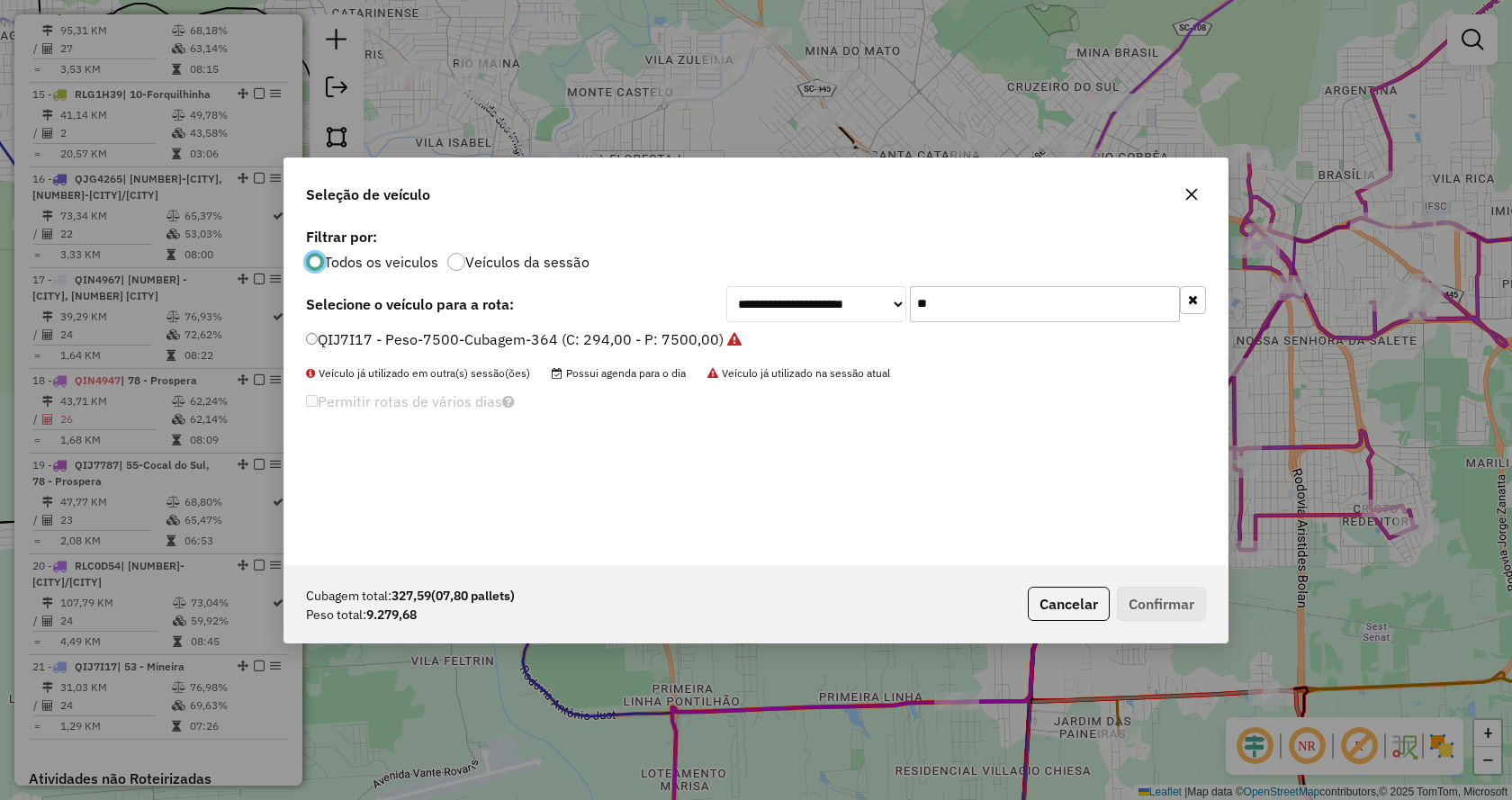 click on "**" 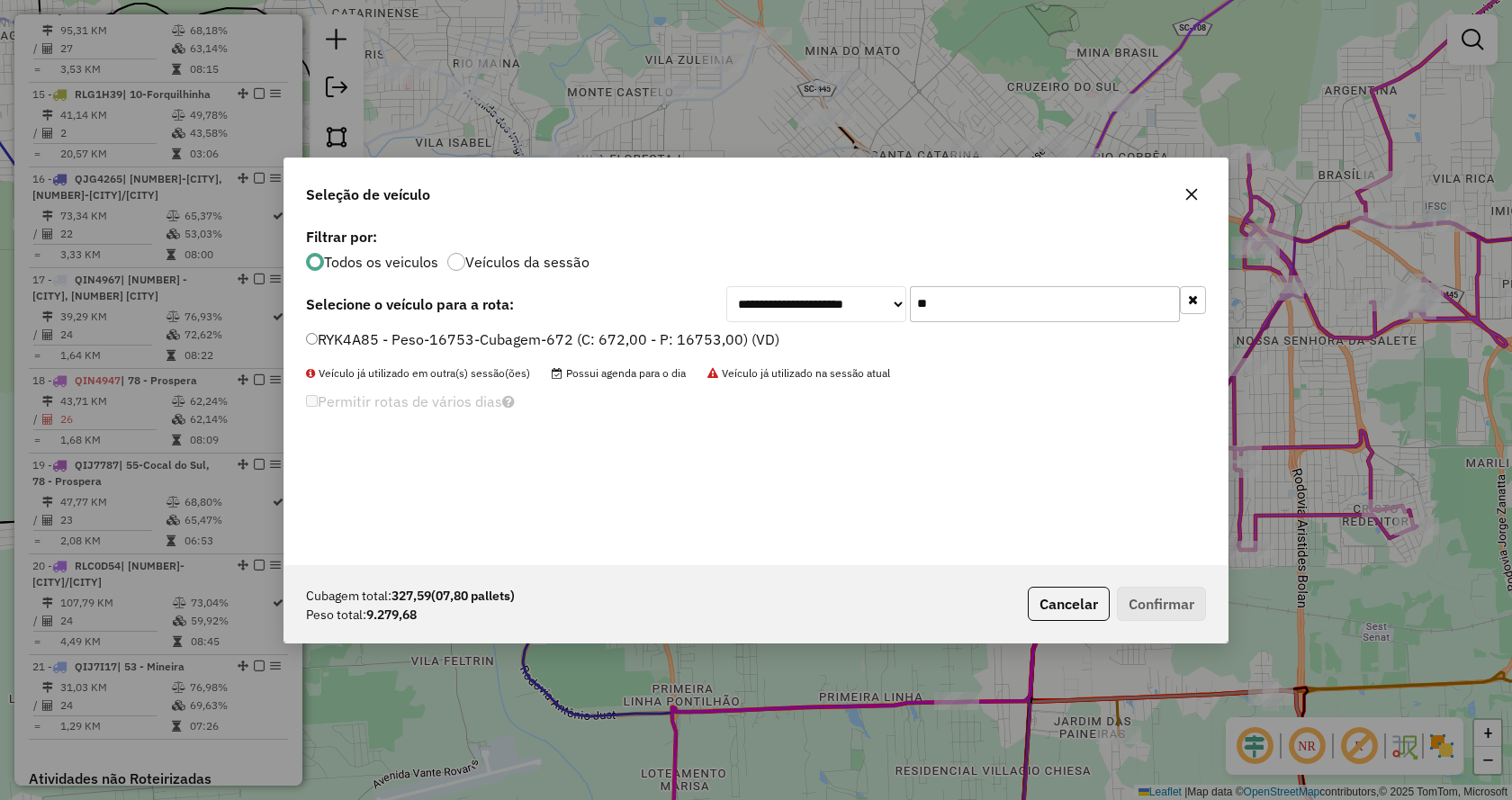 type on "**" 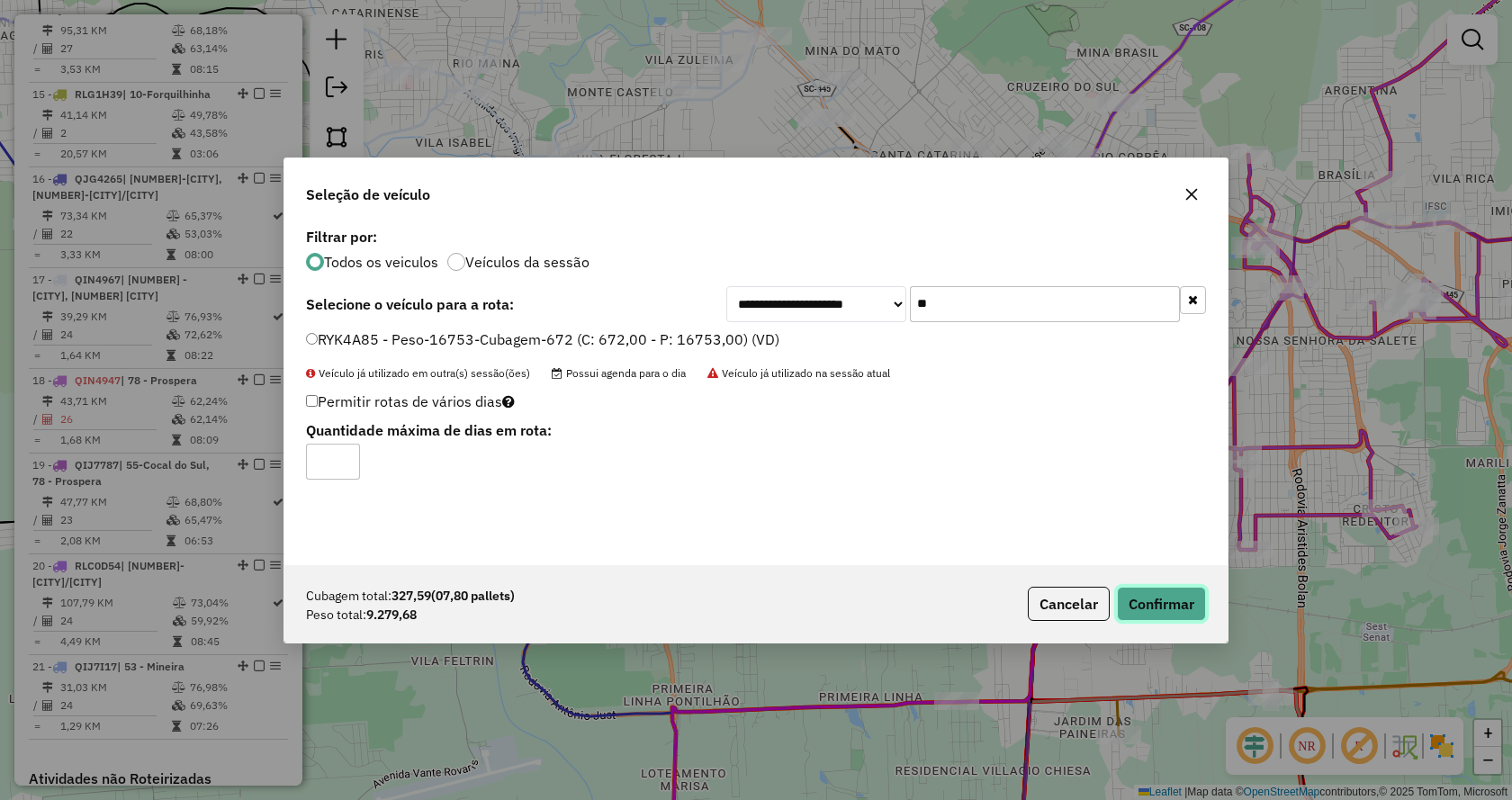 click on "Confirmar" 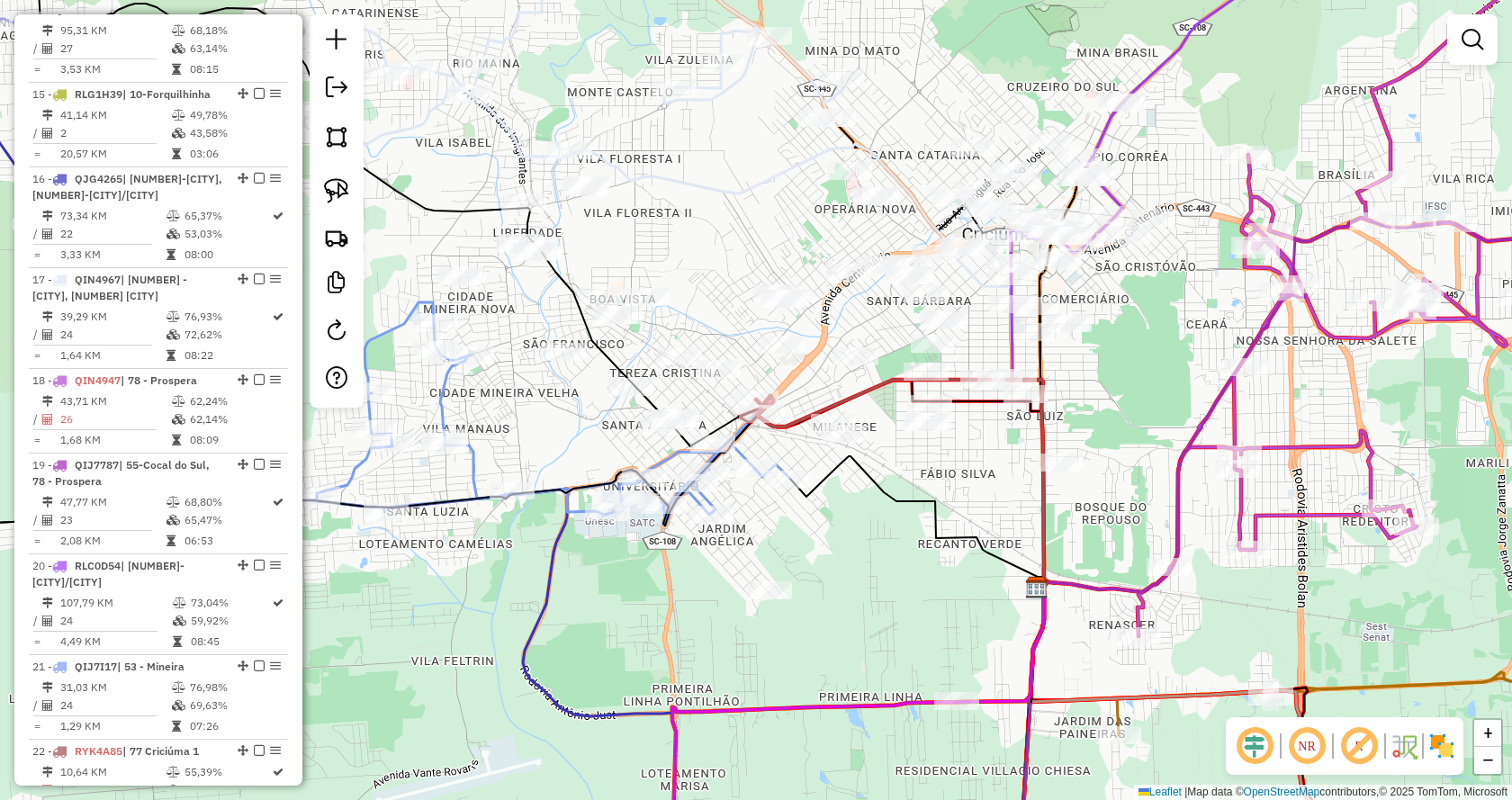 click on "Janela de atendimento Grade de atendimento Capacidade Transportadoras Veículos Cliente Pedidos  Rotas Selecione os dias de semana para filtrar as janelas de atendimento  Seg   Ter   Qua   Qui   Sex   Sáb   Dom  Informe o período da janela de atendimento: De: Até:  Filtrar exatamente a janela do cliente  Considerar janela de atendimento padrão  Selecione os dias de semana para filtrar as grades de atendimento  Seg   Ter   Qua   Qui   Sex   Sáb   Dom   Considerar clientes sem dia de atendimento cadastrado  Clientes fora do dia de atendimento selecionado Filtrar as atividades entre os valores definidos abaixo:  Peso mínimo:   Peso máximo:   Cubagem mínima:   Cubagem máxima:   De:   Até:  Filtrar as atividades entre o tempo de atendimento definido abaixo:  De:   Até:   Considerar capacidade total dos clientes não roteirizados Transportadora: Selecione um ou mais itens Tipo de veículo: Selecione um ou mais itens Veículo: Selecione um ou mais itens Motorista: Selecione um ou mais itens Nome: Rótulo:" 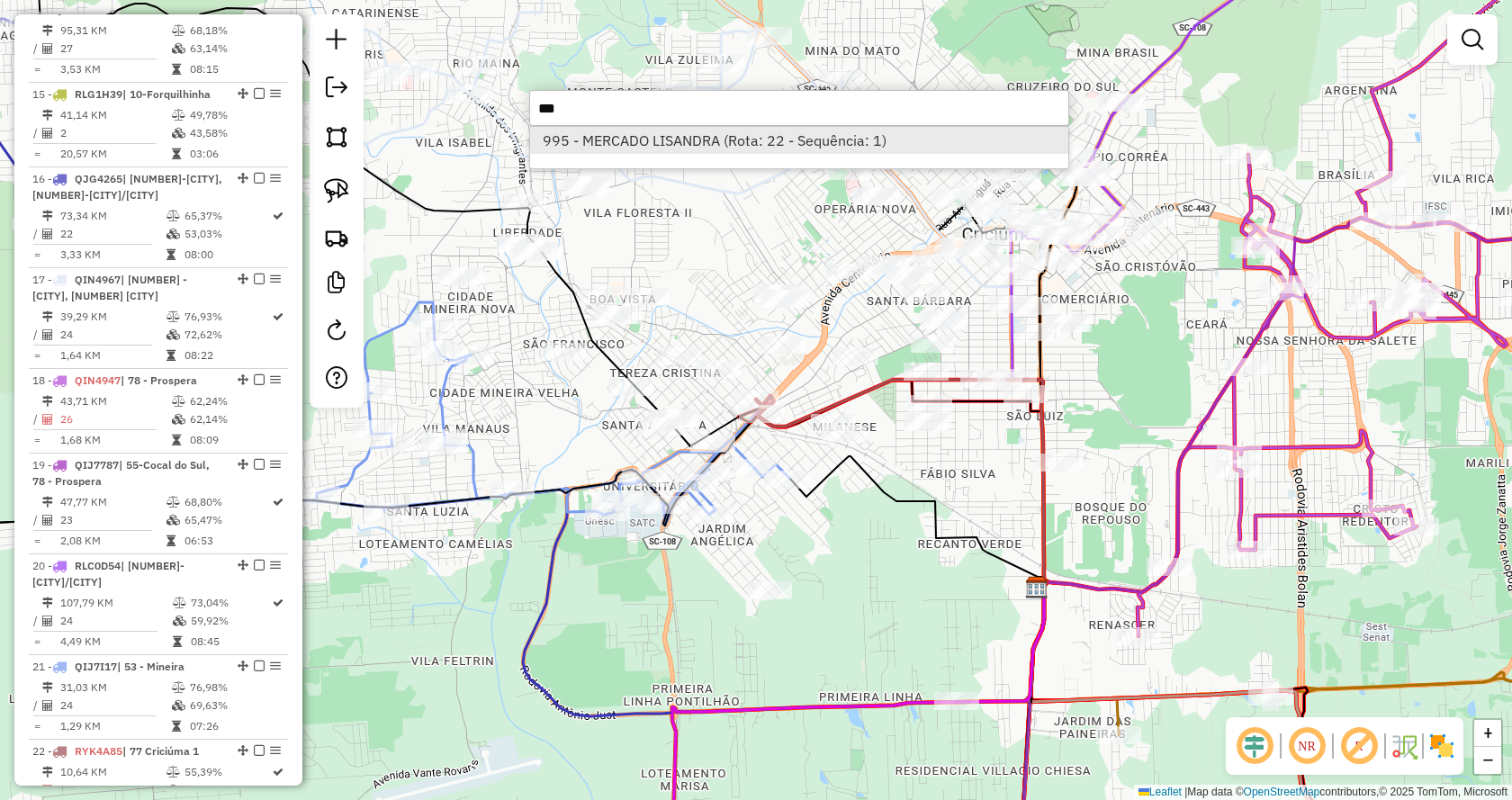 type on "***" 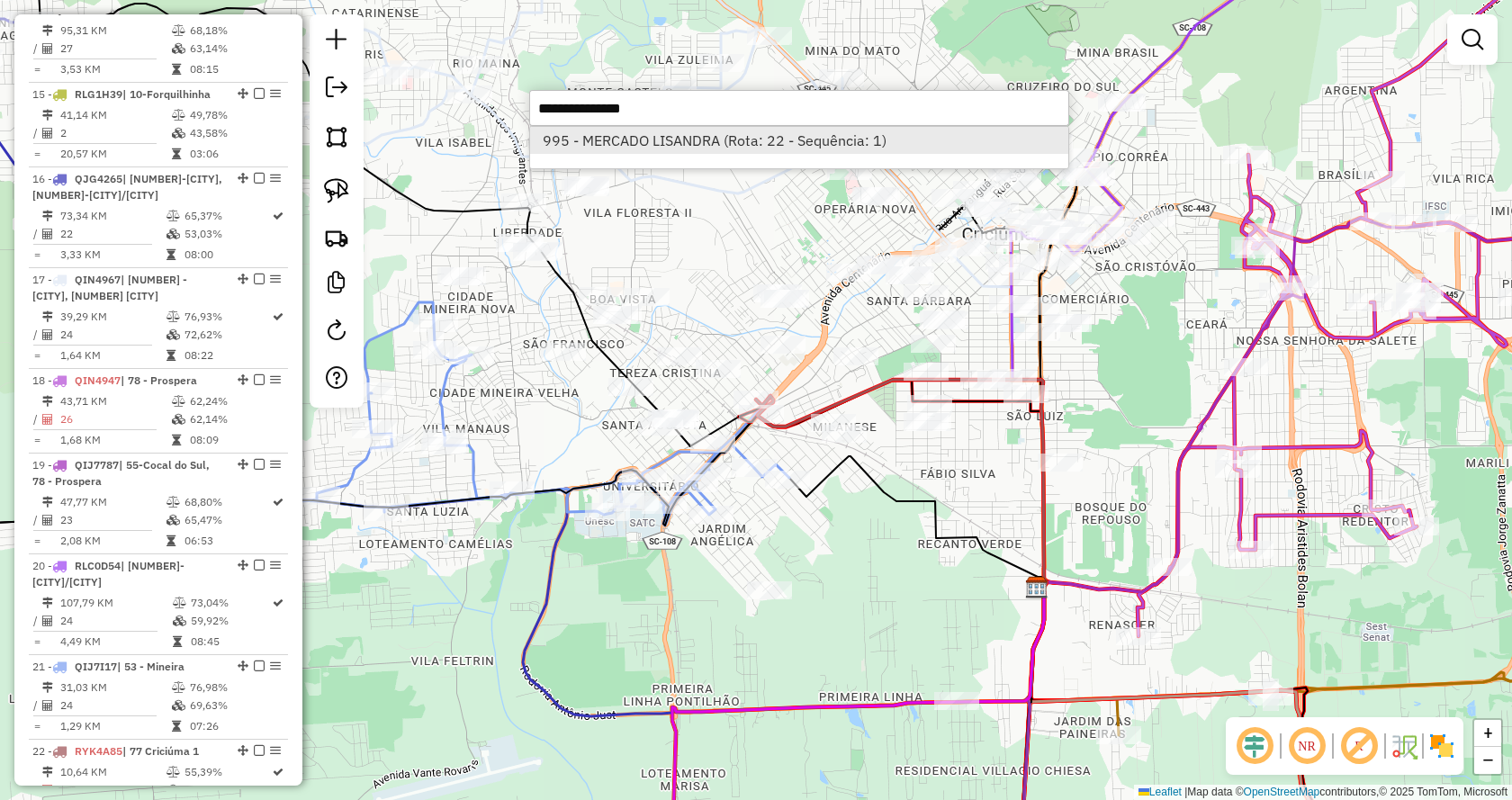 select on "*********" 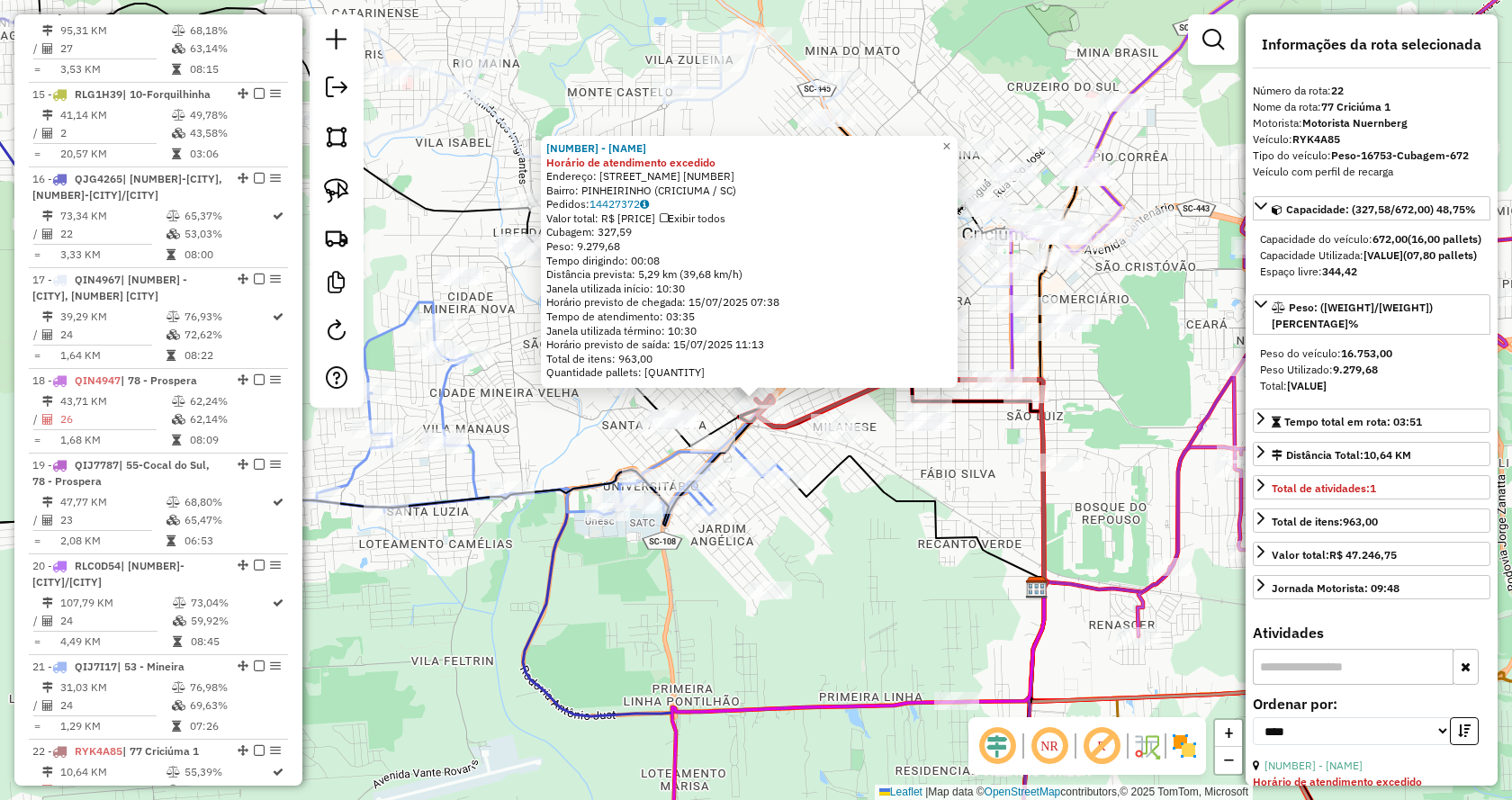 scroll, scrollTop: 2449, scrollLeft: 0, axis: vertical 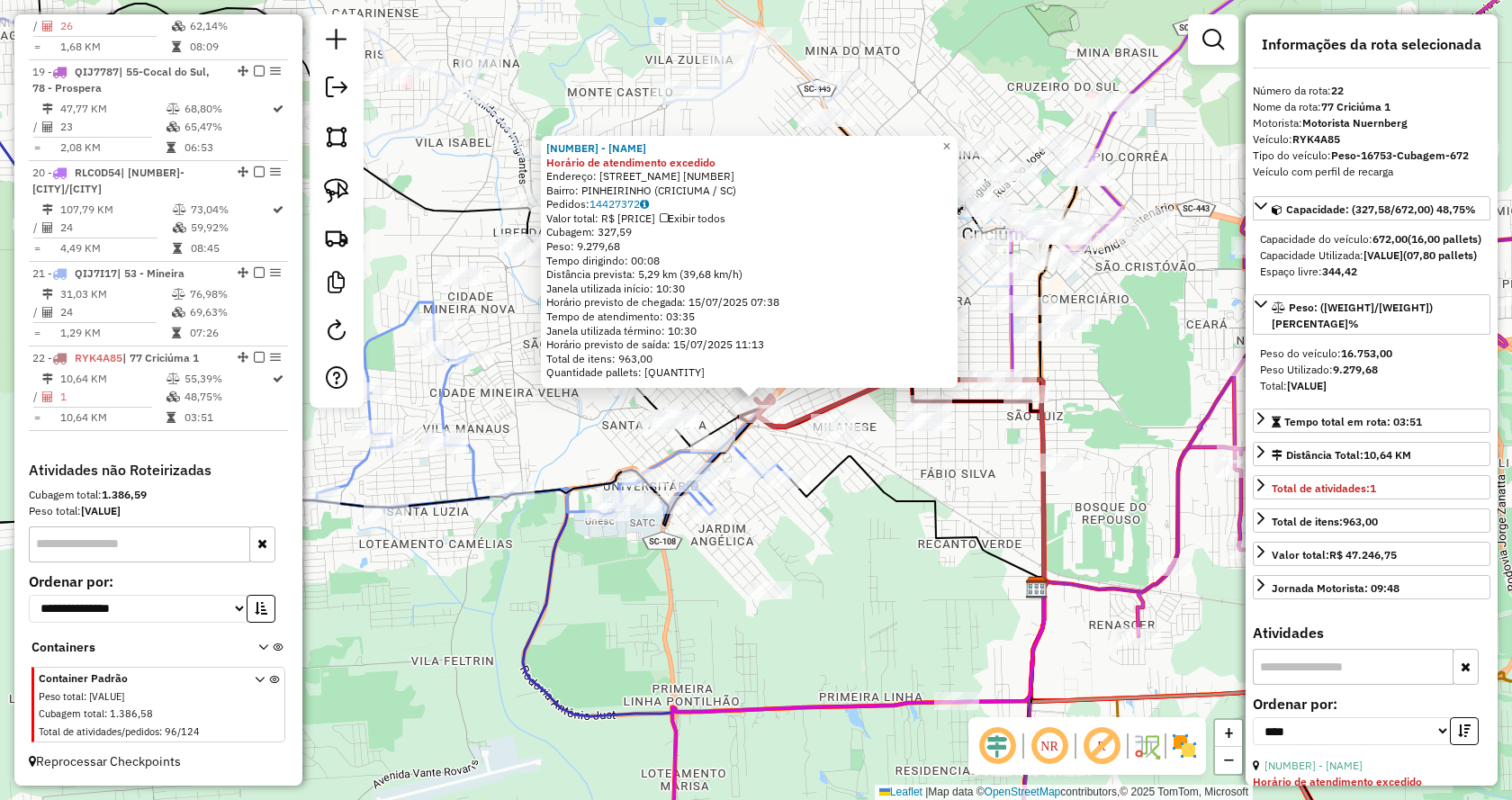 click on "995 - MERCADO LISANDRA Horário de atendimento excedido  Endereço:  IMIGRANTE BENEDET 30   Bairro: PINHEIRINHO (CRICIUMA / SC)   Pedidos:  14427372   Valor total: R$ 47.246,76   Exibir todos   Cubagem: 327,59  Peso: 9.279,68  Tempo dirigindo: 00:08   Distância prevista: 5,29 km (39,68 km/h)   Janela utilizada início: 10:30   Horário previsto de chegada: 15/07/2025 07:38   Tempo de atendimento: 03:35   Janela utilizada término: 10:30   Horário previsto de saída: 15/07/2025 11:13   Total de itens: 963,00   Quantidade pallets: 7,80  × Janela de atendimento Grade de atendimento Capacidade Transportadoras Veículos Cliente Pedidos  Rotas Selecione os dias de semana para filtrar as janelas de atendimento  Seg   Ter   Qua   Qui   Sex   Sáb   Dom  Informe o período da janela de atendimento: De: Até:  Filtrar exatamente a janela do cliente  Considerar janela de atendimento padrão  Selecione os dias de semana para filtrar as grades de atendimento  Seg   Ter   Qua   Qui   Sex   Sáb   Dom   Peso mínimo:  +" 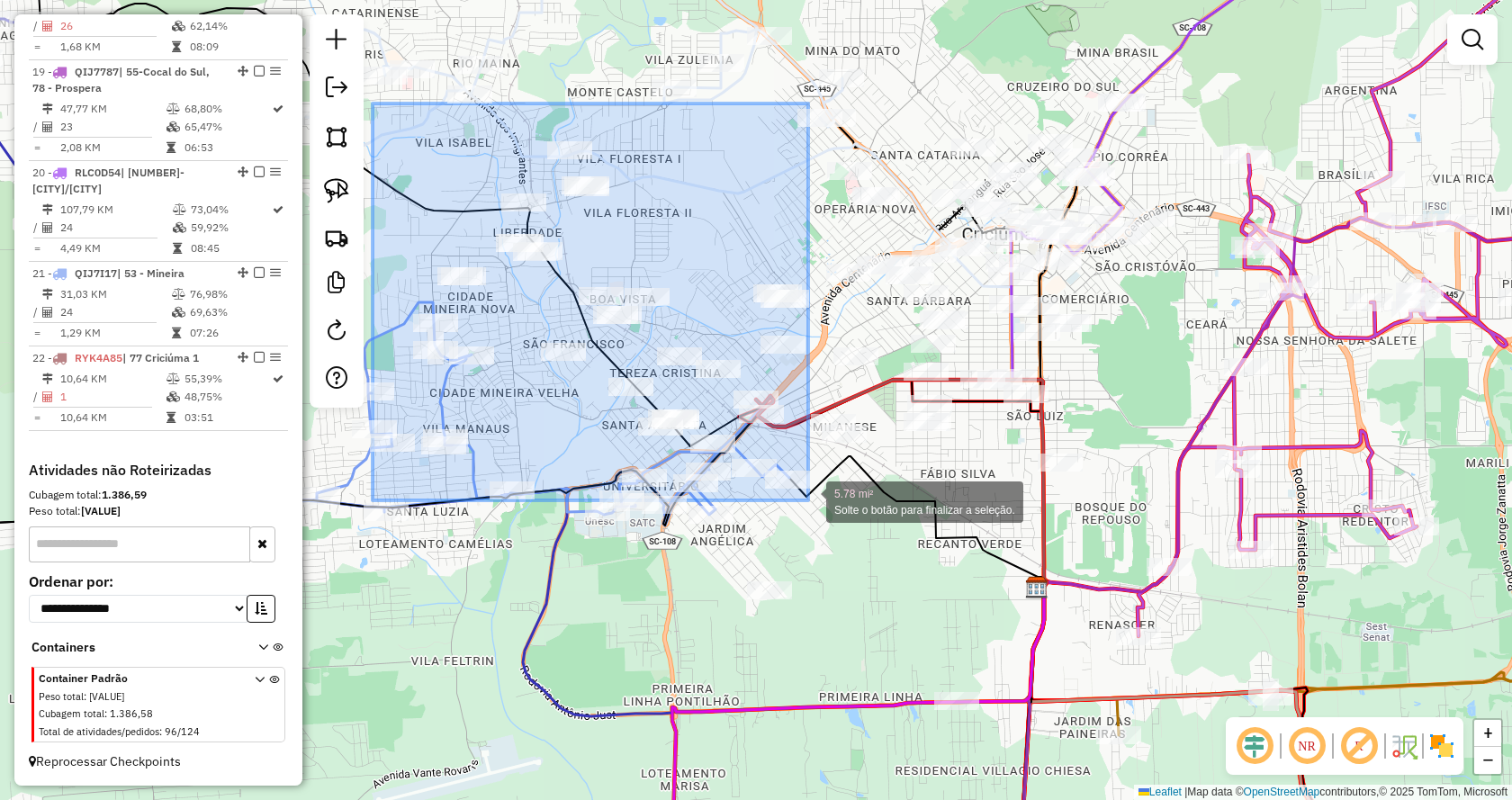 drag, startPoint x: 373, startPoint y: 103, endPoint x: 808, endPoint y: 500, distance: 588.9261 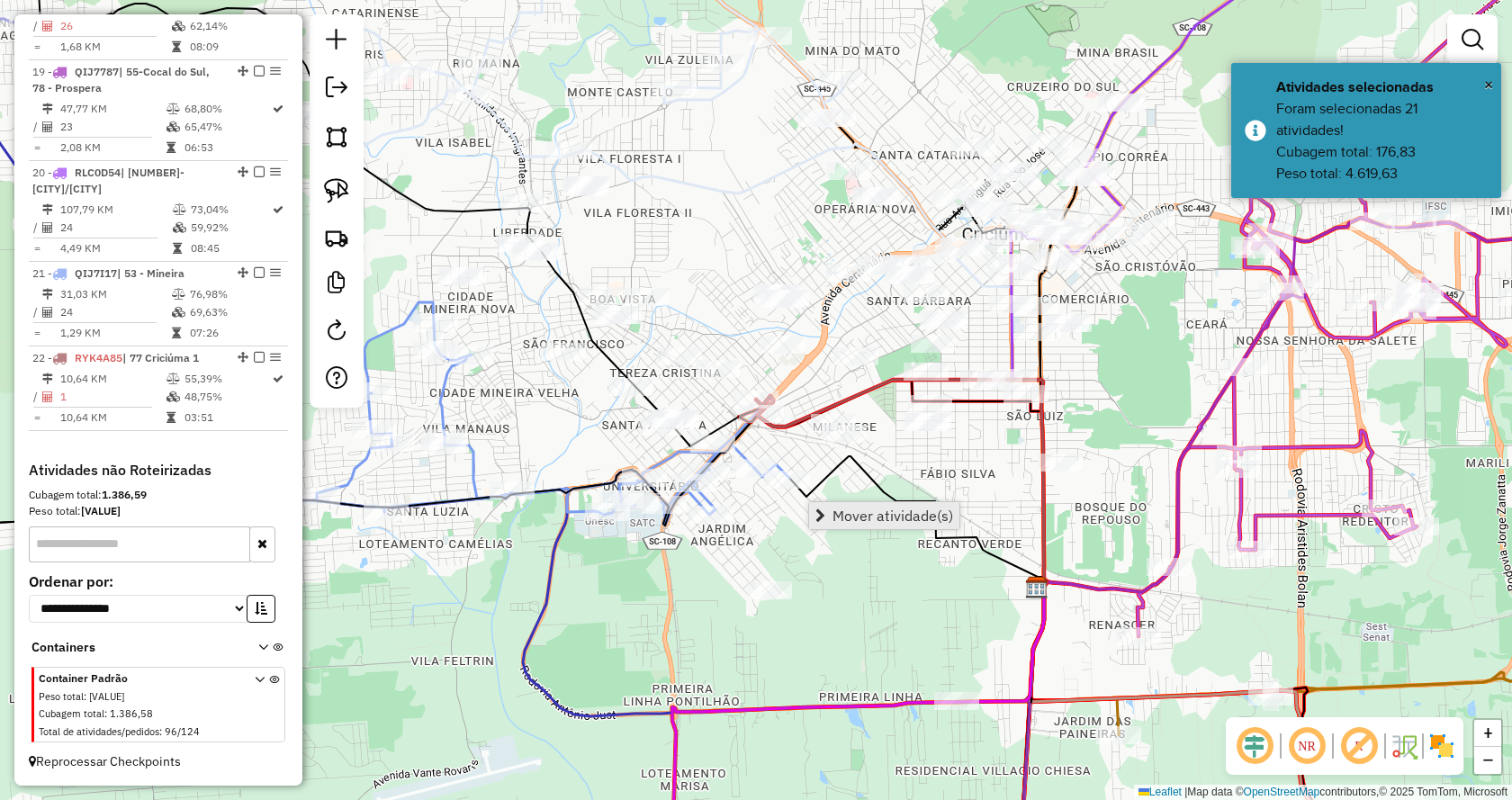 click on "Mover atividade(s)" at bounding box center (893, 516) 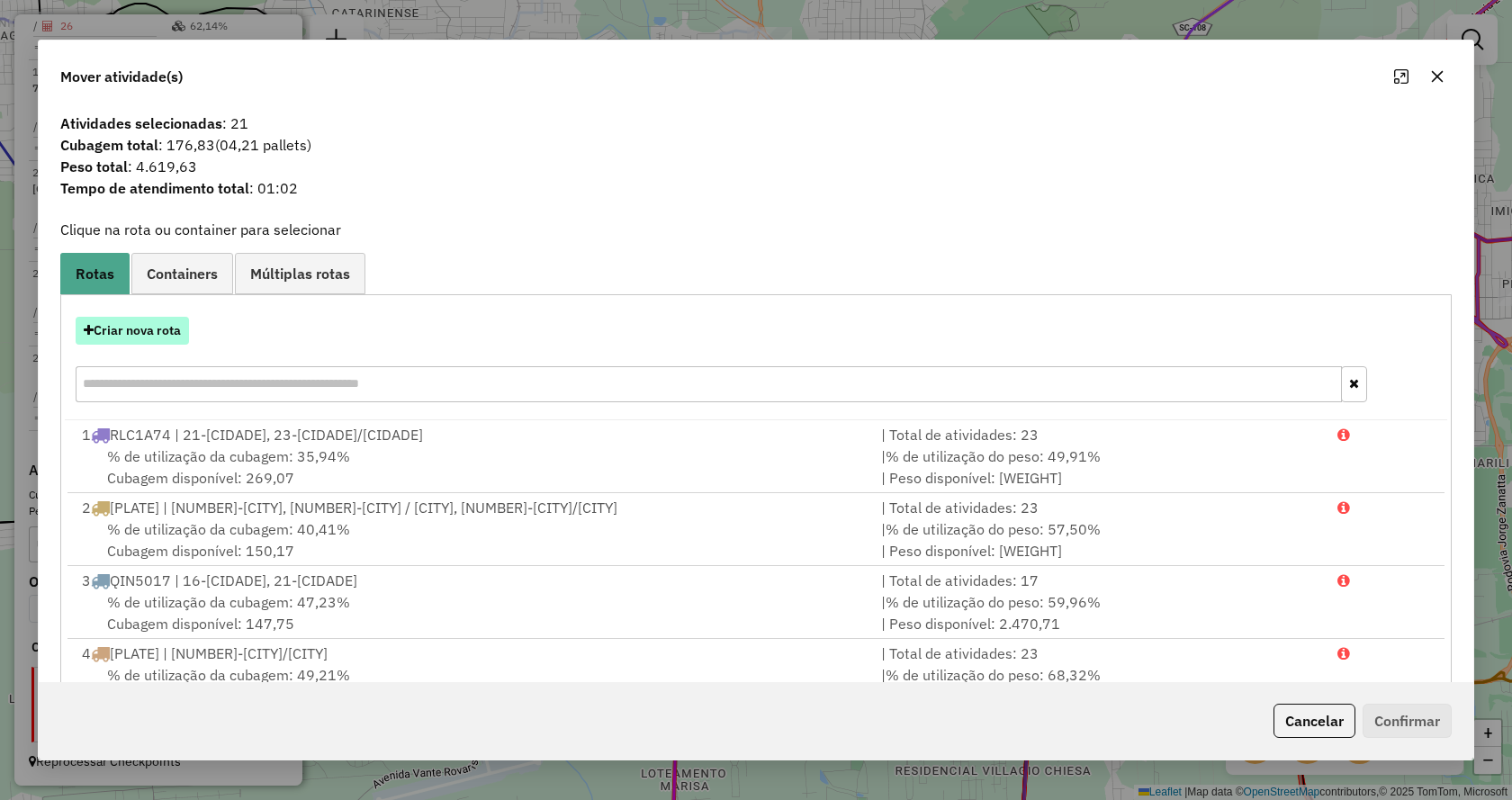 click on "Criar nova rota" at bounding box center (132, 330) 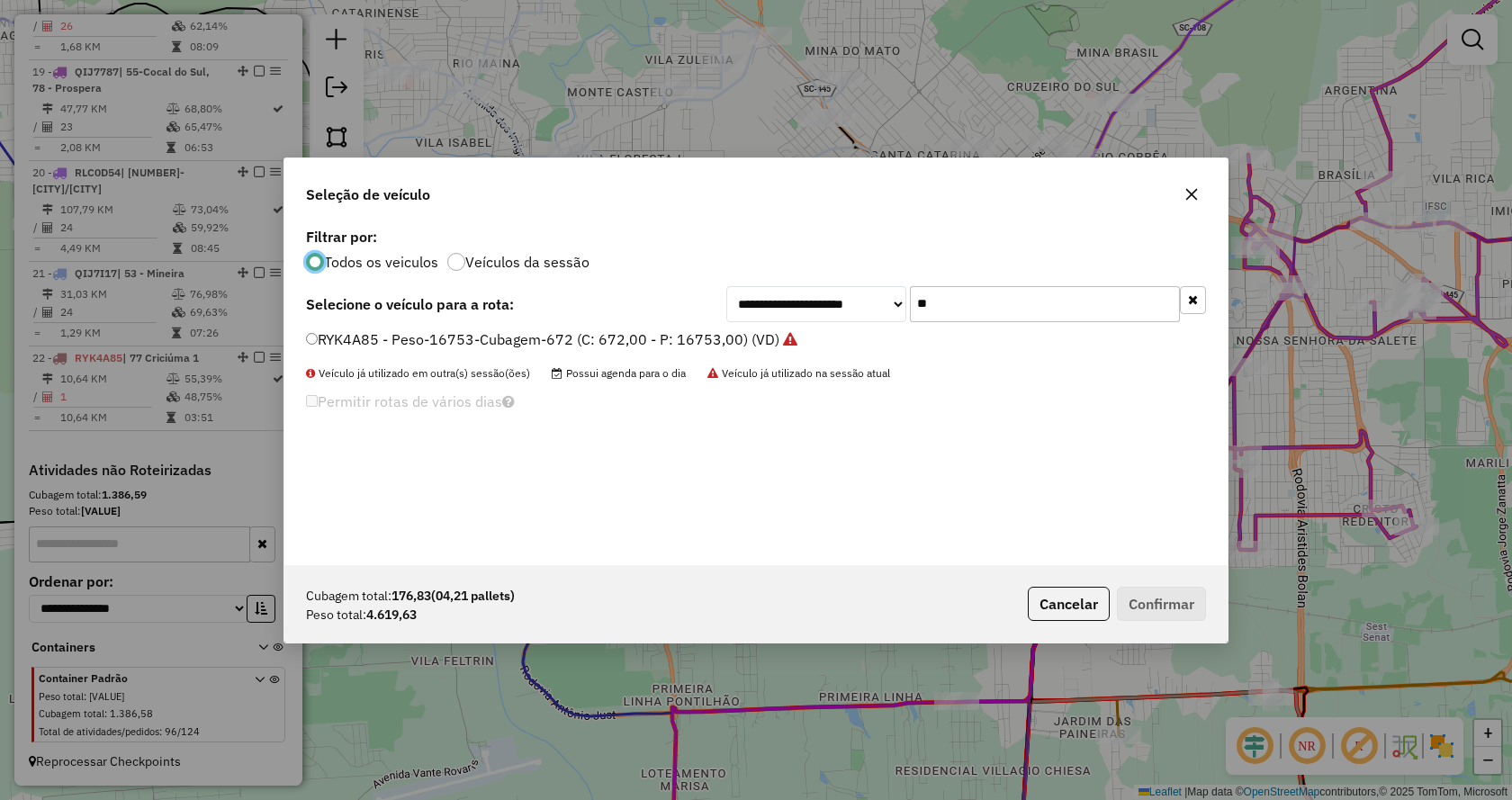scroll, scrollTop: 10, scrollLeft: 5, axis: both 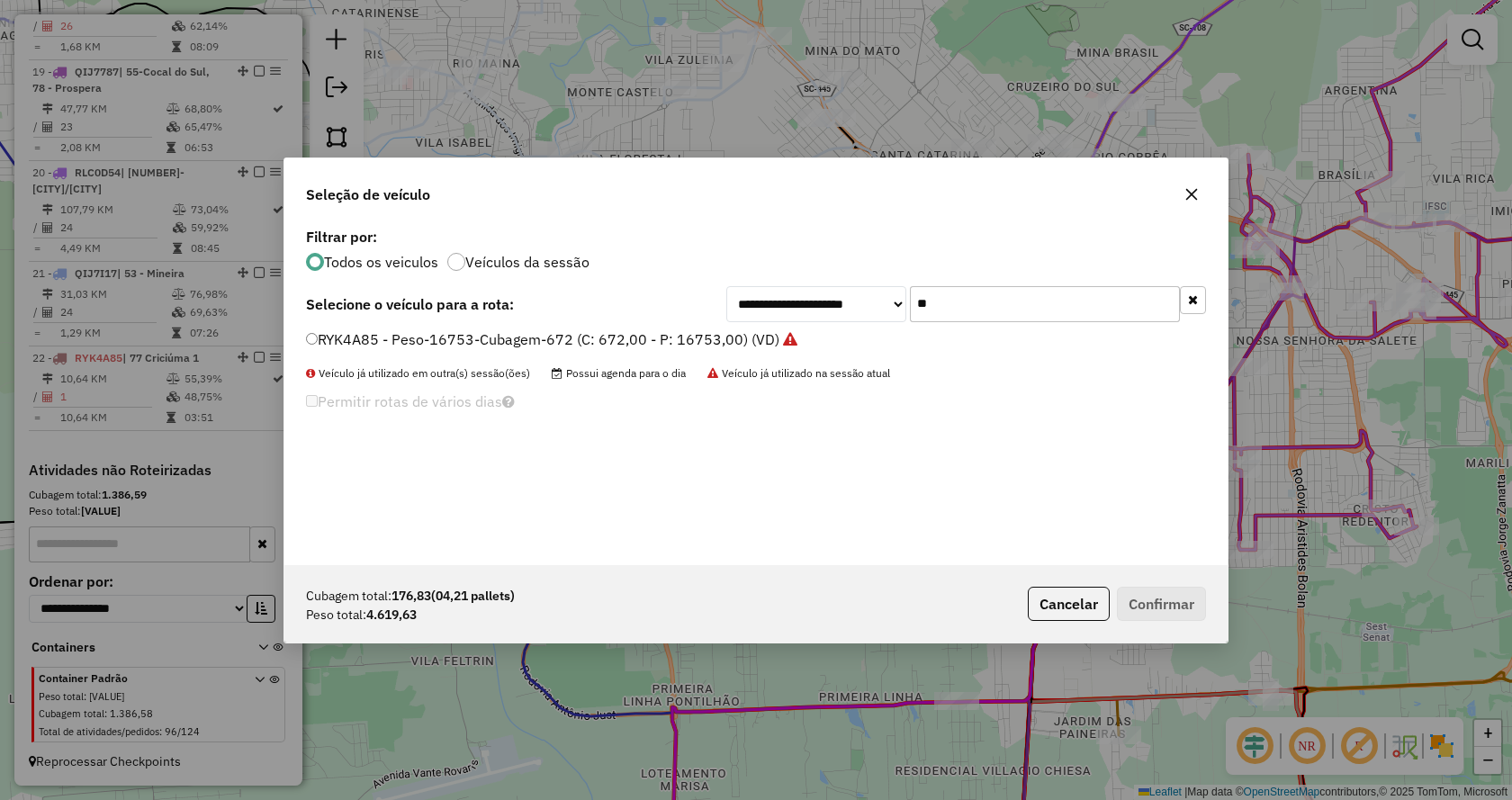 click on "**" 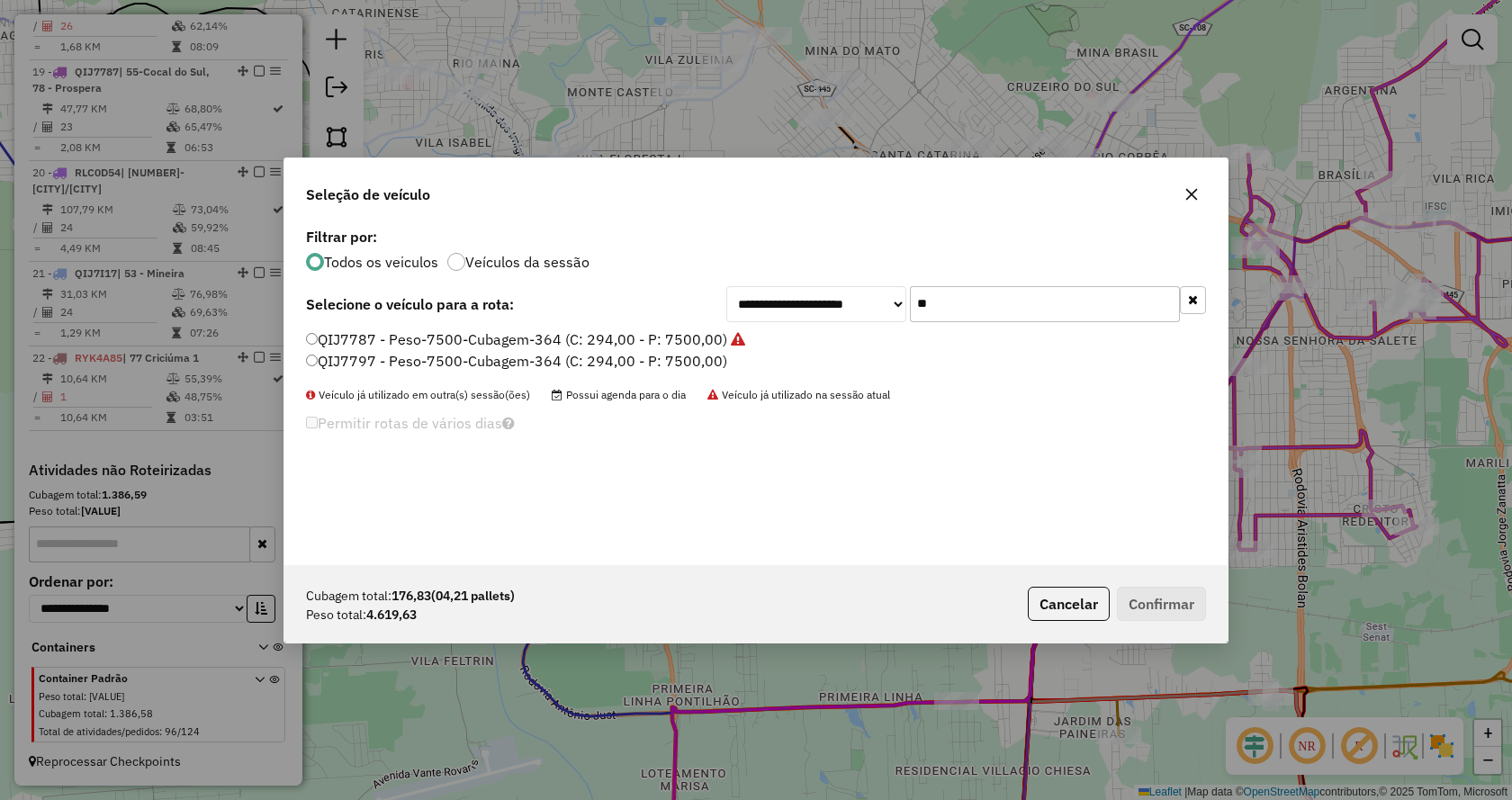 type on "**" 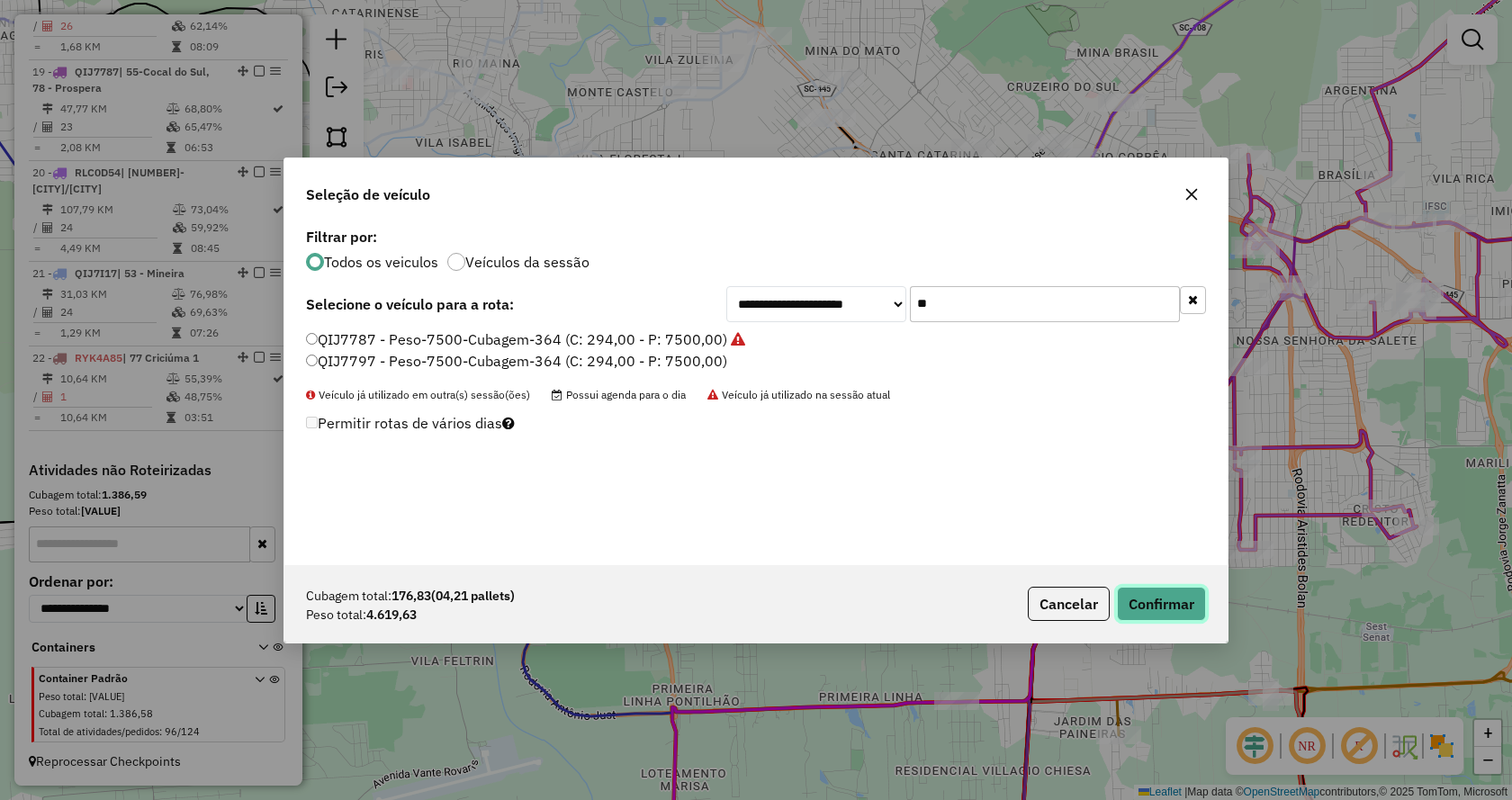 click on "Confirmar" 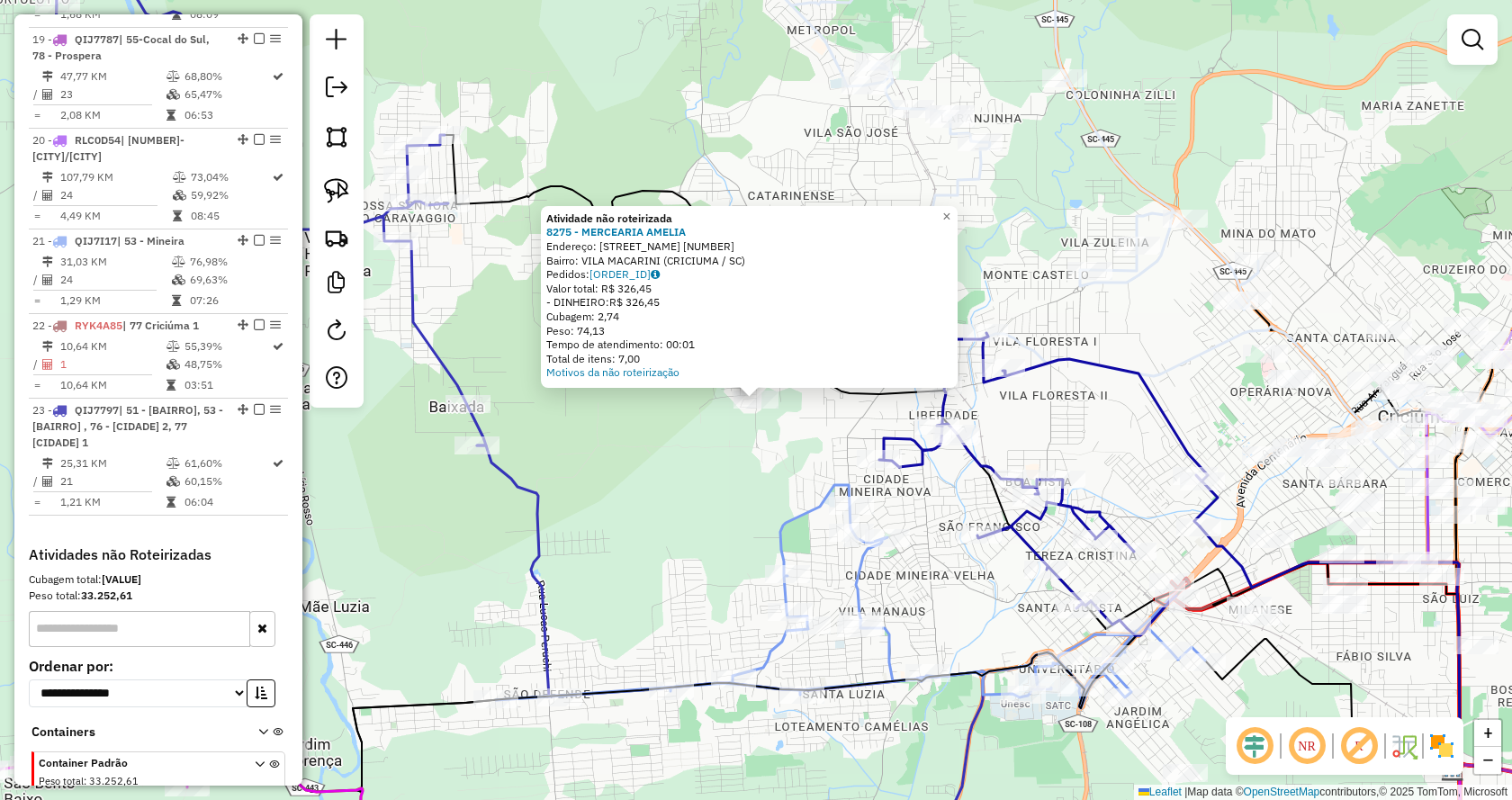 click on "Atividade não roteirizada 8275 - MERCEARIA AMELIA  Endereço:  ANDRE DARIO 746   Bairro: VILA MACARINI (CRICIUMA / SC)   Pedidos:  14427058   Valor total: R$ 326,45   - DINHEIRO:  R$ 326,45   Cubagem: 2,74   Peso: 74,13   Tempo de atendimento: 00:01   Total de itens: 7,00  Motivos da não roteirização × Janela de atendimento Grade de atendimento Capacidade Transportadoras Veículos Cliente Pedidos  Rotas Selecione os dias de semana para filtrar as janelas de atendimento  Seg   Ter   Qua   Qui   Sex   Sáb   Dom  Informe o período da janela de atendimento: De: Até:  Filtrar exatamente a janela do cliente  Considerar janela de atendimento padrão  Selecione os dias de semana para filtrar as grades de atendimento  Seg   Ter   Qua   Qui   Sex   Sáb   Dom   Considerar clientes sem dia de atendimento cadastrado  Clientes fora do dia de atendimento selecionado Filtrar as atividades entre os valores definidos abaixo:  Peso mínimo:   Peso máximo:   Cubagem mínima:   Cubagem máxima:   De:   Até:   De:  De:" 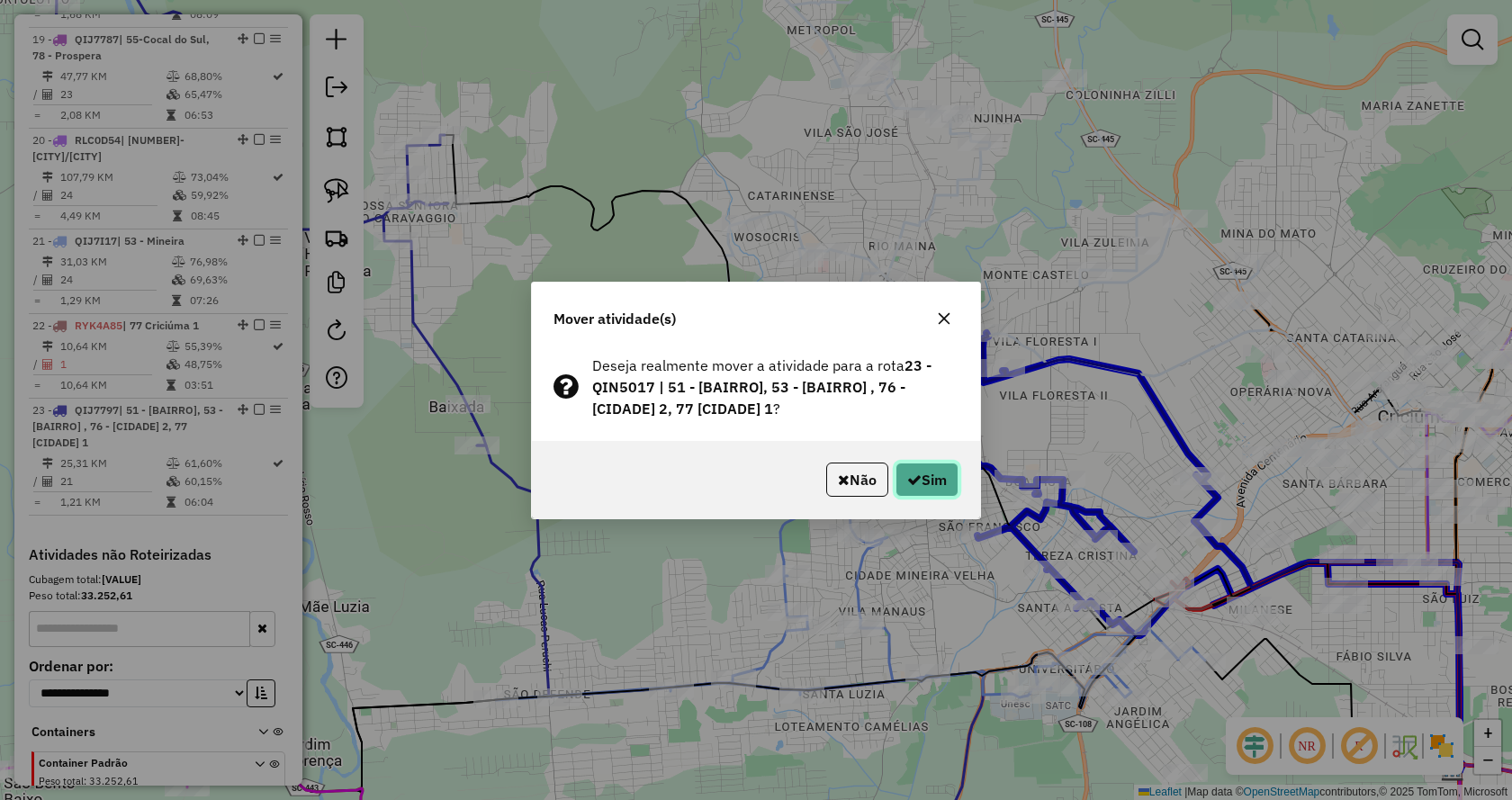click on "Sim" 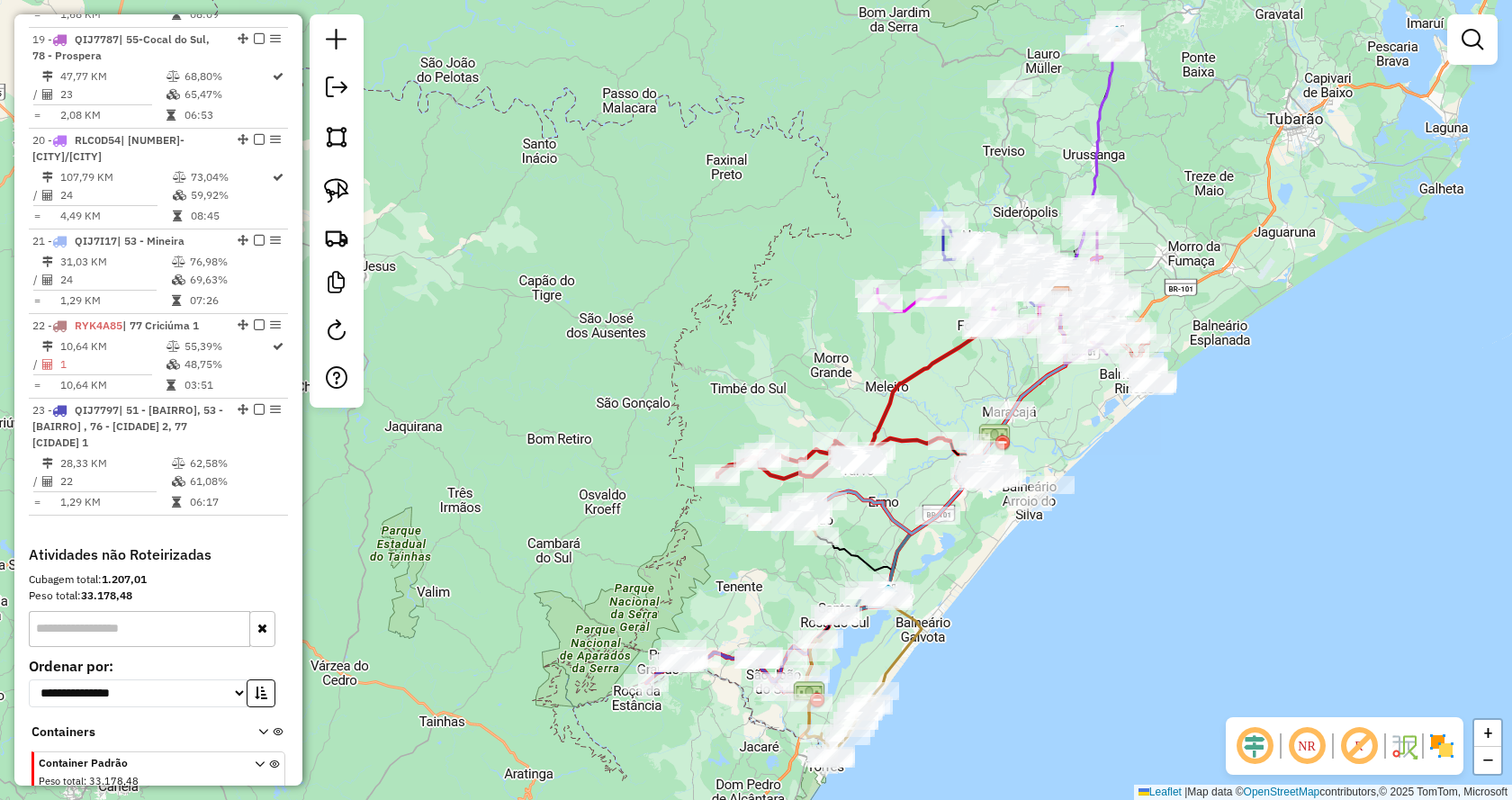 drag, startPoint x: 1301, startPoint y: 293, endPoint x: 1204, endPoint y: 228, distance: 116.76472 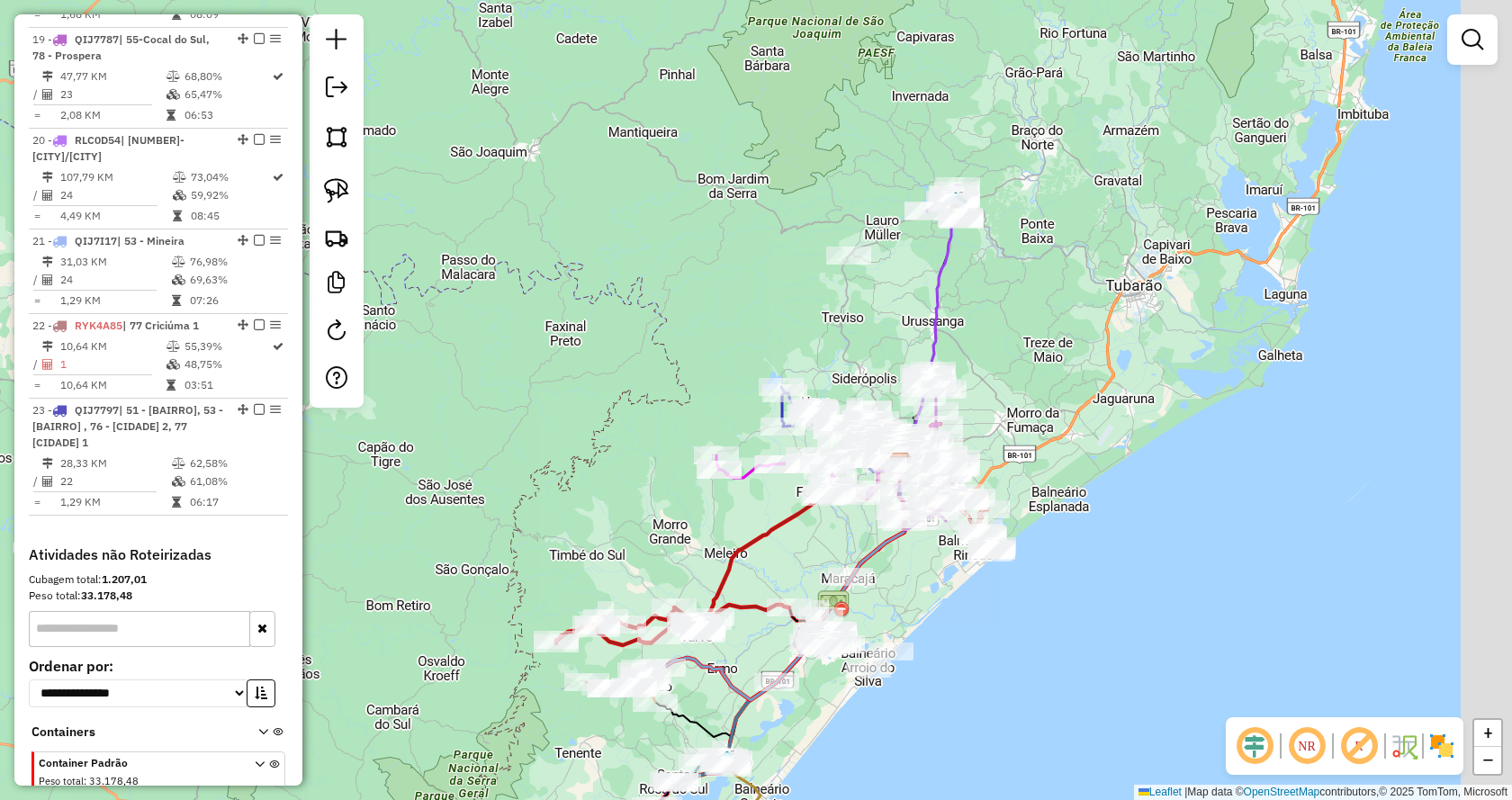 drag, startPoint x: 1201, startPoint y: 226, endPoint x: 1064, endPoint y: 399, distance: 220.67623 